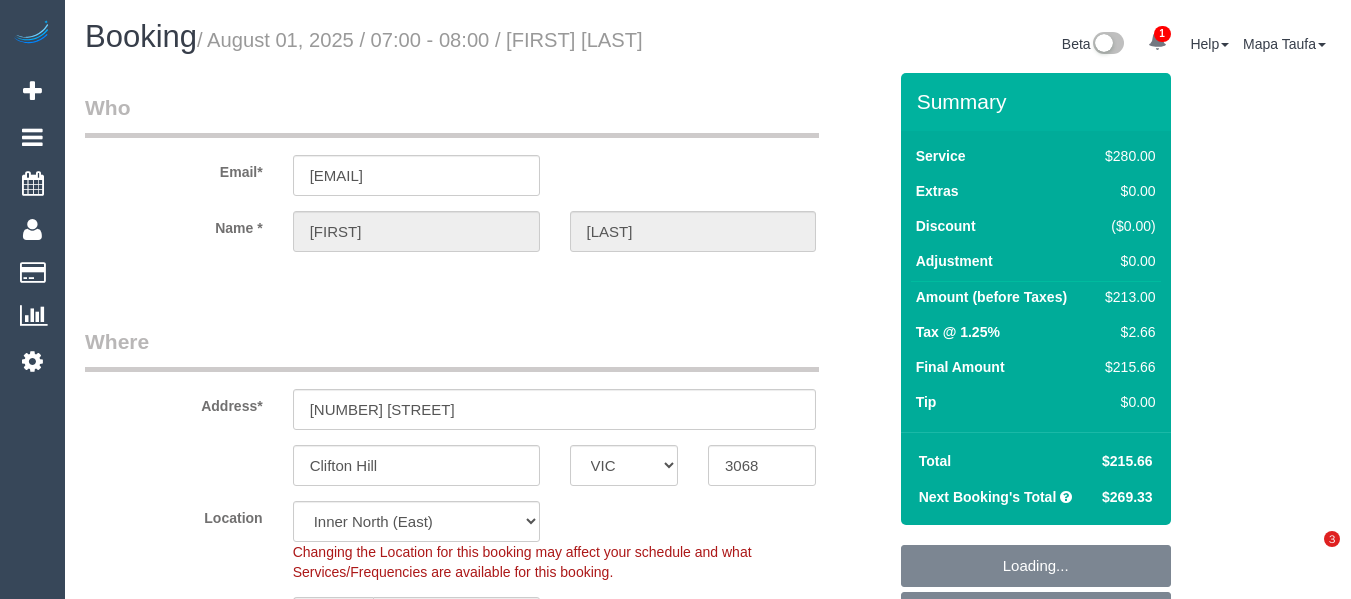 select on "VIC" 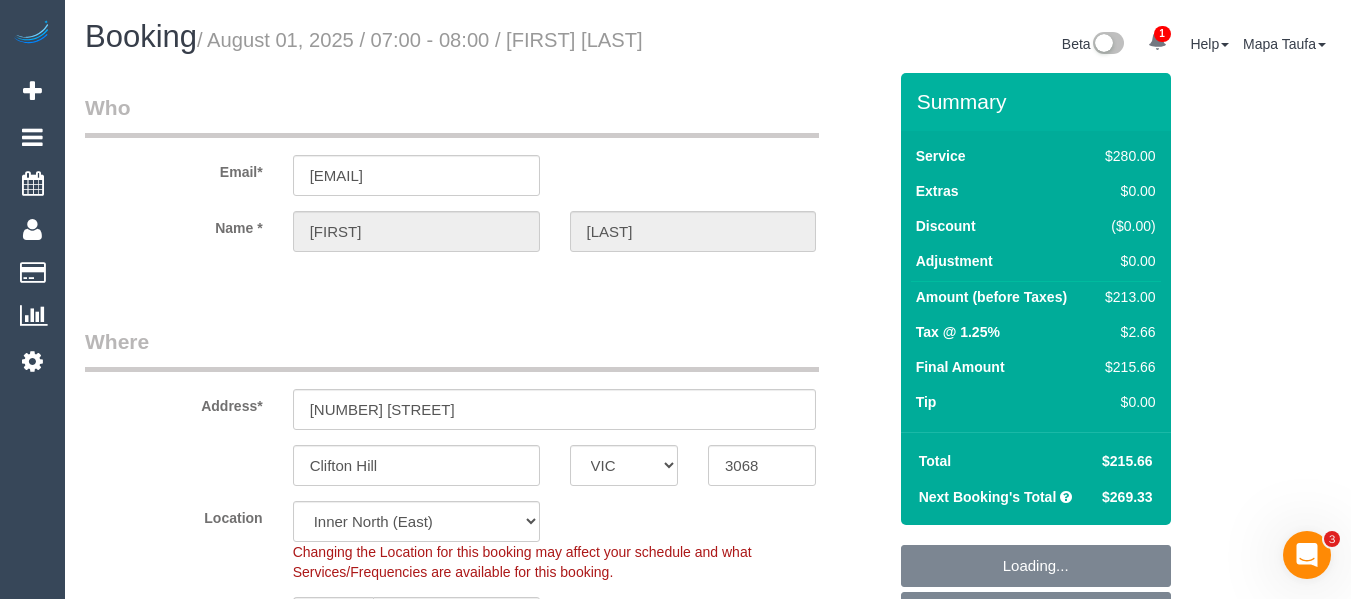 scroll, scrollTop: 0, scrollLeft: 0, axis: both 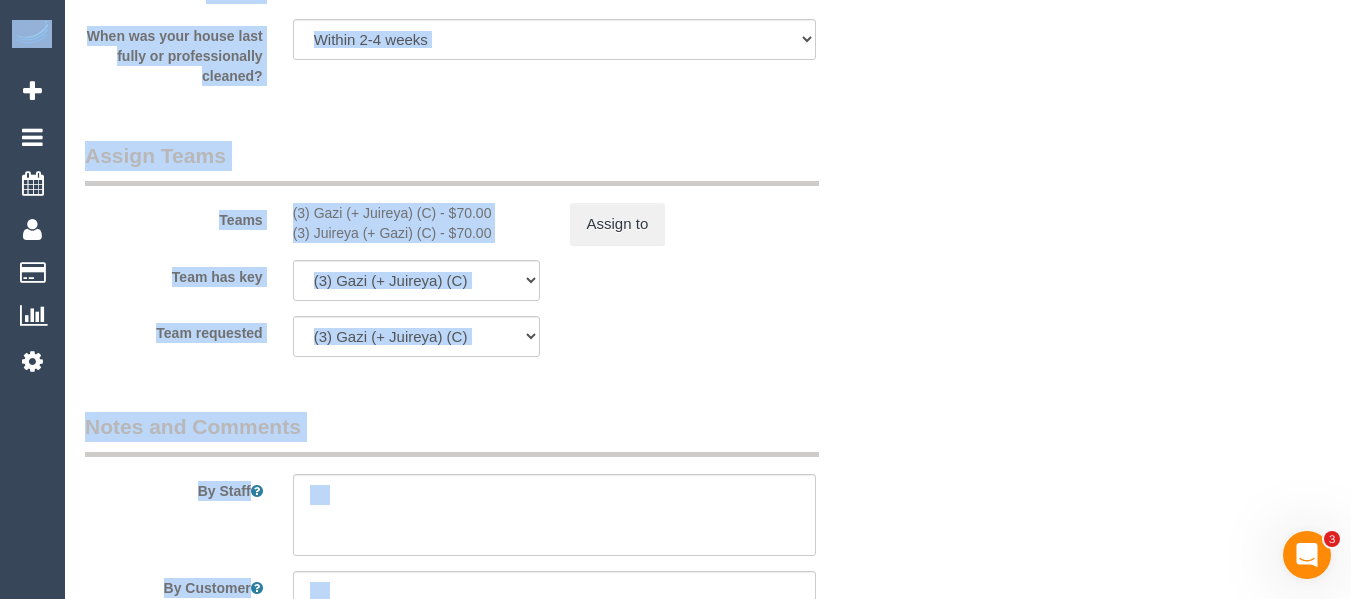 click on "1
Beta
Your Notifications
You have 0 alerts
×
You have 1  to charge for 17/06/2025
Add Booking
Bookings
Active Bookings
Cancelled Bookings
Quote Inquiries" at bounding box center [675, -2761] 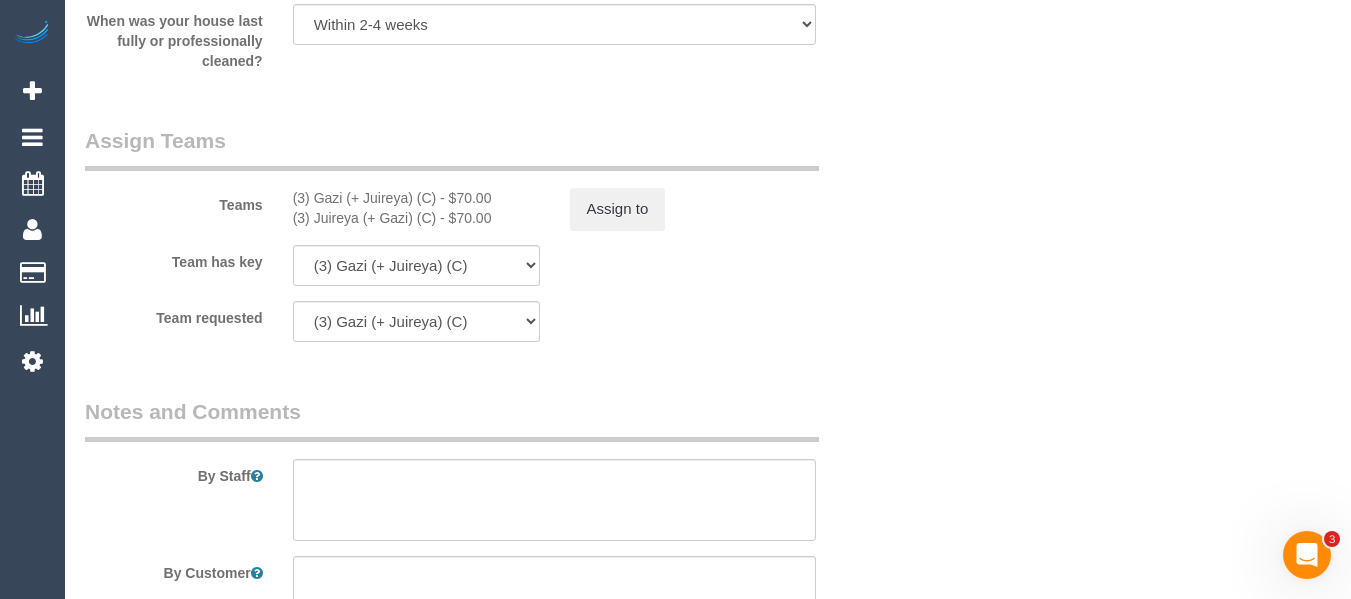 scroll, scrollTop: 3631, scrollLeft: 0, axis: vertical 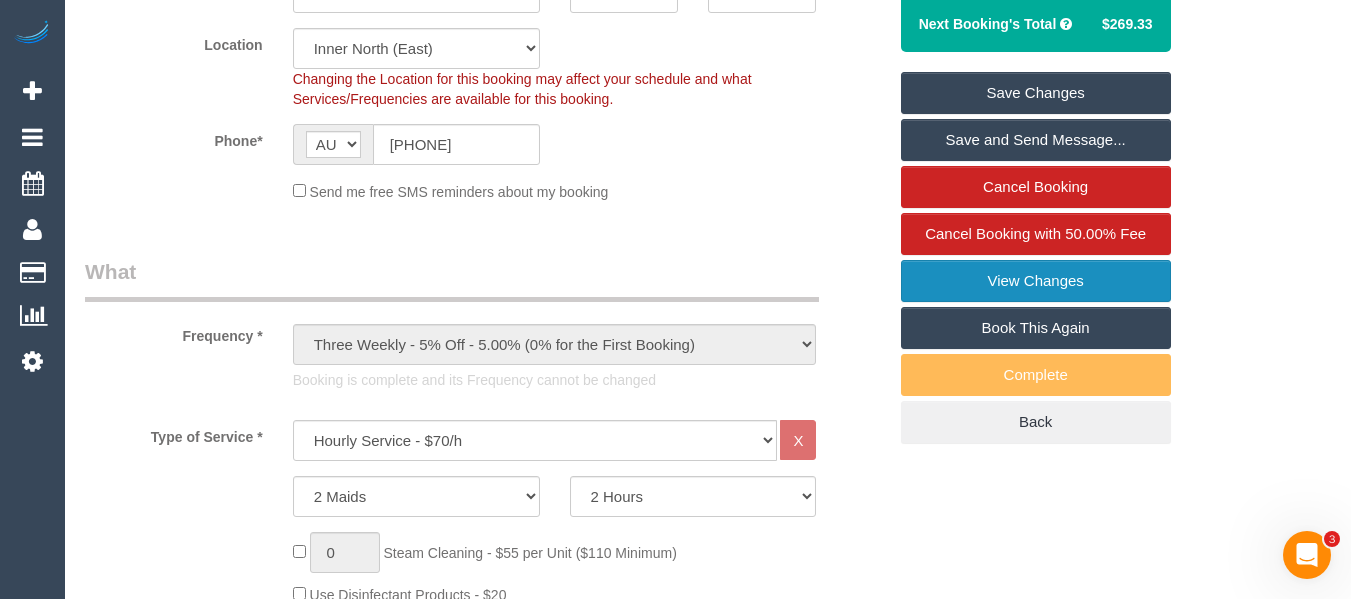 click on "View Changes" at bounding box center (1036, 281) 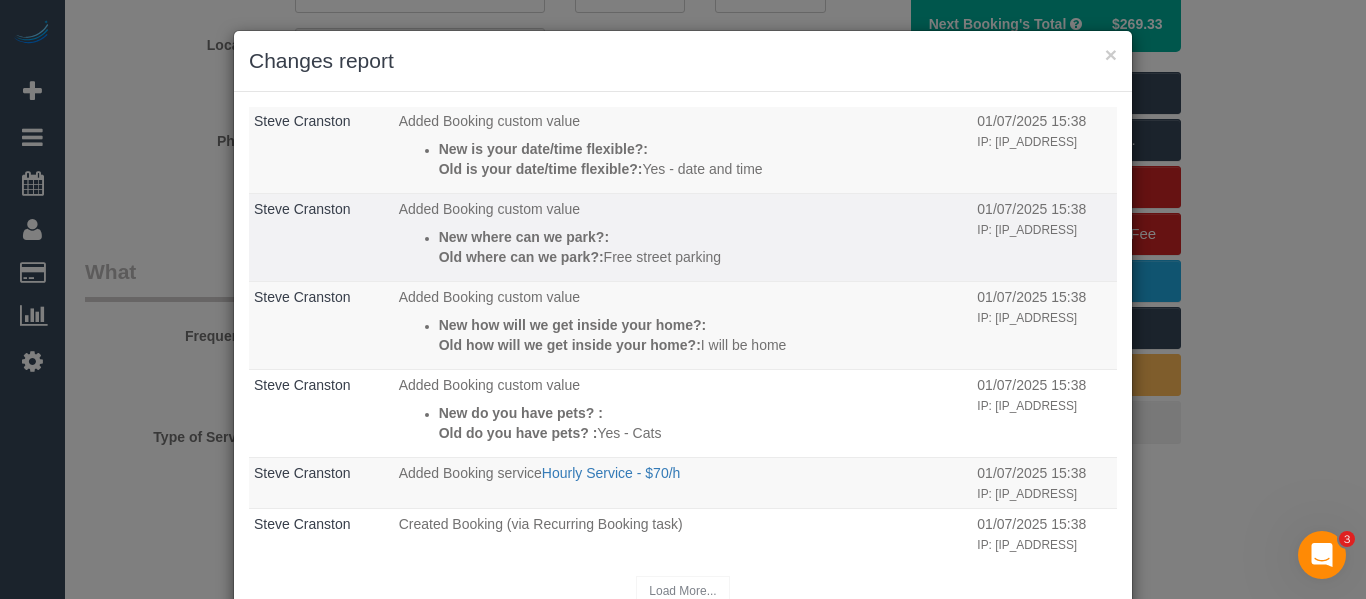 scroll, scrollTop: 1373, scrollLeft: 0, axis: vertical 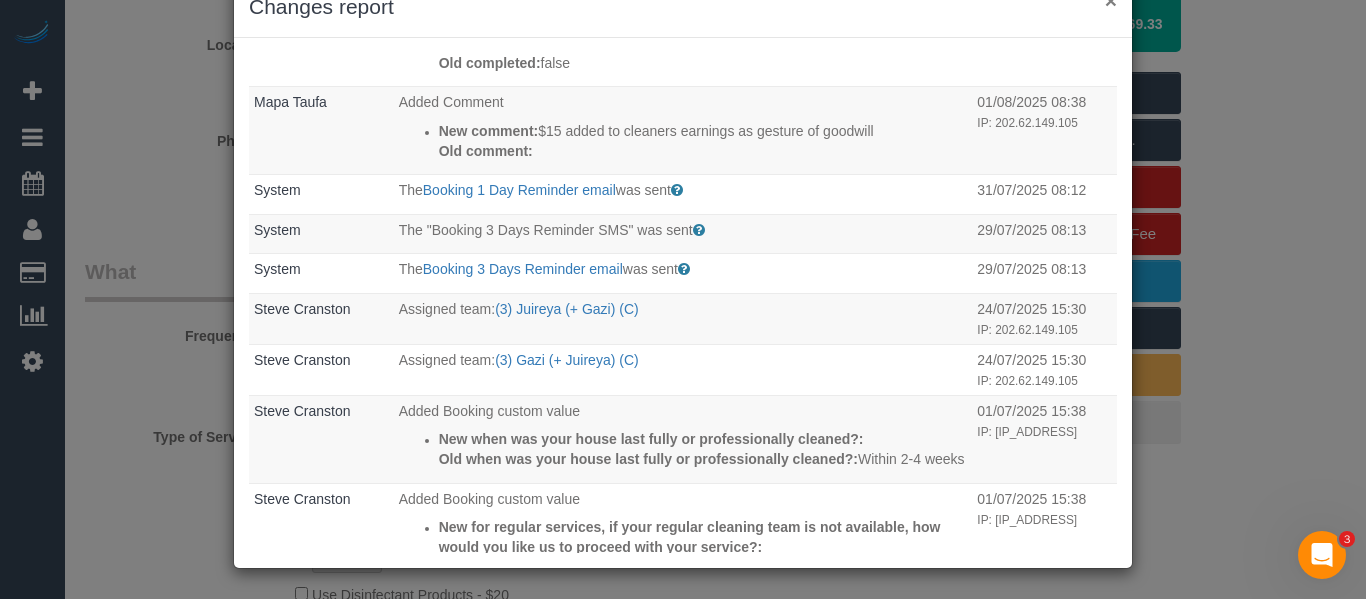 click on "×" at bounding box center (1111, 0) 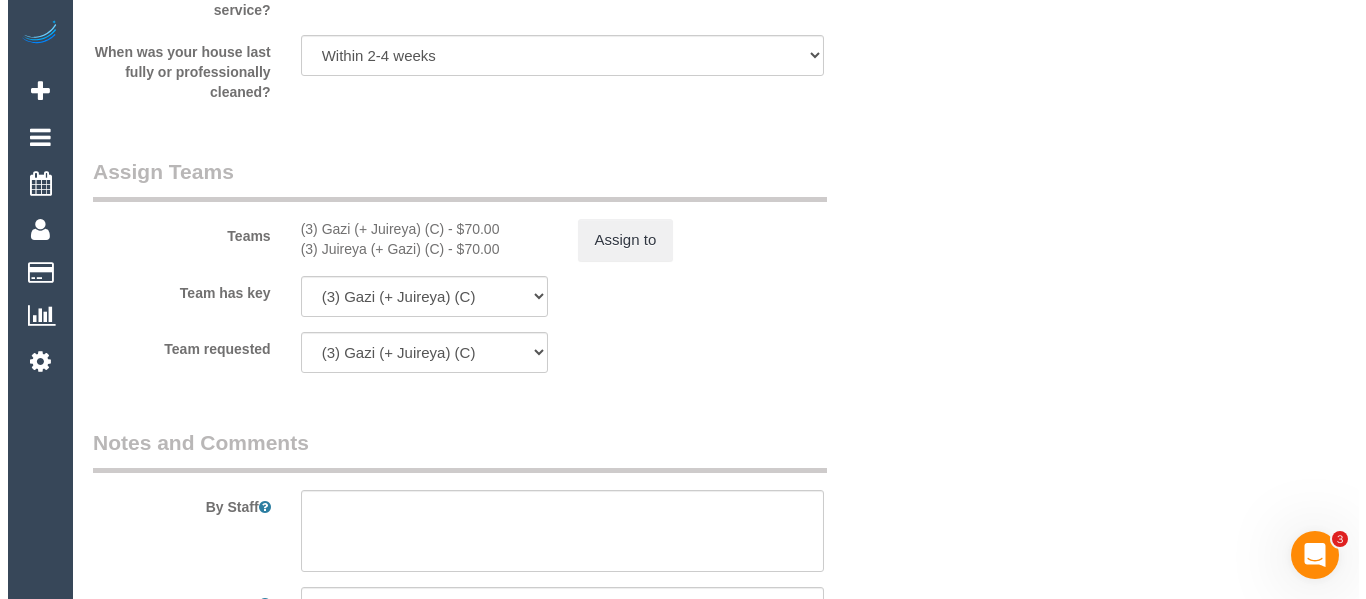 scroll, scrollTop: 3051, scrollLeft: 0, axis: vertical 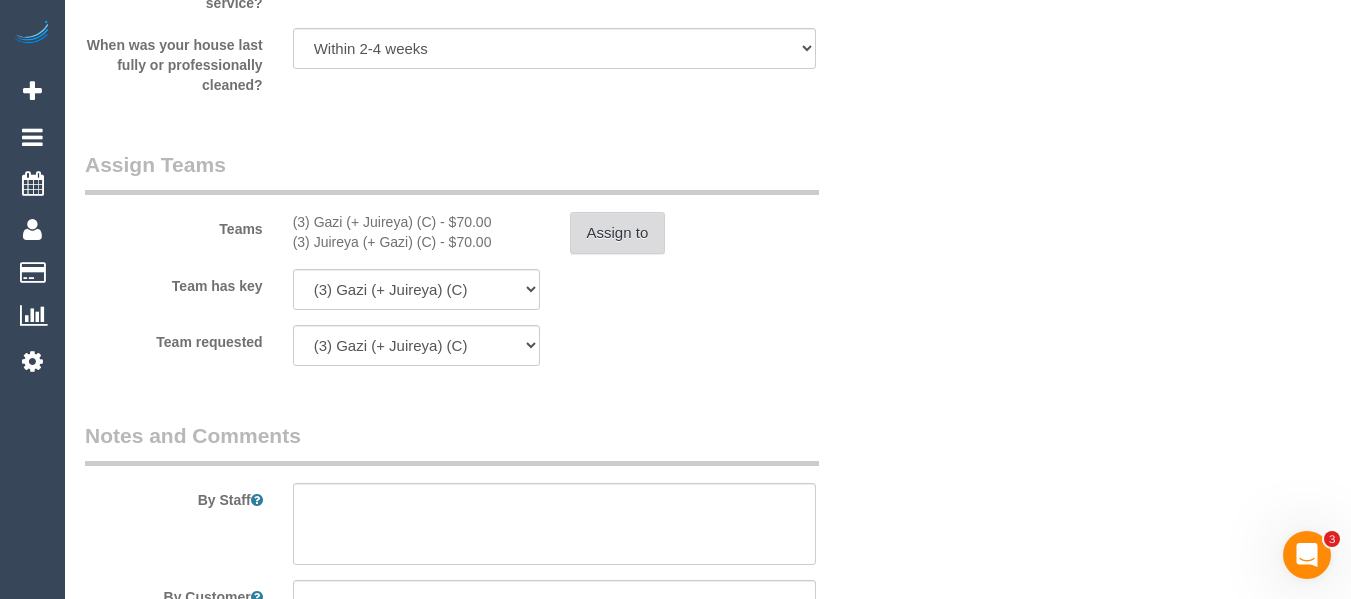 click on "Assign to" at bounding box center [618, 233] 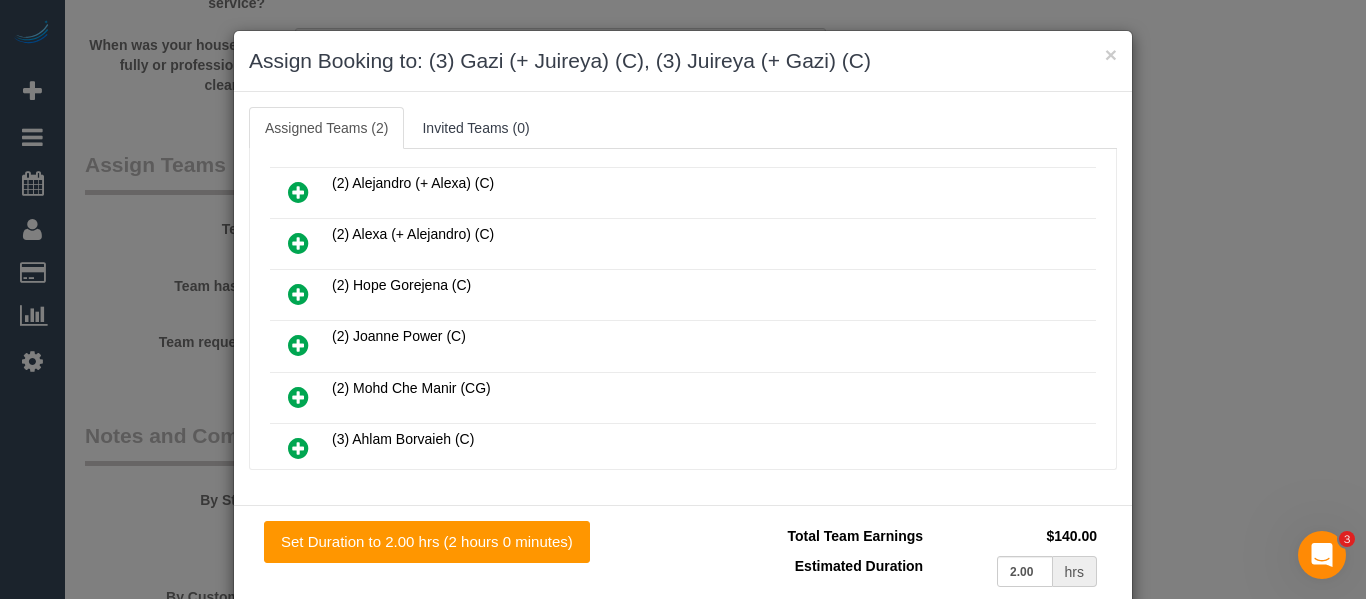 scroll, scrollTop: 500, scrollLeft: 0, axis: vertical 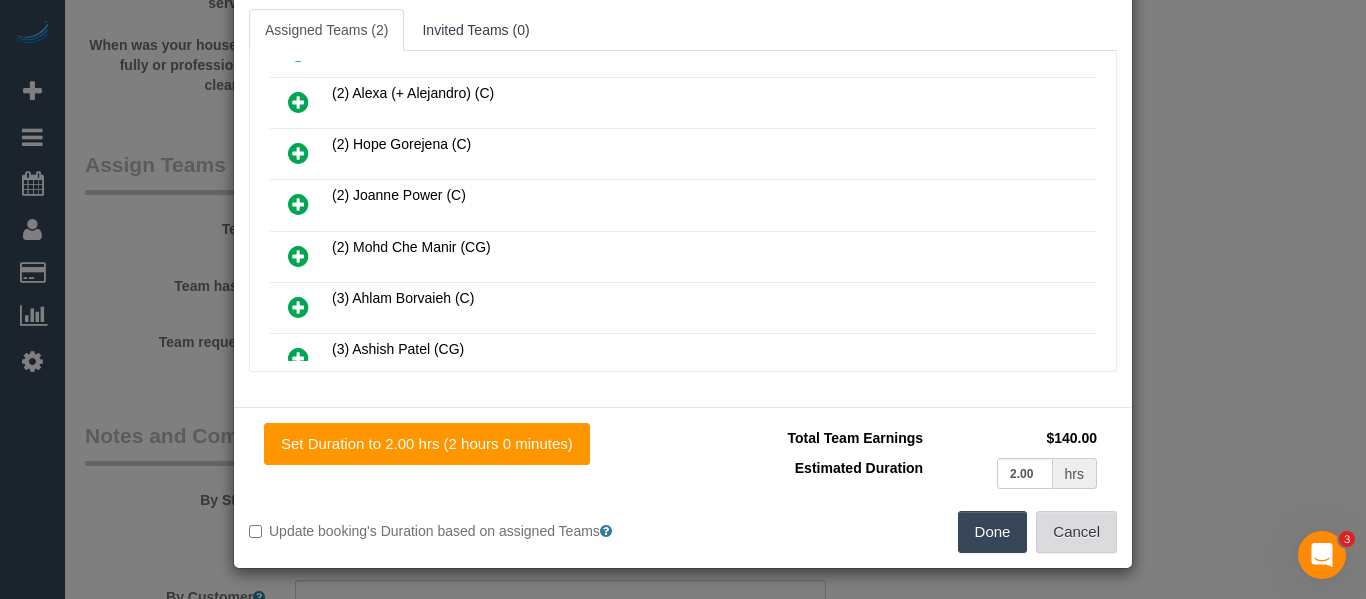 click on "Cancel" at bounding box center [1076, 532] 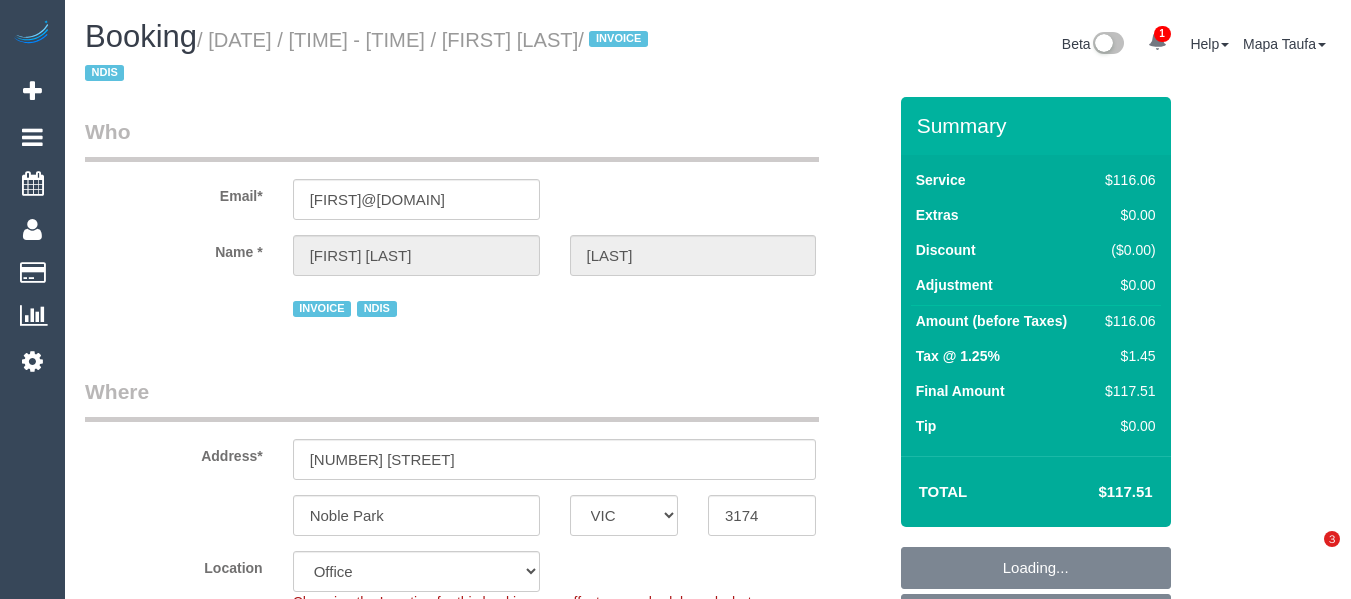 select on "VIC" 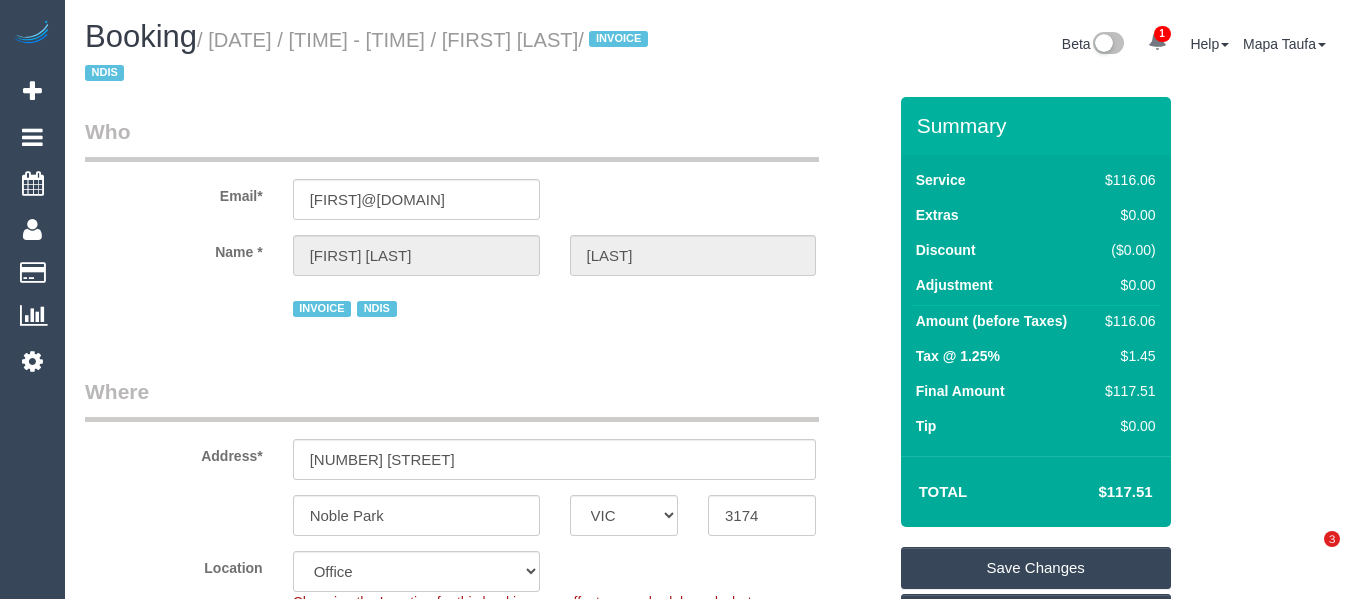 scroll, scrollTop: 0, scrollLeft: 0, axis: both 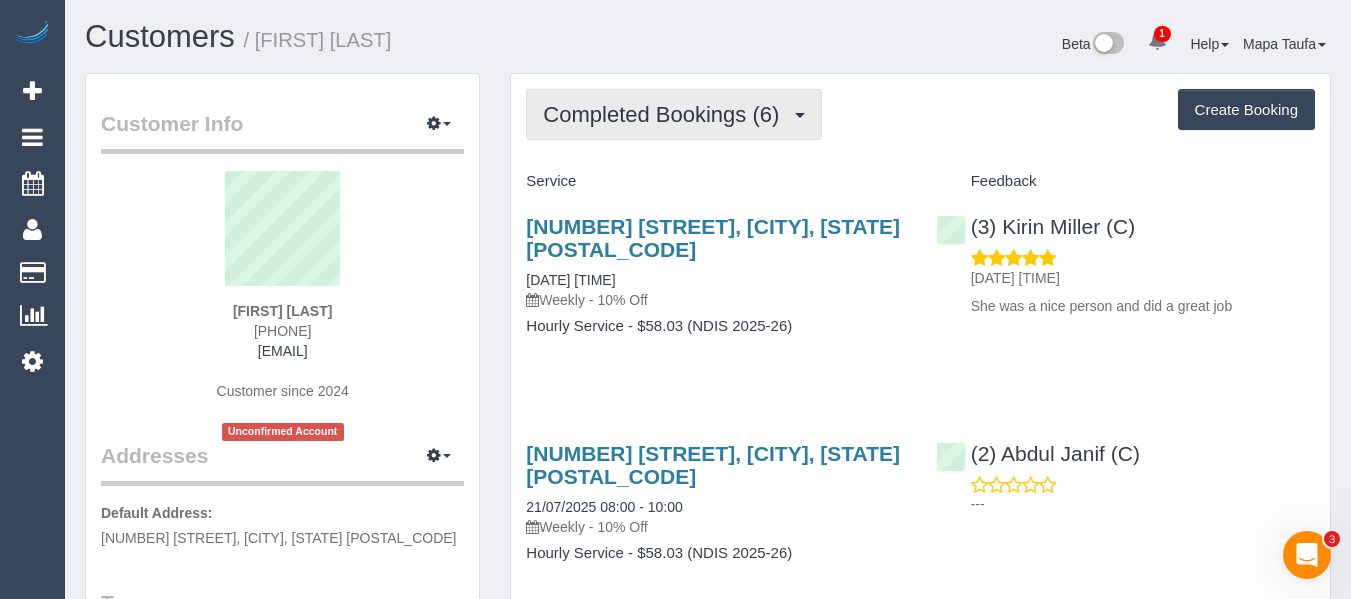 click on "Completed Bookings (6)" at bounding box center (674, 114) 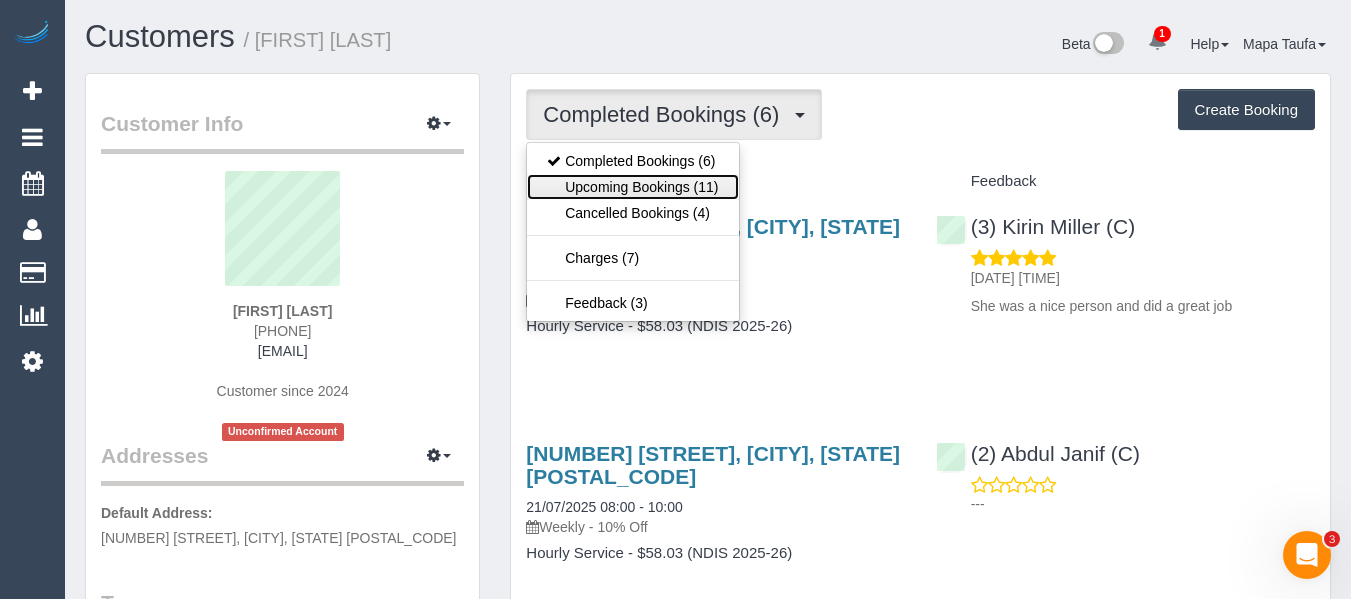 click on "Upcoming Bookings (11)" at bounding box center (632, 187) 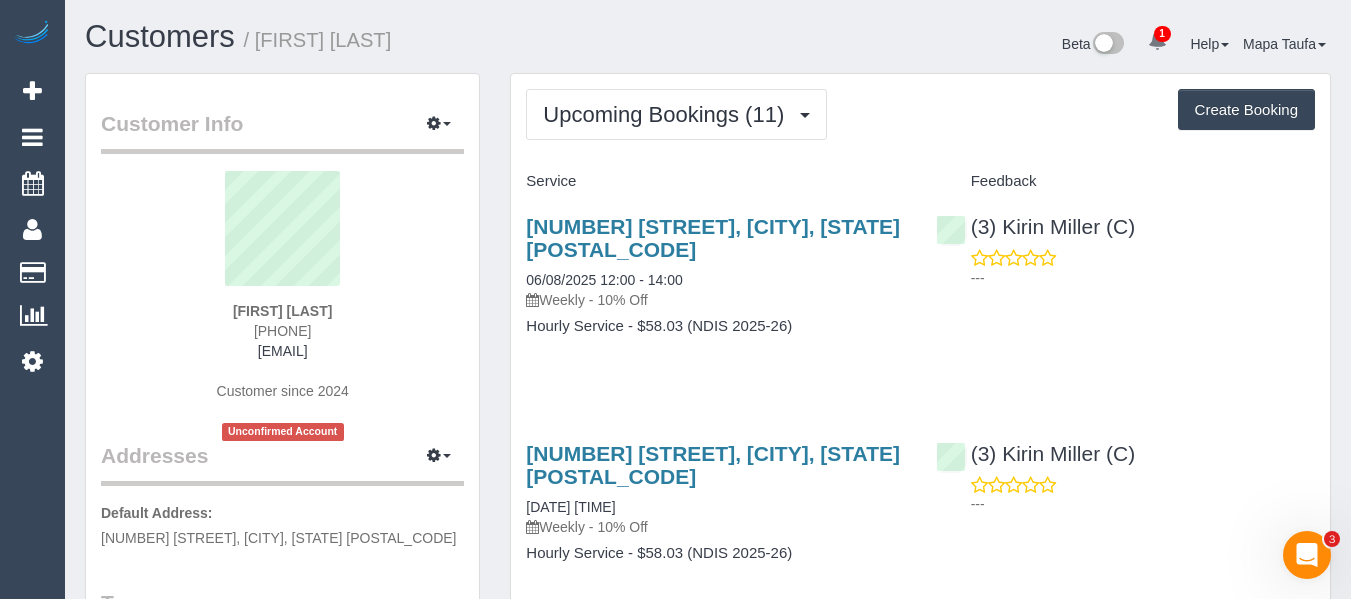 drag, startPoint x: 369, startPoint y: 333, endPoint x: 245, endPoint y: 333, distance: 124 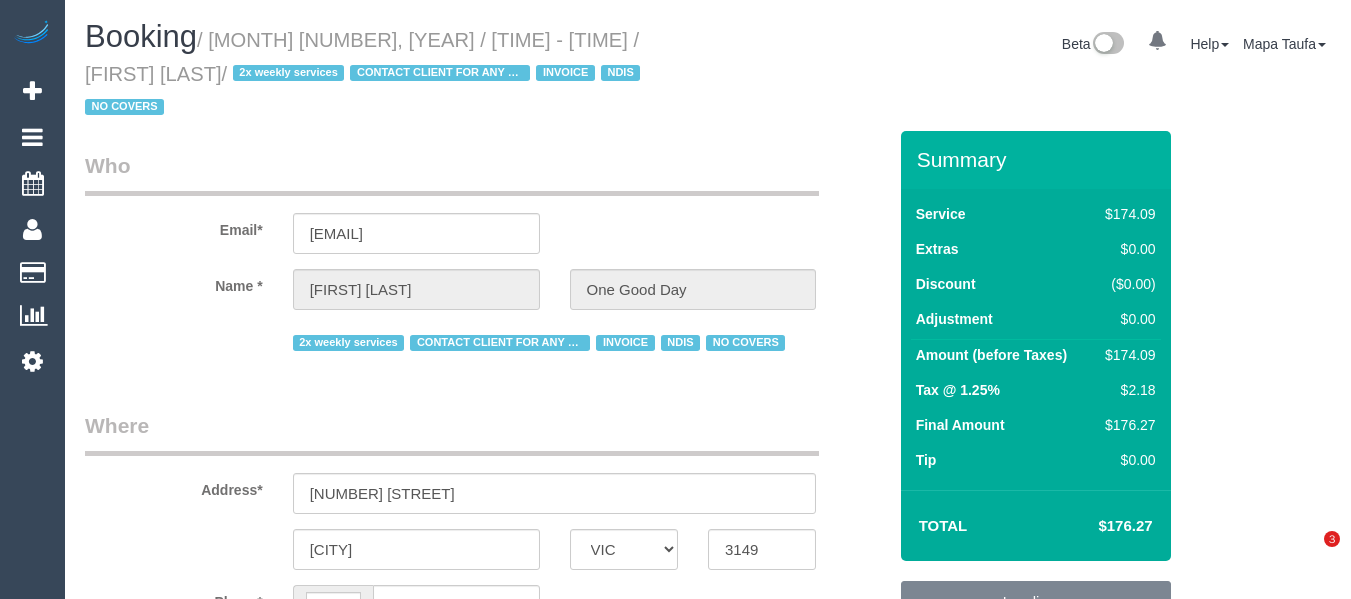 select on "VIC" 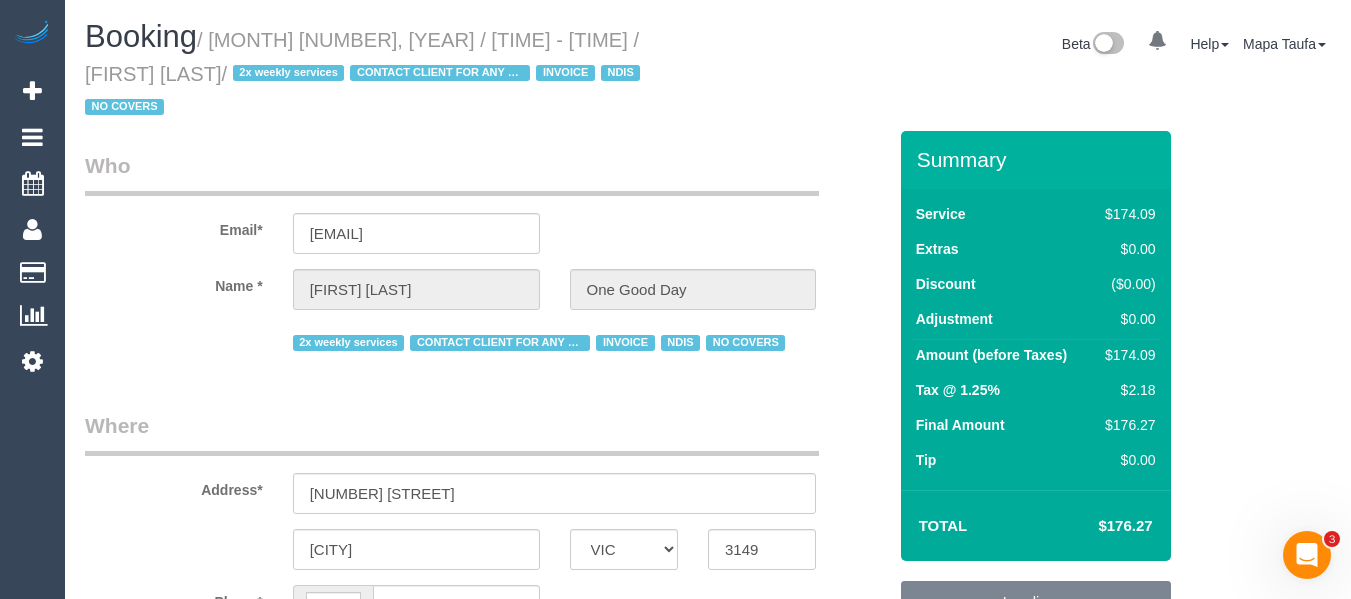 select on "string:AU" 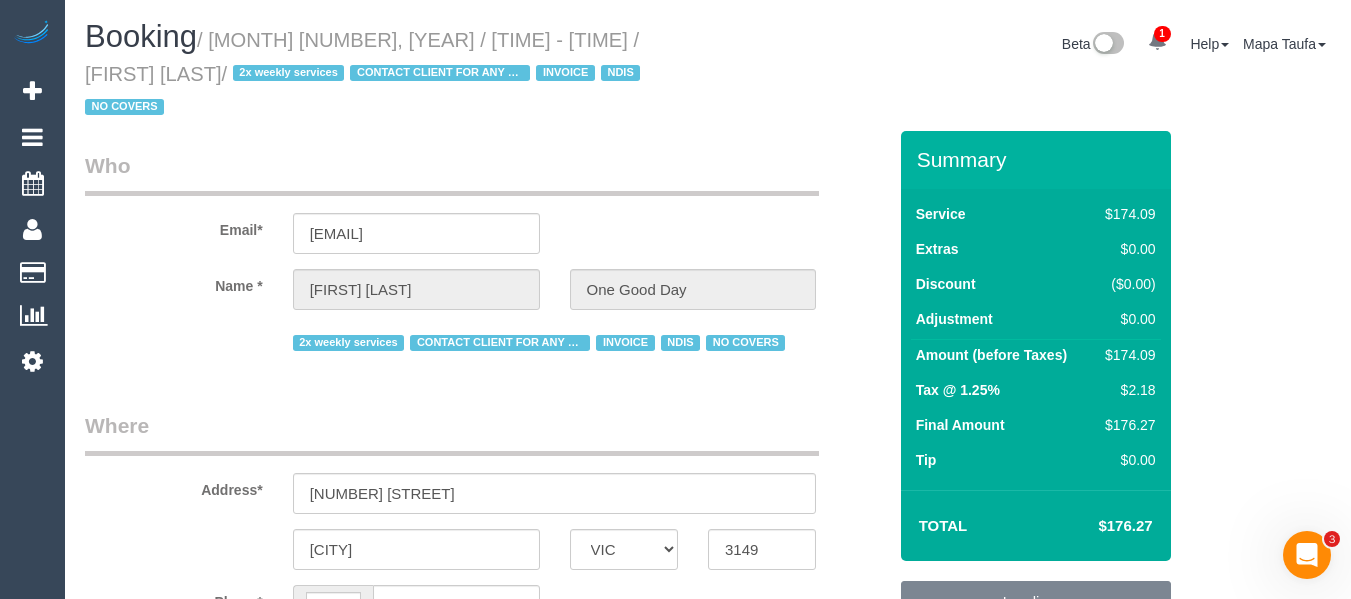 select on "object:557" 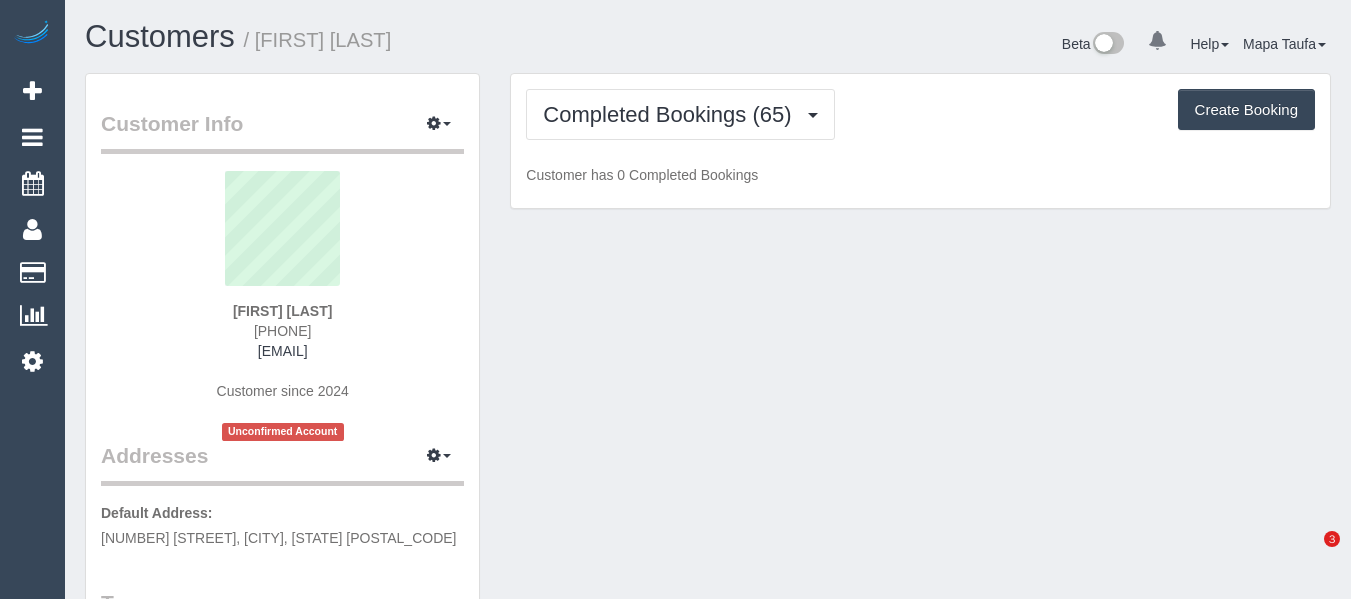 scroll, scrollTop: 0, scrollLeft: 0, axis: both 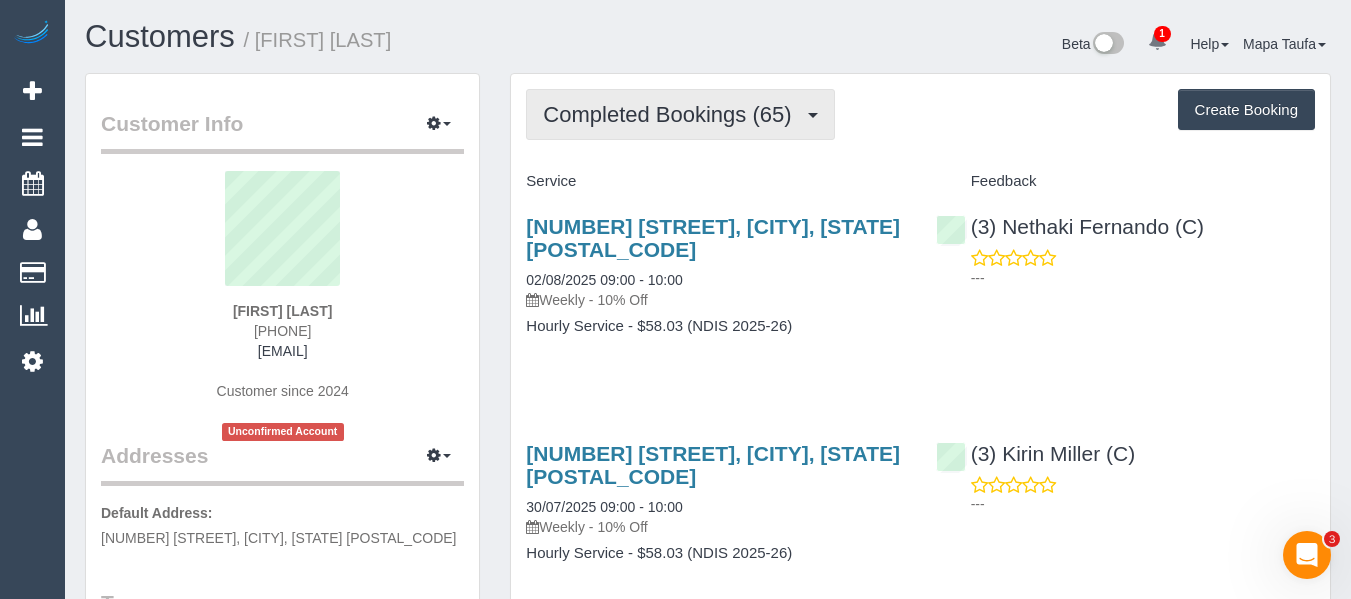 click on "Completed Bookings (65)" at bounding box center (672, 114) 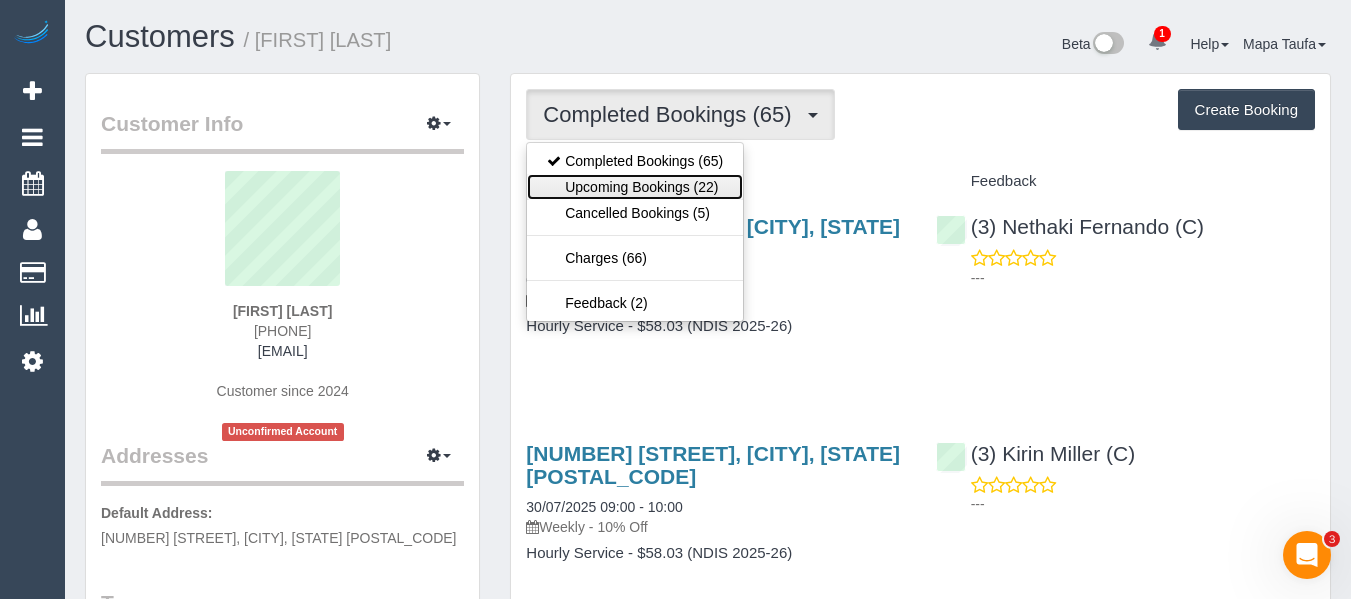 click on "Upcoming Bookings (22)" at bounding box center [635, 187] 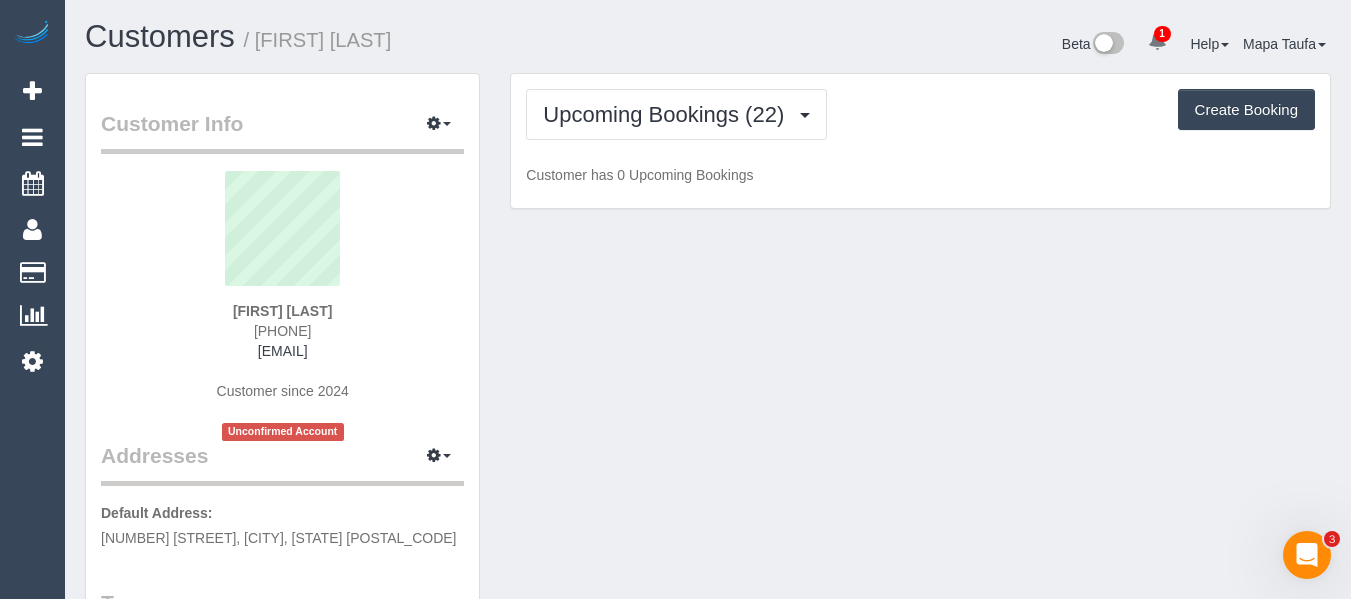 click on "Customers
/ [FIRST] [LAST]" at bounding box center (389, 37) 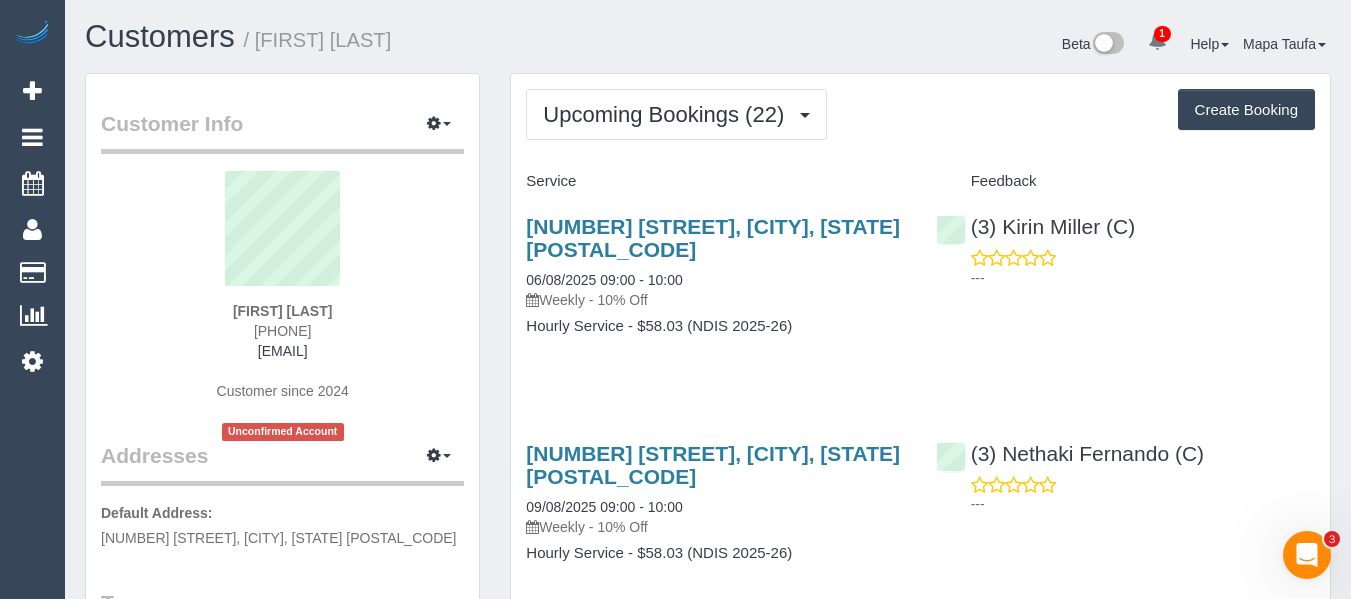 drag, startPoint x: 315, startPoint y: 331, endPoint x: 239, endPoint y: 331, distance: 76 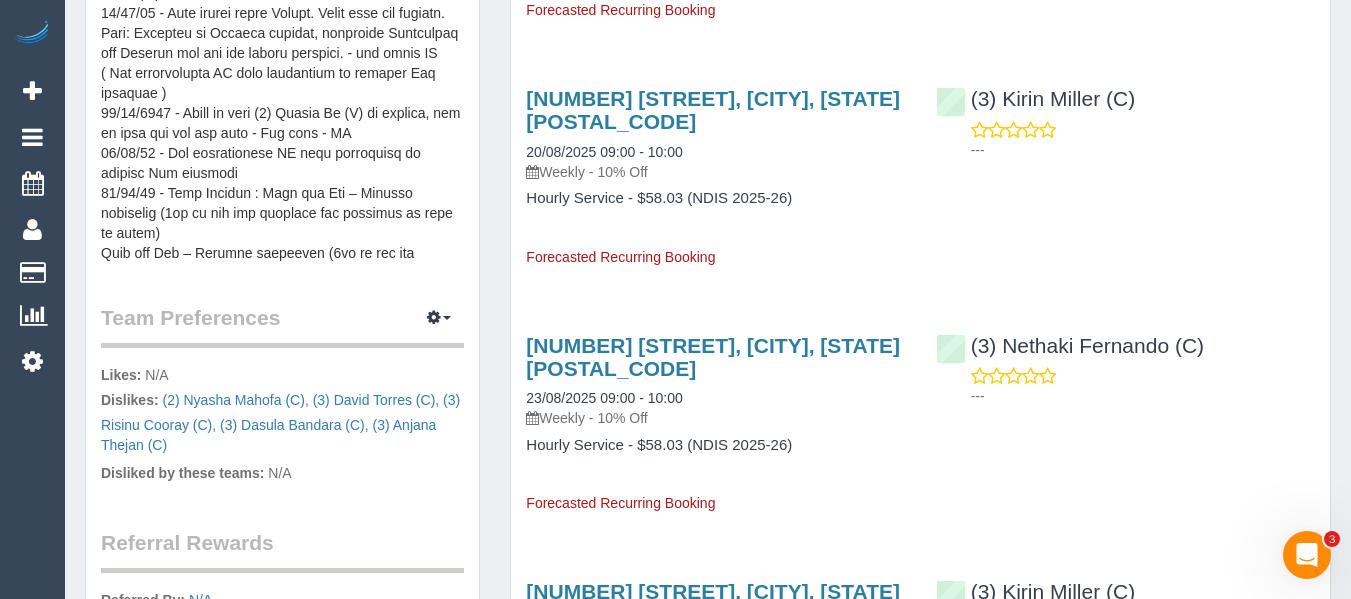 scroll, scrollTop: 900, scrollLeft: 0, axis: vertical 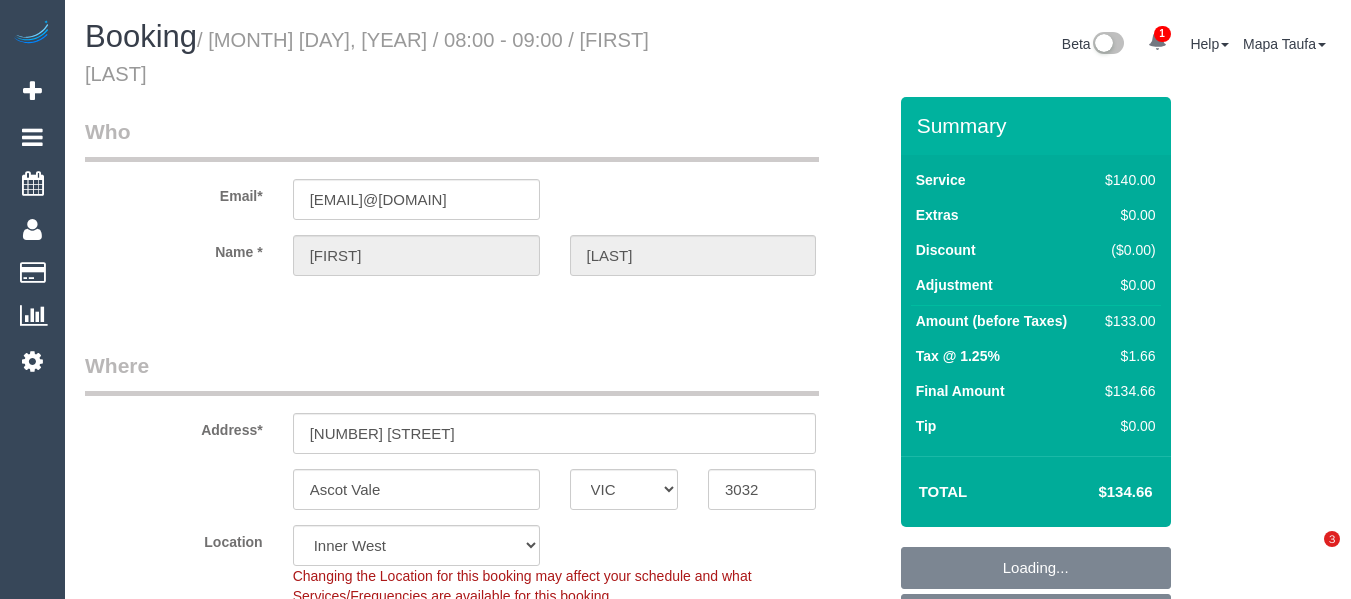 select on "VIC" 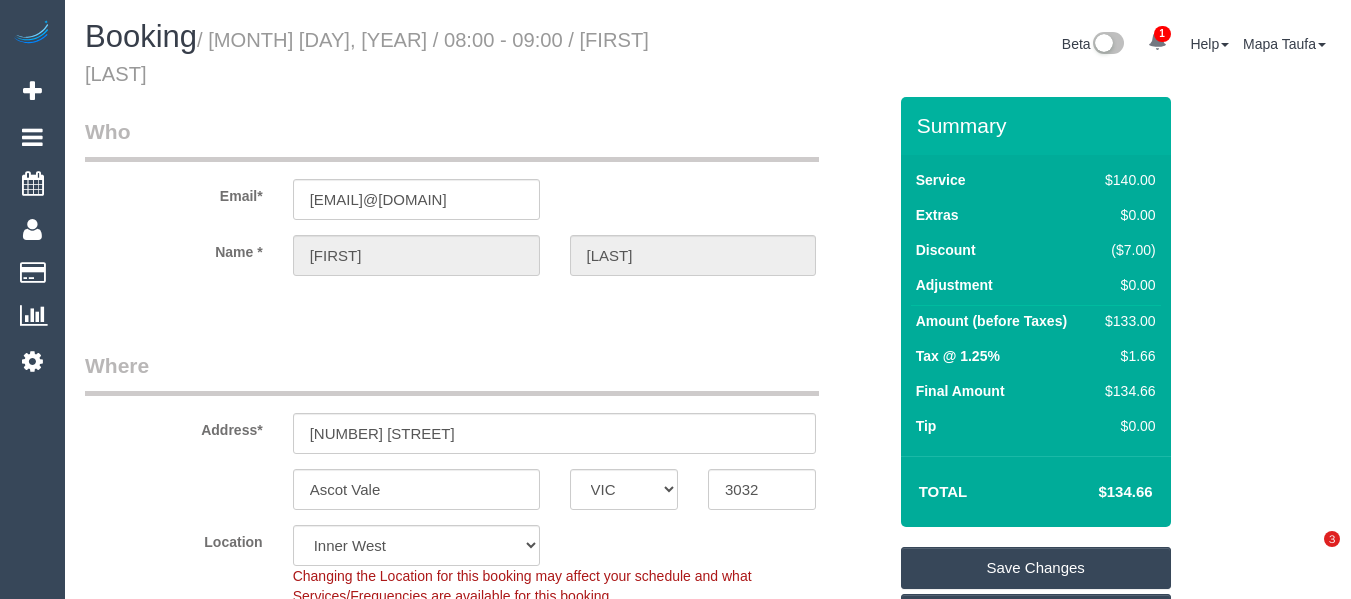 scroll, scrollTop: 0, scrollLeft: 0, axis: both 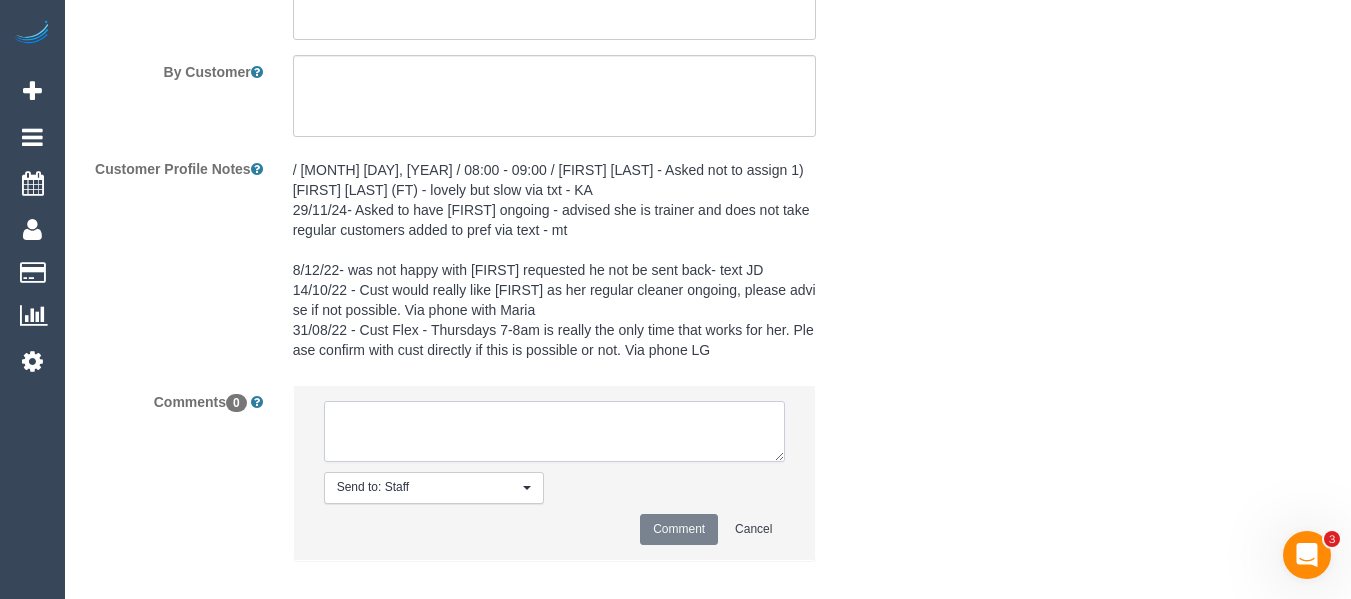 click at bounding box center (555, 432) 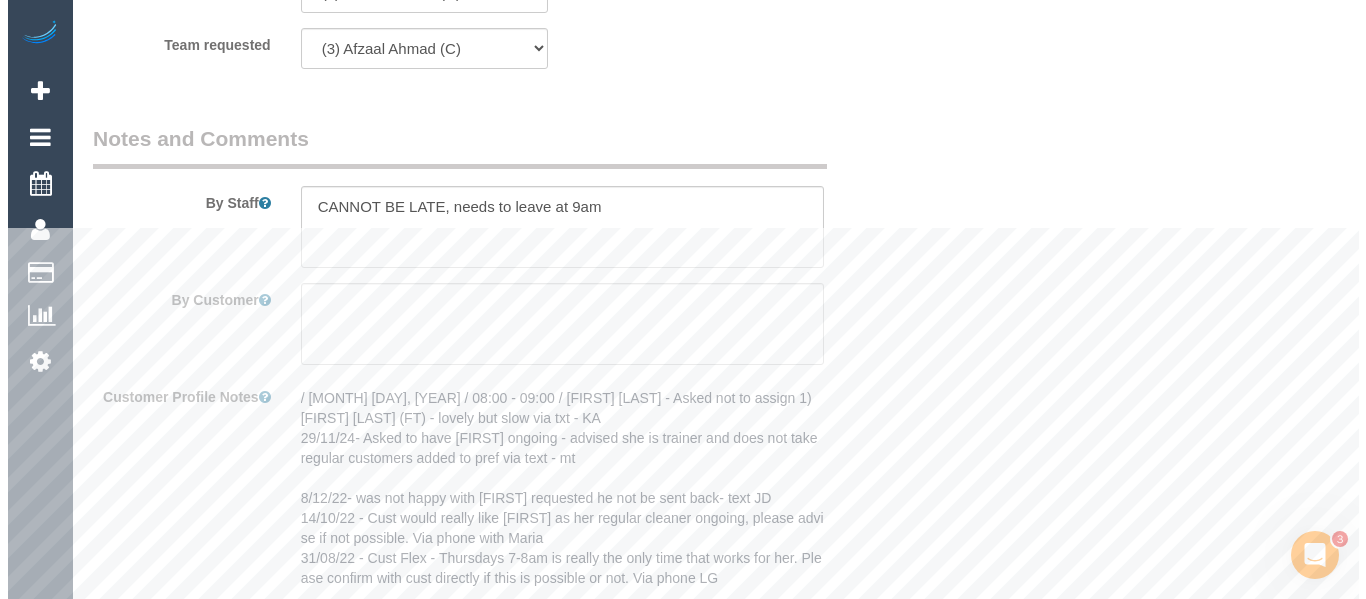 scroll, scrollTop: 3195, scrollLeft: 0, axis: vertical 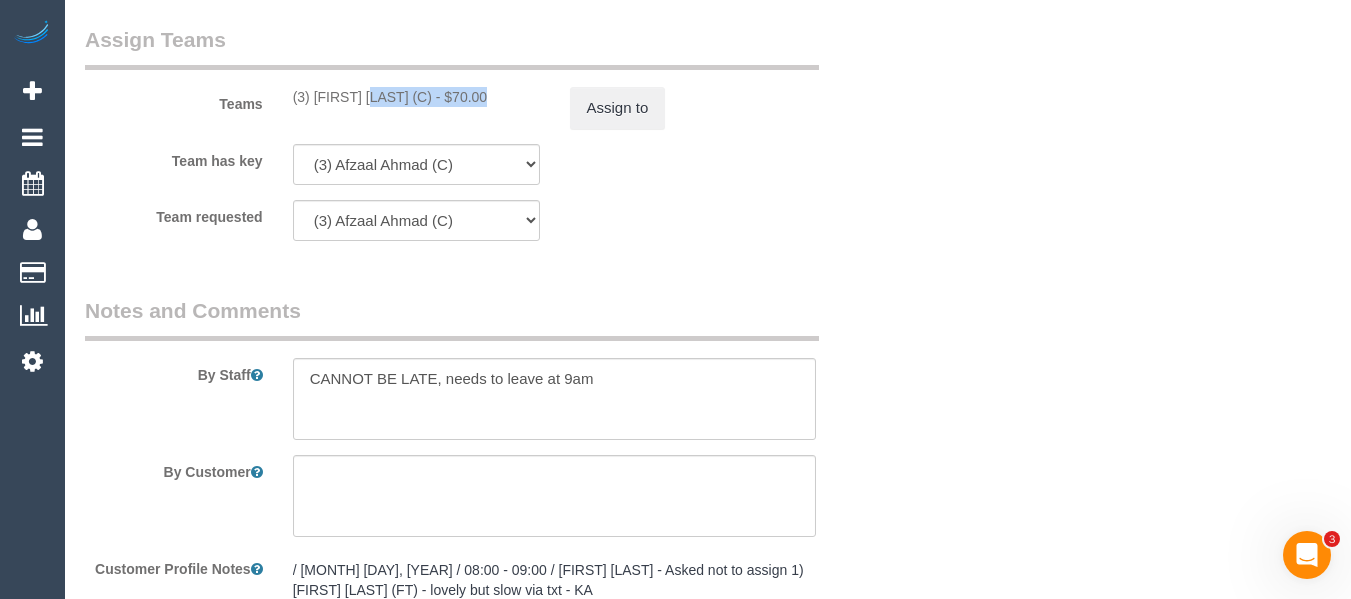 drag, startPoint x: 430, startPoint y: 74, endPoint x: 312, endPoint y: 68, distance: 118.15244 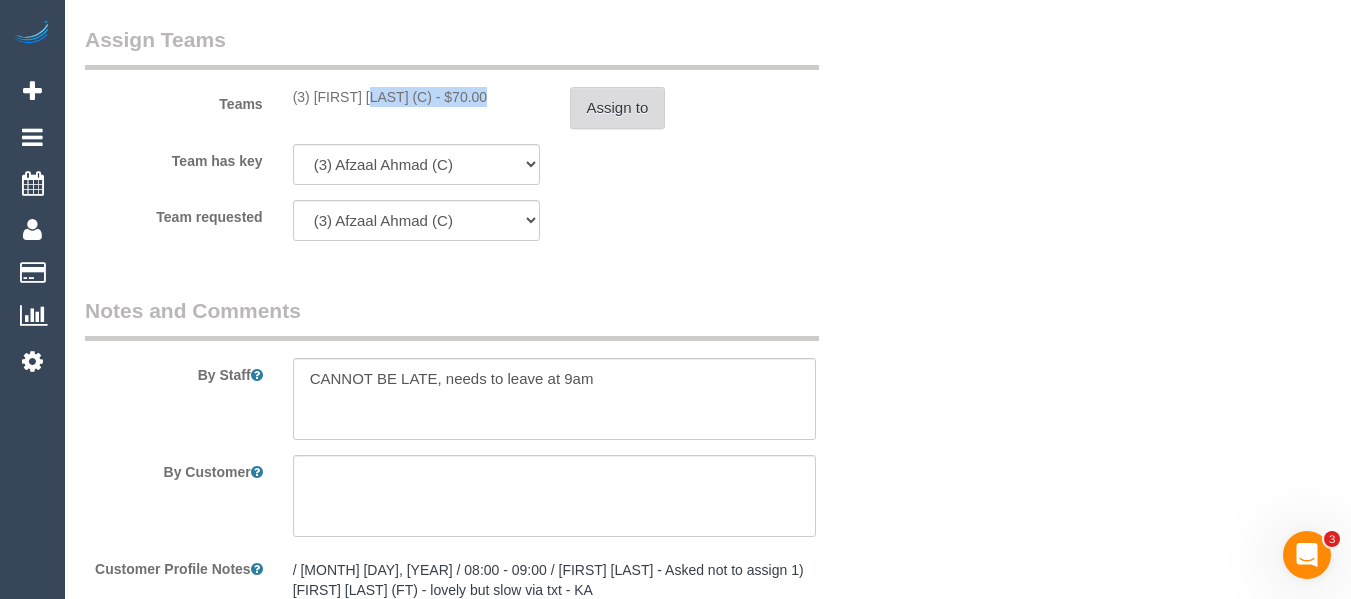 click on "Assign to" at bounding box center (618, 108) 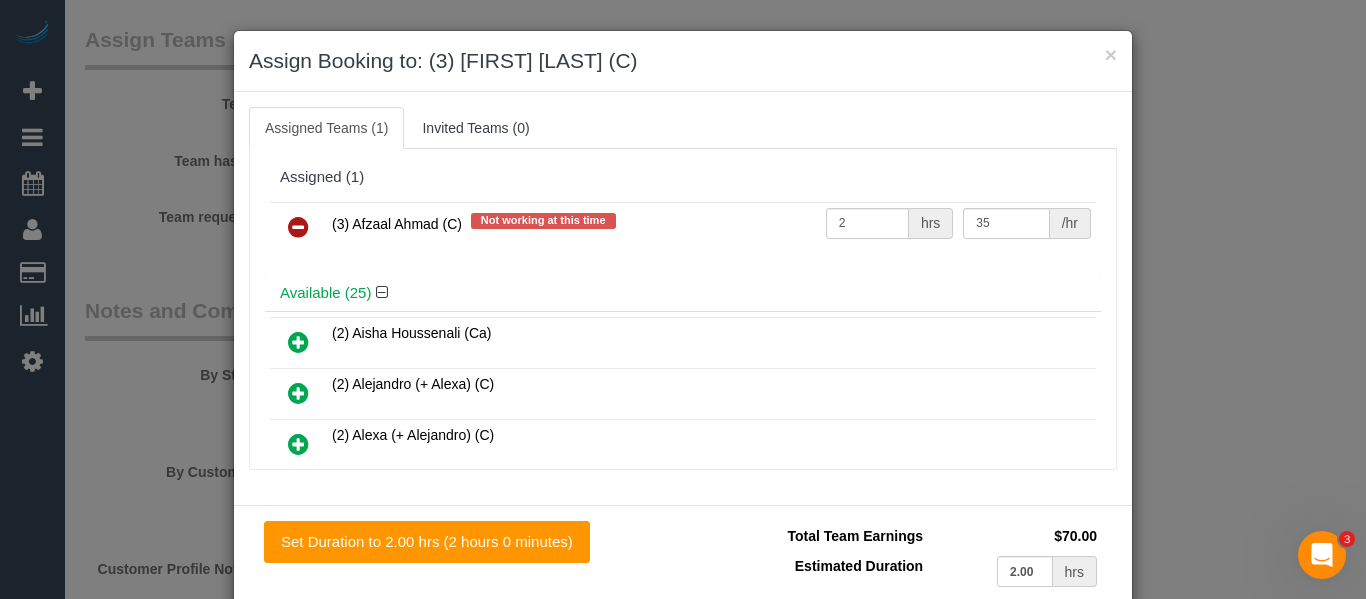 click at bounding box center [298, 228] 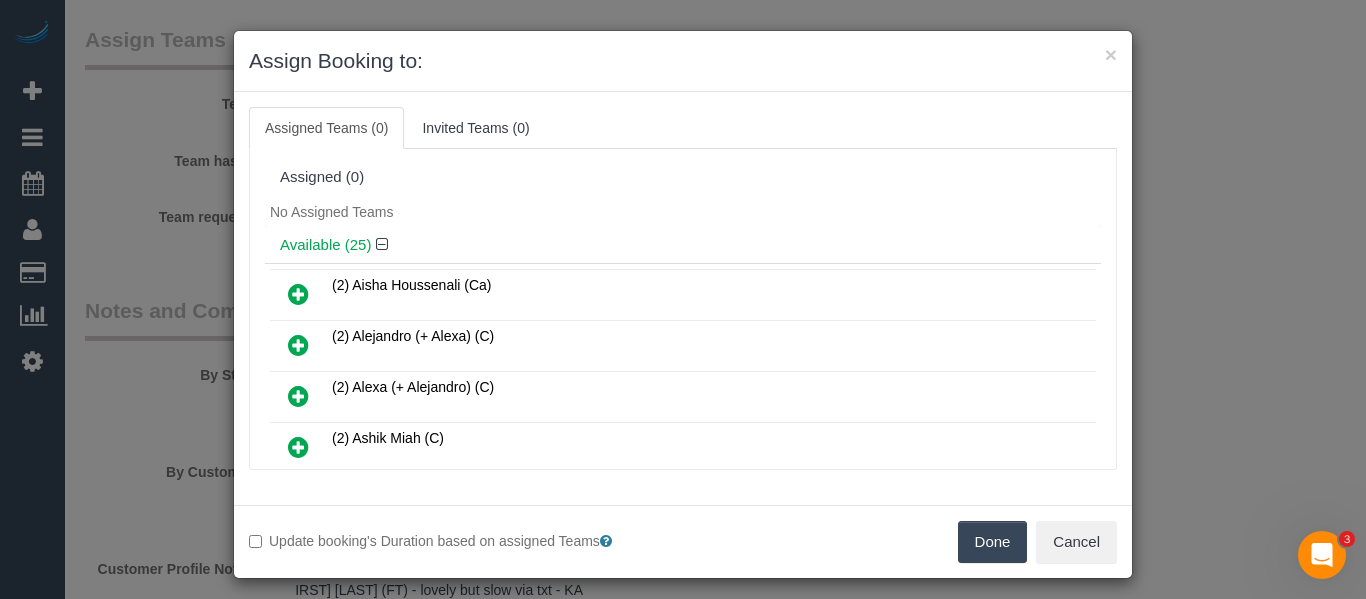 click on "Available (25)" at bounding box center [683, 245] 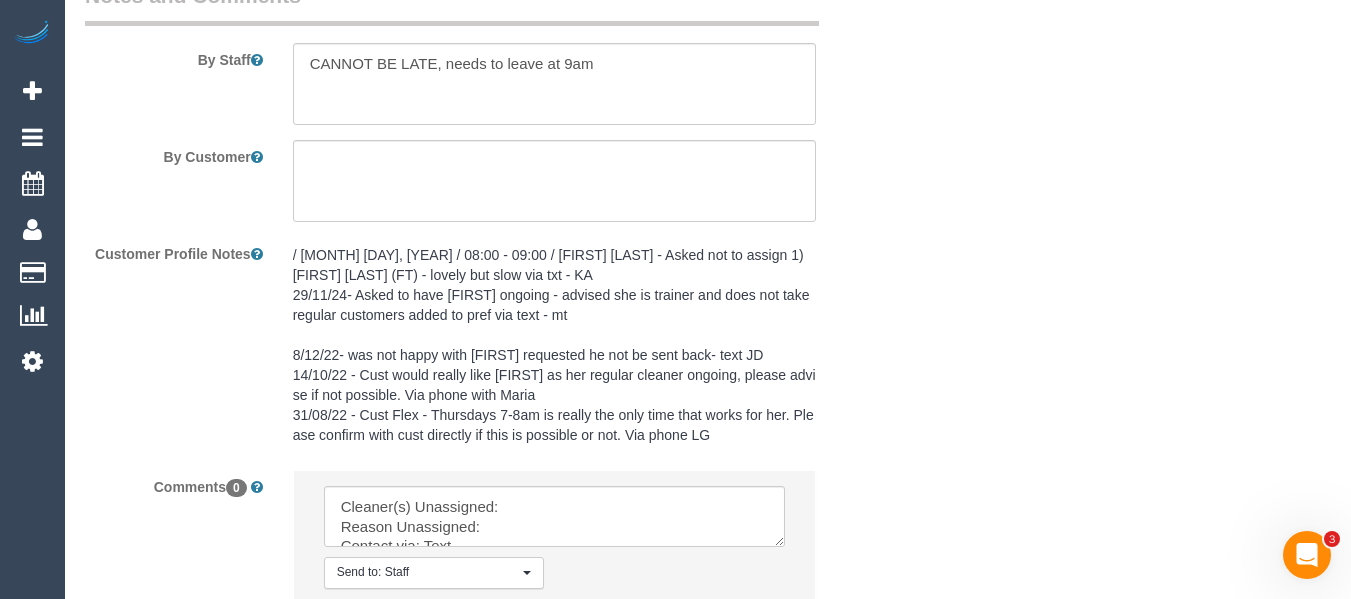 scroll, scrollTop: 3678, scrollLeft: 0, axis: vertical 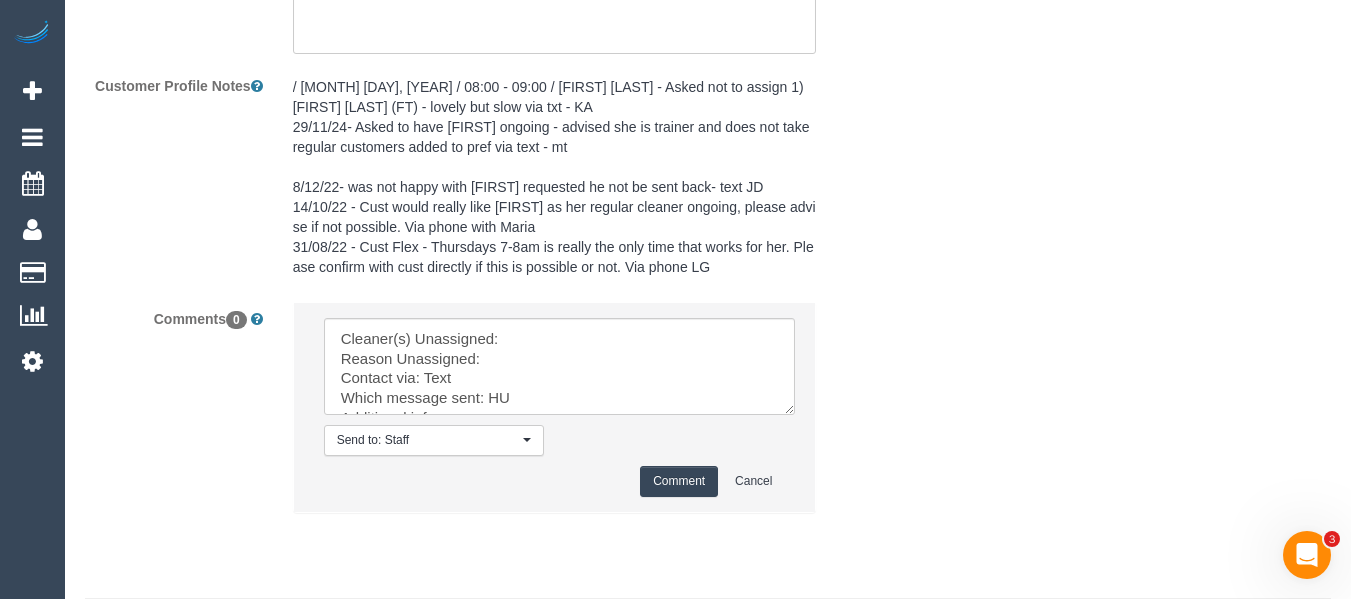 drag, startPoint x: 776, startPoint y: 350, endPoint x: 815, endPoint y: 445, distance: 102.69372 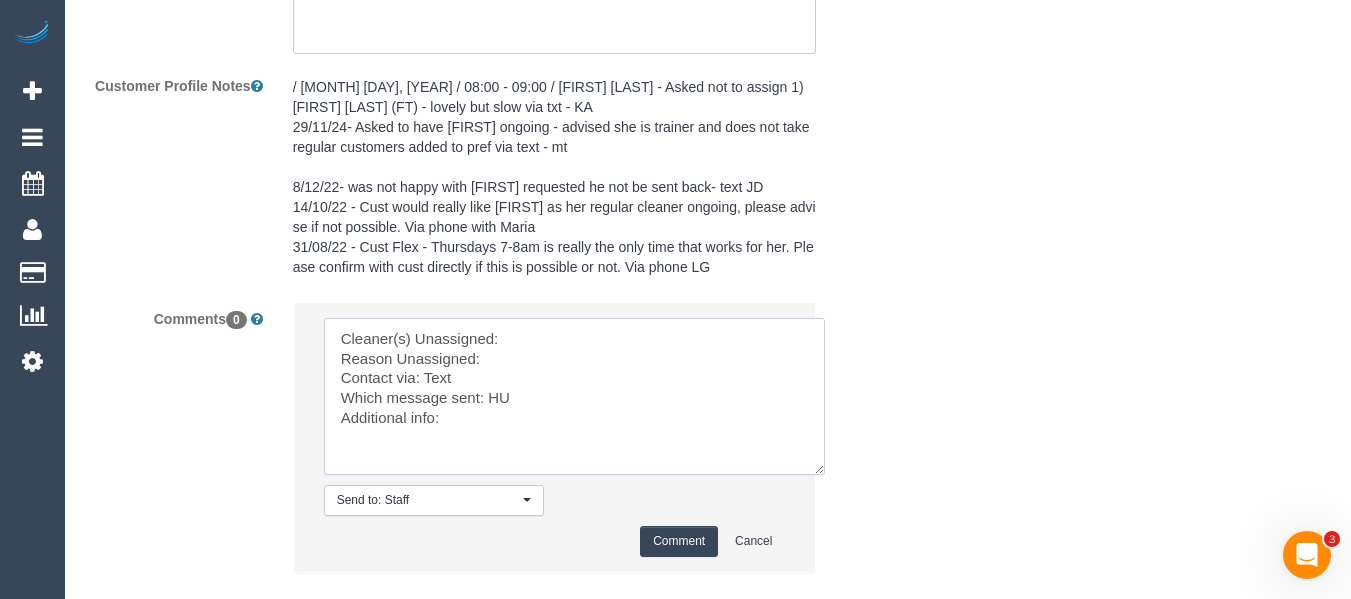 click at bounding box center [574, 396] 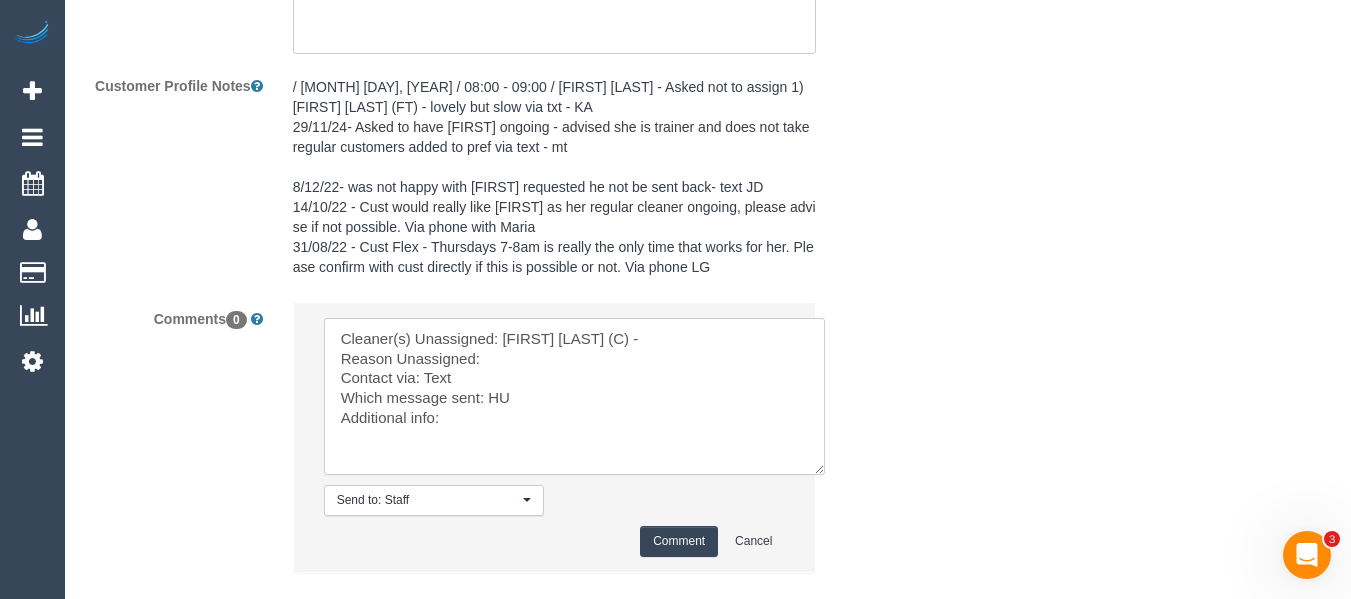 click at bounding box center (574, 396) 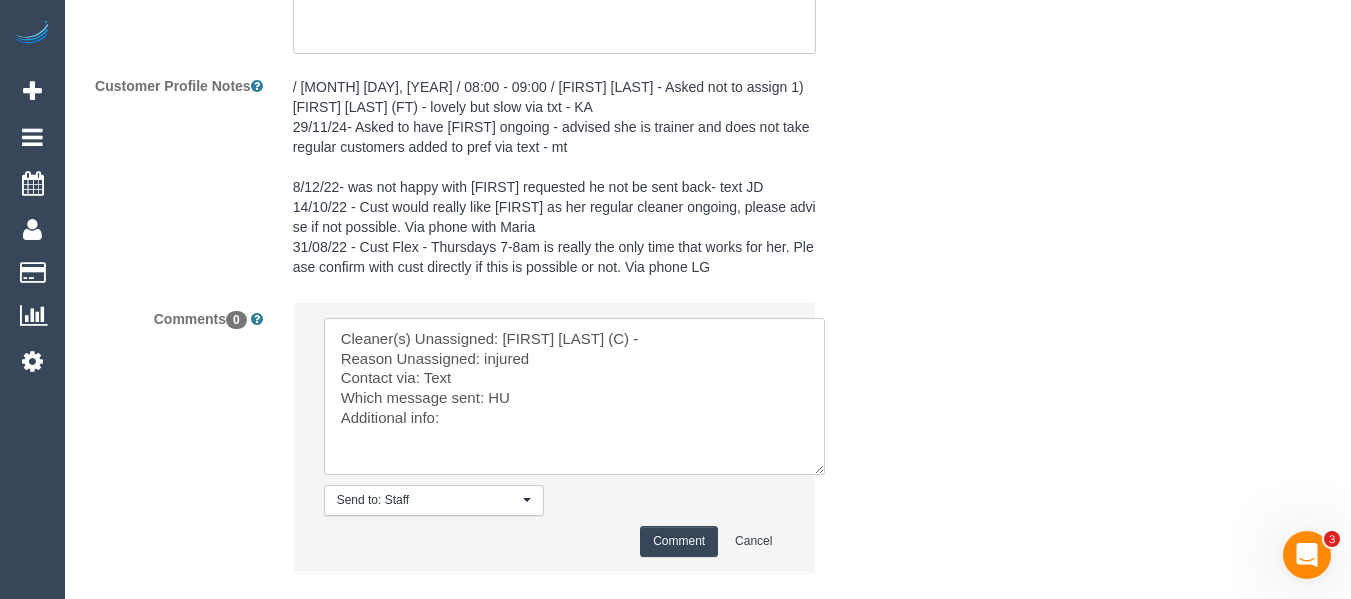 click at bounding box center (574, 396) 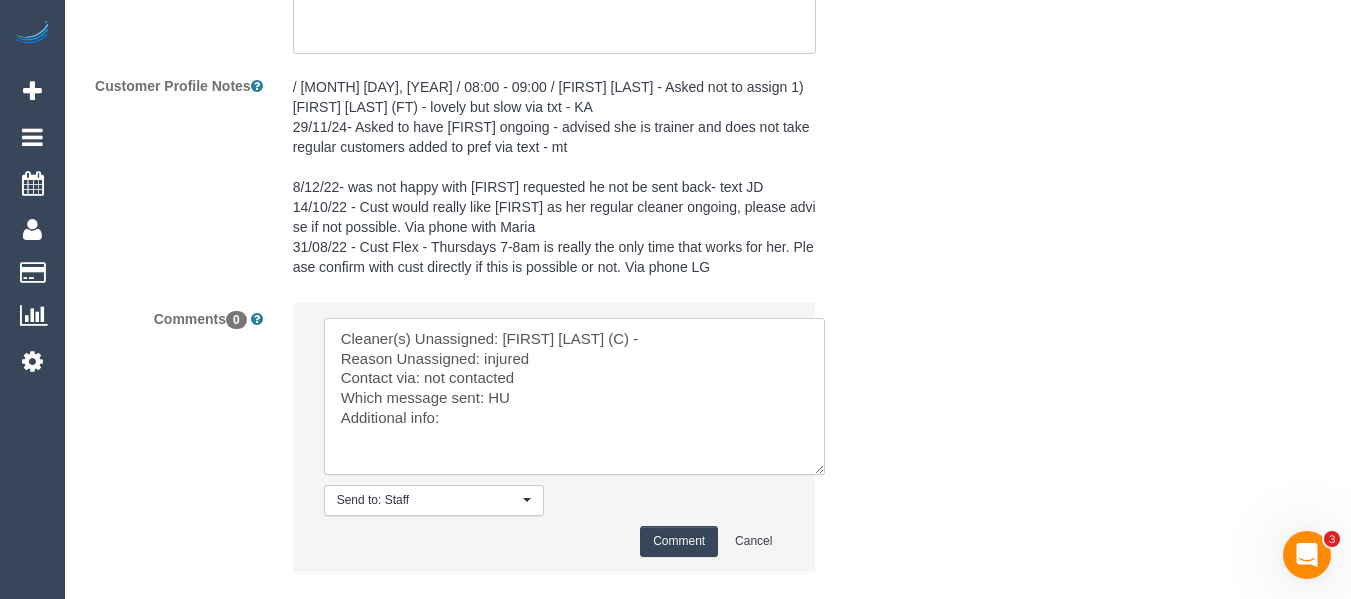 click at bounding box center (574, 396) 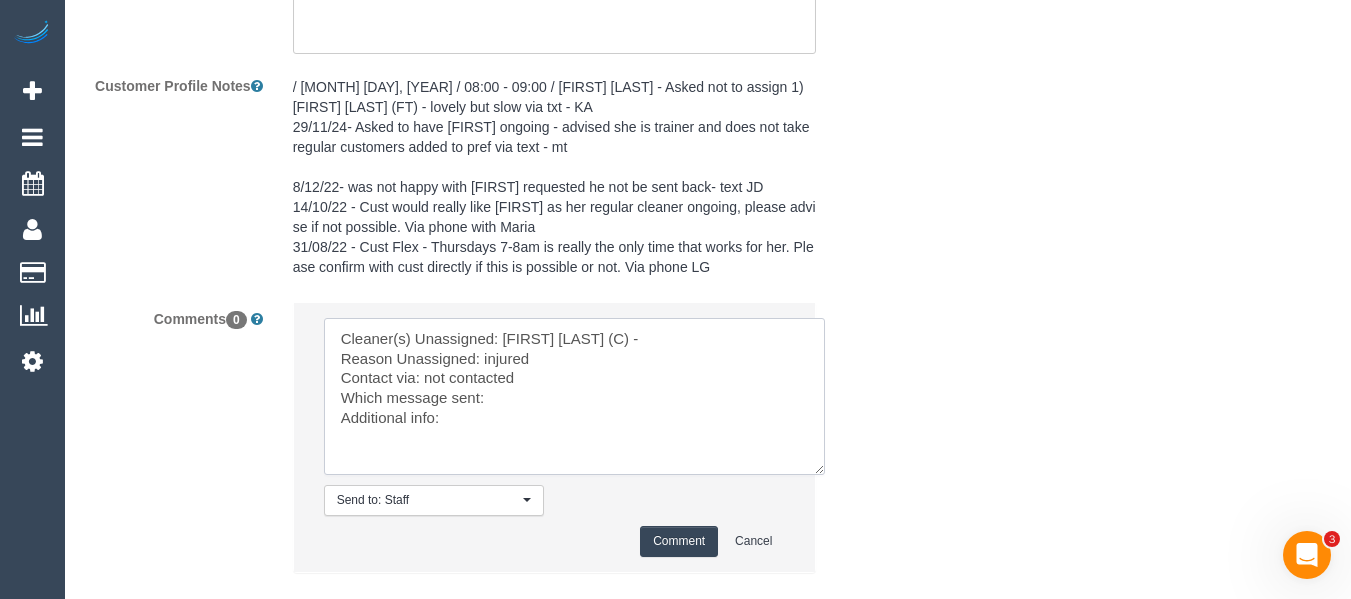 type on "Cleaner(s) Unassigned: Afzaal Ahmad (C) -
Reason Unassigned: injured
Contact via: not contacted
Which message sent:
Additional info:" 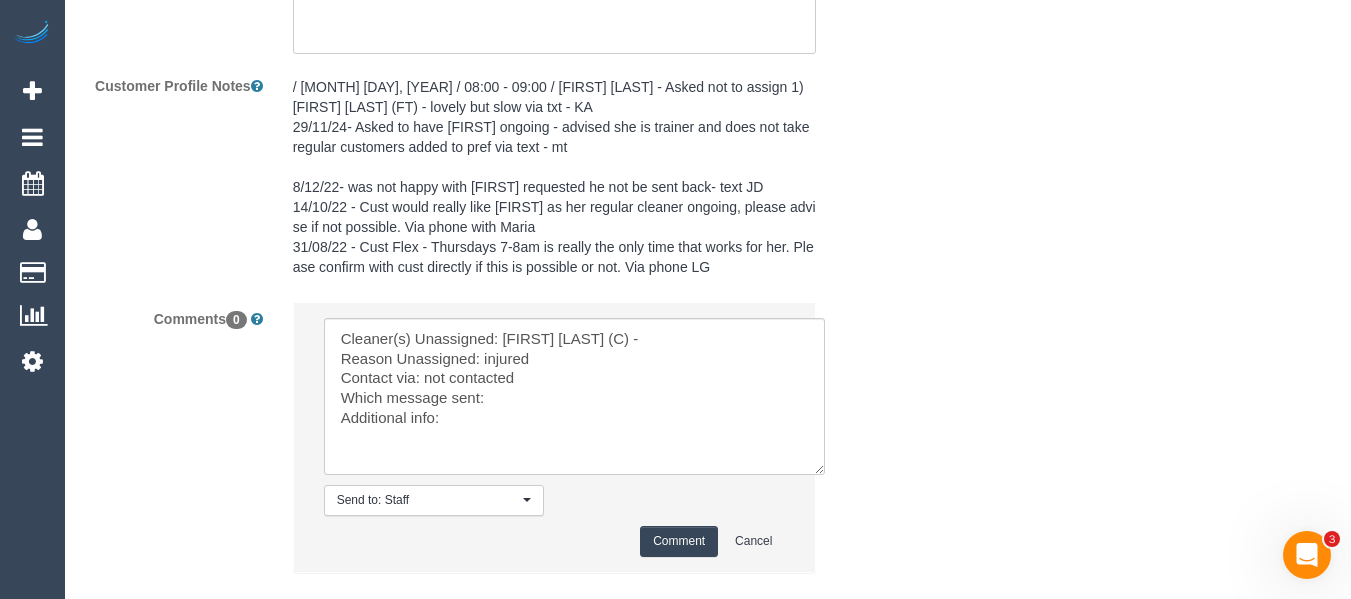 click on "Comment" at bounding box center (679, 541) 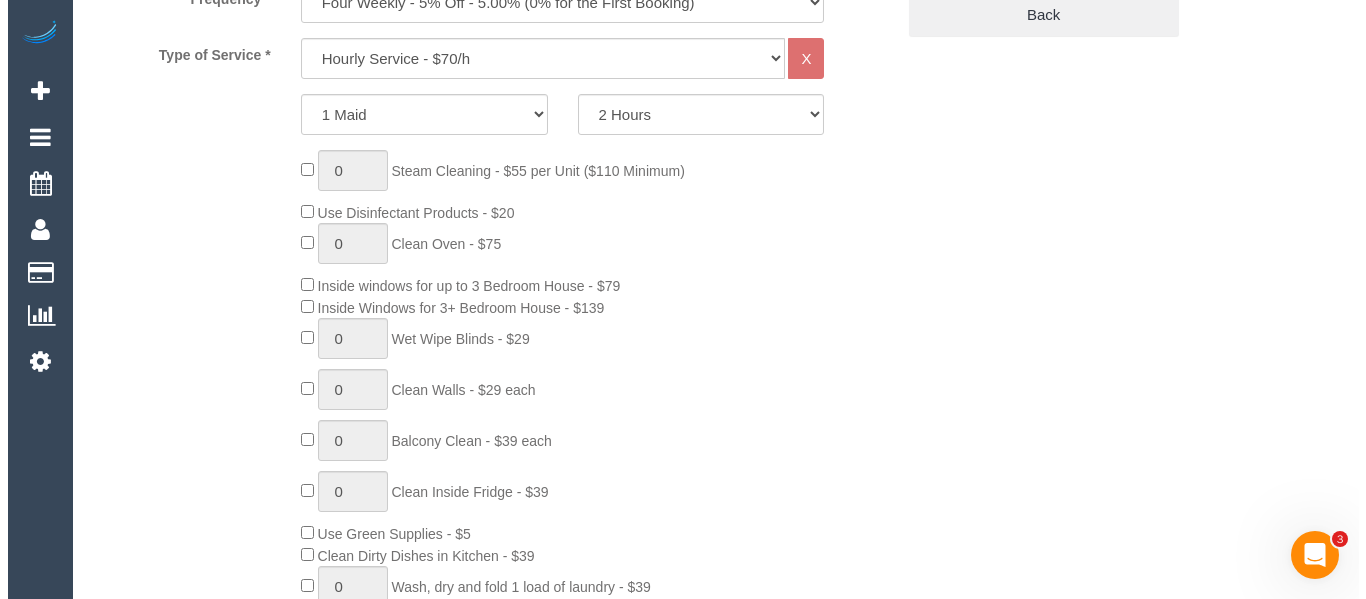 scroll, scrollTop: 0, scrollLeft: 0, axis: both 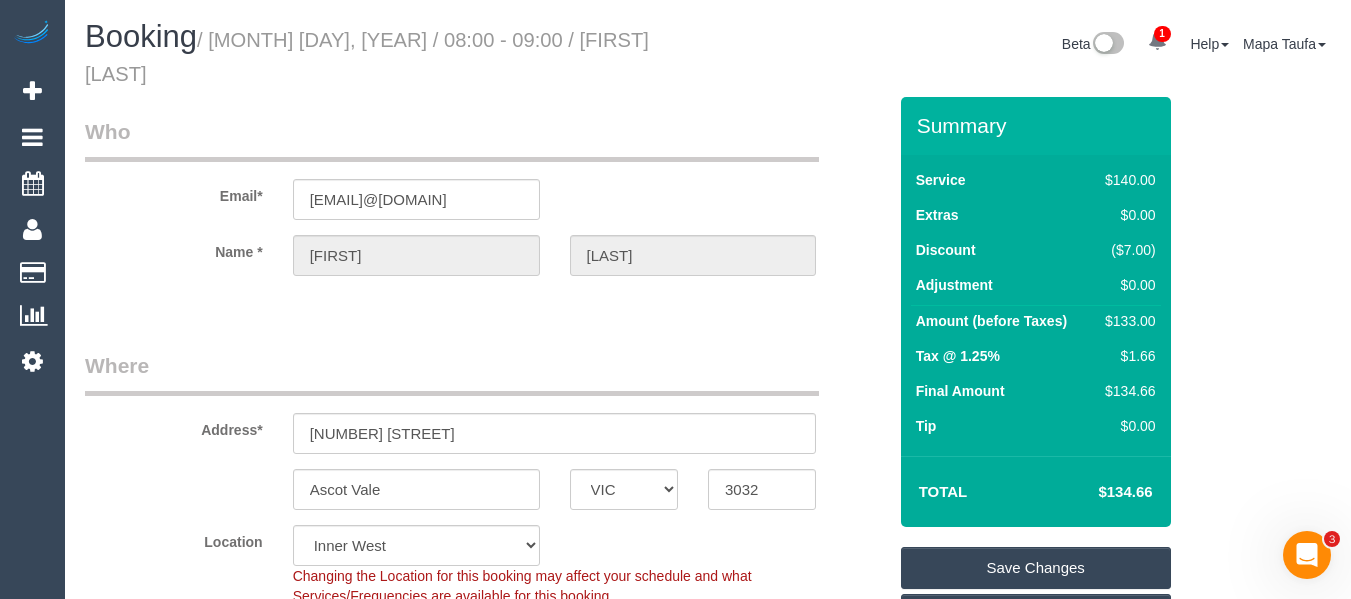 click on "Save Changes" at bounding box center [1036, 568] 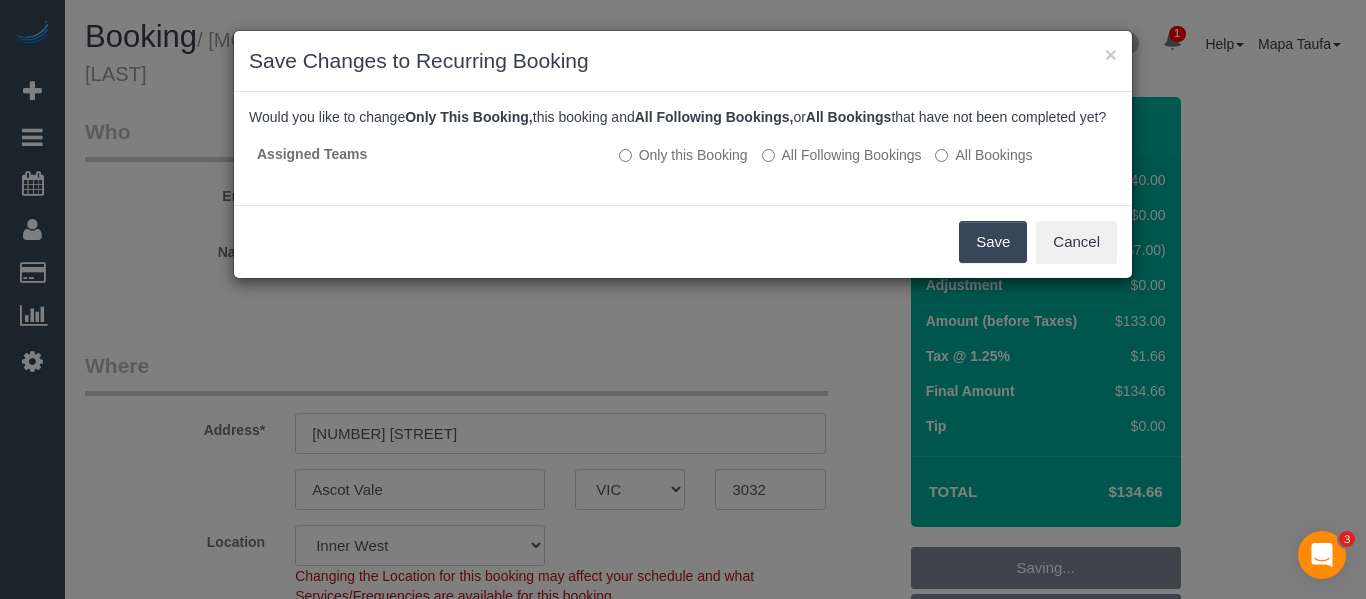 click on "Save" at bounding box center [993, 242] 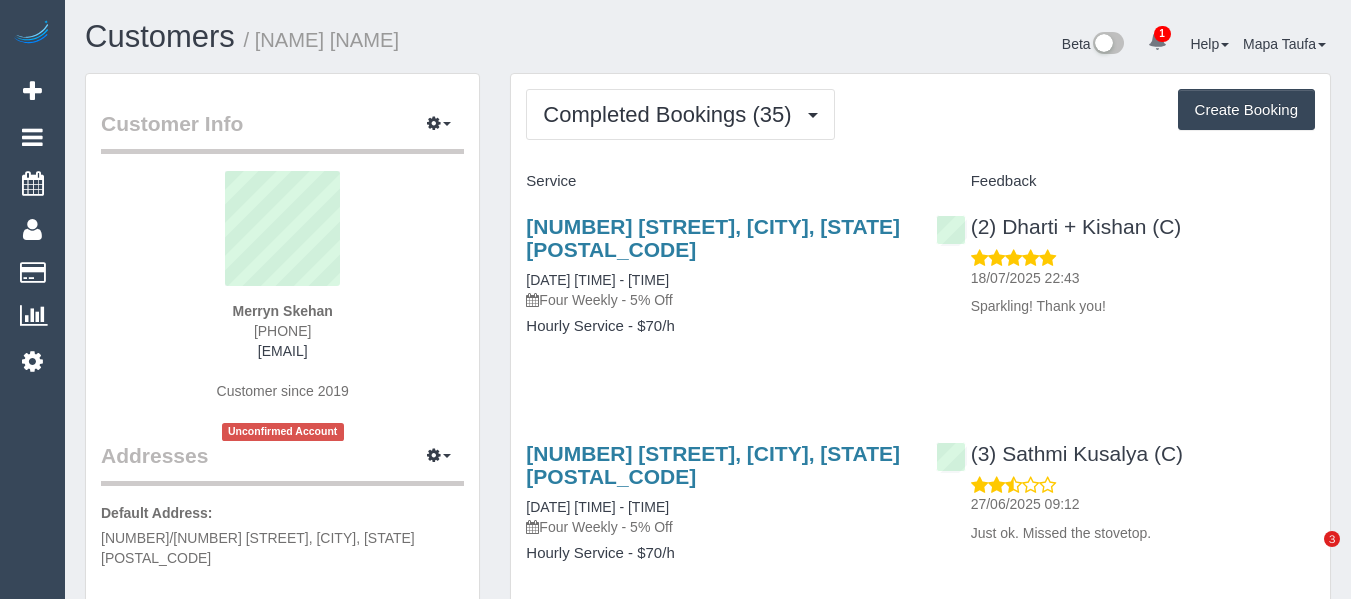 scroll, scrollTop: 0, scrollLeft: 0, axis: both 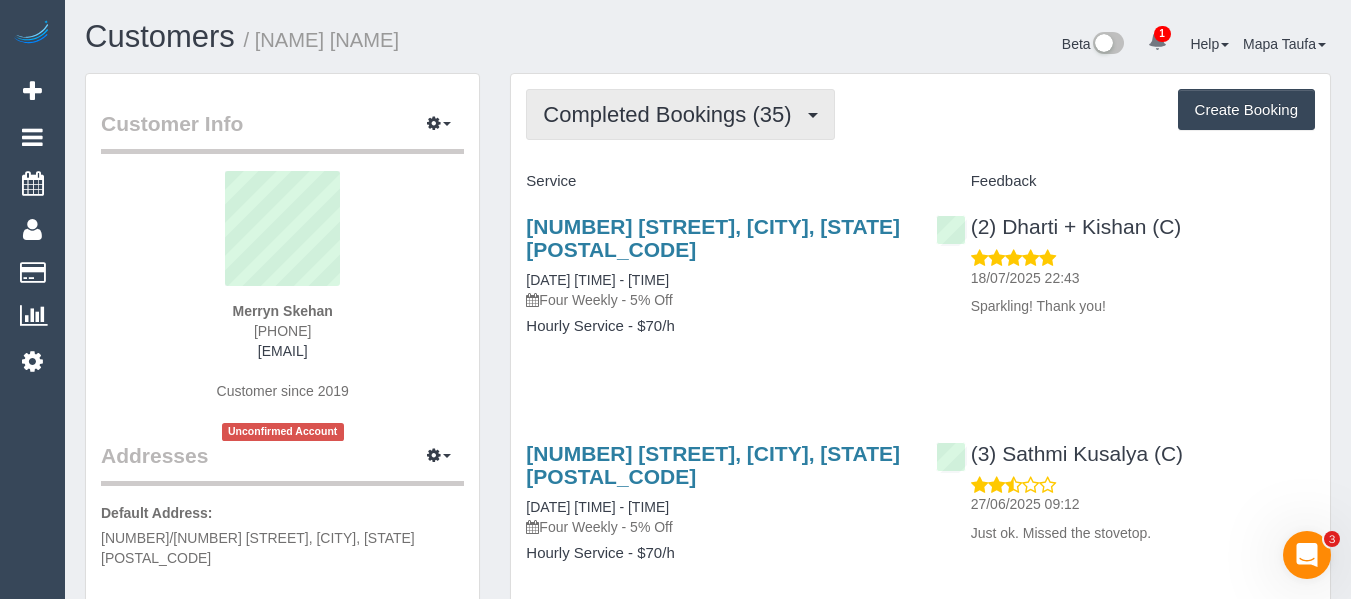 drag, startPoint x: 694, startPoint y: 113, endPoint x: 663, endPoint y: 171, distance: 65.76473 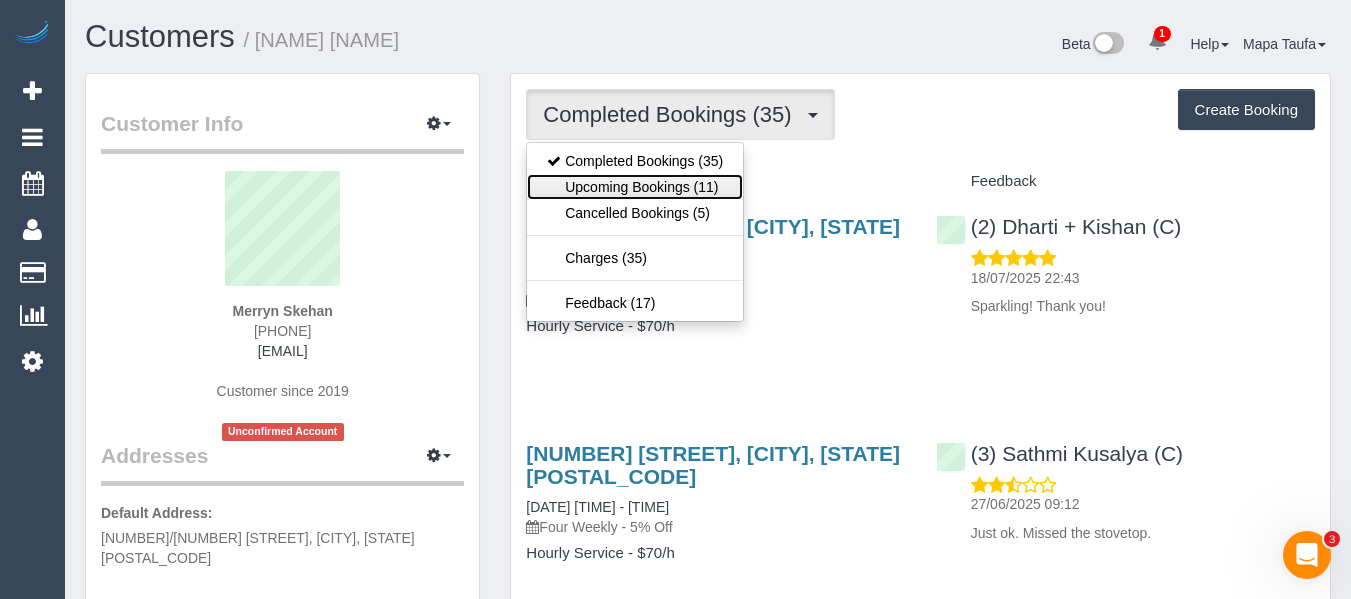 click on "Upcoming Bookings (11)" at bounding box center [635, 187] 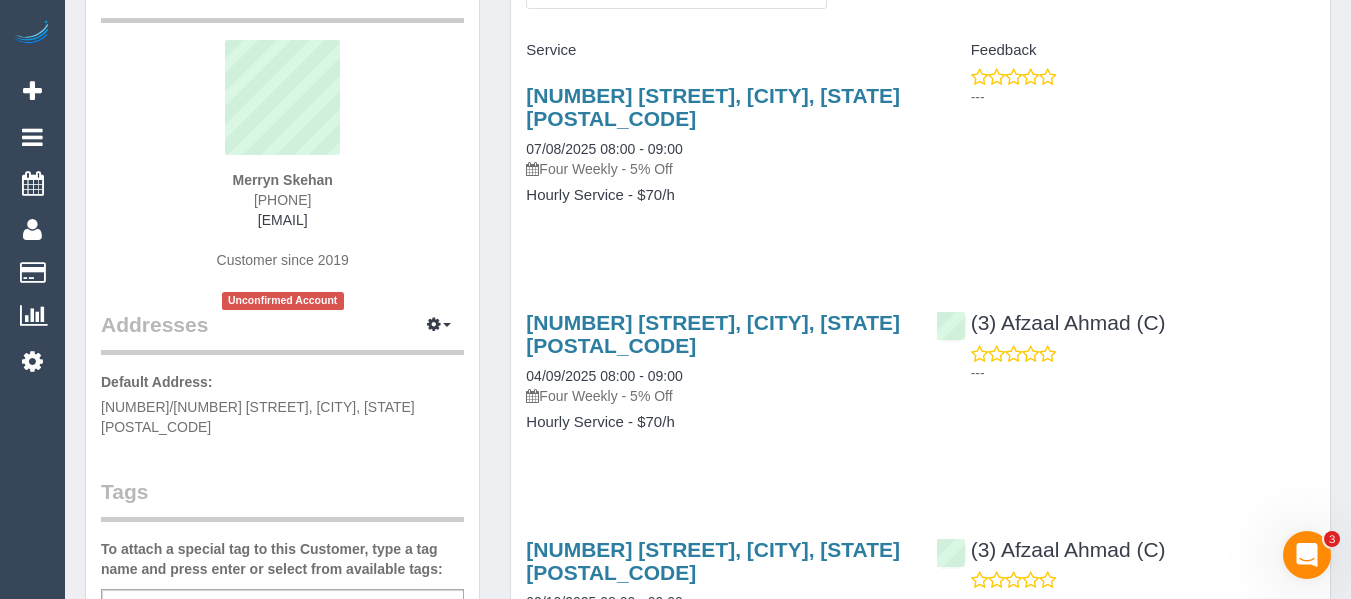 scroll, scrollTop: 100, scrollLeft: 0, axis: vertical 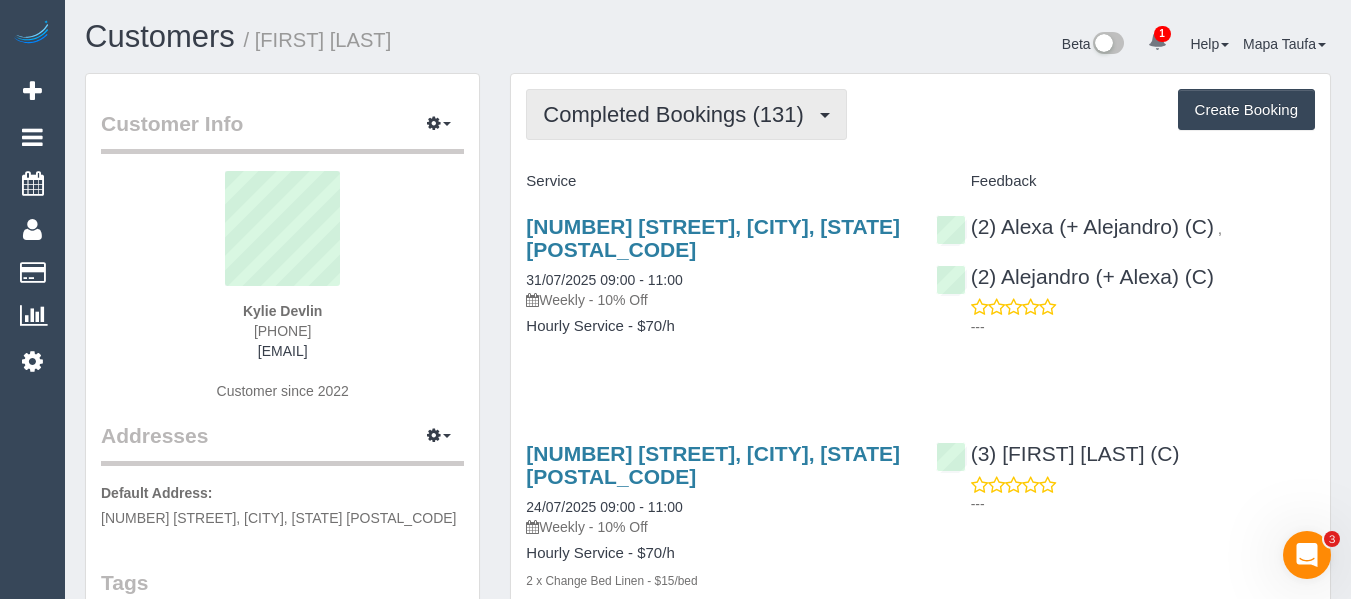 click on "Completed Bookings (131)" at bounding box center [686, 114] 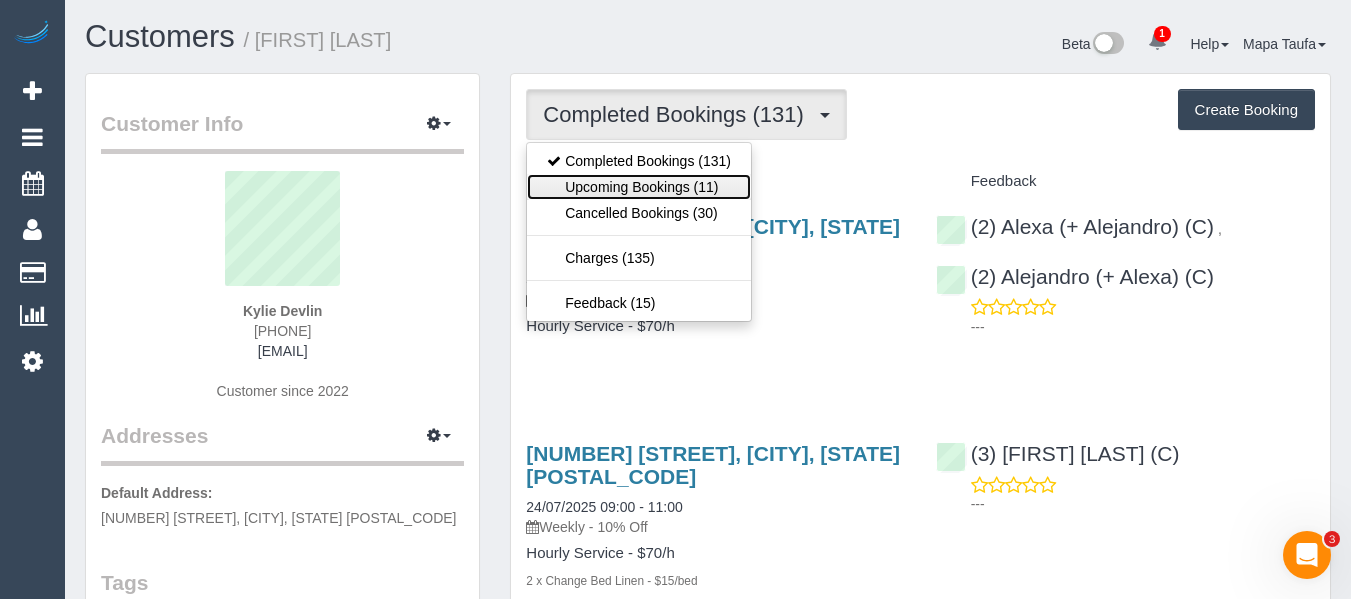 click on "Upcoming Bookings (11)" at bounding box center [639, 187] 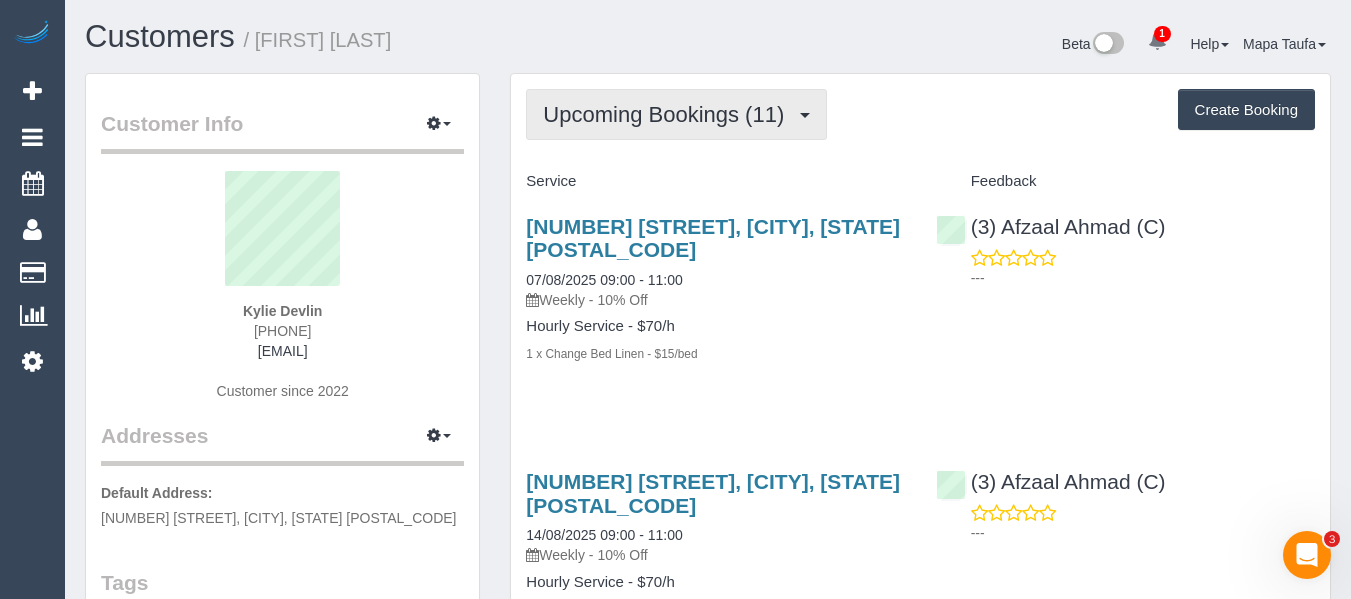 click on "Upcoming Bookings (11)" at bounding box center [668, 114] 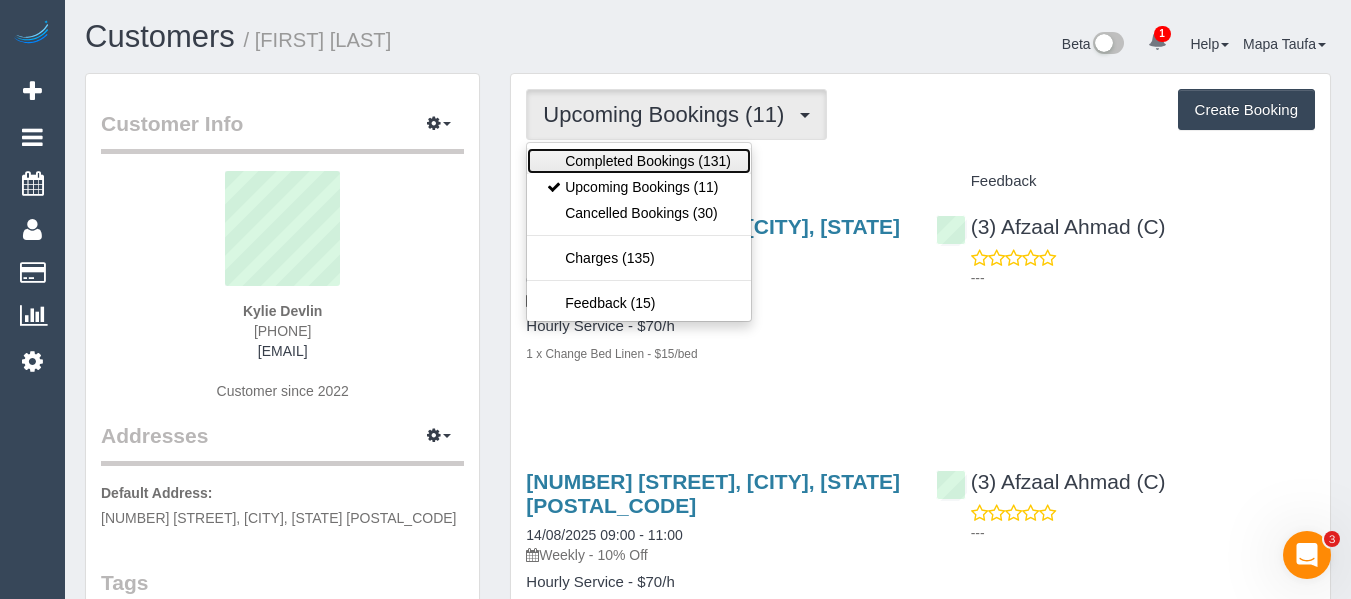 click on "Completed Bookings (131)" at bounding box center [639, 161] 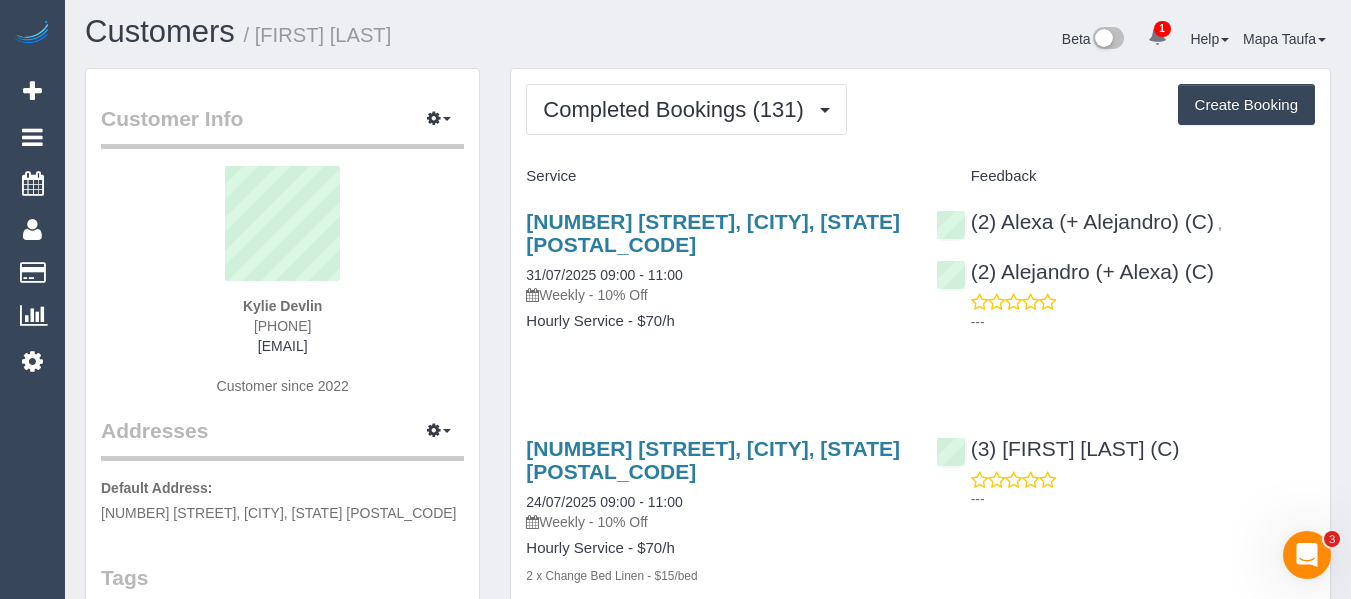 scroll, scrollTop: 0, scrollLeft: 0, axis: both 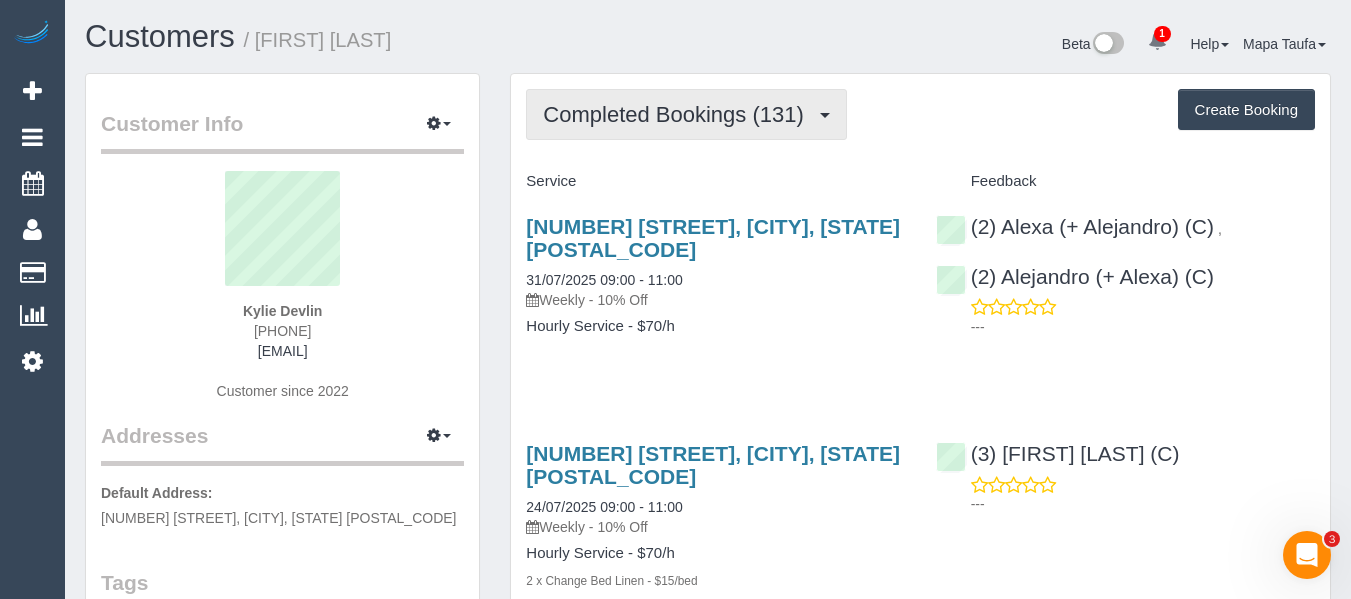click on "Completed Bookings (131)" at bounding box center [686, 114] 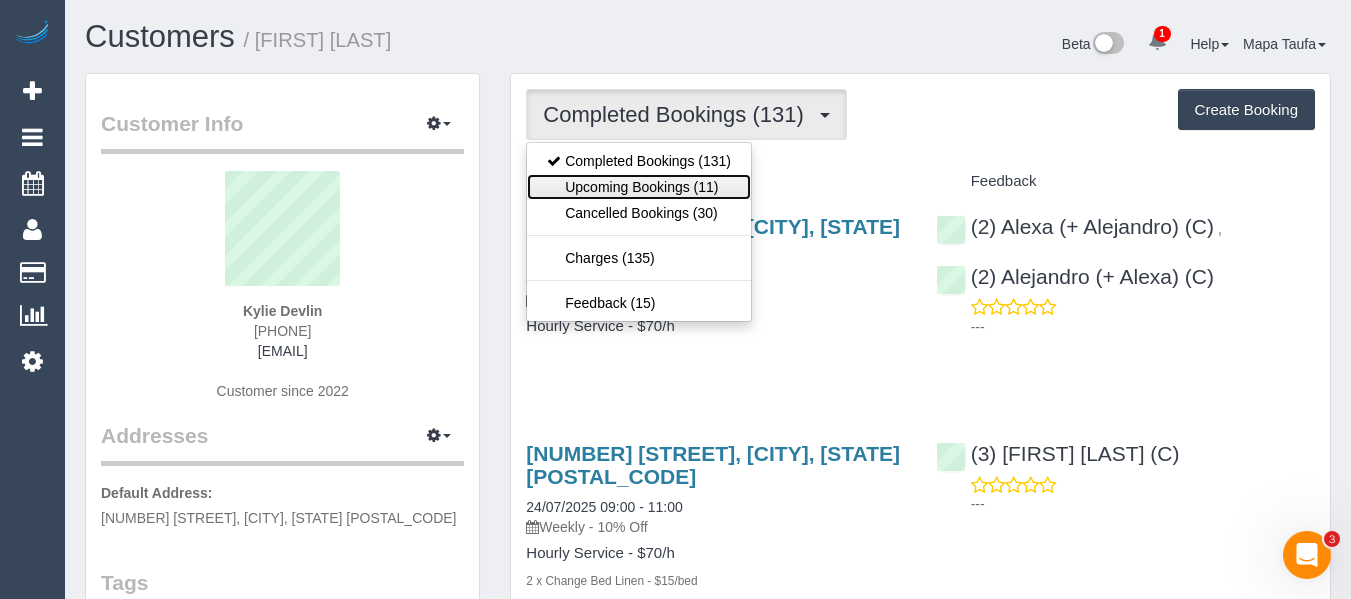 click on "Upcoming Bookings (11)" at bounding box center [639, 187] 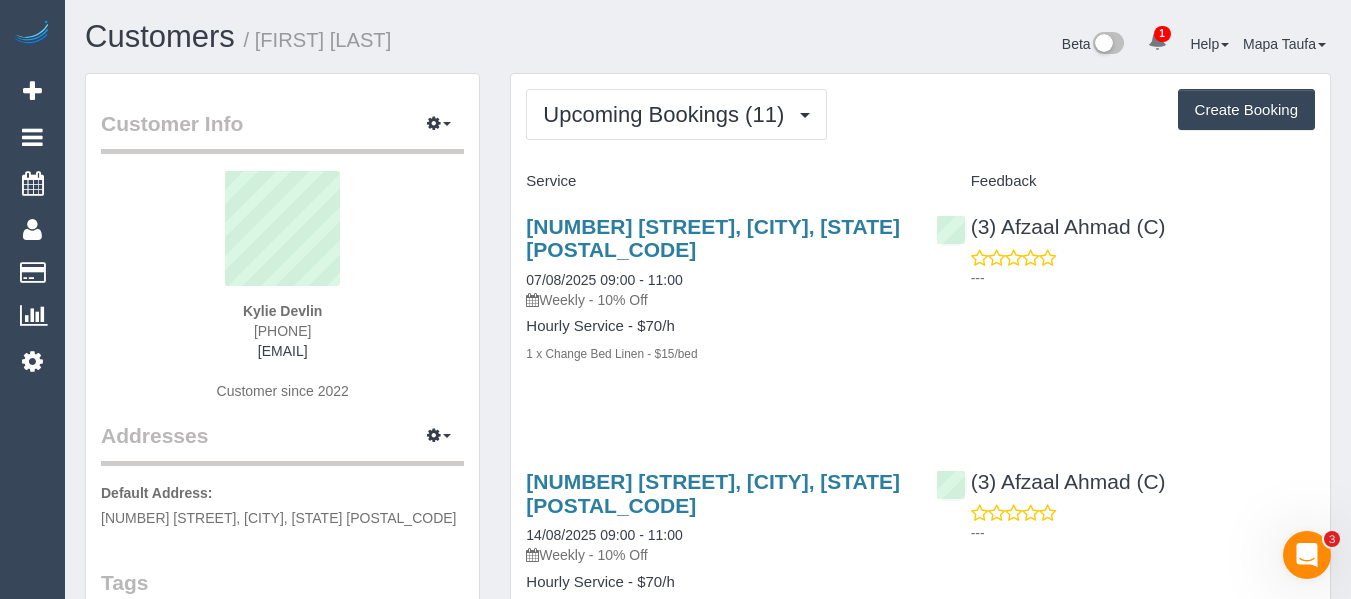 drag, startPoint x: 338, startPoint y: 333, endPoint x: 256, endPoint y: 341, distance: 82.38932 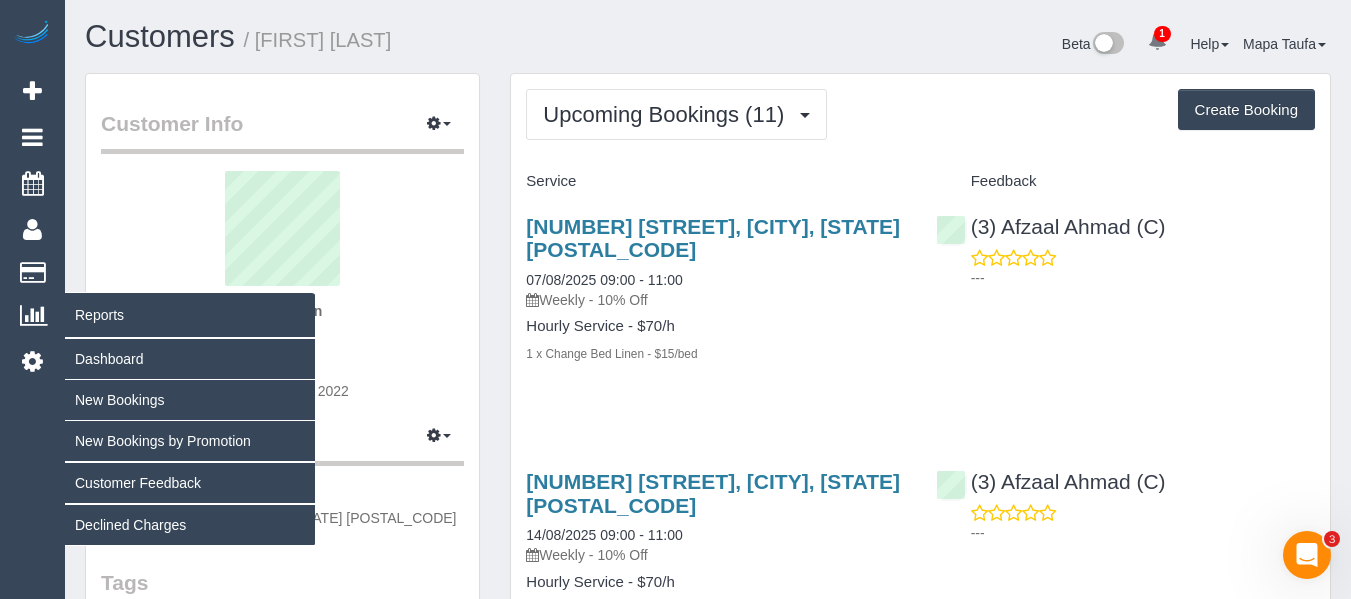 copy on "0487186500" 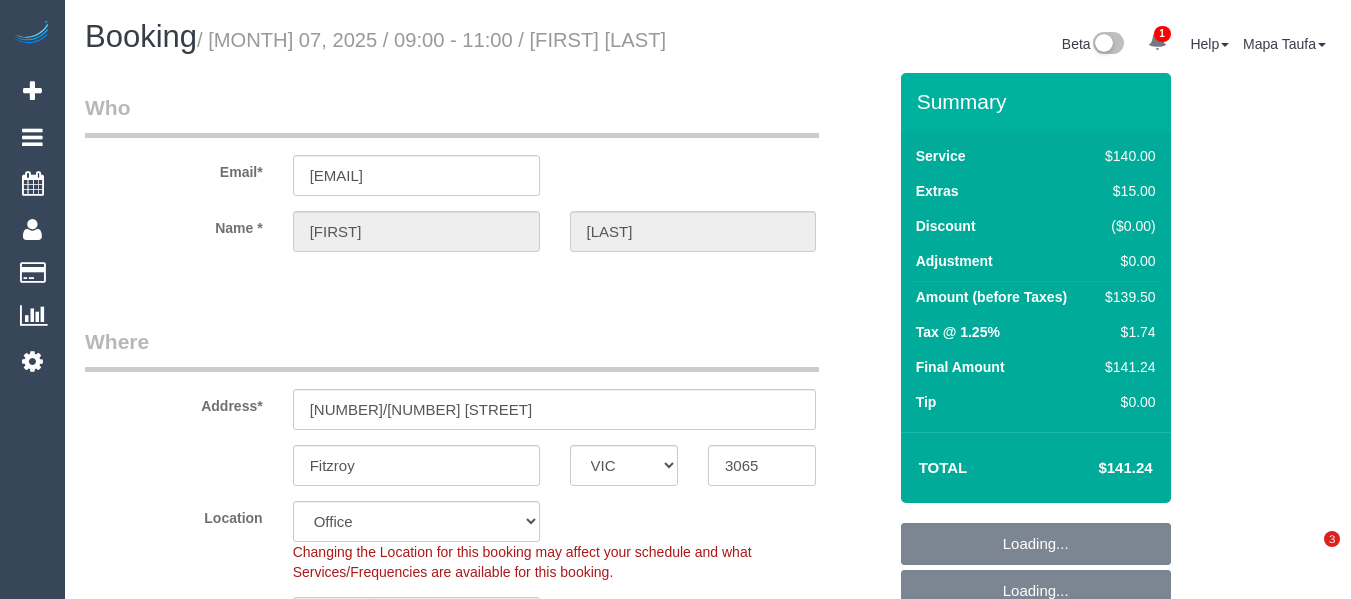 select on "VIC" 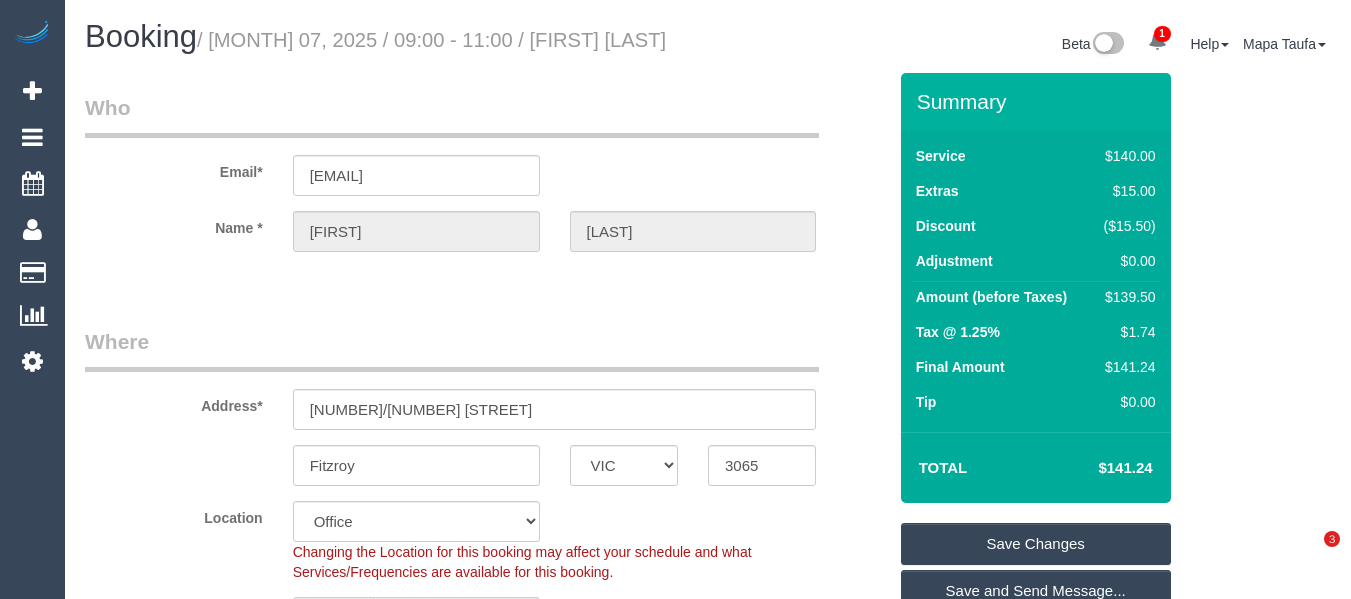 scroll, scrollTop: 0, scrollLeft: 0, axis: both 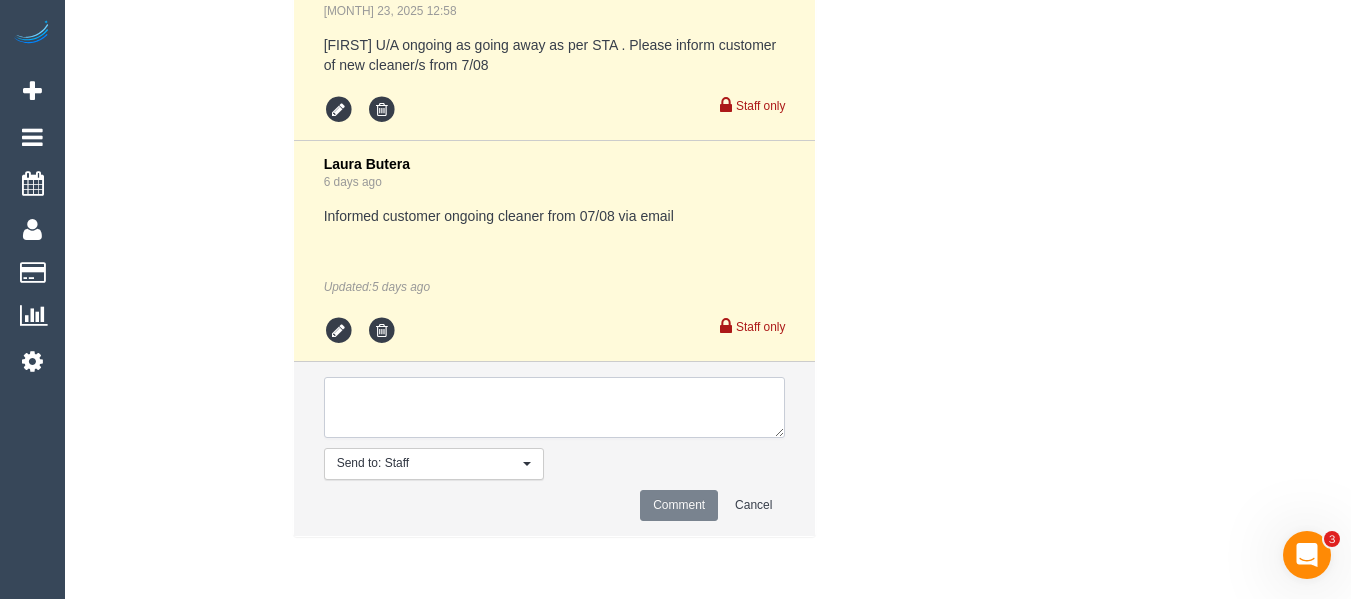 click at bounding box center (555, 408) 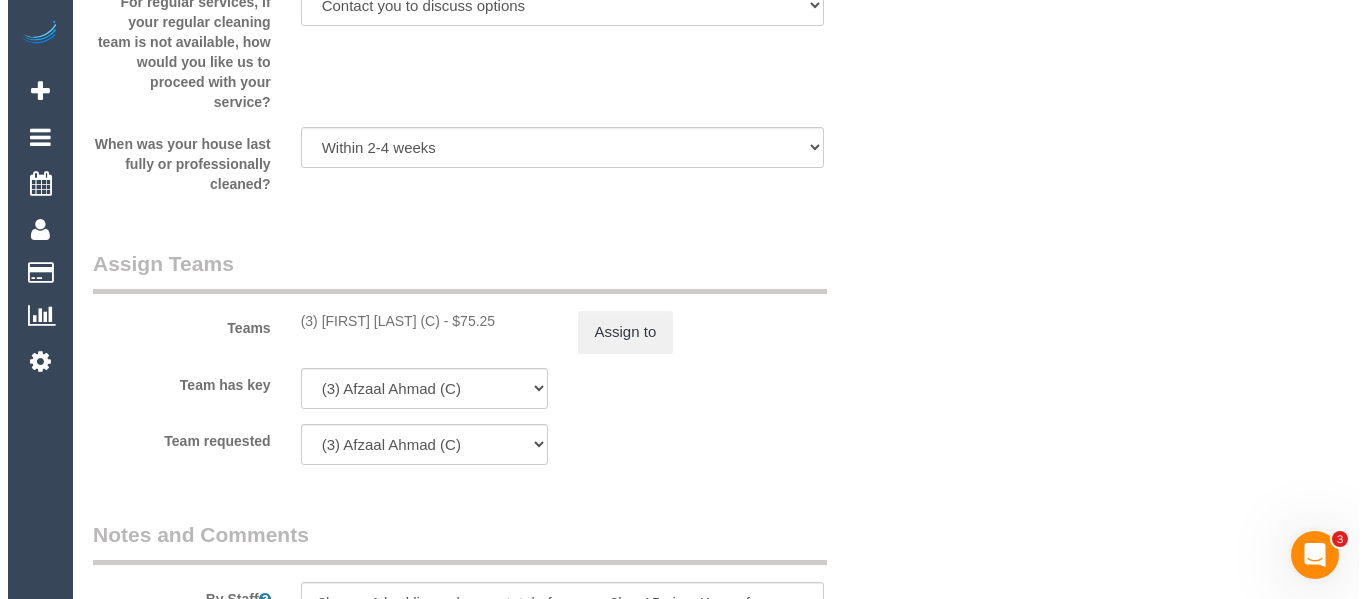 scroll, scrollTop: 2946, scrollLeft: 0, axis: vertical 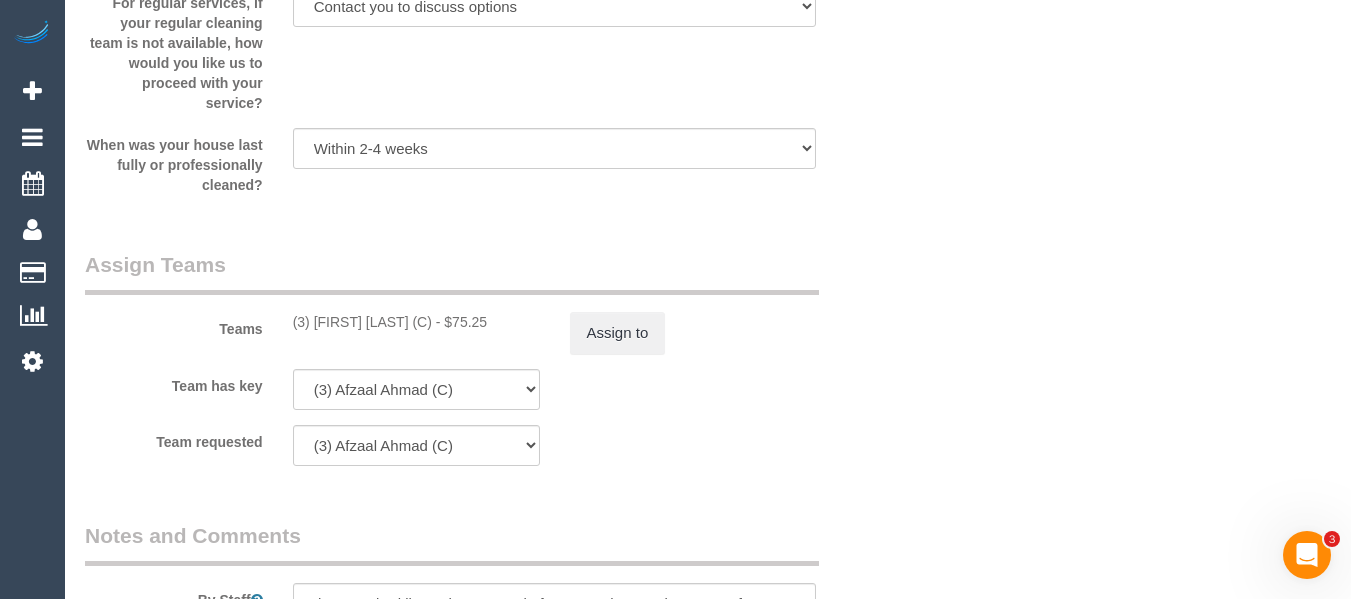 type on "Cleaner(s) Unassigned:
Reason Unassigned:
Contact via: Text
Which message sent: HU
Additional info:" 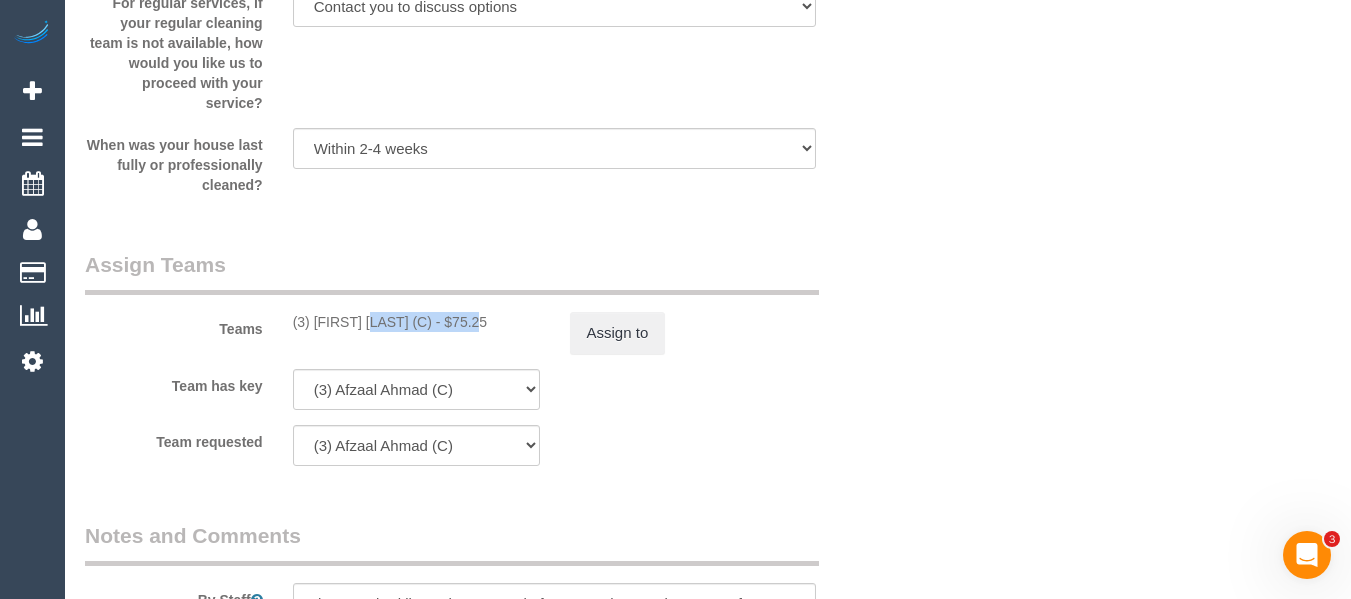 drag, startPoint x: 425, startPoint y: 316, endPoint x: 375, endPoint y: 331, distance: 52.201534 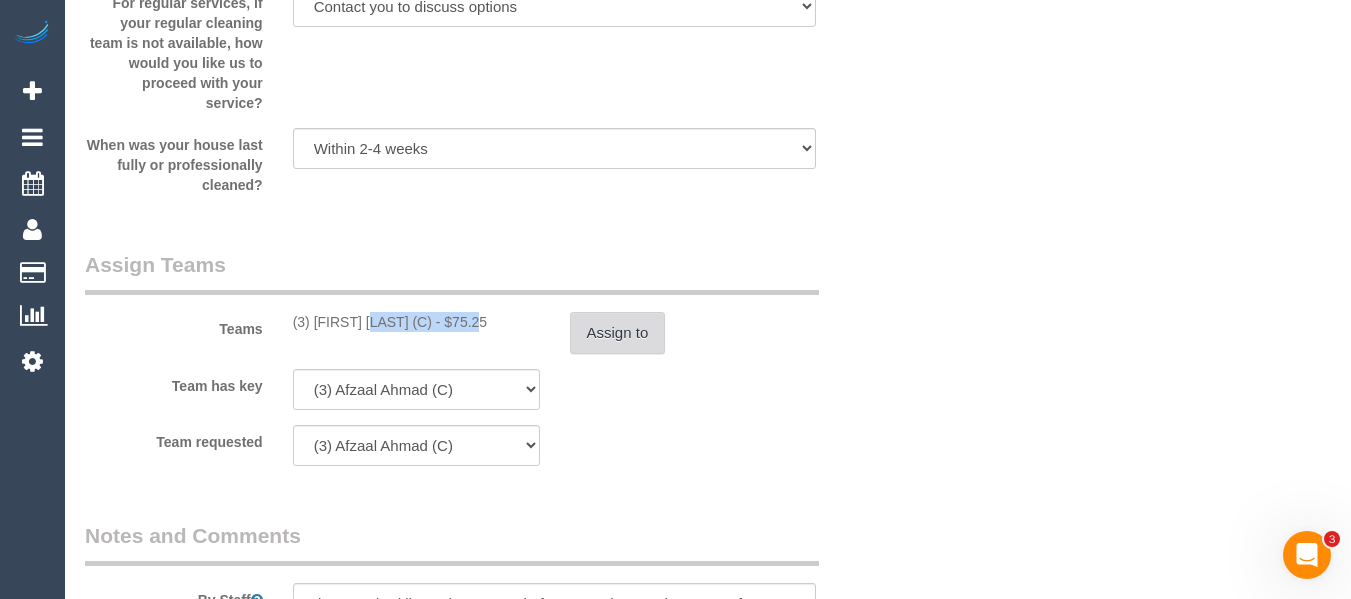 type 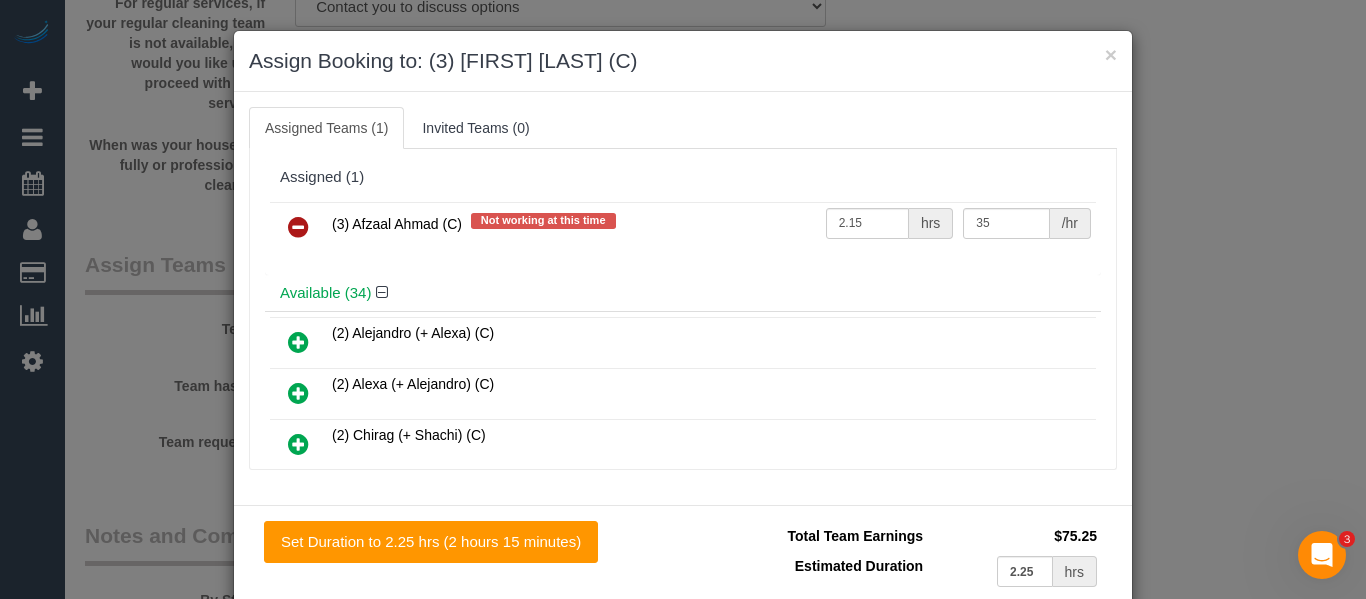 click at bounding box center [298, 227] 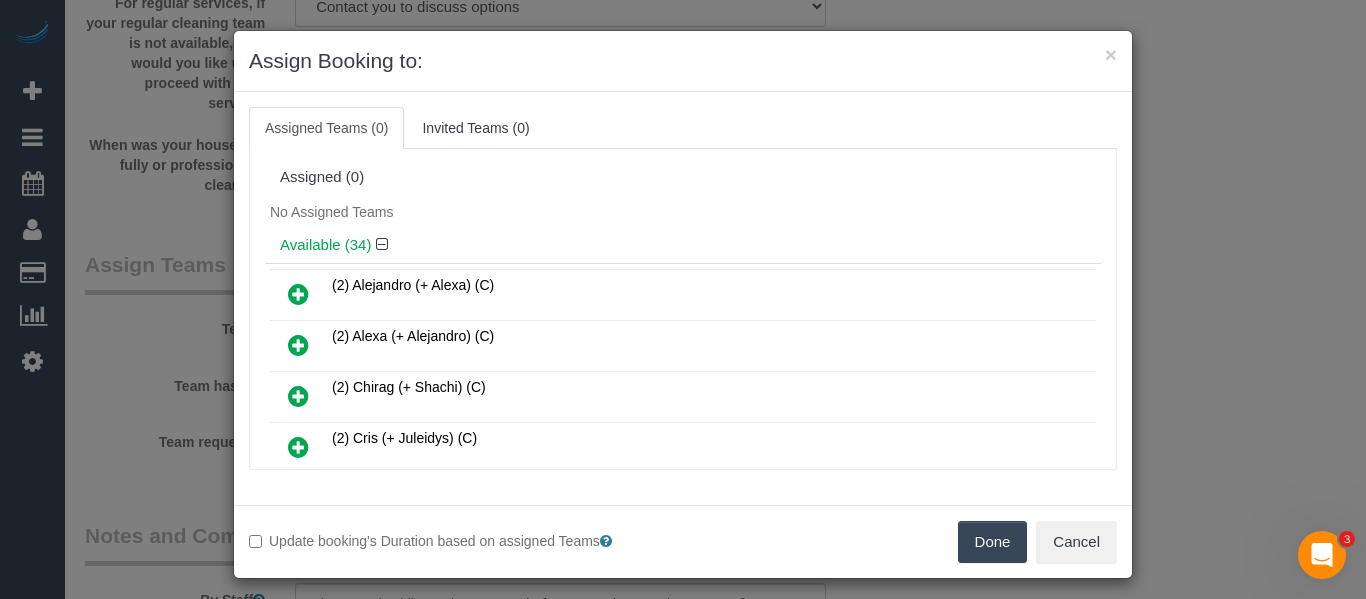 click on "Done" at bounding box center (993, 542) 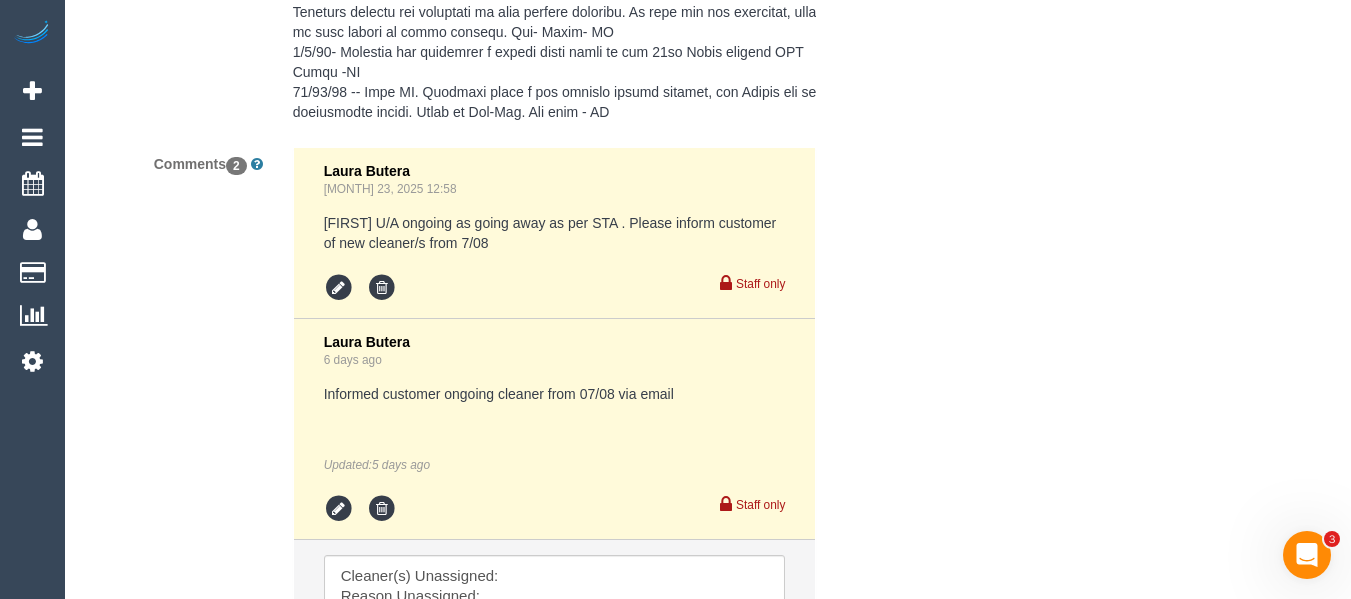 scroll, scrollTop: 4229, scrollLeft: 0, axis: vertical 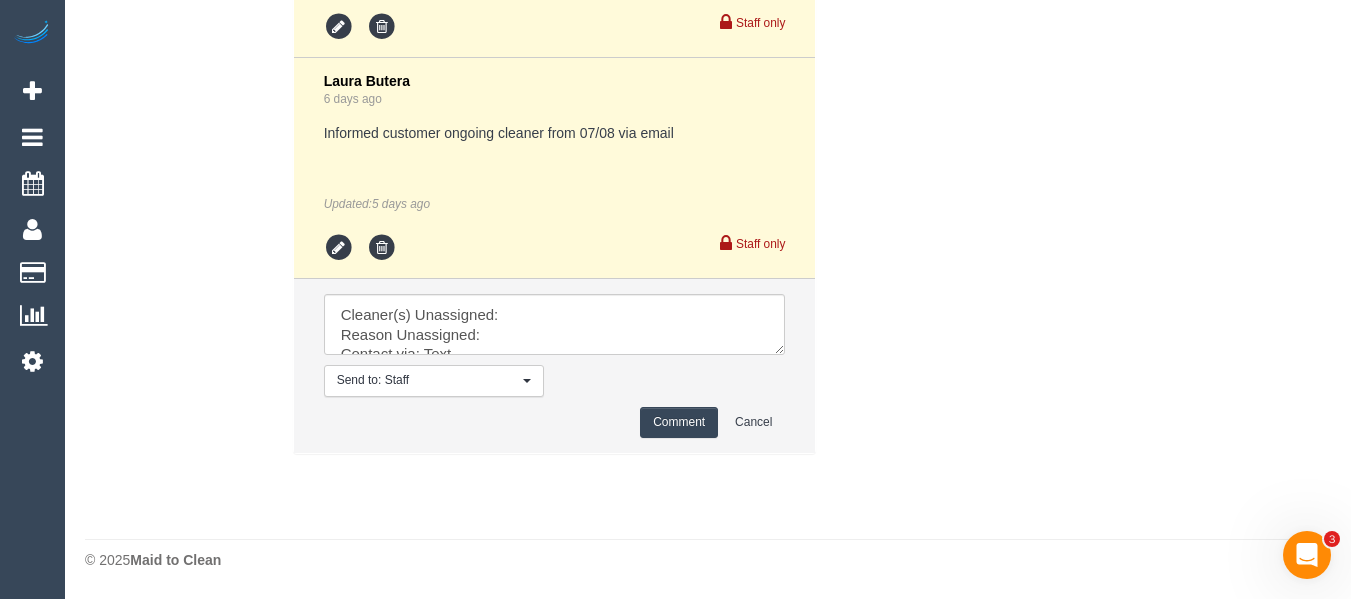 drag, startPoint x: 773, startPoint y: 351, endPoint x: 815, endPoint y: 485, distance: 140.42792 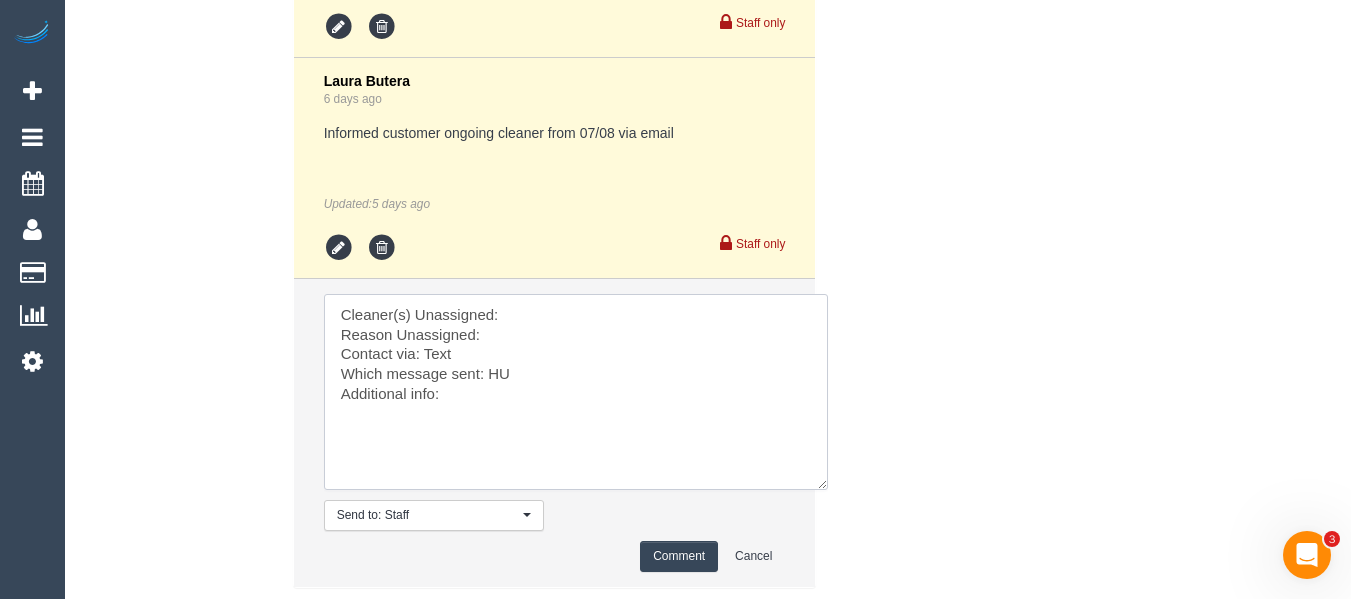 click at bounding box center (576, 392) 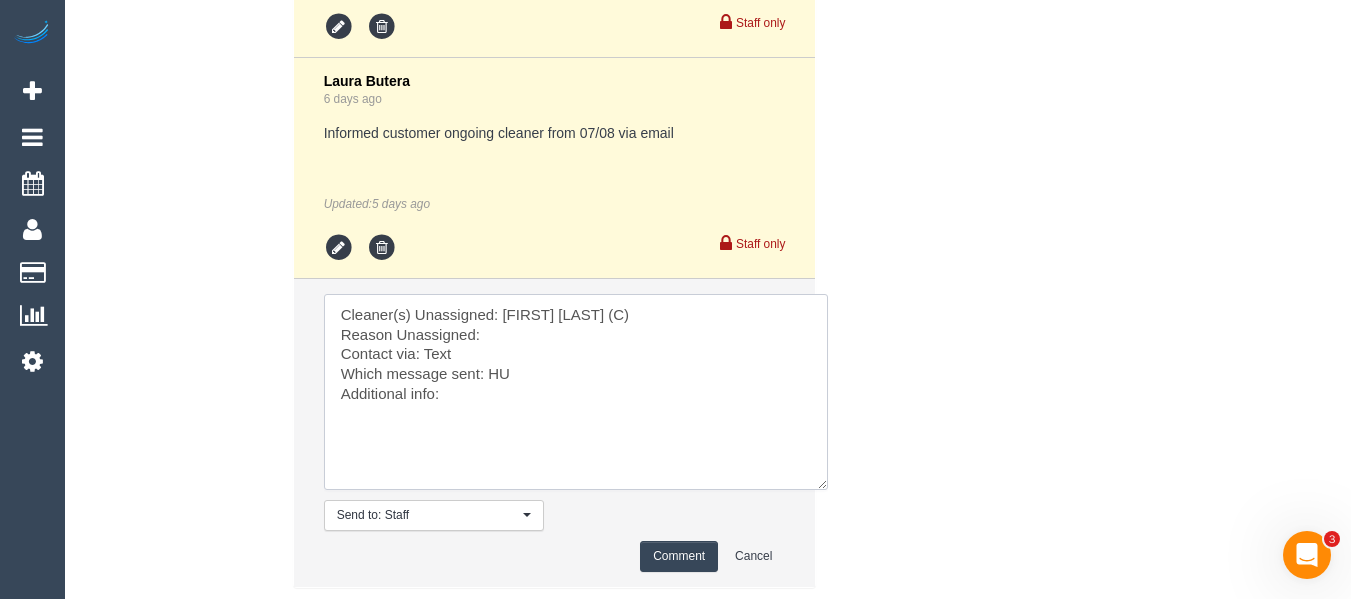 click at bounding box center [576, 392] 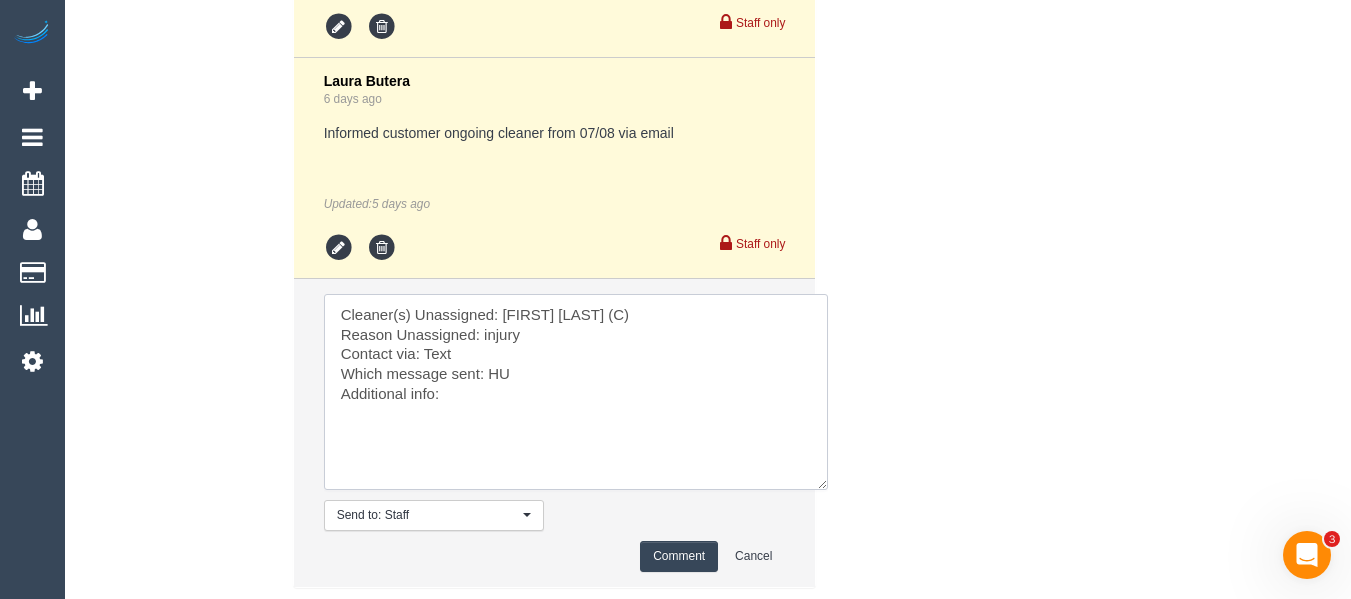 click at bounding box center [576, 392] 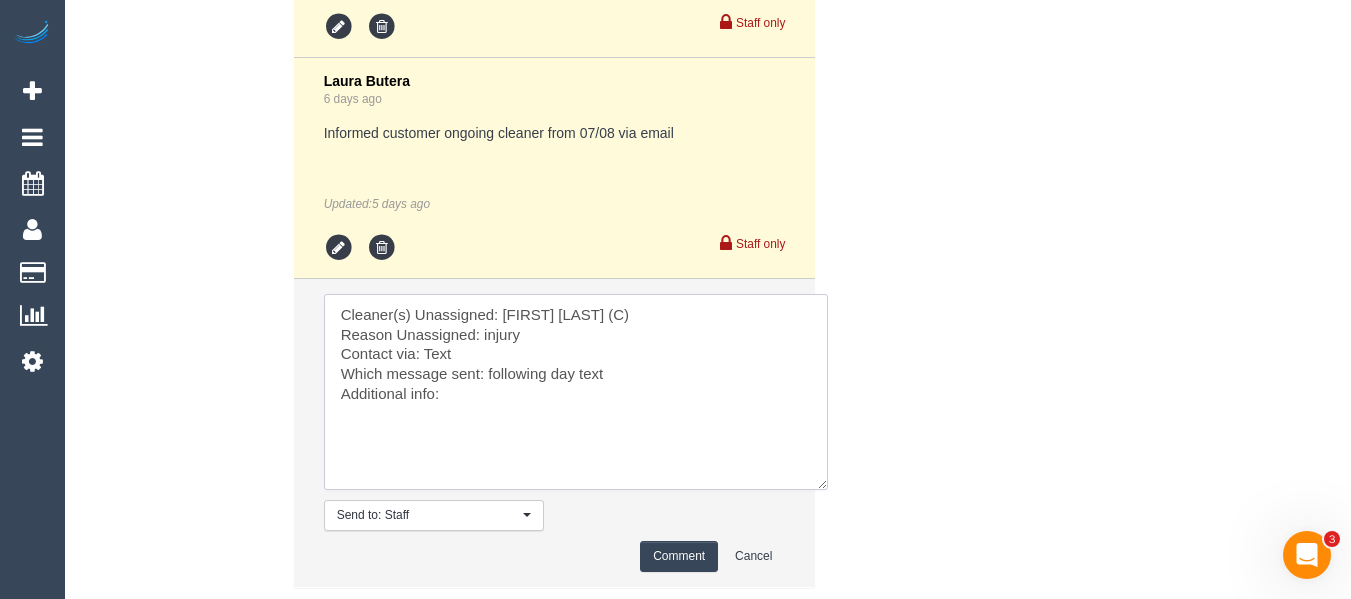 type on "Cleaner(s) Unassigned: Afzaal Ahmad (C)
Reason Unassigned: injury
Contact via: Text
Which message sent: following day text
Additional info:" 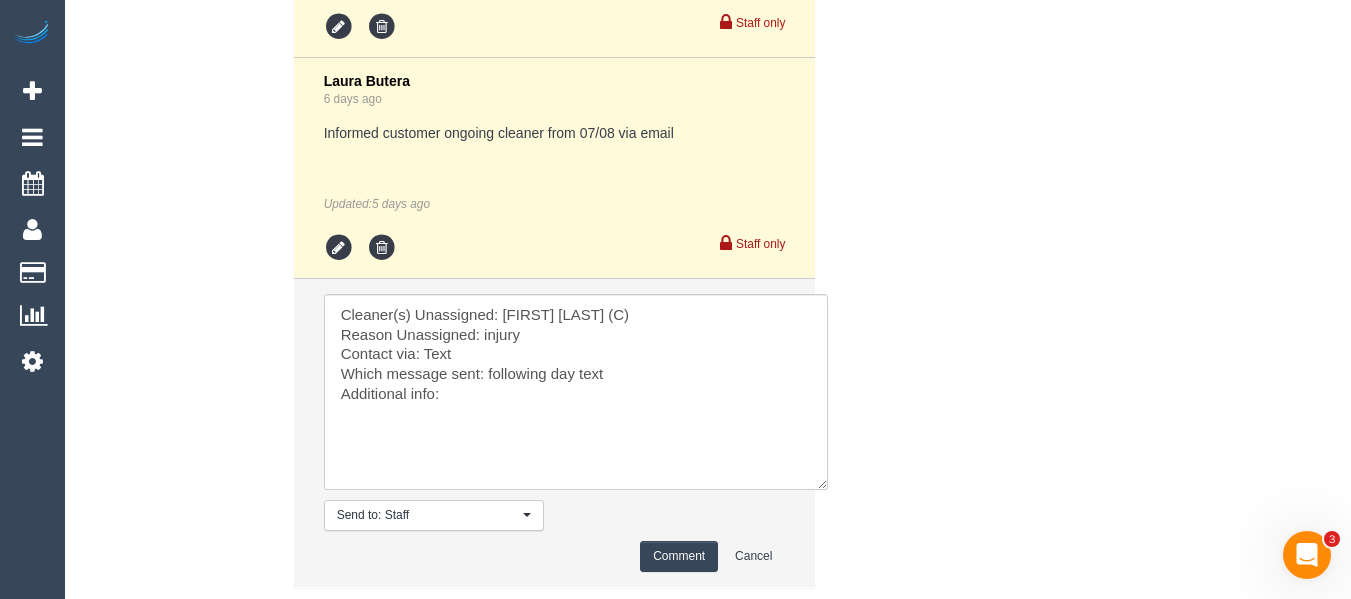 click on "Comment" at bounding box center [679, 556] 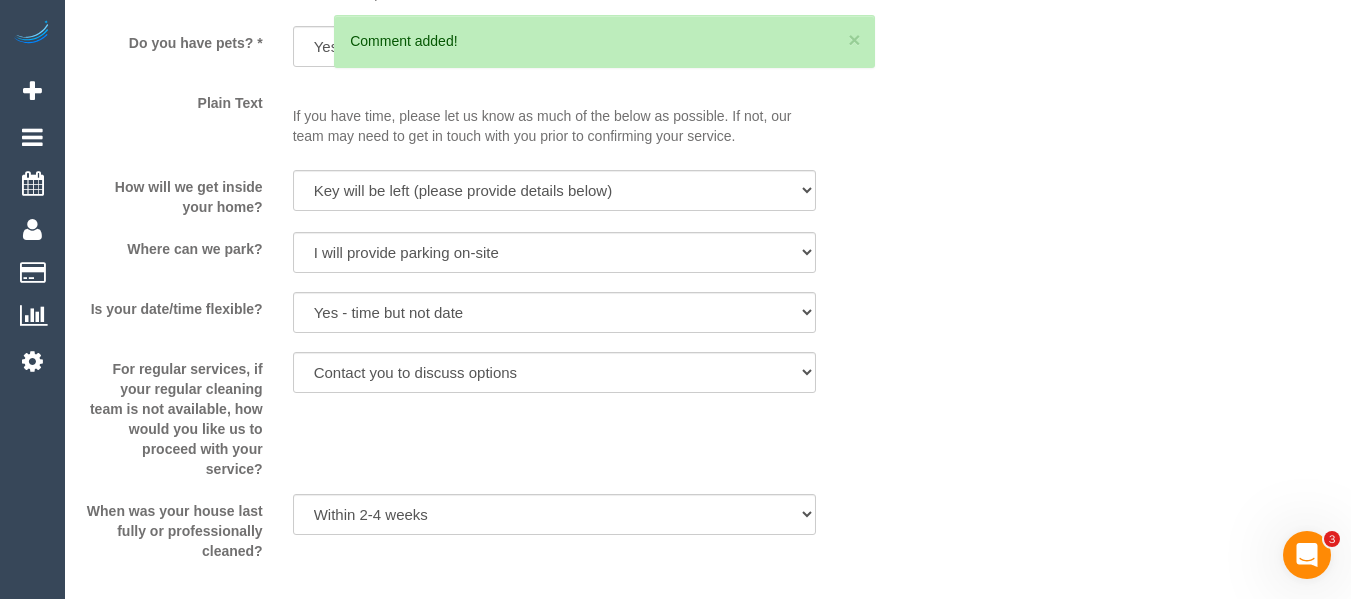 scroll, scrollTop: 75, scrollLeft: 0, axis: vertical 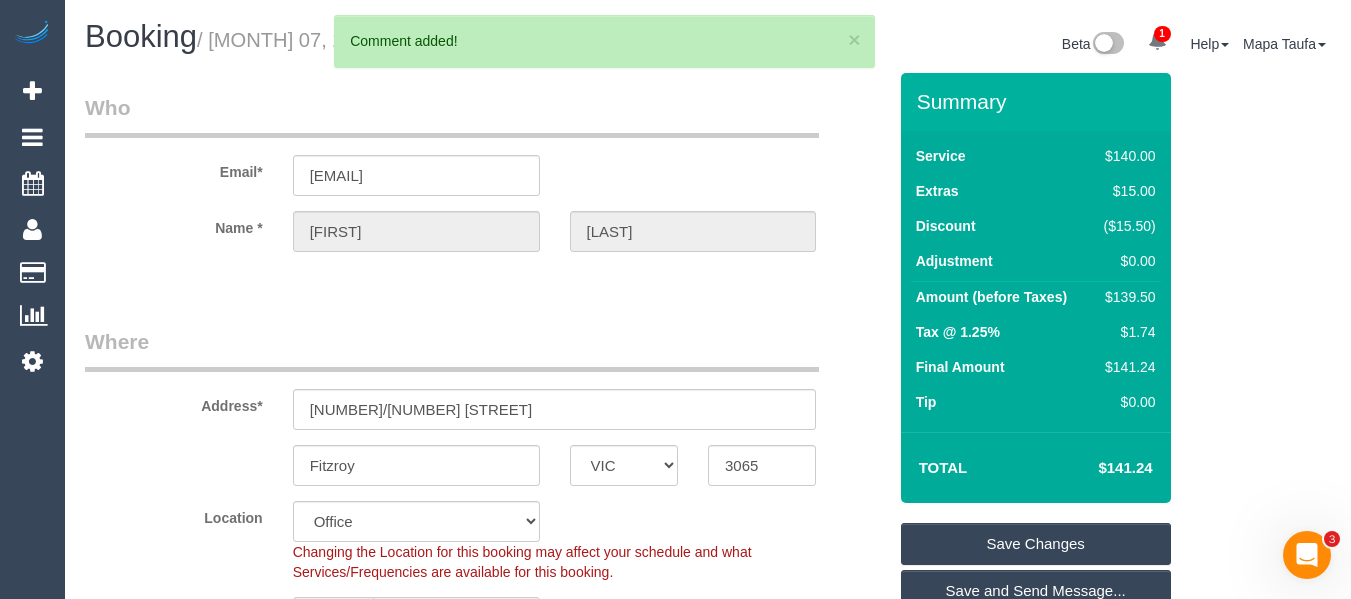 click on "Save Changes" at bounding box center [1036, 544] 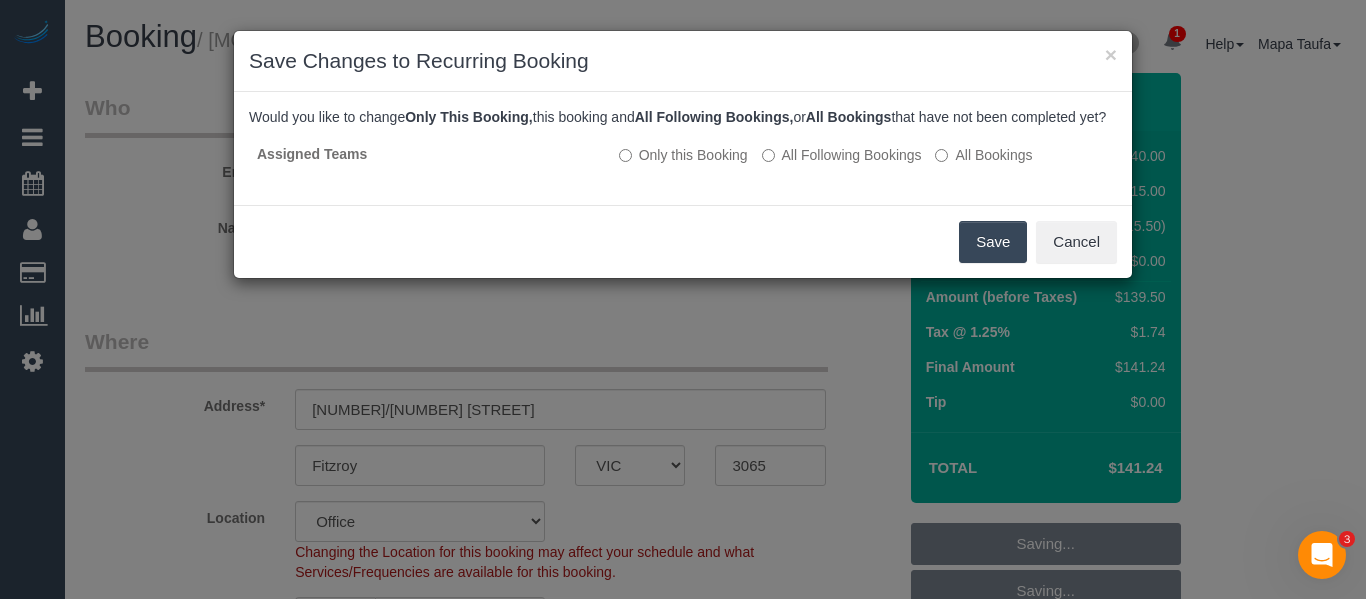click on "Save" at bounding box center (993, 242) 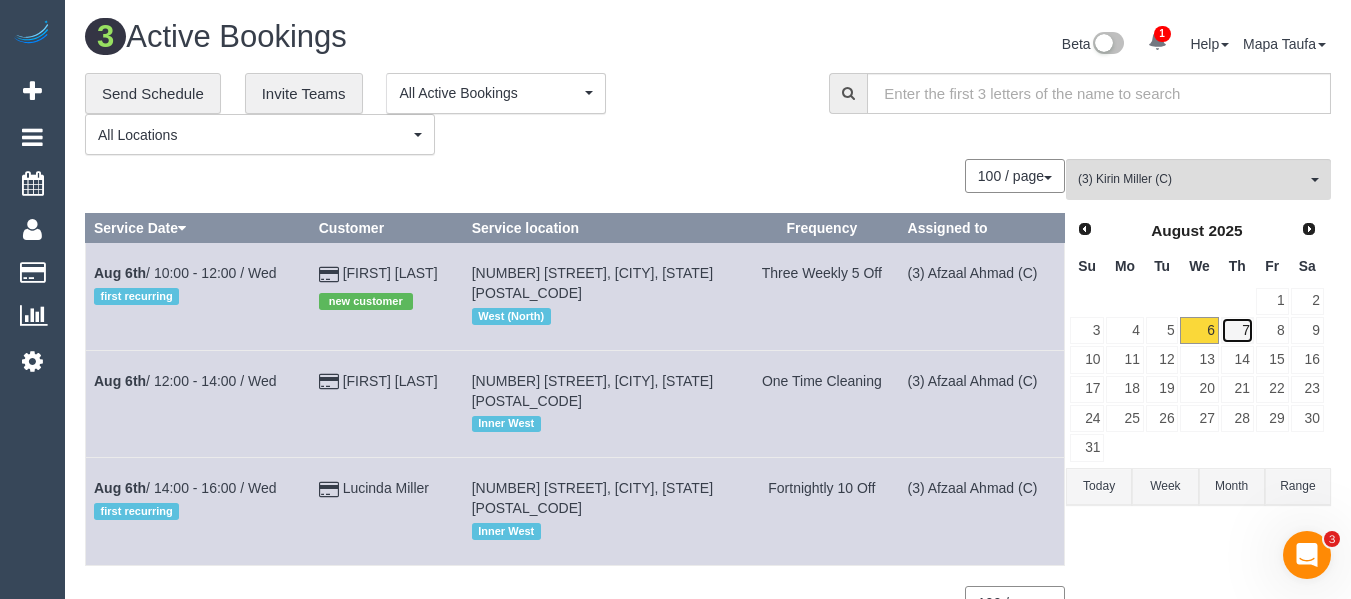 click on "7" at bounding box center (1237, 330) 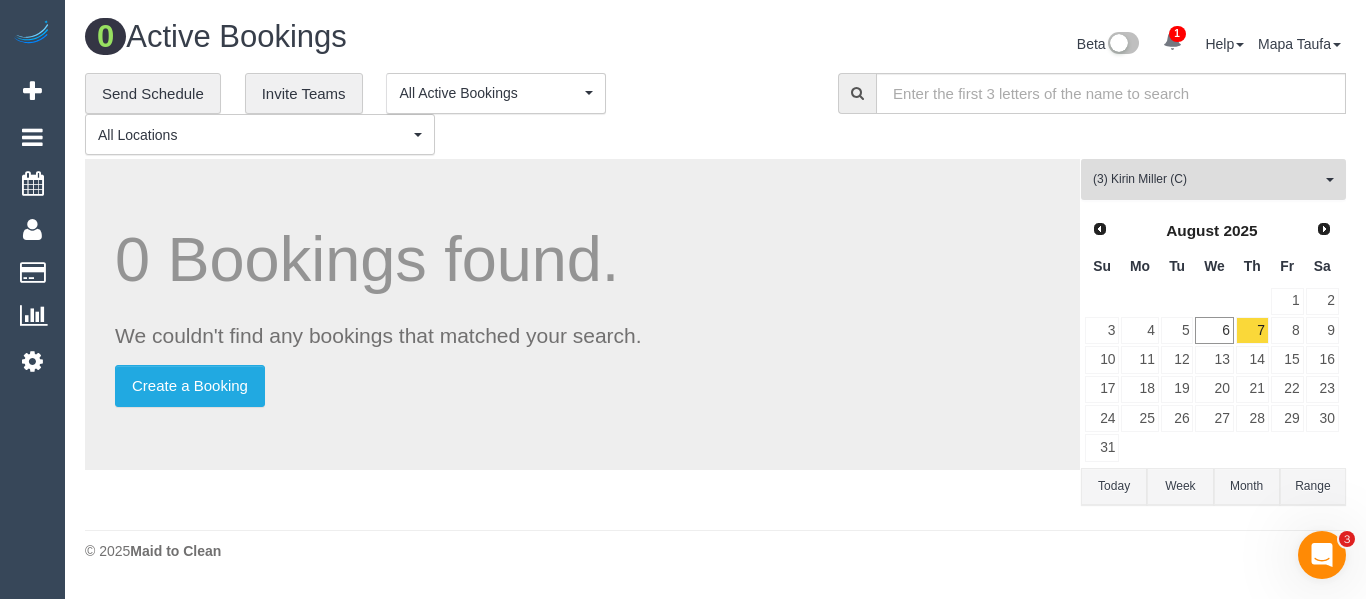 click on "(3) Kirin Miller (C)" at bounding box center (1207, 179) 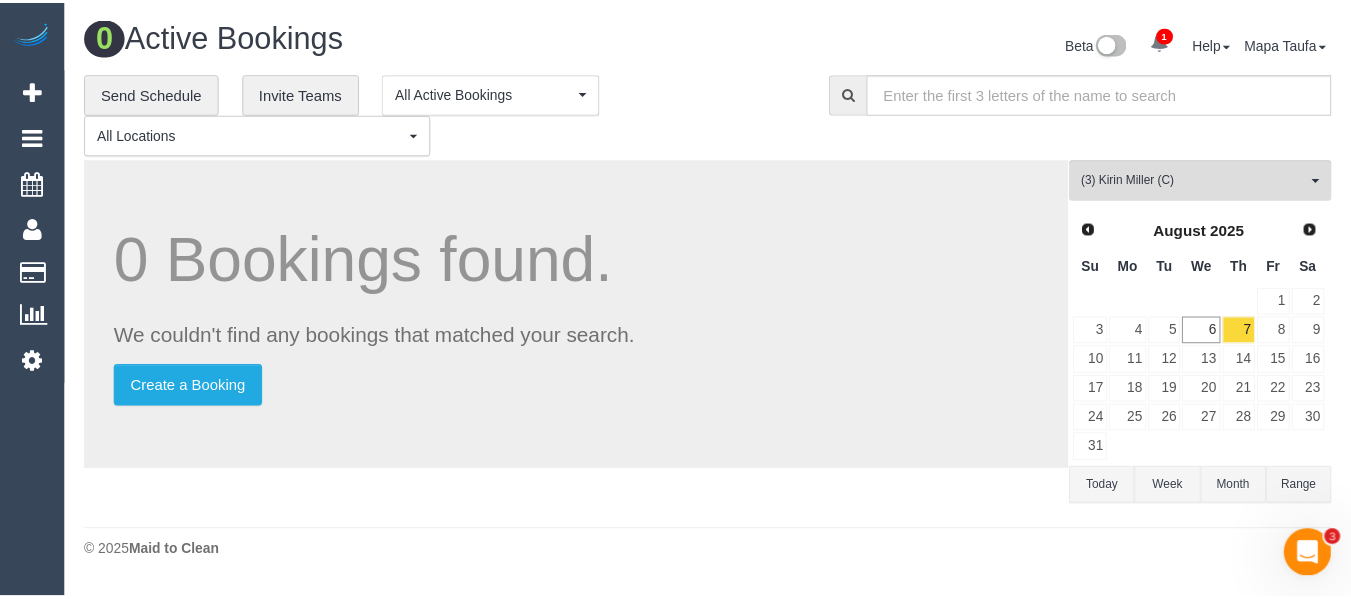 scroll, scrollTop: 3420, scrollLeft: 0, axis: vertical 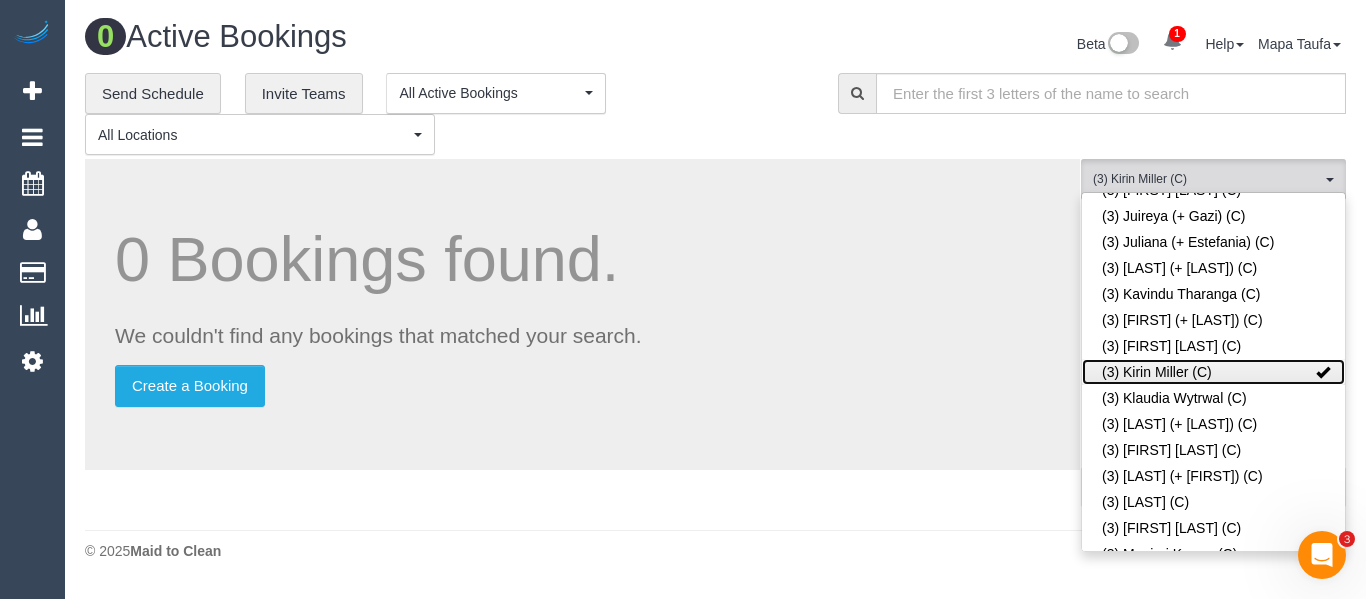 click on "(3) Kirin Miller (C)" at bounding box center (1213, 372) 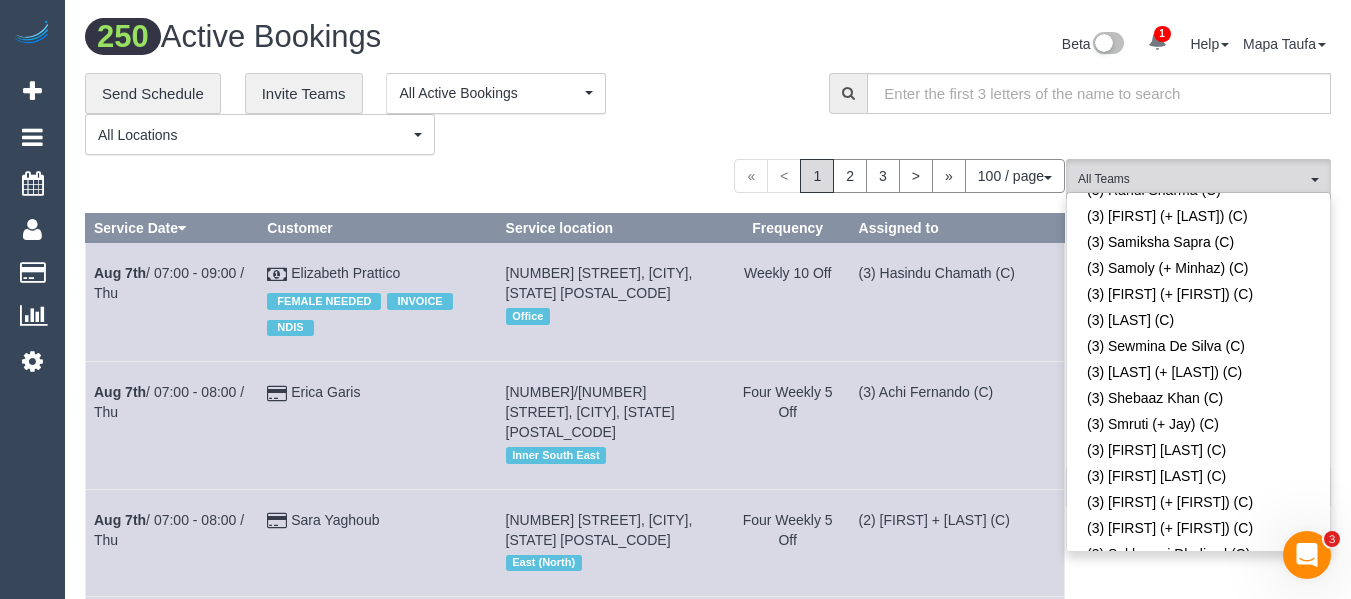 scroll, scrollTop: 2042, scrollLeft: 0, axis: vertical 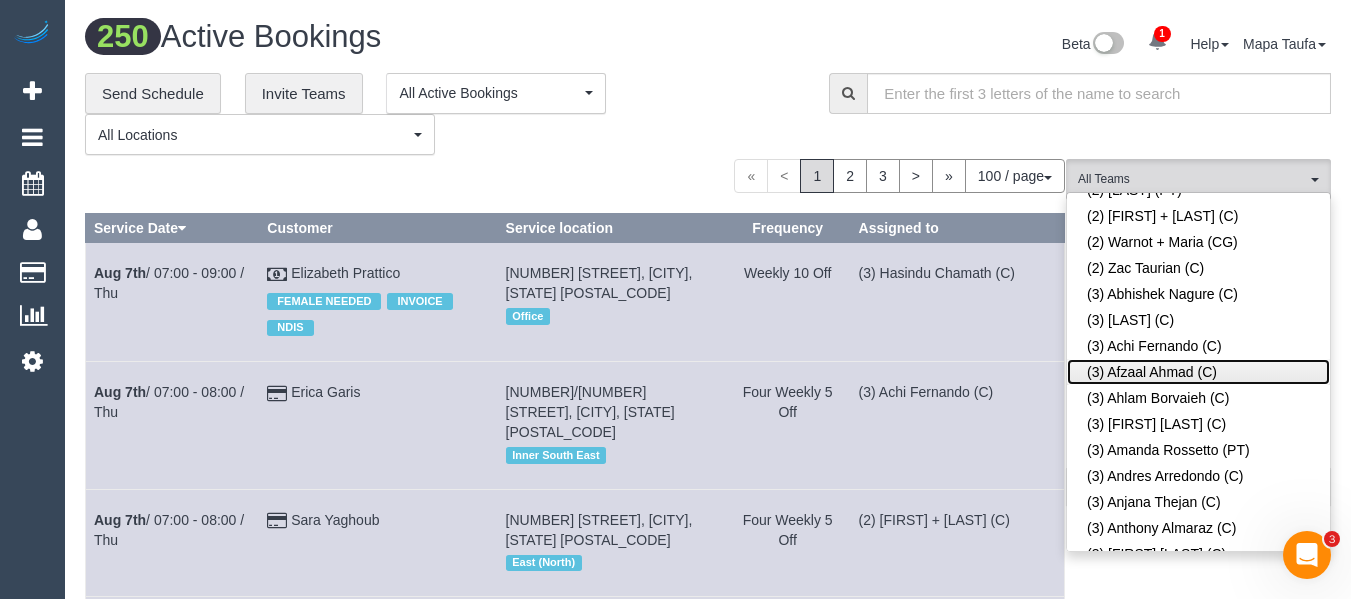 click on "(3) Afzaal Ahmad (C)" at bounding box center (1198, 372) 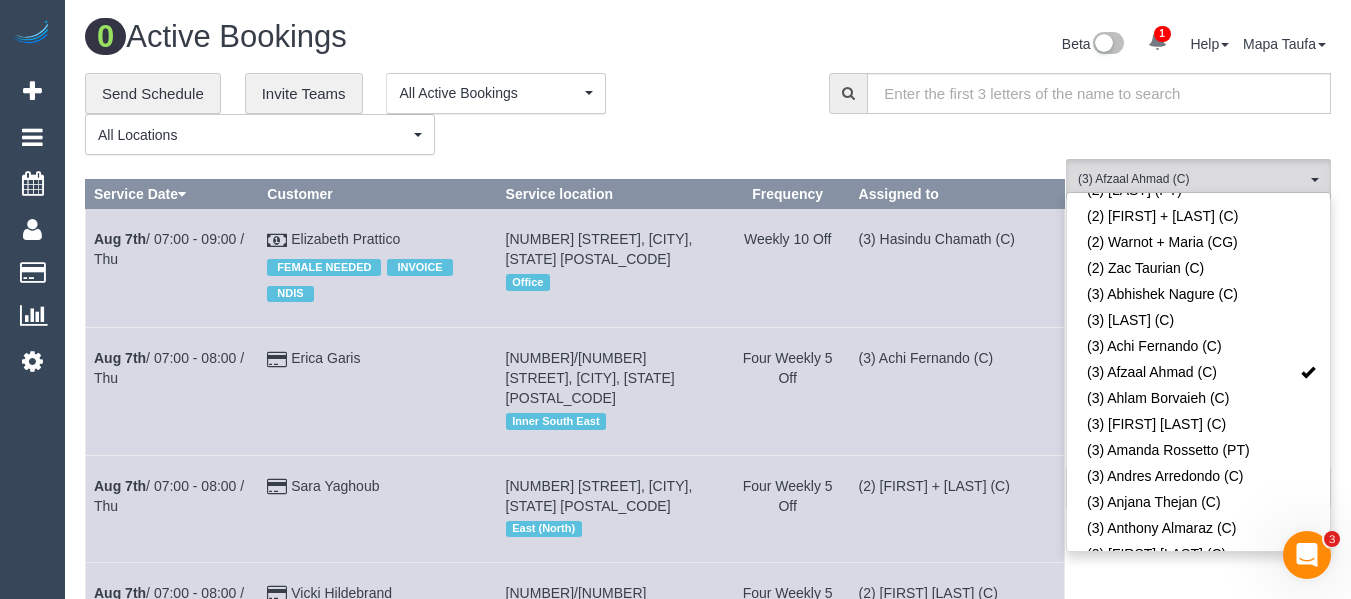 click on "**********" at bounding box center (442, 114) 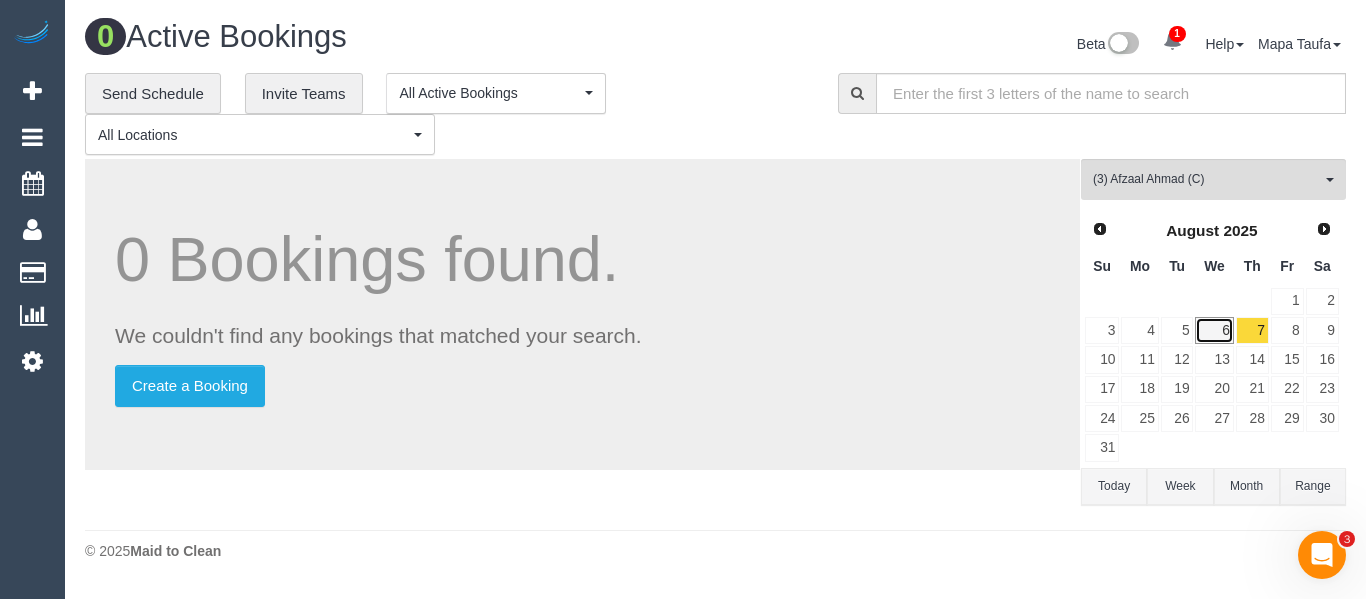 click on "6" at bounding box center (1214, 330) 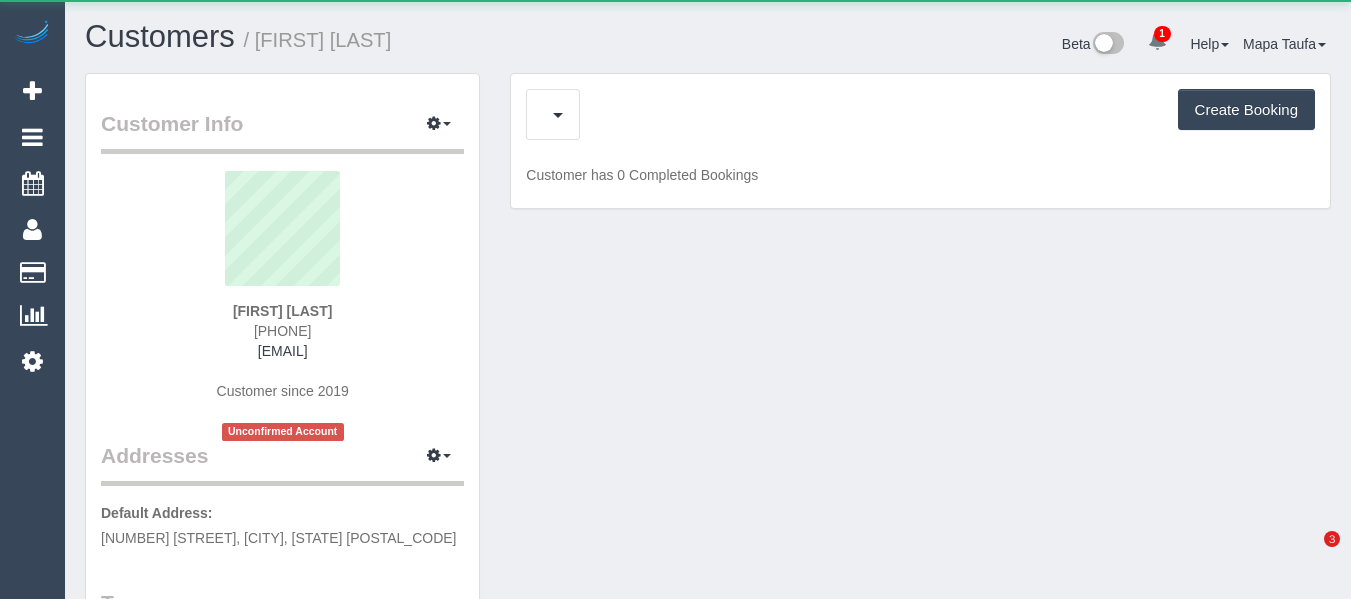 scroll, scrollTop: 0, scrollLeft: 0, axis: both 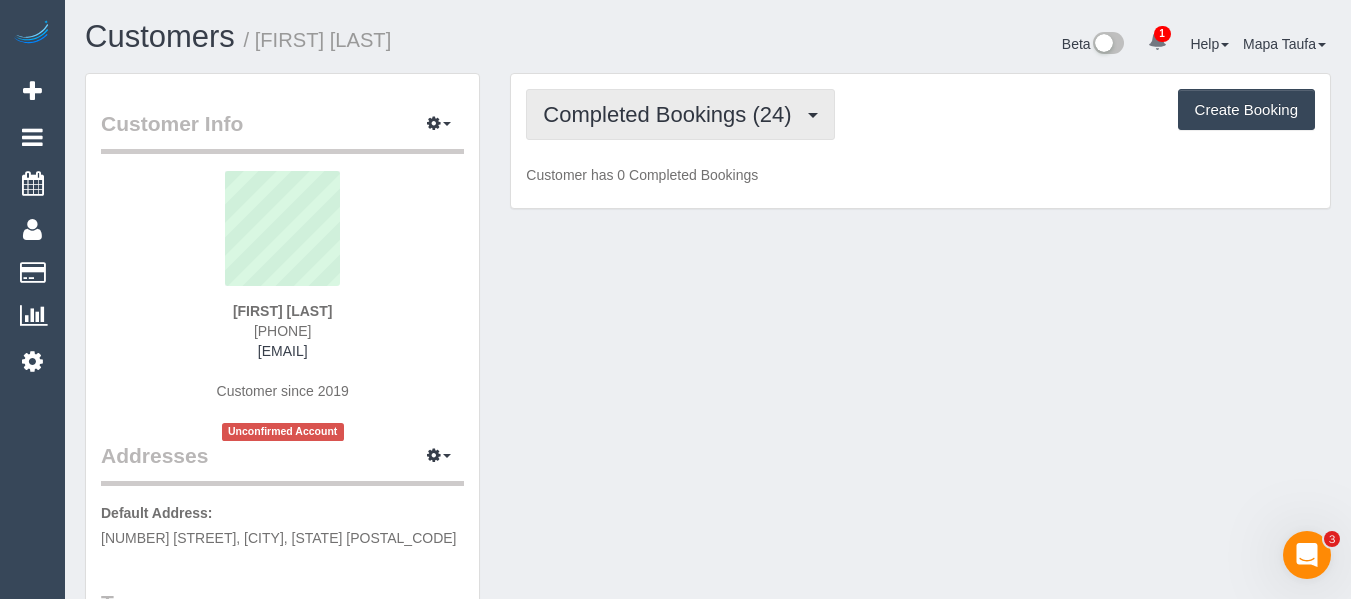 click on "Completed Bookings (24)" at bounding box center (672, 114) 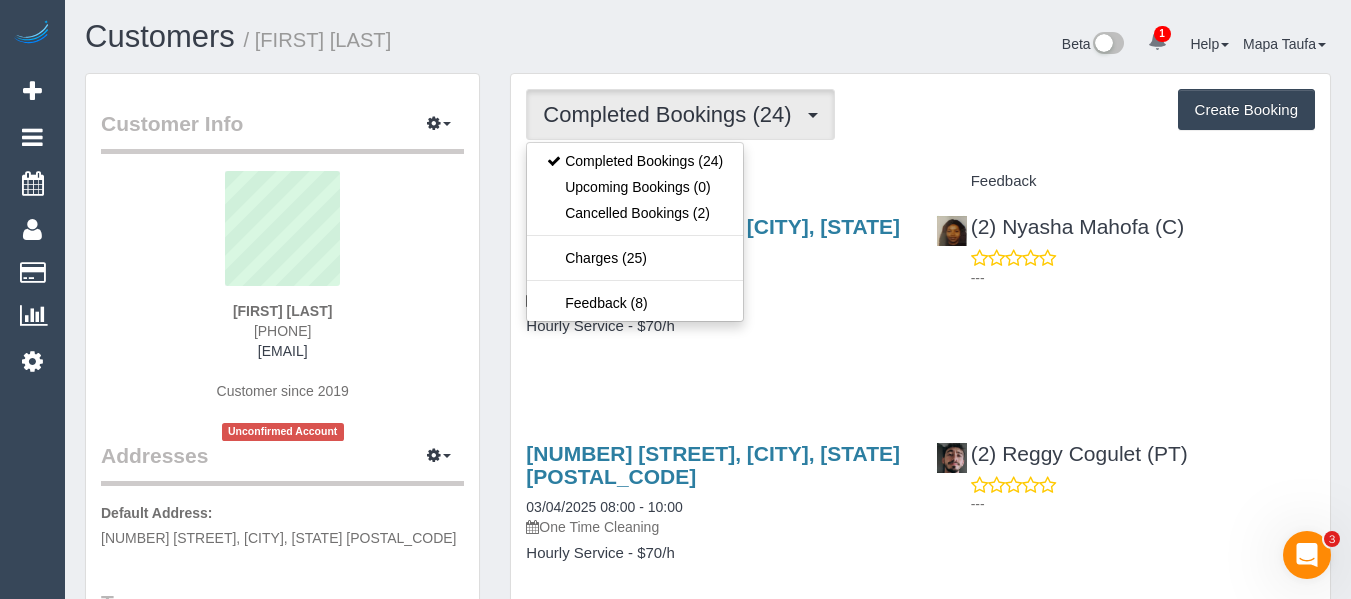 click on "Completed Bookings (24)
Completed Bookings (24)
Upcoming Bookings (0)
Cancelled Bookings (2)
Charges (25)
Feedback (8)
Create Booking
Service
Feedback" at bounding box center (920, 2932) 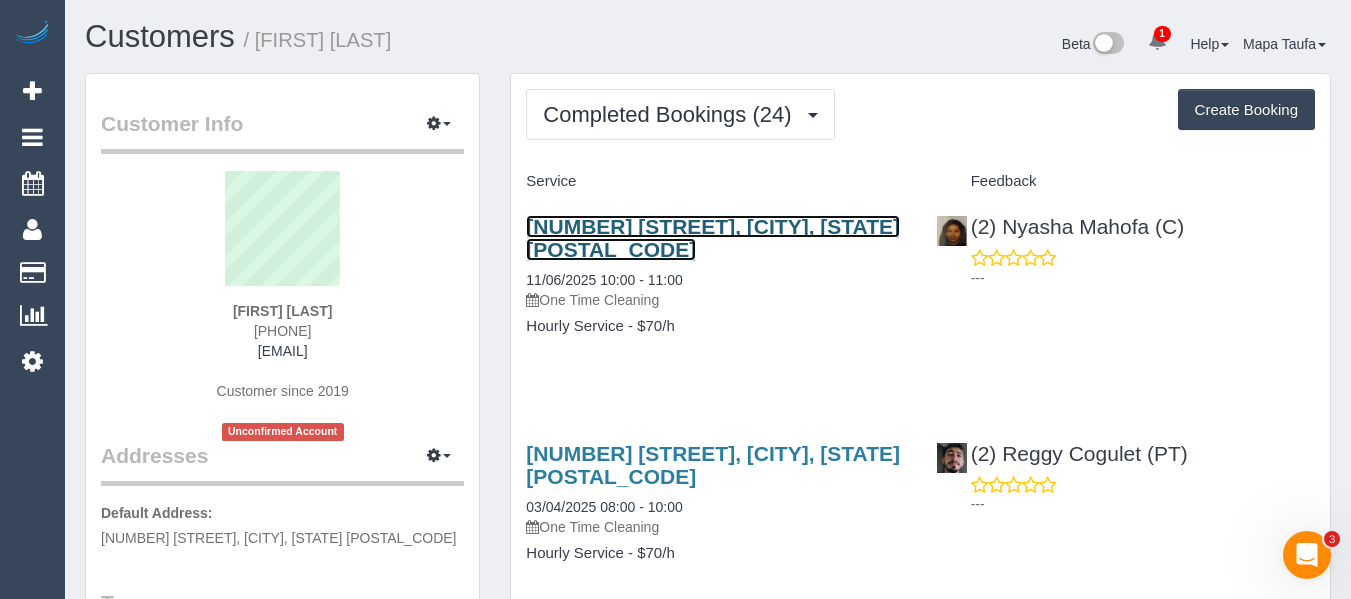 click on "[NUMBER] [STREET], [CITY], [STATE] [POSTAL_CODE]" at bounding box center (713, 238) 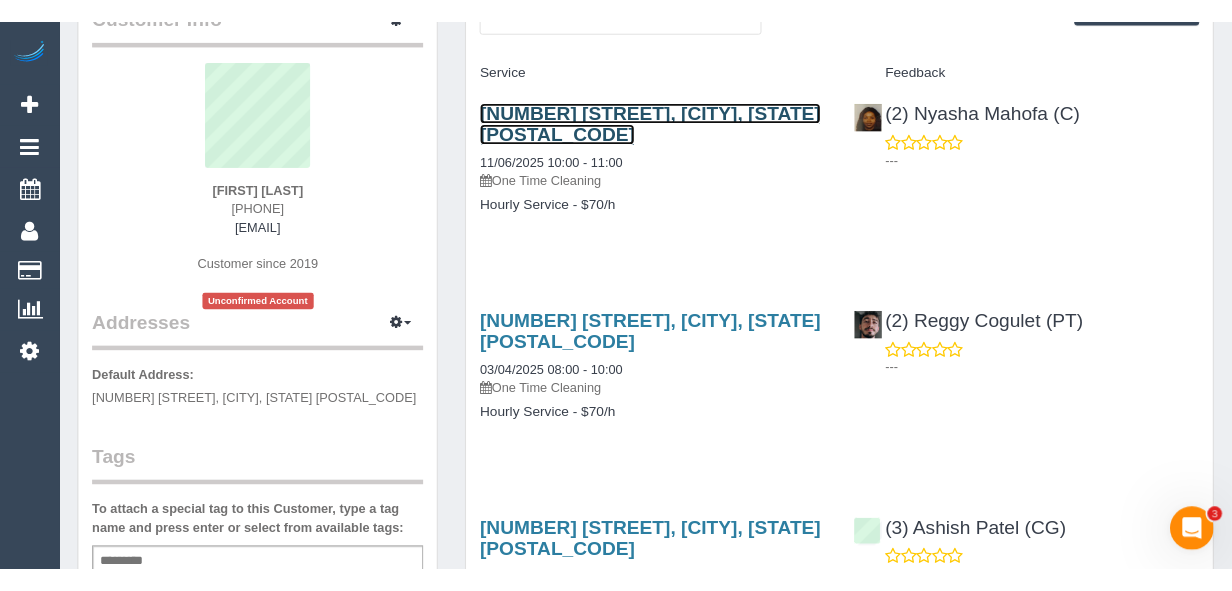scroll, scrollTop: 0, scrollLeft: 0, axis: both 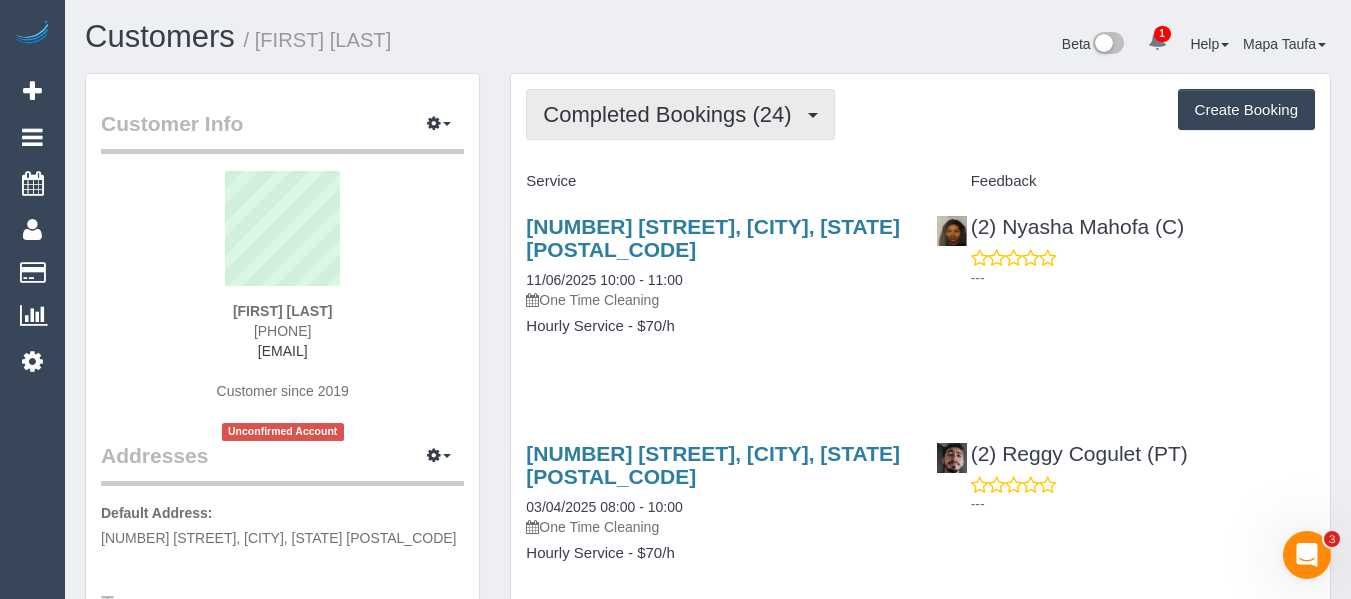 click on "Completed Bookings (24)" at bounding box center [672, 114] 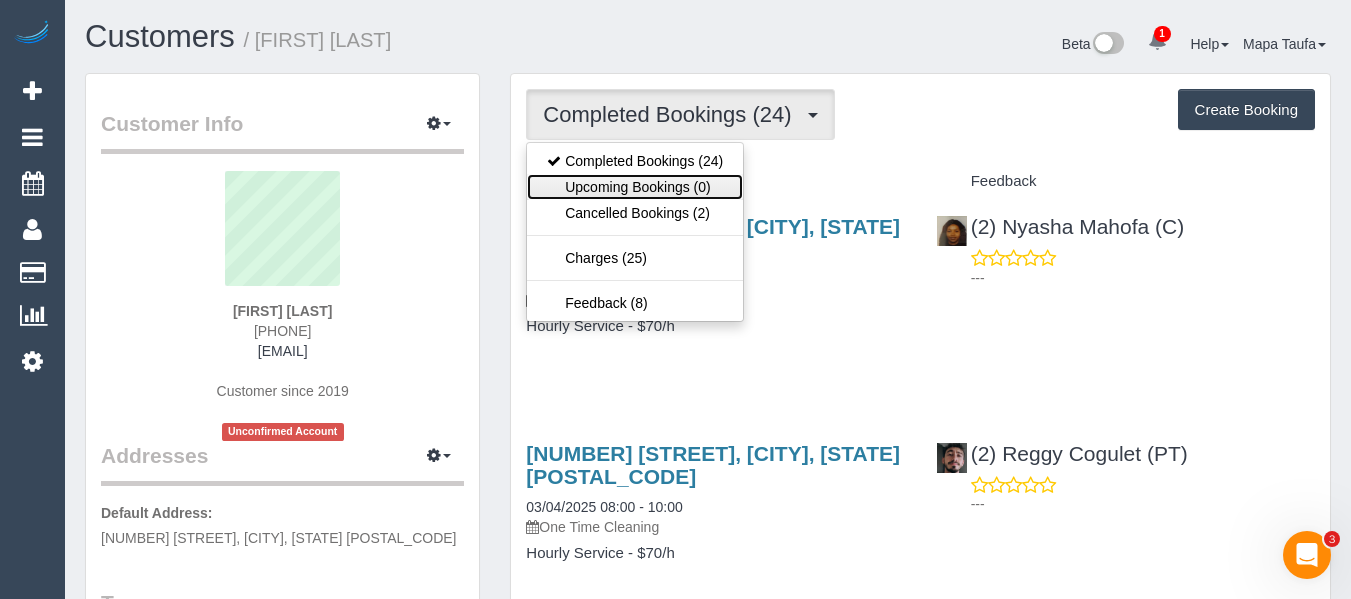 click on "Upcoming Bookings (0)" at bounding box center [635, 187] 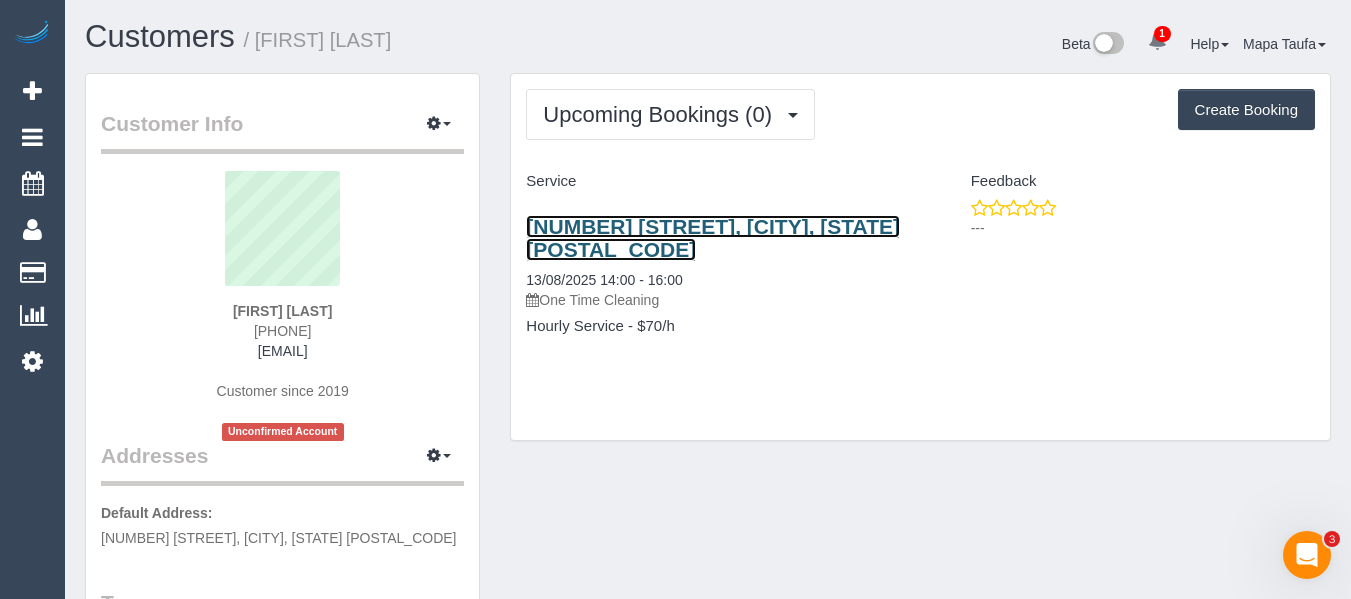 click on "[NUMBER] [STREET], [CITY], [STATE] [POSTAL_CODE]" at bounding box center (713, 238) 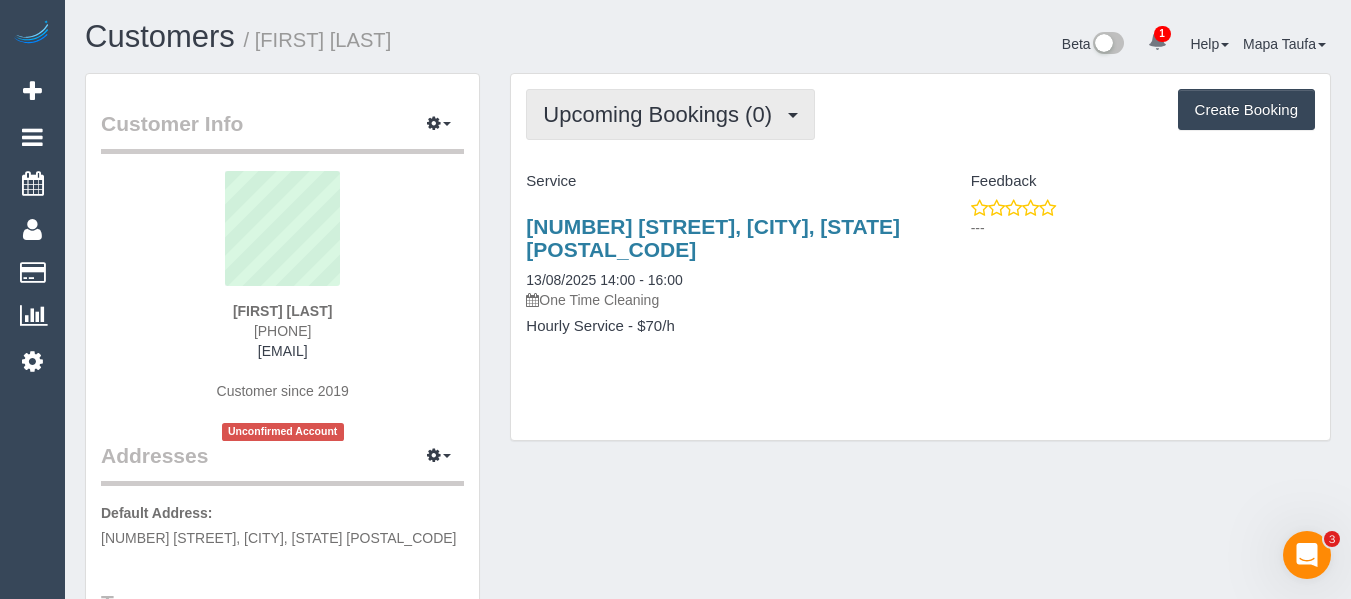 click on "Upcoming Bookings (0)" at bounding box center [670, 114] 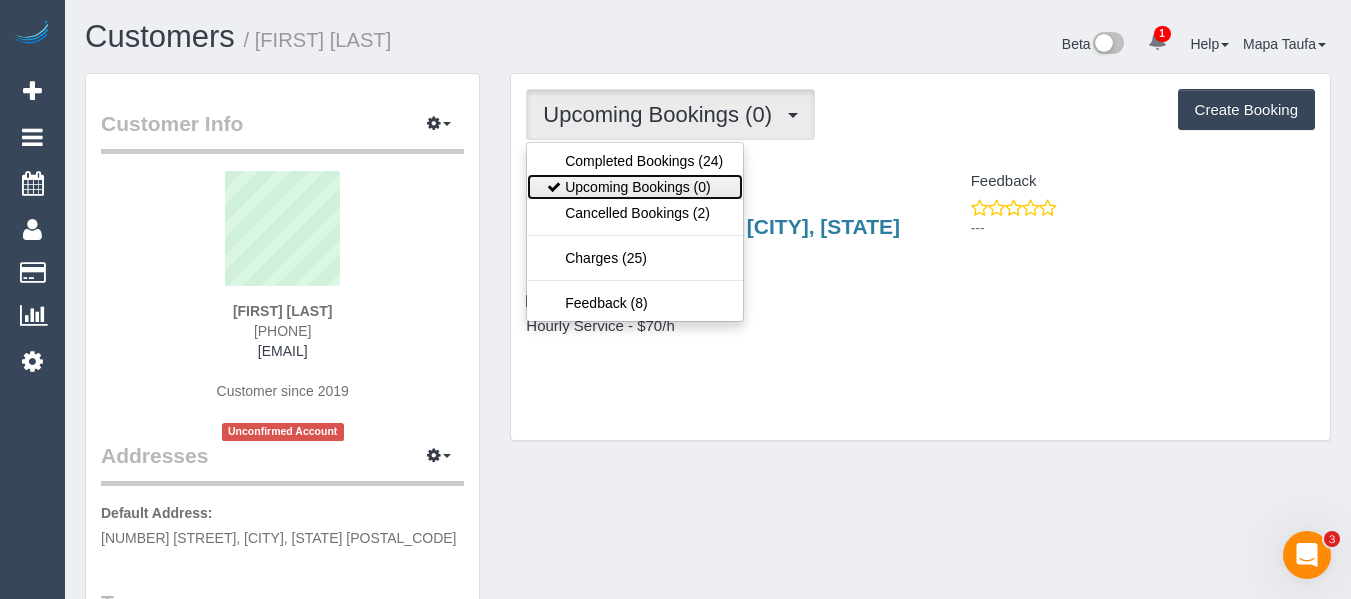 click on "Upcoming Bookings (0)" at bounding box center [635, 187] 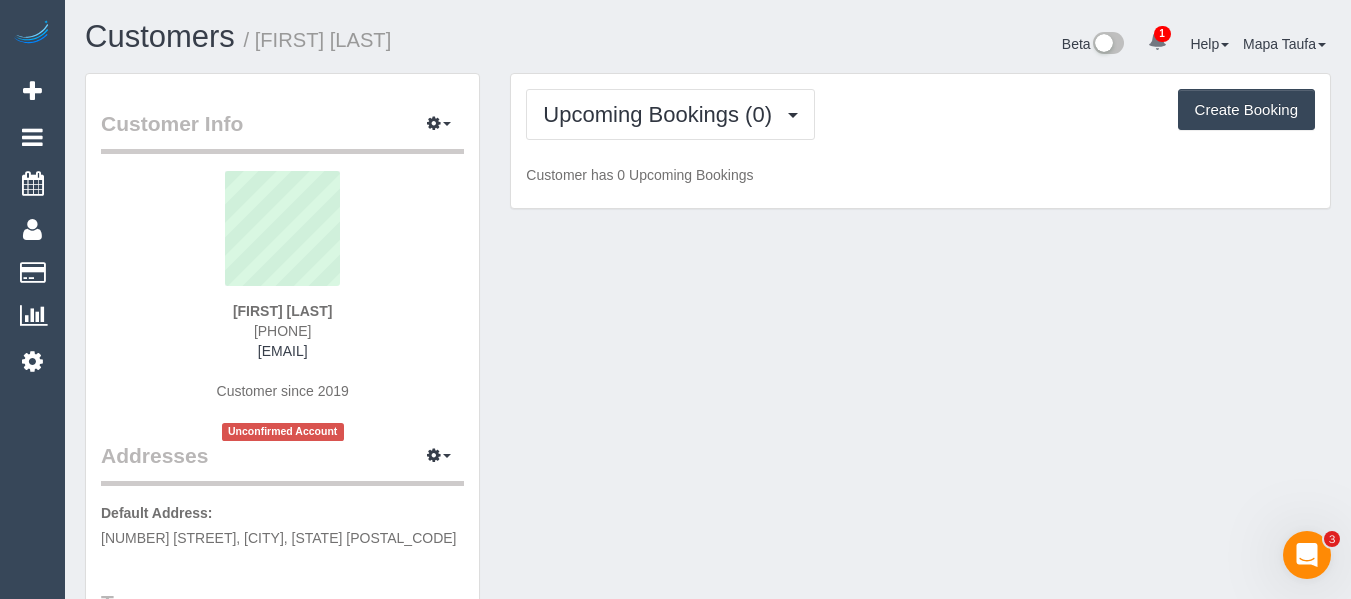click on "Upcoming Bookings (0)
Completed Bookings (24)
Upcoming Bookings (0)
Cancelled Bookings (2)
Charges (25)
Feedback (8)
Create Booking" at bounding box center [920, 114] 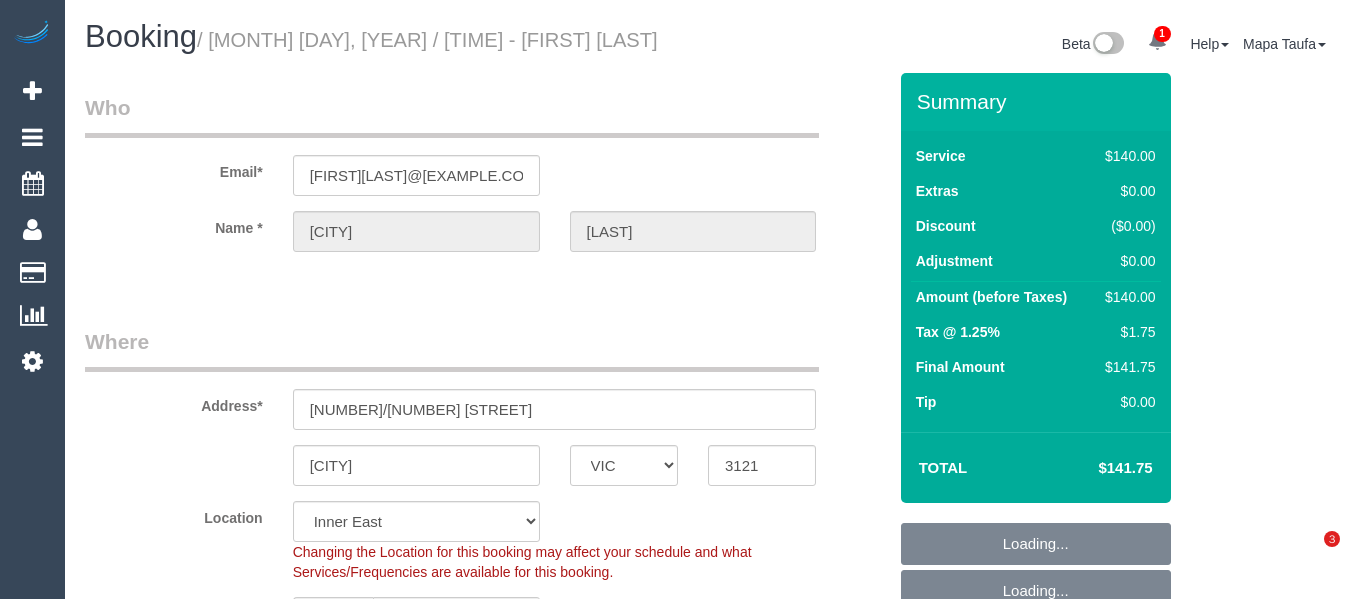select on "VIC" 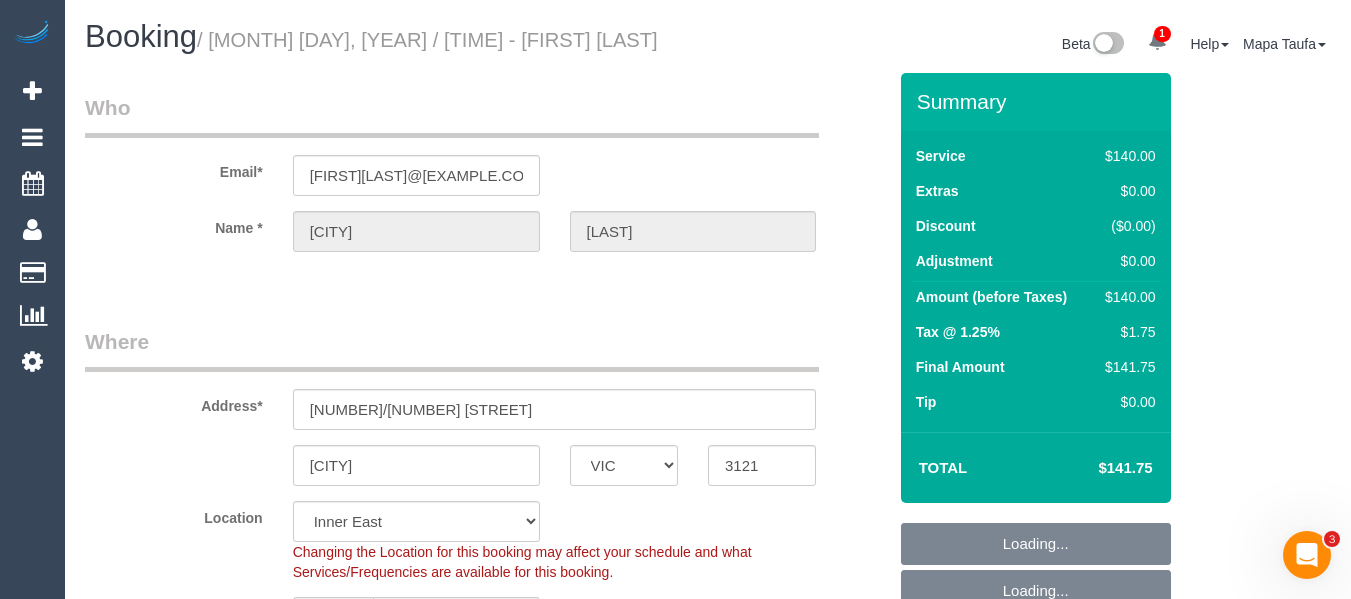 scroll, scrollTop: 0, scrollLeft: 0, axis: both 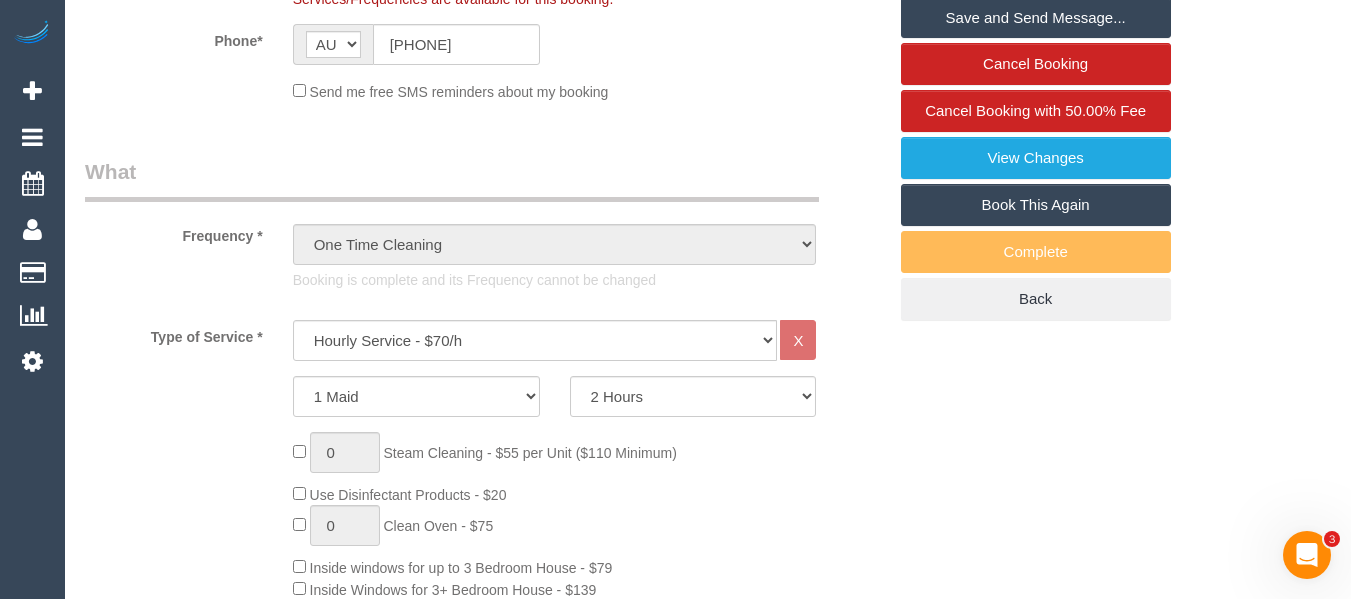 click on "Book This Again" at bounding box center (1036, 205) 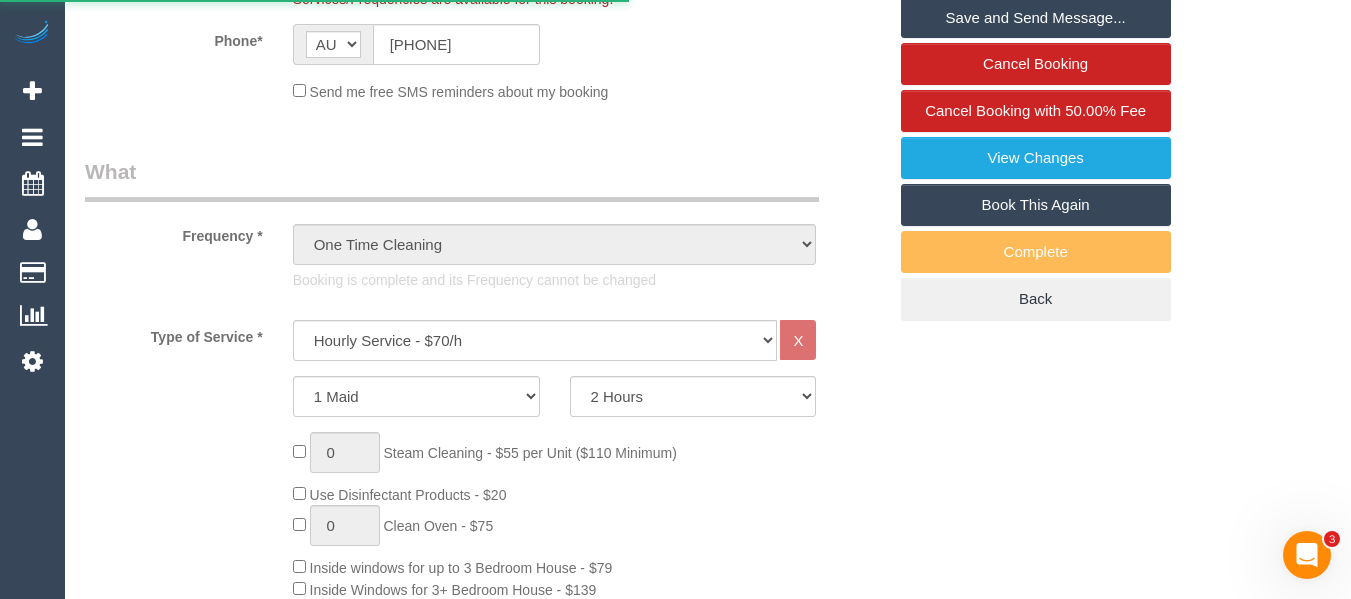 select on "VIC" 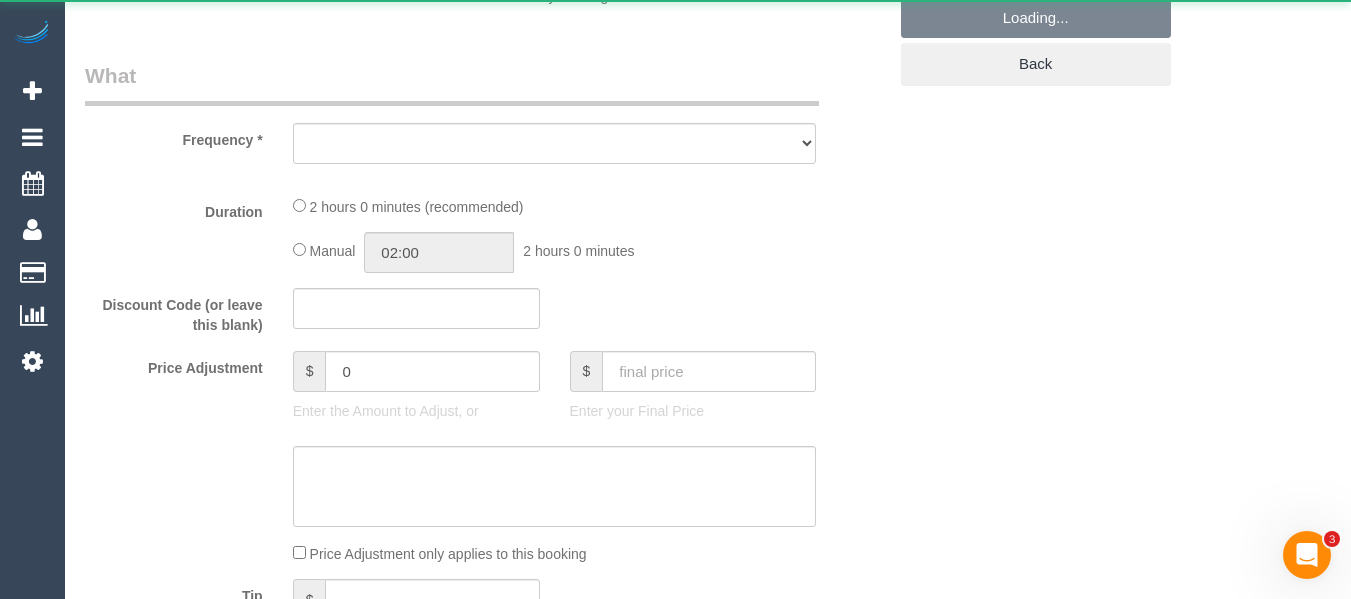 scroll, scrollTop: 0, scrollLeft: 0, axis: both 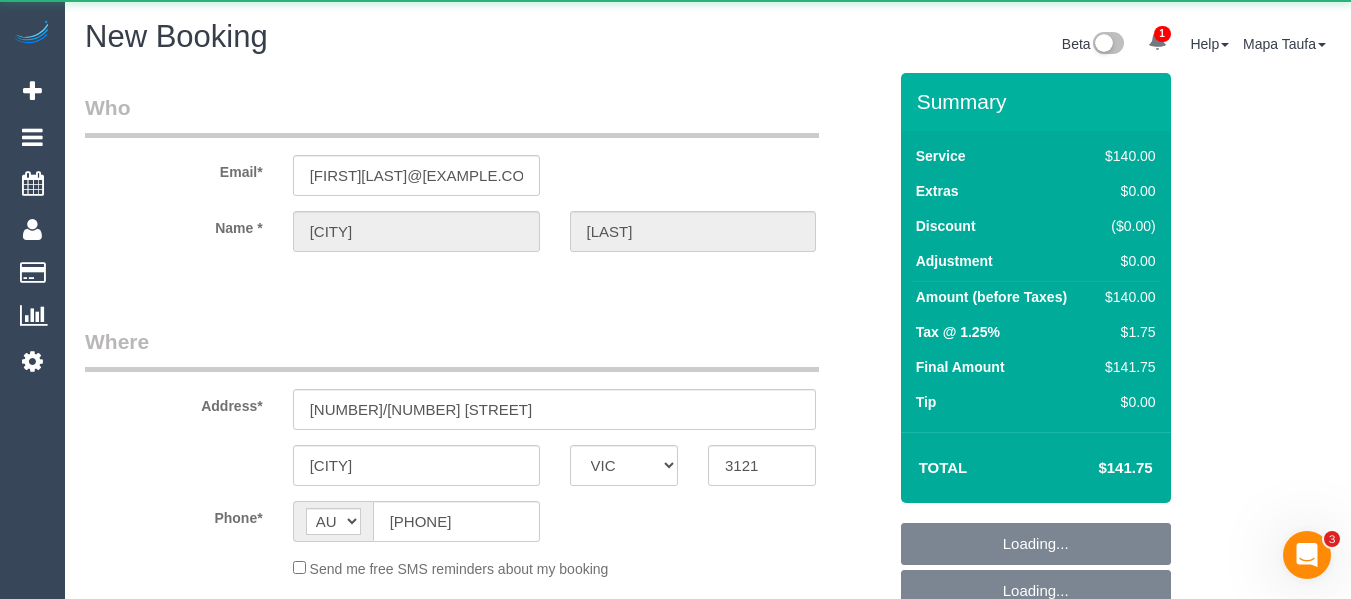 select on "string:stripe-pm_1N5fCW2GScqysDRVW51jKesf" 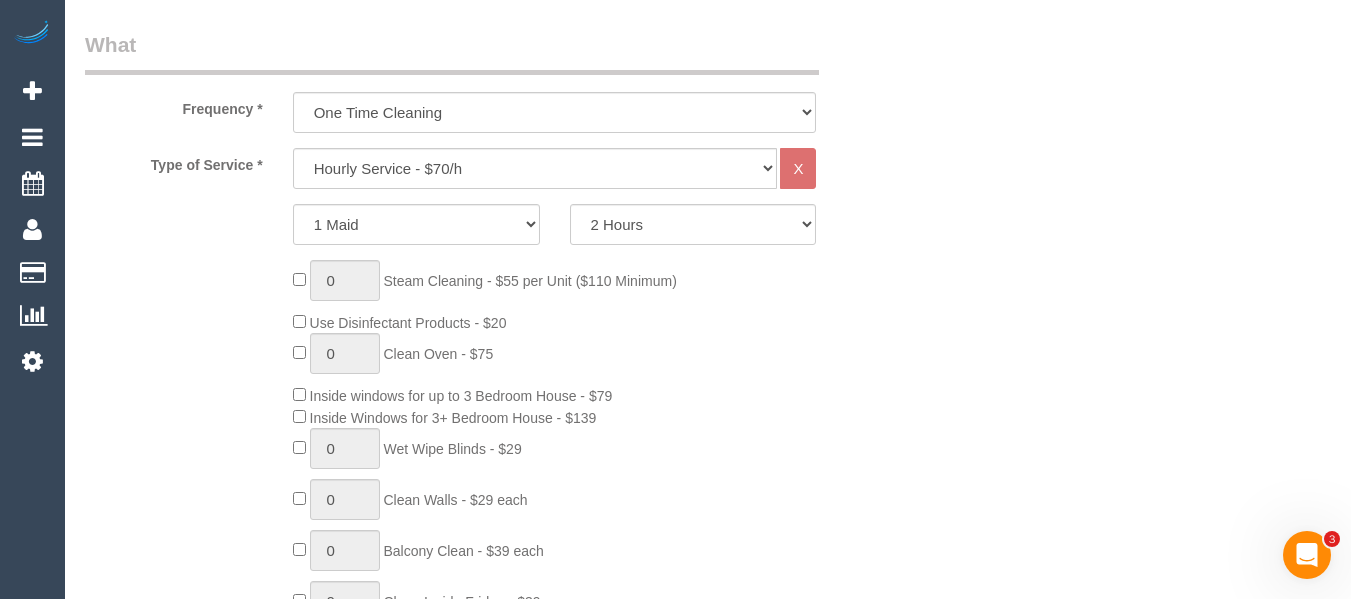 select on "object:3151" 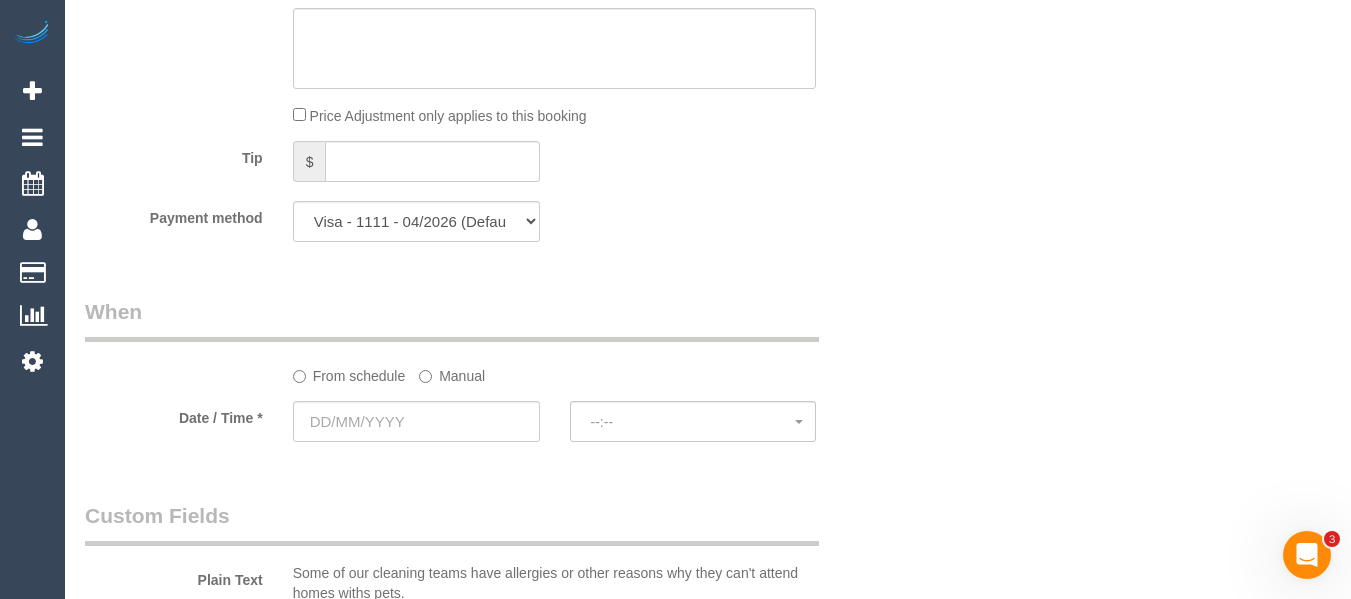 scroll, scrollTop: 2038, scrollLeft: 0, axis: vertical 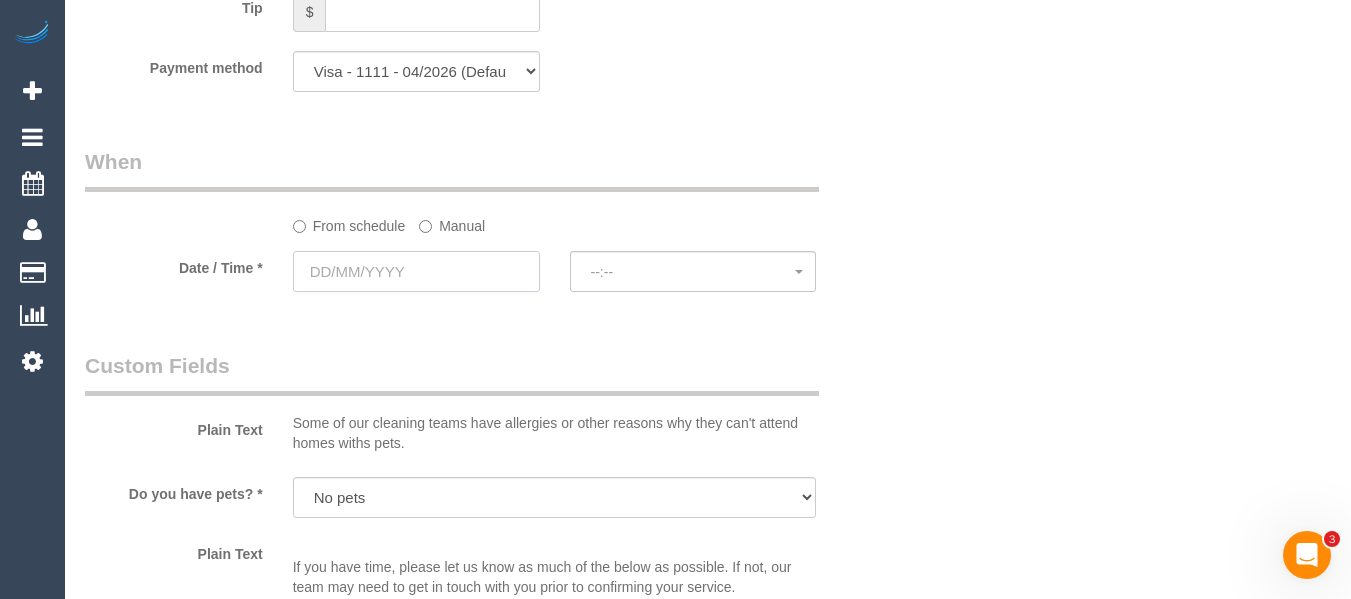 click at bounding box center [416, 271] 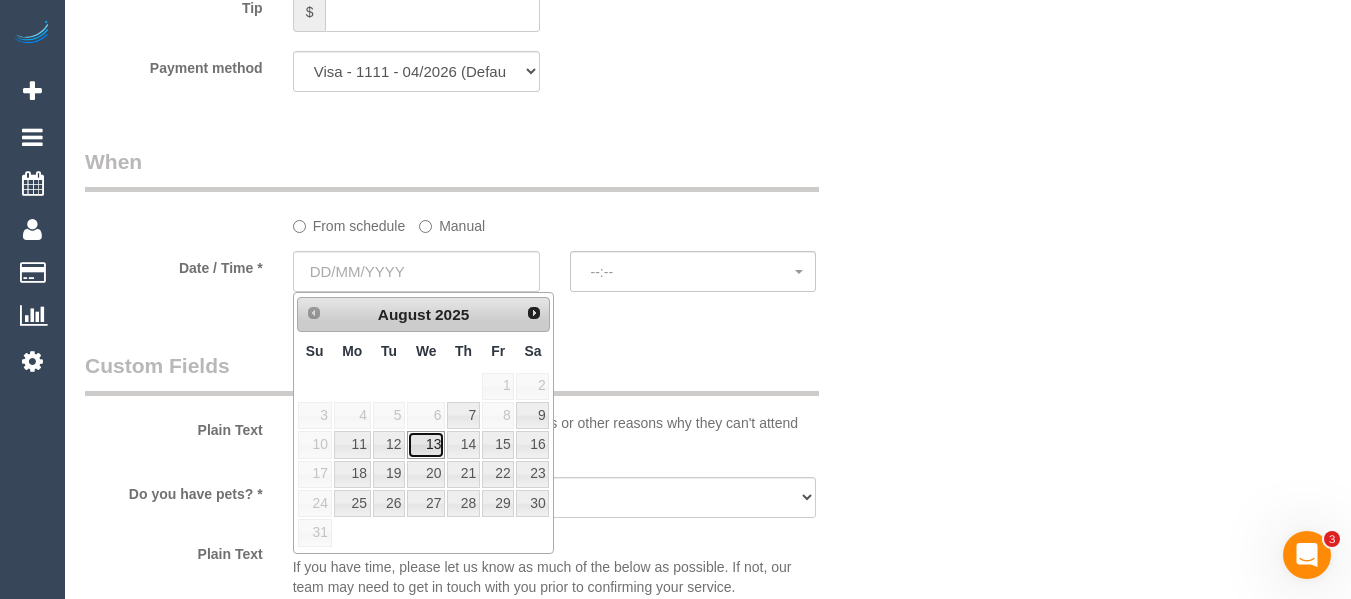 click on "13" at bounding box center [426, 444] 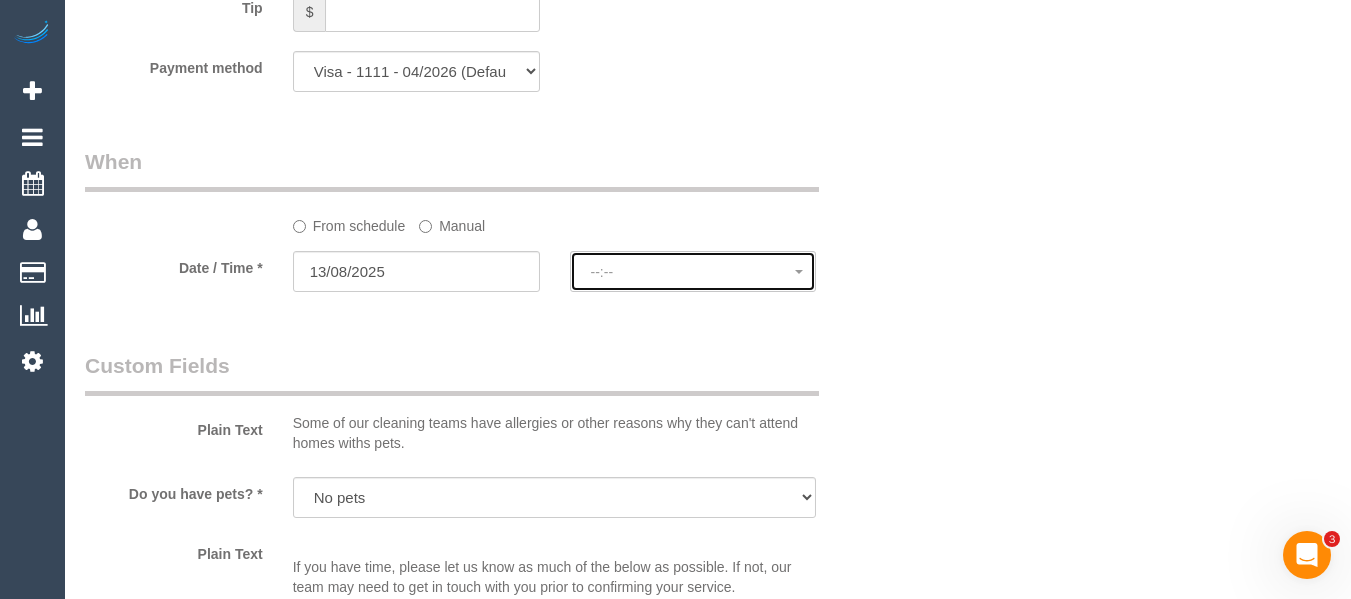 click on "--:--" 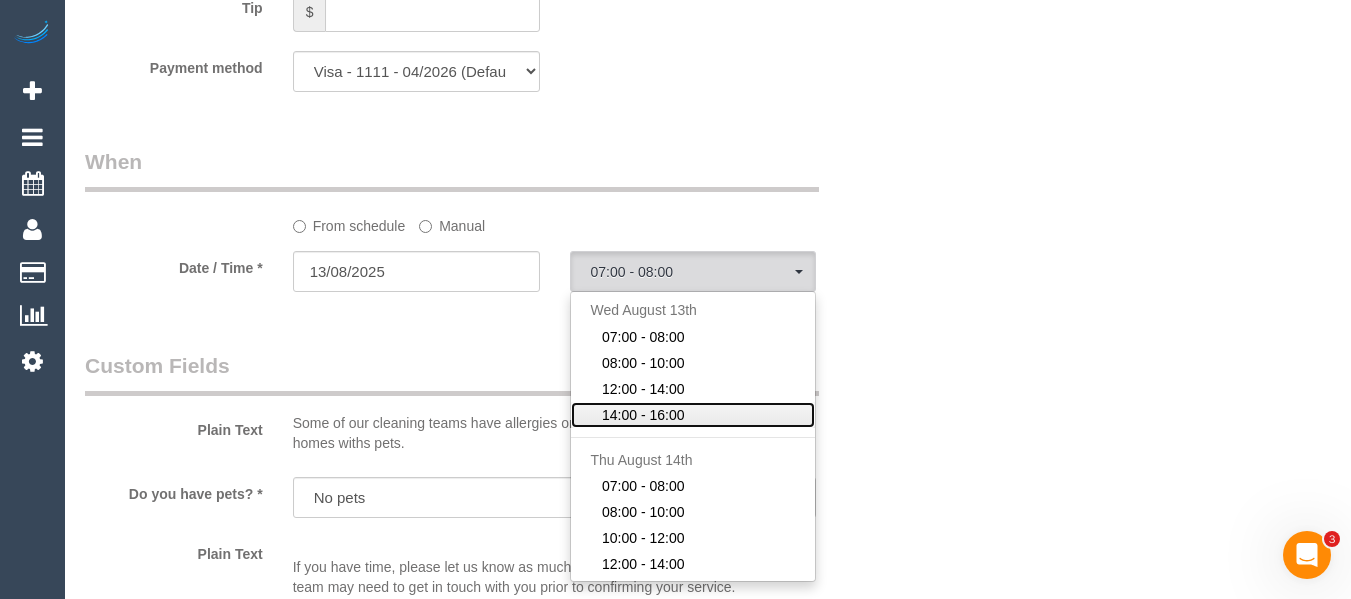 click on "14:00 - 16:00" 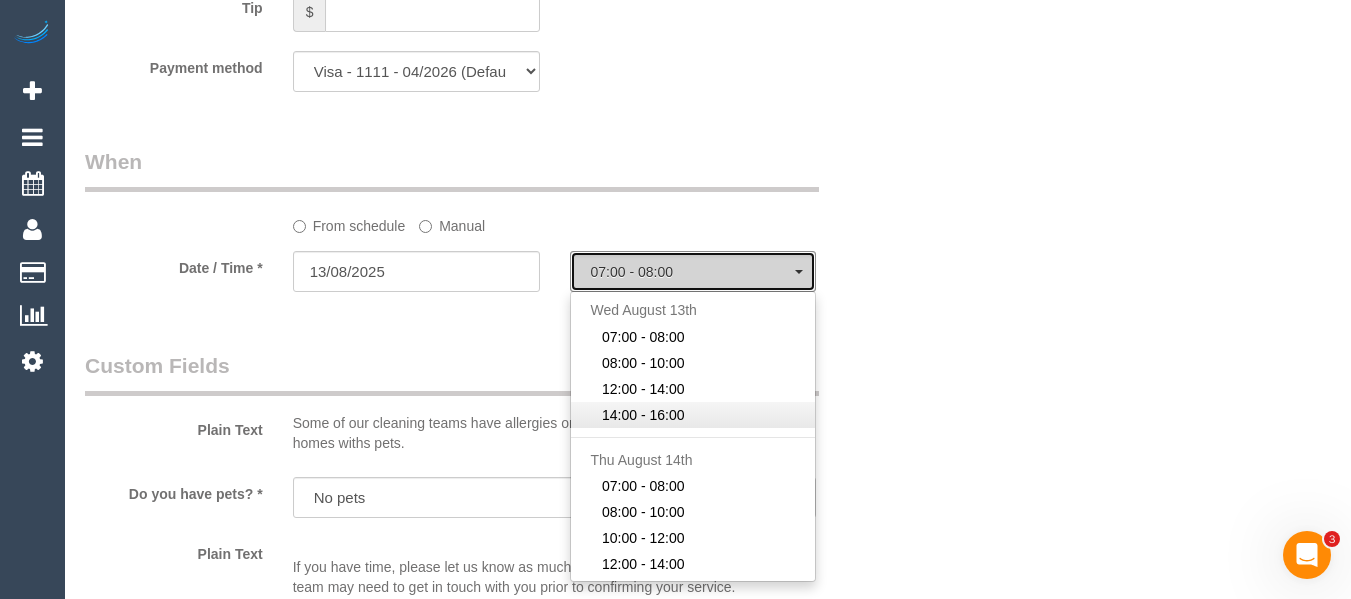 select on "spot9" 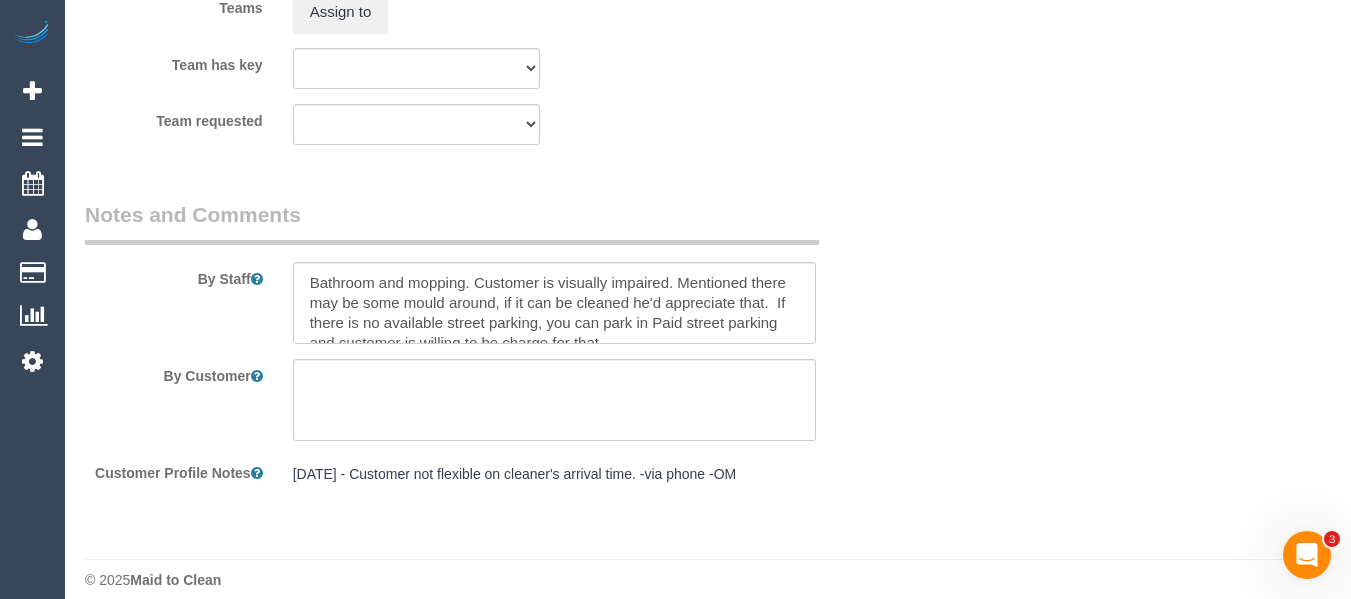 scroll, scrollTop: 3195, scrollLeft: 0, axis: vertical 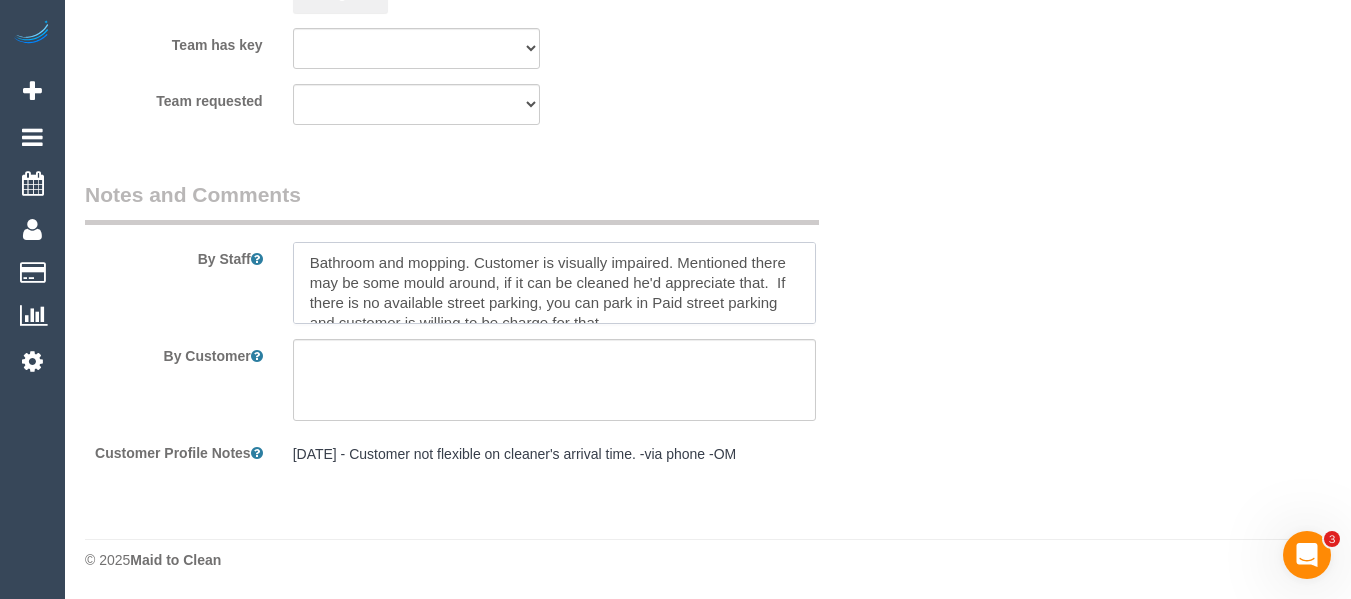 drag, startPoint x: 474, startPoint y: 259, endPoint x: 307, endPoint y: 263, distance: 167.0479 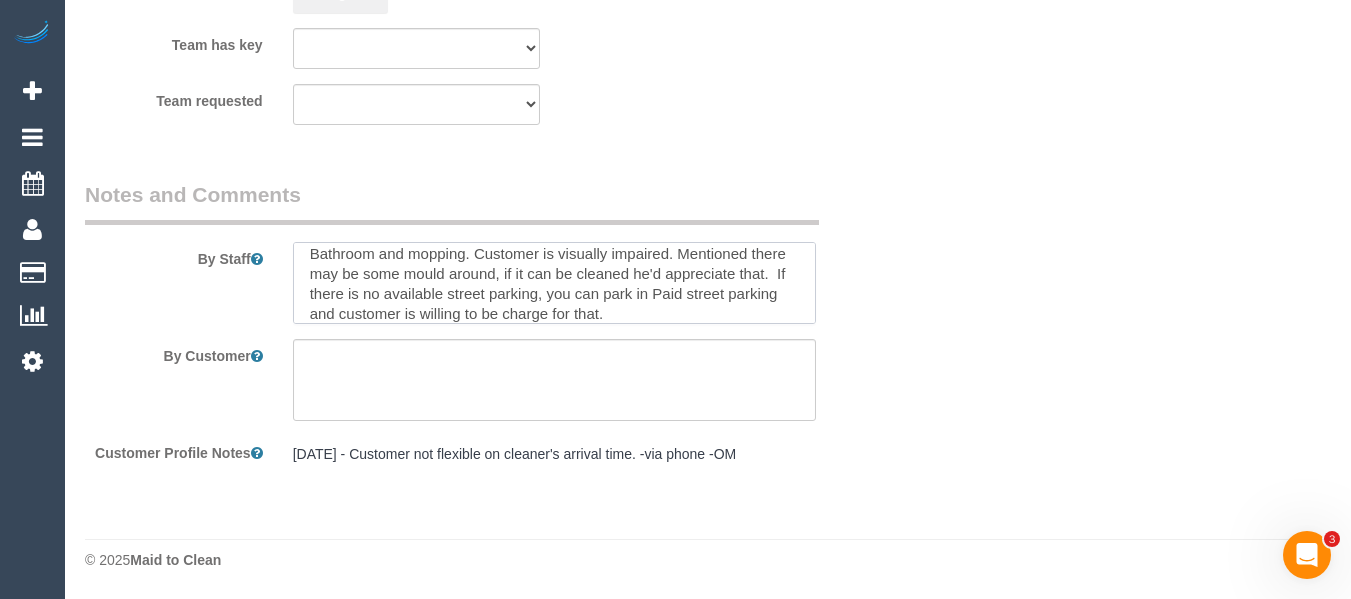 scroll, scrollTop: 20, scrollLeft: 0, axis: vertical 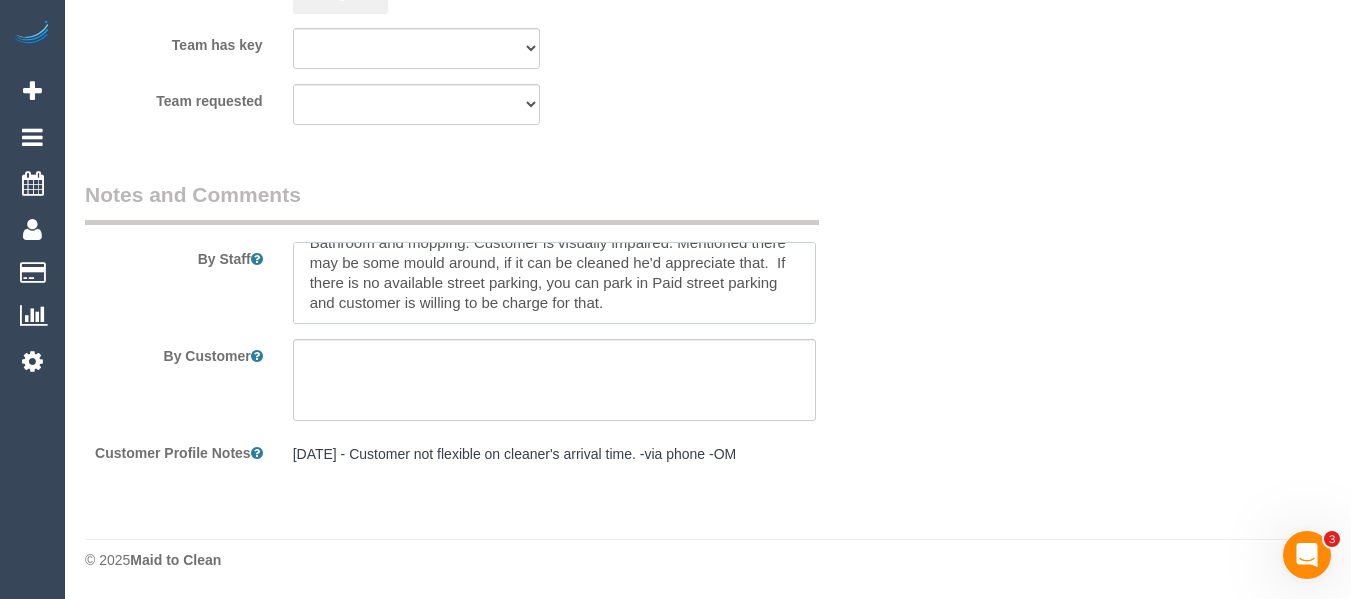 click at bounding box center (555, 283) 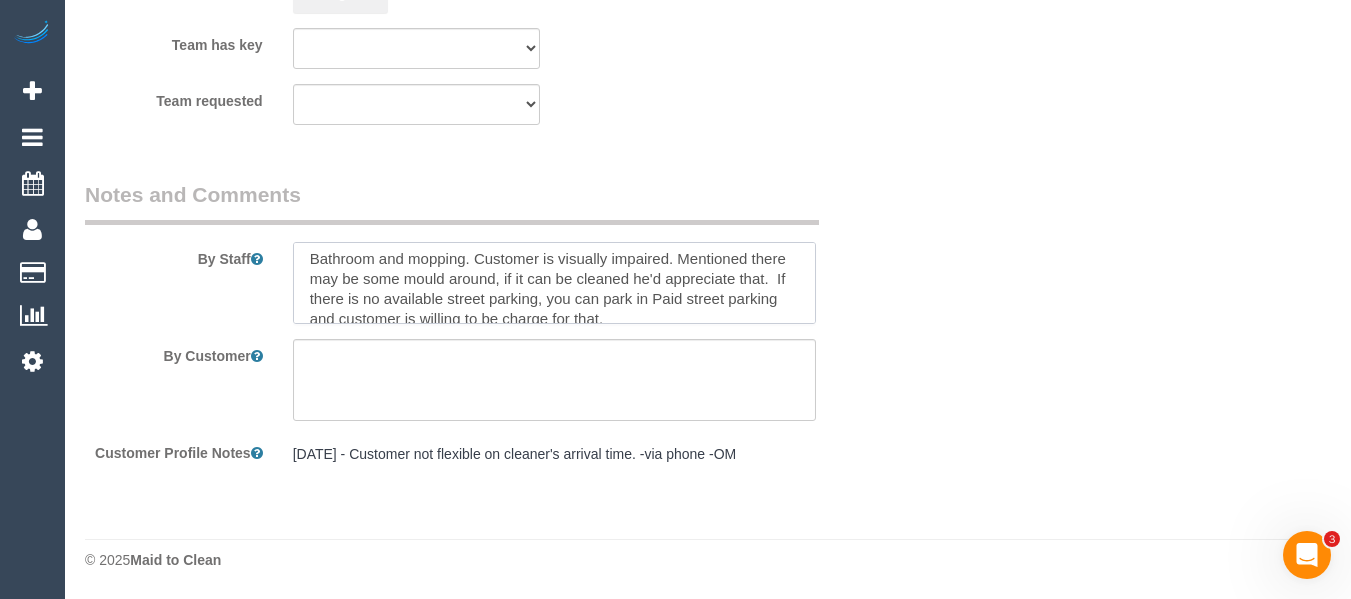 scroll, scrollTop: 0, scrollLeft: 0, axis: both 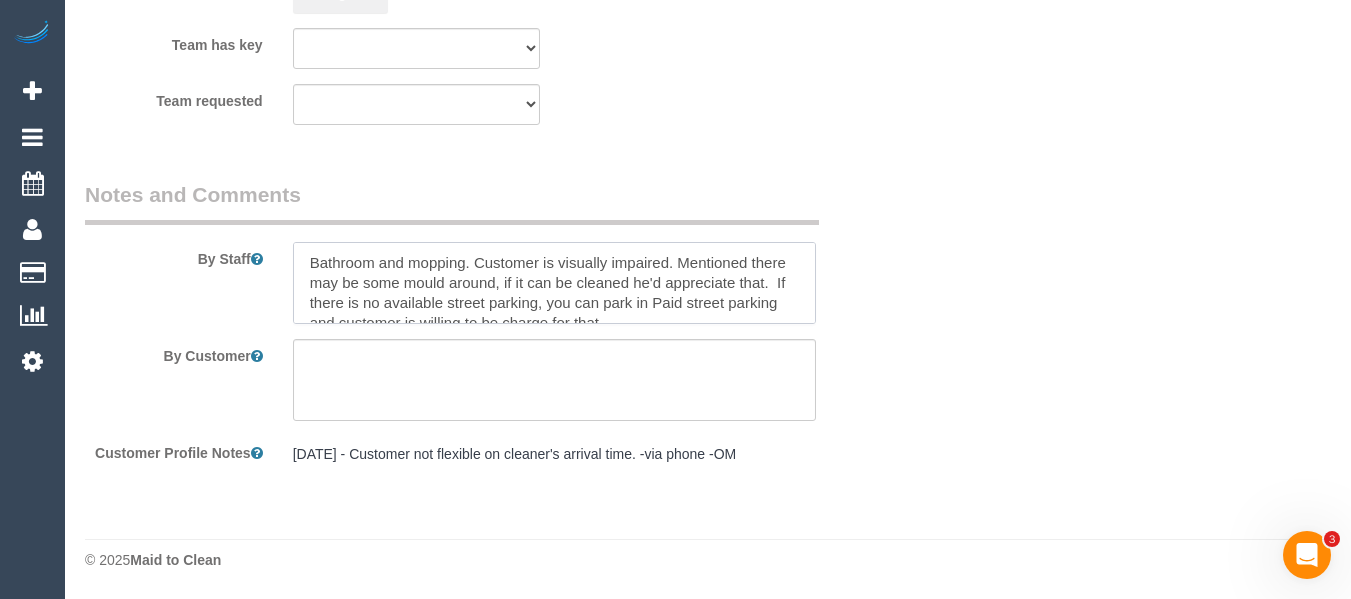 drag, startPoint x: 474, startPoint y: 260, endPoint x: 301, endPoint y: 259, distance: 173.00288 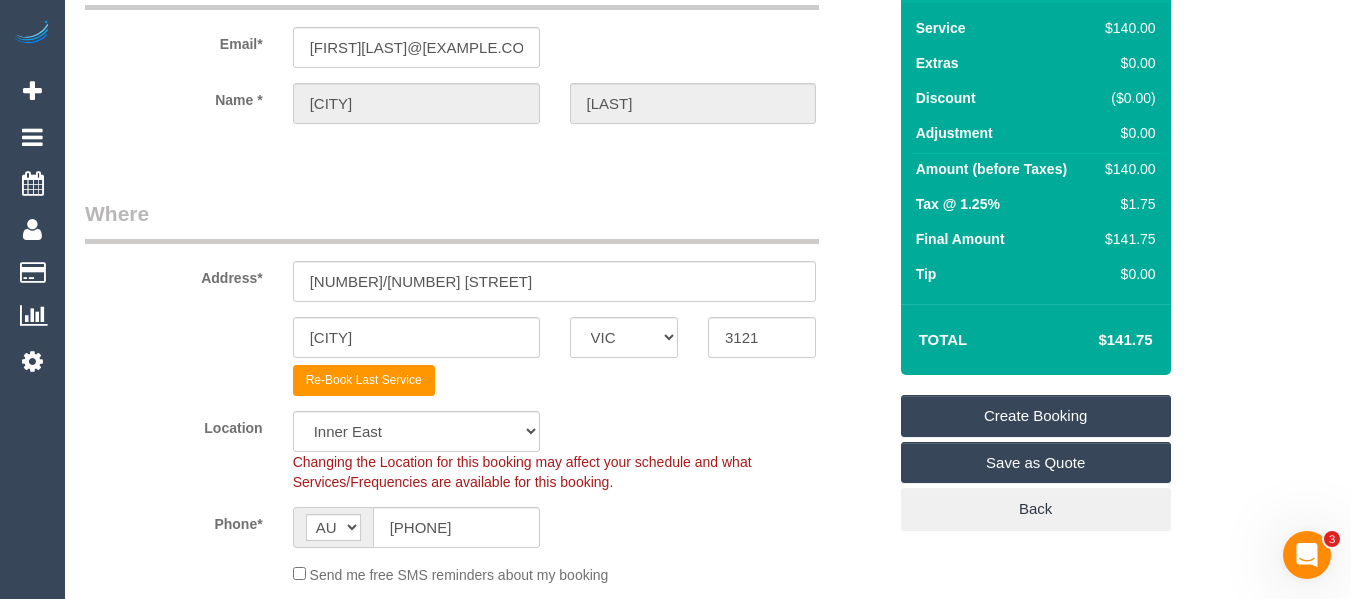 scroll, scrollTop: 74, scrollLeft: 0, axis: vertical 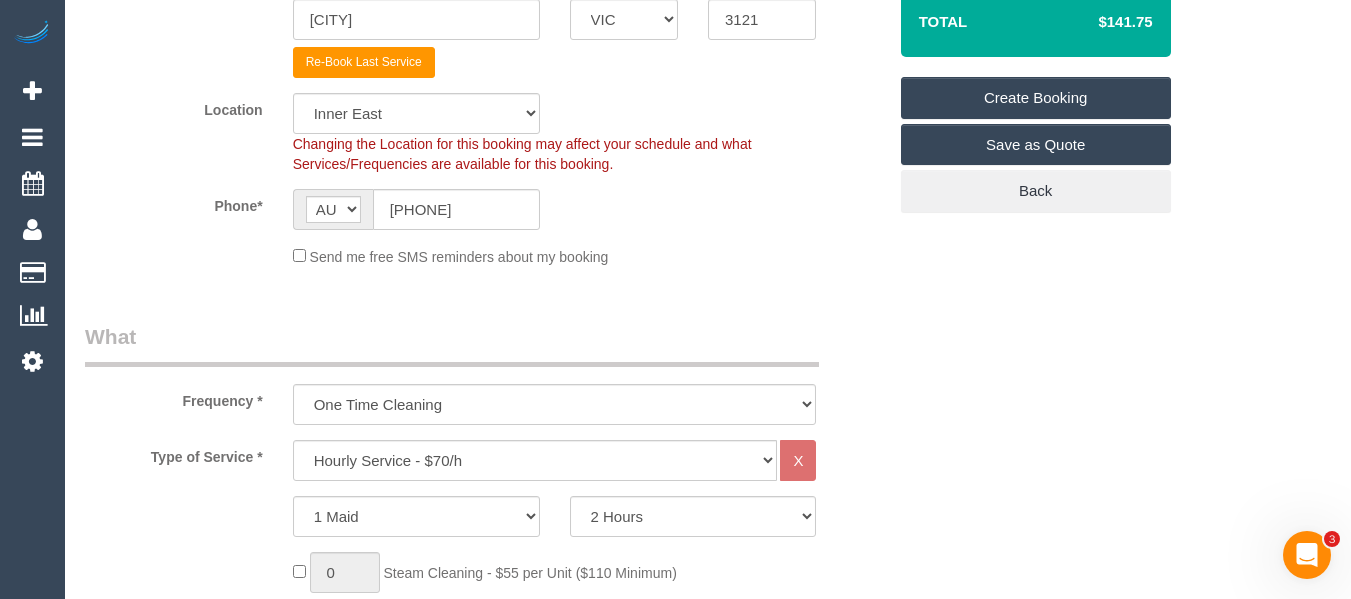 type on "Customer is visually impaired. Mentioned there may be some mould around, if it can be cleaned he'd appreciate that.  If there is no available street parking, you can park in Paid street parking and customer is willing to be charge for that." 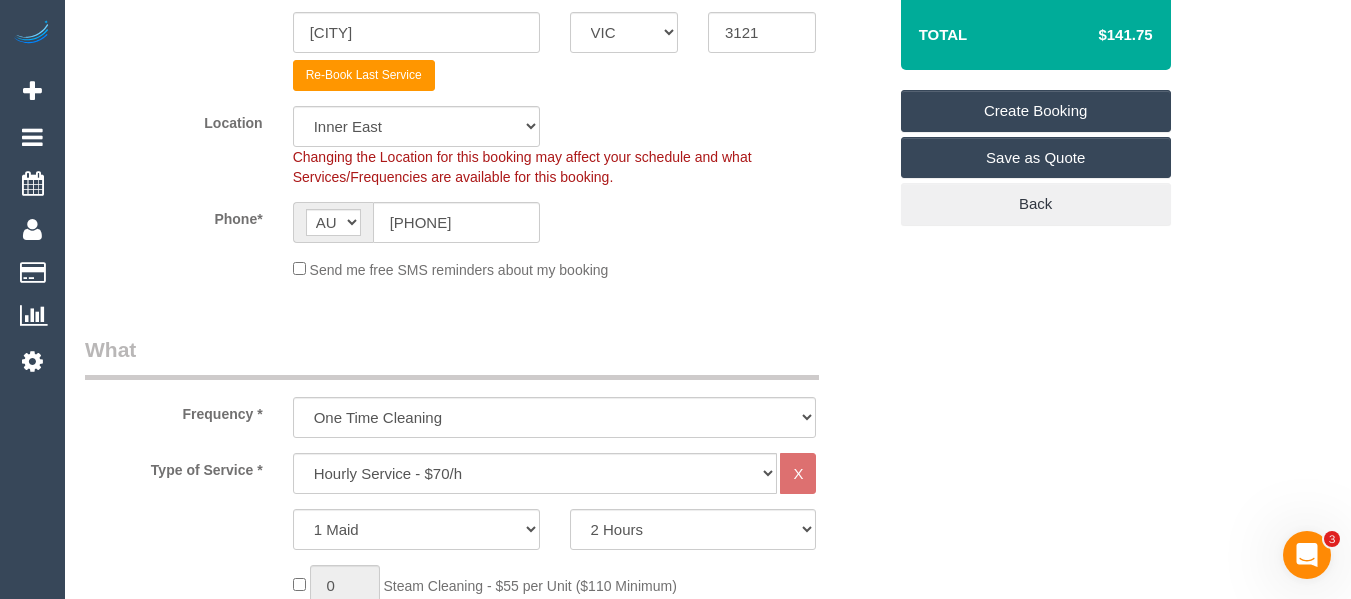 scroll, scrollTop: 346, scrollLeft: 0, axis: vertical 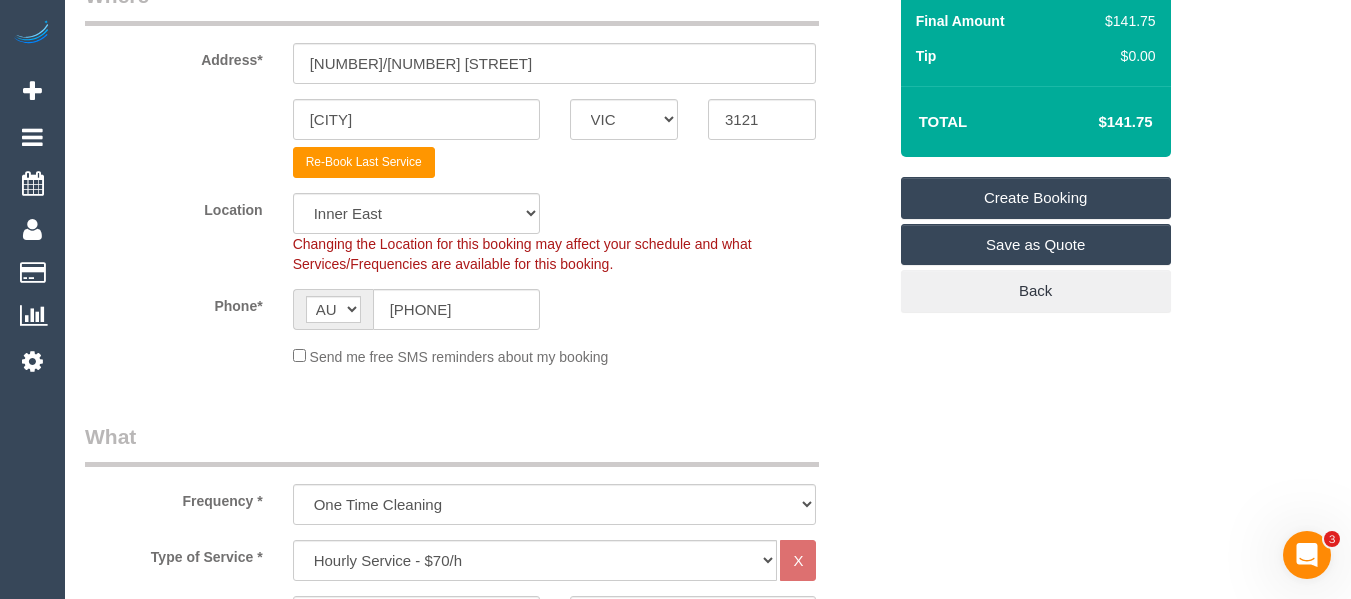 click on "Create Booking" at bounding box center [1036, 198] 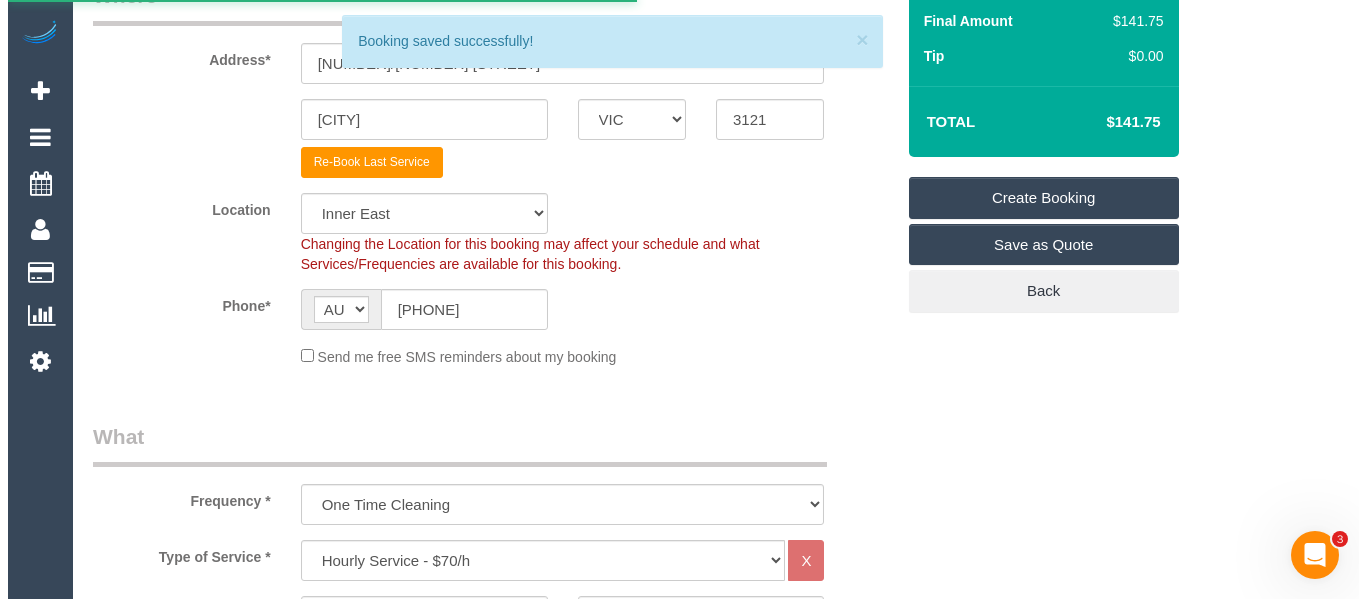 scroll, scrollTop: 0, scrollLeft: 0, axis: both 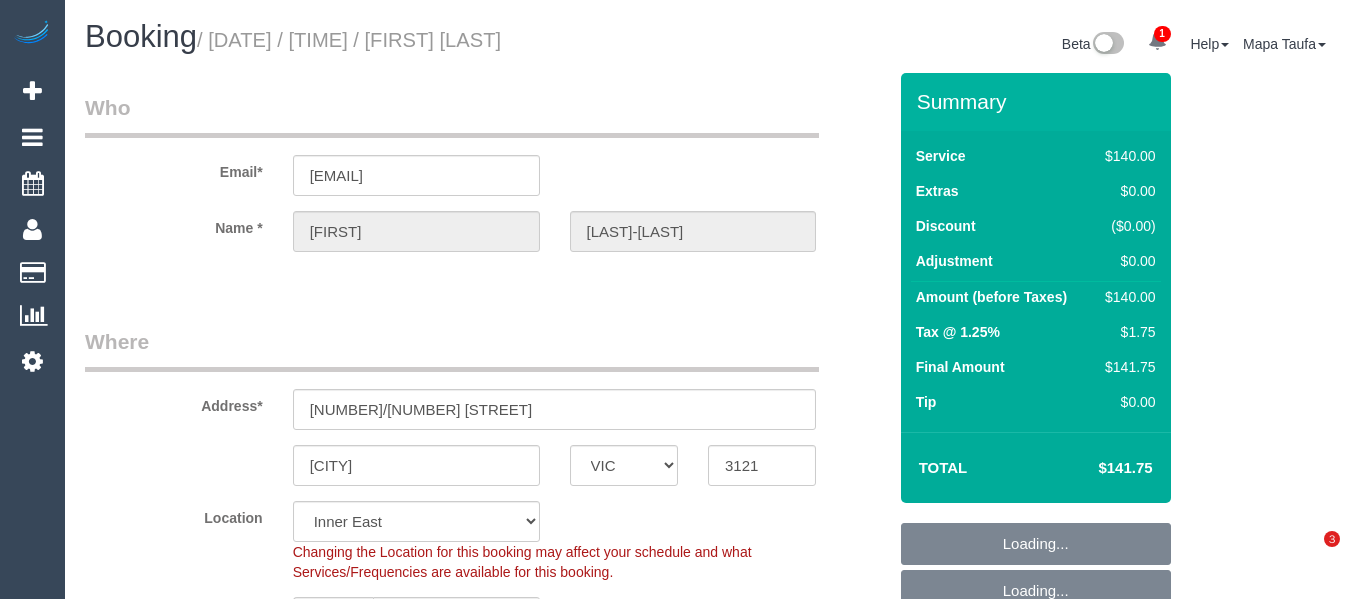 select on "VIC" 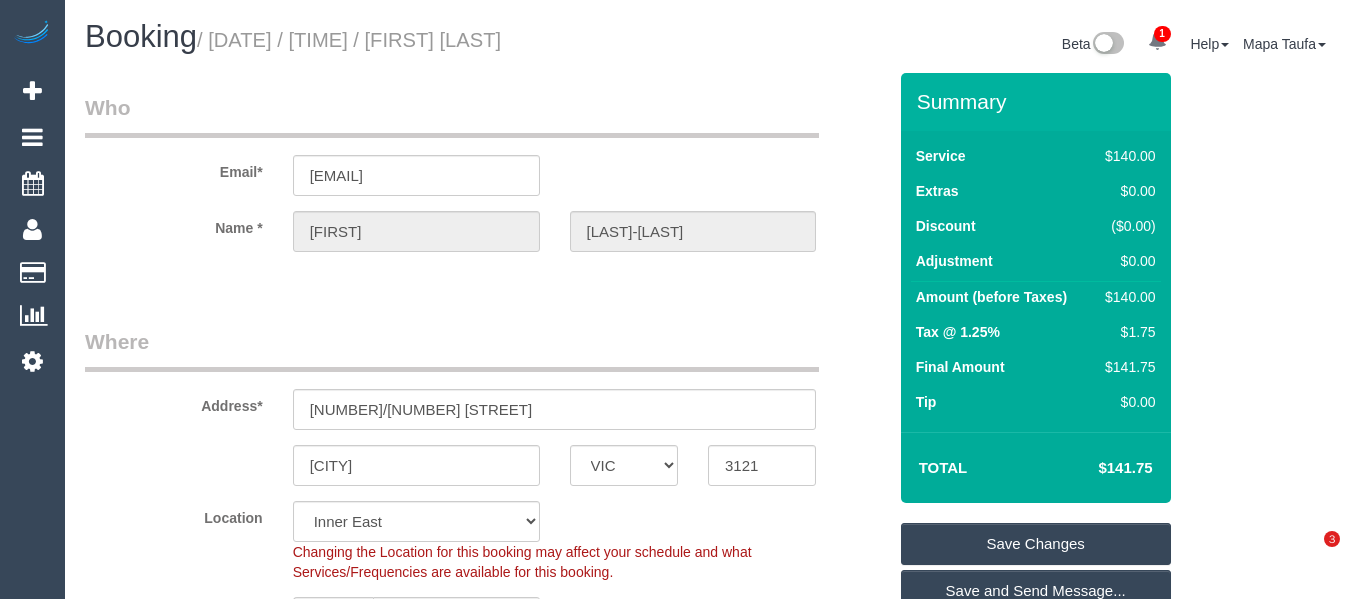 scroll, scrollTop: 0, scrollLeft: 0, axis: both 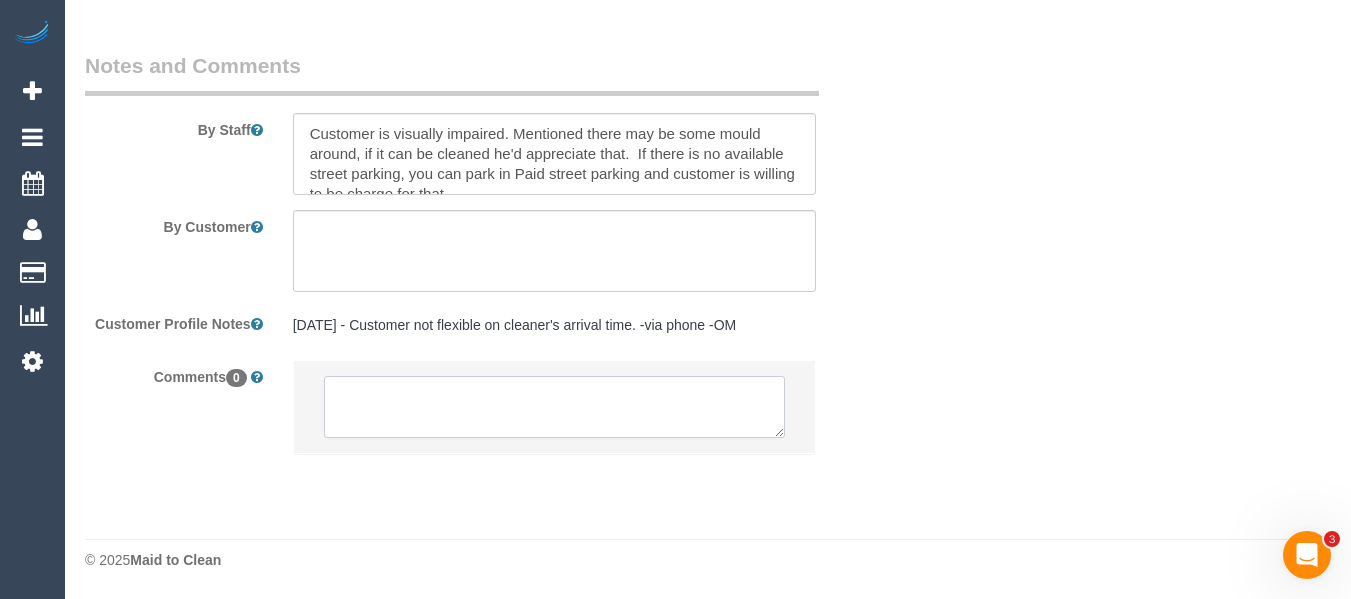 click at bounding box center [555, 407] 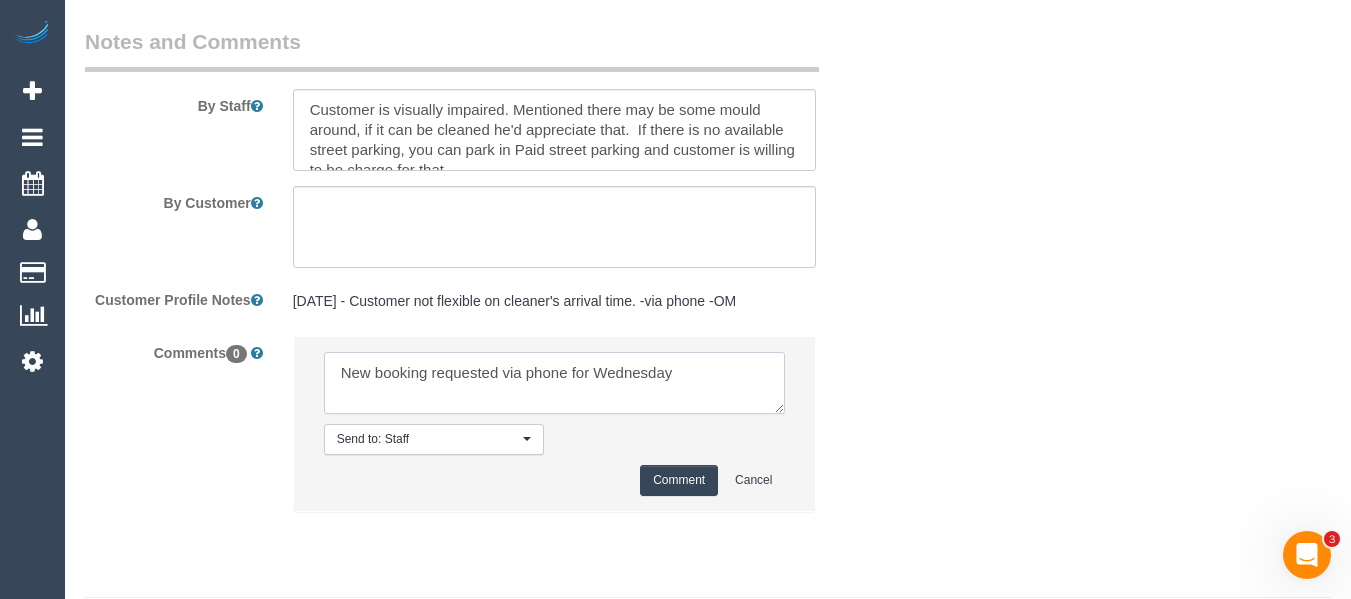 click at bounding box center (555, 383) 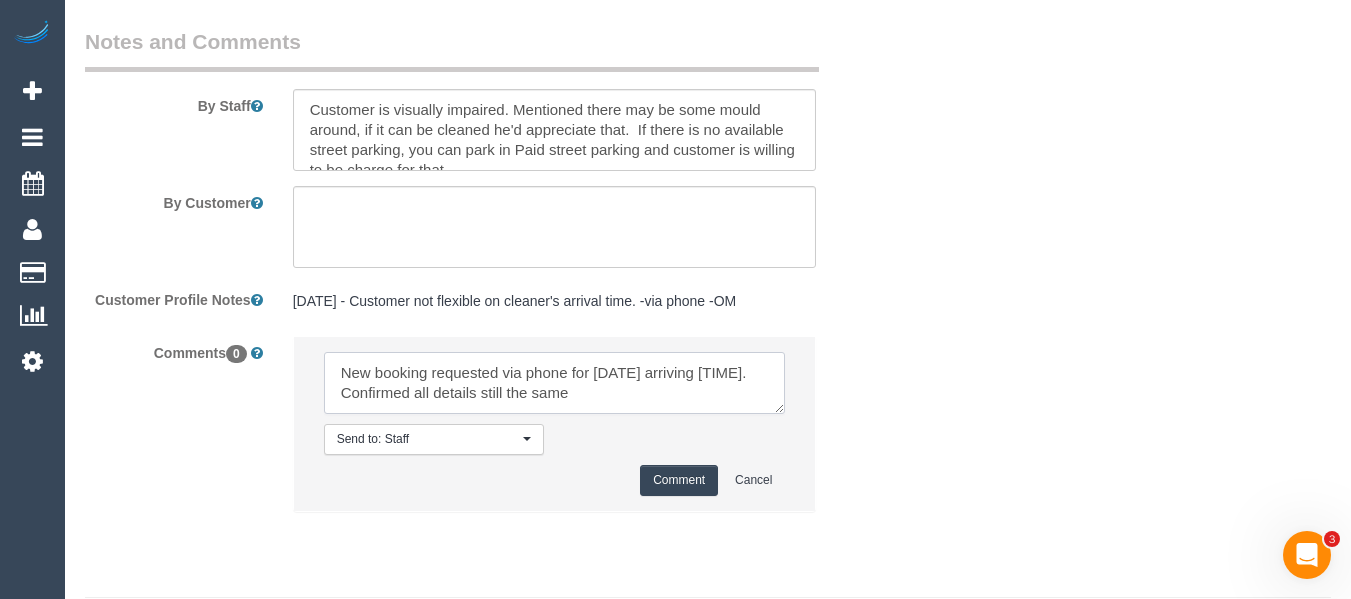 type on "New booking requested via phone for [DATE] arriving [TIME]. Confirmed all details still the same" 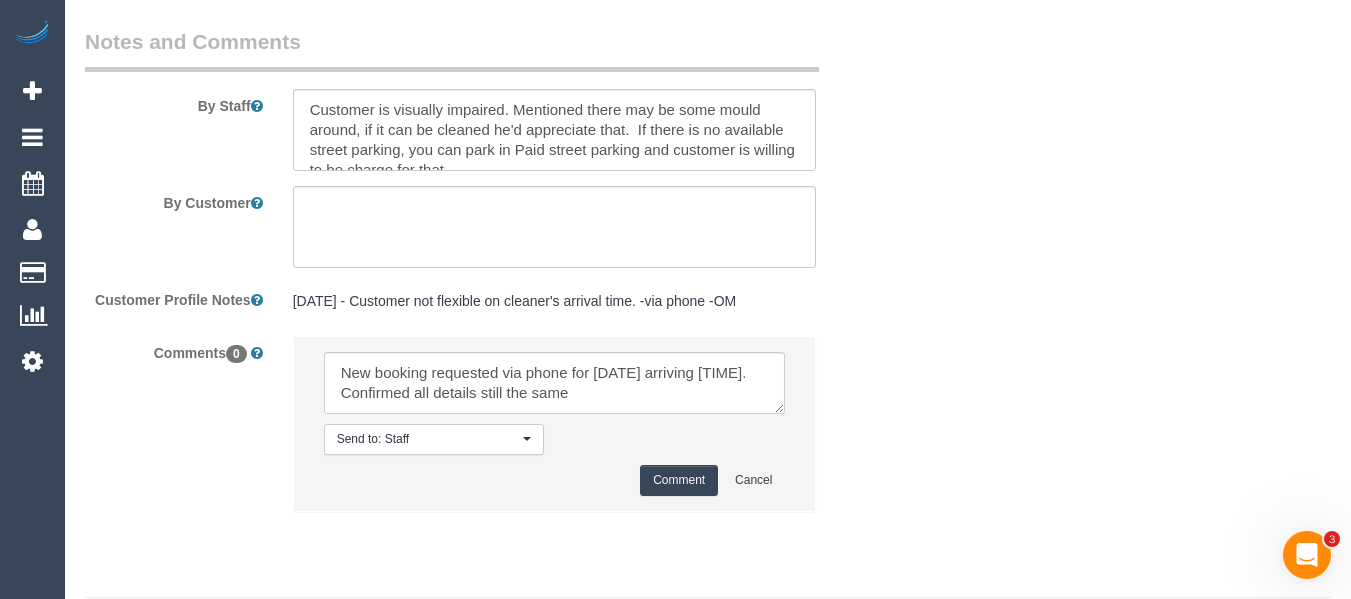 click on "Comment" at bounding box center [679, 480] 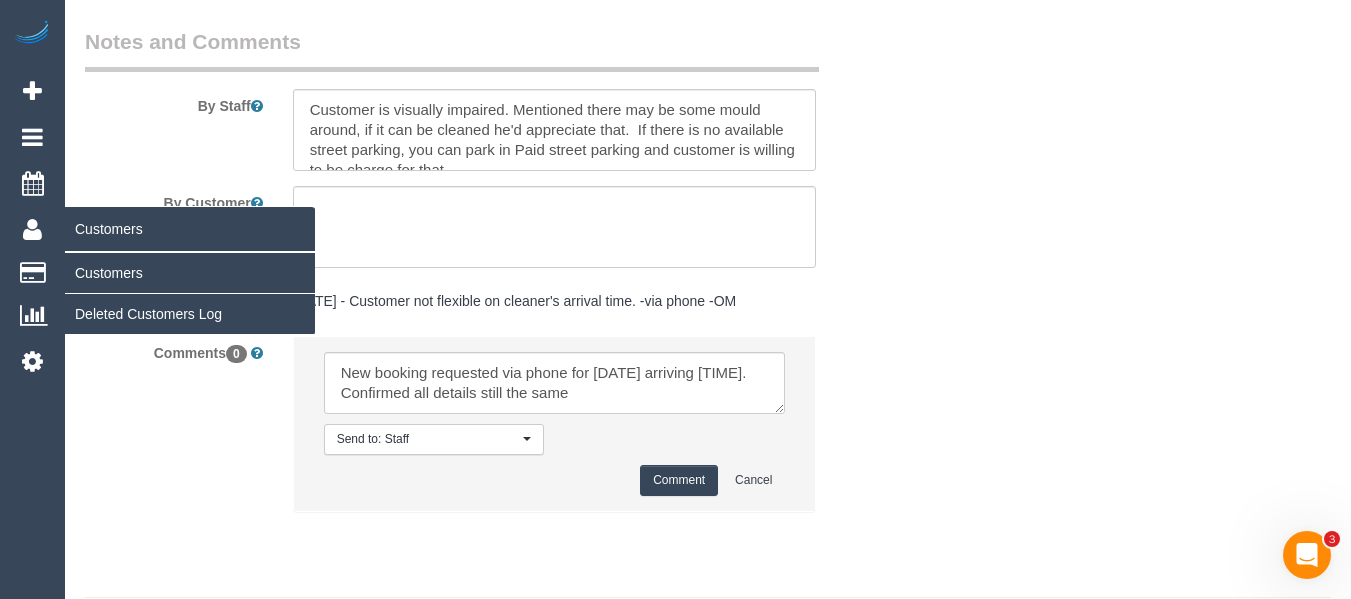 type 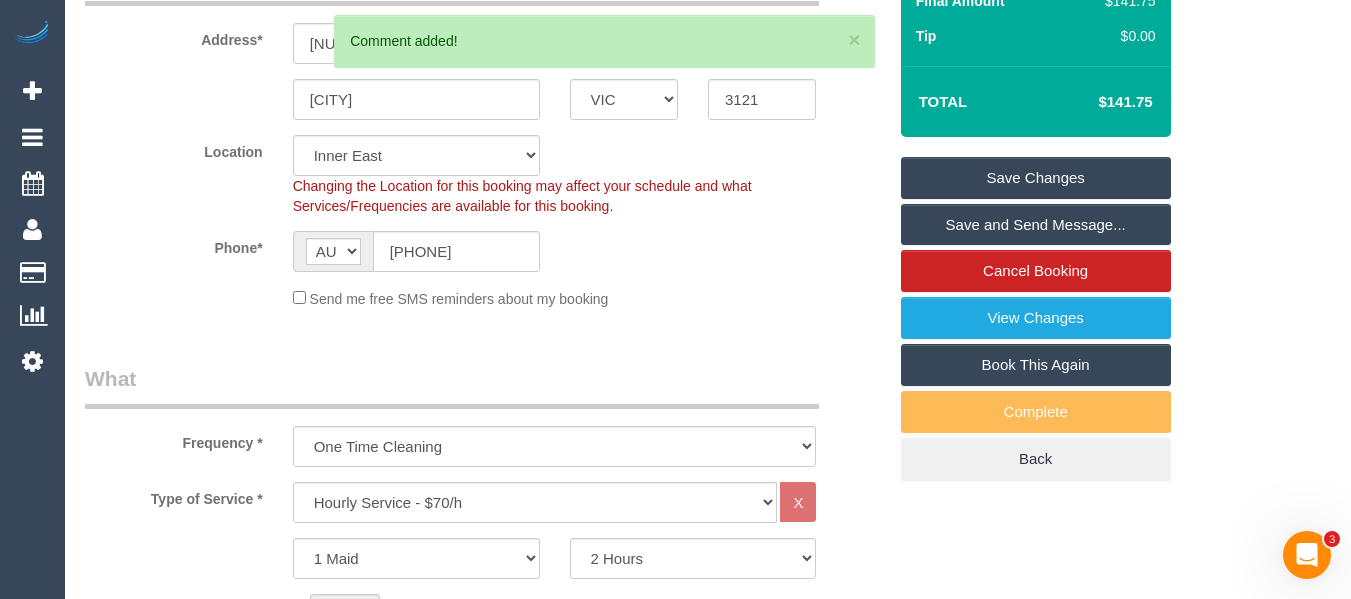 scroll, scrollTop: 0, scrollLeft: 0, axis: both 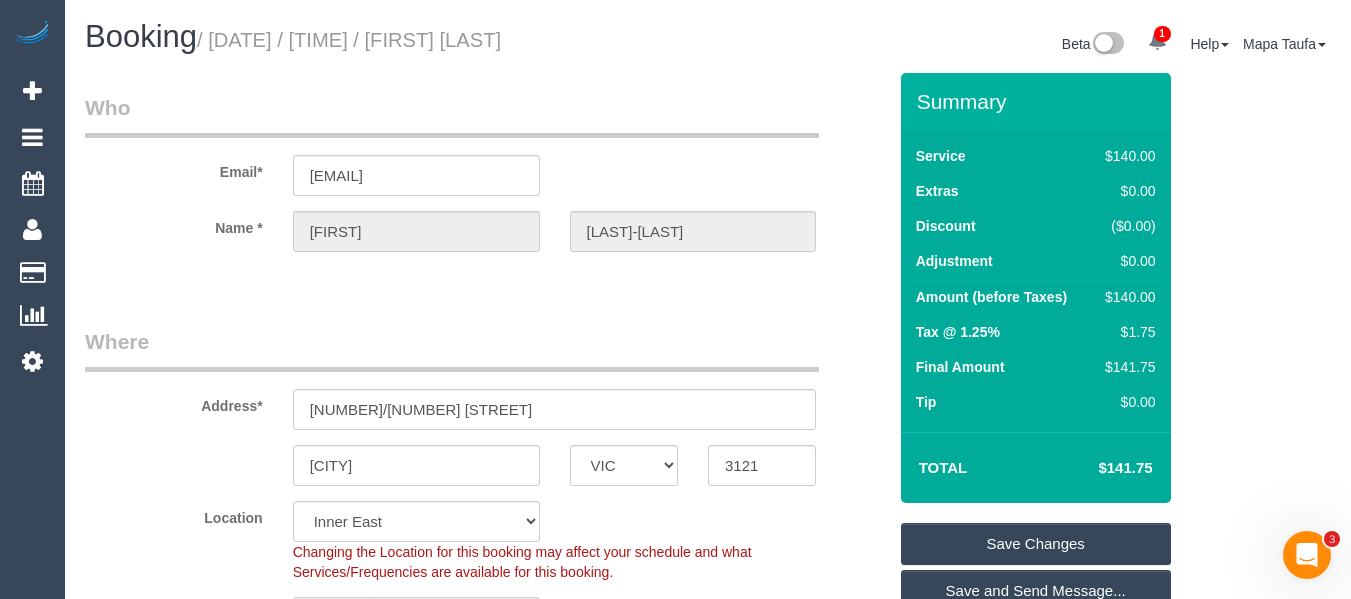 click on "Save Changes" at bounding box center (1036, 544) 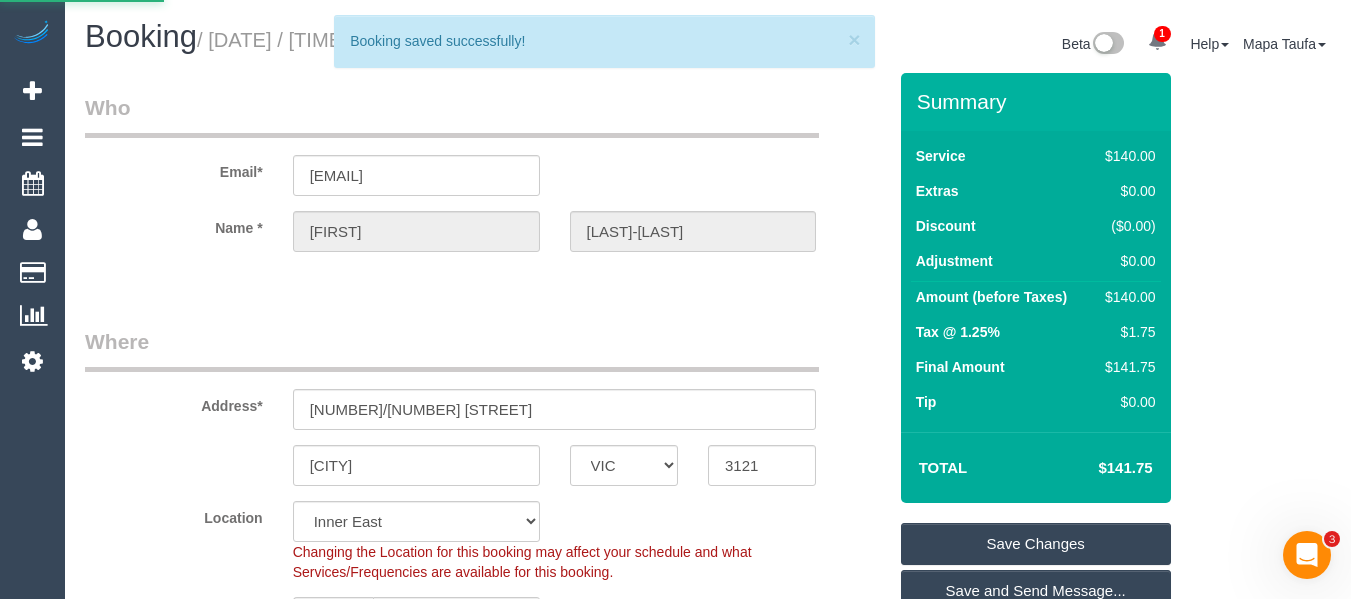 scroll, scrollTop: 286, scrollLeft: 0, axis: vertical 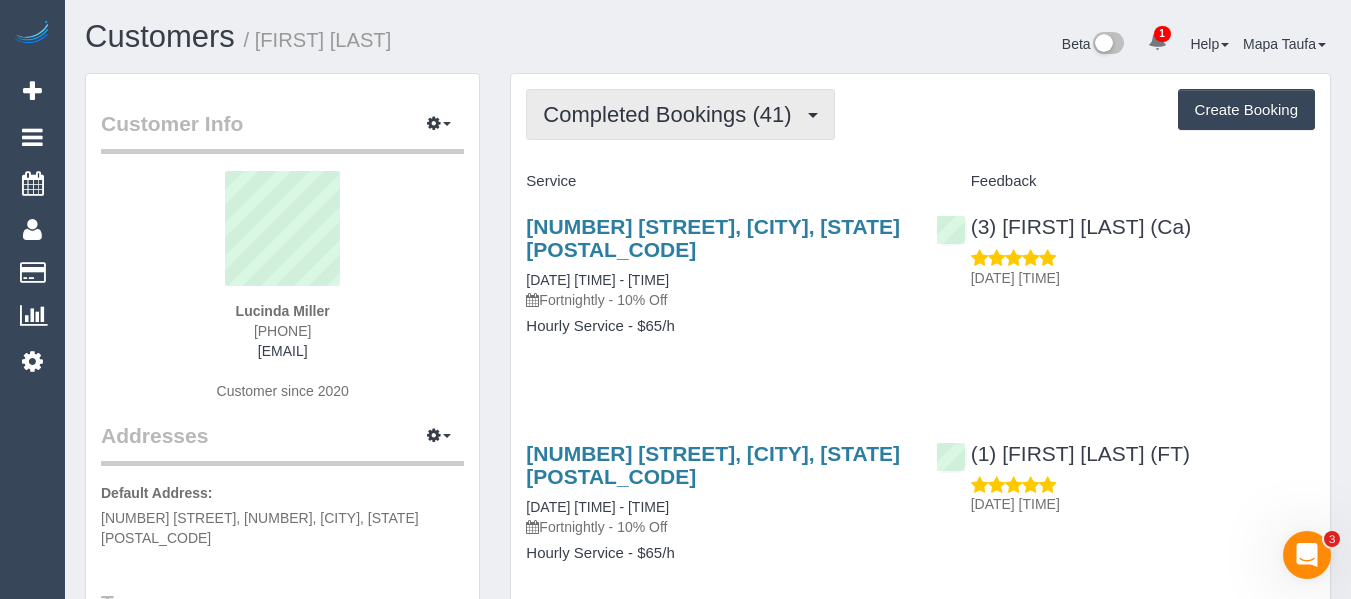 click on "Completed Bookings (41)" at bounding box center (672, 114) 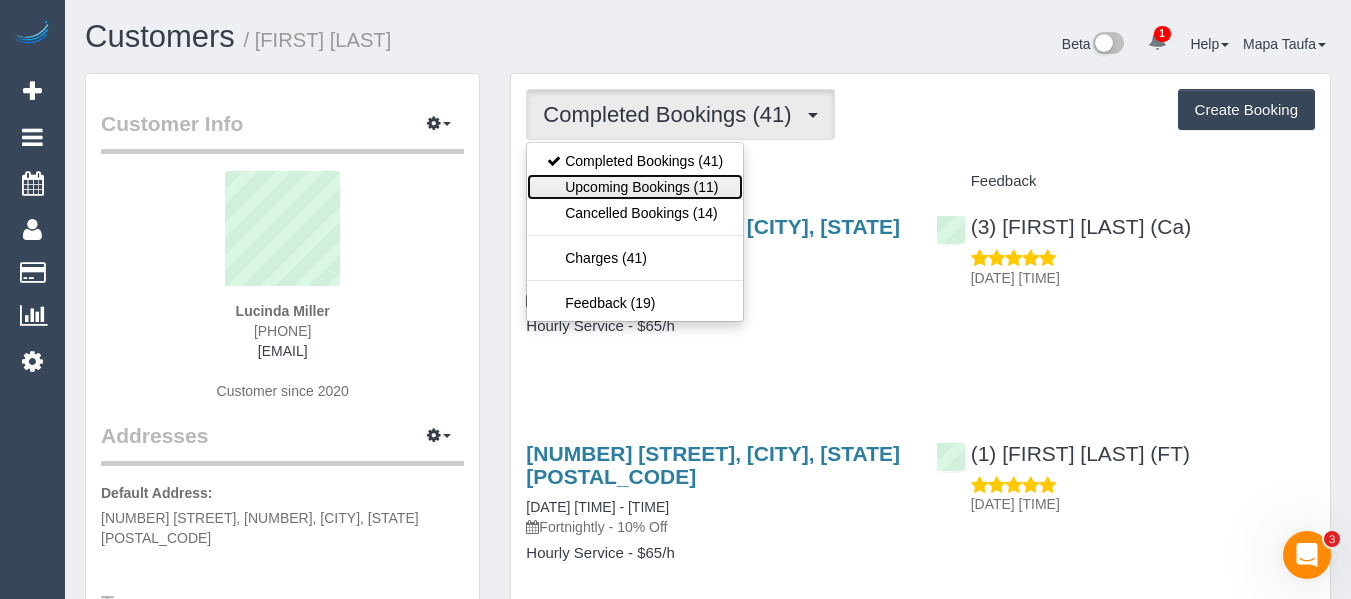 click on "Upcoming Bookings (11)" at bounding box center [635, 187] 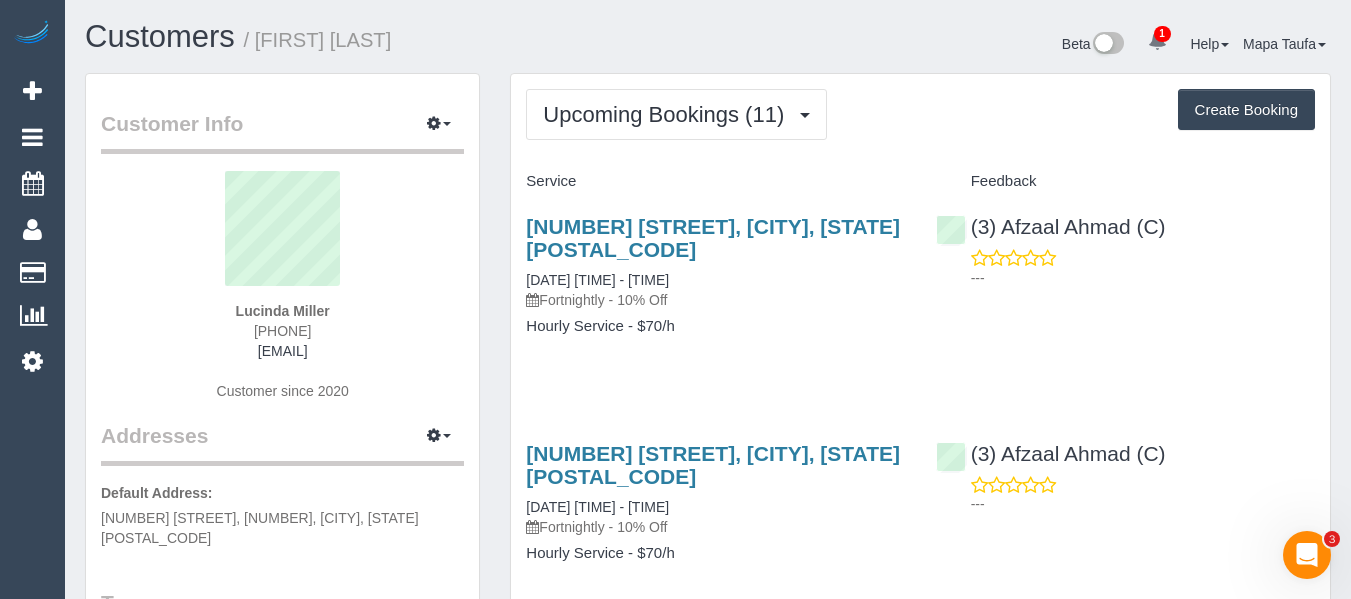 drag, startPoint x: 308, startPoint y: 337, endPoint x: 278, endPoint y: 311, distance: 39.698868 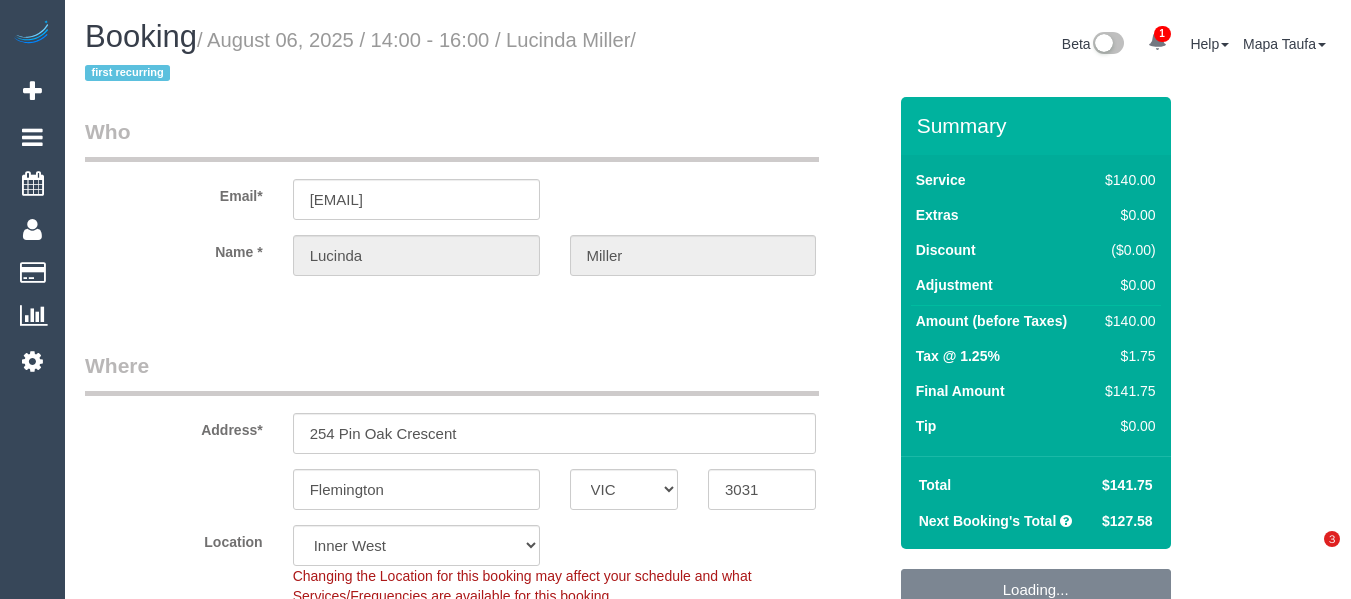 select on "VIC" 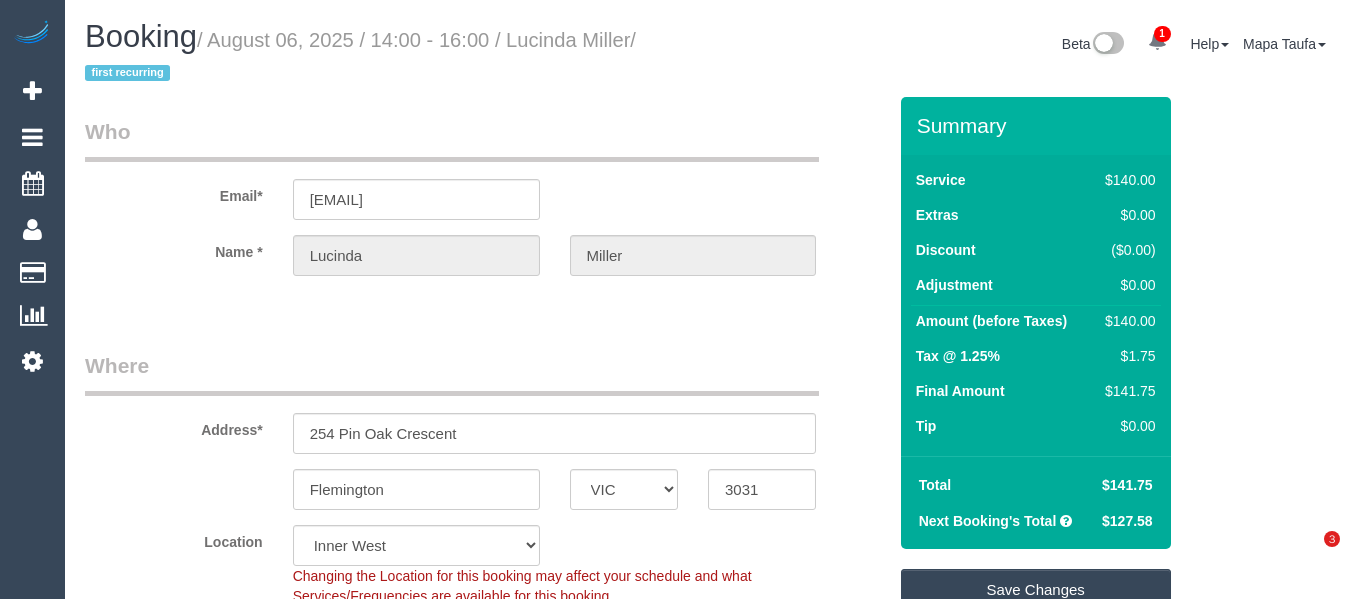 scroll, scrollTop: 0, scrollLeft: 0, axis: both 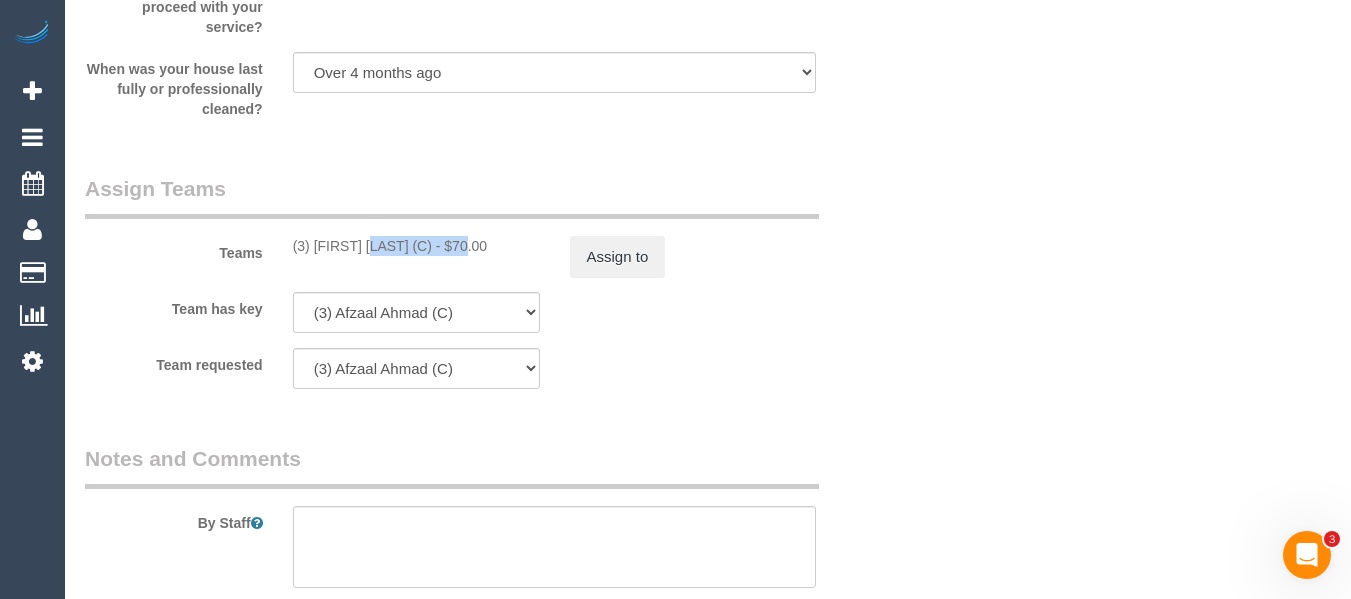 drag, startPoint x: 385, startPoint y: 246, endPoint x: 423, endPoint y: 244, distance: 38.052597 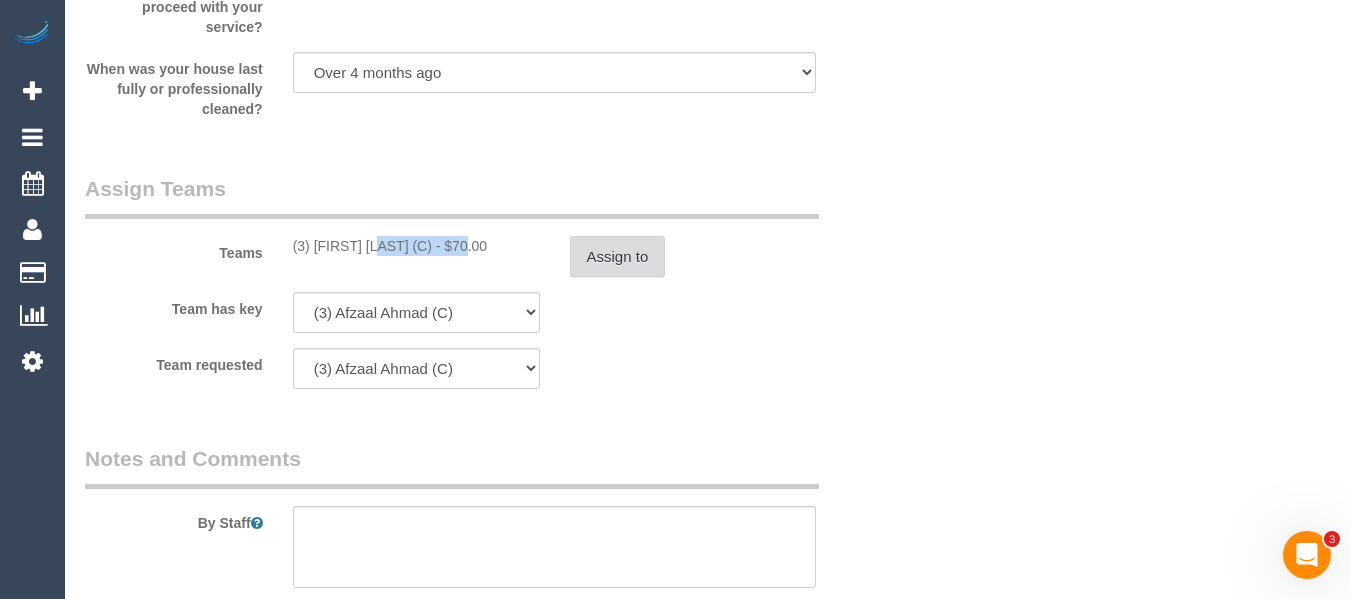 copy on "[FIRST] [LAST] (C" 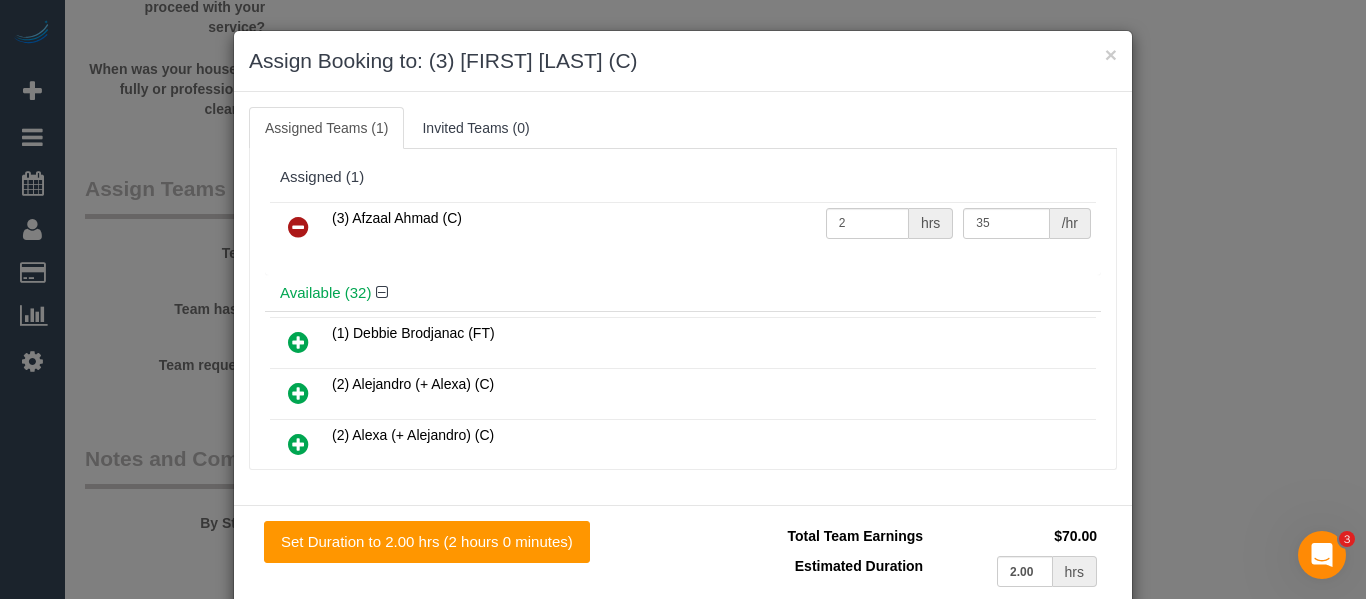 click at bounding box center (298, 227) 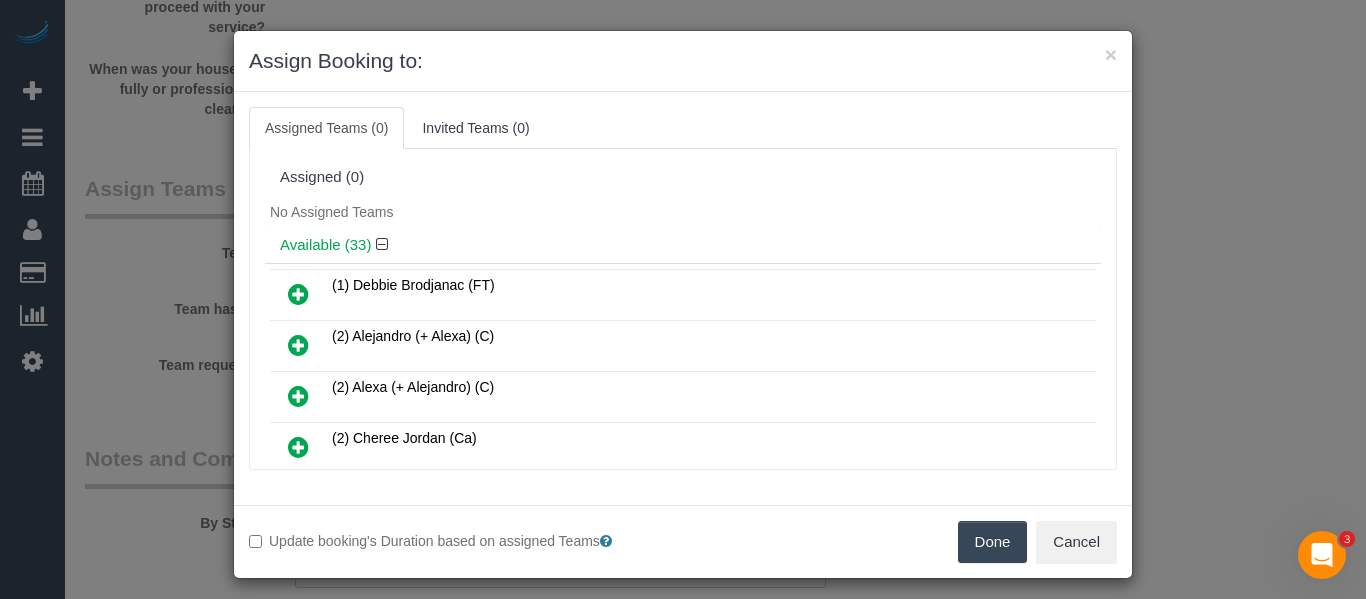click on "Done" at bounding box center [993, 542] 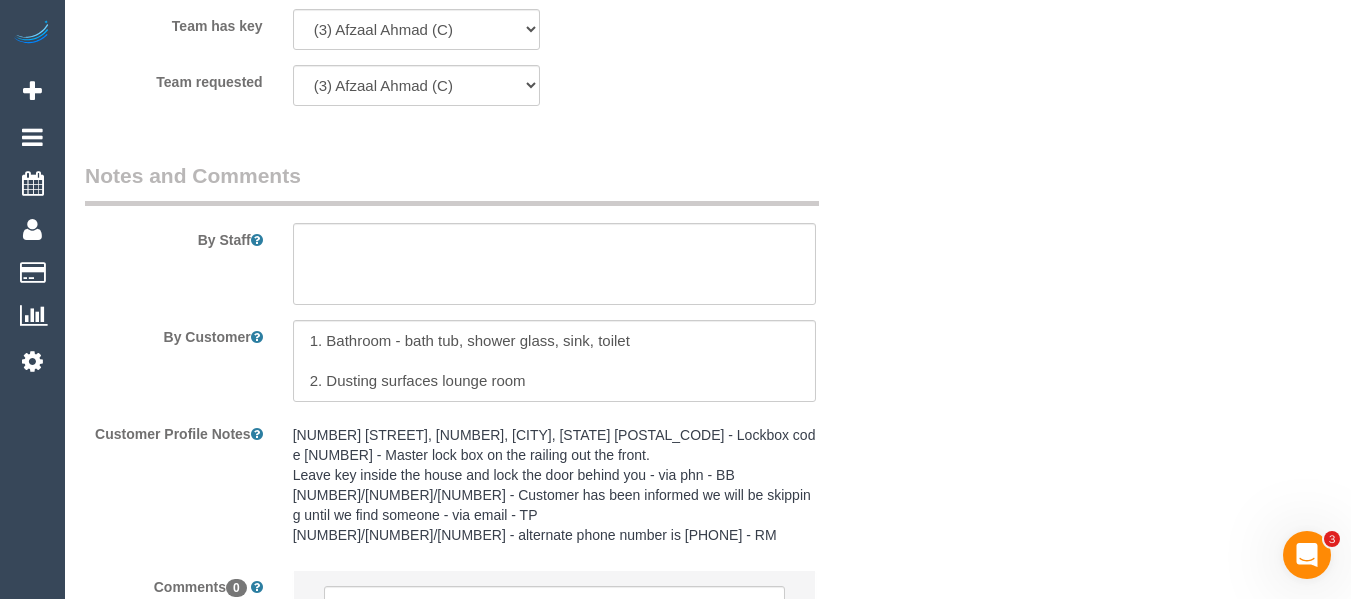 scroll, scrollTop: 3390, scrollLeft: 0, axis: vertical 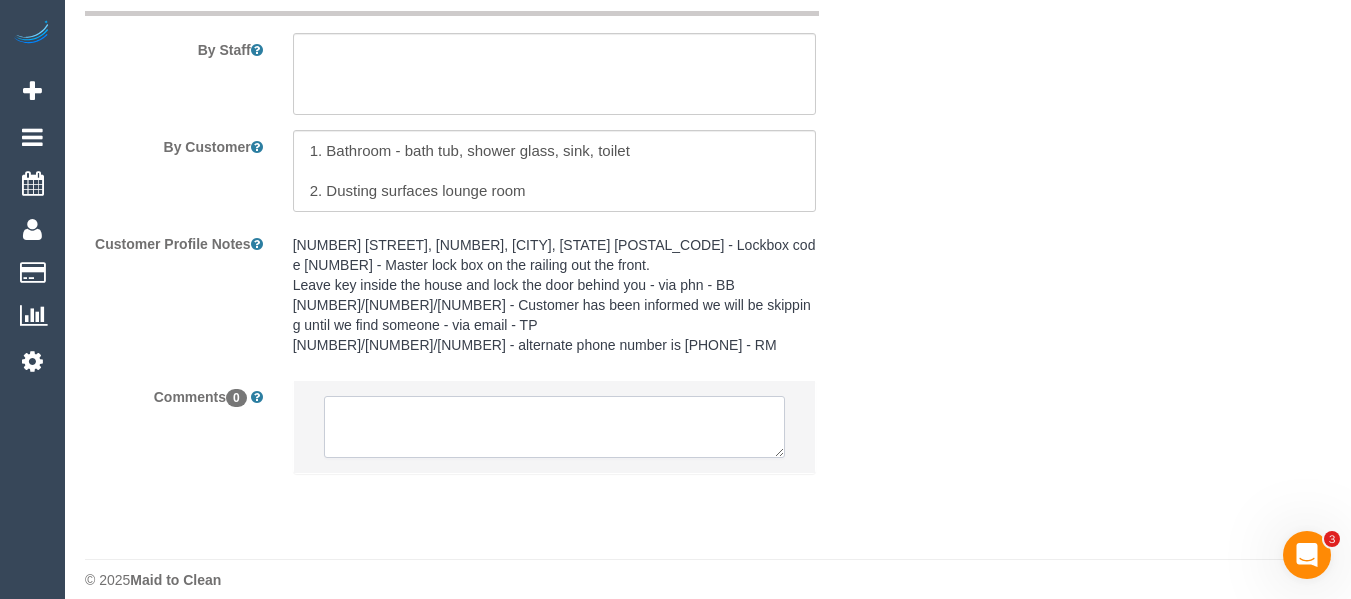 click at bounding box center [555, 427] 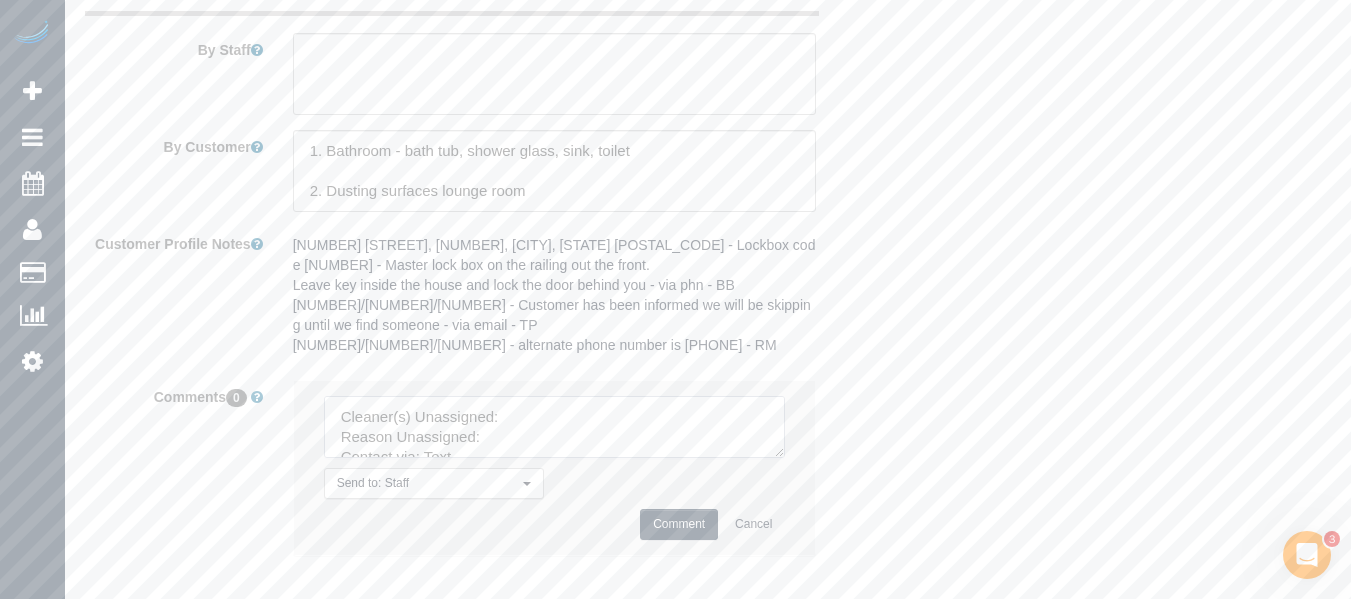 click at bounding box center [555, 427] 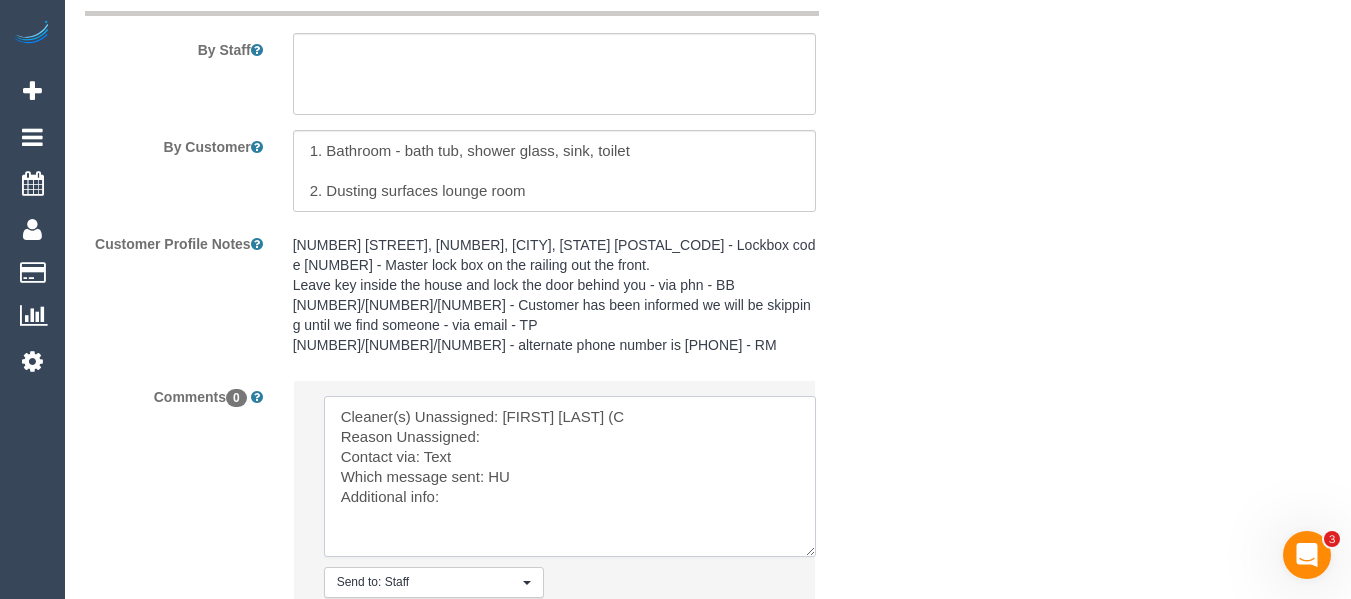drag, startPoint x: 774, startPoint y: 435, endPoint x: 649, endPoint y: 479, distance: 132.51793 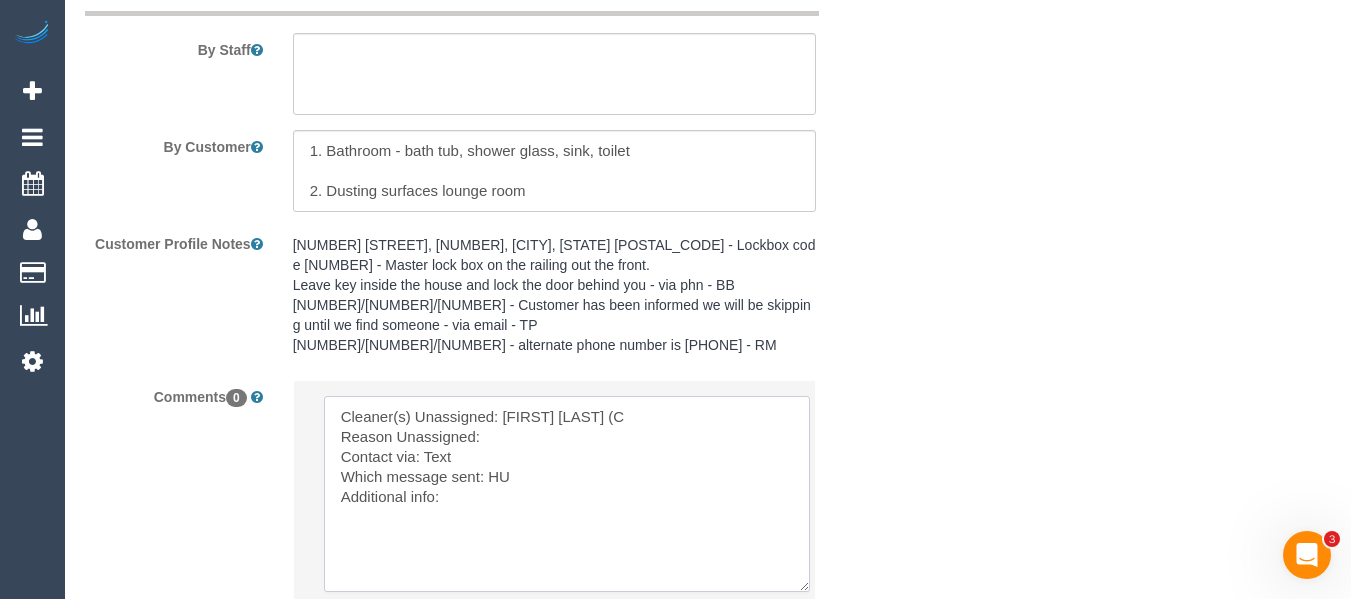 drag, startPoint x: 500, startPoint y: 395, endPoint x: 512, endPoint y: 398, distance: 12.369317 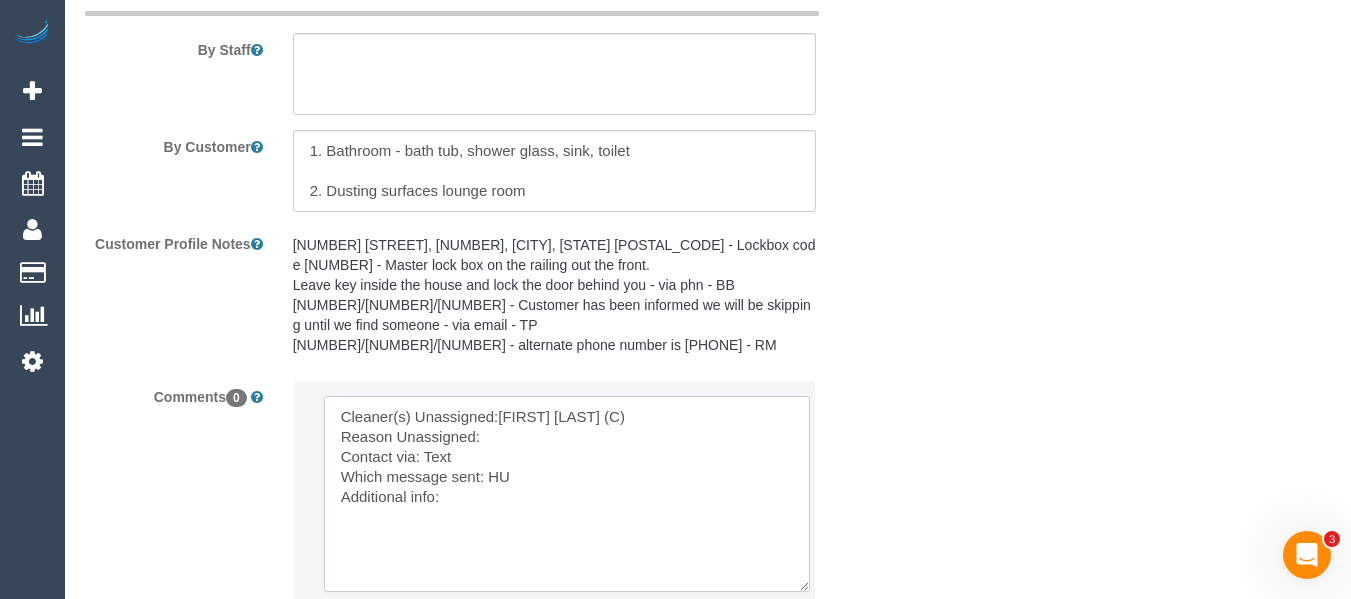 click at bounding box center [567, 494] 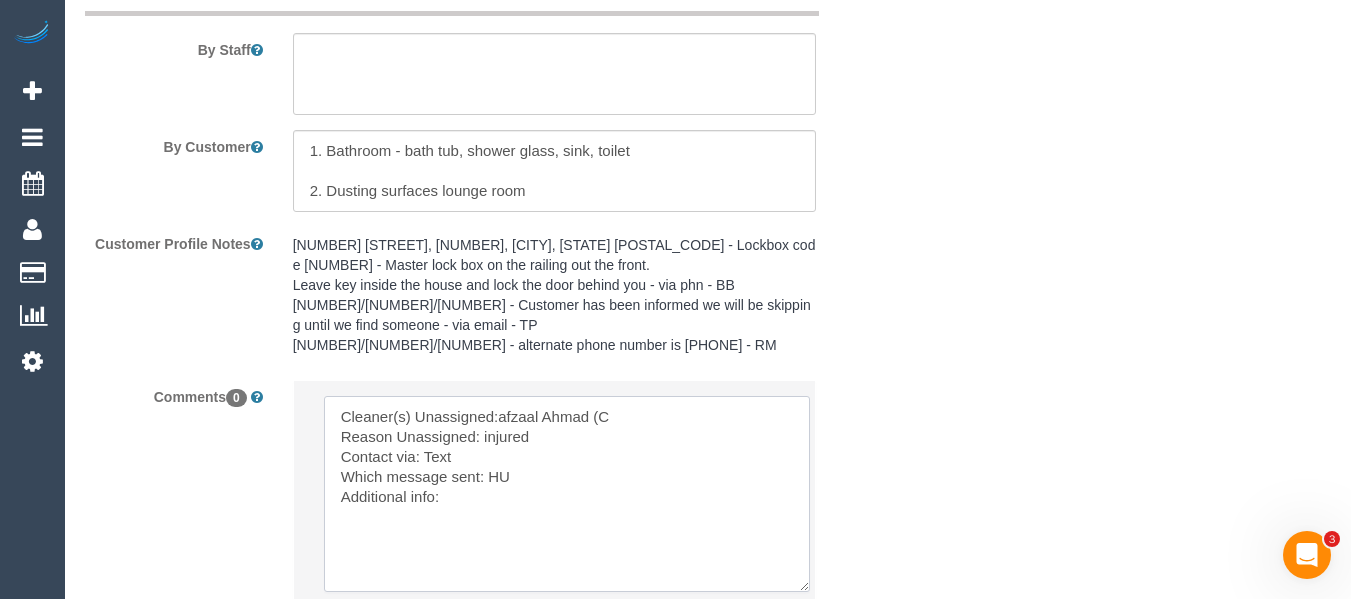 click at bounding box center (567, 494) 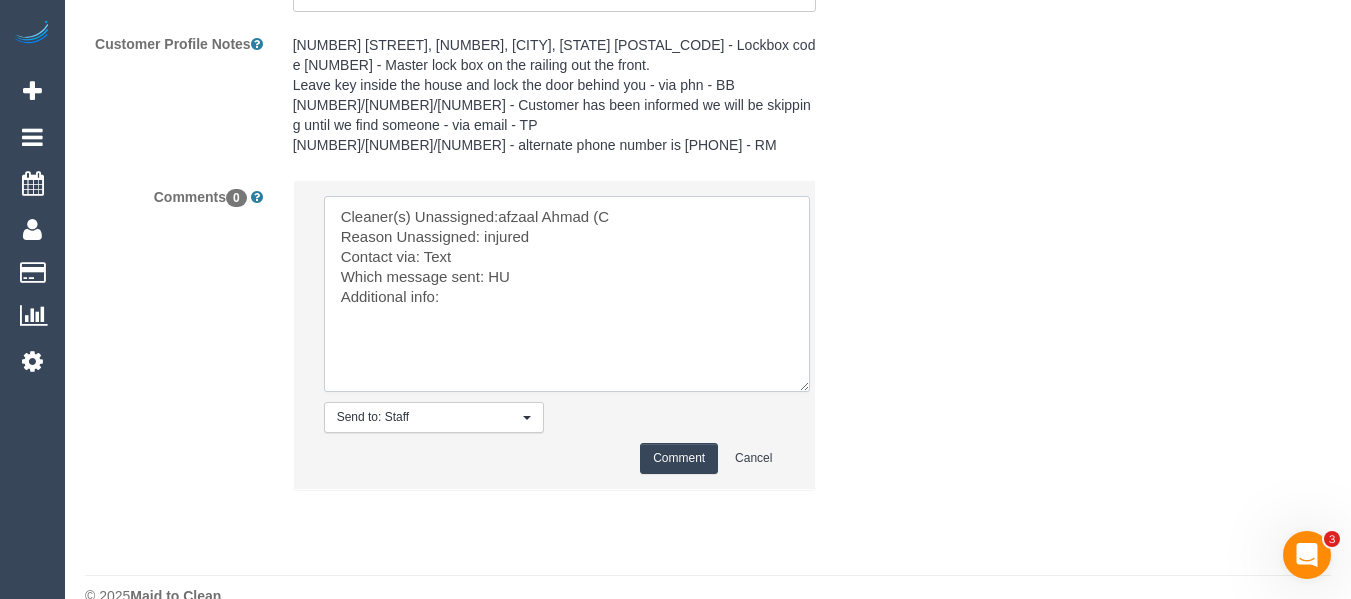 type on "Cleaner(s) Unassigned:afzaal Ahmad (C
Reason Unassigned: injured
Contact via: Text
Which message sent: HU
Additional info:" 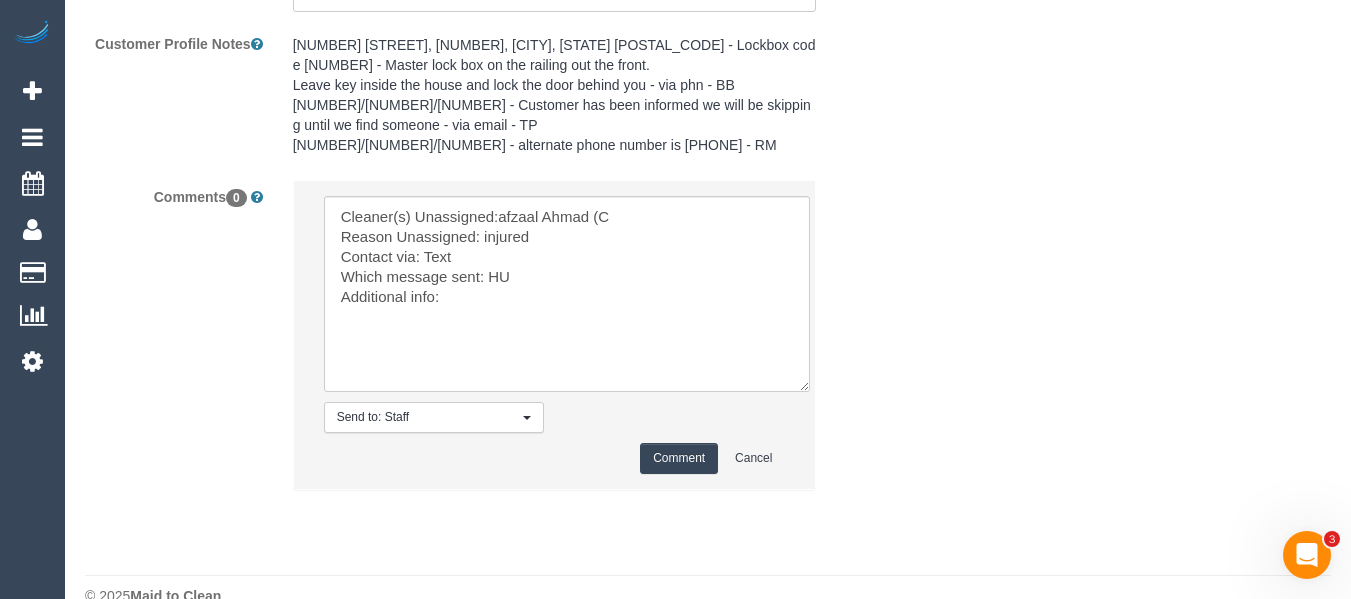 click on "Comment" at bounding box center (679, 458) 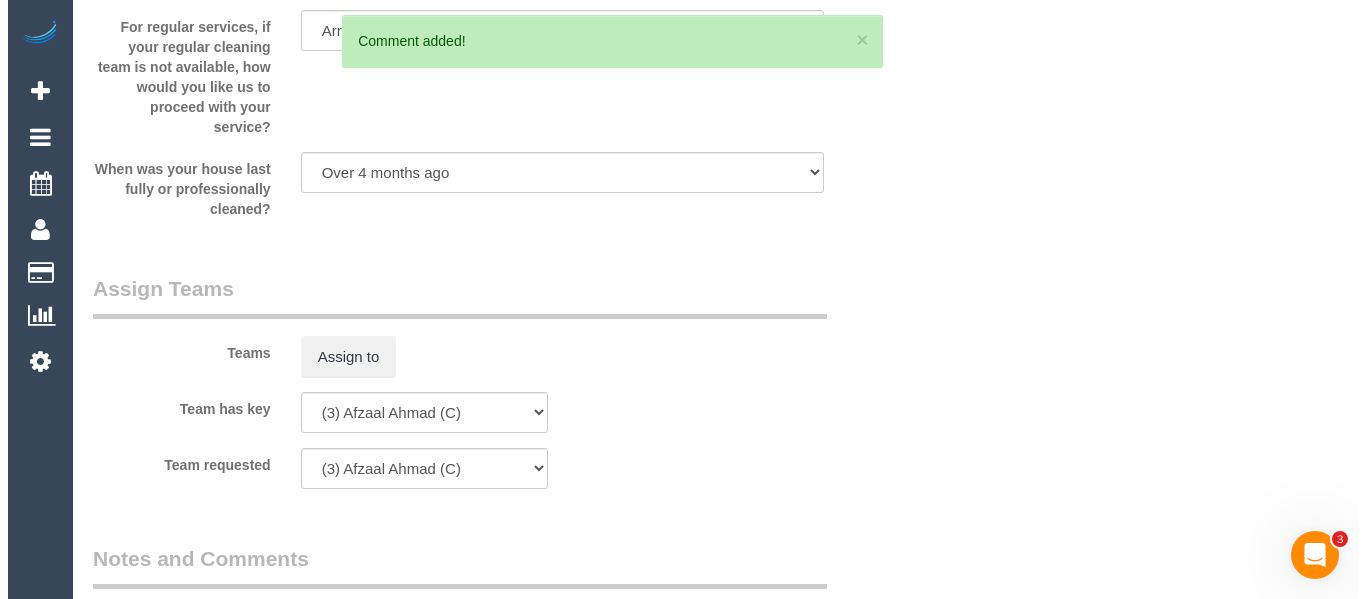 scroll, scrollTop: 0, scrollLeft: 0, axis: both 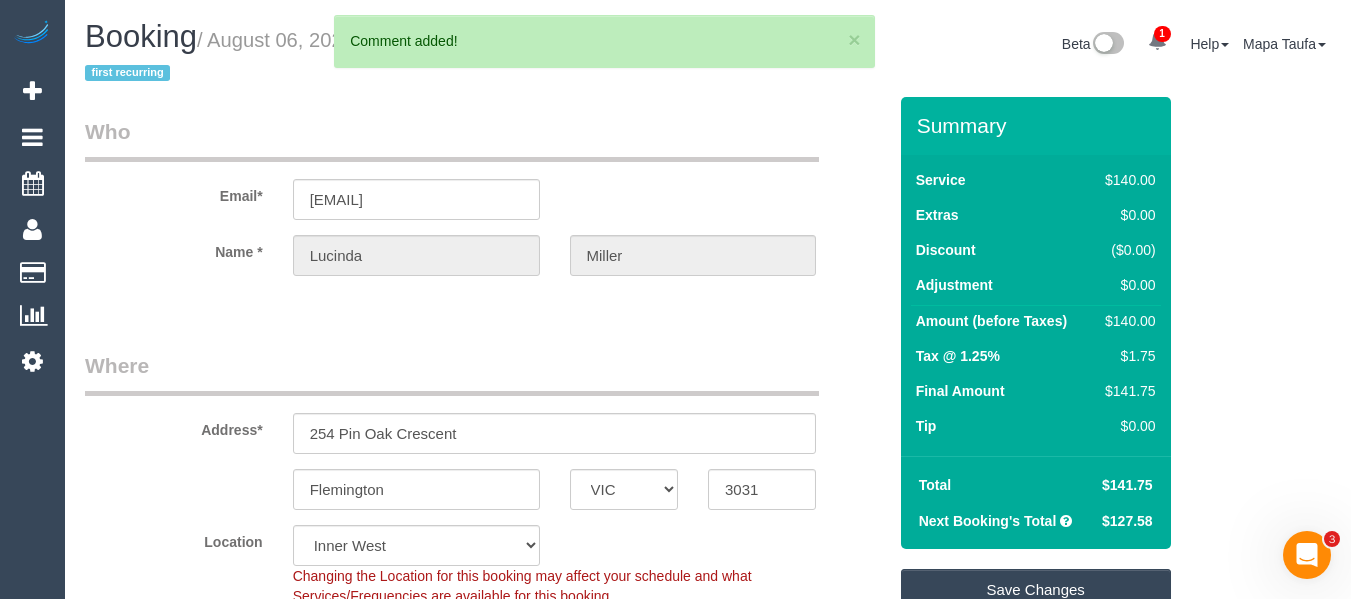 click on "Save Changes" at bounding box center (1036, 590) 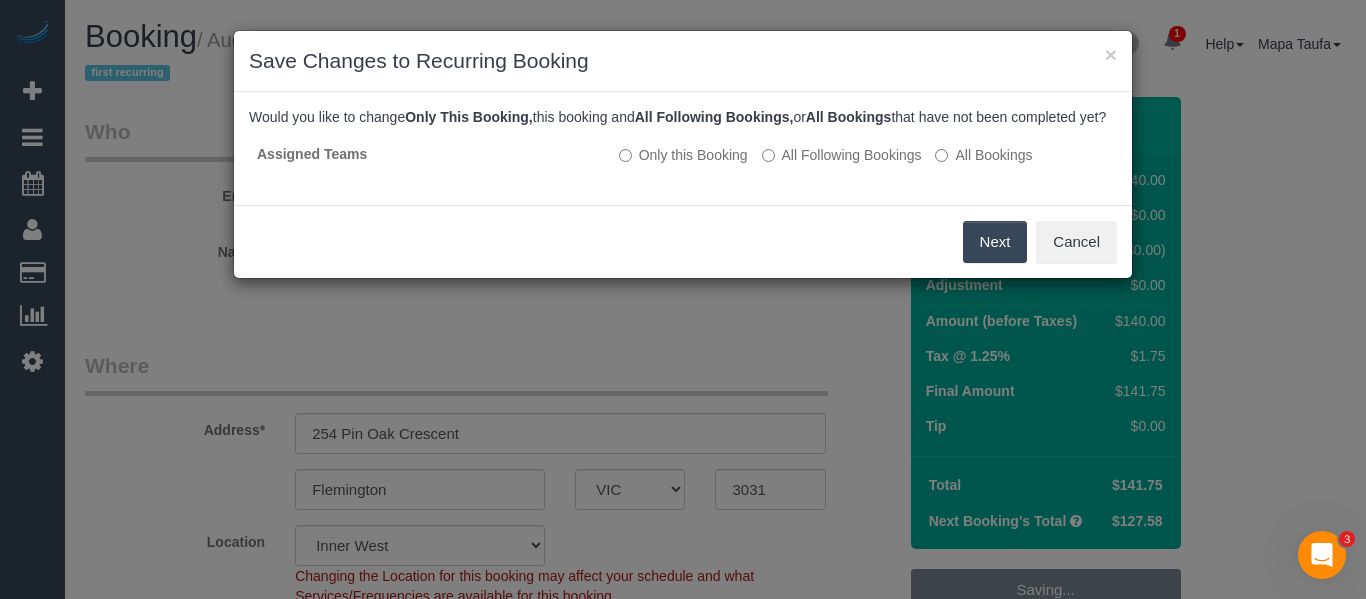 click on "Next" at bounding box center (995, 242) 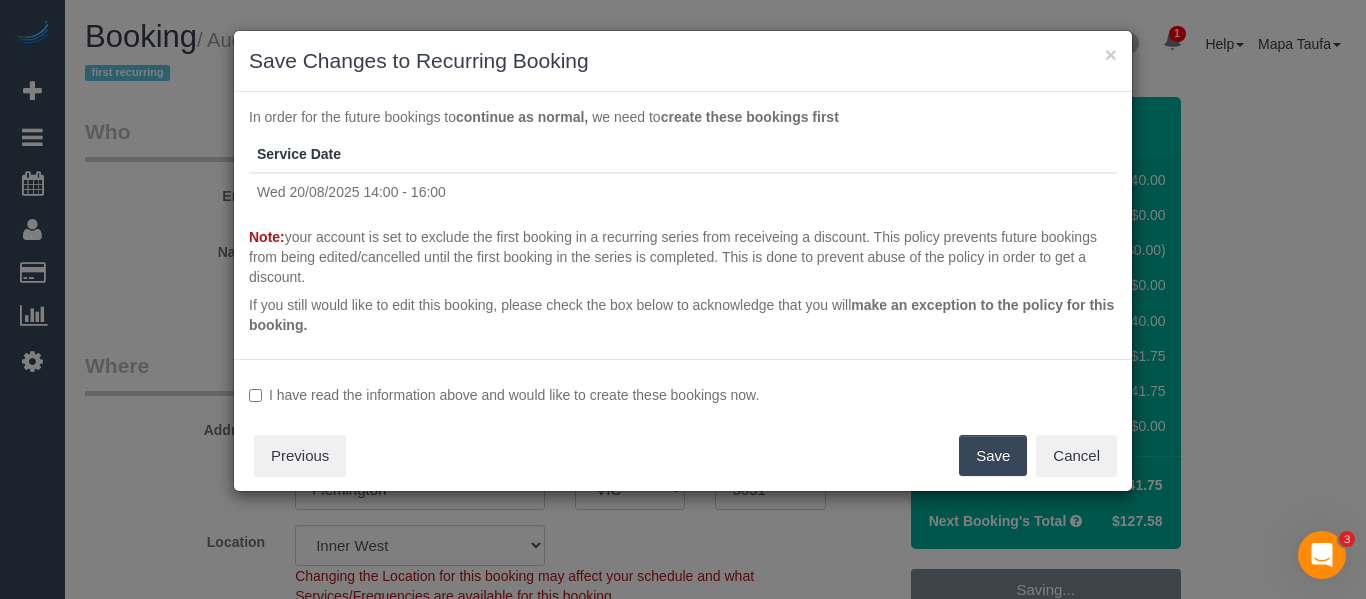 click on "I have read the information above and would like to create these bookings now." at bounding box center (683, 395) 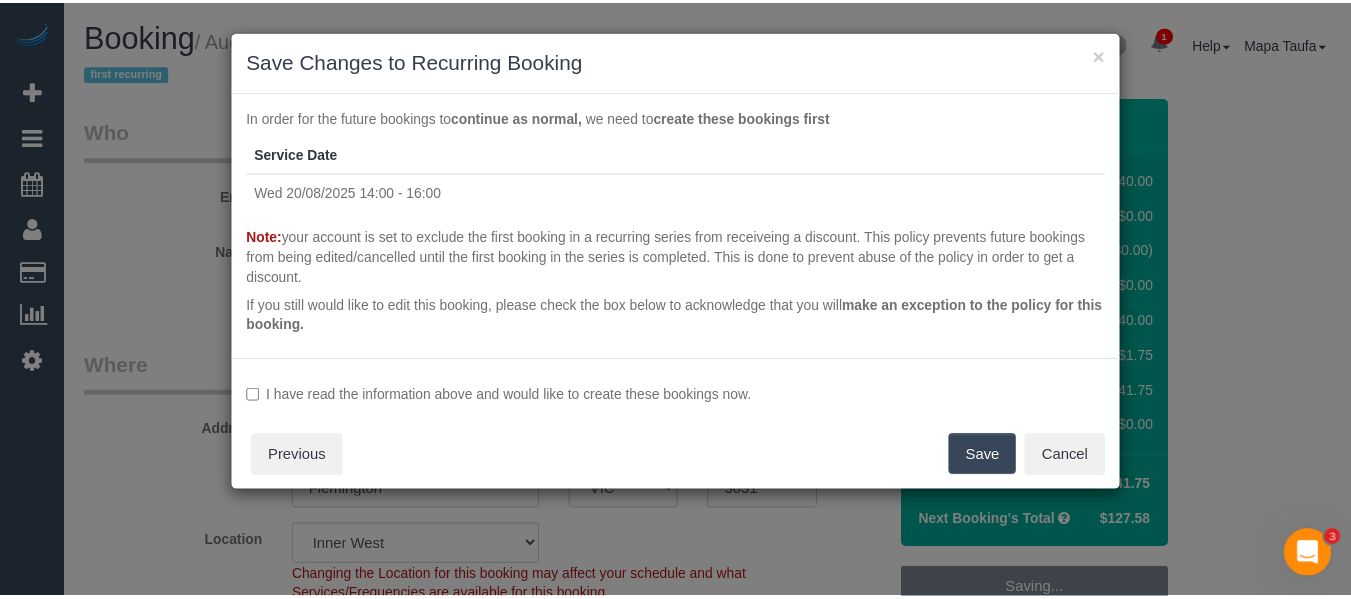 scroll, scrollTop: 12, scrollLeft: 0, axis: vertical 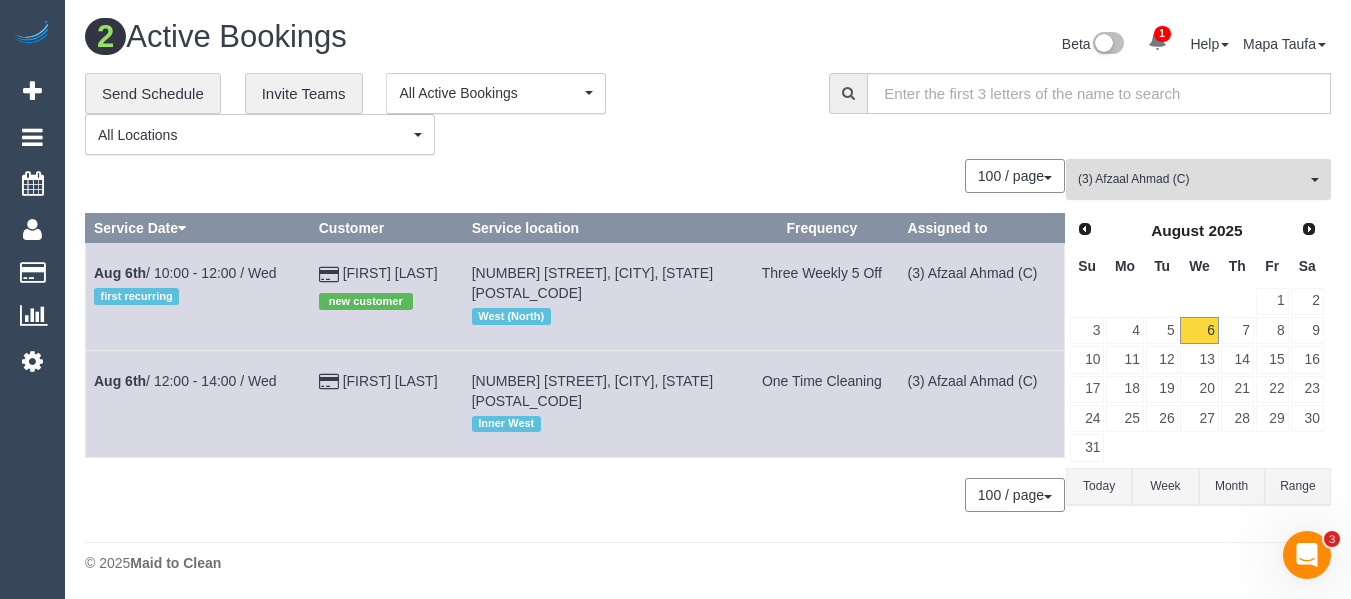 click on "(3) Afzaal Ahmad (C)" at bounding box center [1192, 179] 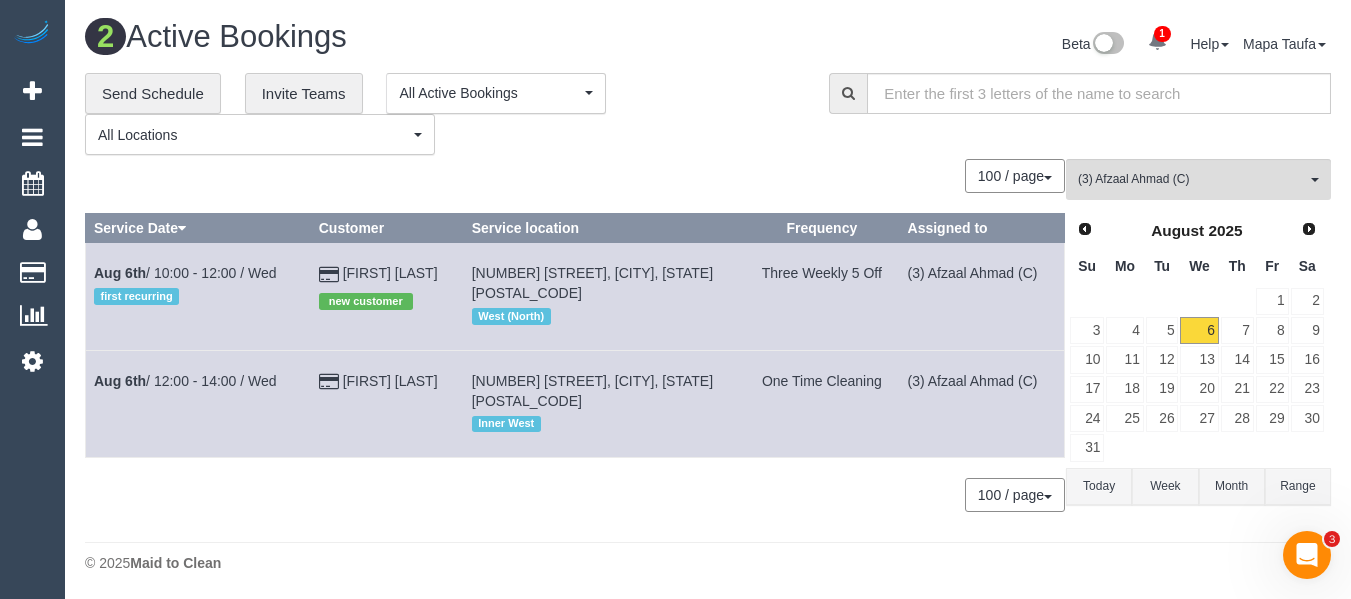 scroll, scrollTop: 2042, scrollLeft: 0, axis: vertical 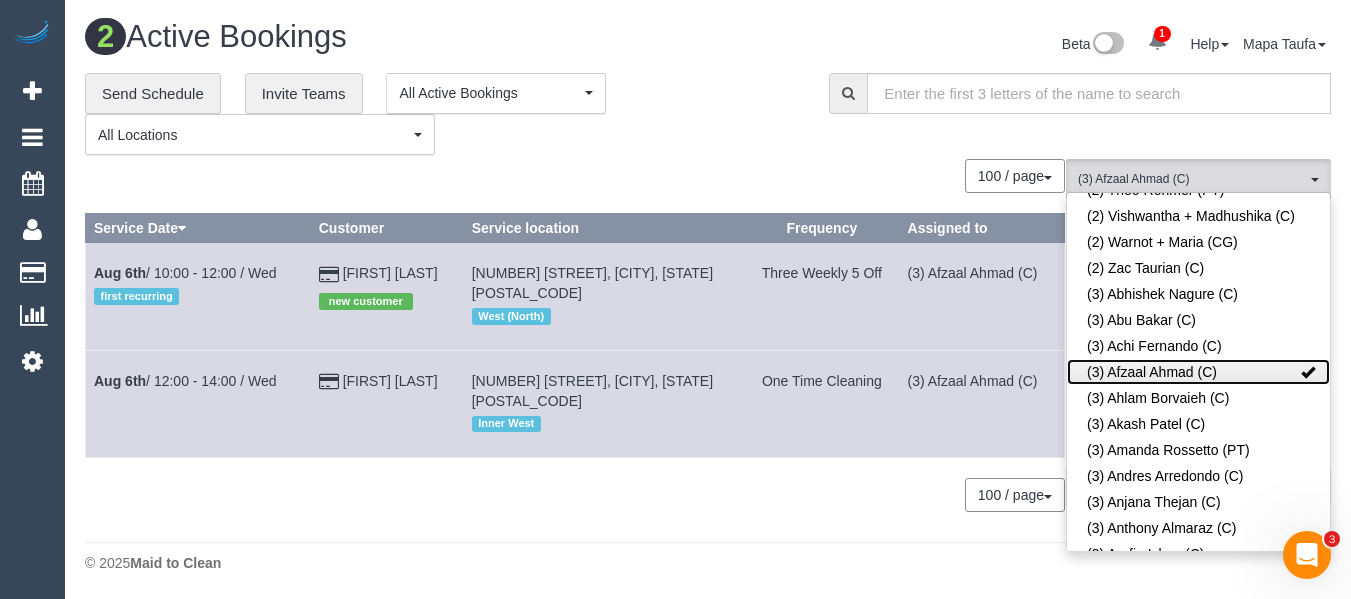 click on "(3) Afzaal Ahmad (C)" 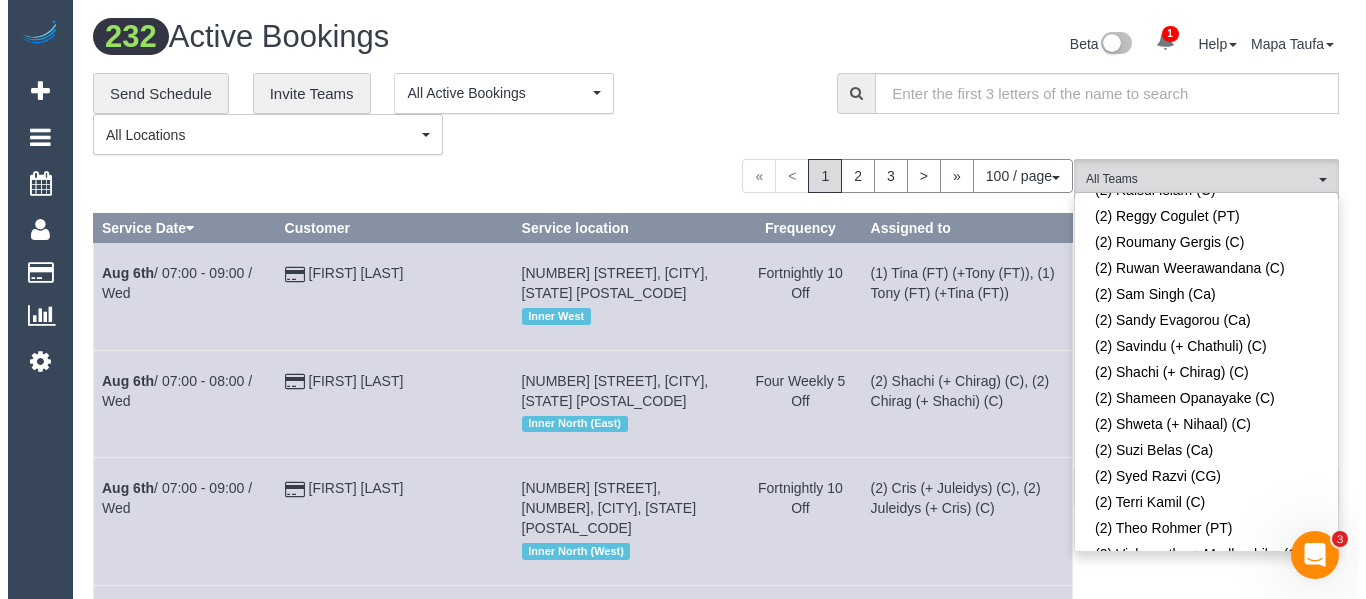 scroll, scrollTop: 2016, scrollLeft: 0, axis: vertical 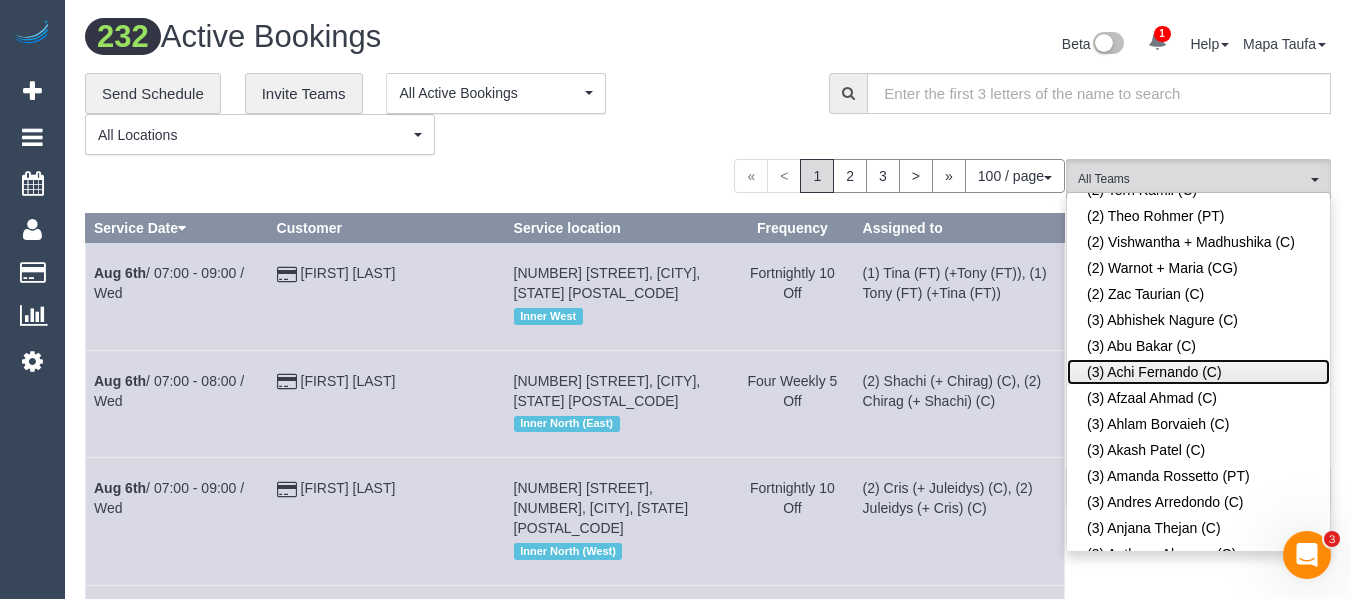 click on "(3) Achi Fernando (C)" 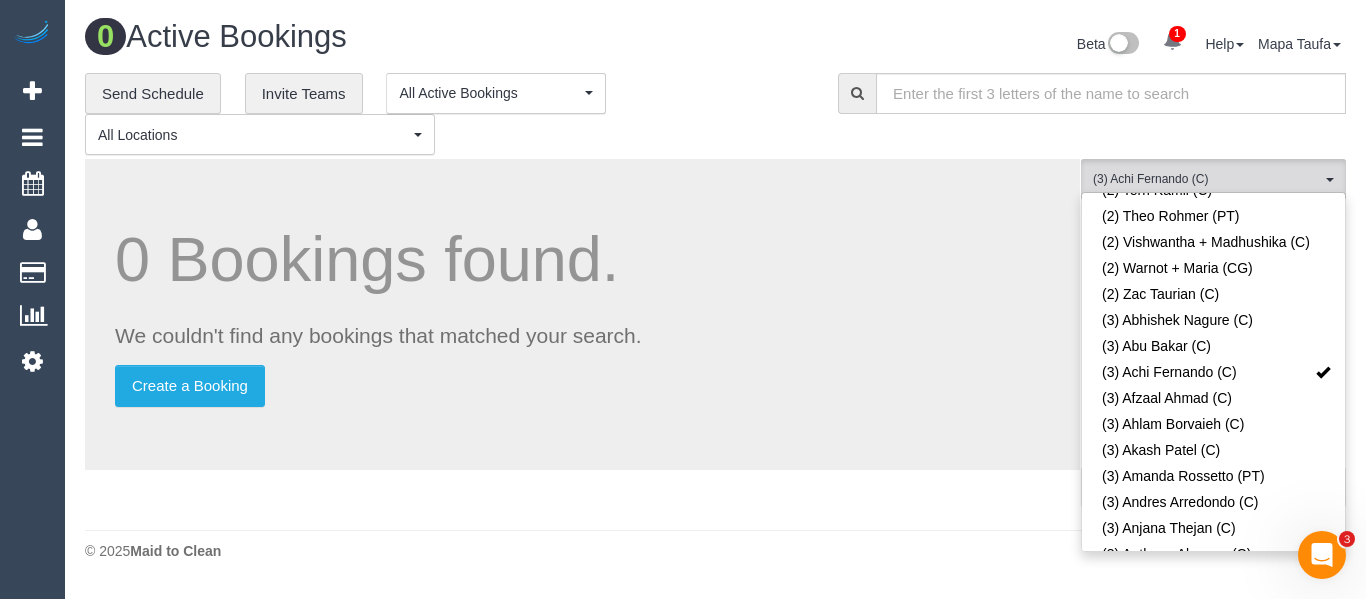 drag, startPoint x: 839, startPoint y: 457, endPoint x: 875, endPoint y: 450, distance: 36.67424 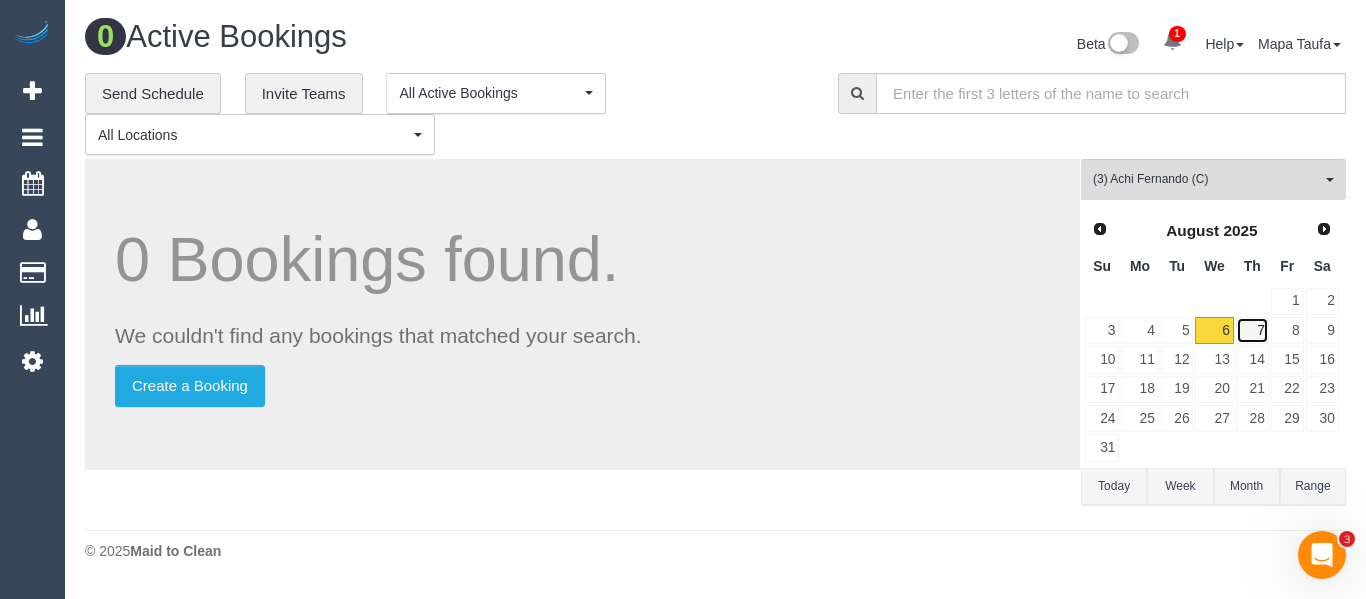 click on "7" 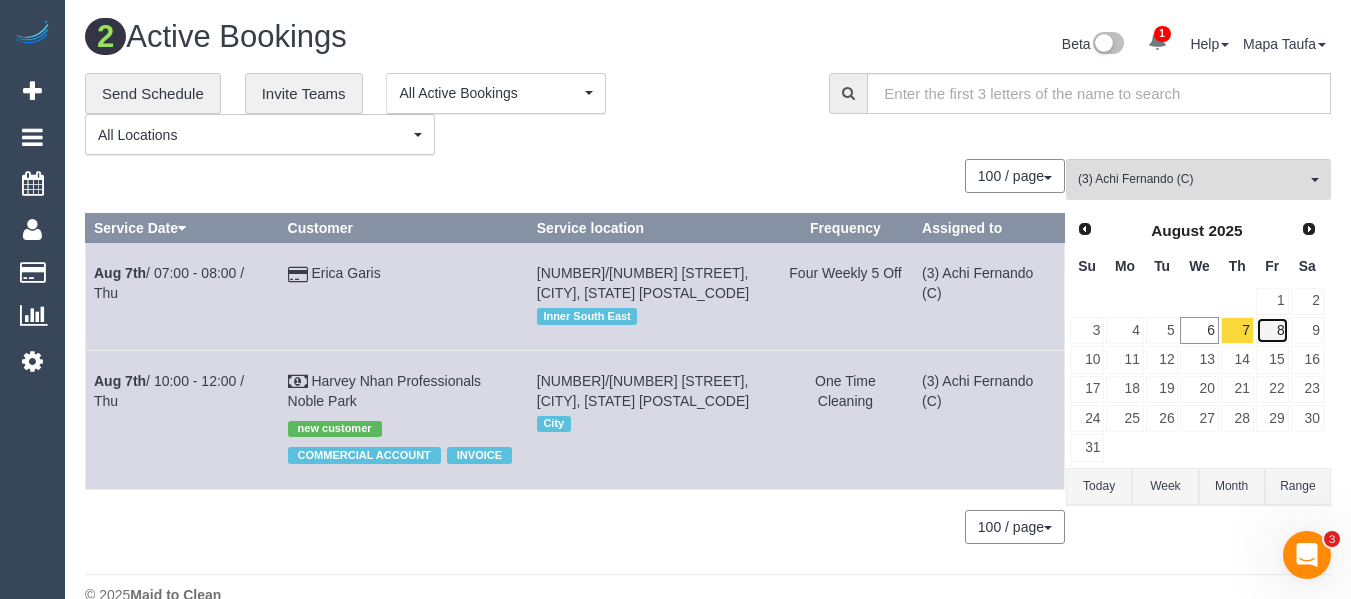 click on "8" 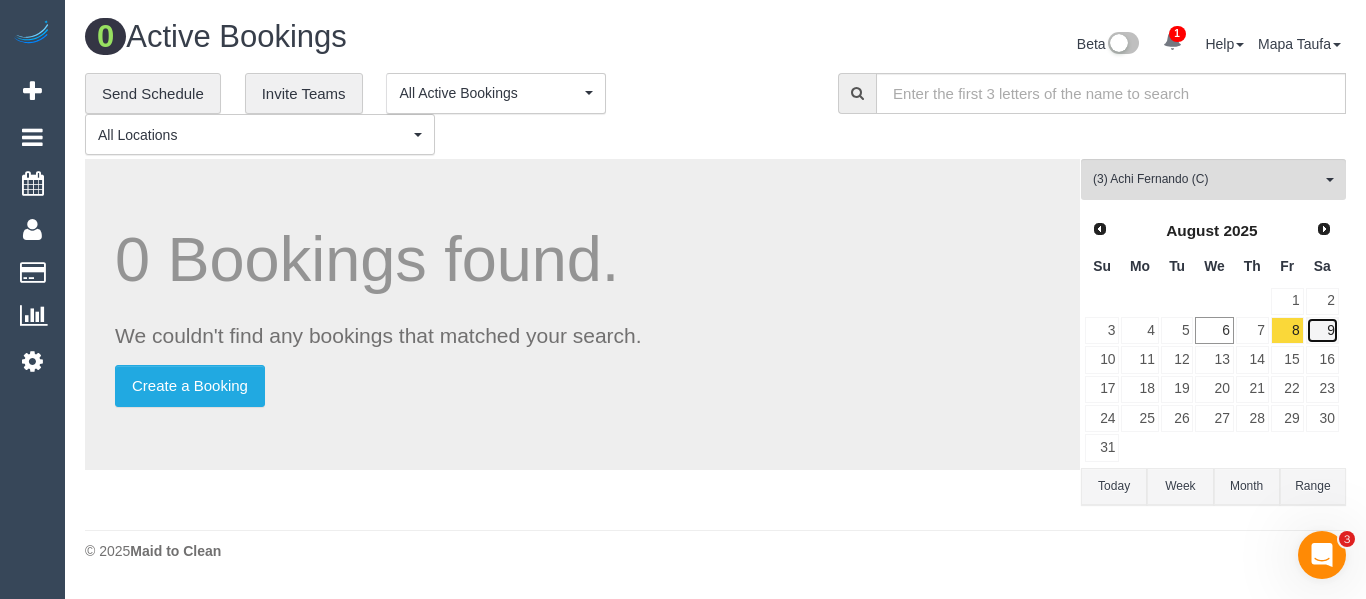 click on "9" 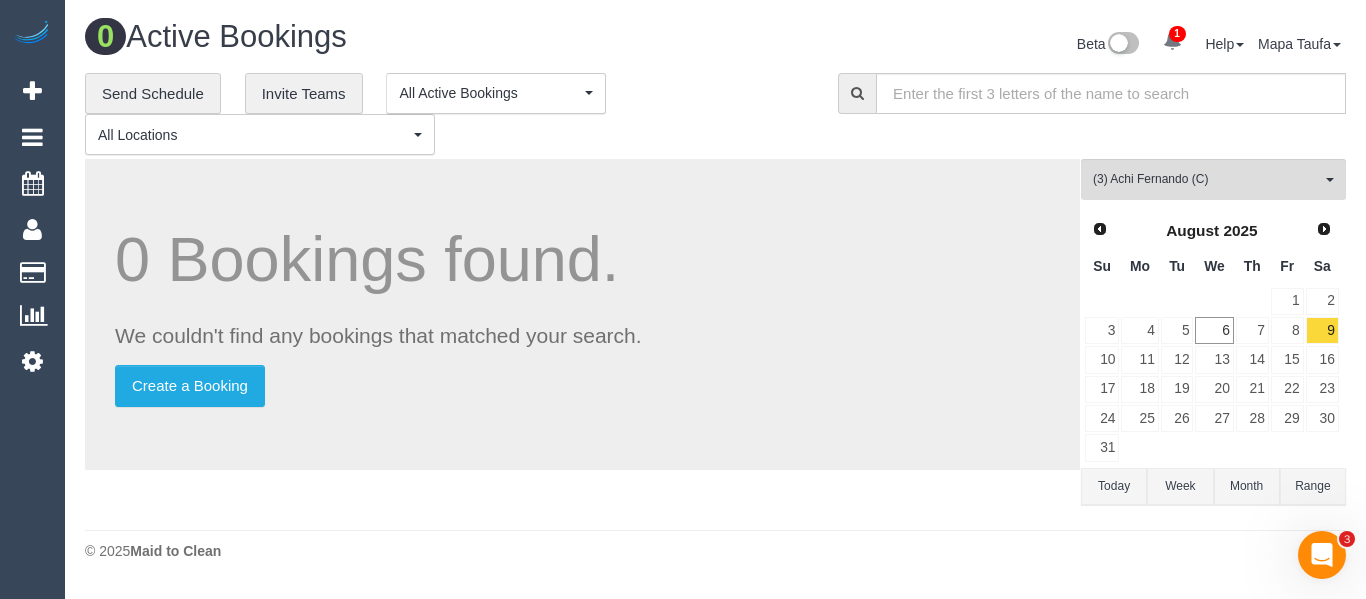 click on "0 Bookings found." 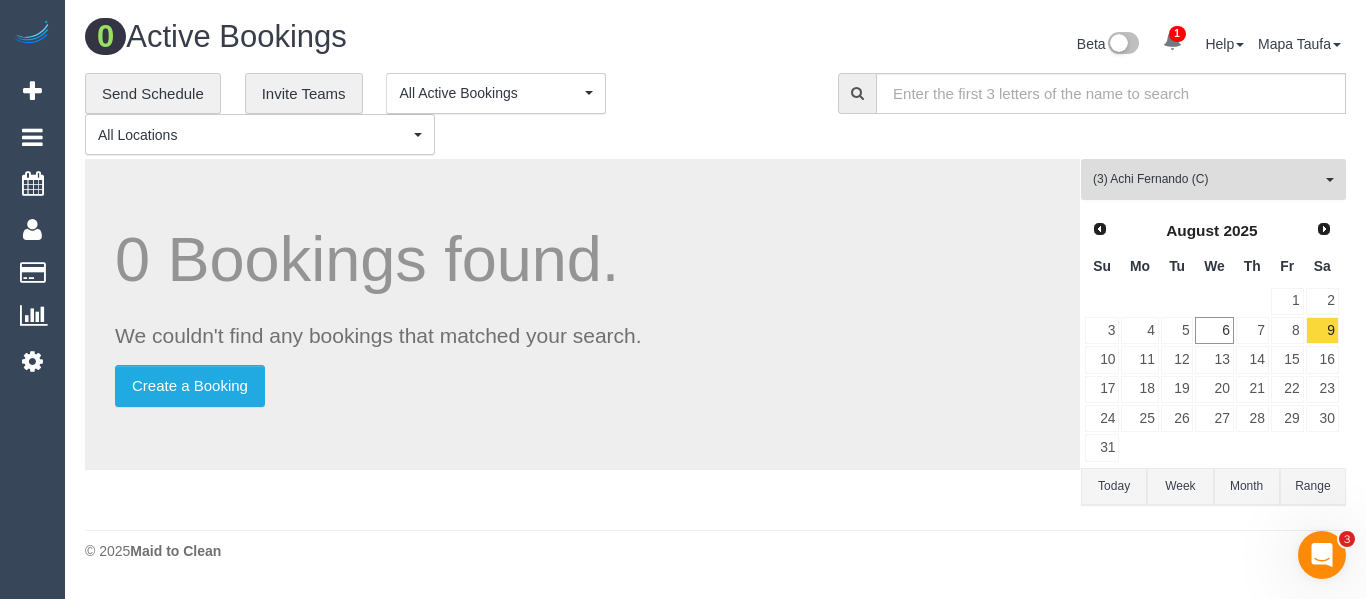 click on "(3) Achi Fernando (C)
All Teams" 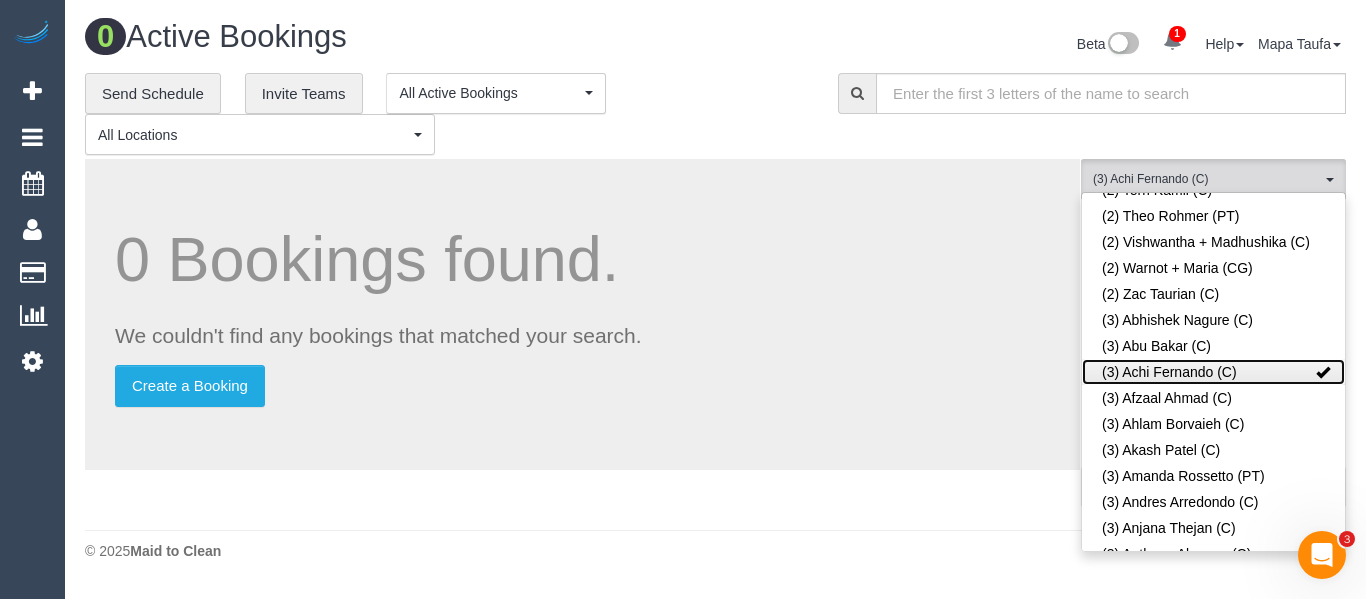 click on "(3) Achi Fernando (C)" 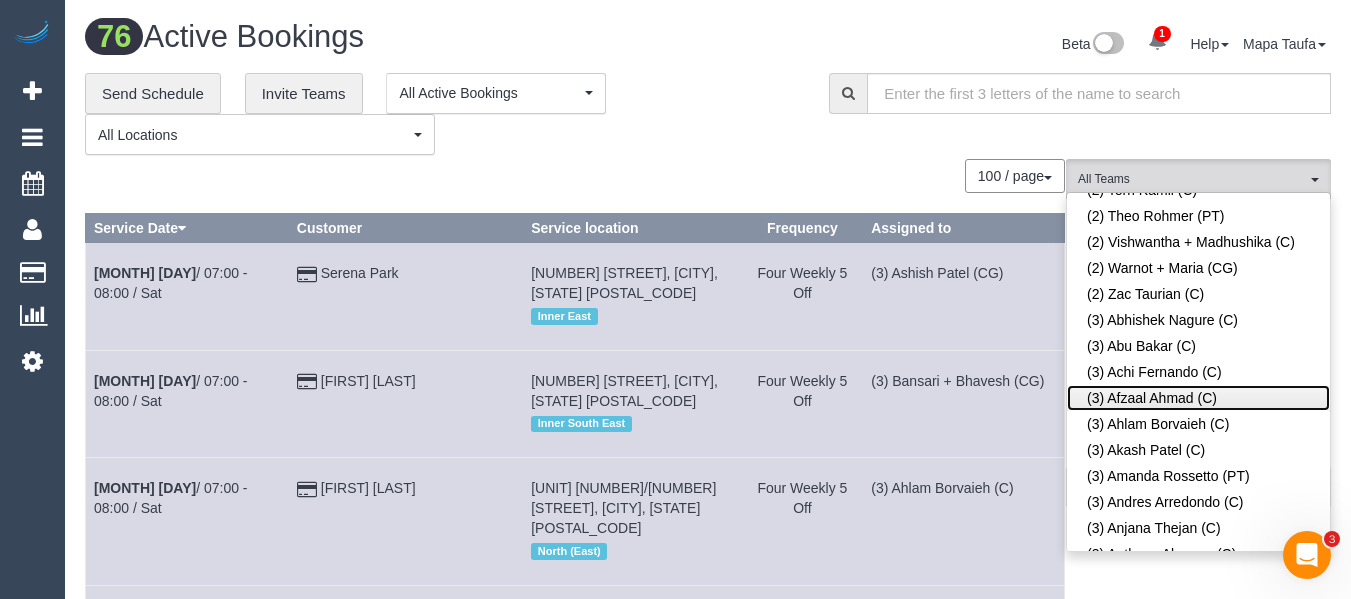 click on "(3) Afzaal Ahmad (C)" 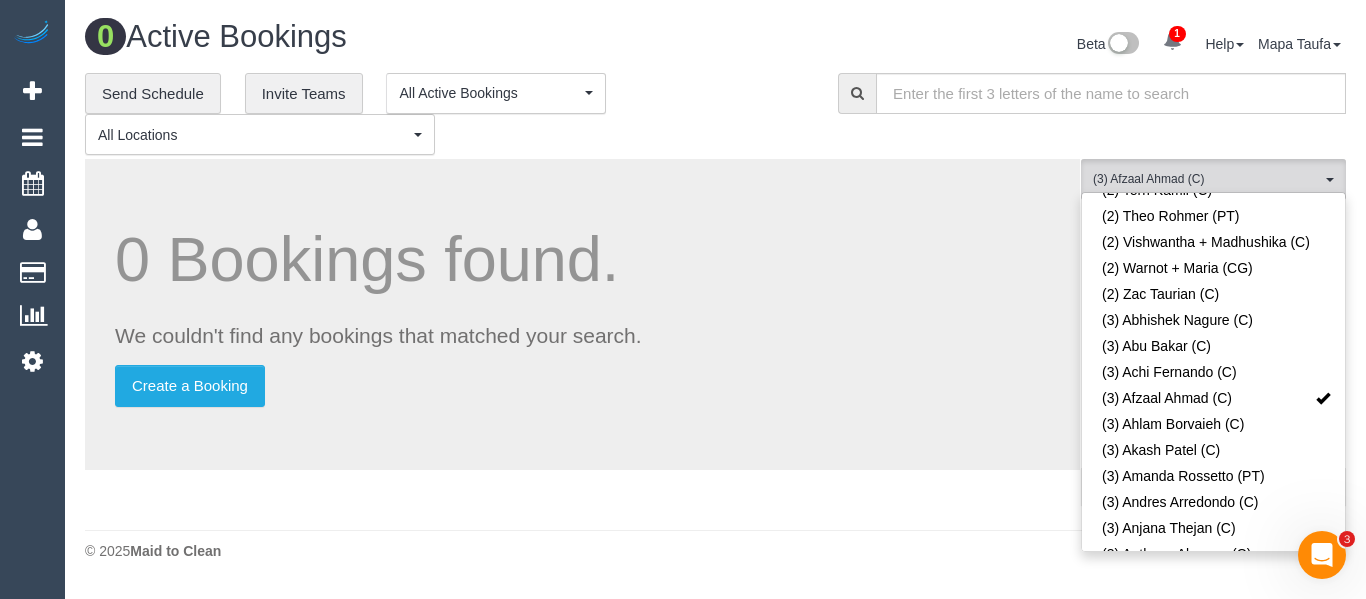 click on "**********" 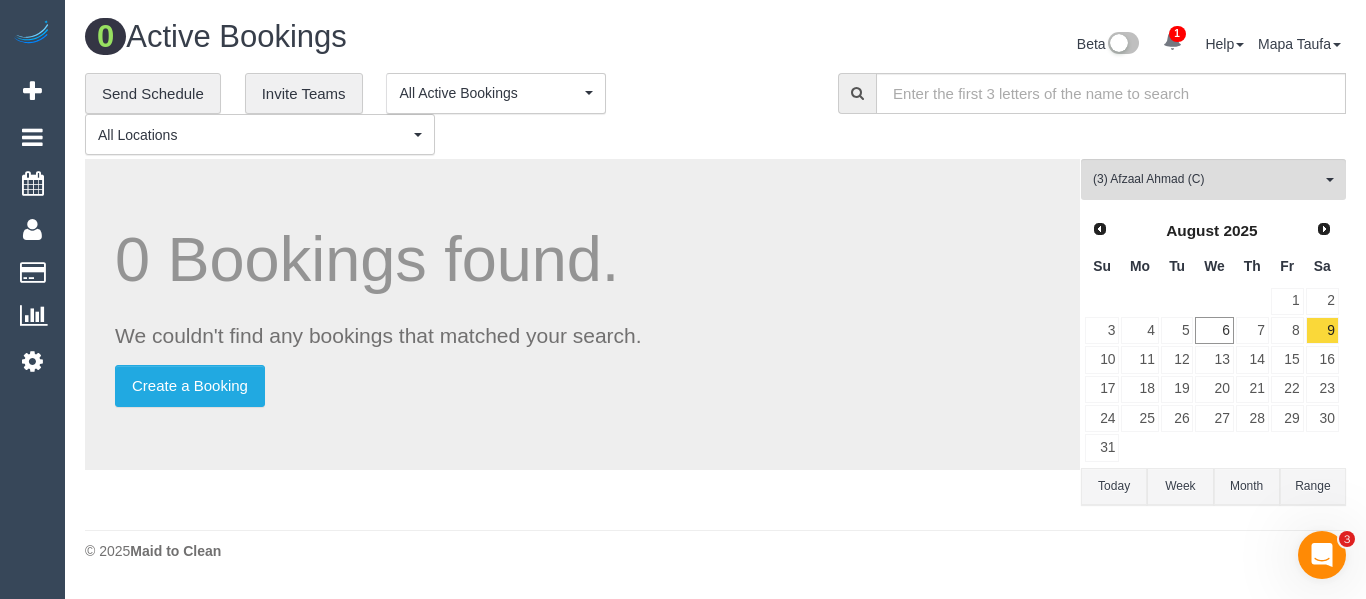 click on "Today" 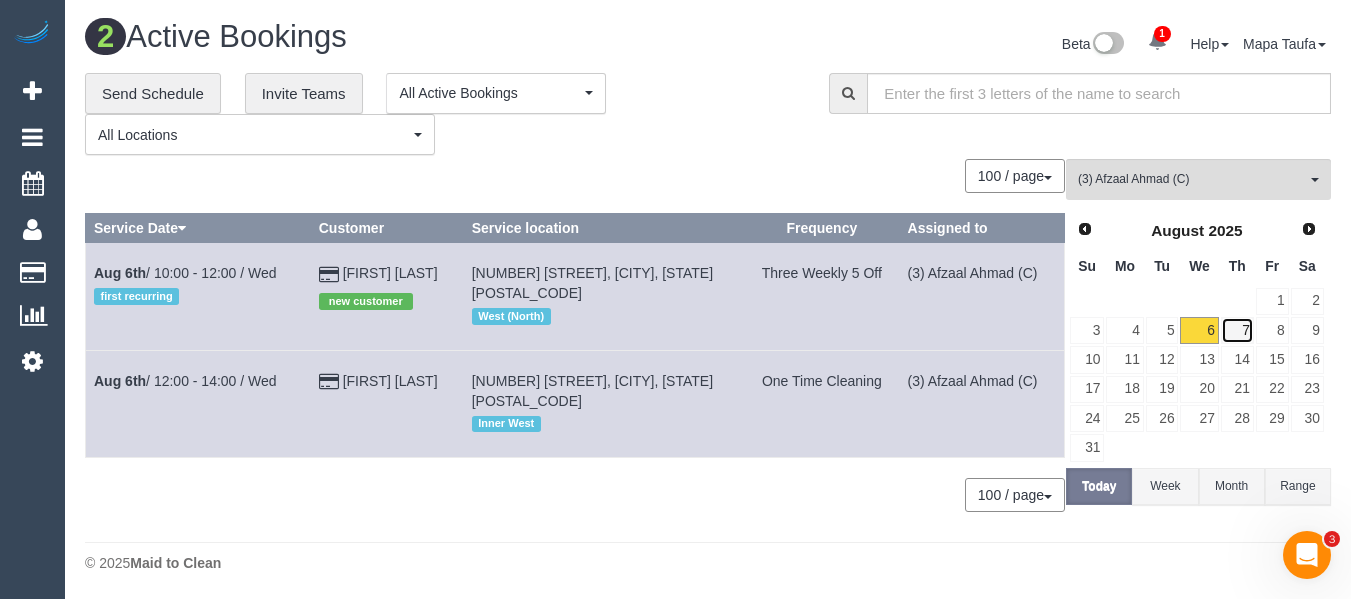 click on "7" 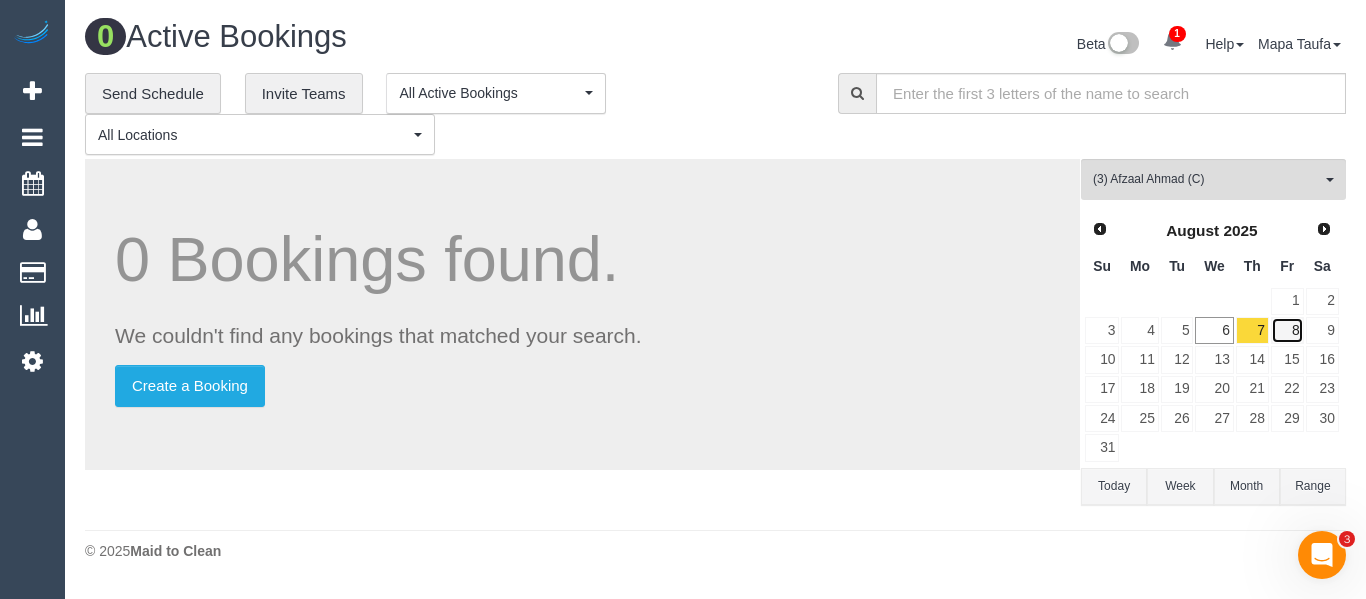 click on "8" 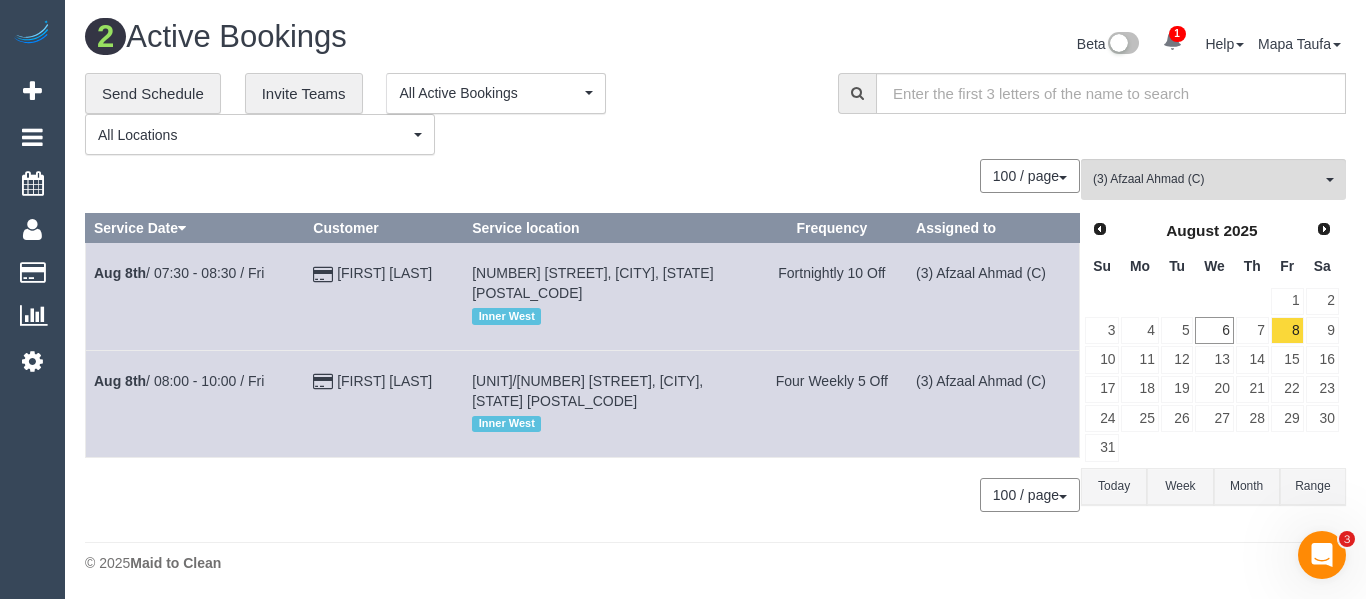 drag, startPoint x: 357, startPoint y: 282, endPoint x: 336, endPoint y: 268, distance: 25.23886 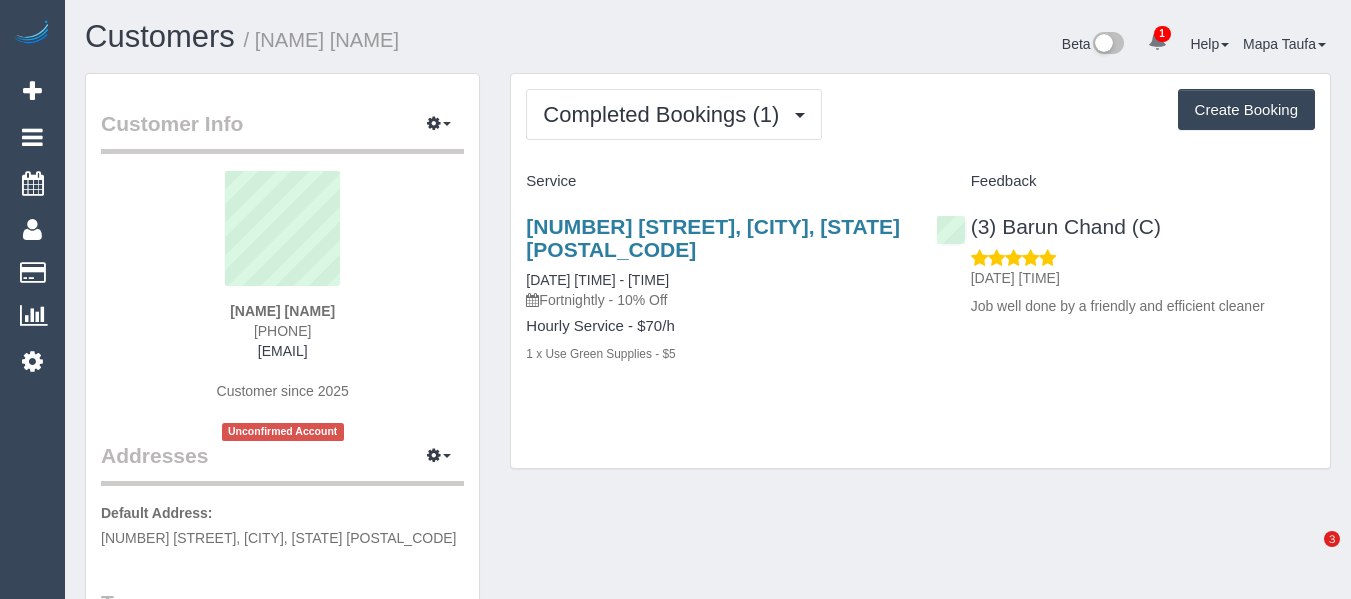 scroll, scrollTop: 0, scrollLeft: 0, axis: both 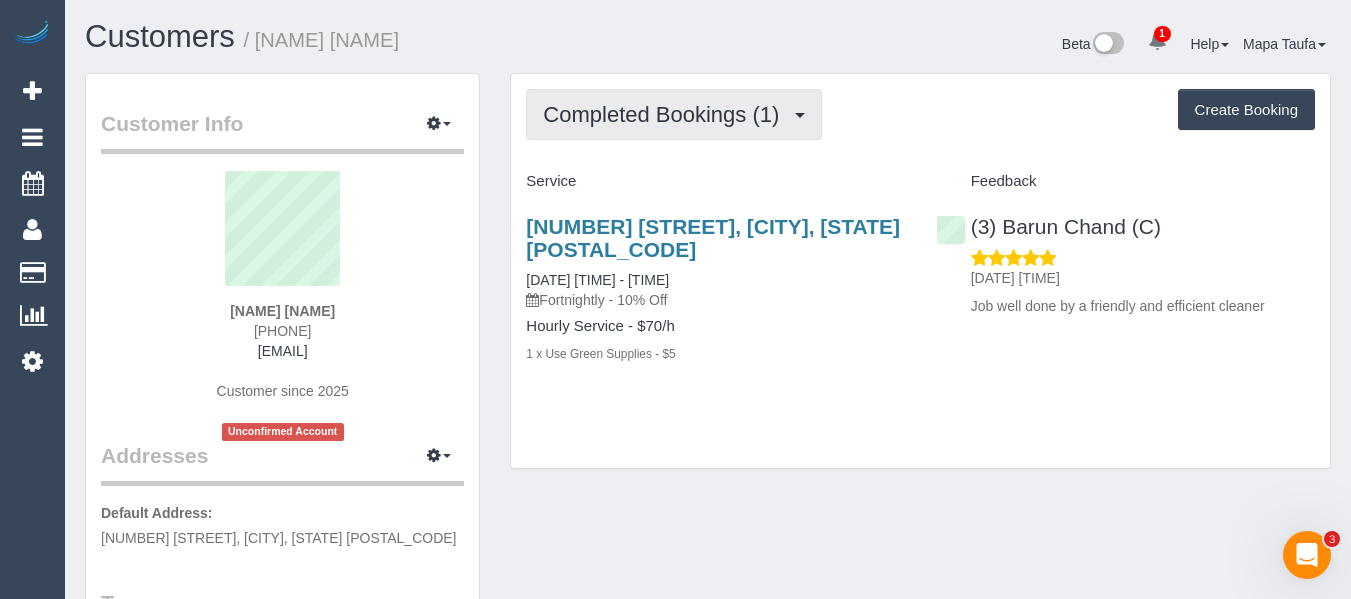 click on "Completed Bookings (1)" at bounding box center [666, 114] 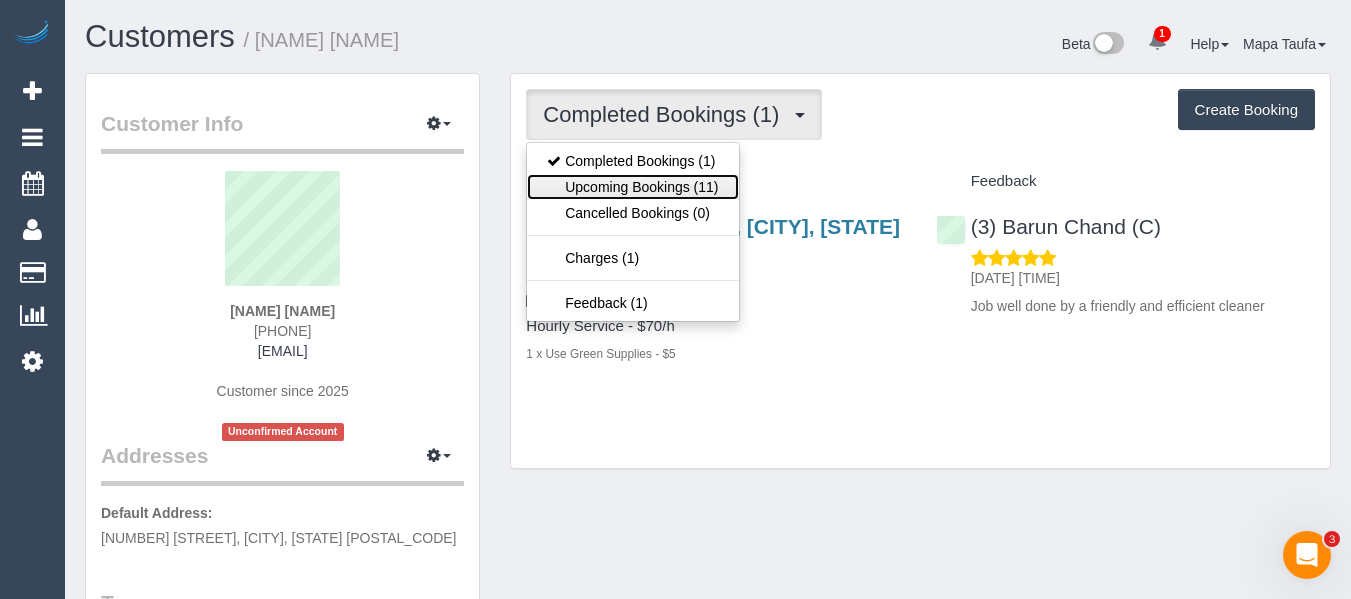 click on "Upcoming Bookings (11)" at bounding box center (632, 187) 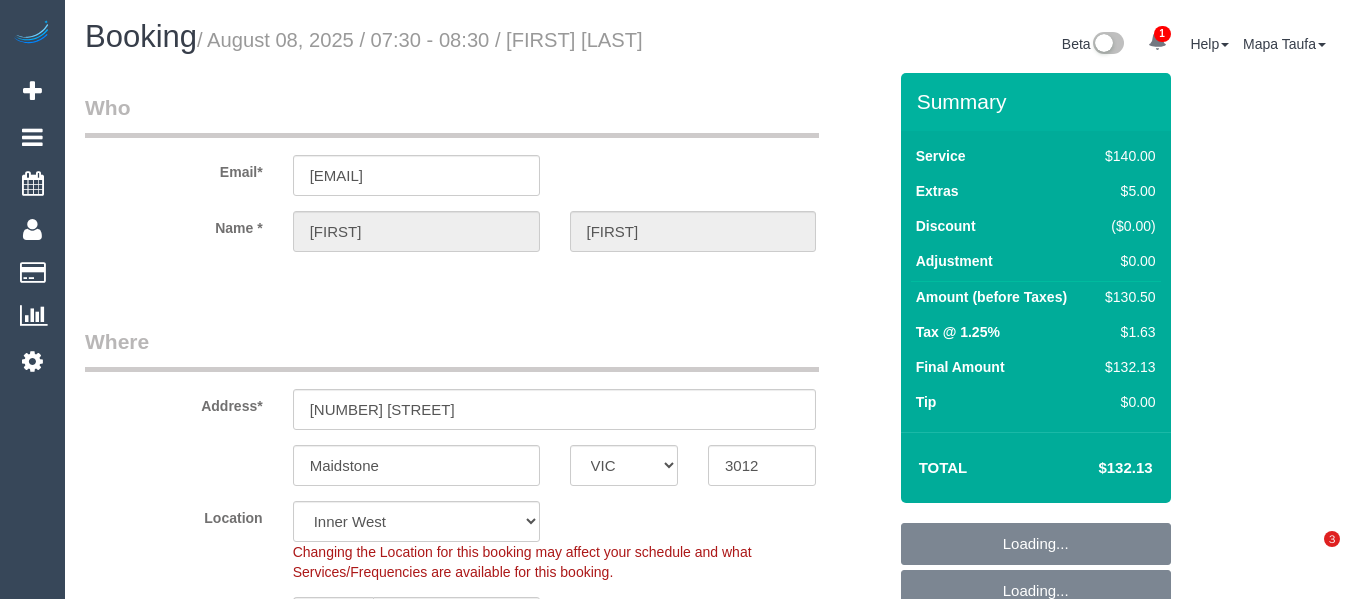 select on "VIC" 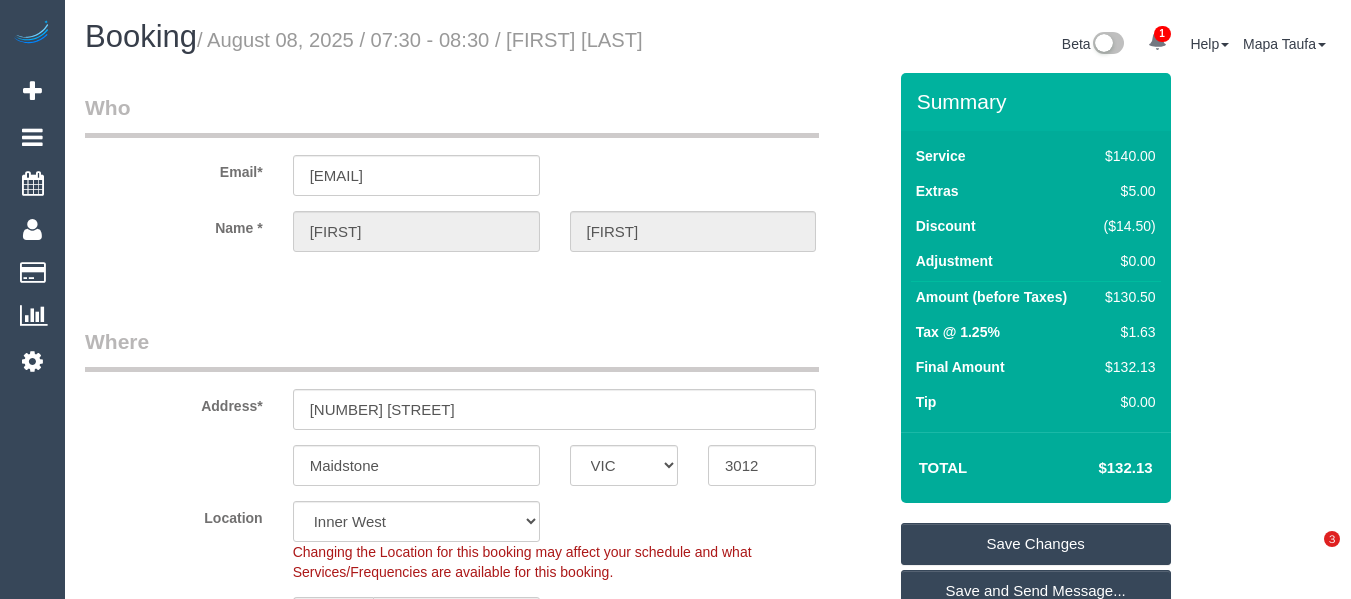 scroll, scrollTop: 0, scrollLeft: 0, axis: both 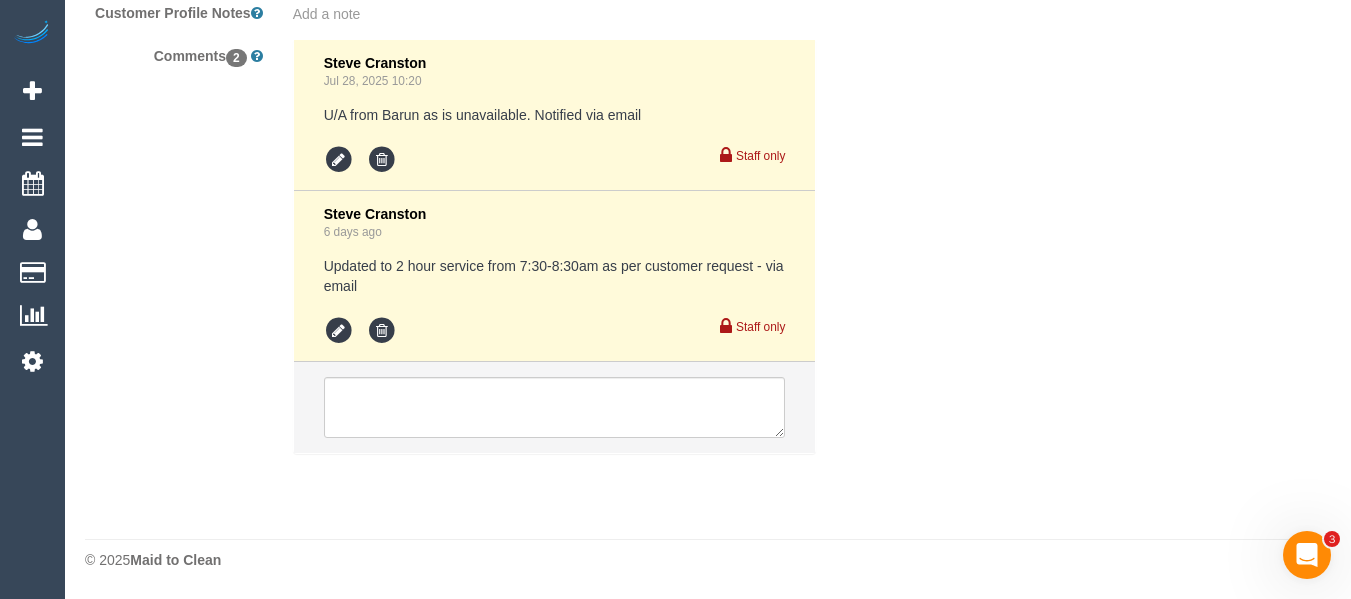 drag, startPoint x: 1365, startPoint y: 53, endPoint x: 28, endPoint y: 32, distance: 1337.1649 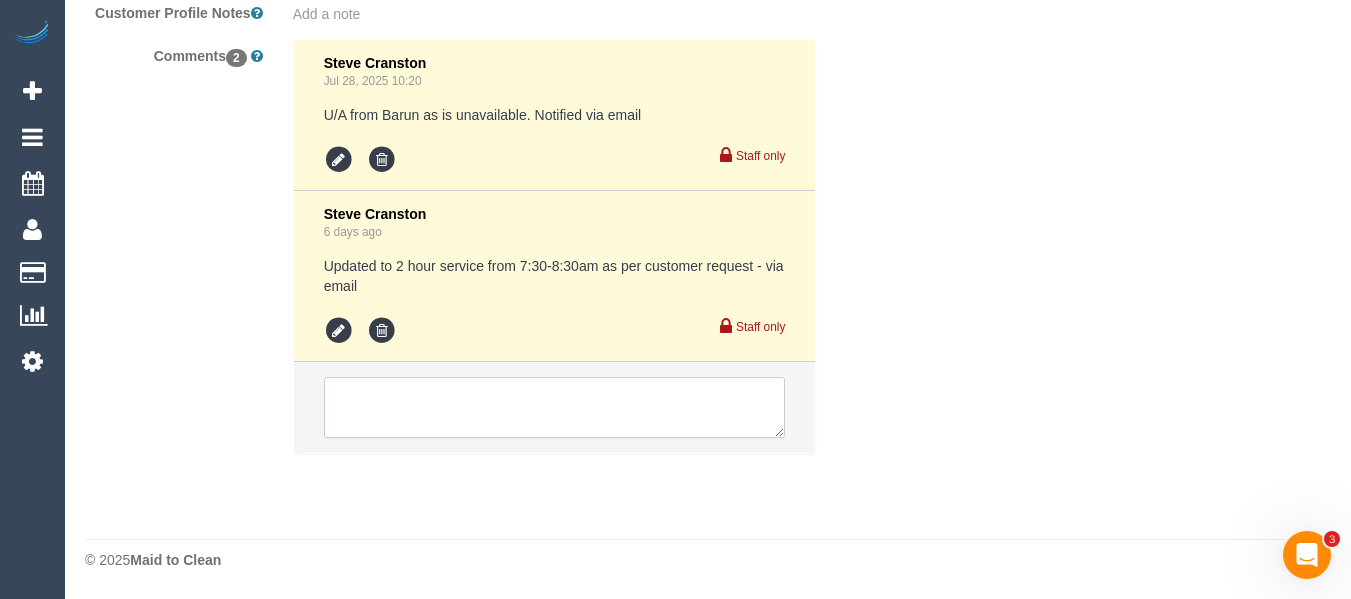 click at bounding box center [555, 408] 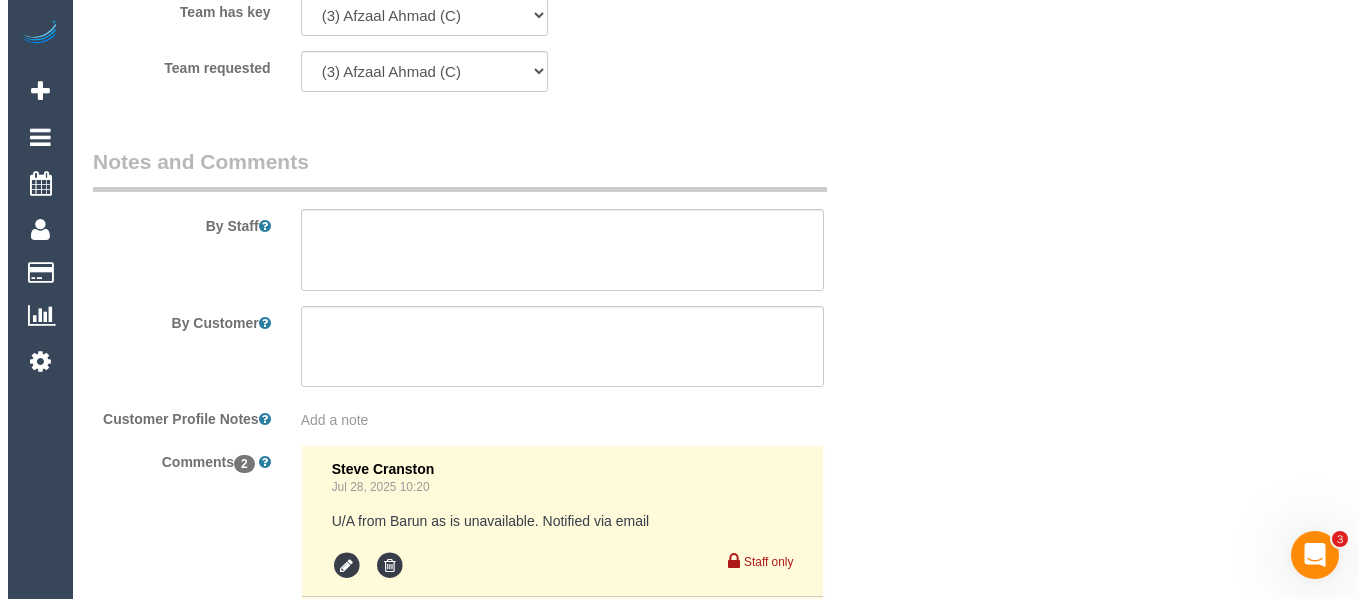 scroll, scrollTop: 3126, scrollLeft: 0, axis: vertical 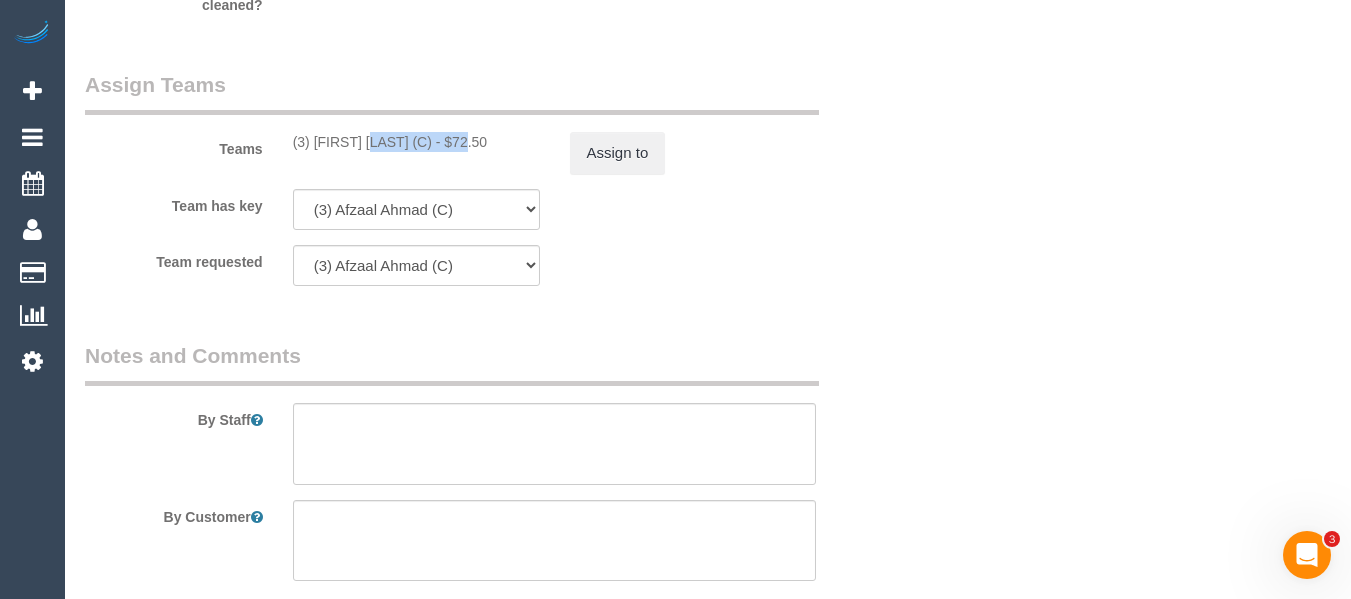 drag, startPoint x: 420, startPoint y: 144, endPoint x: 315, endPoint y: 141, distance: 105.04285 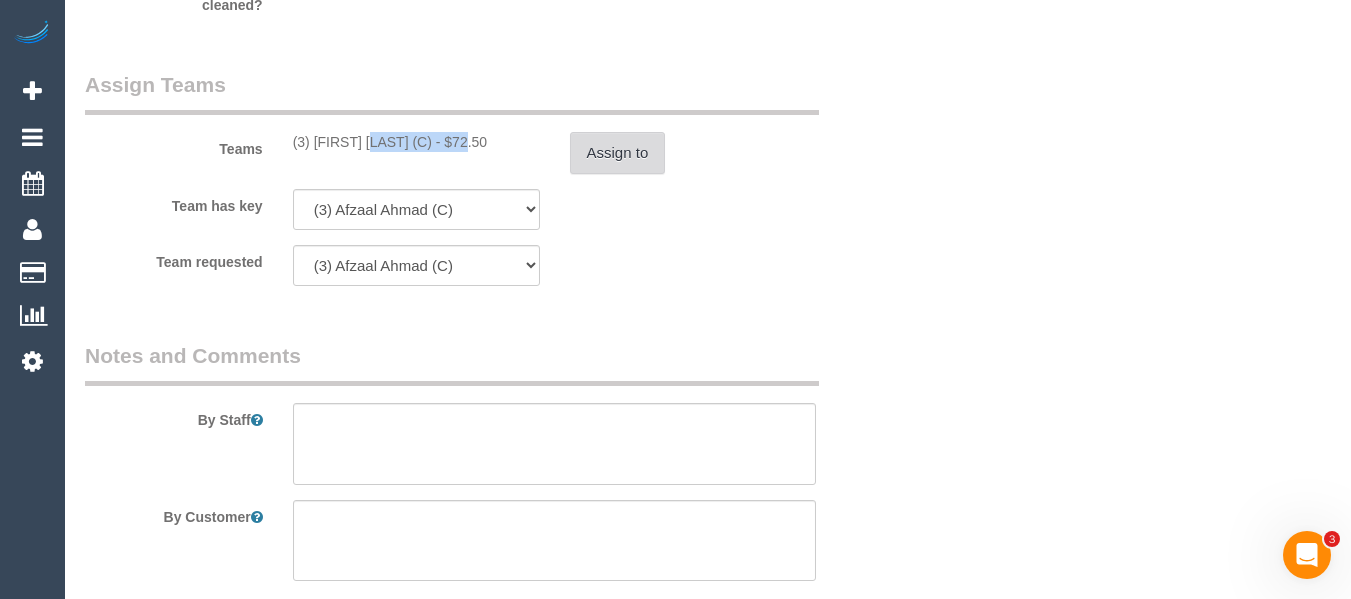 copy on "Afzaal Ahmad (C" 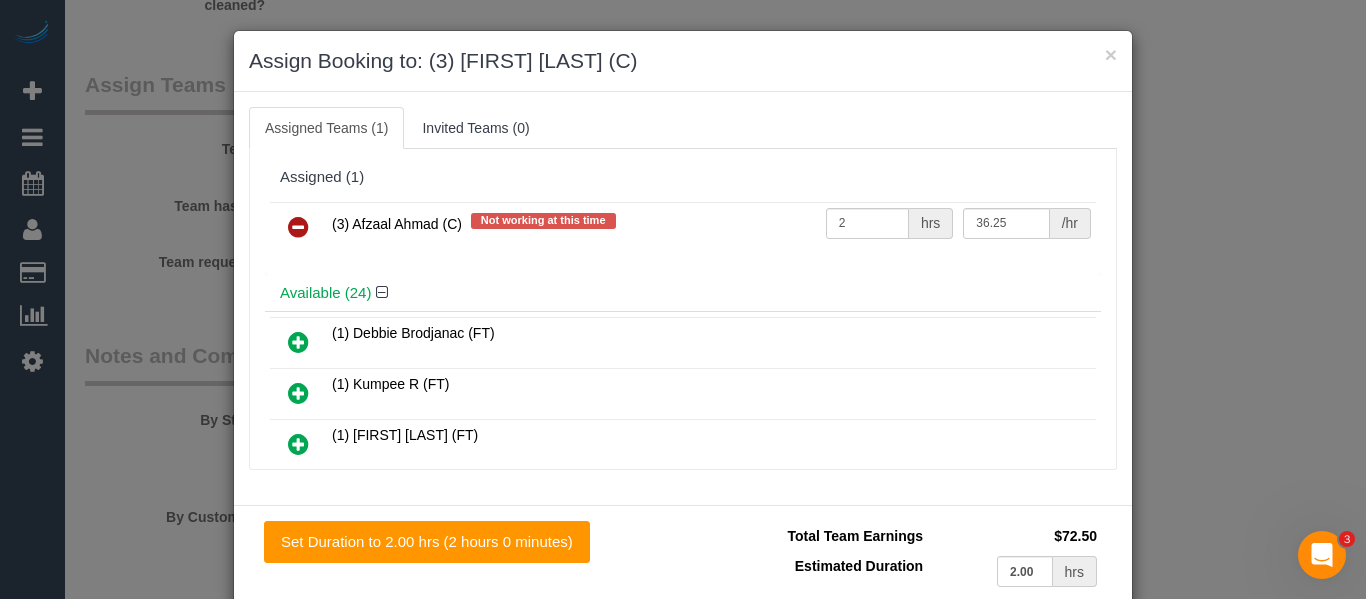 click at bounding box center (298, 228) 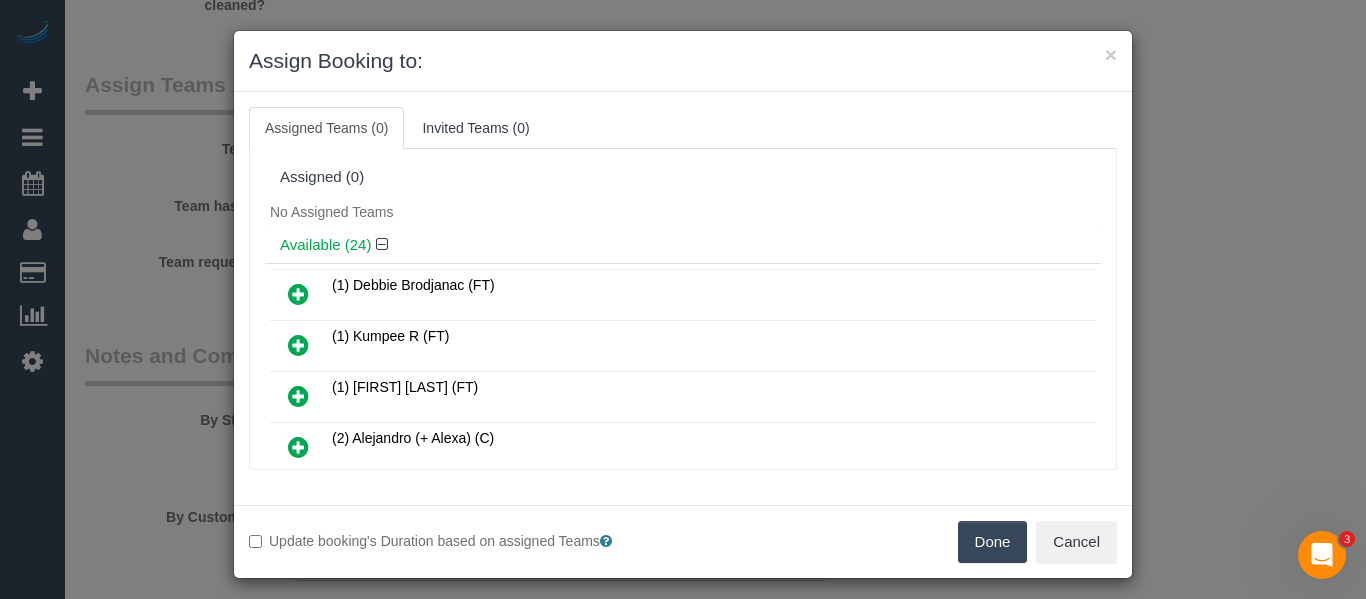 click on "Done" at bounding box center (993, 542) 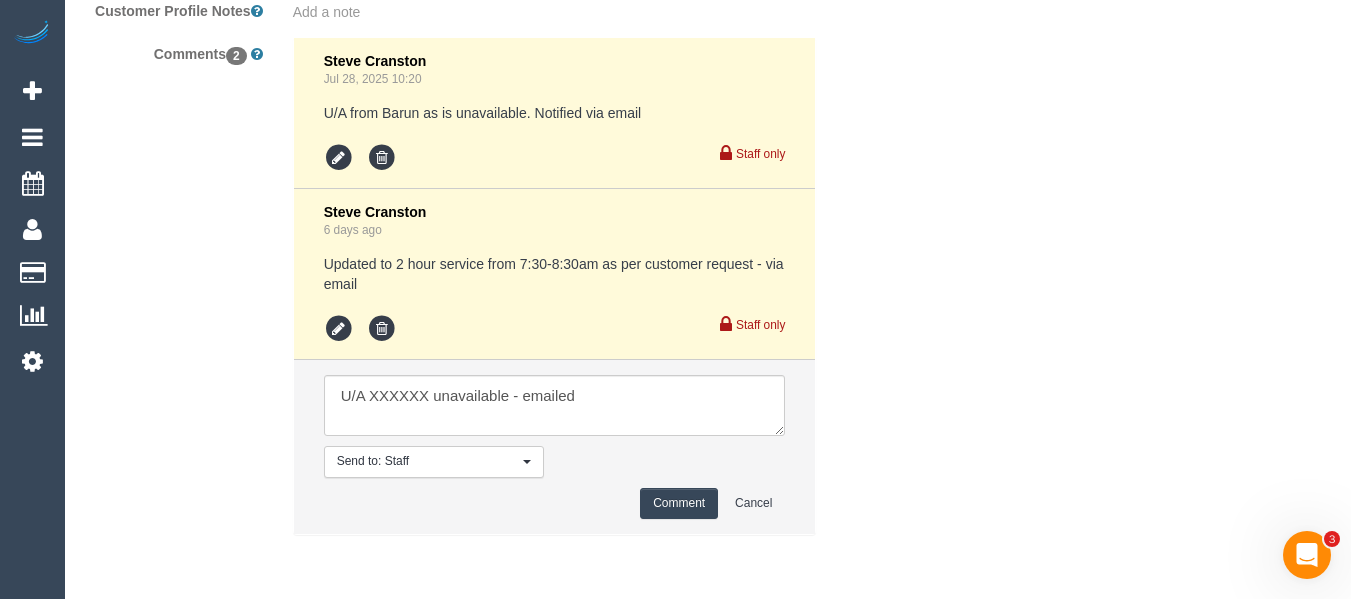 scroll, scrollTop: 3809, scrollLeft: 0, axis: vertical 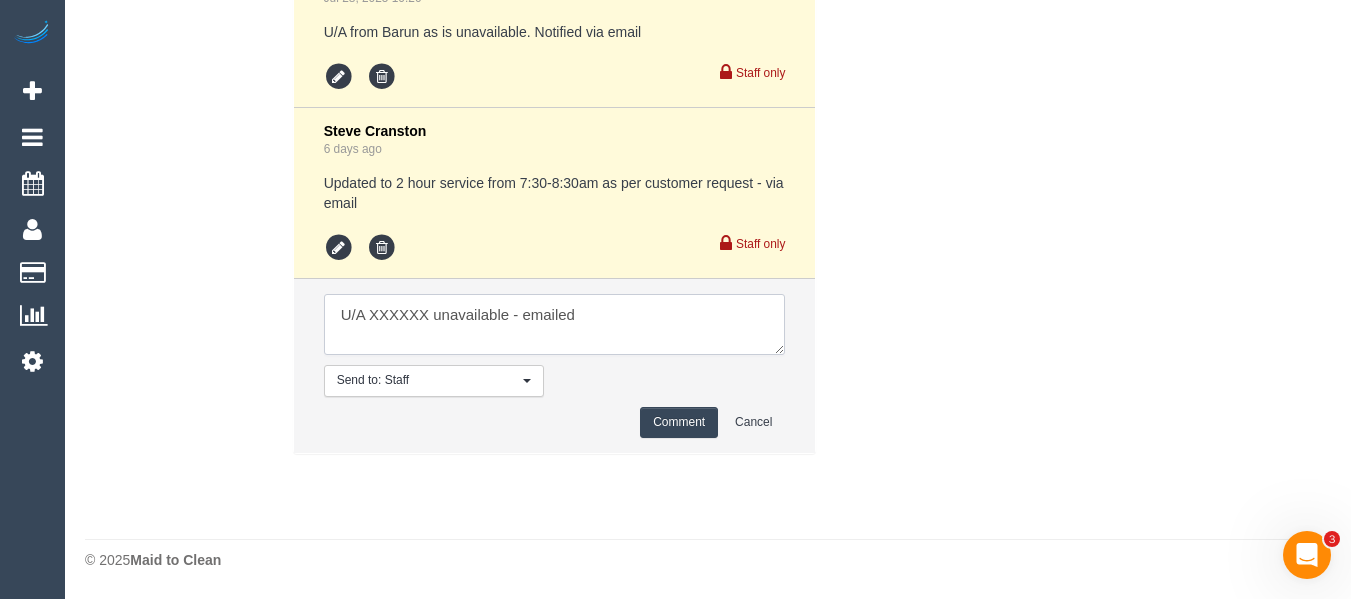 click at bounding box center [555, 325] 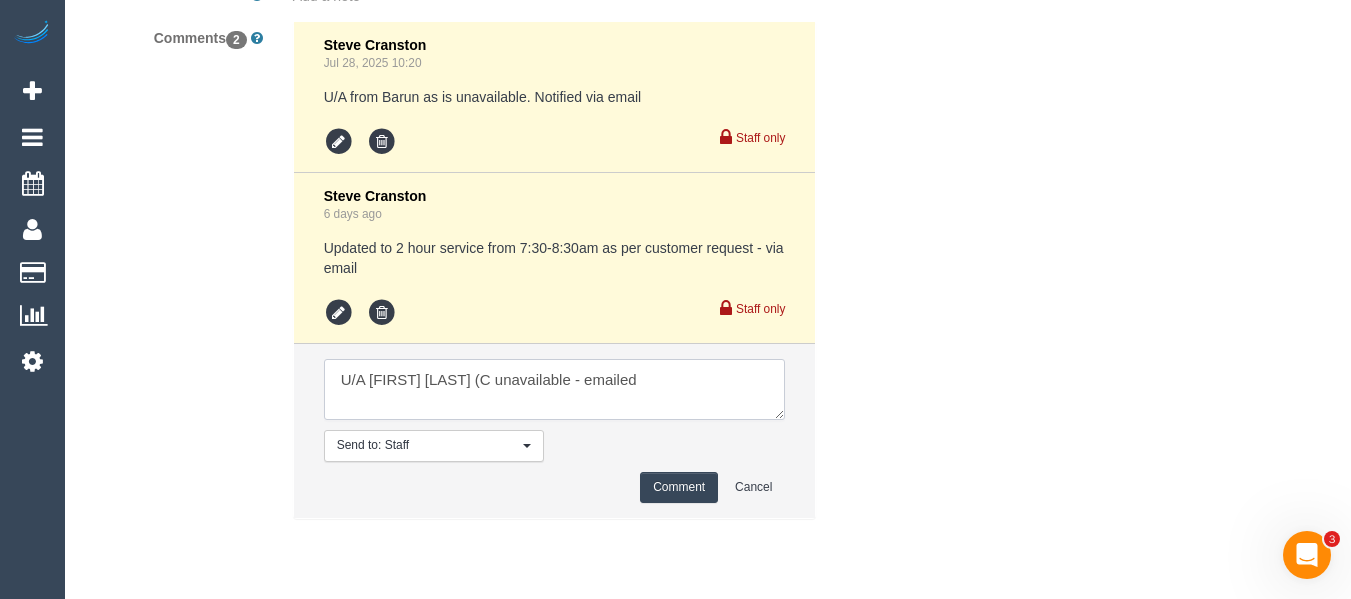 scroll, scrollTop: 3709, scrollLeft: 0, axis: vertical 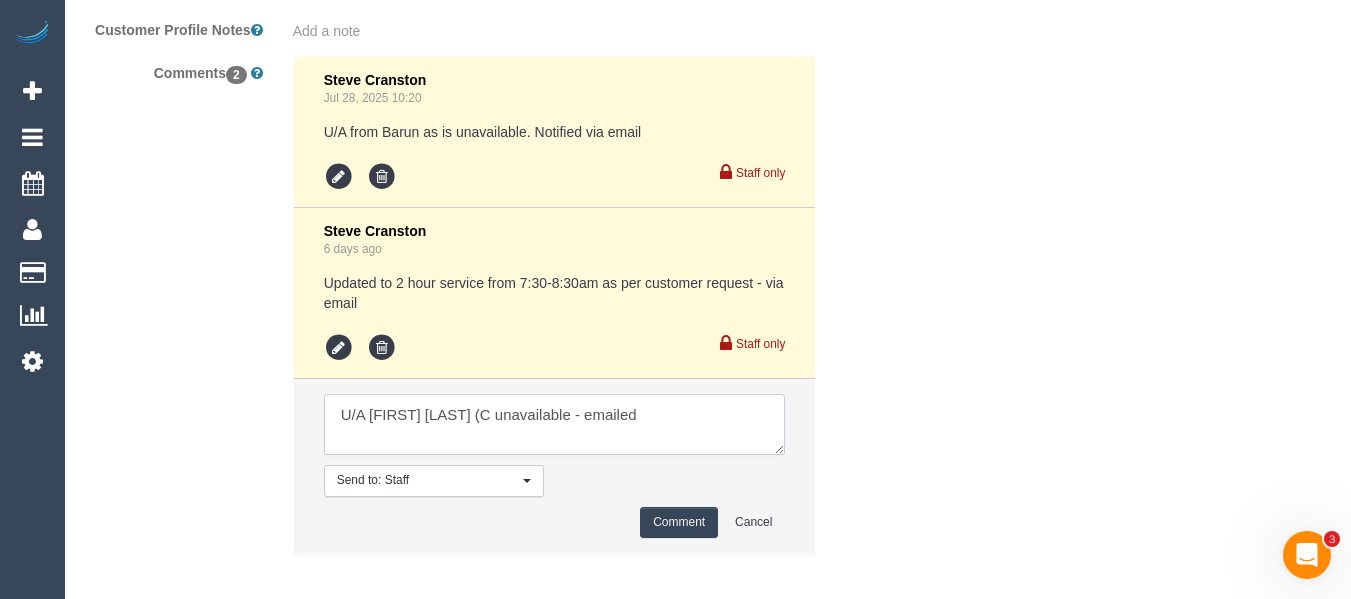 click at bounding box center [555, 425] 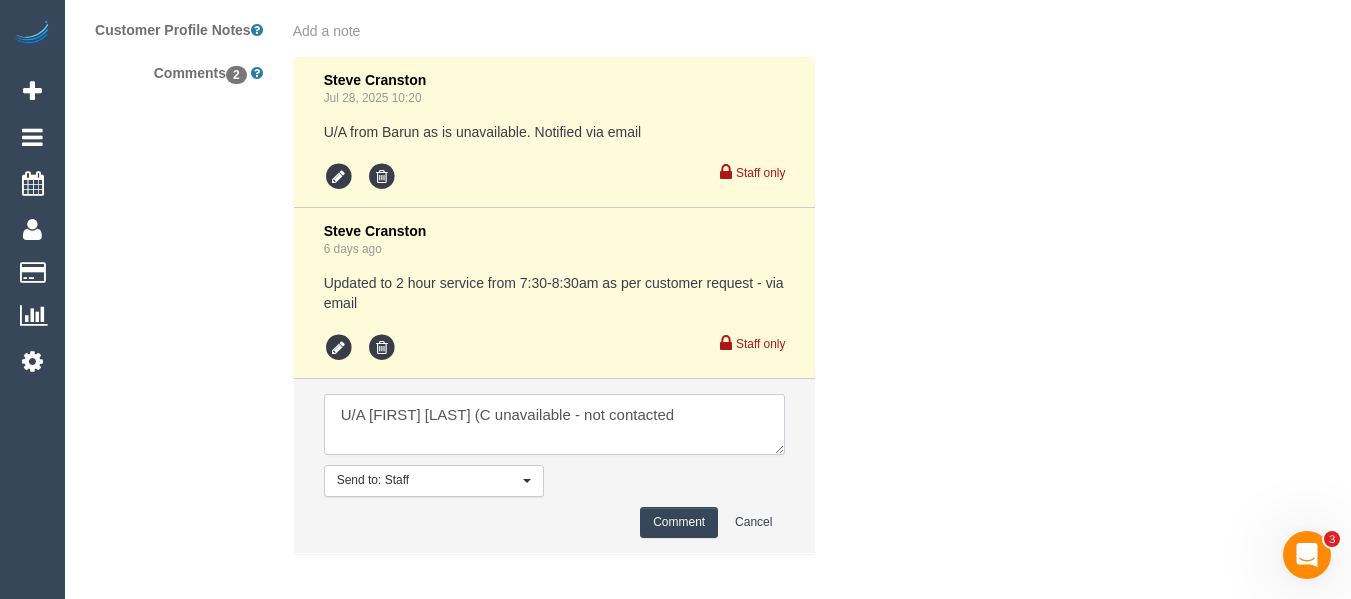 type on "U/A Afzaal Ahmad (C unavailable - not contacted" 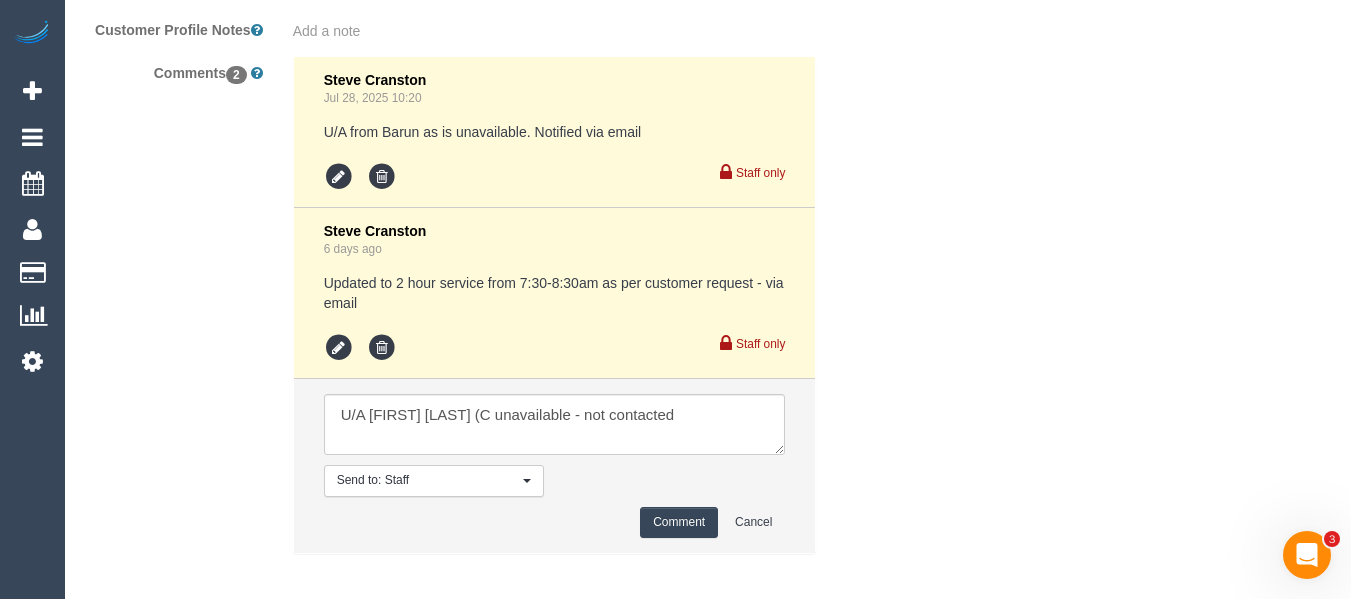 click on "Comment" at bounding box center [679, 522] 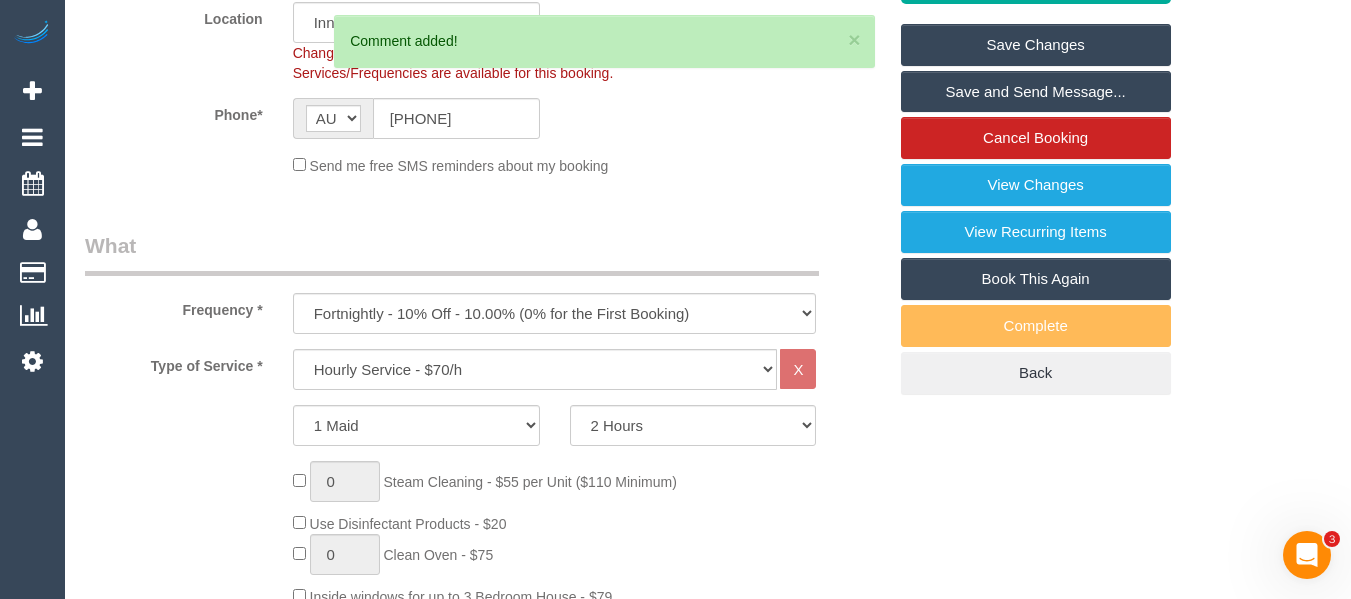 scroll, scrollTop: 476, scrollLeft: 0, axis: vertical 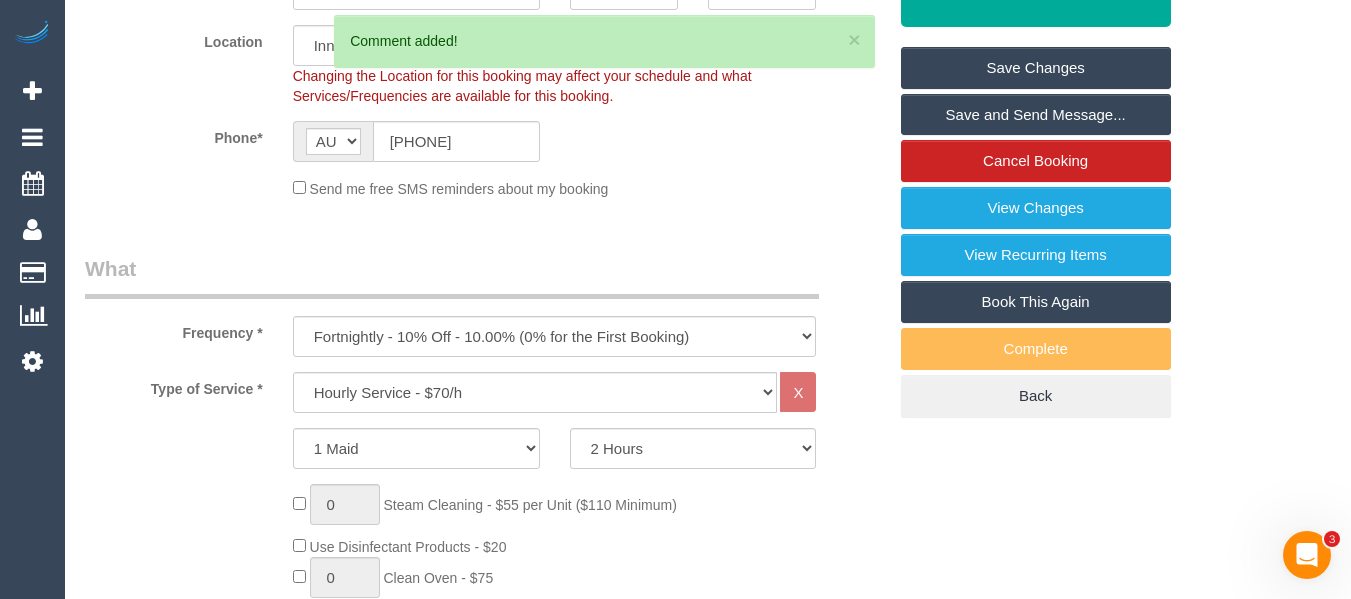 click on "Save Changes" at bounding box center [1036, 68] 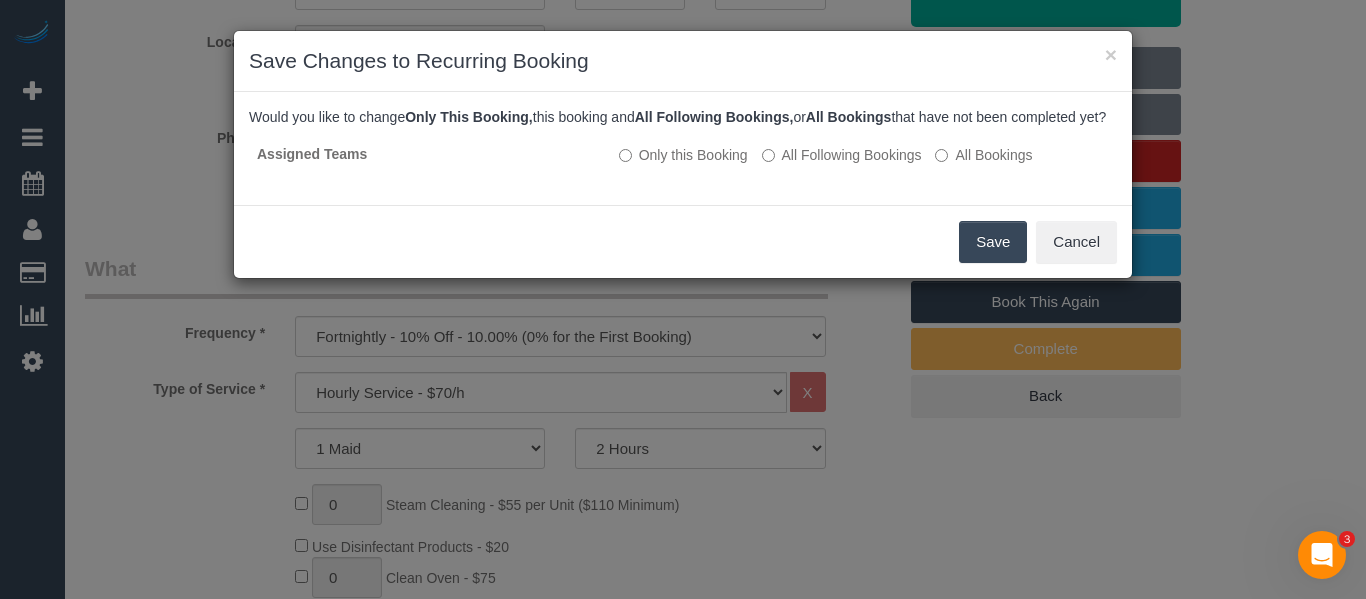 click on "Save" at bounding box center (993, 242) 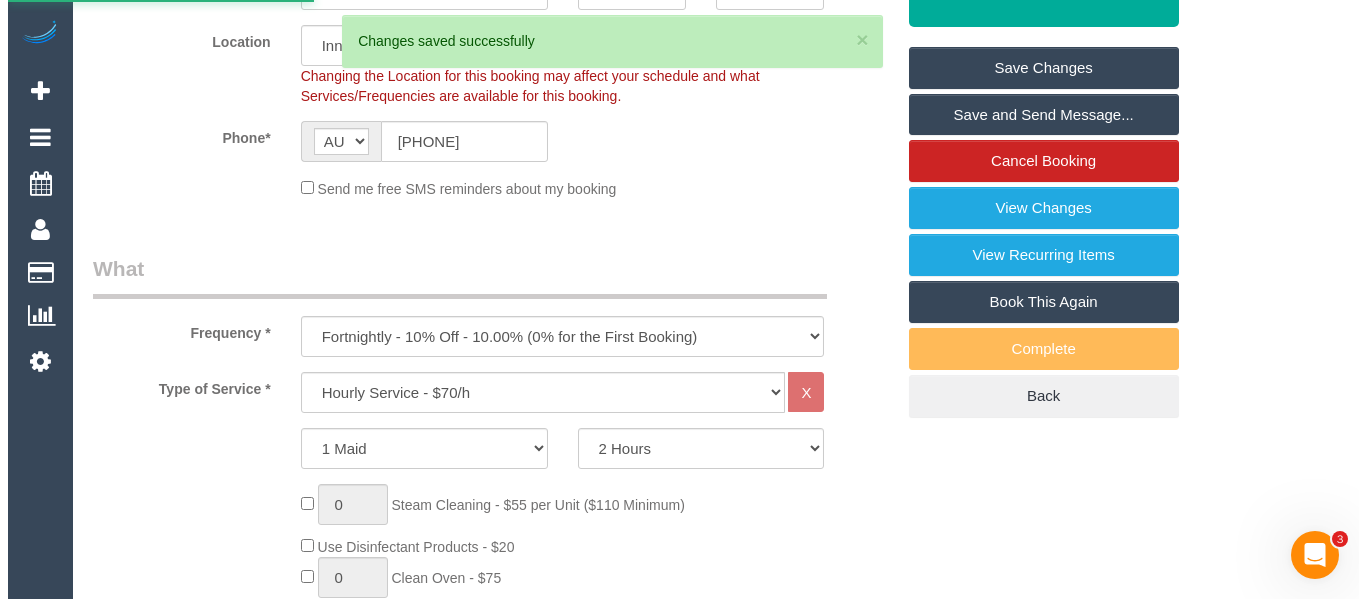 scroll, scrollTop: 0, scrollLeft: 0, axis: both 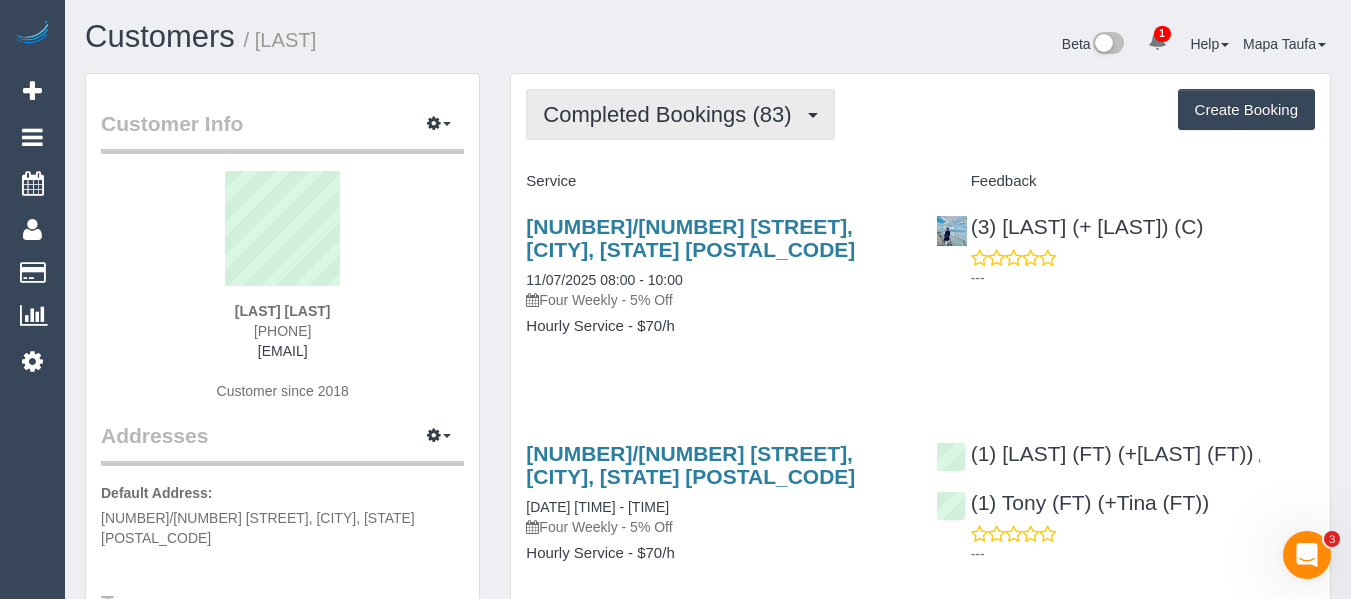 click on "Completed Bookings (83)" at bounding box center [672, 114] 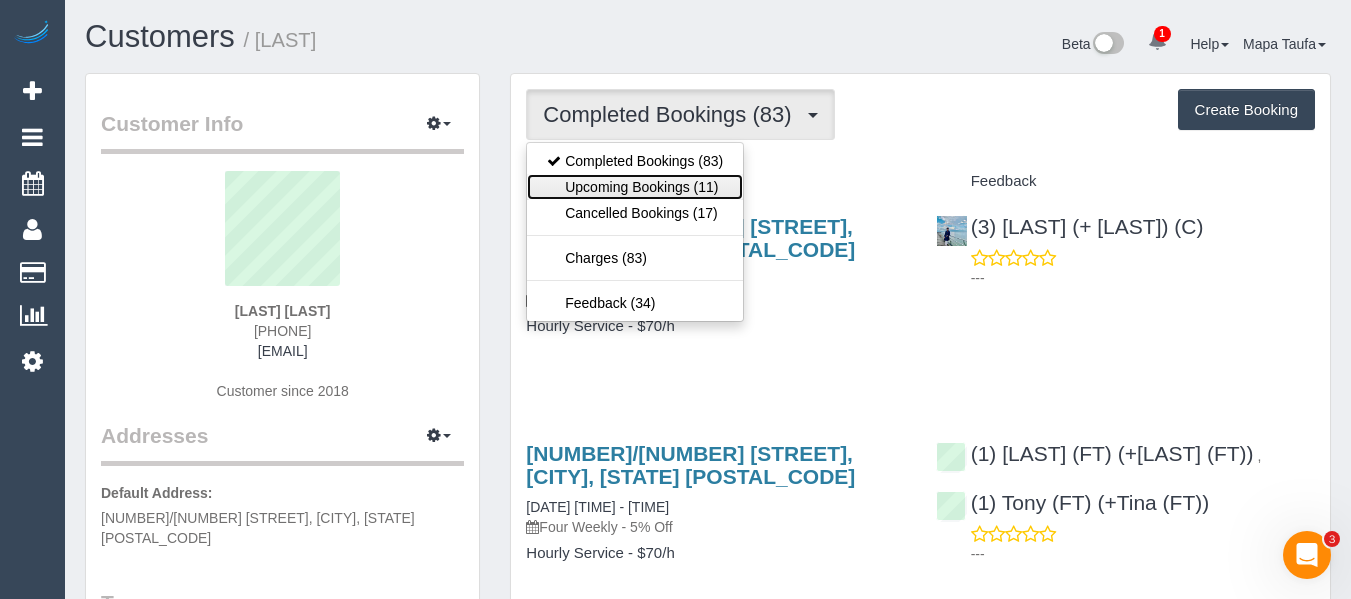 click on "Upcoming Bookings (11)" at bounding box center (635, 187) 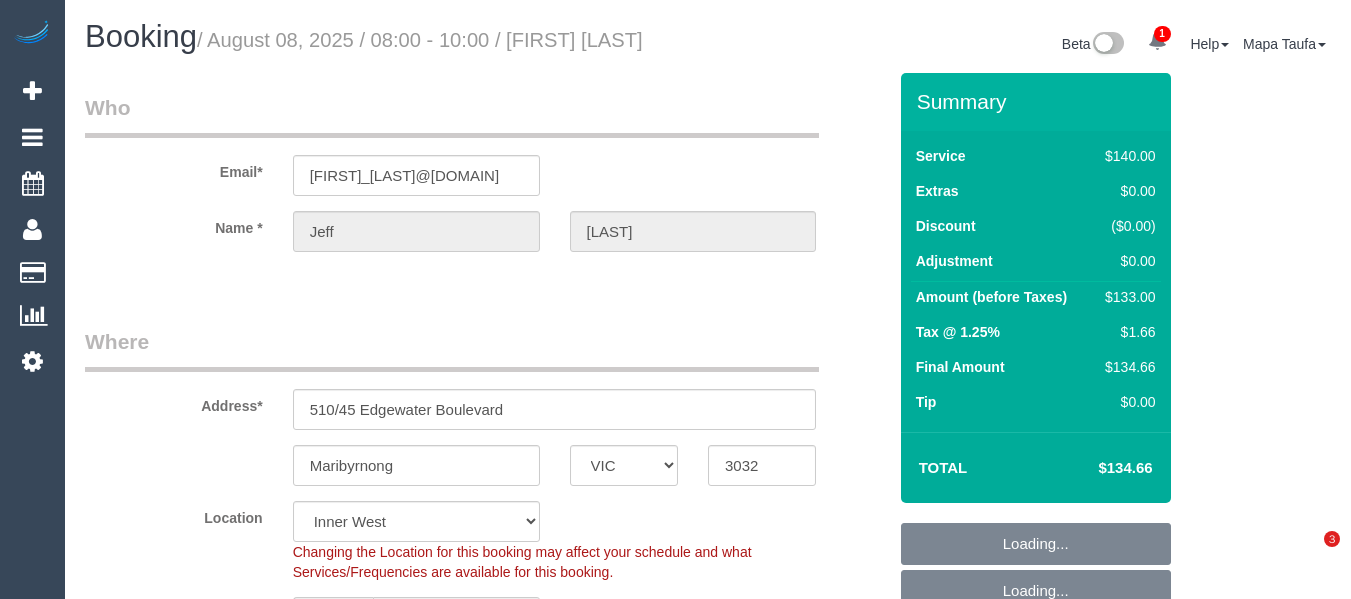 select on "VIC" 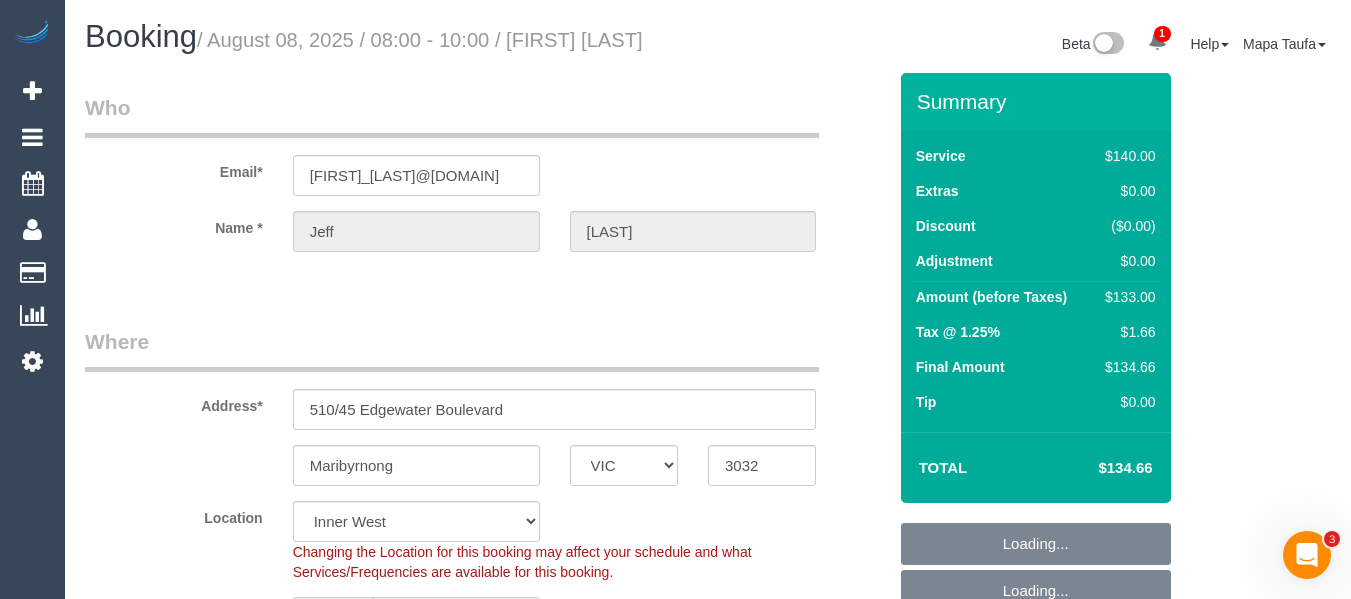 scroll, scrollTop: 0, scrollLeft: 0, axis: both 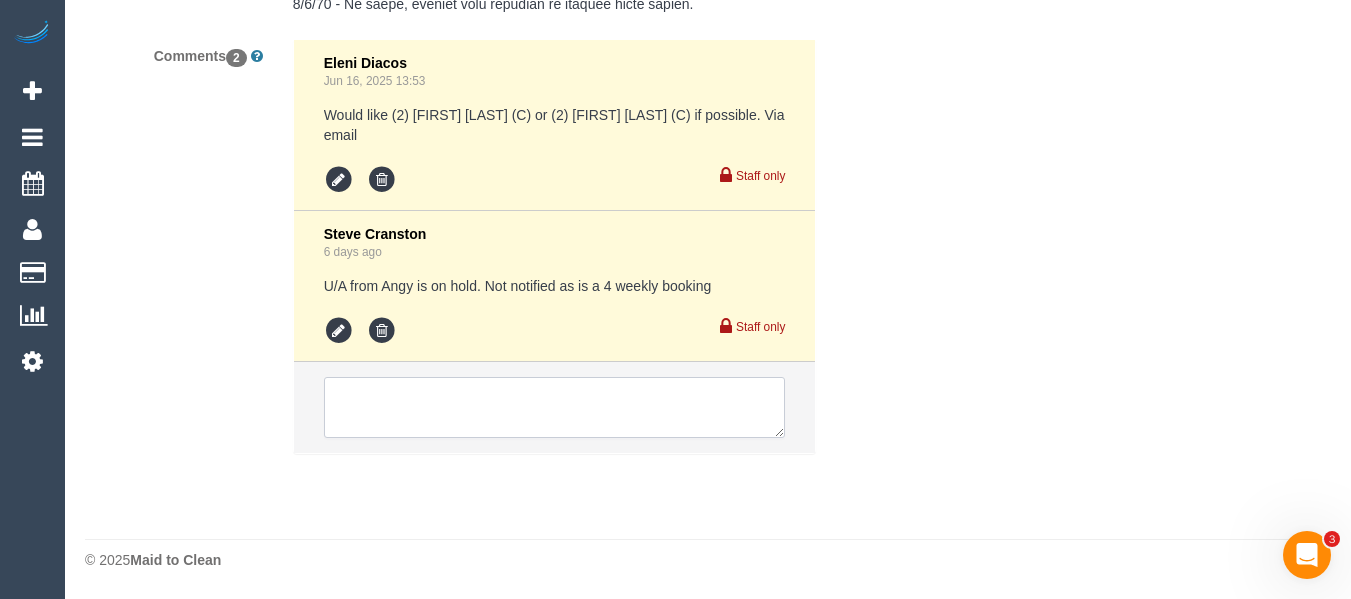 click at bounding box center (555, 408) 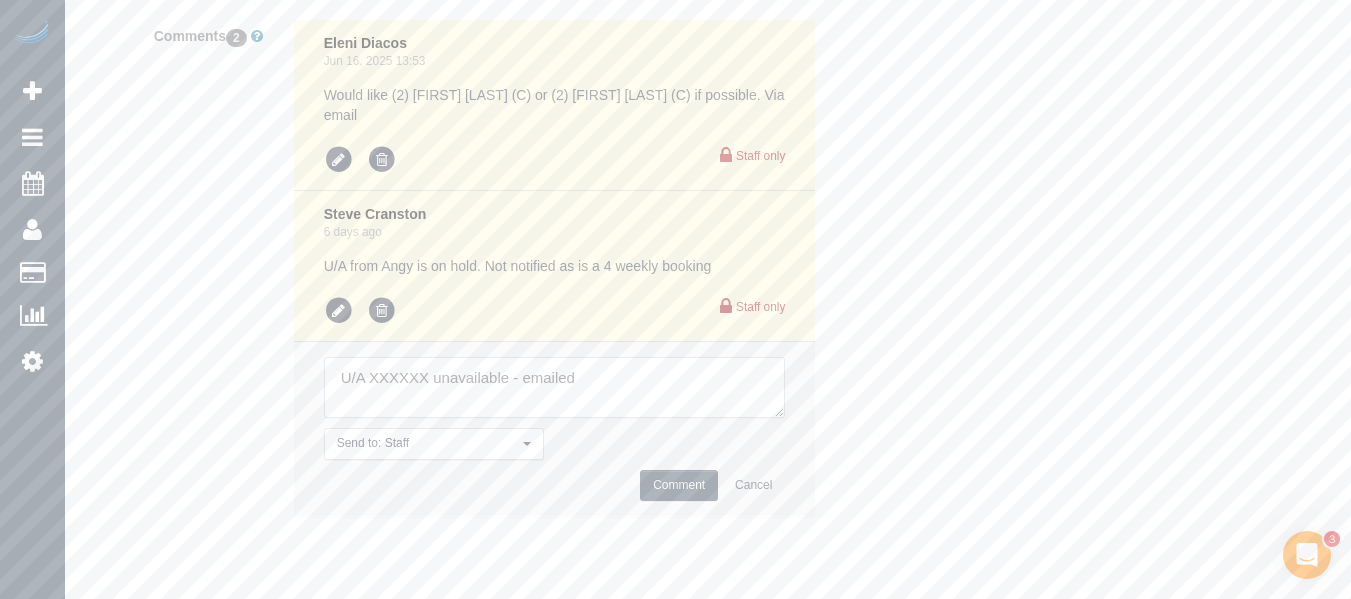 click at bounding box center [555, 388] 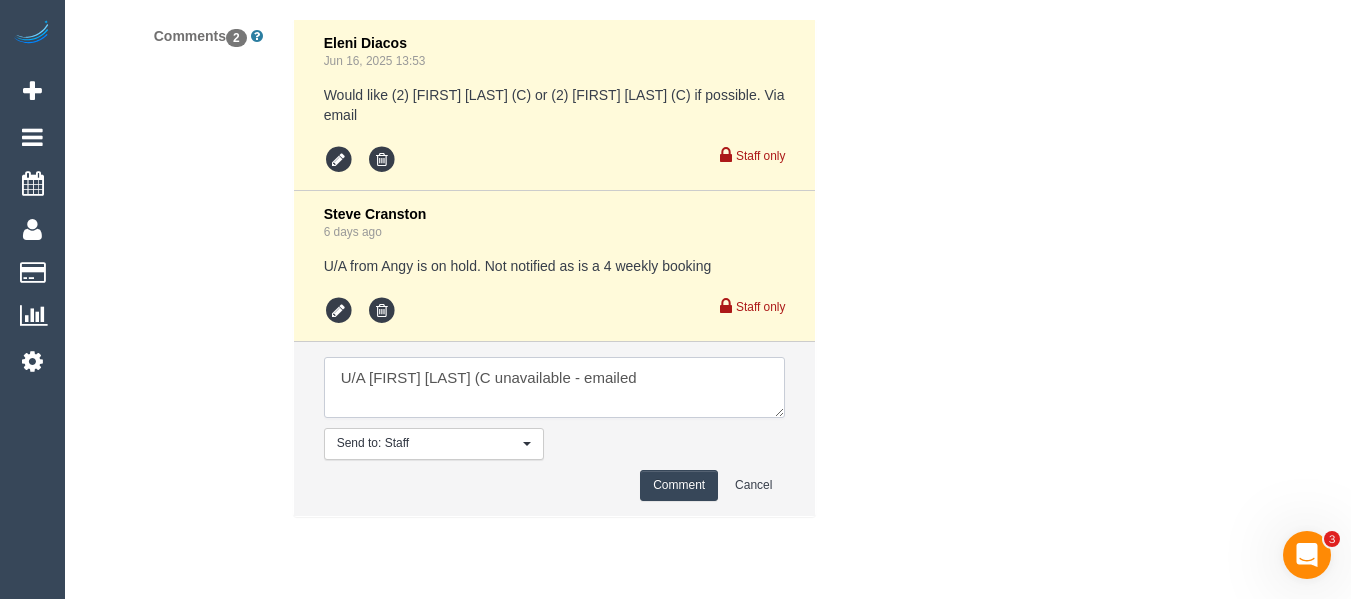 click at bounding box center (555, 388) 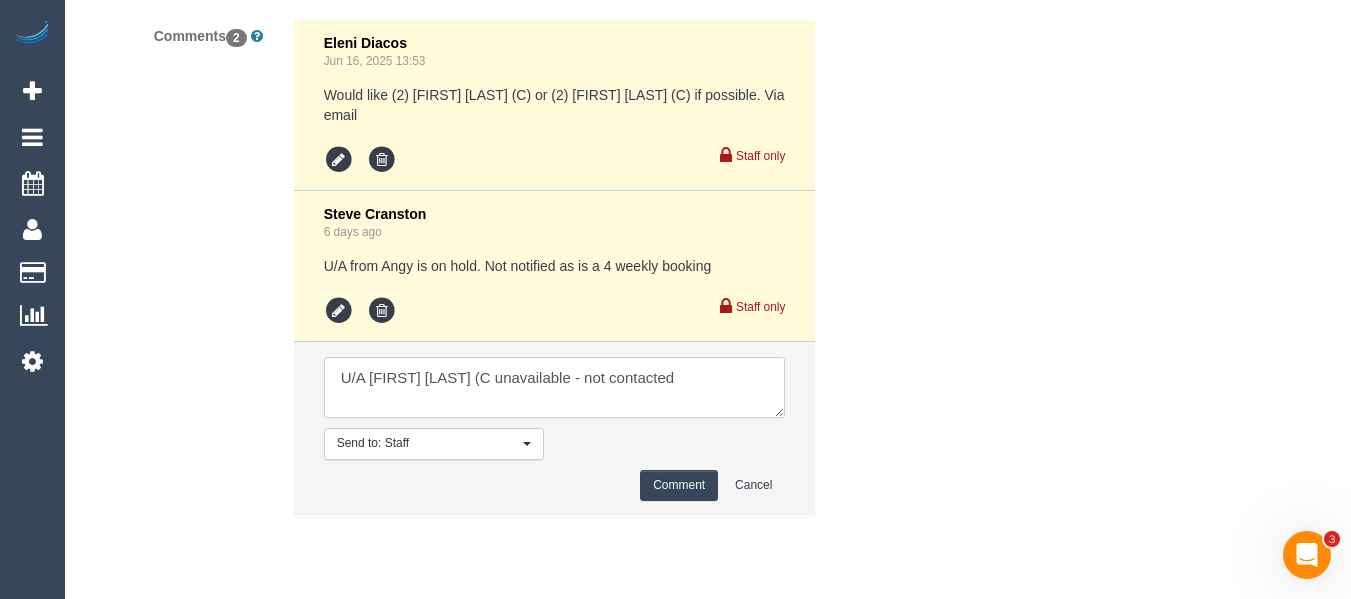 type on "U/A [FIRST] [LAST] (C unavailable - not contacted" 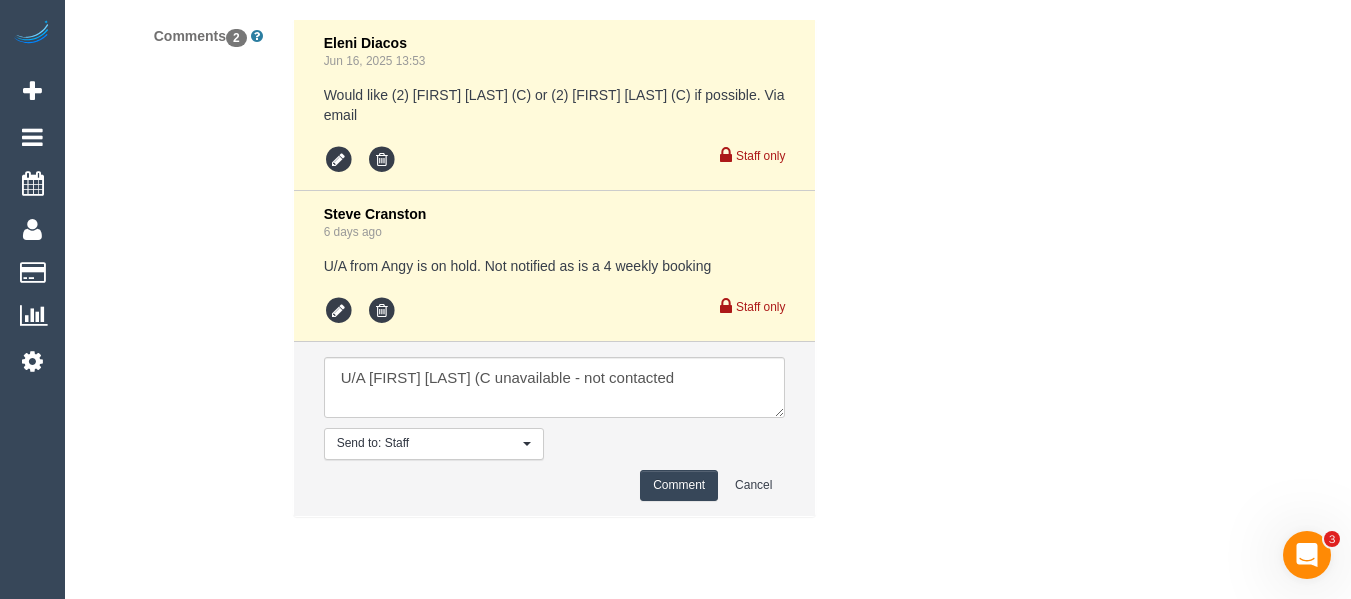 click on "Comment" at bounding box center [679, 485] 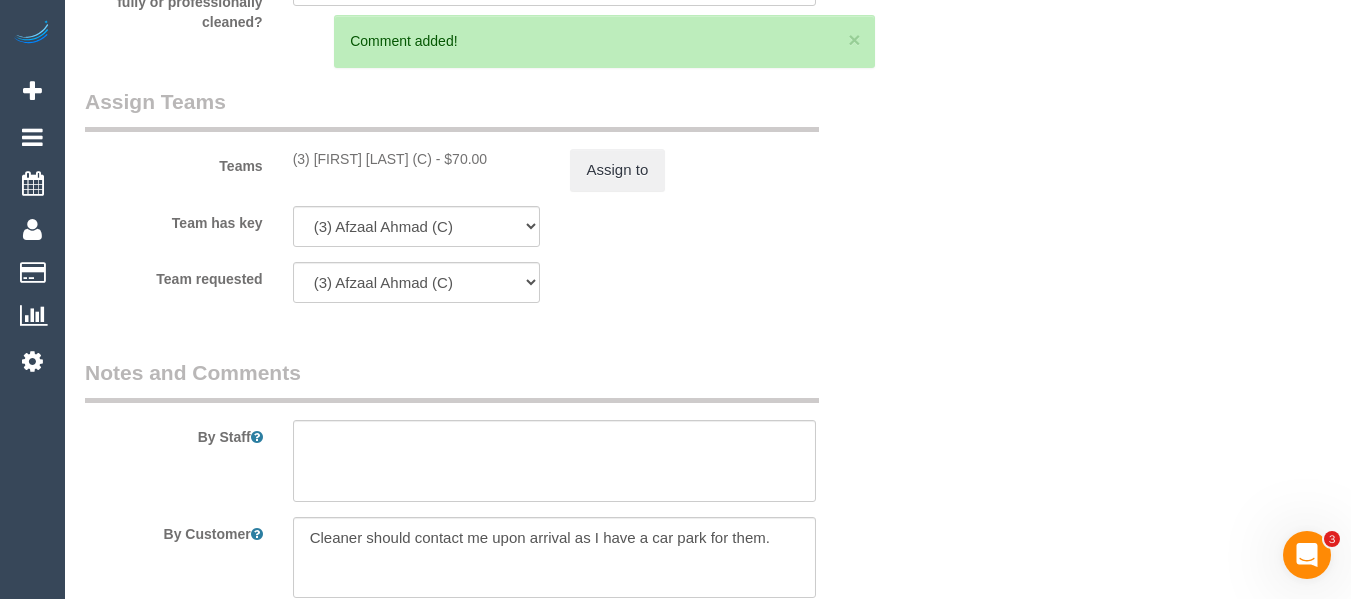 scroll, scrollTop: 3049, scrollLeft: 0, axis: vertical 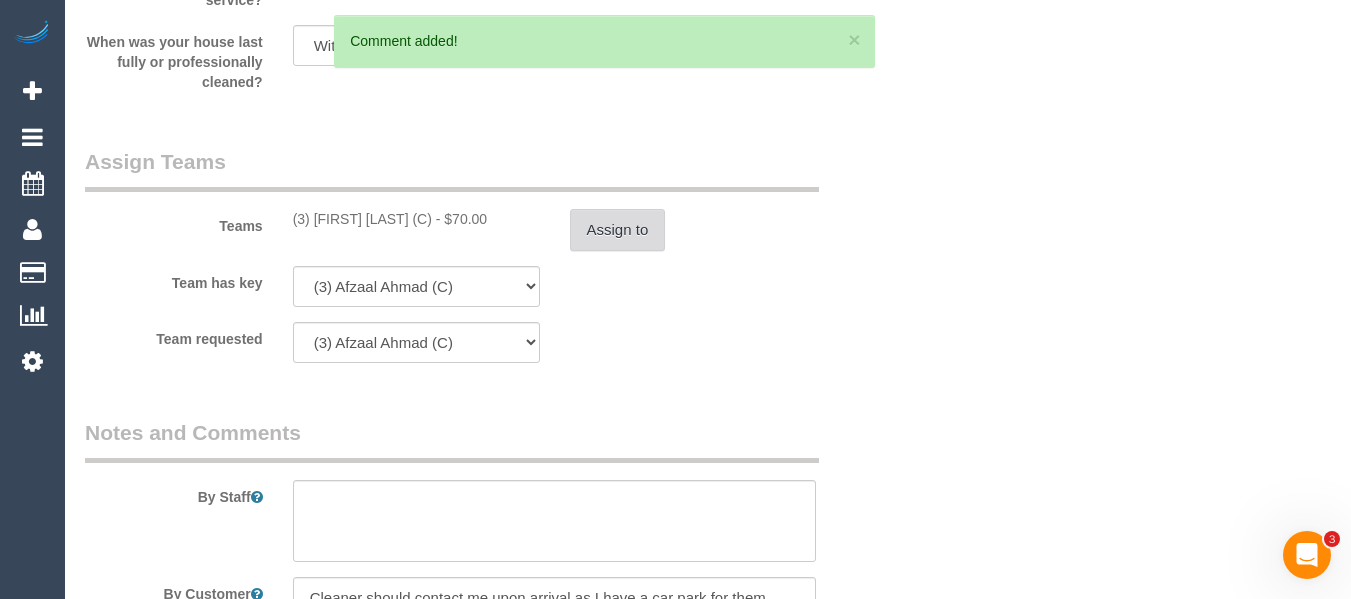 click on "Assign to" at bounding box center (618, 230) 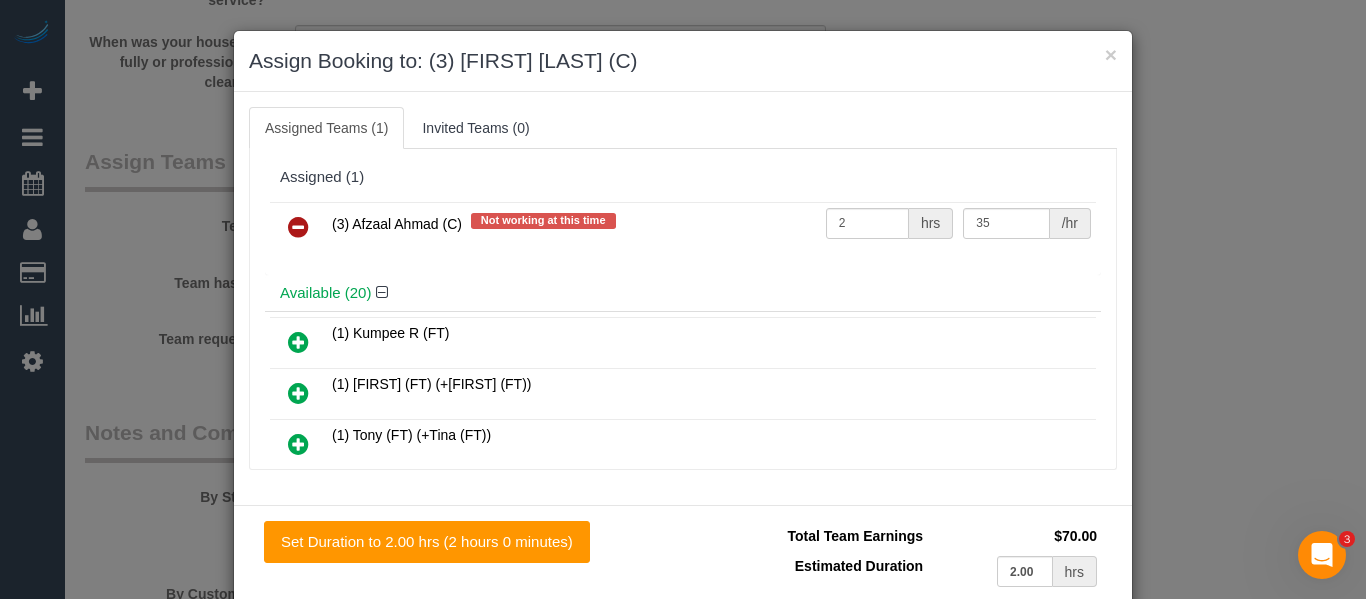 drag, startPoint x: 294, startPoint y: 224, endPoint x: 814, endPoint y: 469, distance: 574.82605 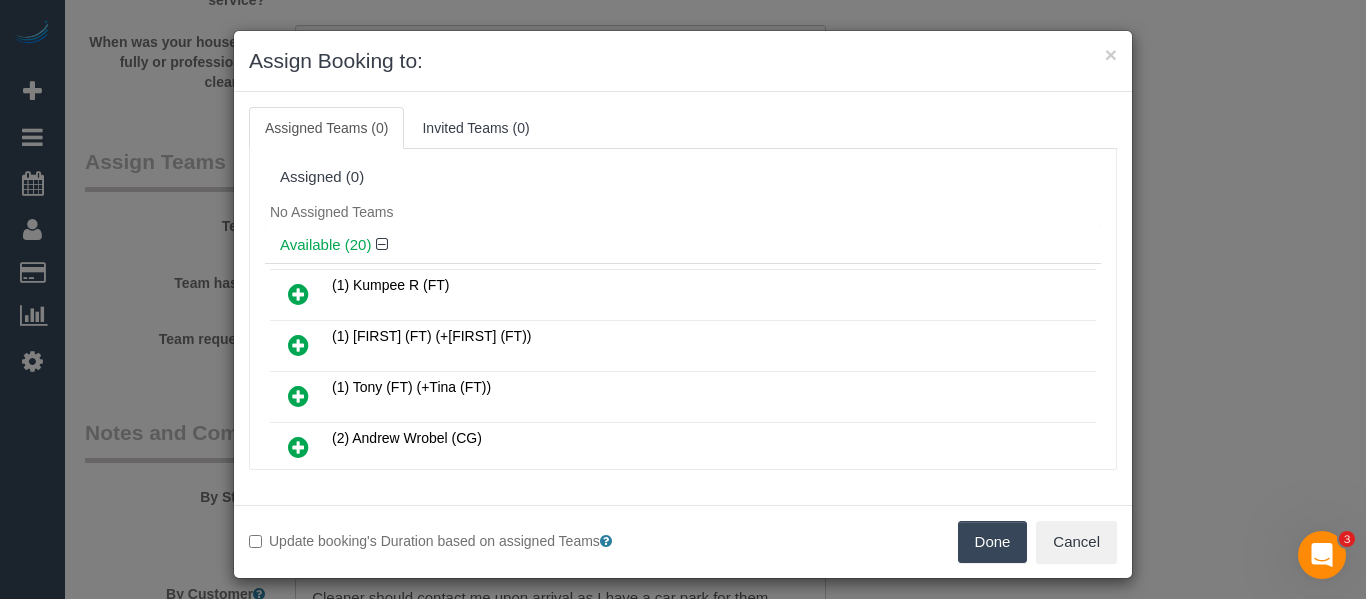click on "Done" at bounding box center [993, 542] 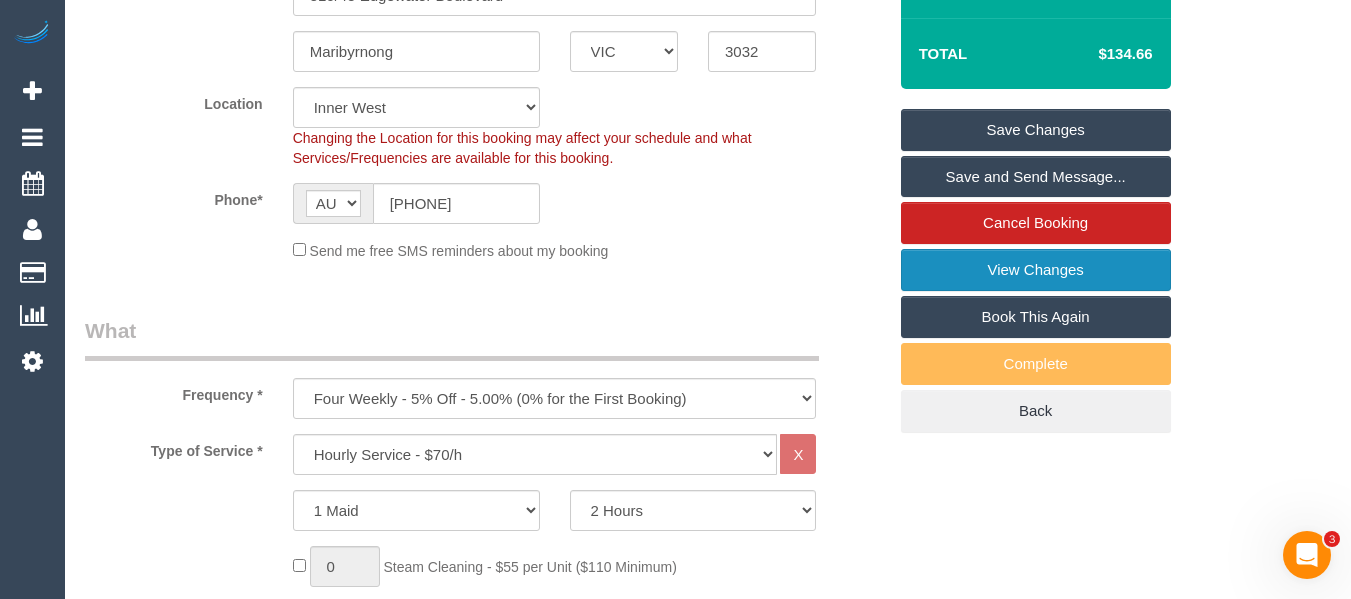 scroll, scrollTop: 364, scrollLeft: 0, axis: vertical 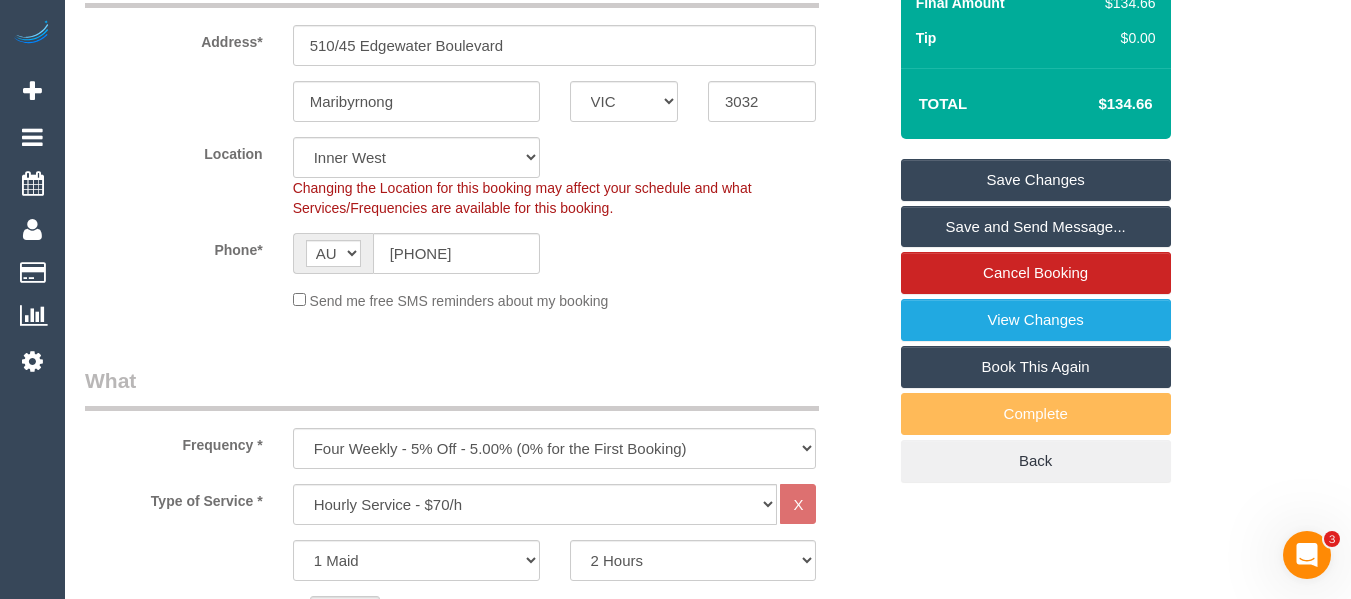 click on "Save Changes" at bounding box center [1036, 180] 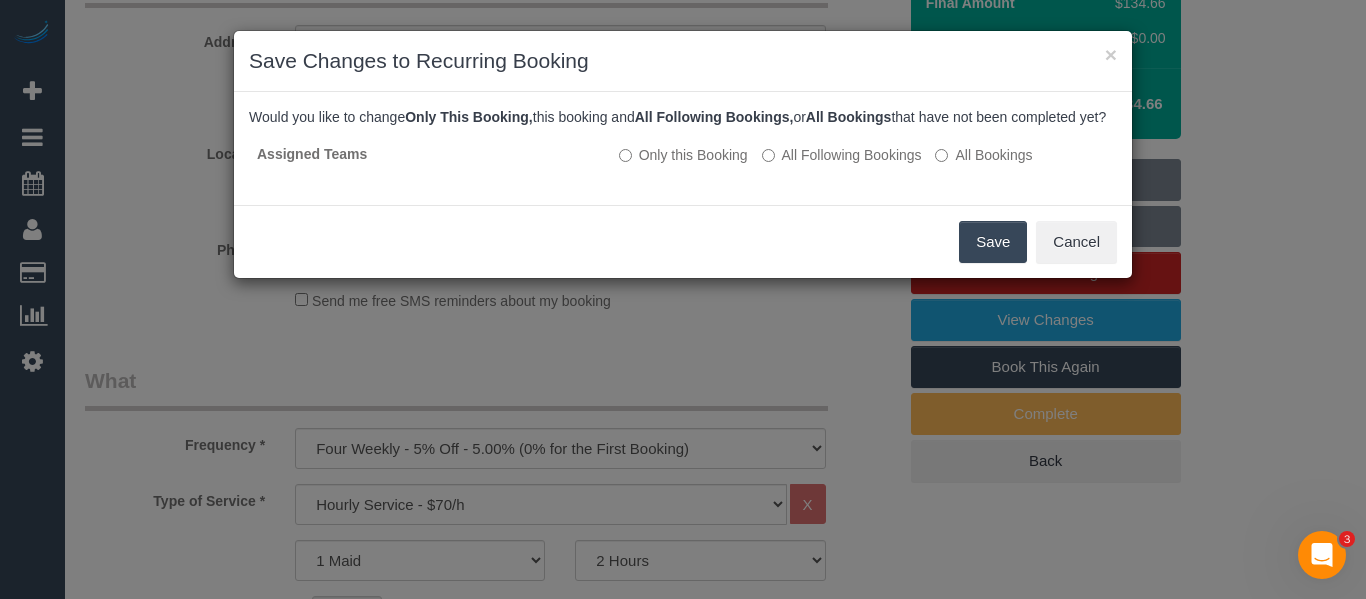 click on "Save" at bounding box center (993, 242) 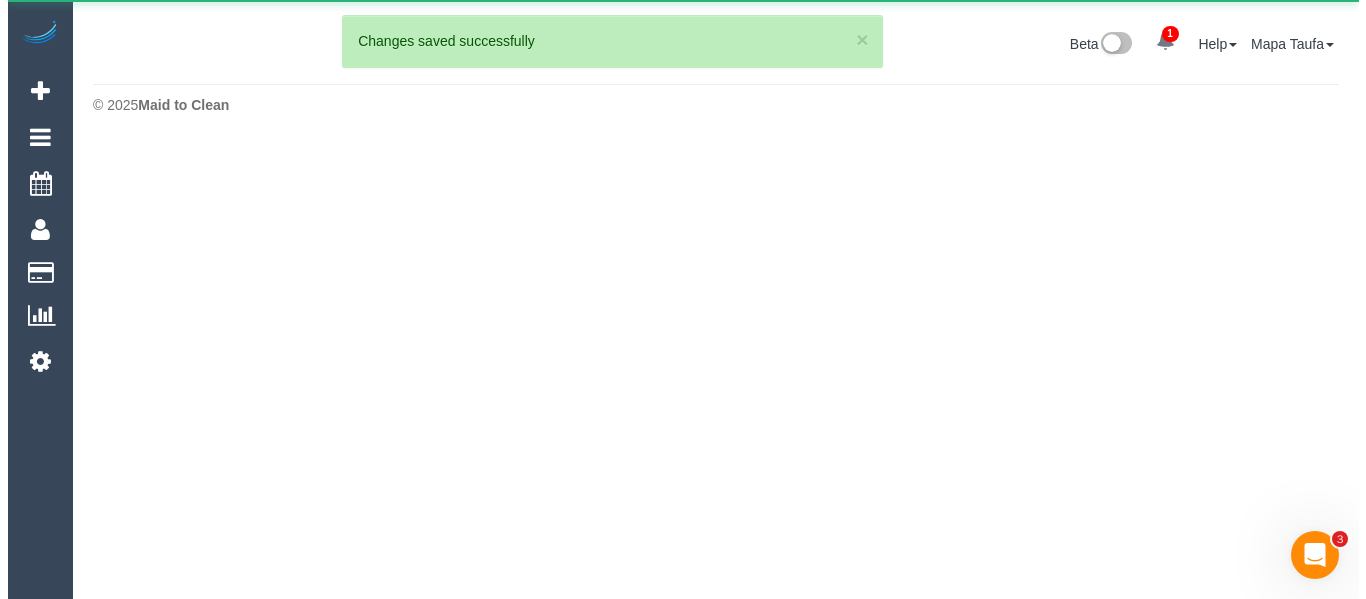 scroll, scrollTop: 0, scrollLeft: 0, axis: both 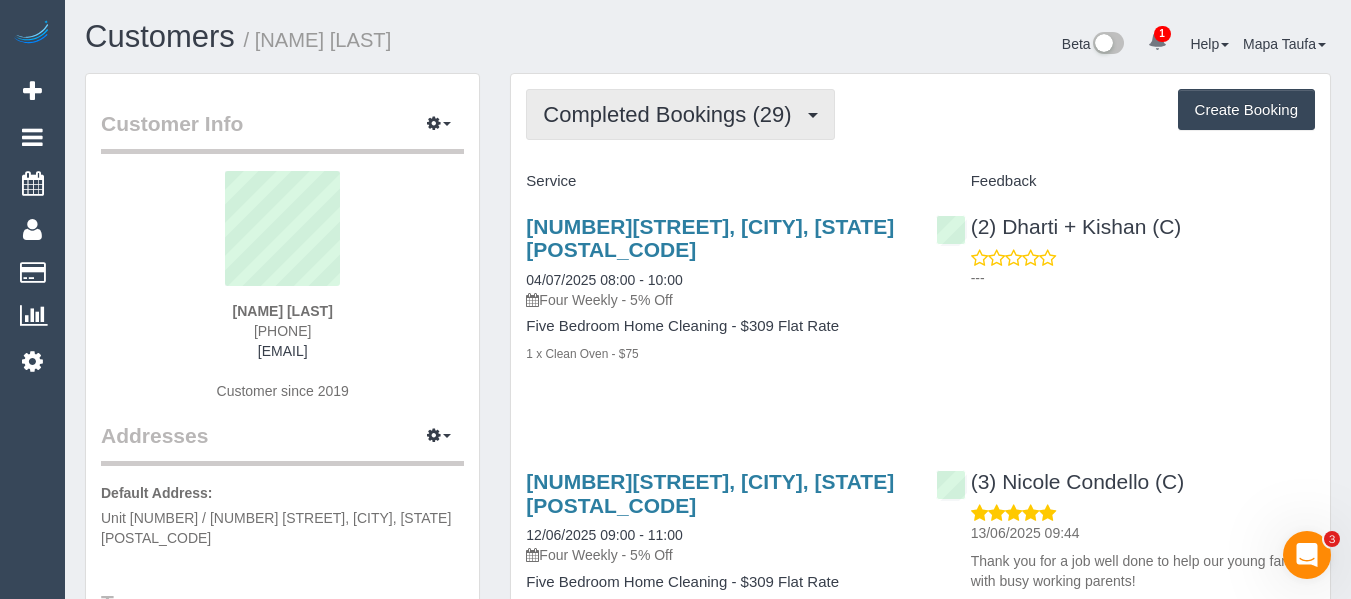 click on "Completed Bookings (29)" at bounding box center [680, 114] 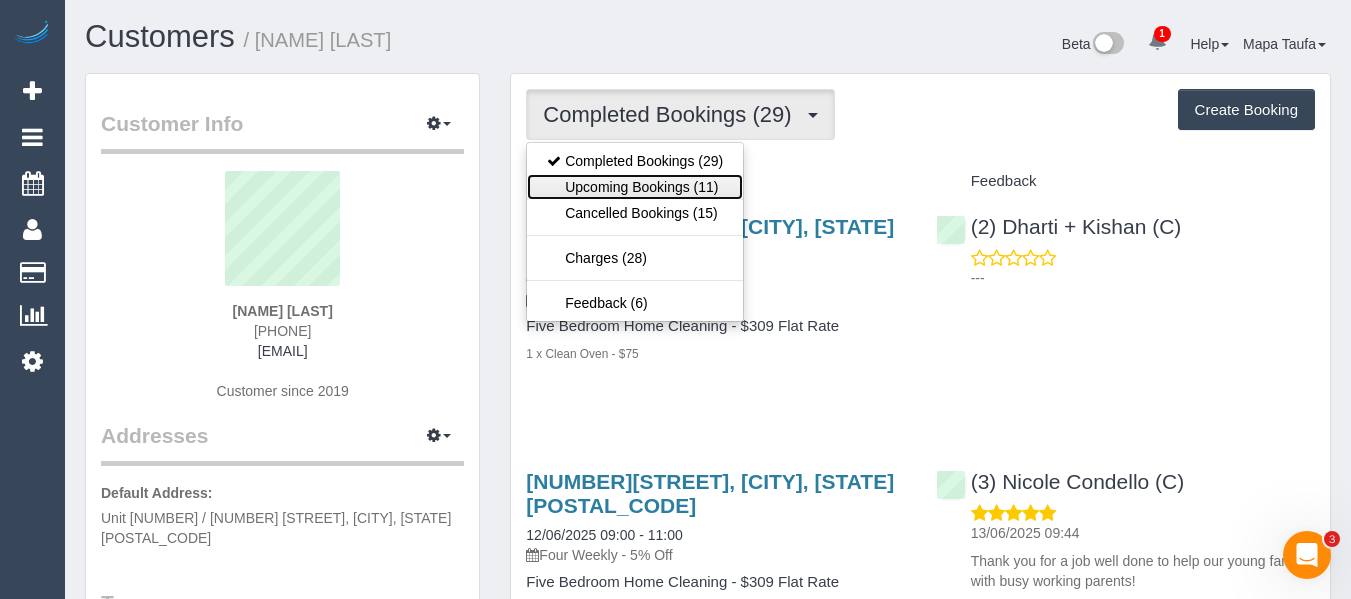 click on "Upcoming Bookings (11)" at bounding box center (635, 187) 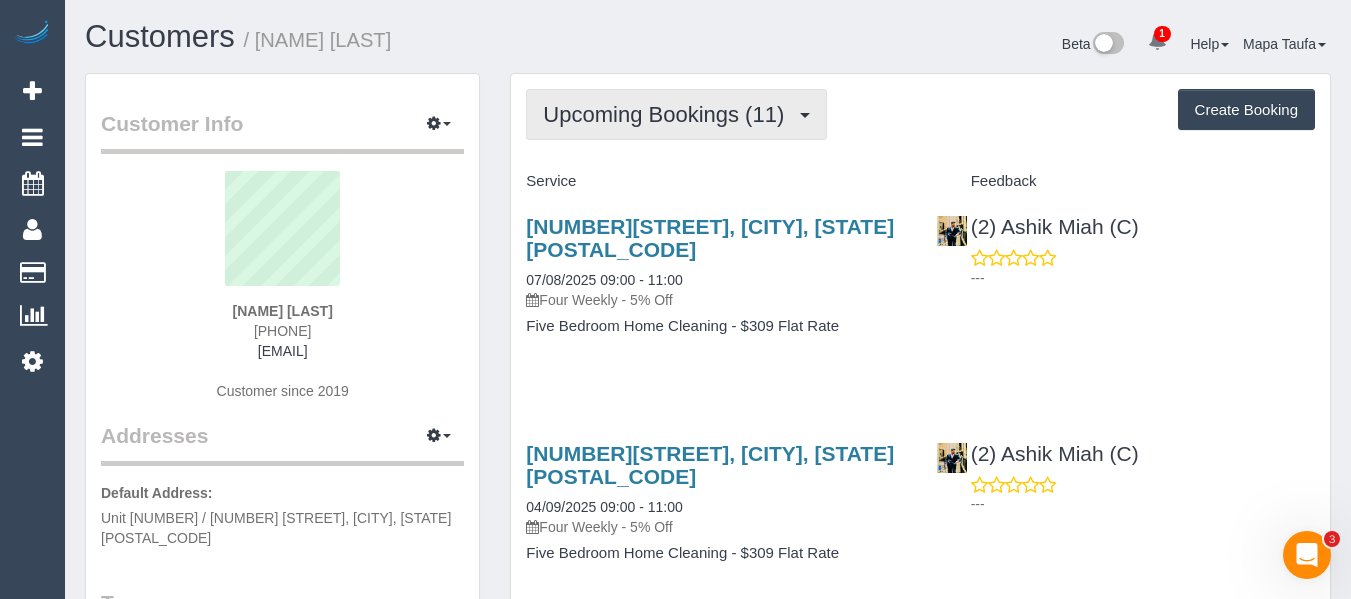 click on "Upcoming Bookings (11)" at bounding box center (676, 114) 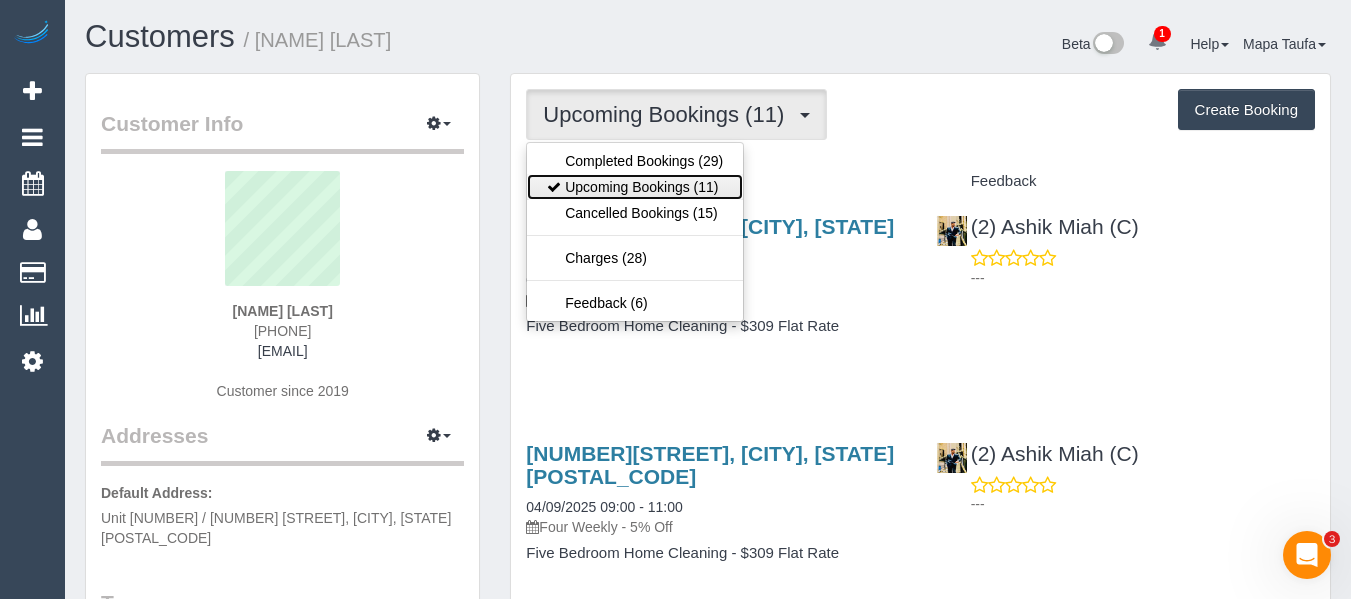 click on "Upcoming Bookings (11)" at bounding box center (635, 187) 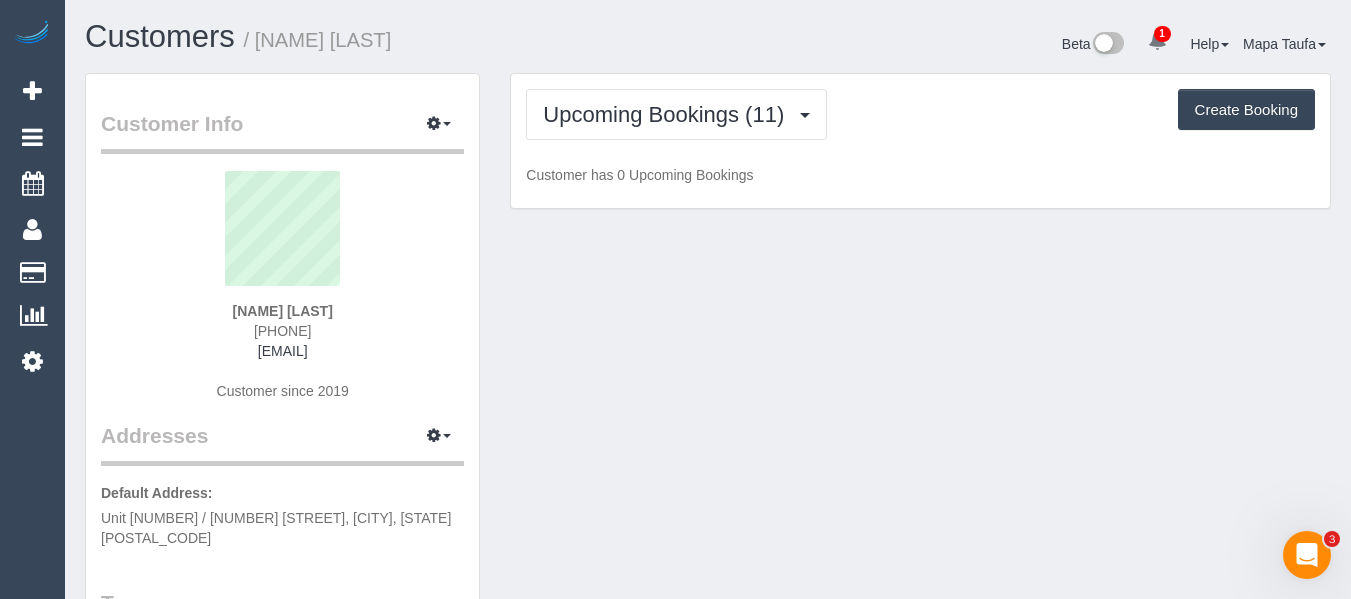 click on "Customers
/ Cherie Choong
Beta
1
Your Notifications
You have 0 alerts
×
You have 1  to charge for 17/06/2025
Help
Help Docs
Take a Tour
Contact Support
Mapa Taufa
My Account
Change Password
Email Preferences" at bounding box center [708, 46] 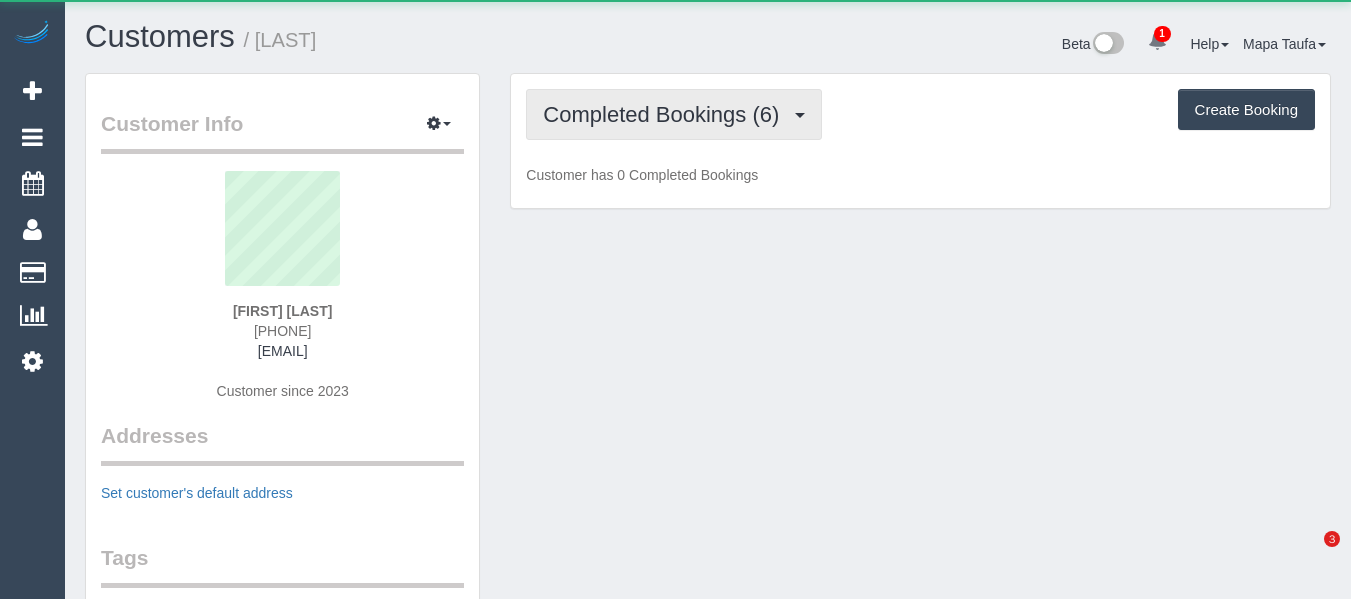 scroll, scrollTop: 0, scrollLeft: 0, axis: both 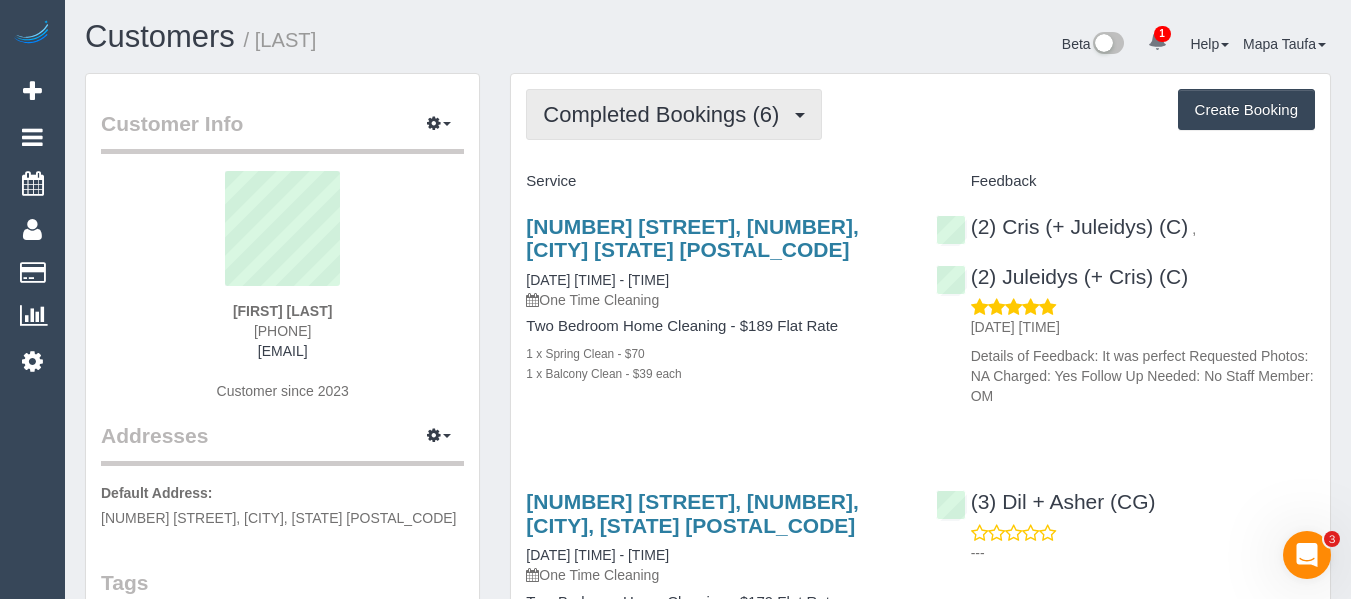 click on "Completed Bookings (6)" at bounding box center [674, 114] 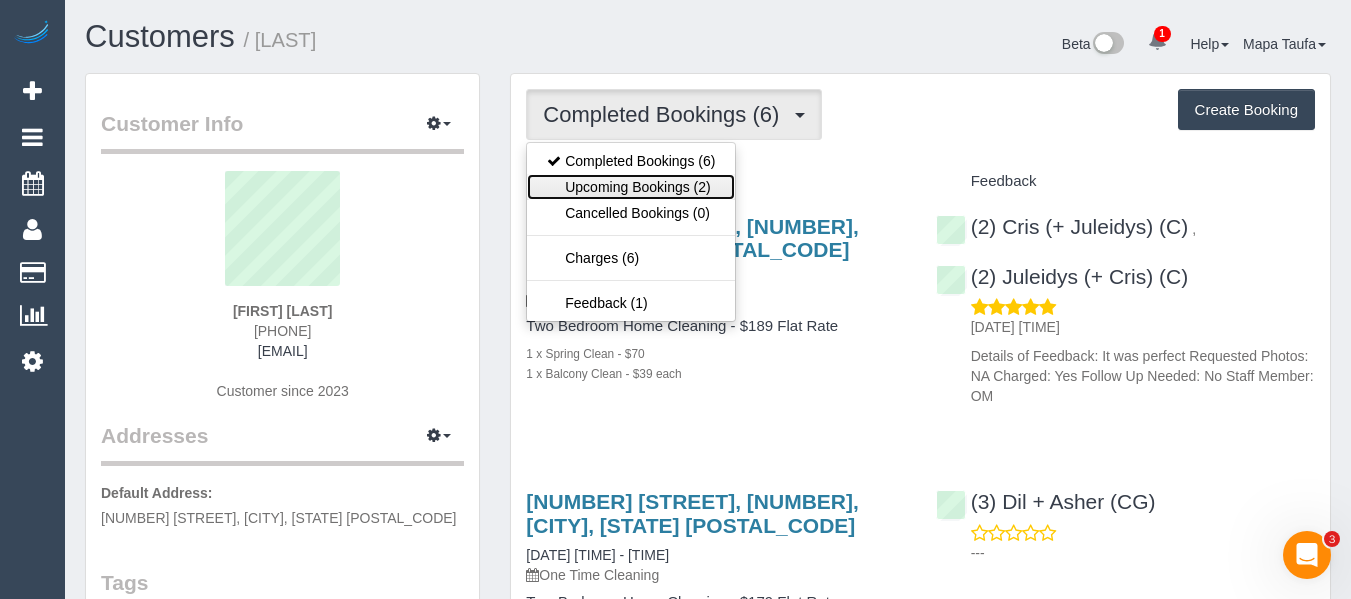 click on "Upcoming Bookings (2)" at bounding box center (631, 187) 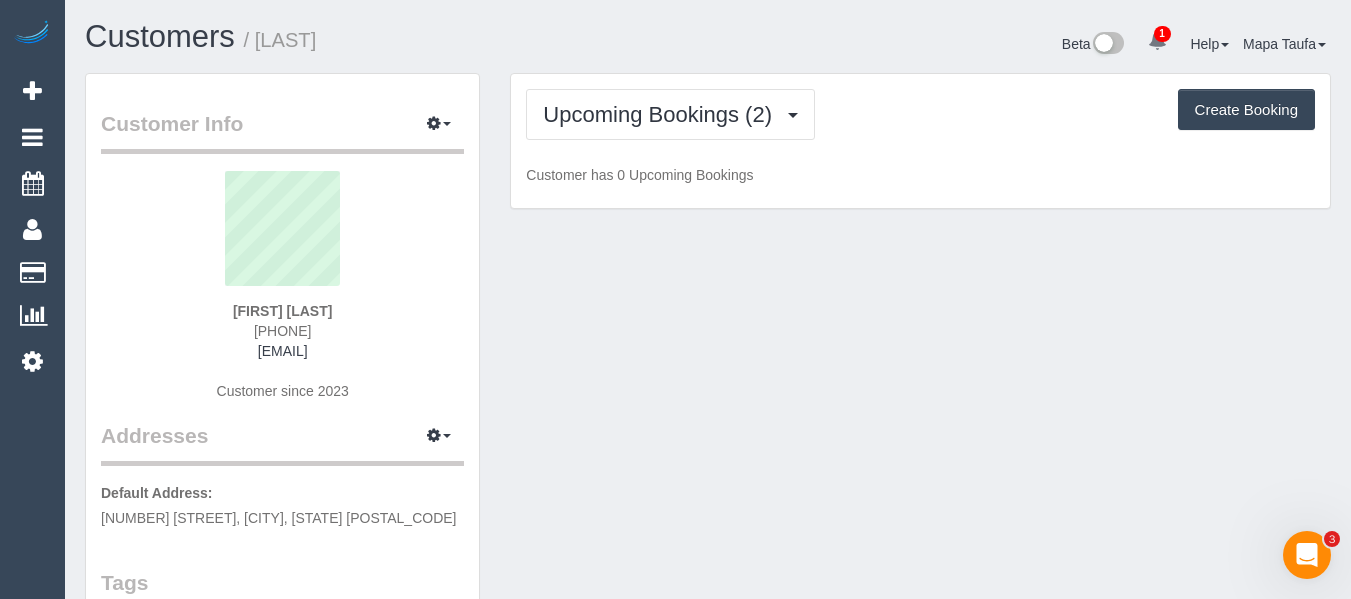 click on "Customers
/ Gemma Sinclair" at bounding box center (389, 41) 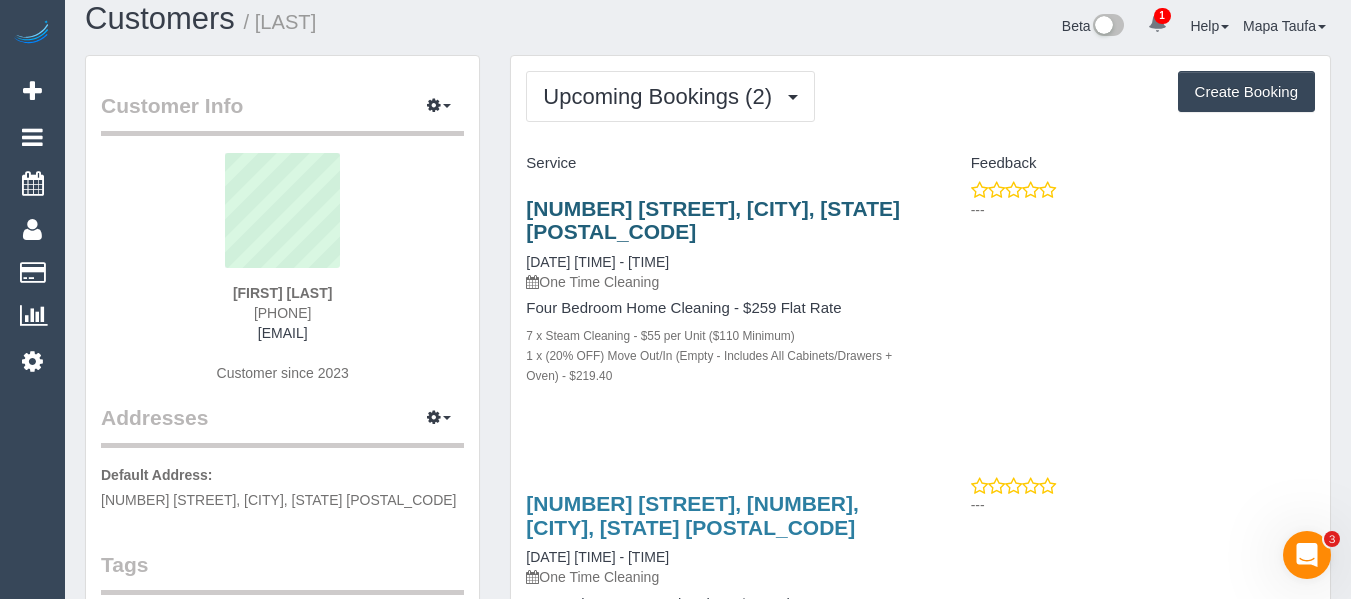 scroll, scrollTop: 0, scrollLeft: 0, axis: both 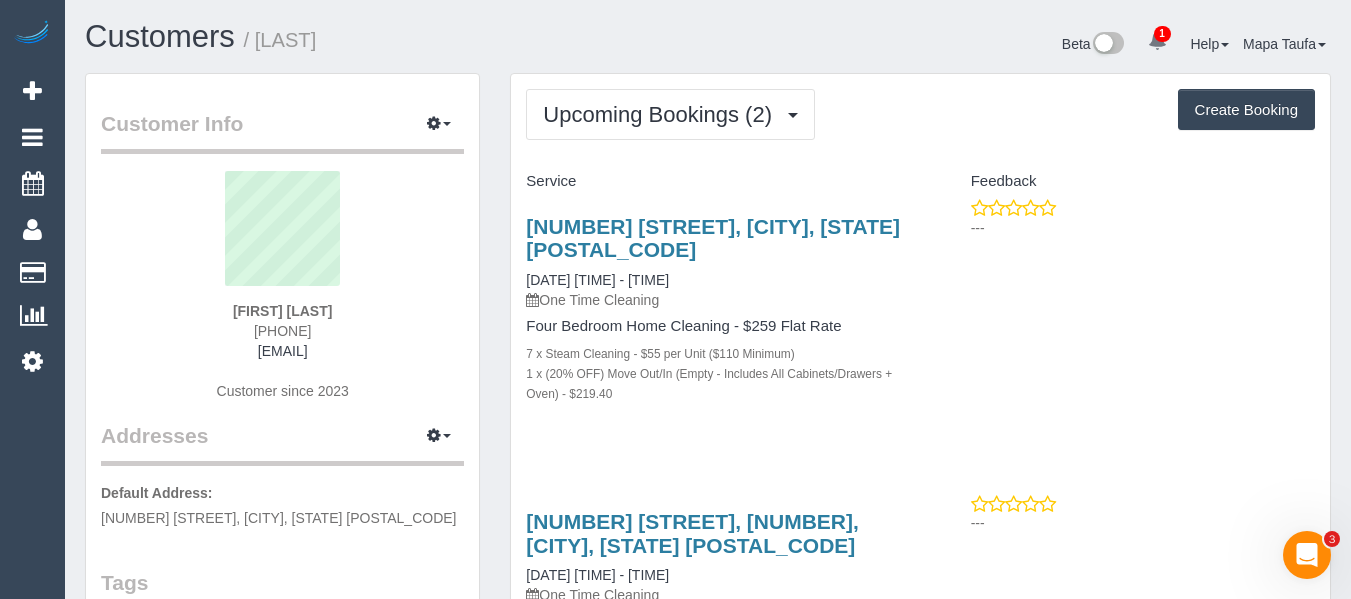 click on "9 Nunan Street, Brunswick East, VIC 3057
11/08/2025 07:00 - 09:00
One Time Cleaning
Four Bedroom Home Cleaning  - $259 Flat Rate
7 x Steam Cleaning - $55 per Unit ($110 Minimum)
1 x (20% OFF) Move Out/In (Empty - Includes All Cabinets/Drawers + Oven) - $219.40" at bounding box center (715, 320) 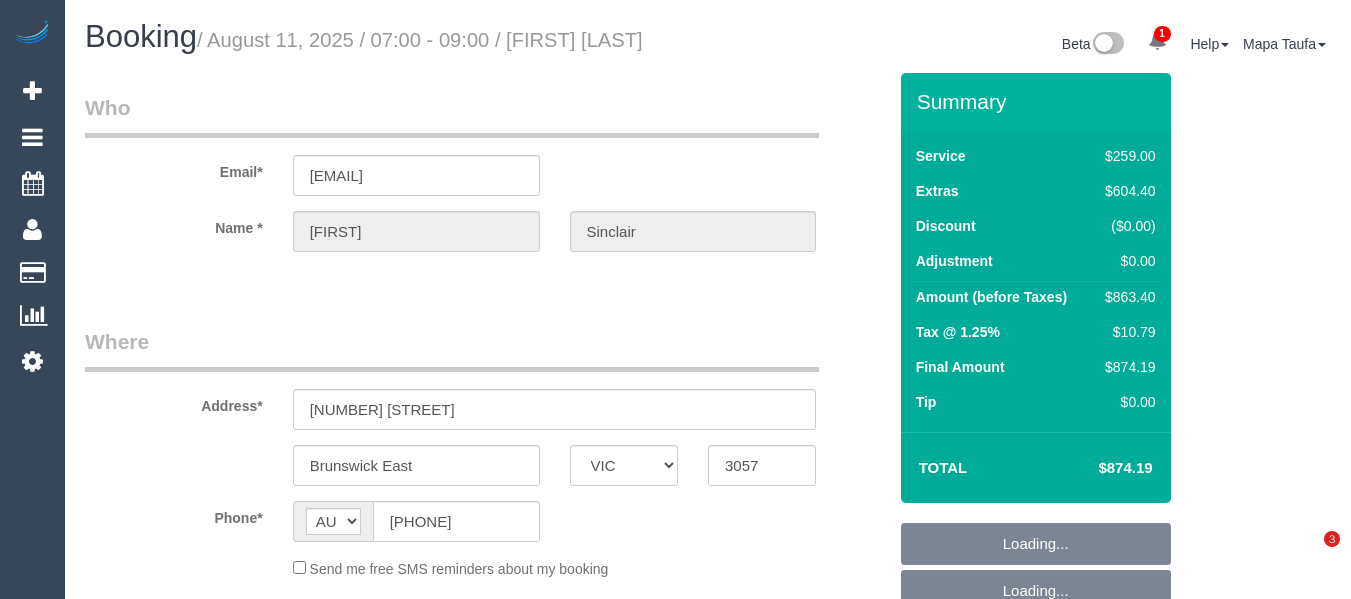 select on "VIC" 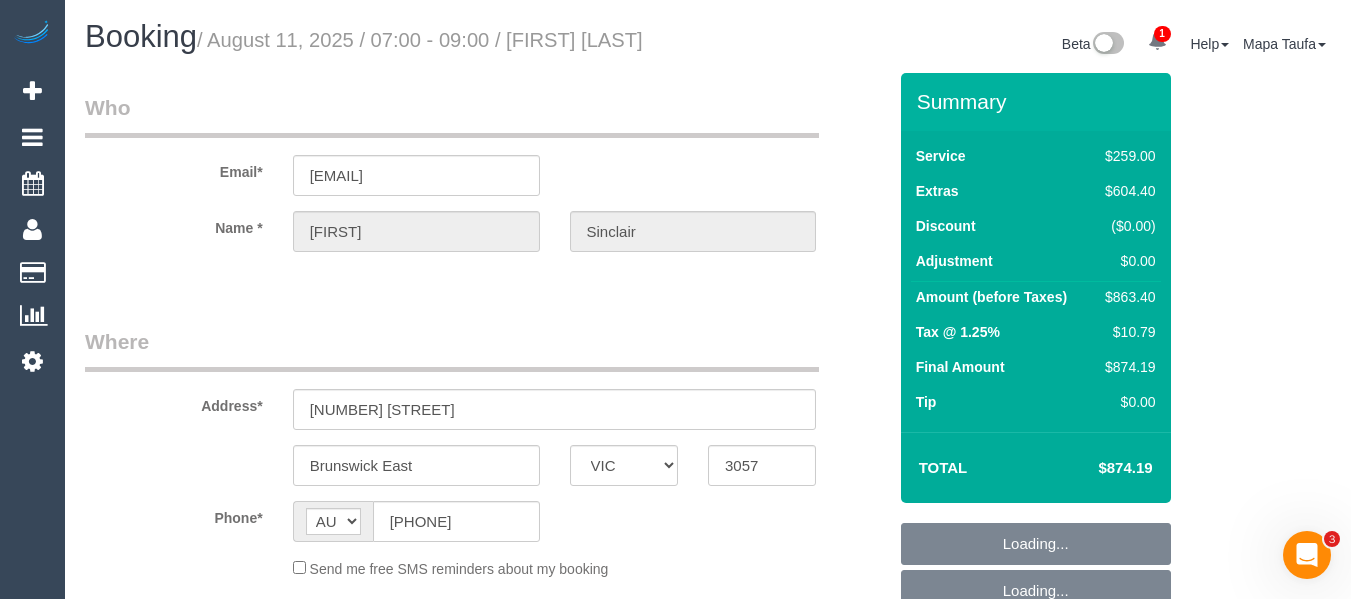 scroll, scrollTop: 0, scrollLeft: 0, axis: both 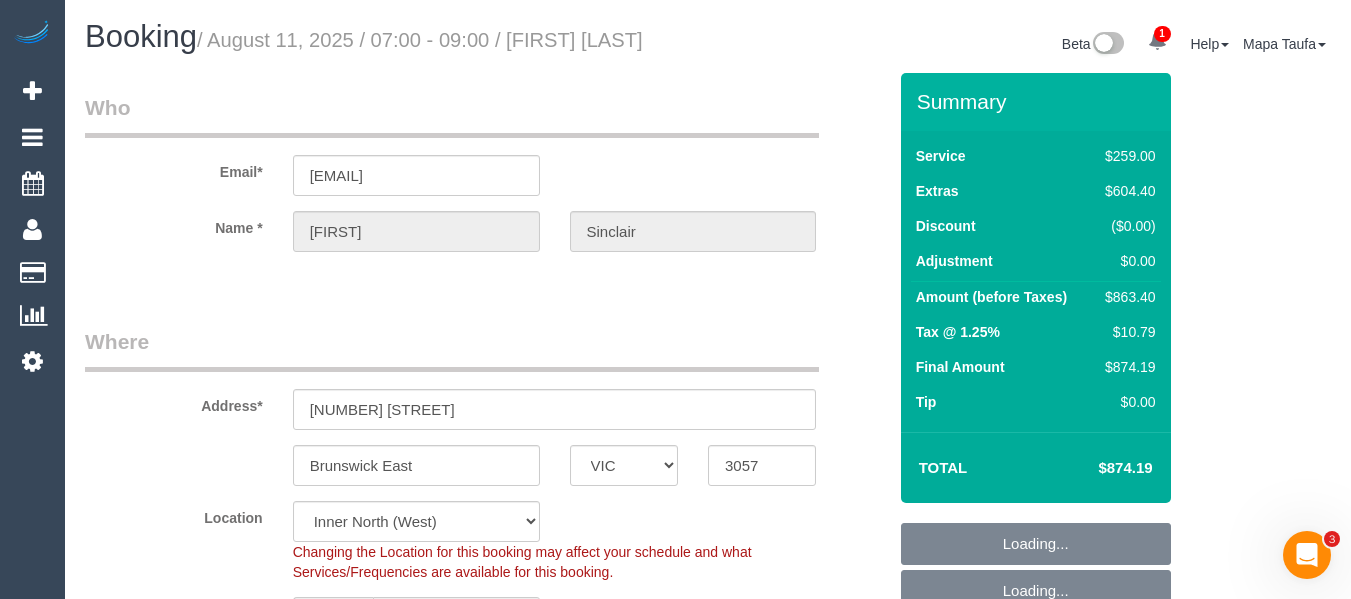 select on "object:751" 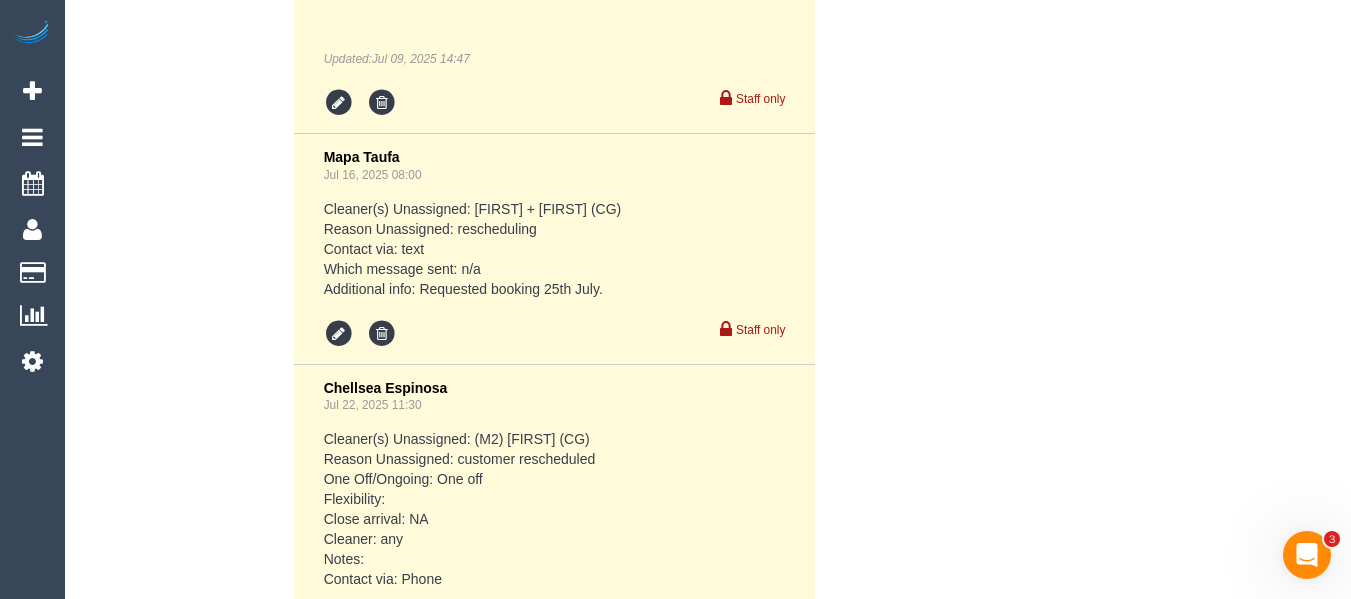 select on "number:28" 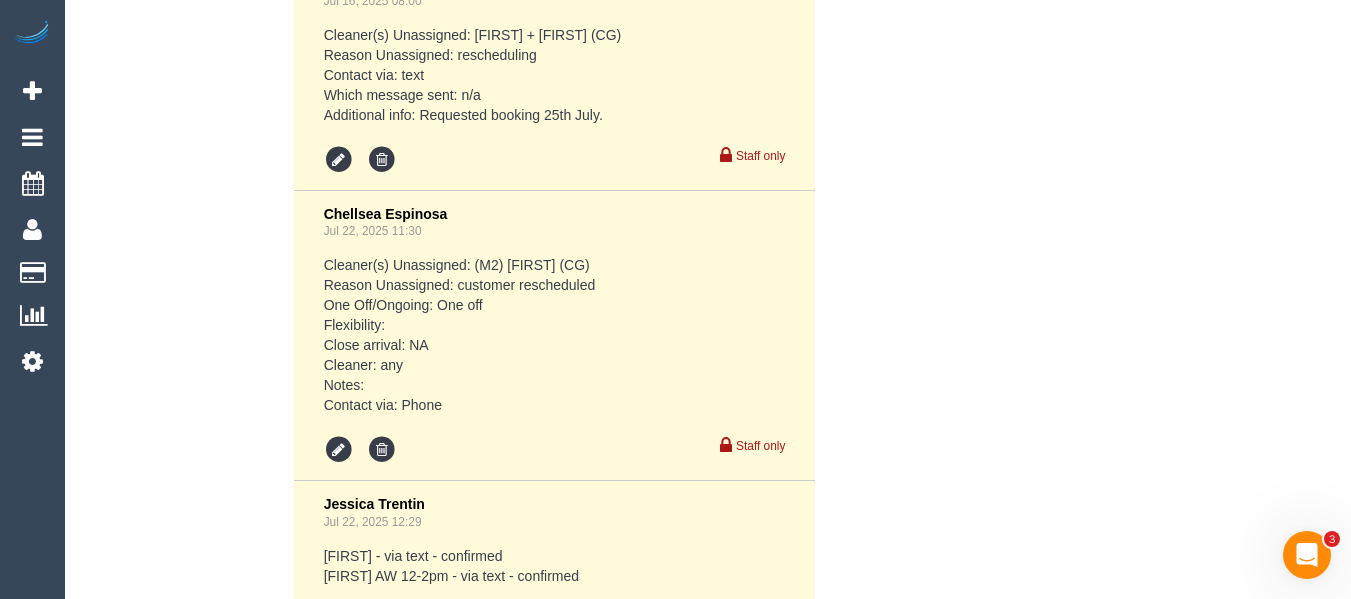 select on "spot1" 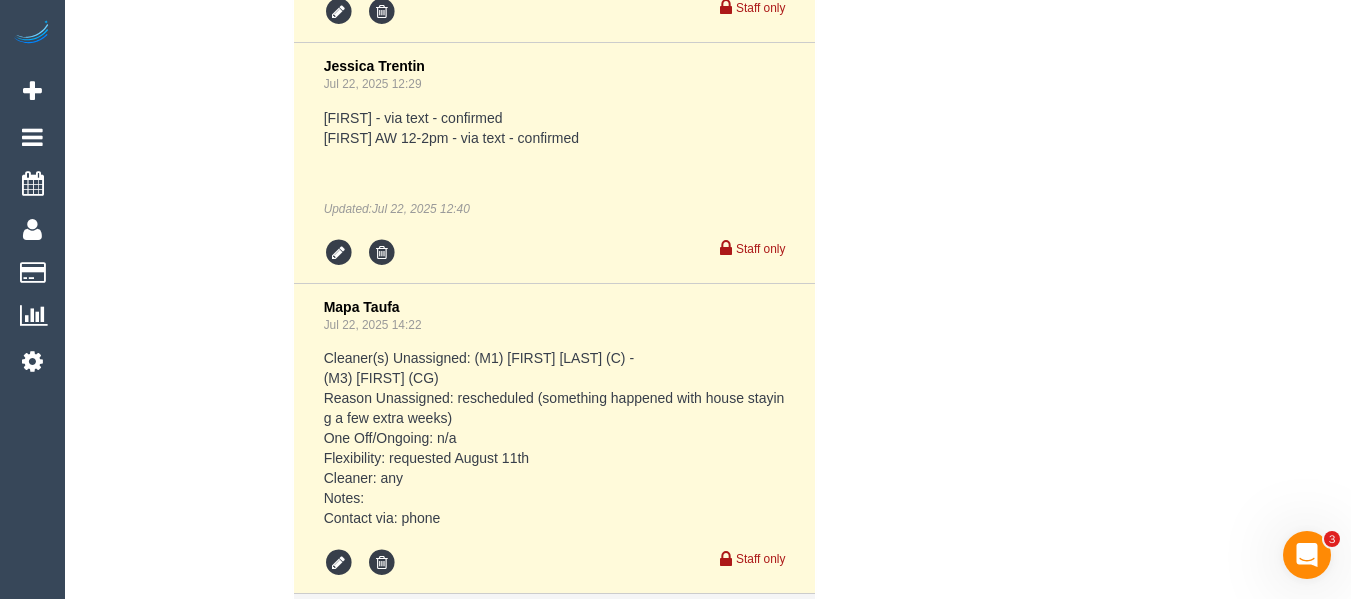 scroll, scrollTop: 4752, scrollLeft: 0, axis: vertical 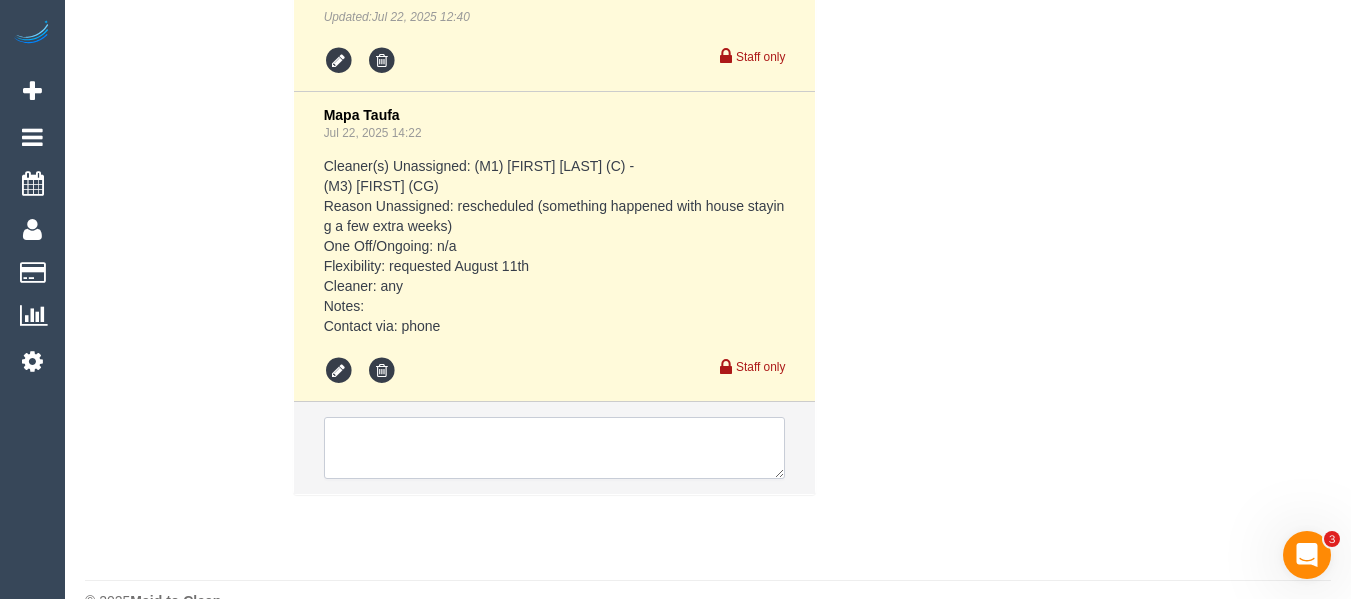 click at bounding box center (555, 448) 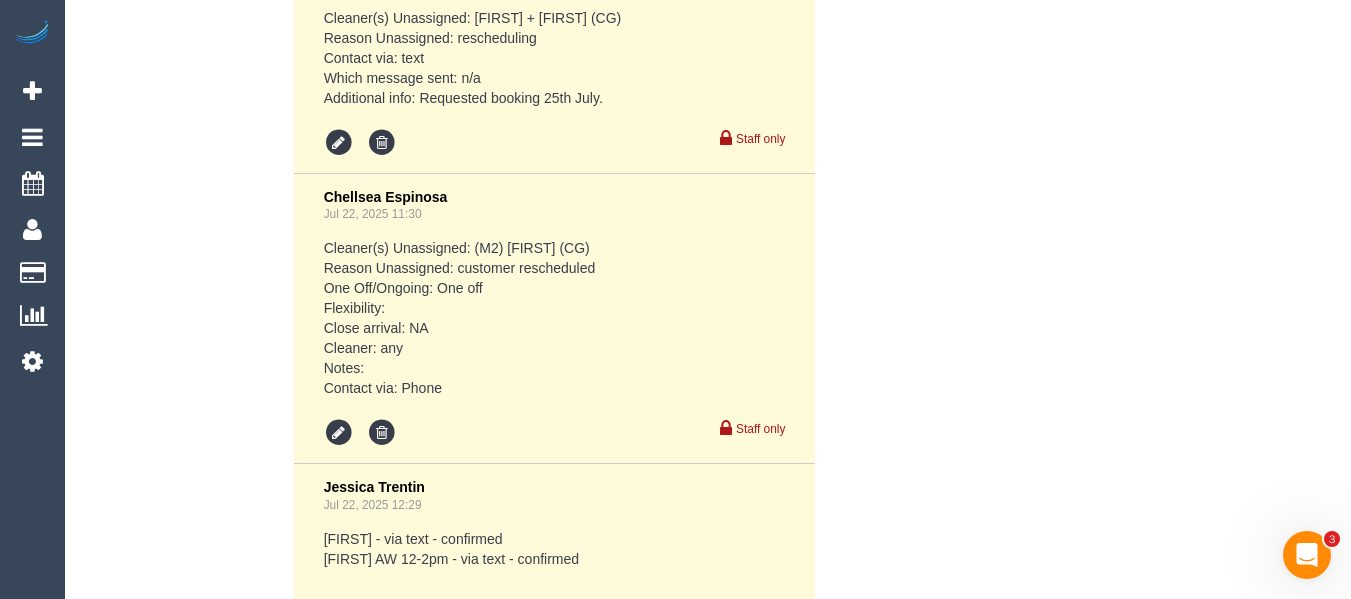 scroll, scrollTop: 4876, scrollLeft: 0, axis: vertical 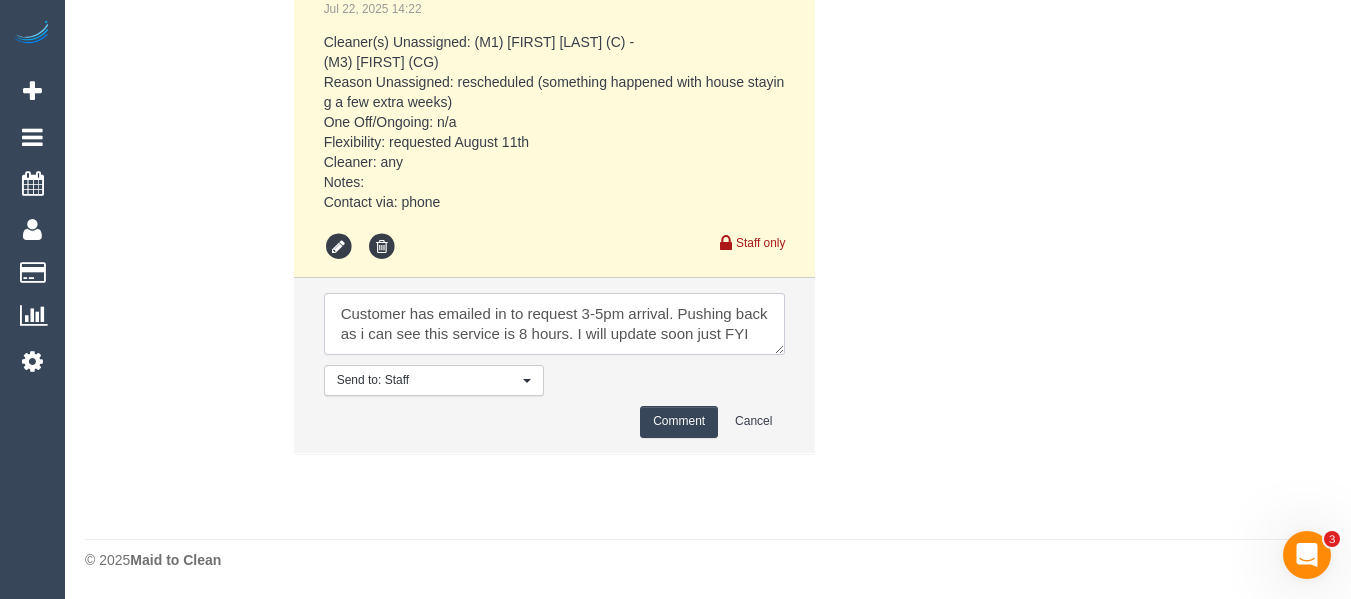type on "Customer has emailed in to request 3-5pm arrival. Pushing back  as i can see this service is 8 hours. I will update soon just FYI" 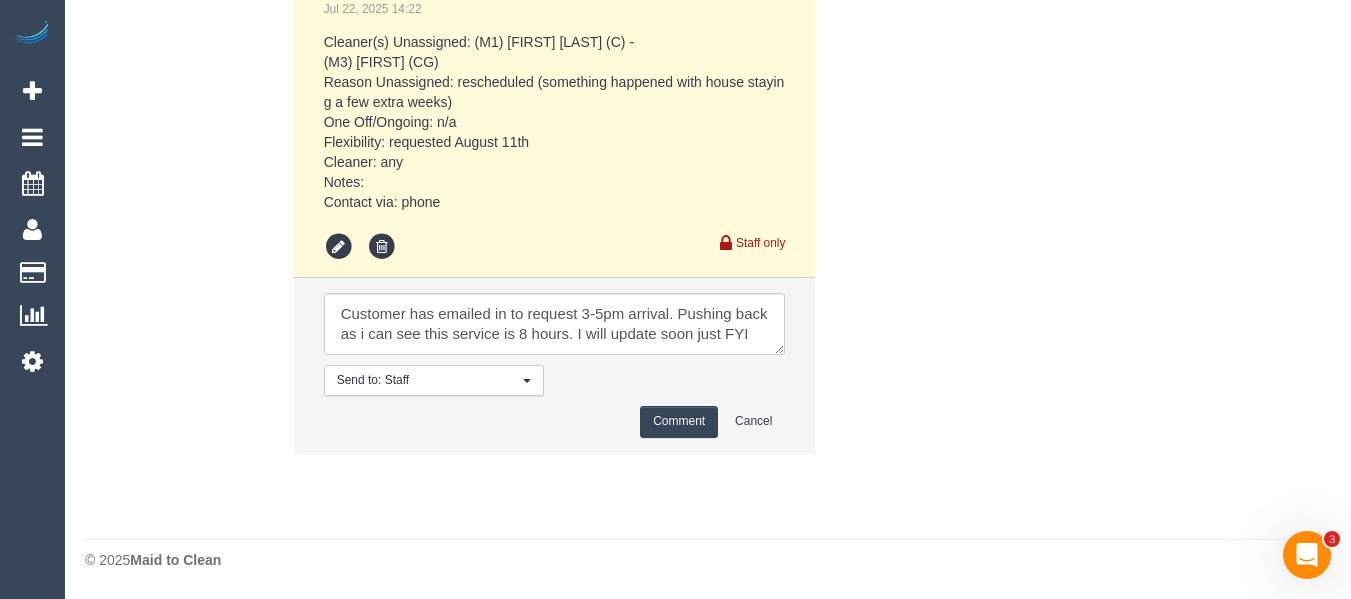 click on "Comment" at bounding box center (679, 421) 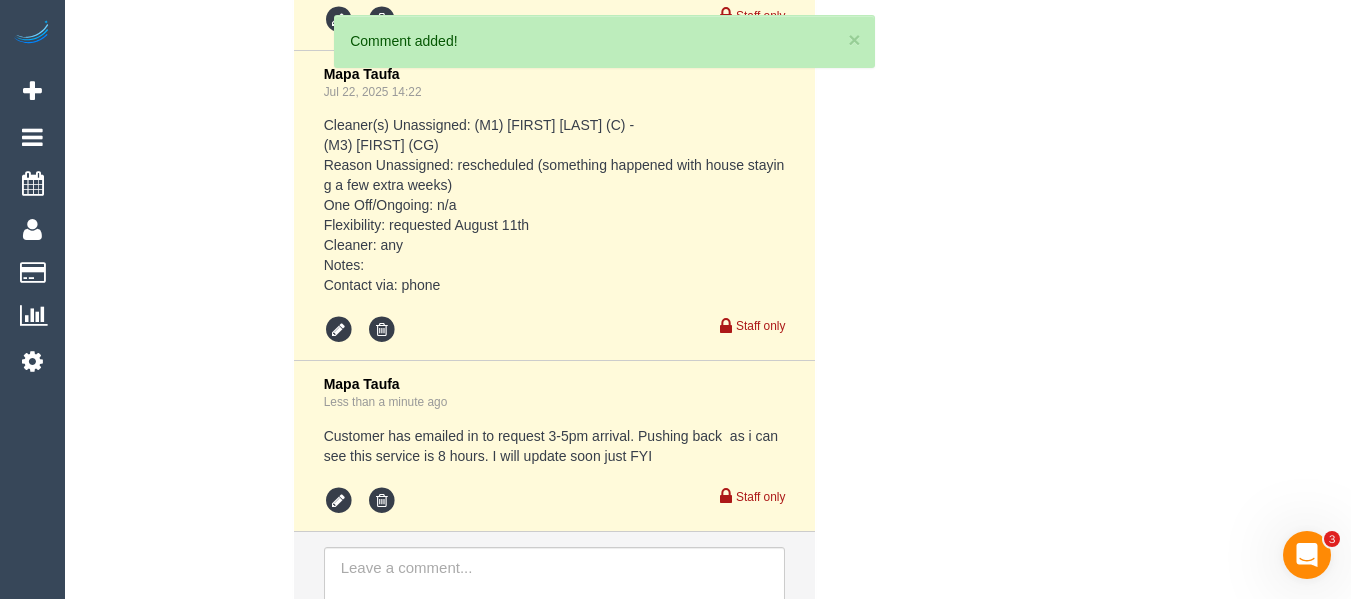 scroll, scrollTop: 4964, scrollLeft: 0, axis: vertical 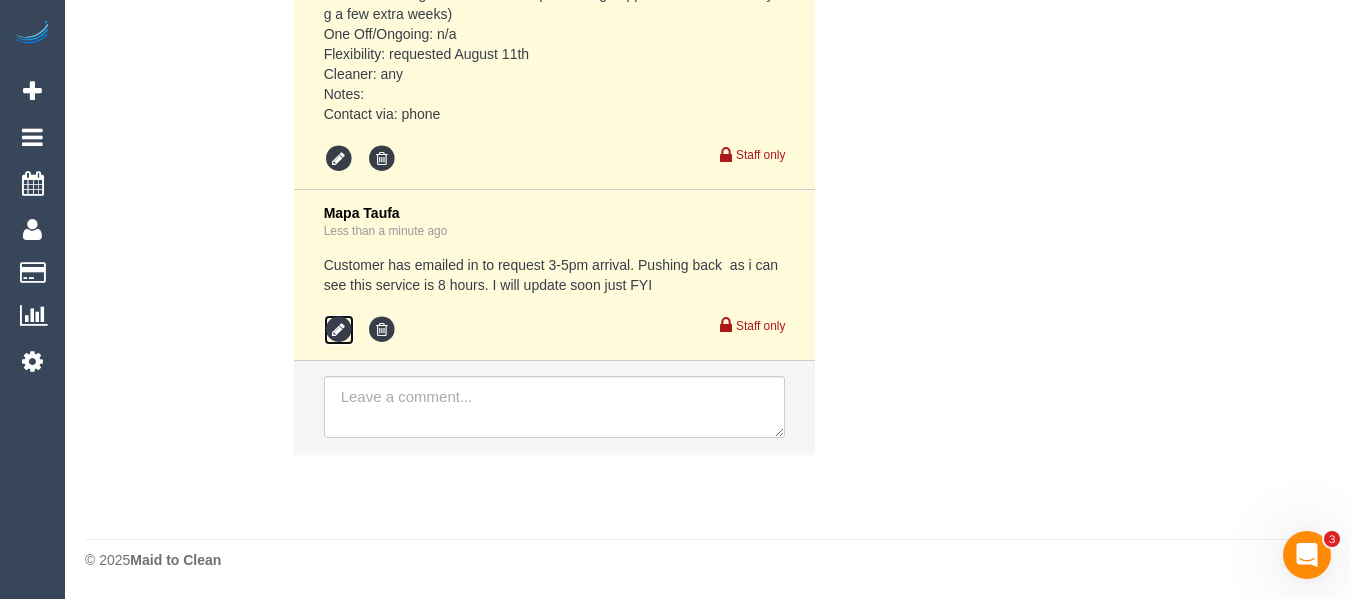 click at bounding box center [339, 330] 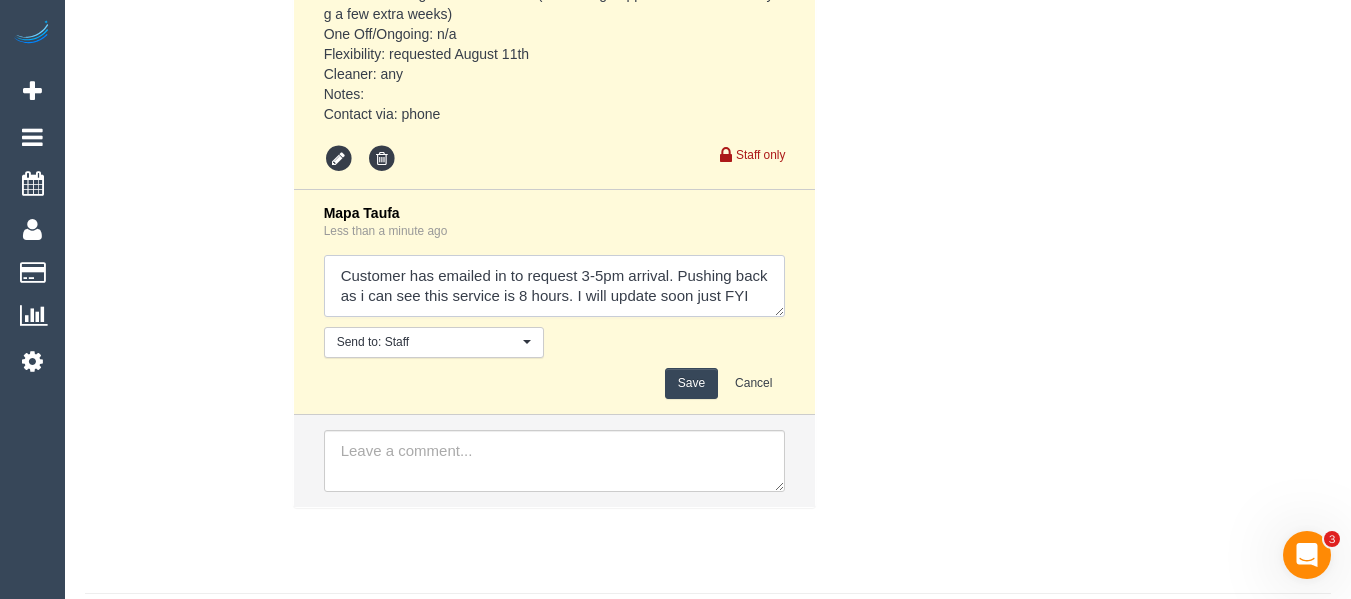 click at bounding box center (555, 286) 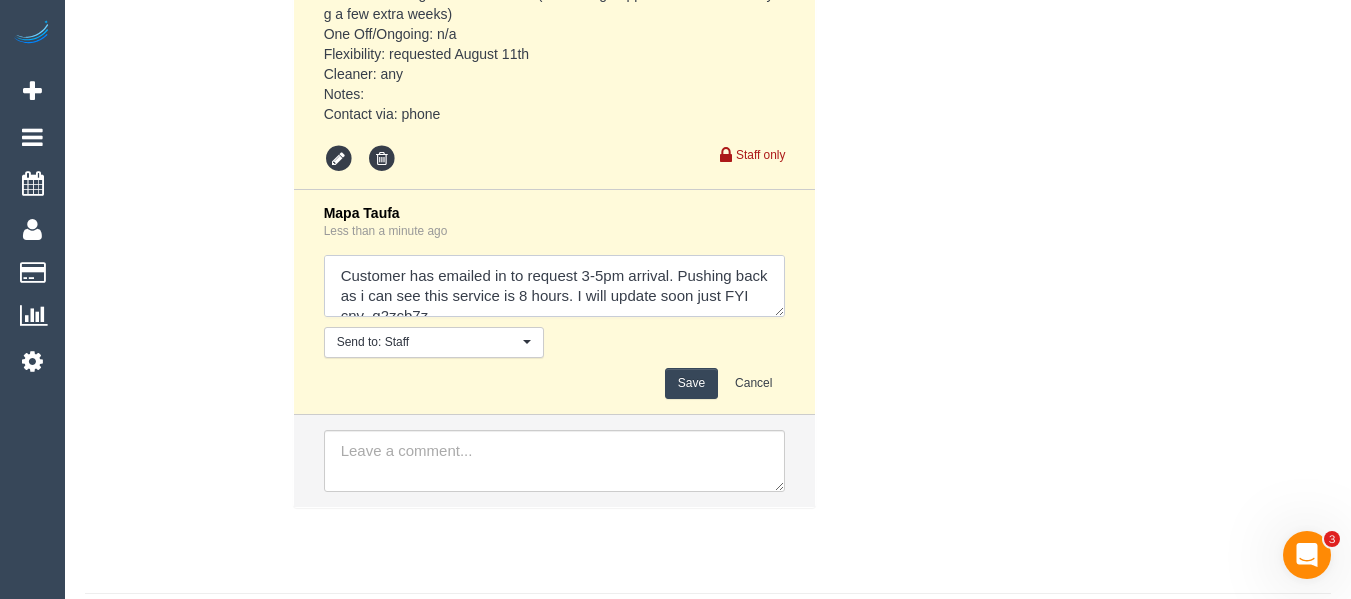 scroll, scrollTop: 8, scrollLeft: 0, axis: vertical 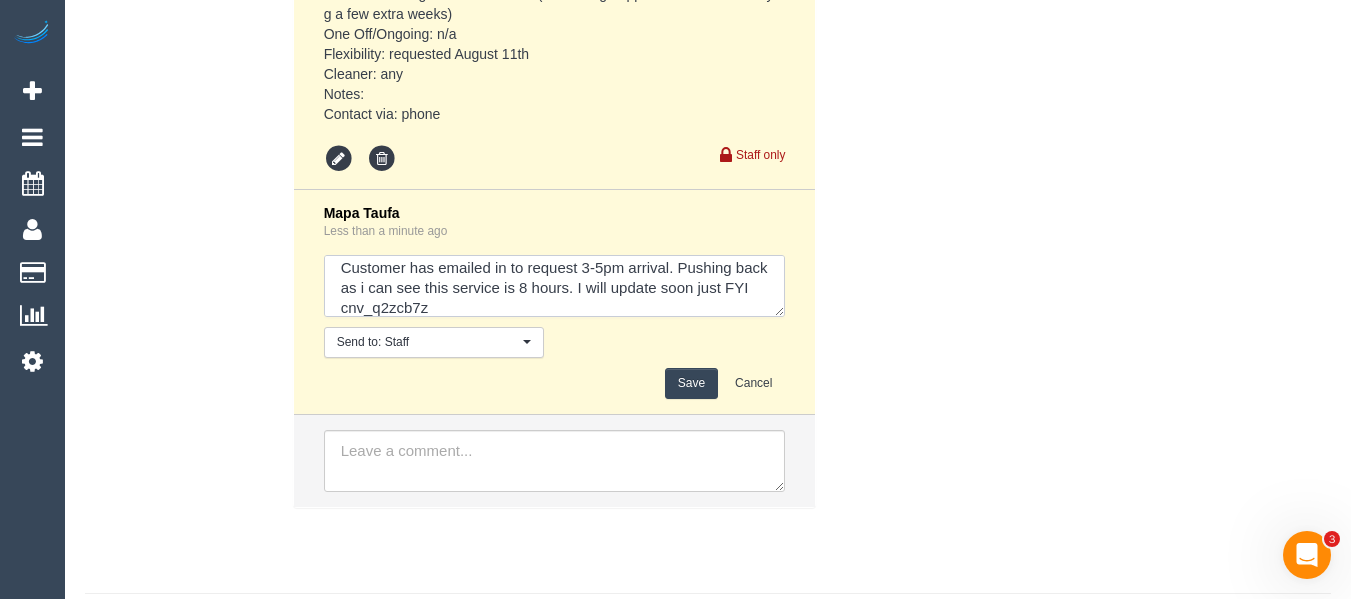 type on "Customer has emailed in to request 3-5pm arrival. Pushing back  as i can see this service is 8 hours. I will update soon just FYI cnv_q2zcb7z" 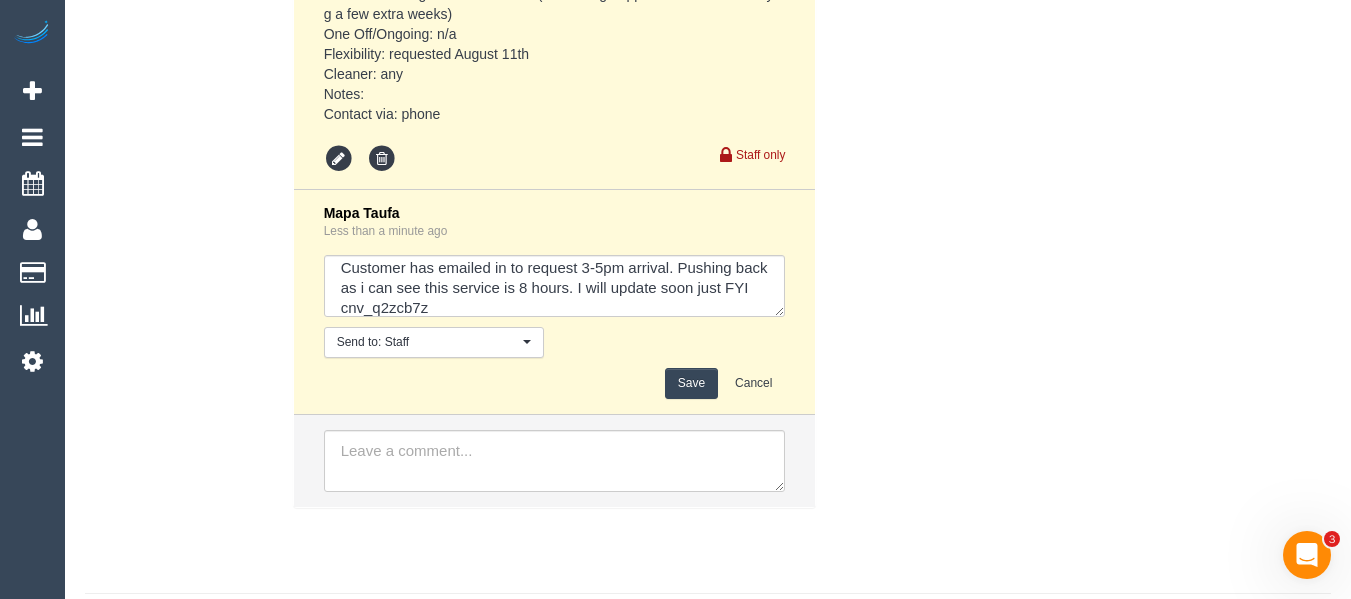 click on "Save" at bounding box center (691, 383) 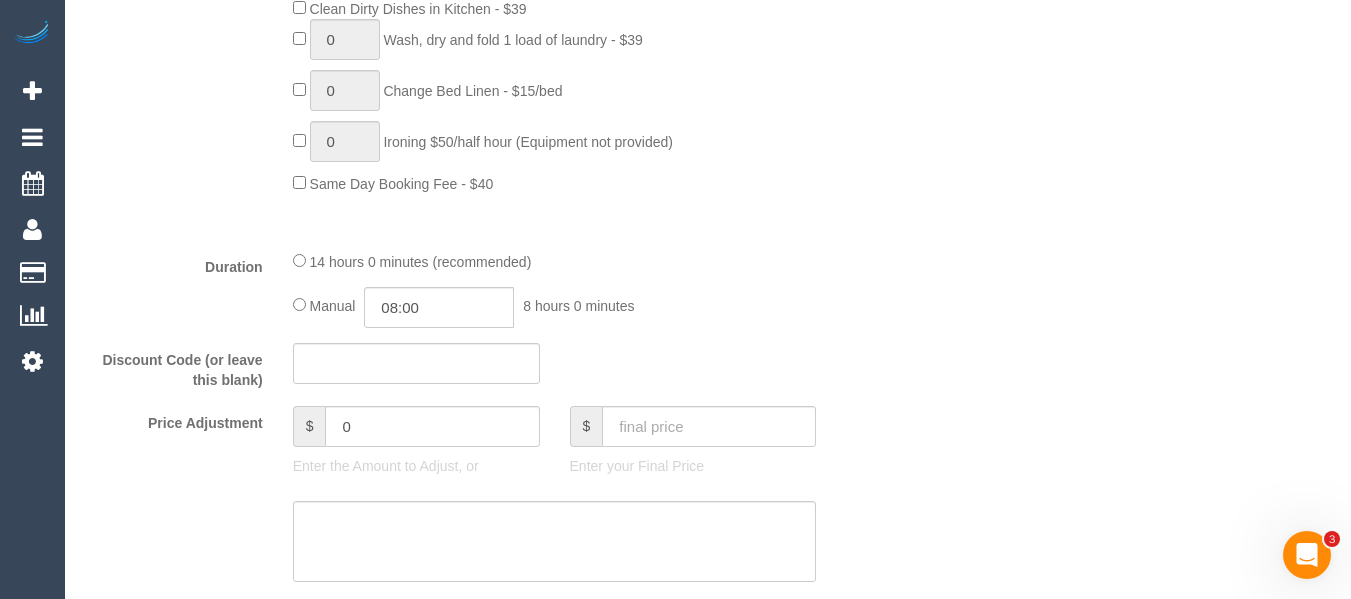 scroll, scrollTop: 1401, scrollLeft: 0, axis: vertical 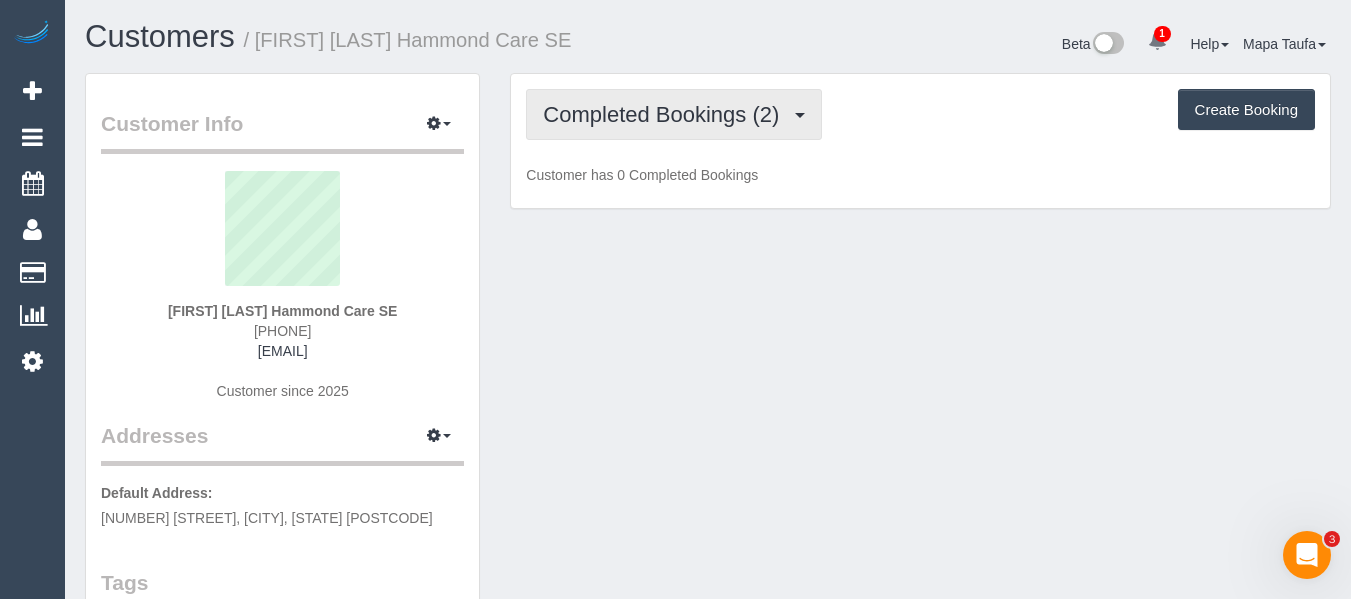 click on "Completed Bookings (2)" at bounding box center [674, 114] 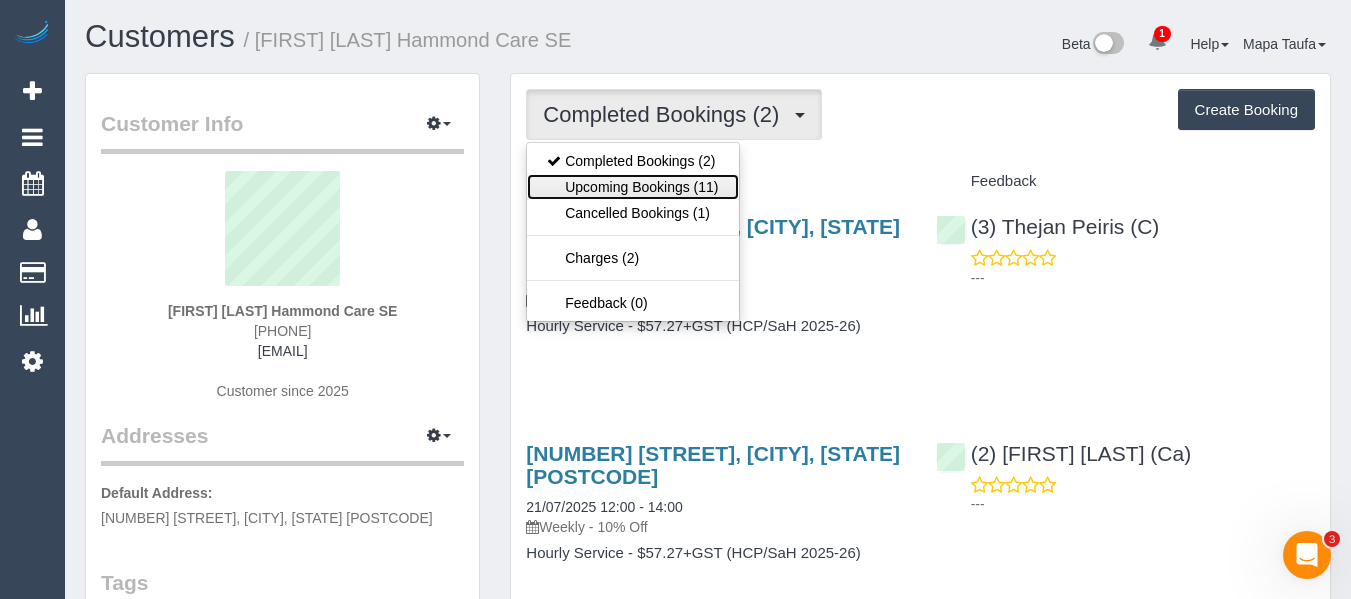 click on "Upcoming Bookings (11)" at bounding box center [632, 187] 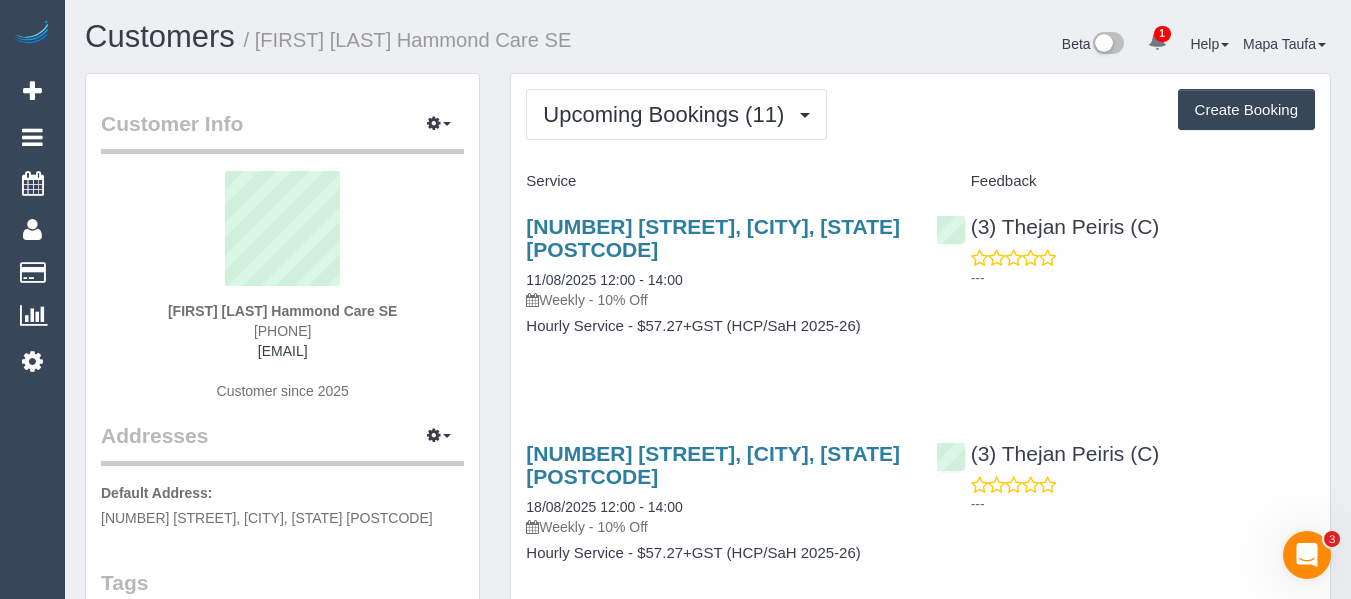 drag, startPoint x: 389, startPoint y: 339, endPoint x: 357, endPoint y: 336, distance: 32.140316 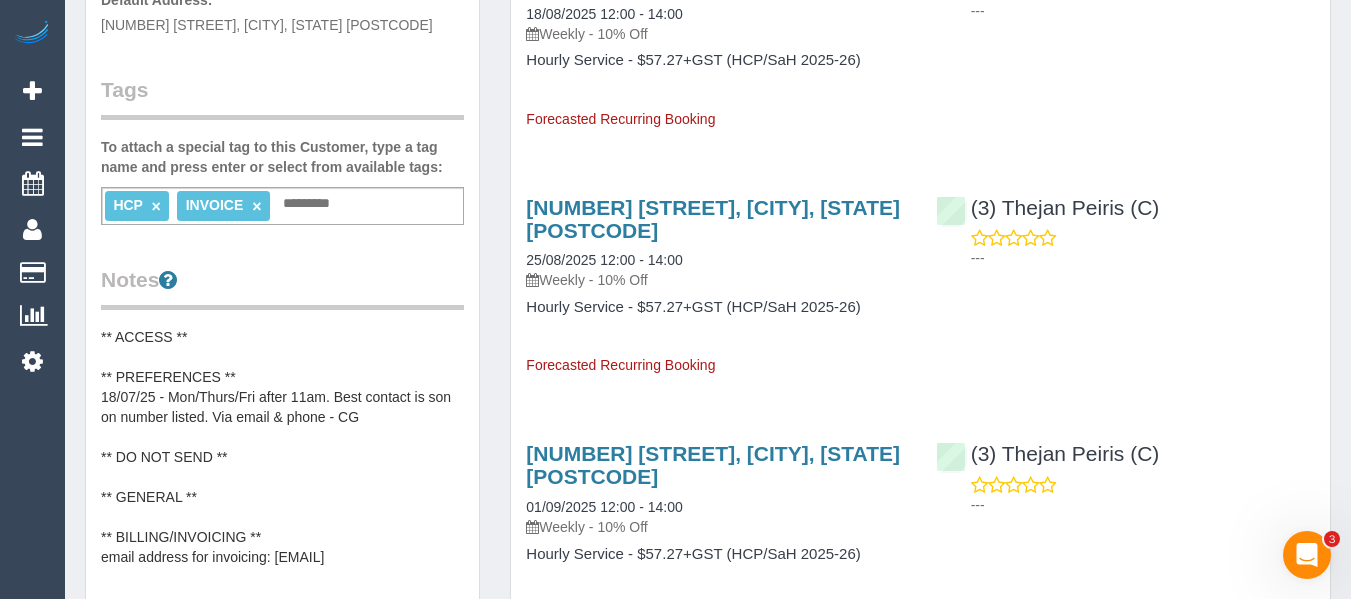 scroll, scrollTop: 600, scrollLeft: 0, axis: vertical 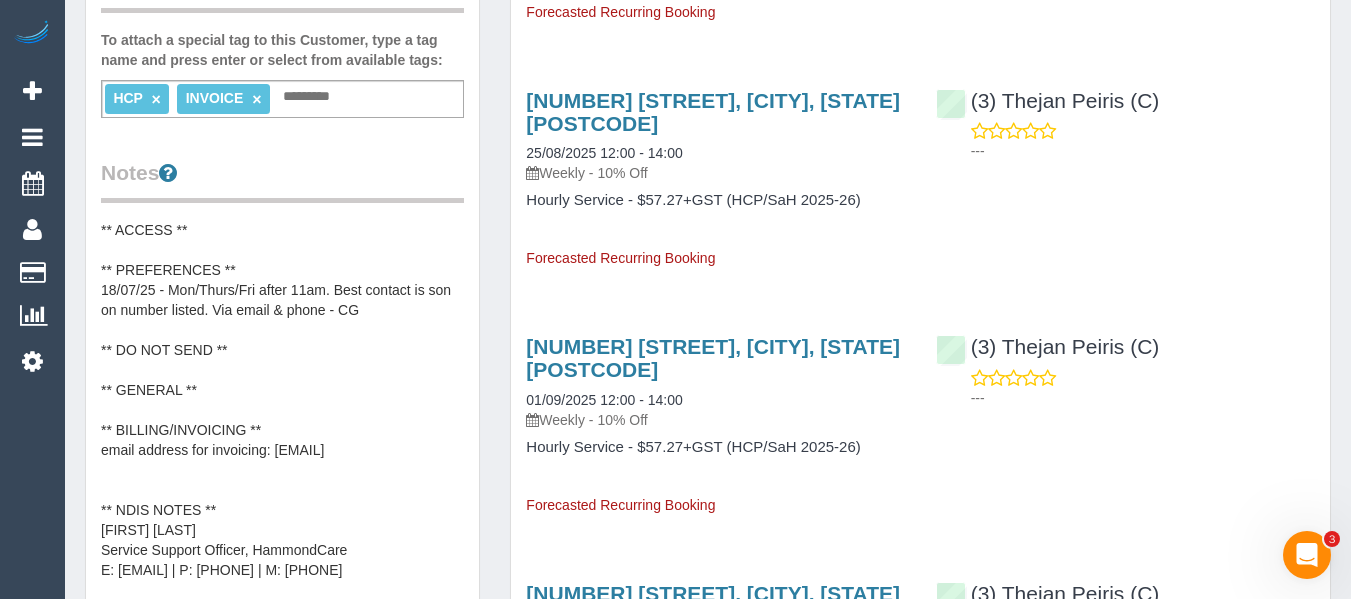 click on "** ACCESS **
** PREFERENCES **
18/07/25 - Mon/Thurs/Fri after 11am. Best contact is son on number listed. Via email & phone - CG
** DO NOT SEND **
** GENERAL **
** BILLING/INVOICING **
email address for invoicing: southregionsso@hammond.com.au
** NDIS NOTES **
Jessica Peppoloni
Service Support Officer, HammondCare
E: Jessica.Peppoloni@hammond.com.au | P: 1800 826 166 | M: +61 497 903 167" at bounding box center [282, 400] 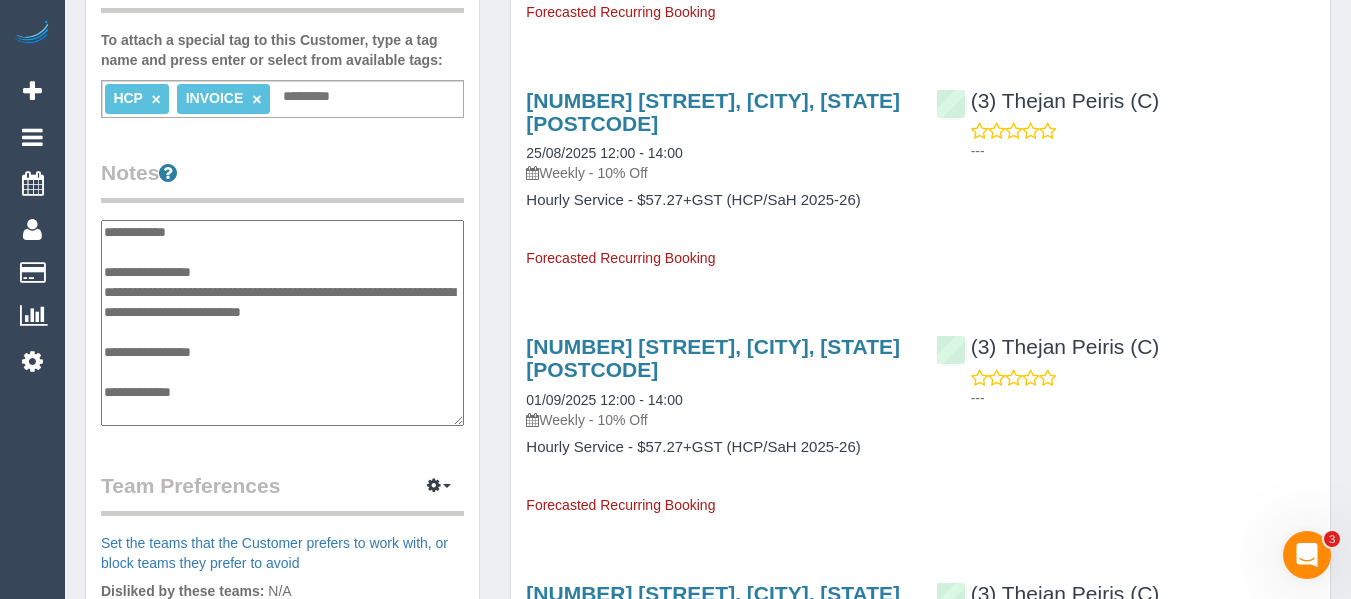 scroll, scrollTop: 0, scrollLeft: 0, axis: both 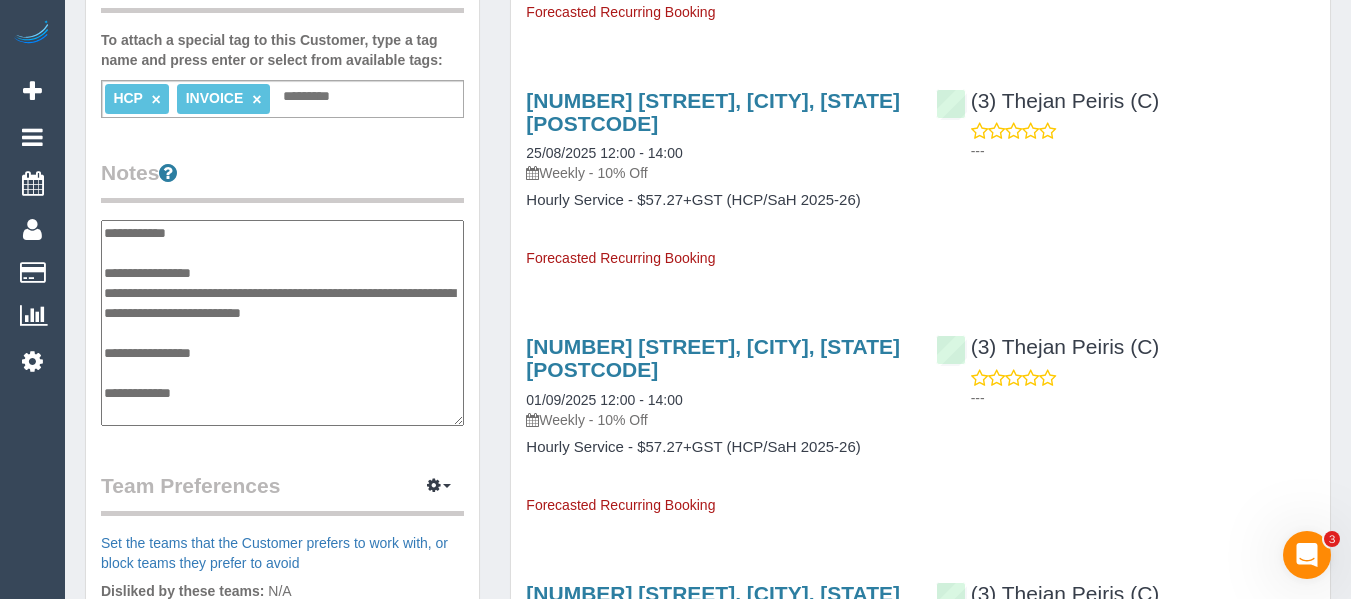 click on "**********" at bounding box center (282, 323) 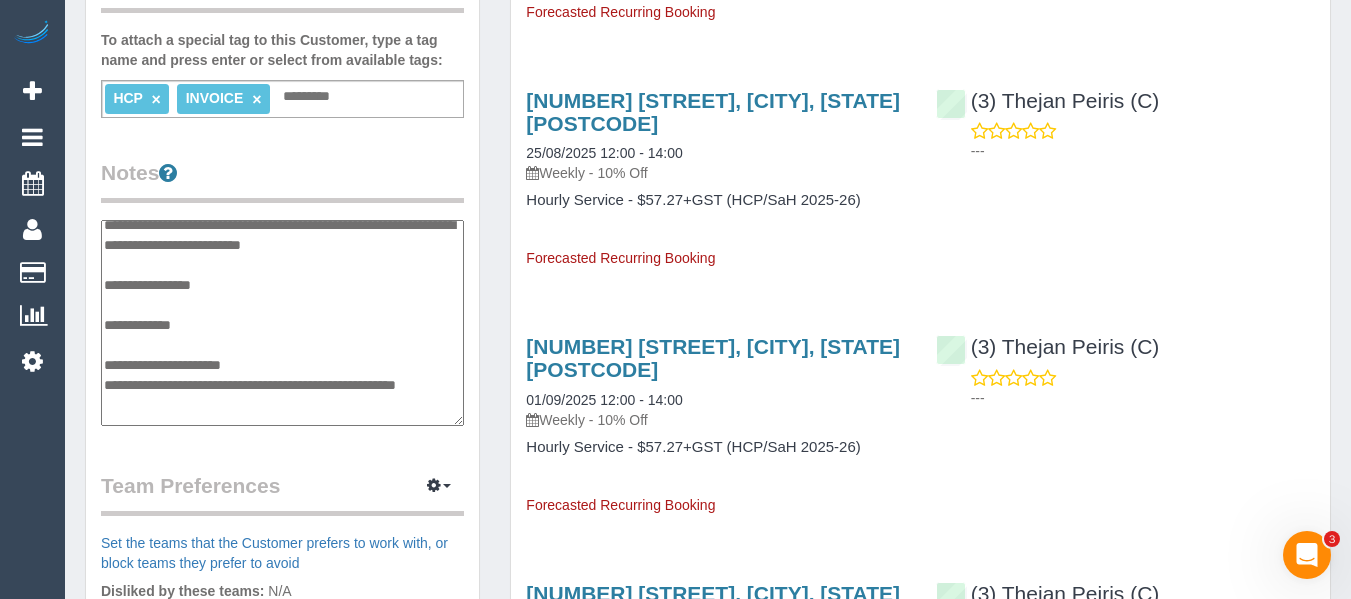 scroll, scrollTop: 100, scrollLeft: 0, axis: vertical 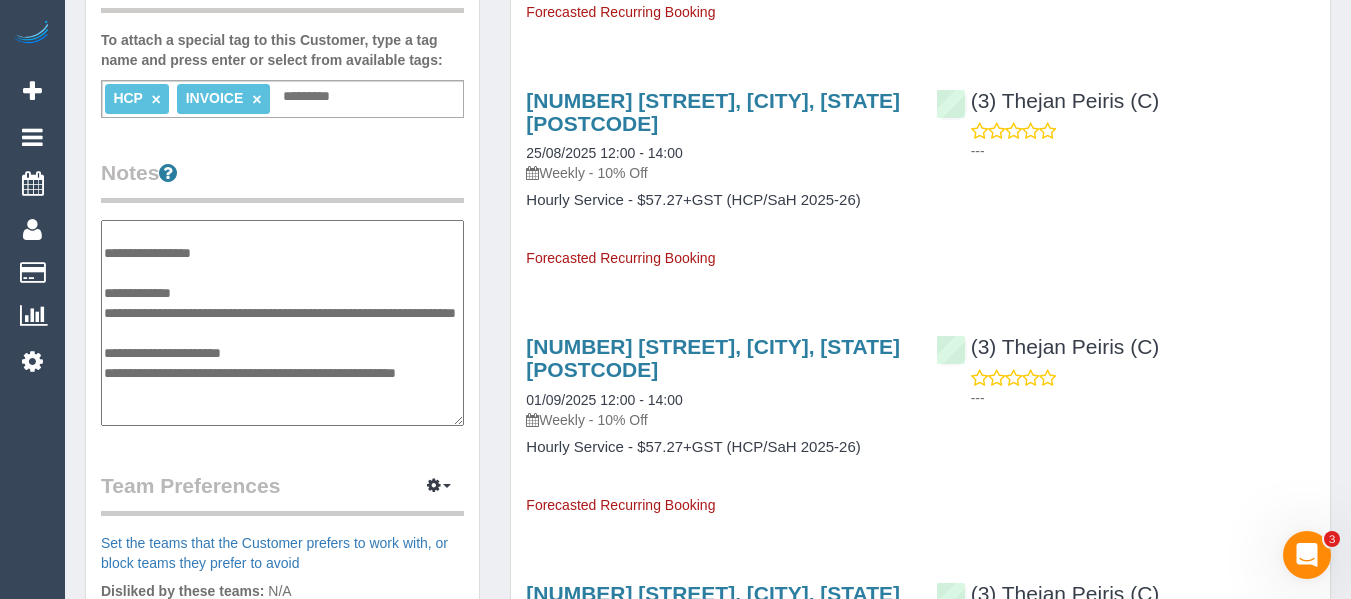 click on "**********" at bounding box center [282, 323] 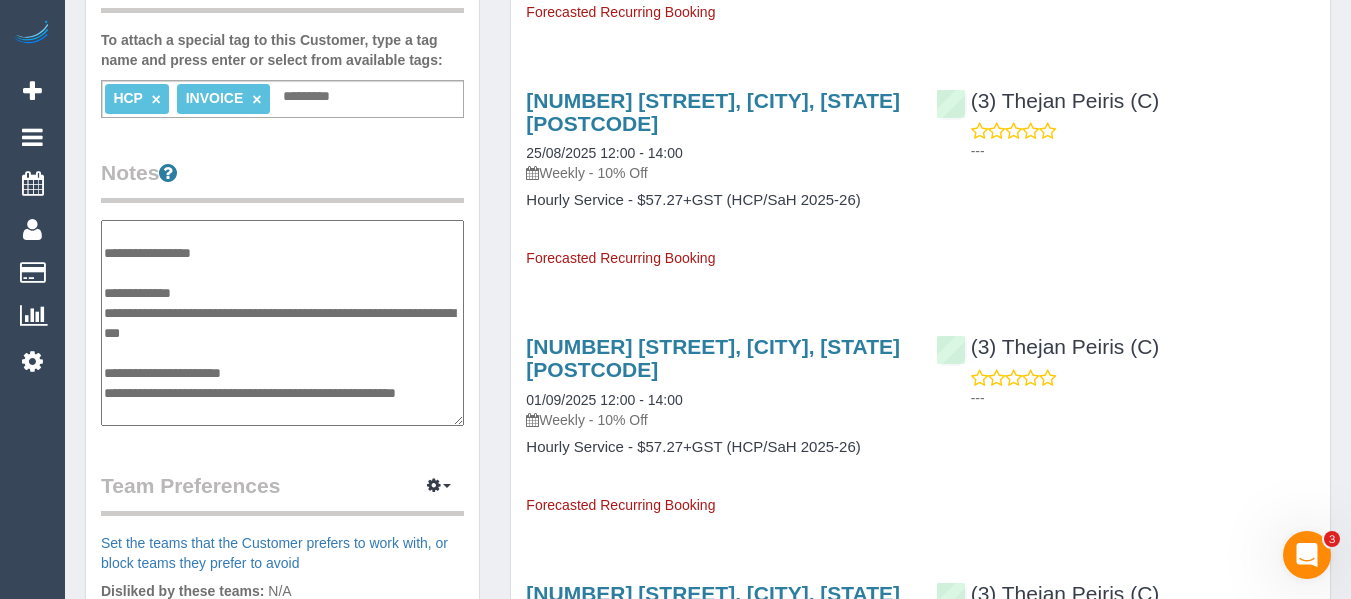 type on "**********" 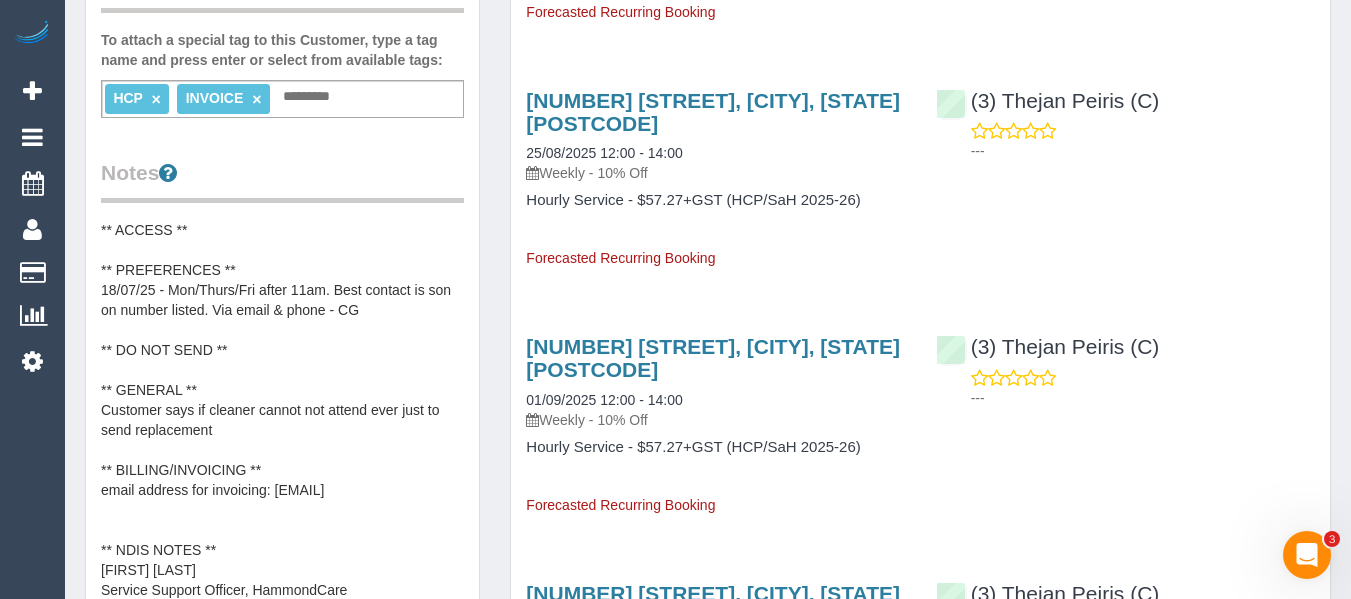 click on "** ACCESS **
** PREFERENCES **
18/07/25 - Mon/Thurs/Fri after 11am. Best contact is son on number listed. Via email & phone - CG
** DO NOT SEND **
** GENERAL **
Customer says if cleaner cannot not attend ever just to send replacement
** BILLING/INVOICING **
email address for invoicing: southregionsso@hammond.com.au
** NDIS NOTES **
Jessica Peppoloni
Service Support Officer, HammondCare
E: Jessica.Peppoloni@hammond.com.au | P: 1800 826 166 | M: +61 497 903 167" at bounding box center [282, 420] 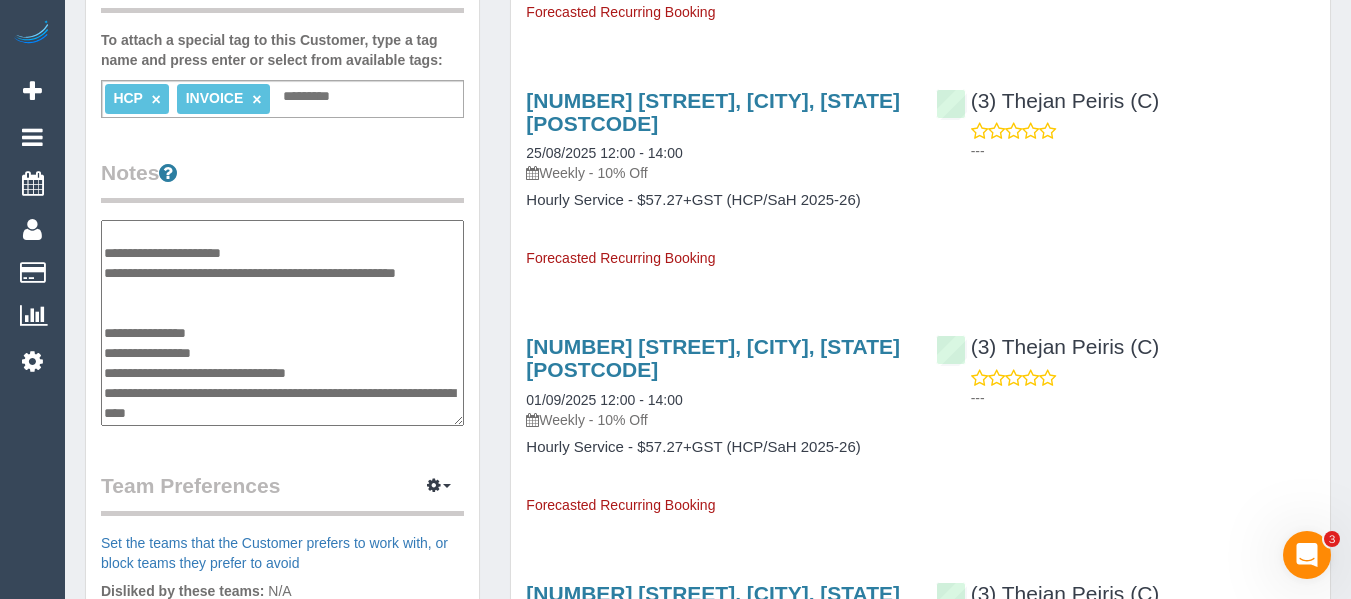 scroll, scrollTop: 140, scrollLeft: 0, axis: vertical 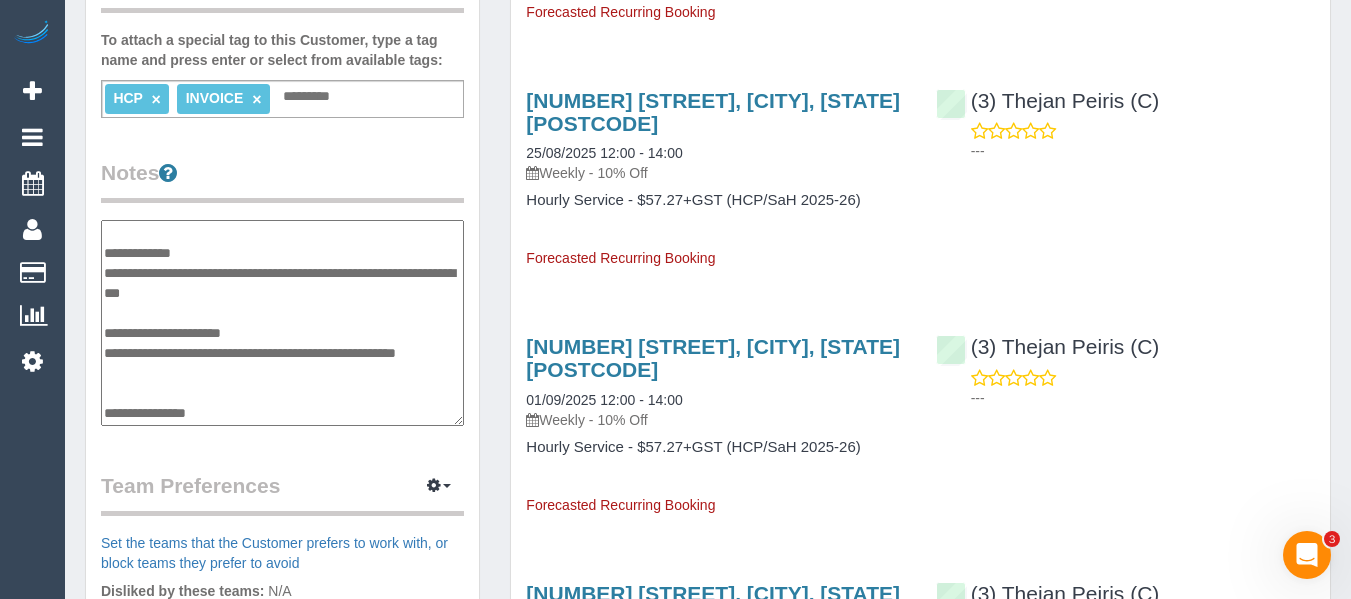 click on "**********" at bounding box center (282, 323) 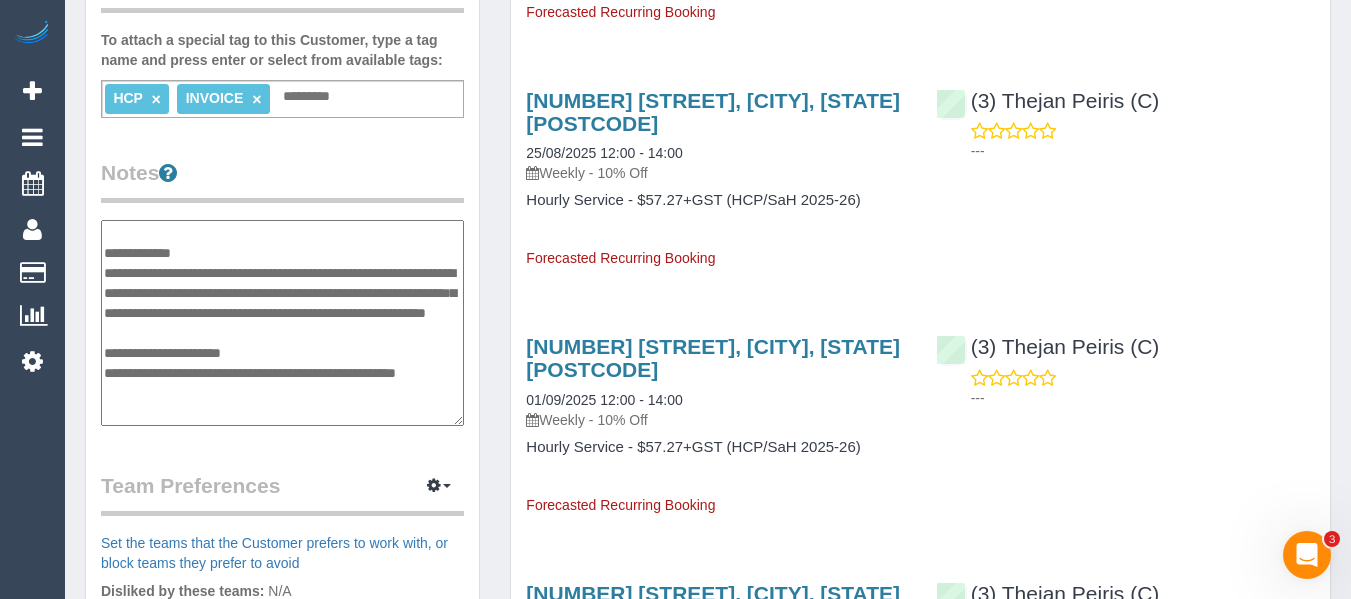 type on "**********" 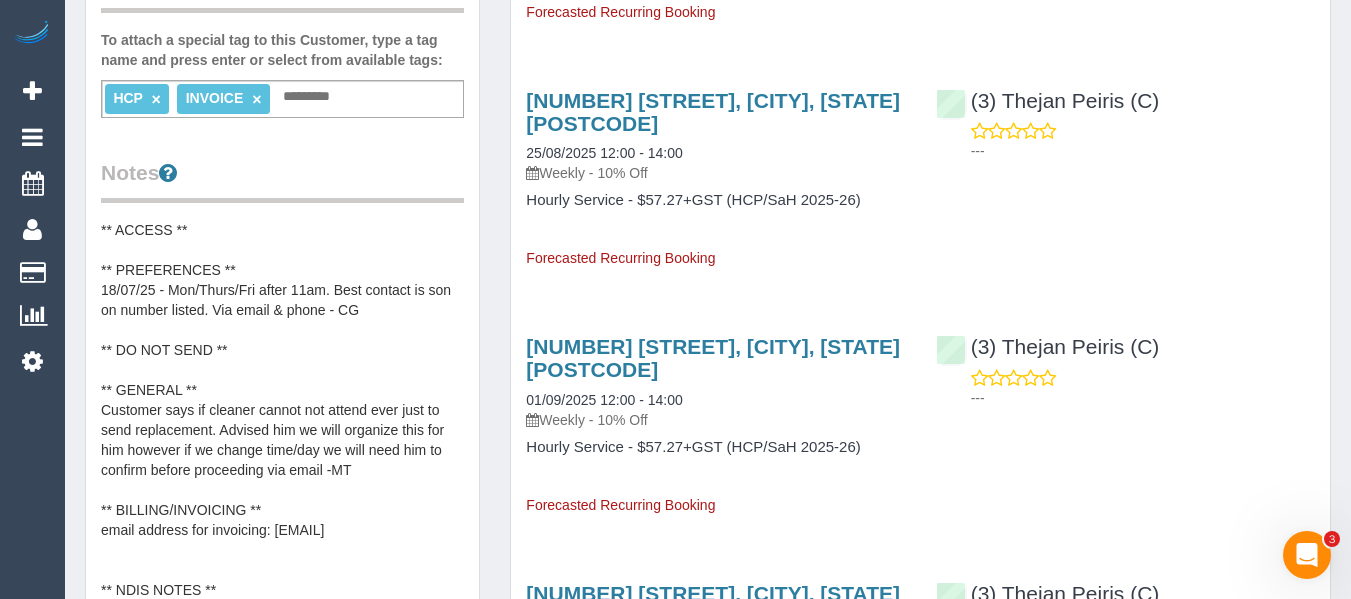 click on "HCP   × INVOICE   × Add a tag" at bounding box center (282, 99) 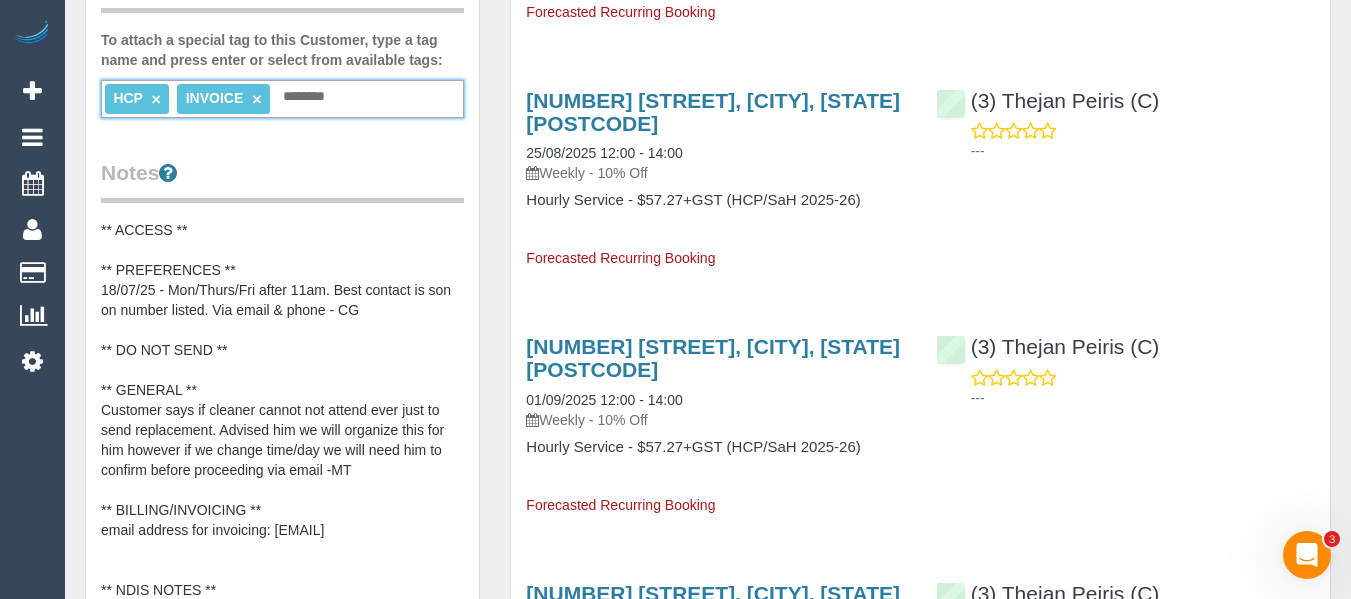 type on "********" 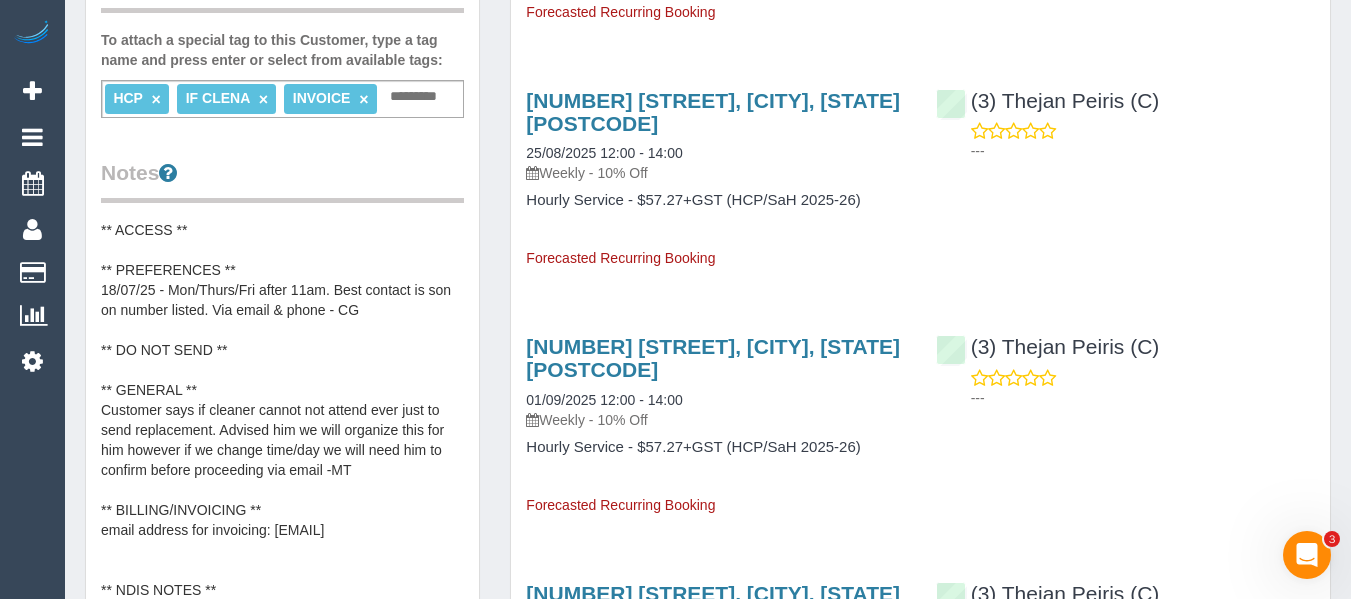 click on "IF CLENA   ×" at bounding box center (227, 98) 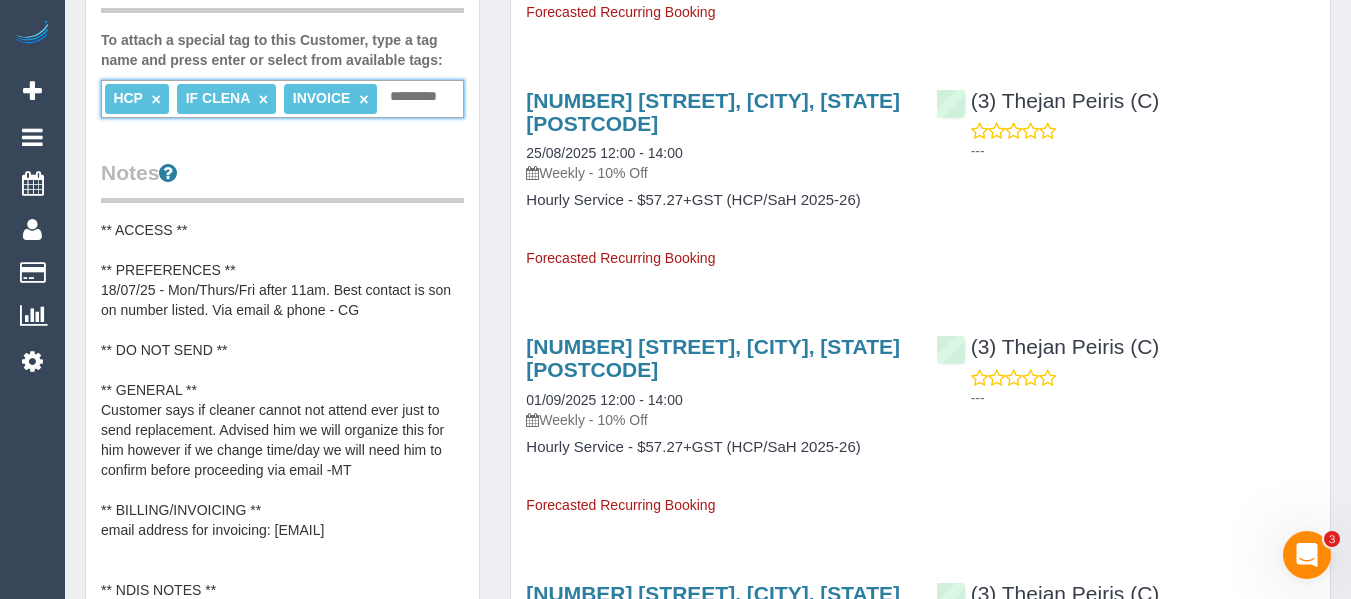click on "×" at bounding box center [263, 99] 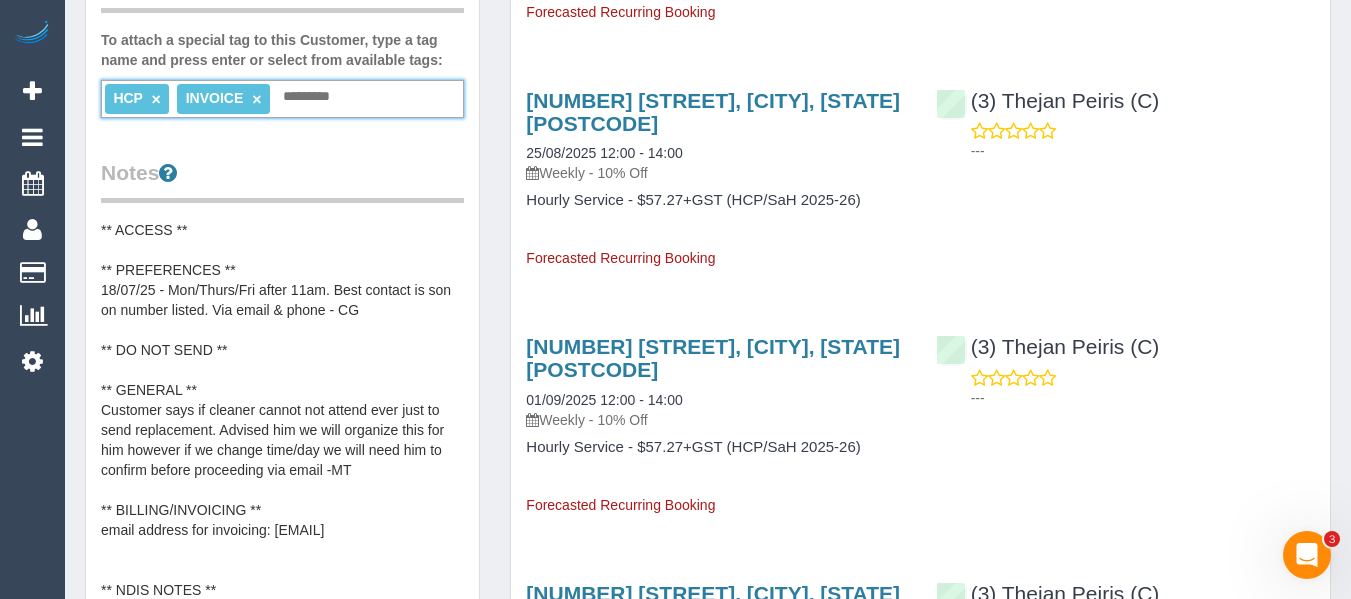 scroll, scrollTop: 500, scrollLeft: 0, axis: vertical 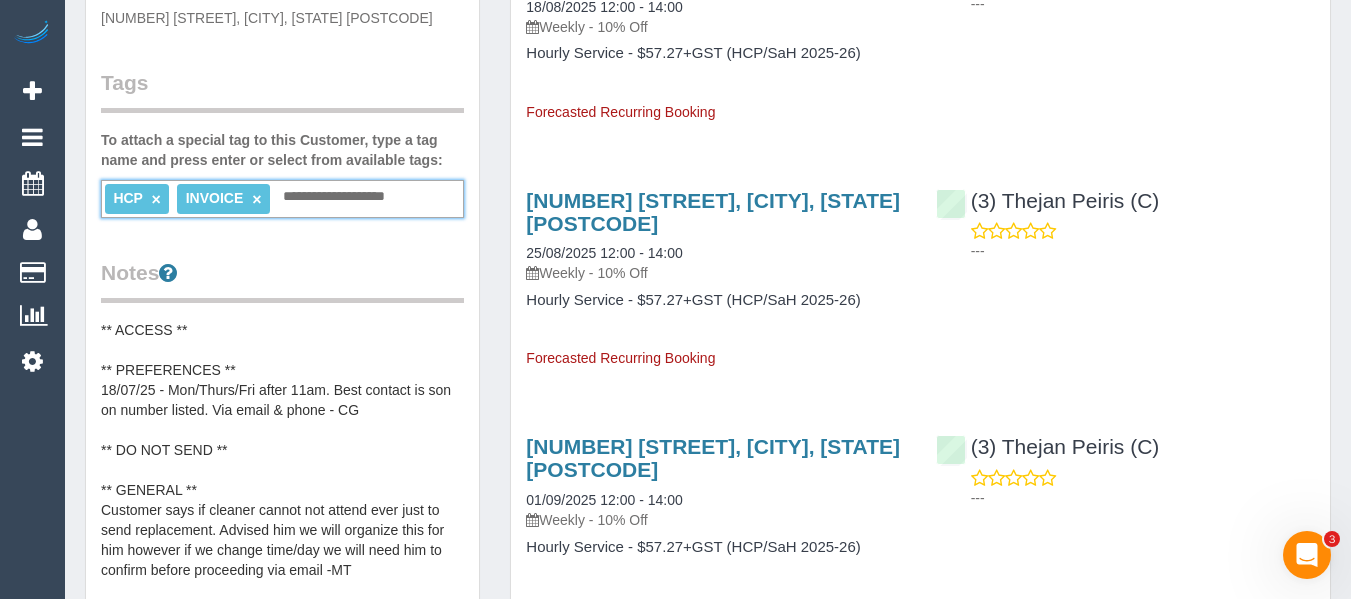 type on "**********" 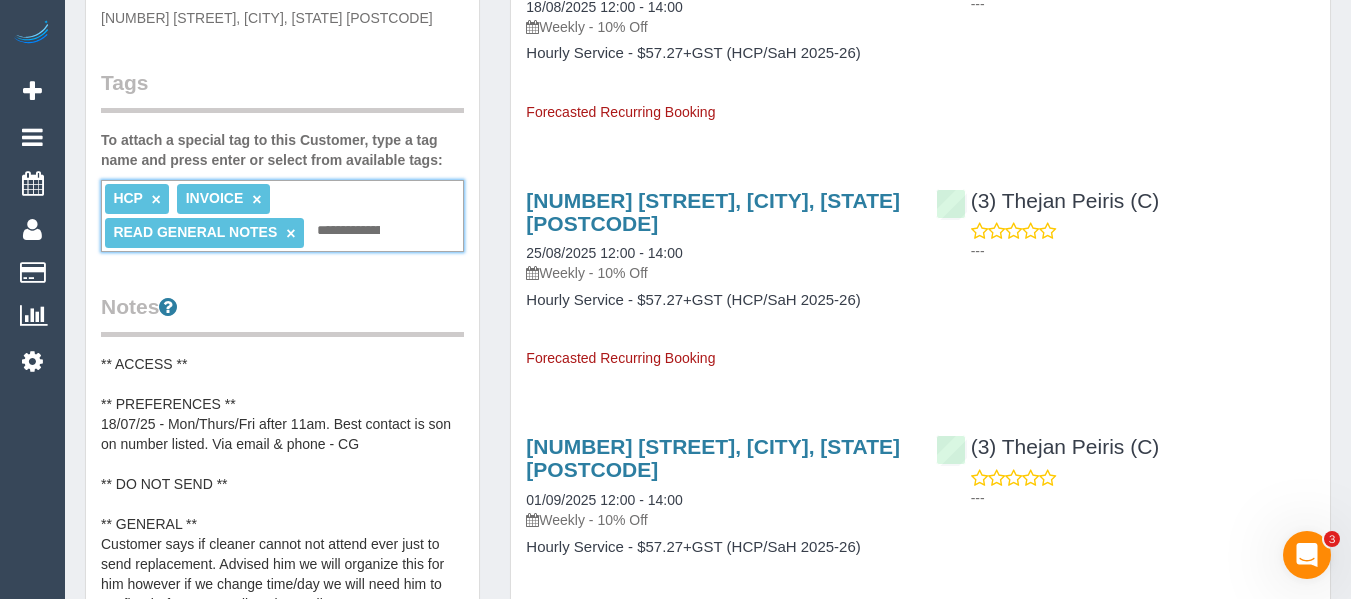 type 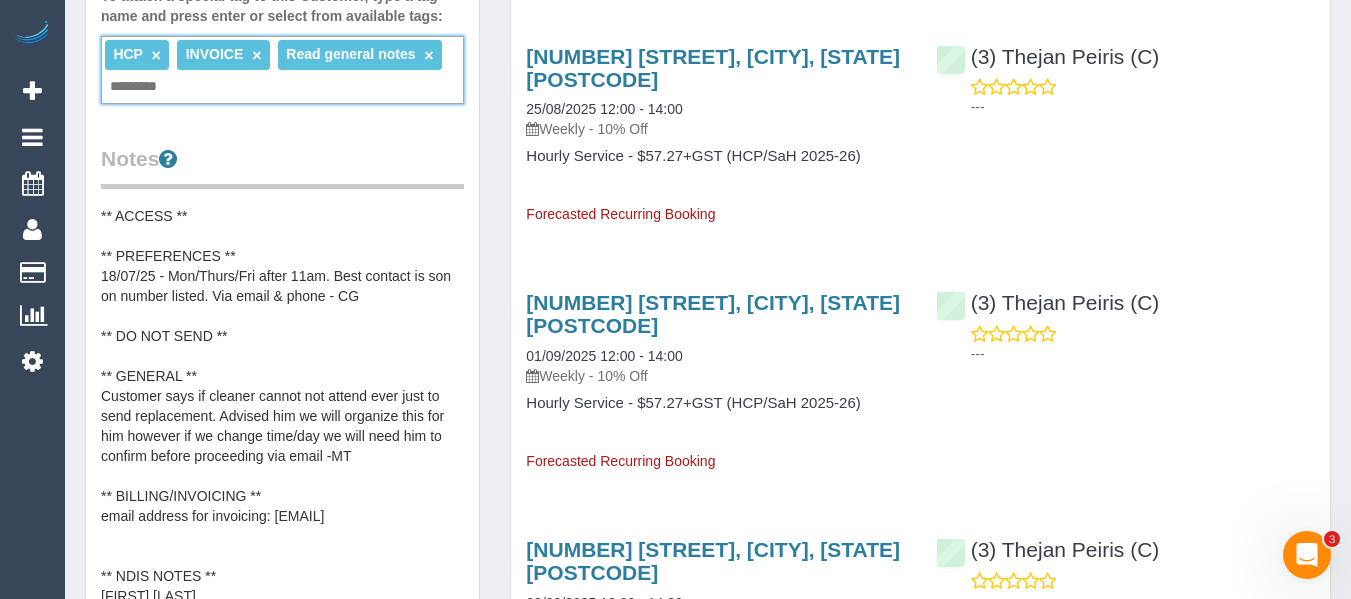scroll, scrollTop: 700, scrollLeft: 0, axis: vertical 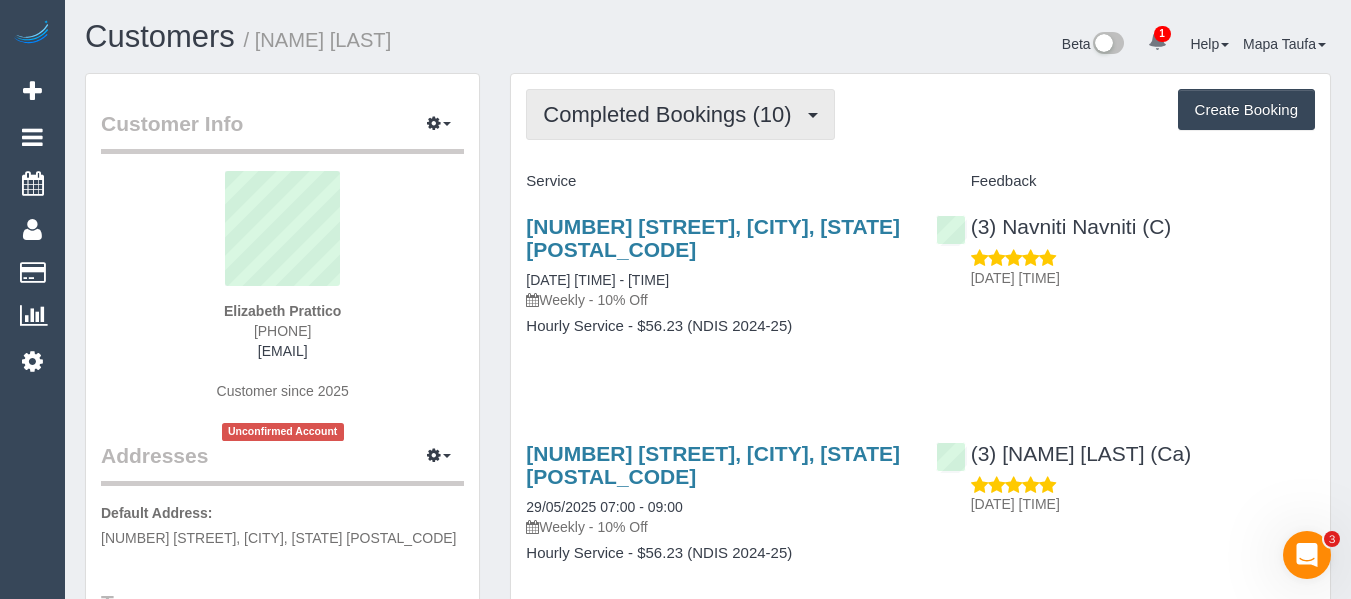 click on "Completed Bookings (10)" at bounding box center [672, 114] 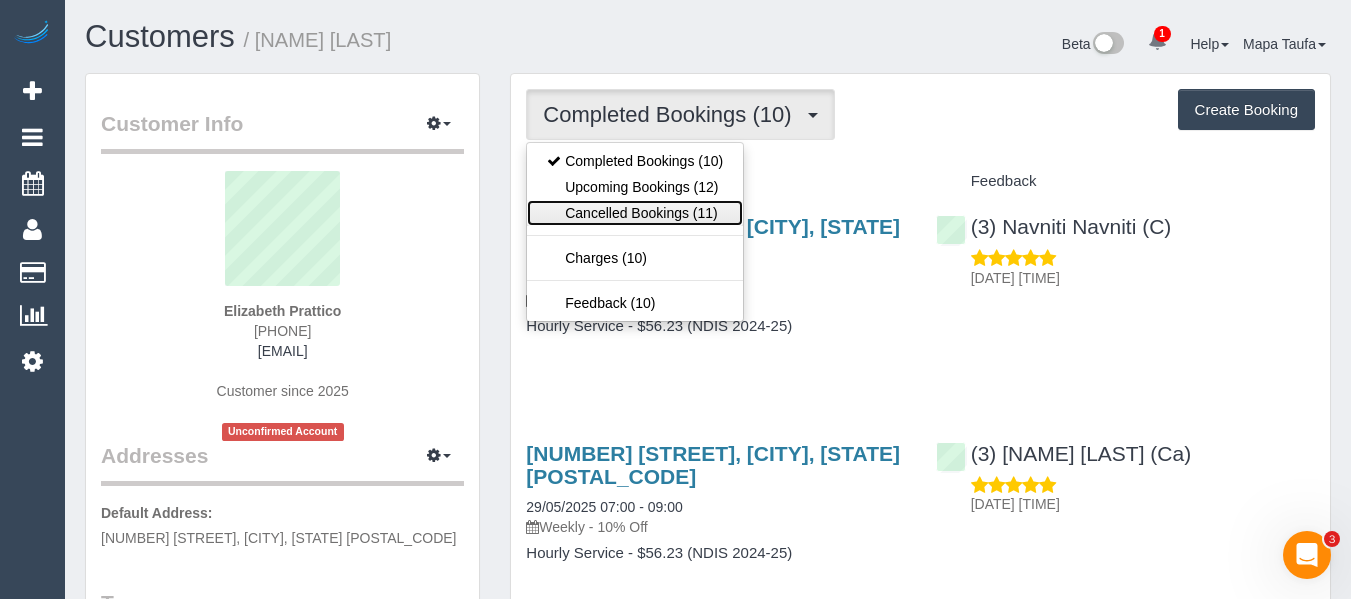 click on "Cancelled Bookings (11)" at bounding box center (635, 213) 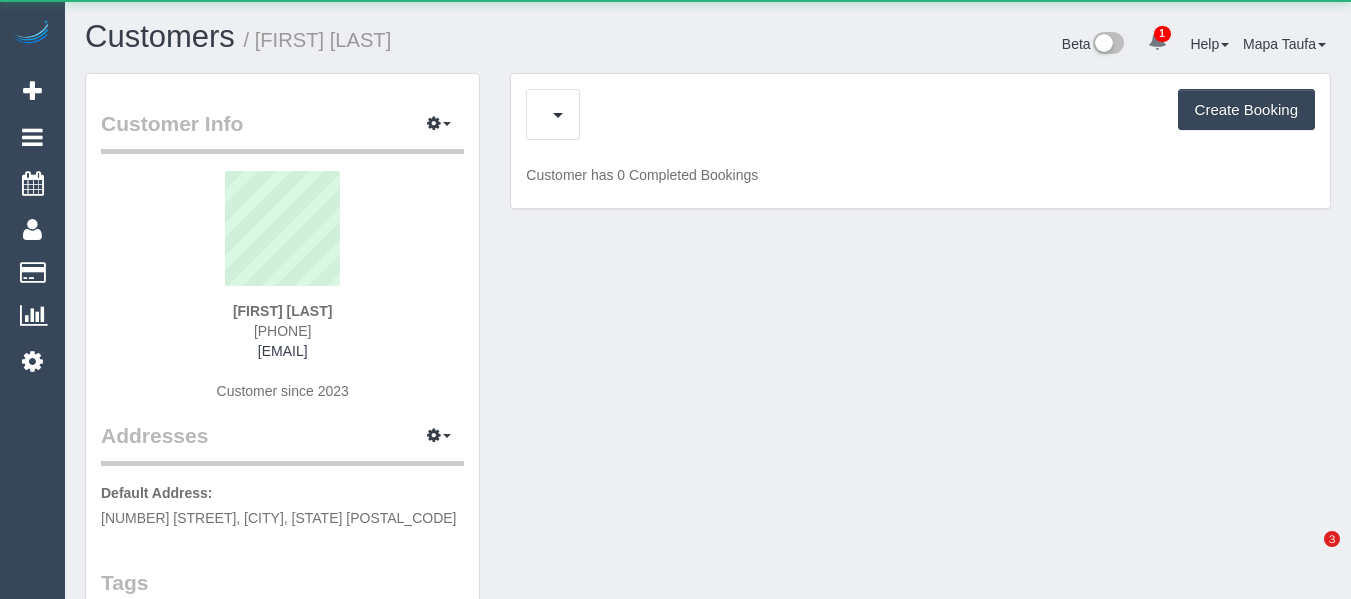 scroll, scrollTop: 0, scrollLeft: 0, axis: both 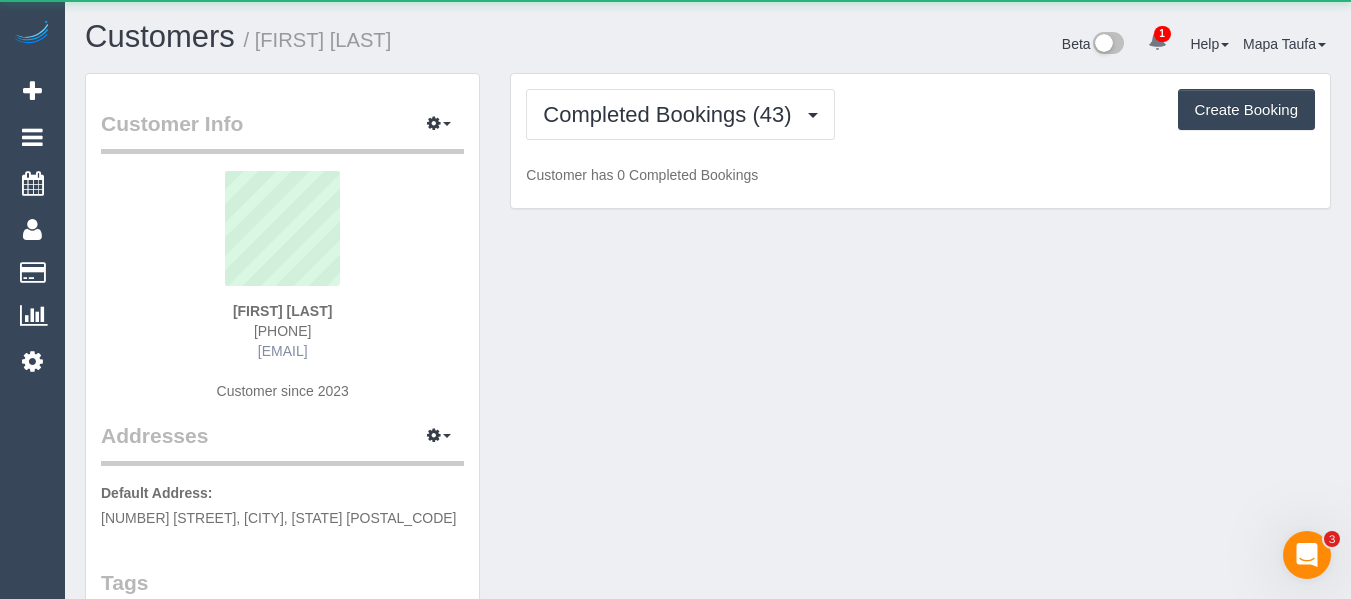 drag, startPoint x: 353, startPoint y: 333, endPoint x: 256, endPoint y: 348, distance: 98.15294 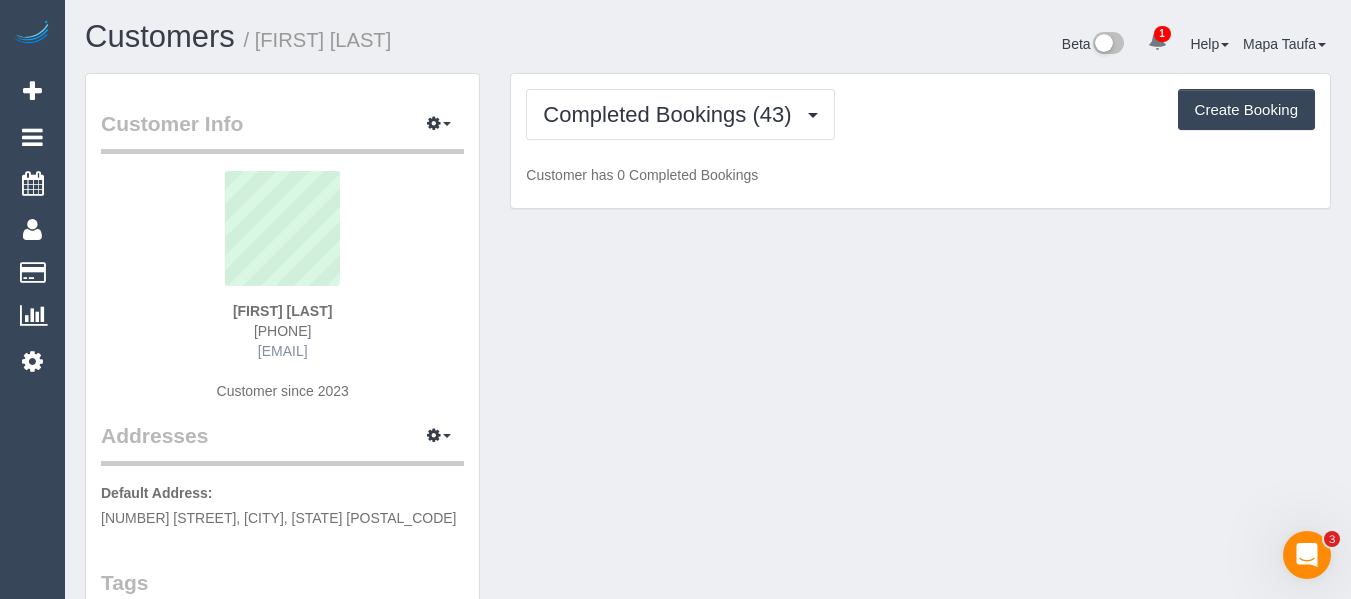 copy on "[PHONE]" 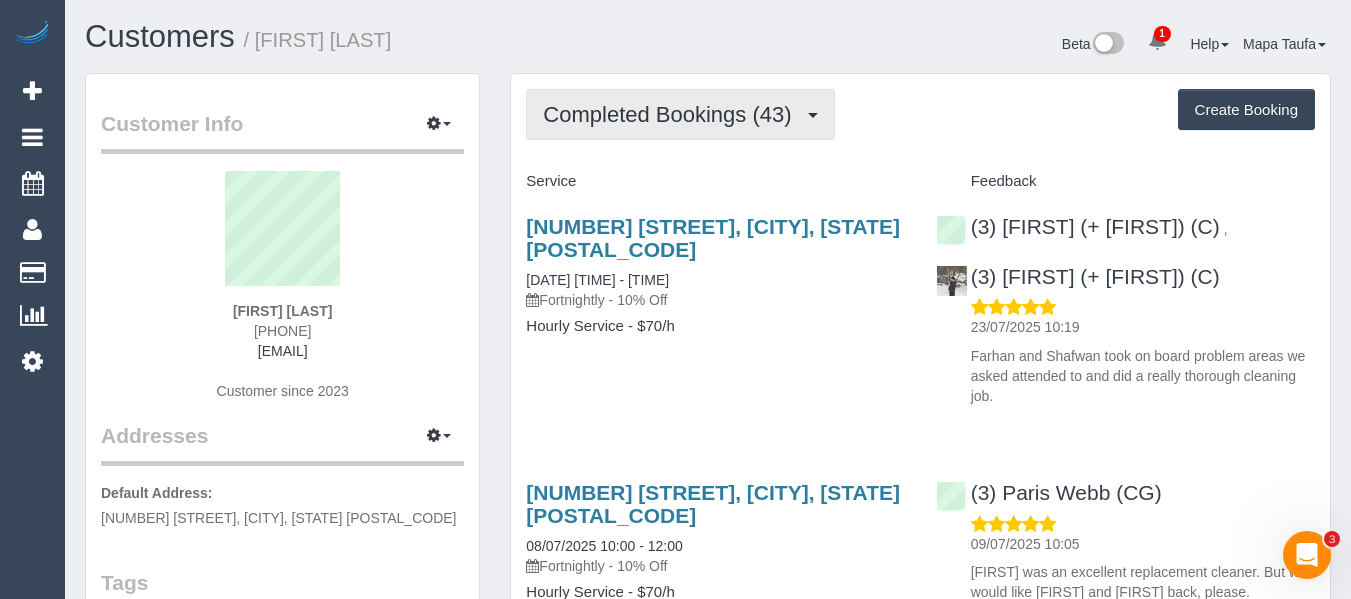 click on "Completed Bookings (43)" at bounding box center (680, 114) 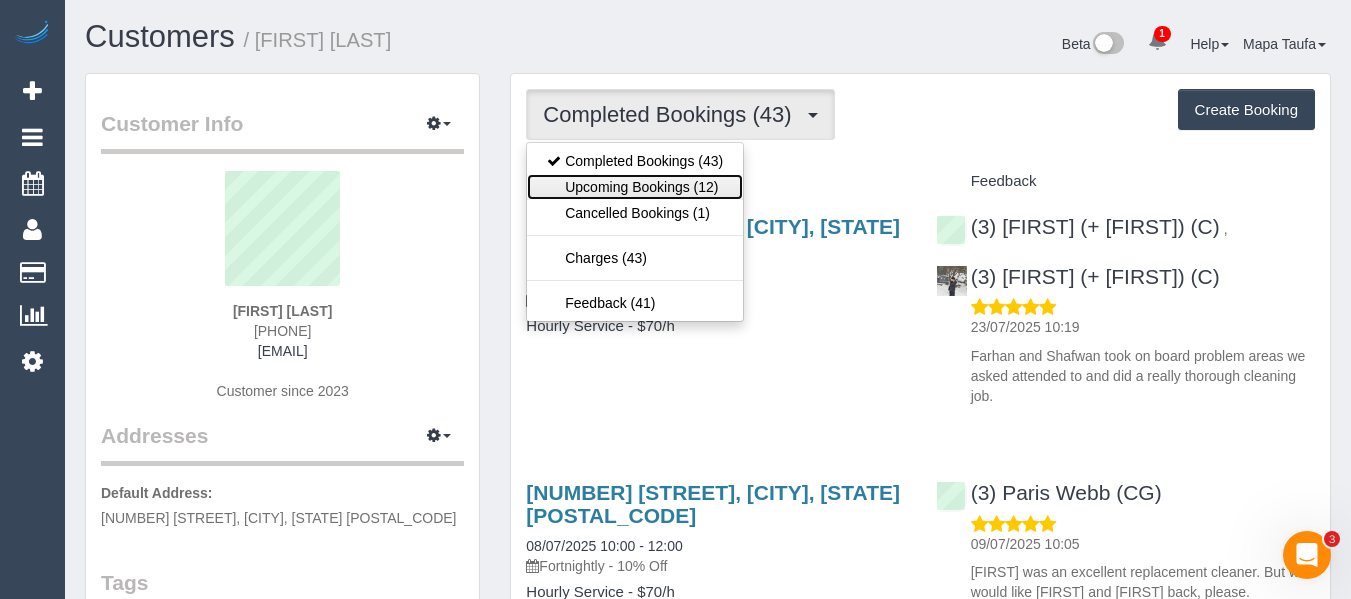 click on "Upcoming Bookings (12)" at bounding box center (635, 187) 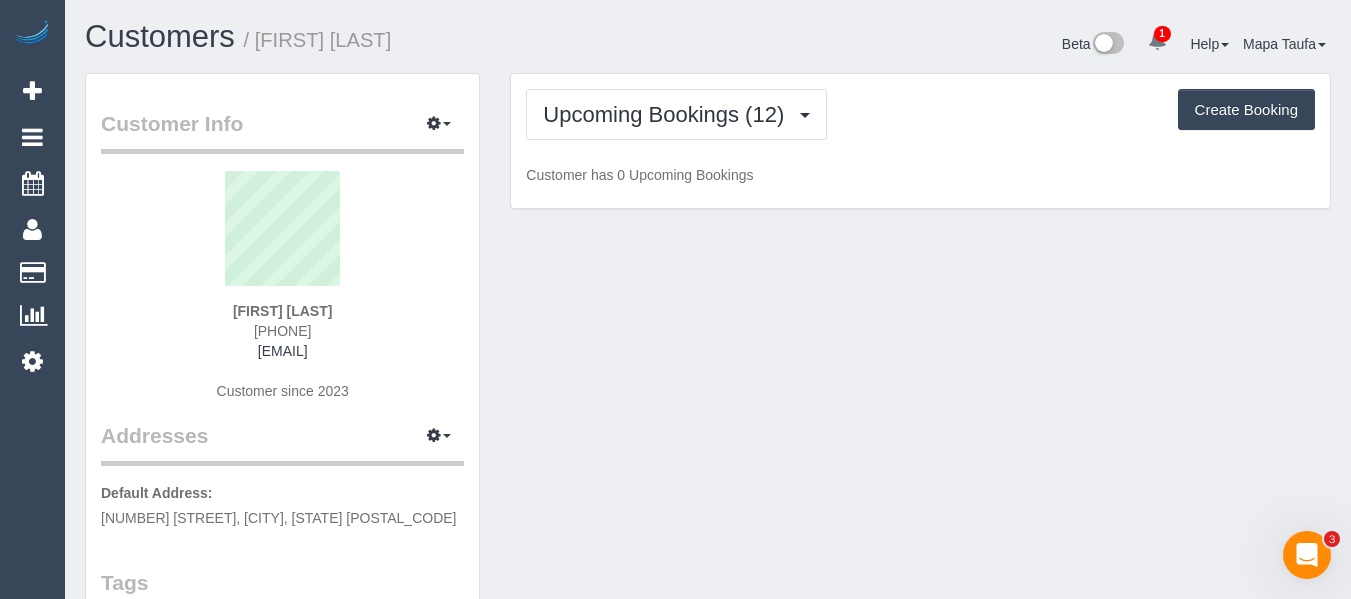 click on "Upcoming Bookings (12)
Completed Bookings (43)
Upcoming Bookings (12)
Cancelled Bookings (1)
Charges (43)
Feedback (41)
Create Booking
Customer has 0 Upcoming Bookings" at bounding box center [920, 141] 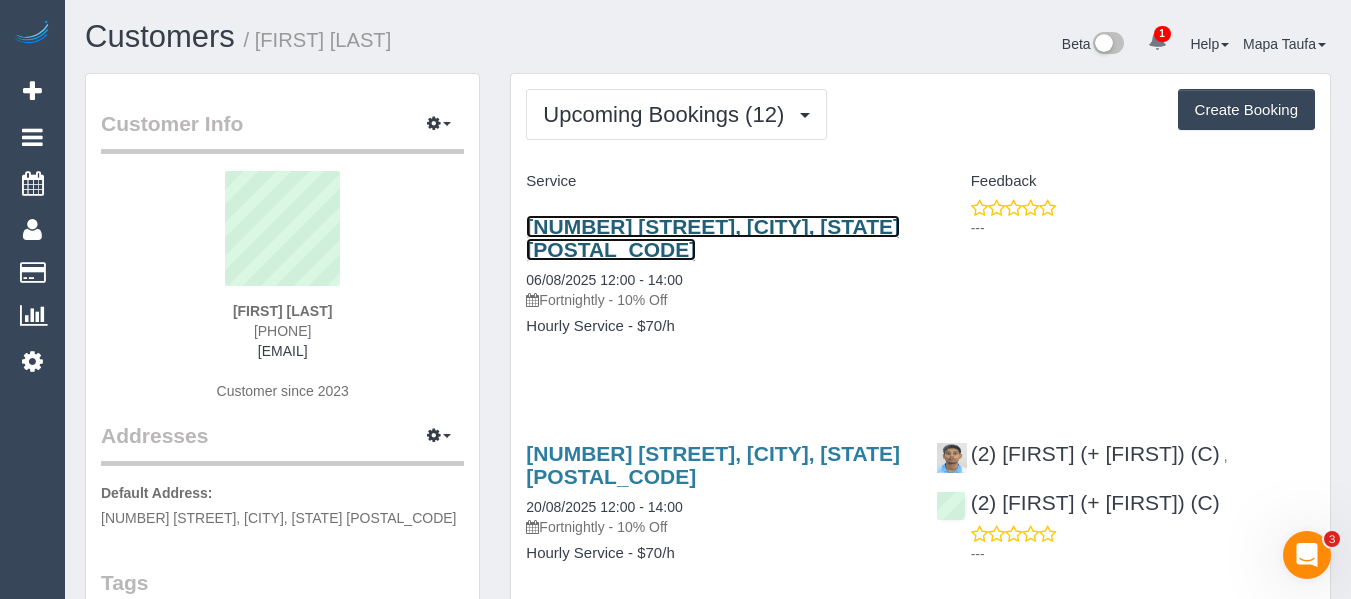 click on "26 Collett Street, Kensington, VIC 3031" at bounding box center (713, 238) 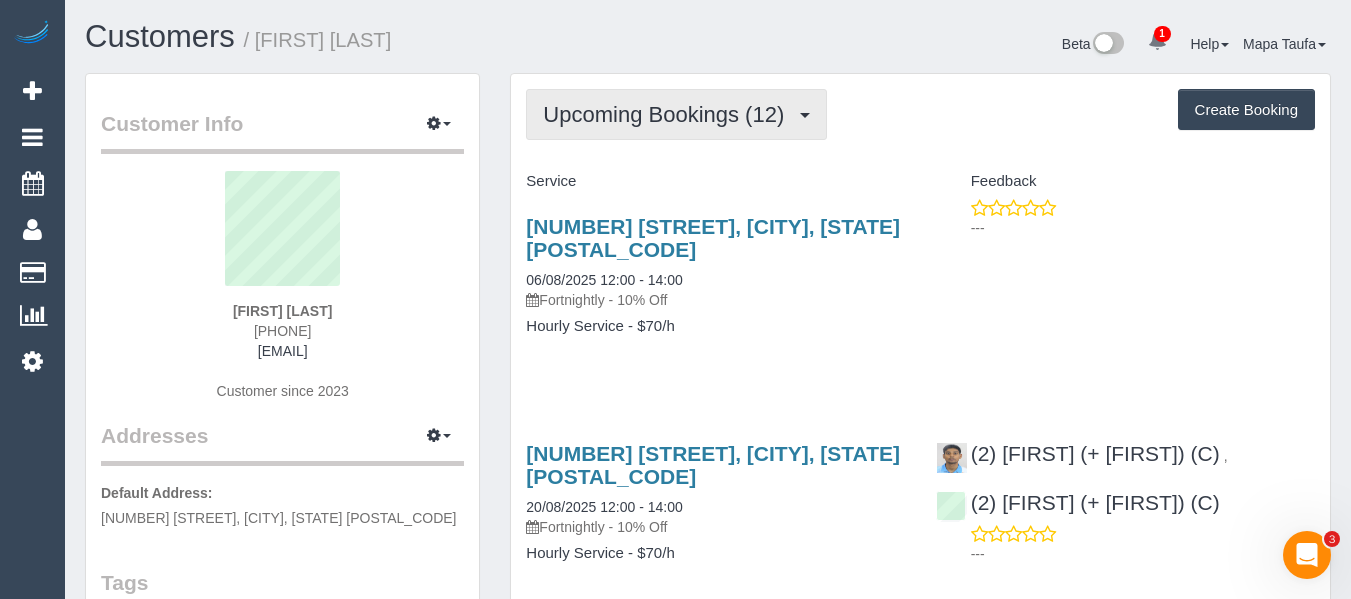 click on "Upcoming Bookings (12)" at bounding box center (676, 114) 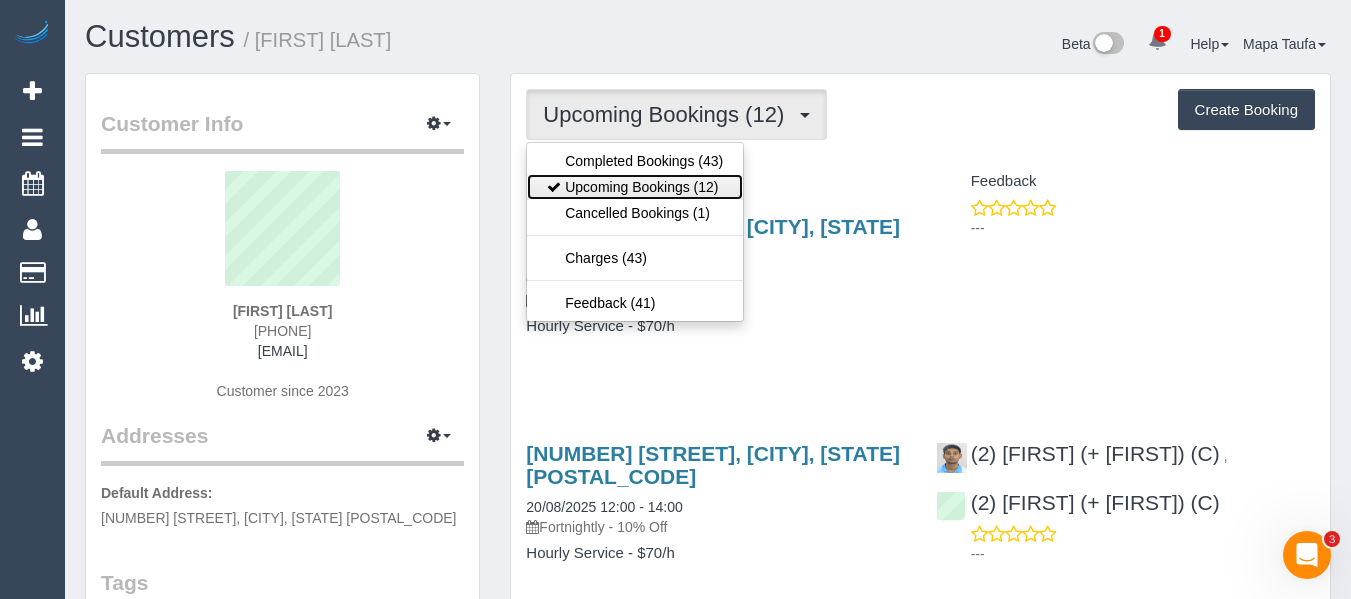 click on "Upcoming Bookings (12)" at bounding box center (635, 187) 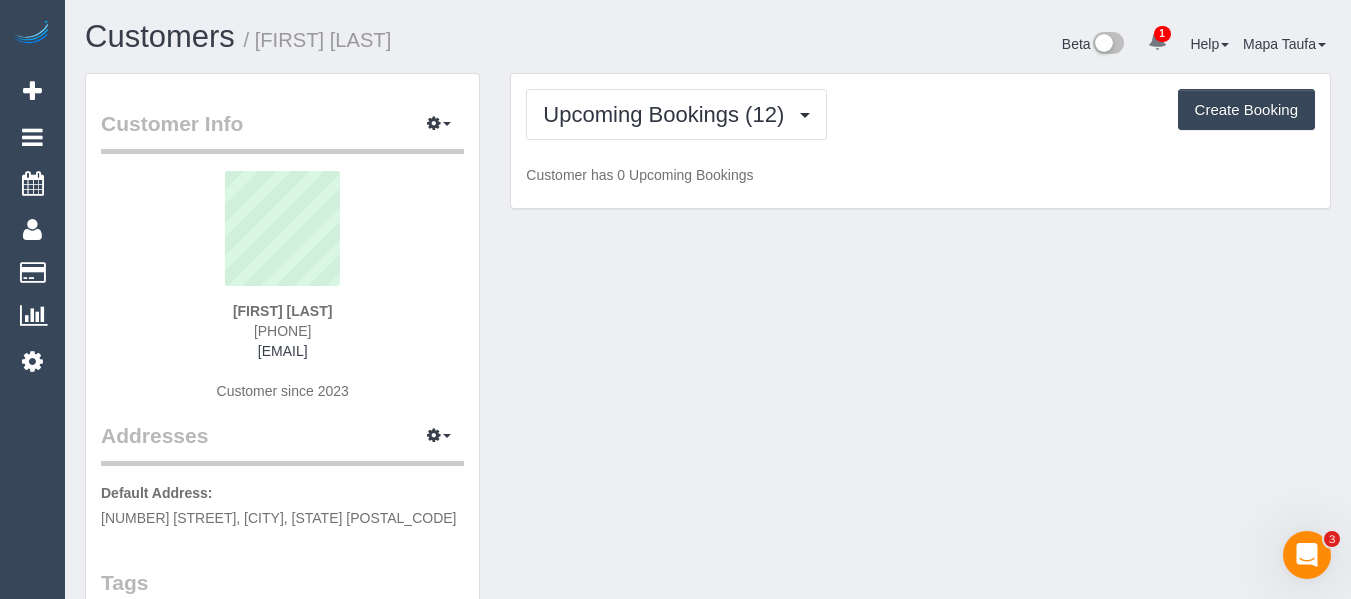 click on "Customers
/ Helen Collins" at bounding box center (389, 37) 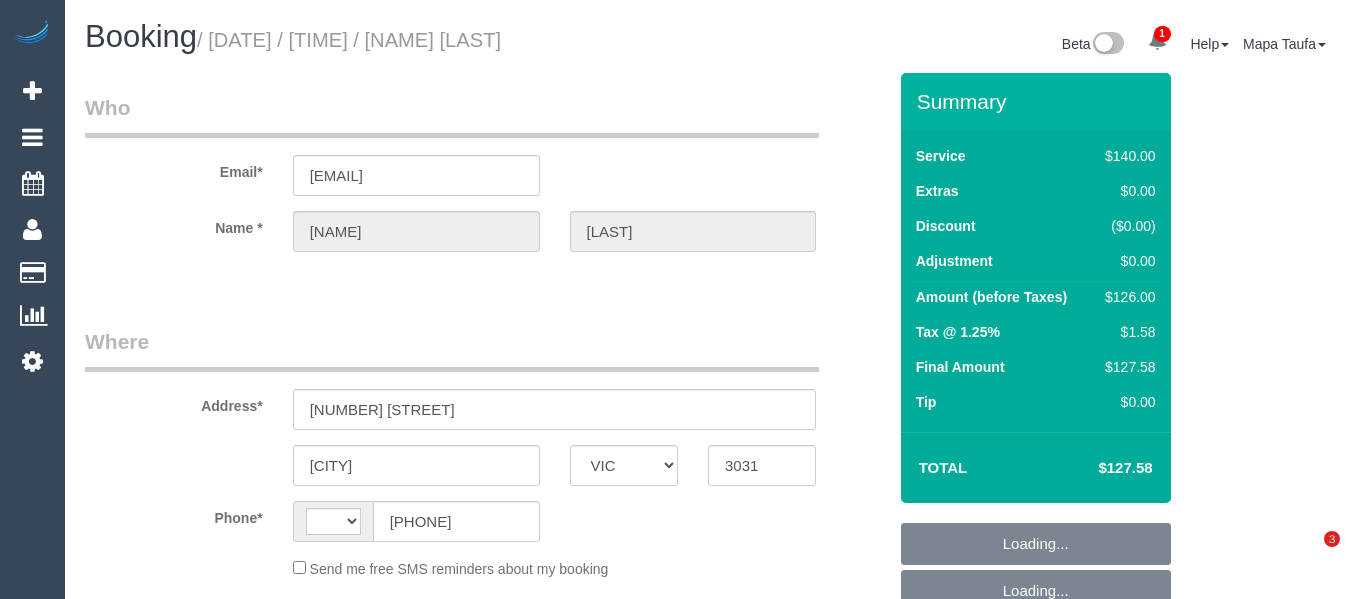 select on "VIC" 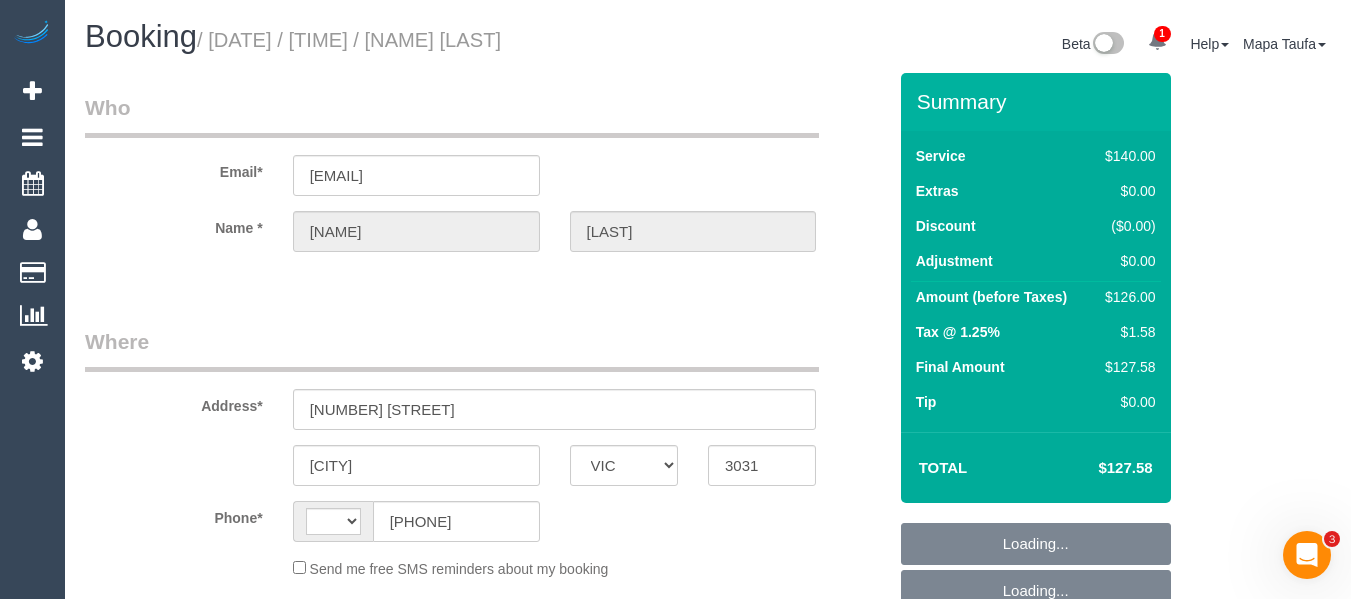 scroll, scrollTop: 0, scrollLeft: 0, axis: both 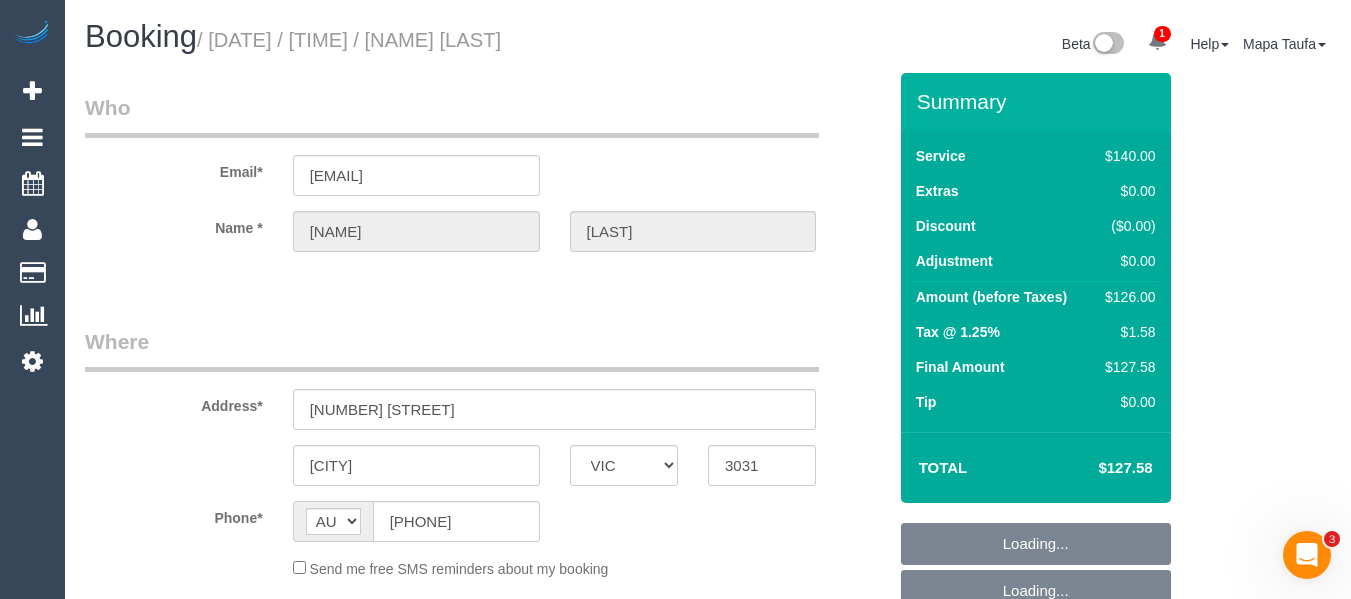 select on "object:600" 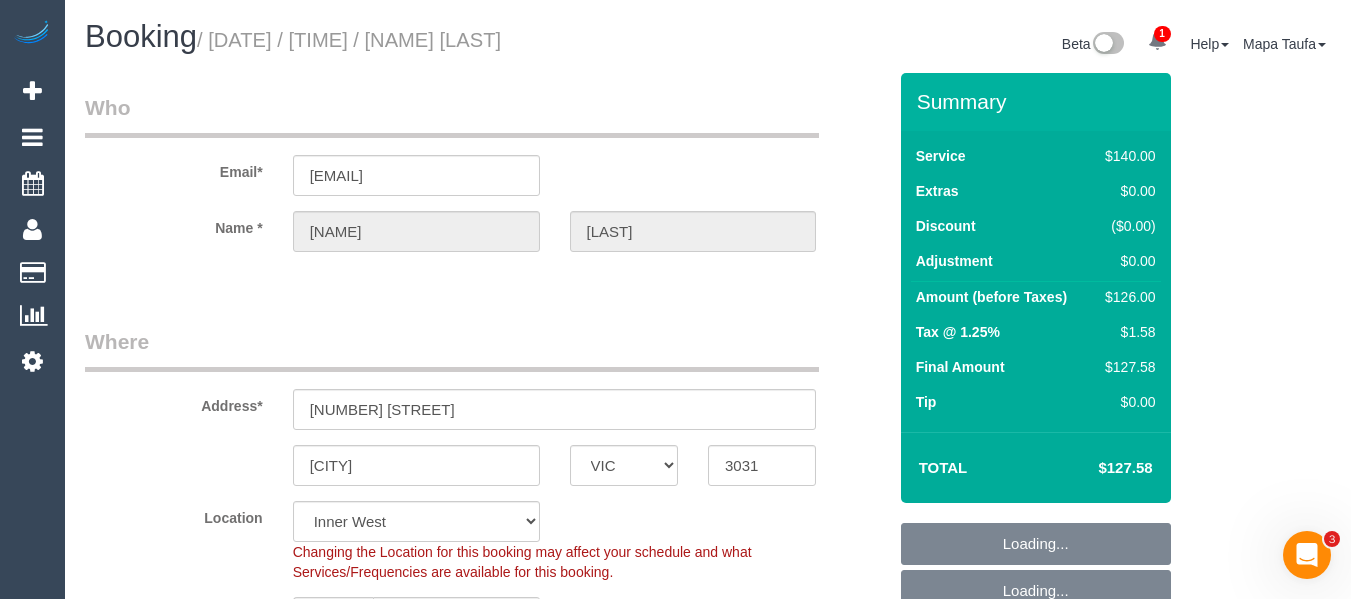 select on "number:29" 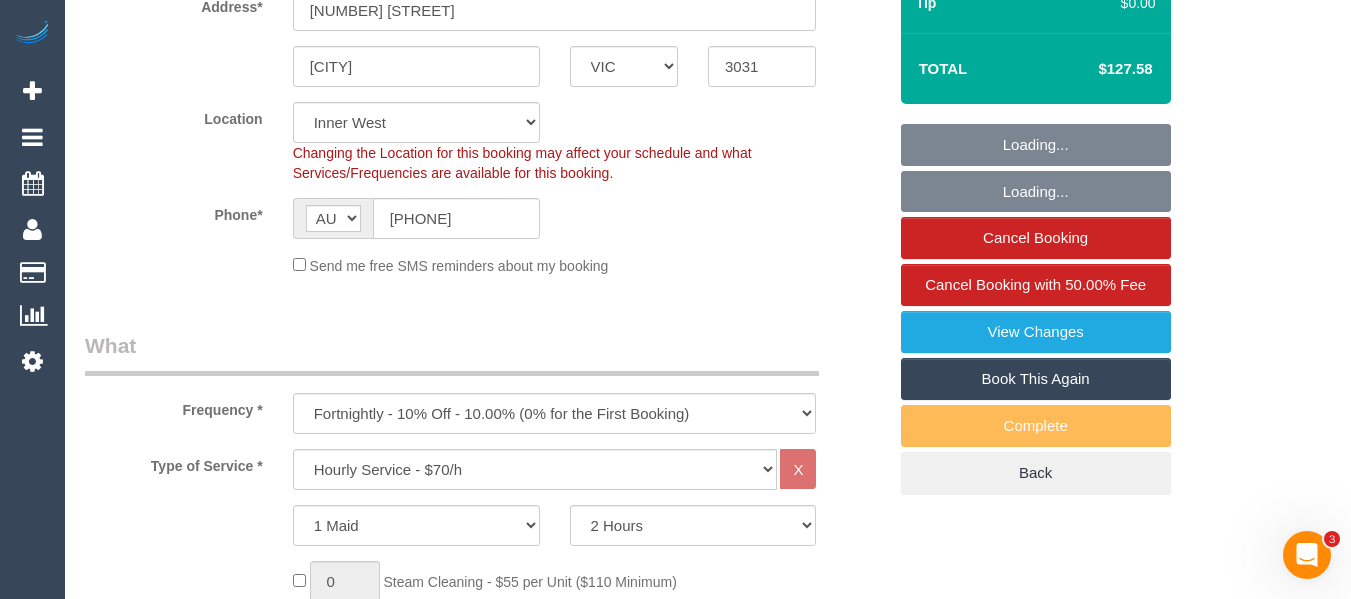 scroll, scrollTop: 400, scrollLeft: 0, axis: vertical 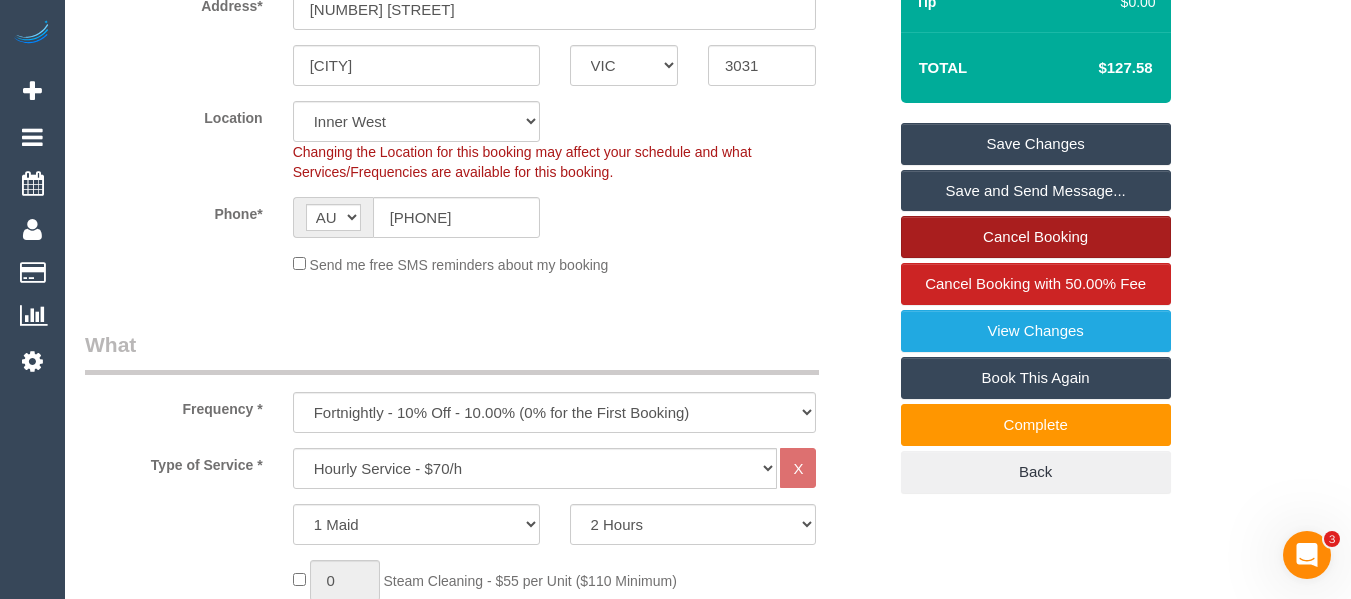 click on "Cancel Booking" at bounding box center [1036, 237] 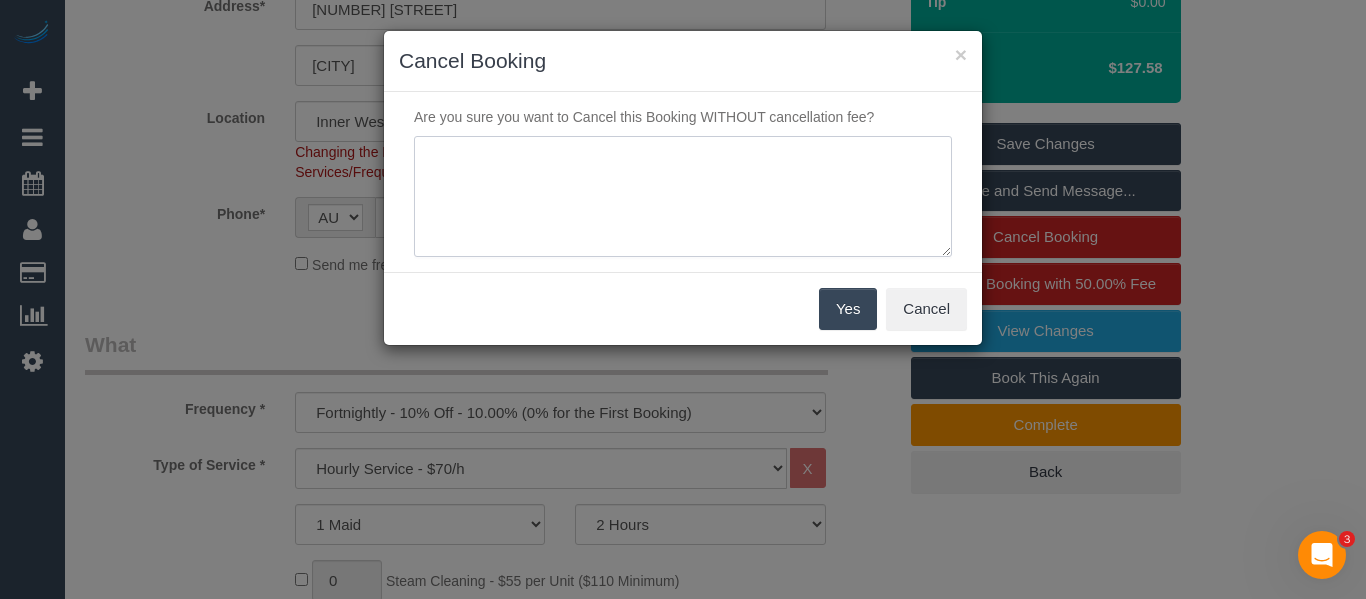 click at bounding box center (683, 197) 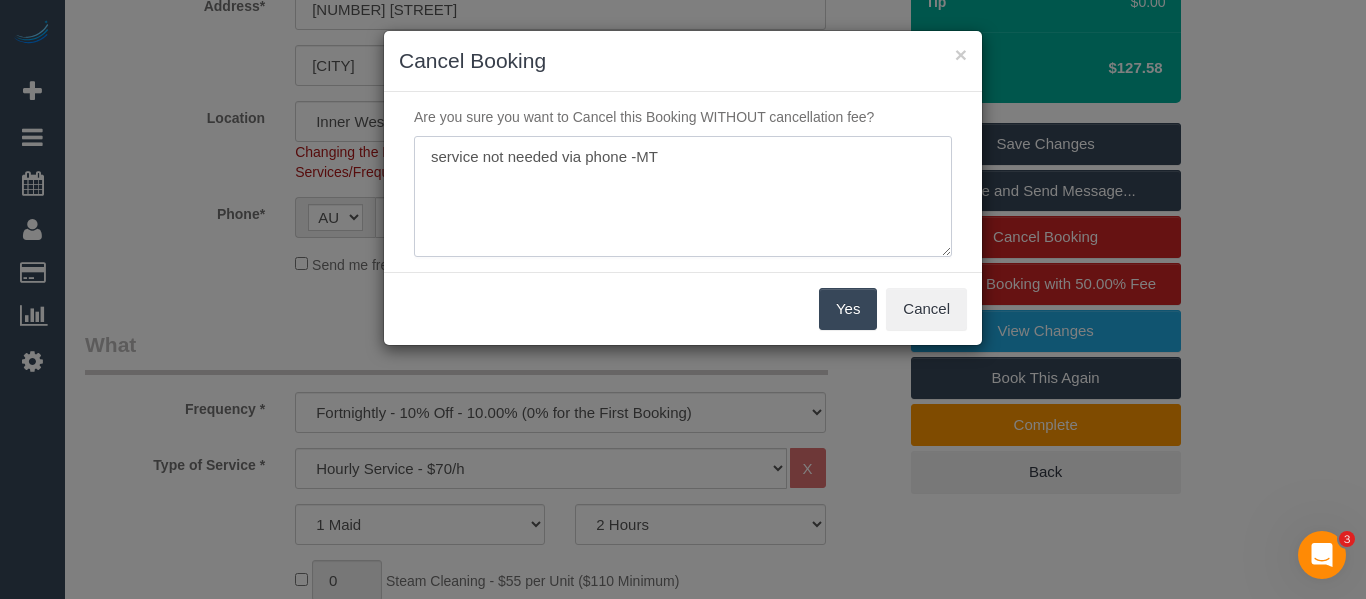 type on "service not needed via phone -MT" 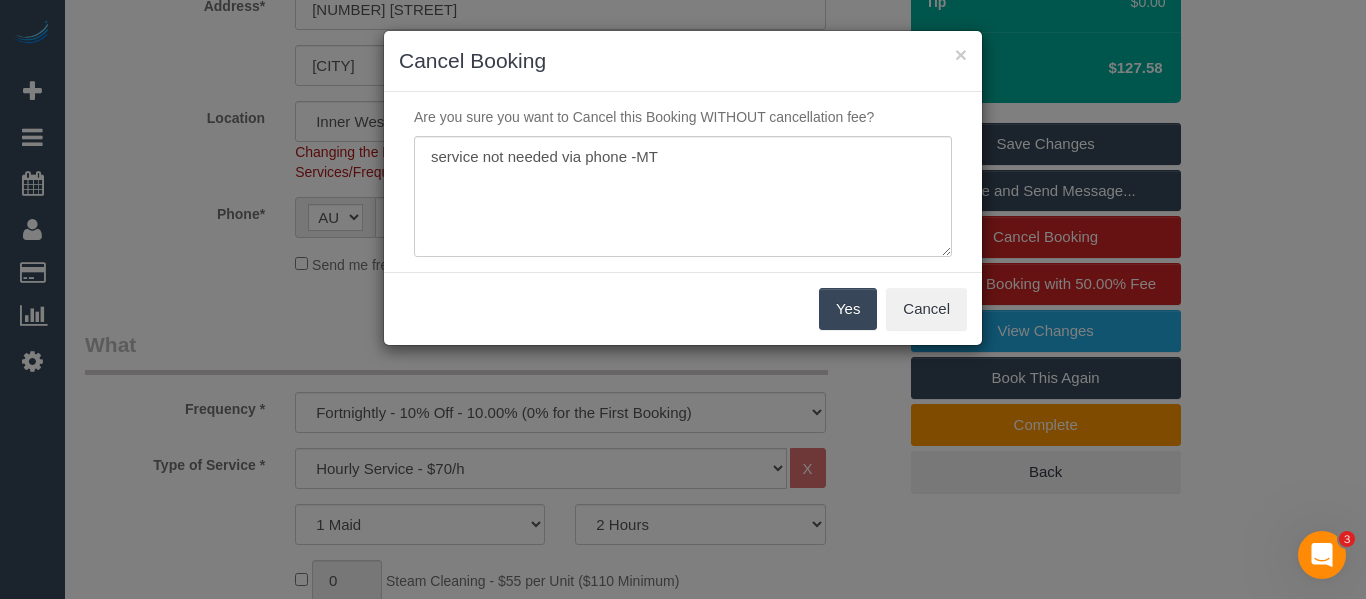 click on "Yes" at bounding box center [848, 309] 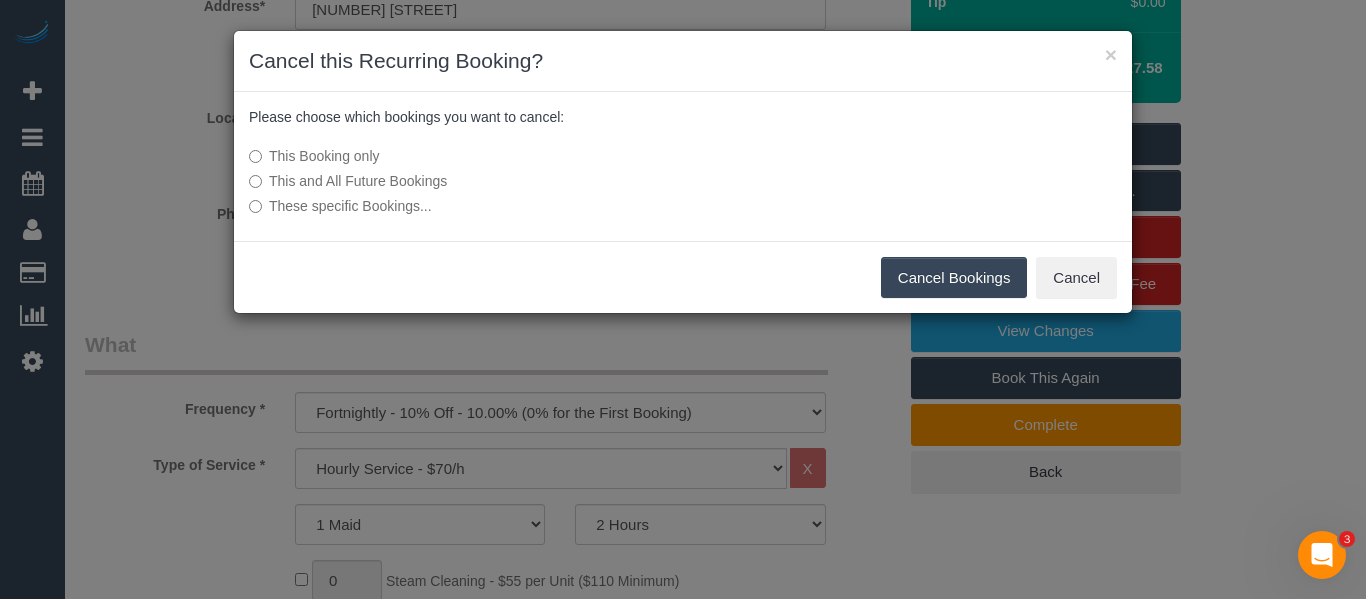 click on "Cancel Bookings" at bounding box center (954, 278) 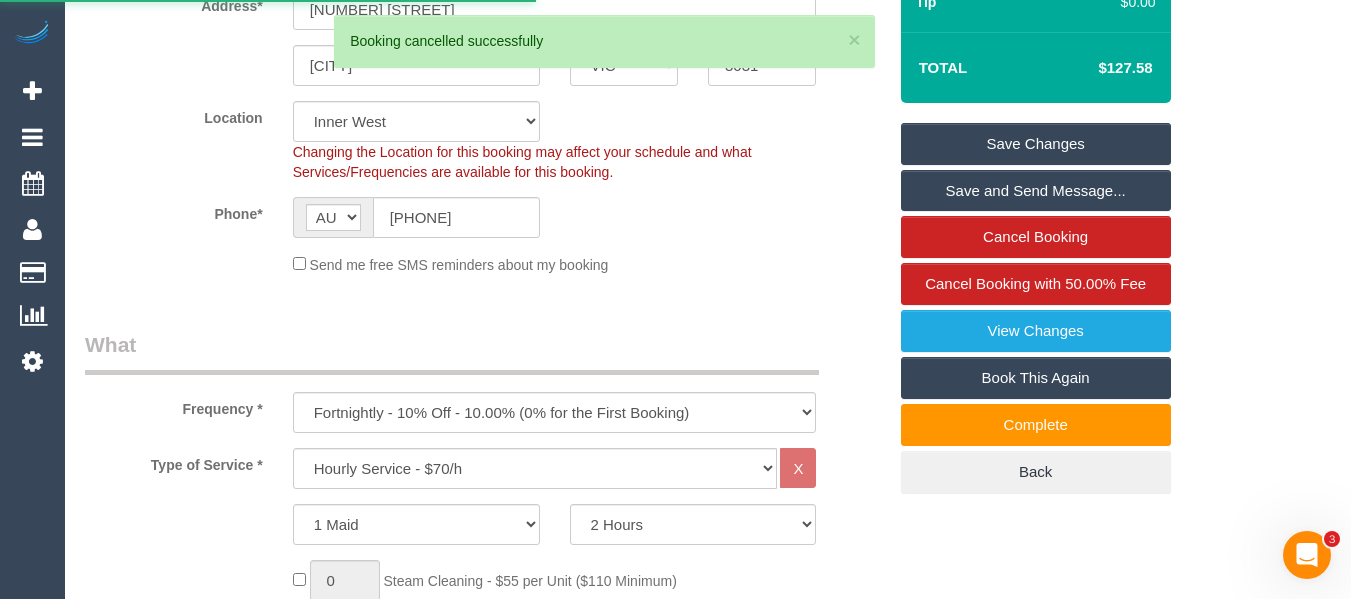 scroll, scrollTop: 0, scrollLeft: 0, axis: both 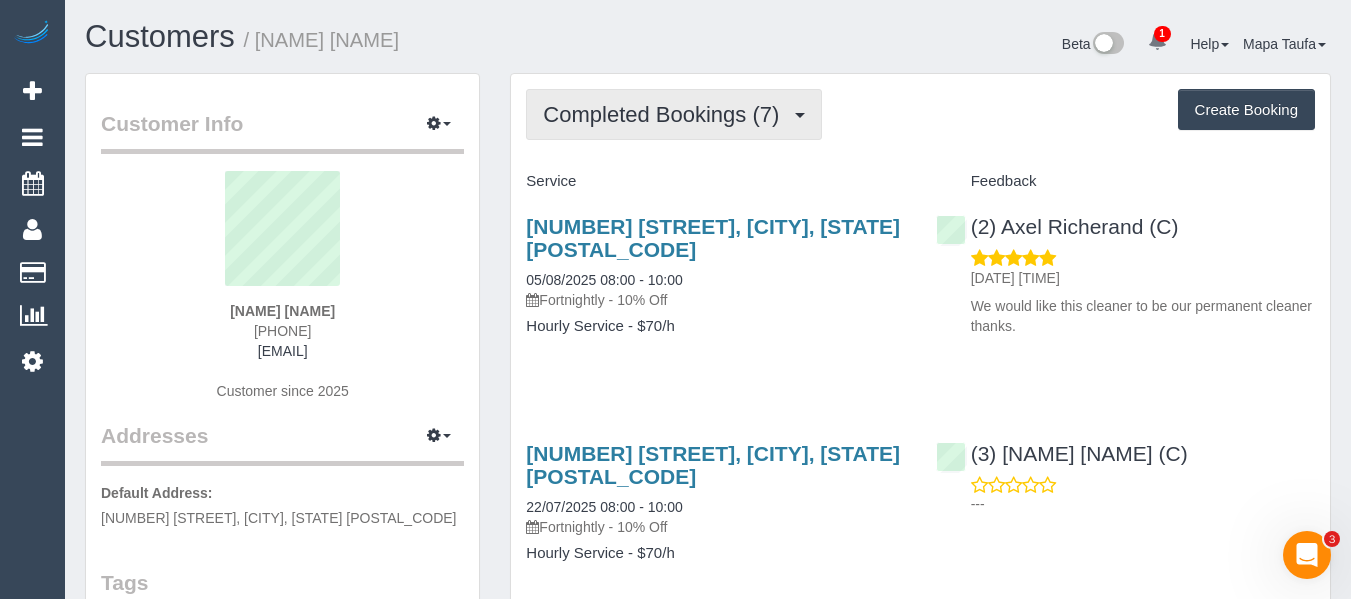 click on "Completed Bookings (7)" at bounding box center (666, 114) 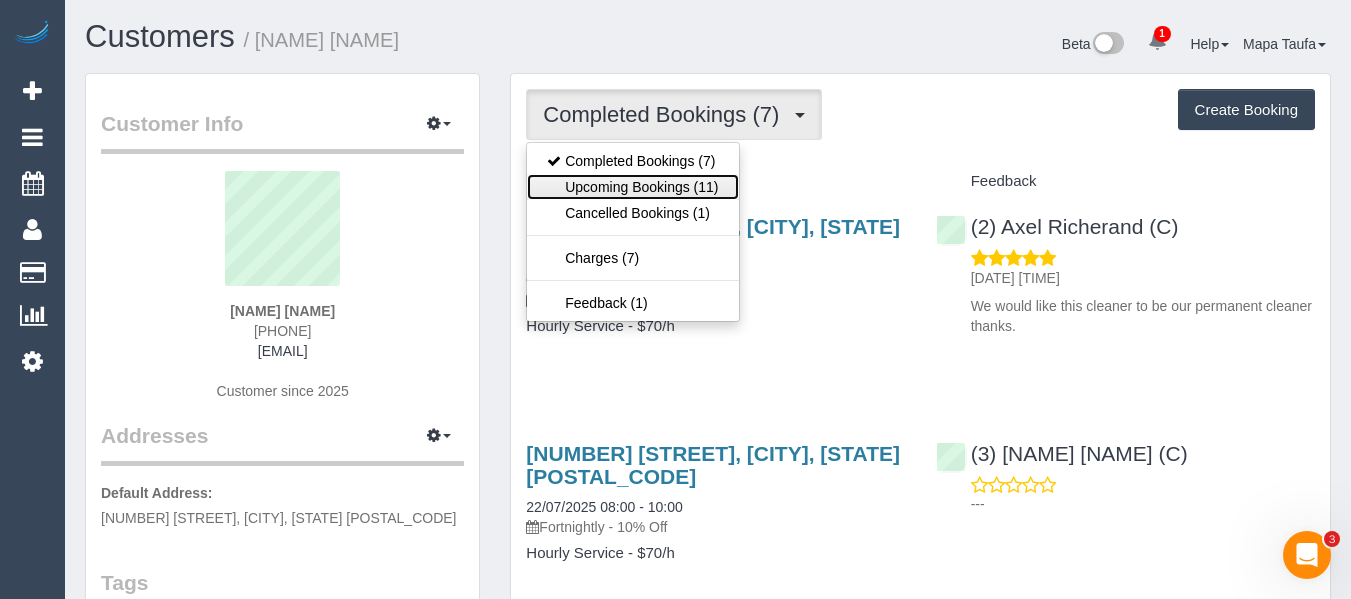 click on "Upcoming Bookings (11)" at bounding box center [632, 187] 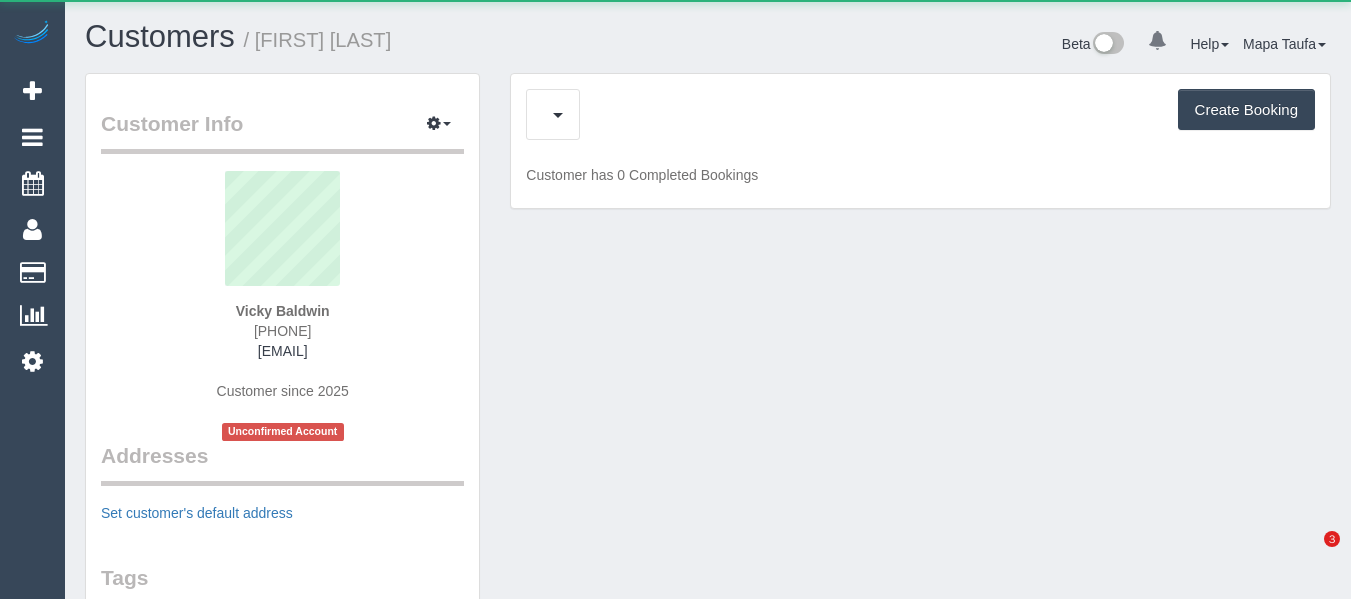 scroll, scrollTop: 0, scrollLeft: 0, axis: both 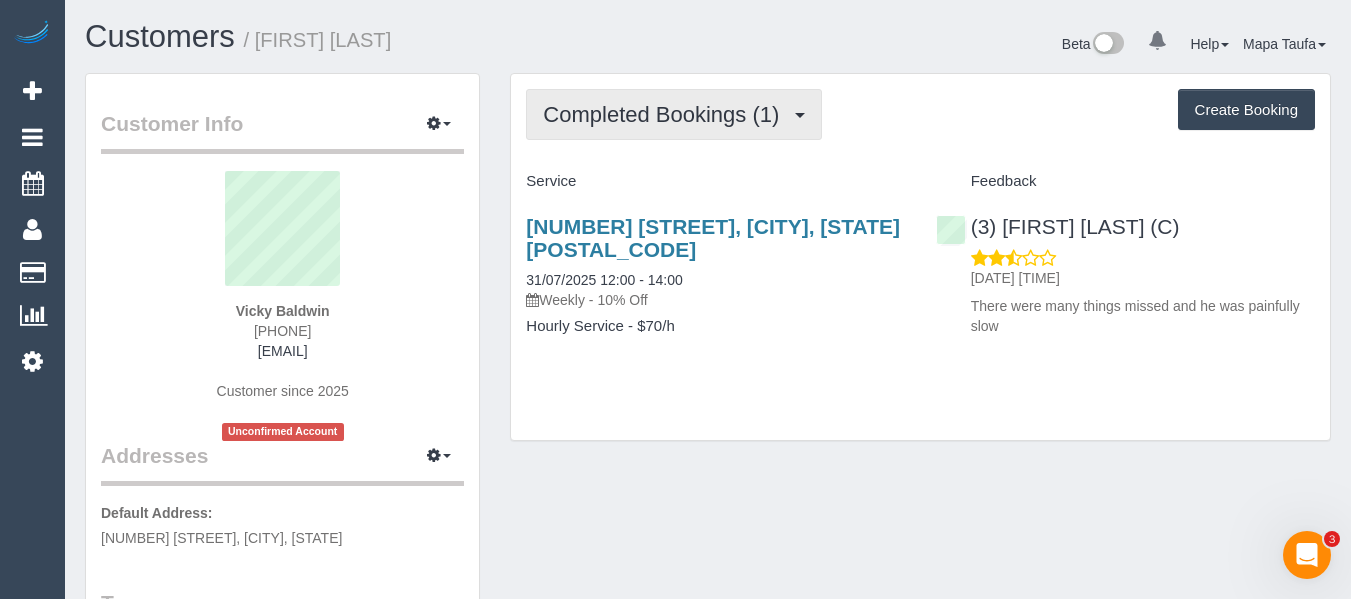 drag, startPoint x: 571, startPoint y: 112, endPoint x: 583, endPoint y: 135, distance: 25.942244 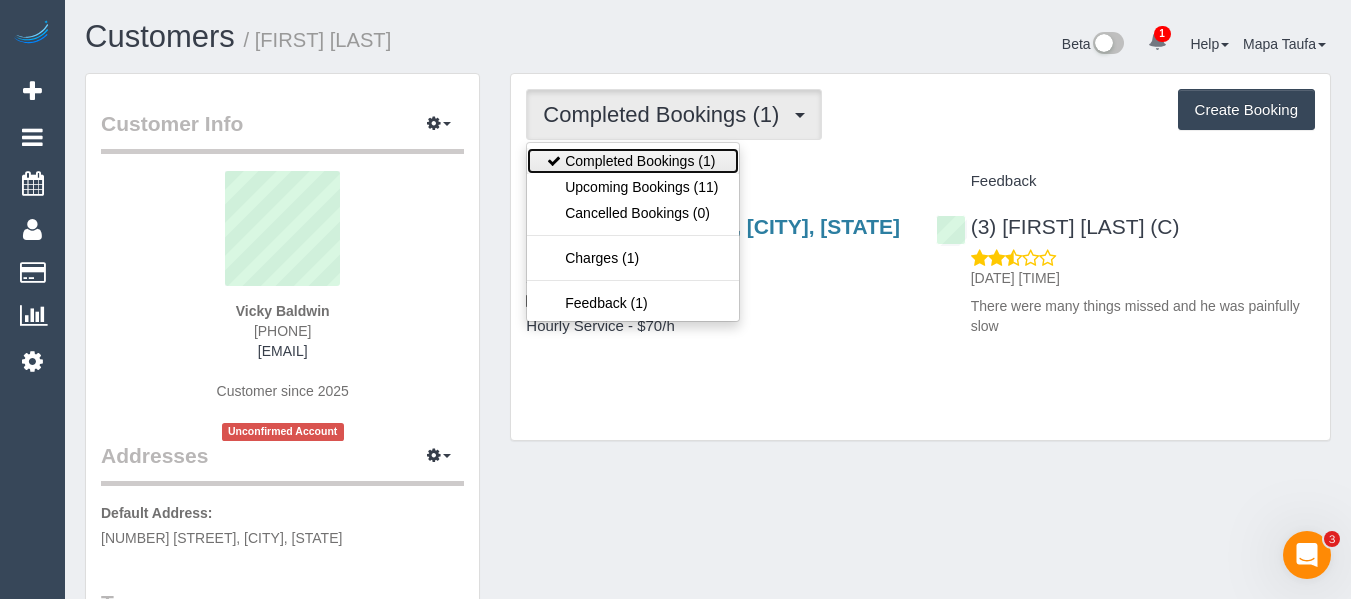 click on "Completed Bookings (1)" at bounding box center [632, 161] 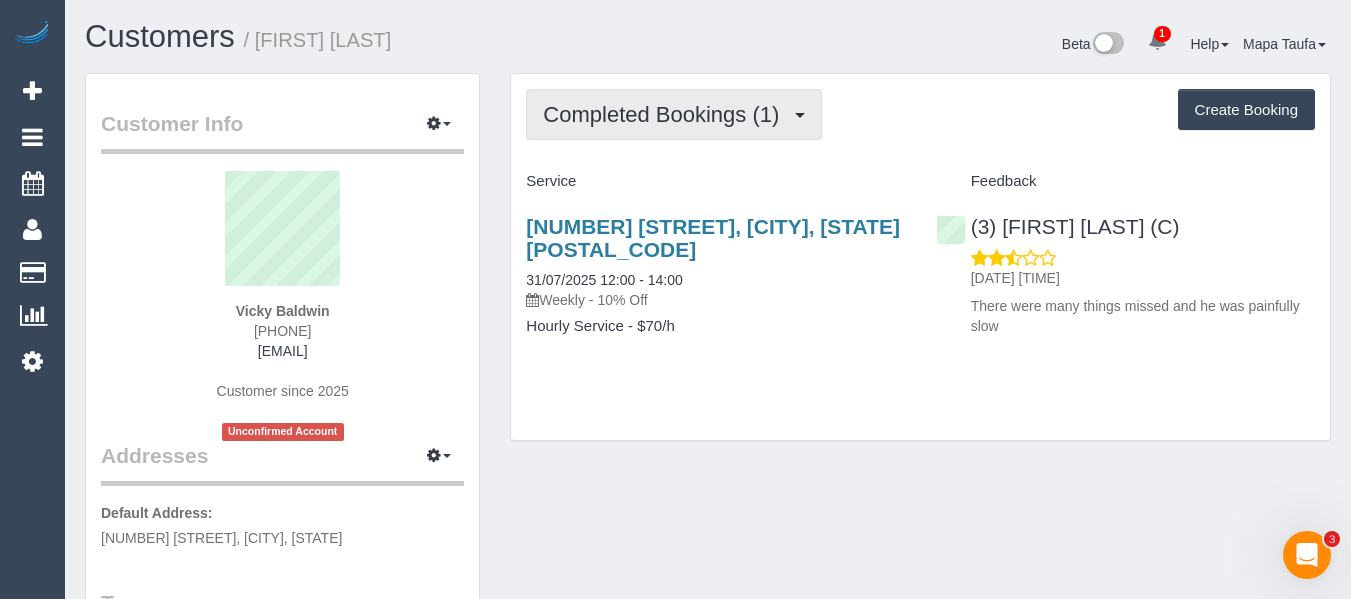 click on "Completed Bookings (1)" at bounding box center (666, 114) 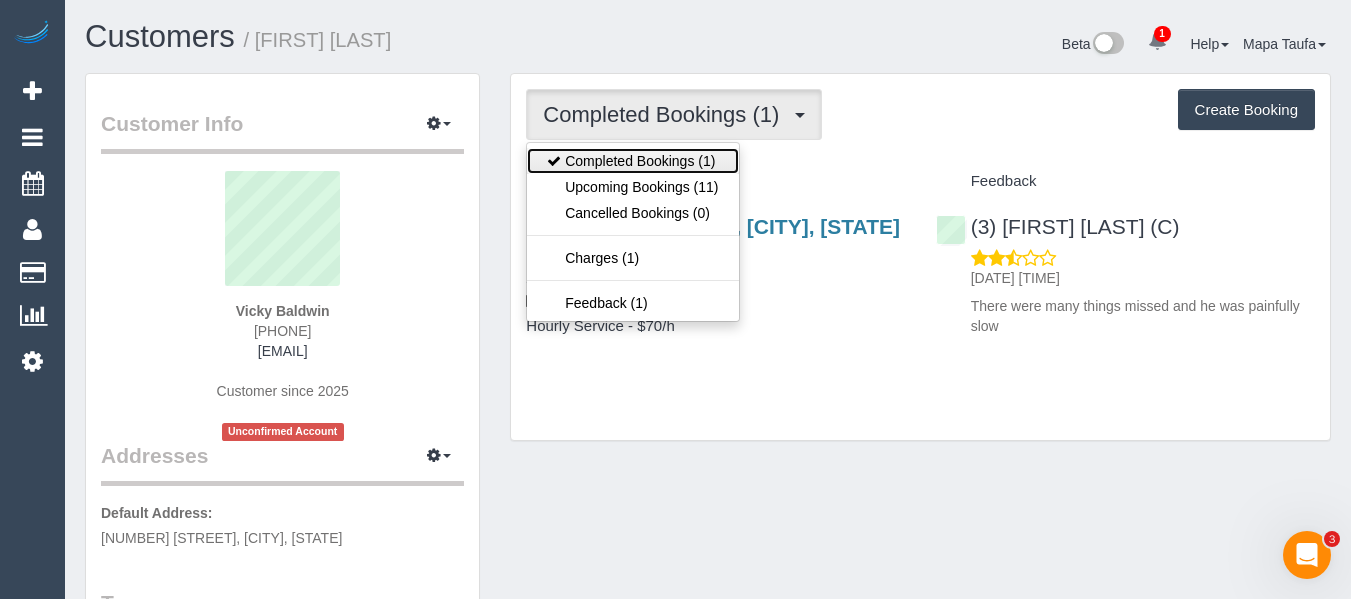 click on "Completed Bookings (1)" at bounding box center [632, 161] 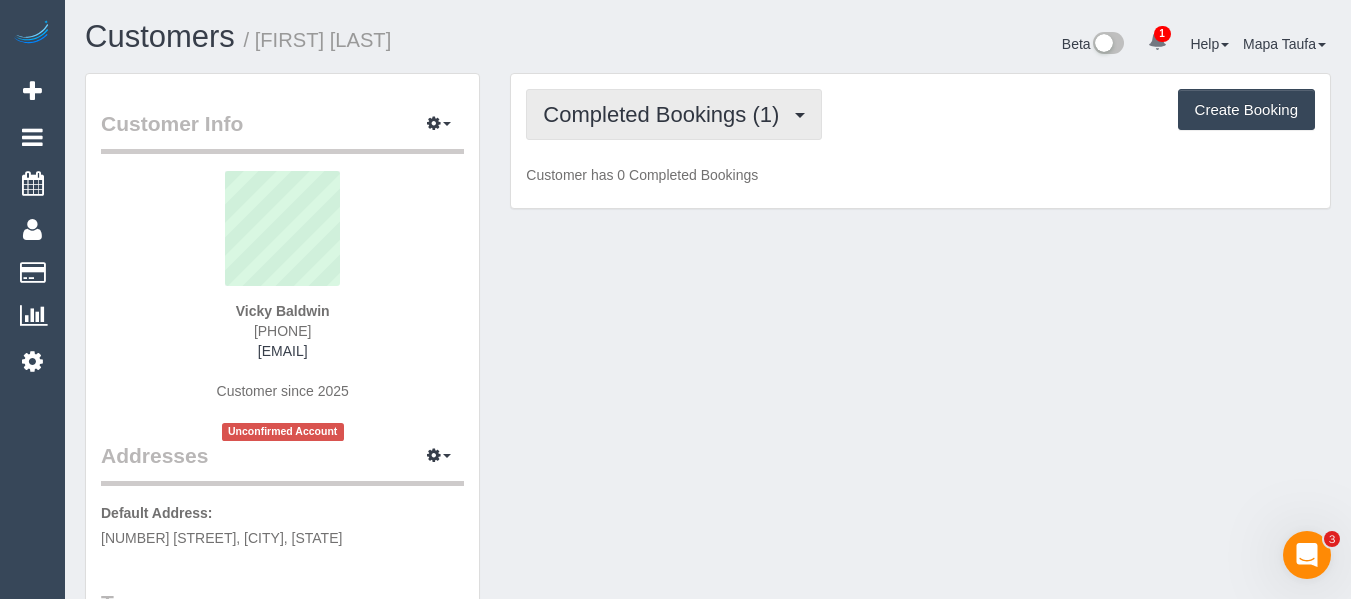drag, startPoint x: 623, startPoint y: 107, endPoint x: 620, endPoint y: 167, distance: 60.074955 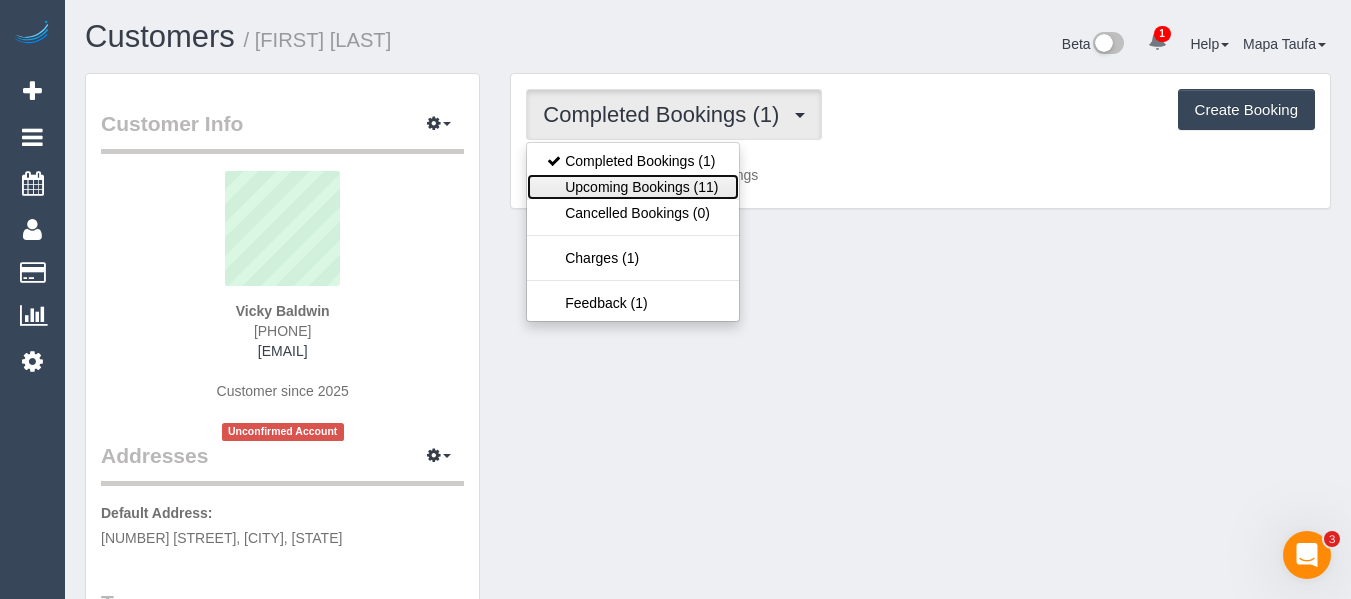click on "Upcoming Bookings (11)" at bounding box center [632, 187] 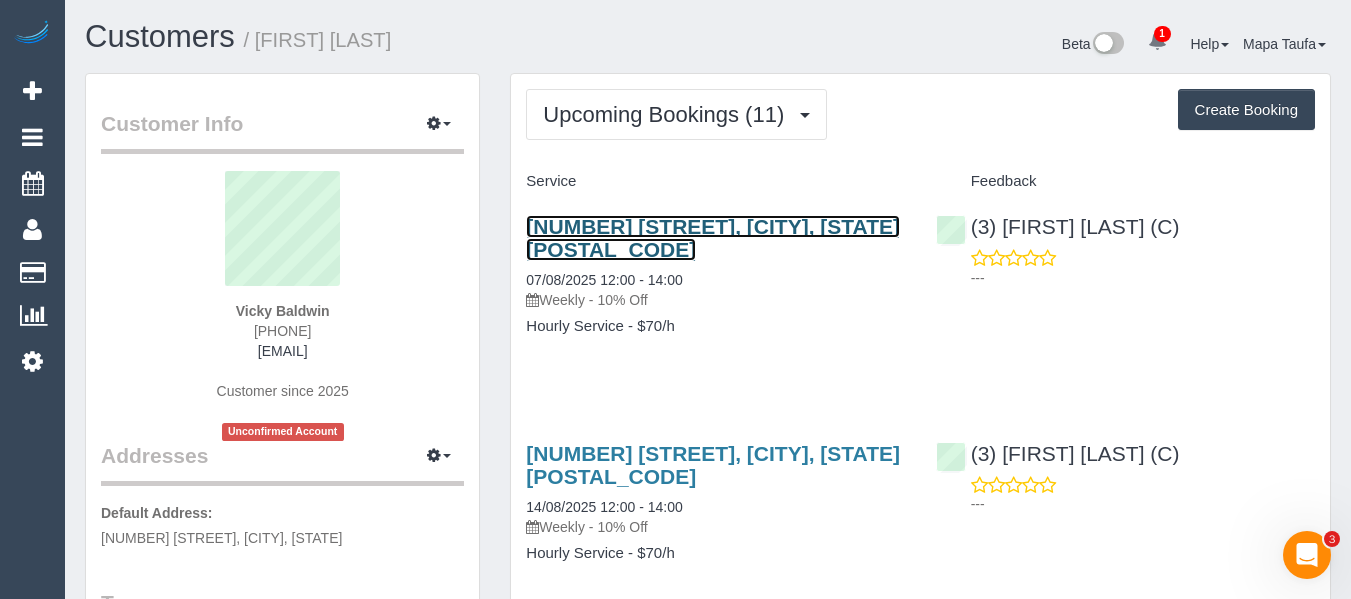 click on "16 Lakeside Drive, Lower Plenty, VIC 3093" at bounding box center [713, 238] 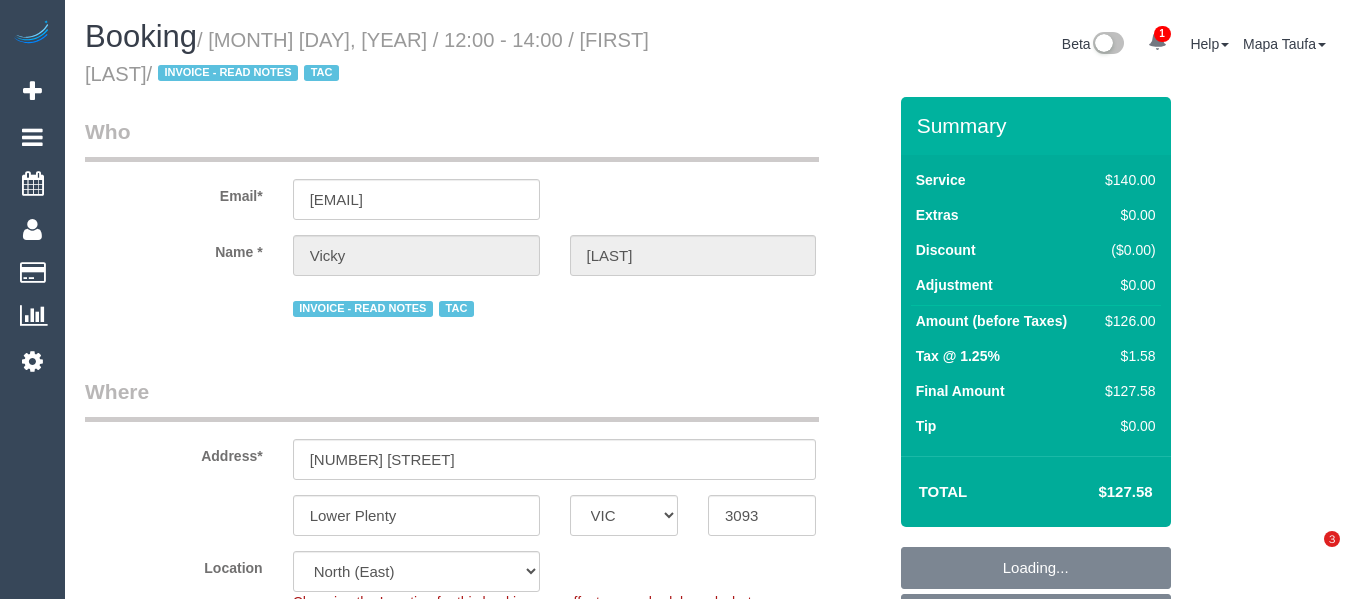 select on "VIC" 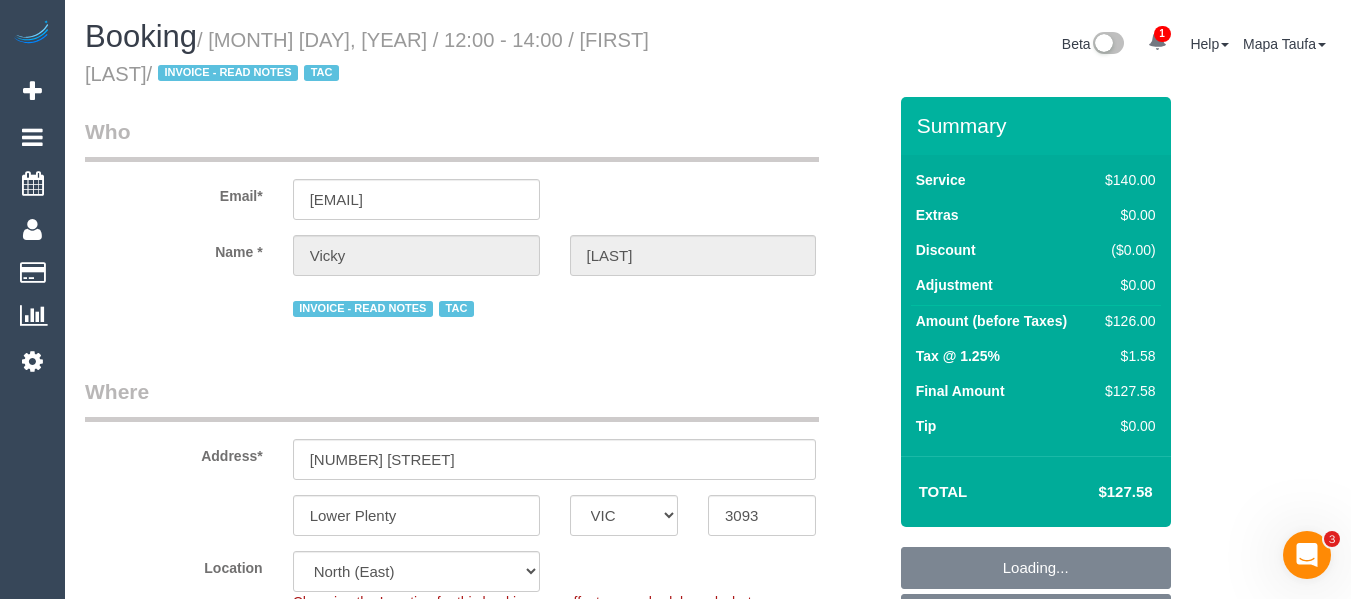scroll, scrollTop: 0, scrollLeft: 0, axis: both 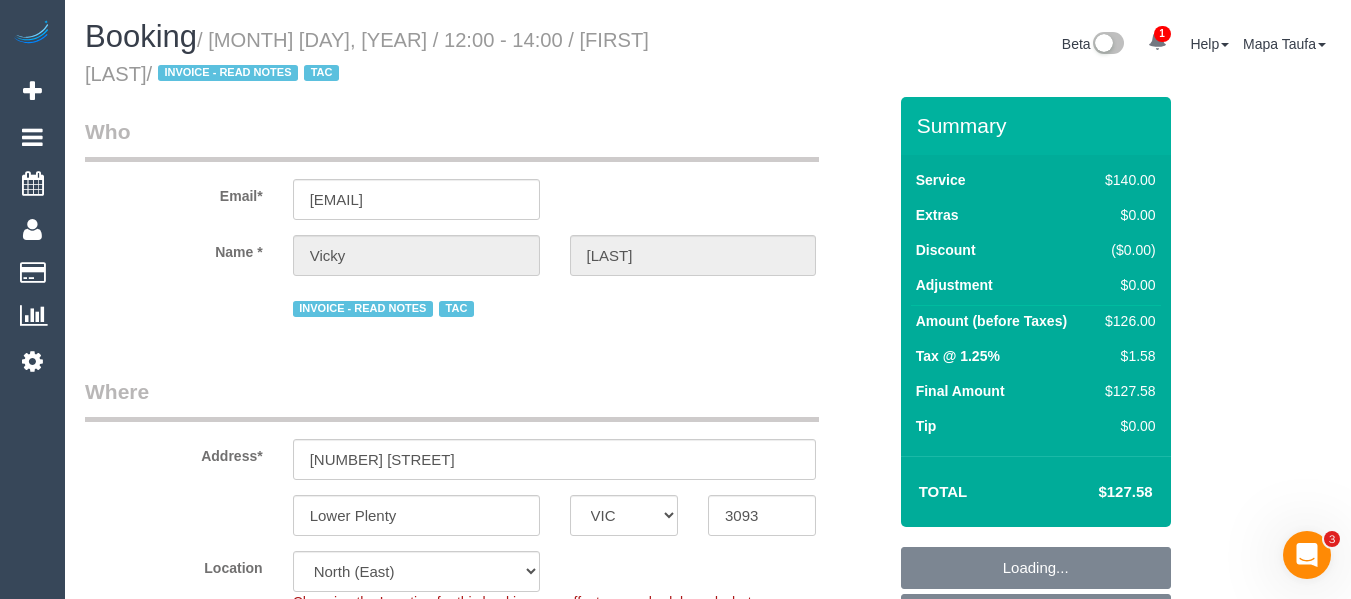 select on "number:27" 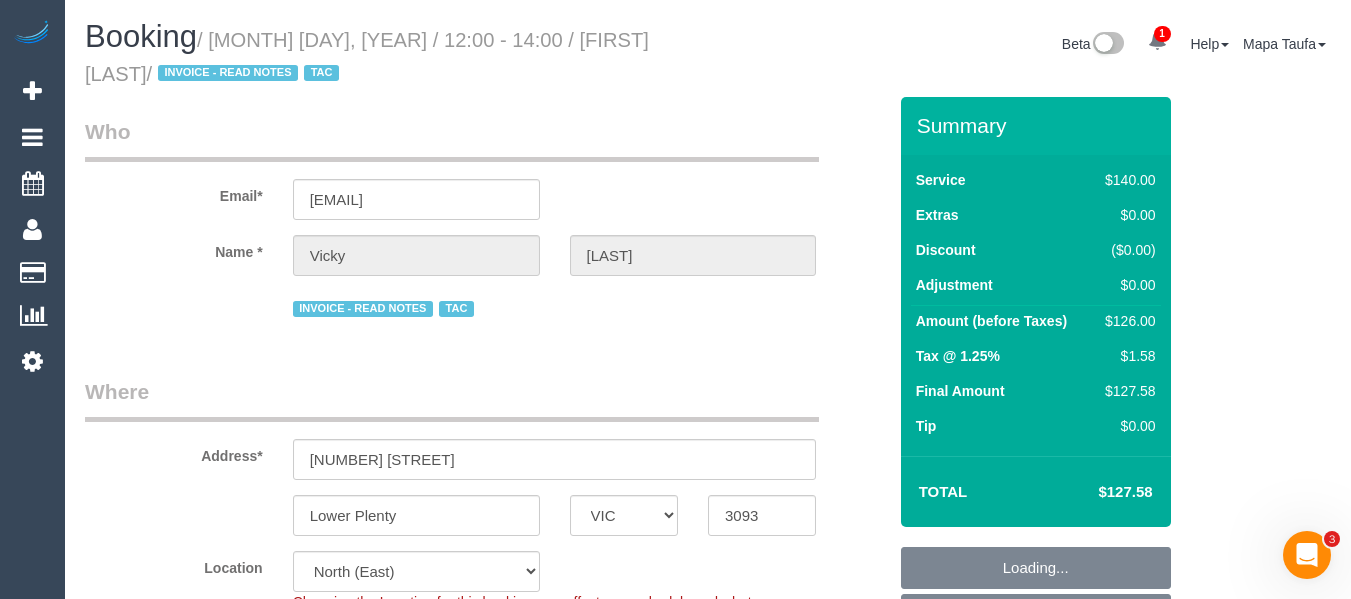 select on "number:16" 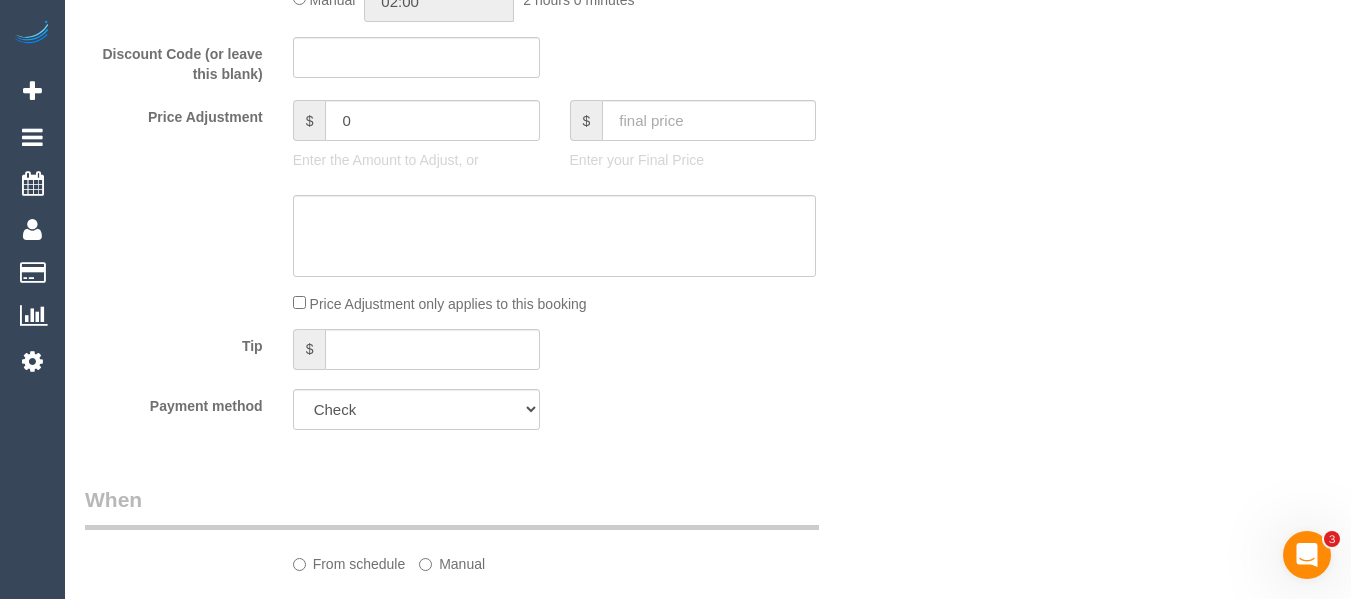 select on "spot1" 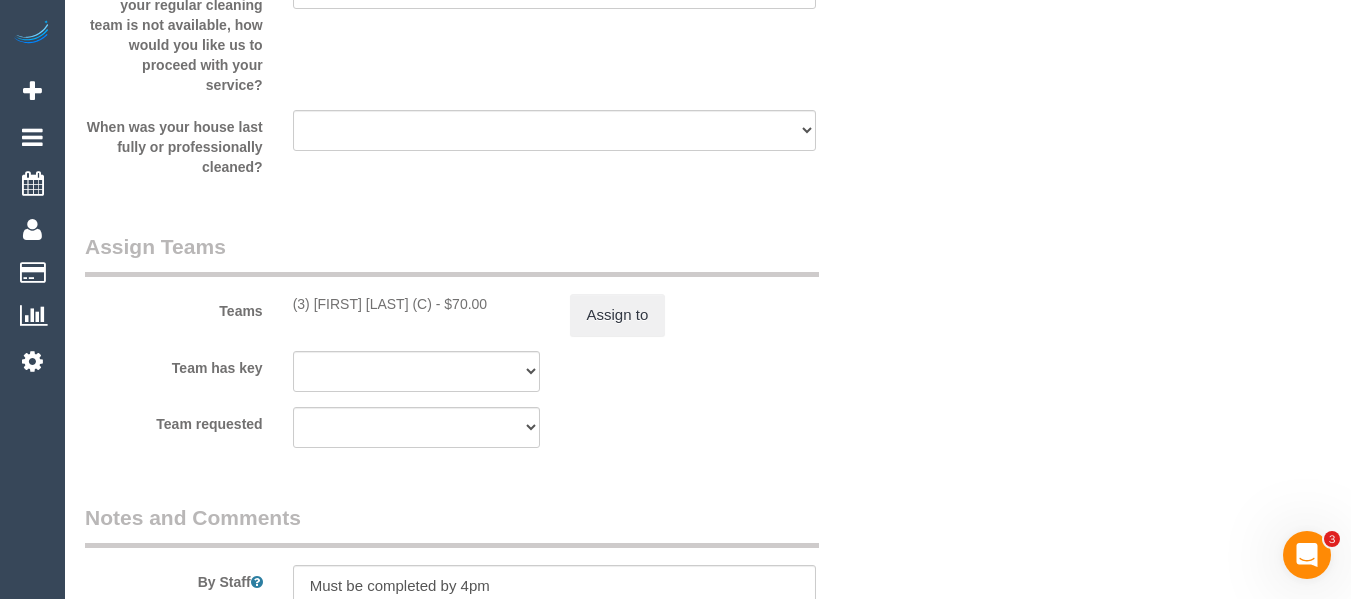scroll, scrollTop: 3230, scrollLeft: 0, axis: vertical 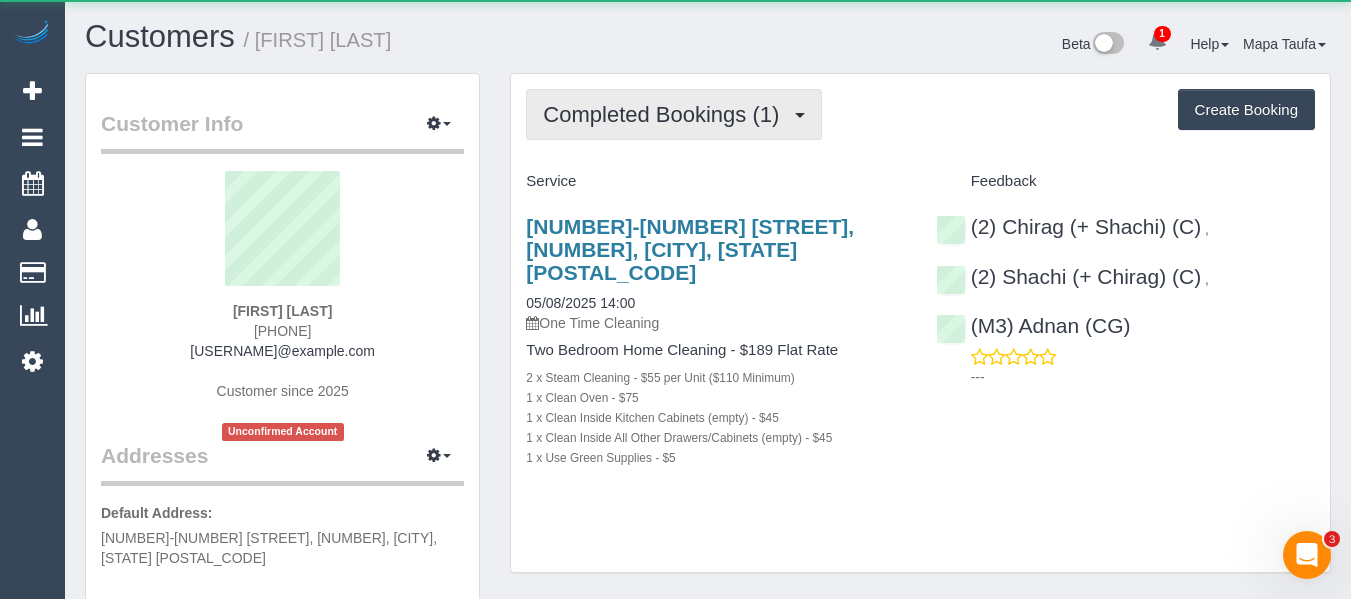 click on "Completed Bookings (1)" at bounding box center [666, 114] 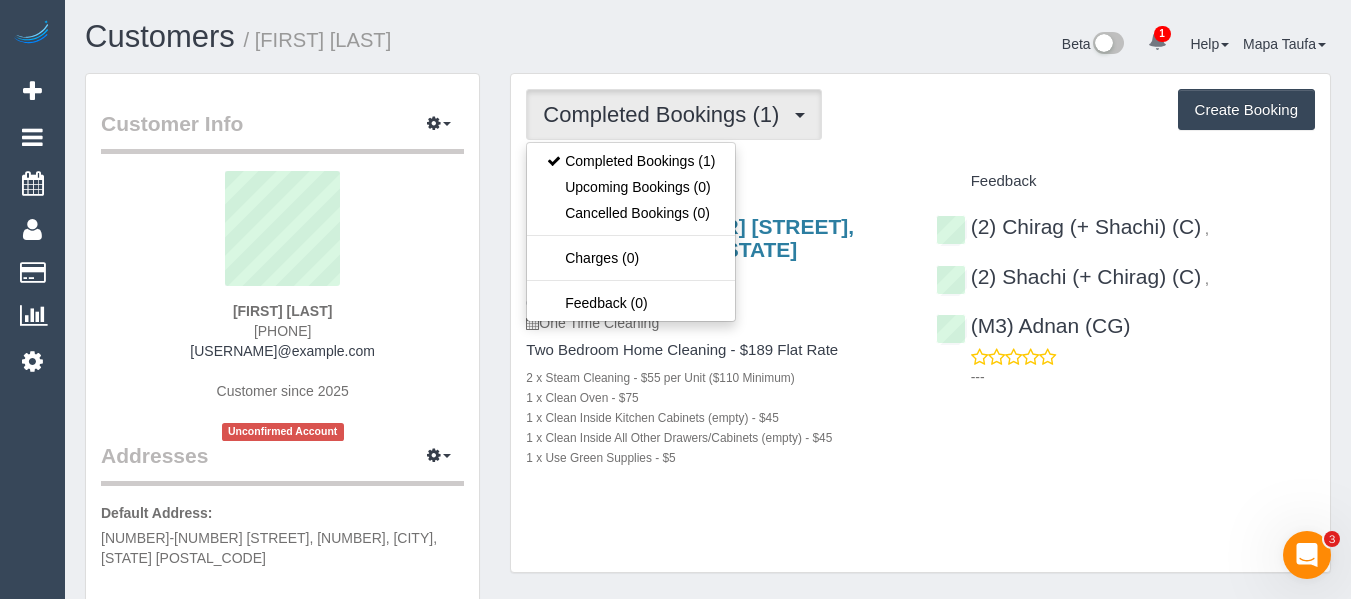 click on "Service" at bounding box center (715, 182) 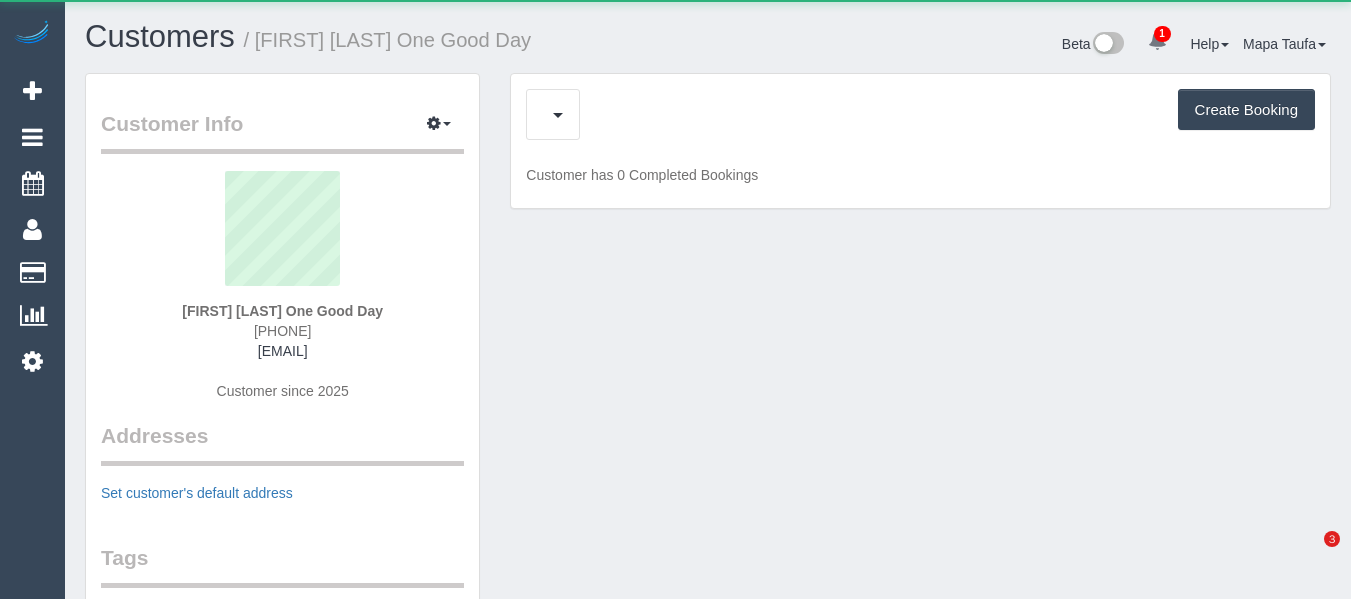 scroll, scrollTop: 0, scrollLeft: 0, axis: both 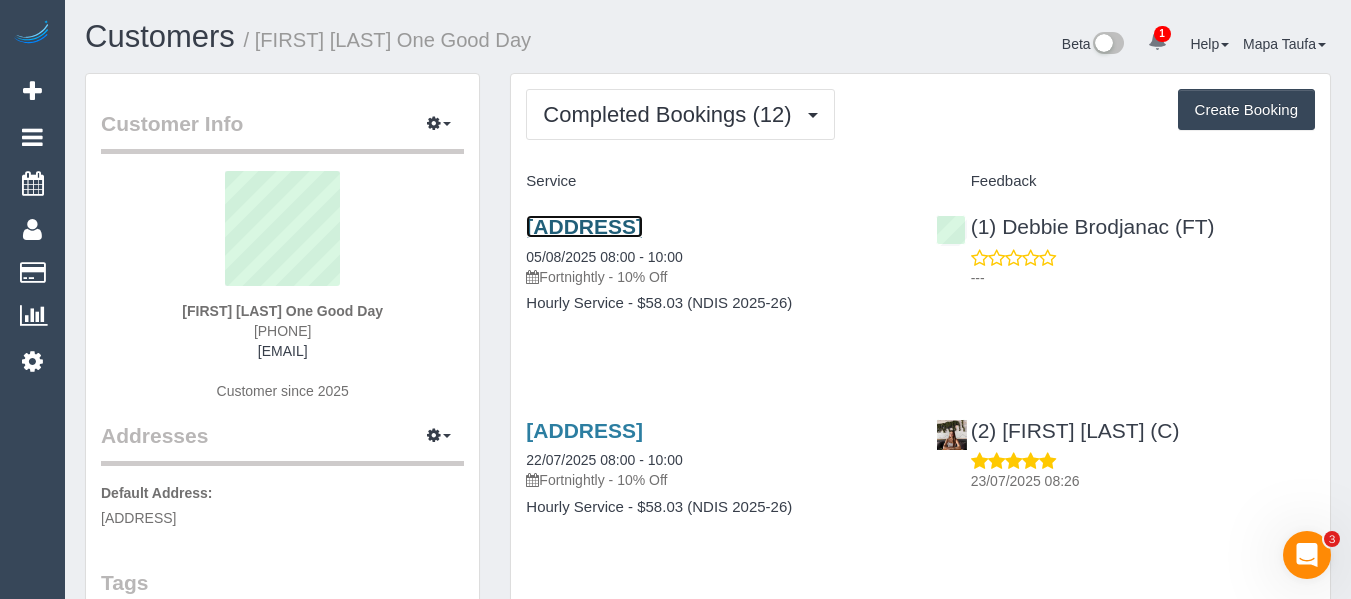 click on "126 The Parade, Ascot Vale, VIC 3032" at bounding box center [584, 226] 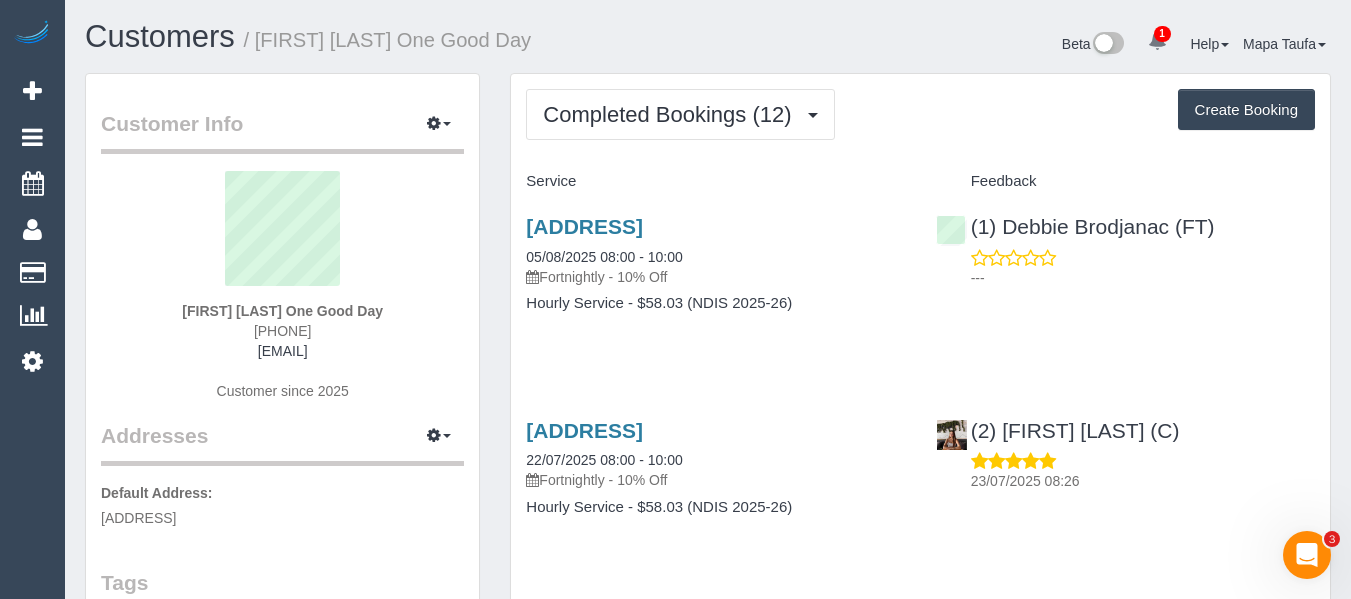 click on "Completed Bookings (12)
Completed Bookings (12)
Upcoming Bookings (22)
Cancelled Bookings (1)
Charges (11)
Feedback (11)
Create Booking
Service
Feedback" at bounding box center [920, 1365] 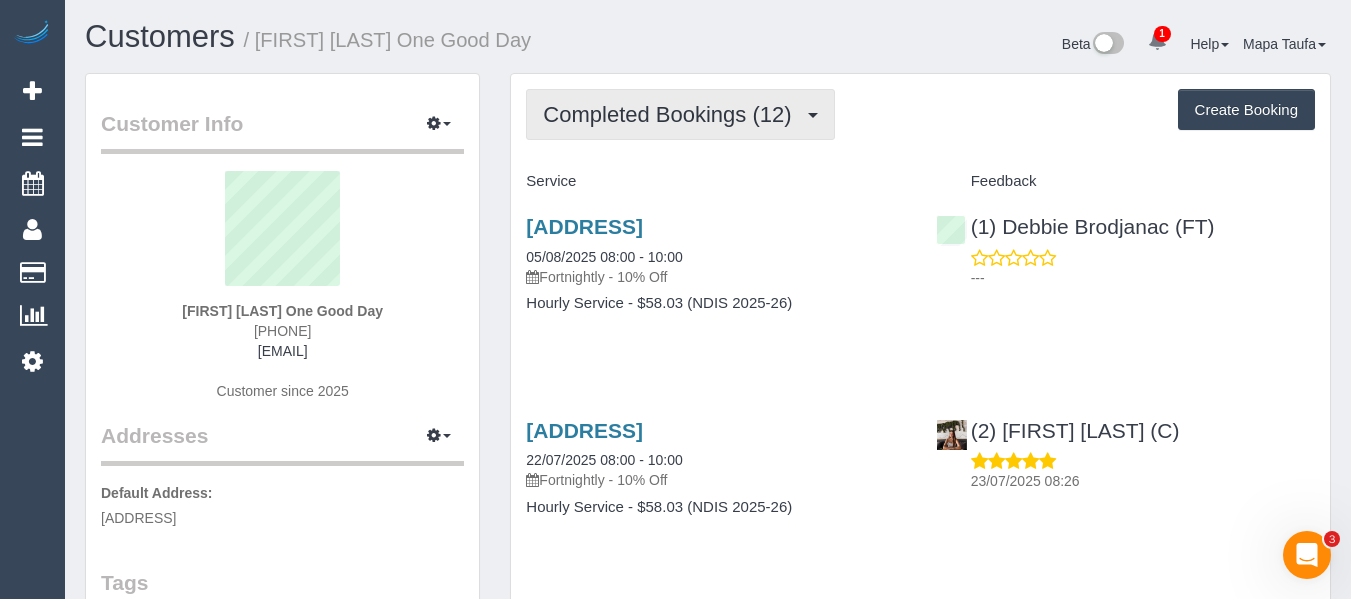 click on "Completed Bookings (12)" at bounding box center (672, 114) 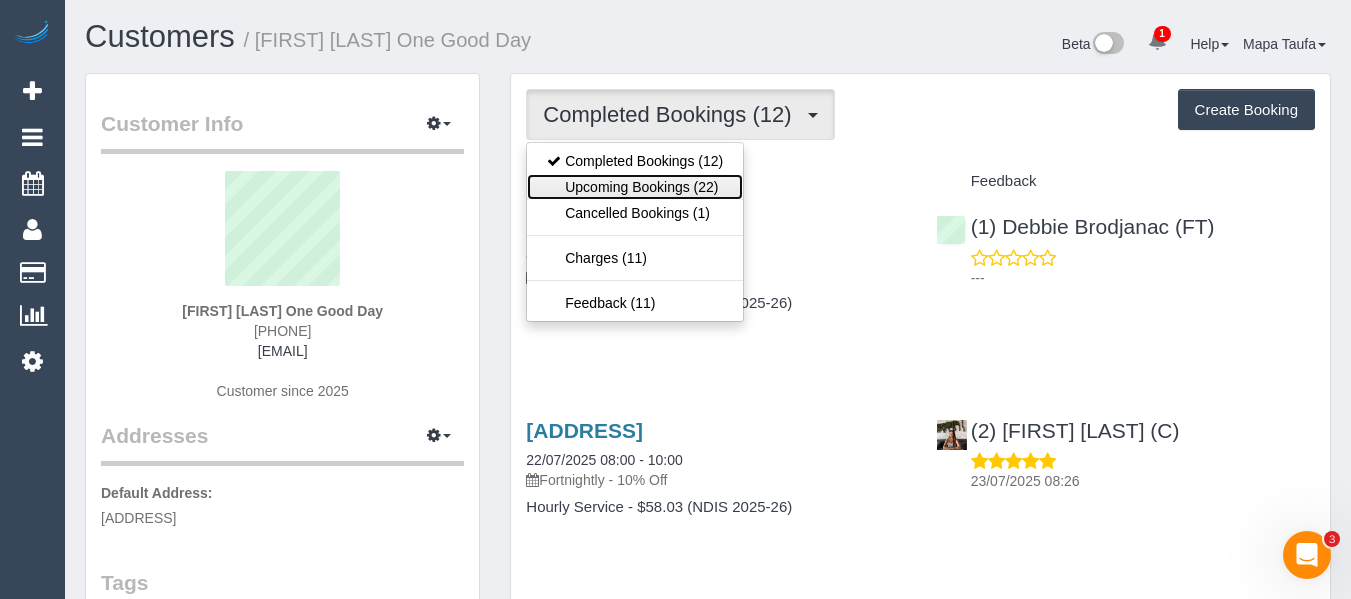 click on "Upcoming Bookings (22)" at bounding box center [635, 187] 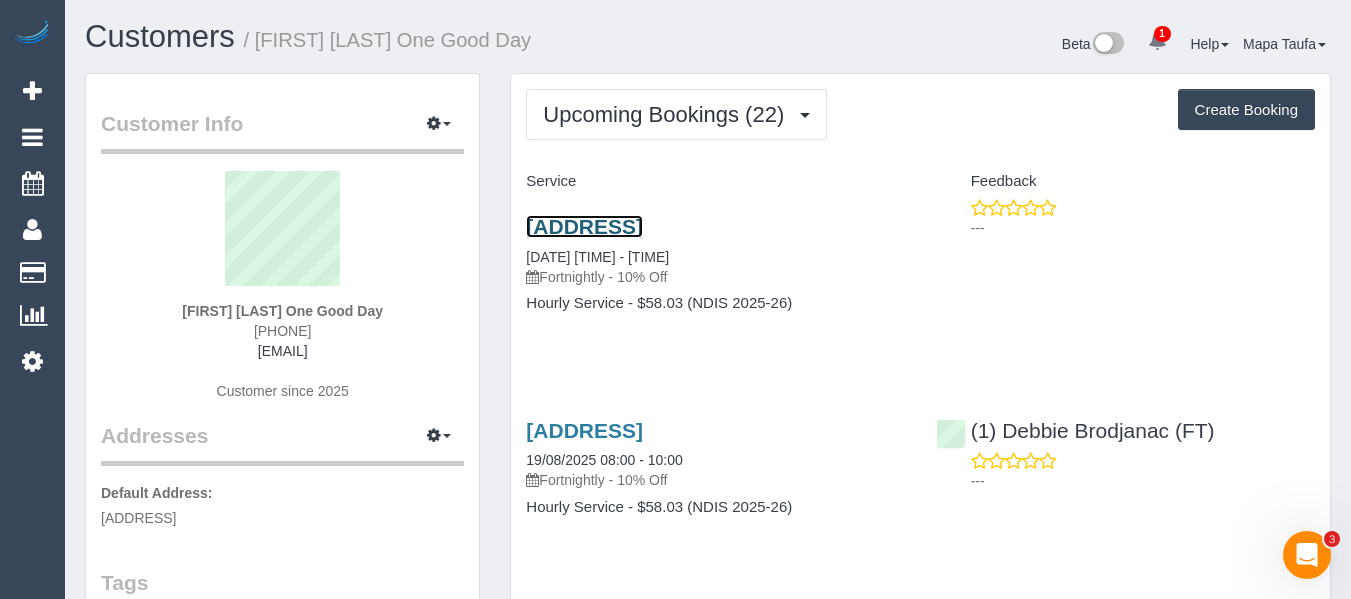 click on "126 The Parade, Ascot Vale, VIC 3032" at bounding box center [584, 226] 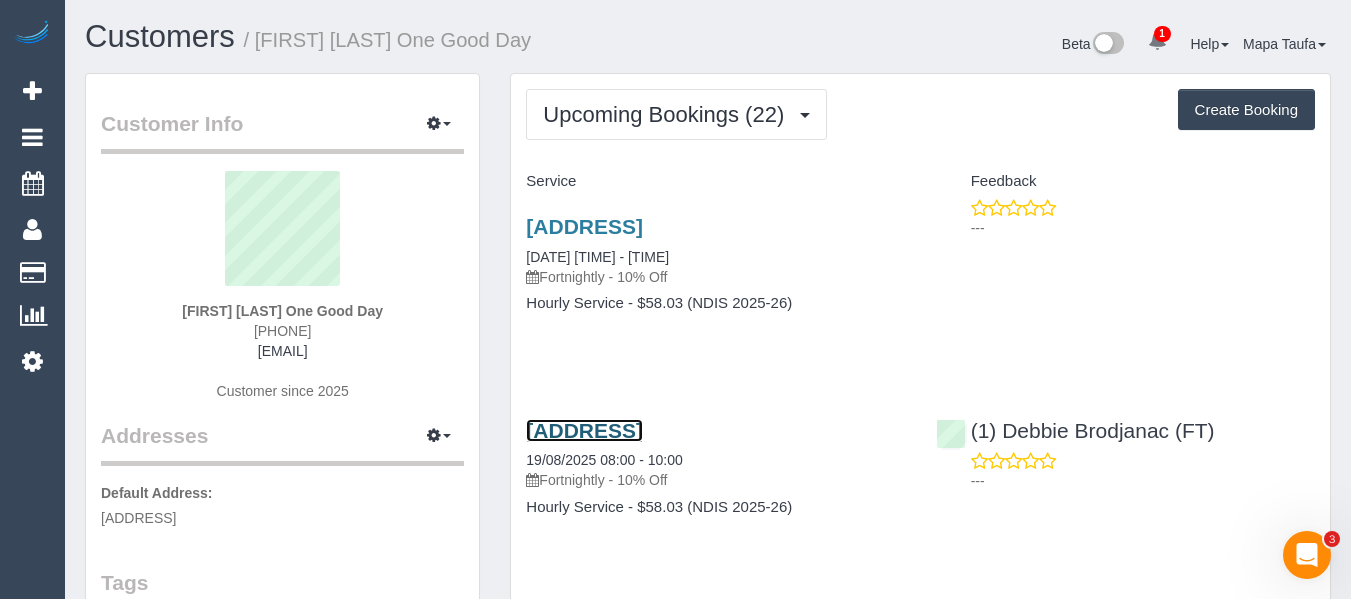 click on "126 The Parade, Ascot Vale, VIC 3032" at bounding box center [584, 430] 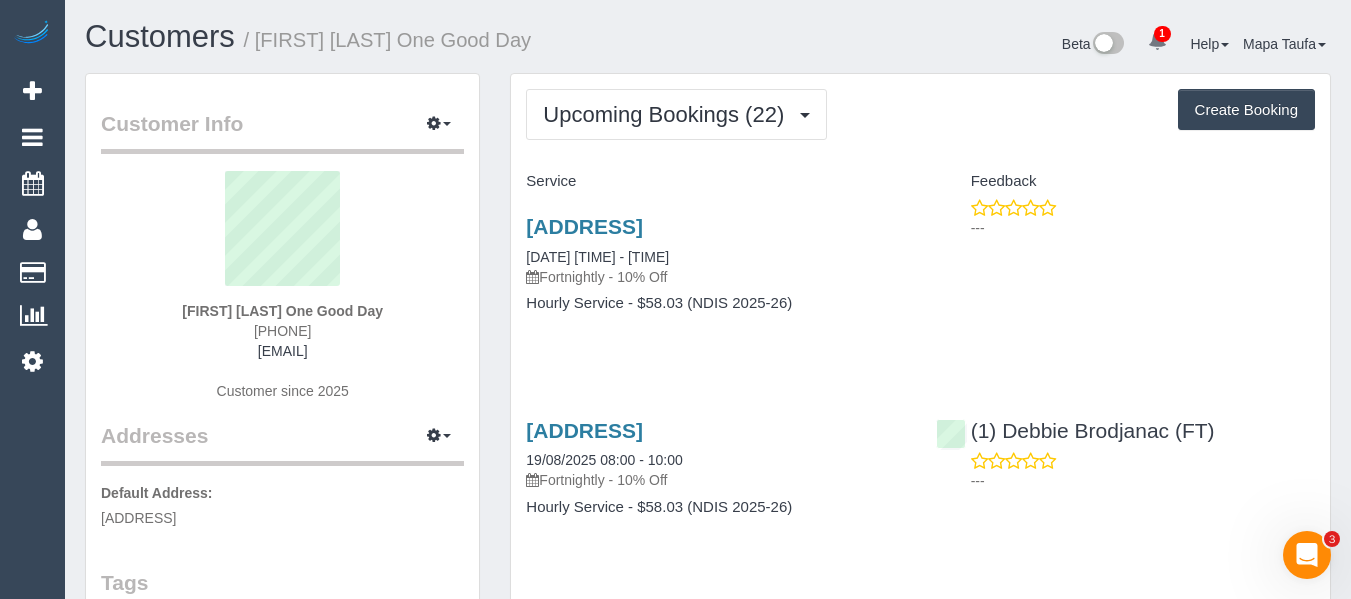 drag, startPoint x: 338, startPoint y: 332, endPoint x: 216, endPoint y: 341, distance: 122.33152 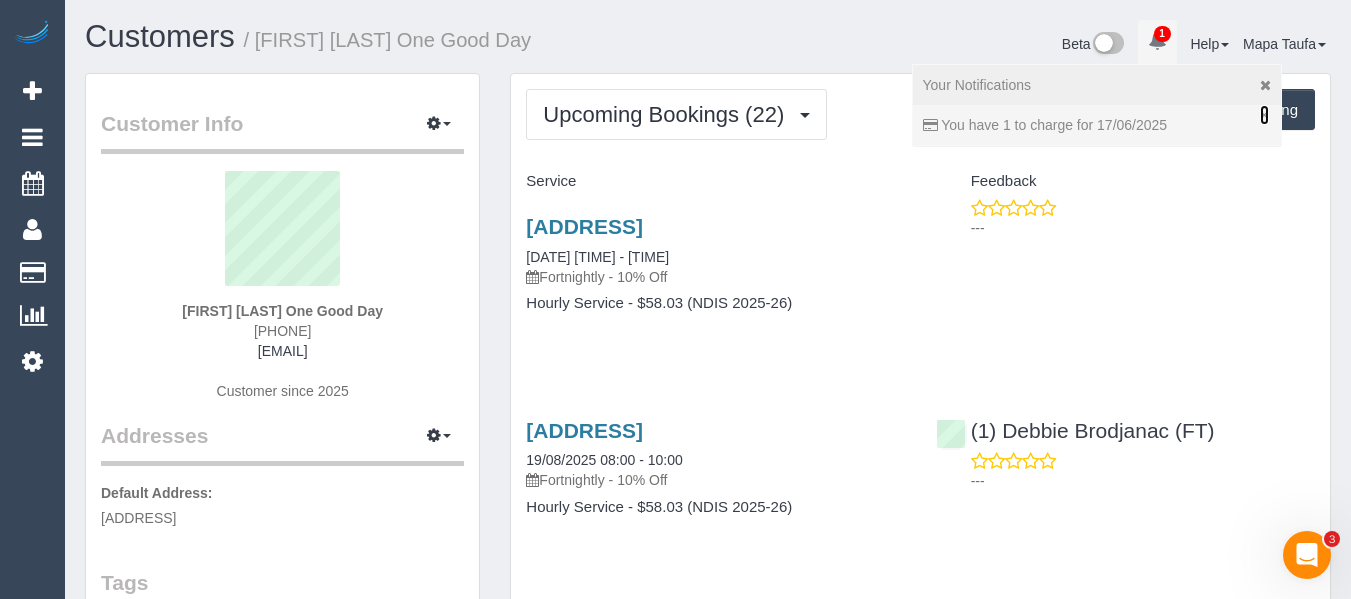 click on "×" at bounding box center (1264, 115) 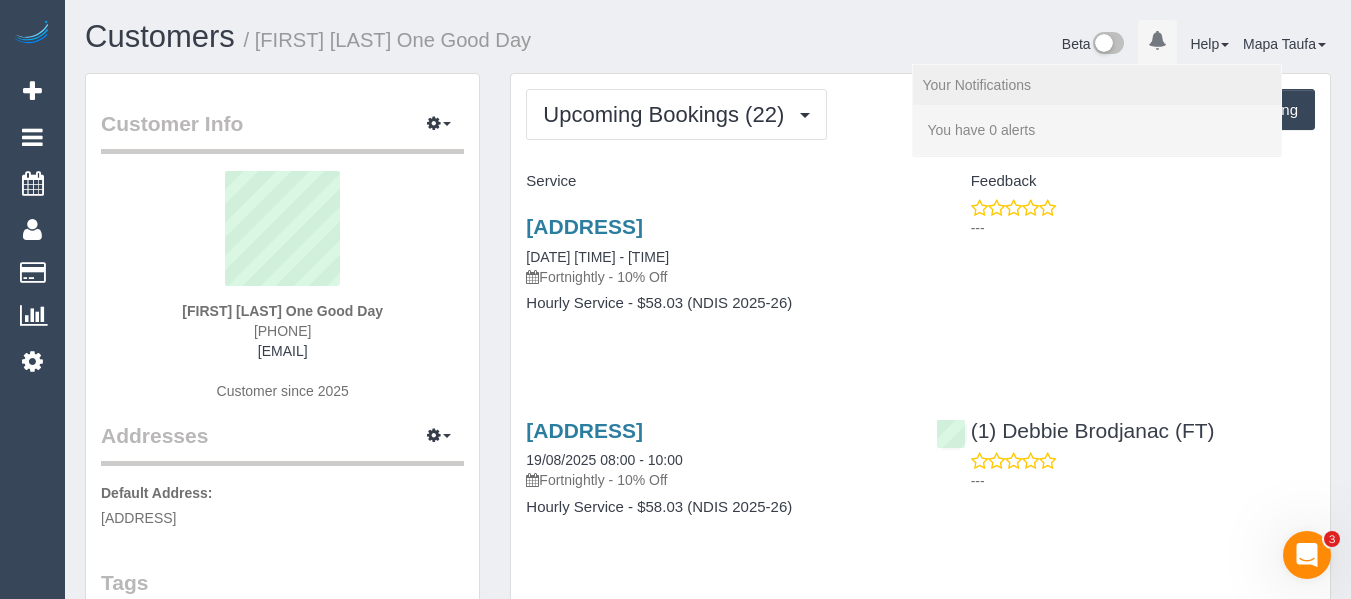 click on "Beta
0
Your Notifications
You have 0 alerts
Help
Help Docs
Take a Tour
Contact Support
Mapa Taufa
My Account
Change Password
Email Preferences
Community
Log Out" at bounding box center [1027, 46] 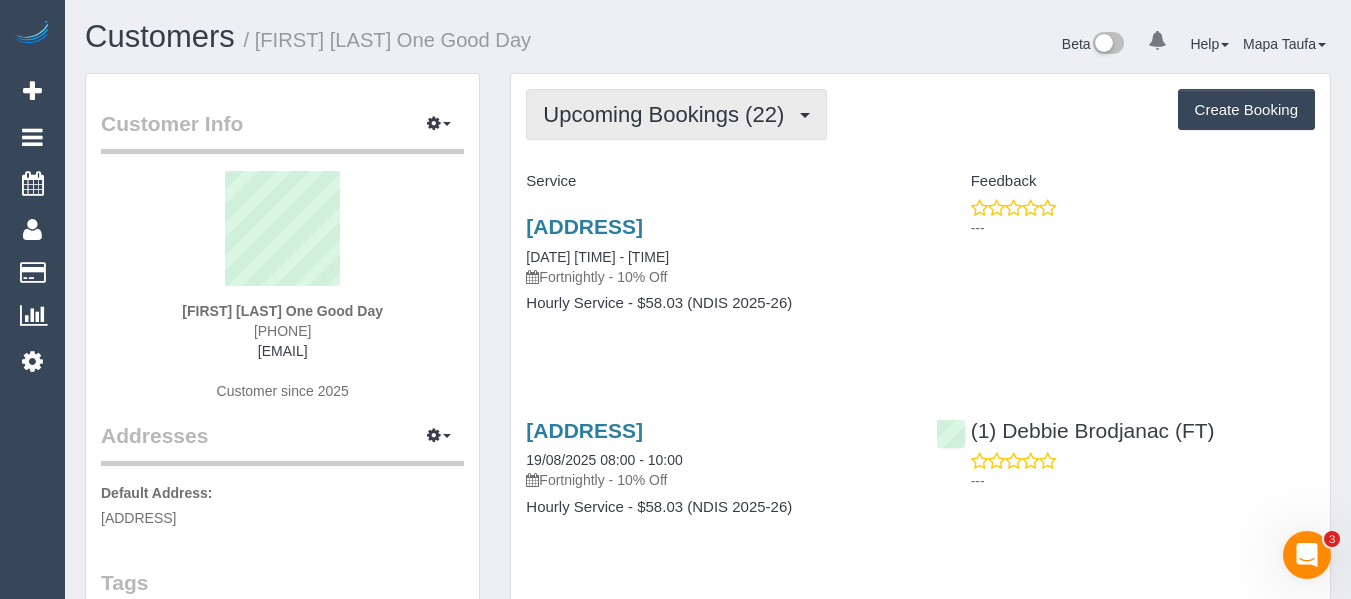 click on "Upcoming Bookings (22)" at bounding box center (668, 114) 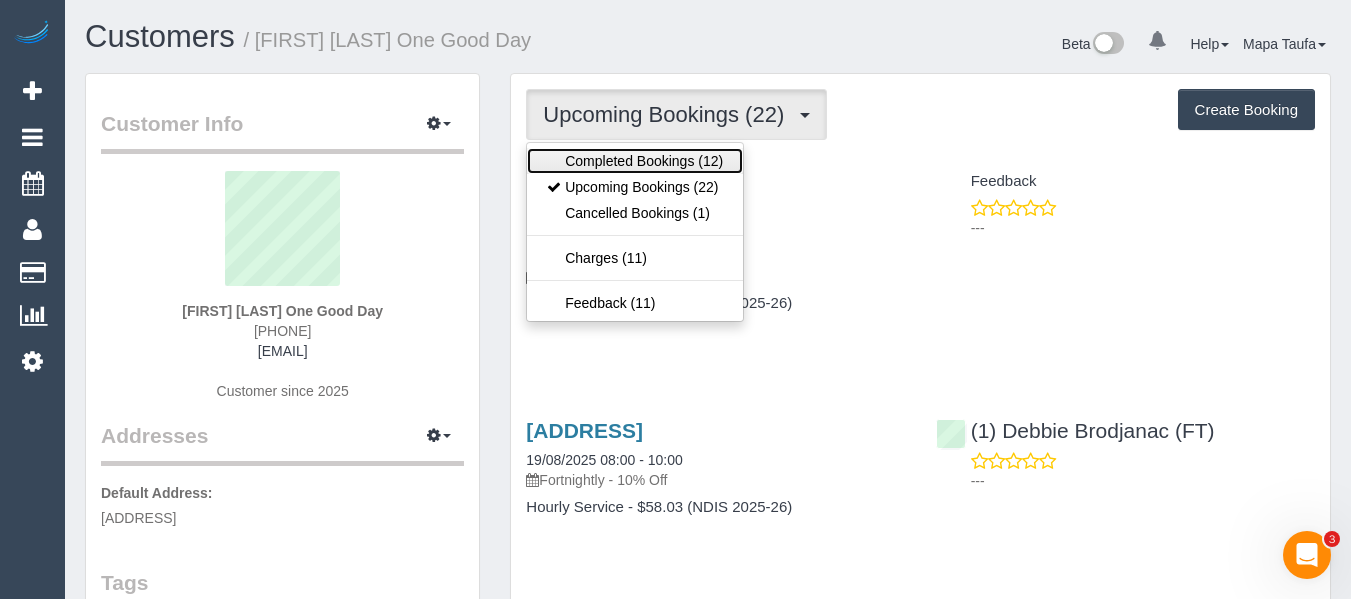click on "Completed Bookings (12)" at bounding box center [635, 161] 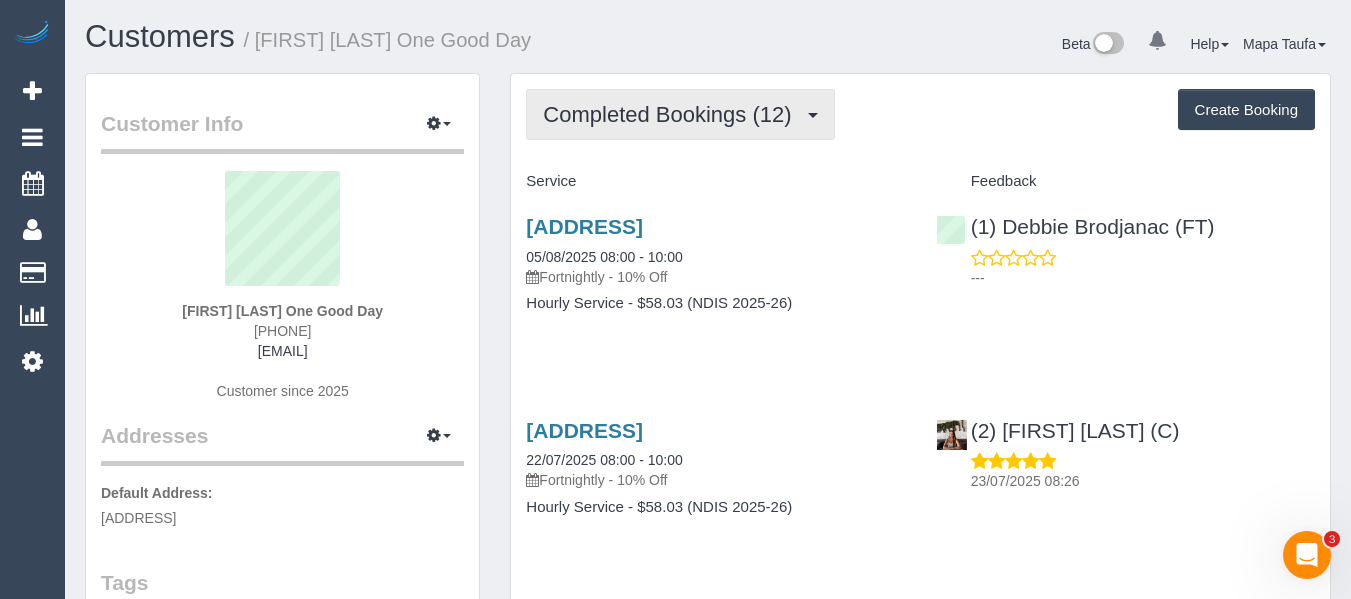 drag, startPoint x: 588, startPoint y: 74, endPoint x: 590, endPoint y: 96, distance: 22.090721 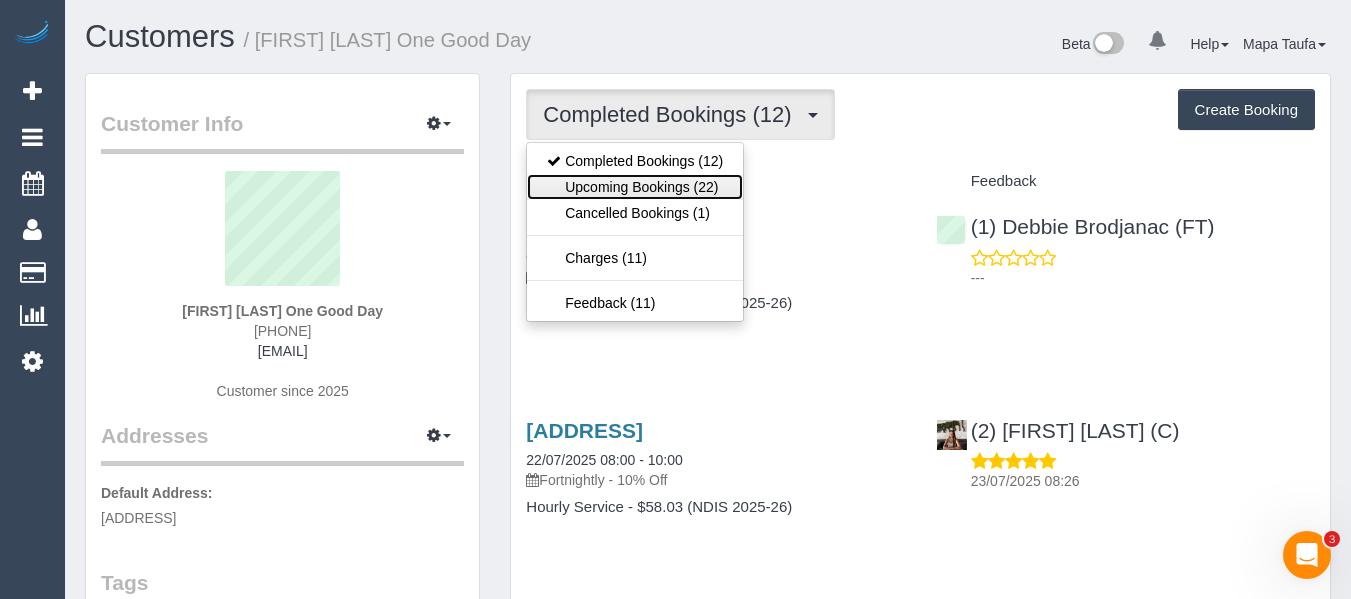 drag, startPoint x: 594, startPoint y: 193, endPoint x: 484, endPoint y: 14, distance: 210.0976 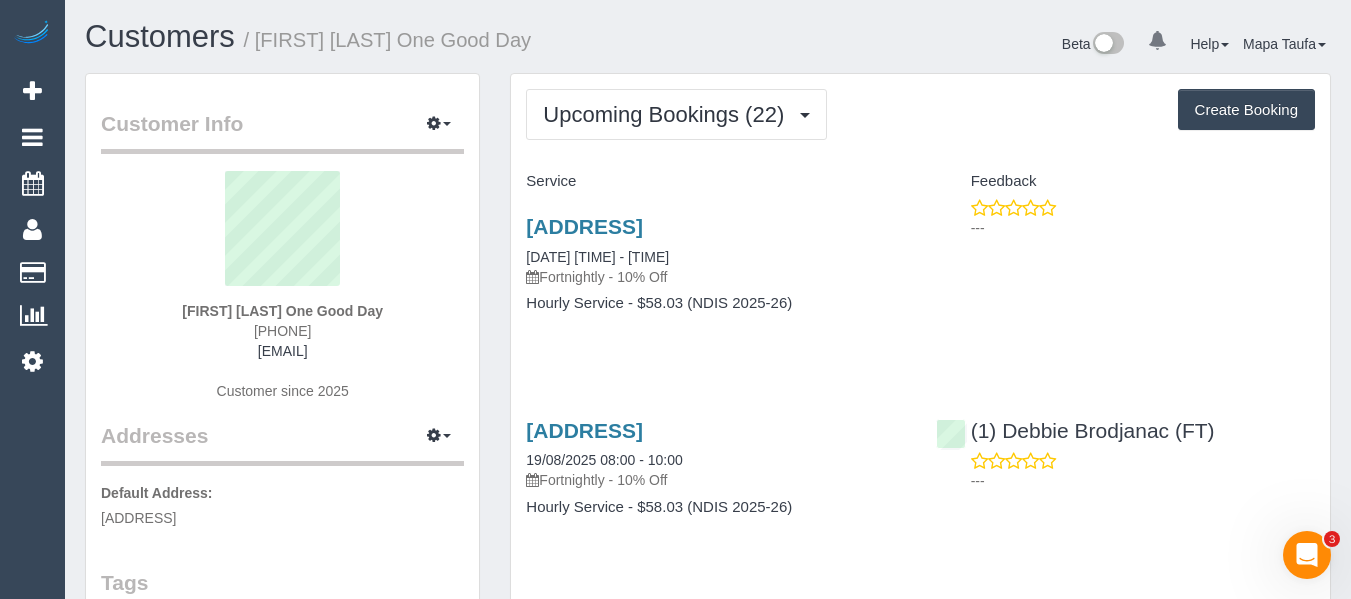 click on "Customers
/ Nina Mikosza One Good Day" at bounding box center (389, 37) 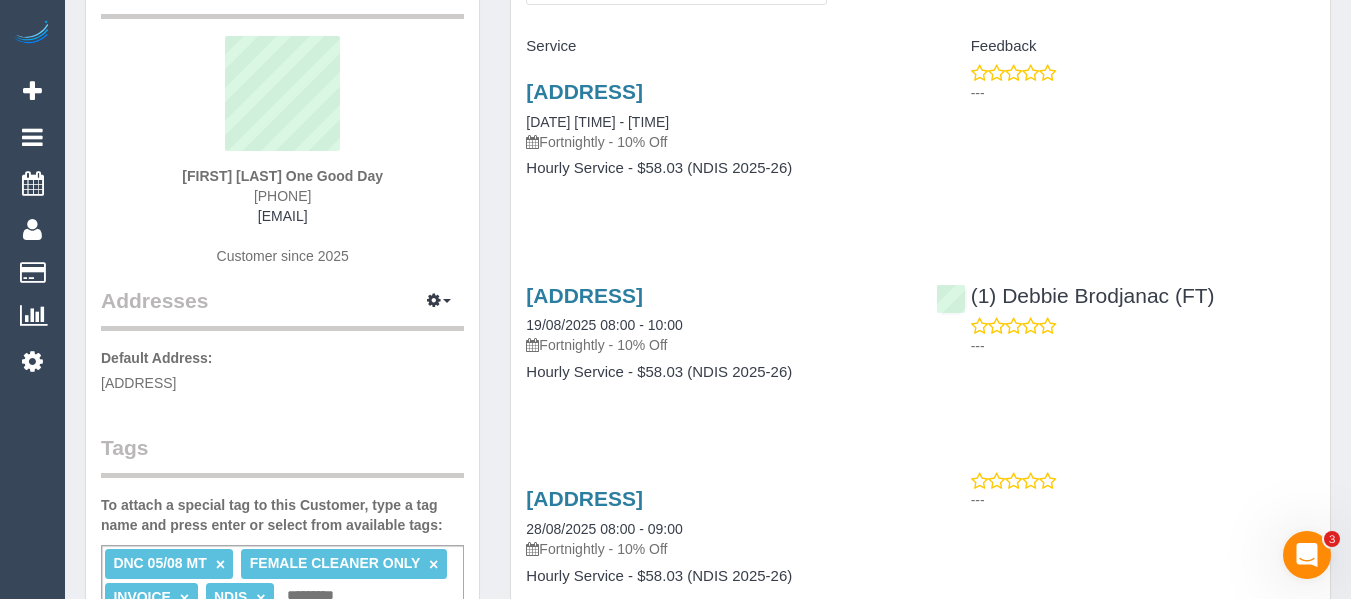 scroll, scrollTop: 100, scrollLeft: 0, axis: vertical 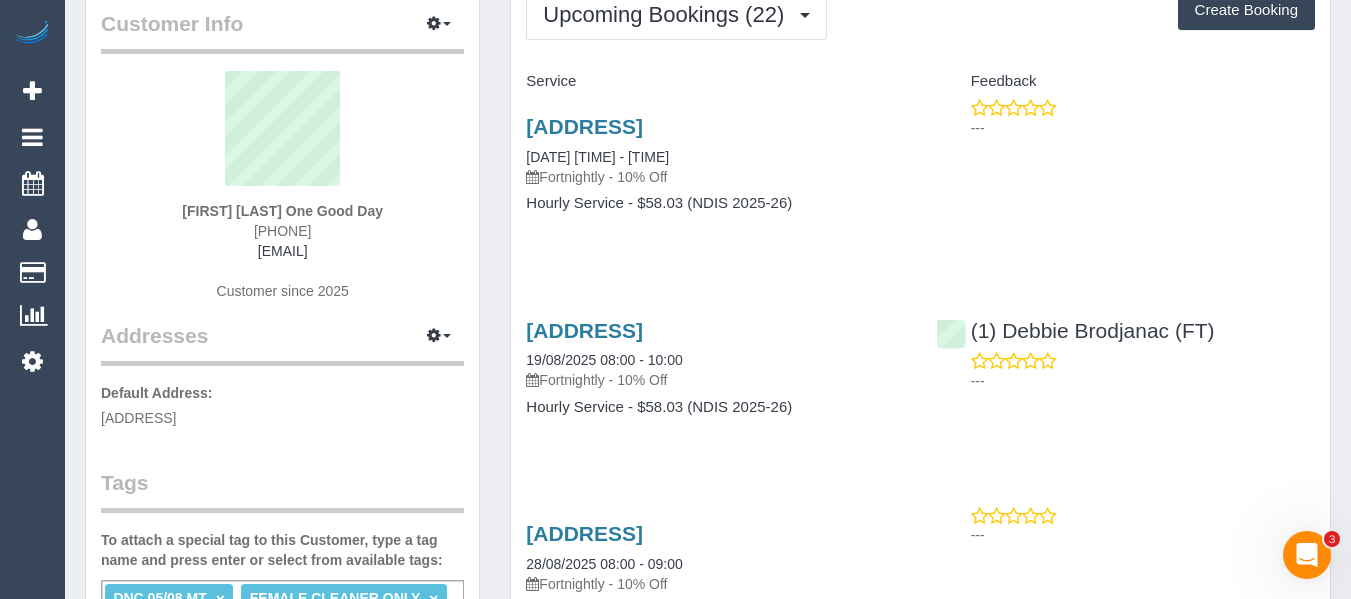 click on "126 The Parade, Ascot Vale, VIC 3032
19/08/2025 08:00 - 10:00
Fortnightly - 10% Off
Hourly Service - $58.03 (NDIS 2025-26)" at bounding box center (715, 379) 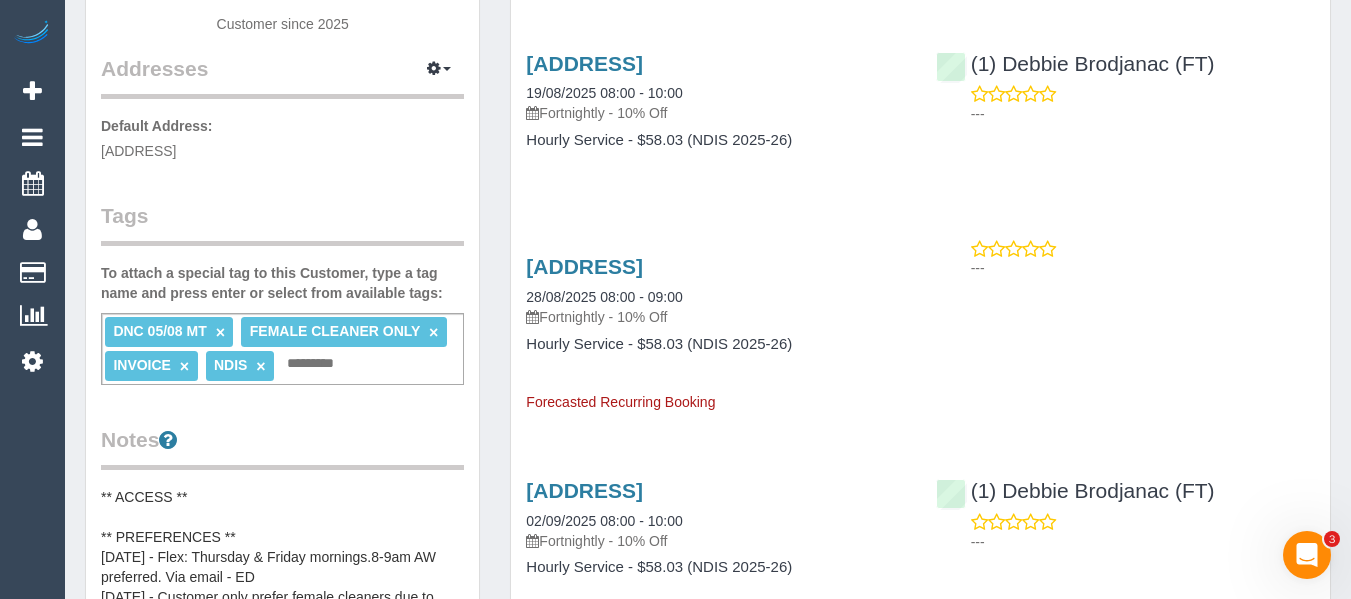 scroll, scrollTop: 0, scrollLeft: 0, axis: both 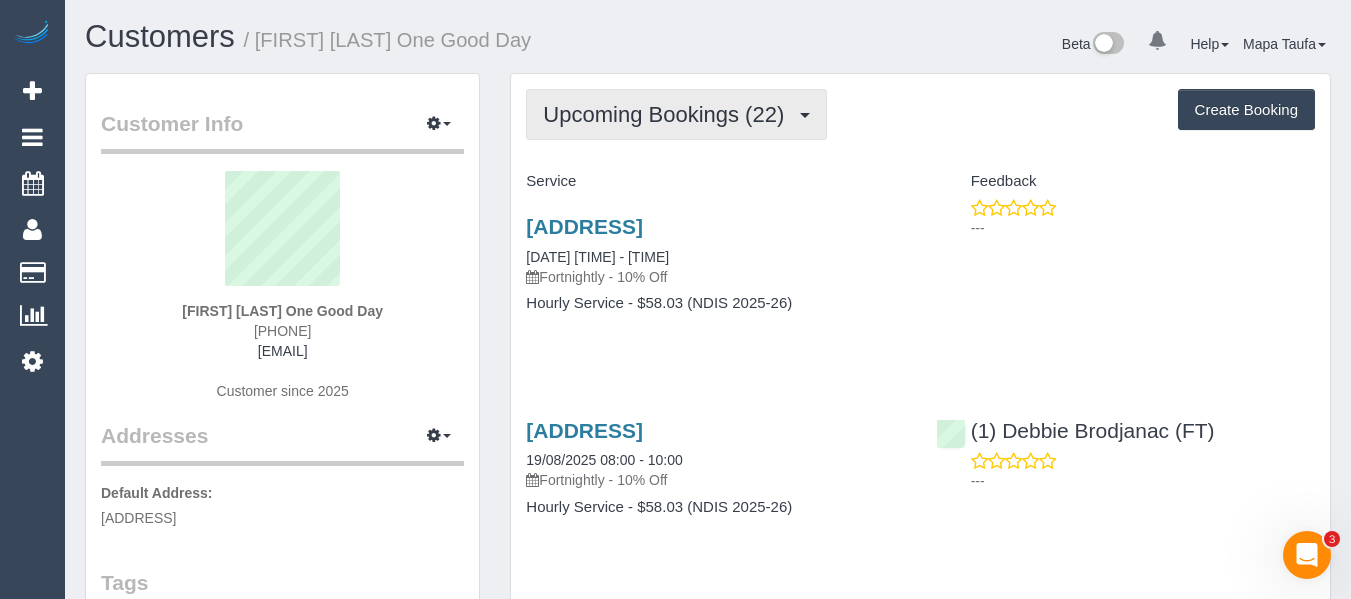 click on "Upcoming Bookings (22)" at bounding box center (676, 114) 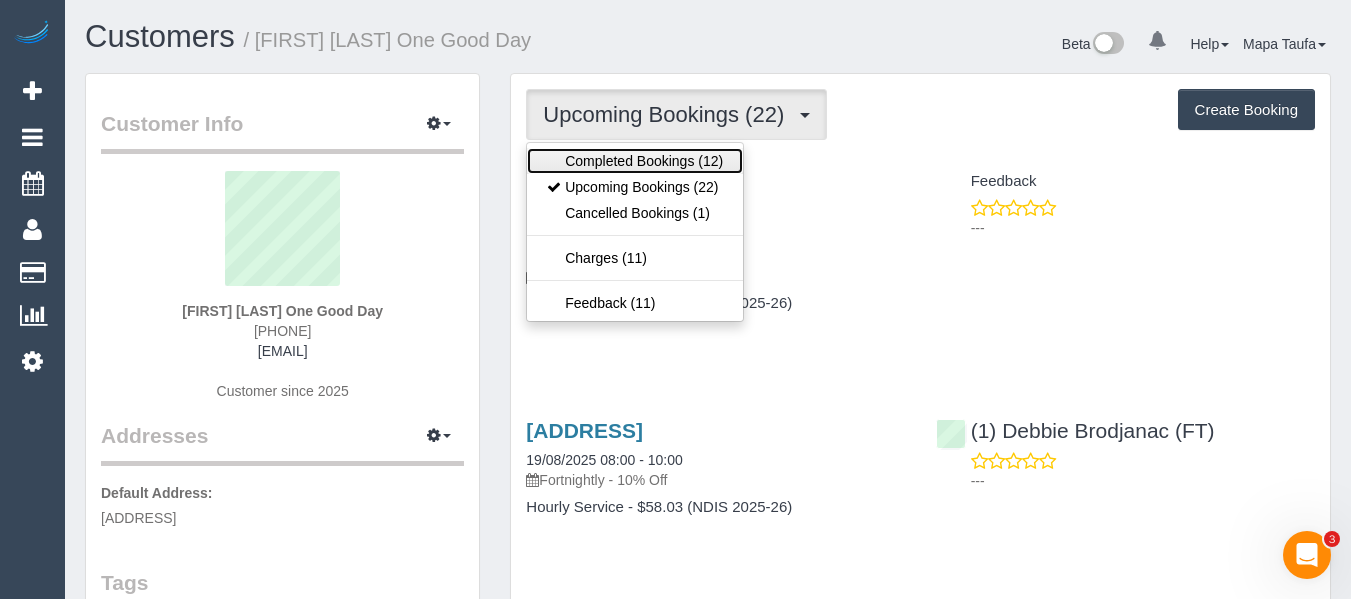 click on "Completed Bookings (12)" at bounding box center [635, 161] 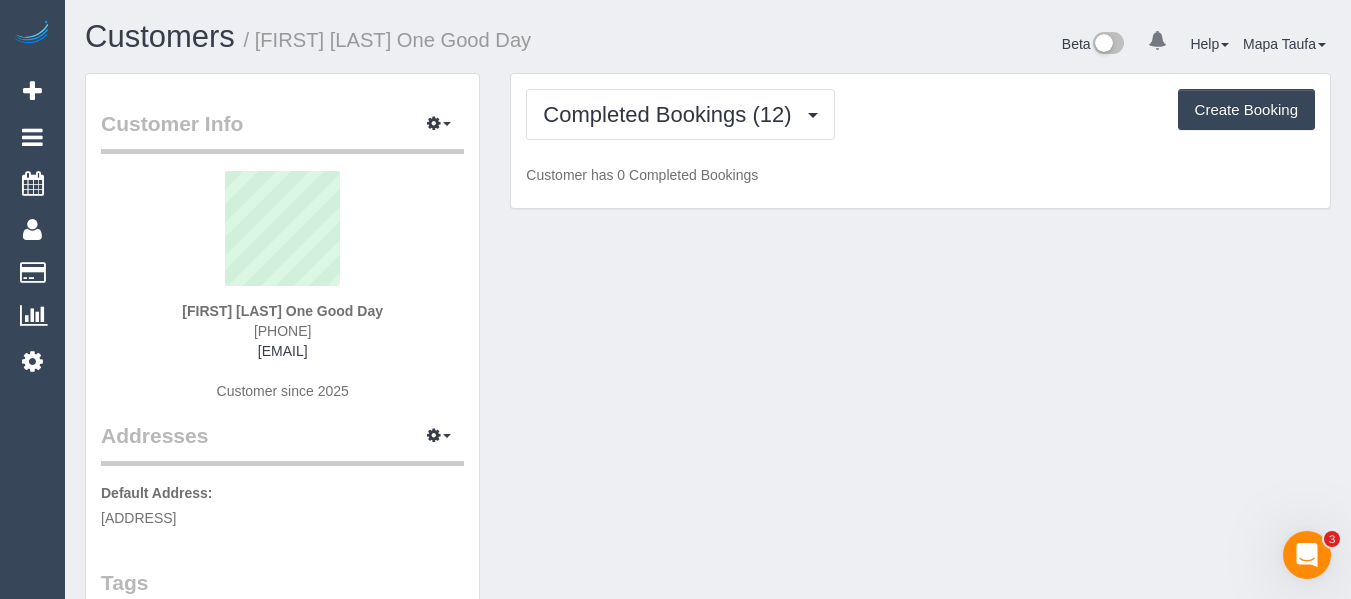 click on "Customers
/ Nina Mikosza One Good Day" at bounding box center (389, 37) 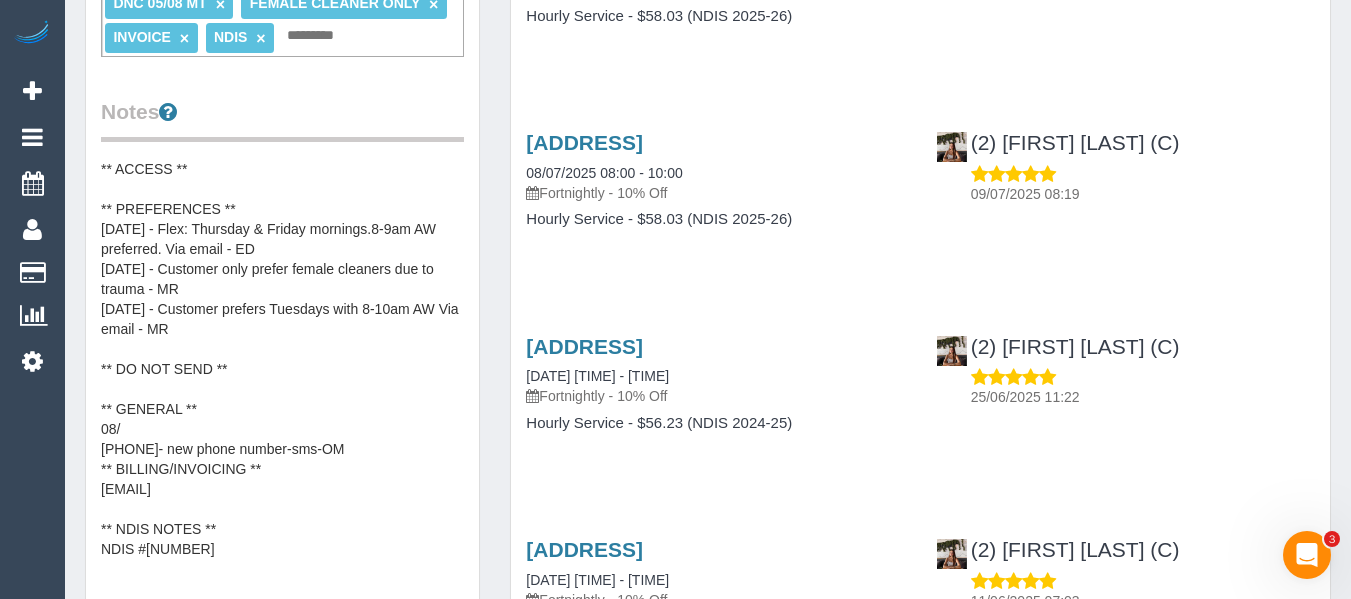 scroll, scrollTop: 700, scrollLeft: 0, axis: vertical 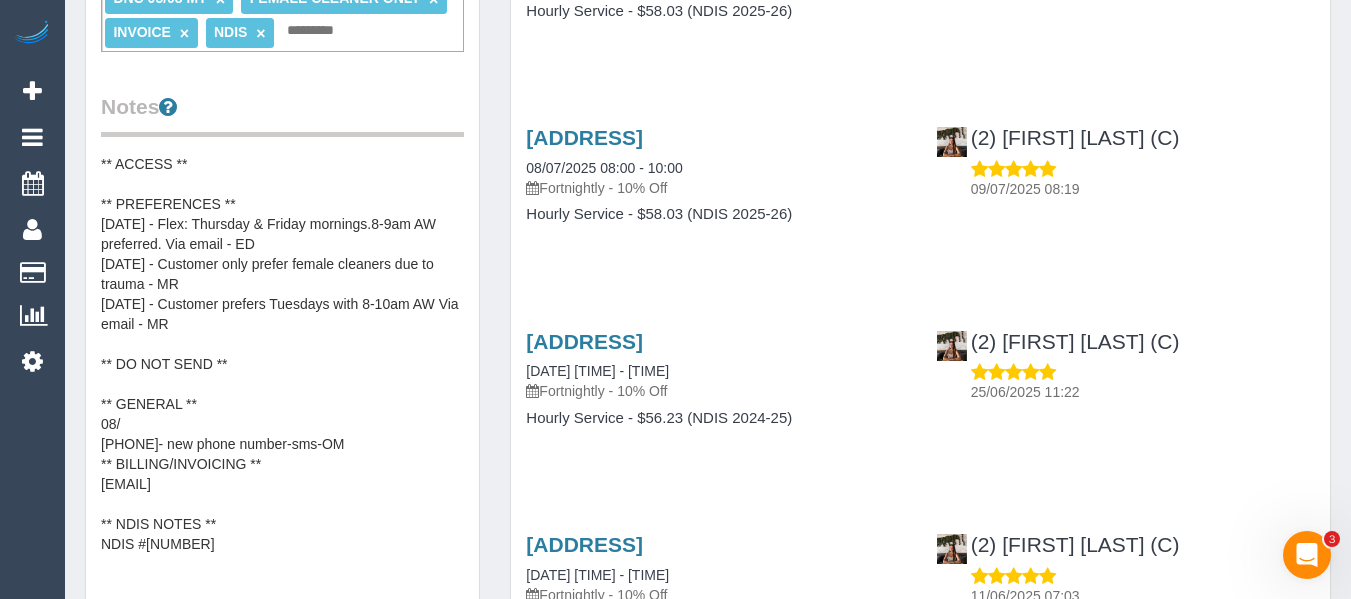 click on "Service
Feedback
126 The Parade, Ascot Vale, VIC 3032
05/08/2025 08:00 - 10:00
Fortnightly - 10% Off
Hourly Service - $58.03 (NDIS 2025-26)
(1) Debbie Brodjanac (FT)
---
126 The Parade, Ascot Vale, VIC 3032
22/07/2025 08:00 - 10:00" at bounding box center [920, 678] 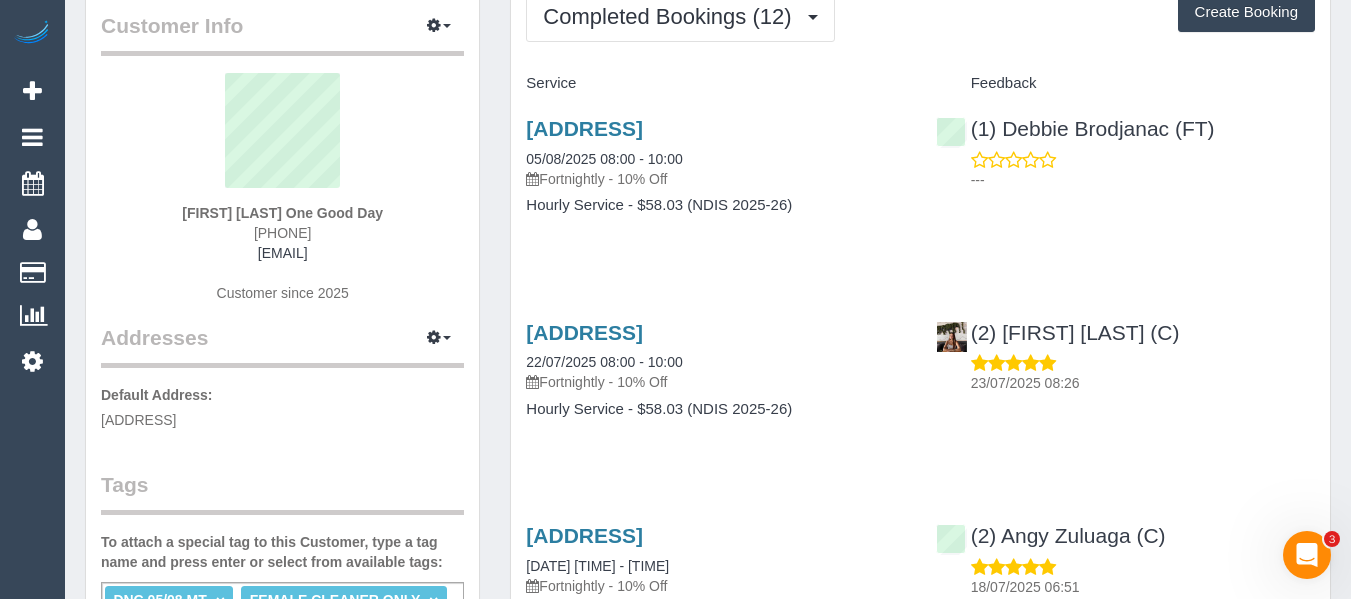 scroll, scrollTop: 0, scrollLeft: 0, axis: both 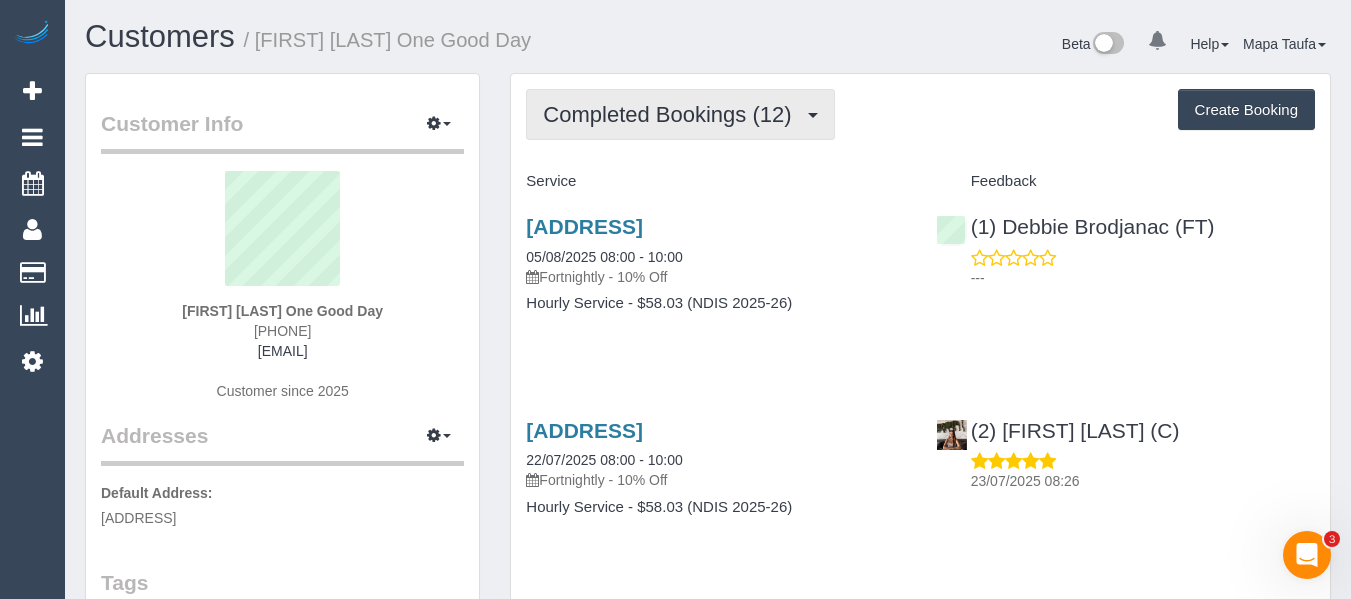 click on "Completed Bookings (12)" at bounding box center (672, 114) 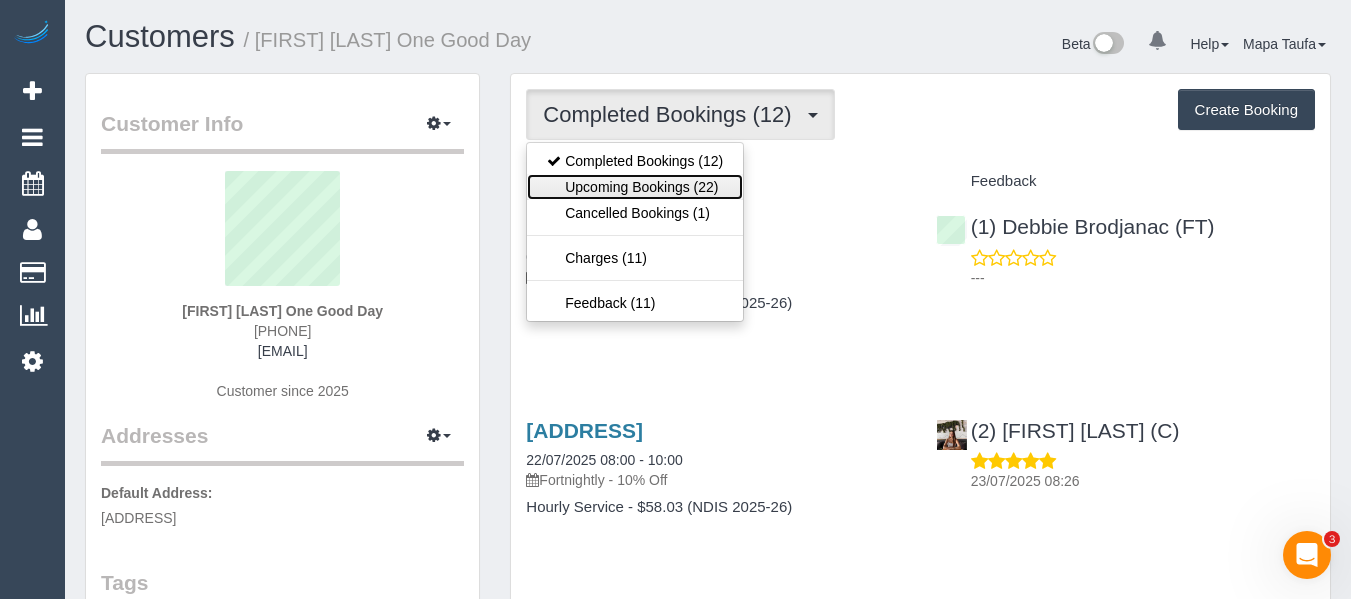 click on "Upcoming Bookings (22)" at bounding box center (635, 187) 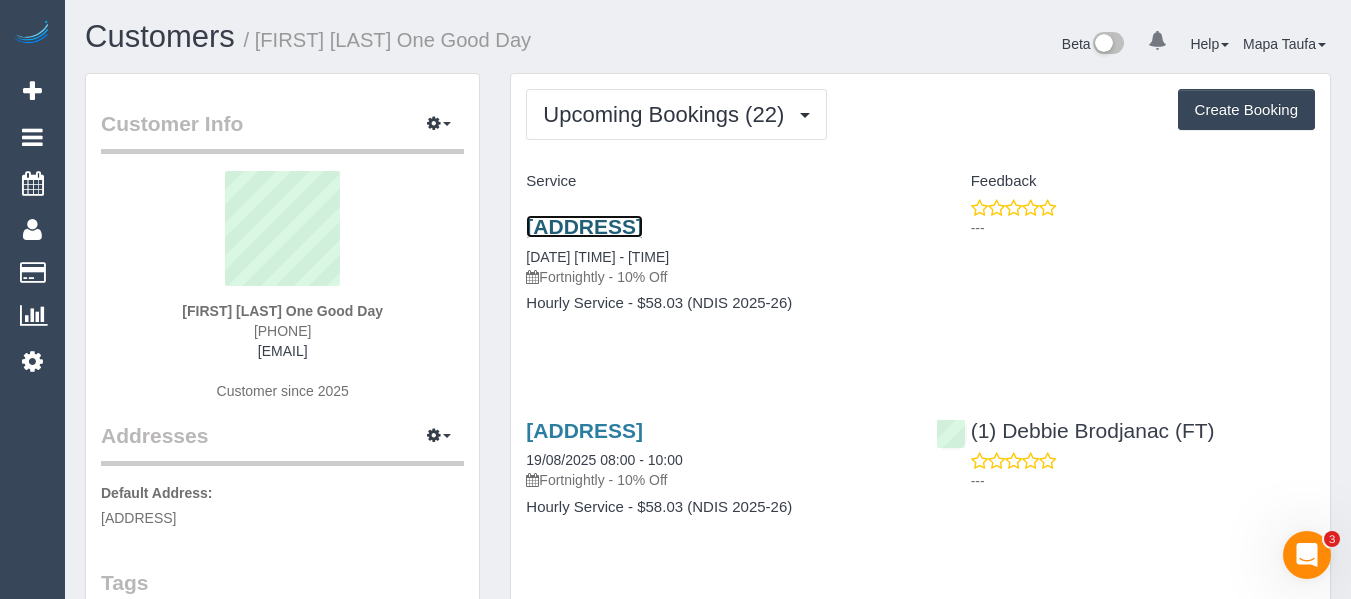 click on "126 The Parade, Ascot Vale, VIC 3032" at bounding box center [584, 226] 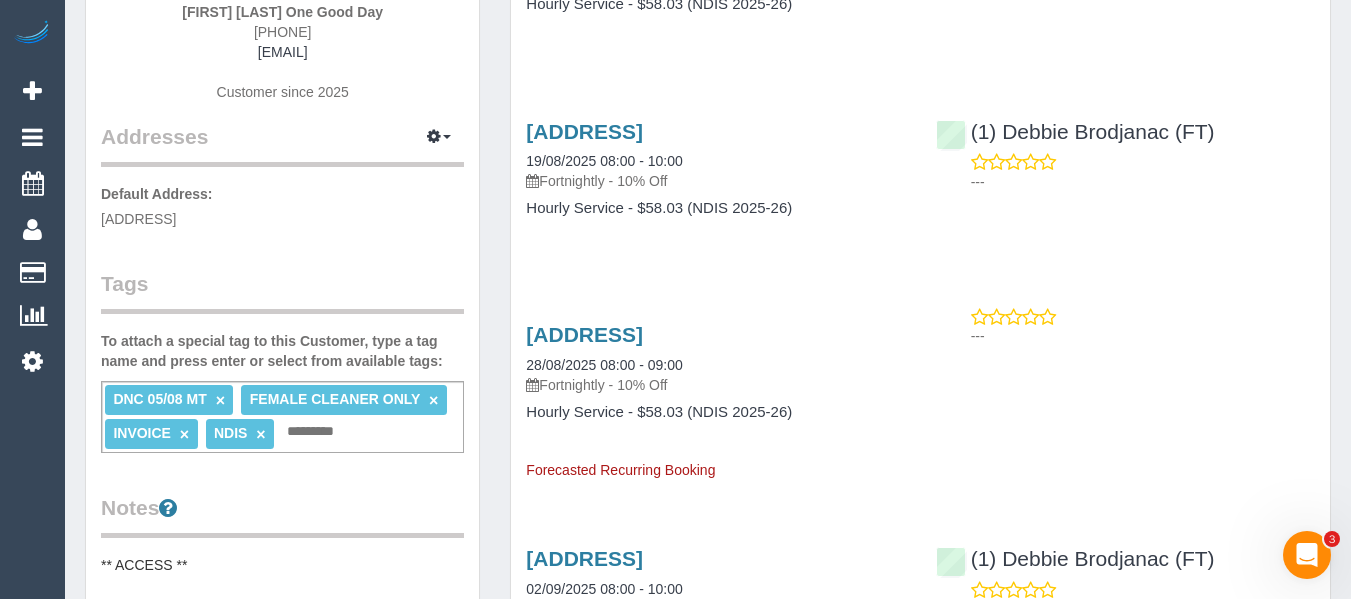 scroll, scrollTop: 100, scrollLeft: 0, axis: vertical 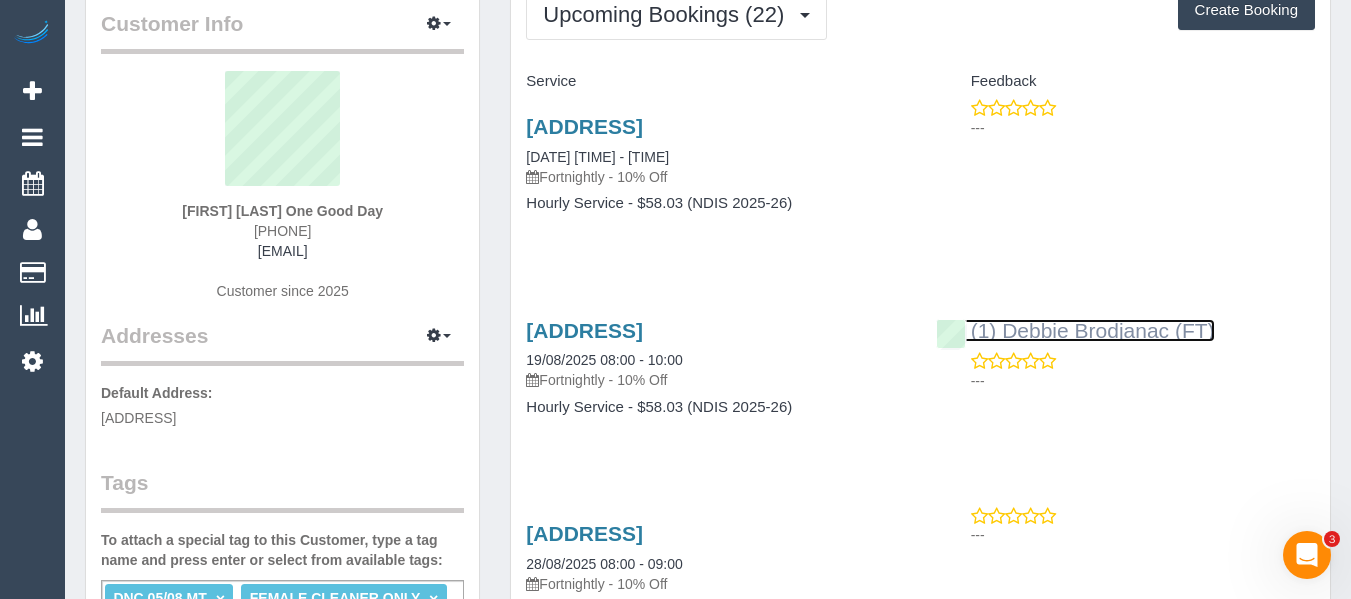 click on "(1) Debbie Brodjanac (FT)" at bounding box center (1075, 330) 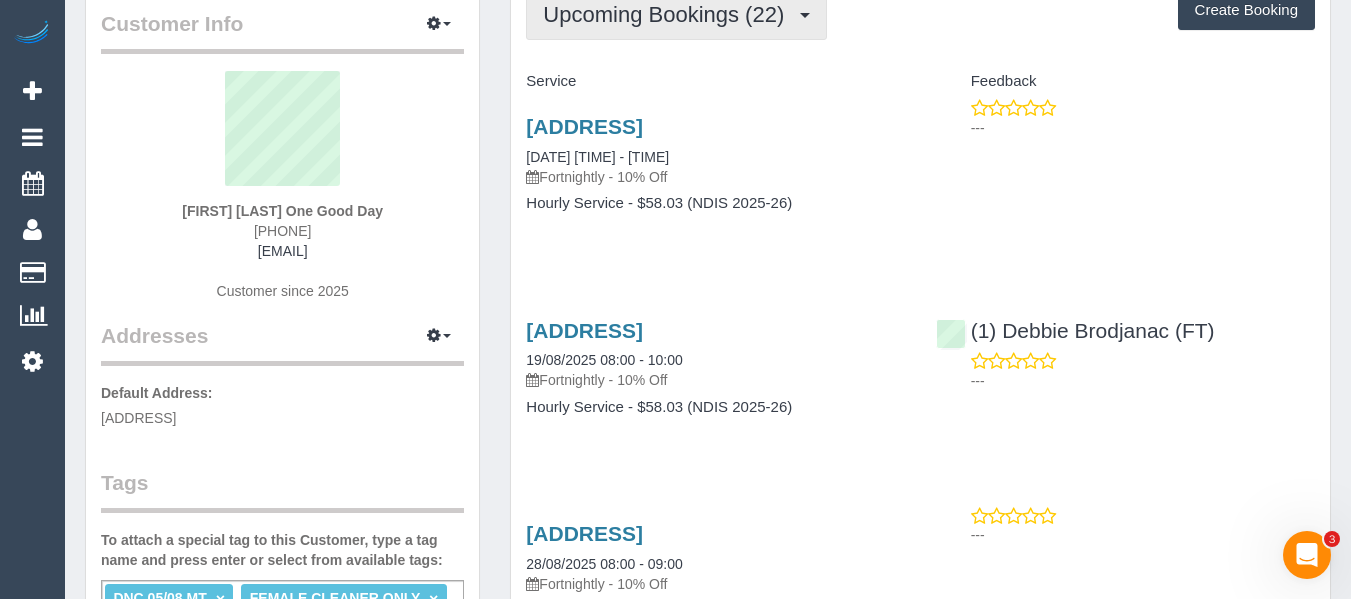 click on "Upcoming Bookings (22)" at bounding box center [668, 14] 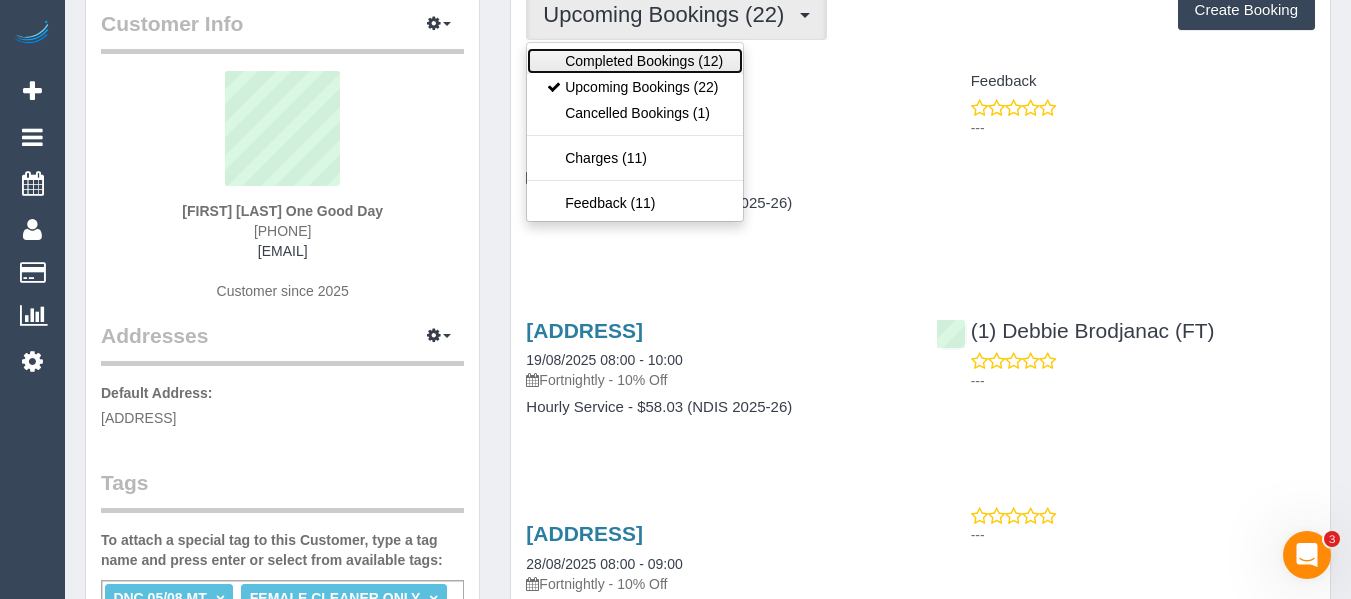 click on "Completed Bookings (12)" at bounding box center (635, 61) 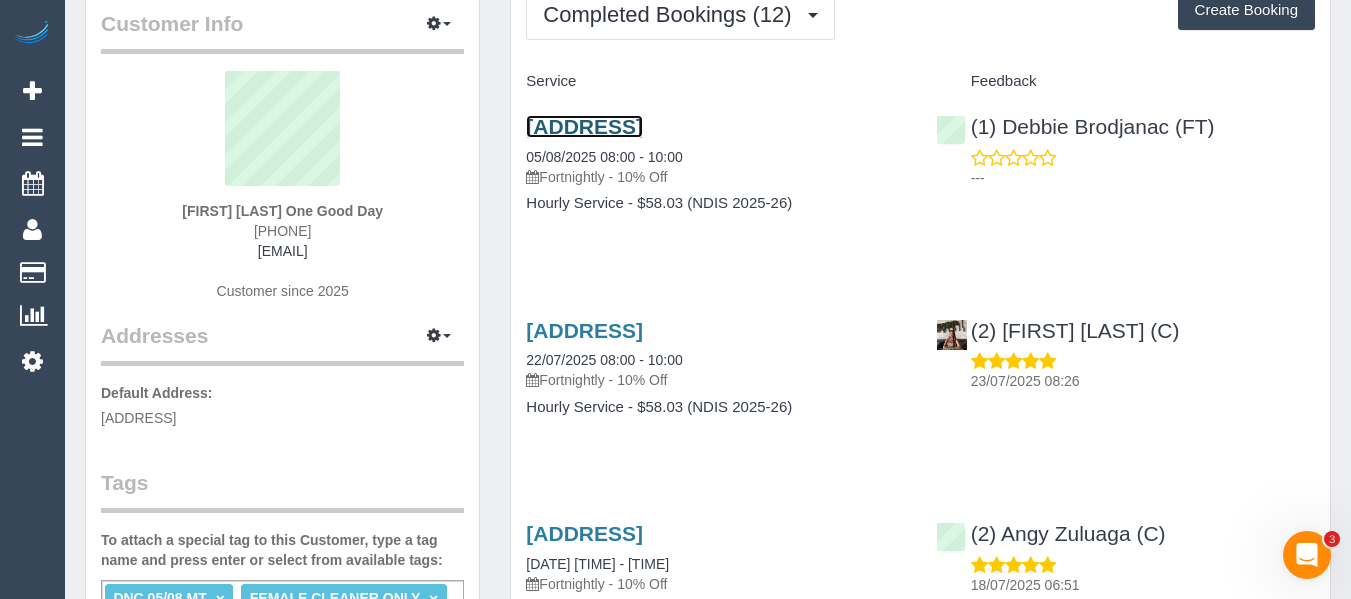 click on "126 The Parade, Ascot Vale, VIC 3032" at bounding box center [584, 126] 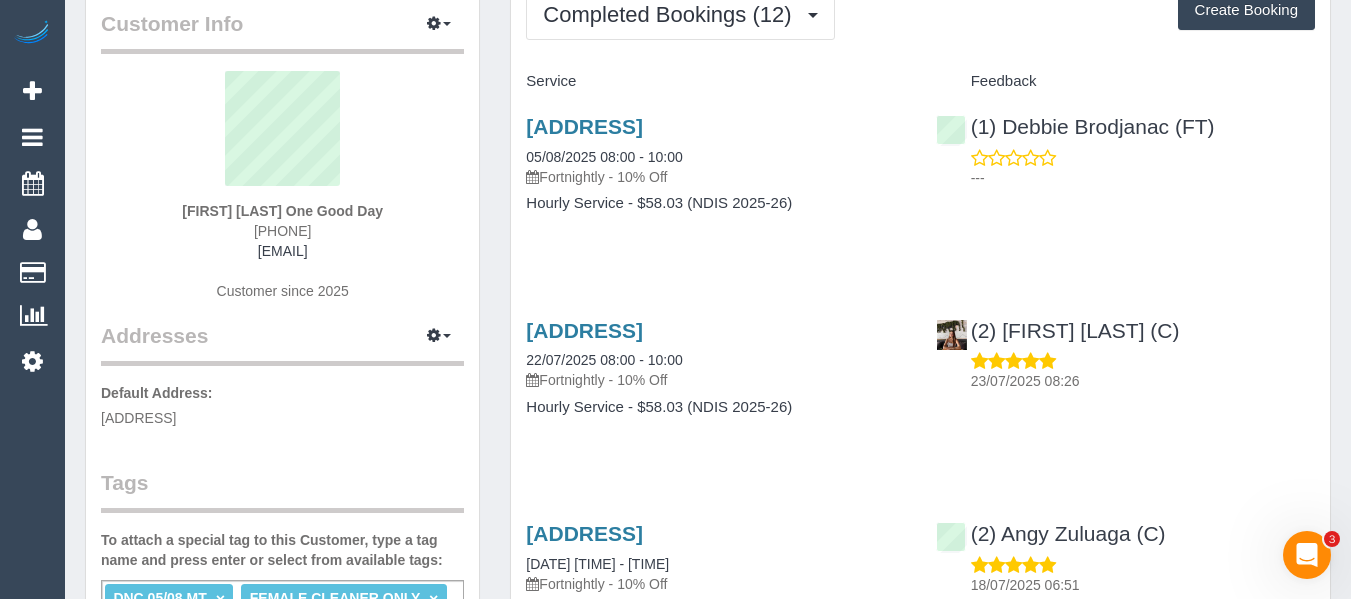 drag, startPoint x: 178, startPoint y: 210, endPoint x: 94, endPoint y: 214, distance: 84.095184 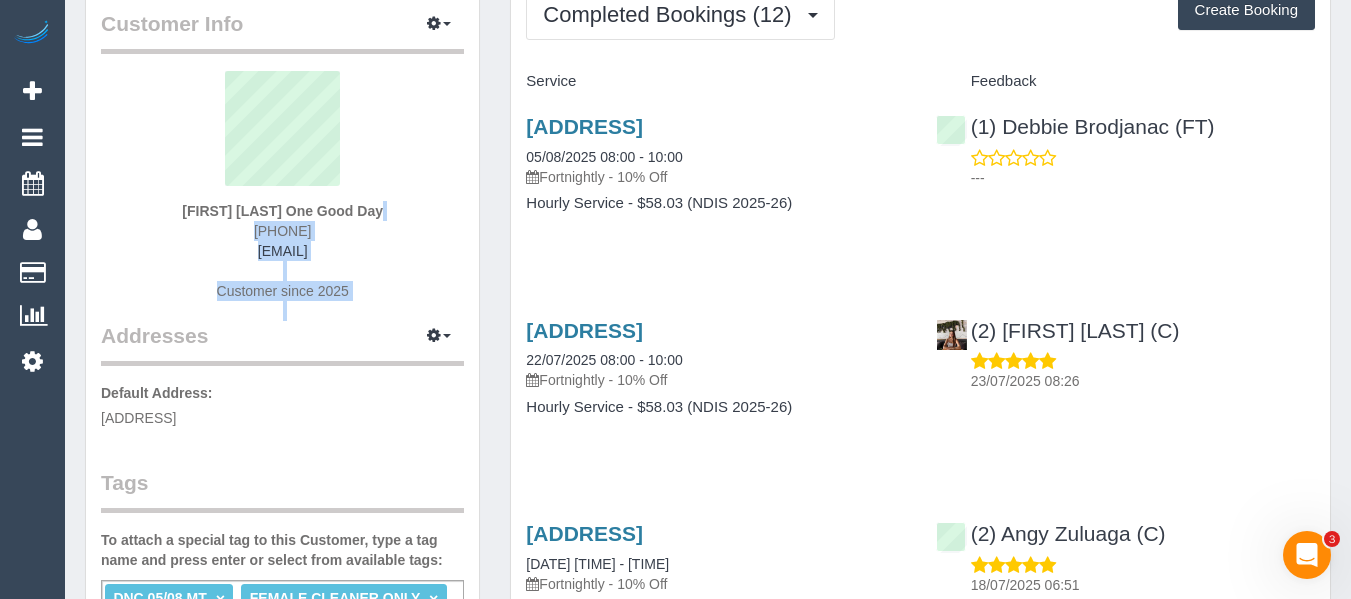 click on "Nina Mikosza One Good Day
0484 245 416
ninamikosza@outlook.com
Customer since 2025" at bounding box center (282, 196) 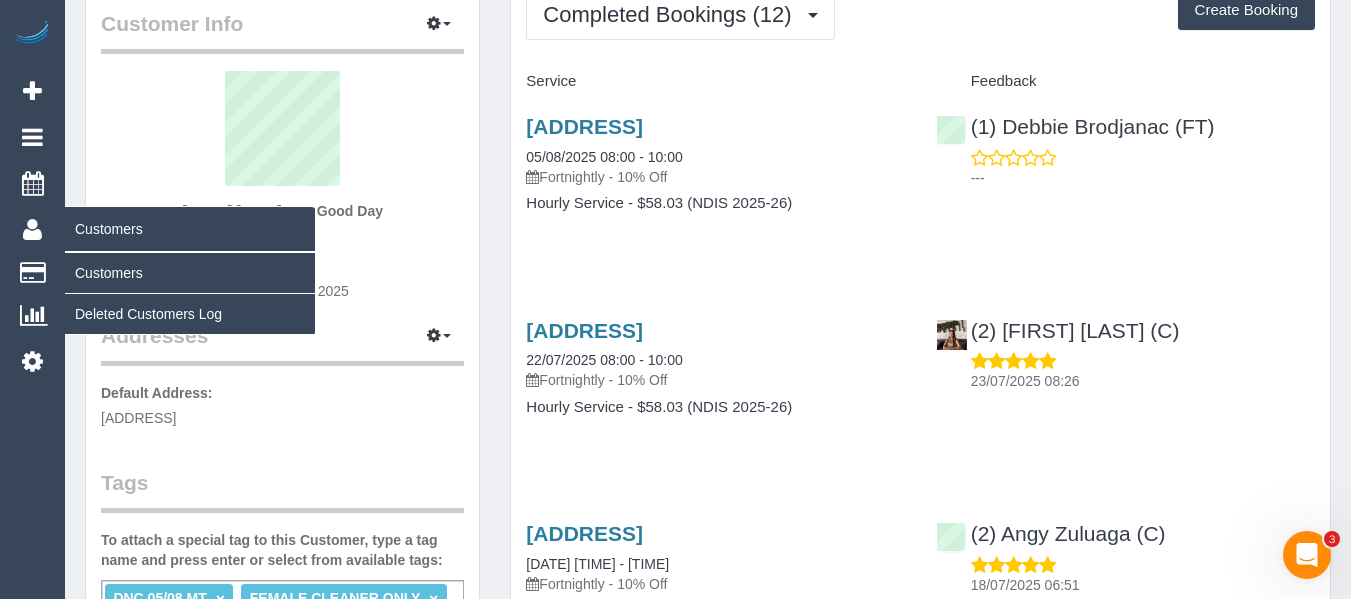 drag, startPoint x: 372, startPoint y: 211, endPoint x: 24, endPoint y: 216, distance: 348.03592 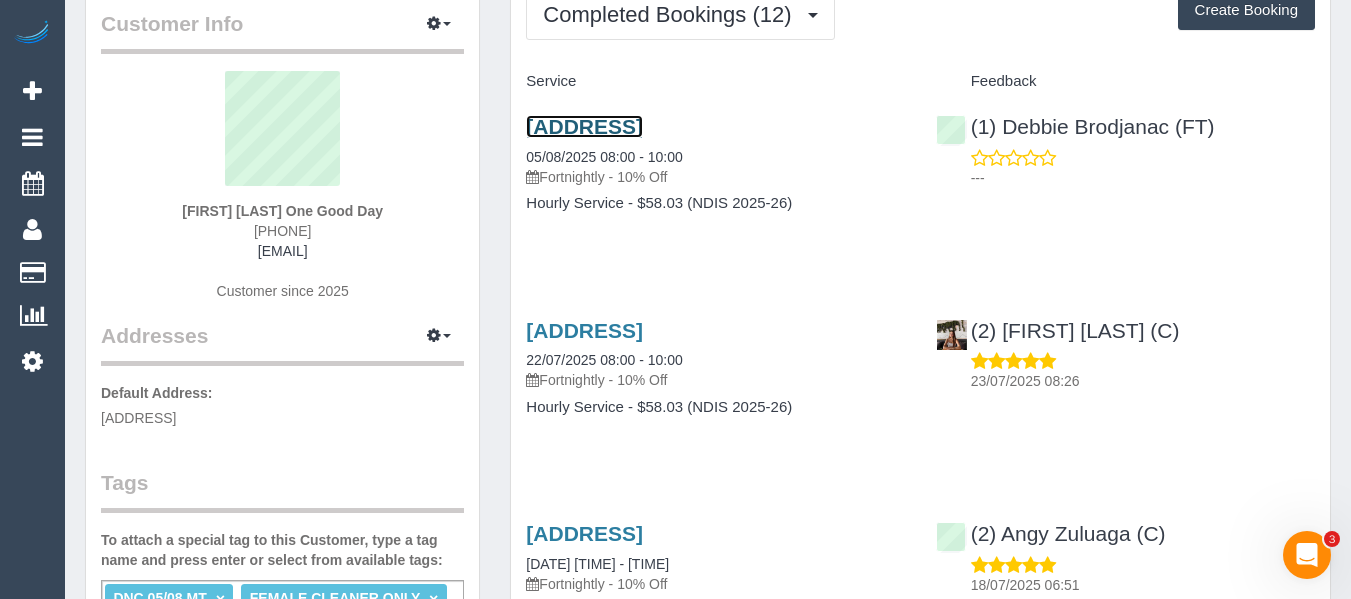 click on "126 The Parade, Ascot Vale, VIC 3032" at bounding box center (584, 126) 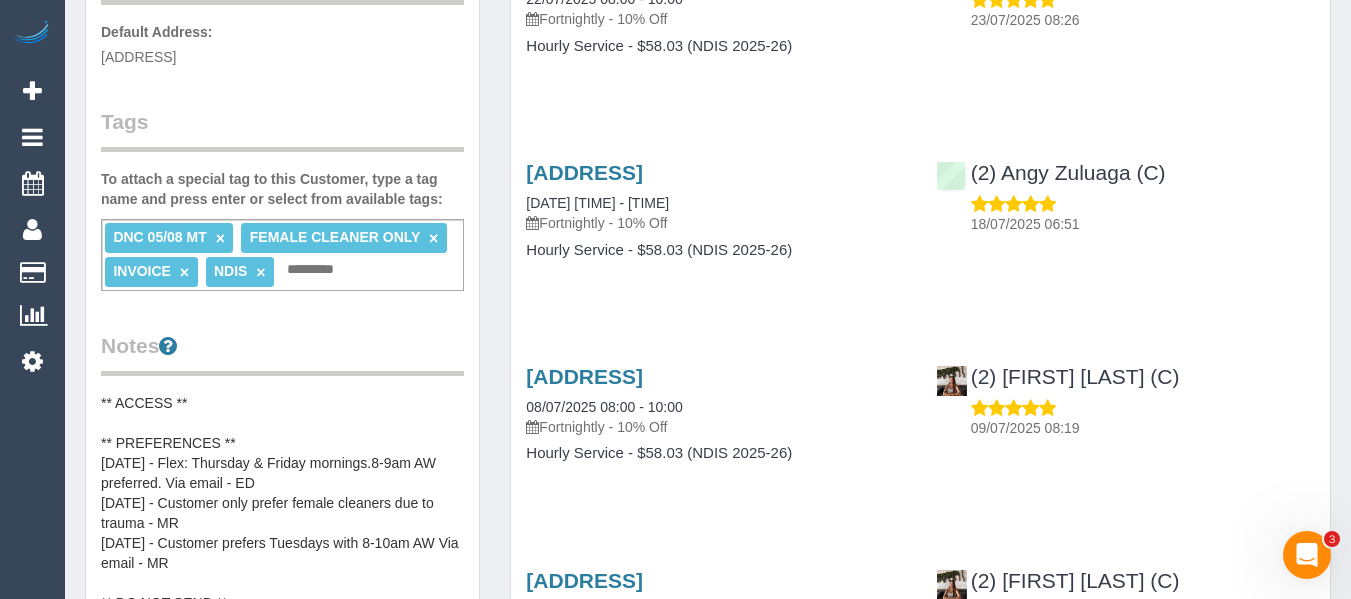 scroll, scrollTop: 500, scrollLeft: 0, axis: vertical 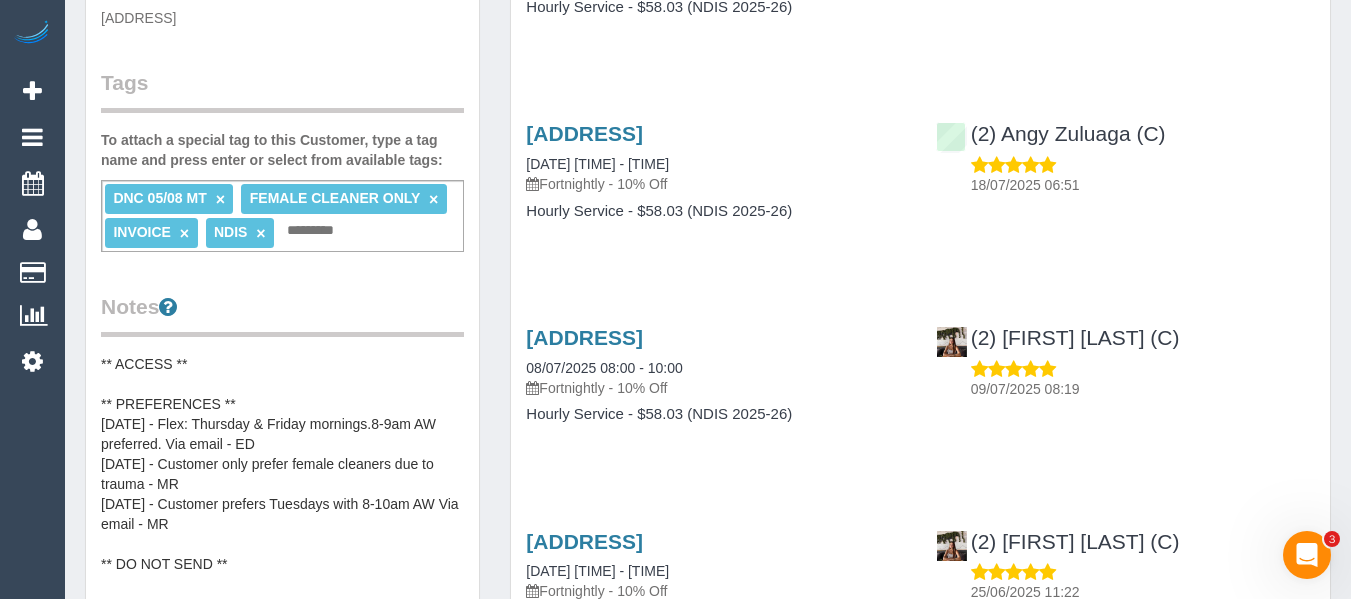 click on "×" at bounding box center (220, 199) 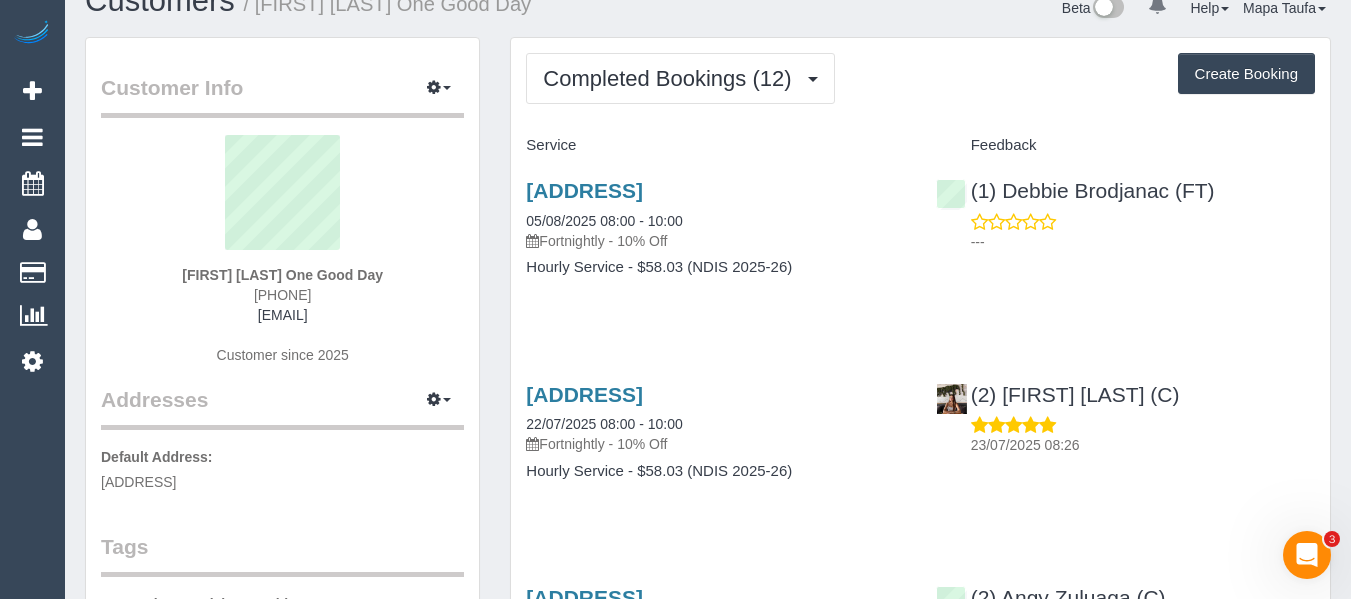 scroll, scrollTop: 0, scrollLeft: 0, axis: both 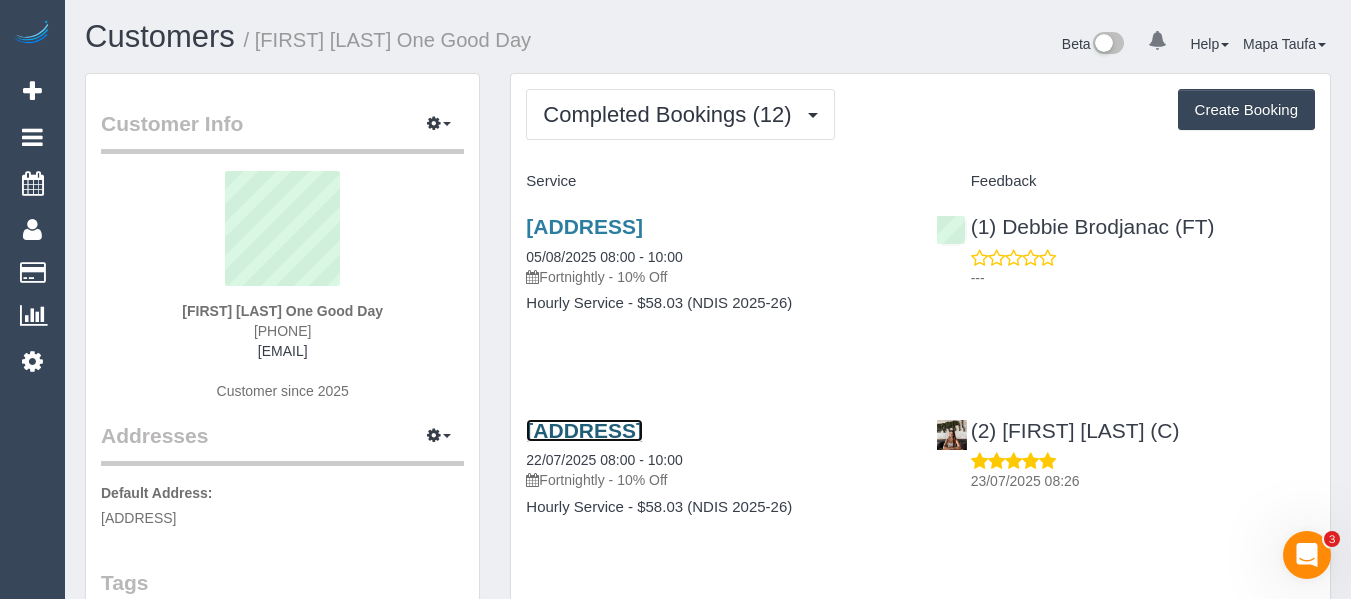 click on "126 The Parade, Ascot Vale, VIC 3032" at bounding box center [584, 430] 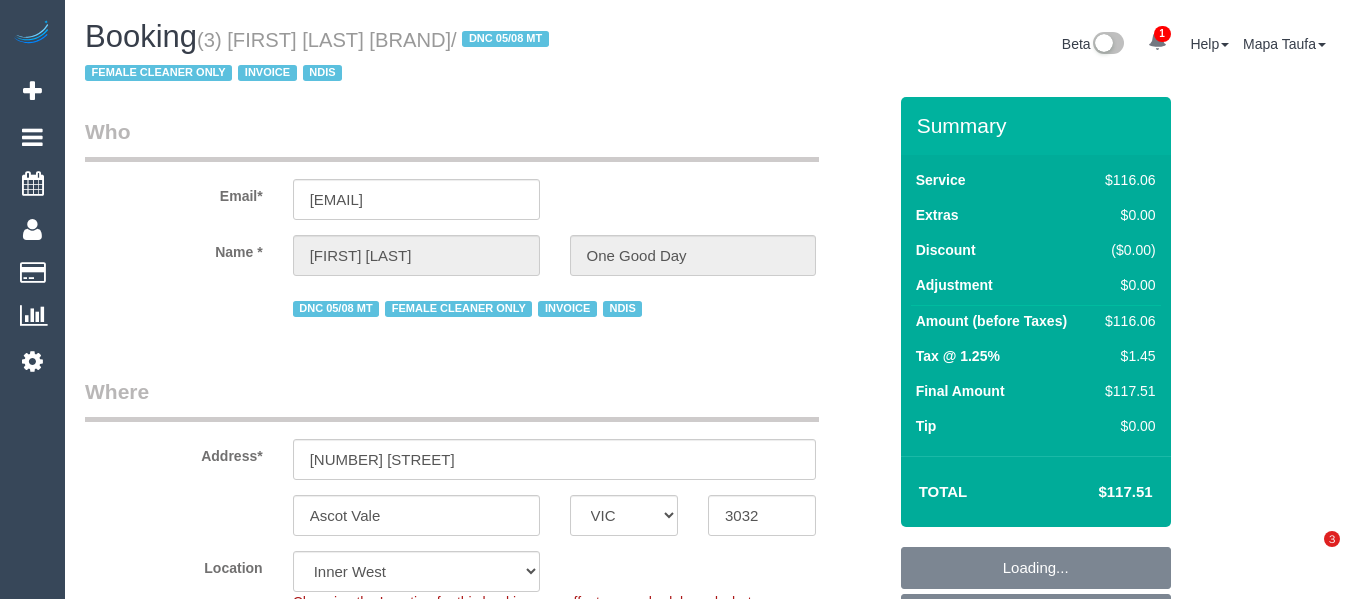 select on "VIC" 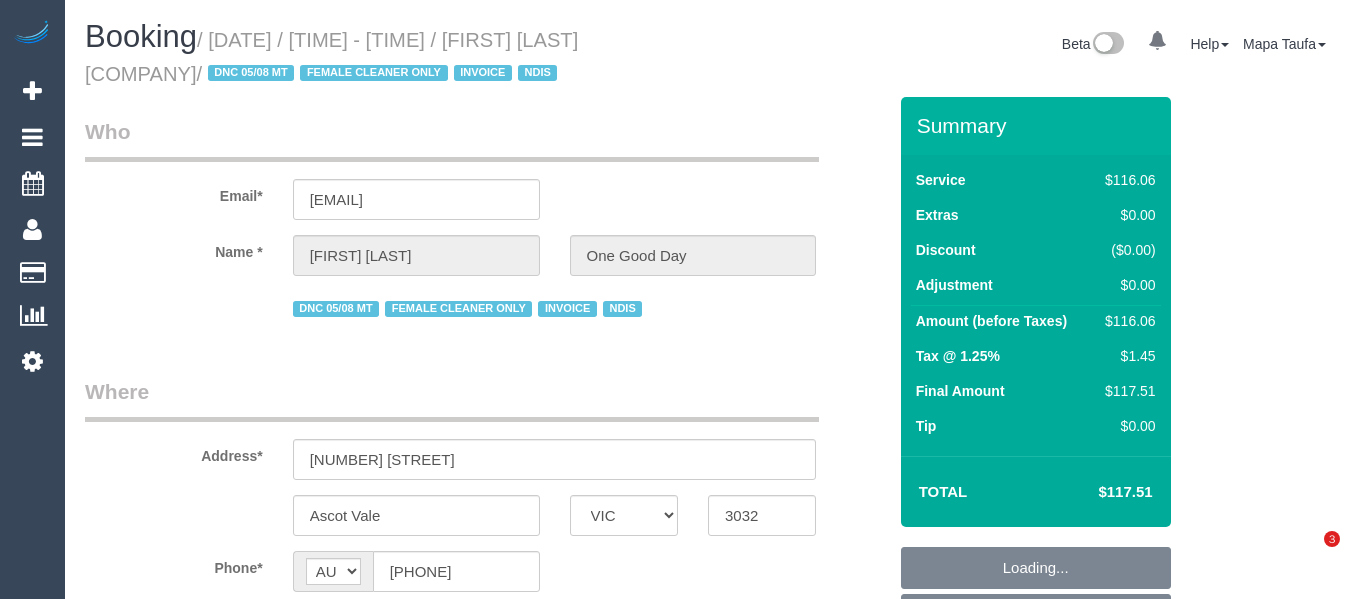 select on "VIC" 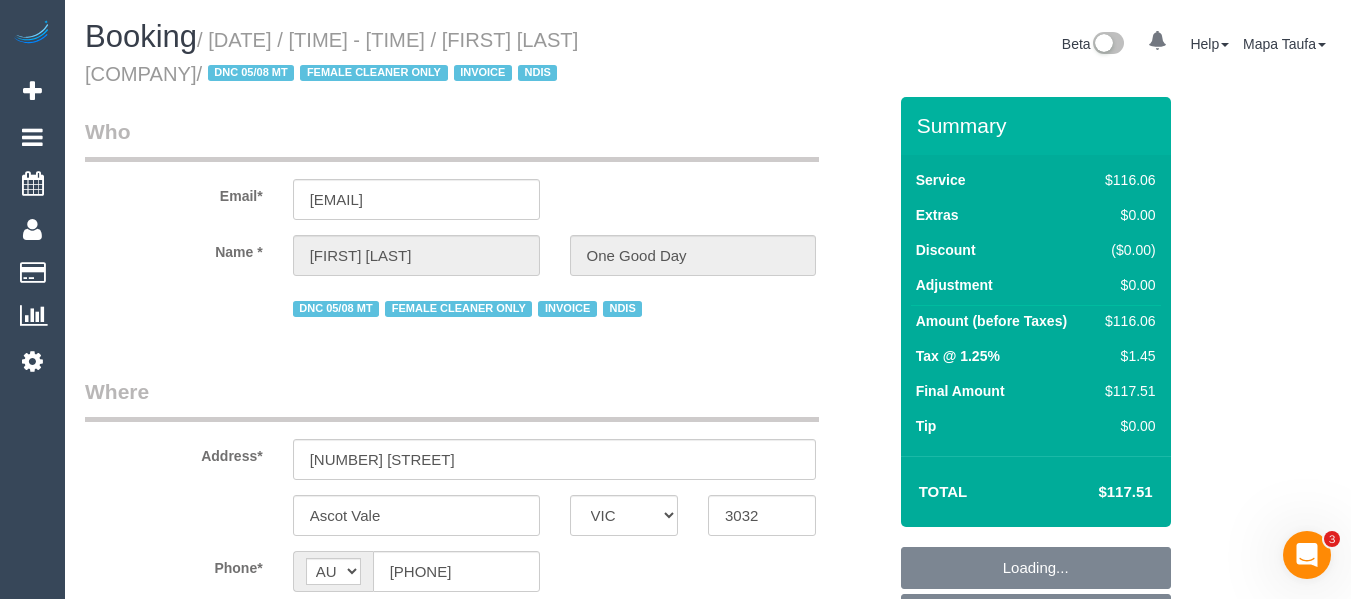 scroll, scrollTop: 0, scrollLeft: 0, axis: both 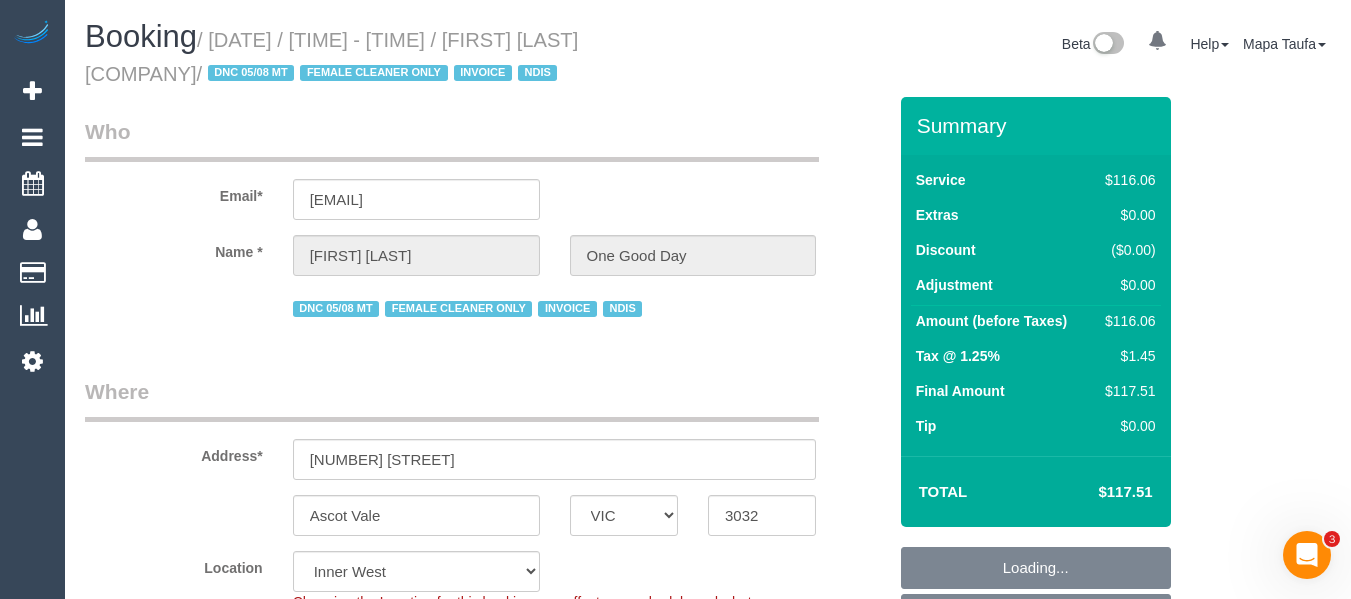 select on "object:728" 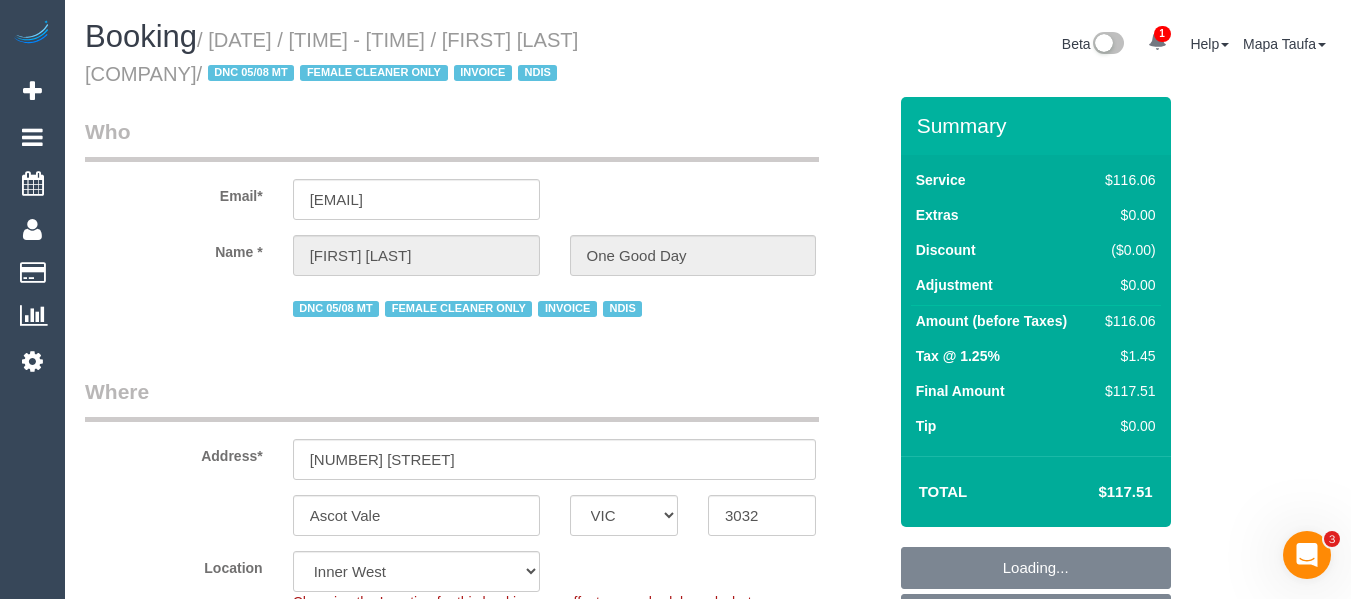 scroll, scrollTop: 3617, scrollLeft: 0, axis: vertical 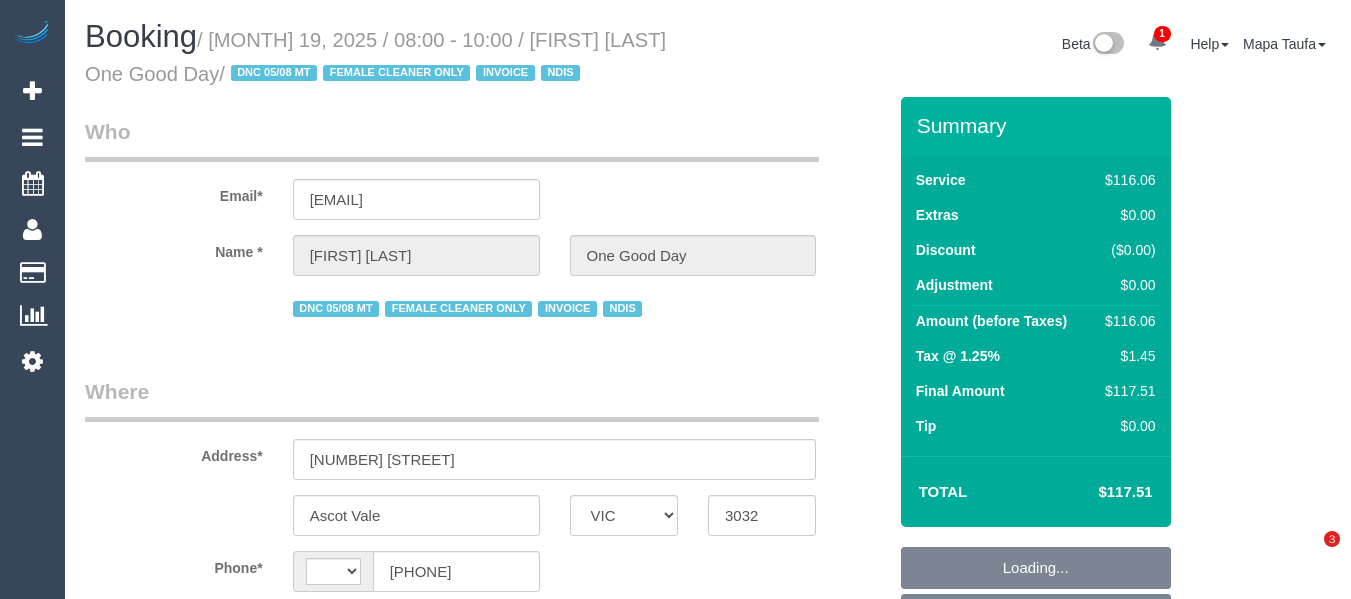 select on "VIC" 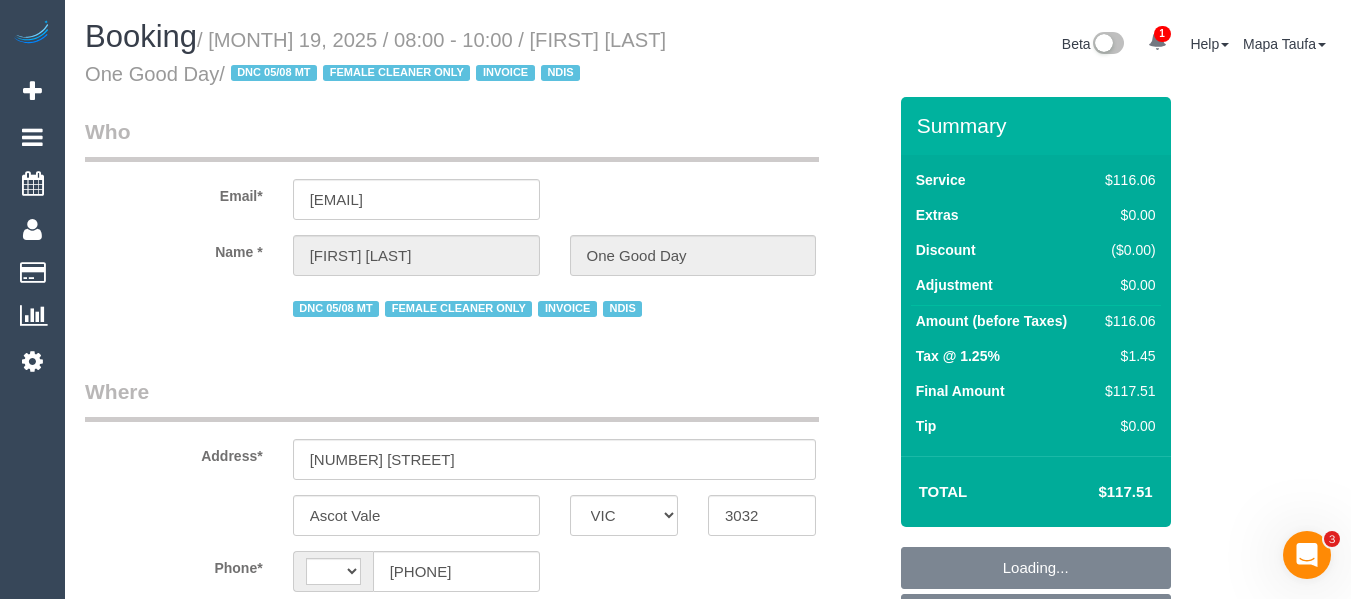 scroll, scrollTop: 0, scrollLeft: 0, axis: both 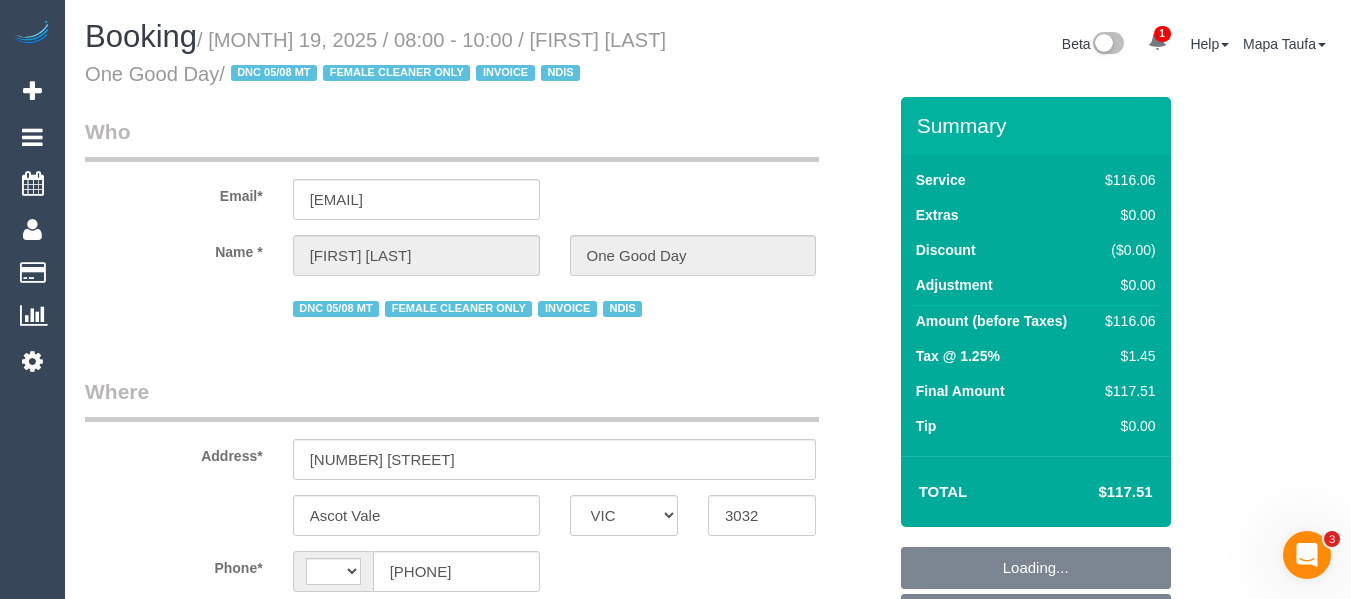 select on "string:AU" 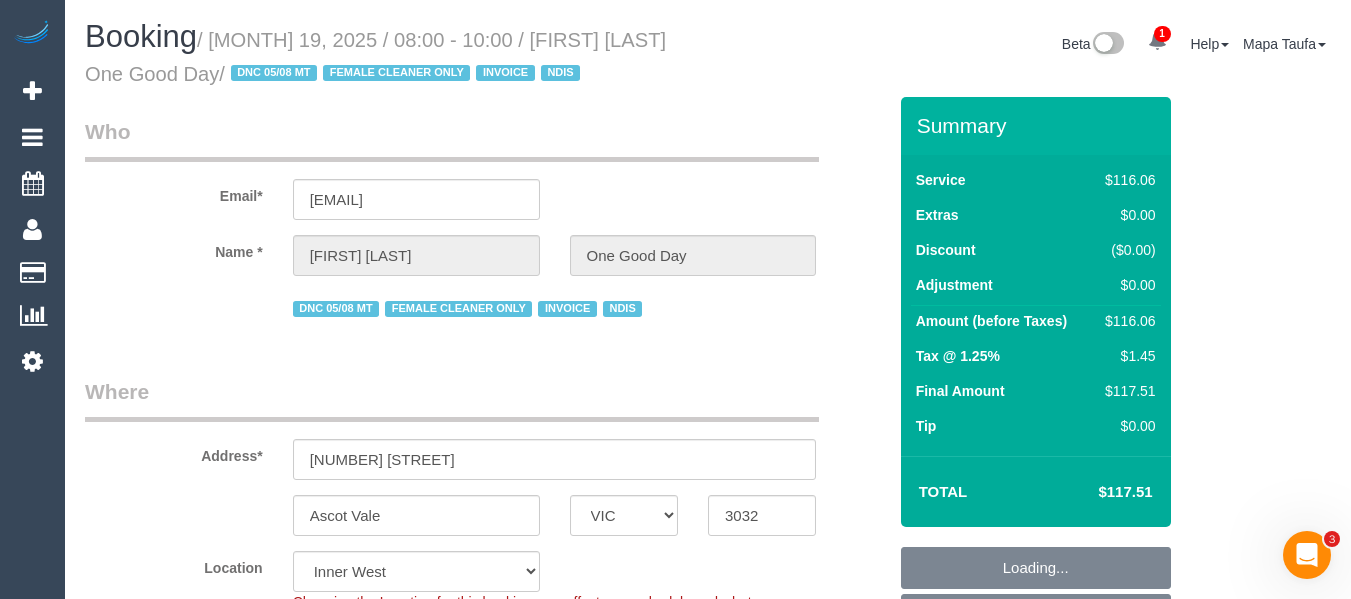 select on "object:1432" 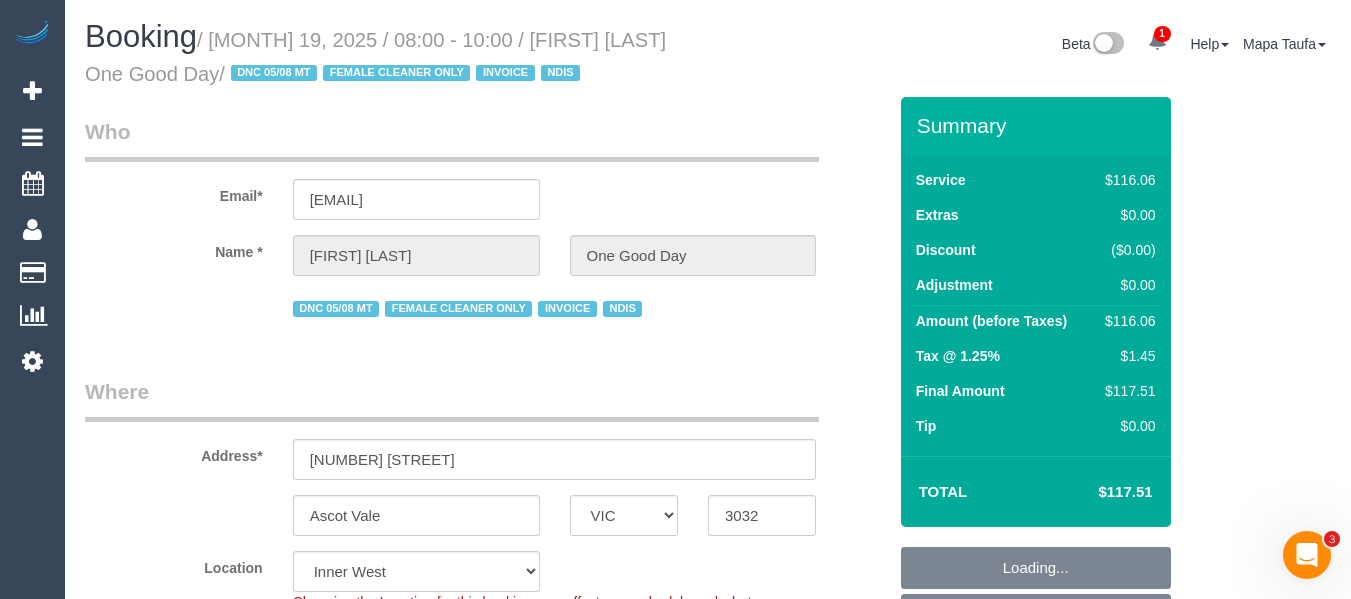 select on "spot2" 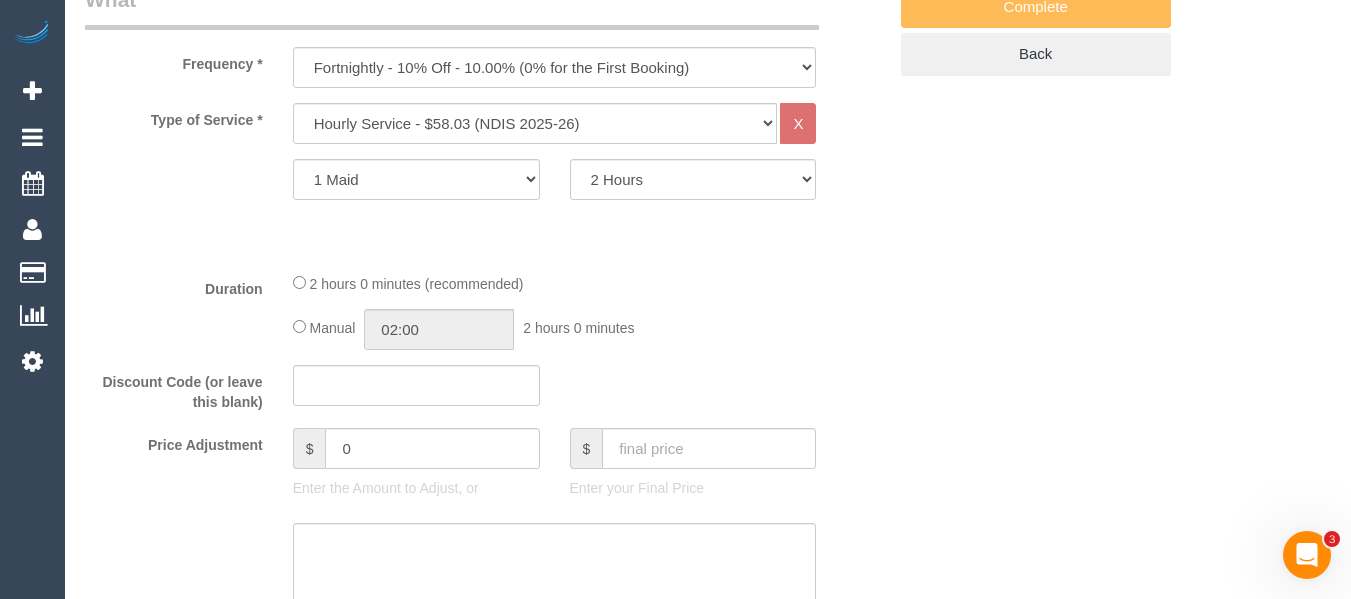 scroll, scrollTop: 503, scrollLeft: 0, axis: vertical 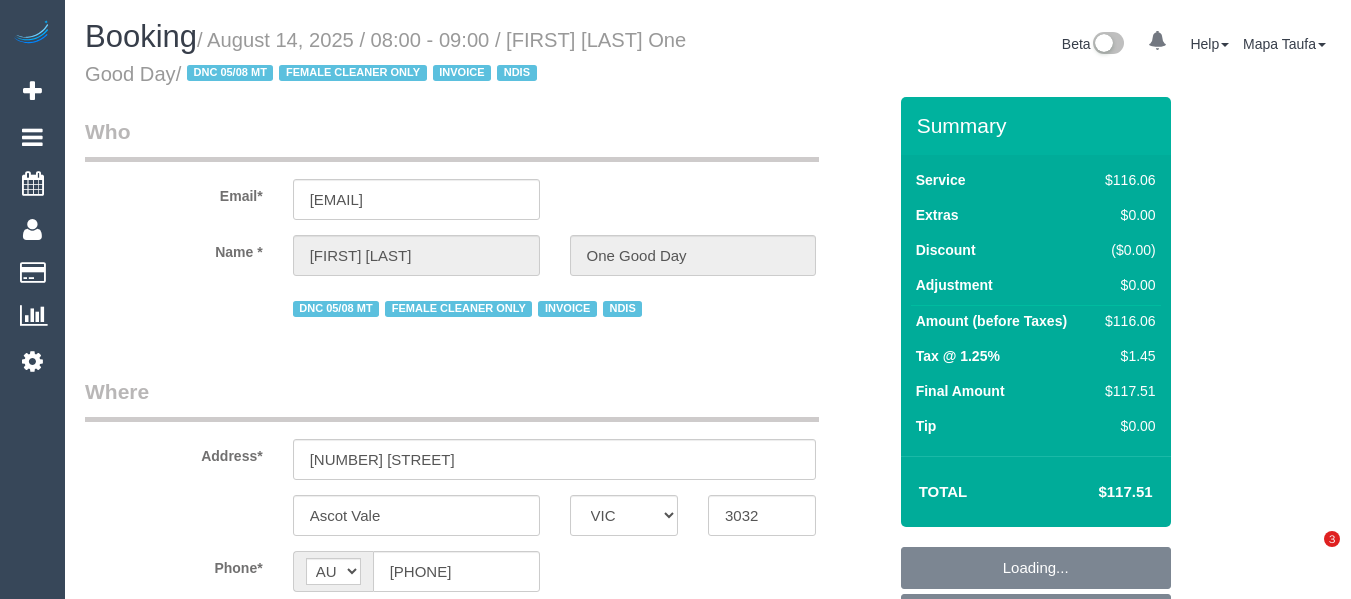 select on "VIC" 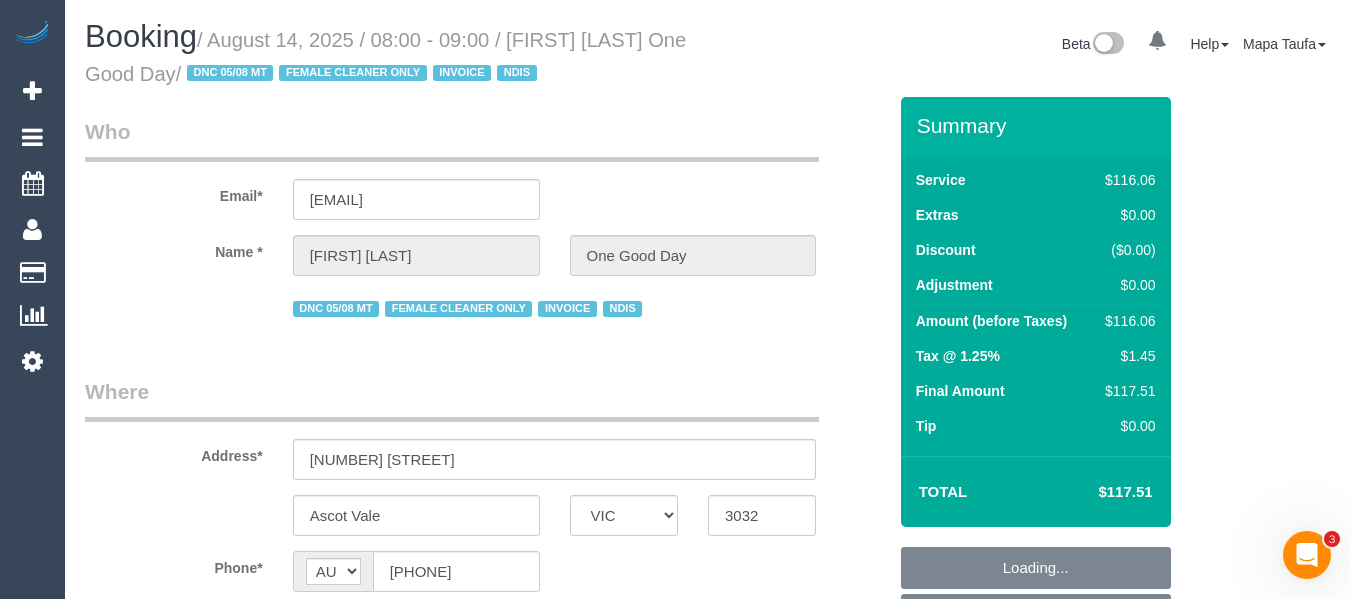 scroll, scrollTop: 0, scrollLeft: 0, axis: both 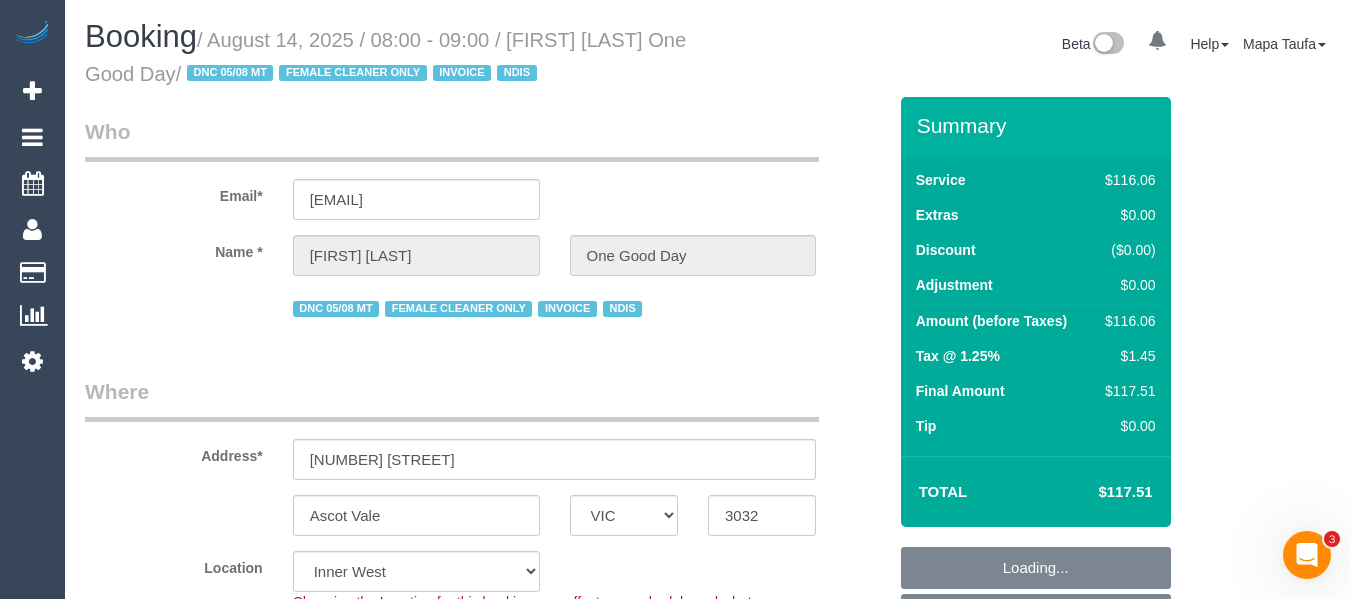 select on "object:778" 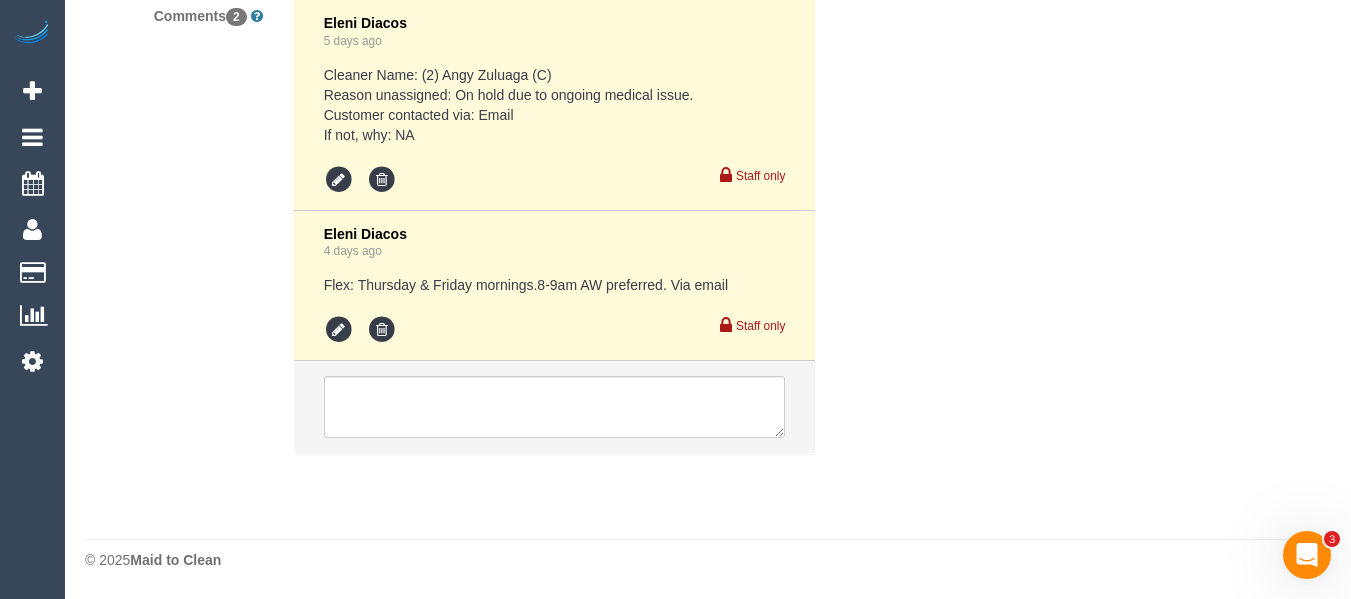 scroll, scrollTop: 3332, scrollLeft: 0, axis: vertical 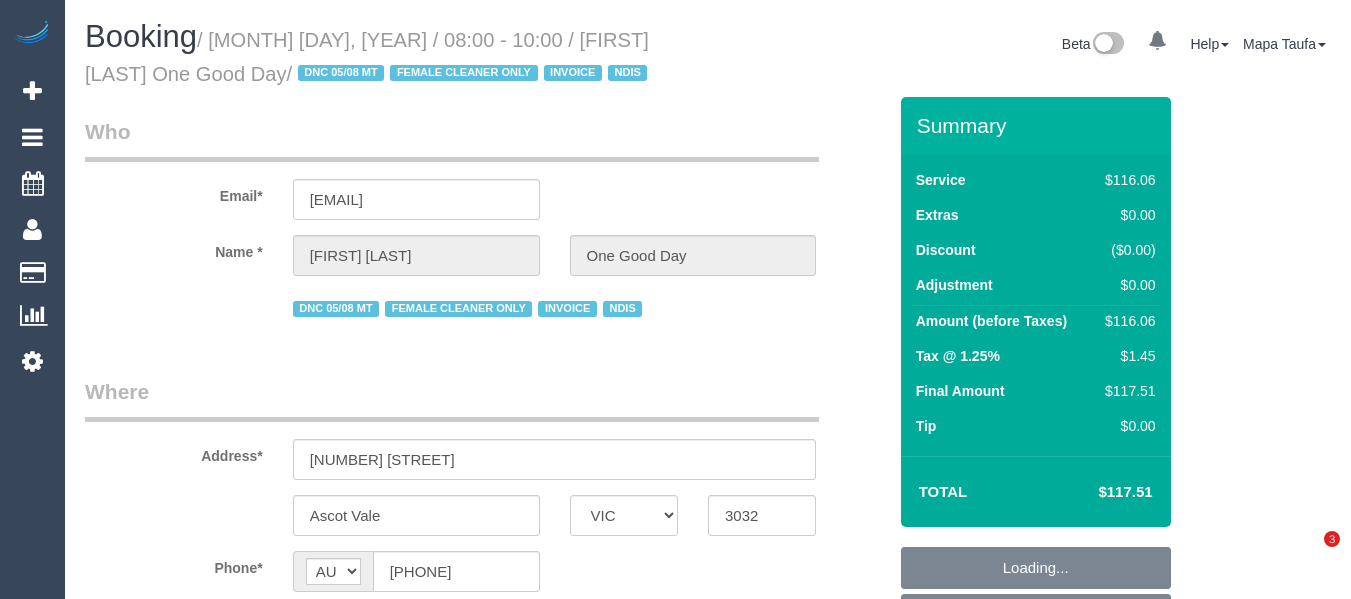 select on "VIC" 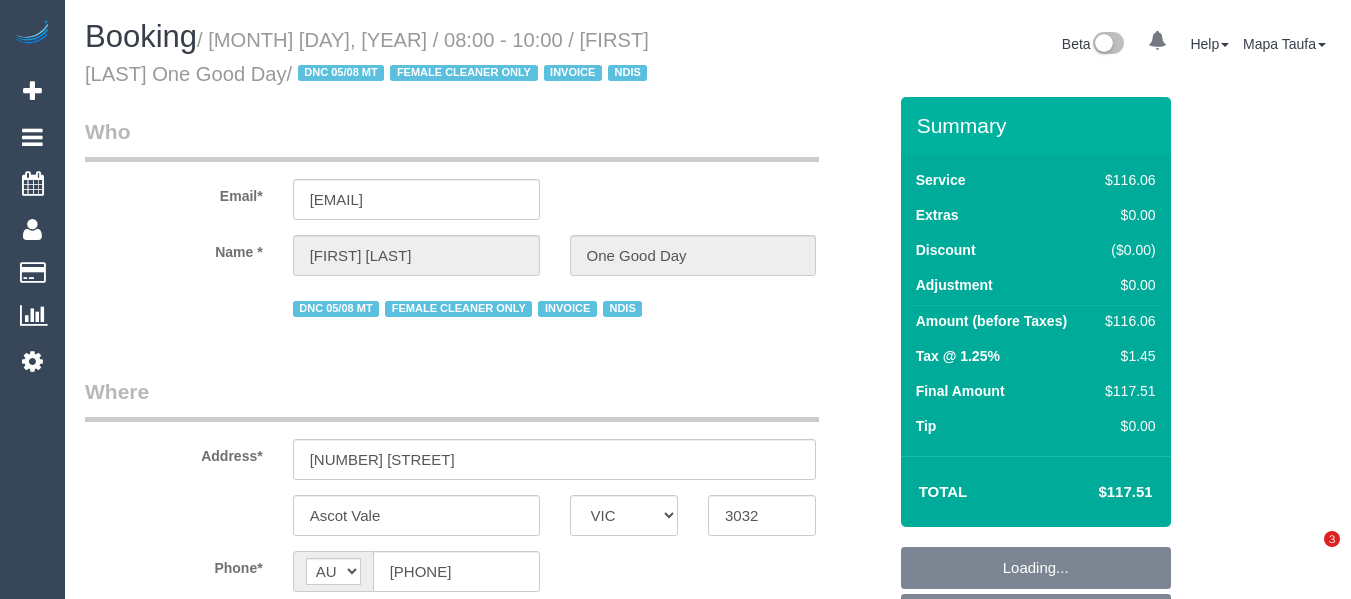 scroll, scrollTop: 0, scrollLeft: 0, axis: both 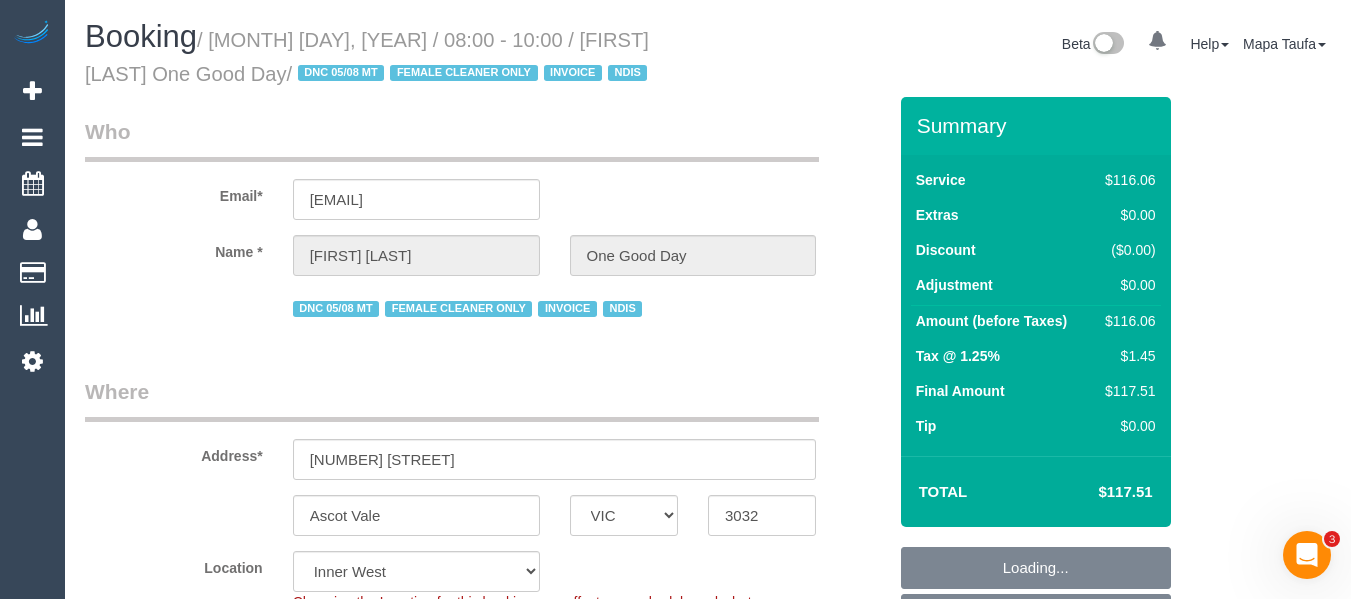 select on "object:788" 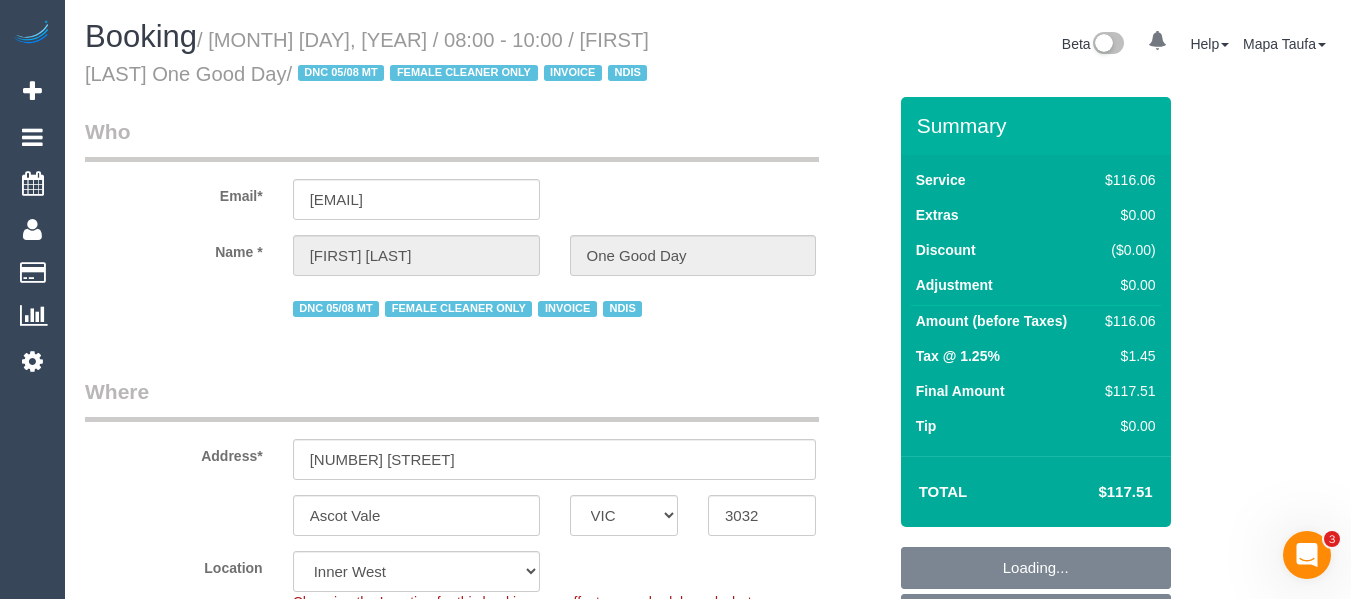 select on "number:27" 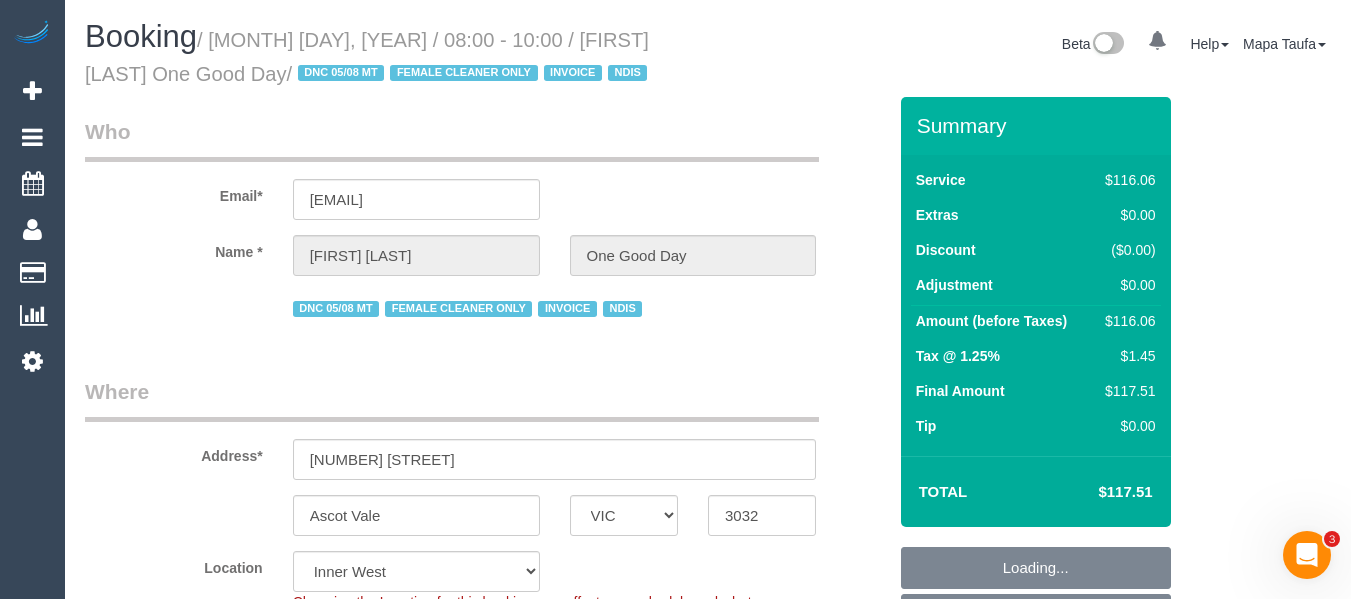 select on "object:1471" 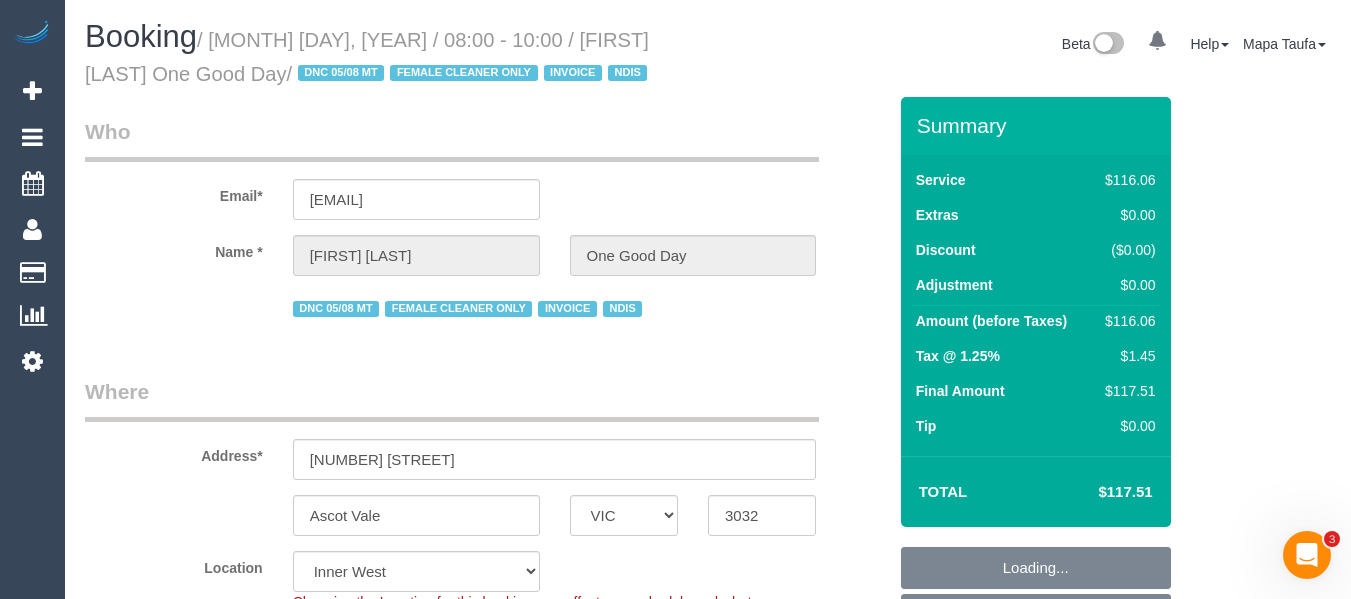 select on "spot1" 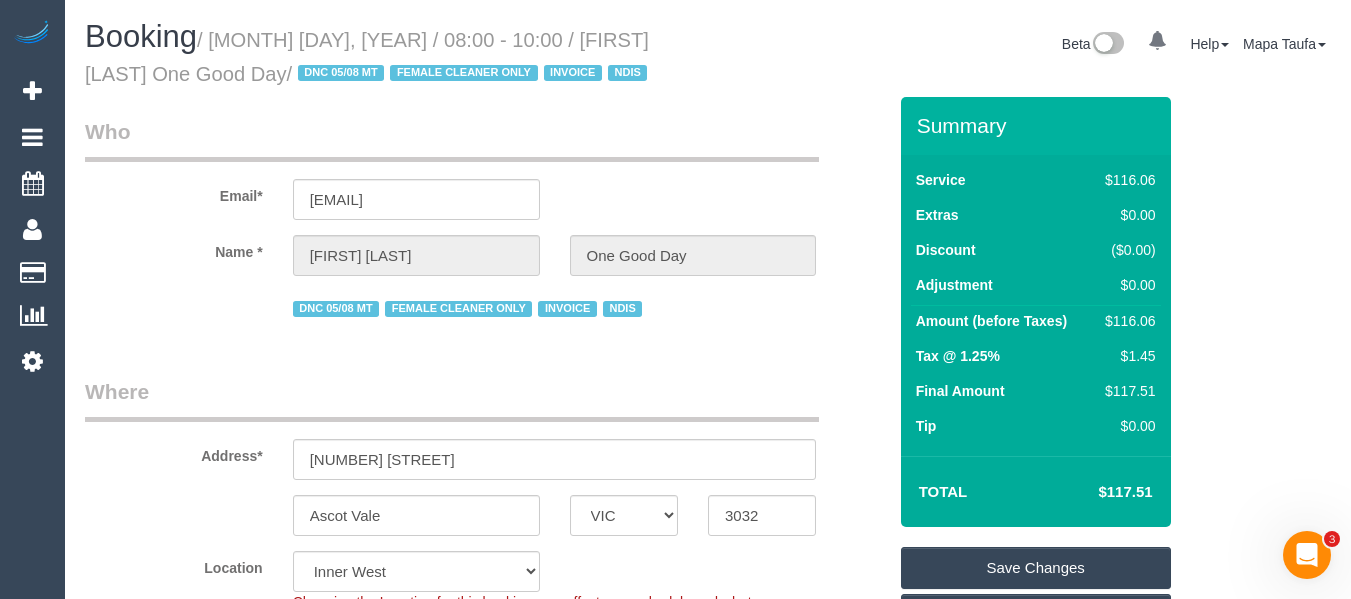 scroll, scrollTop: 3583, scrollLeft: 0, axis: vertical 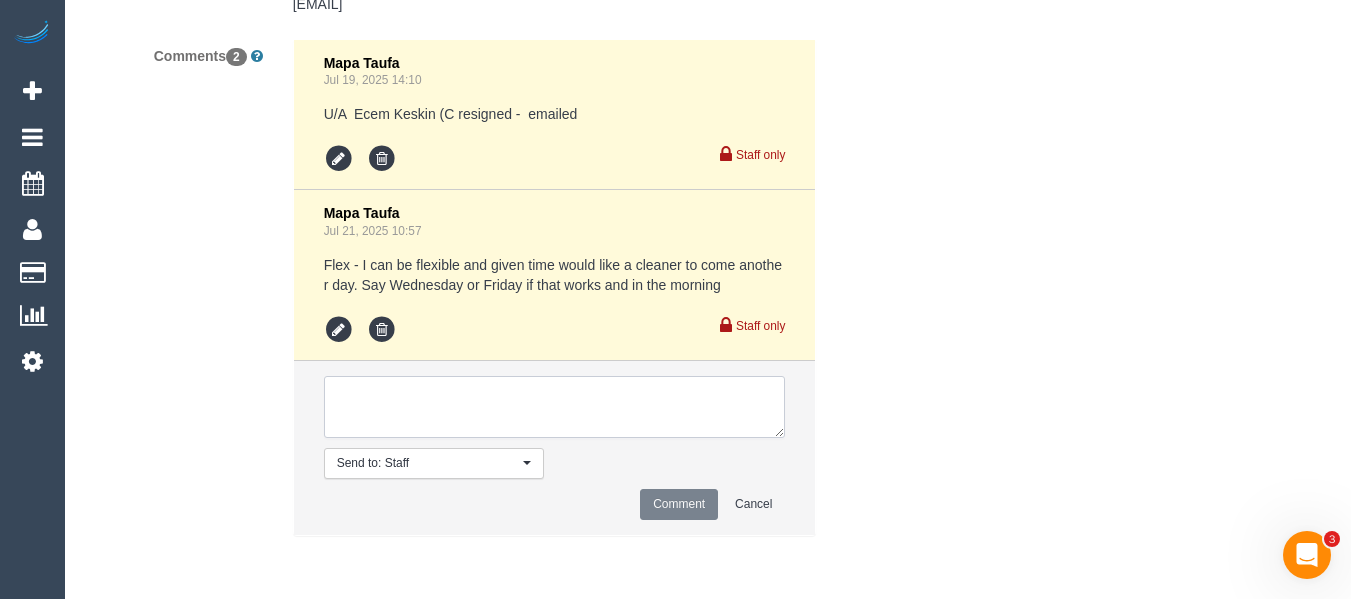 click at bounding box center [555, 407] 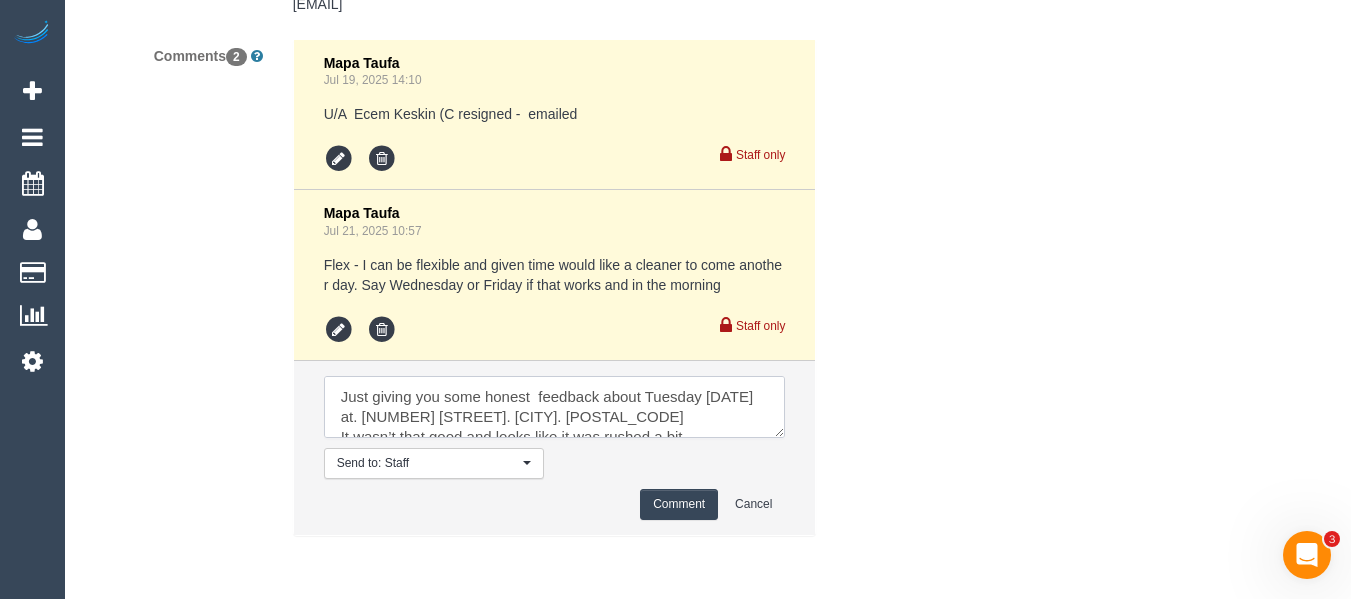 scroll, scrollTop: 8, scrollLeft: 0, axis: vertical 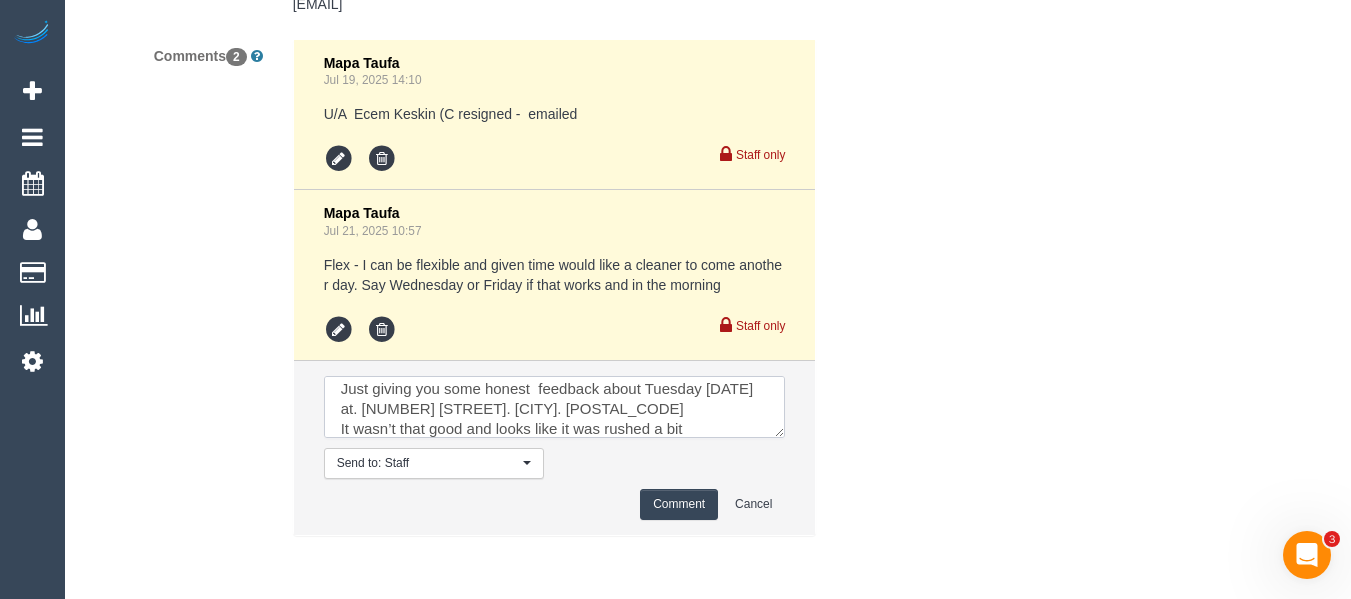 type 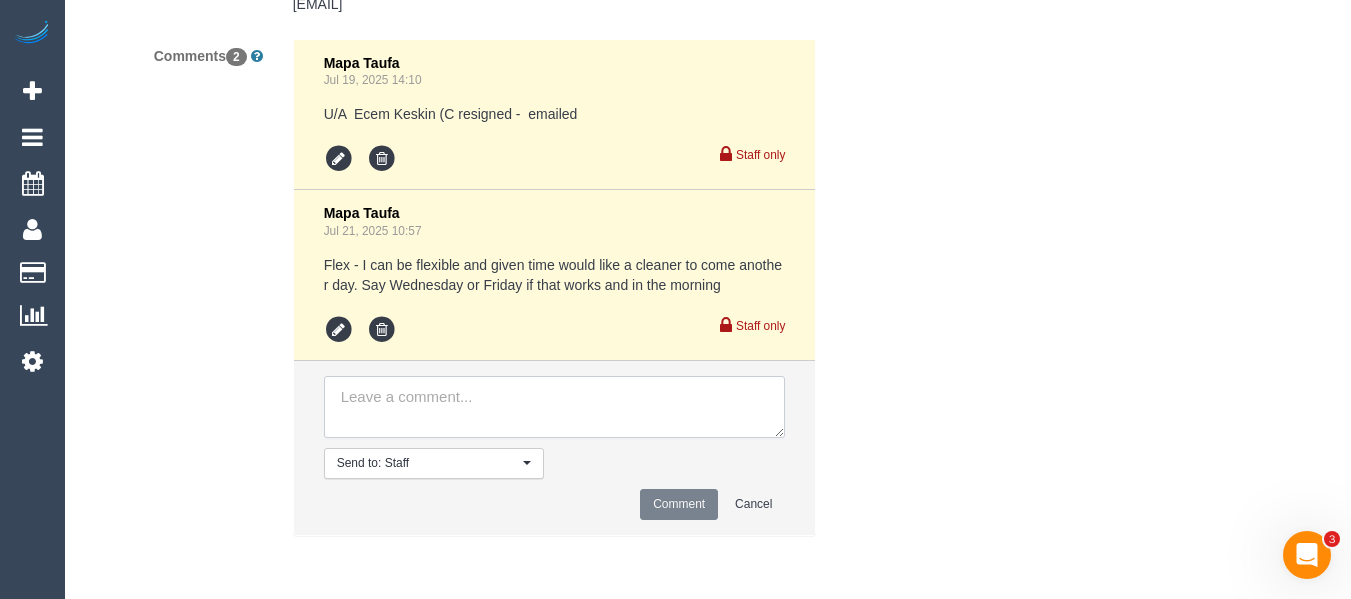 scroll, scrollTop: 0, scrollLeft: 0, axis: both 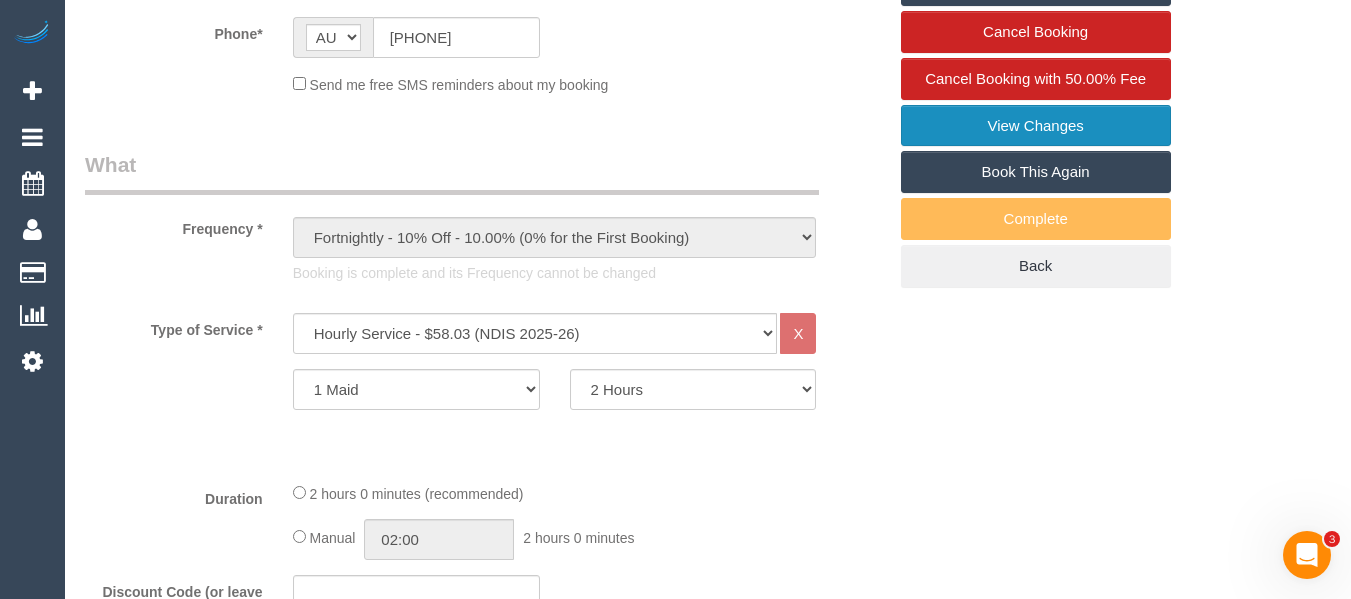 click on "View Changes" at bounding box center (1036, 126) 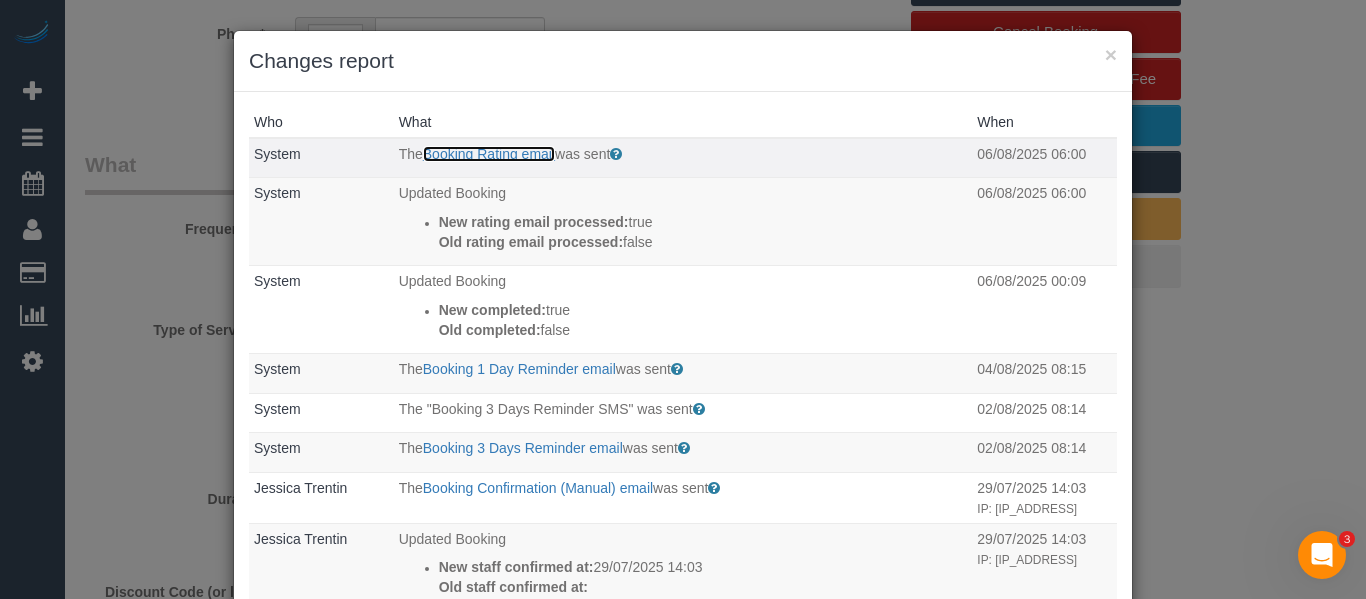 click on "Booking Rating email" at bounding box center (489, 154) 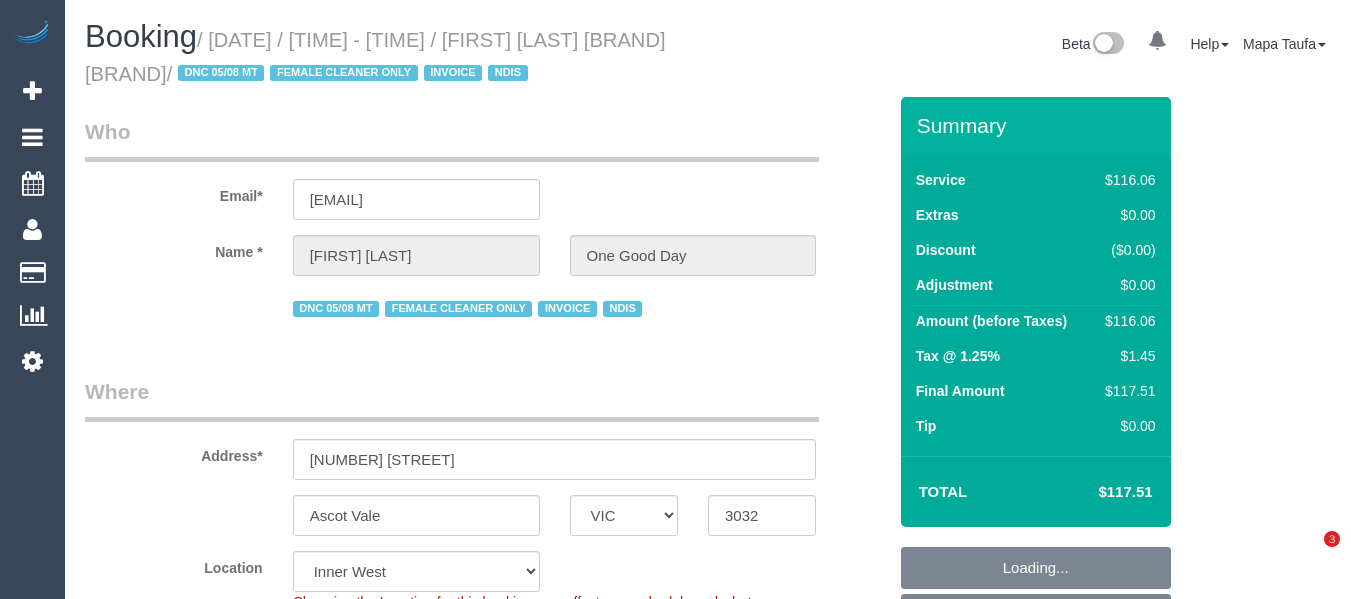 select on "VIC" 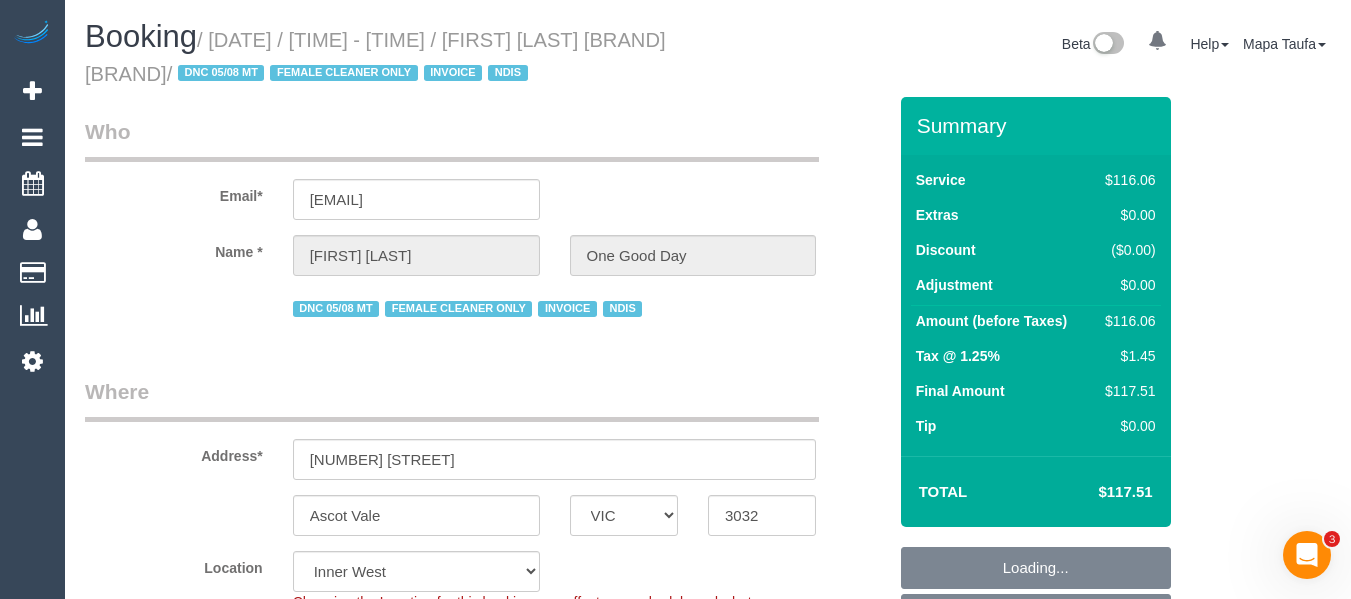 scroll, scrollTop: 0, scrollLeft: 0, axis: both 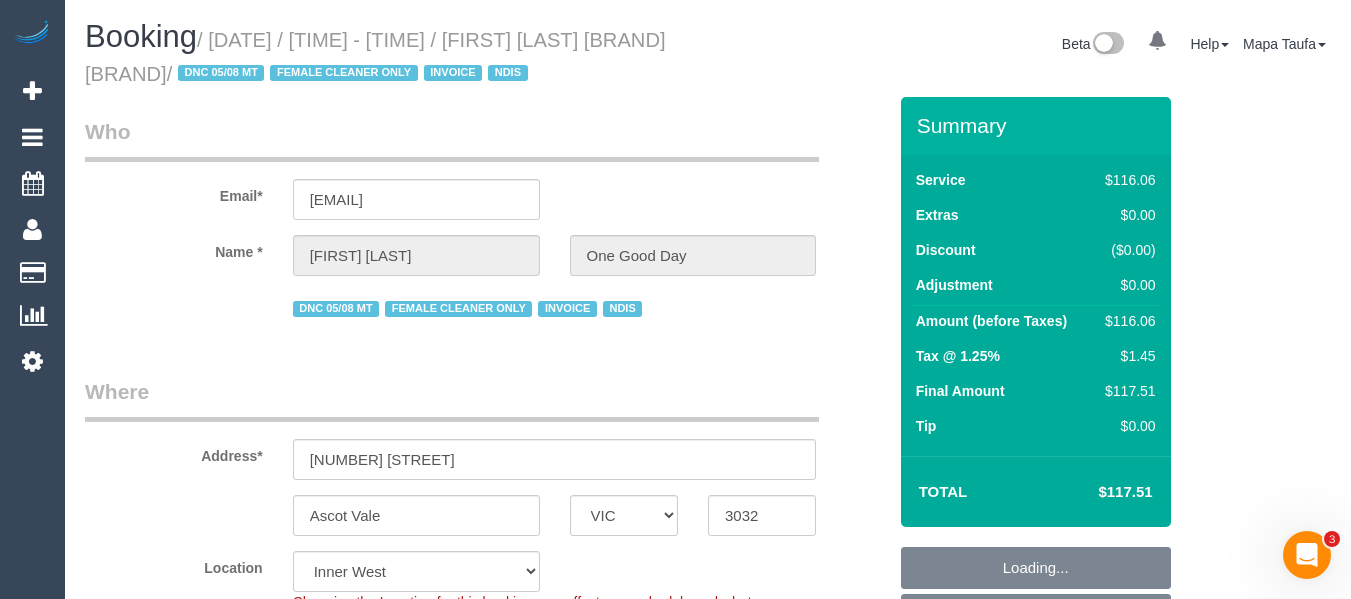 select on "number:27" 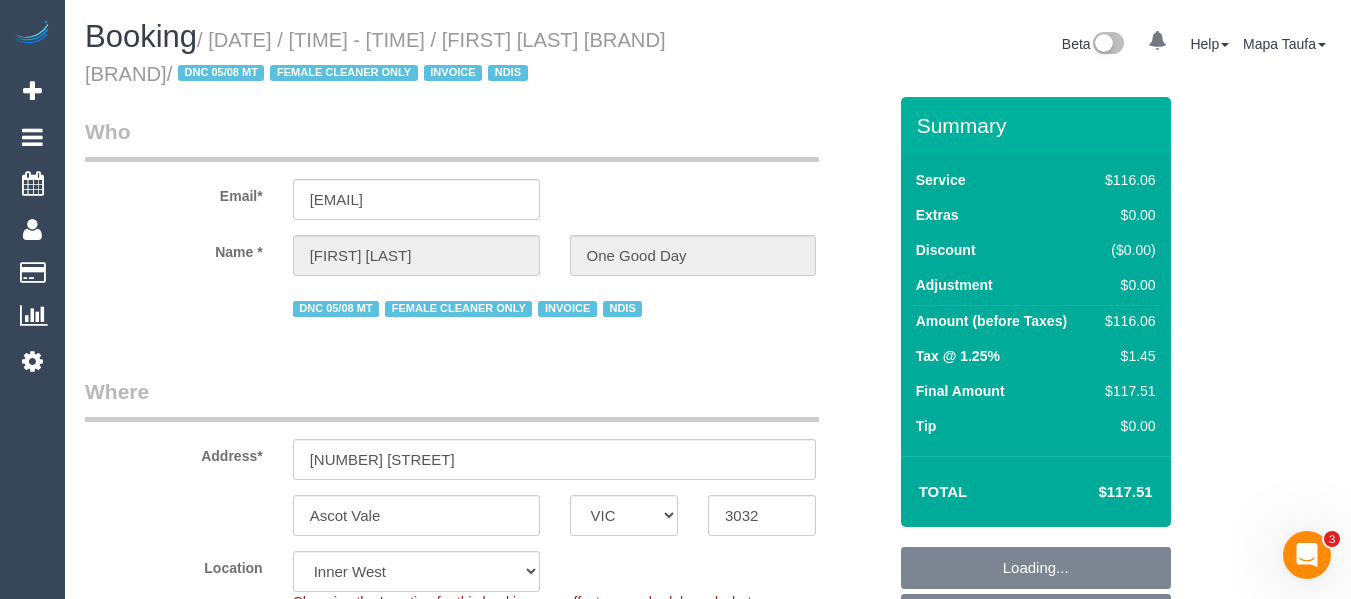 select on "number:14" 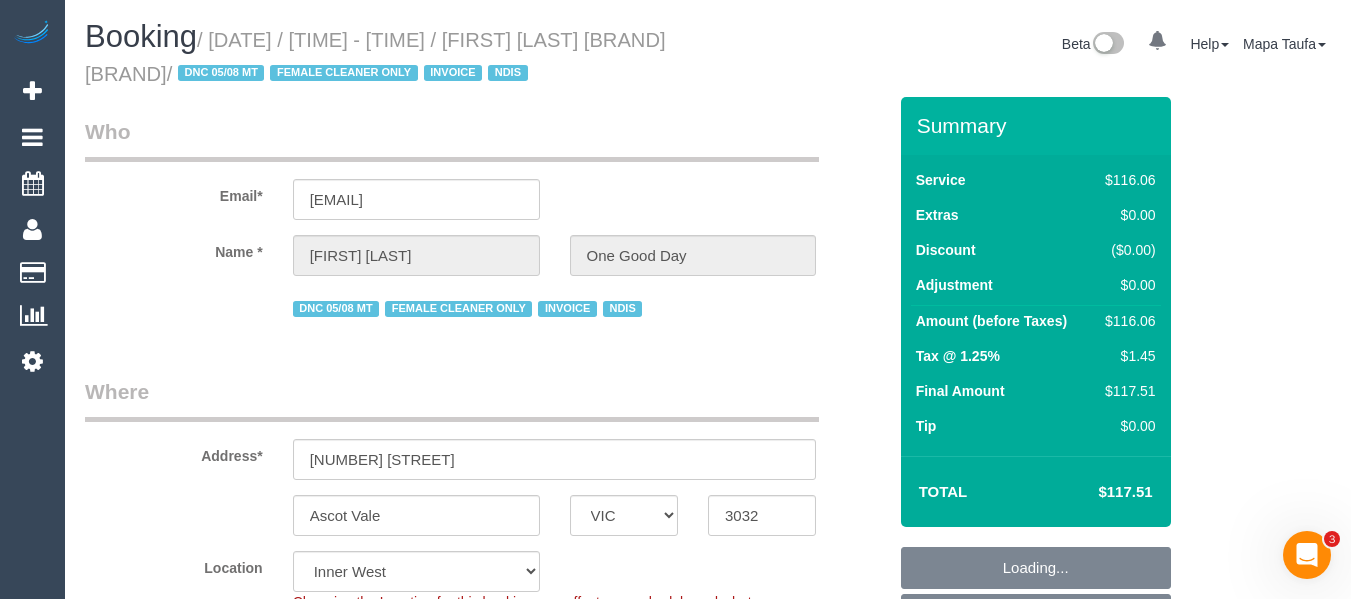select on "spot1" 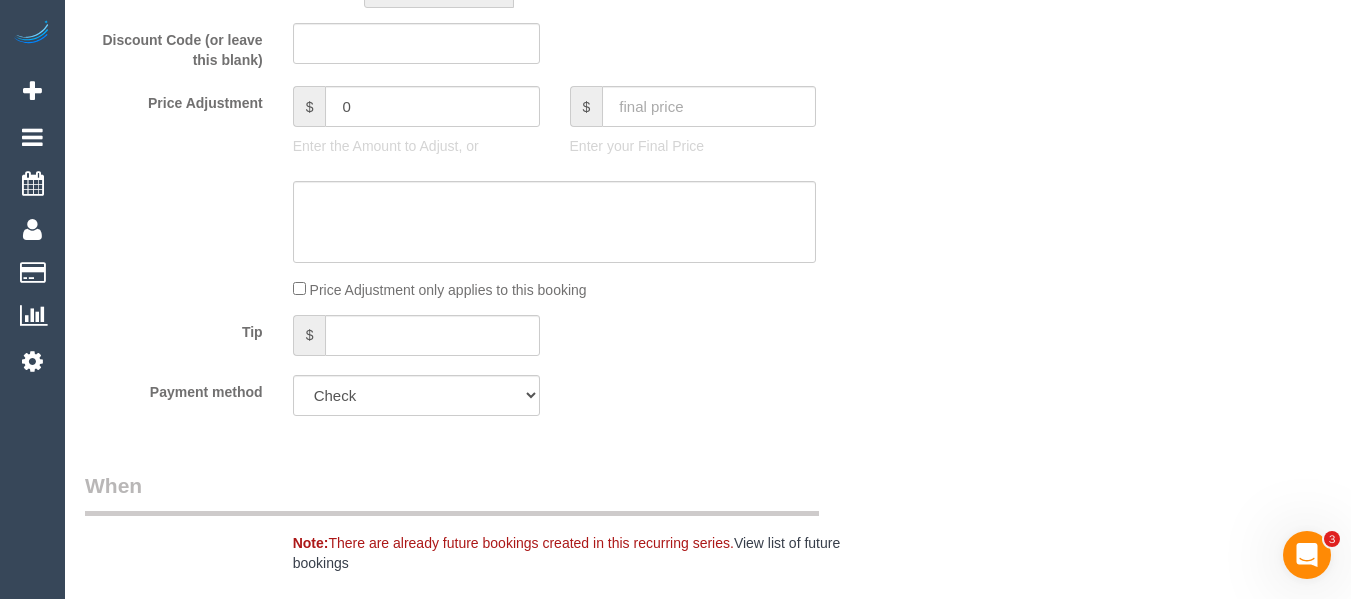 scroll, scrollTop: 1108, scrollLeft: 0, axis: vertical 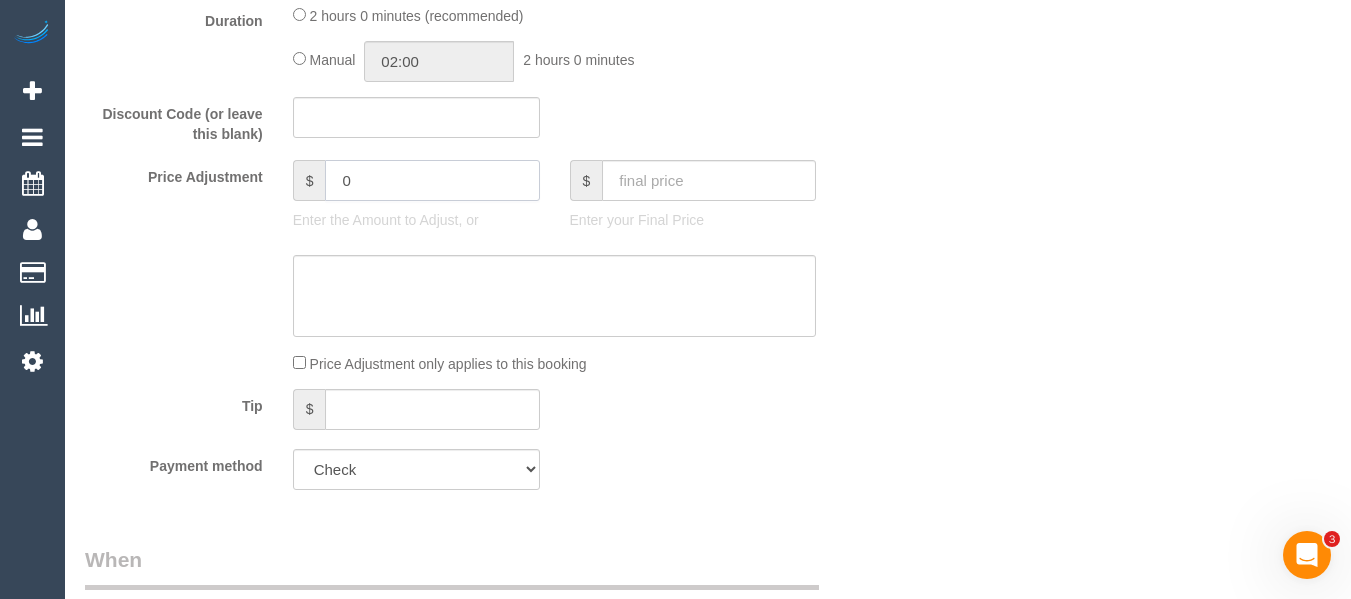 drag, startPoint x: 356, startPoint y: 188, endPoint x: 246, endPoint y: 186, distance: 110.01818 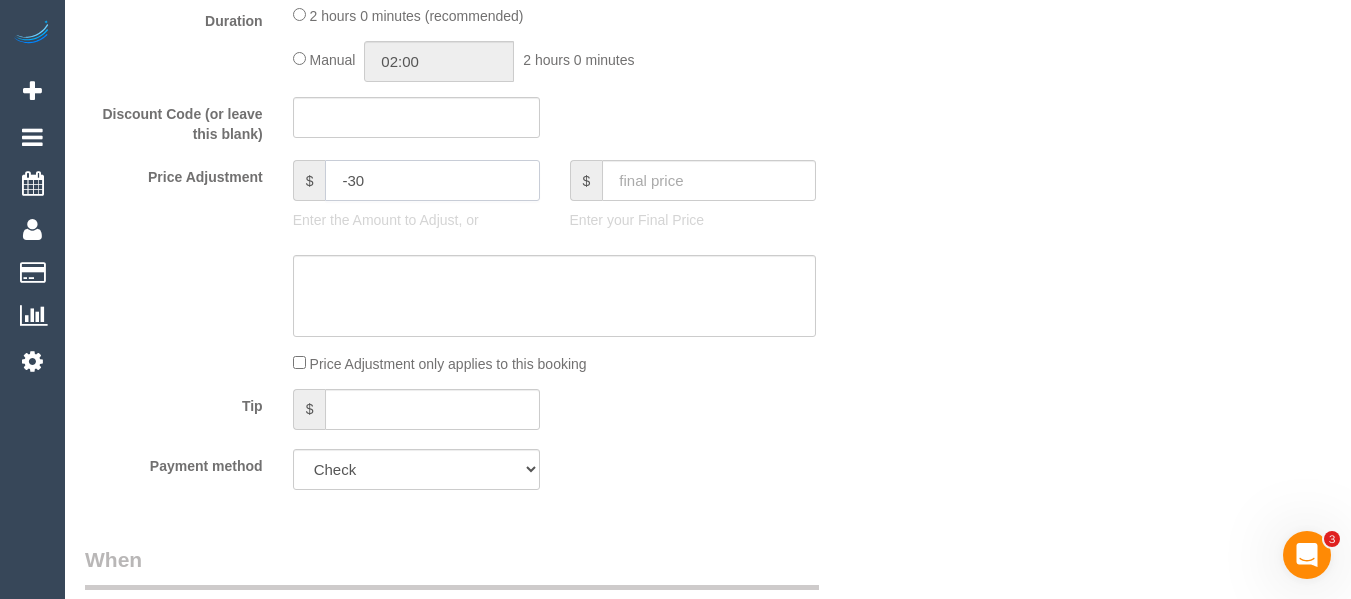 type on "-30" 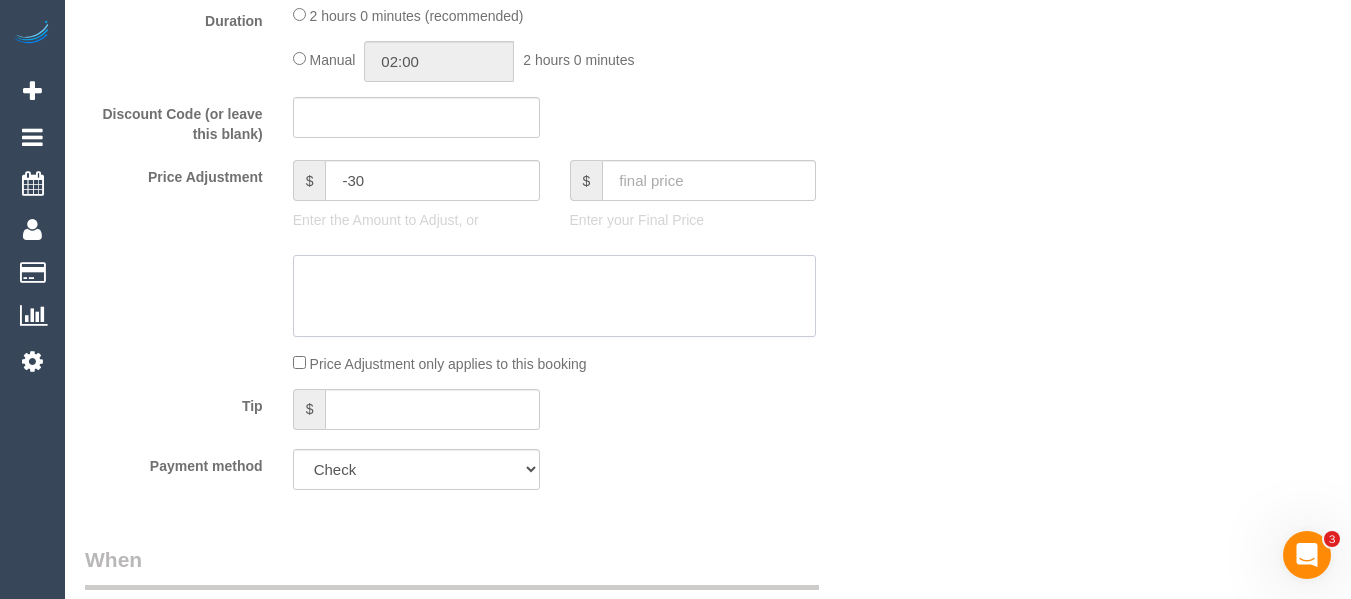 click 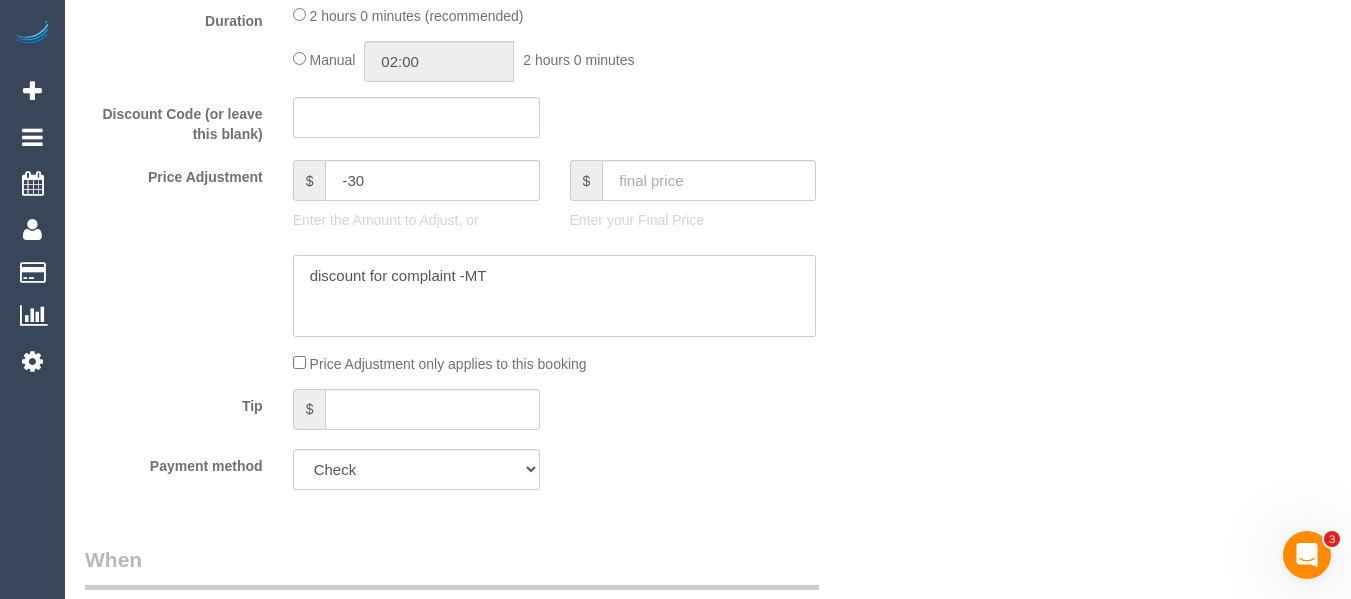 scroll, scrollTop: 1632, scrollLeft: 0, axis: vertical 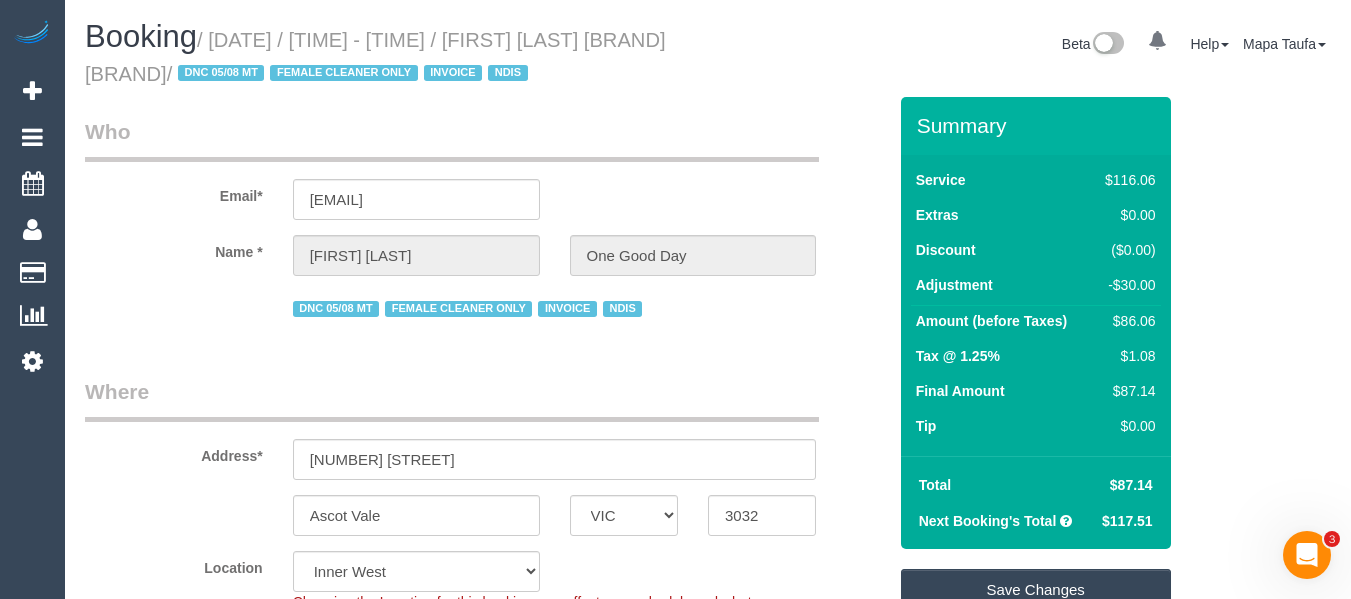 type on "discount for complaint -MT" 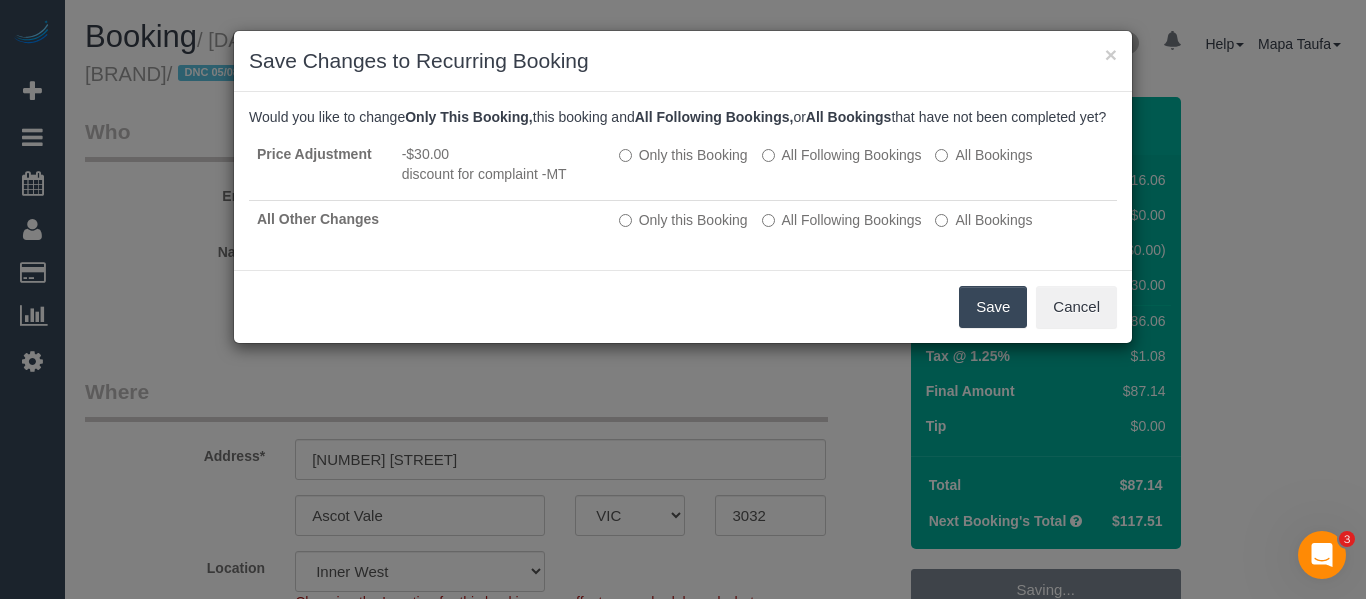 click on "Save" at bounding box center (993, 307) 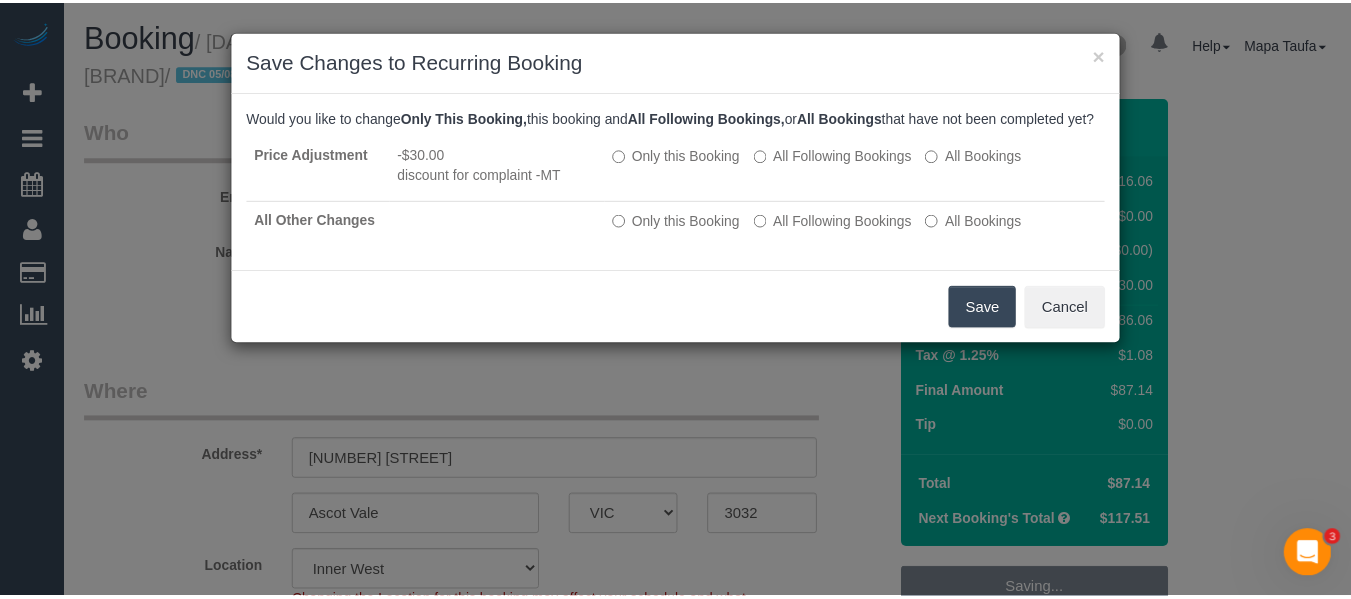 scroll, scrollTop: 12, scrollLeft: 0, axis: vertical 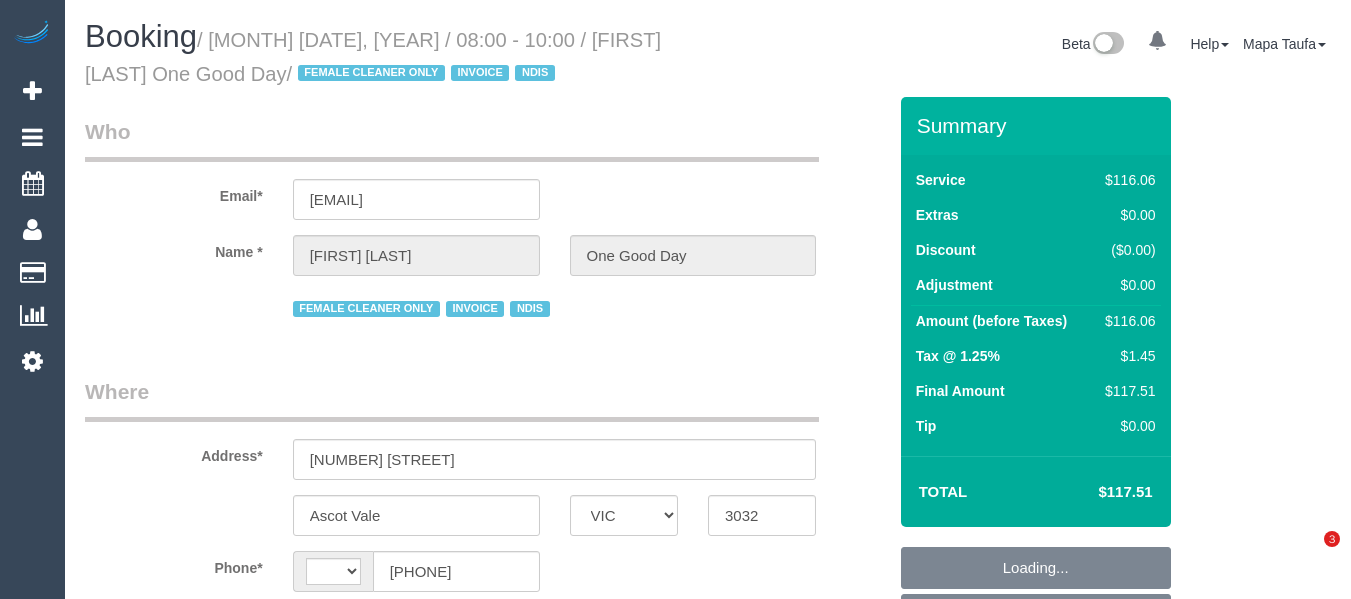select on "VIC" 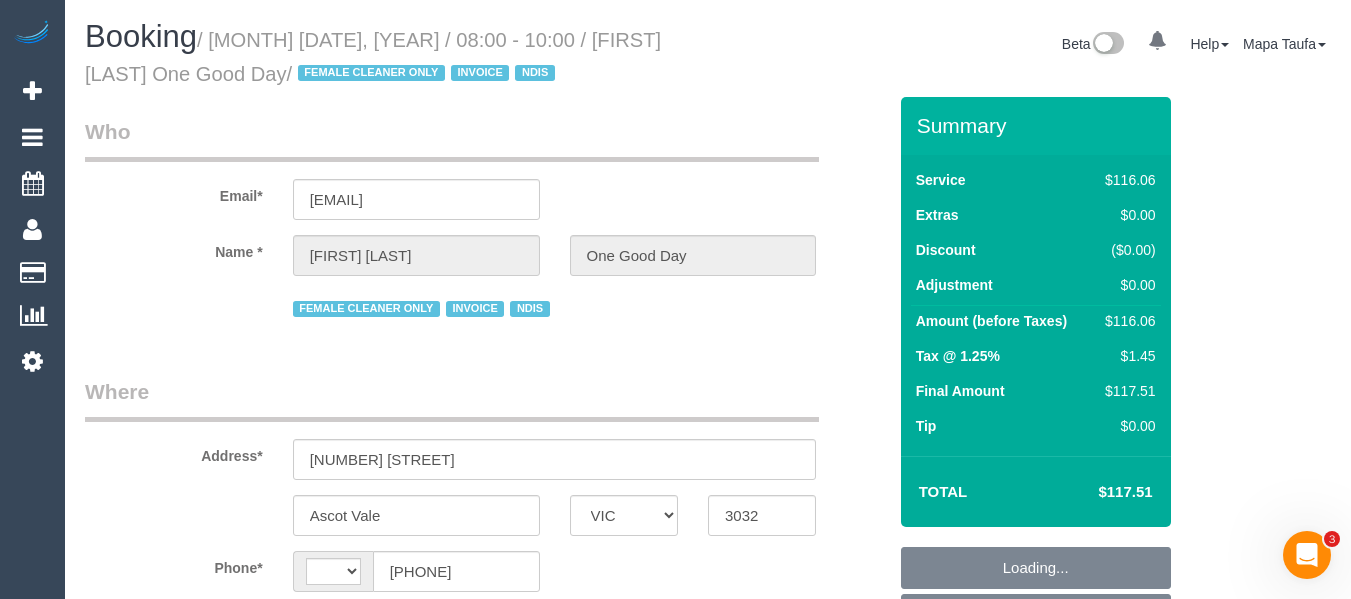 scroll, scrollTop: 0, scrollLeft: 0, axis: both 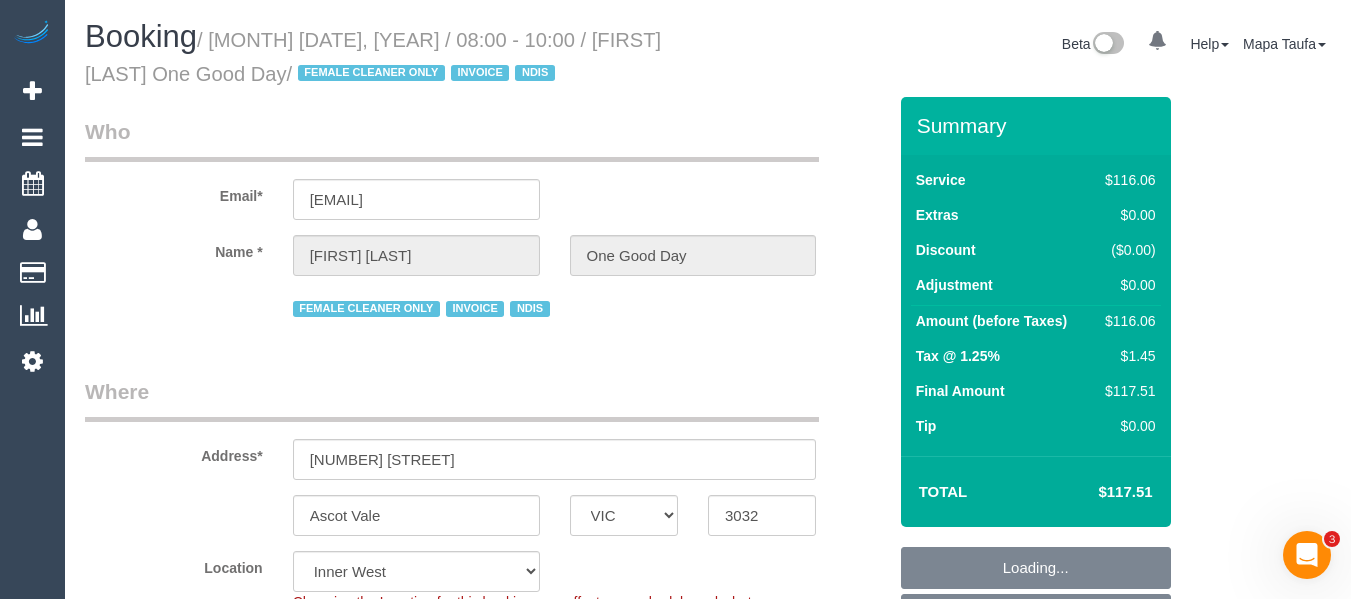 select on "string:AU" 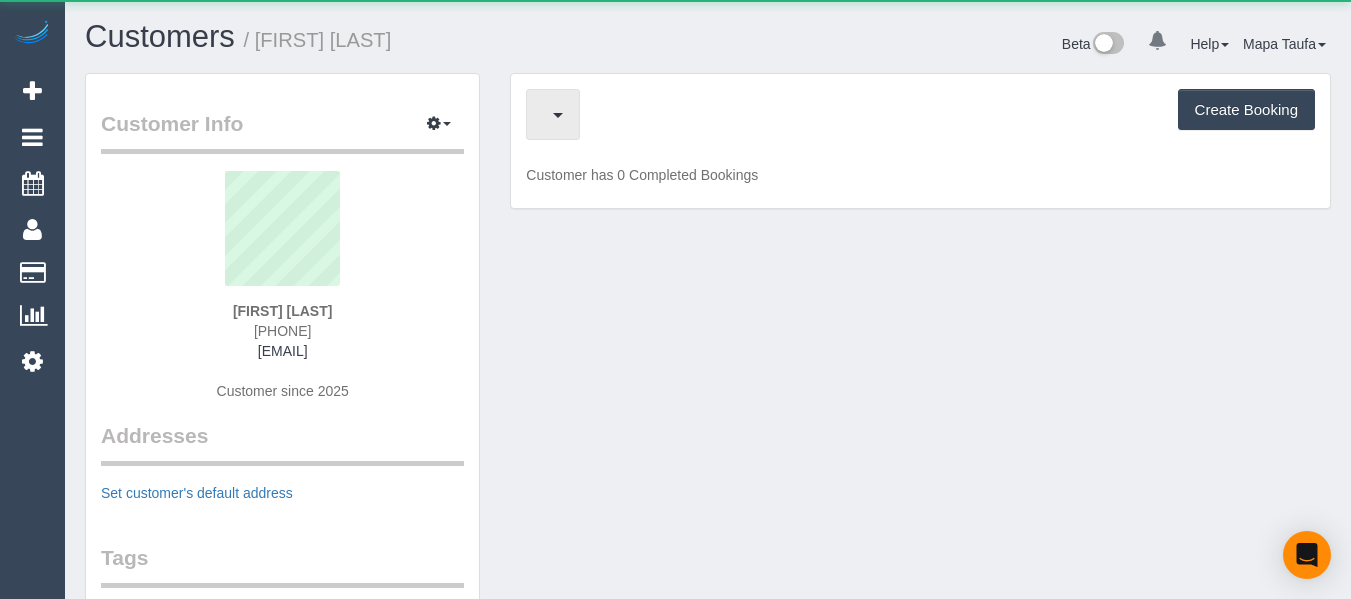 scroll, scrollTop: 0, scrollLeft: 0, axis: both 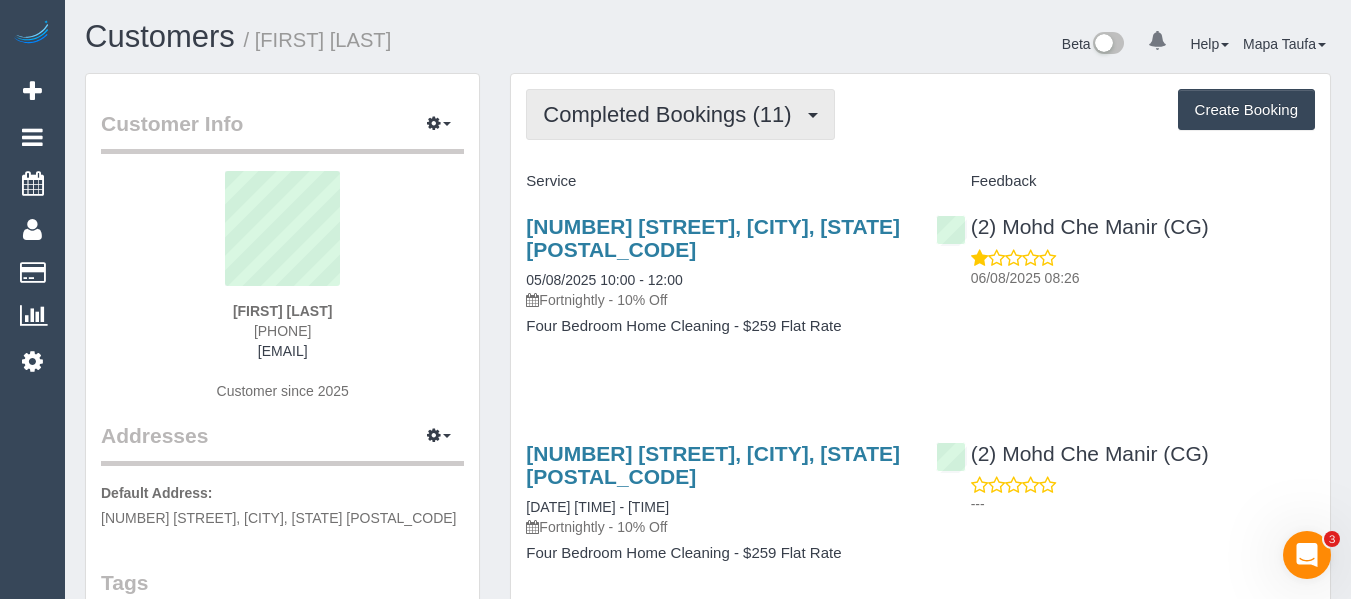 click on "Completed Bookings (11)" at bounding box center (672, 114) 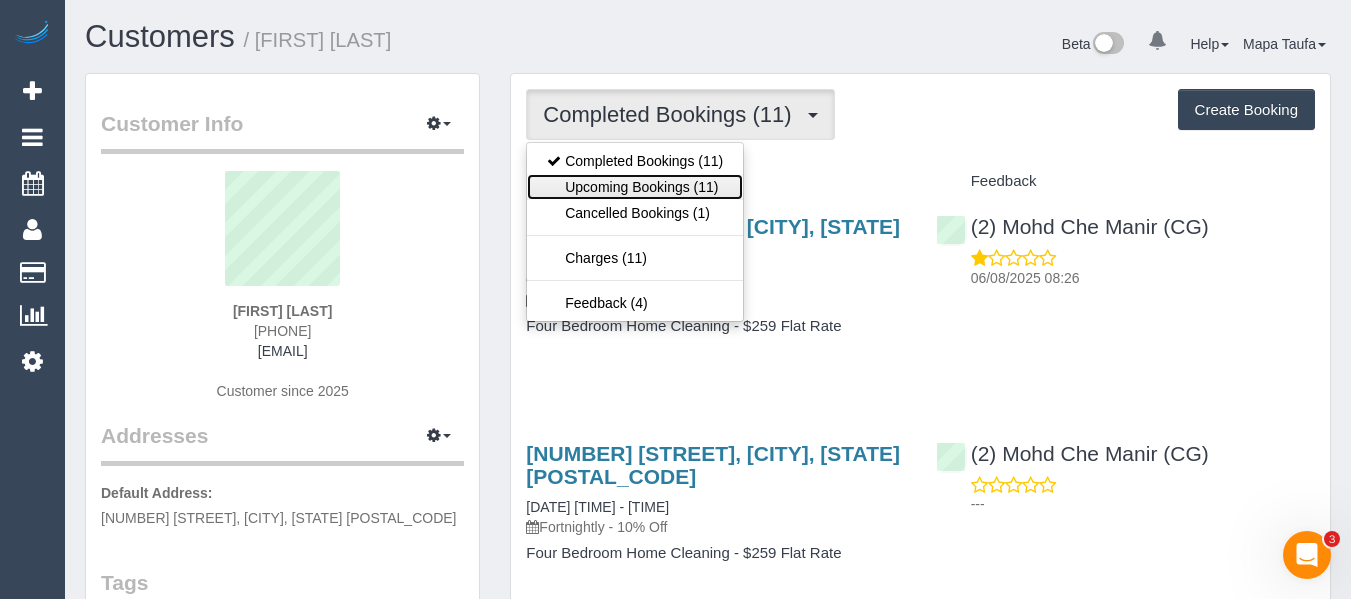 click on "Upcoming Bookings (11)" at bounding box center [635, 187] 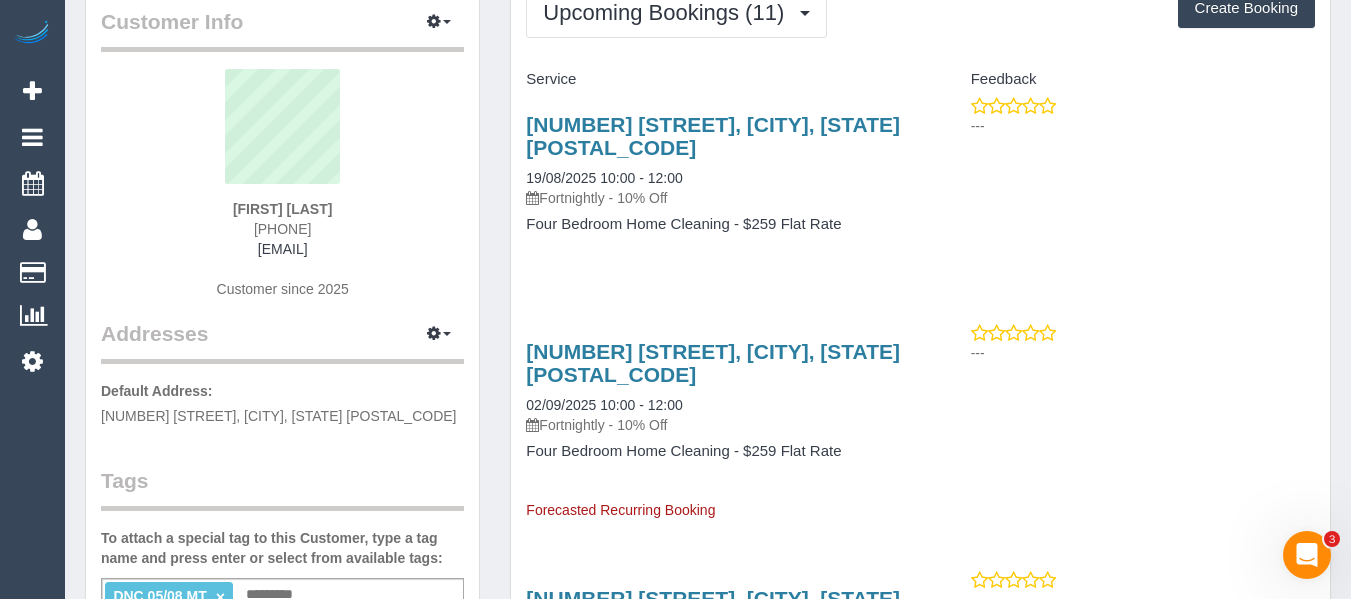 scroll, scrollTop: 100, scrollLeft: 0, axis: vertical 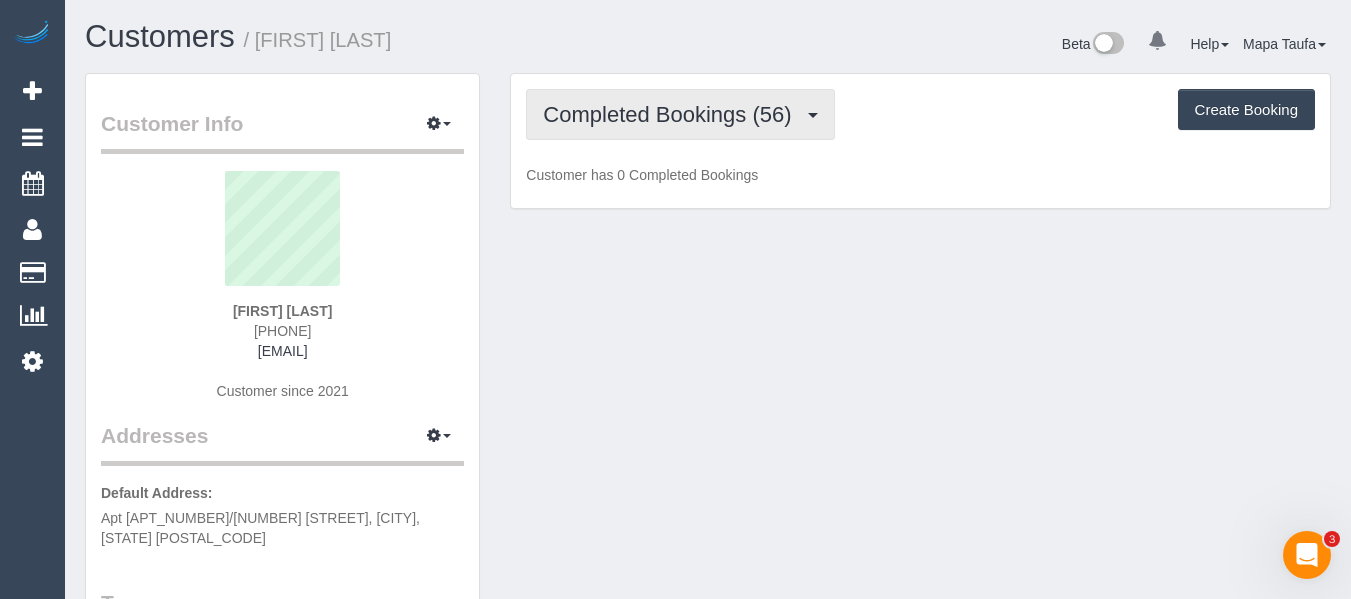 click on "Completed Bookings (56)" at bounding box center [680, 114] 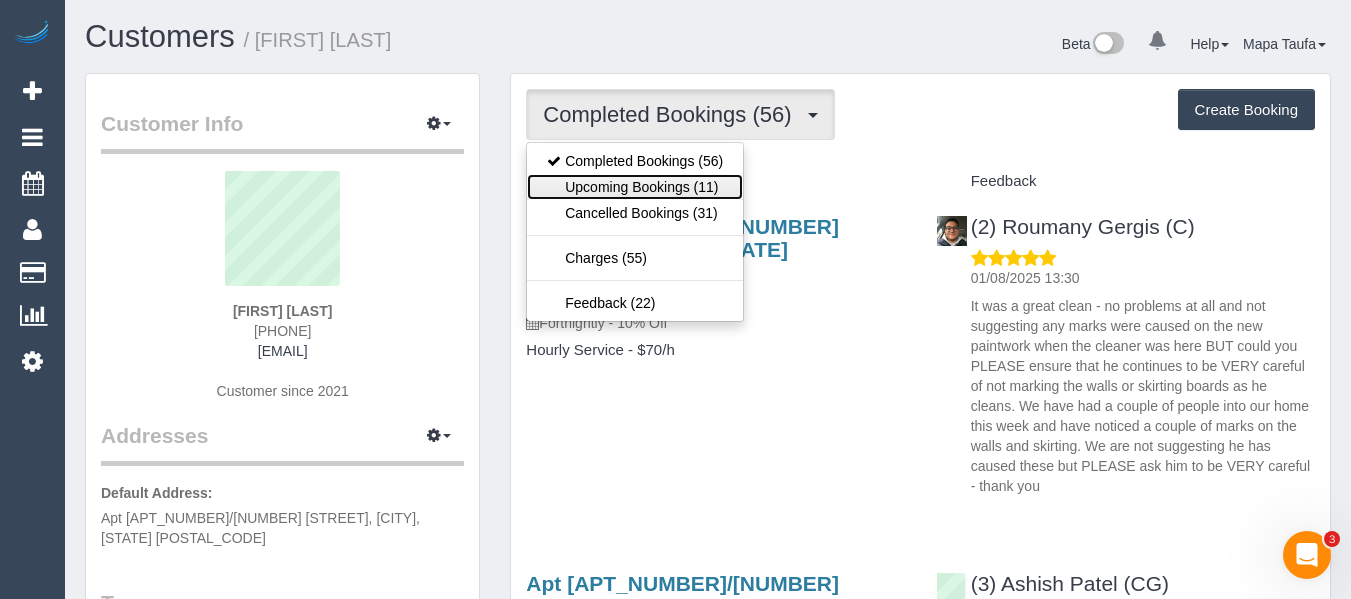 click on "Upcoming Bookings (11)" at bounding box center (635, 187) 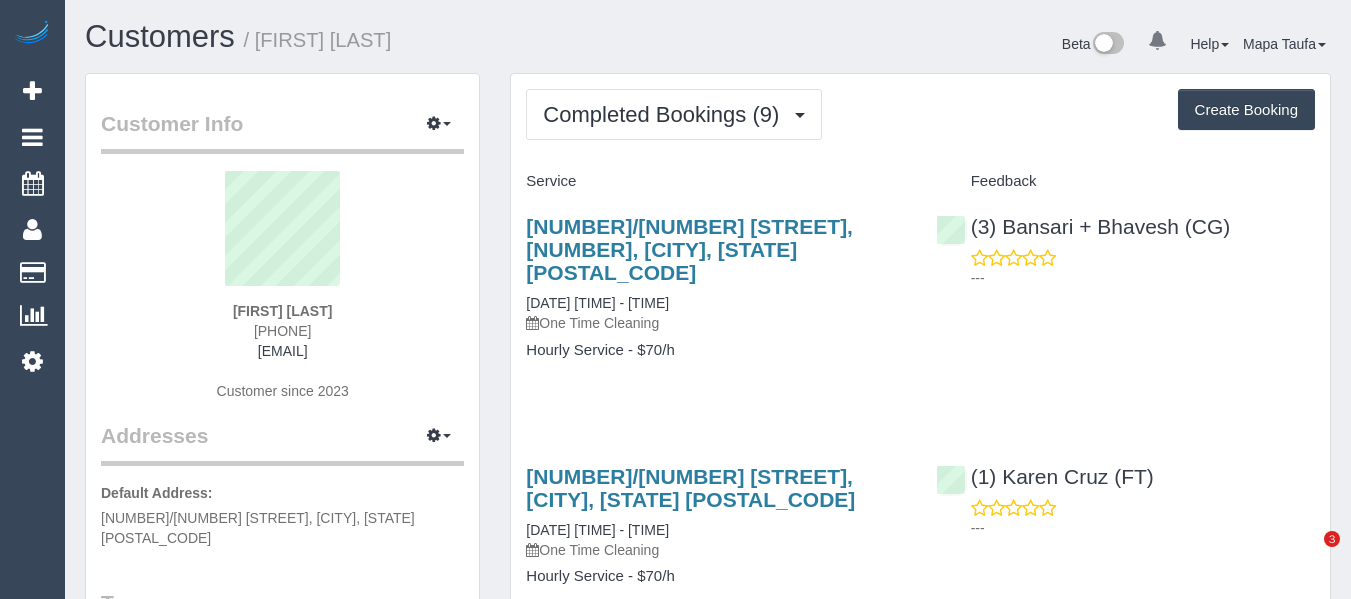 scroll, scrollTop: 0, scrollLeft: 0, axis: both 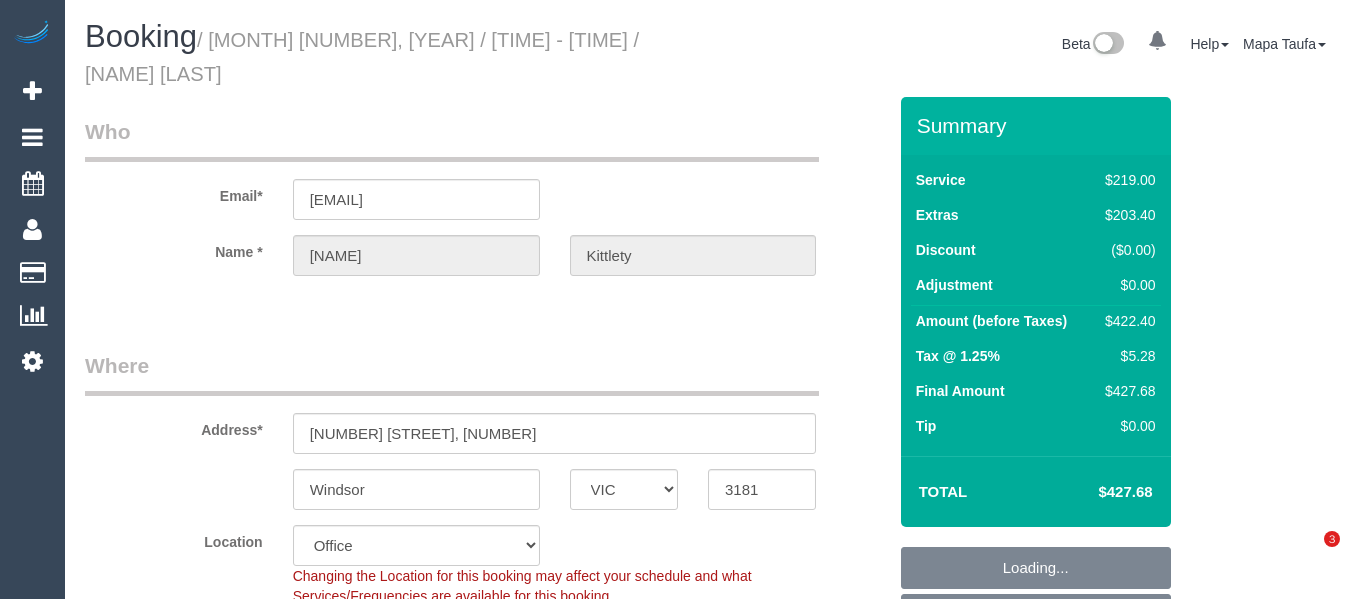 select on "VIC" 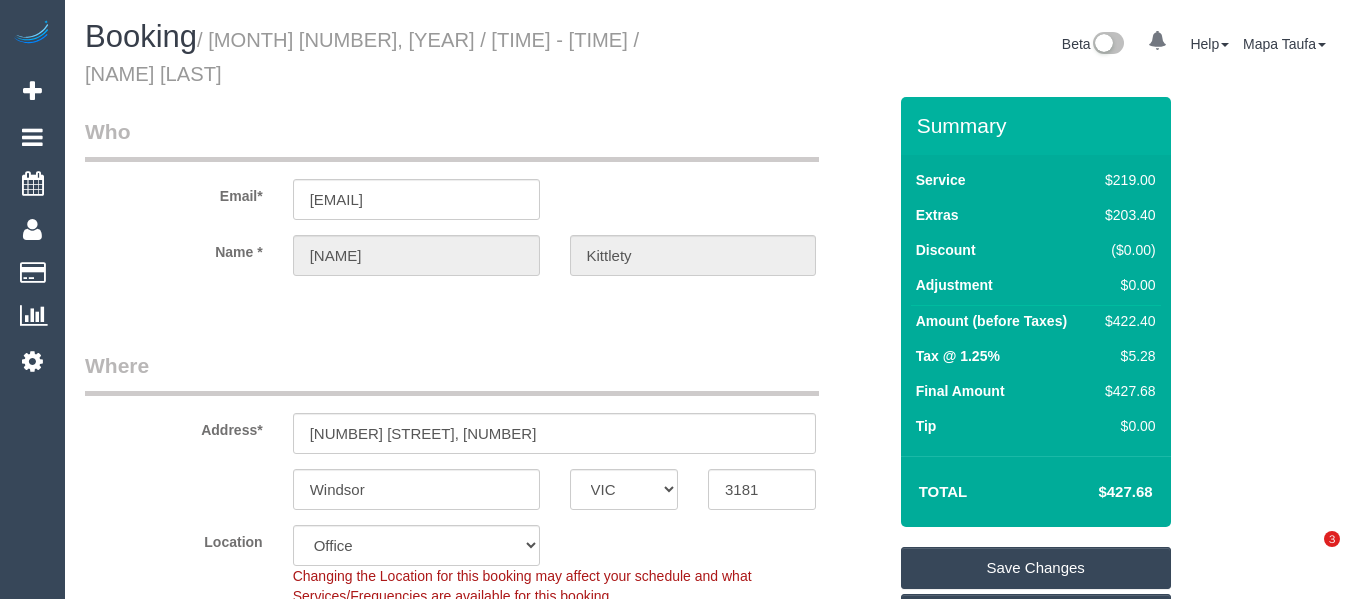 scroll, scrollTop: 0, scrollLeft: 0, axis: both 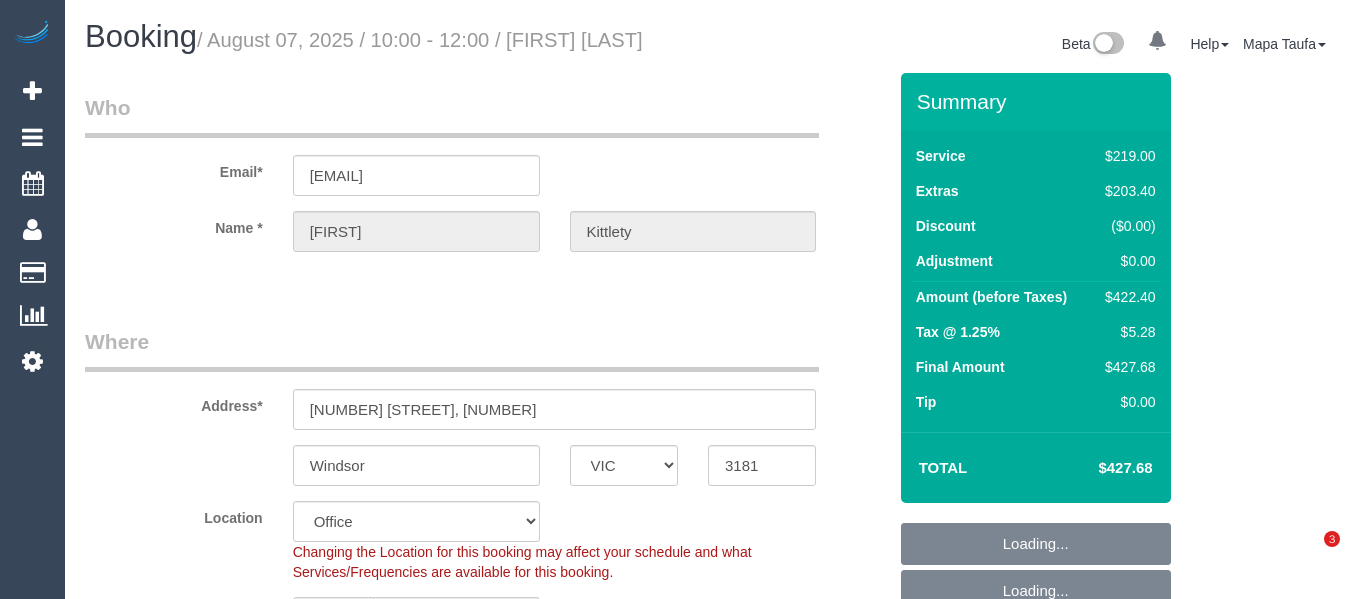 select on "VIC" 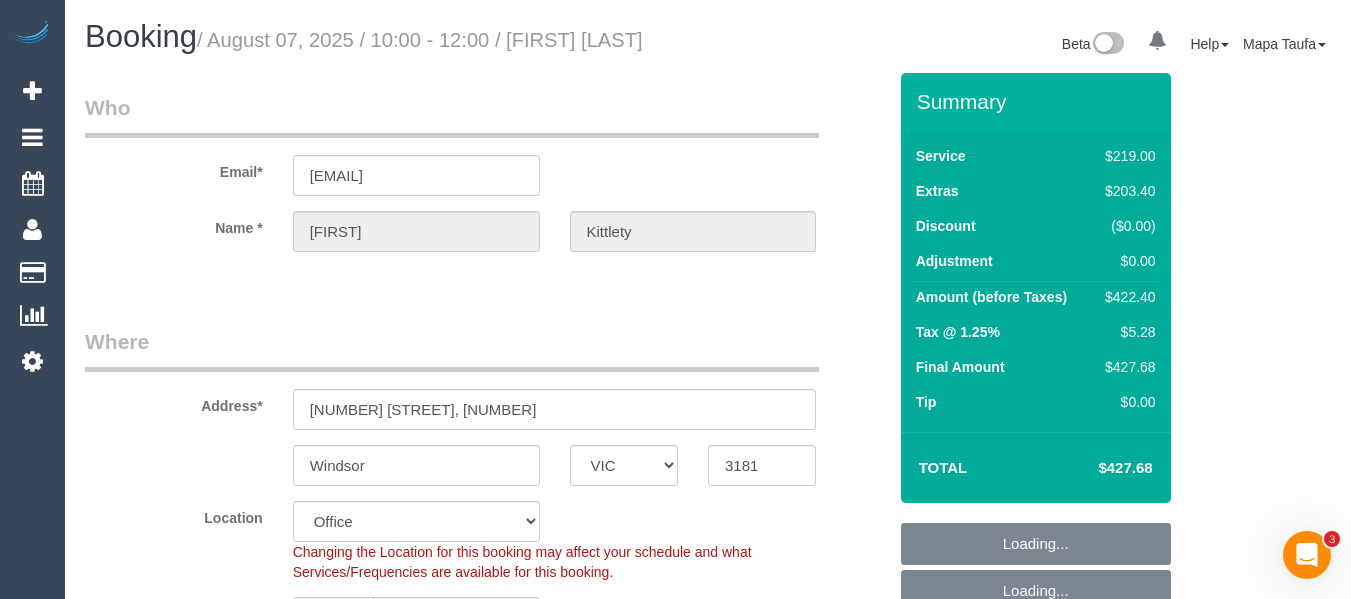 scroll, scrollTop: 0, scrollLeft: 0, axis: both 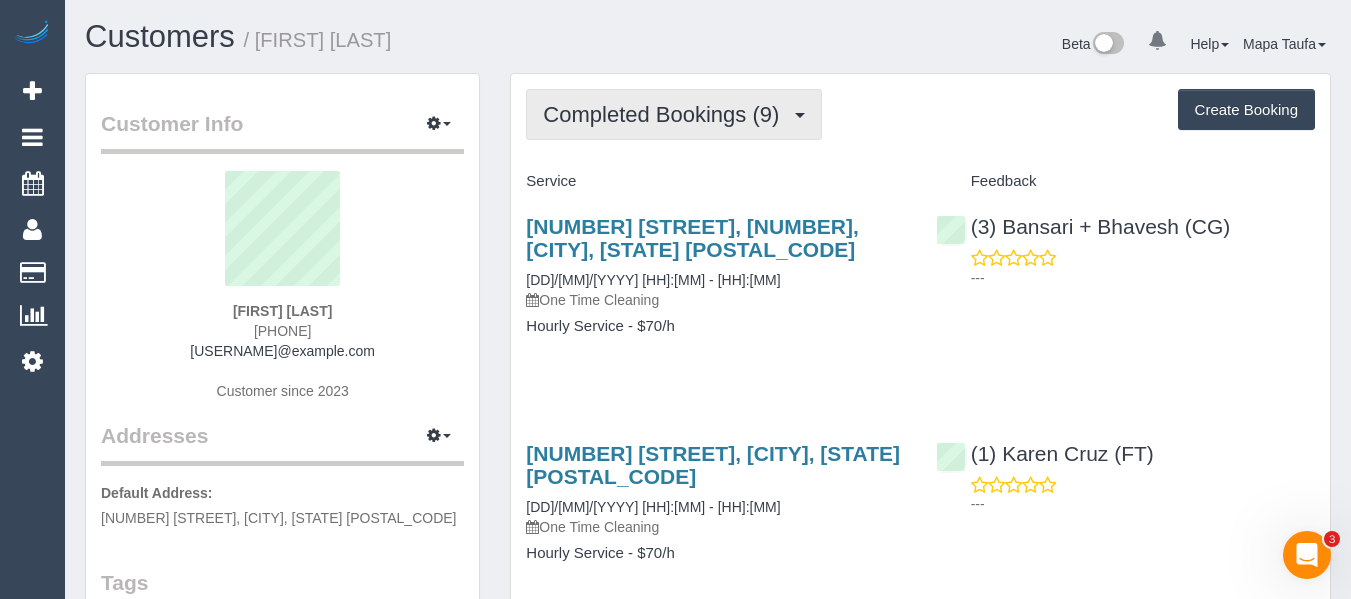 drag, startPoint x: 618, startPoint y: 115, endPoint x: 613, endPoint y: 165, distance: 50.24938 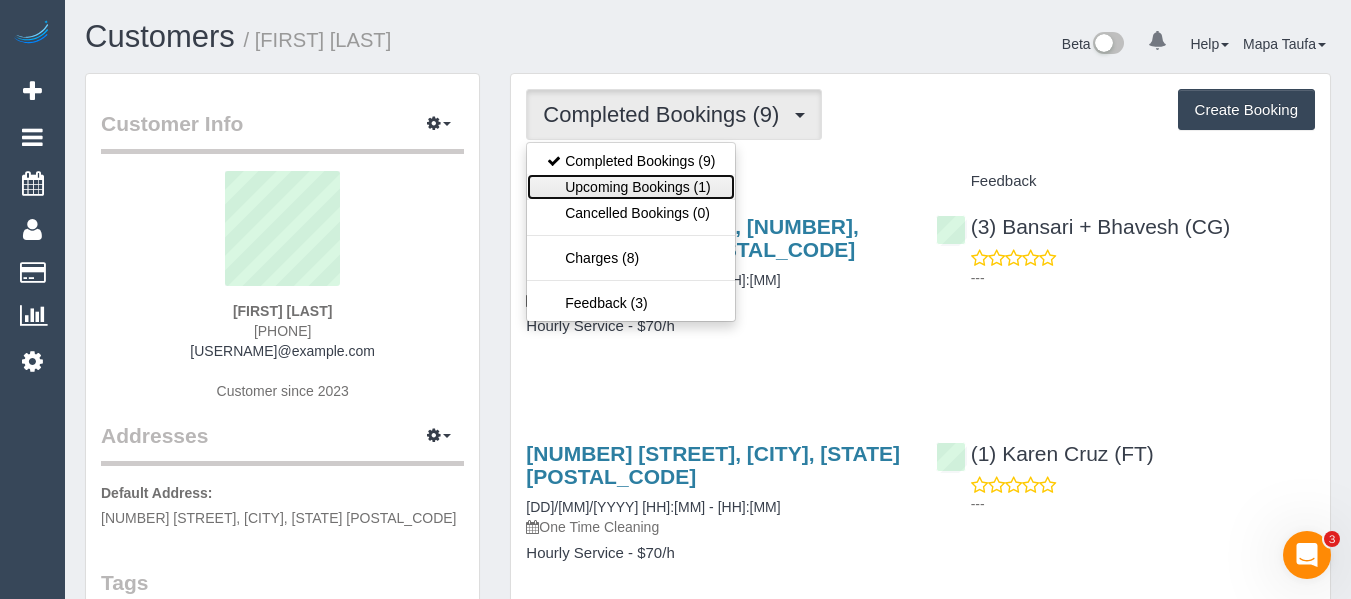 click on "Upcoming Bookings (1)" at bounding box center (631, 187) 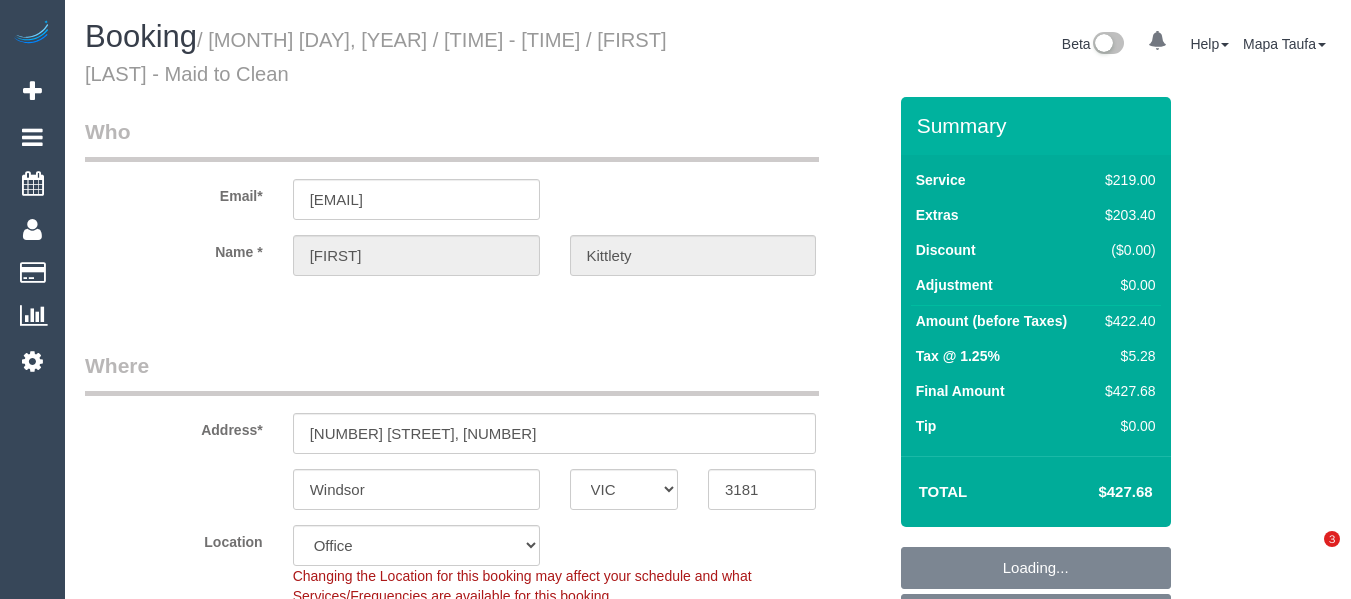 select on "VIC" 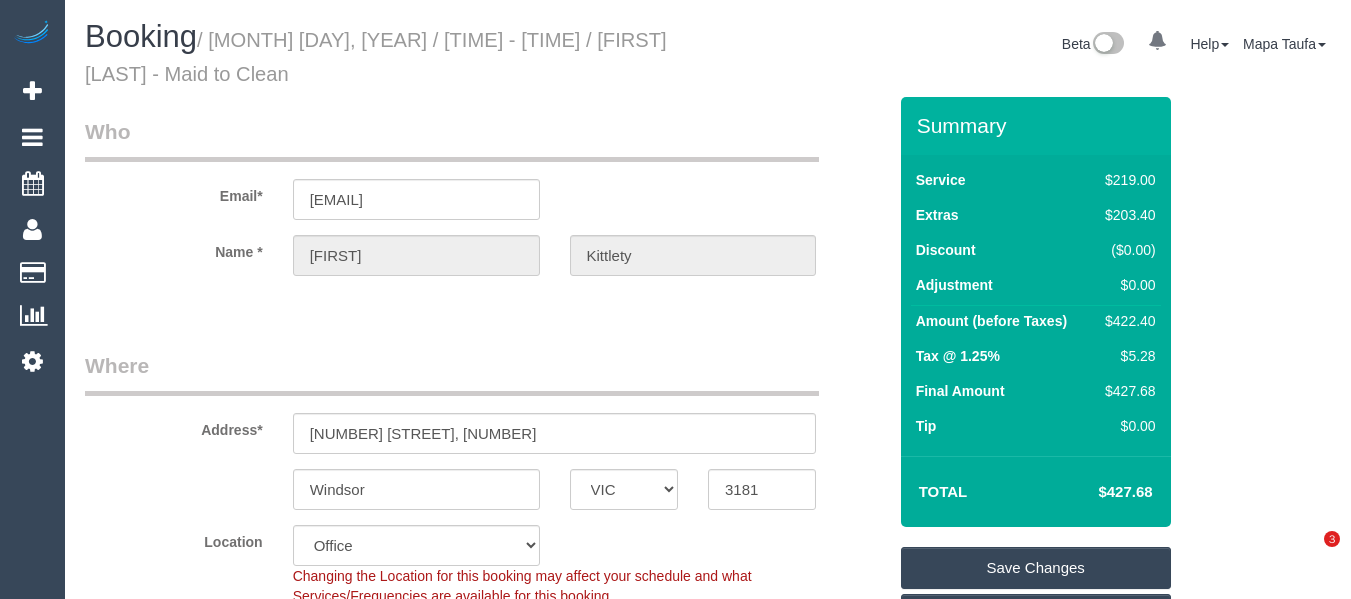 scroll, scrollTop: 0, scrollLeft: 0, axis: both 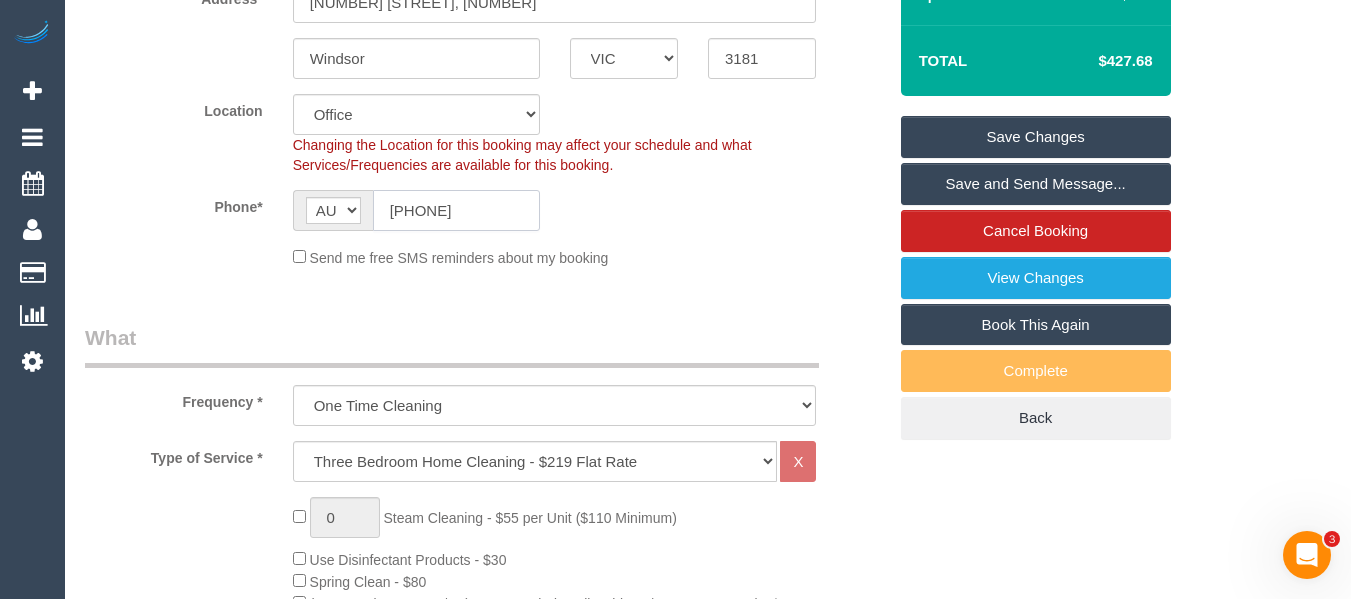 click on "0401 974 510" 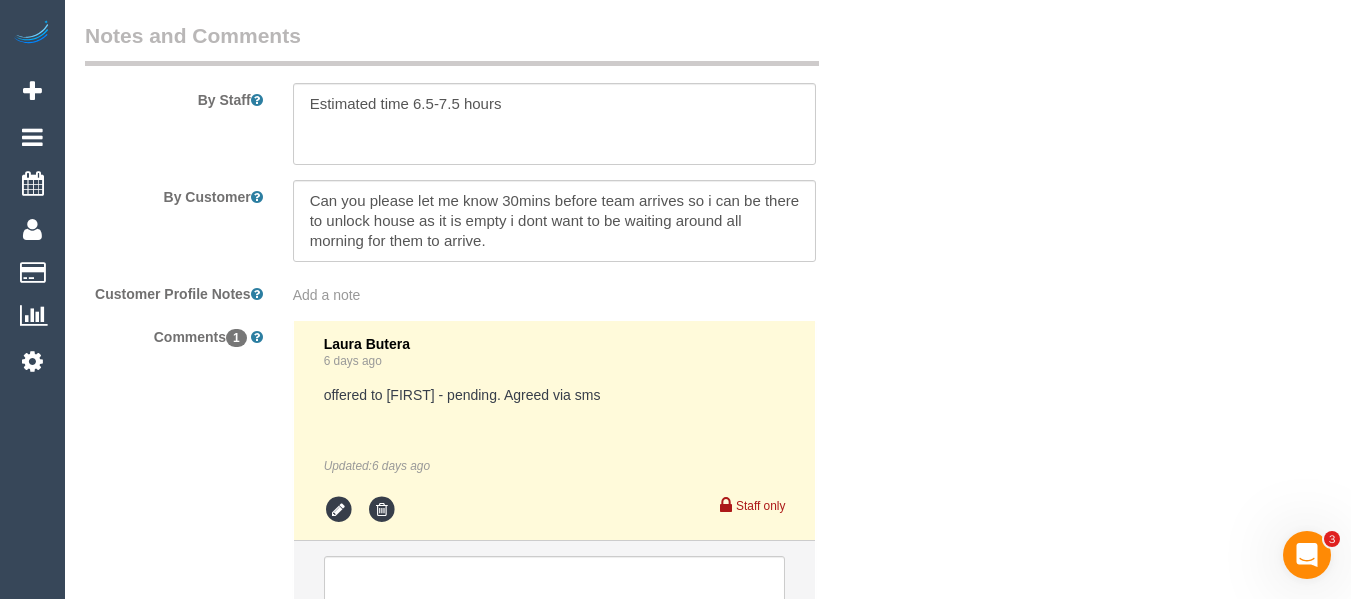scroll, scrollTop: 3547, scrollLeft: 0, axis: vertical 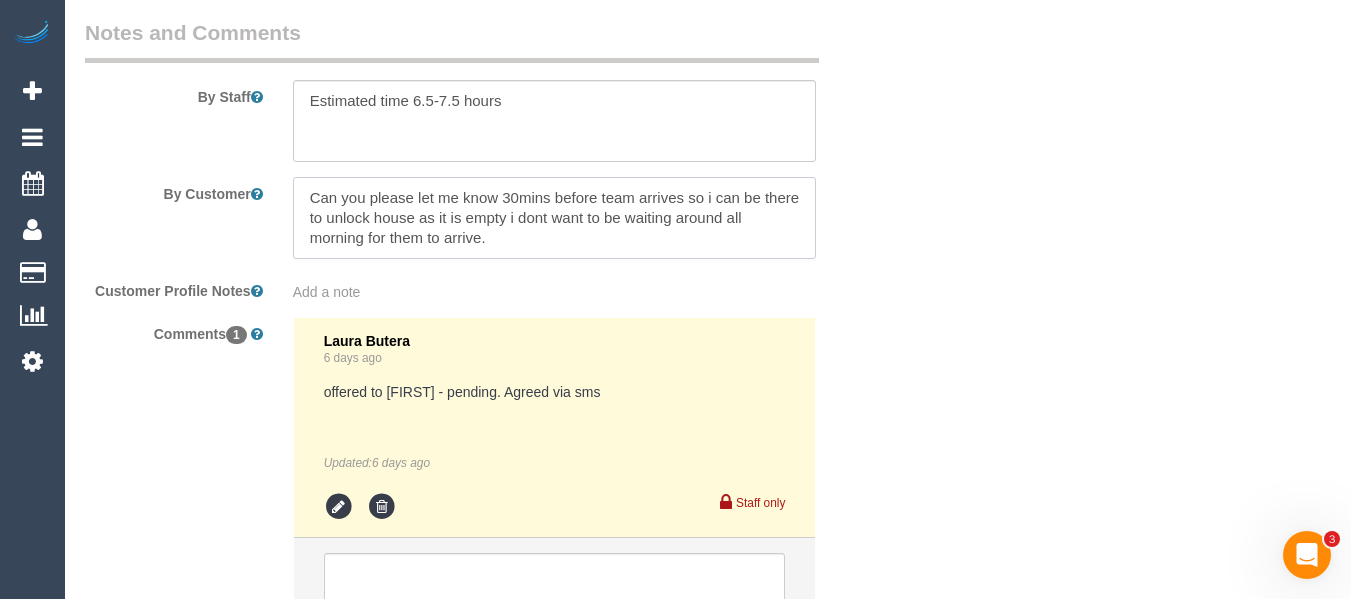 click at bounding box center [555, 218] 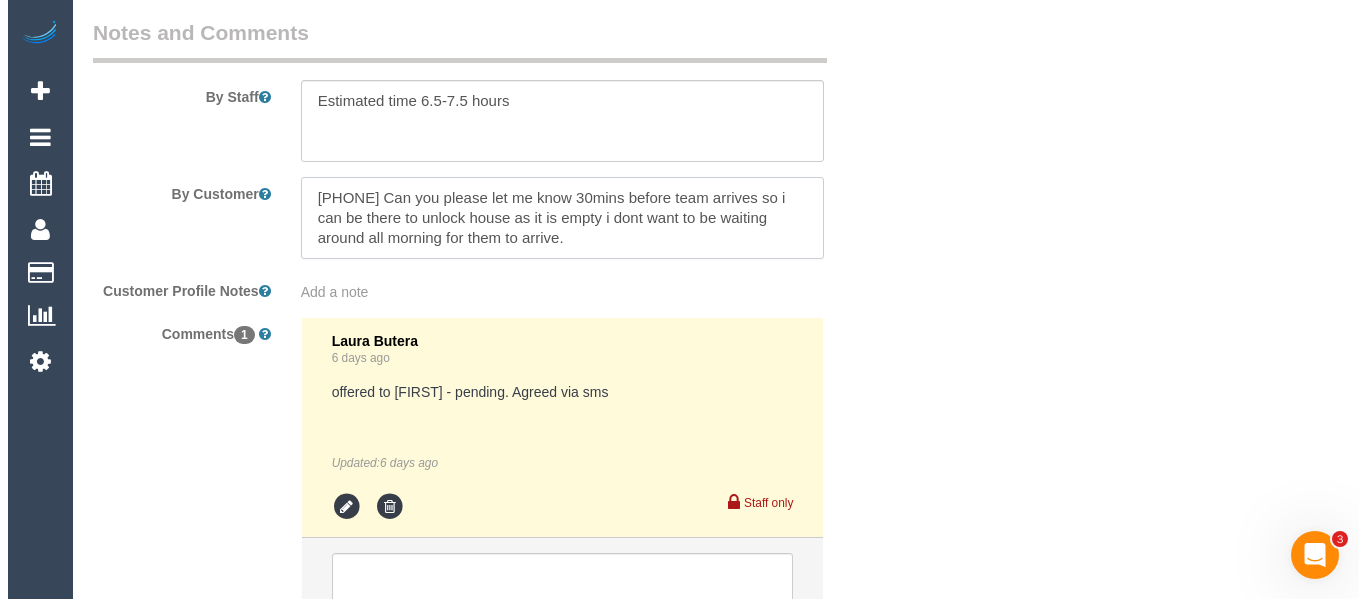 scroll, scrollTop: 0, scrollLeft: 0, axis: both 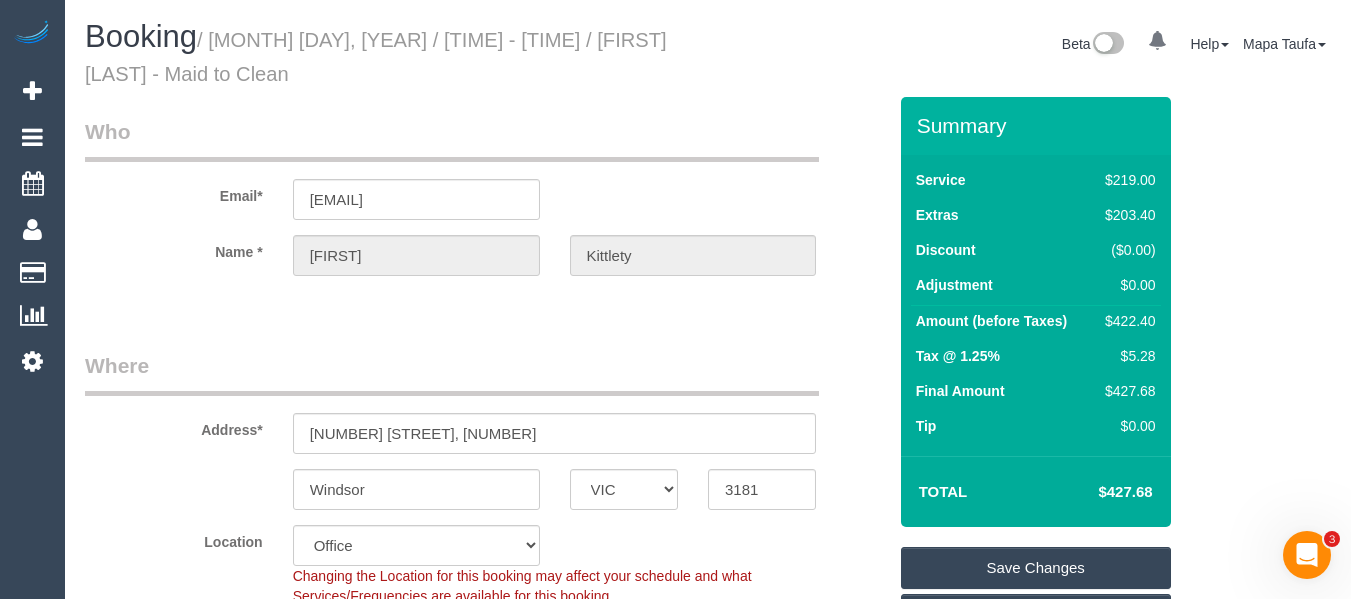 type on "0401 974 510 Can you please let me know 30mins before team arrives so i can be there to unlock house as it is empty i dont want to be waiting around all morning for them to arrive." 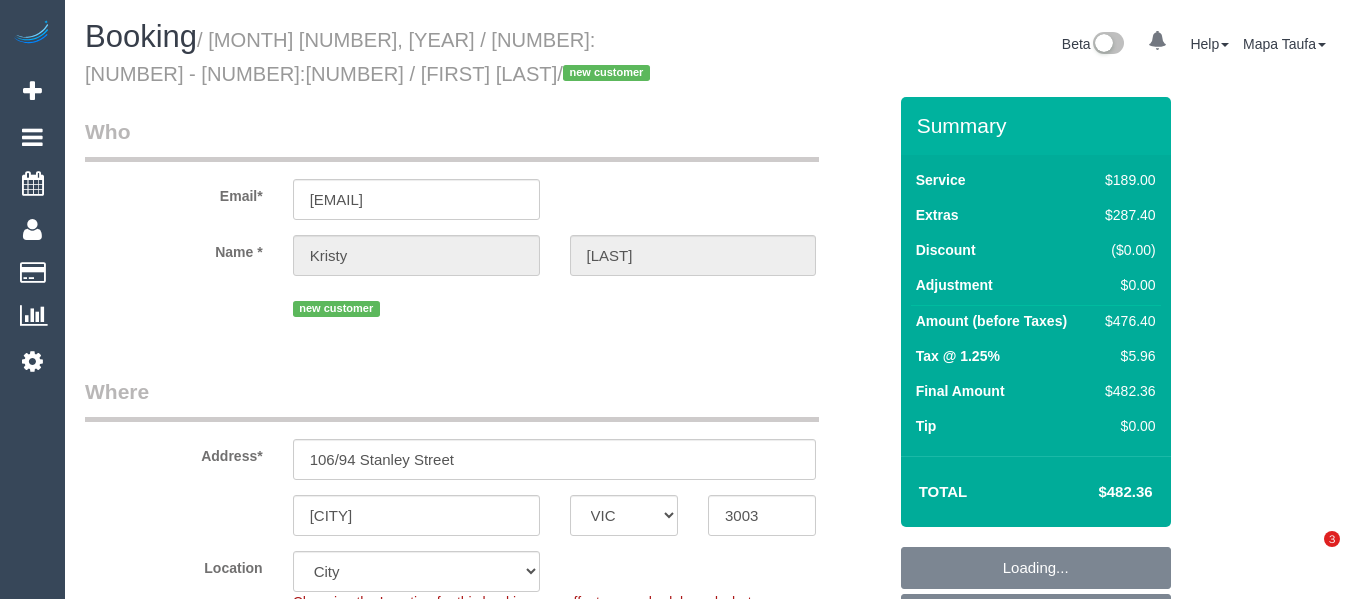 select on "VIC" 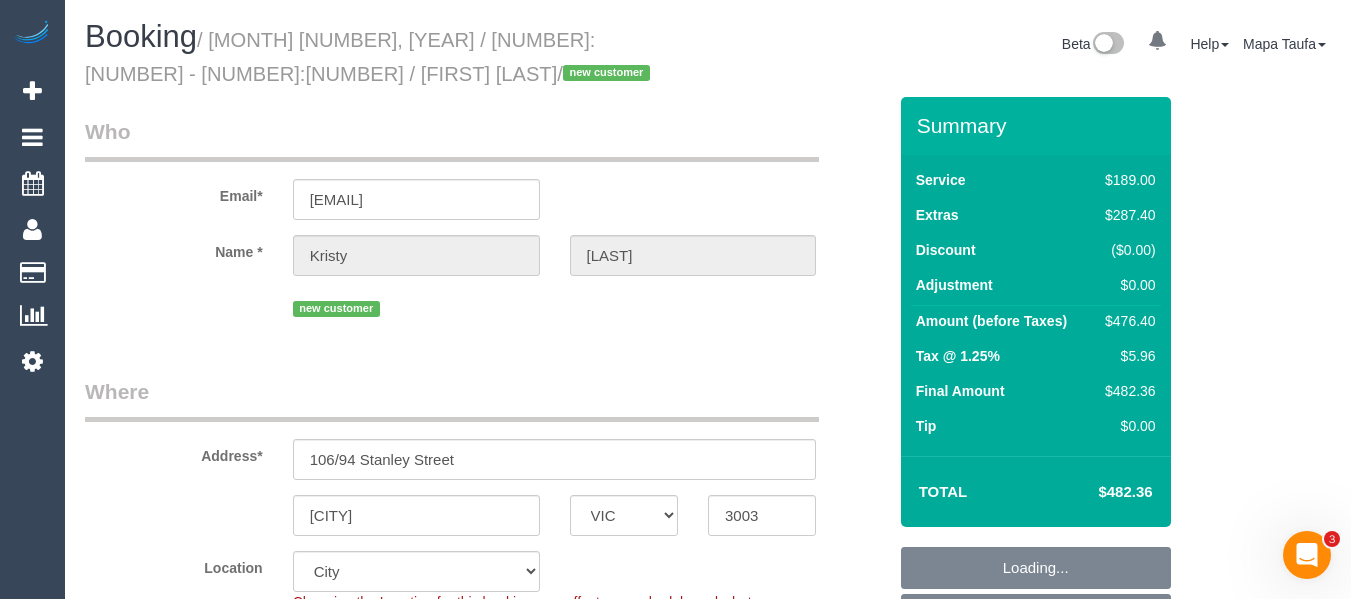 scroll, scrollTop: 0, scrollLeft: 0, axis: both 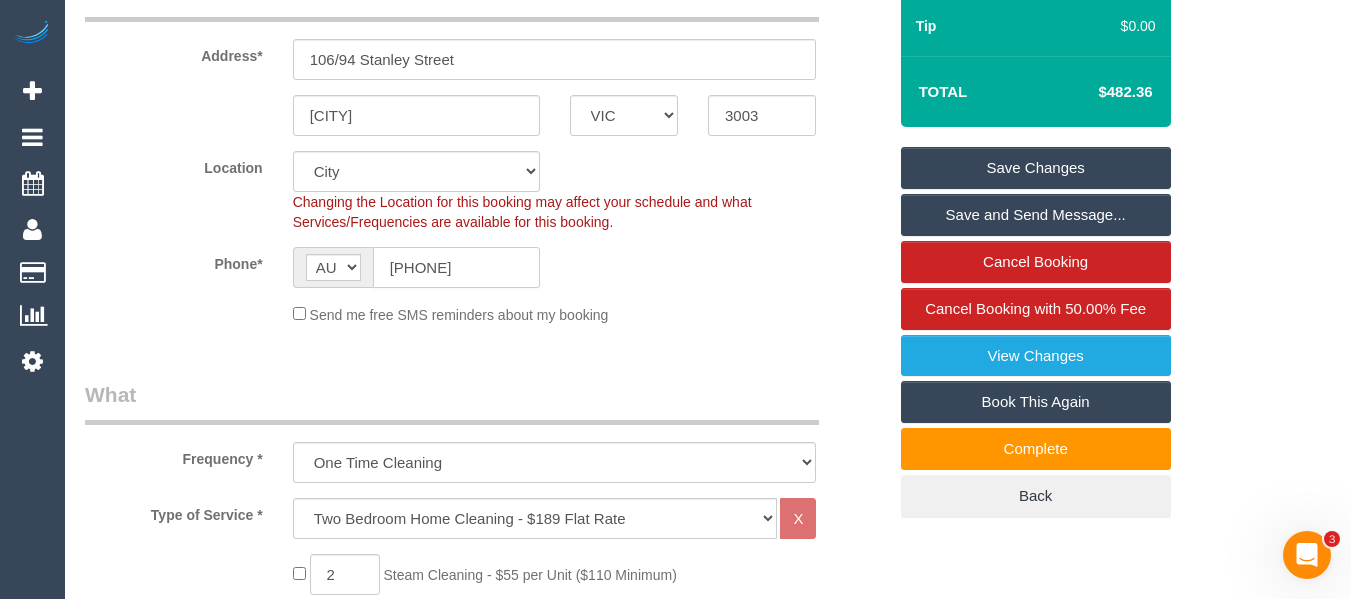 click on "0499 505 868" 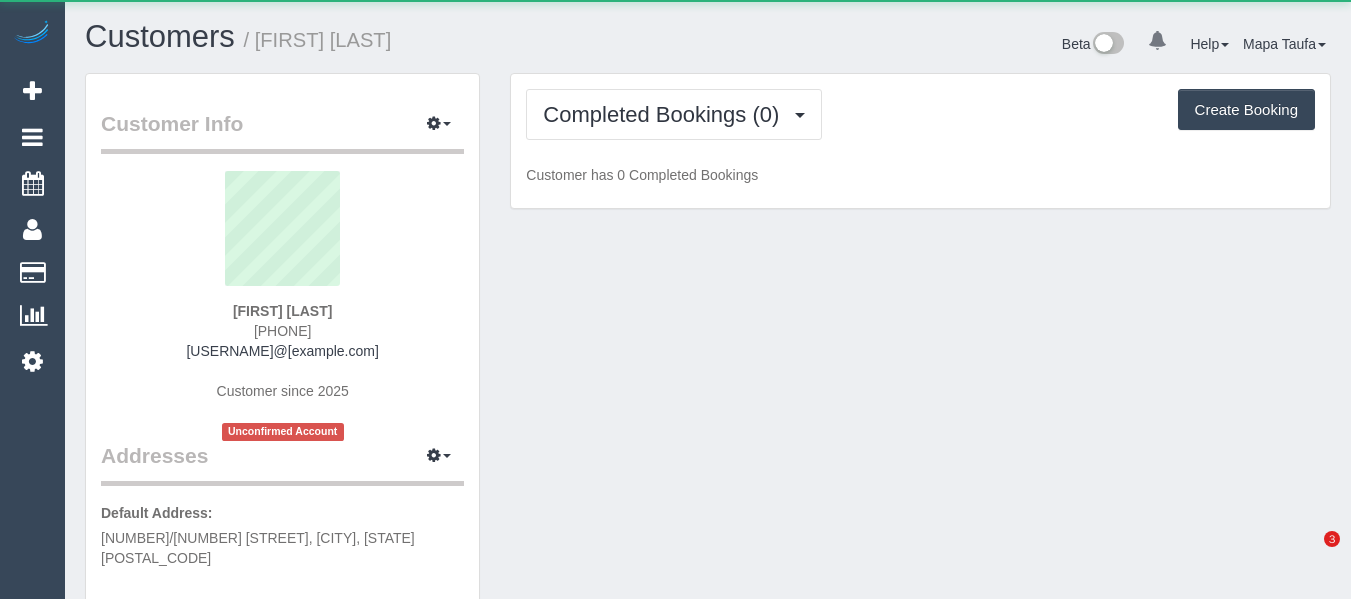 scroll, scrollTop: 0, scrollLeft: 0, axis: both 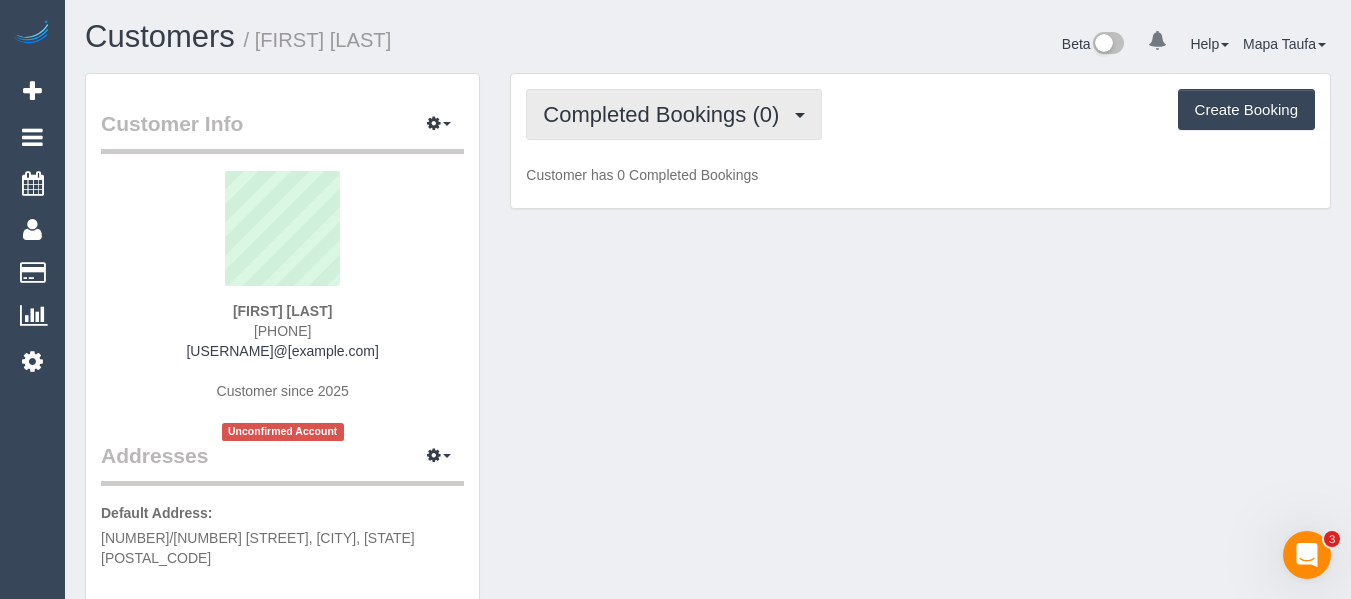 click on "Completed Bookings (0)" at bounding box center (674, 114) 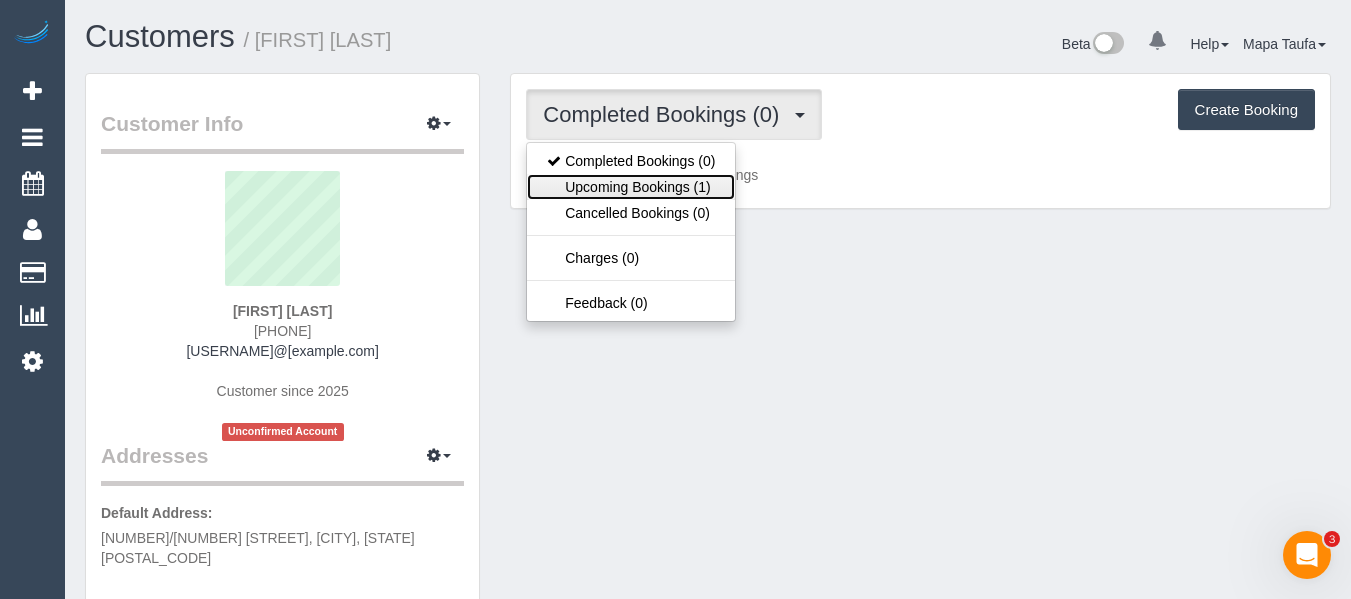 click on "Upcoming Bookings (1)" at bounding box center (631, 187) 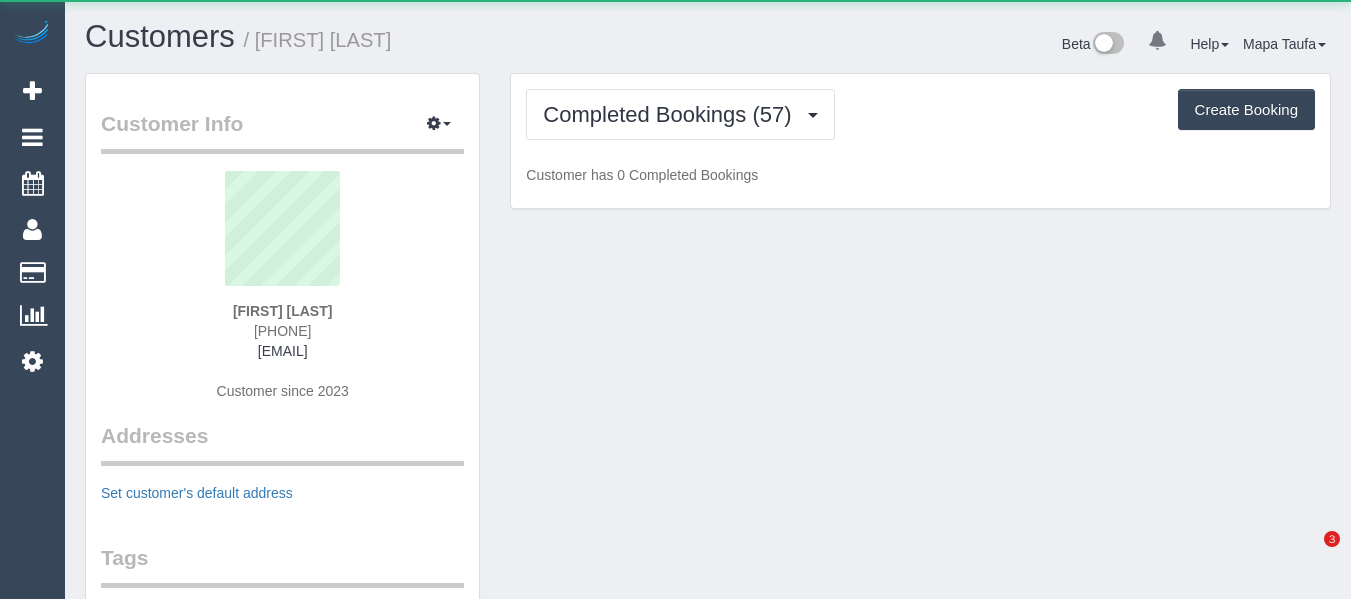 scroll, scrollTop: 0, scrollLeft: 0, axis: both 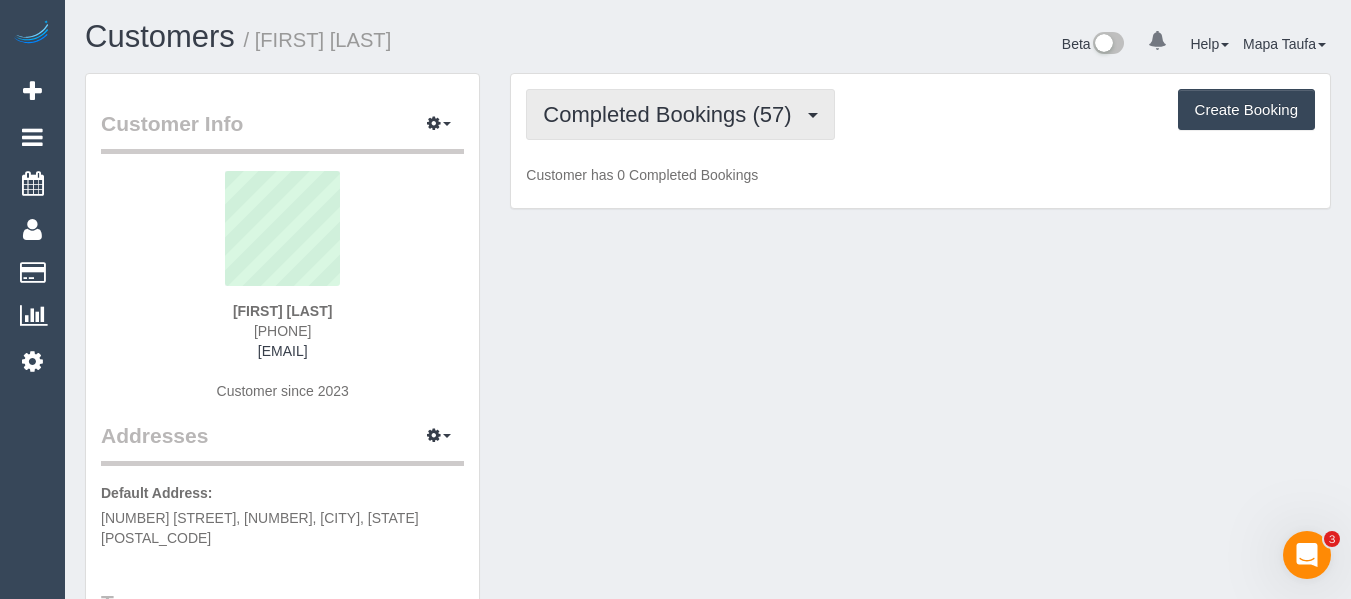 click on "Completed Bookings (57)" at bounding box center [672, 114] 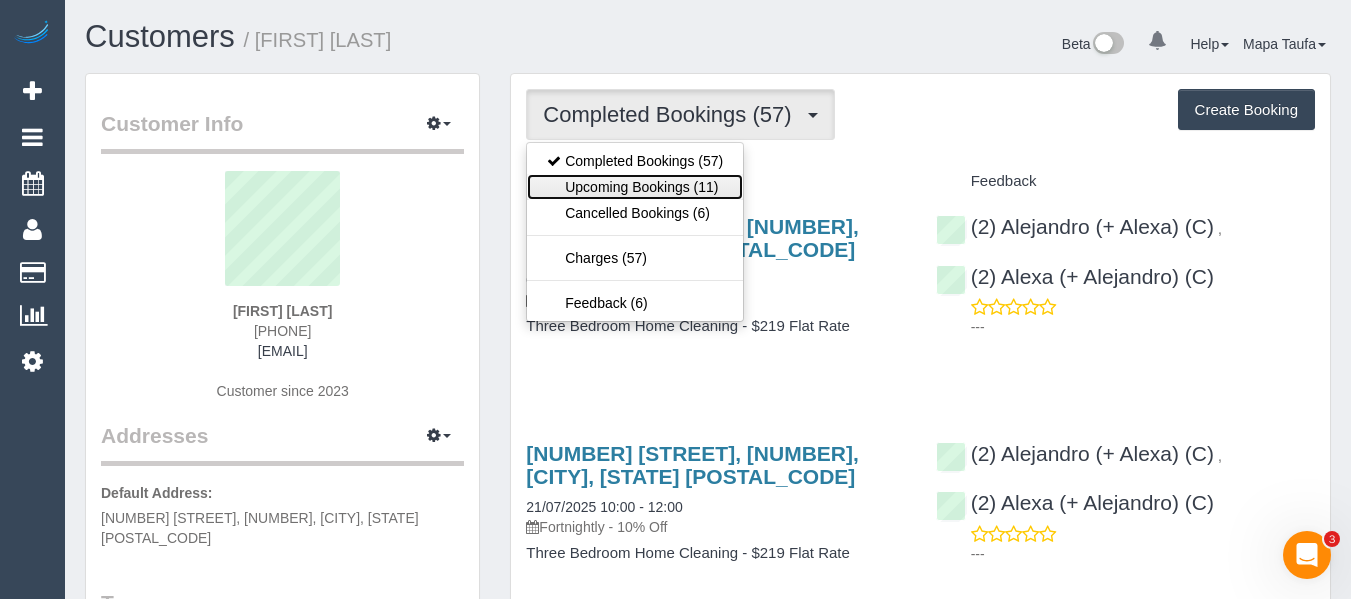 click on "Upcoming Bookings (11)" at bounding box center [635, 187] 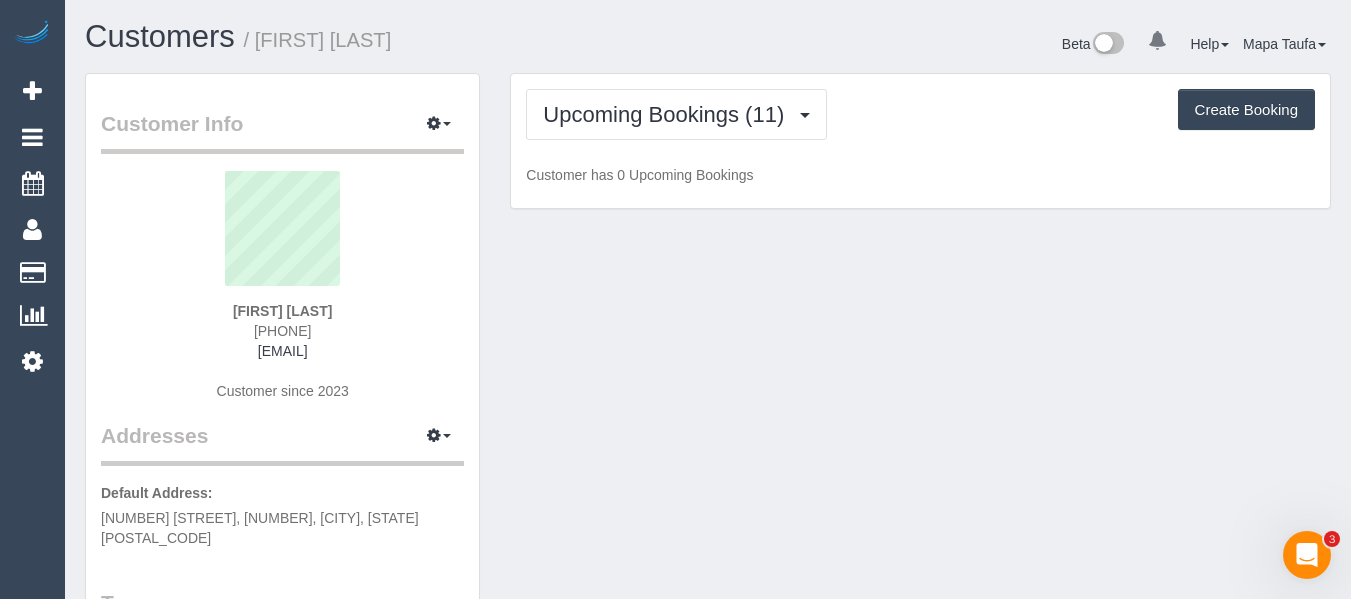 click on "Customers
/ Akahsha Edwards
Beta
0
Your Notifications
You have 0 alerts
Help
Help Docs
Take a Tour
Contact Support
Mapa Taufa
My Account
Change Password
Email Preferences
Community
Log Out" at bounding box center [708, 46] 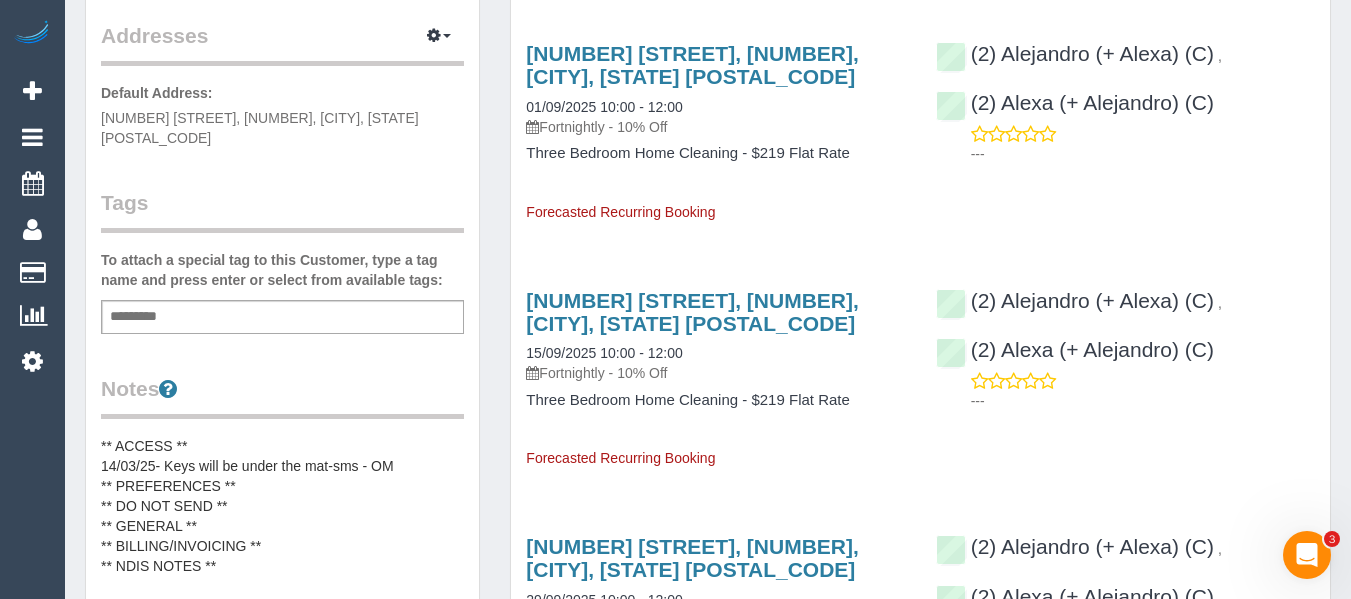 scroll, scrollTop: 100, scrollLeft: 0, axis: vertical 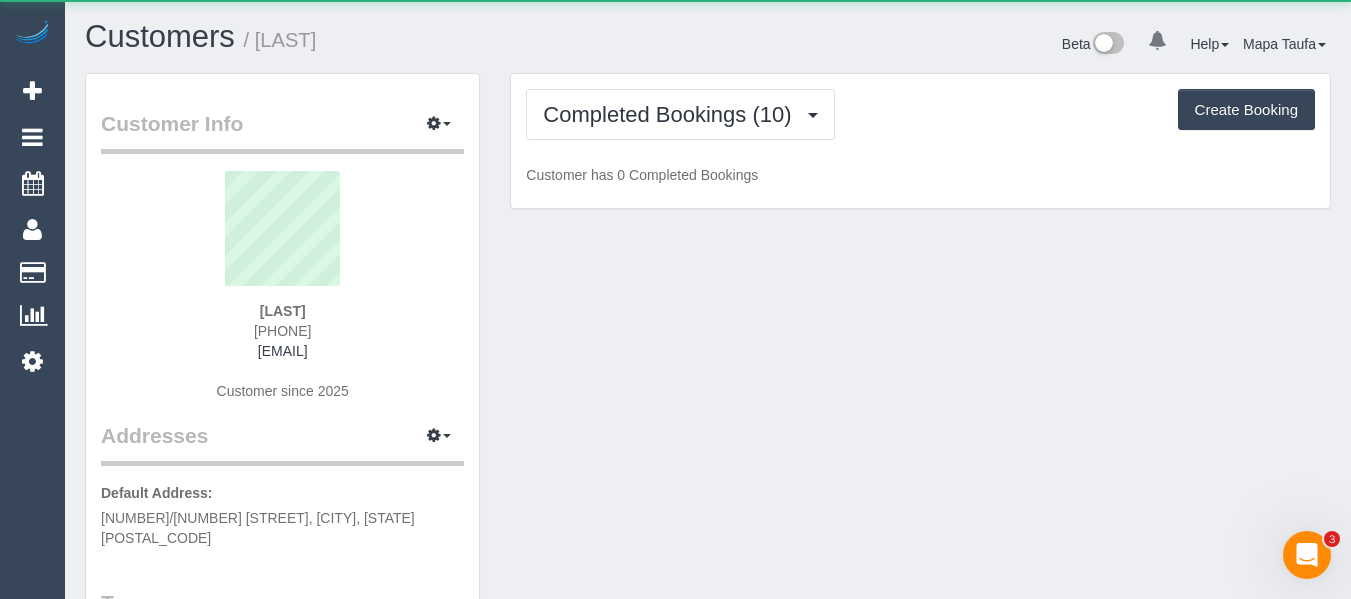click on "Completed Bookings (10)
Completed Bookings (10)
Upcoming Bookings (11)
Cancelled Bookings (0)
Charges (10)
Feedback (10)
Create Booking
Customer has 0 Completed Bookings" at bounding box center (920, 141) 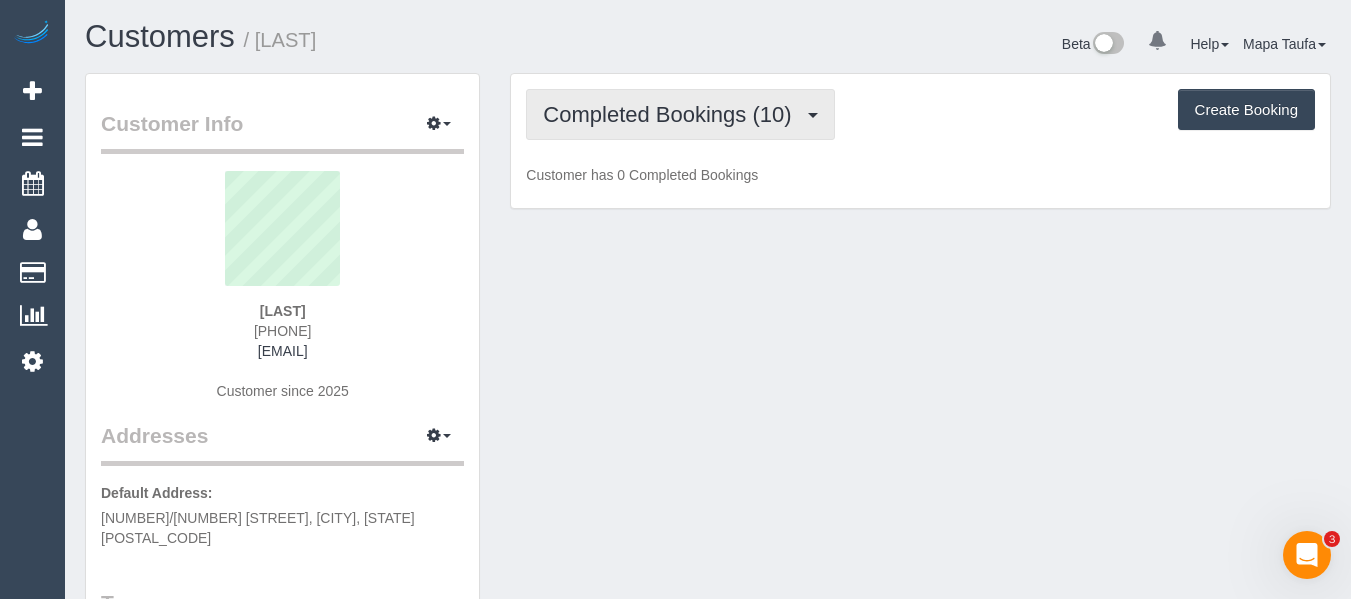 drag, startPoint x: 624, startPoint y: 123, endPoint x: 624, endPoint y: 176, distance: 53 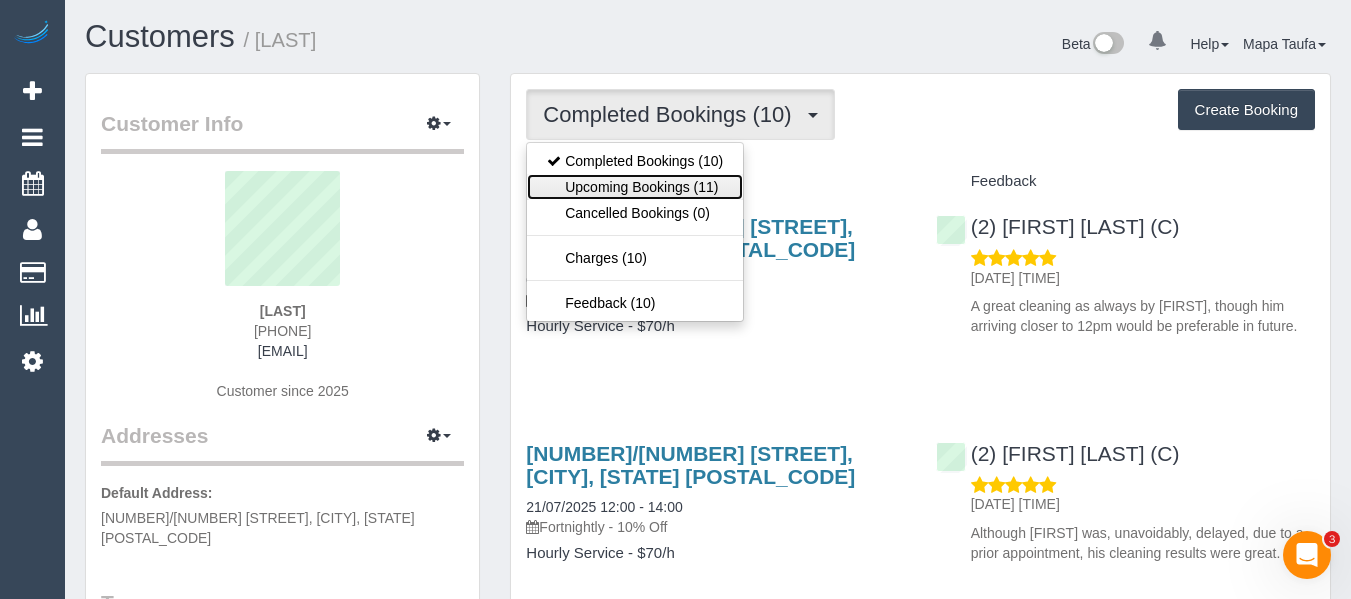click on "Upcoming Bookings (11)" at bounding box center (635, 187) 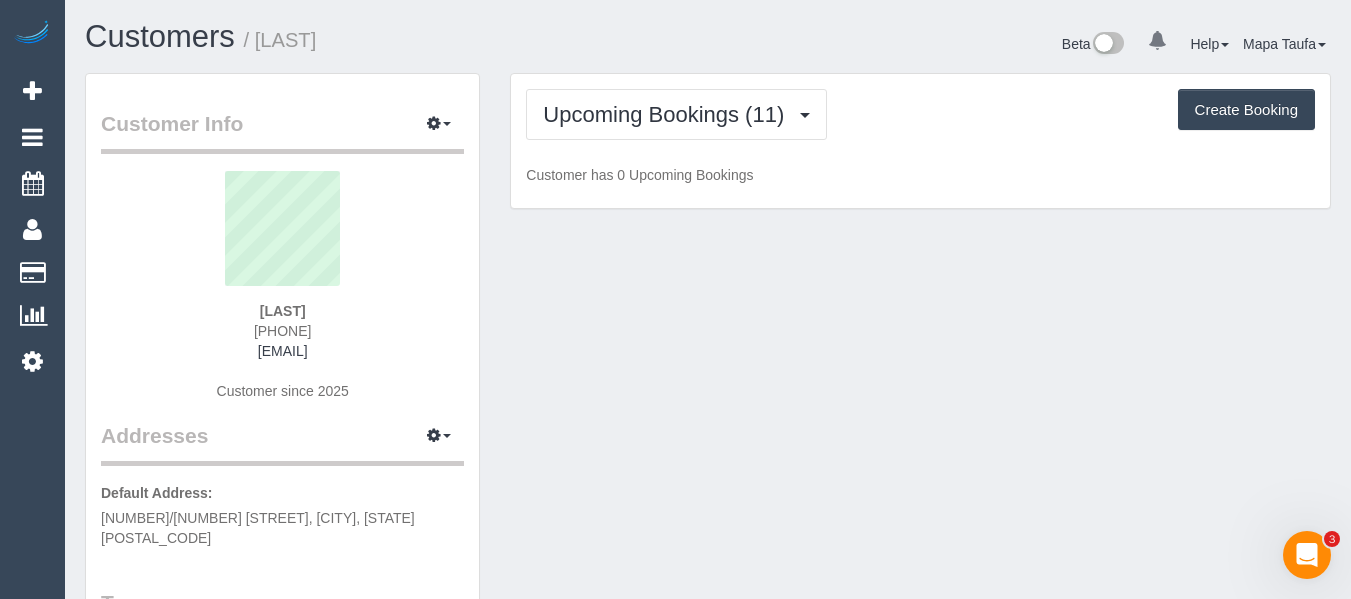 click on "Customers
/ [LAST]" at bounding box center [389, 41] 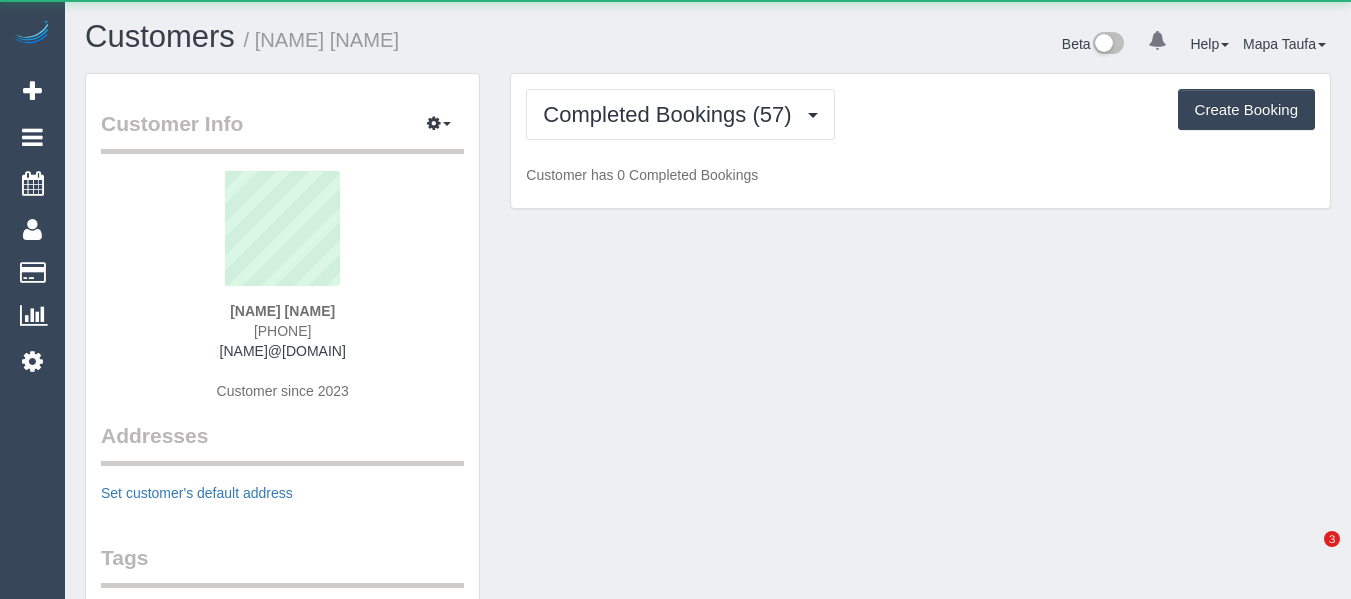 scroll, scrollTop: 0, scrollLeft: 0, axis: both 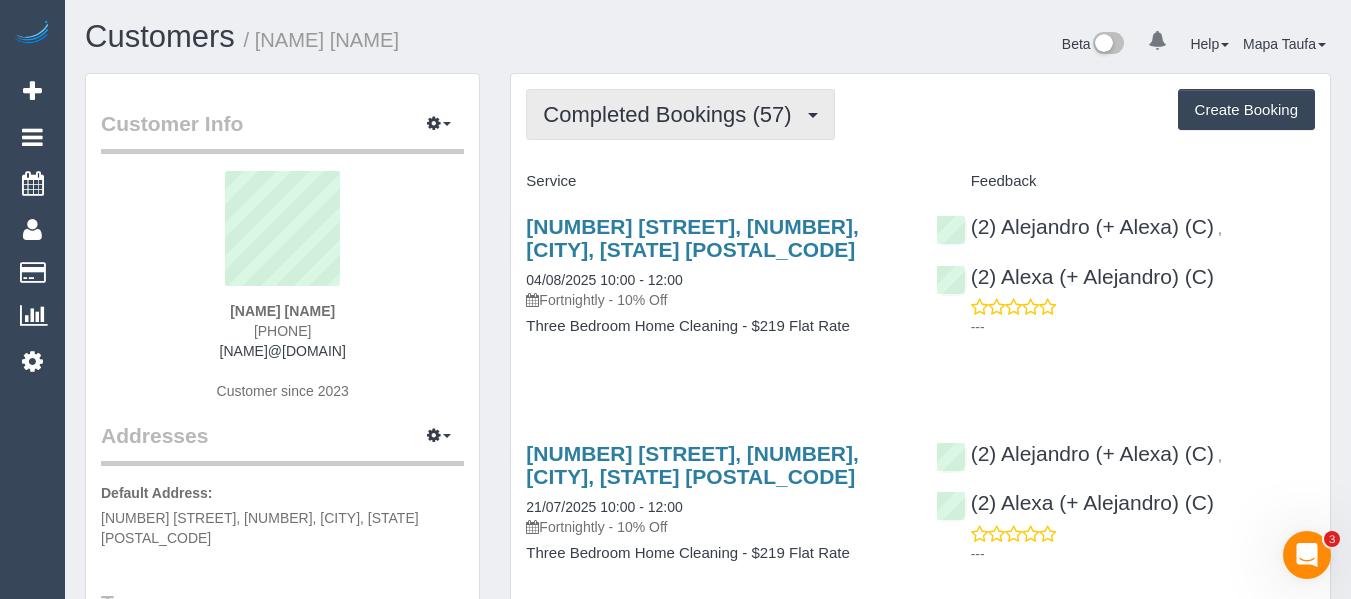 click on "Completed Bookings (57)" at bounding box center (680, 114) 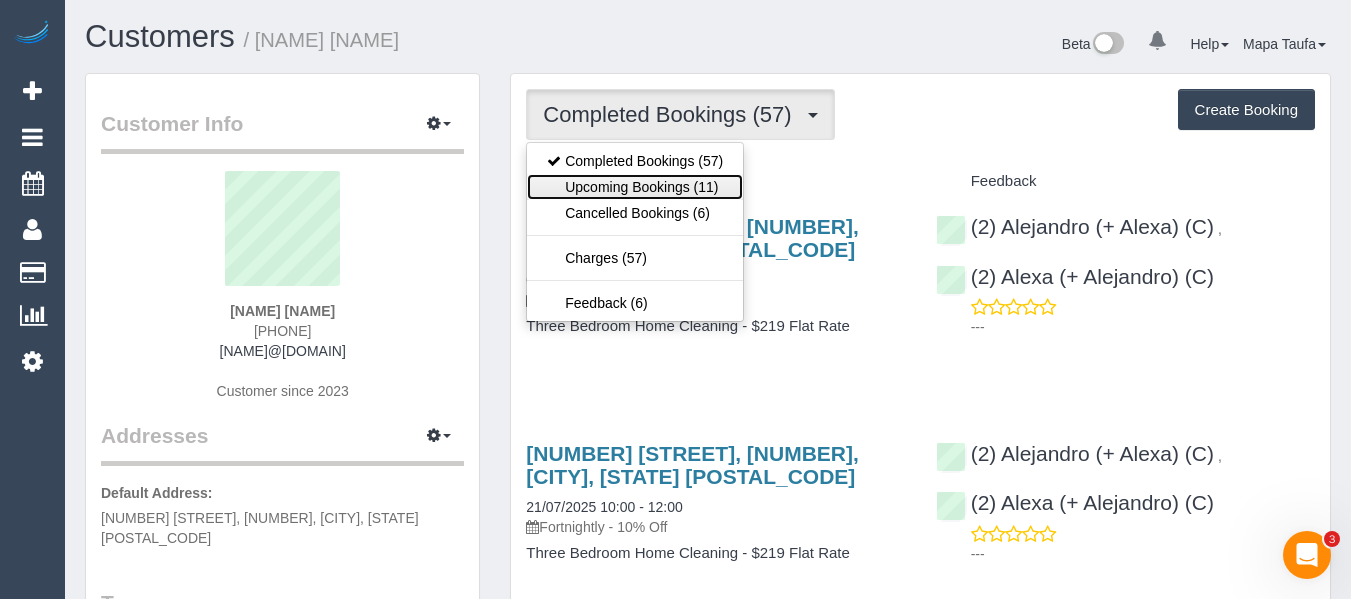 click on "Upcoming Bookings (11)" at bounding box center (635, 187) 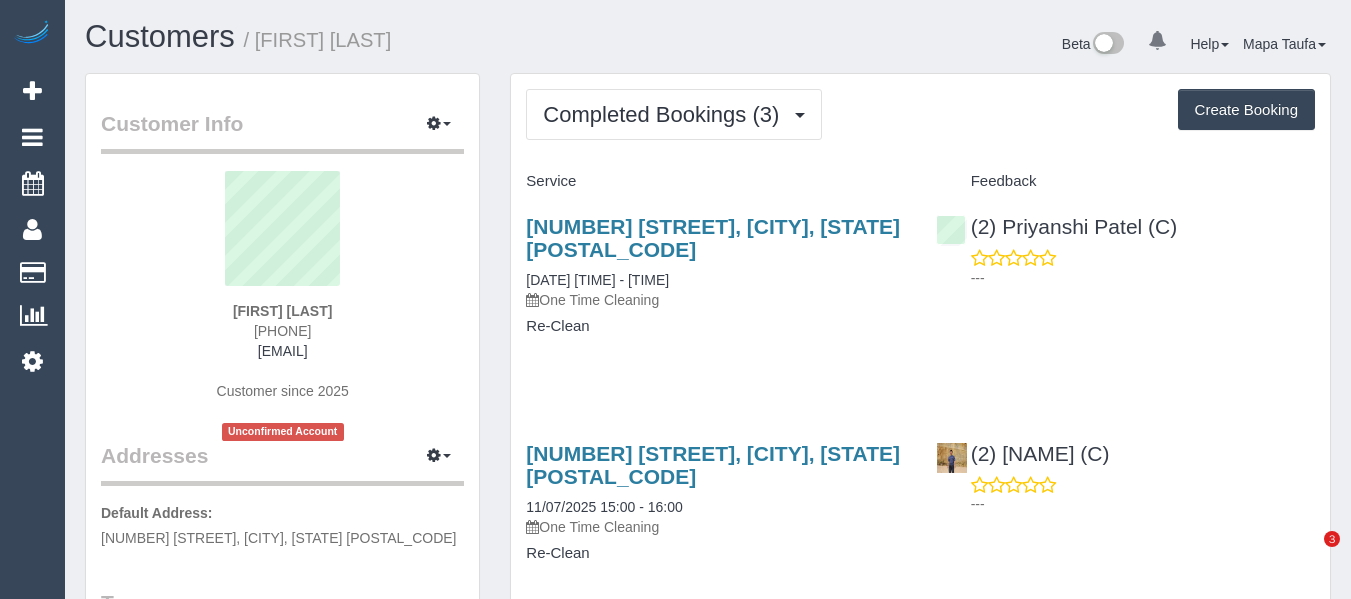 scroll, scrollTop: 0, scrollLeft: 0, axis: both 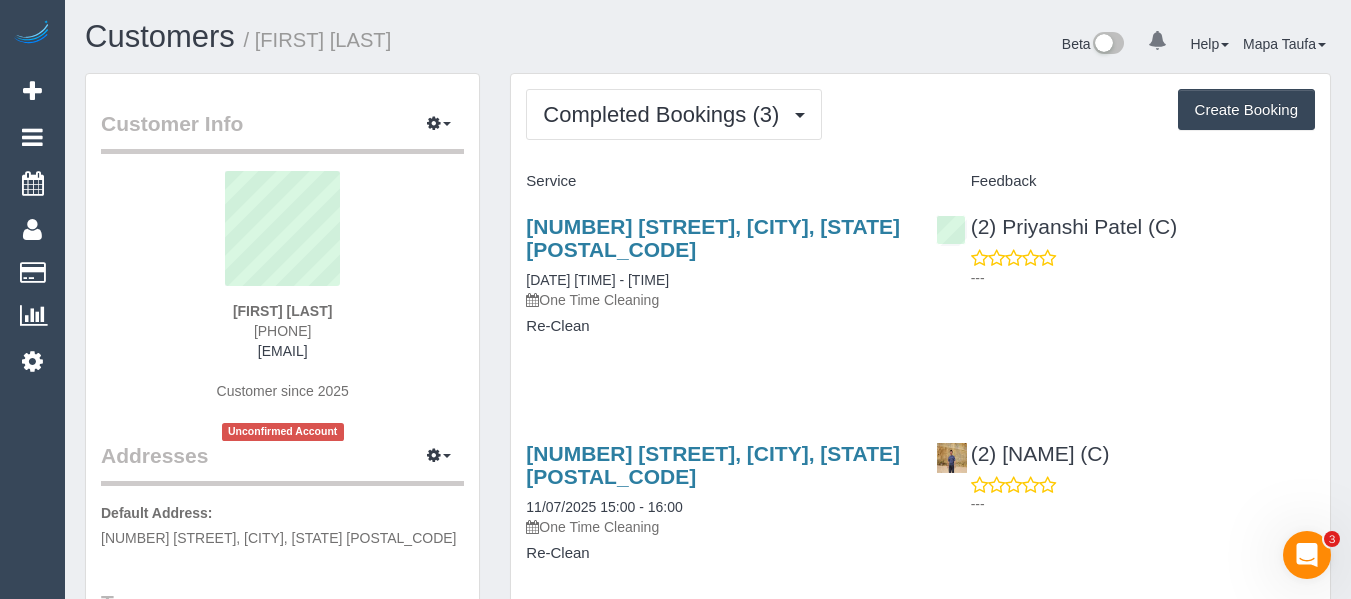drag, startPoint x: 321, startPoint y: 324, endPoint x: 249, endPoint y: 312, distance: 72.99315 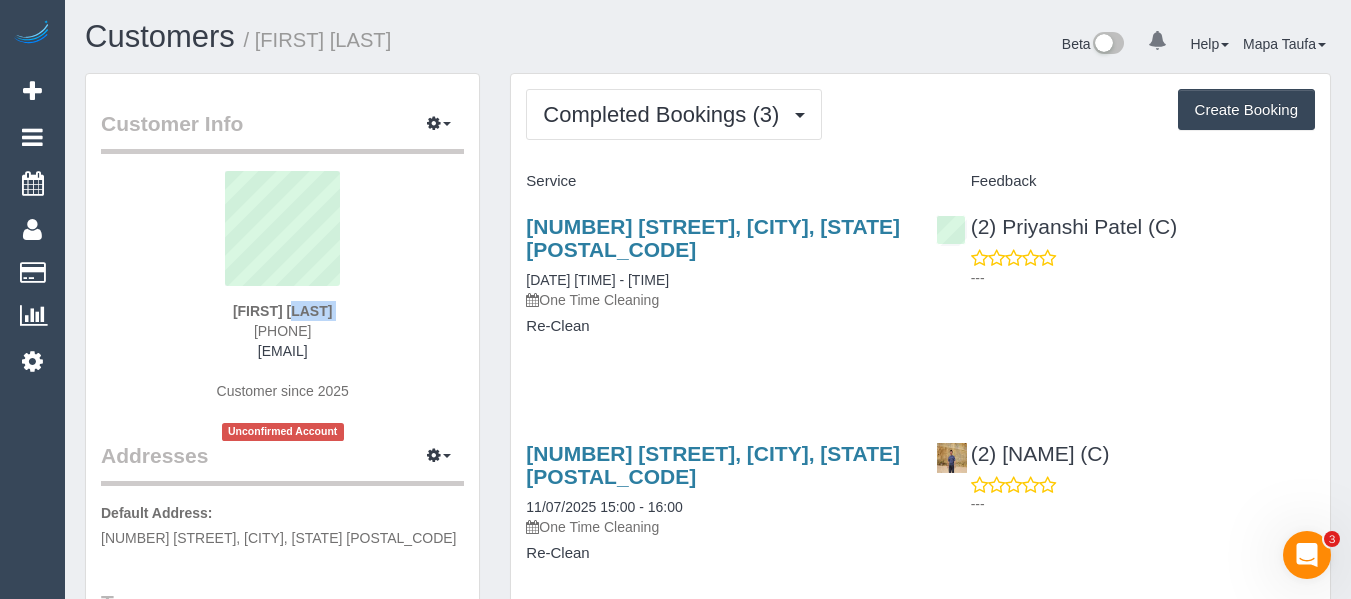 drag, startPoint x: 364, startPoint y: 306, endPoint x: 210, endPoint y: 304, distance: 154.01299 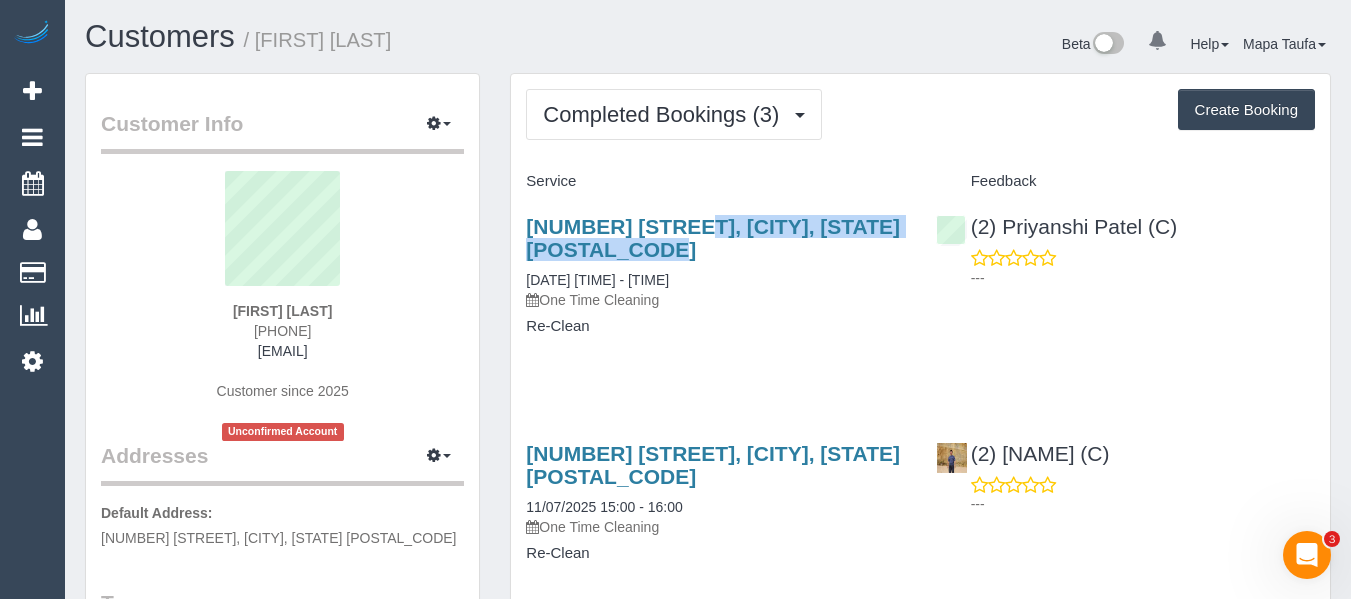 drag, startPoint x: 875, startPoint y: 228, endPoint x: 411, endPoint y: 285, distance: 467.48798 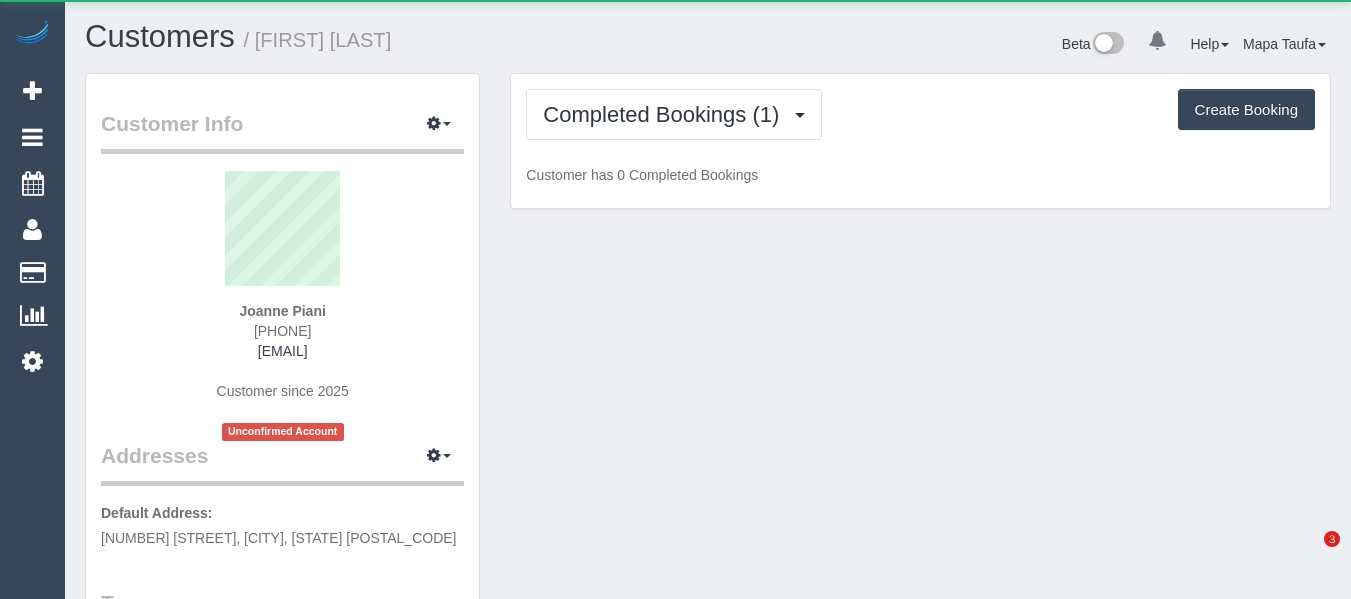 scroll, scrollTop: 0, scrollLeft: 0, axis: both 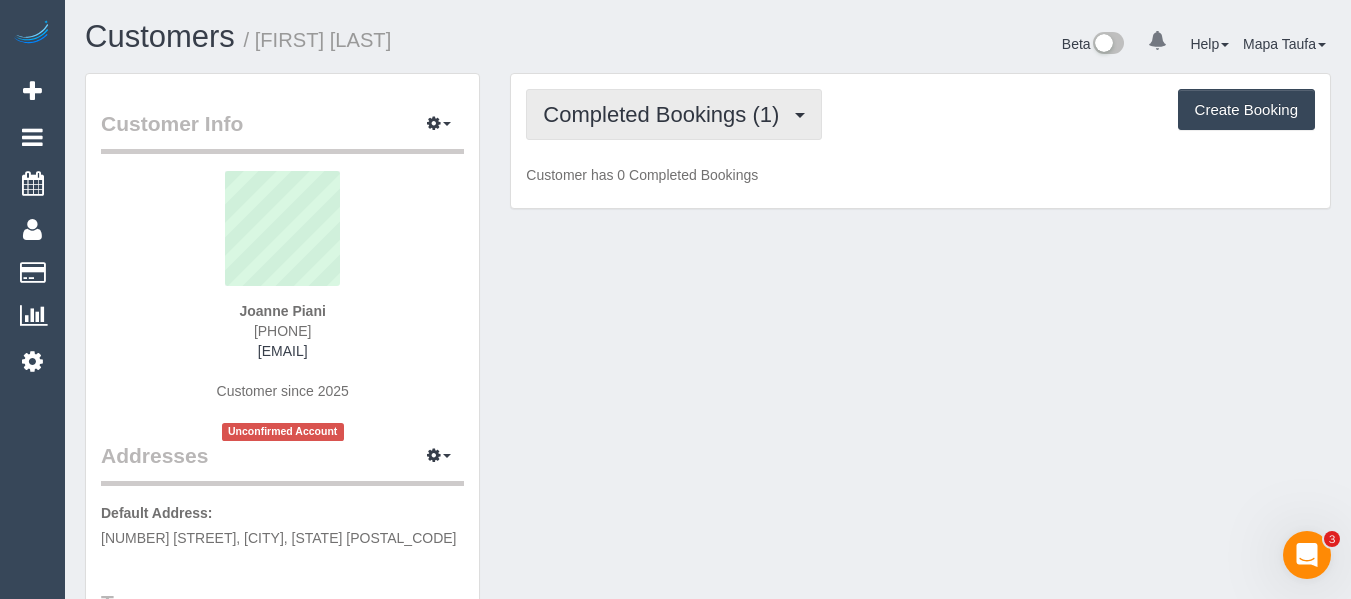 click on "Completed Bookings (1)" at bounding box center (674, 114) 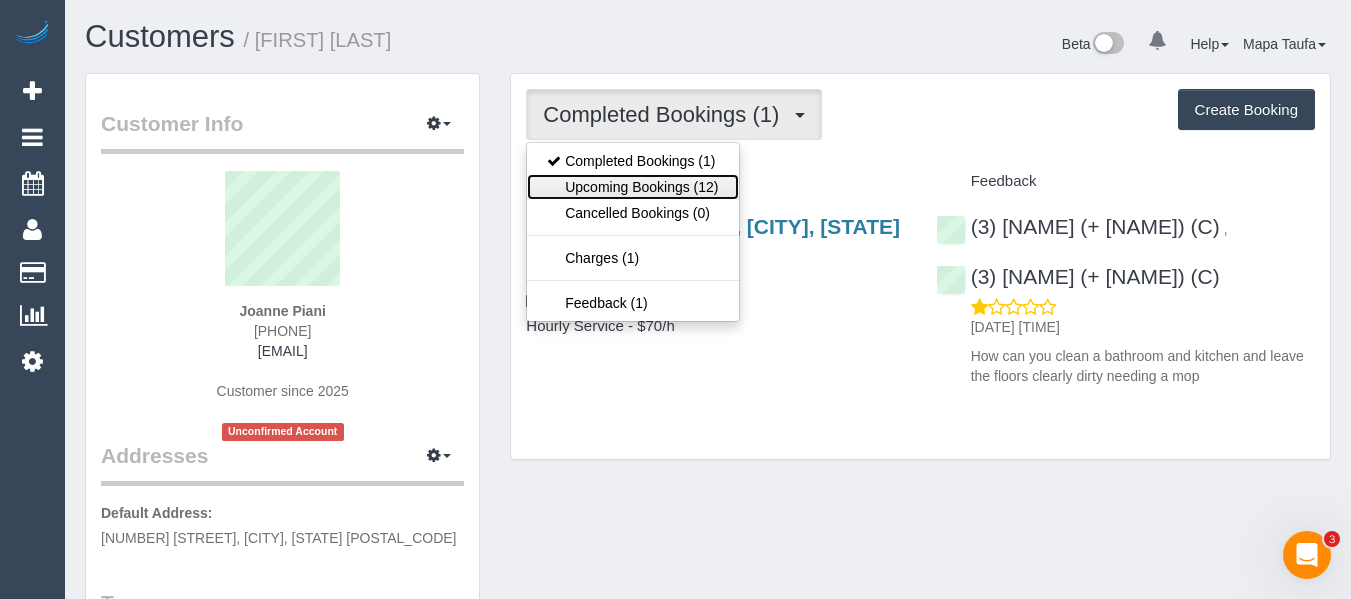 click on "Upcoming Bookings (12)" at bounding box center [632, 187] 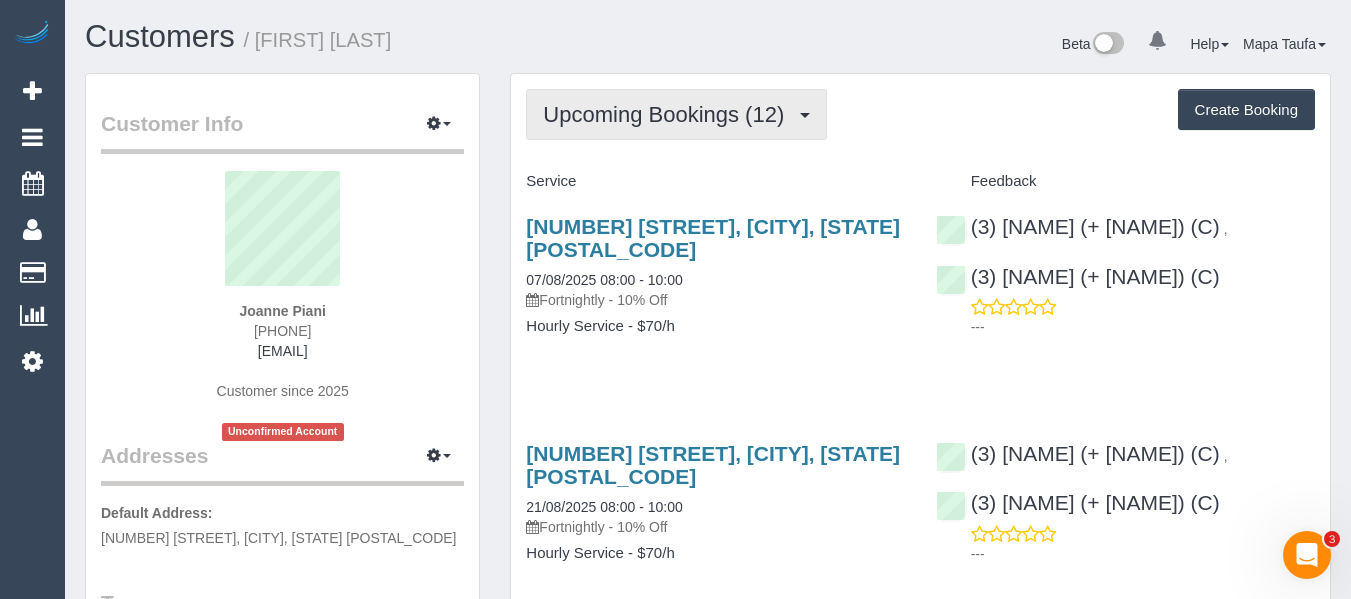 click on "Upcoming Bookings (12)" at bounding box center (668, 114) 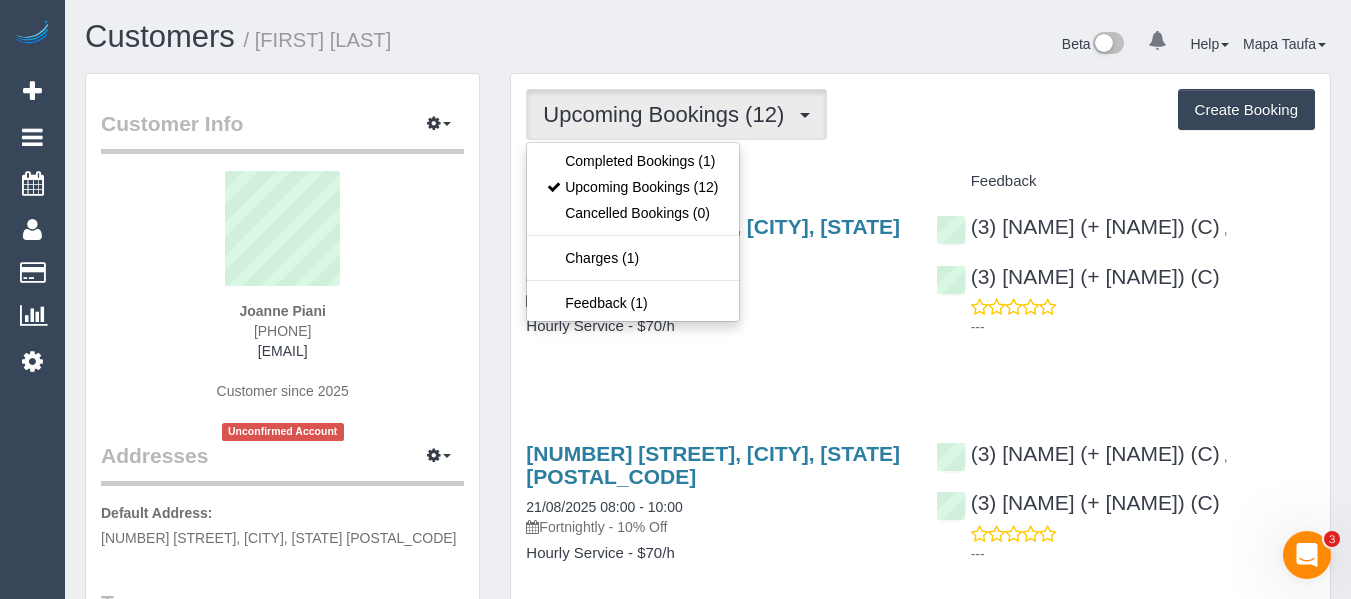 click on "Completed Bookings (1)
Upcoming Bookings (12)
Cancelled Bookings (0)
Charges (1)
Feedback (1)" at bounding box center (632, 232) 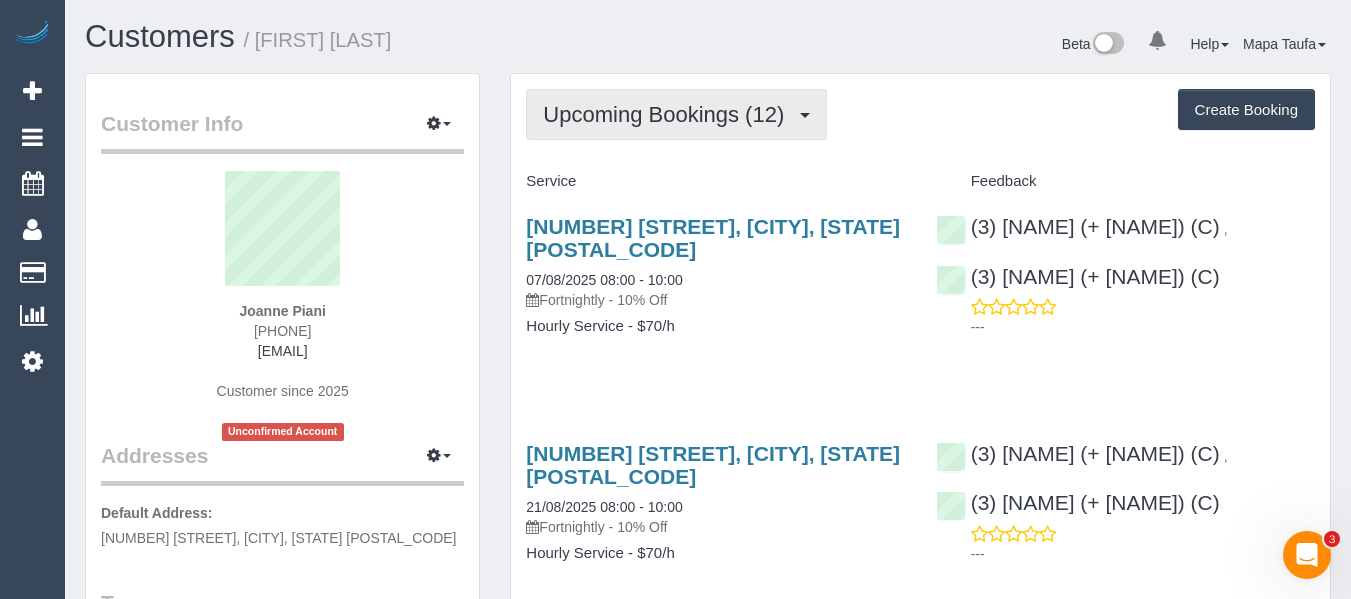 click on "Upcoming Bookings (12)" at bounding box center (668, 114) 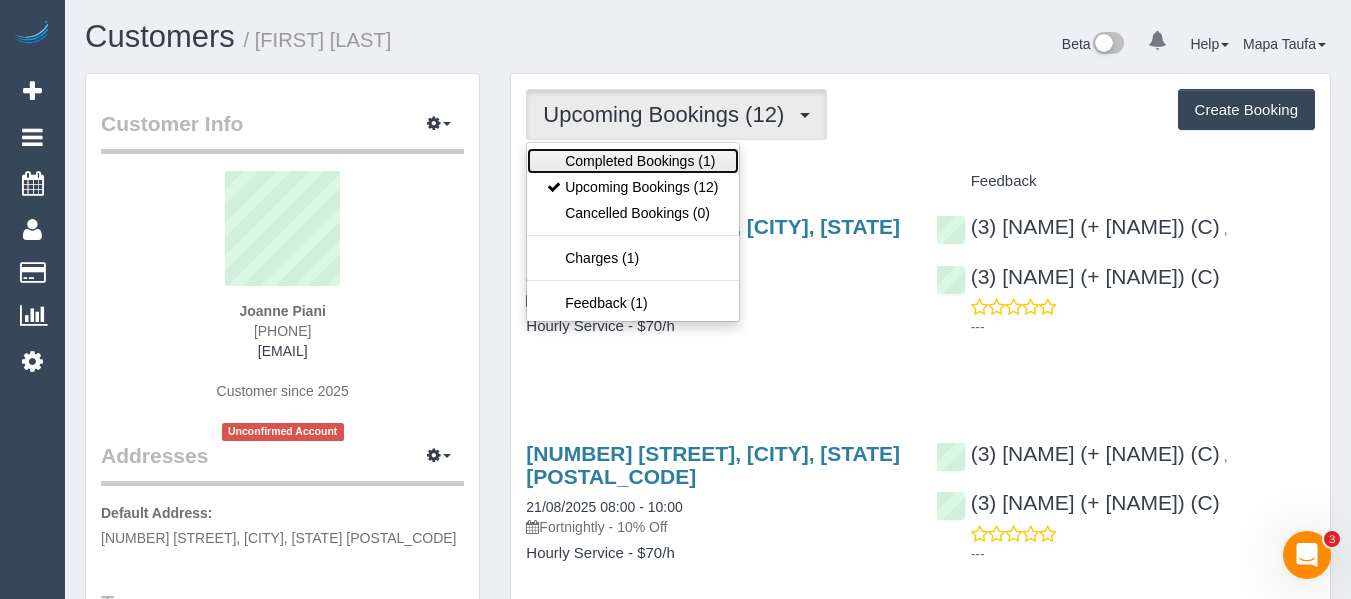 click on "Completed Bookings (1)" at bounding box center (632, 161) 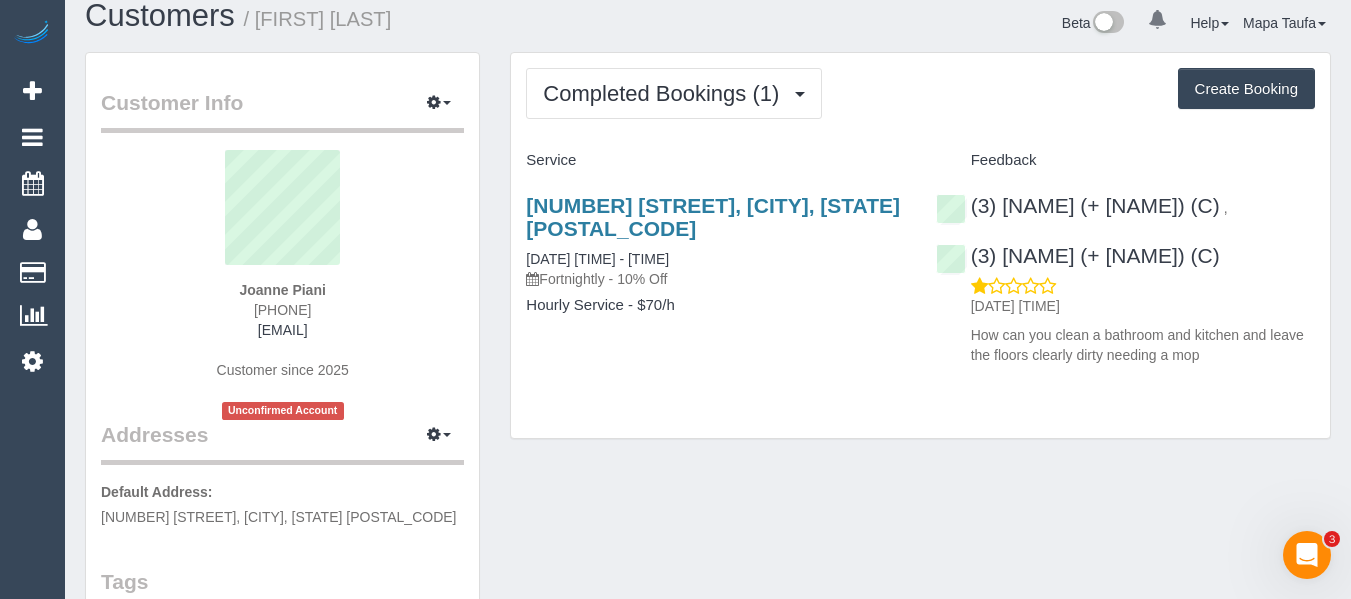 scroll, scrollTop: 0, scrollLeft: 0, axis: both 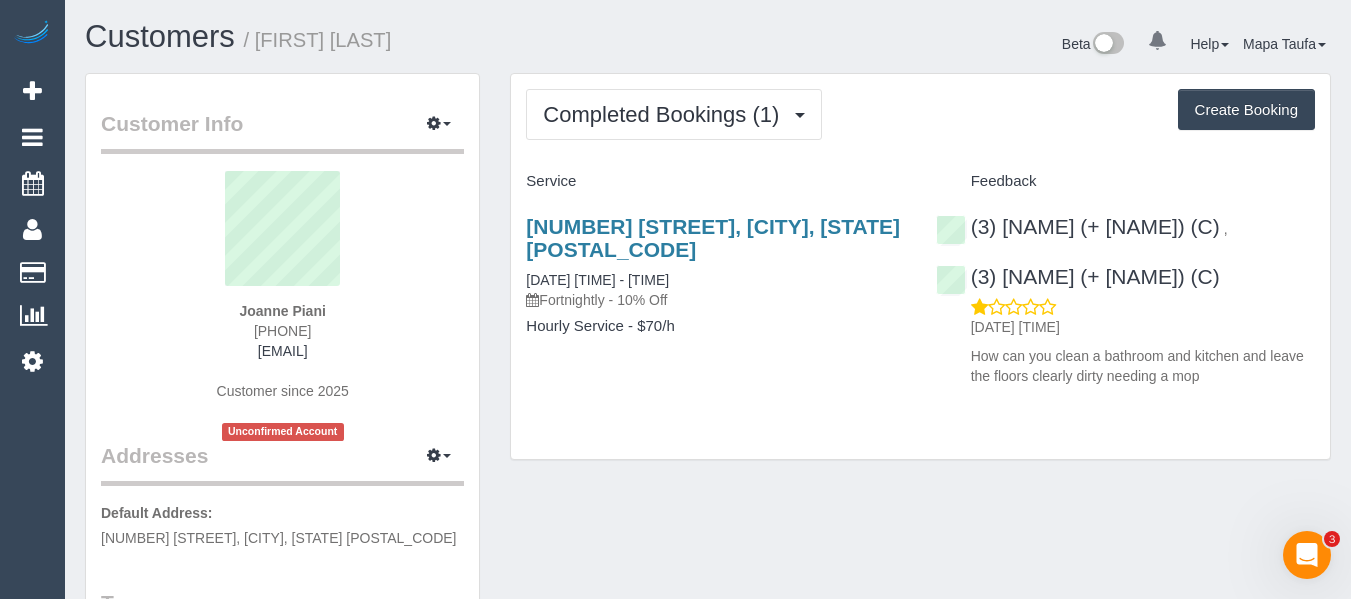 click on "[FIRST] [LAST]
[PHONE]
[EMAIL]
Customer since [YEAR]
Unconfirmed Account" at bounding box center [282, 306] 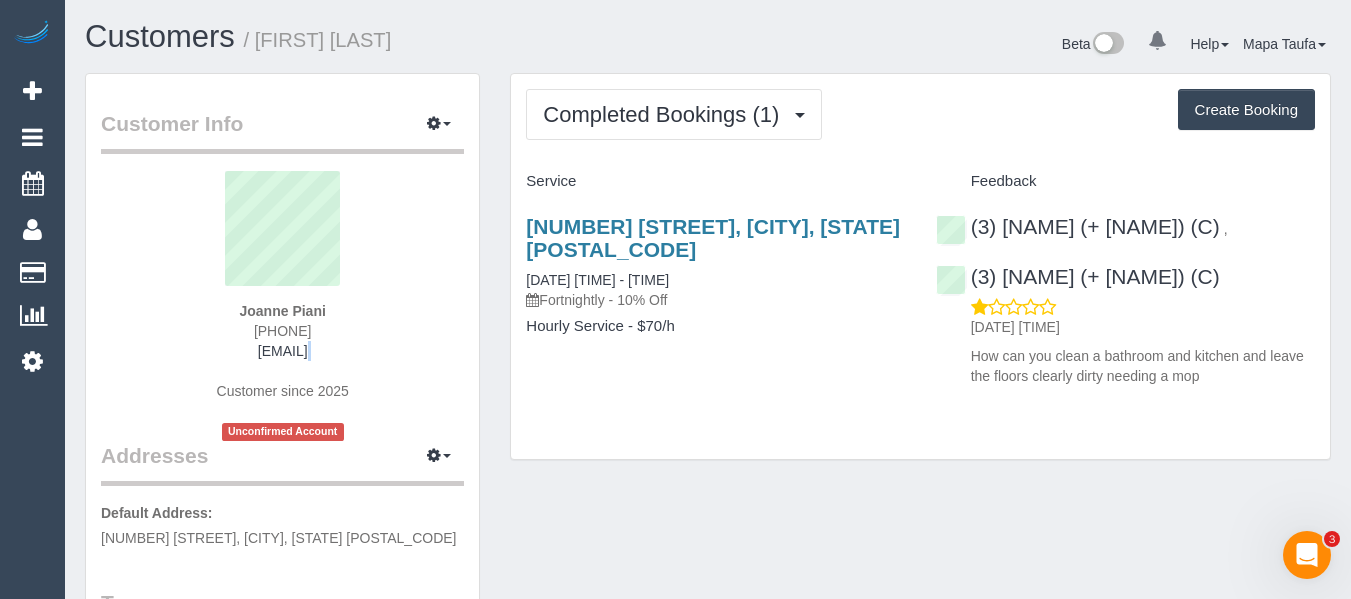 drag, startPoint x: 389, startPoint y: 358, endPoint x: 151, endPoint y: 364, distance: 238.07562 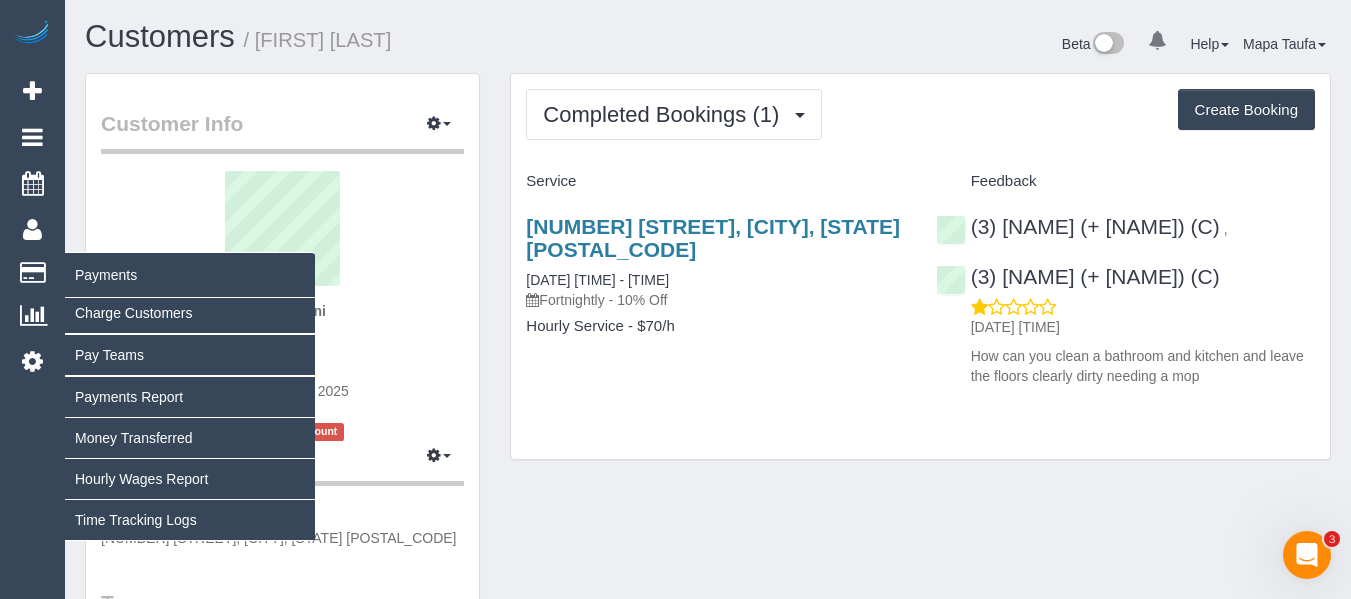 copy on "[EMAIL]" 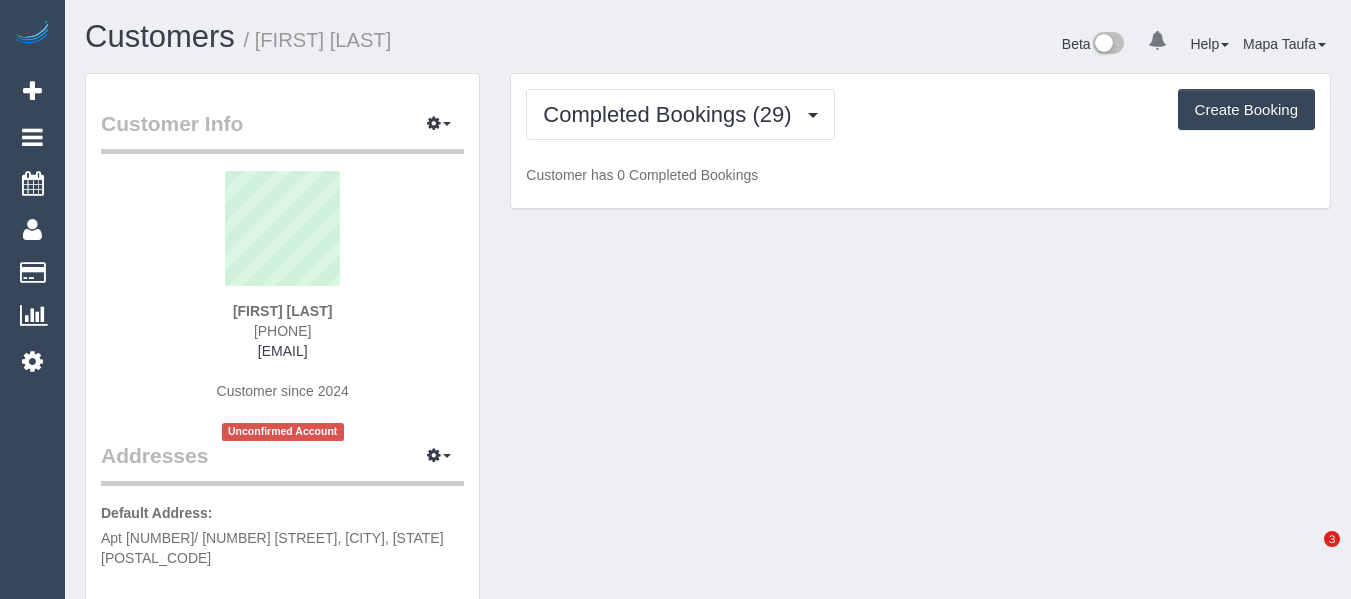 scroll, scrollTop: 0, scrollLeft: 0, axis: both 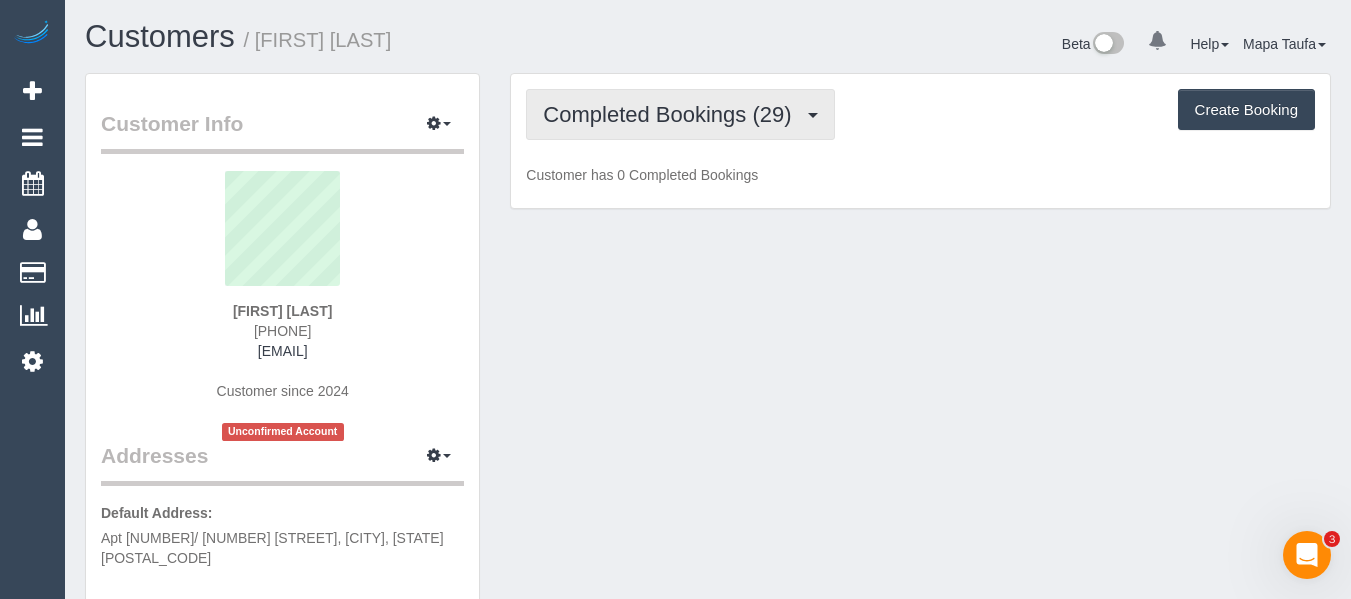 click on "Completed Bookings (29)" at bounding box center (672, 114) 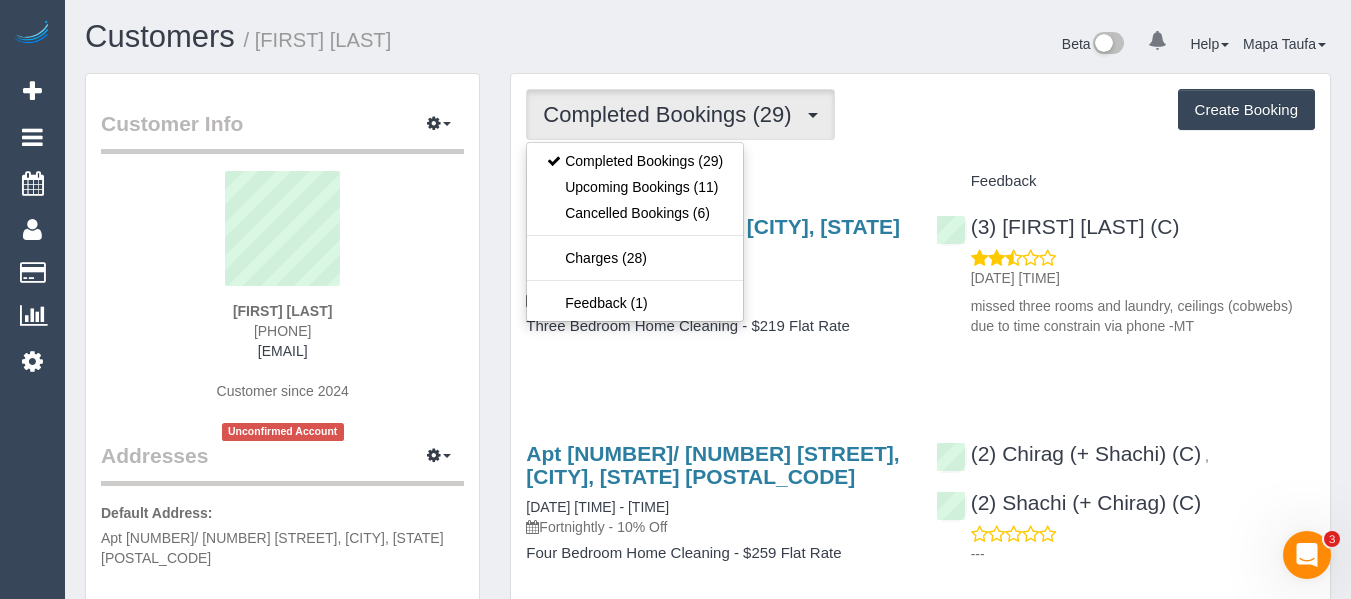 drag, startPoint x: 874, startPoint y: 165, endPoint x: 846, endPoint y: 165, distance: 28 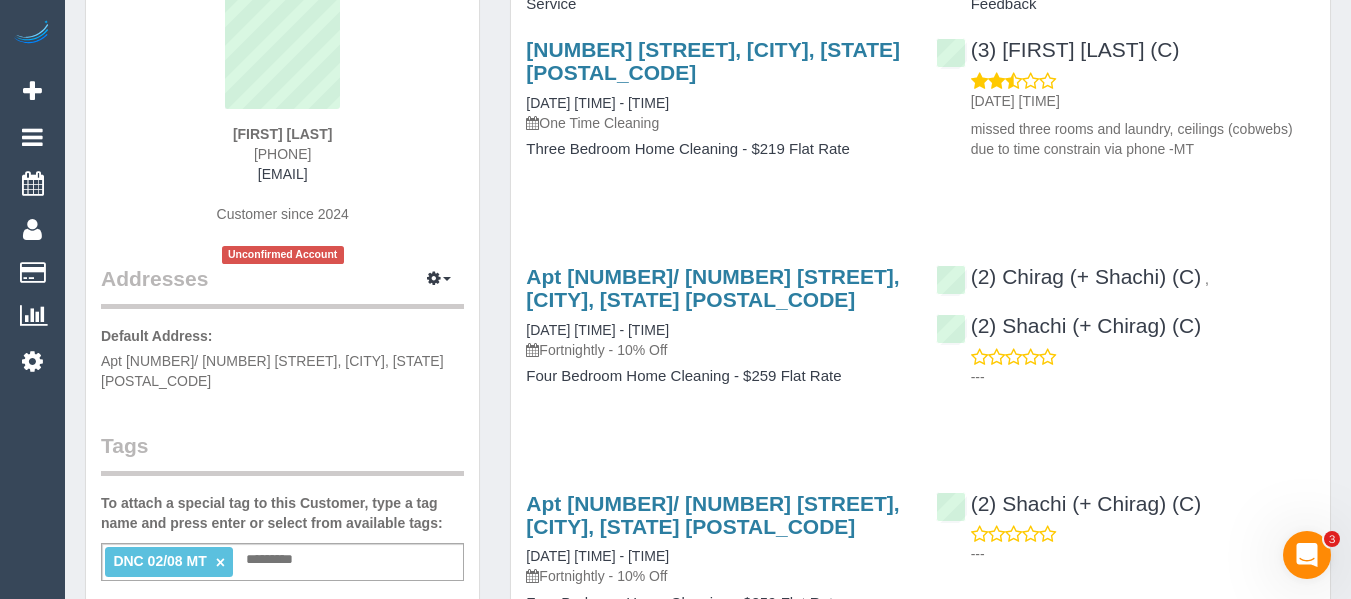 scroll, scrollTop: 0, scrollLeft: 0, axis: both 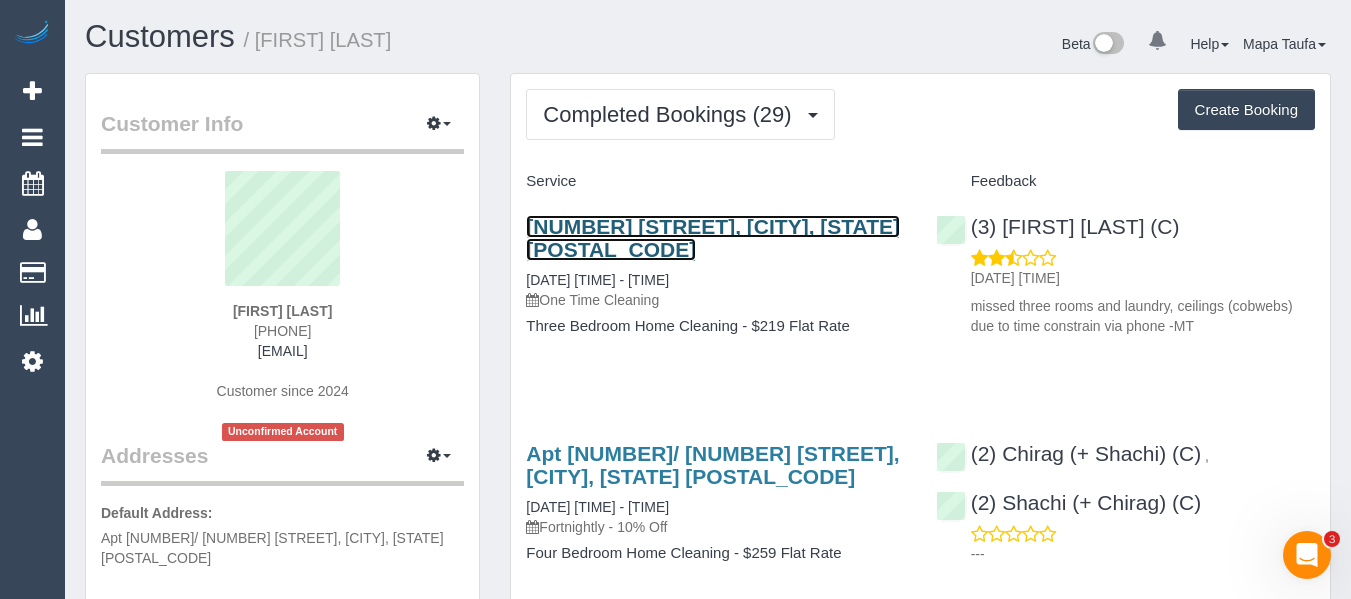 click on "[NUMBER] [STREET], [CITY], [STATE] [POSTAL_CODE]" at bounding box center (713, 238) 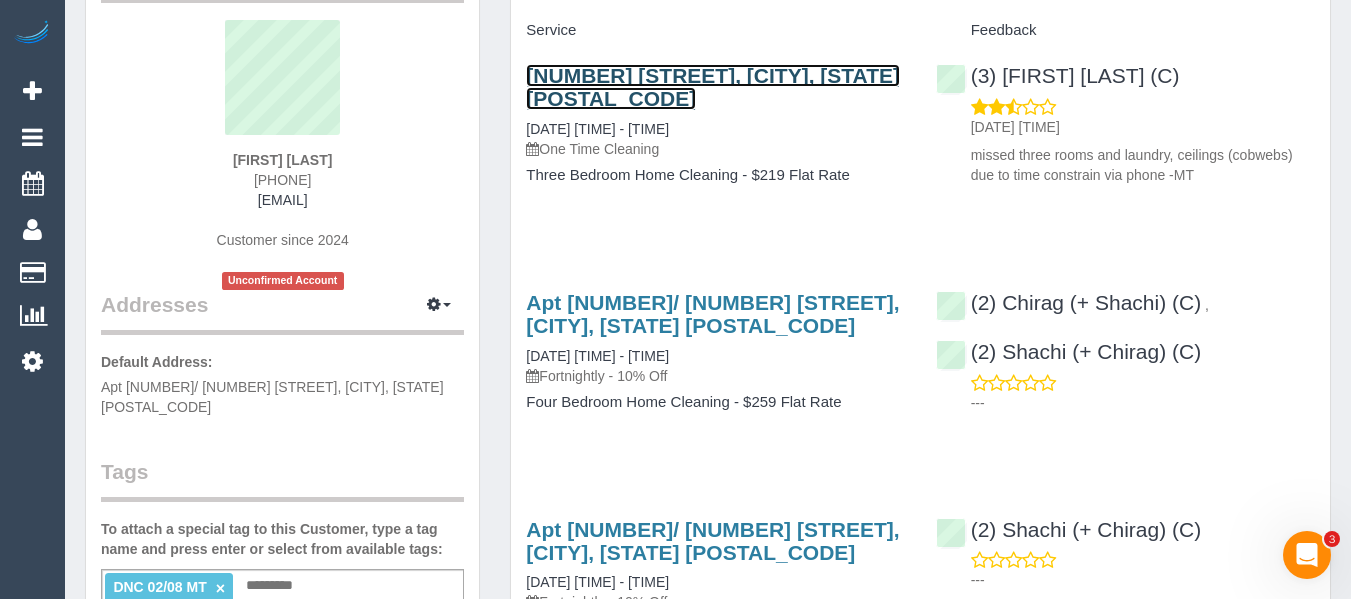 scroll, scrollTop: 0, scrollLeft: 0, axis: both 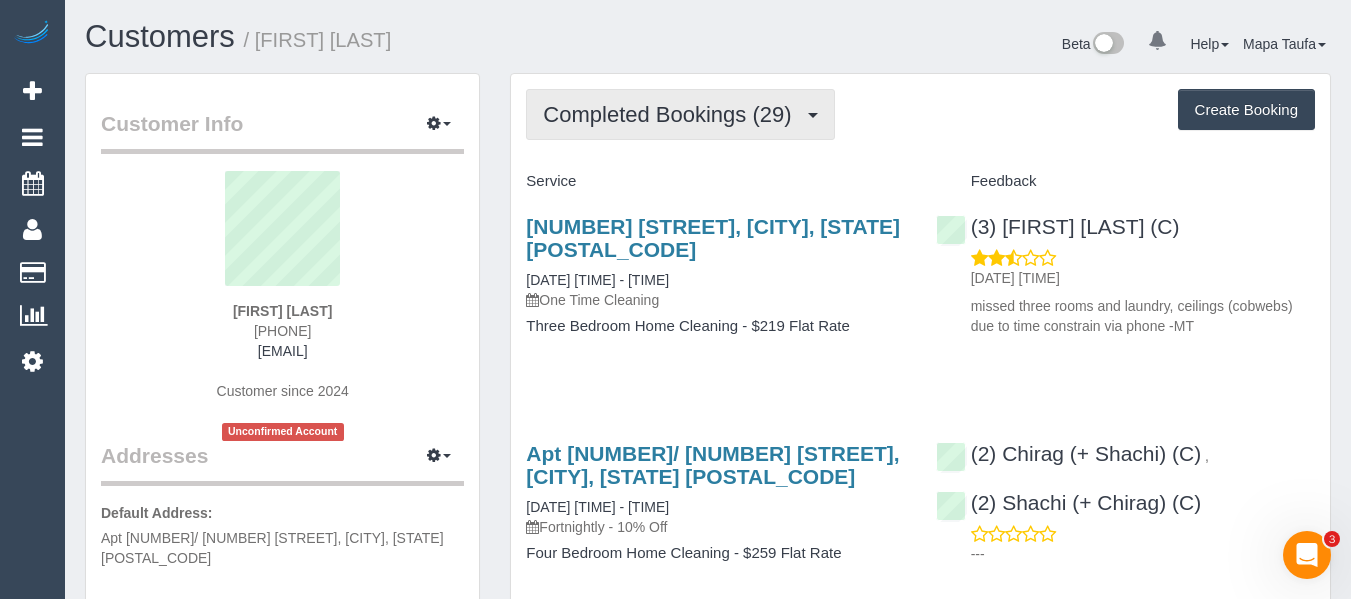 click on "Completed Bookings (29)" at bounding box center [672, 114] 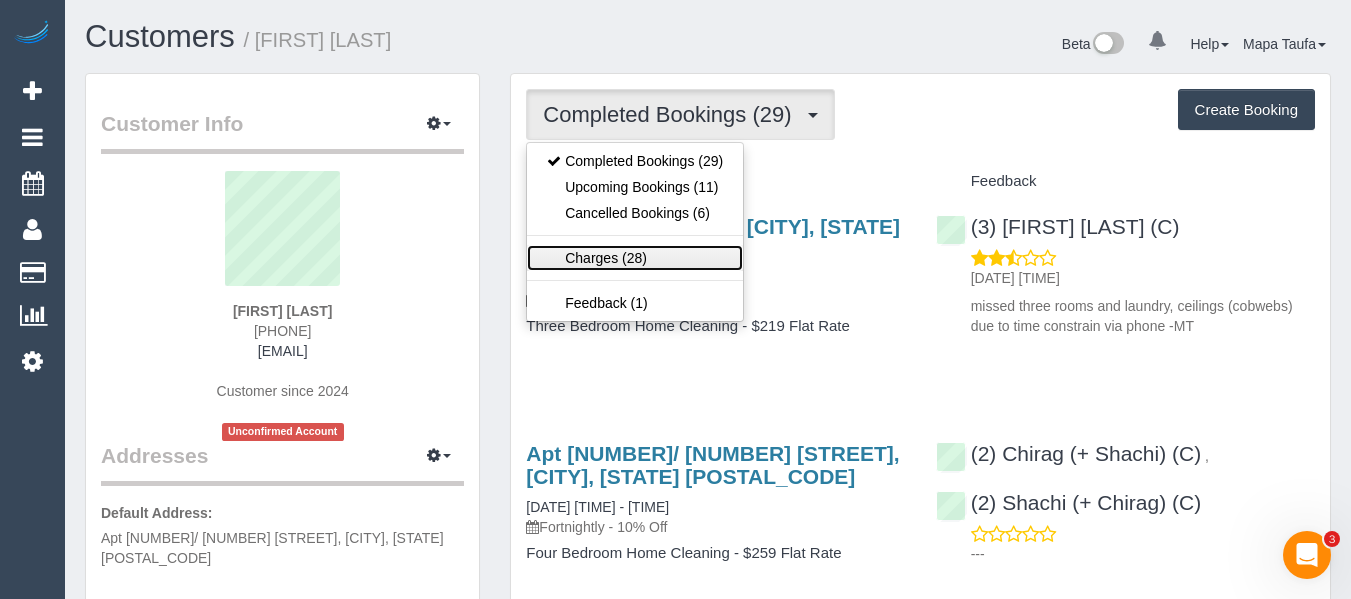 click on "Charges (28)" at bounding box center [635, 258] 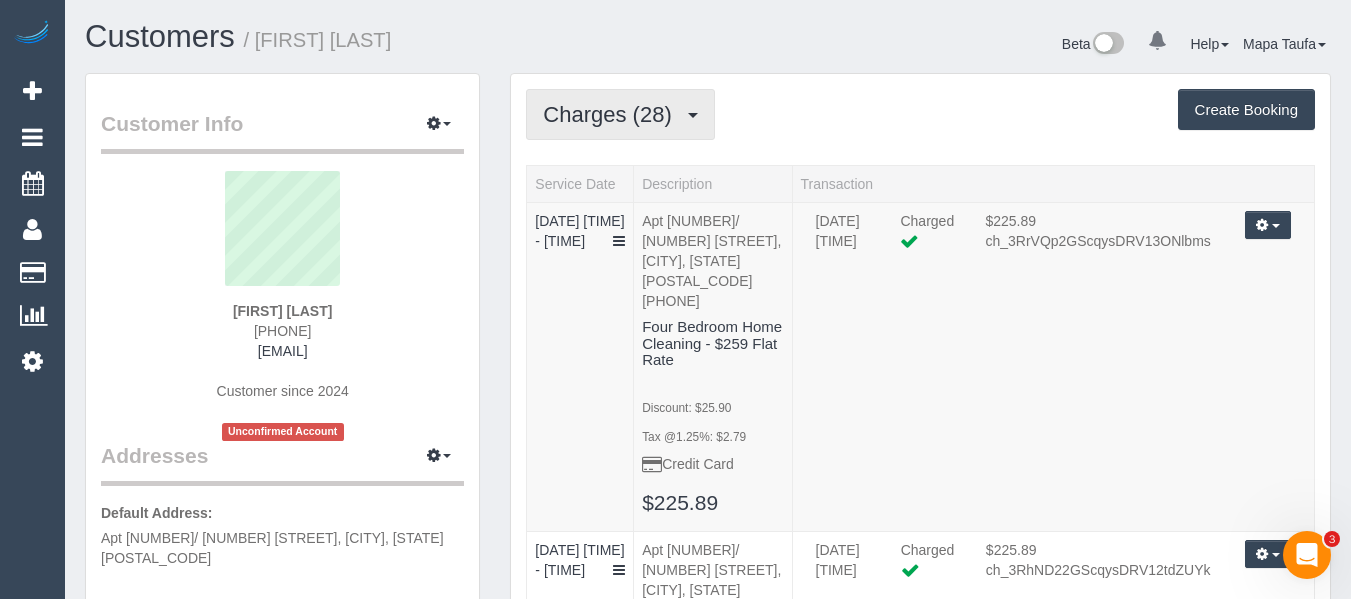 click on "Charges (28)" at bounding box center [612, 114] 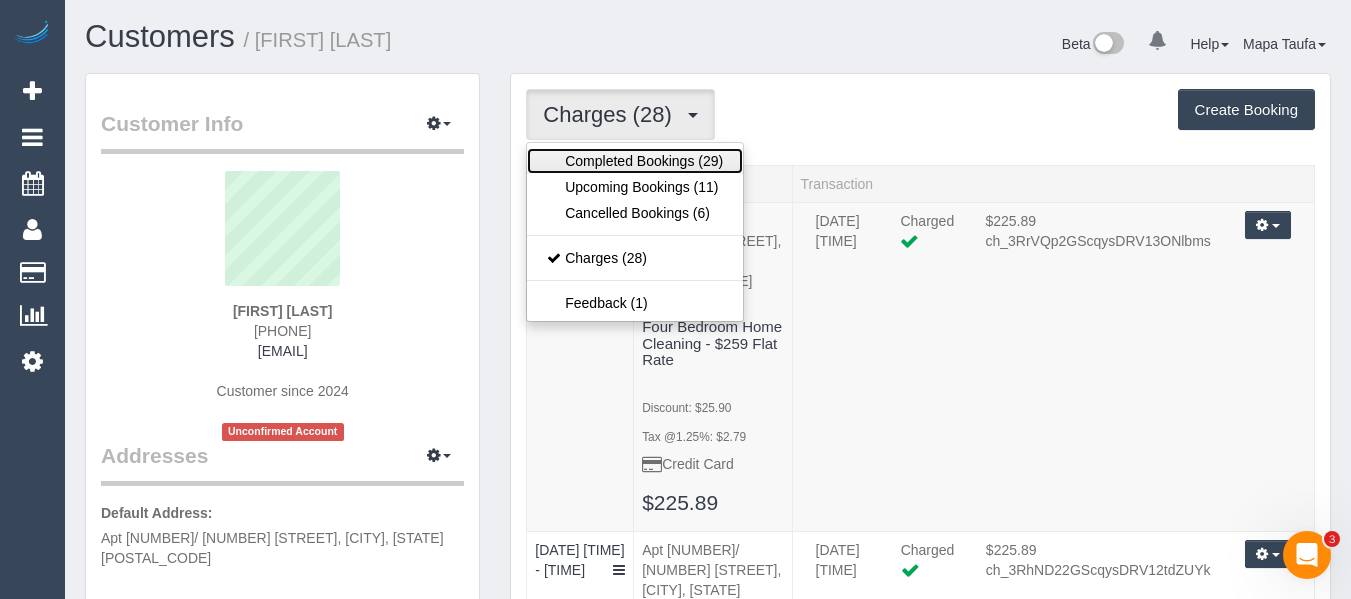 click on "Completed Bookings (29)" at bounding box center [635, 161] 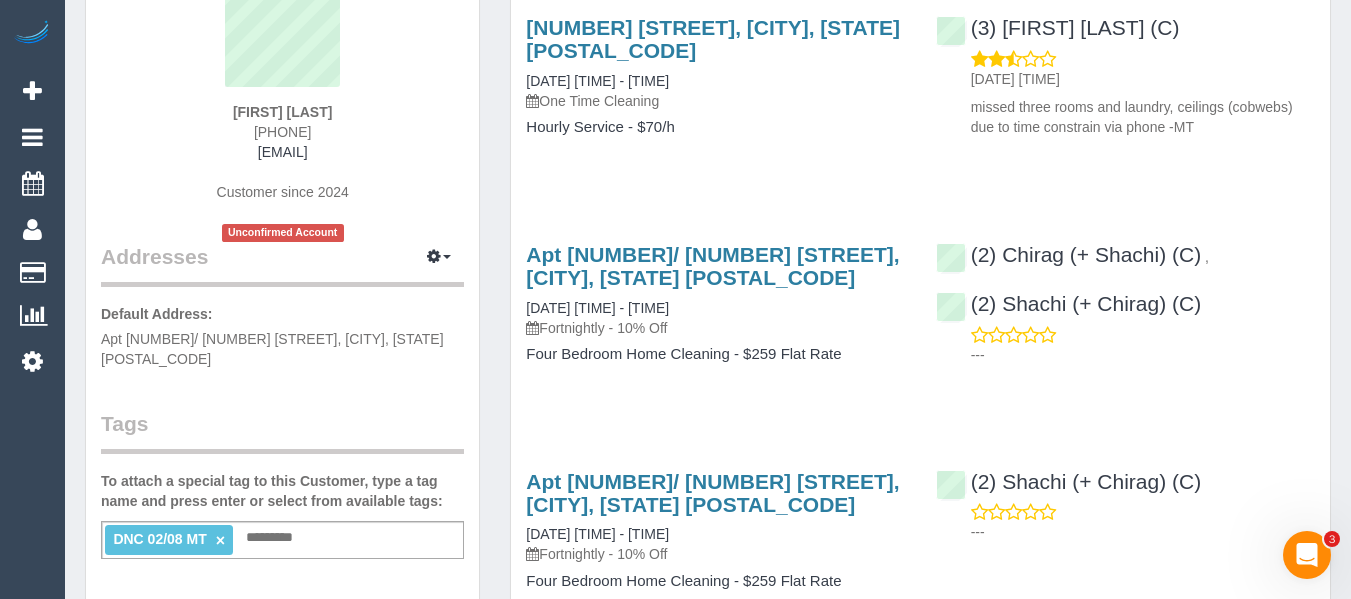 scroll, scrollTop: 300, scrollLeft: 0, axis: vertical 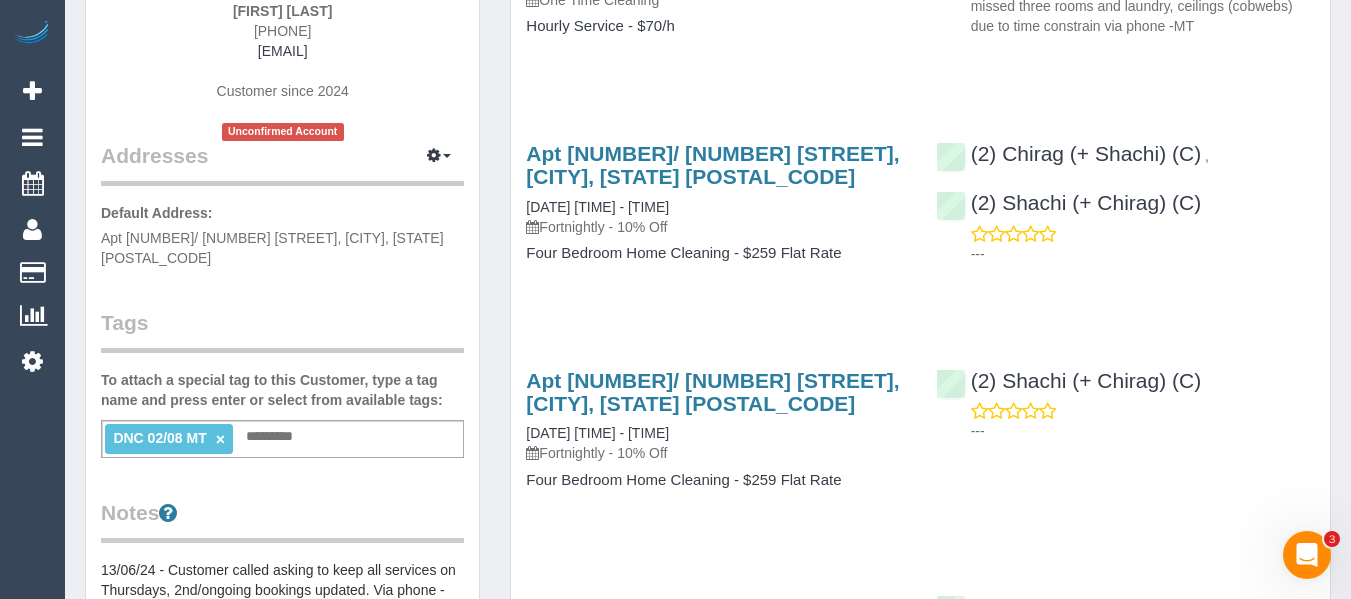 click on "DNC 02/08 MT   ×" at bounding box center (169, 438) 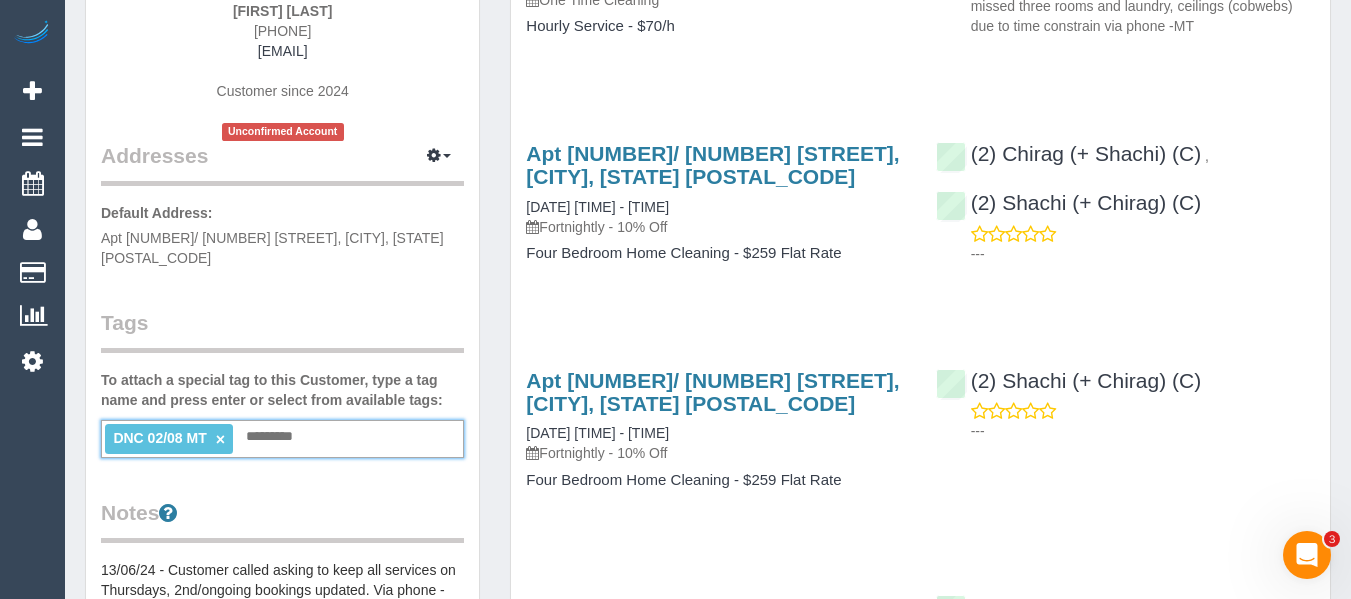 click on "×" at bounding box center [220, 439] 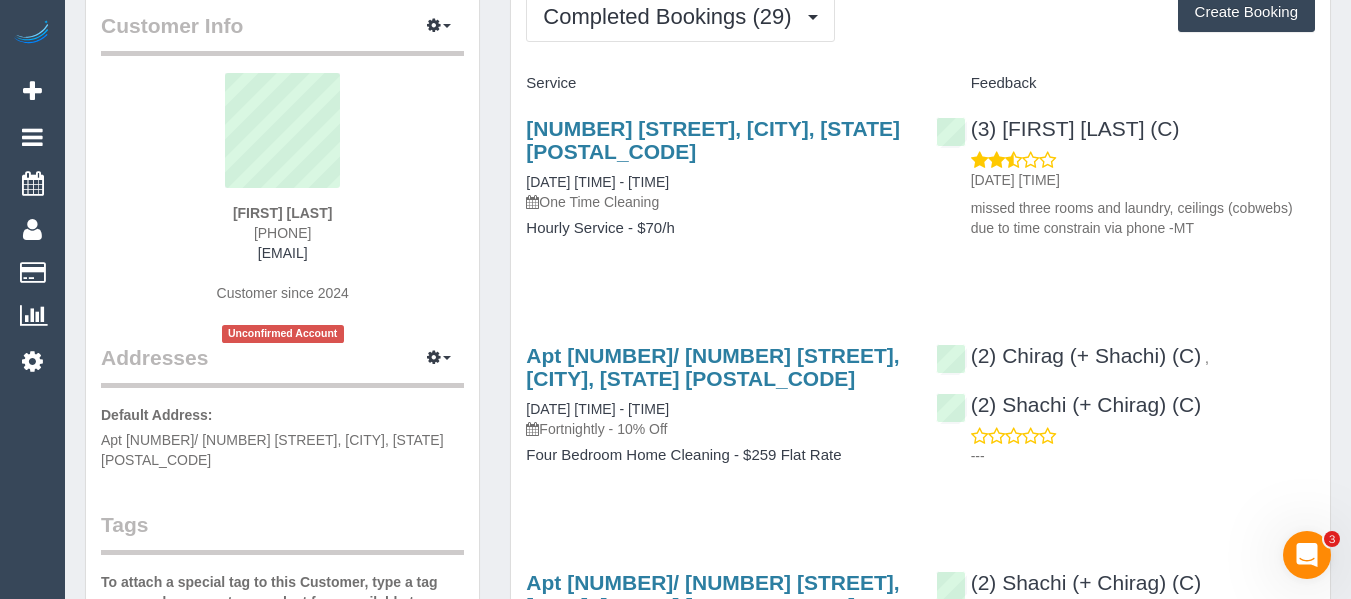 scroll, scrollTop: 0, scrollLeft: 0, axis: both 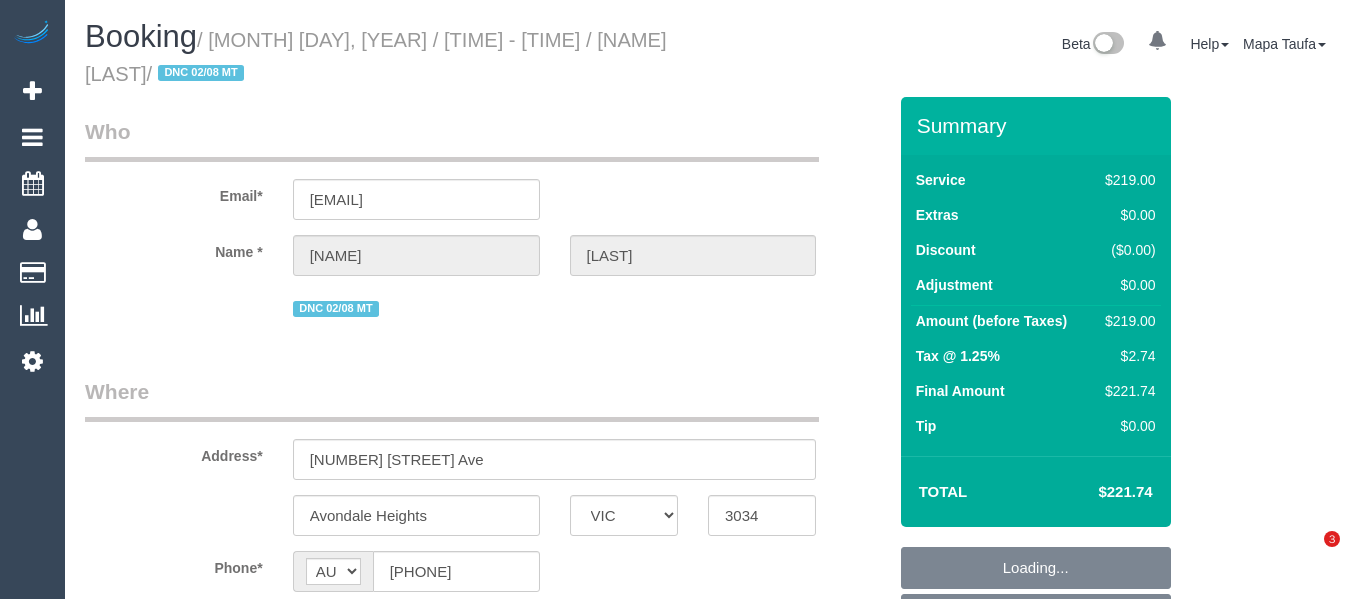 select on "VIC" 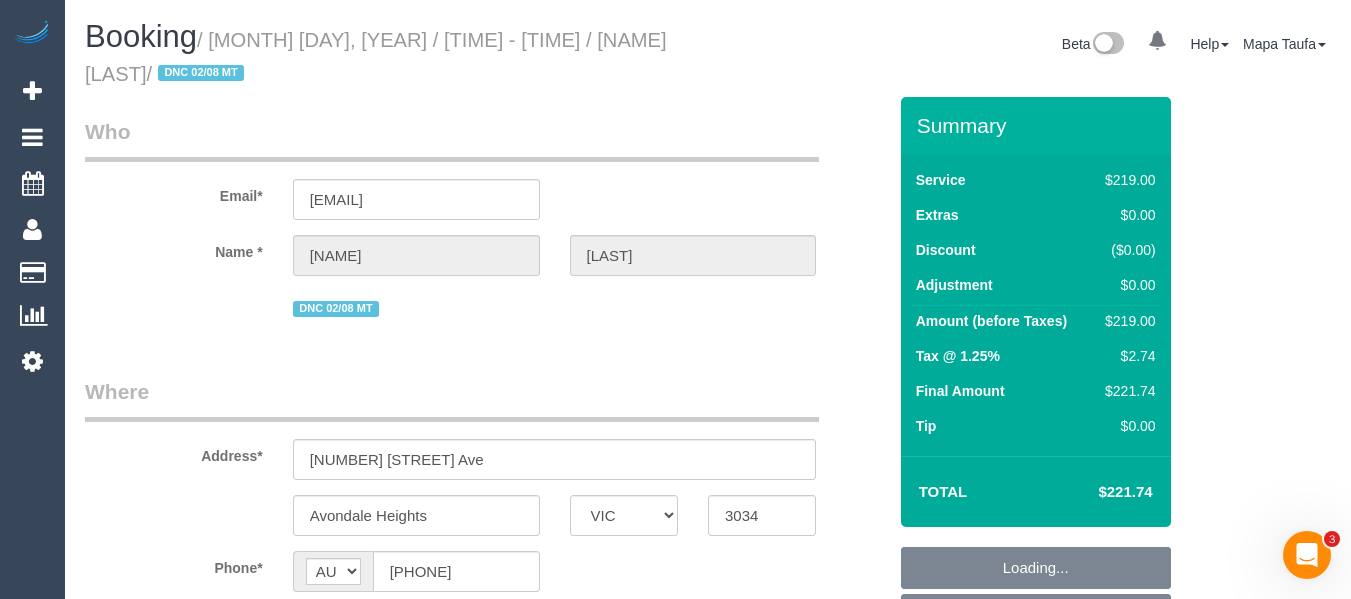 scroll, scrollTop: 0, scrollLeft: 0, axis: both 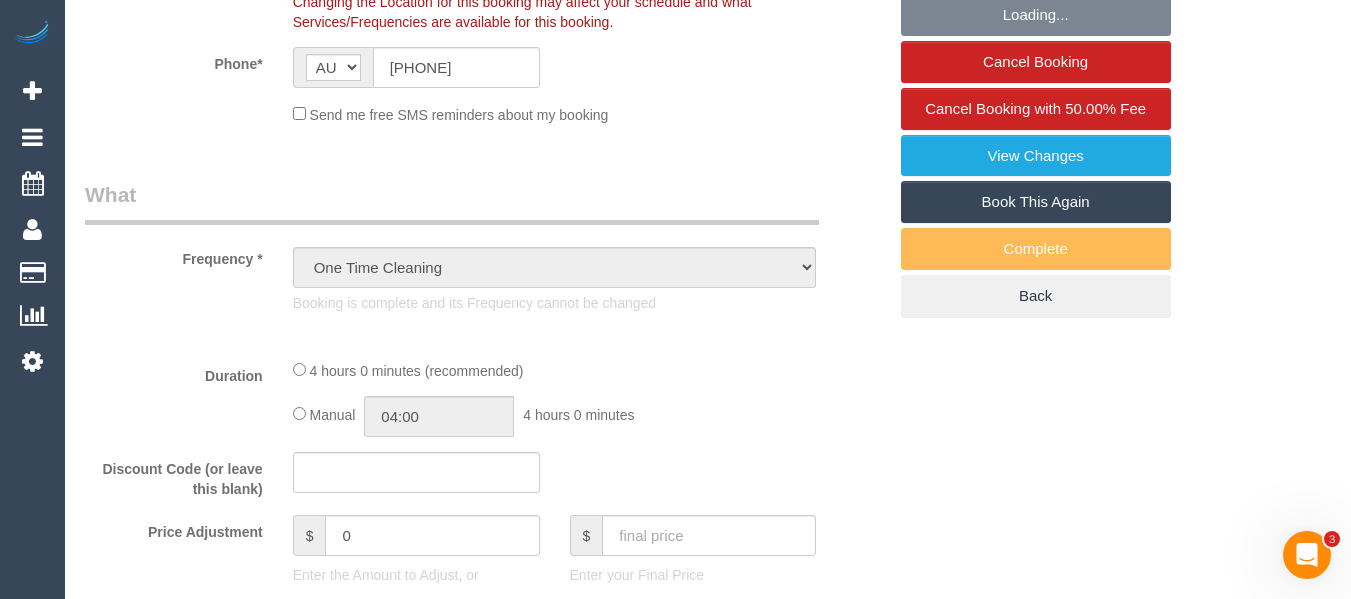 select on "object:599" 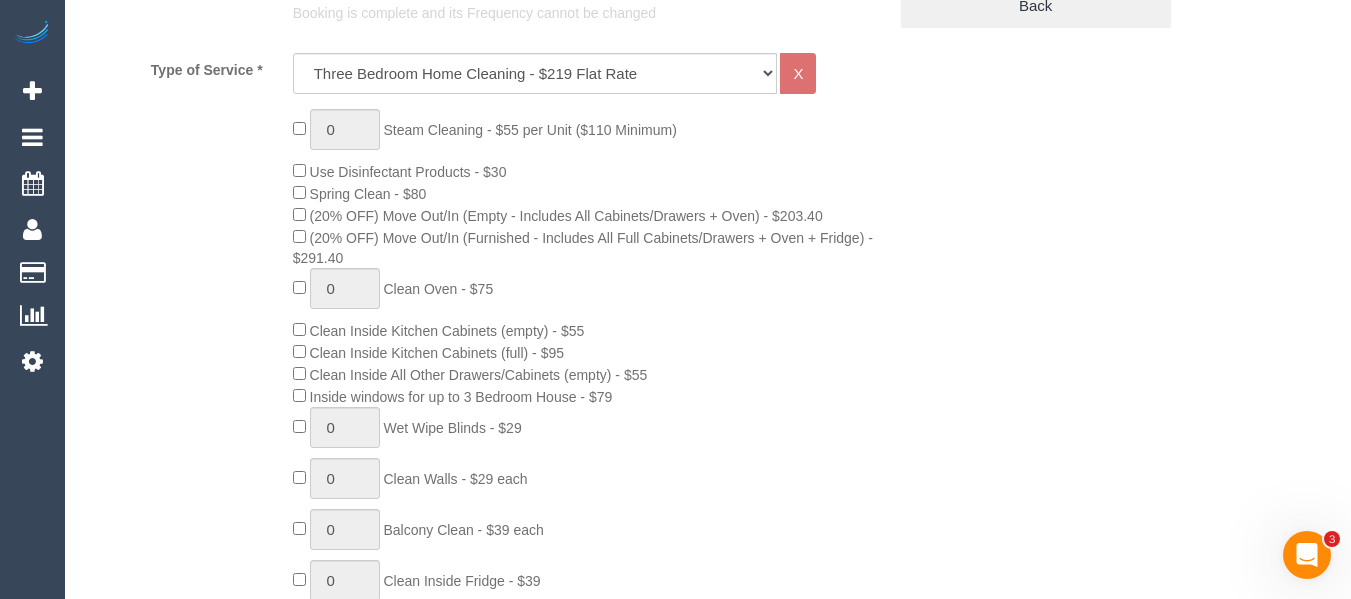 scroll, scrollTop: 800, scrollLeft: 0, axis: vertical 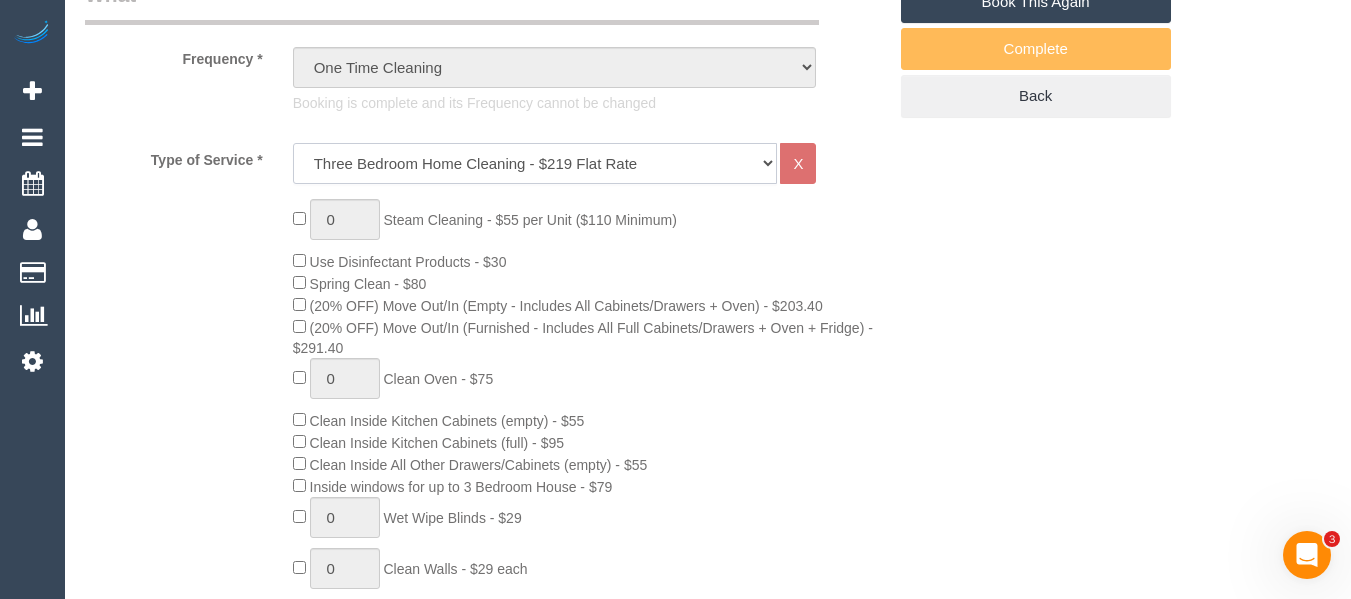 click on "Hourly Service - $70/h Hourly Service - $65/h Hourly Service - $60/h Hourly Service - $58.03 (NDIS 2025-26) Hourly Service - $57.27+GST (HCP/SaH 2025-26) Hourly Service - Special Pricing (New) Hourly Service - Special Pricing Hourly Service (OnTime) $50/hr + GST One Bedroom Apt/Home Cleaning - $169 Flat Rate Two Bedroom Home Cleaning - $189 Flat Rate Three Bedroom Home Cleaning - $219 Flat Rate Four Bedroom Home Cleaning  - $259 Flat Rate Five Bedroom Home Cleaning  - $309 Flat Rate Six Bedroom Home Cleaning  - $339 Flat Rate Steam Cleaning / Unit Lunch Break PENDING BOOKING Inspection" 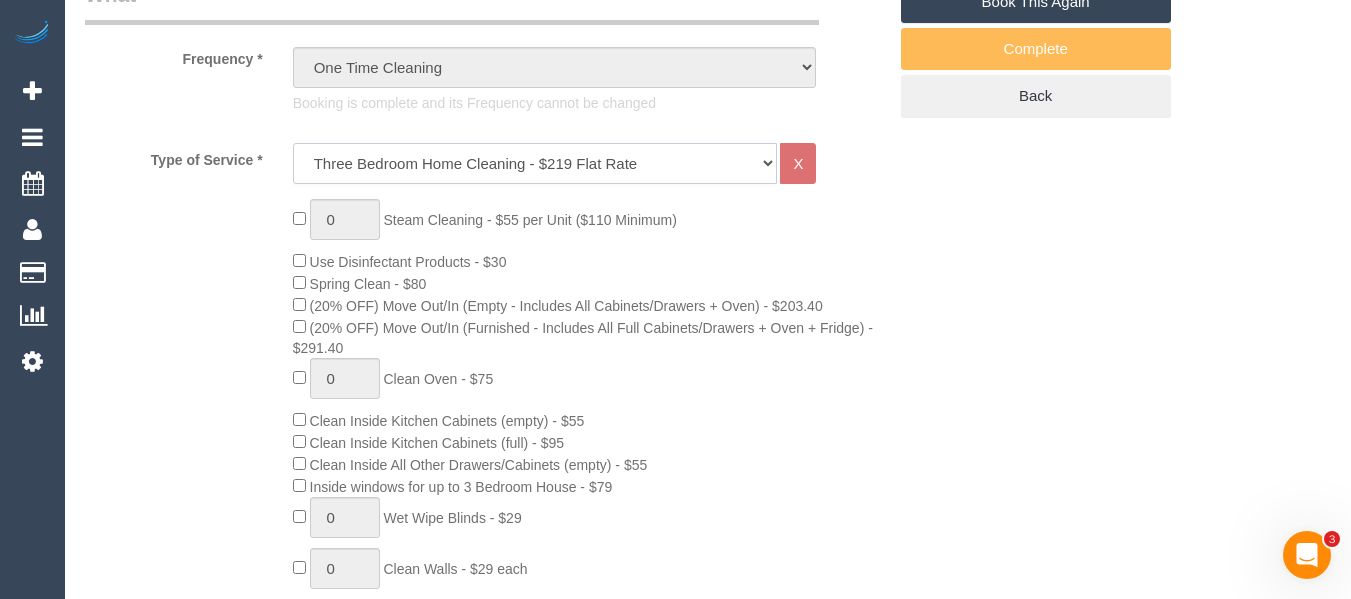select on "209" 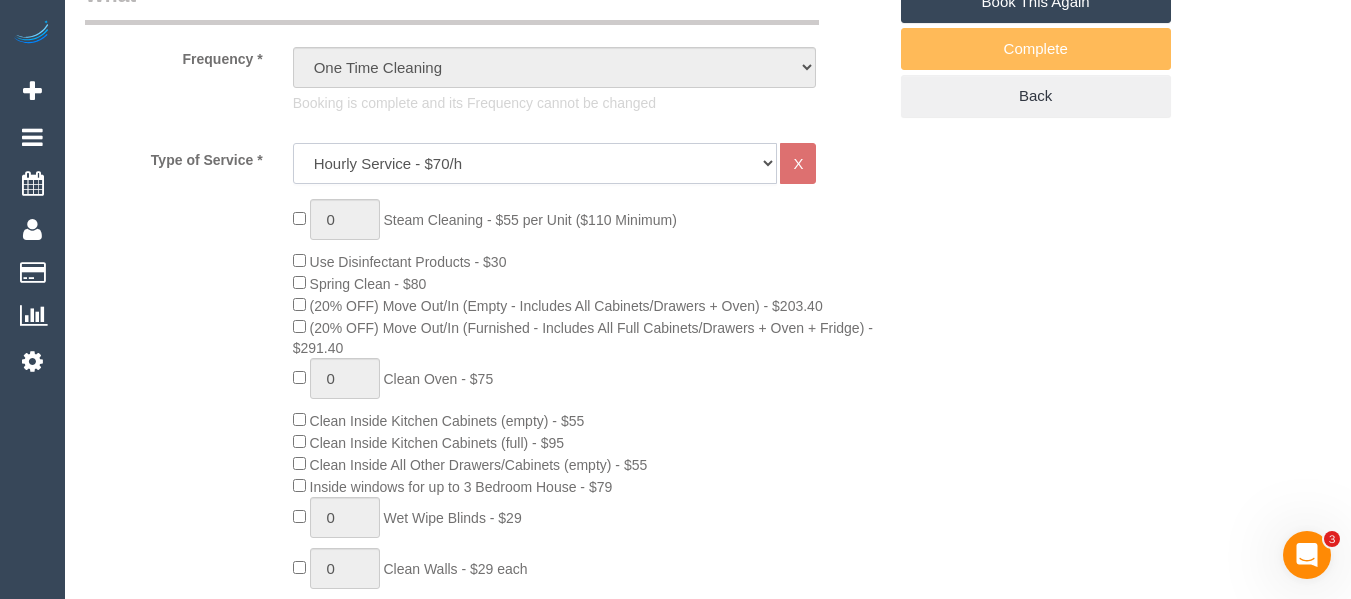 click on "Hourly Service - $70/h Hourly Service - $65/h Hourly Service - $60/h Hourly Service - $58.03 (NDIS 2025-26) Hourly Service - $57.27+GST (HCP/SaH 2025-26) Hourly Service - Special Pricing (New) Hourly Service - Special Pricing Hourly Service (OnTime) $50/hr + GST One Bedroom Apt/Home Cleaning - $169 Flat Rate Two Bedroom Home Cleaning - $189 Flat Rate Three Bedroom Home Cleaning - $219 Flat Rate Four Bedroom Home Cleaning  - $259 Flat Rate Five Bedroom Home Cleaning  - $309 Flat Rate Six Bedroom Home Cleaning  - $339 Flat Rate Steam Cleaning / Unit Lunch Break PENDING BOOKING Inspection" 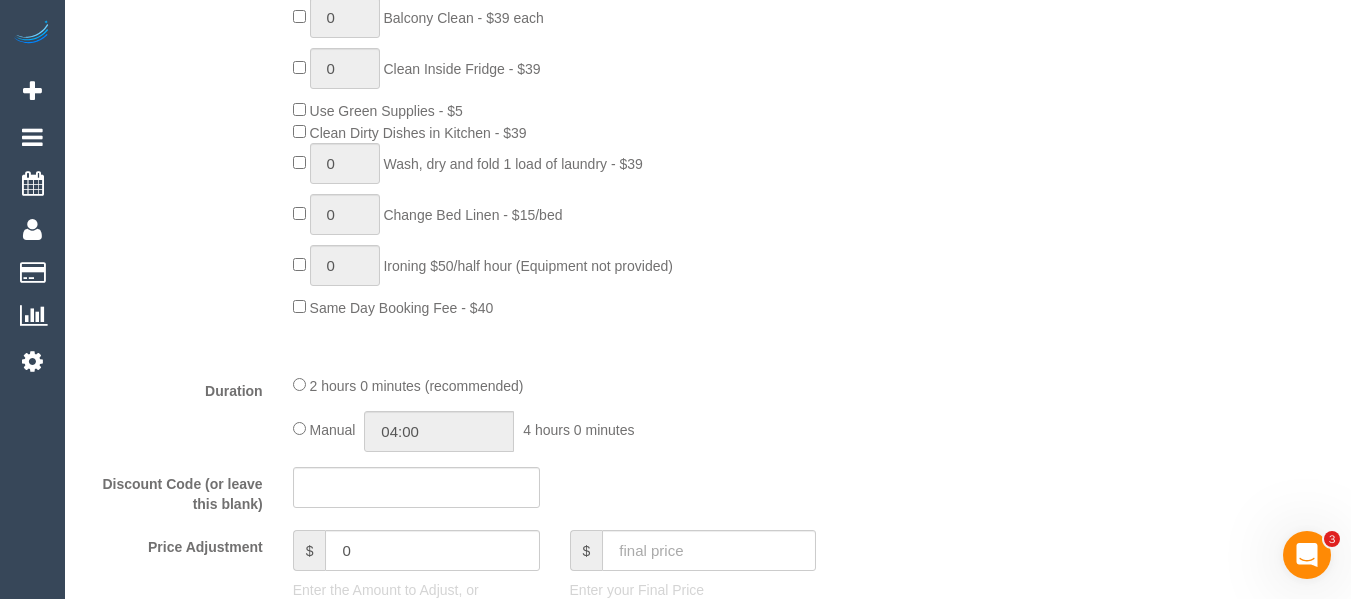 select on "spot6" 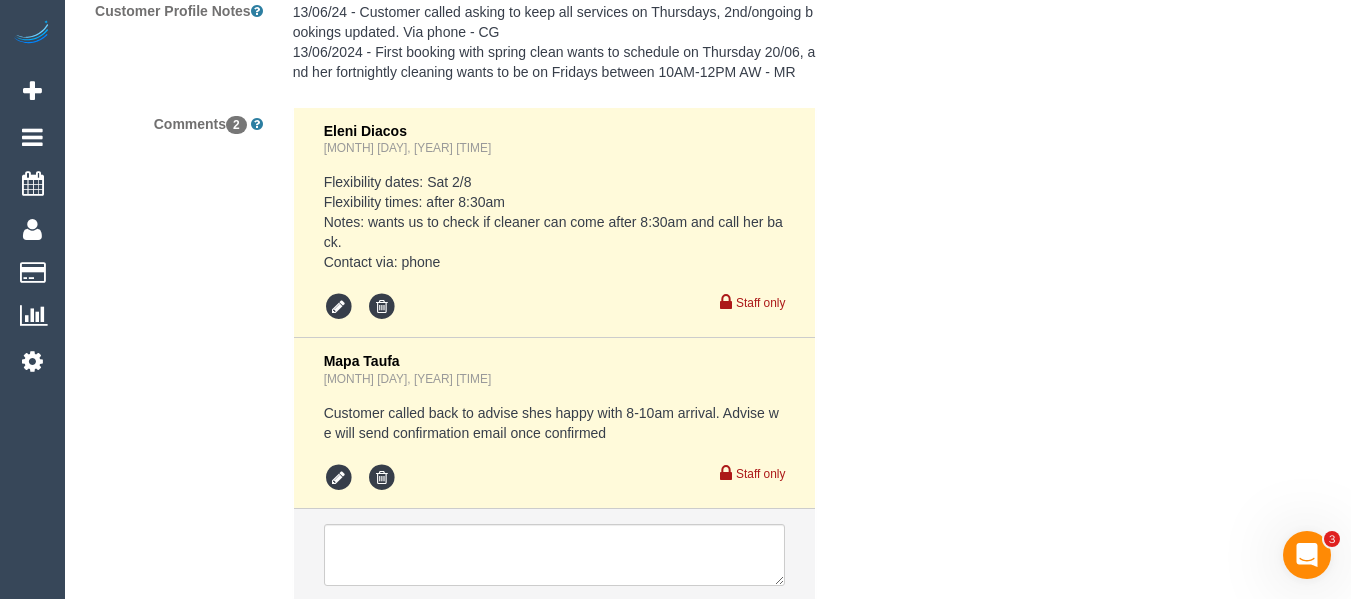 scroll, scrollTop: 3878, scrollLeft: 0, axis: vertical 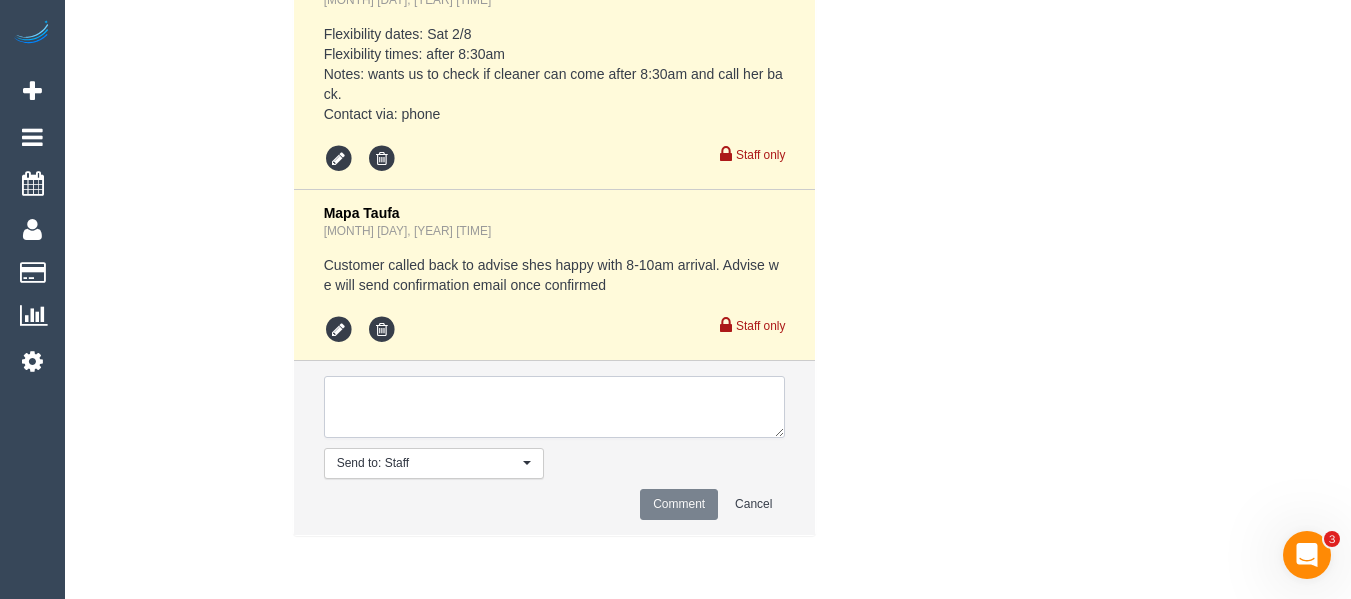 click at bounding box center [555, 407] 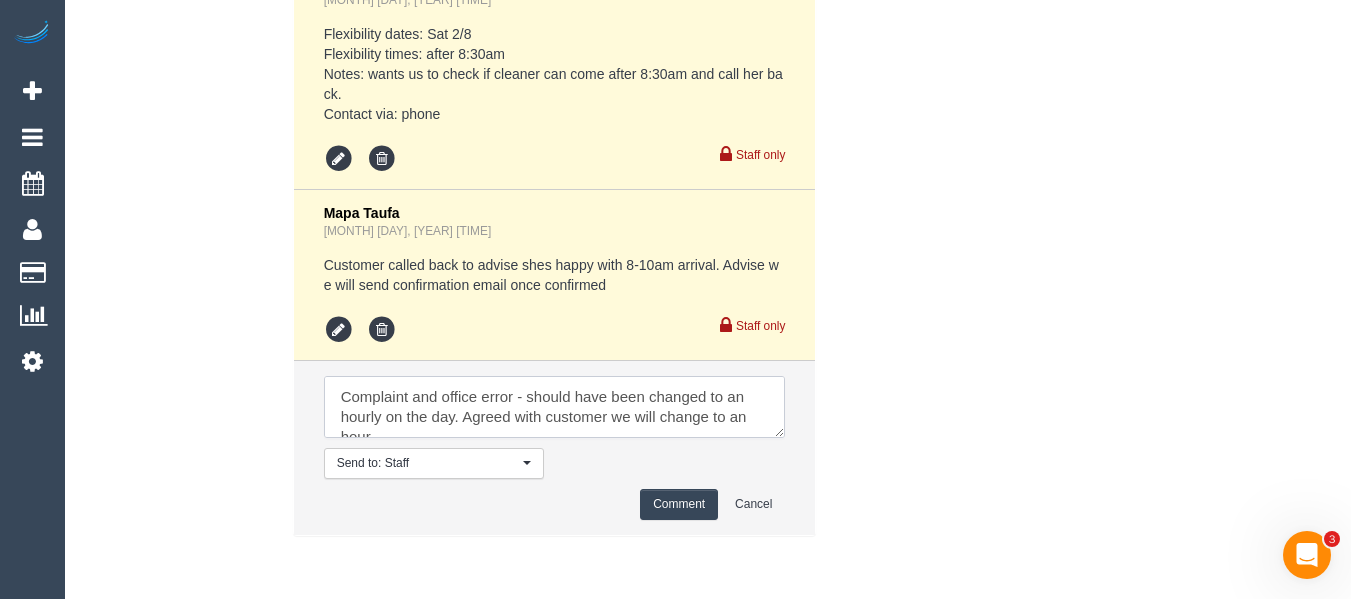 scroll, scrollTop: 8, scrollLeft: 0, axis: vertical 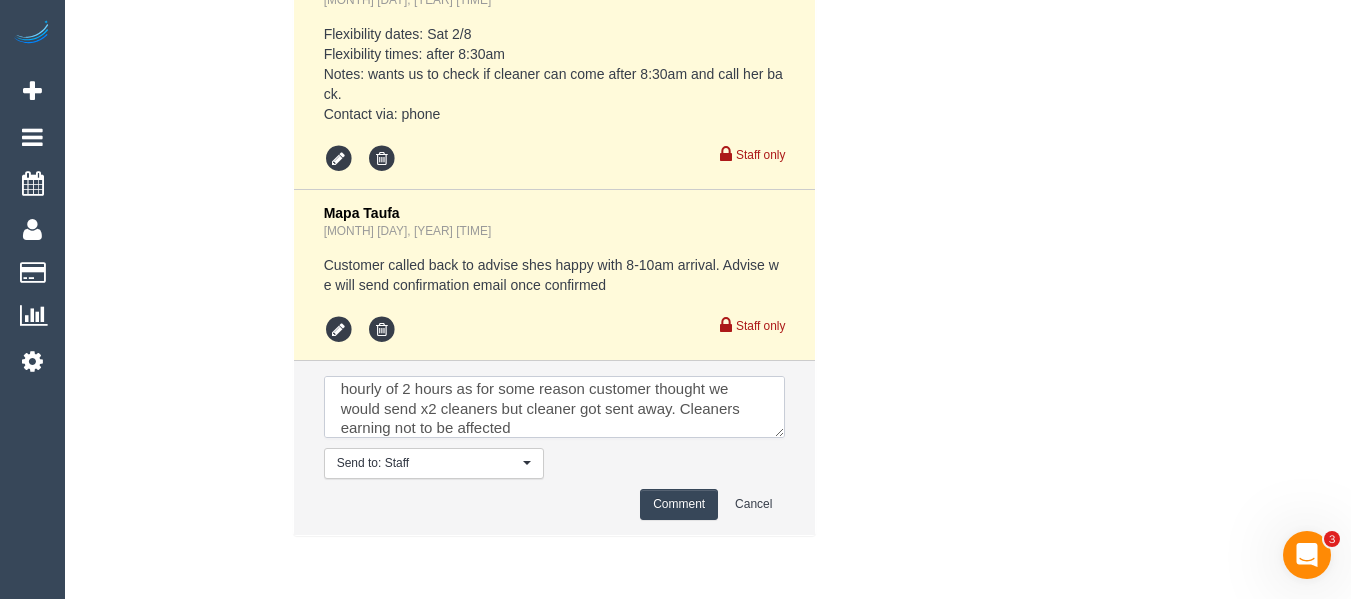 type on "Complaint and office error - should have been changed to an hourly on the day. Agreed with customer we will change to an hourly of 2 hours as for some reason customer thought we would send x2 cleaners but cleaner got sent away. Cleaners earning not to be affected" 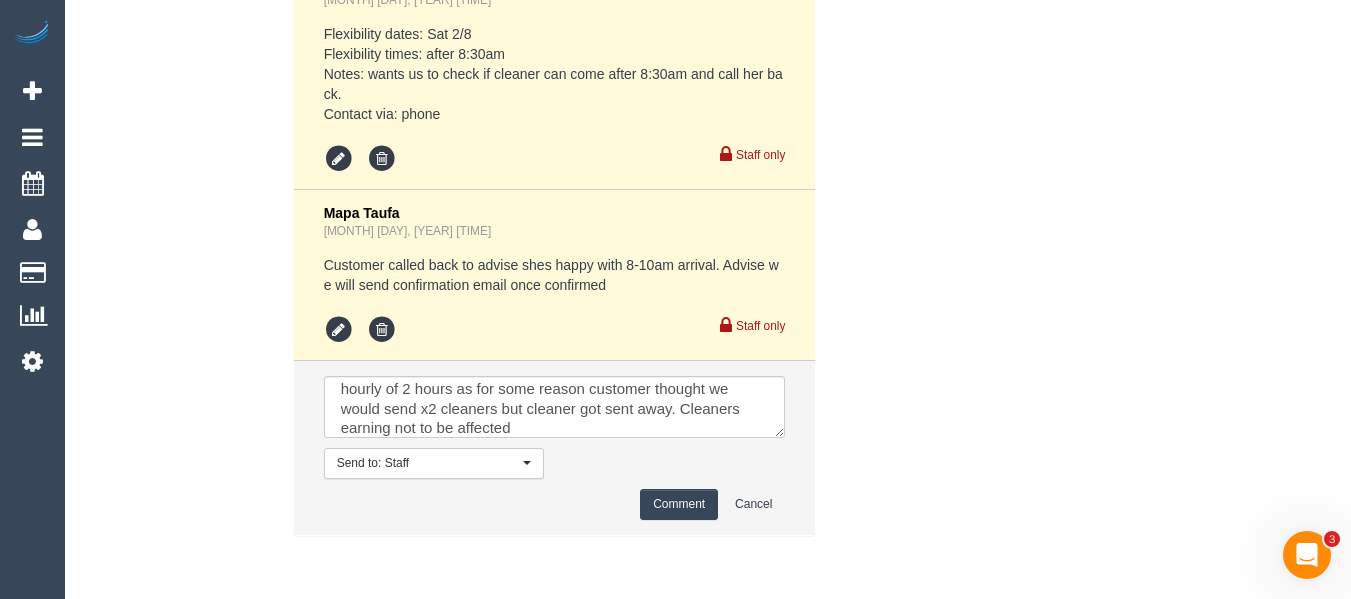 click on "Comment" at bounding box center [679, 504] 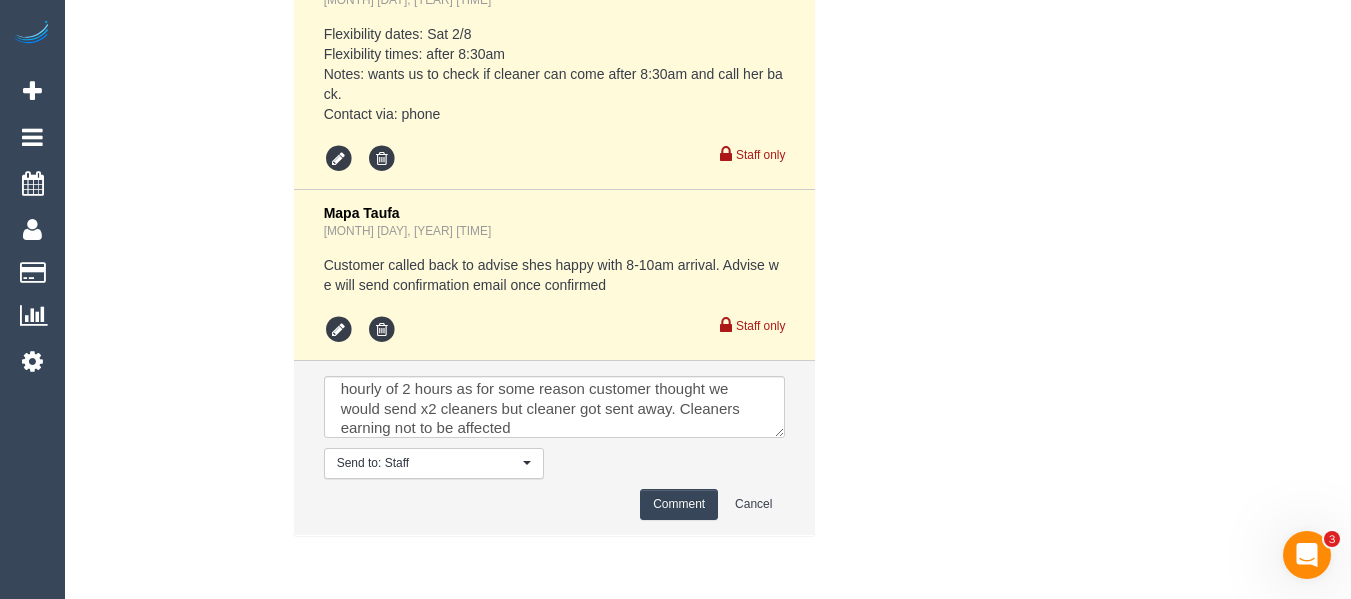 type 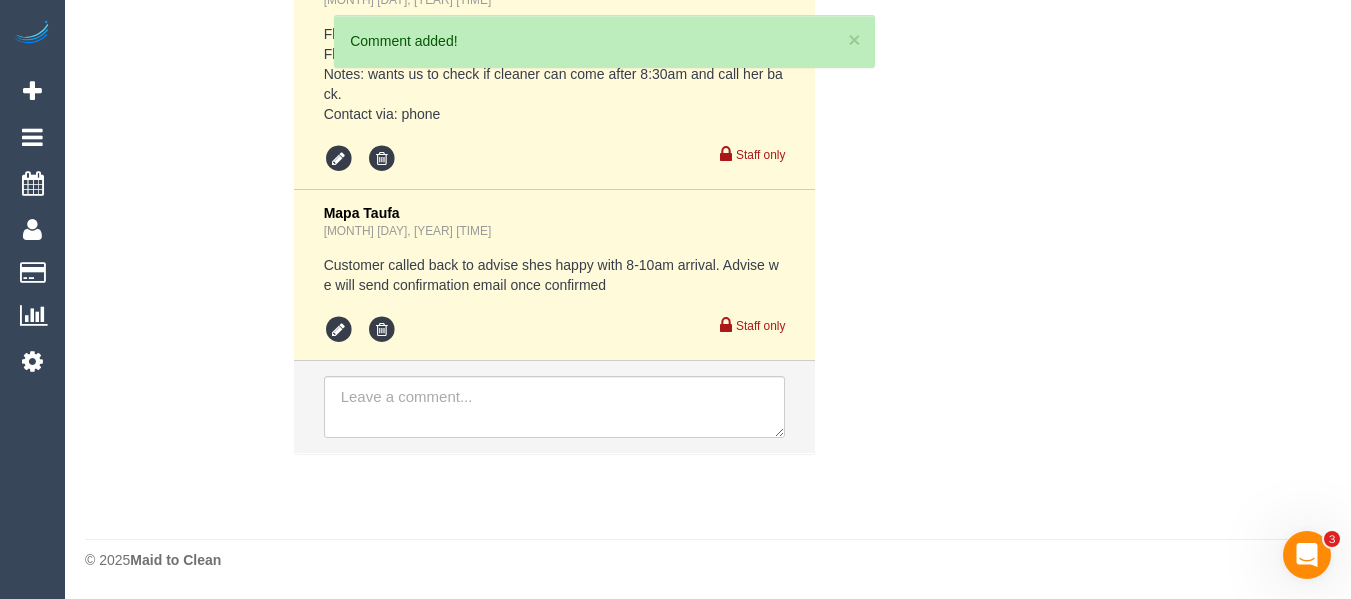 scroll, scrollTop: 0, scrollLeft: 0, axis: both 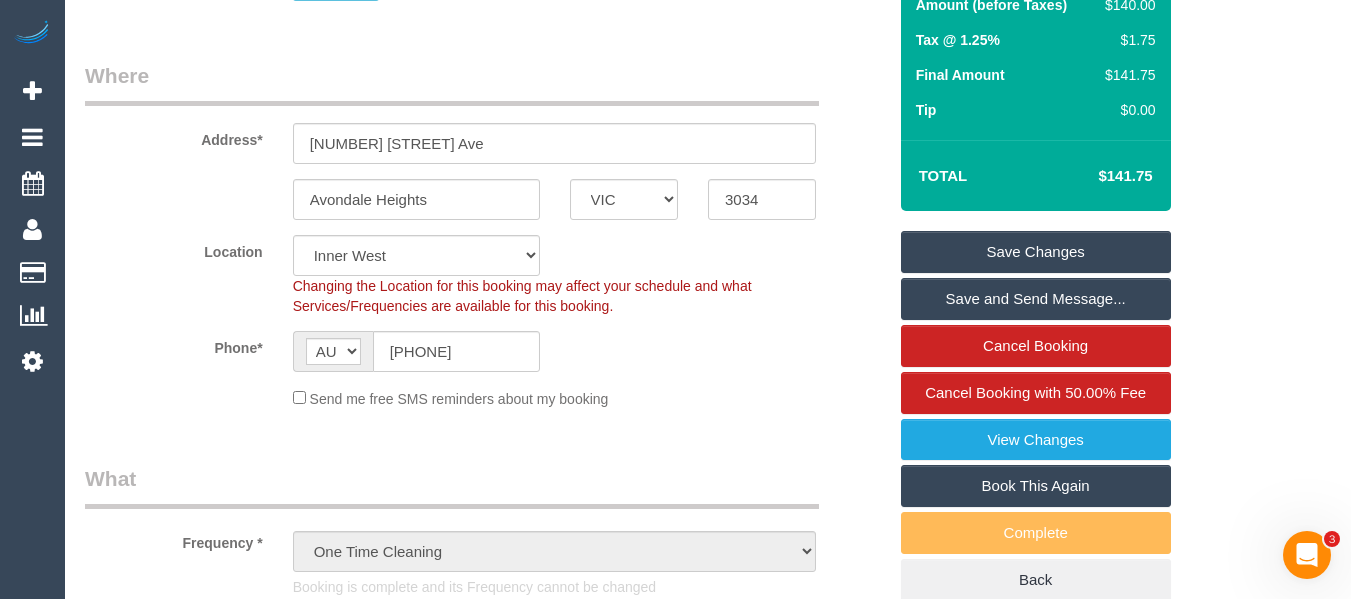 click on "Save Changes" at bounding box center [1036, 252] 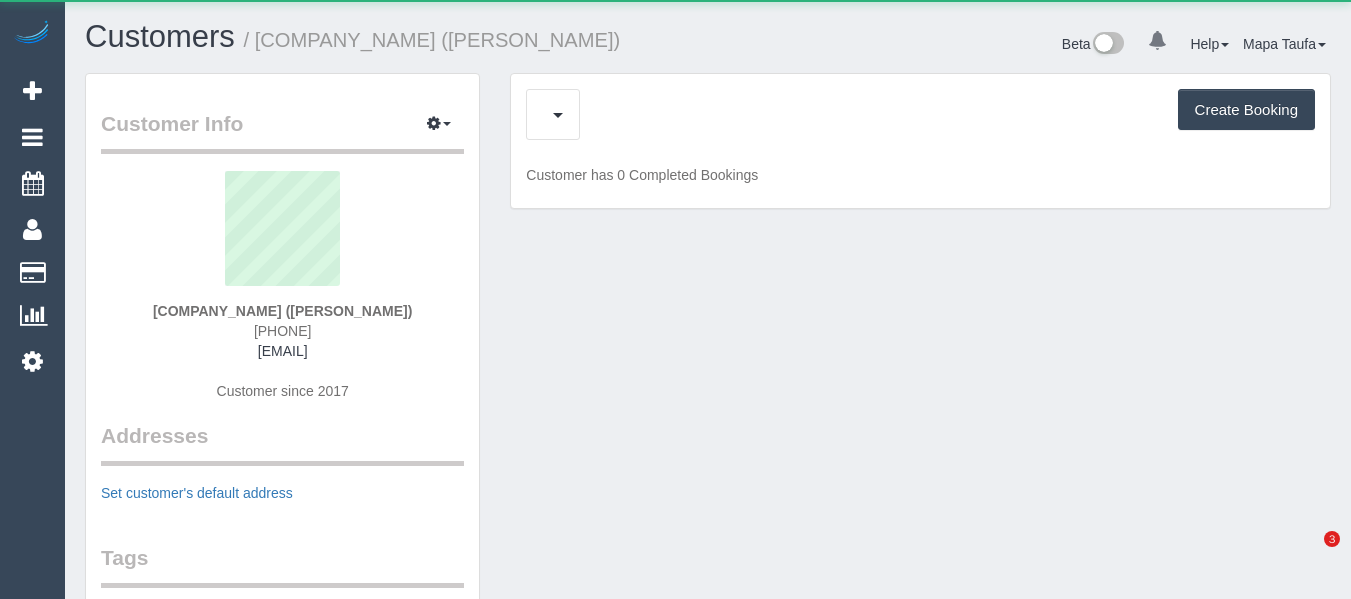 scroll, scrollTop: 0, scrollLeft: 0, axis: both 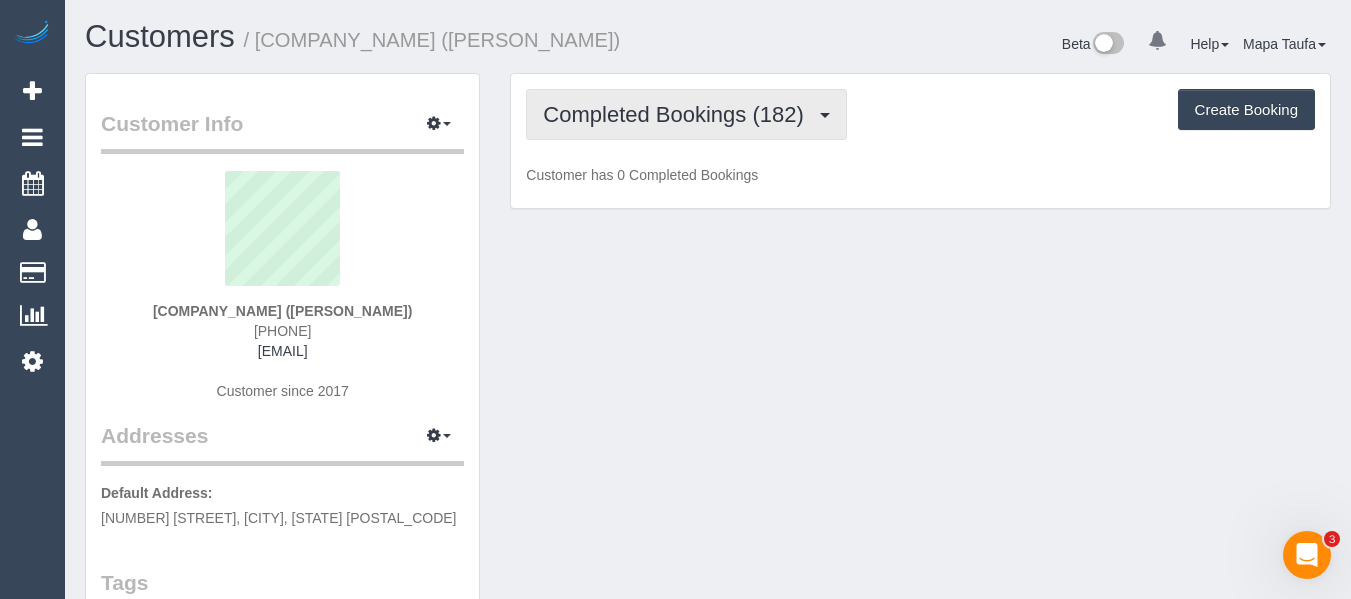 click on "Completed Bookings (182)" at bounding box center [678, 114] 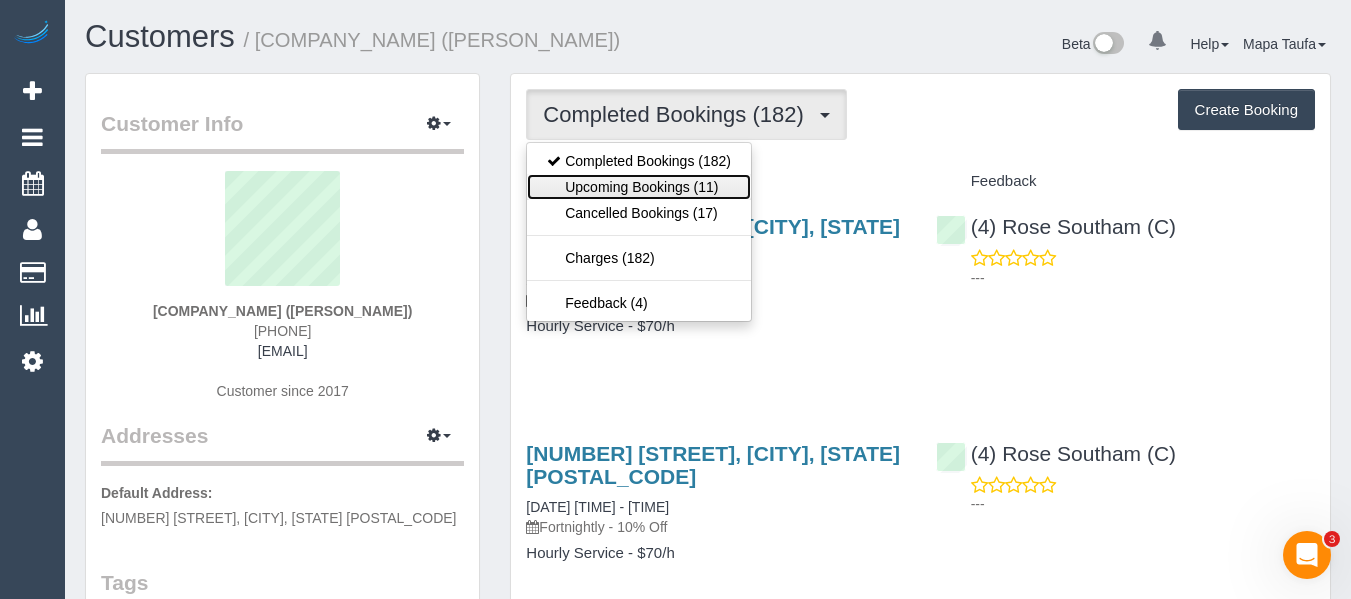 click on "Upcoming Bookings (11)" at bounding box center [639, 187] 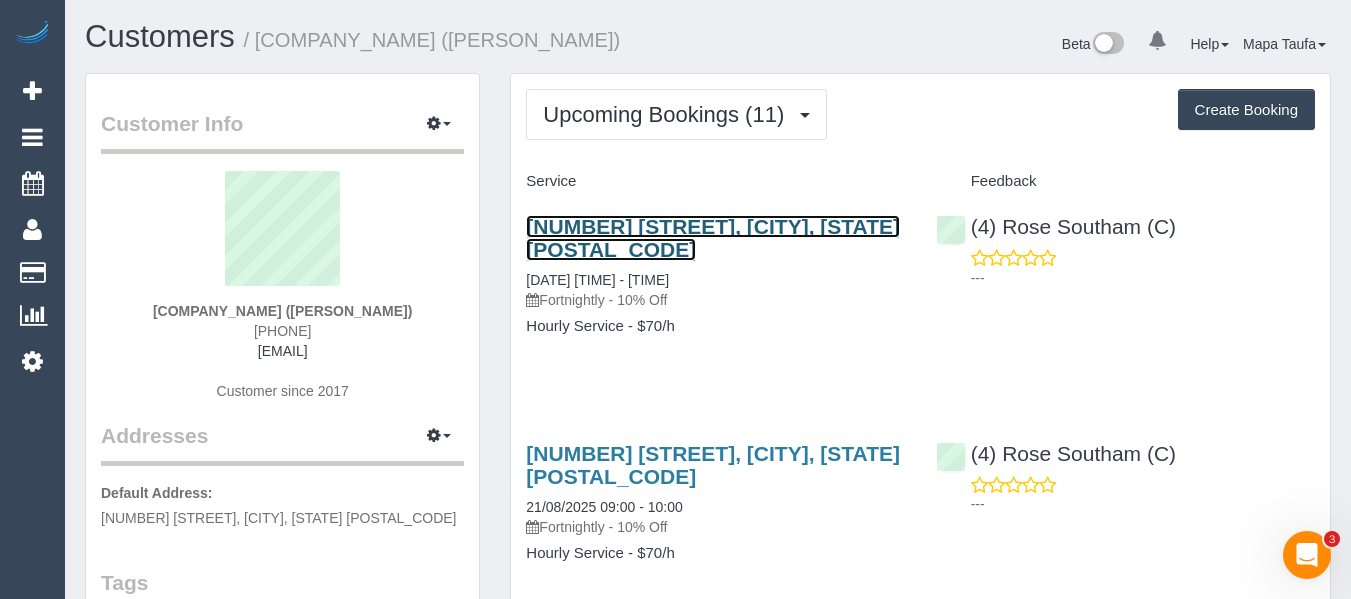 click on "50 Cratloe Rd, Mount Waverly, VIC 3149" at bounding box center (713, 238) 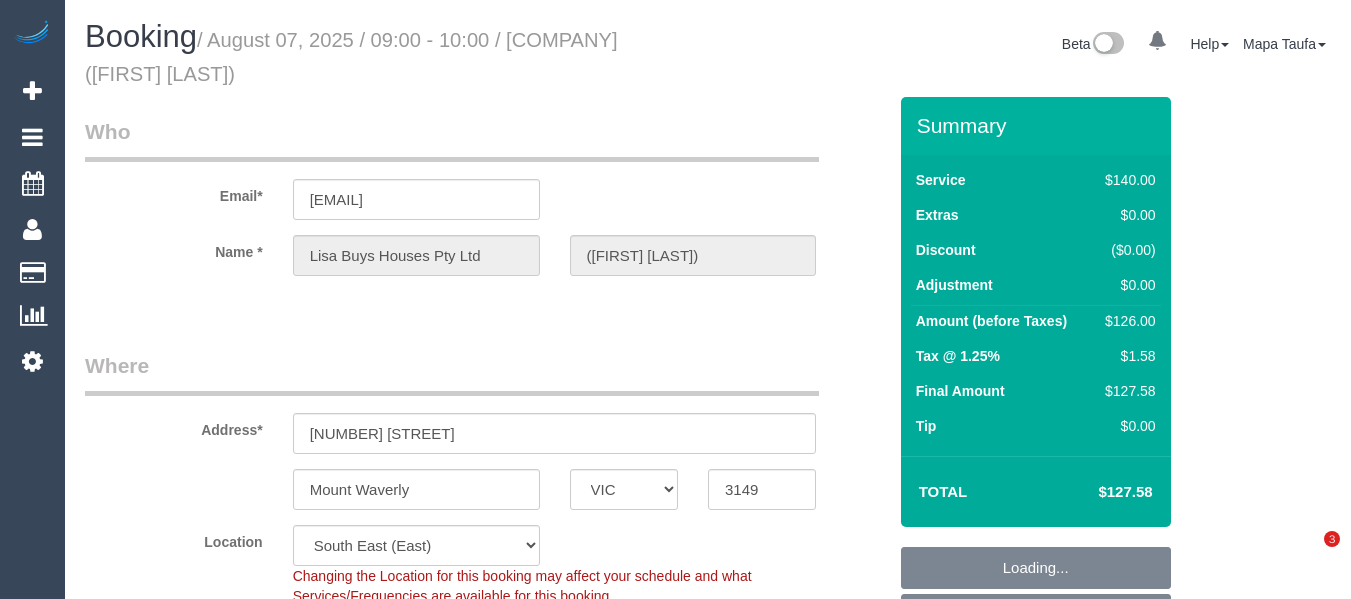 select on "VIC" 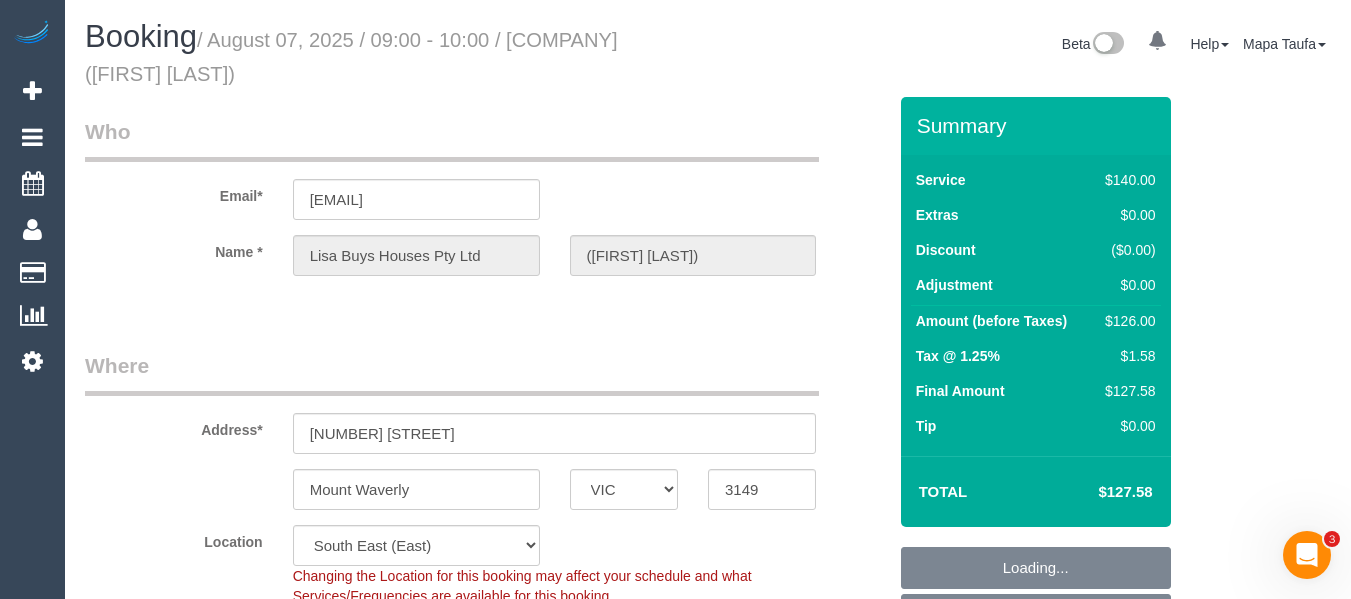 scroll, scrollTop: 0, scrollLeft: 0, axis: both 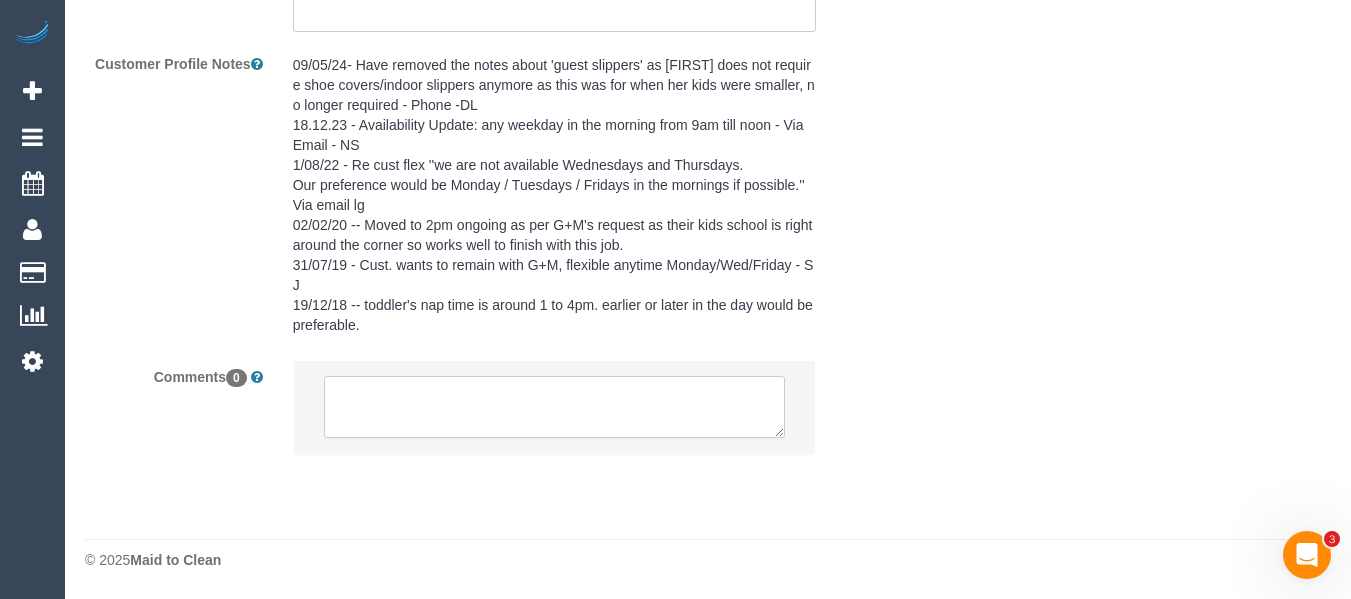 click at bounding box center (555, 407) 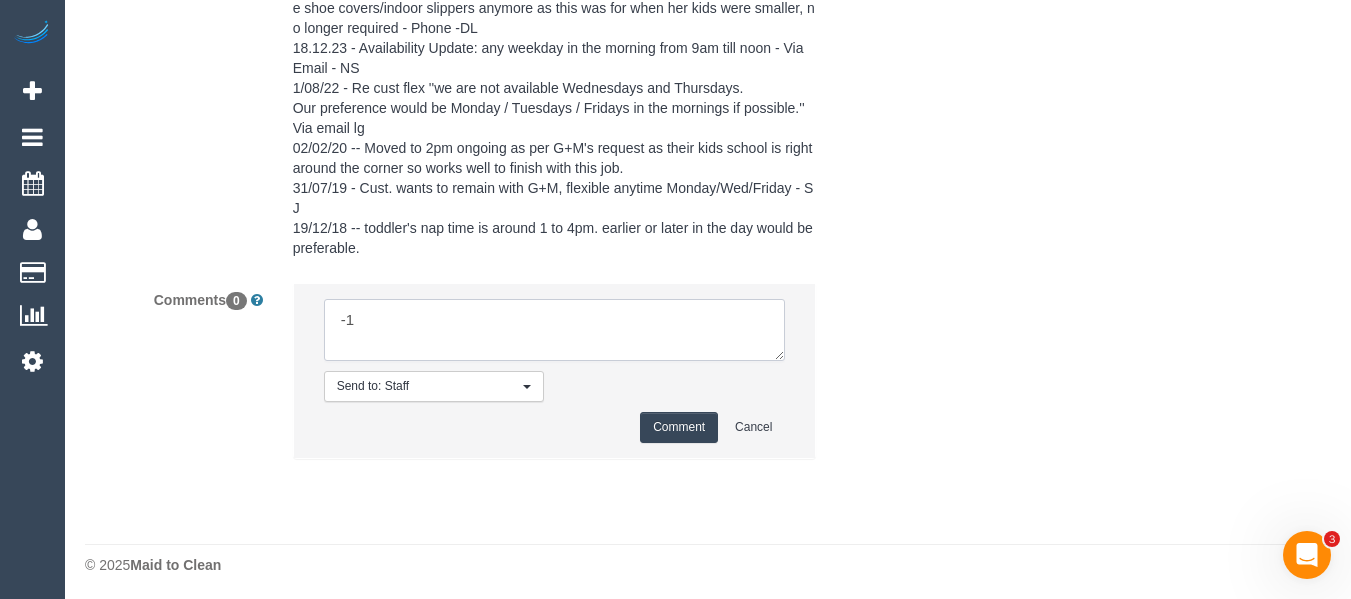 scroll, scrollTop: 3831, scrollLeft: 0, axis: vertical 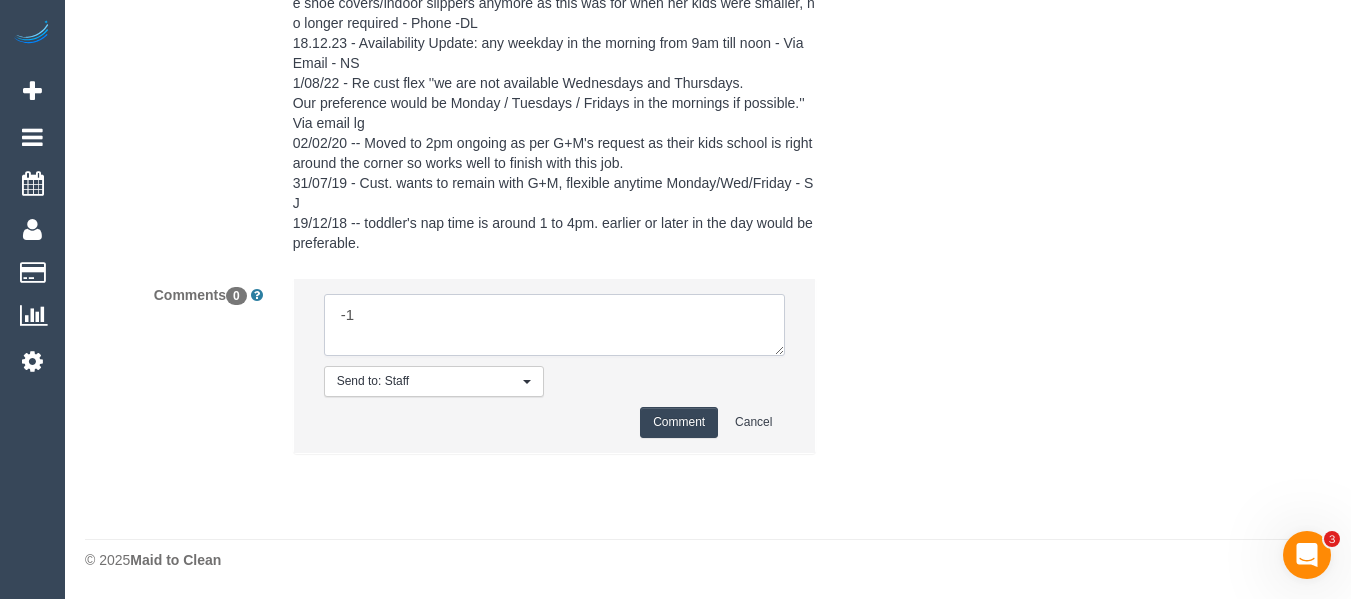type on "-" 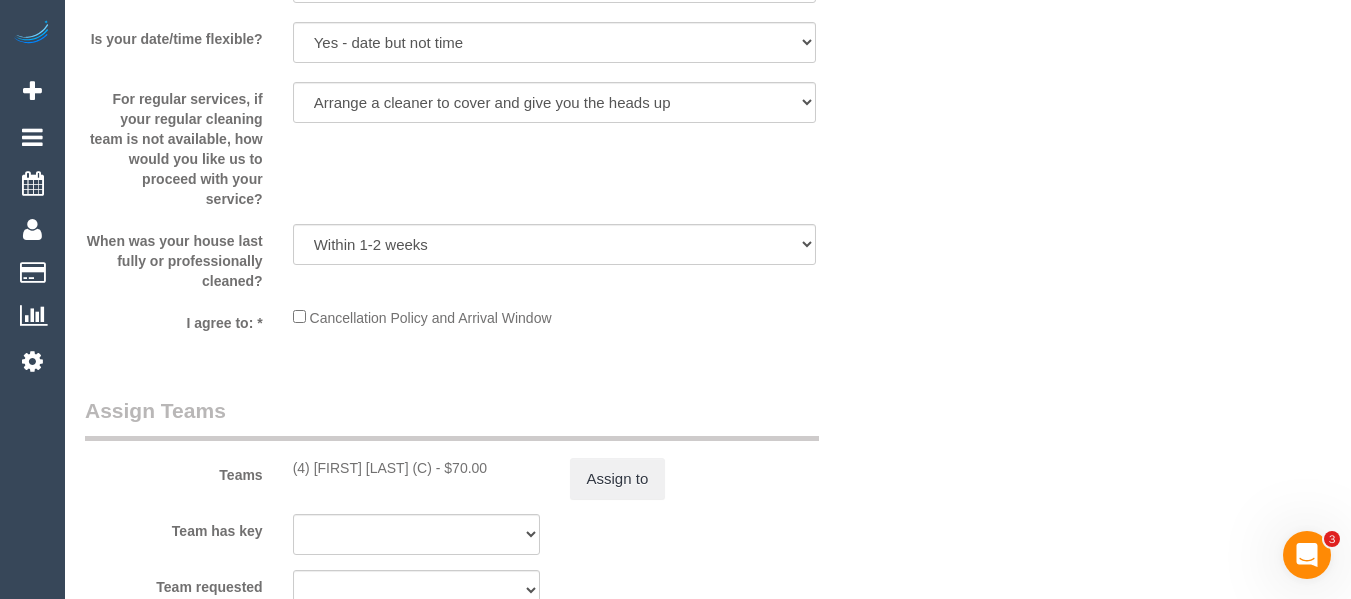scroll, scrollTop: 3131, scrollLeft: 0, axis: vertical 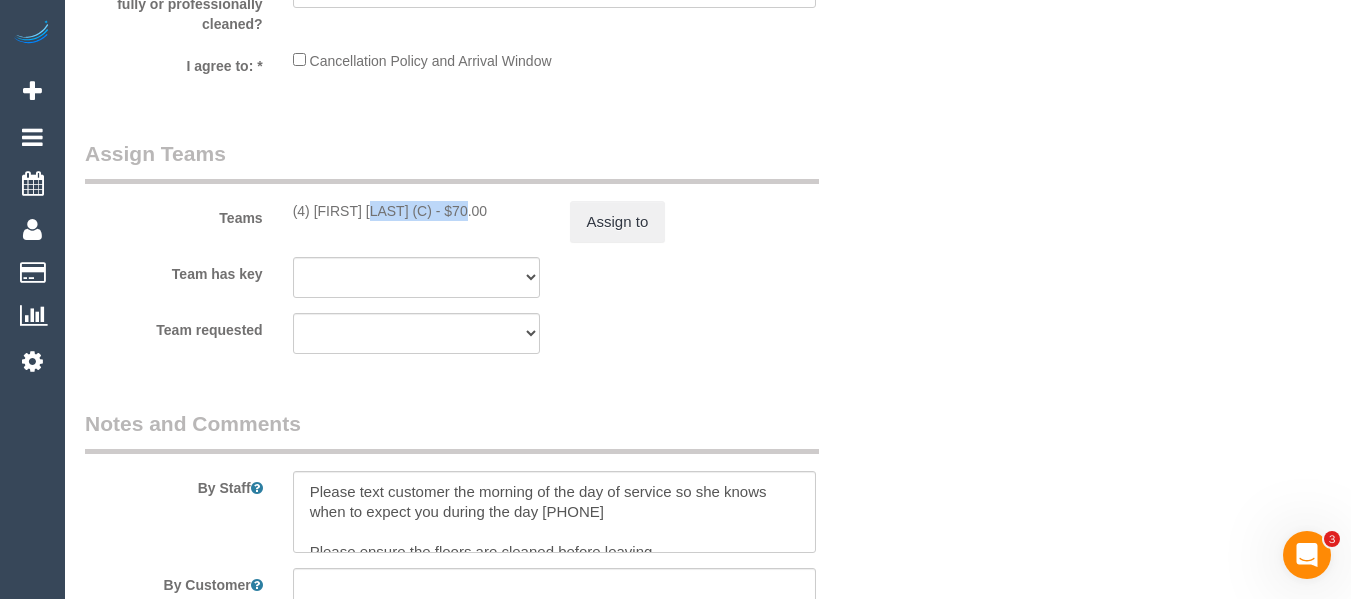 drag, startPoint x: 424, startPoint y: 217, endPoint x: 314, endPoint y: 212, distance: 110.11358 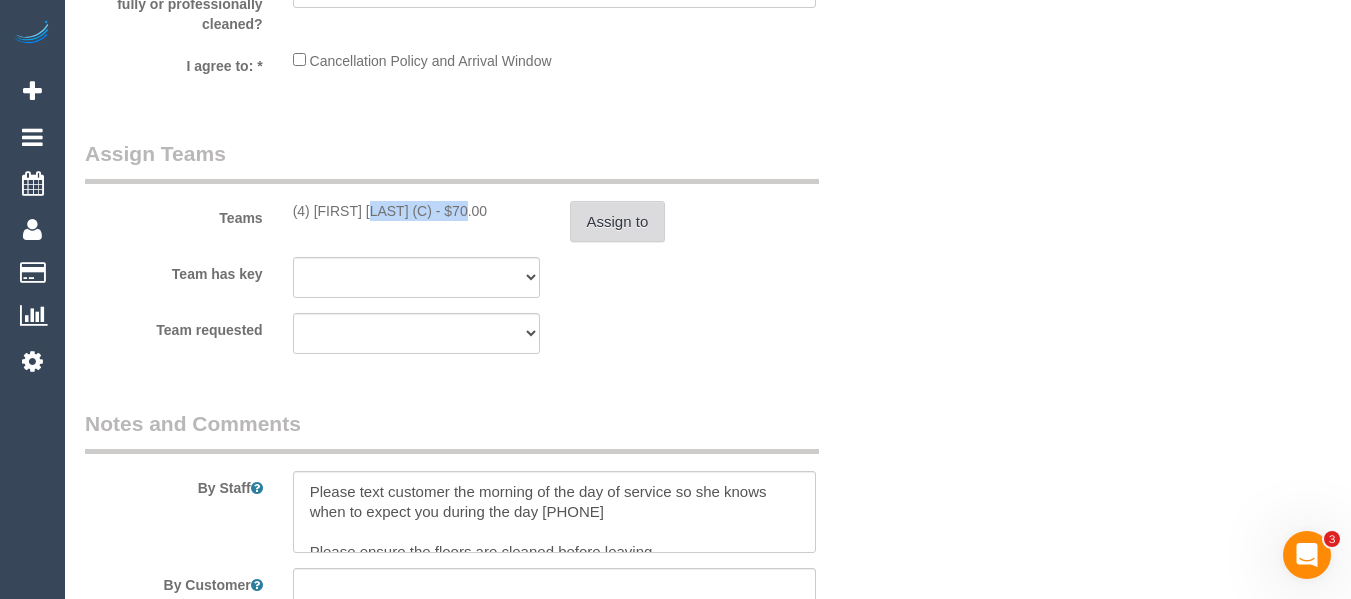 click on "Assign to" at bounding box center (618, 222) 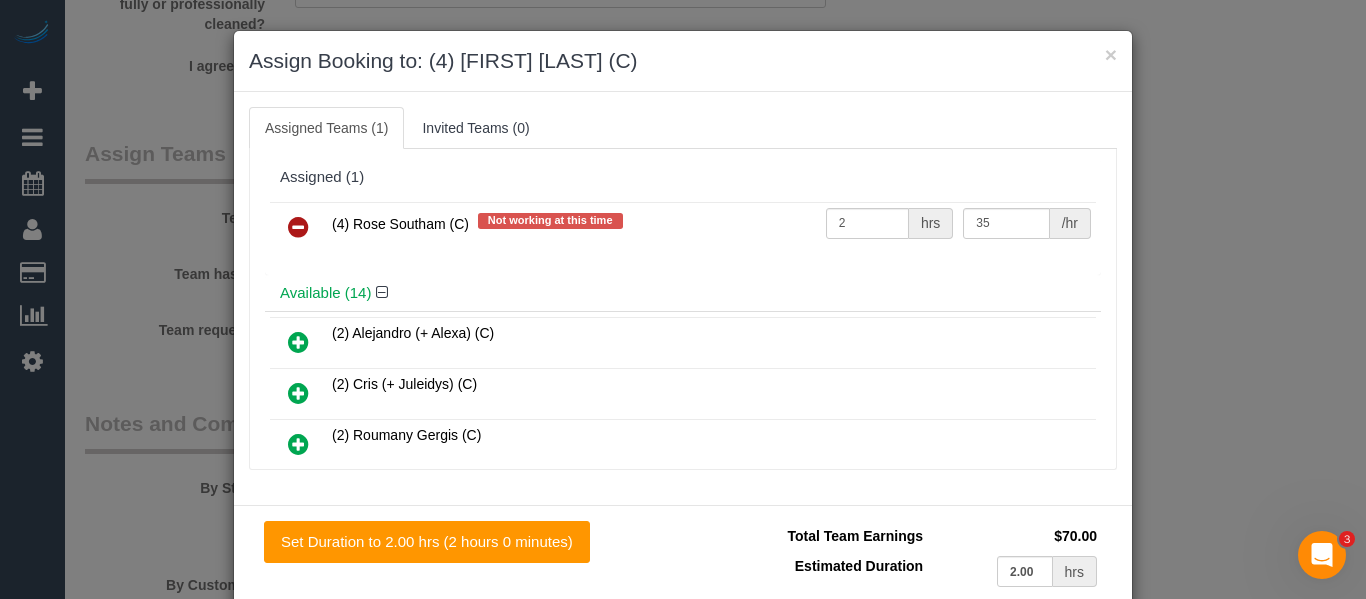 click at bounding box center [298, 227] 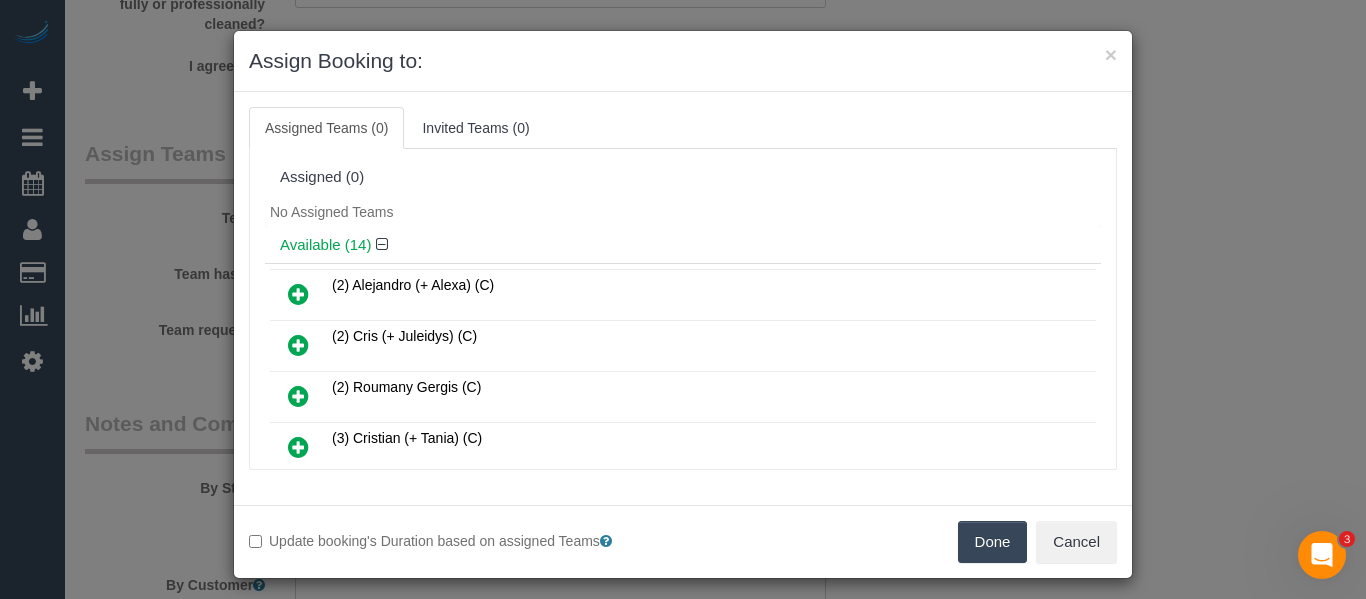 click on "Done
Cancel" at bounding box center (907, 542) 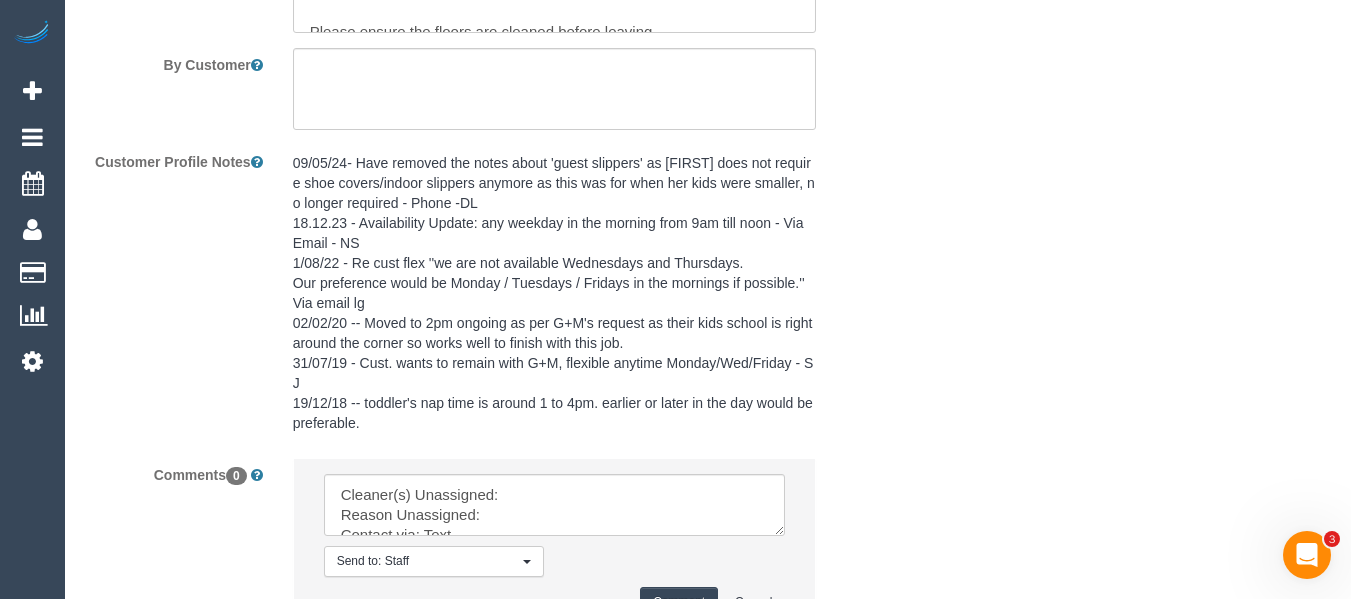 scroll, scrollTop: 3831, scrollLeft: 0, axis: vertical 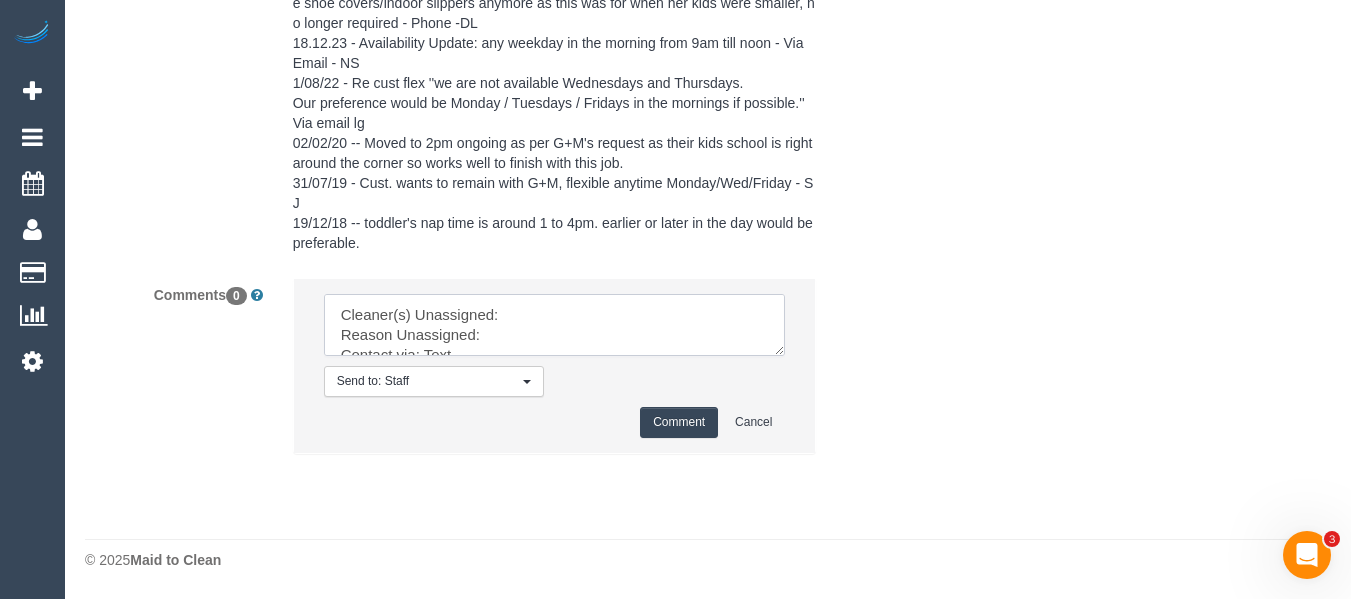 click at bounding box center [555, 325] 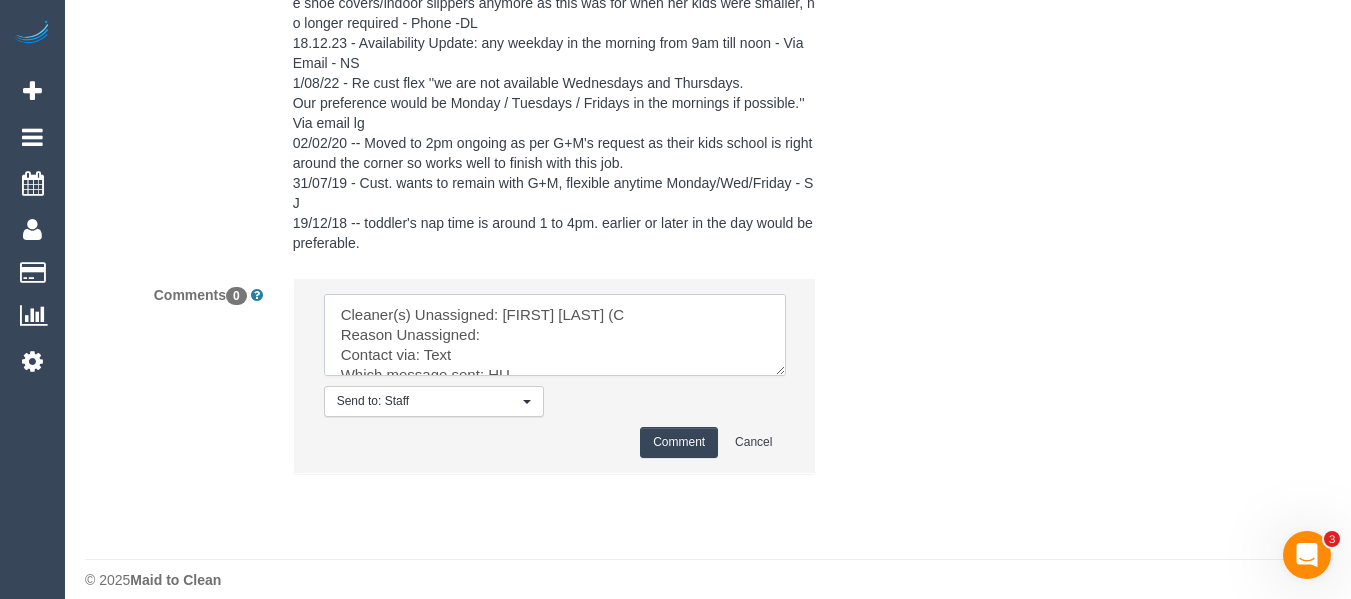drag, startPoint x: 778, startPoint y: 354, endPoint x: 505, endPoint y: 342, distance: 273.2636 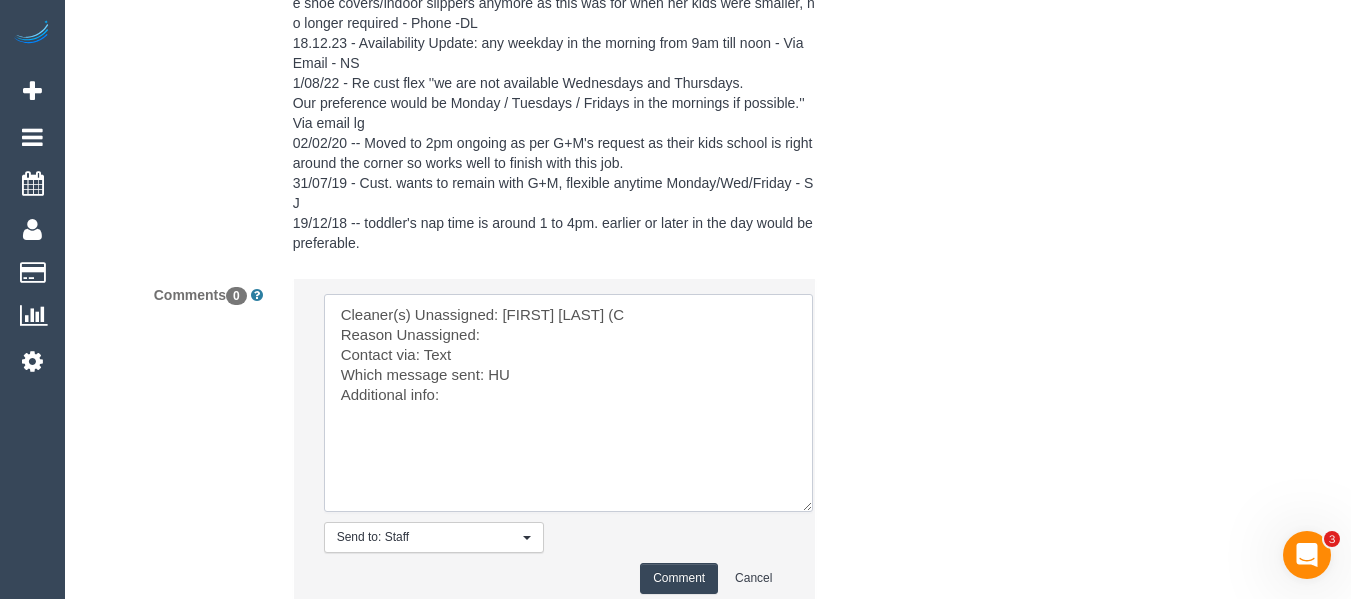 click at bounding box center (568, 403) 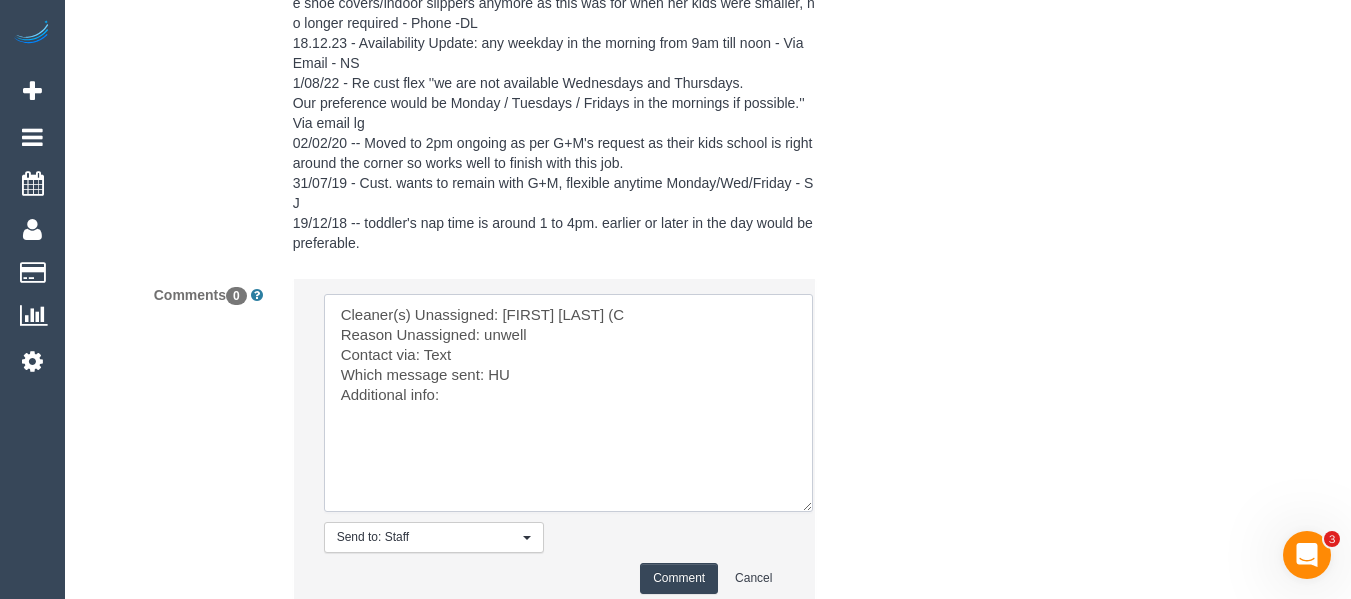 click at bounding box center [568, 403] 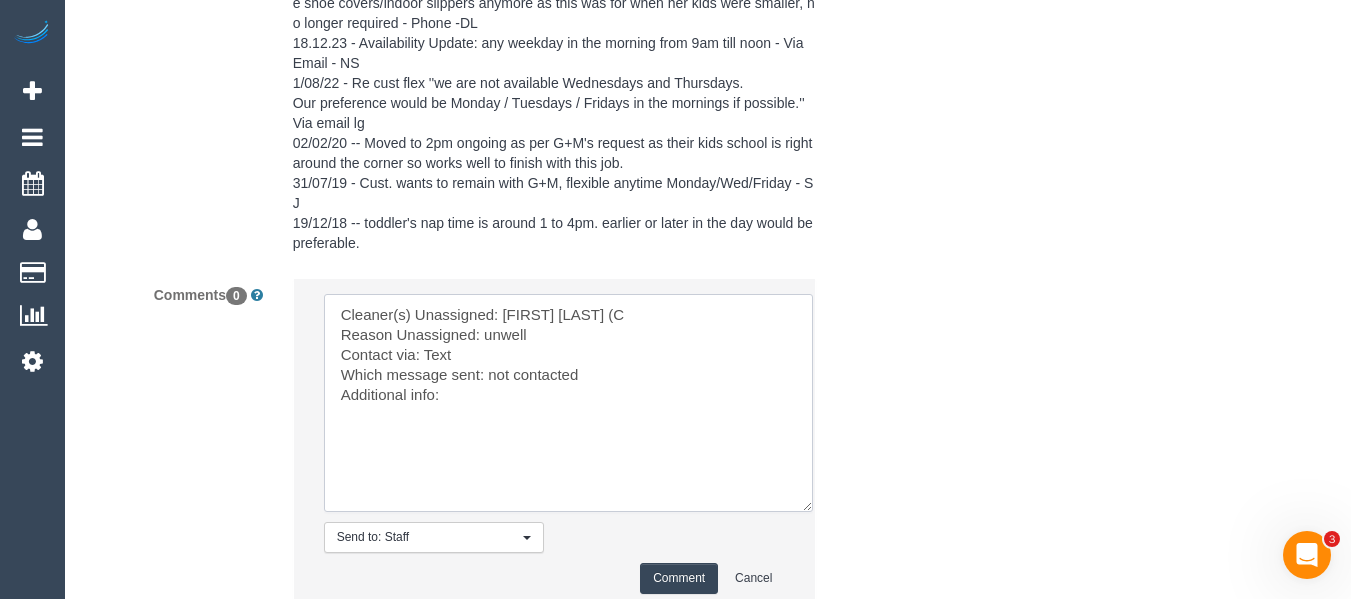click at bounding box center (568, 403) 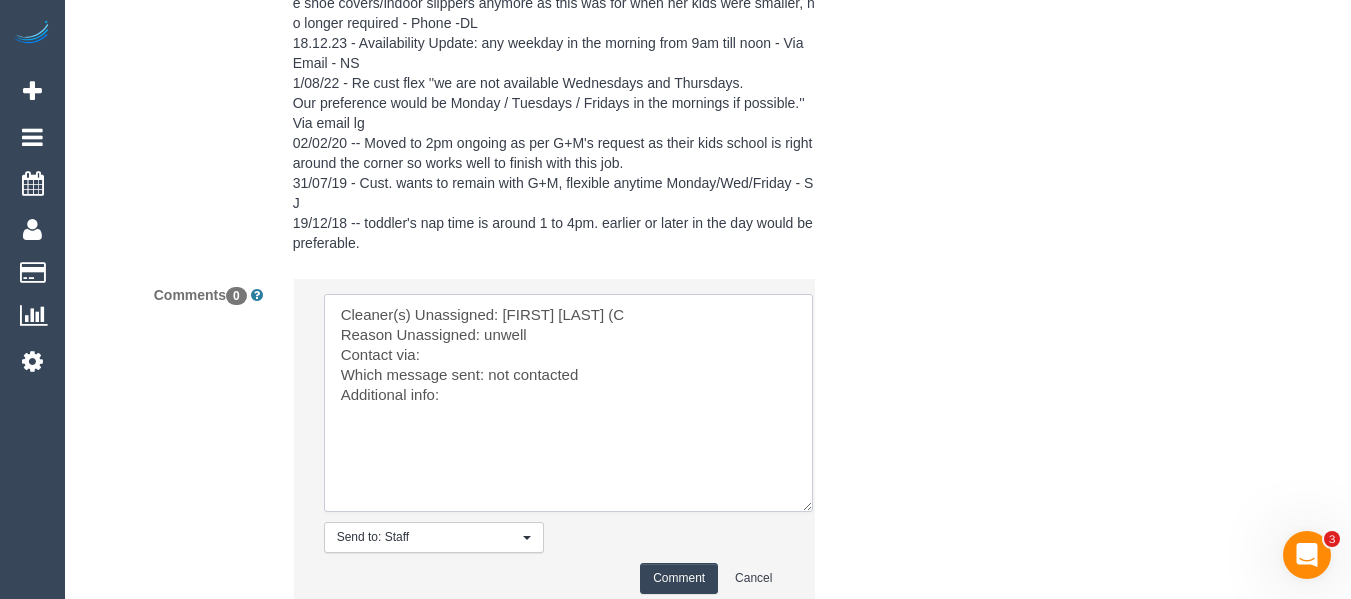 type on "Cleaner(s) Unassigned: Rose Southam (C
Reason Unassigned: unwell
Contact via:
Which message sent: not contacted
Additional info:" 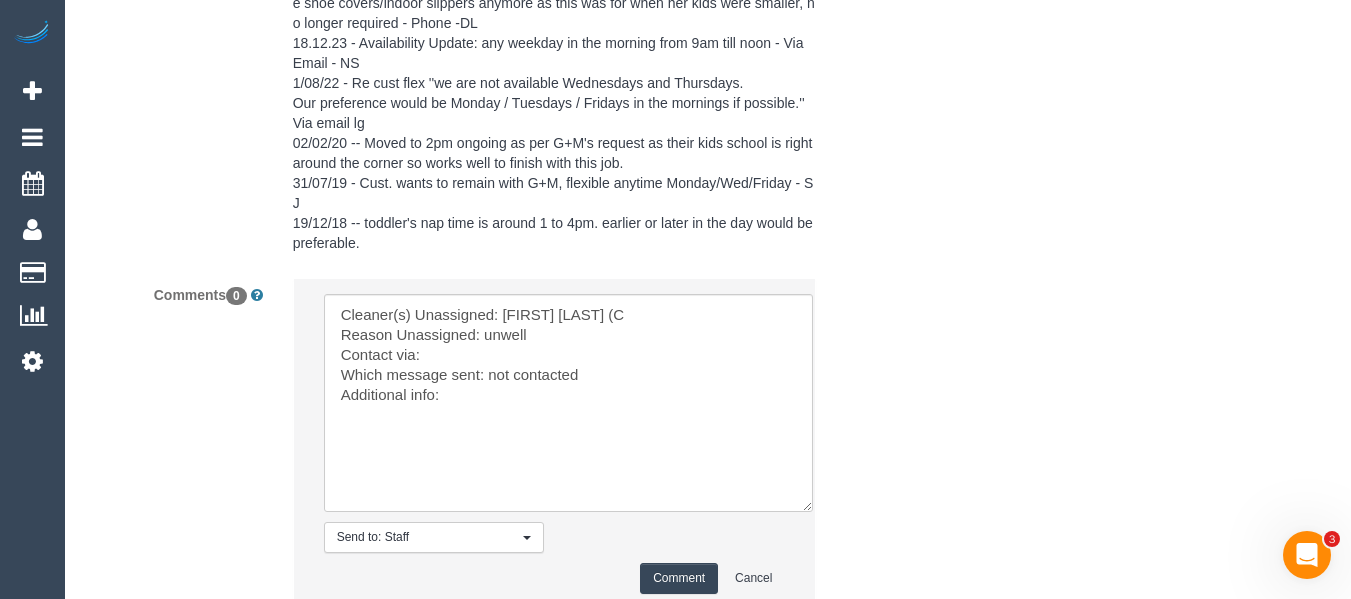 click on "Comment" at bounding box center [679, 578] 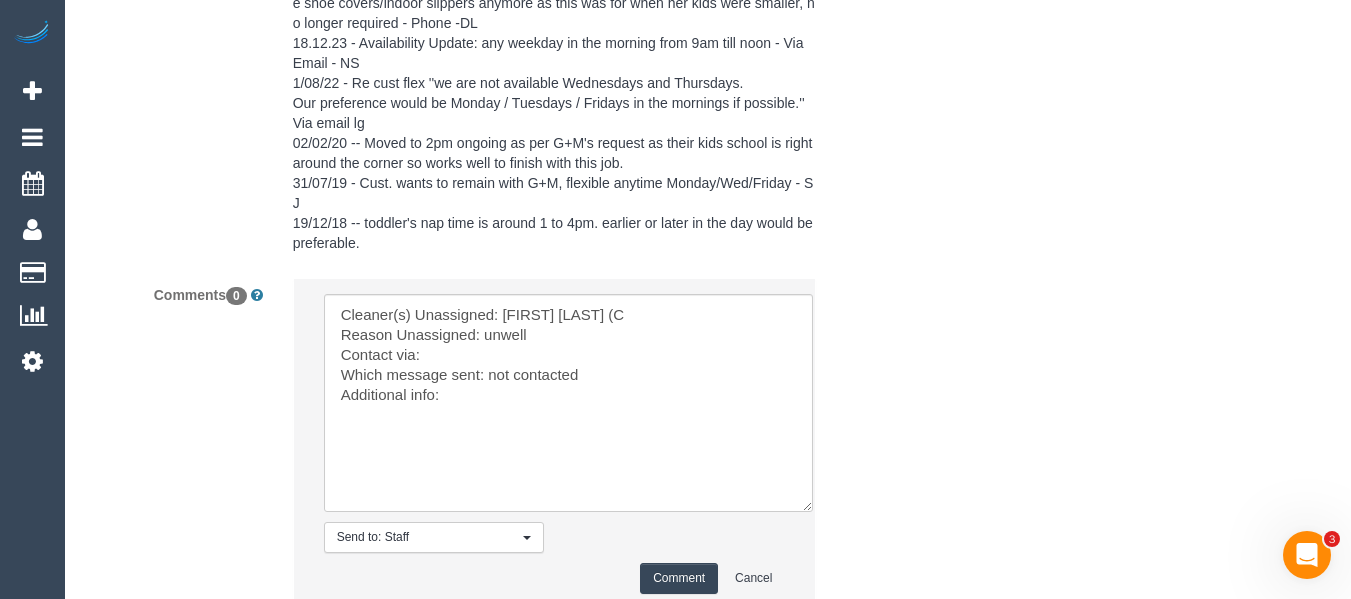 type 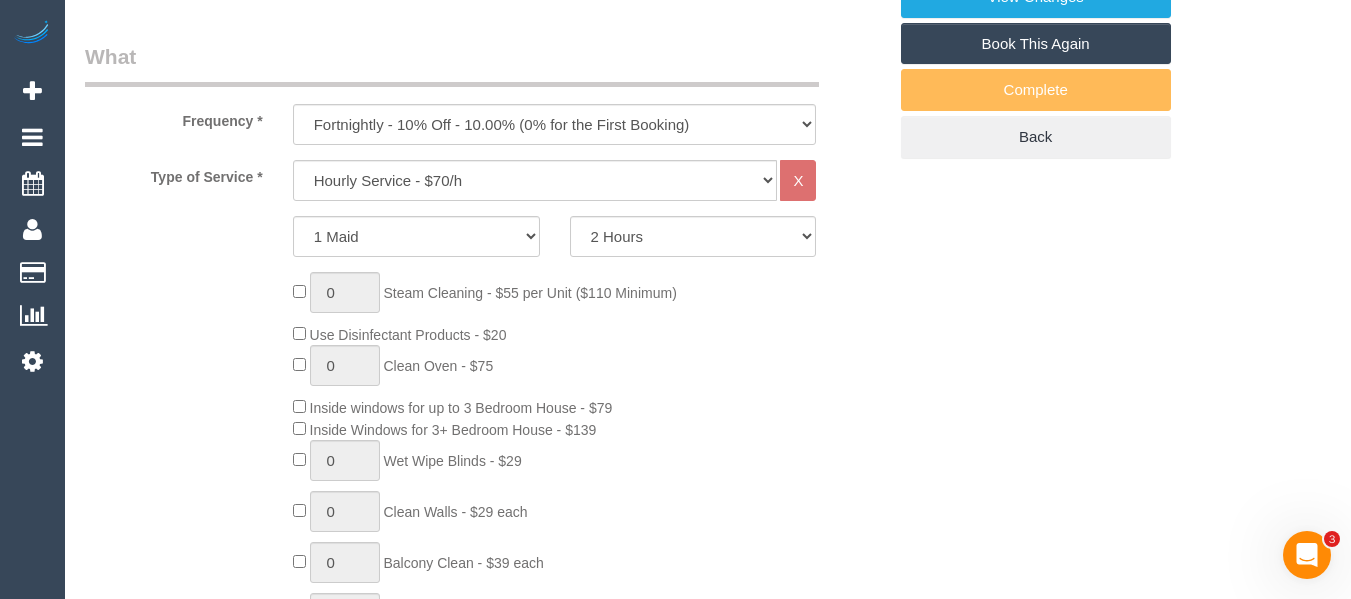 scroll, scrollTop: 312, scrollLeft: 0, axis: vertical 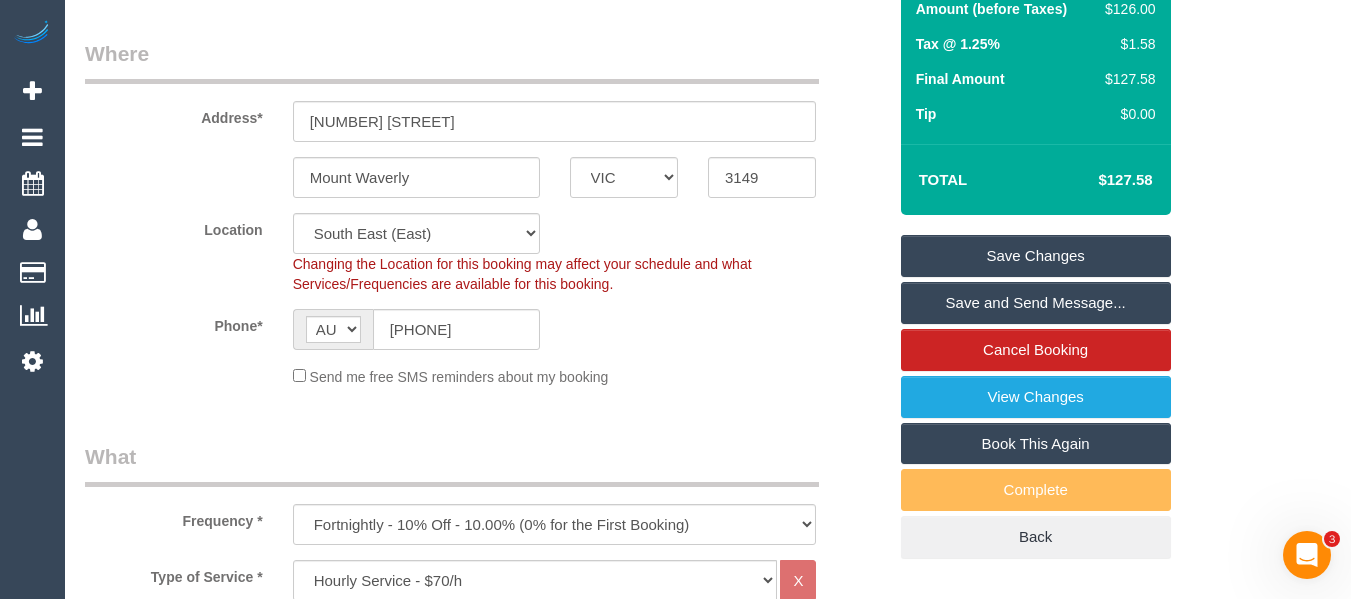 click on "Save Changes" at bounding box center (1036, 256) 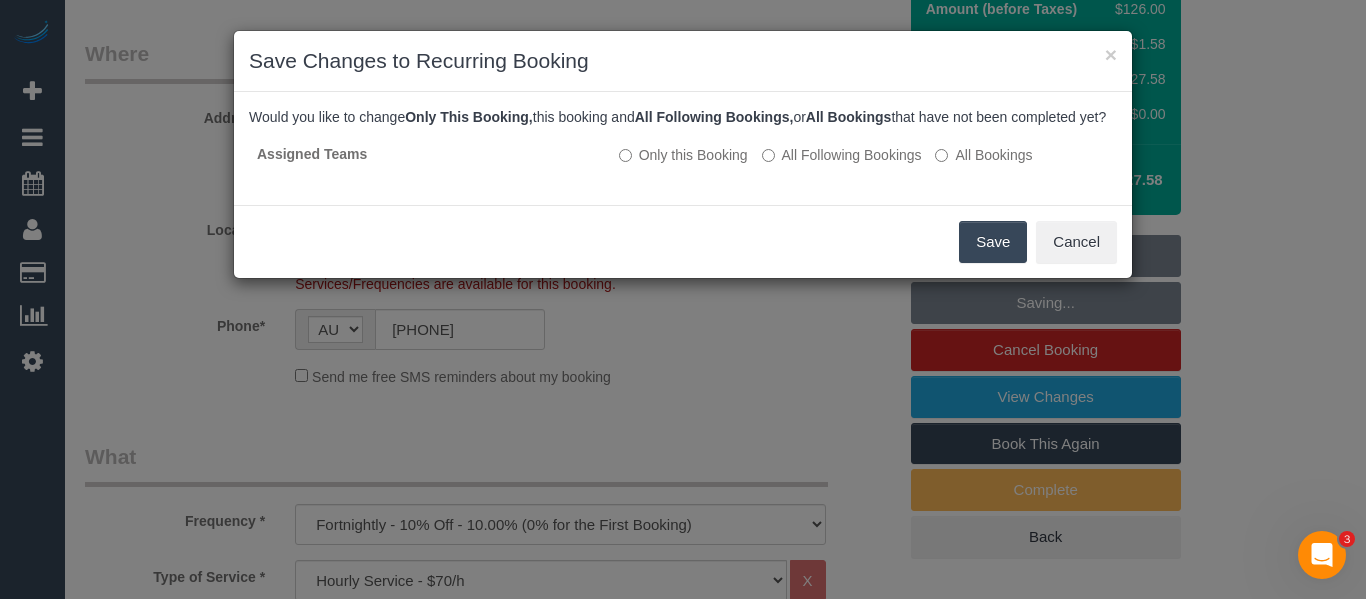 click on "Save" at bounding box center [993, 242] 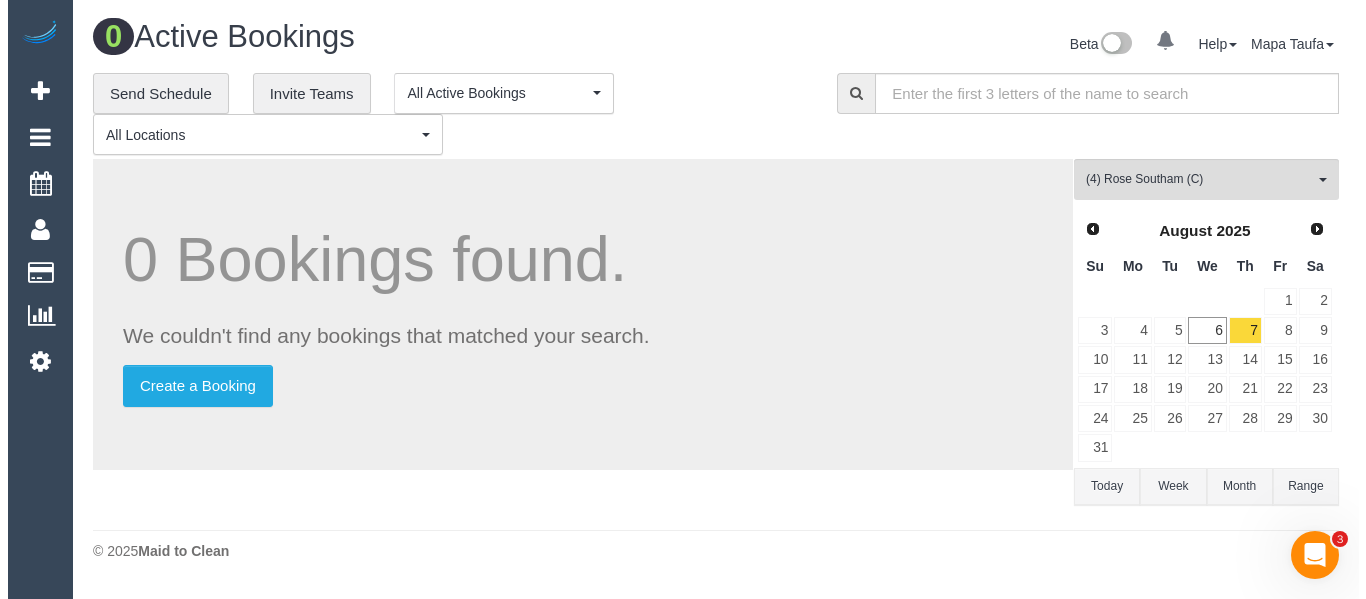 scroll, scrollTop: 0, scrollLeft: 0, axis: both 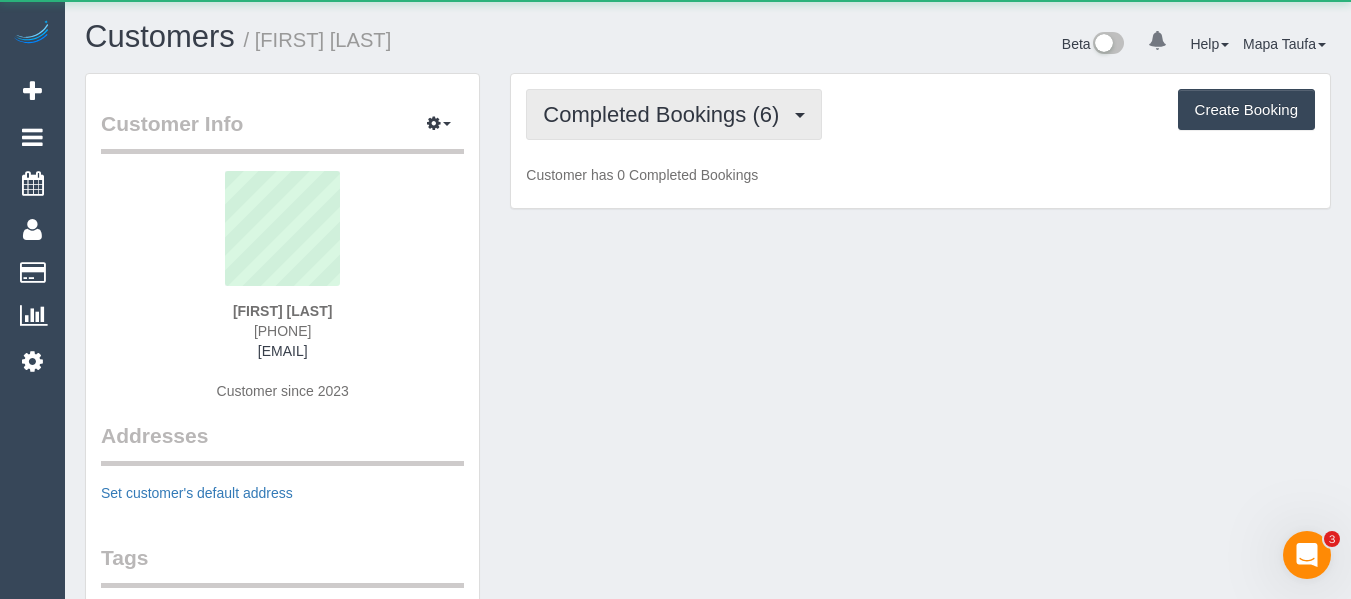 click on "Completed Bookings (6)" at bounding box center (666, 114) 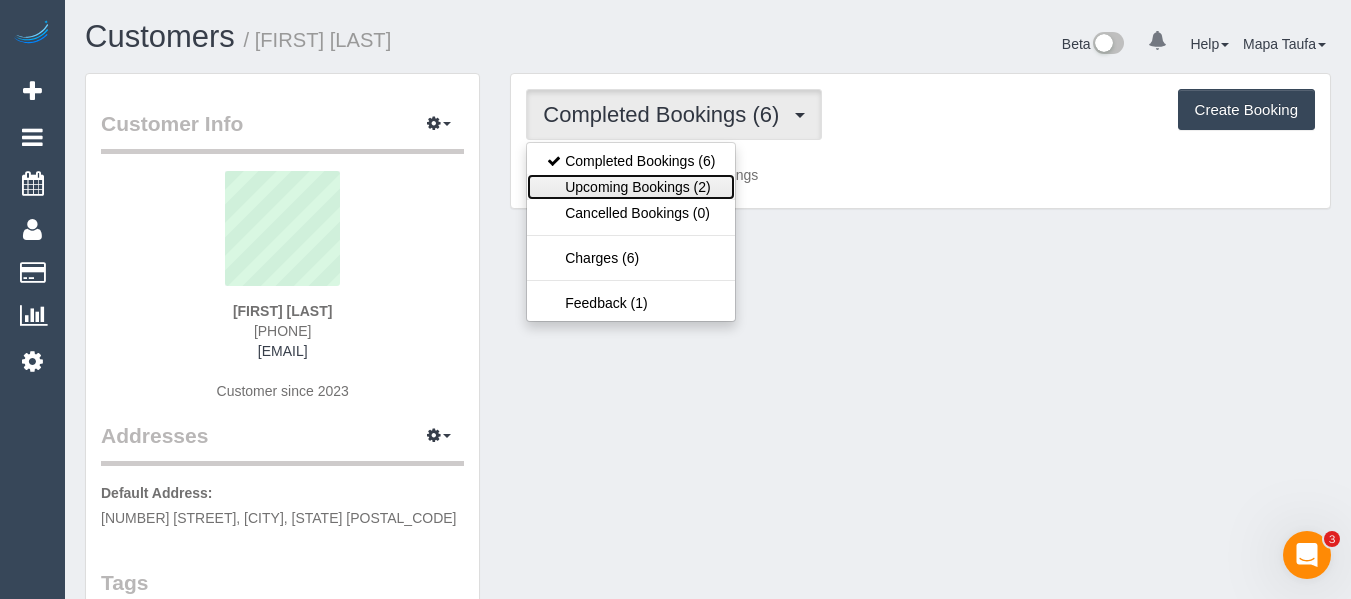 click on "Upcoming Bookings (2)" at bounding box center (631, 187) 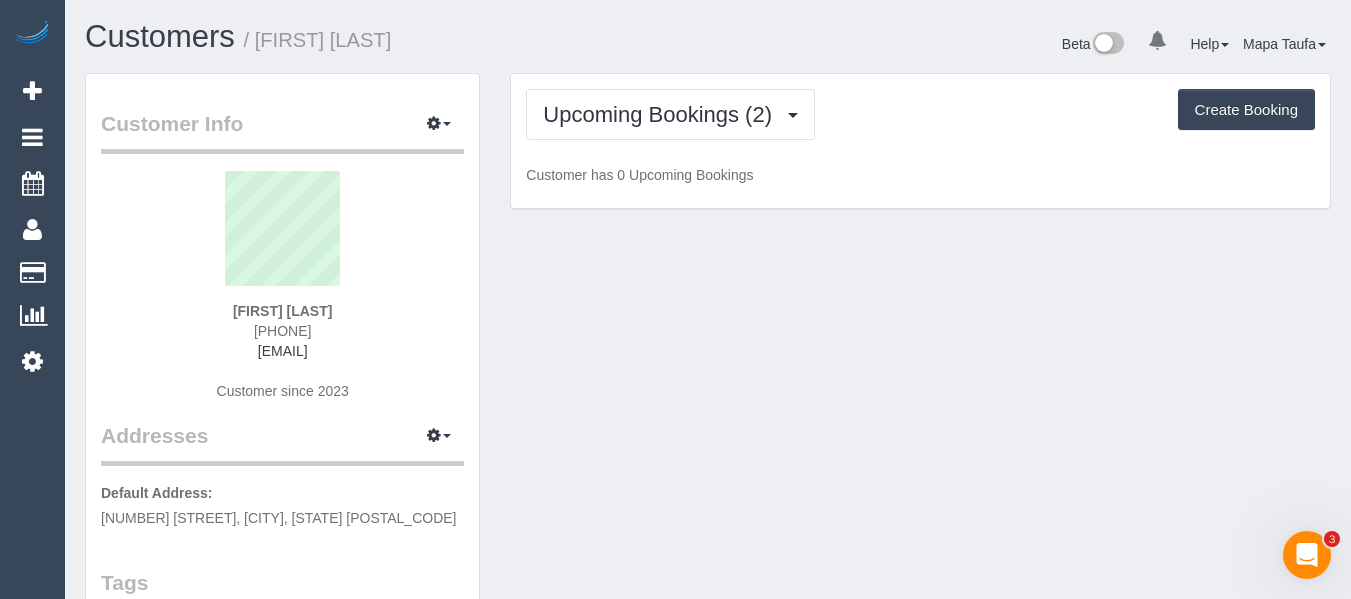 click on "Customers
/ Gemma Sinclair
Beta
0
Your Notifications
You have 0 alerts
Help
Help Docs
Take a Tour
Contact Support
Mapa Taufa
My Account
Change Password
Email Preferences
Community
Log Out" at bounding box center (708, 46) 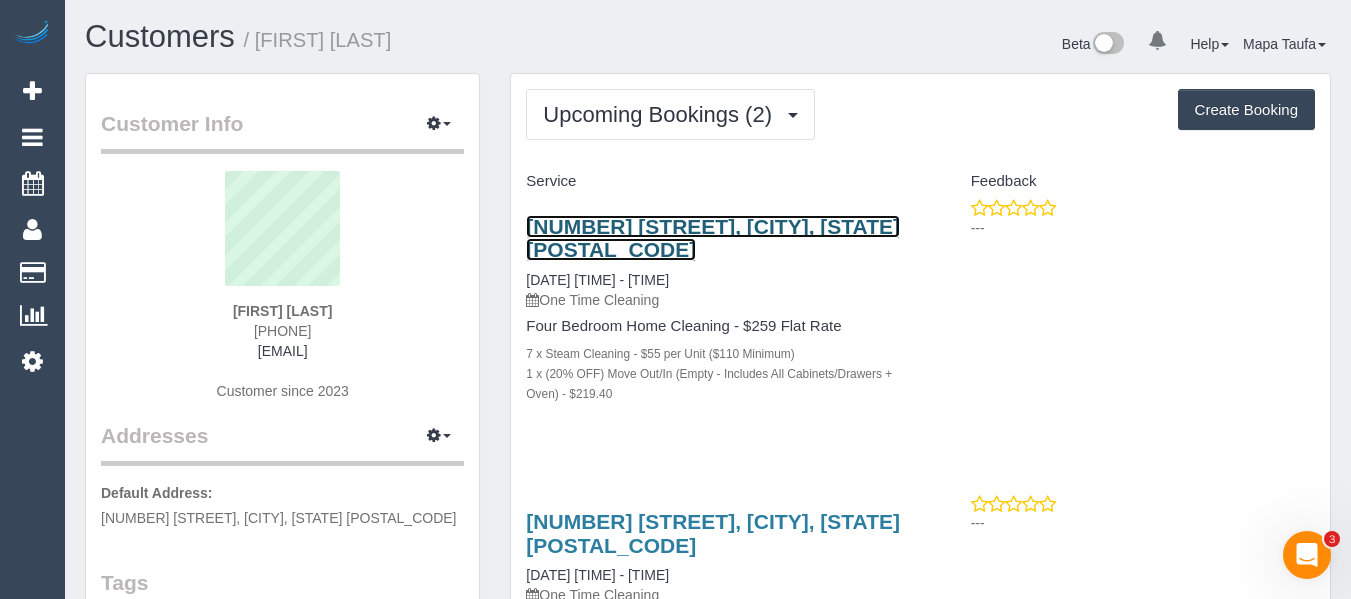 click on "9 Nunan Street, Brunswick East, VIC 3057" at bounding box center [713, 238] 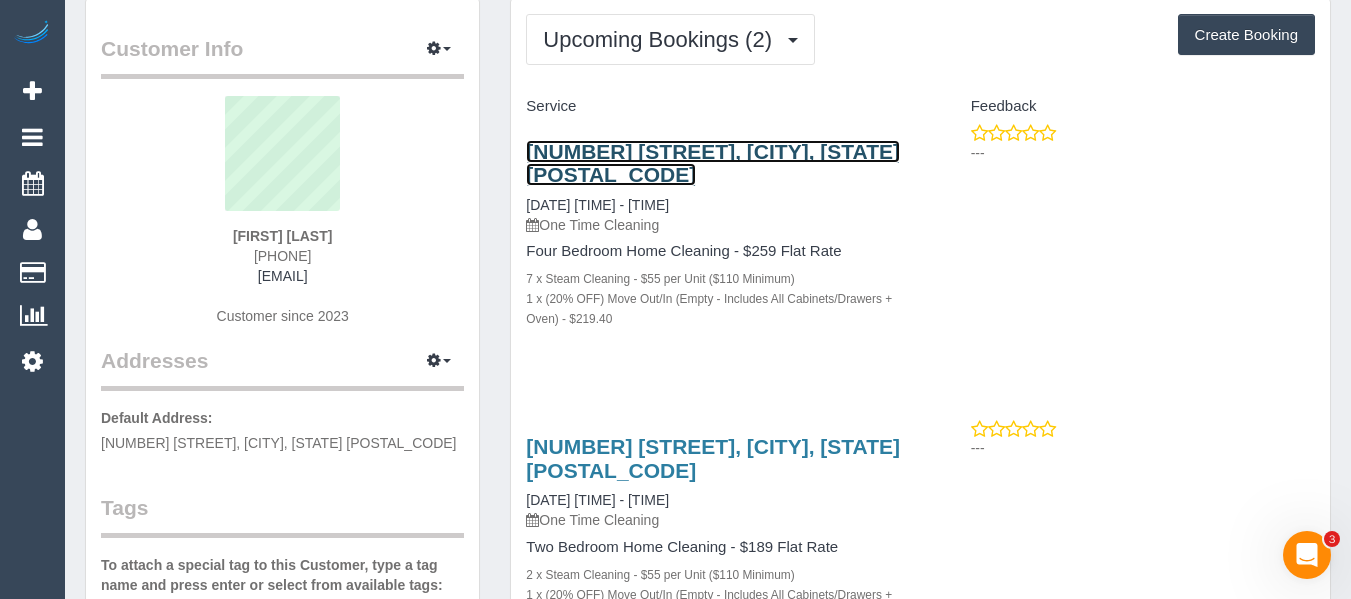 scroll, scrollTop: 200, scrollLeft: 0, axis: vertical 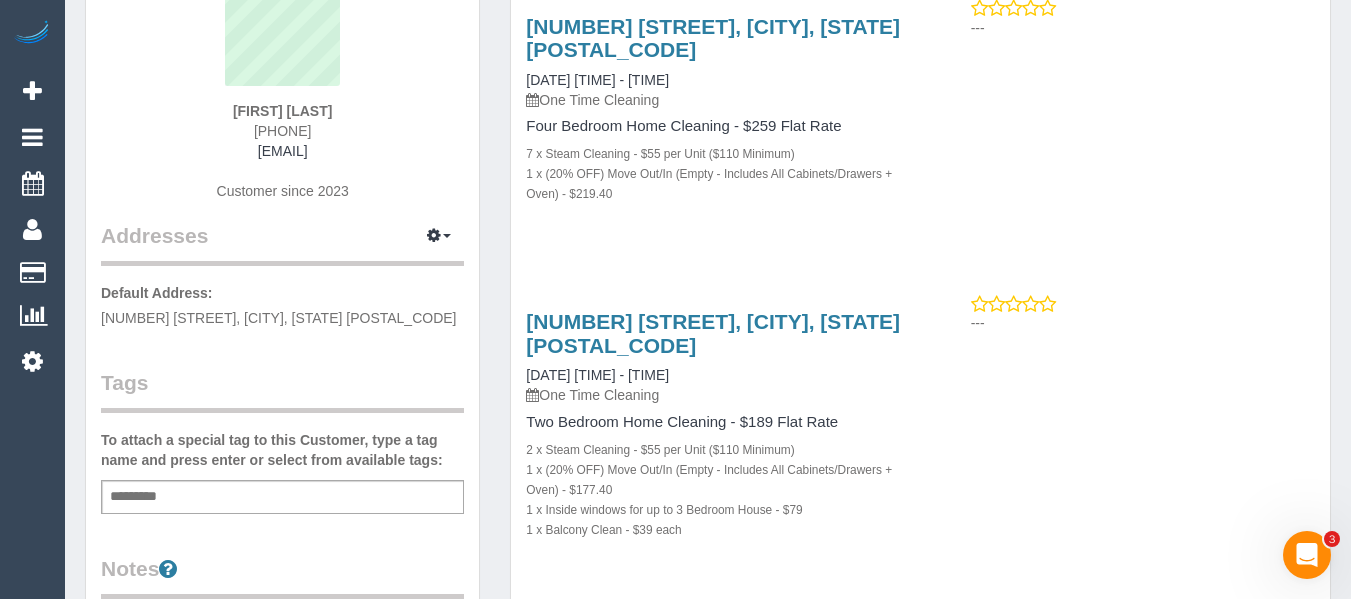 click on "Service
Feedback
9 Nunan Street, Brunswick East, VIC 3057
11/08/2025 07:00 - 09:00
One Time Cleaning
Four Bedroom Home Cleaning  - $259 Flat Rate
7 x Steam Cleaning - $55 per Unit ($110 Minimum)
1 x (20% OFF) Move Out/In (Empty - Includes All Cabinets/Drawers + Oven) - $219.40
---
50 Victoria Street, 302, Brunswick East, VIC 3057" at bounding box center (920, 272) 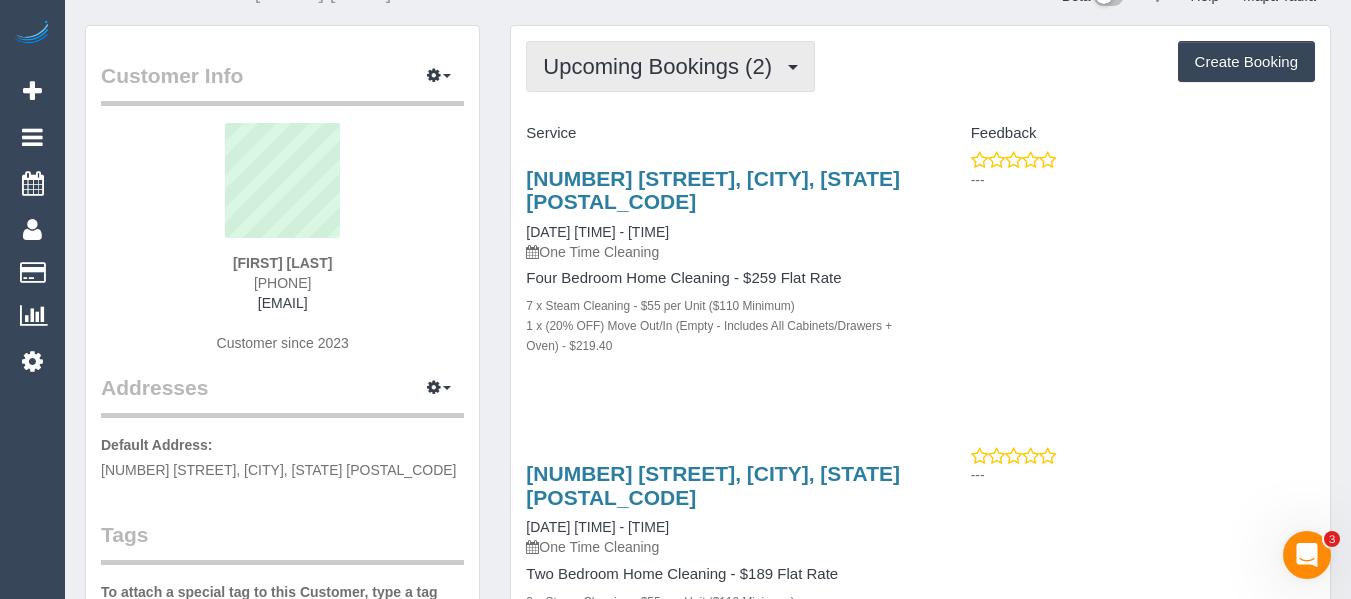 scroll, scrollTop: 0, scrollLeft: 0, axis: both 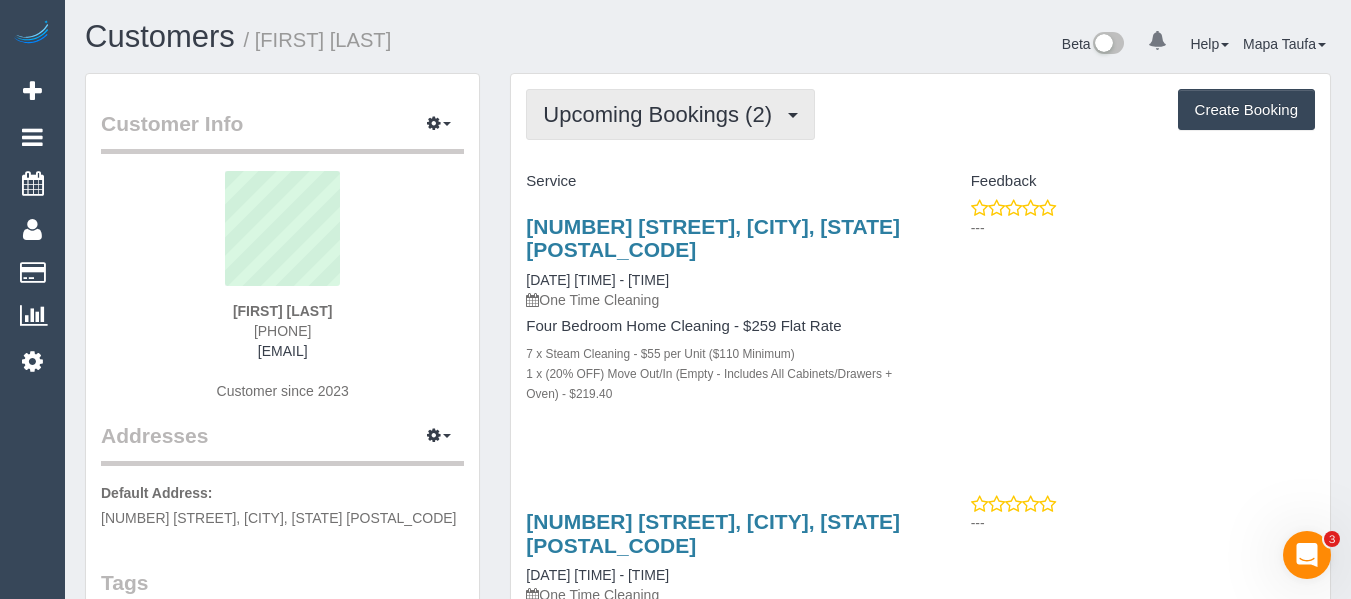 drag, startPoint x: 629, startPoint y: 101, endPoint x: 627, endPoint y: 152, distance: 51.0392 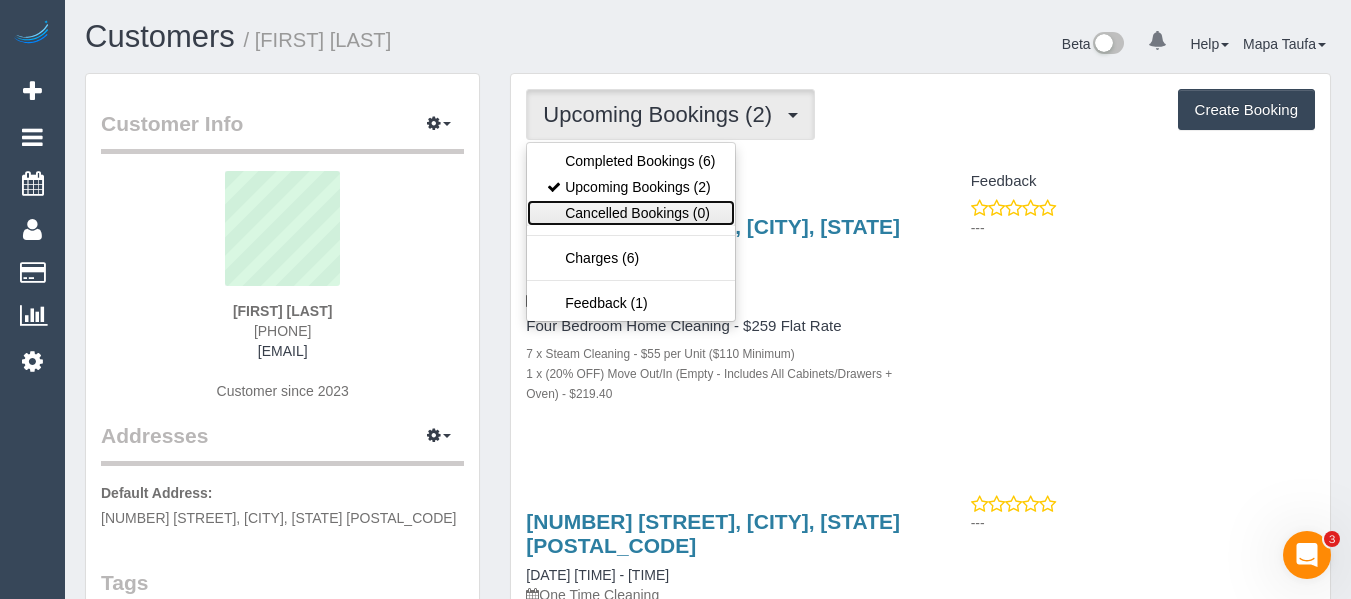 click on "Cancelled Bookings (0)" at bounding box center (631, 213) 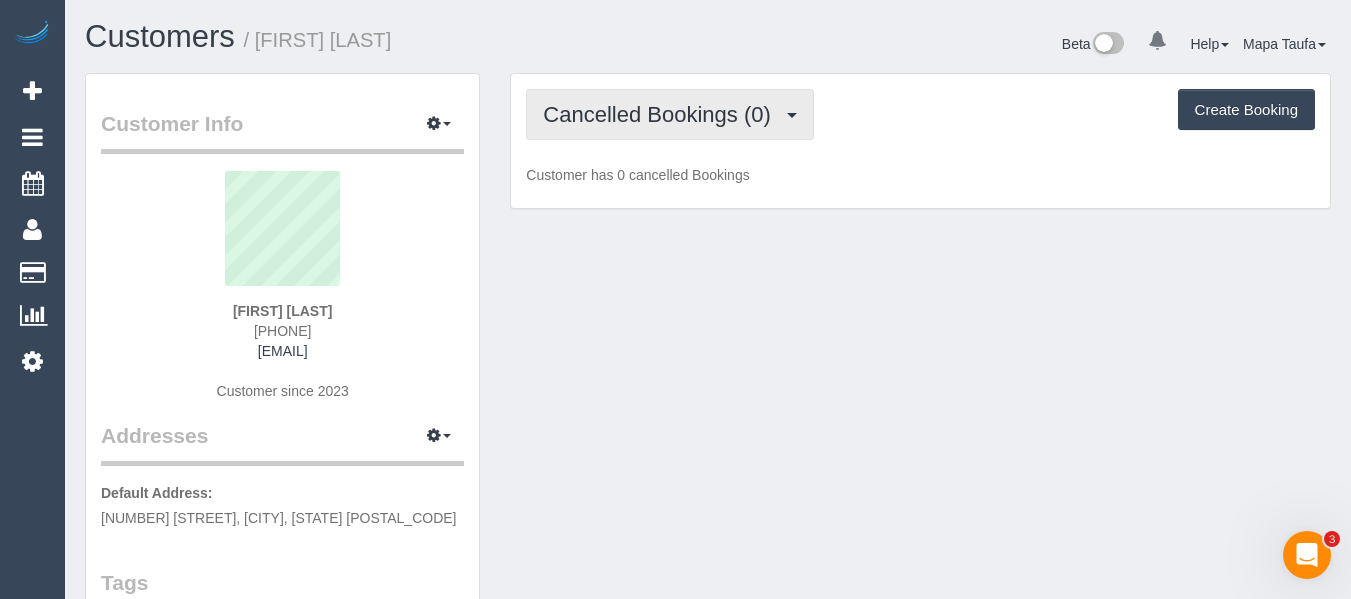 drag, startPoint x: 615, startPoint y: 130, endPoint x: 620, endPoint y: 179, distance: 49.25444 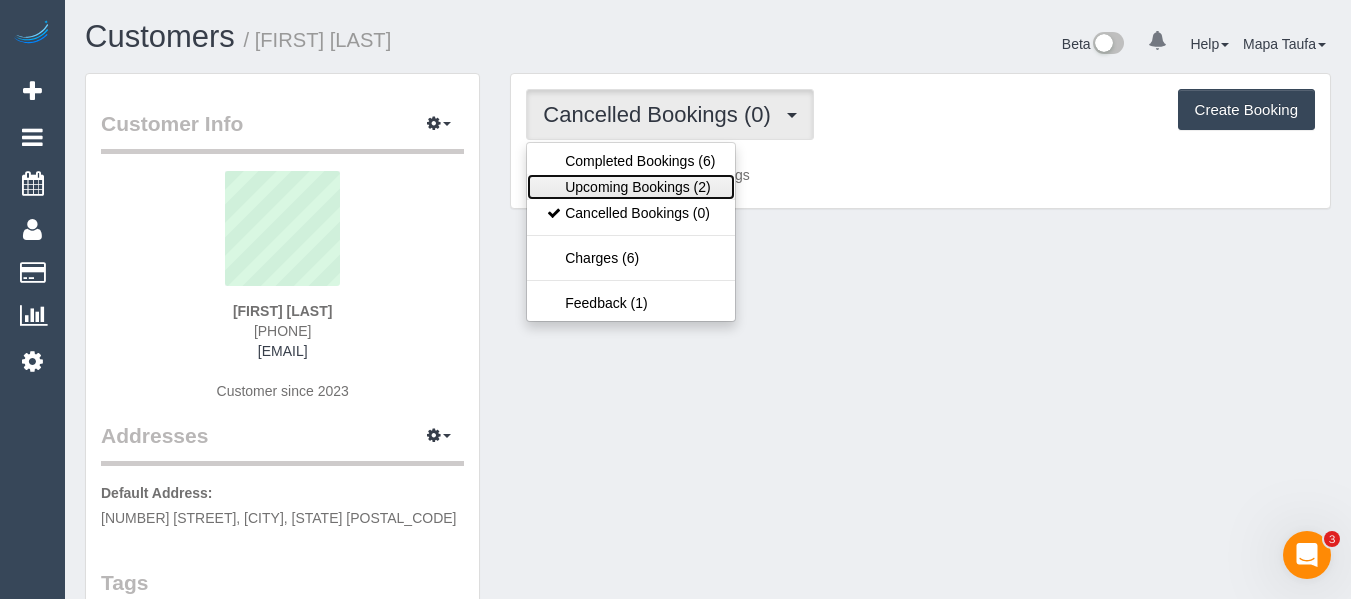 click on "Upcoming Bookings (2)" at bounding box center (631, 187) 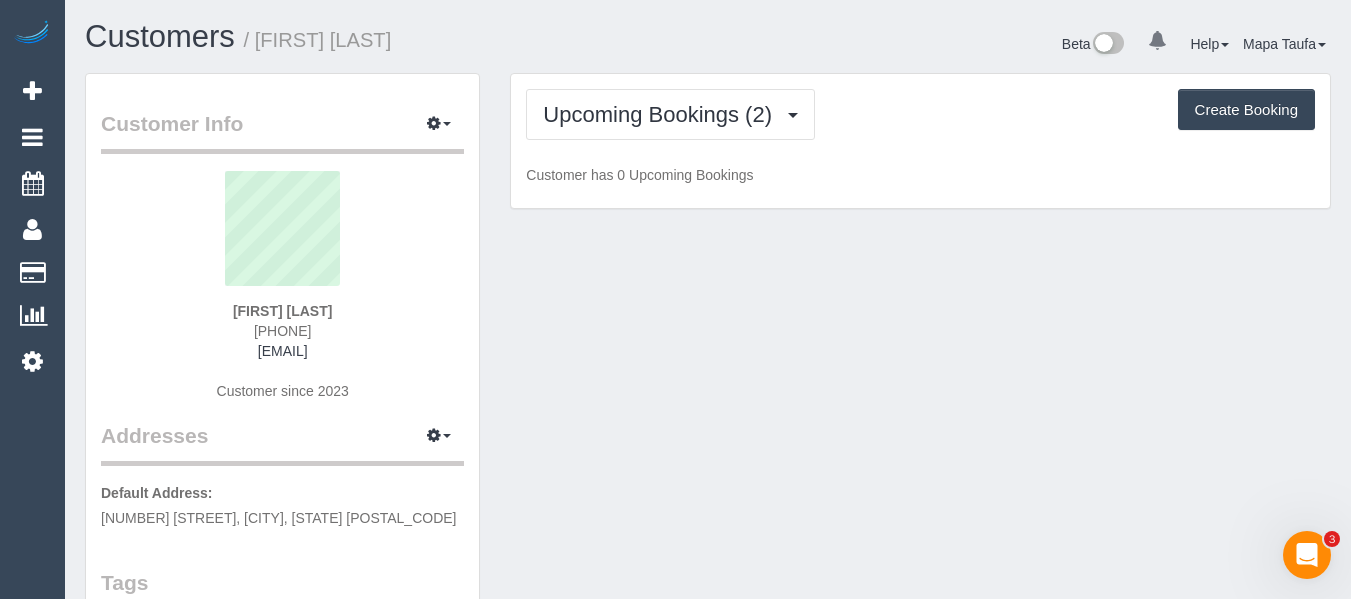 click on "Beta
0
Your Notifications
You have 0 alerts
Help
Help Docs
Take a Tour
Contact Support
Mapa Taufa
My Account
Change Password
Email Preferences
Community
Log Out" at bounding box center [1027, 46] 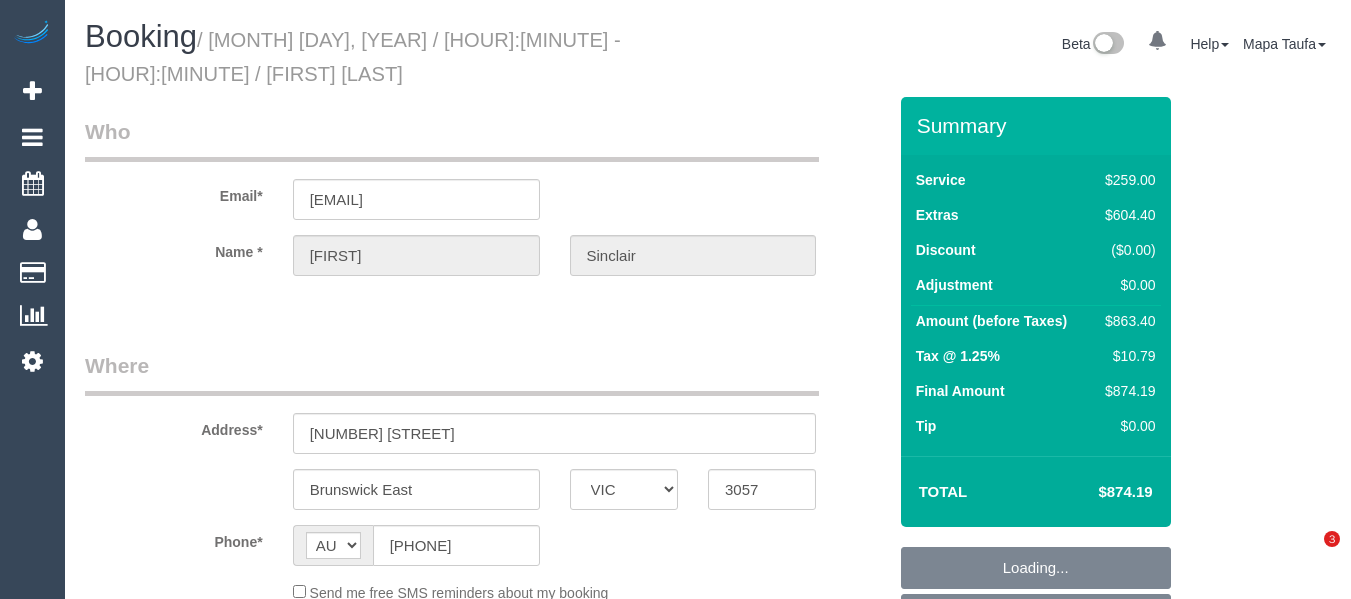 select on "VIC" 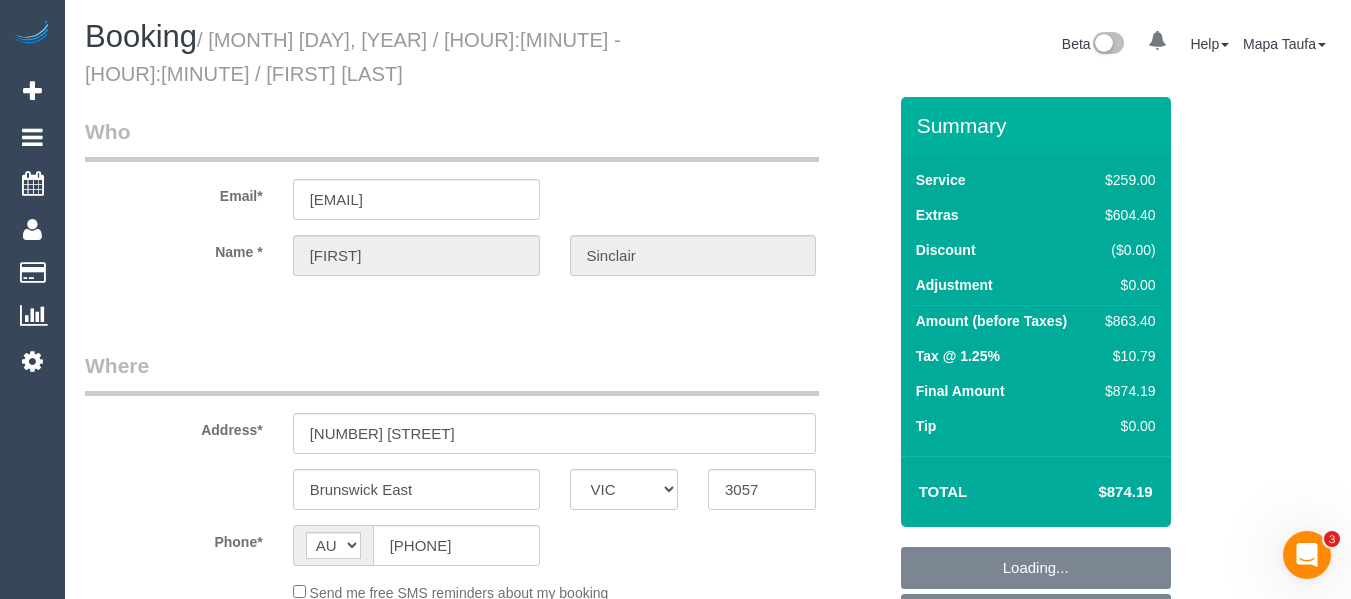scroll, scrollTop: 0, scrollLeft: 0, axis: both 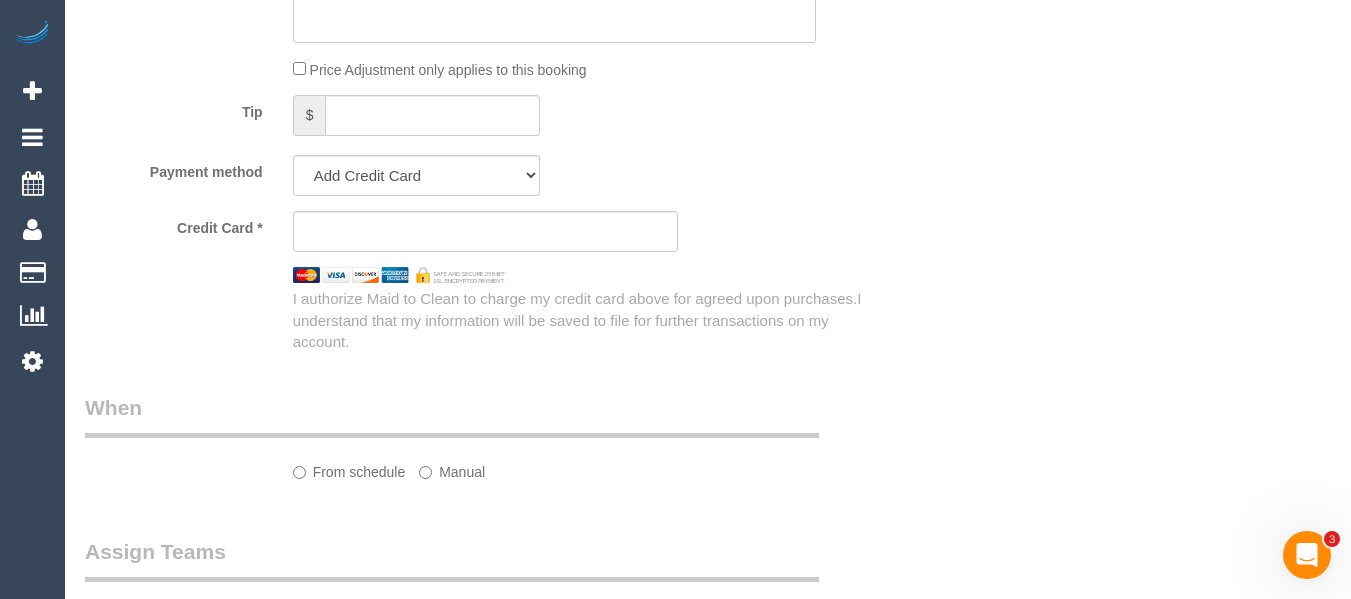 select on "object:662" 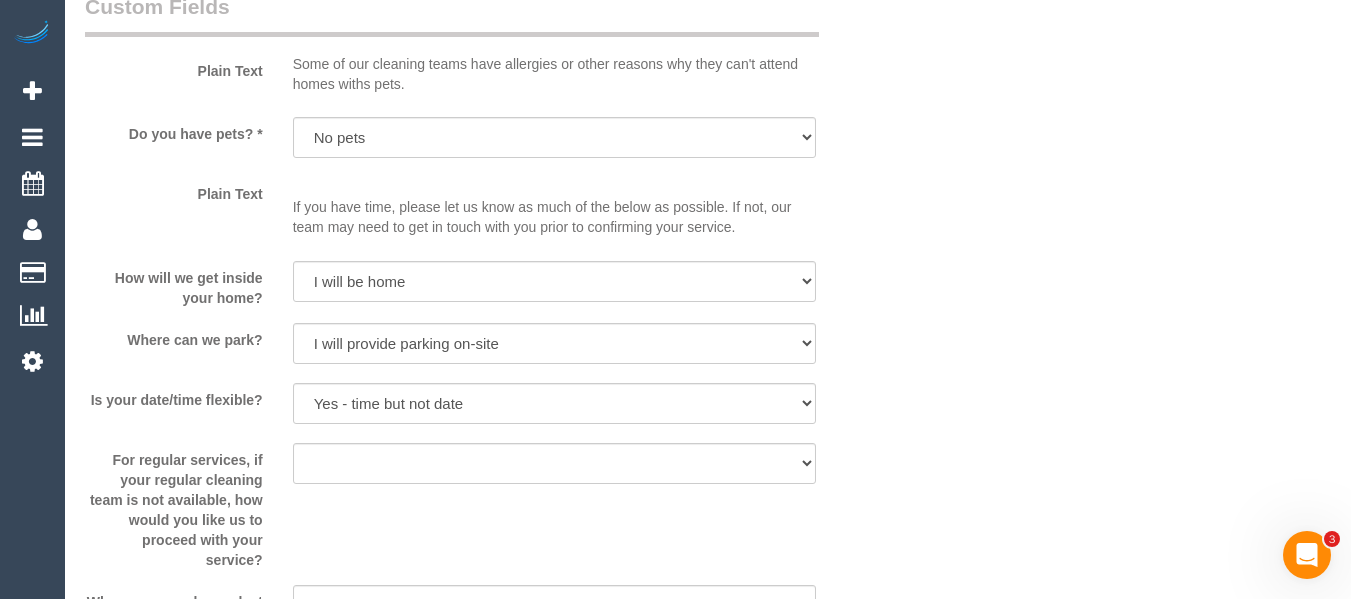 select on "object:909" 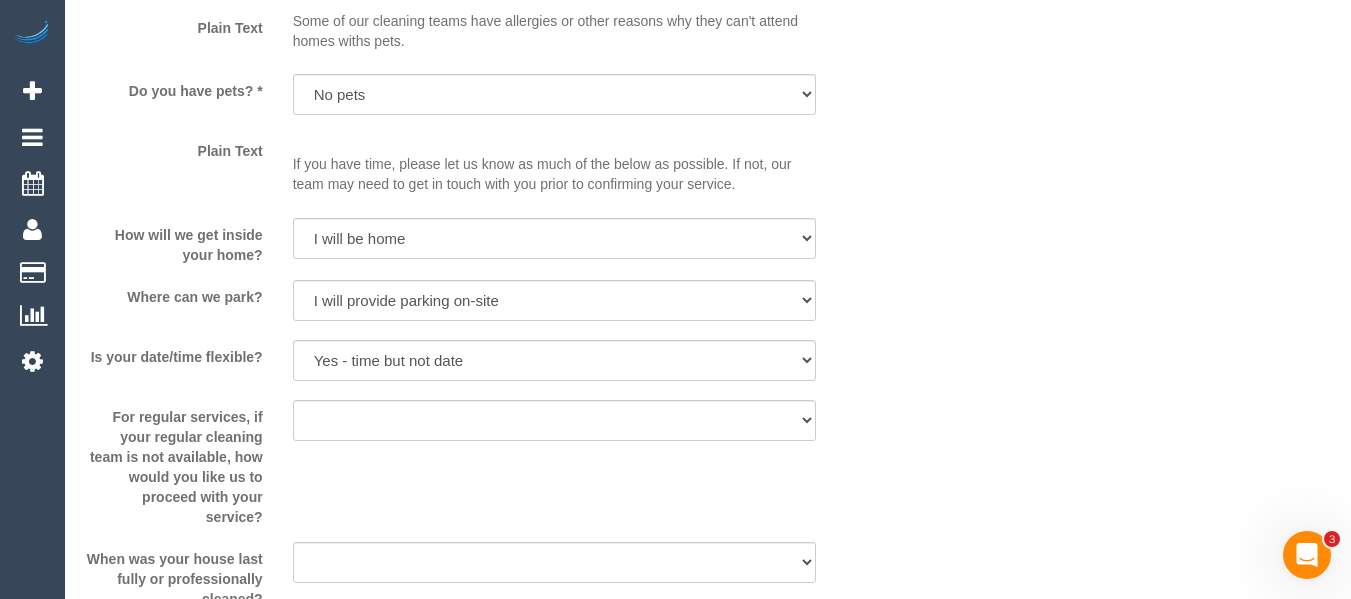 select on "spot1" 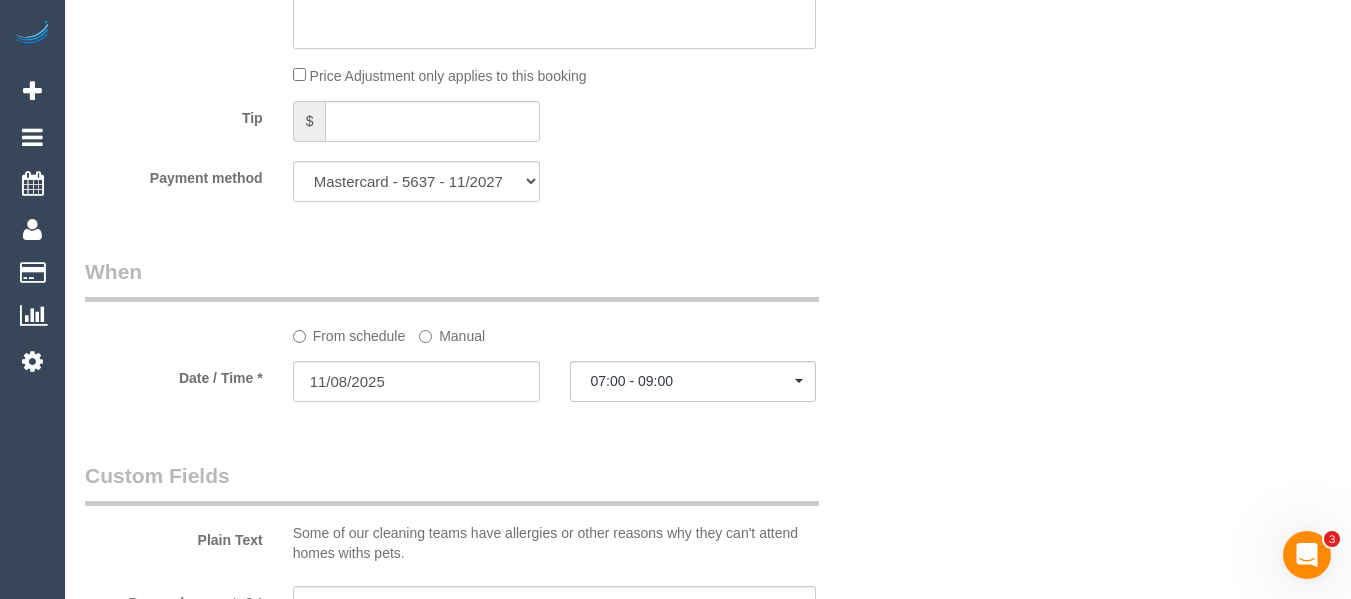 scroll, scrollTop: 2109, scrollLeft: 0, axis: vertical 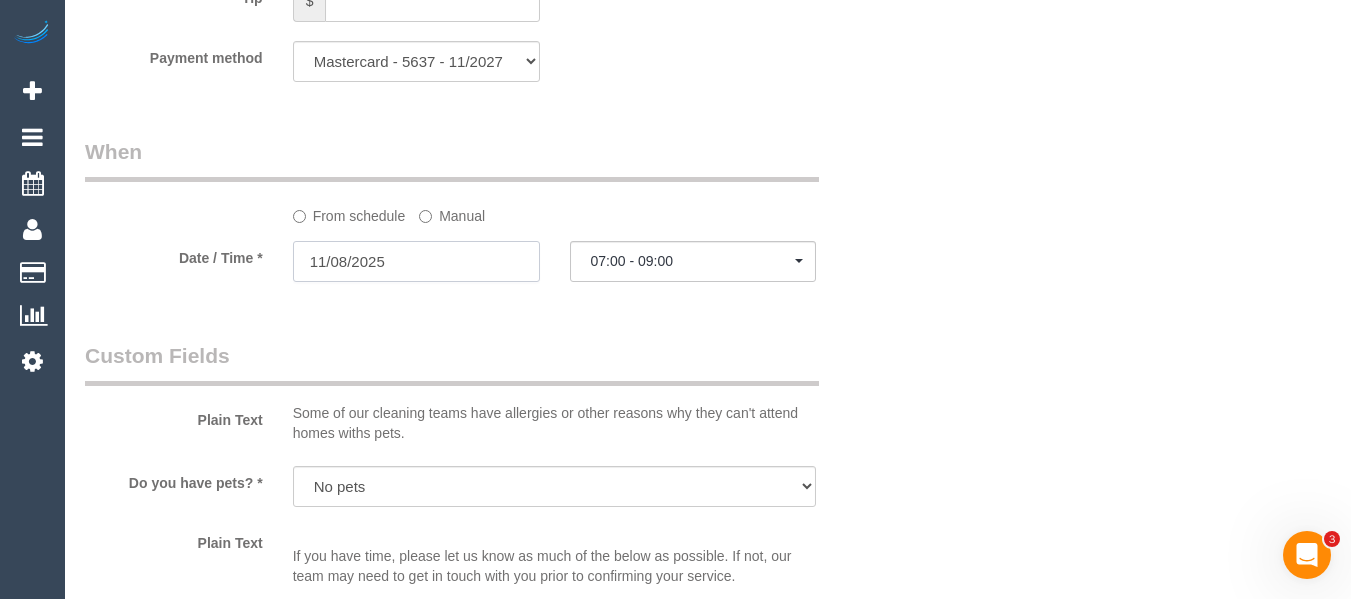 click on "11/08/2025" at bounding box center (416, 261) 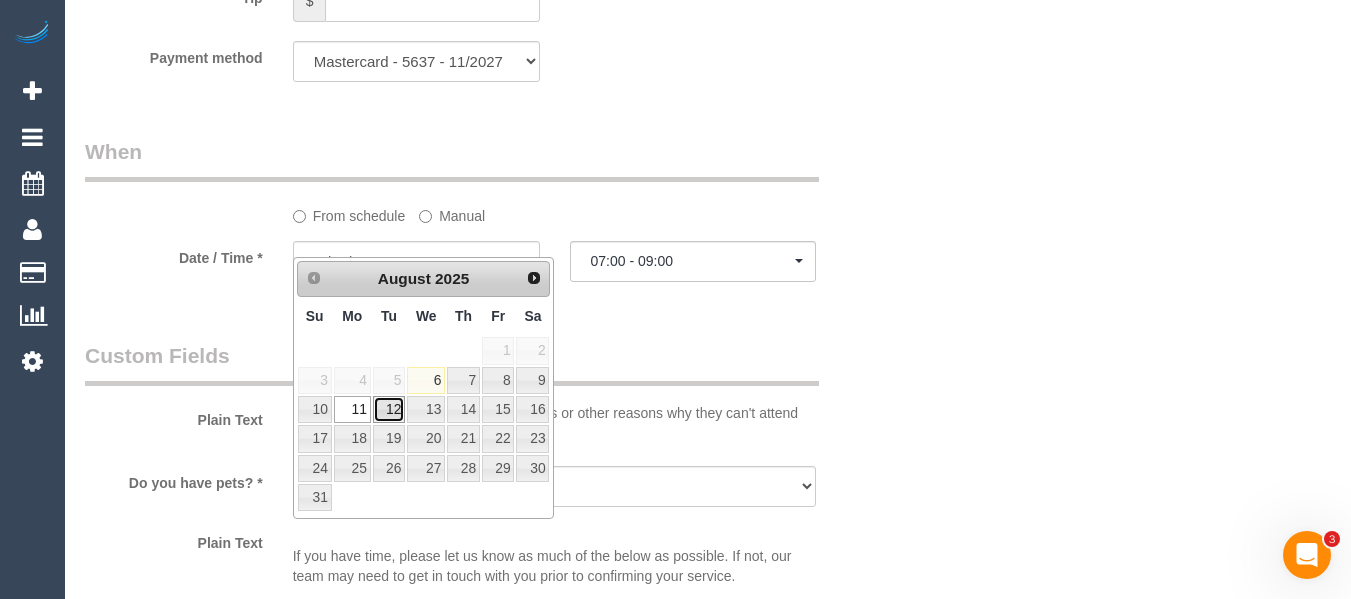 click on "12" at bounding box center (389, 409) 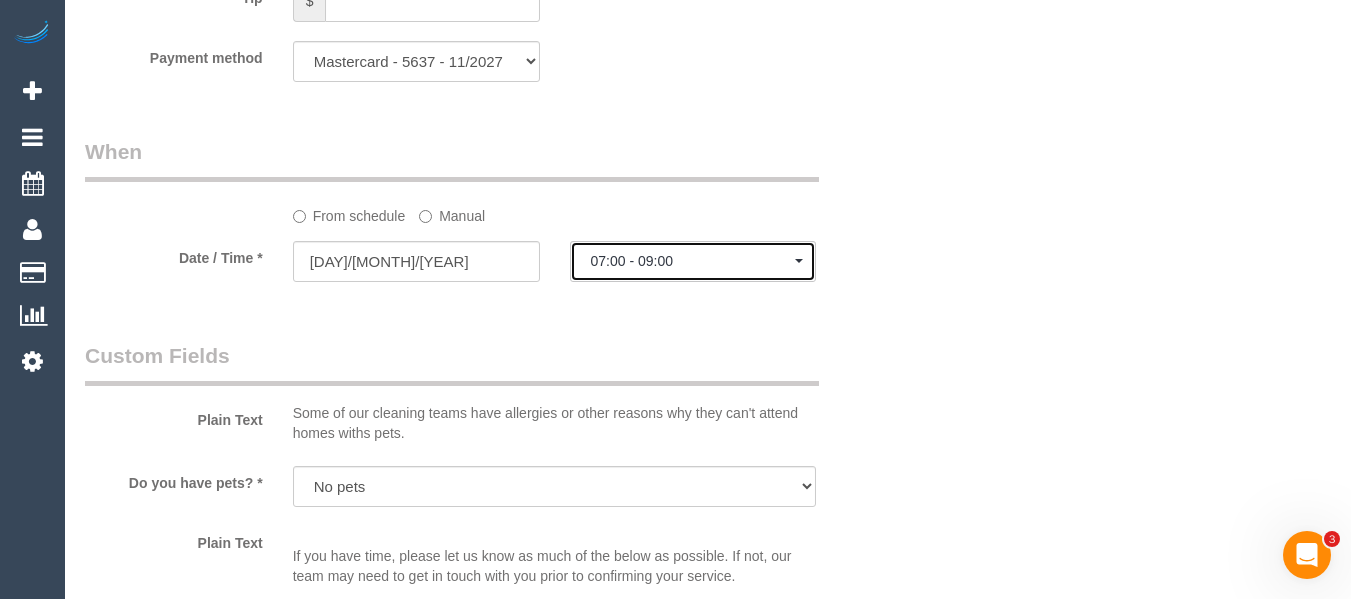 click on "07:00 - 09:00" 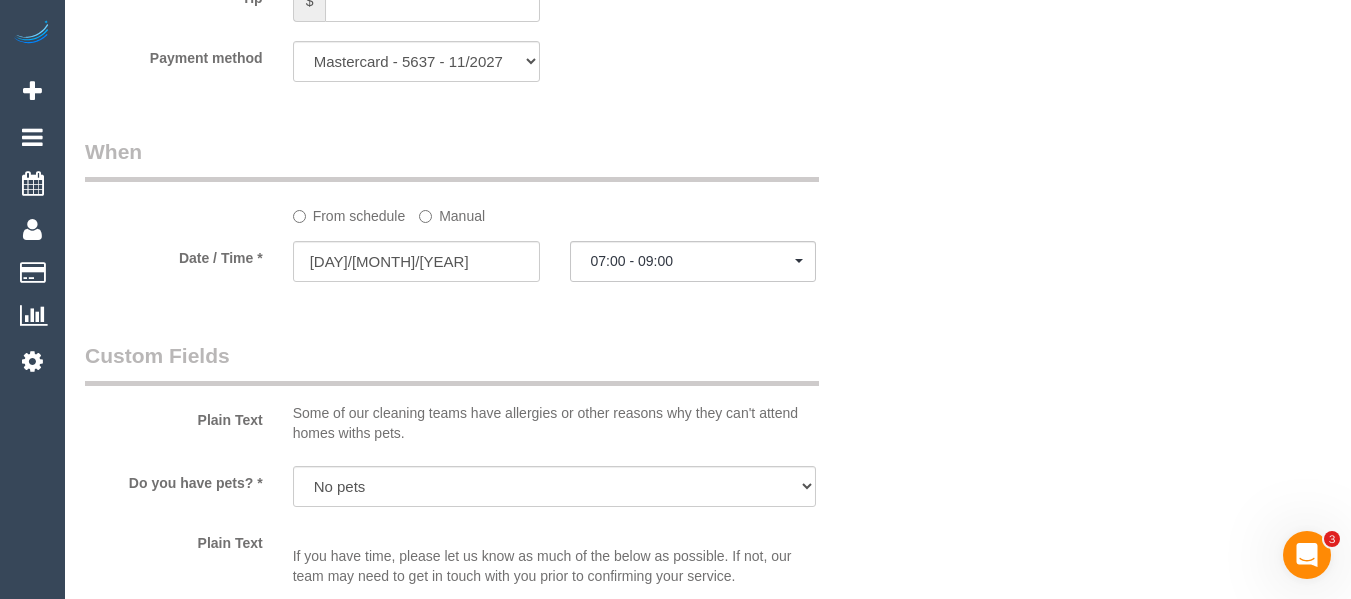 scroll, scrollTop: 153, scrollLeft: 0, axis: vertical 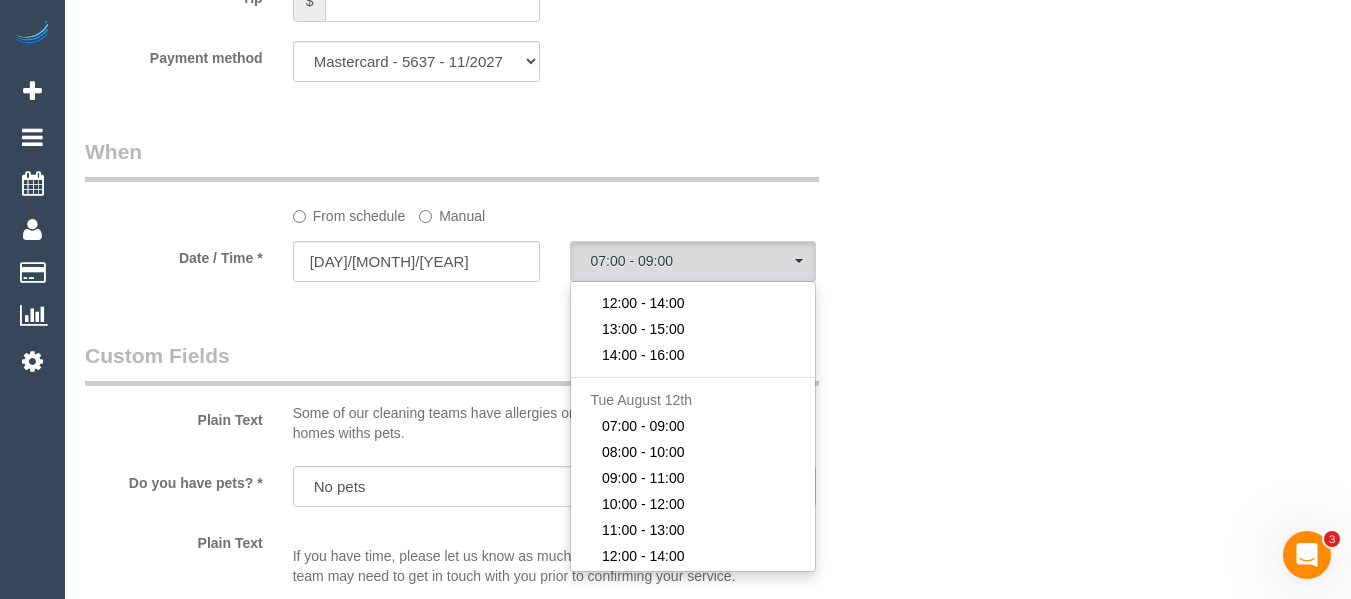 click on "Who
Email*
scruffysinclair@gmail.com
Name *
Gemma
Sinclair
Where
Address*
9 Nunan Street
Brunswick East
ACT
NSW
NT
QLD
SA
TAS
VIC
WA
3057
Location
Office City East (North) East (South) Inner East Inner North (East) Inner North (West) Inner South East Inner West North (East) North (West) Outer East Outer North (East) Outer North (West) Outer South East Outer West South East (East) South East (West) West (North) West (South) ZG - Central ZG - East ZG - North ZG - South" at bounding box center (708, 733) 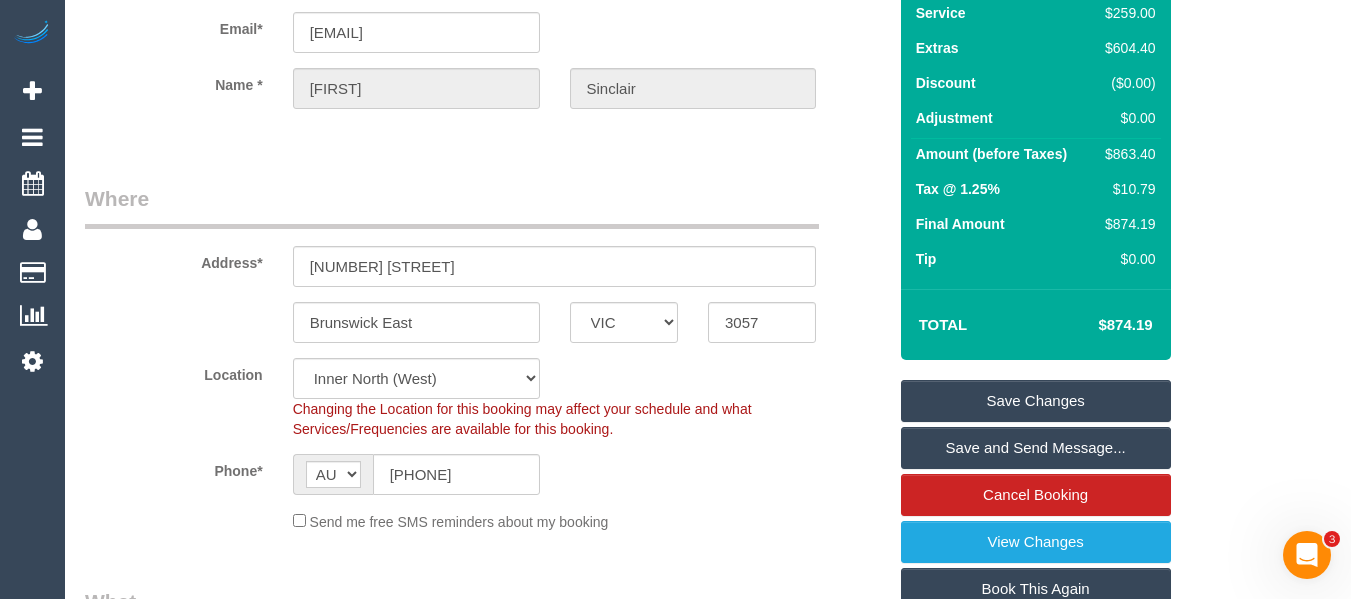 scroll, scrollTop: 137, scrollLeft: 0, axis: vertical 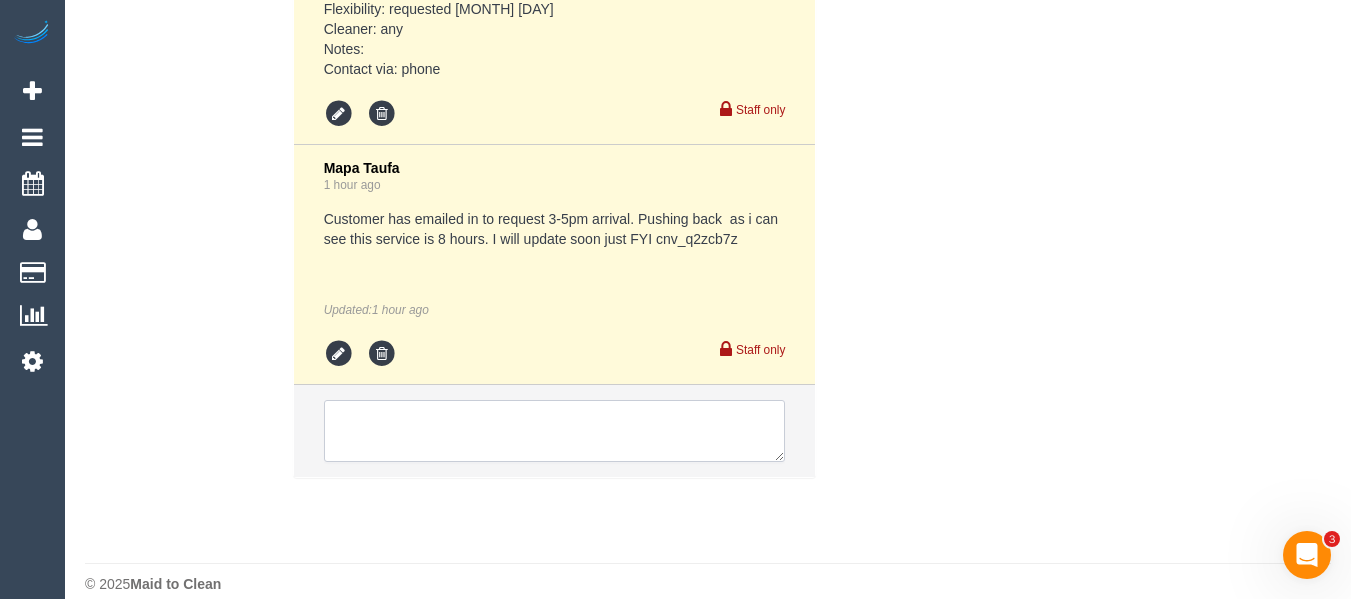 click at bounding box center [555, 431] 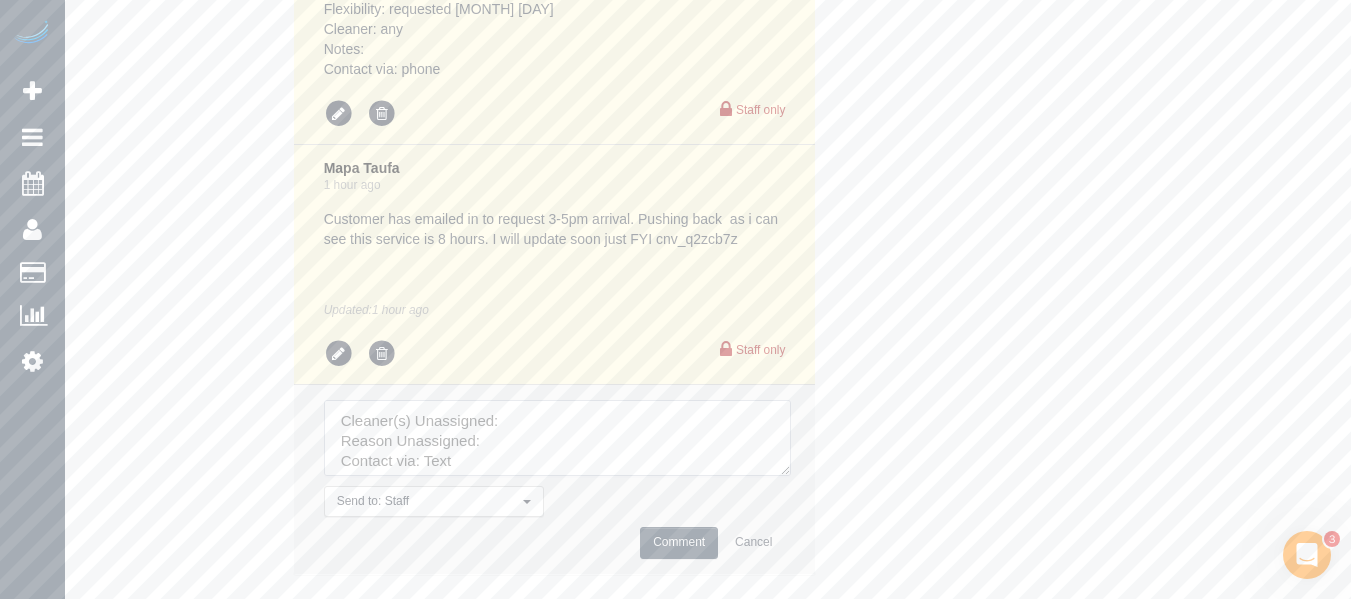 drag, startPoint x: 784, startPoint y: 448, endPoint x: 821, endPoint y: 478, distance: 47.63402 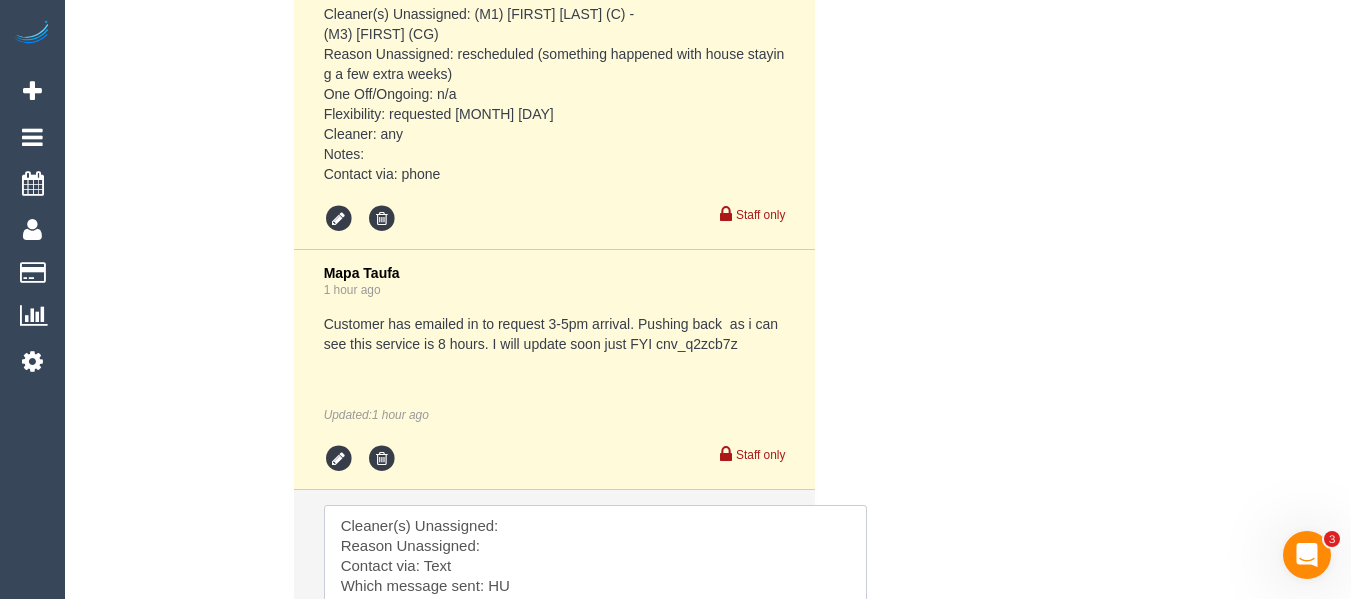 scroll, scrollTop: 5134, scrollLeft: 0, axis: vertical 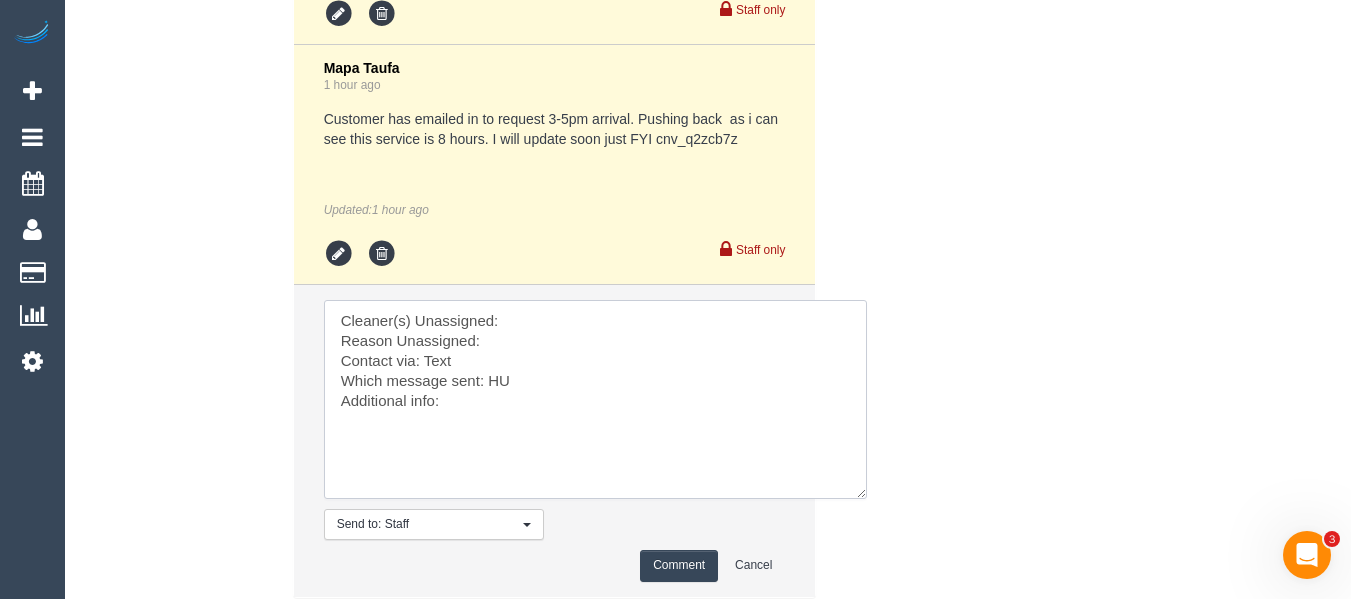 drag, startPoint x: 440, startPoint y: 381, endPoint x: 146, endPoint y: 221, distance: 334.7178 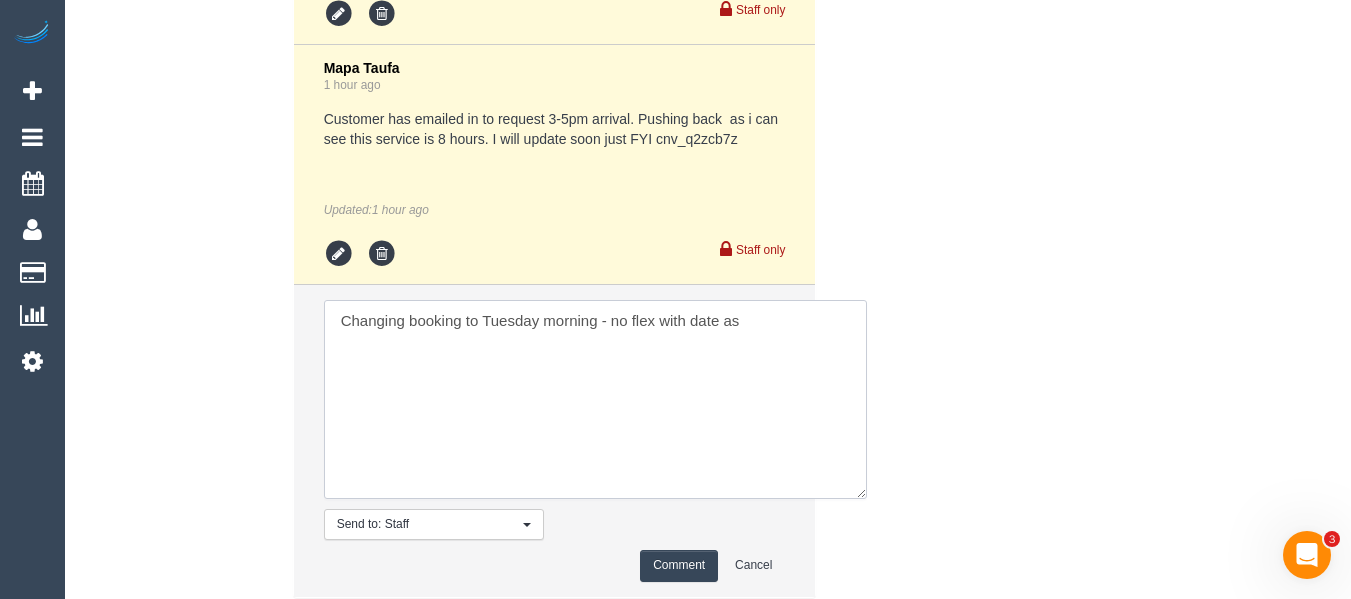 click at bounding box center (595, 399) 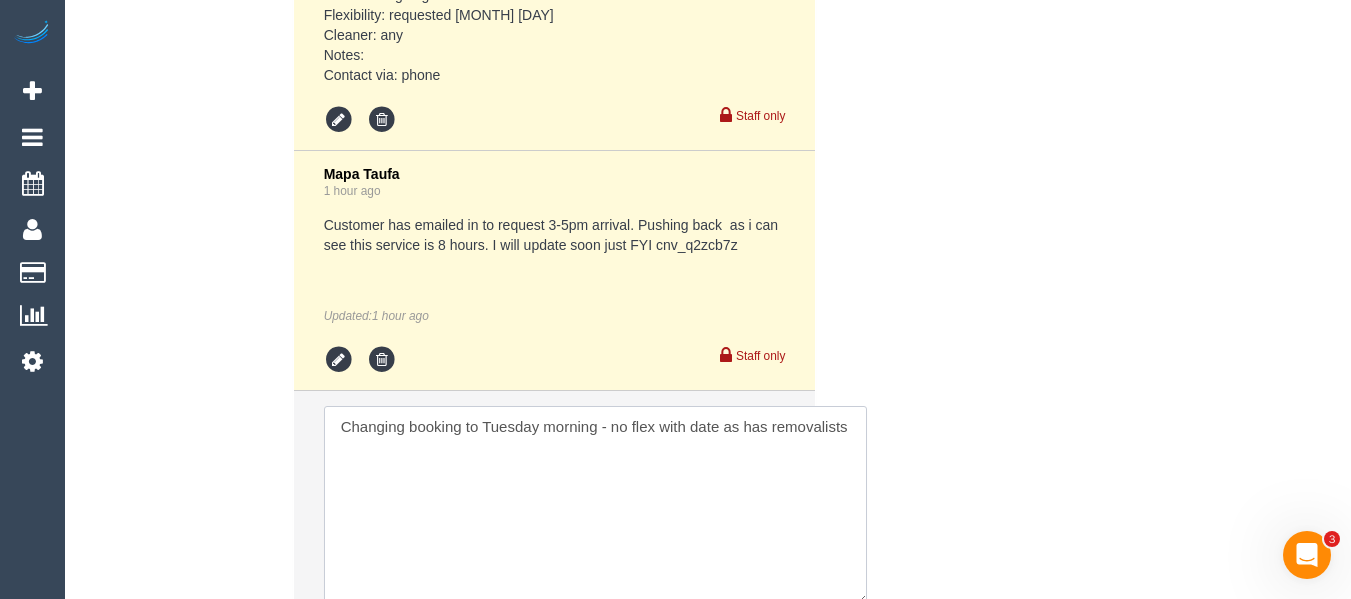 scroll, scrollTop: 5111, scrollLeft: 0, axis: vertical 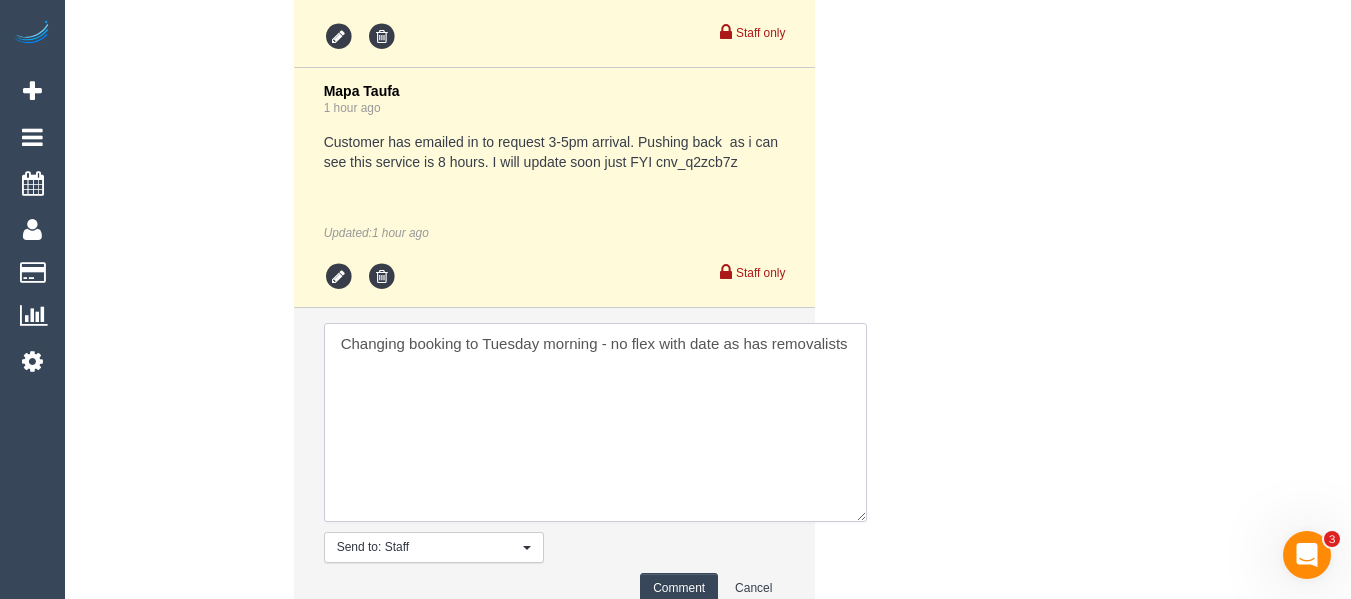 drag, startPoint x: 861, startPoint y: 331, endPoint x: 726, endPoint y: 326, distance: 135.09256 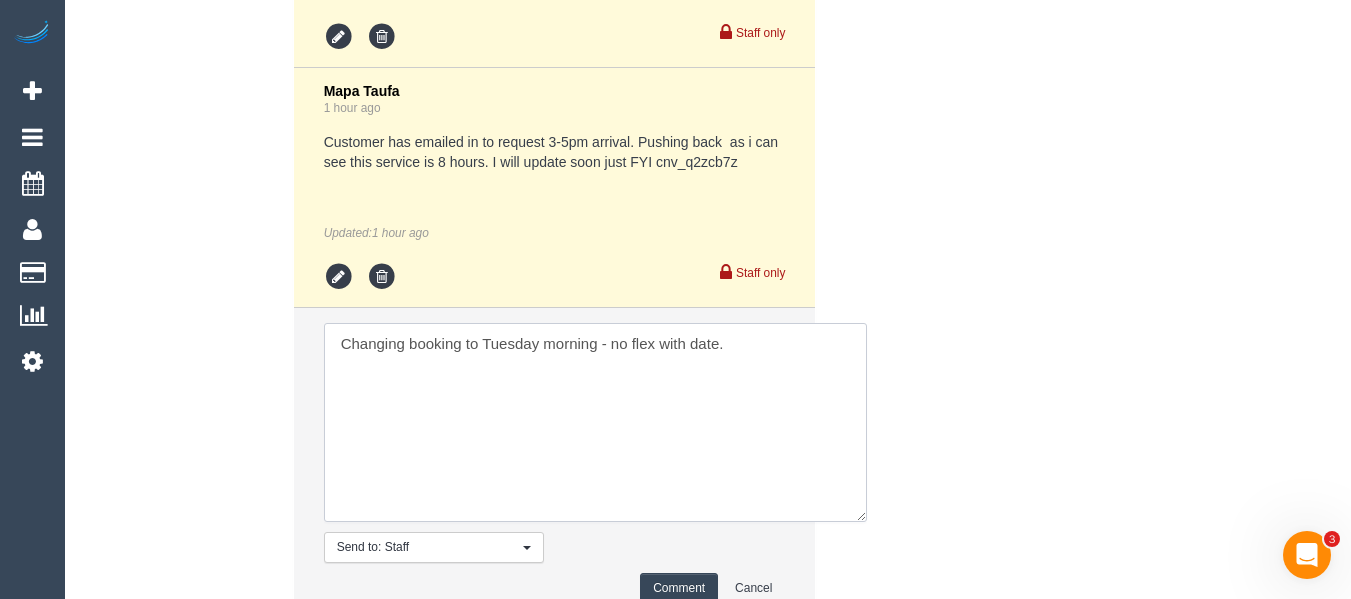type on "Changing booking to Tuesday morning - no flex with date." 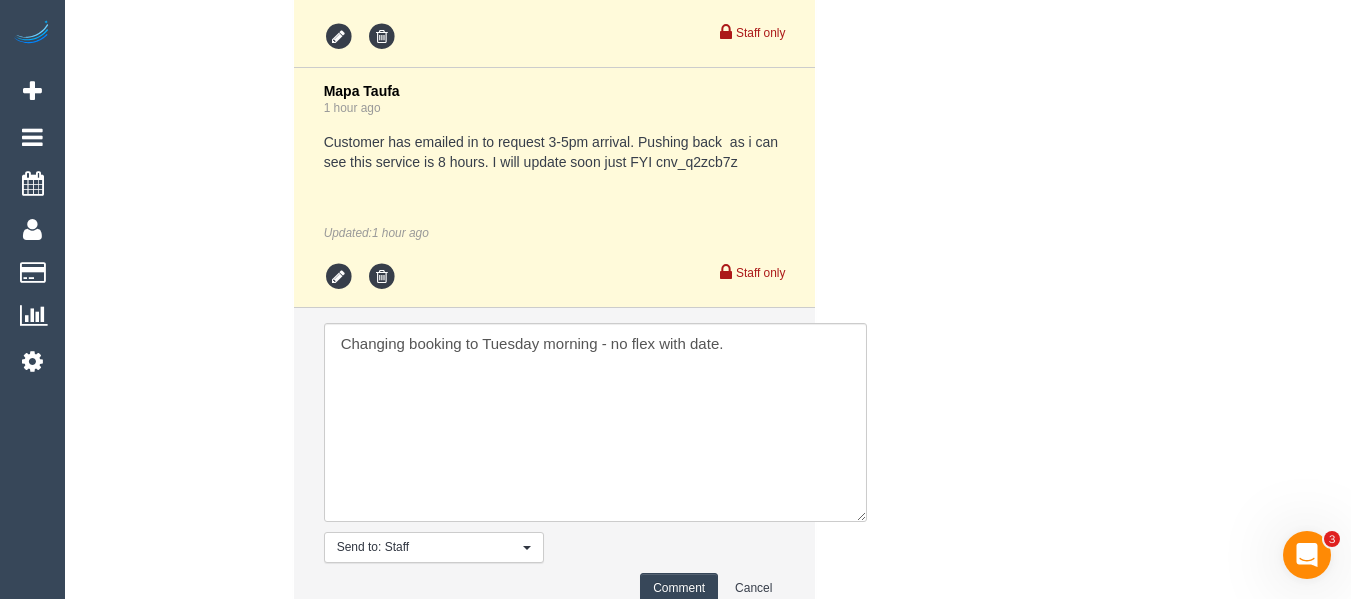 click on "Comment" at bounding box center (679, 588) 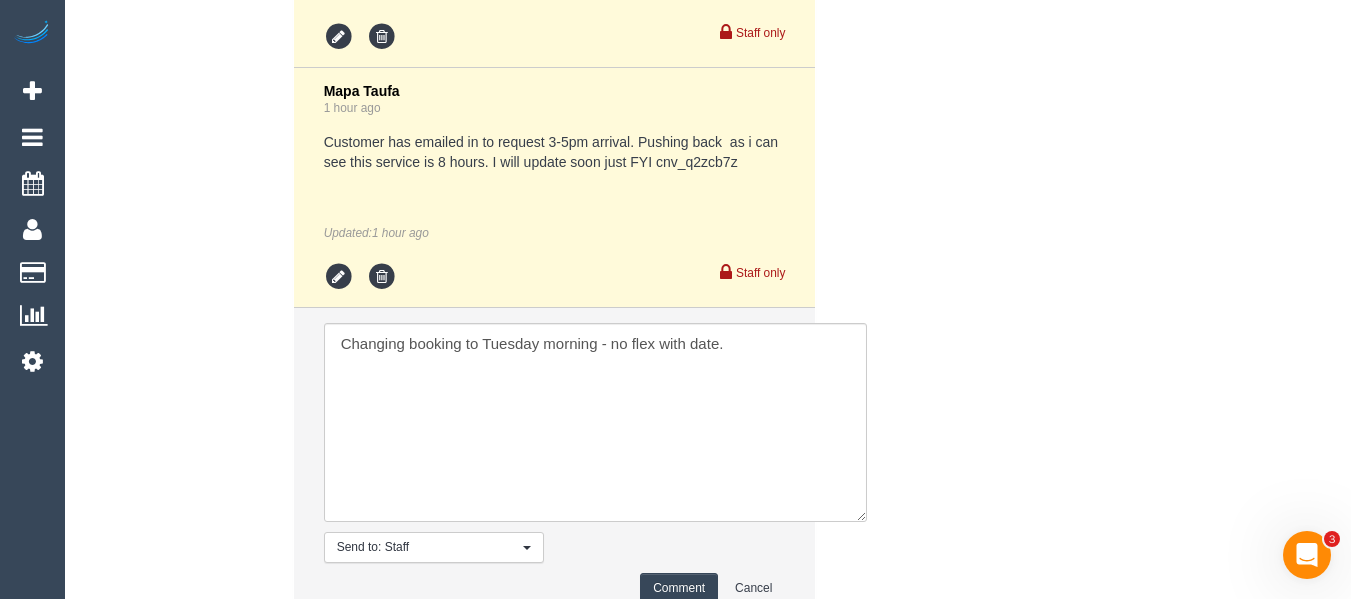 type 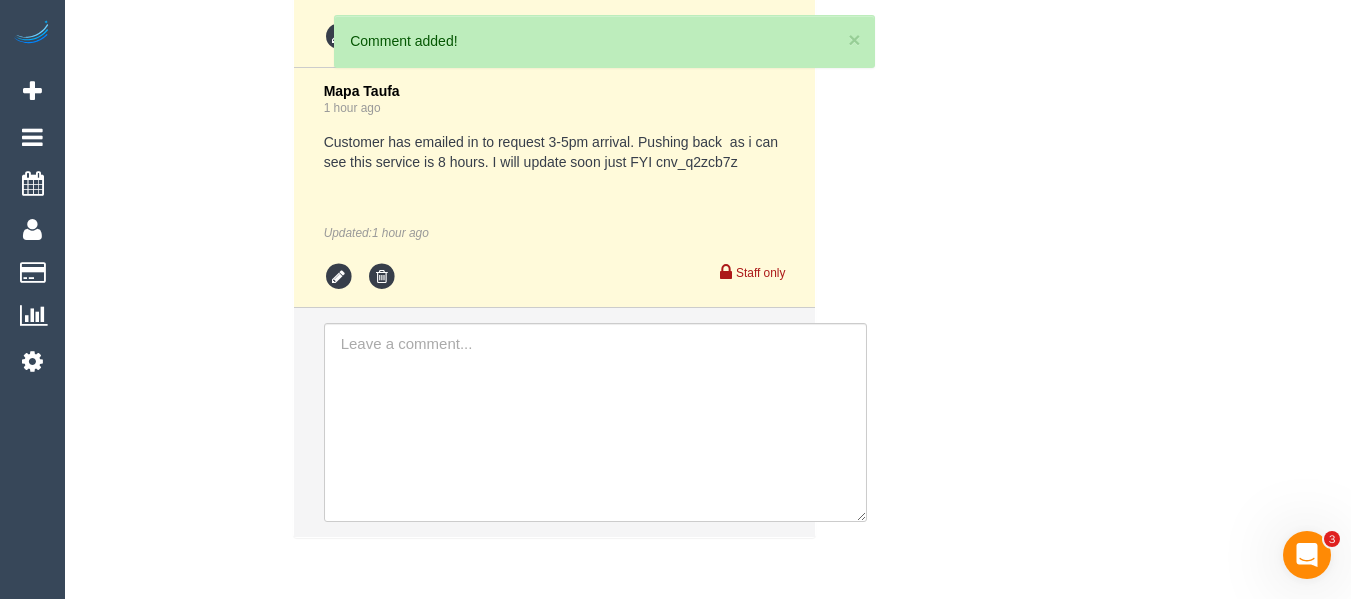 scroll, scrollTop: 5262, scrollLeft: 0, axis: vertical 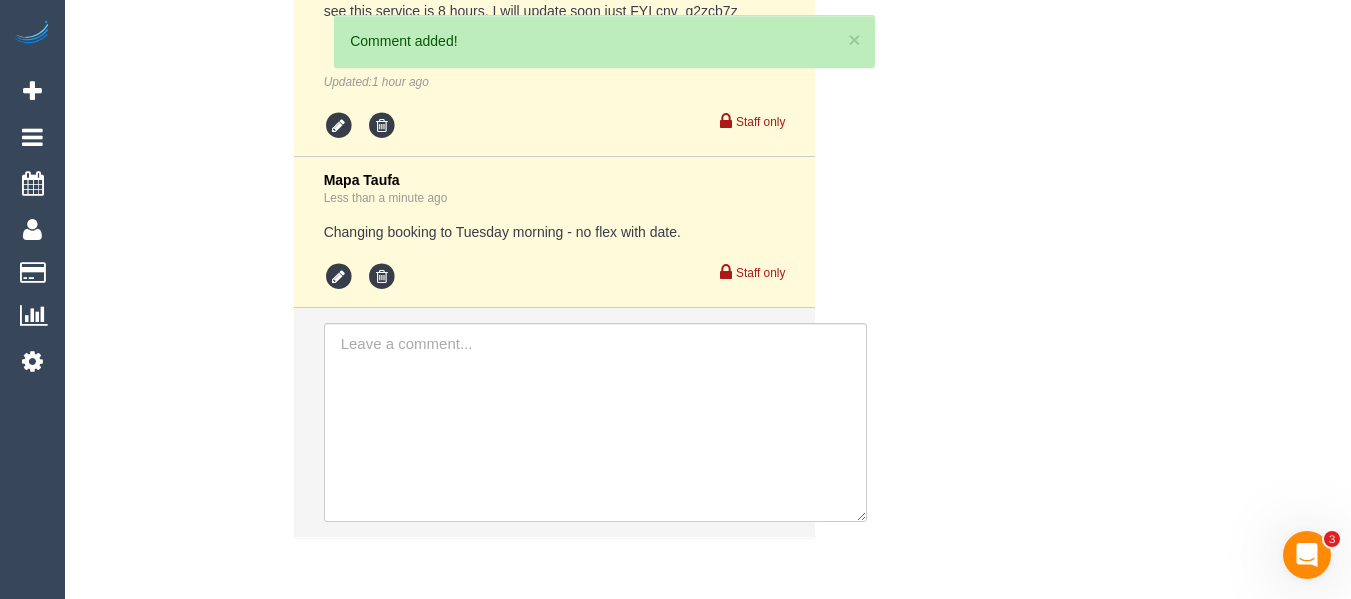 drag, startPoint x: 1349, startPoint y: 576, endPoint x: 1346, endPoint y: 510, distance: 66.068146 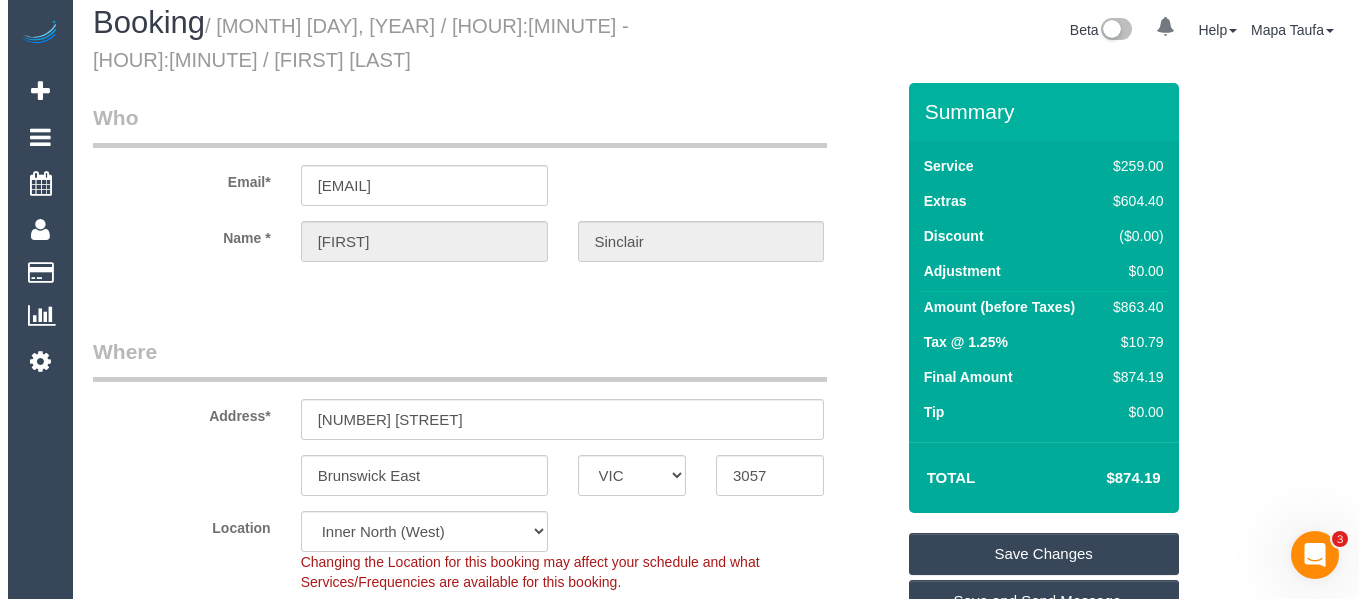 scroll, scrollTop: 0, scrollLeft: 0, axis: both 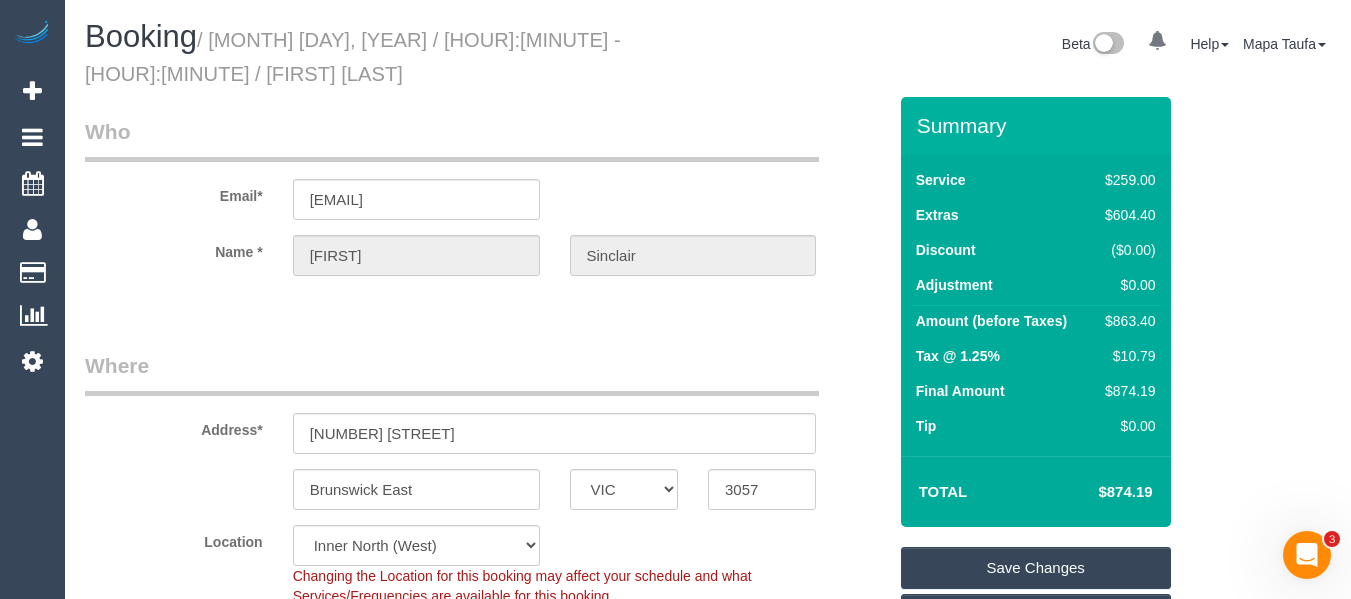 click on "Save Changes" at bounding box center (1036, 568) 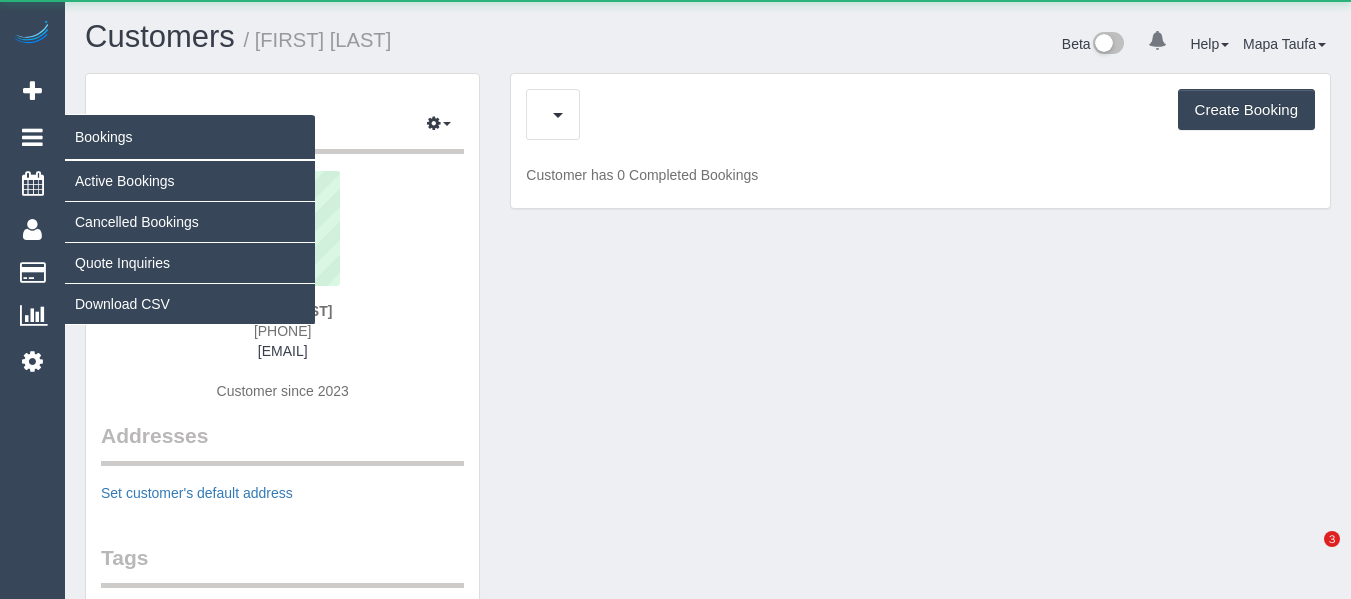scroll, scrollTop: 0, scrollLeft: 0, axis: both 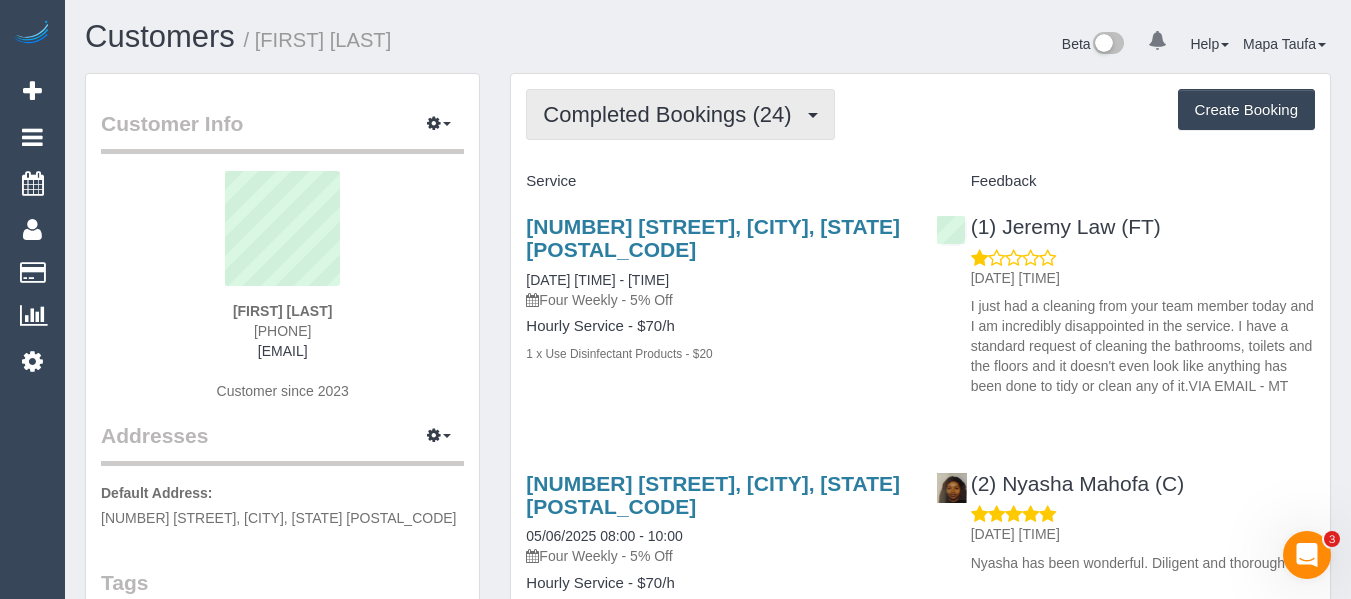 click on "Completed Bookings (24)" at bounding box center [672, 114] 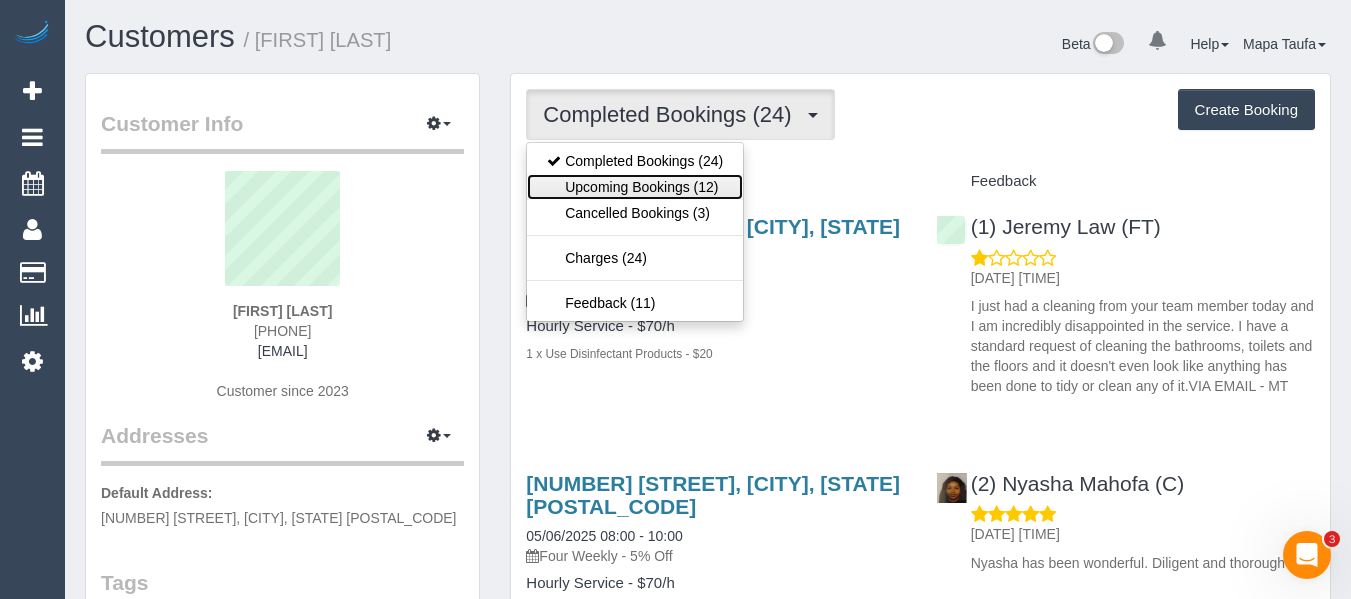 click on "Upcoming Bookings (12)" at bounding box center (635, 187) 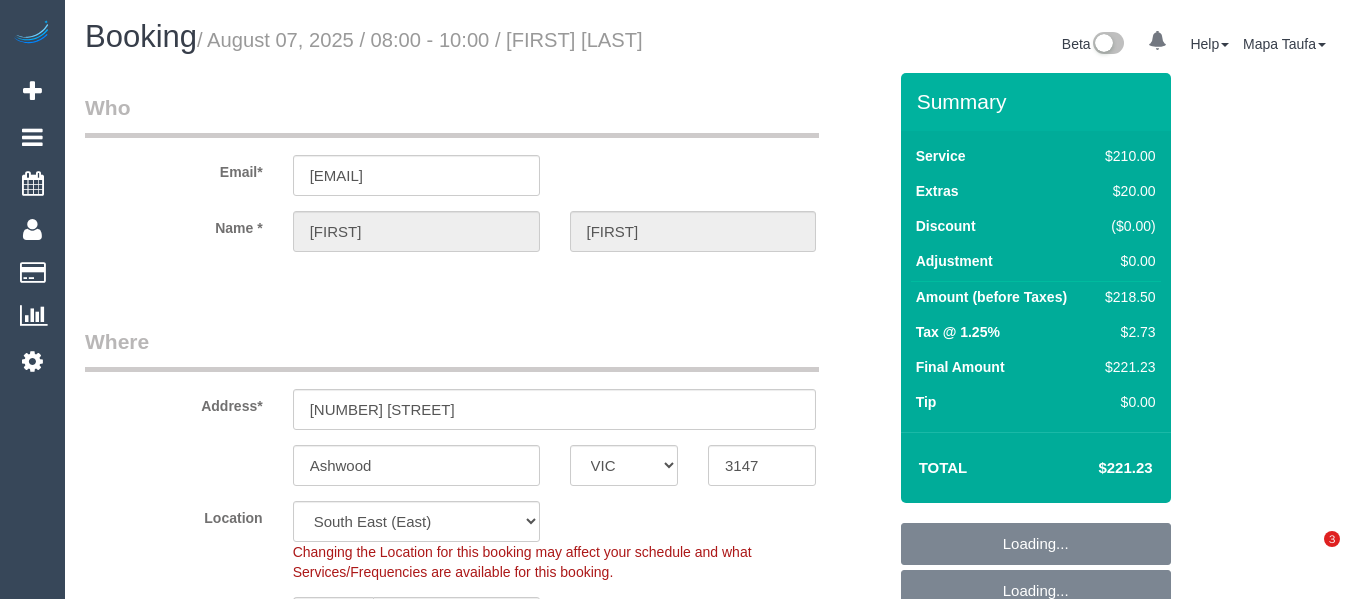 select on "VIC" 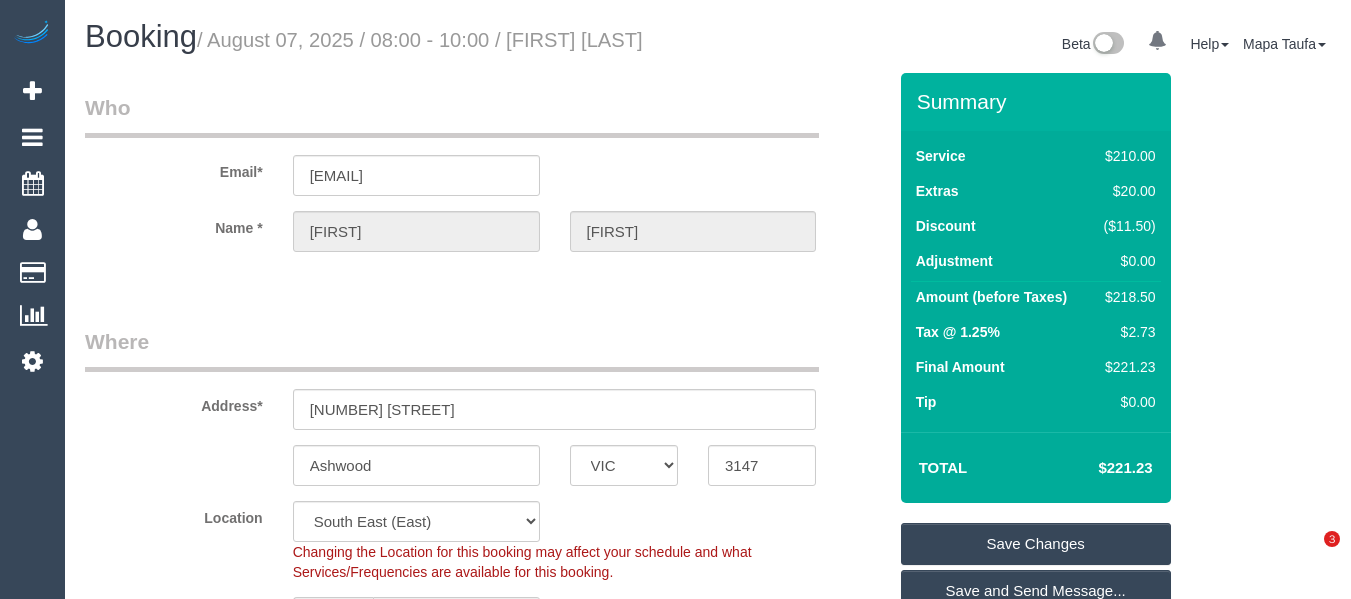 scroll, scrollTop: 0, scrollLeft: 0, axis: both 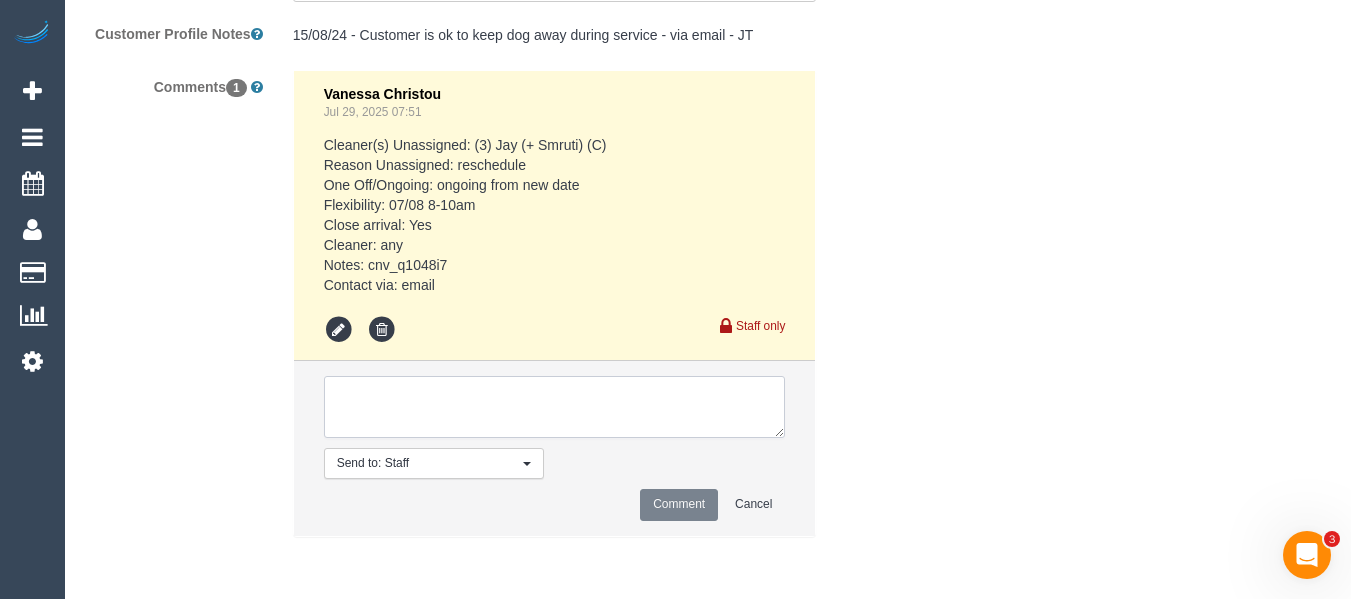 click at bounding box center [555, 407] 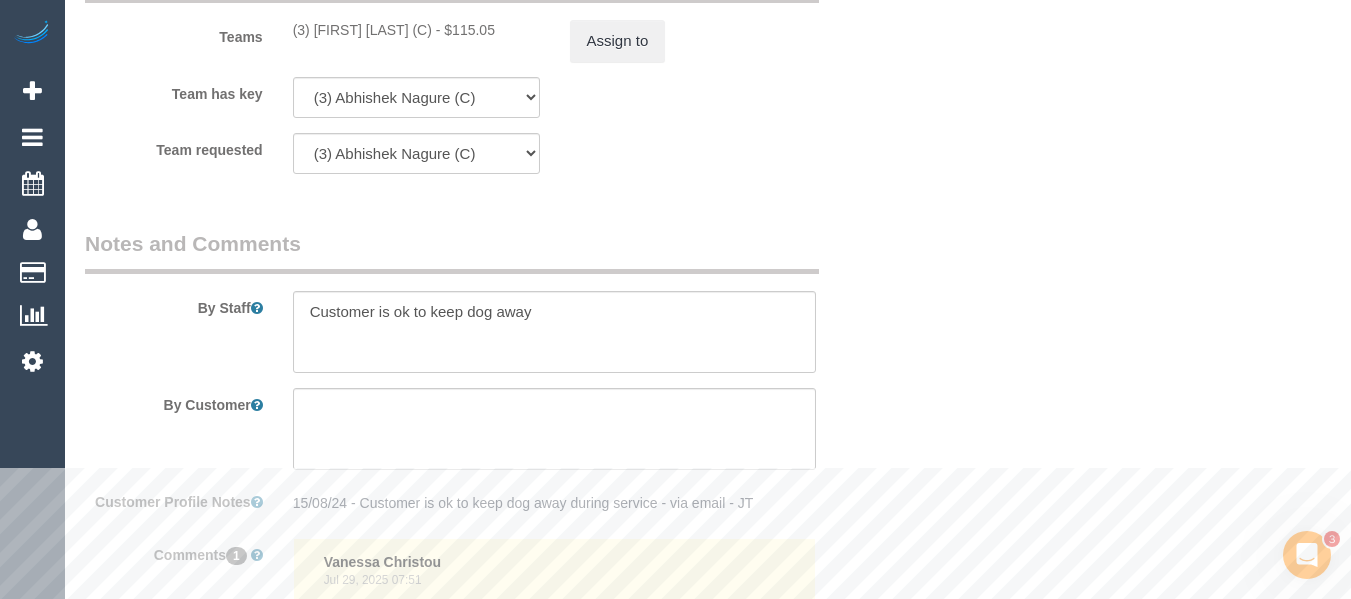 scroll, scrollTop: 3131, scrollLeft: 0, axis: vertical 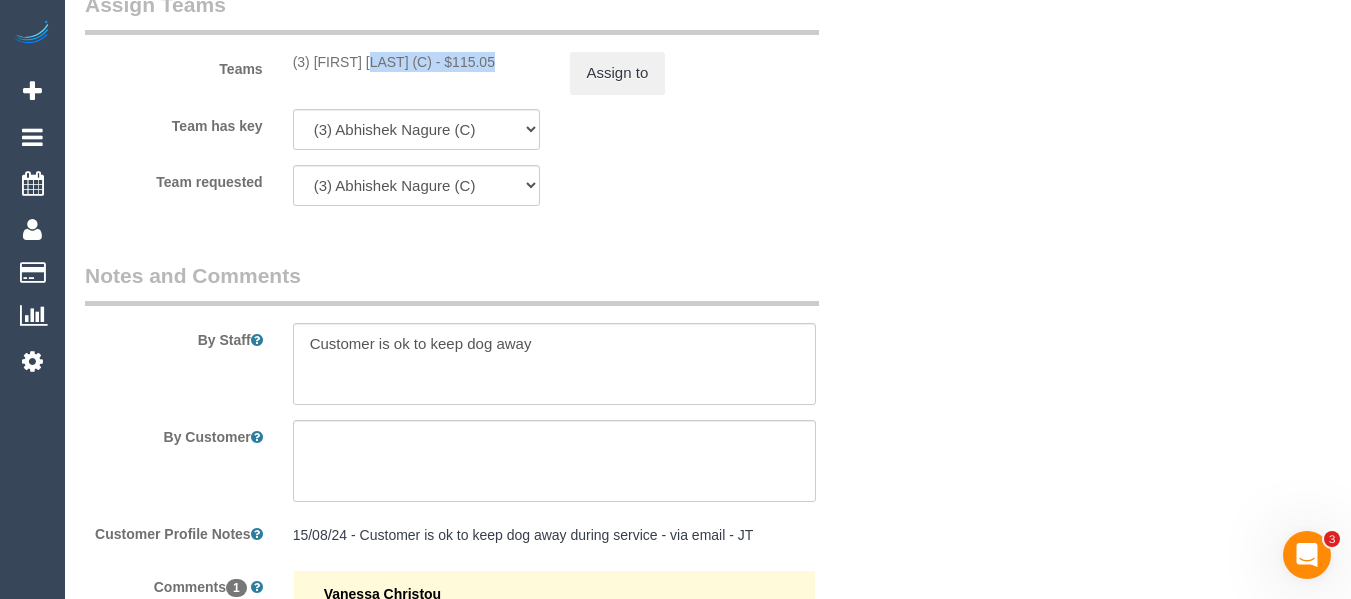 drag, startPoint x: 442, startPoint y: 65, endPoint x: 316, endPoint y: 66, distance: 126.00397 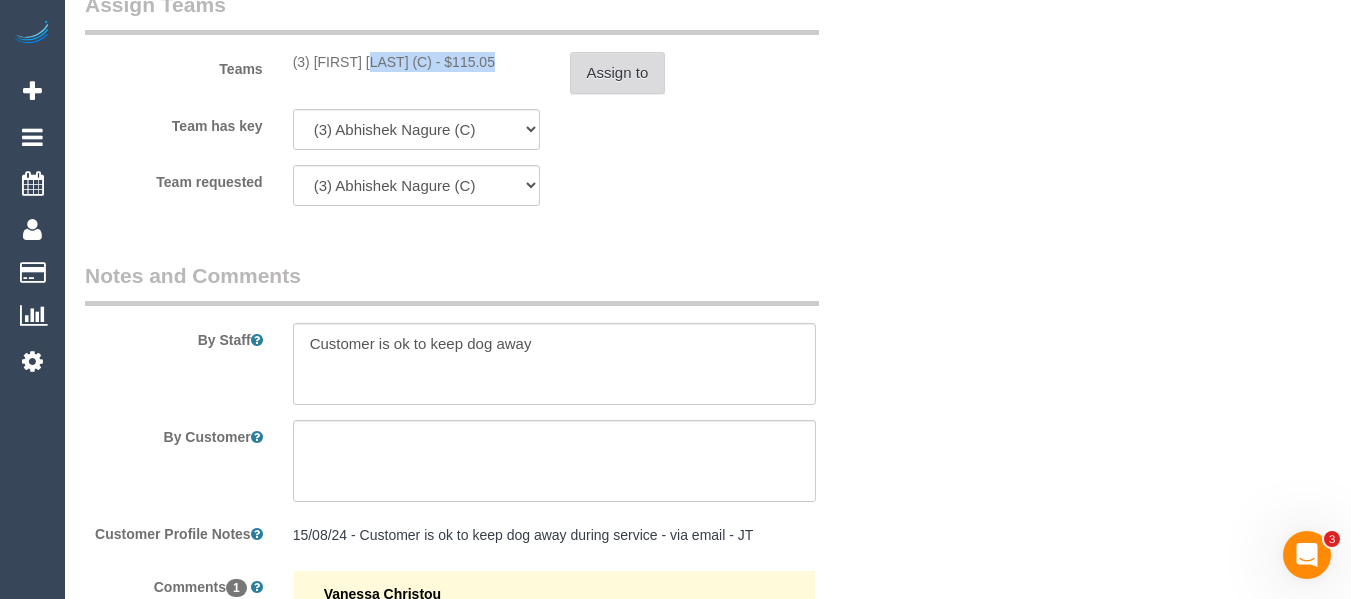 copy on "[FIRST] [LAST] (C)" 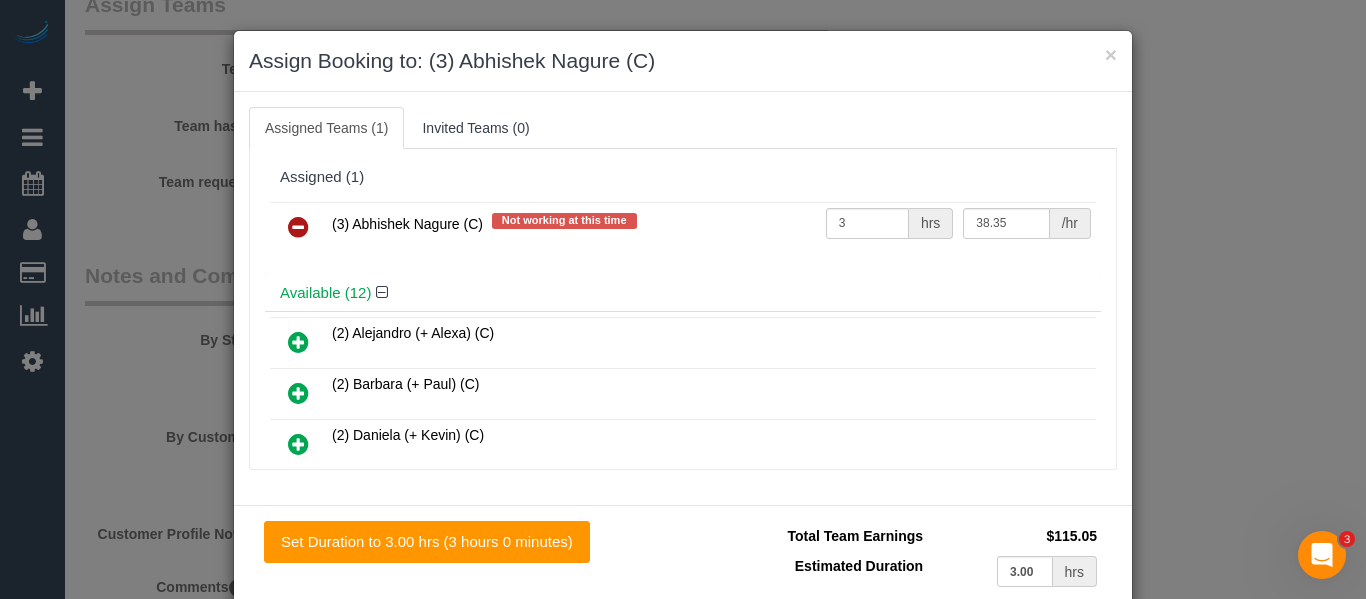 click at bounding box center [298, 228] 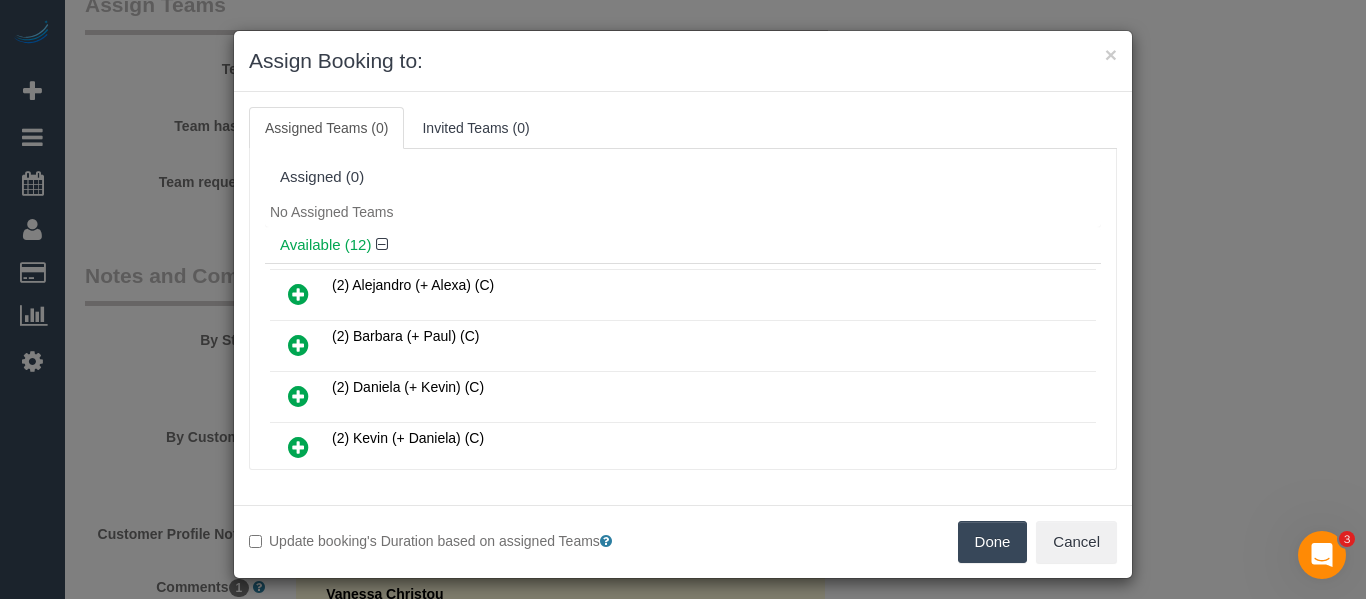 click on "Done" at bounding box center [993, 542] 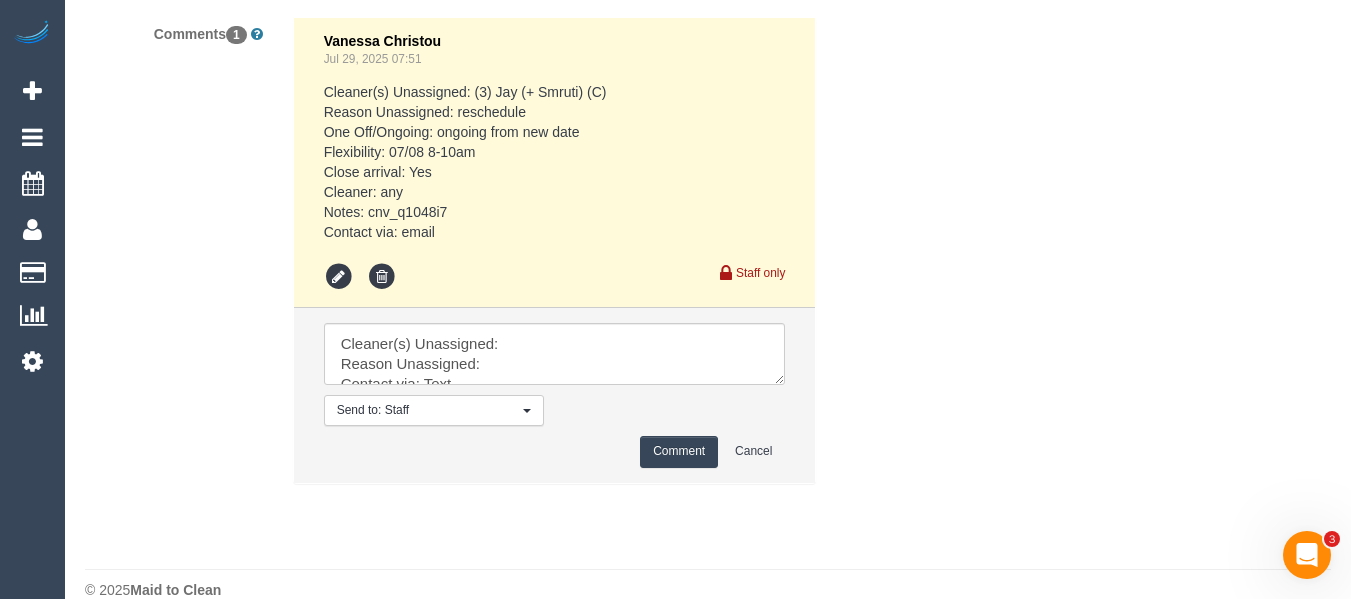 scroll, scrollTop: 3714, scrollLeft: 0, axis: vertical 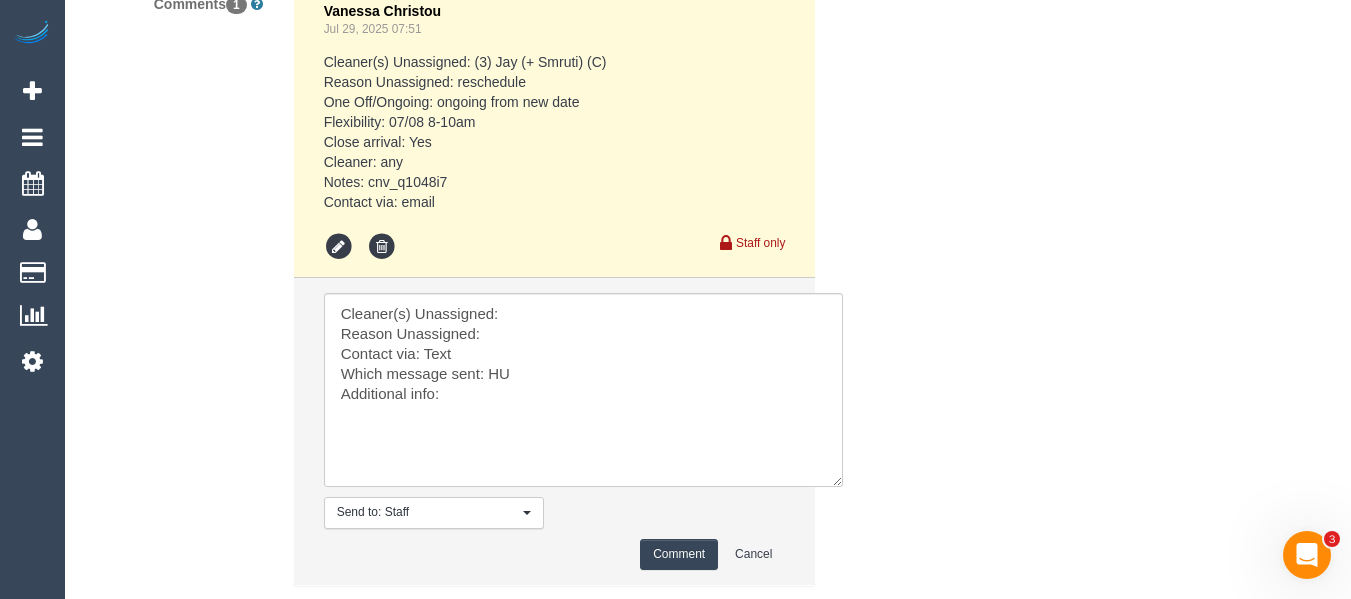 drag, startPoint x: 778, startPoint y: 343, endPoint x: 853, endPoint y: 504, distance: 177.61194 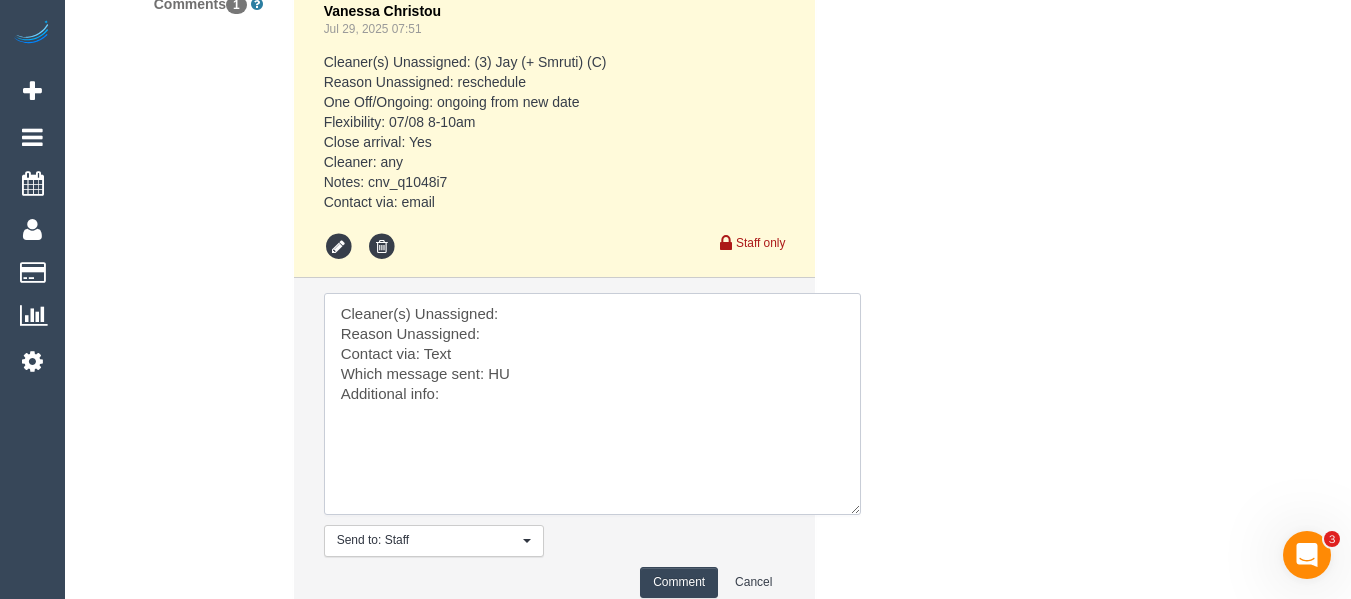 click at bounding box center [592, 404] 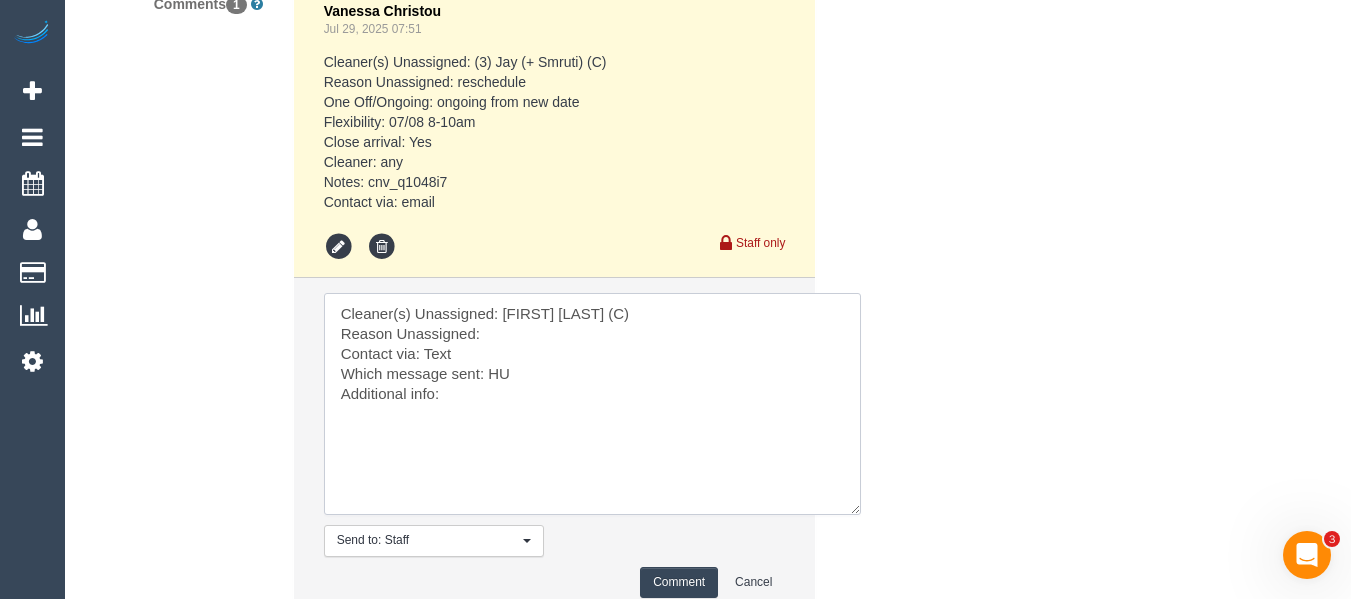 click at bounding box center [592, 404] 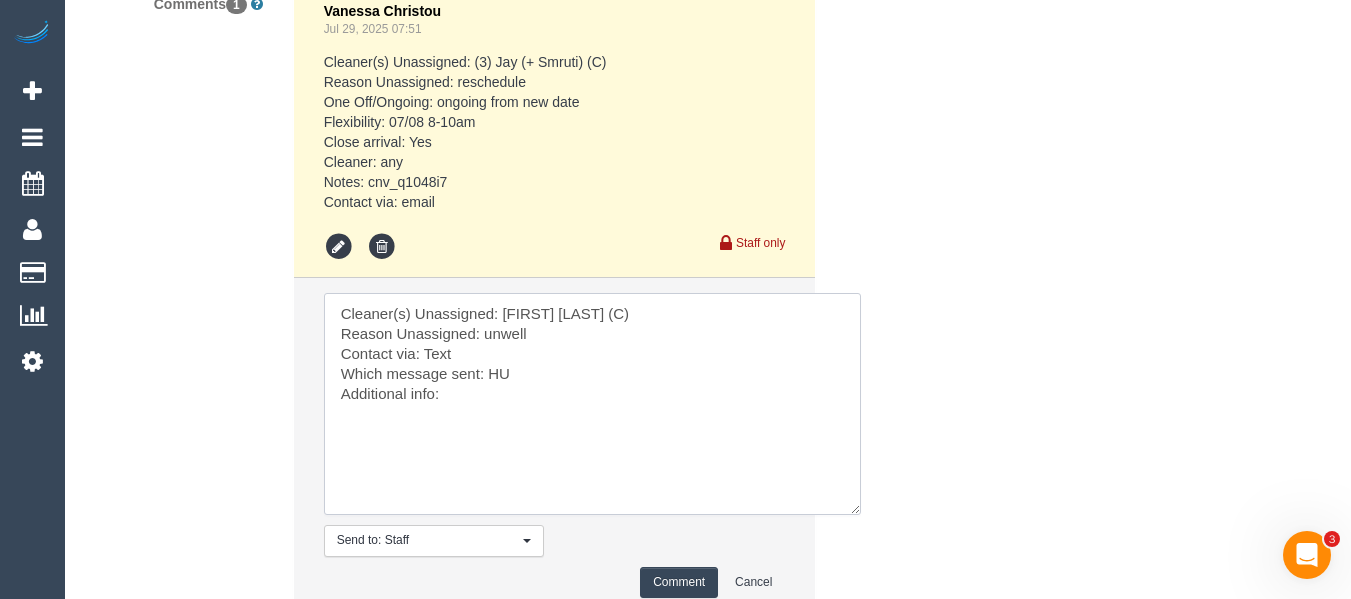 click at bounding box center (592, 404) 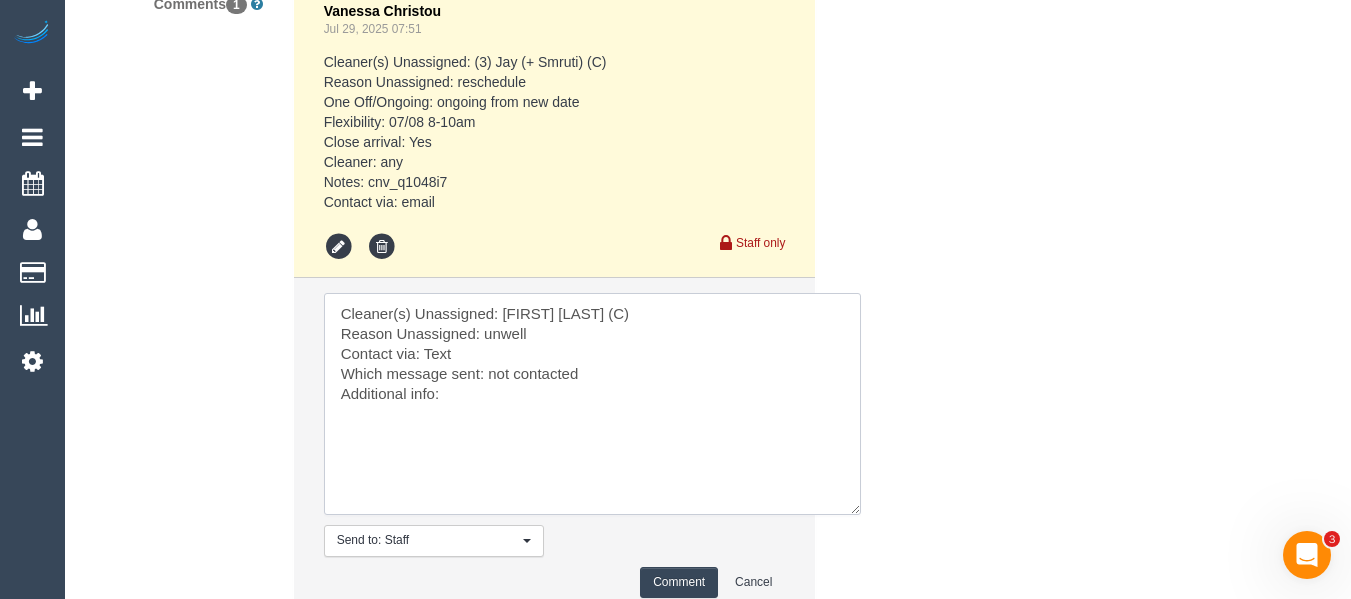 drag, startPoint x: 436, startPoint y: 341, endPoint x: 452, endPoint y: 361, distance: 25.612497 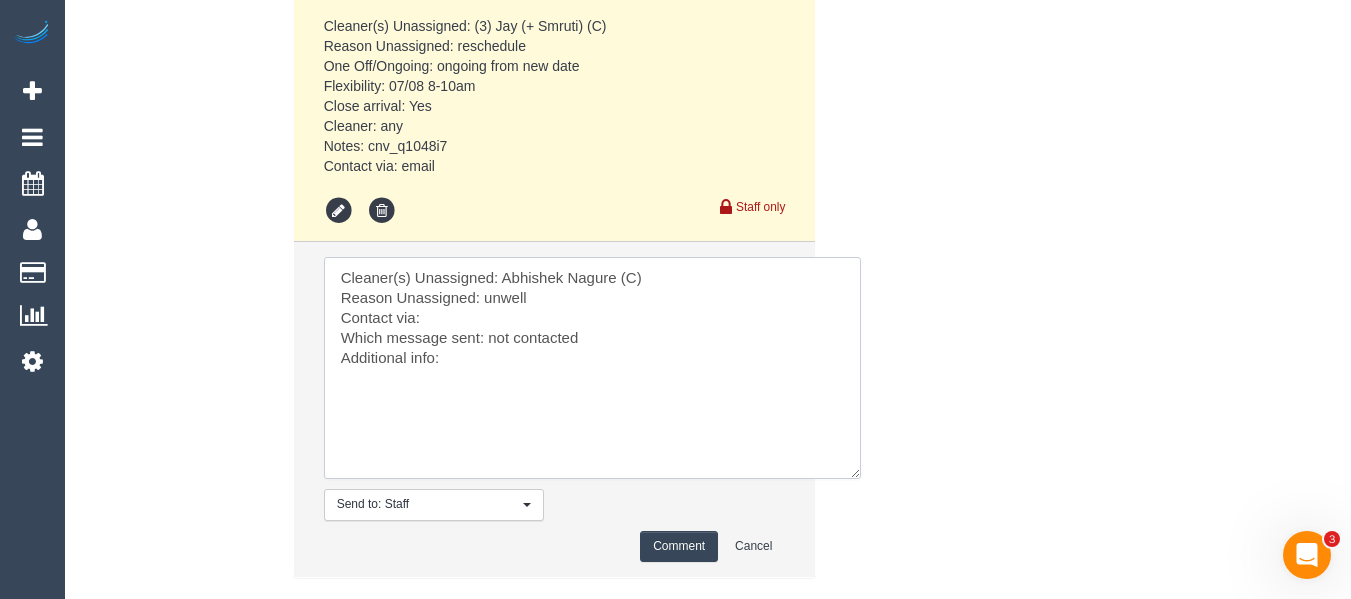 scroll, scrollTop: 3814, scrollLeft: 0, axis: vertical 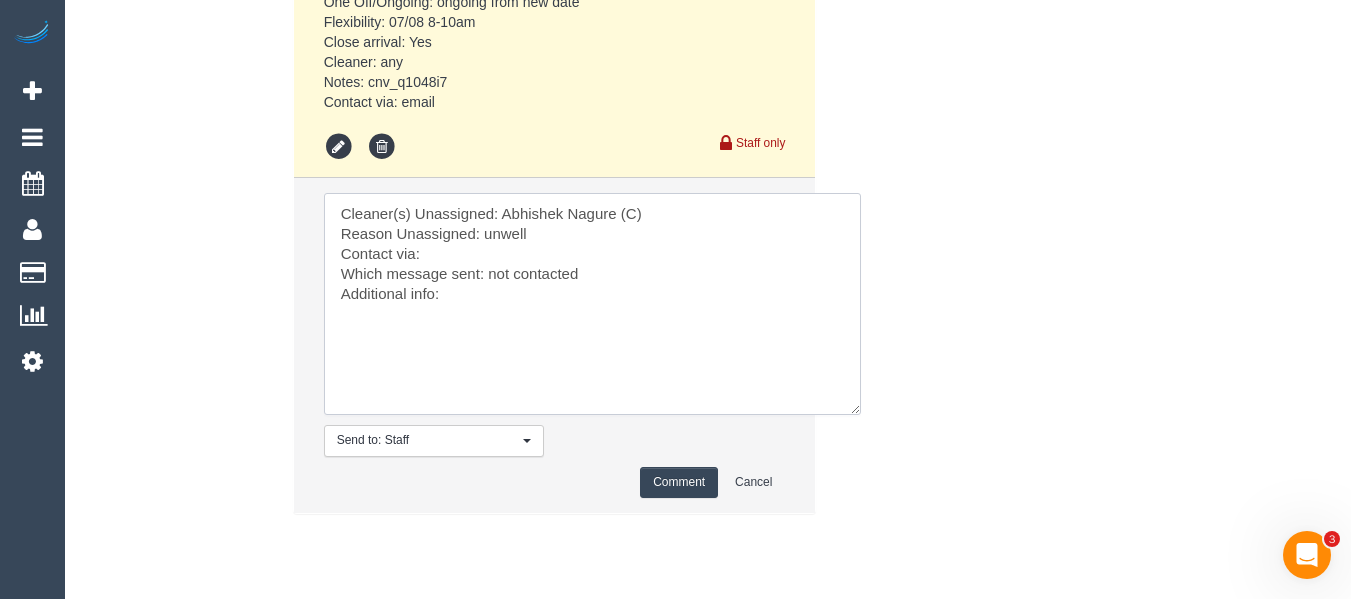 type on "Cleaner(s) Unassigned: Abhishek Nagure (C)
Reason Unassigned: unwell
Contact via:
Which message sent: not contacted
Additional info:" 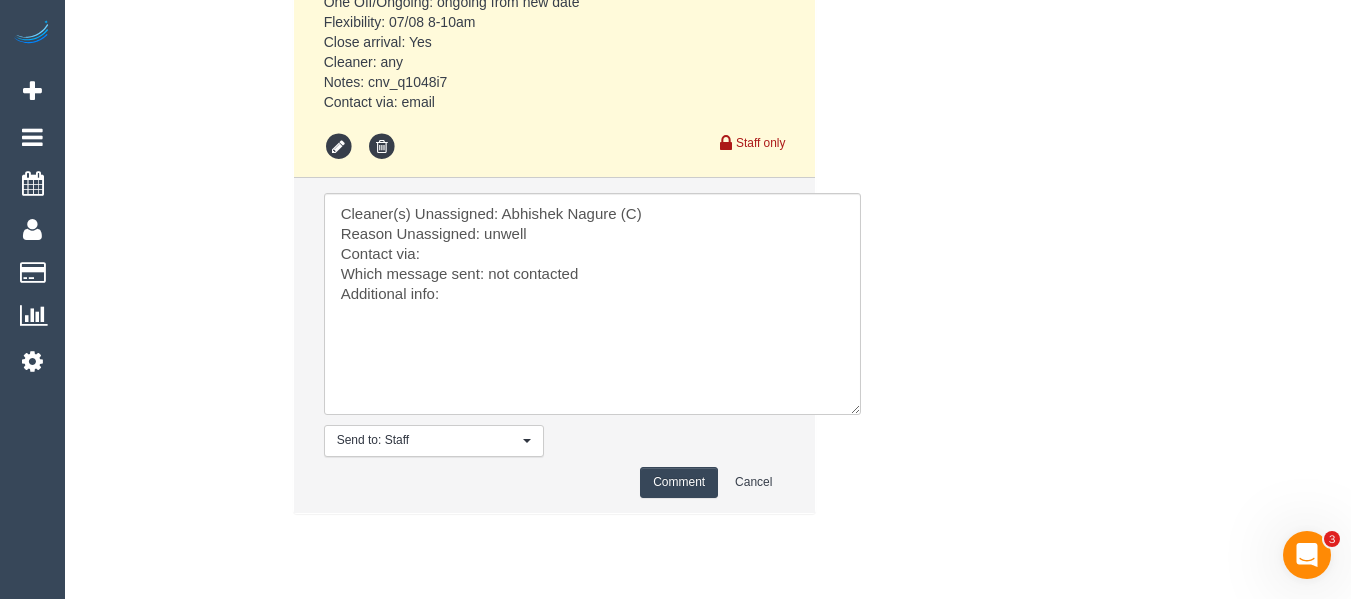 click on "Comment" at bounding box center (679, 482) 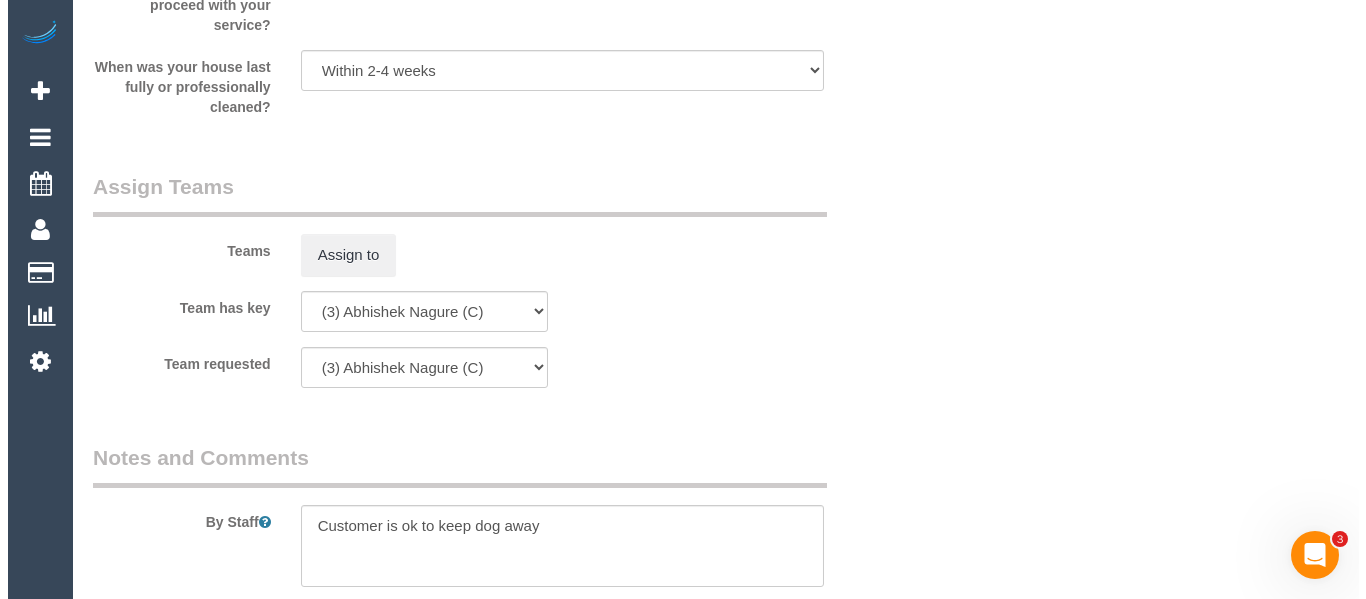 scroll, scrollTop: 0, scrollLeft: 0, axis: both 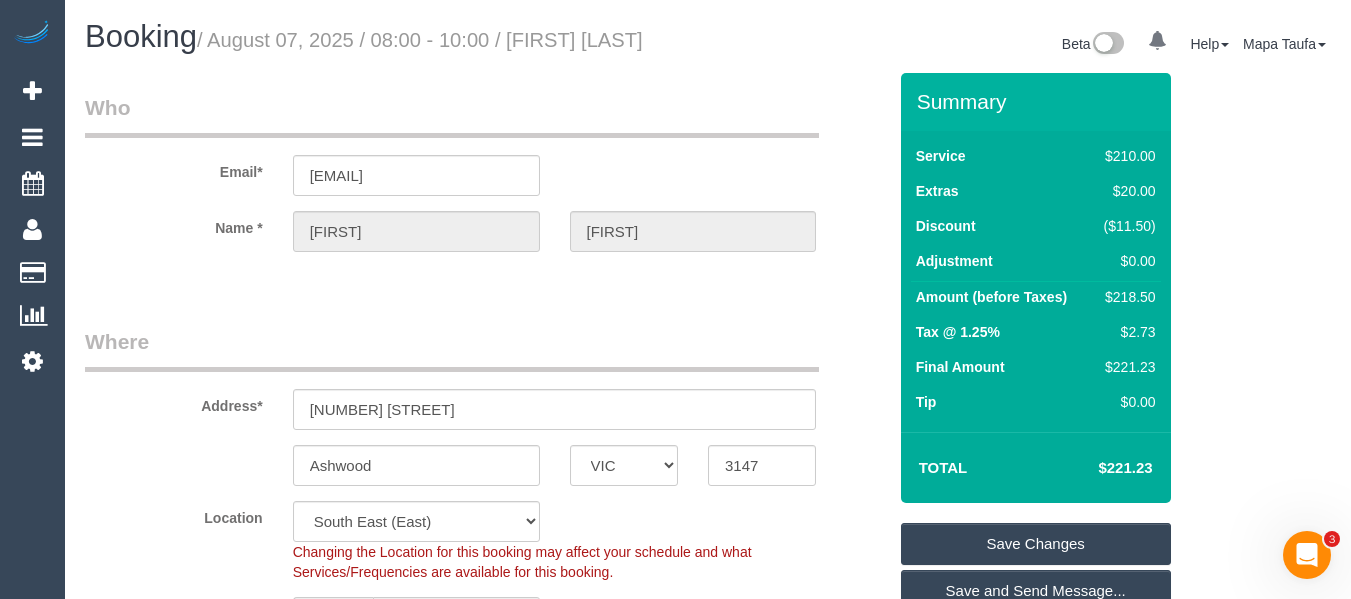 click on "Save Changes" at bounding box center [1036, 544] 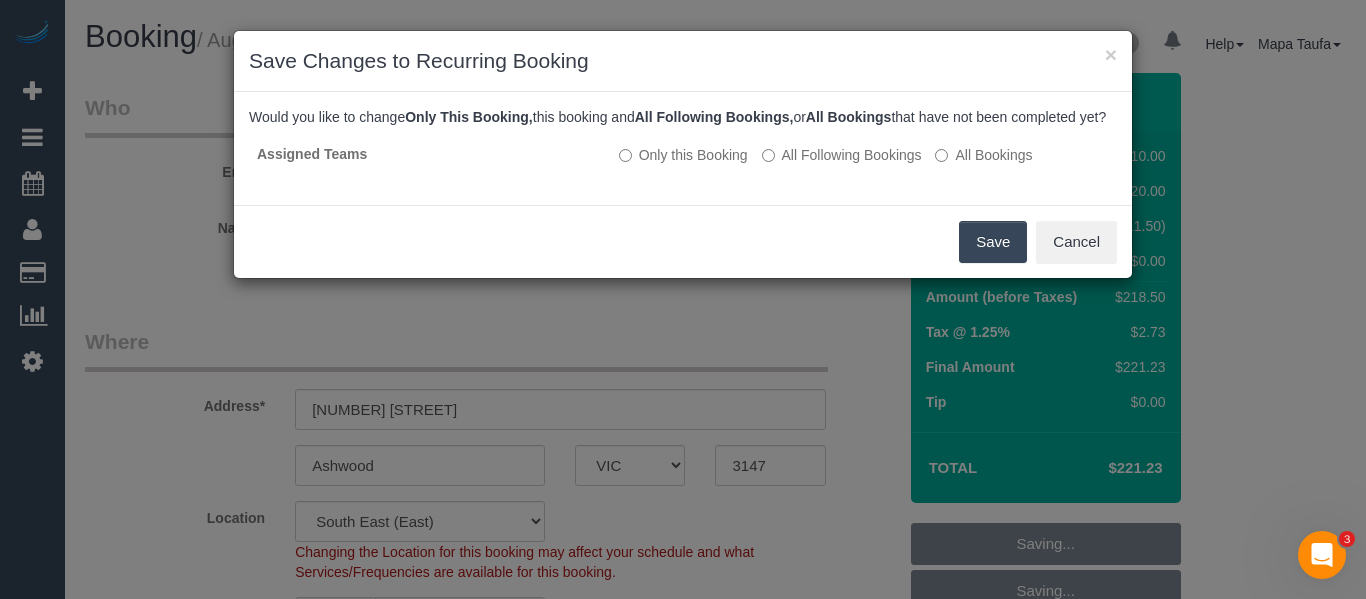 click on "Save" at bounding box center [993, 242] 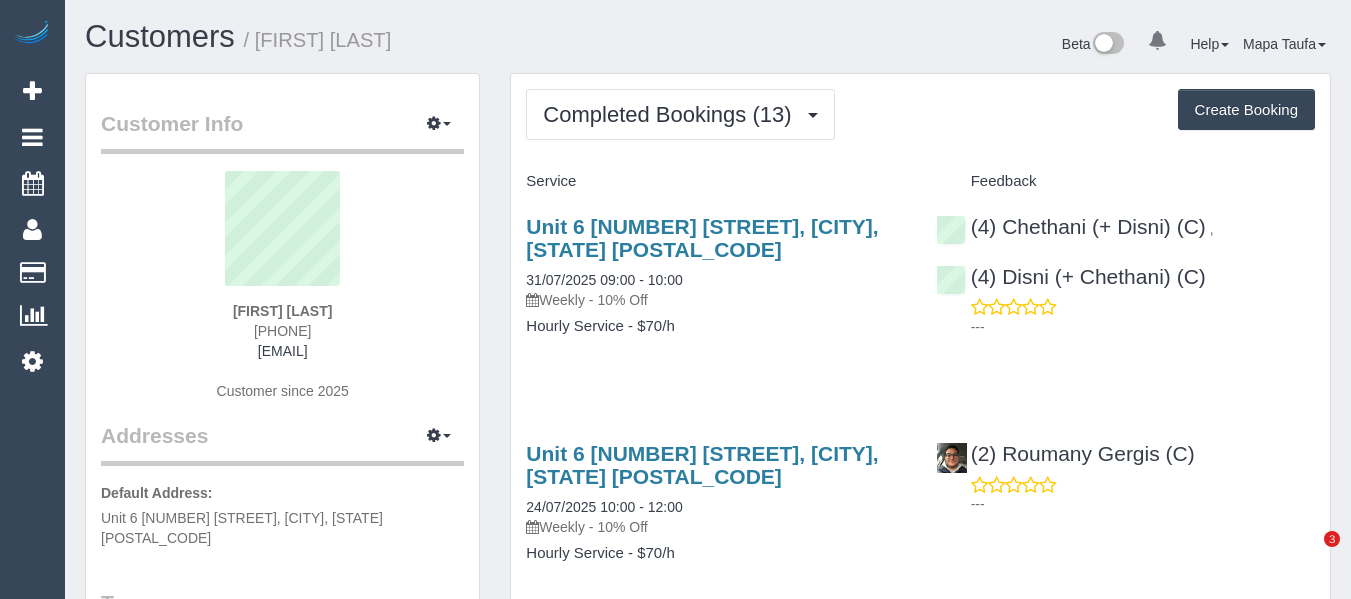 scroll, scrollTop: 0, scrollLeft: 0, axis: both 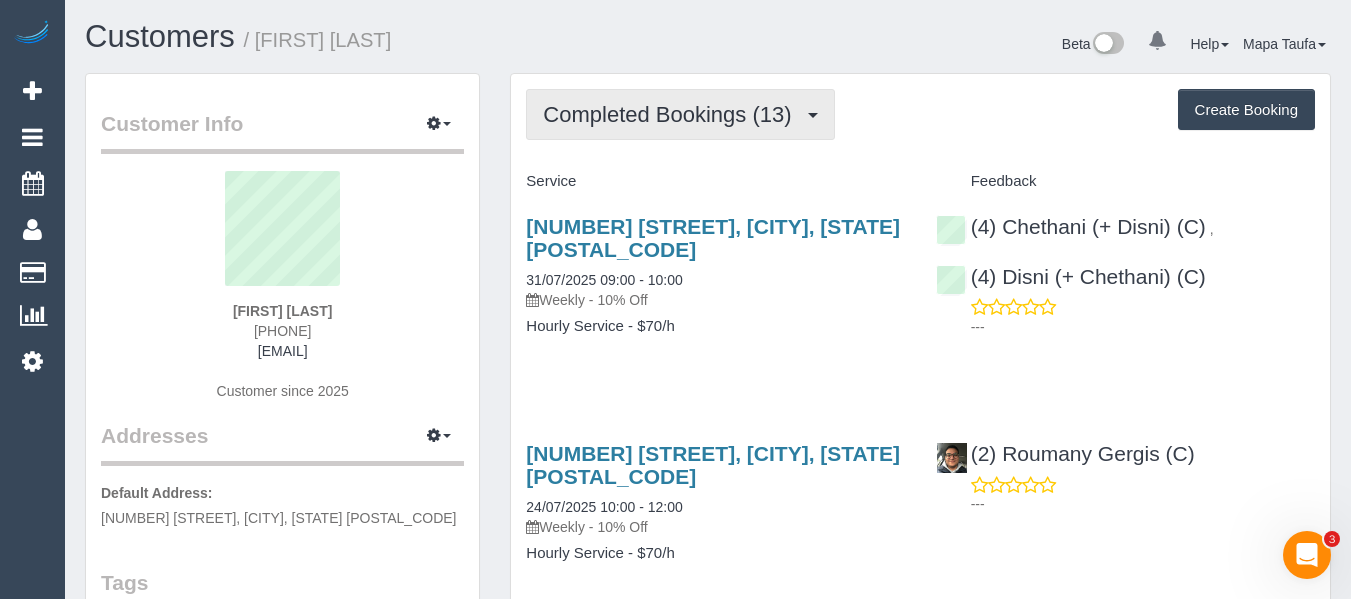 click on "Completed Bookings (13)" 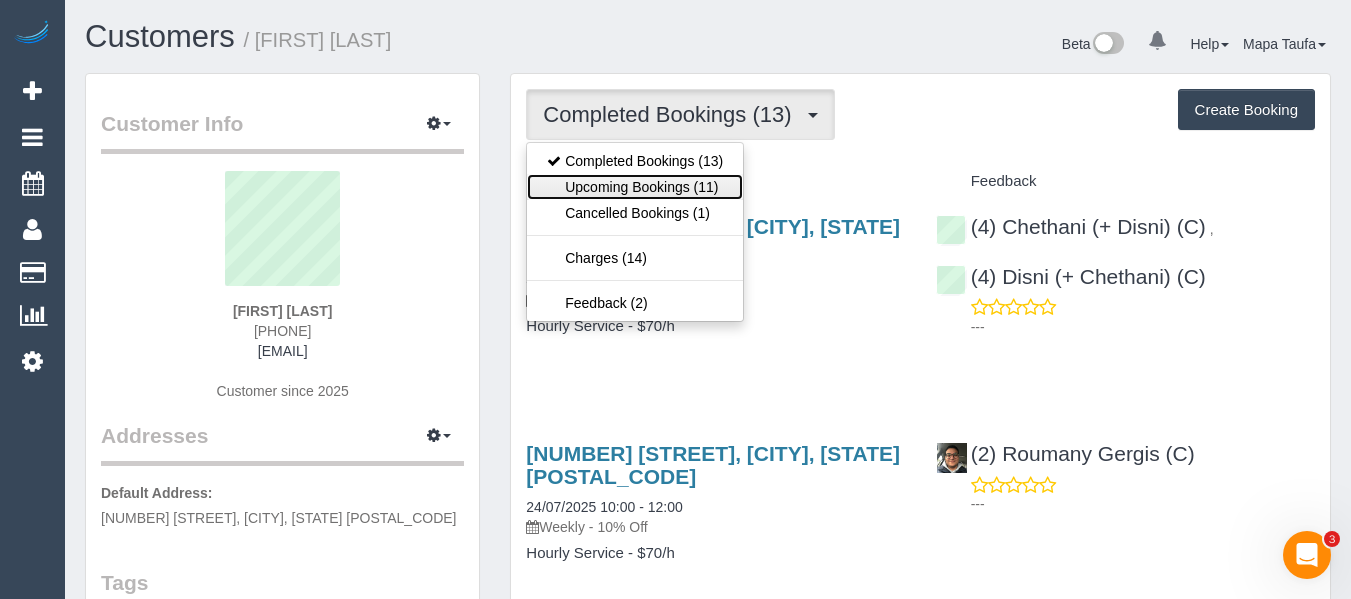 click on "Upcoming Bookings (11)" 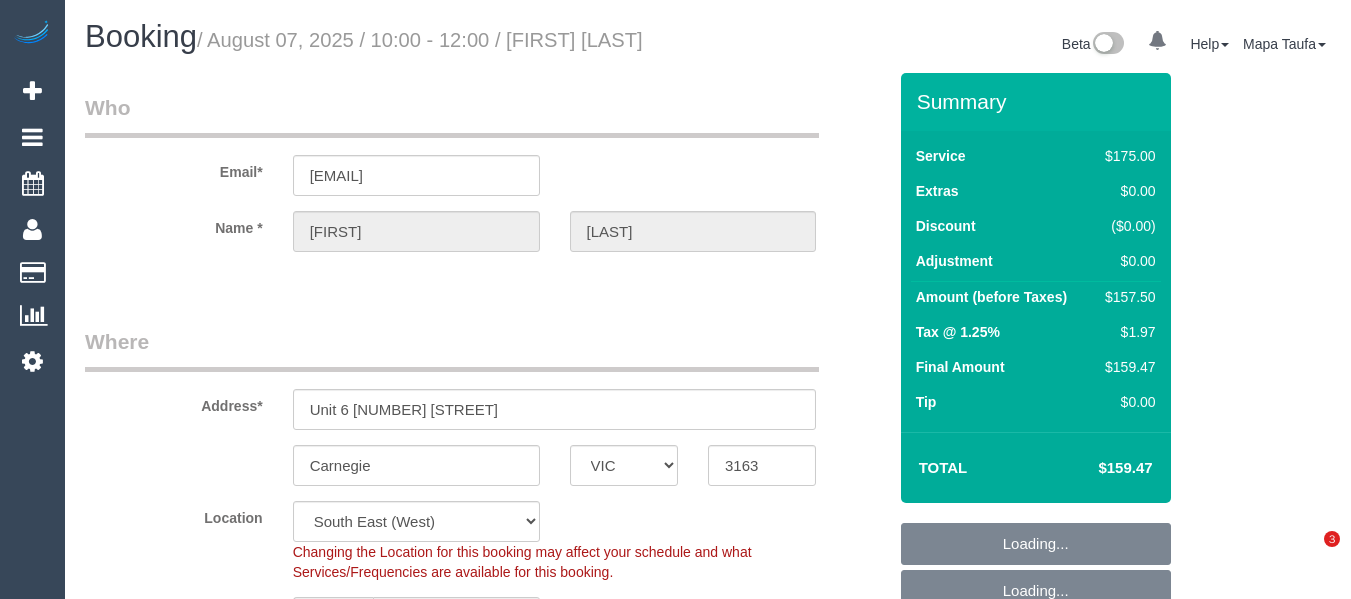 select on "VIC" 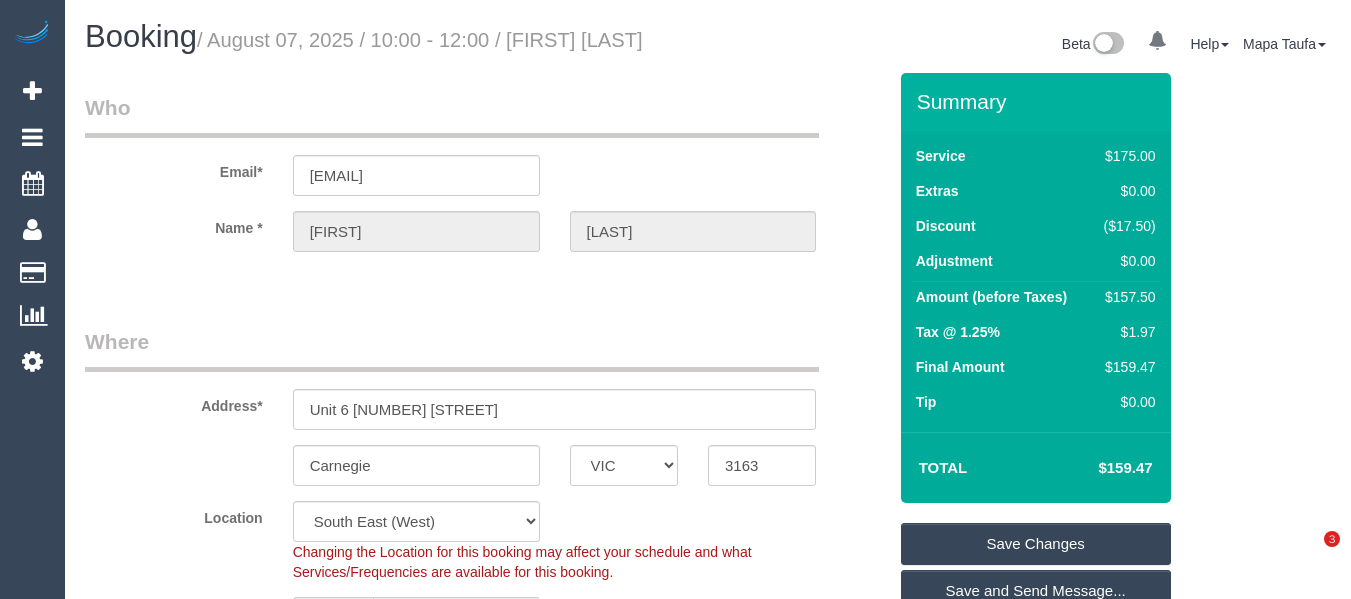 scroll, scrollTop: 0, scrollLeft: 0, axis: both 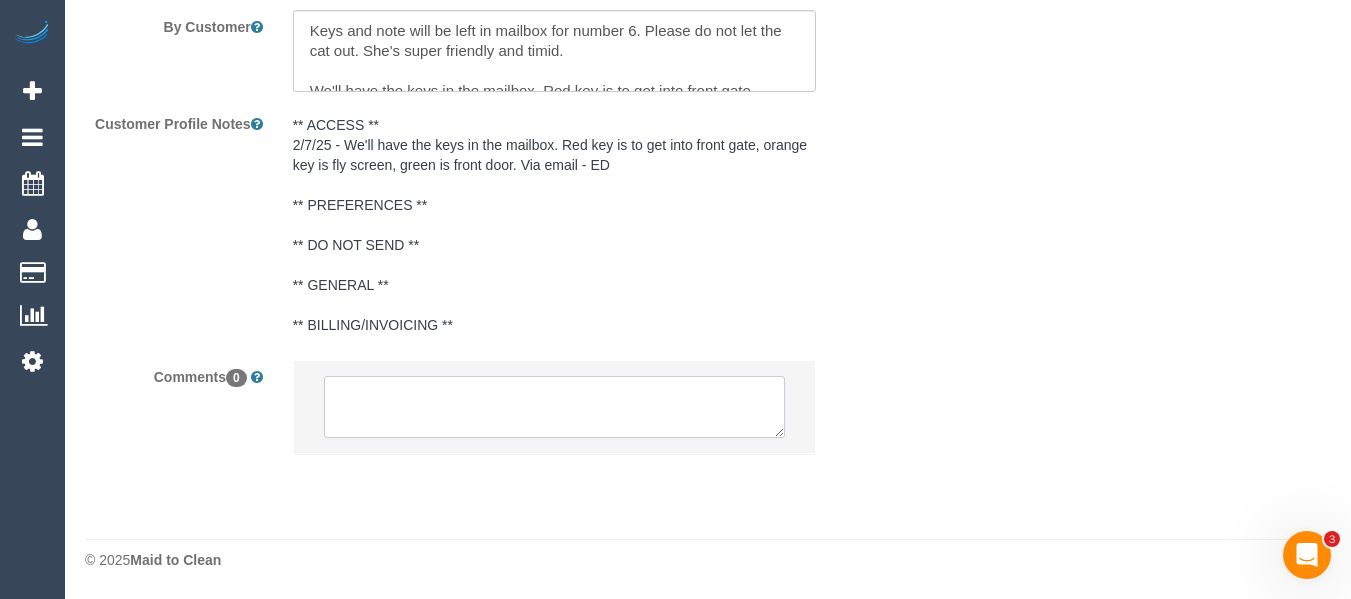 click at bounding box center [555, 407] 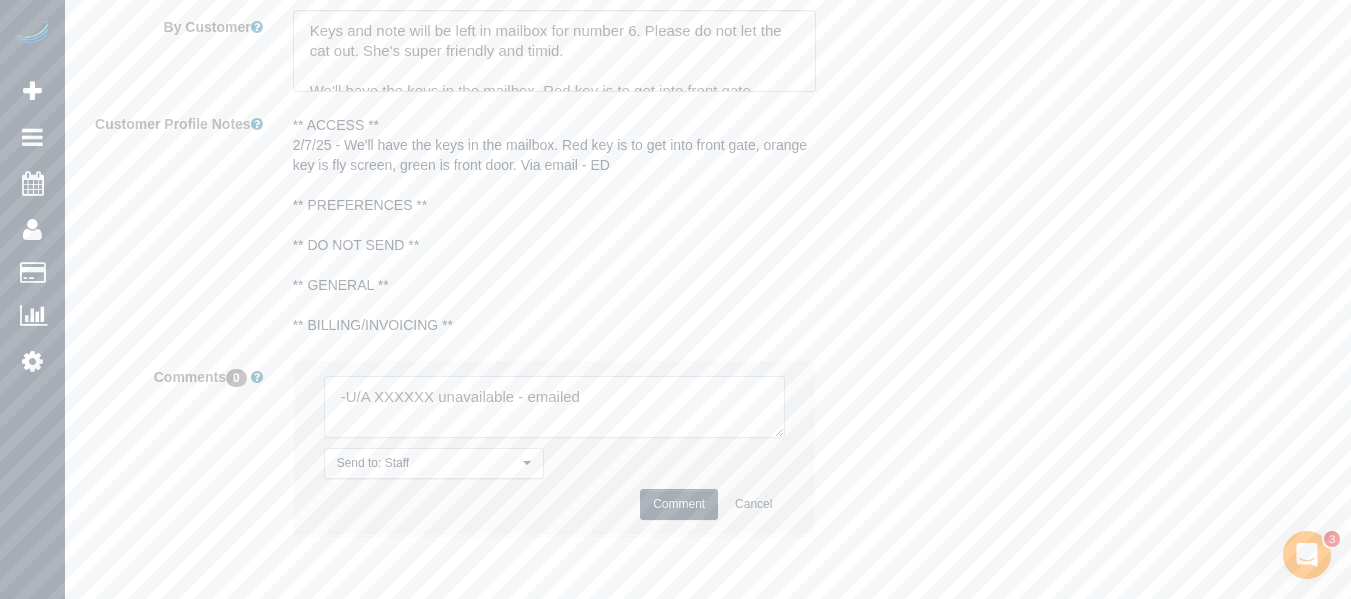 drag, startPoint x: 655, startPoint y: 403, endPoint x: 51, endPoint y: 346, distance: 606.6836 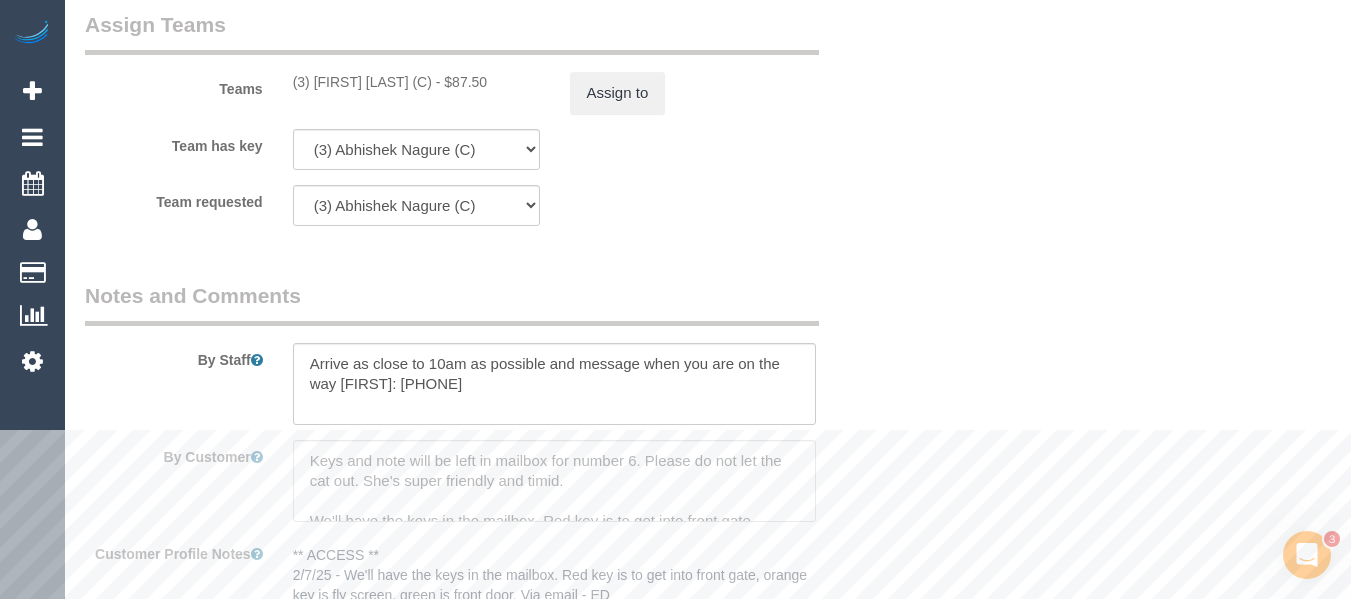 scroll, scrollTop: 2886, scrollLeft: 0, axis: vertical 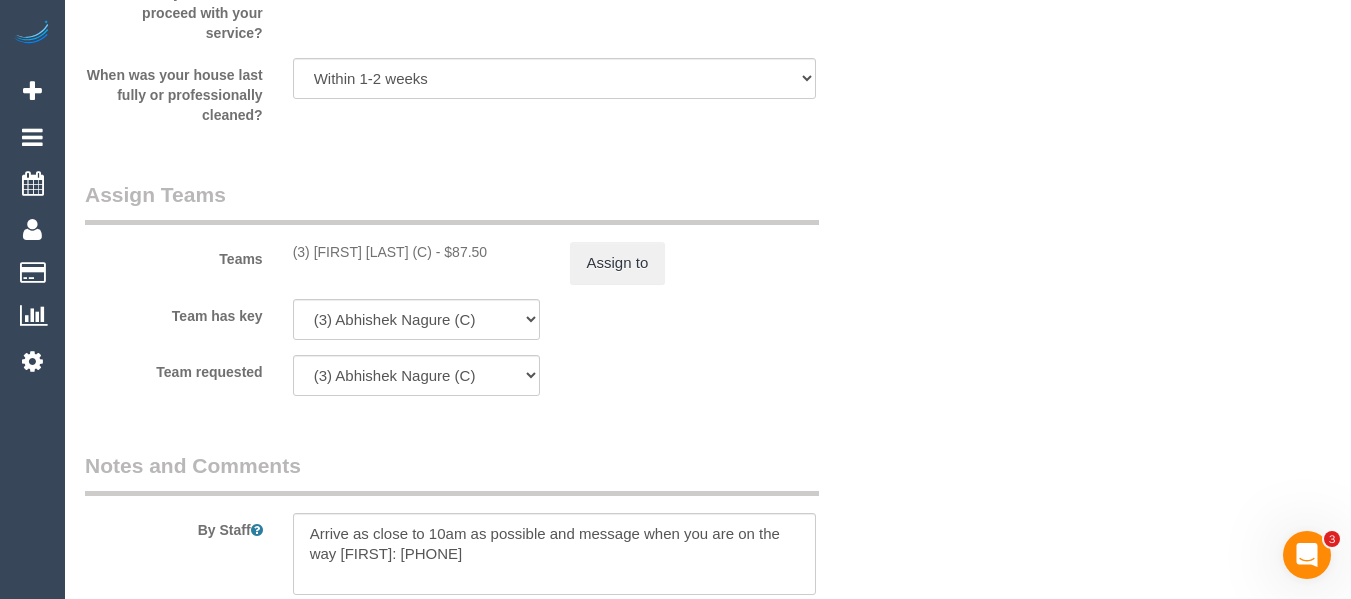 type on "Cleaner(s) Unassigned:
Reason Unassigned:
Contact via: Text
Which message sent: HU
Additional info:" 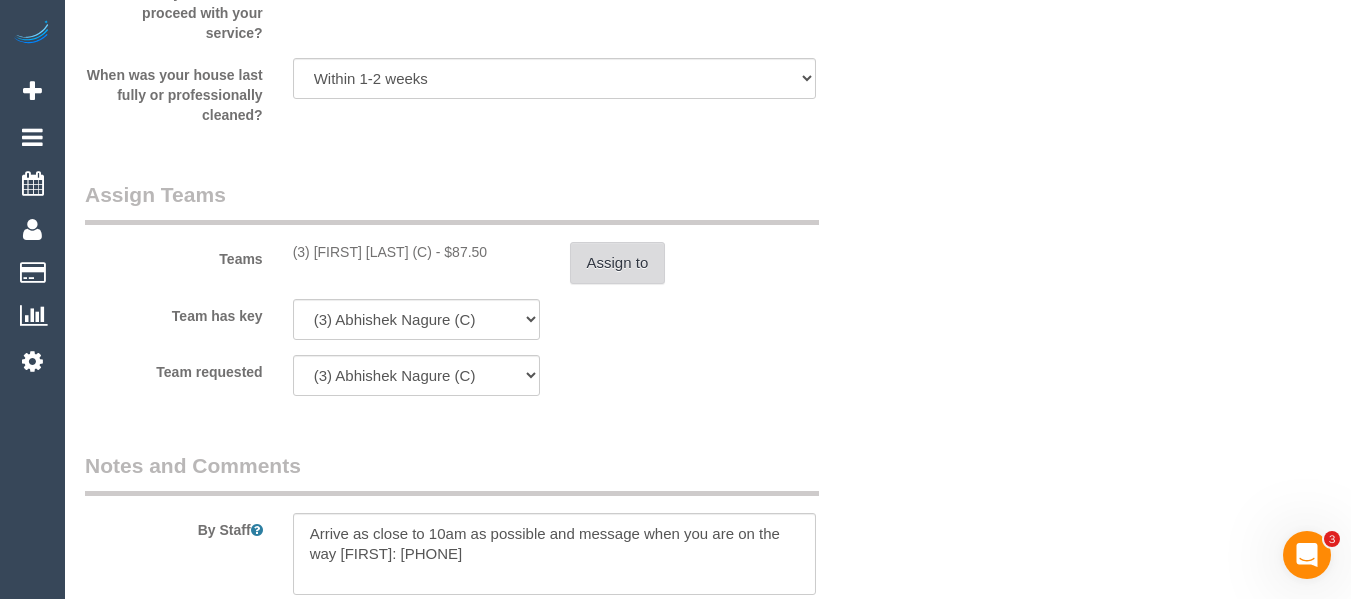 copy on "Abhishek Nagure (C)" 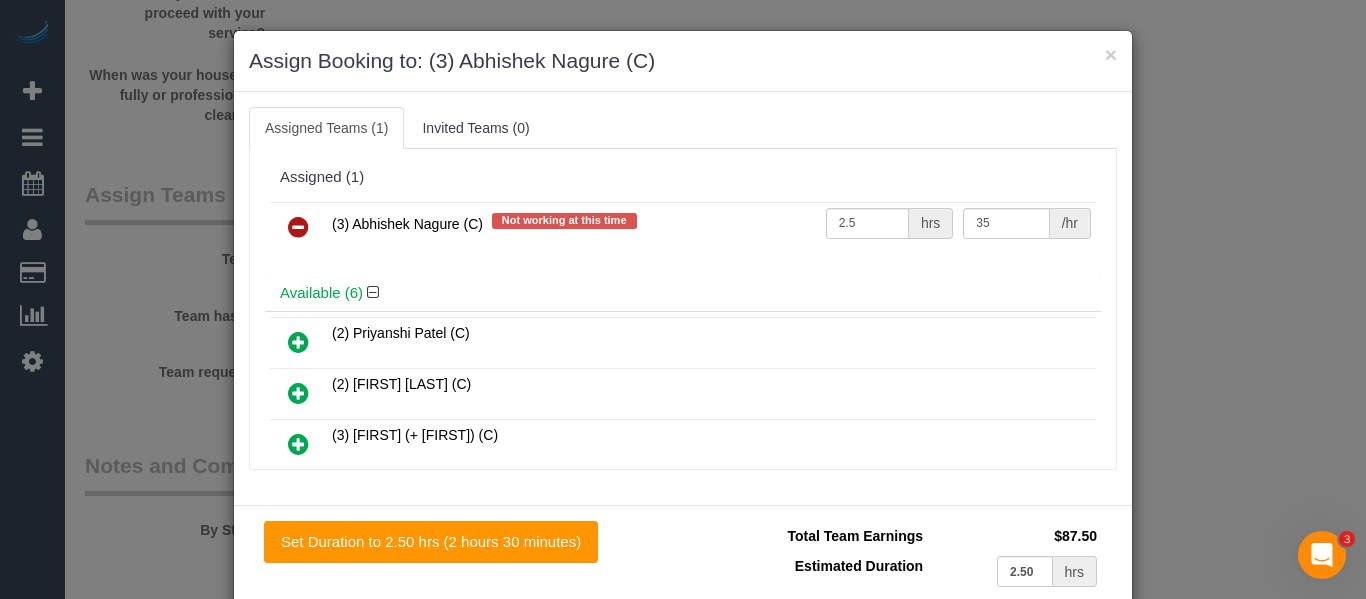 click at bounding box center (298, 227) 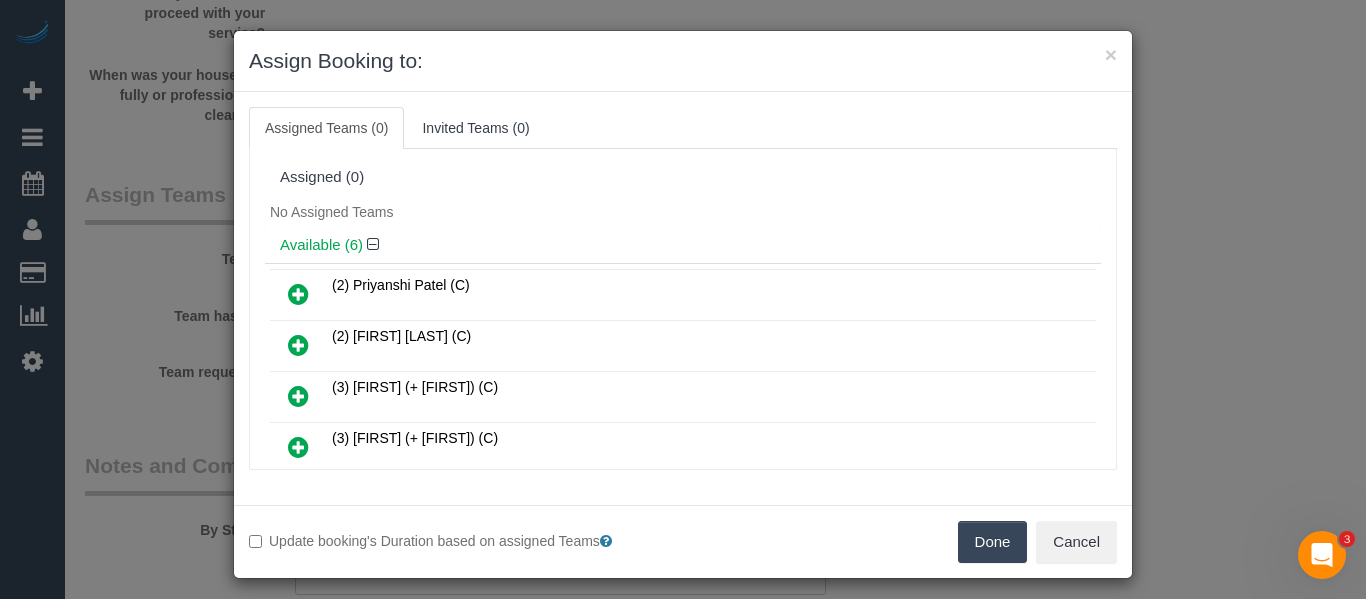 click on "Done" at bounding box center (993, 542) 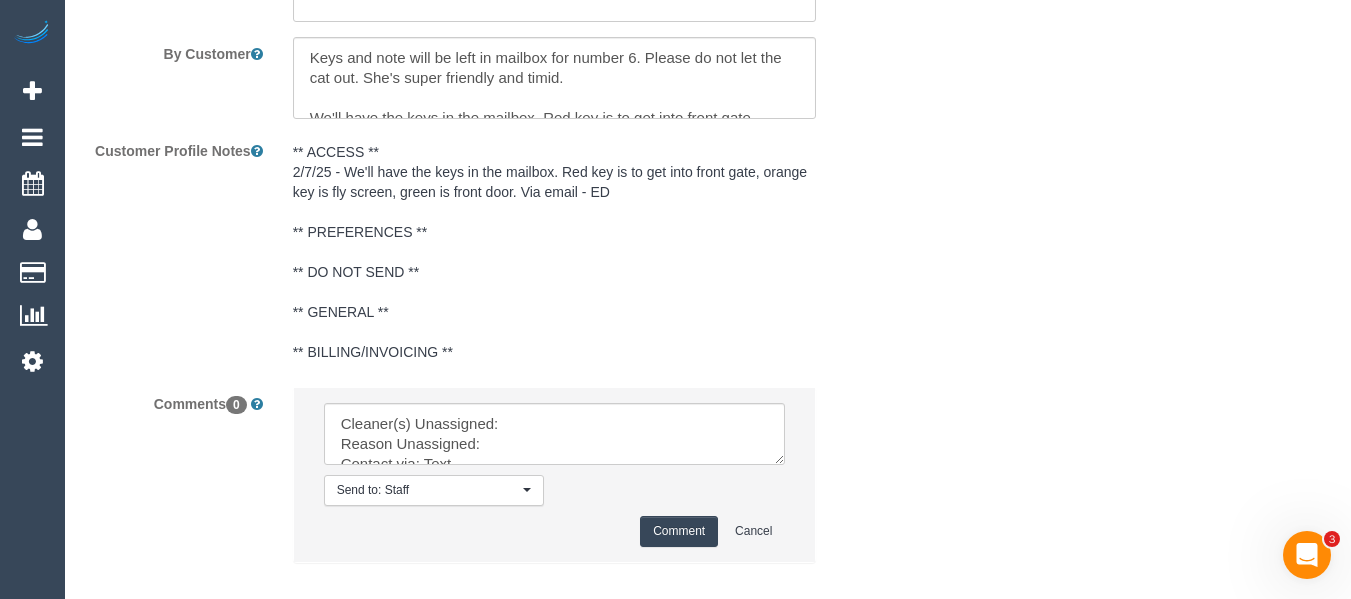 scroll, scrollTop: 3568, scrollLeft: 0, axis: vertical 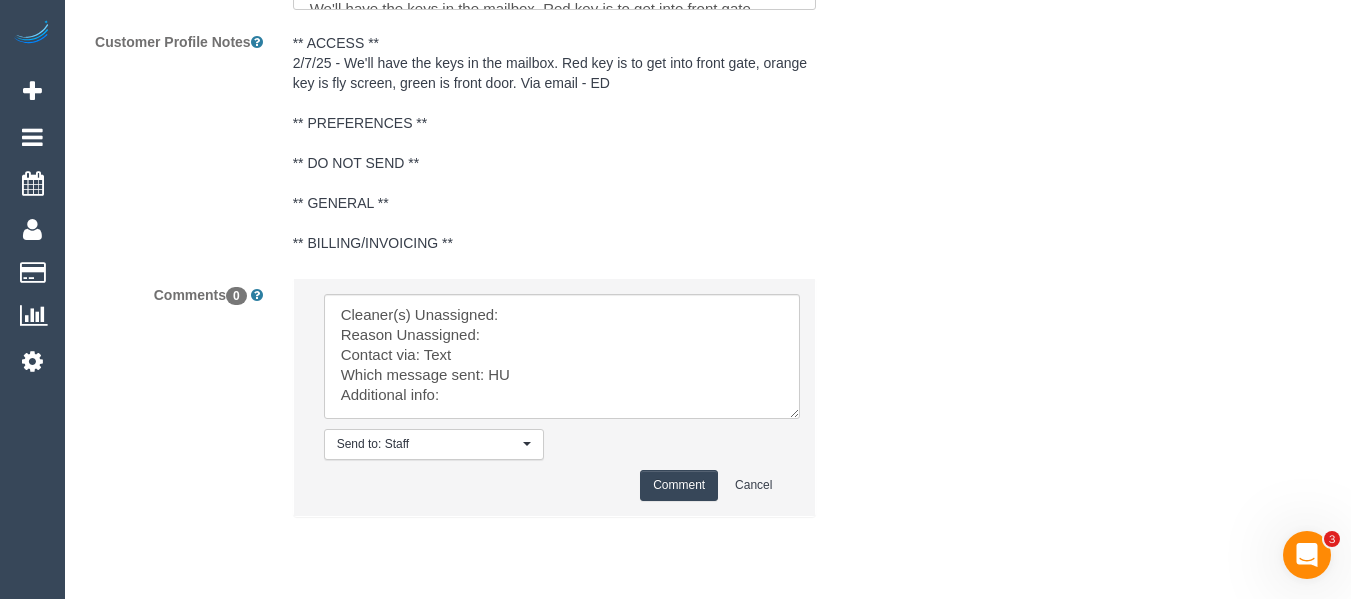 drag, startPoint x: 782, startPoint y: 388, endPoint x: 833, endPoint y: 541, distance: 161.27615 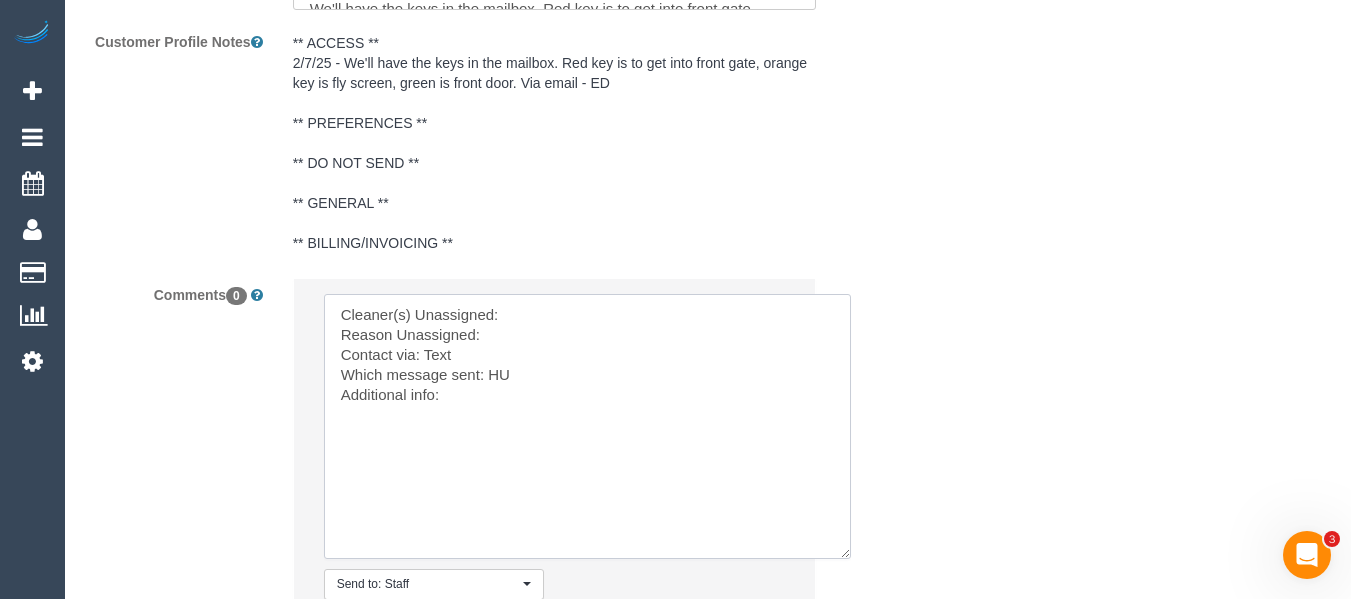 drag, startPoint x: 567, startPoint y: 304, endPoint x: 553, endPoint y: 329, distance: 28.653097 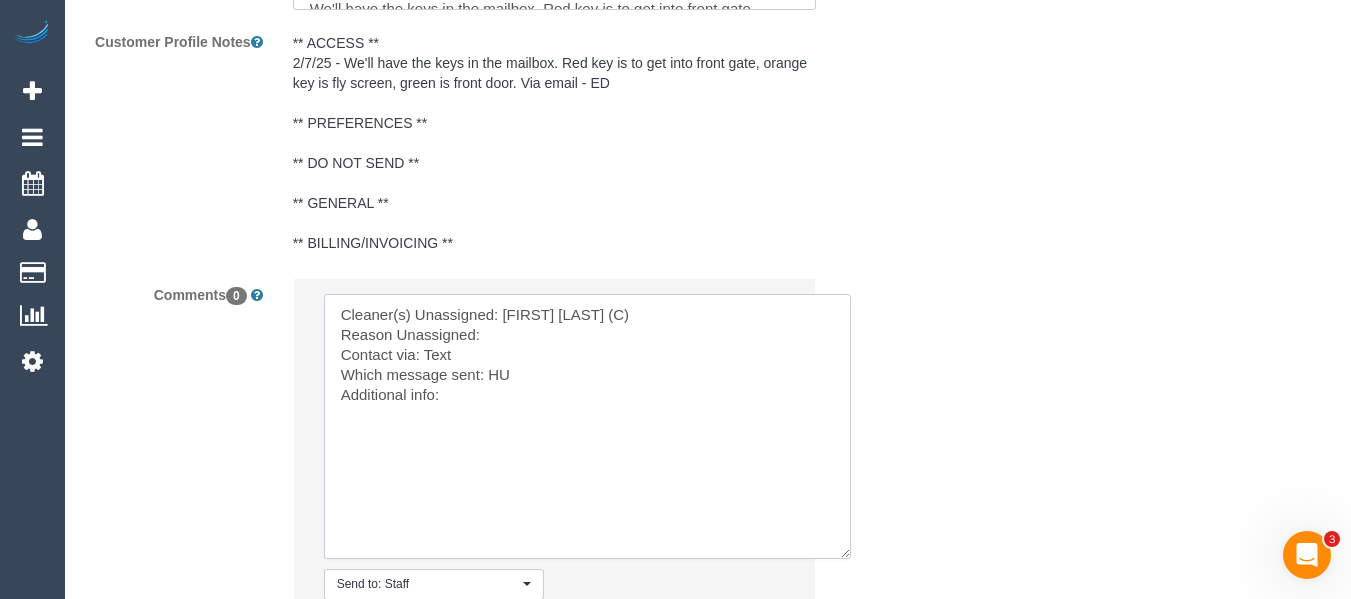 click at bounding box center (587, 426) 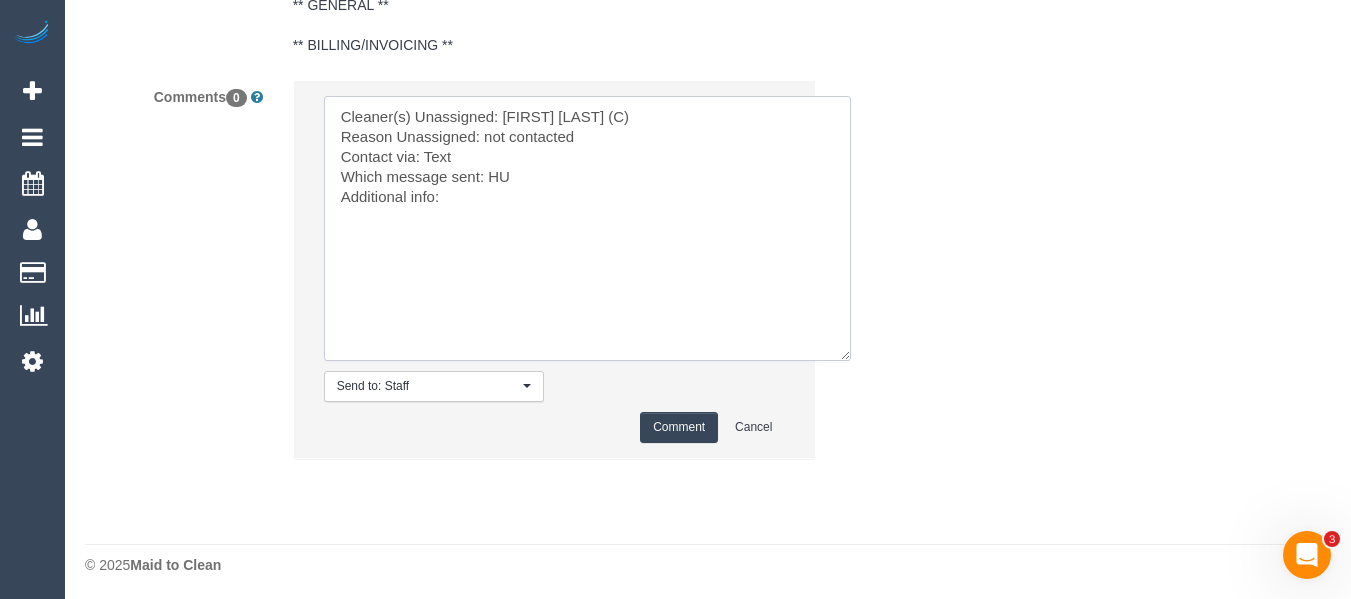 scroll, scrollTop: 3768, scrollLeft: 0, axis: vertical 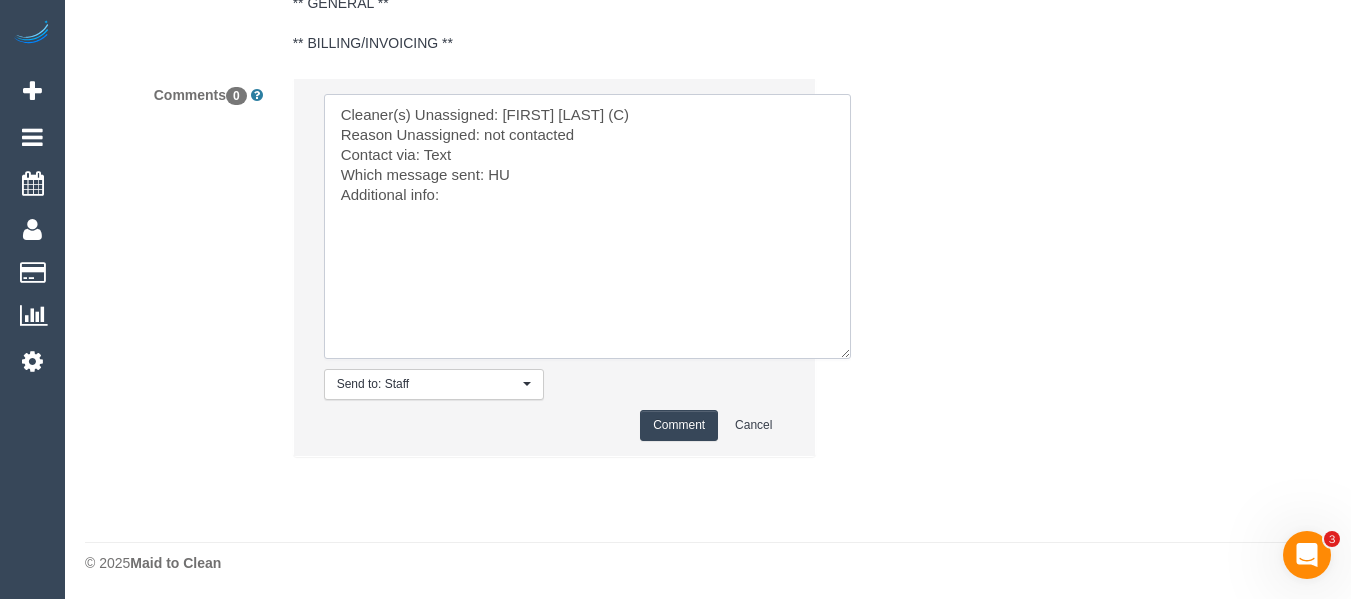 drag, startPoint x: 489, startPoint y: 134, endPoint x: 701, endPoint y: 147, distance: 212.39821 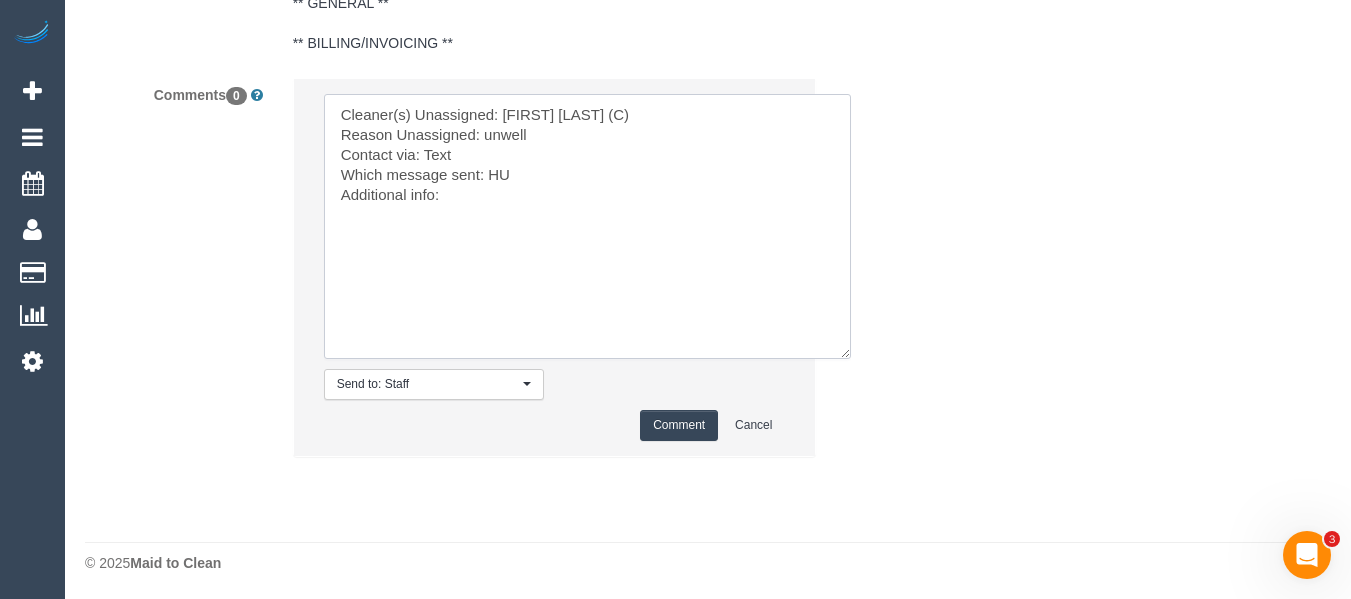 click at bounding box center [587, 226] 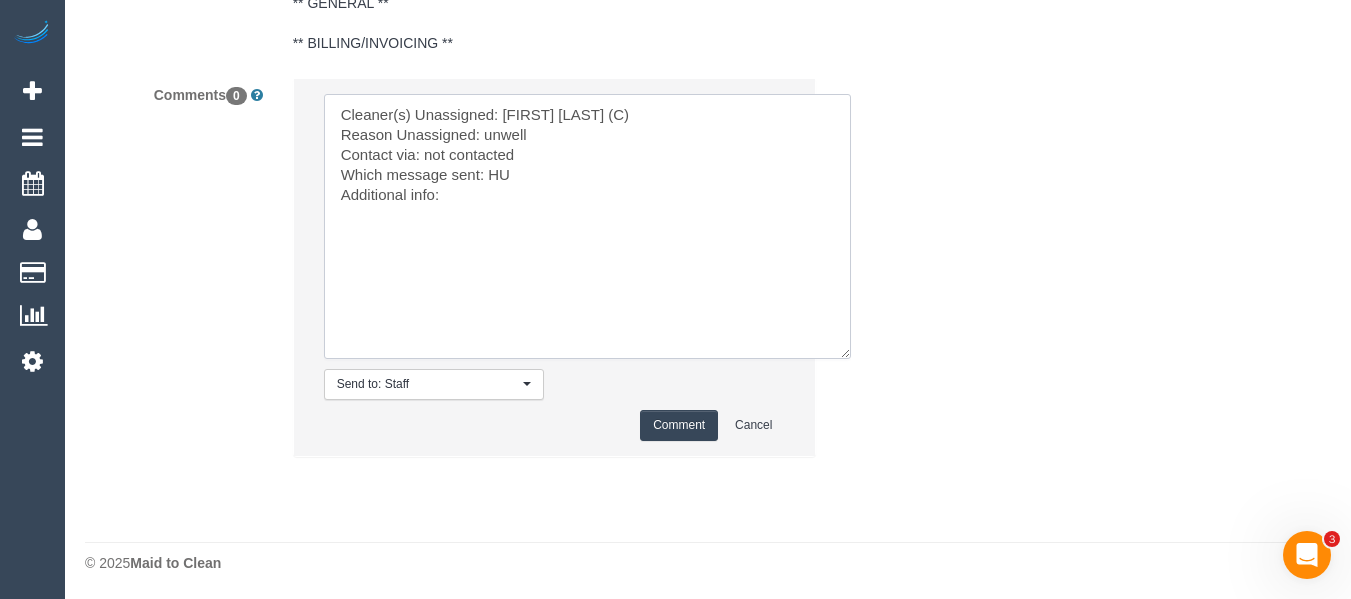 click at bounding box center [587, 226] 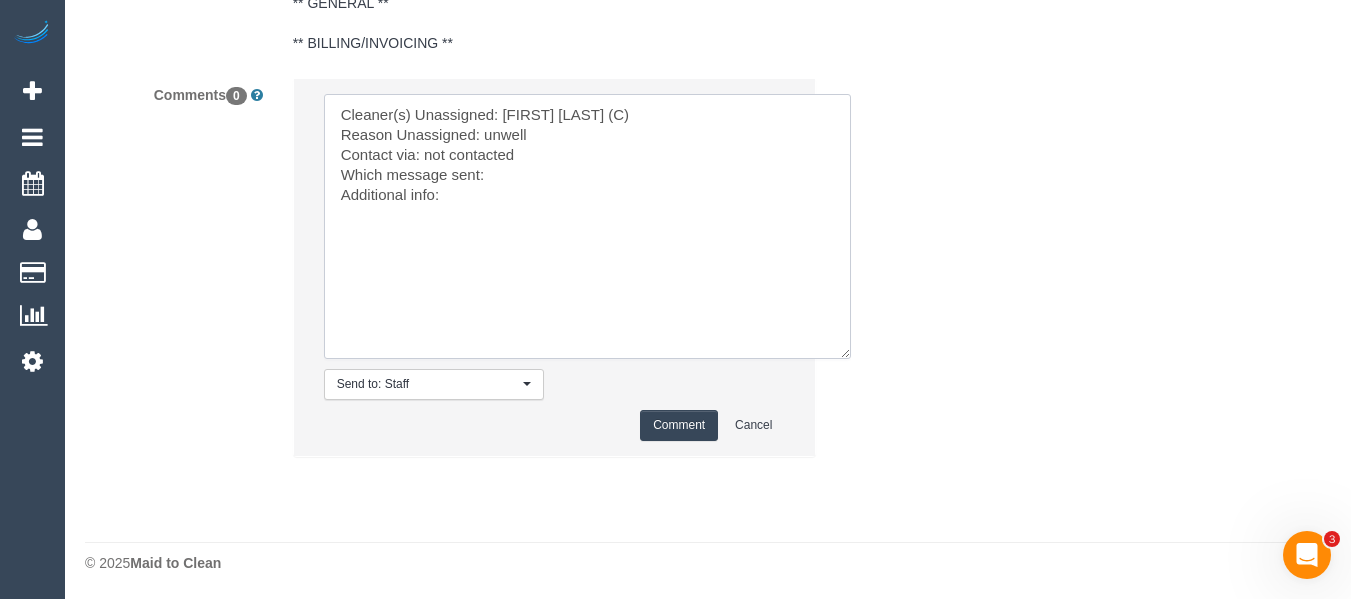 type on "Cleaner(s) Unassigned: Abhishek Nagure (C)
Reason Unassigned: unwell
Contact via: not contacted
Which message sent:
Additional info:" 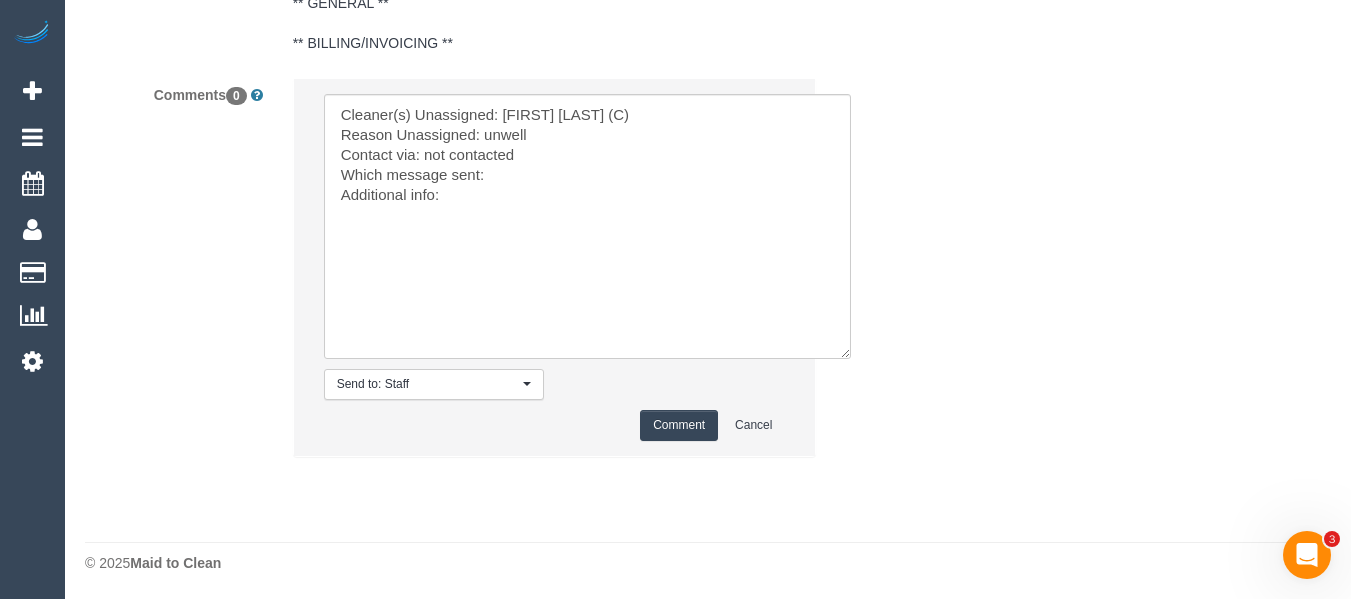 click on "Comment" at bounding box center (679, 425) 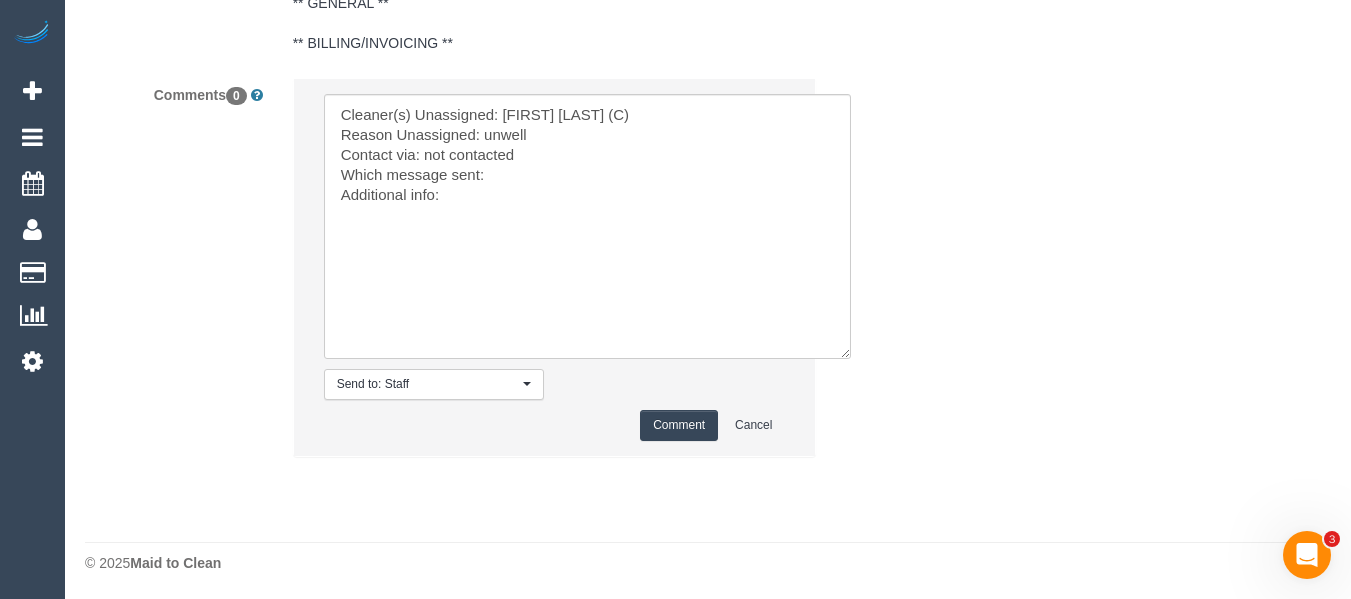 type 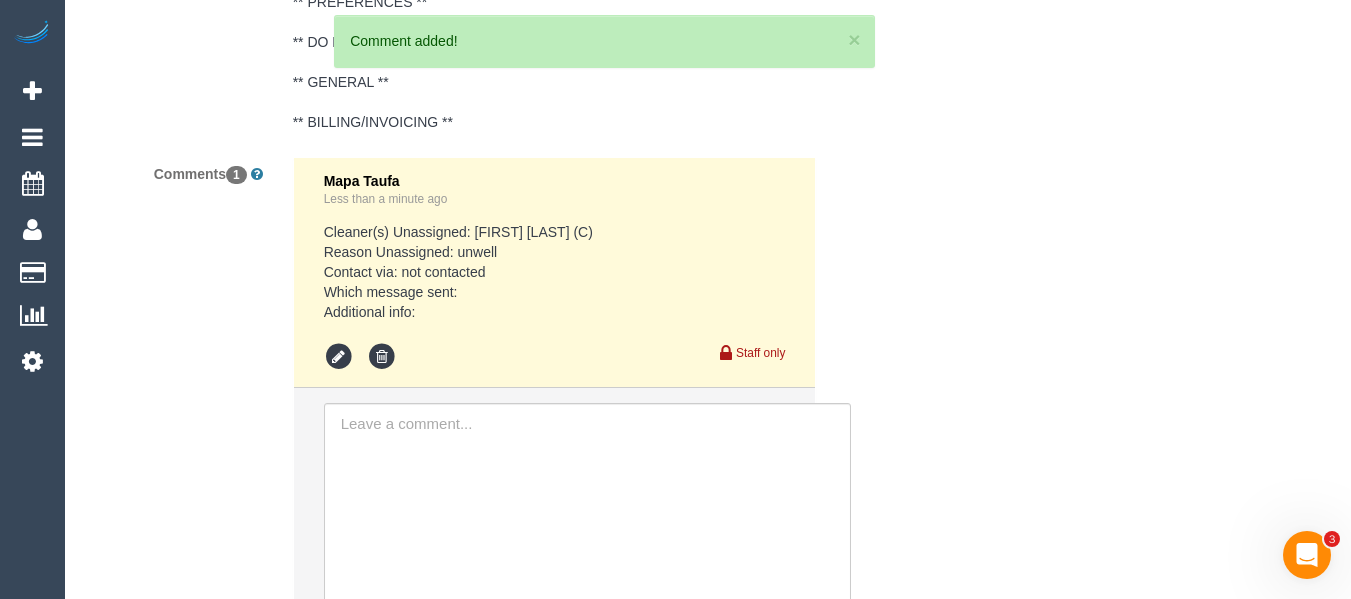 scroll, scrollTop: 3768, scrollLeft: 0, axis: vertical 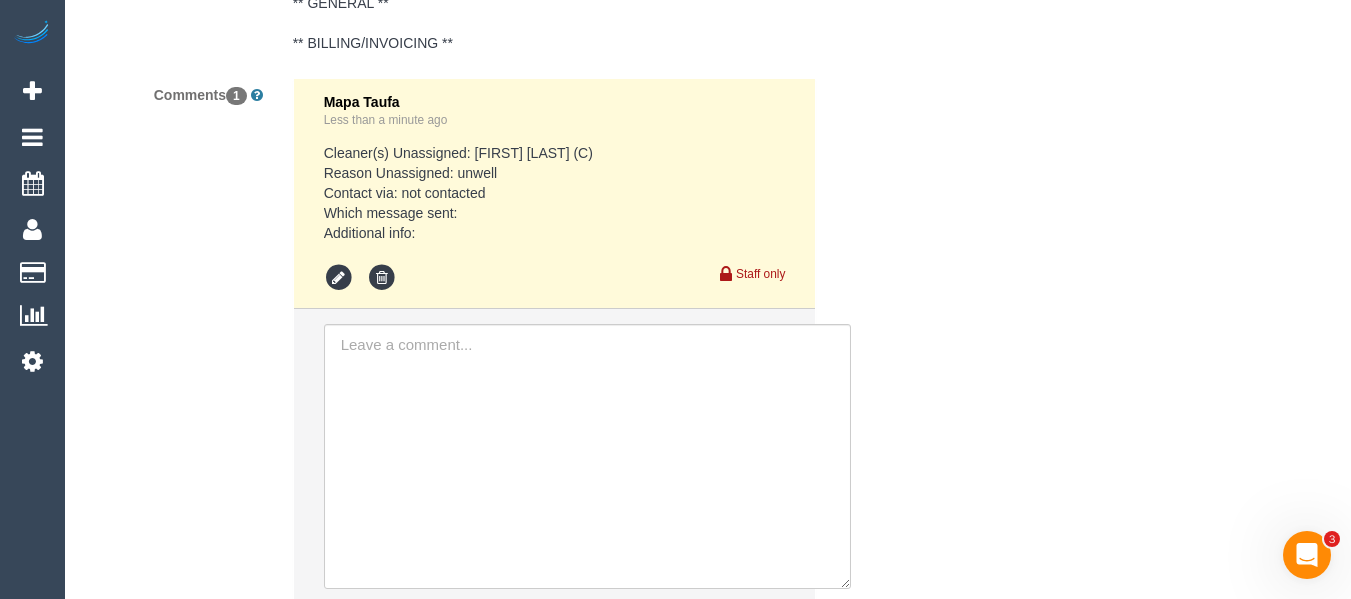 click on "Who
Email*
chris.h.nash@gmail.com
Name *
Chris
Nash
Where
Address*
Unit 6 1233 Glen Huntly Road
Carnegie
ACT
NSW
NT
QLD
SA
TAS
VIC
WA
3163
Location
Office City East (North) East (South) Inner East Inner North (East) Inner North (West) Inner South East Inner West North (East) North (West) Outer East Outer North (East) Outer North (West) Outer South East Outer West South East (East) South East (West) West (North) West (South) ZG - Central ZG - East ZG - North ZG - South" at bounding box center [708, -1507] 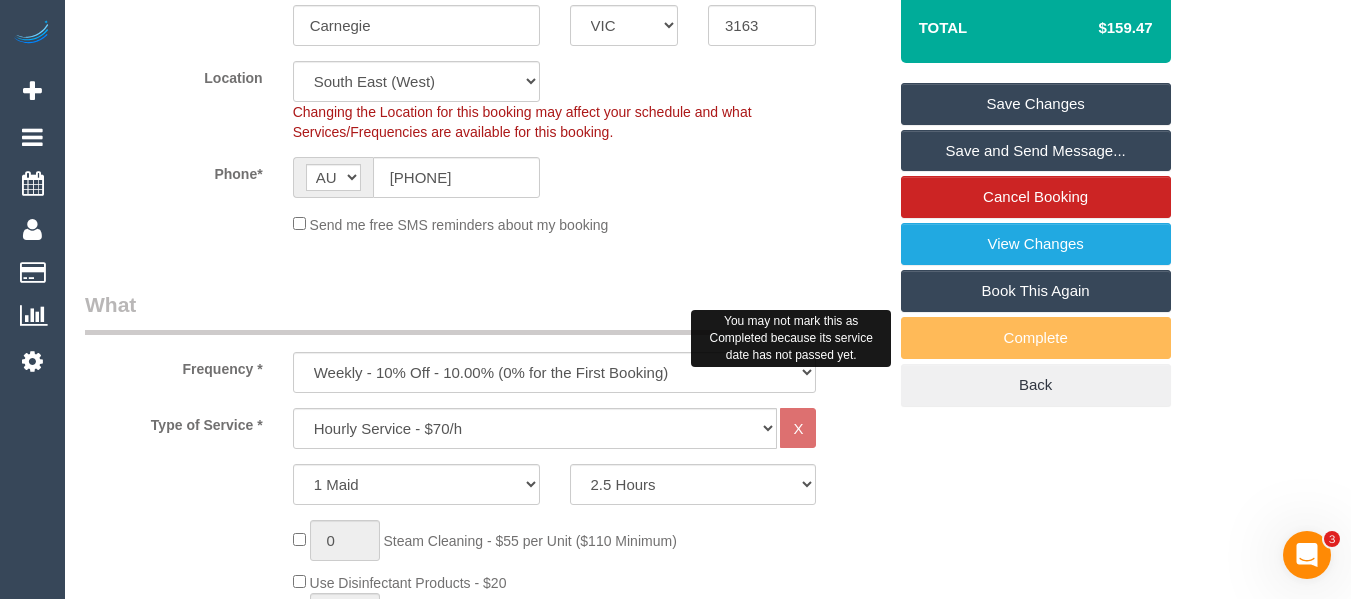 scroll, scrollTop: 304, scrollLeft: 0, axis: vertical 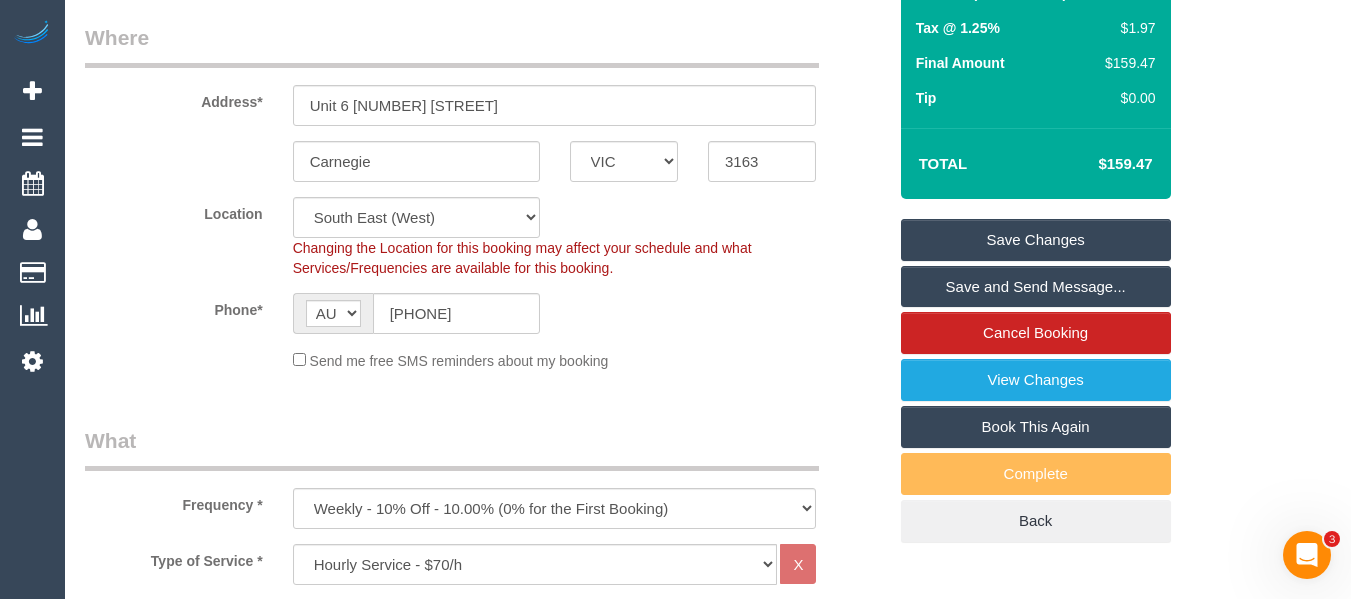 click on "Save Changes" at bounding box center [1036, 240] 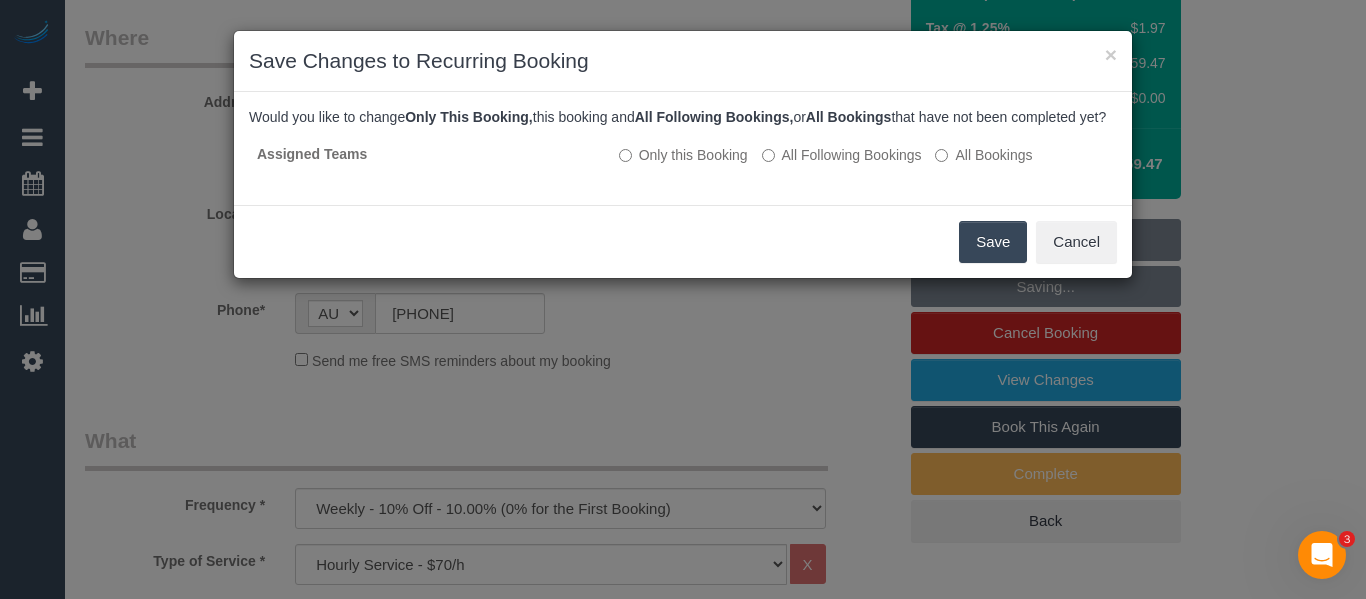 click on "Save" at bounding box center (993, 242) 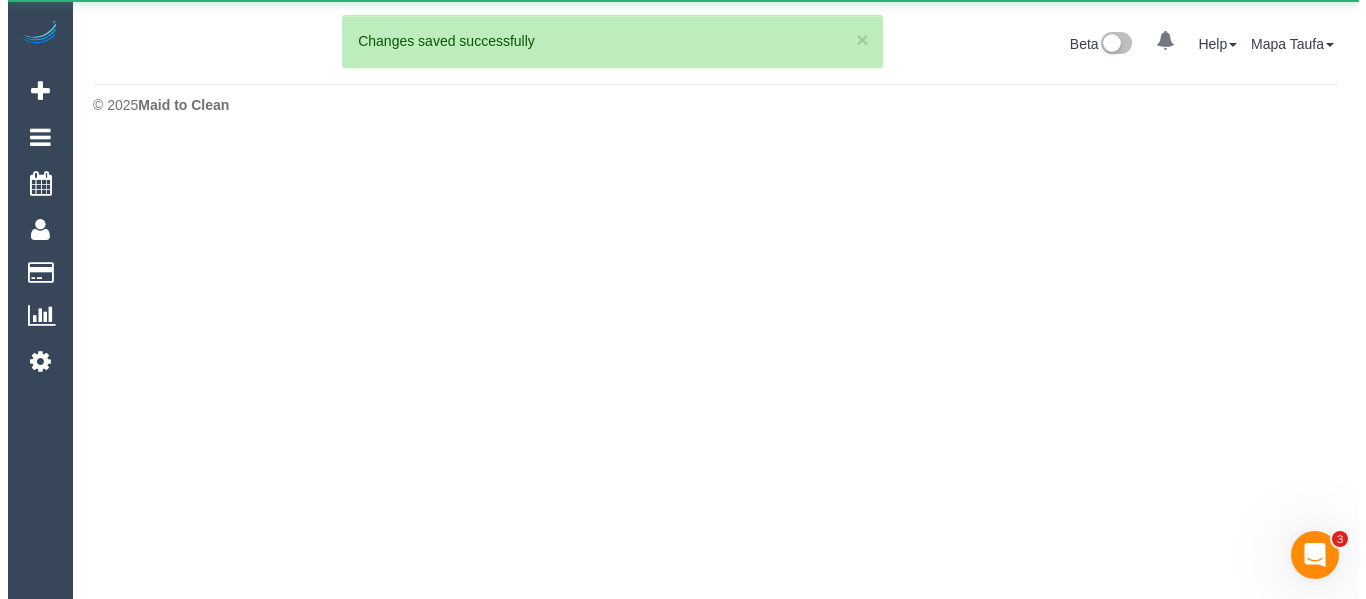 scroll, scrollTop: 0, scrollLeft: 0, axis: both 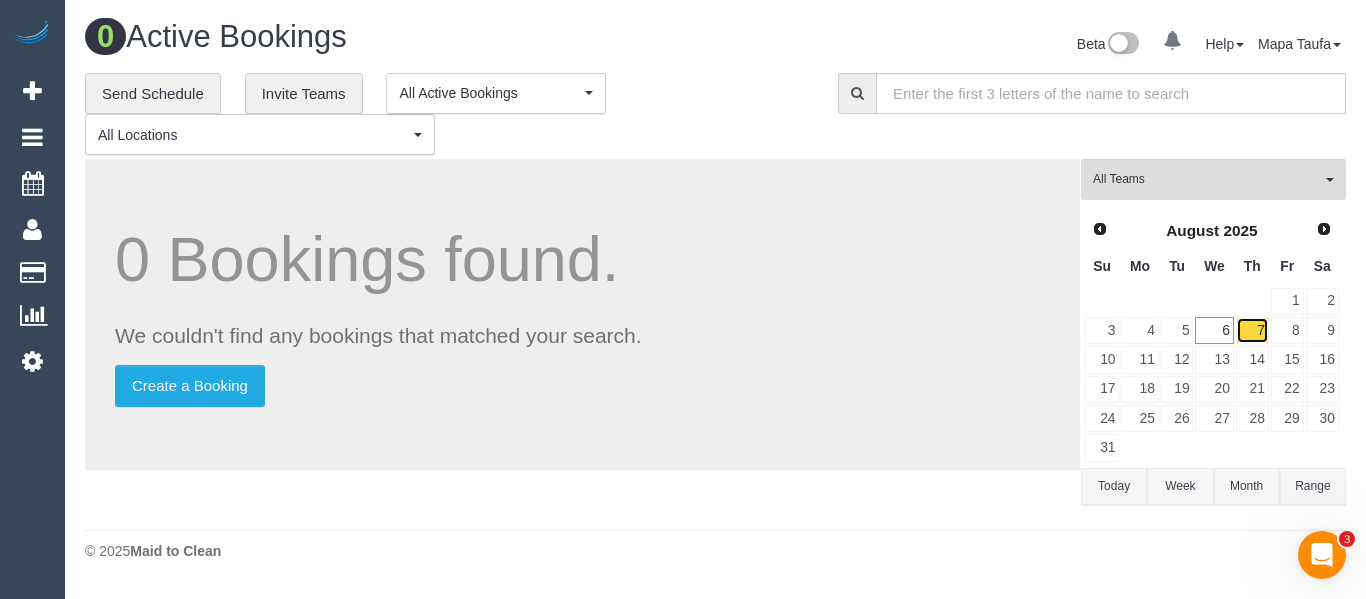 click on "7" at bounding box center (1252, 330) 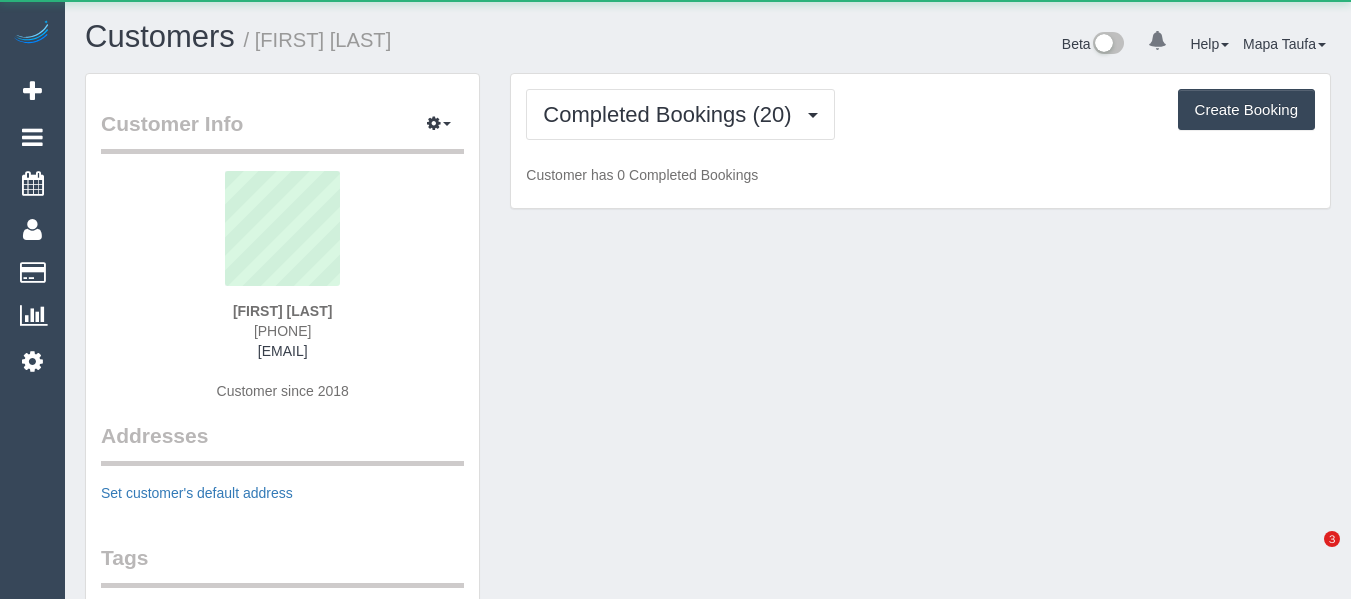 scroll, scrollTop: 0, scrollLeft: 0, axis: both 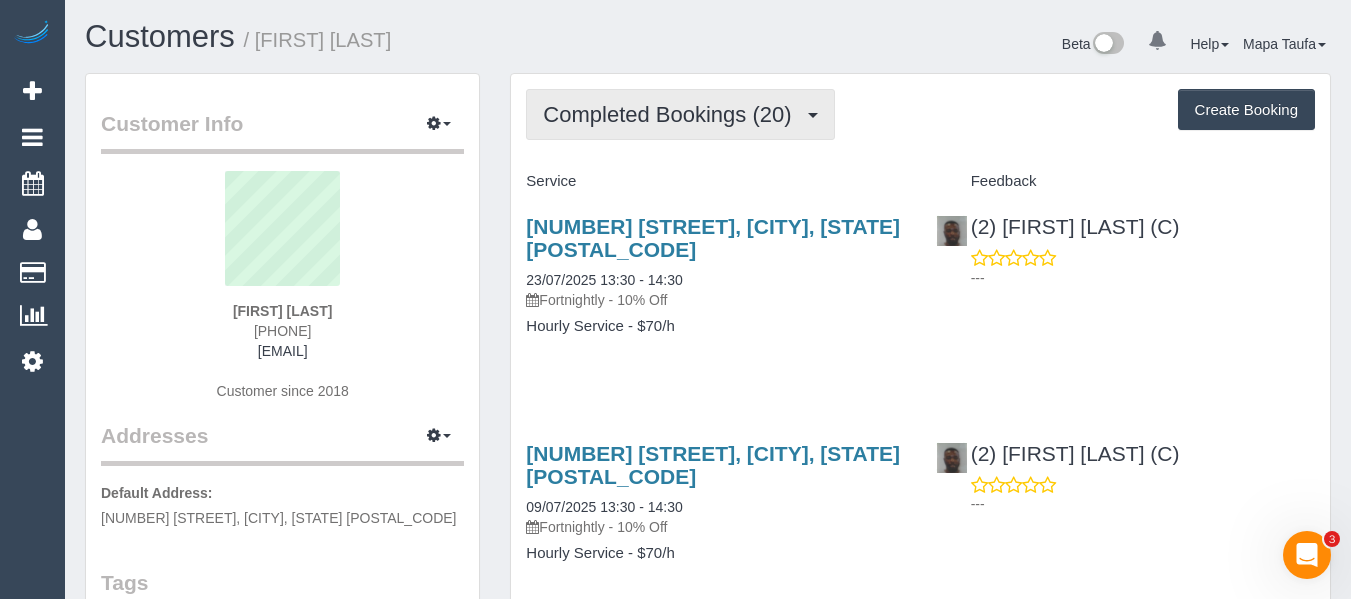 click on "Completed Bookings (20)" at bounding box center [672, 114] 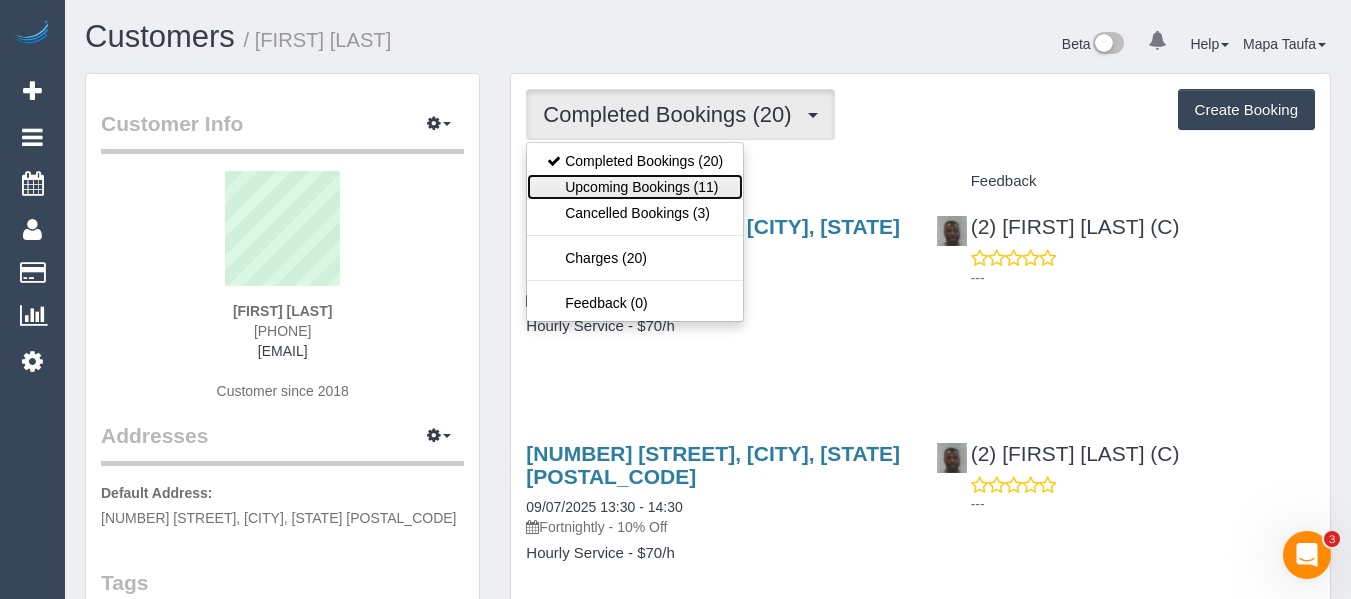 click on "Upcoming Bookings (11)" at bounding box center [635, 187] 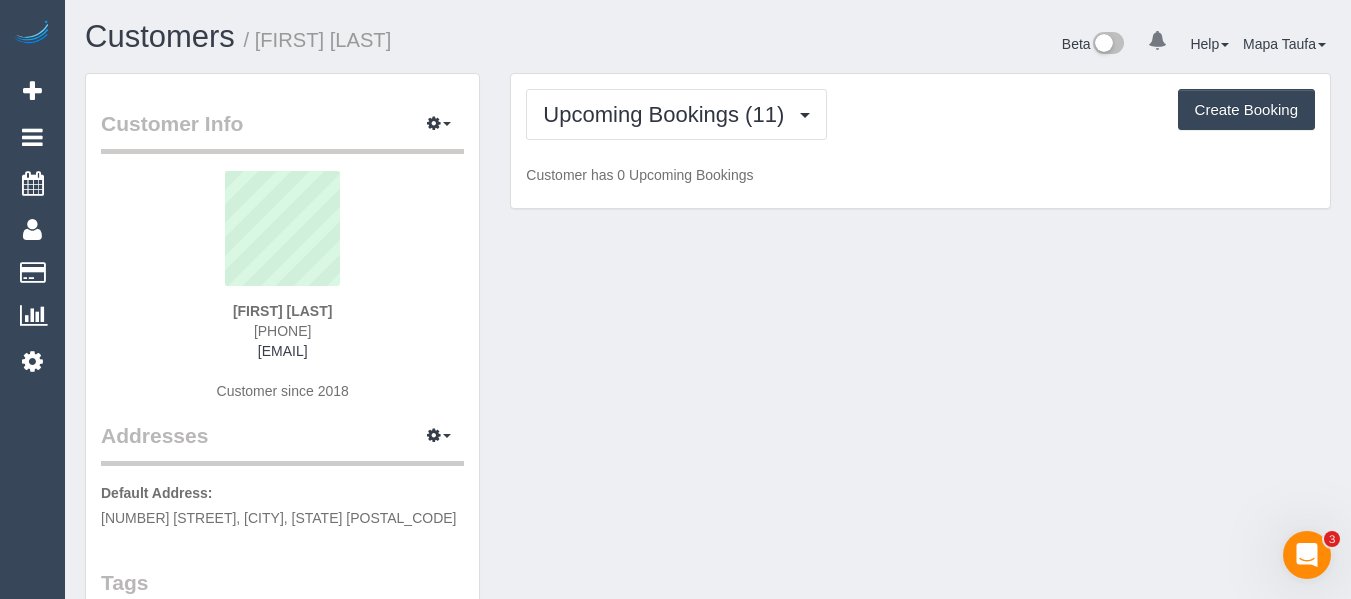 click on "Upcoming Bookings (11)
Completed Bookings (20)
Upcoming Bookings (11)
Cancelled Bookings (3)
Charges (20)
Feedback (0)
Create Booking" at bounding box center (920, 114) 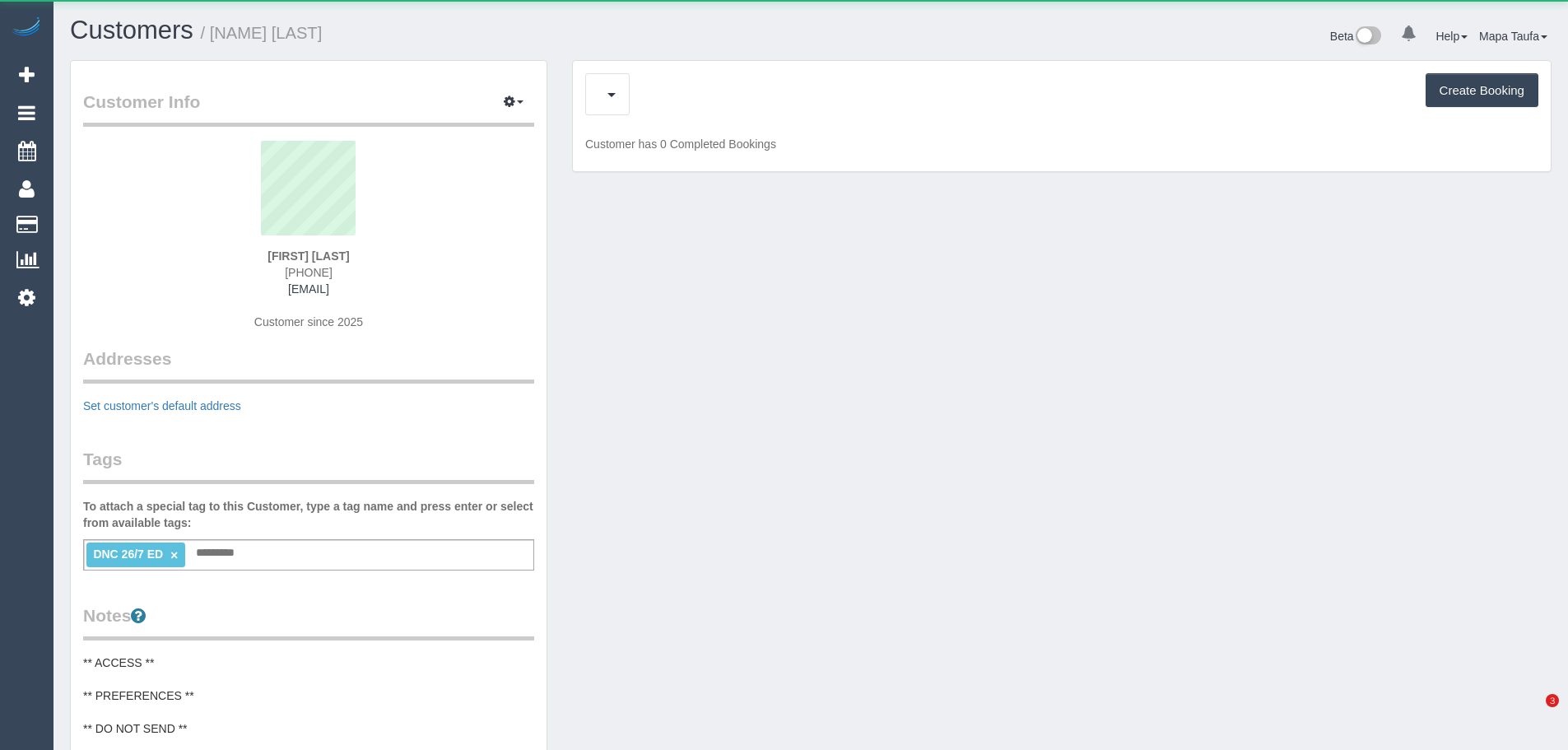 scroll, scrollTop: 0, scrollLeft: 0, axis: both 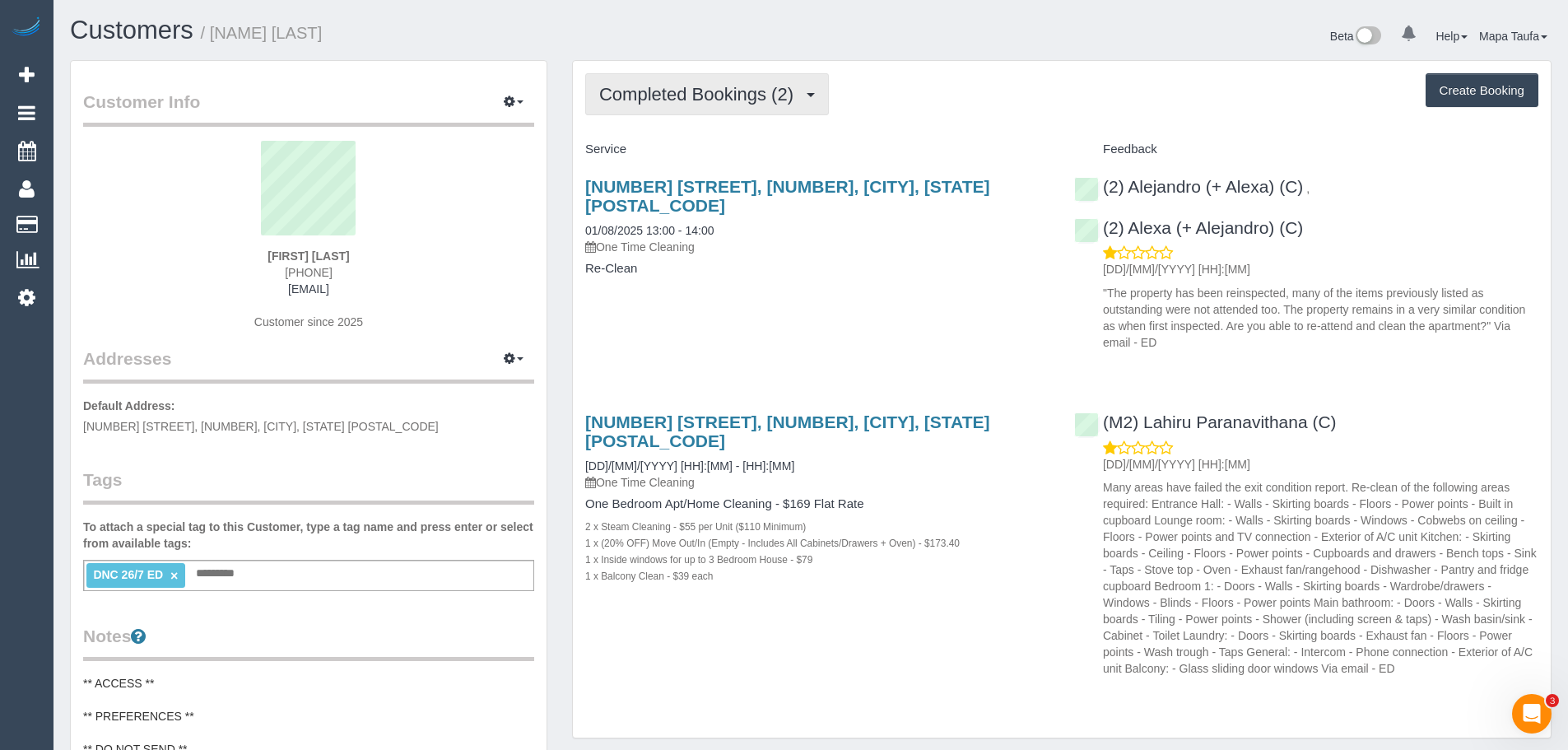 click on "Completed Bookings (2)" at bounding box center (700, 94) 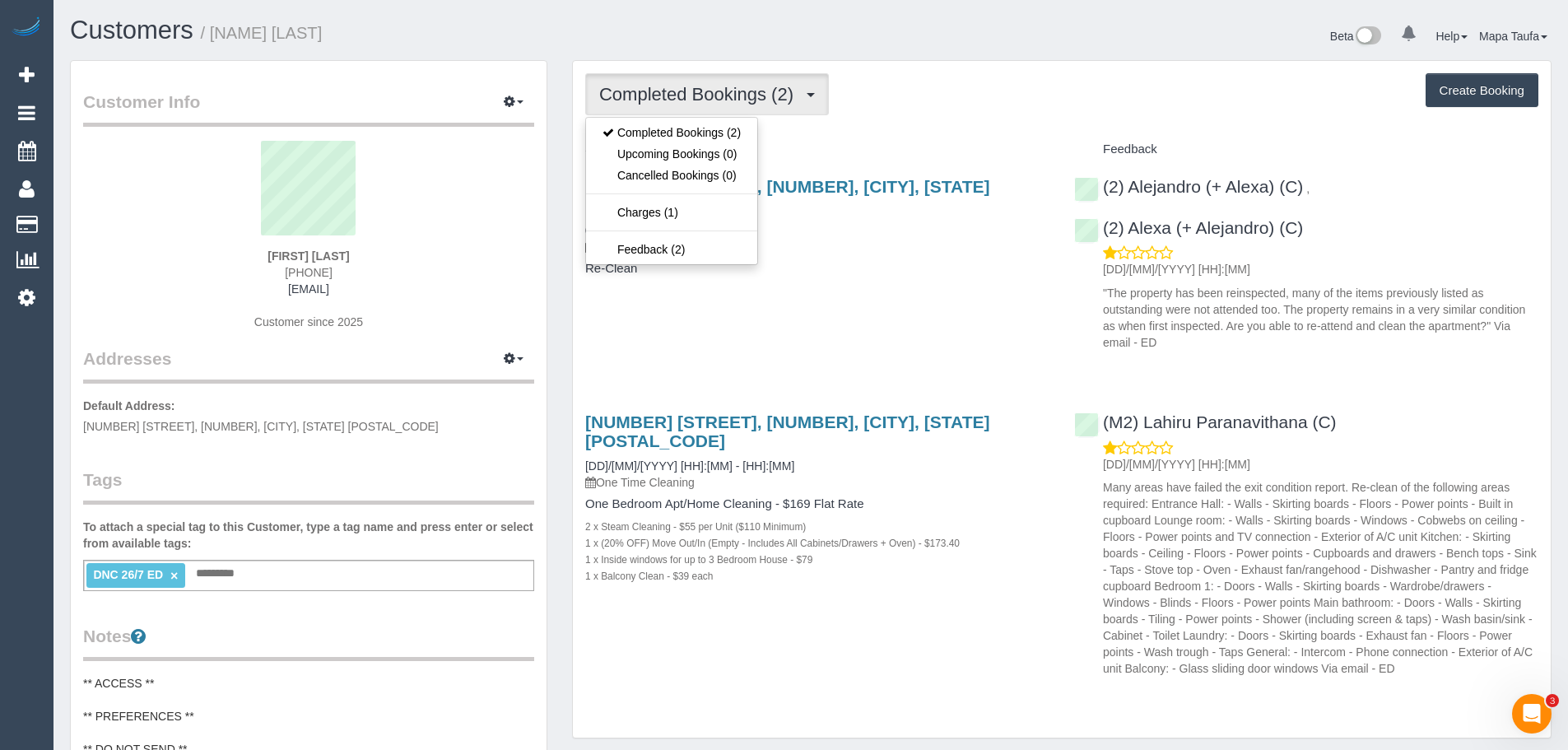 click on "Completed Bookings (2)
Completed Bookings (2)
Upcoming Bookings (0)
Cancelled Bookings (0)
Charges (1)
Feedback (2)
Create Booking" at bounding box center [1062, 94] 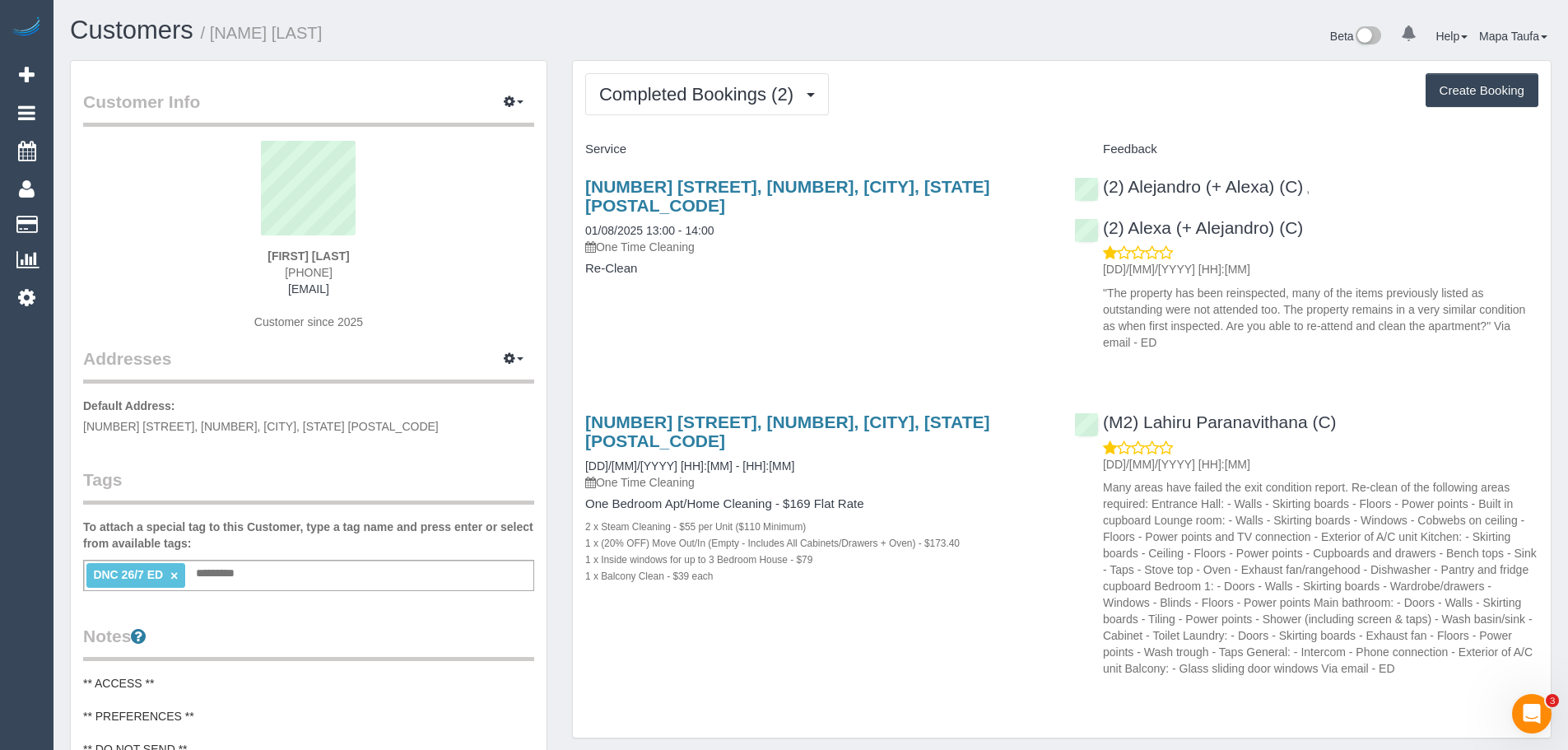 drag, startPoint x: 409, startPoint y: 291, endPoint x: 242, endPoint y: 290, distance: 167.00299 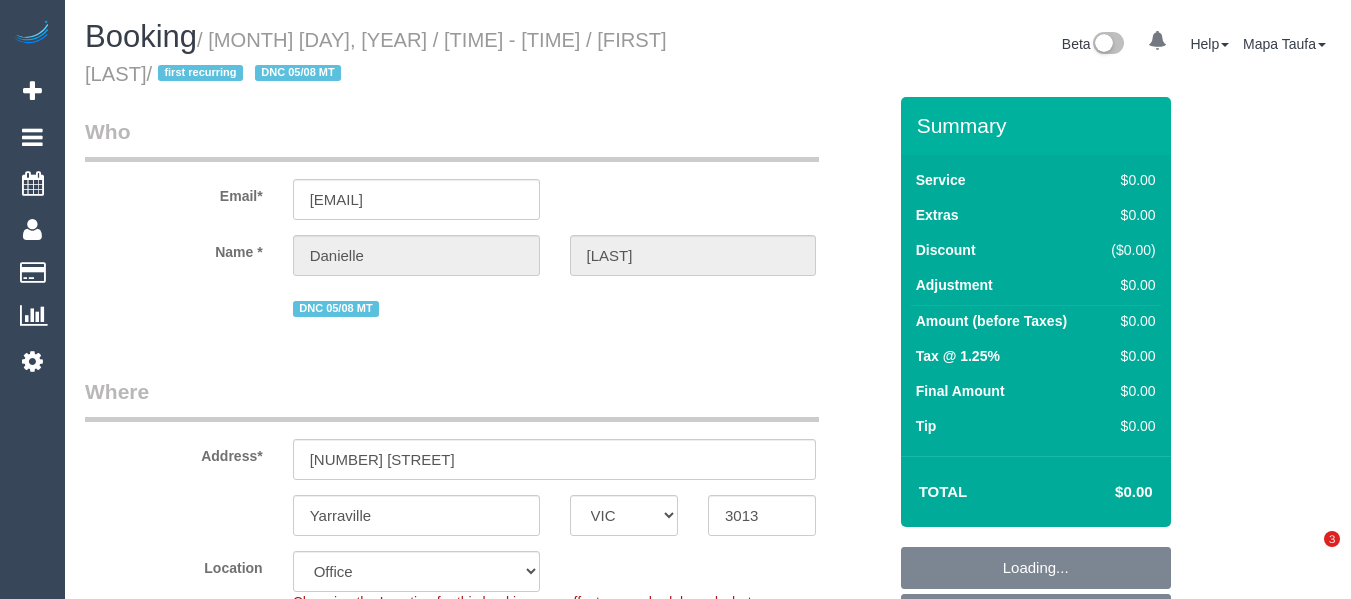 select on "VIC" 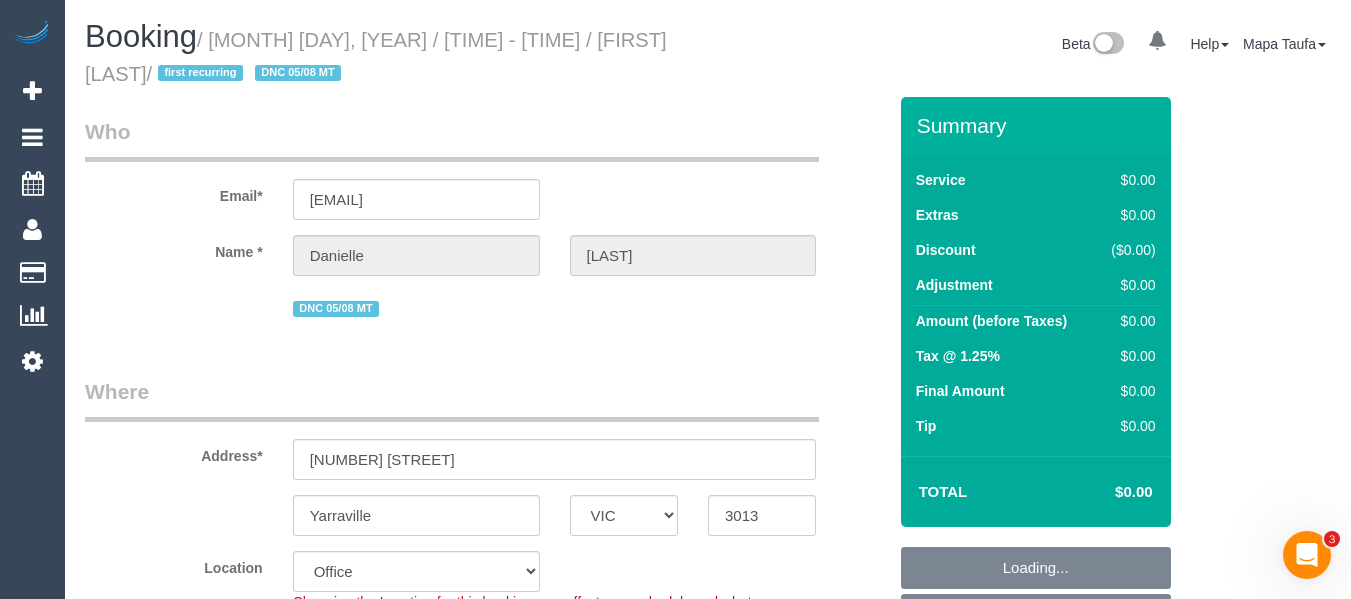 scroll, scrollTop: 0, scrollLeft: 0, axis: both 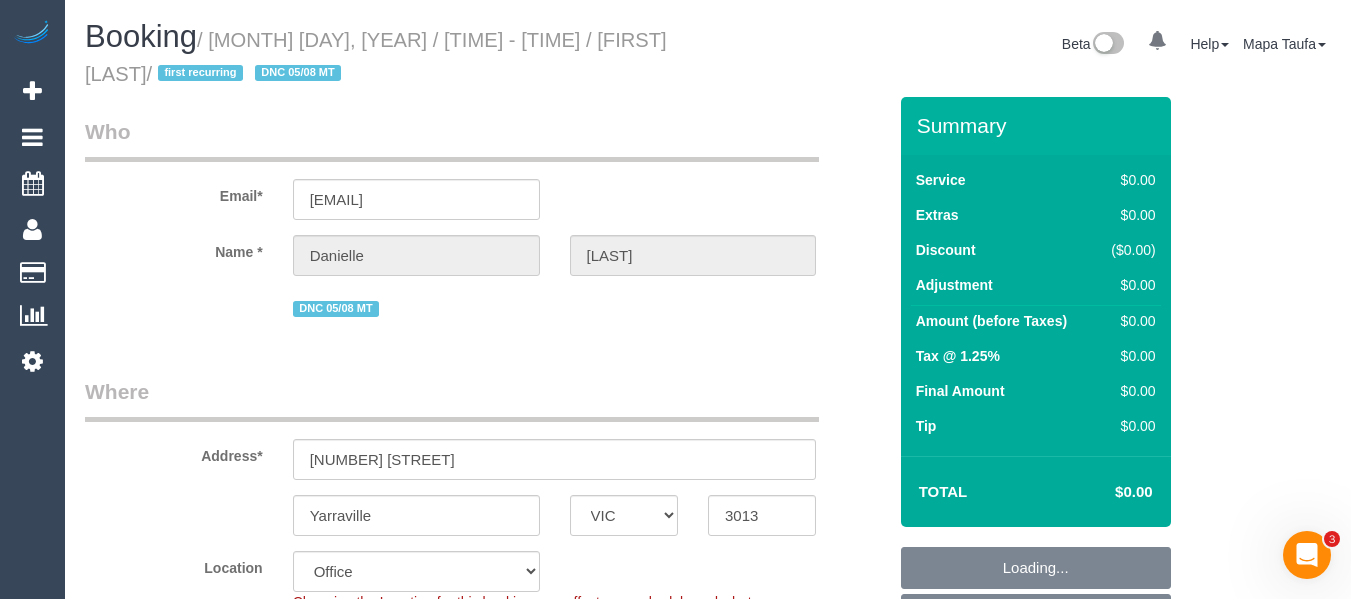 select on "object:711" 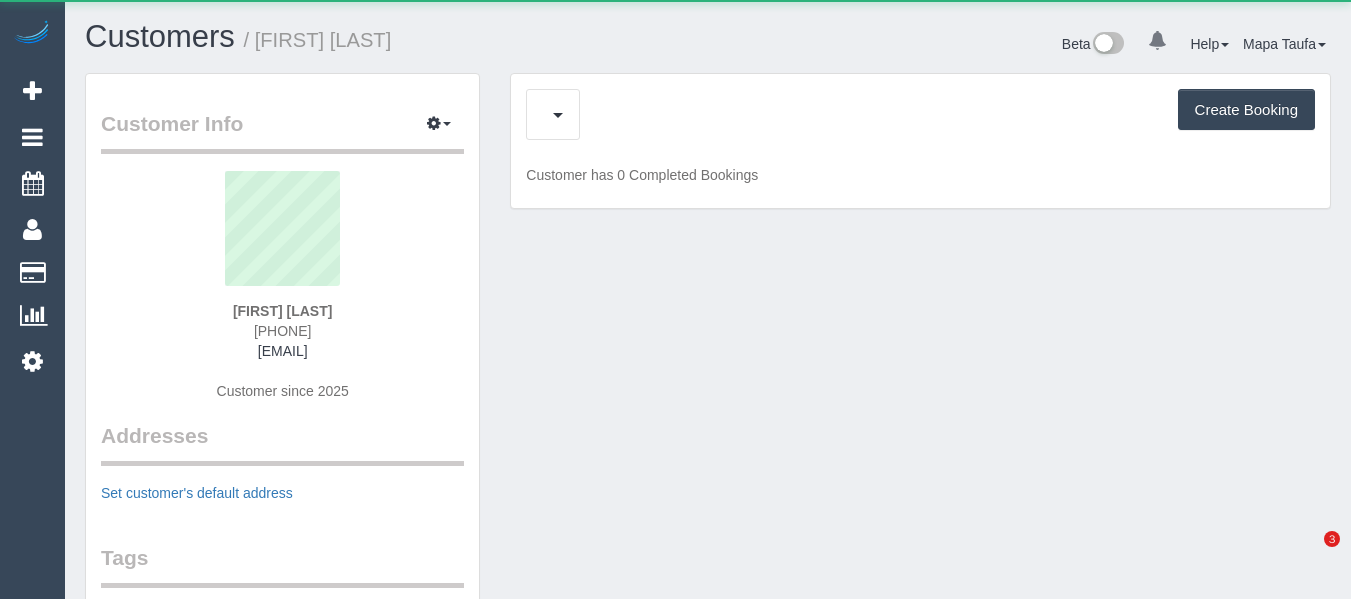 scroll, scrollTop: 0, scrollLeft: 0, axis: both 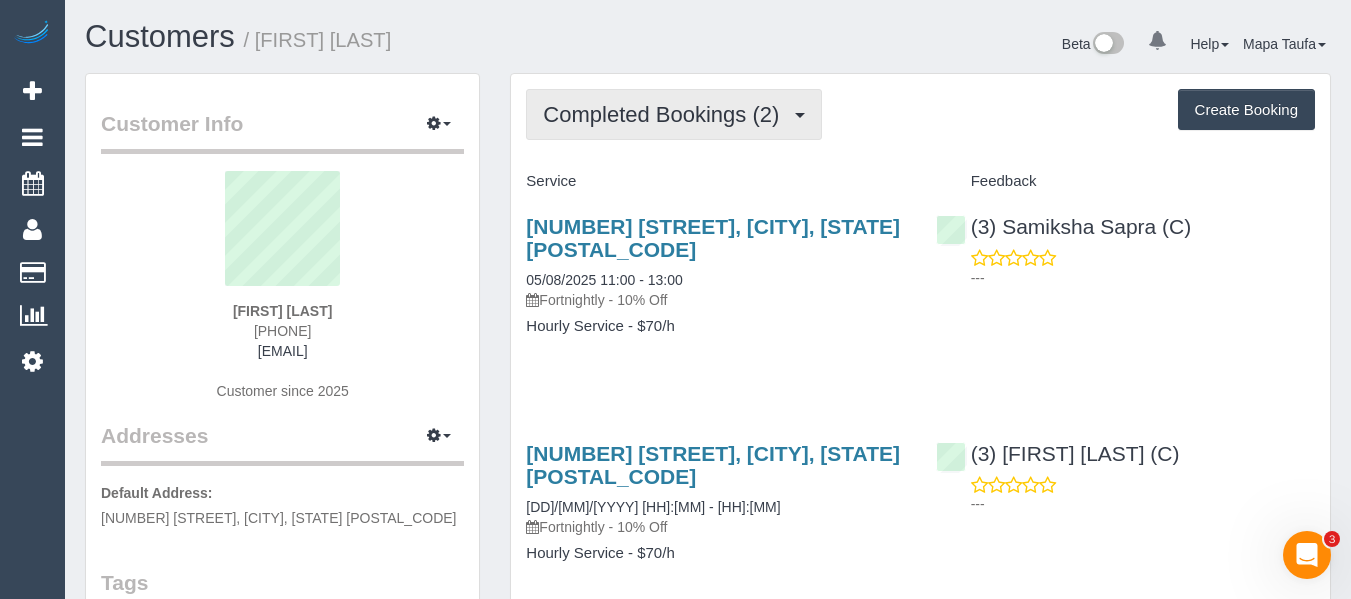 click on "Completed Bookings (2)" at bounding box center [674, 114] 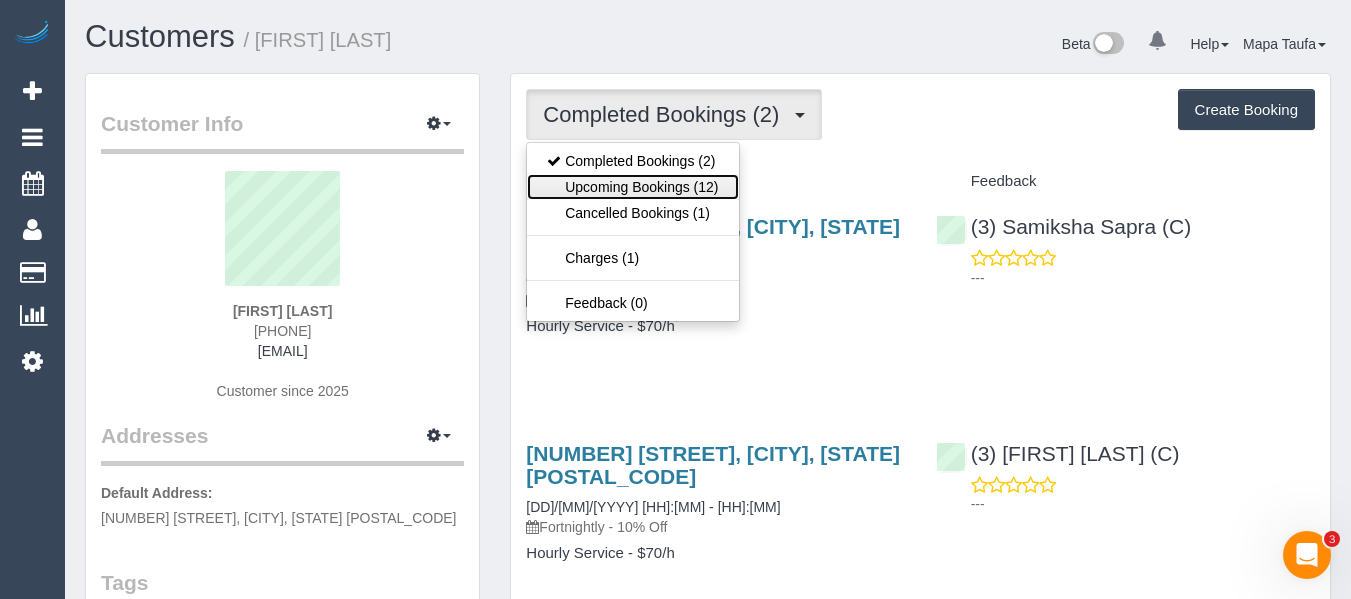 click on "Upcoming Bookings (12)" at bounding box center [632, 187] 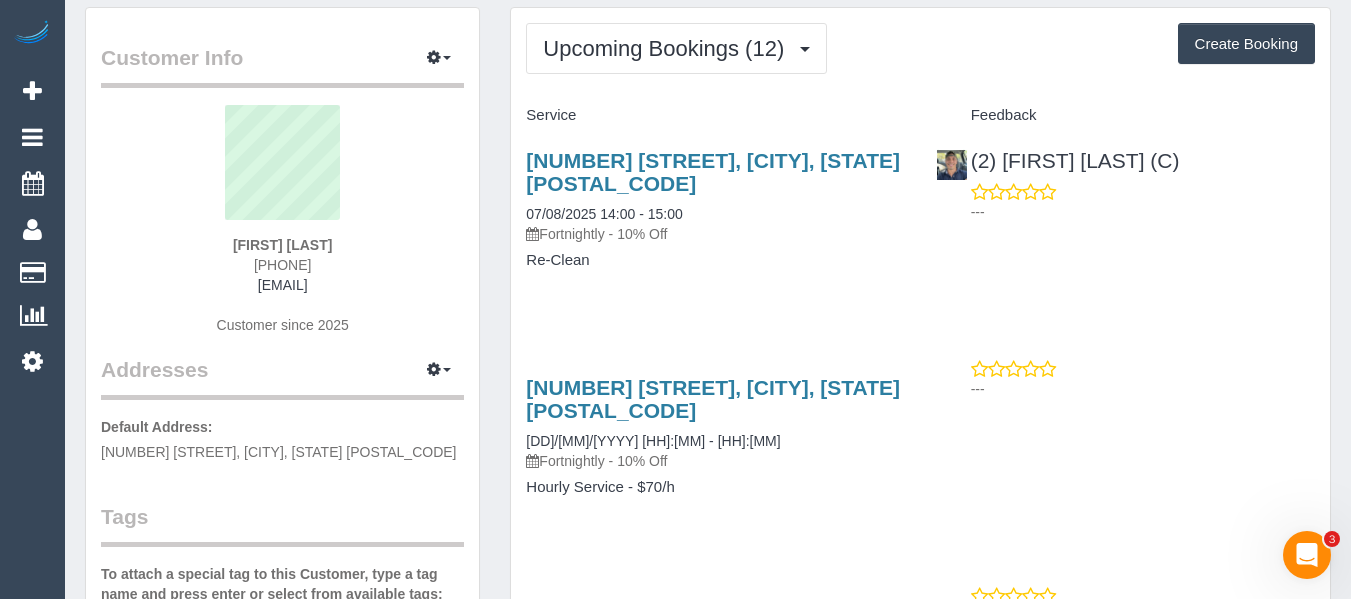 scroll, scrollTop: 100, scrollLeft: 0, axis: vertical 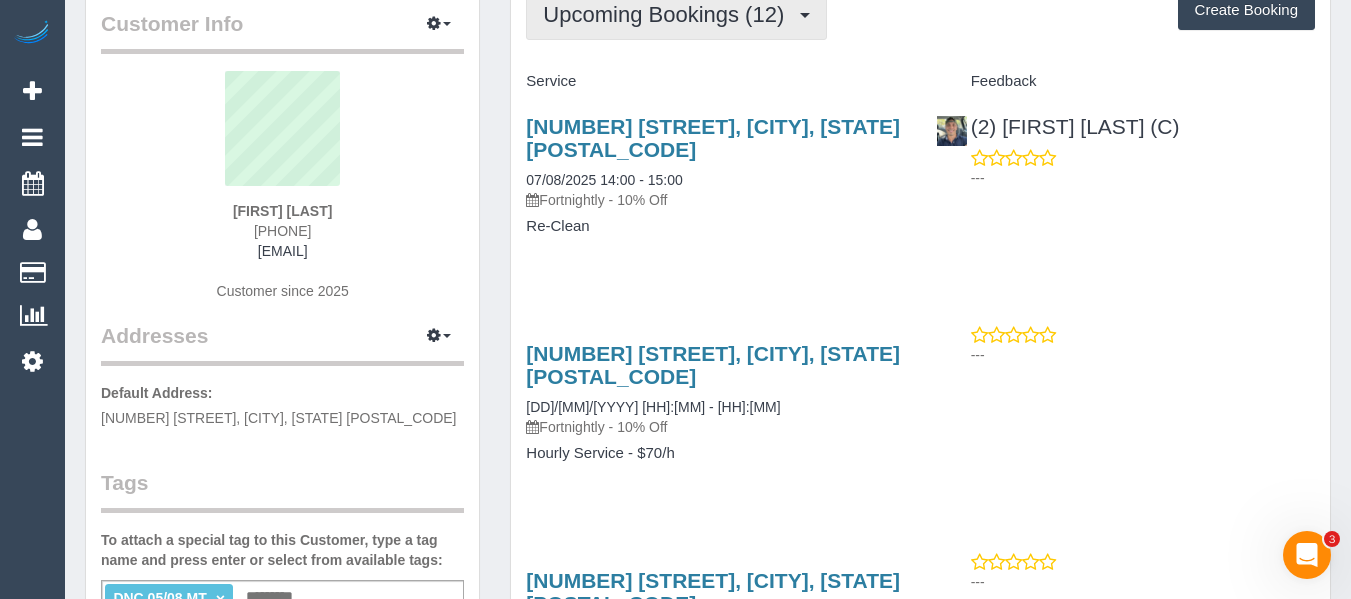 click on "Upcoming Bookings (12)" at bounding box center (668, 14) 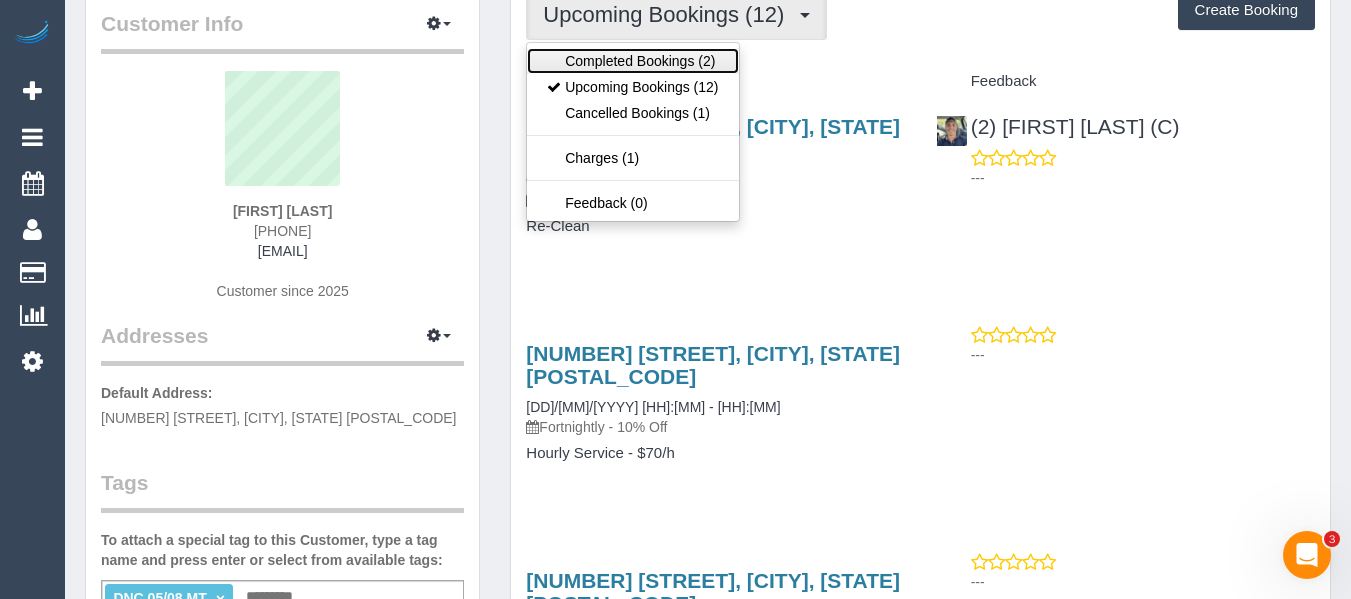 click on "Completed Bookings (2)" at bounding box center (632, 61) 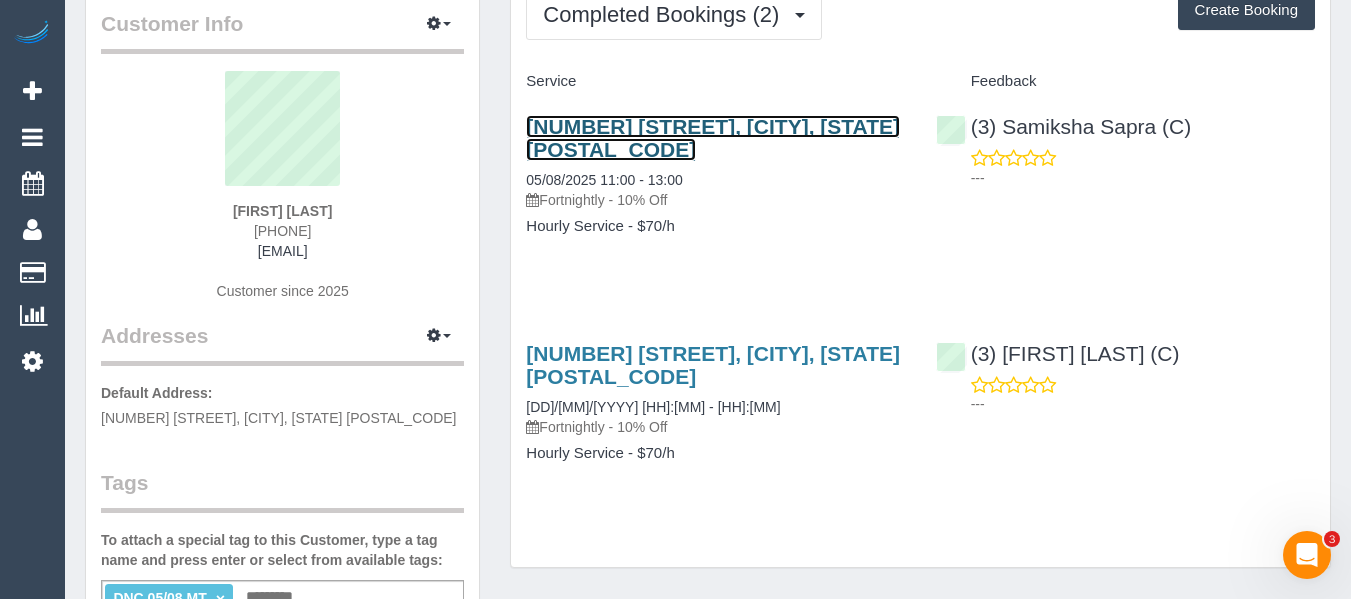 click on "12 Sanderson Street, Yarraville, VIC 3013" at bounding box center (713, 138) 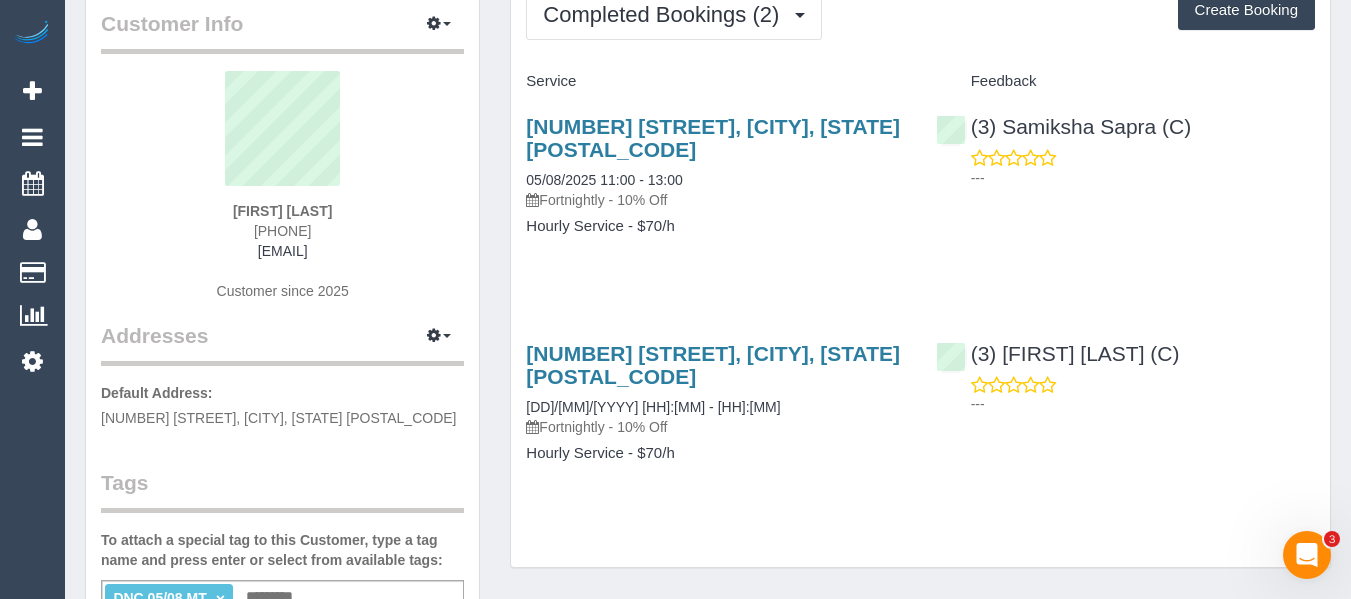 drag, startPoint x: 368, startPoint y: 207, endPoint x: 187, endPoint y: 210, distance: 181.02486 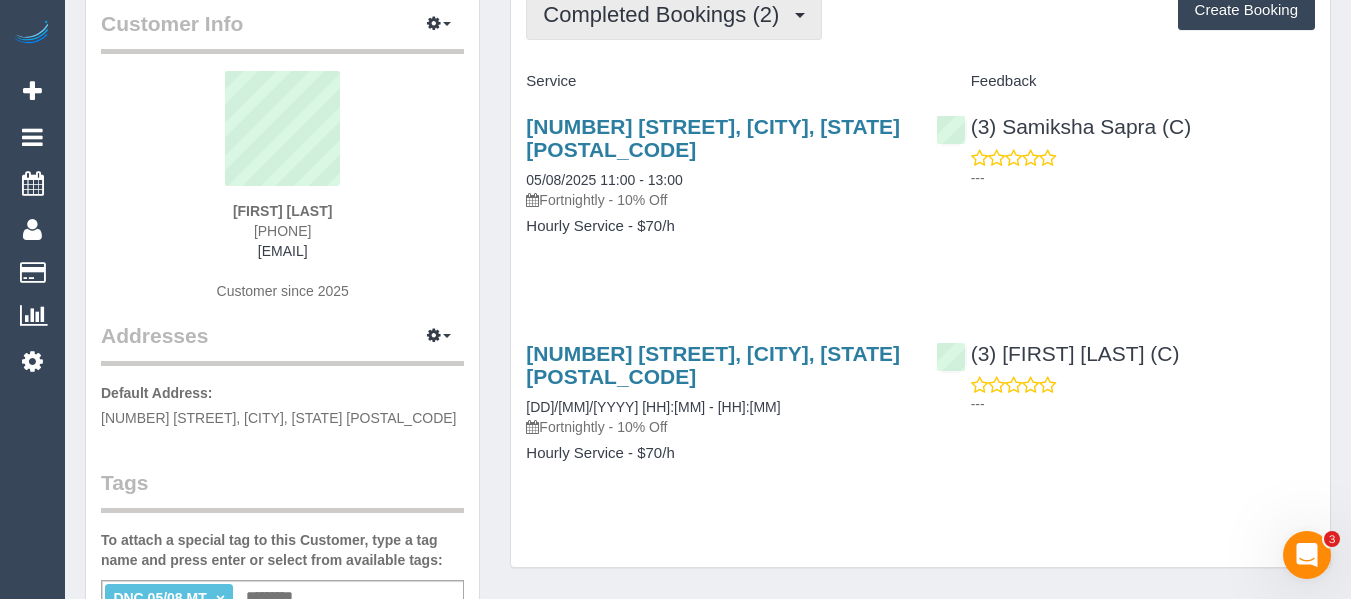 click on "Completed Bookings (2)" at bounding box center (666, 14) 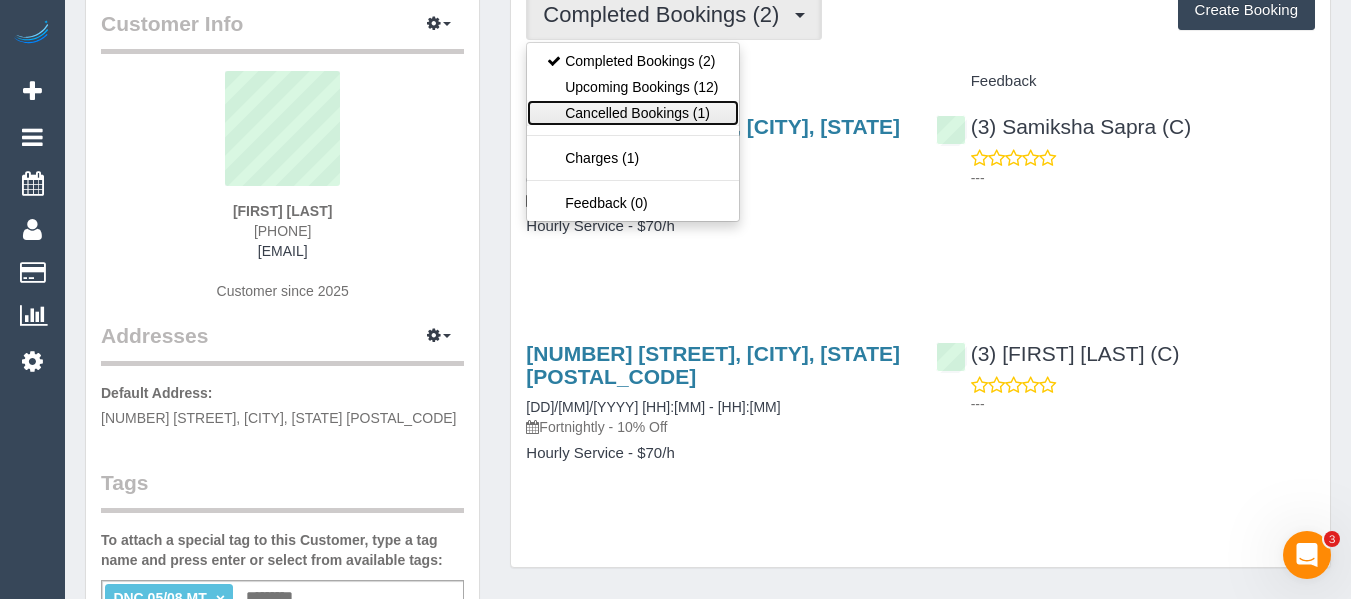 click on "Cancelled Bookings (1)" at bounding box center [632, 113] 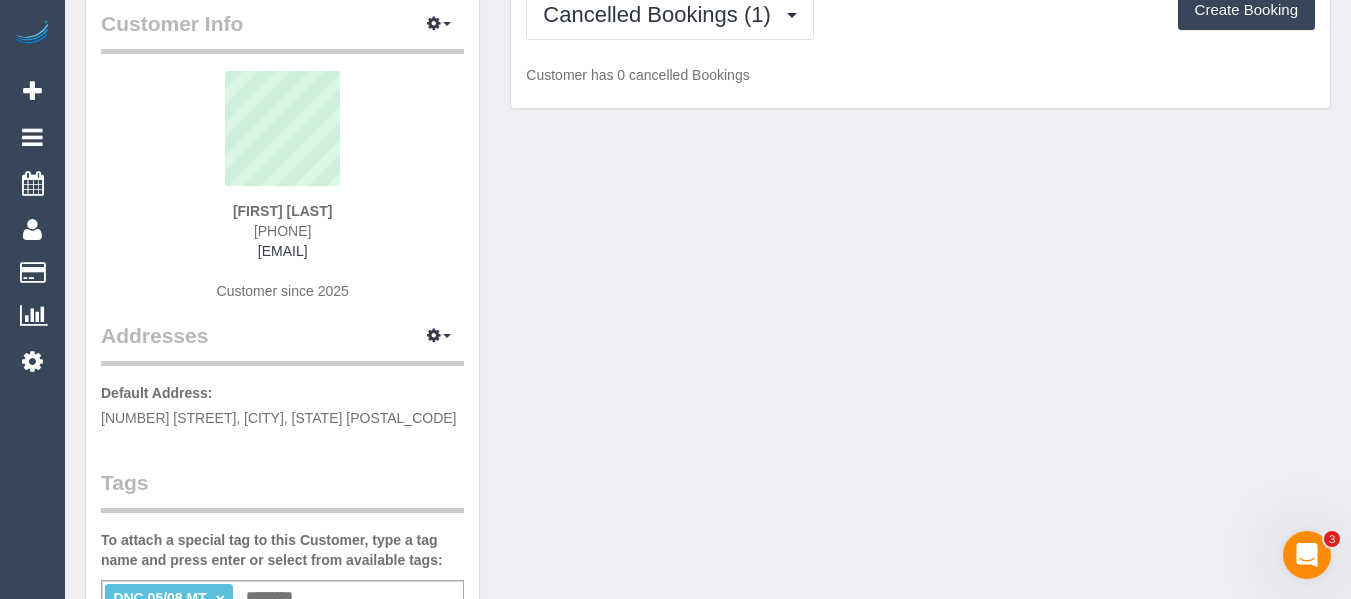 click on "Cancelled Bookings (1)
Completed Bookings (2)
Upcoming Bookings (12)
Cancelled Bookings (1)
Charges (1)
Feedback (0)
Create Booking
Customer has 0 cancelled Bookings" at bounding box center (920, 41) 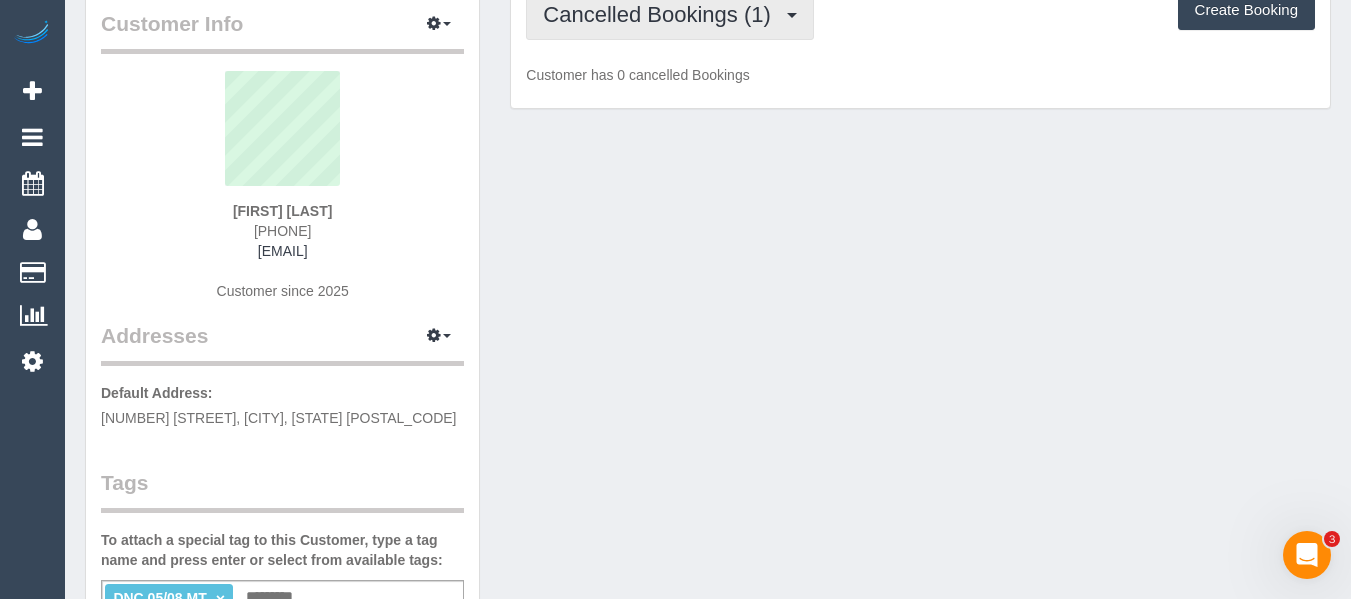 click on "Cancelled Bookings (1)" at bounding box center [661, 14] 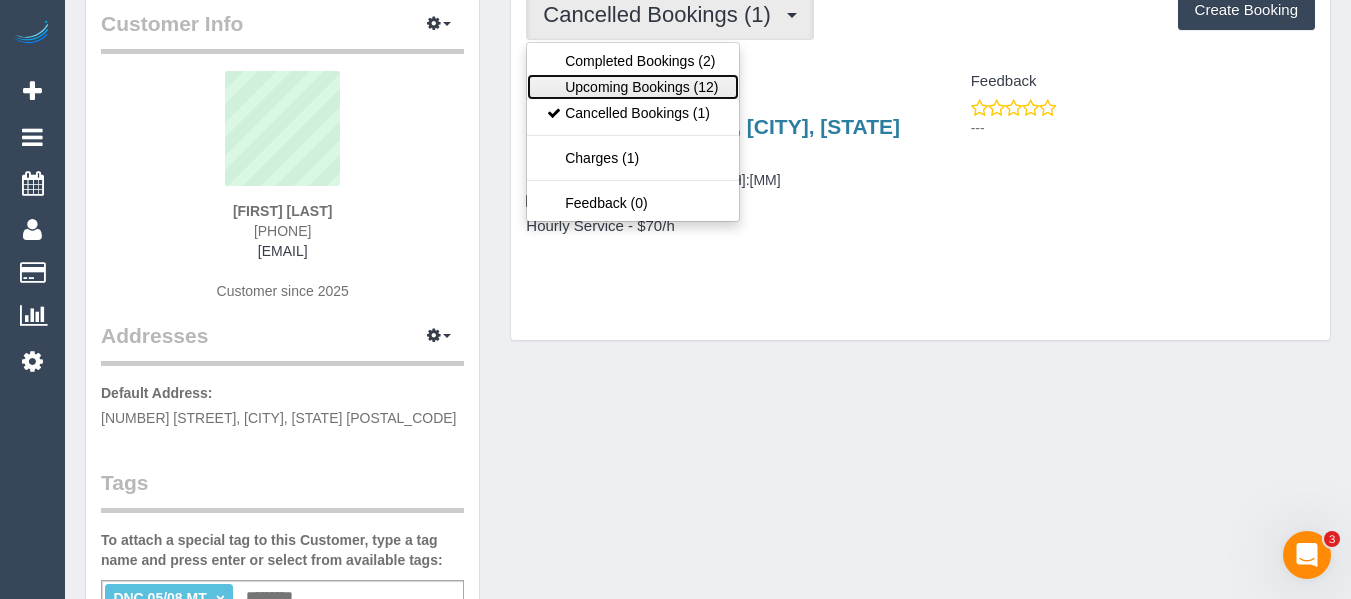 click on "Upcoming Bookings (12)" at bounding box center (632, 87) 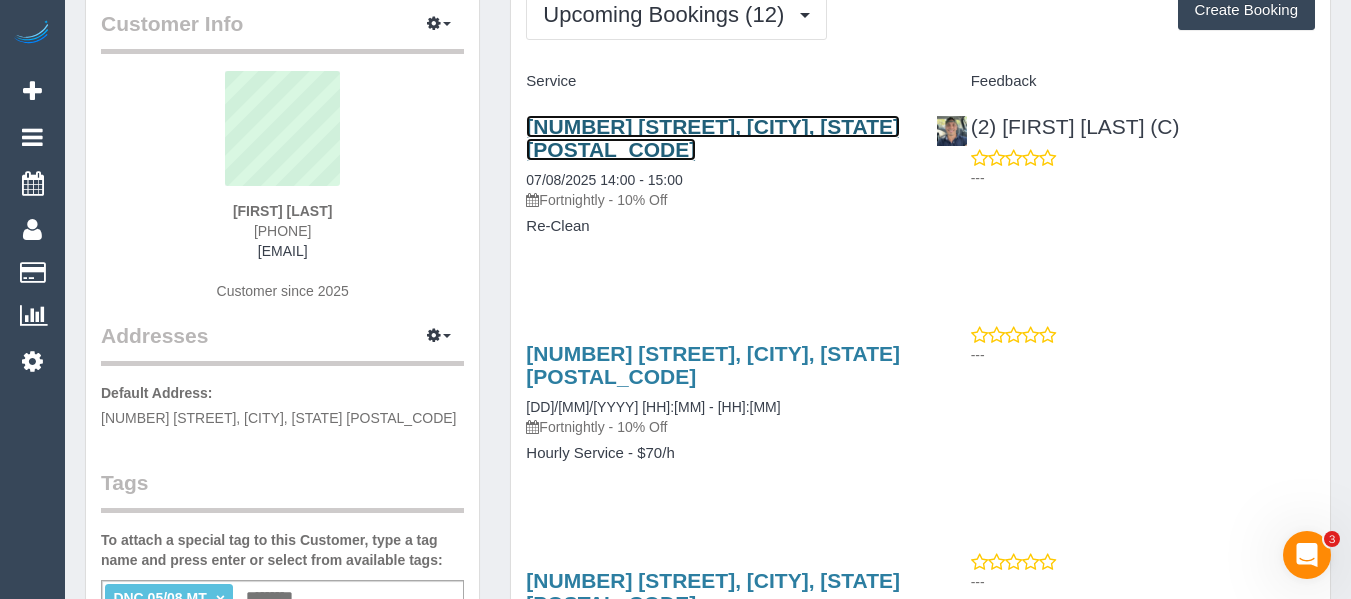 click on "12 Sanderson Street, Yarraville, VIC 3013" at bounding box center (713, 138) 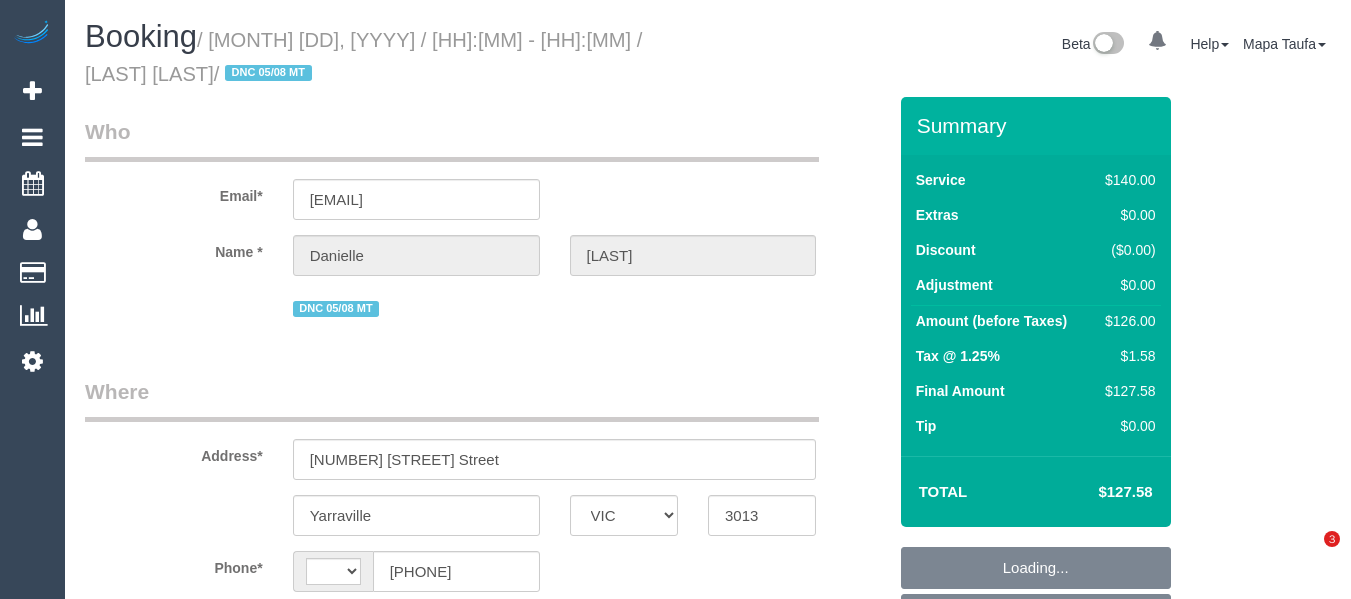 select on "VIC" 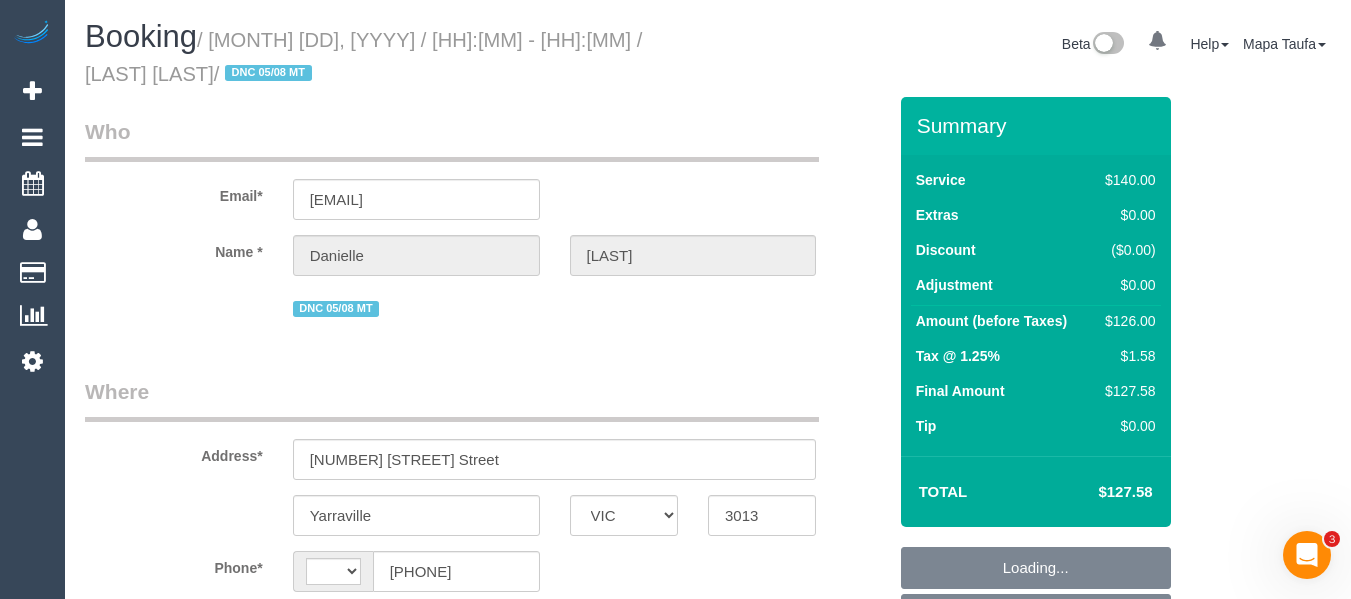 scroll, scrollTop: 0, scrollLeft: 0, axis: both 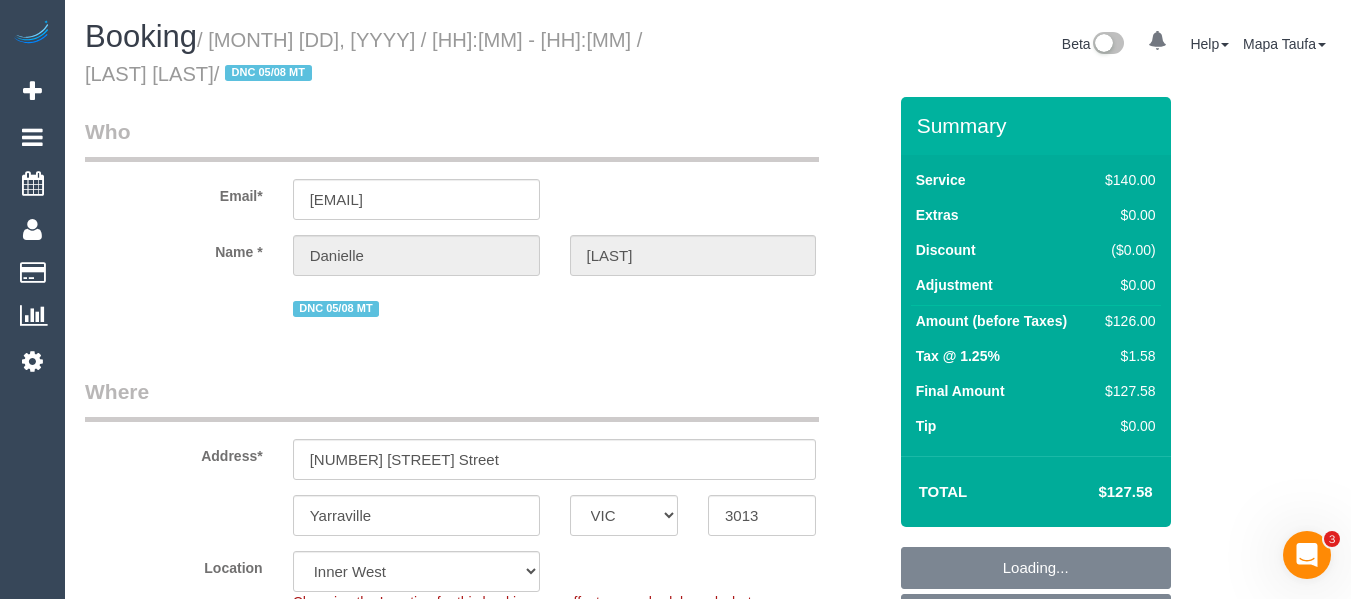 select on "string:AU" 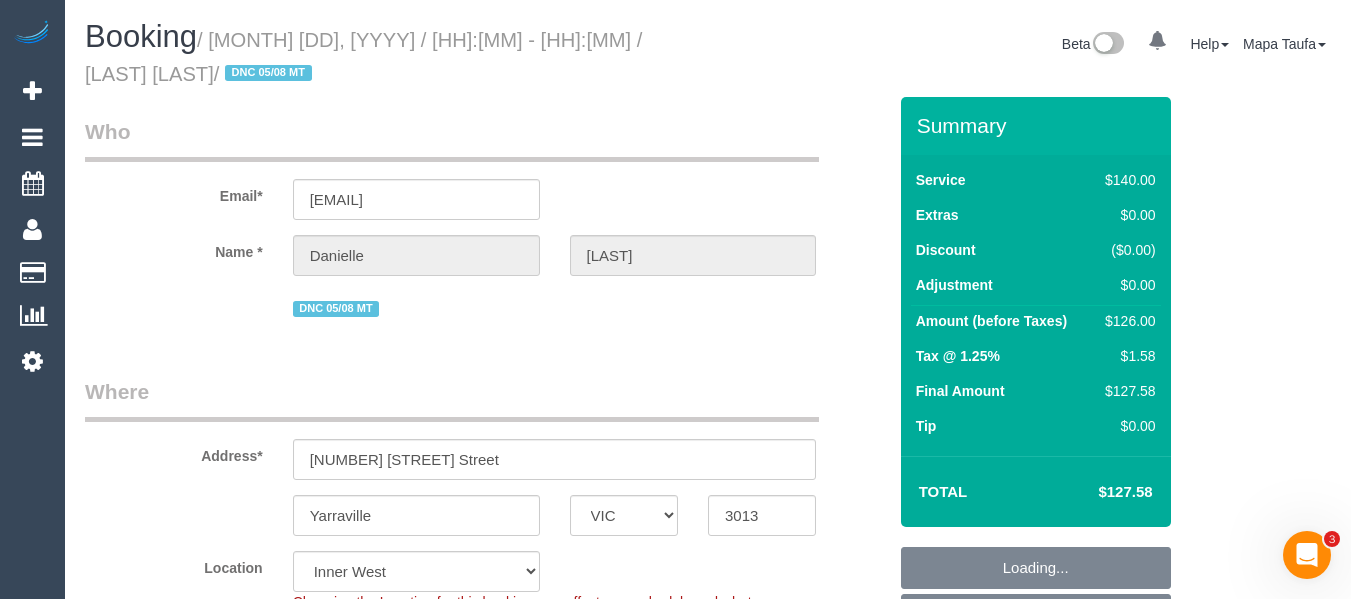 select on "number:27" 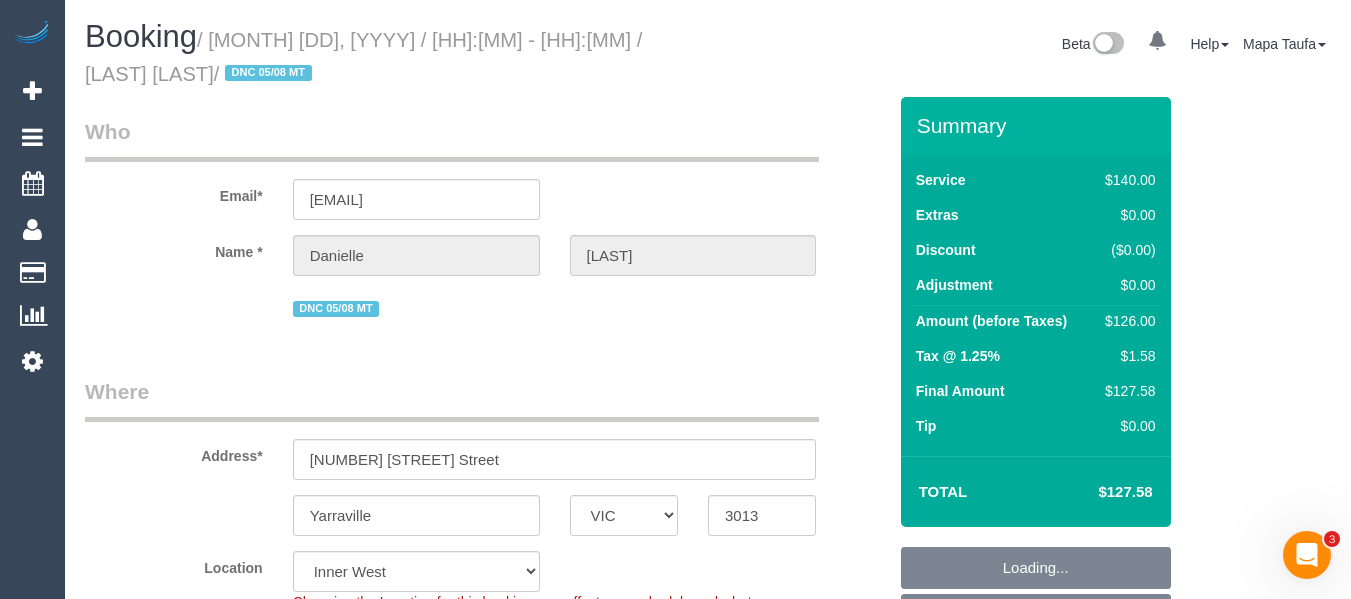 select on "object:1435" 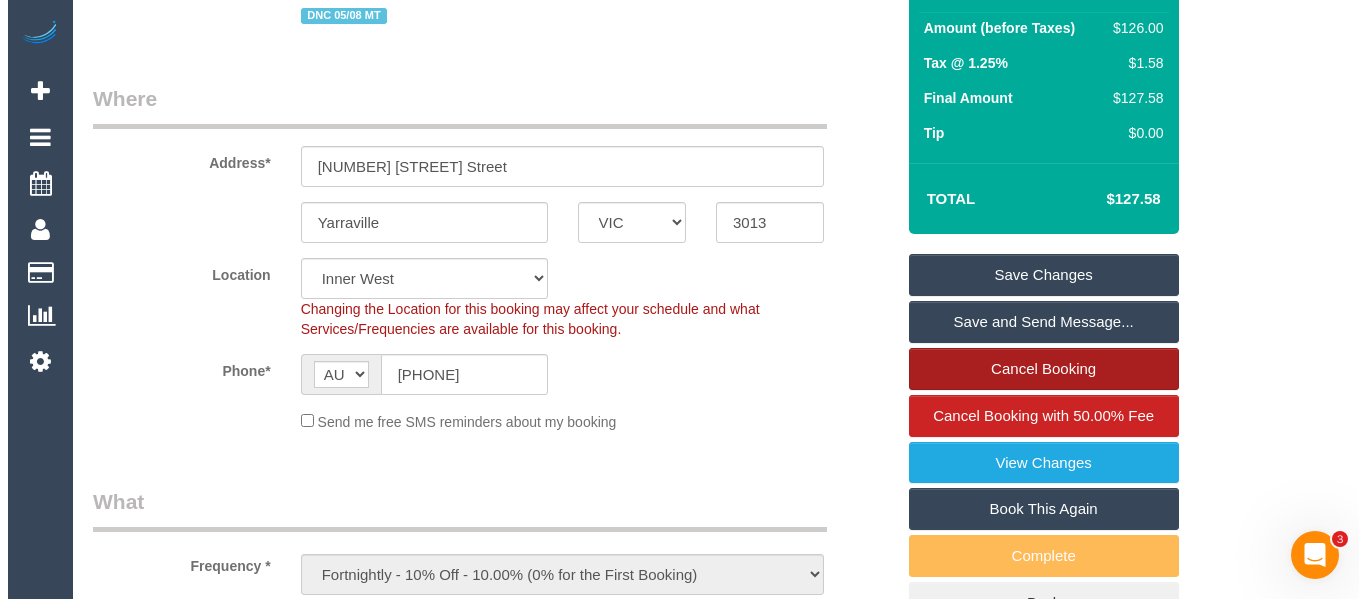 scroll, scrollTop: 300, scrollLeft: 0, axis: vertical 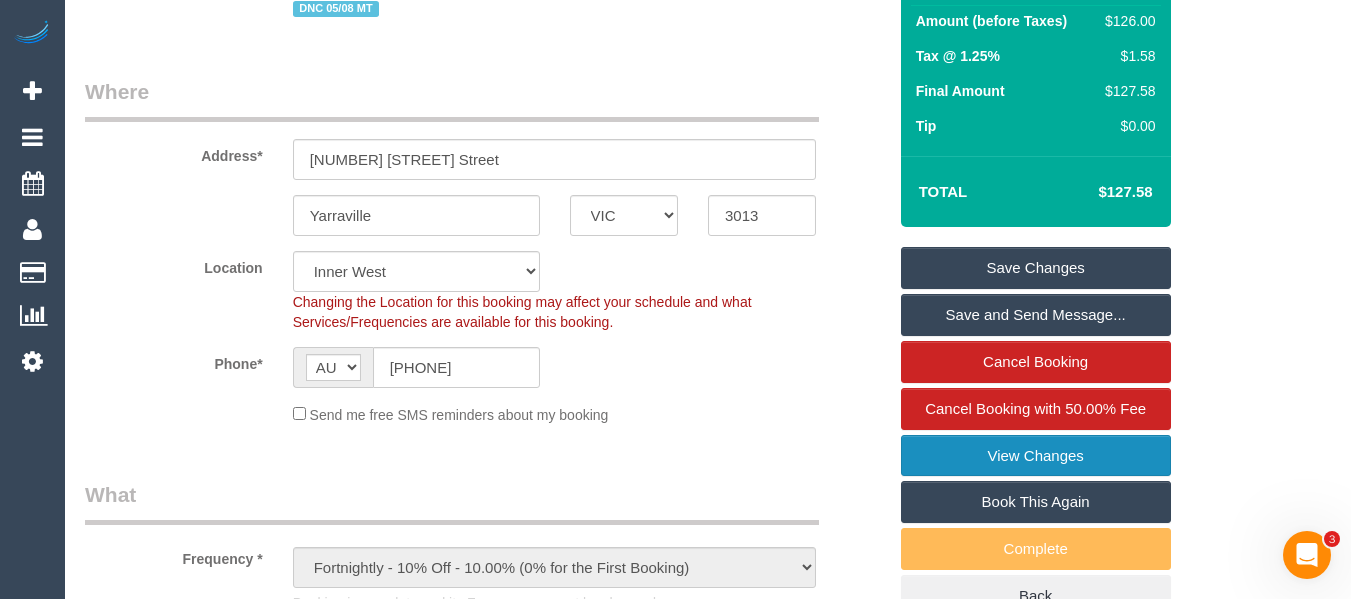 click on "View Changes" at bounding box center (1036, 456) 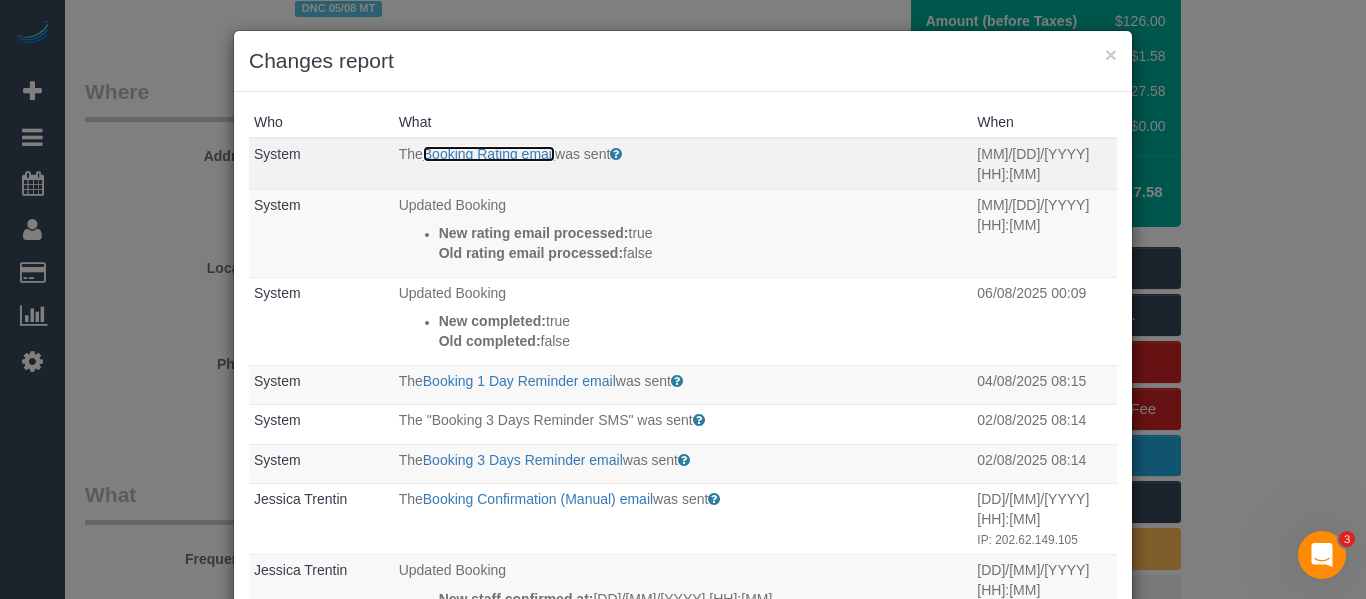 click on "Booking Rating email" at bounding box center [489, 154] 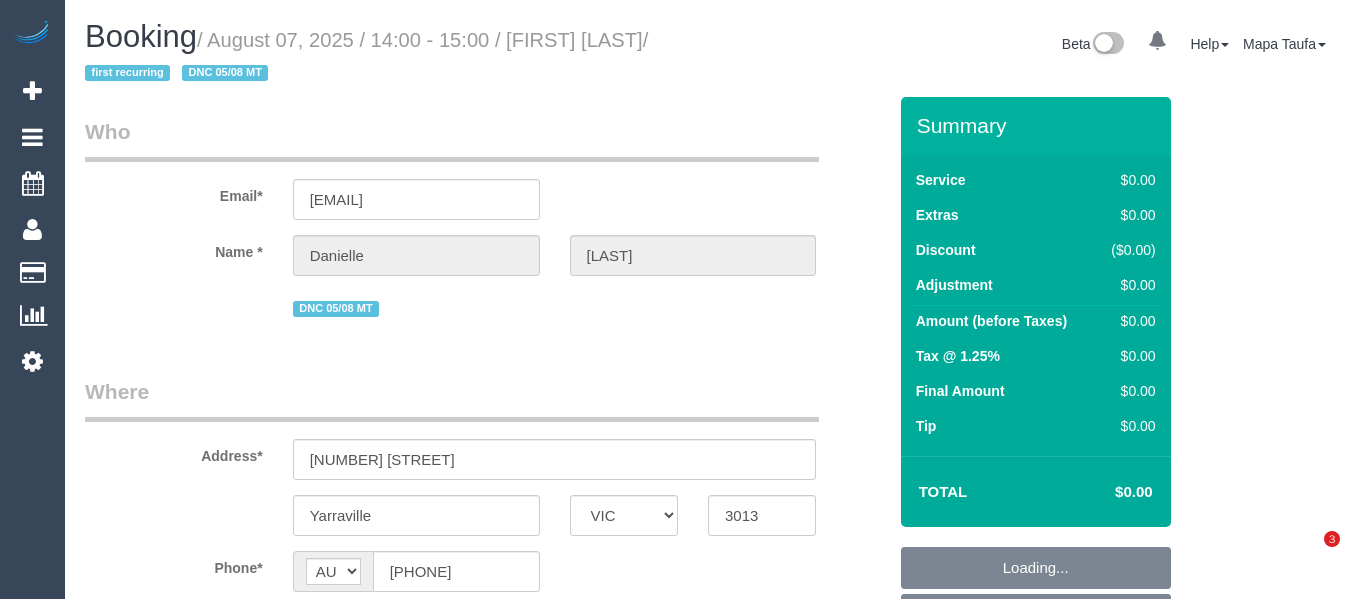 select on "VIC" 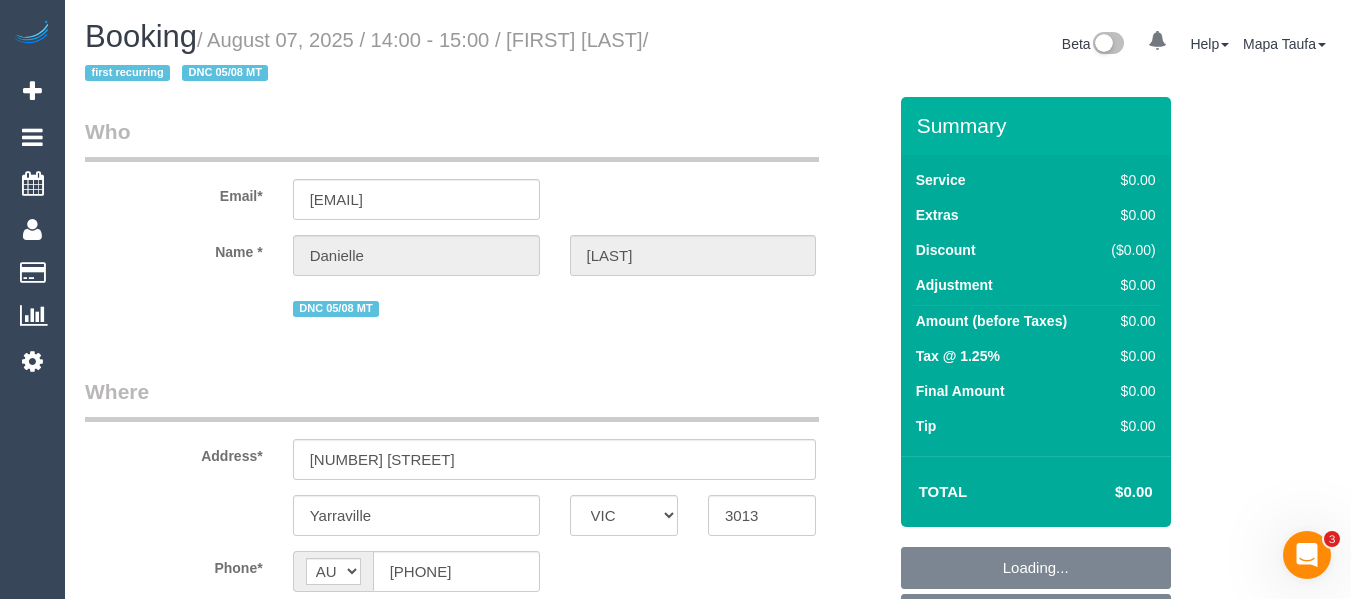 scroll, scrollTop: 0, scrollLeft: 0, axis: both 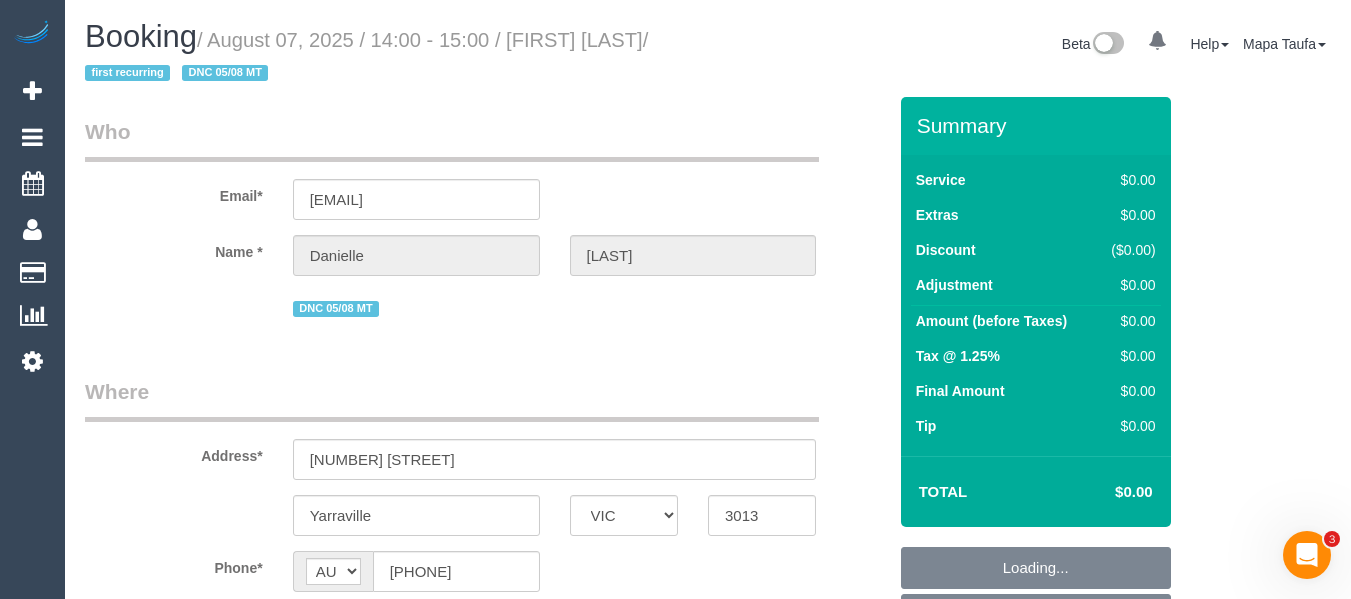 select on "string:stripe-pm_1Rm3NM2GScqysDRVZEIvgb7w" 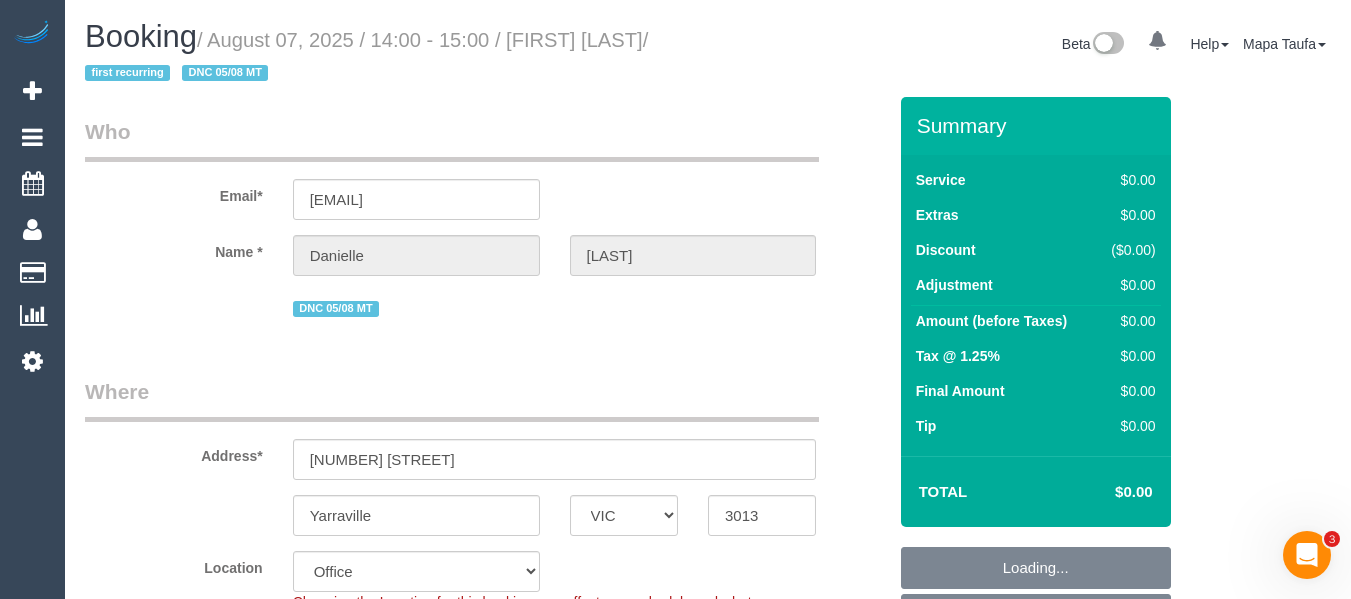 select on "object:793" 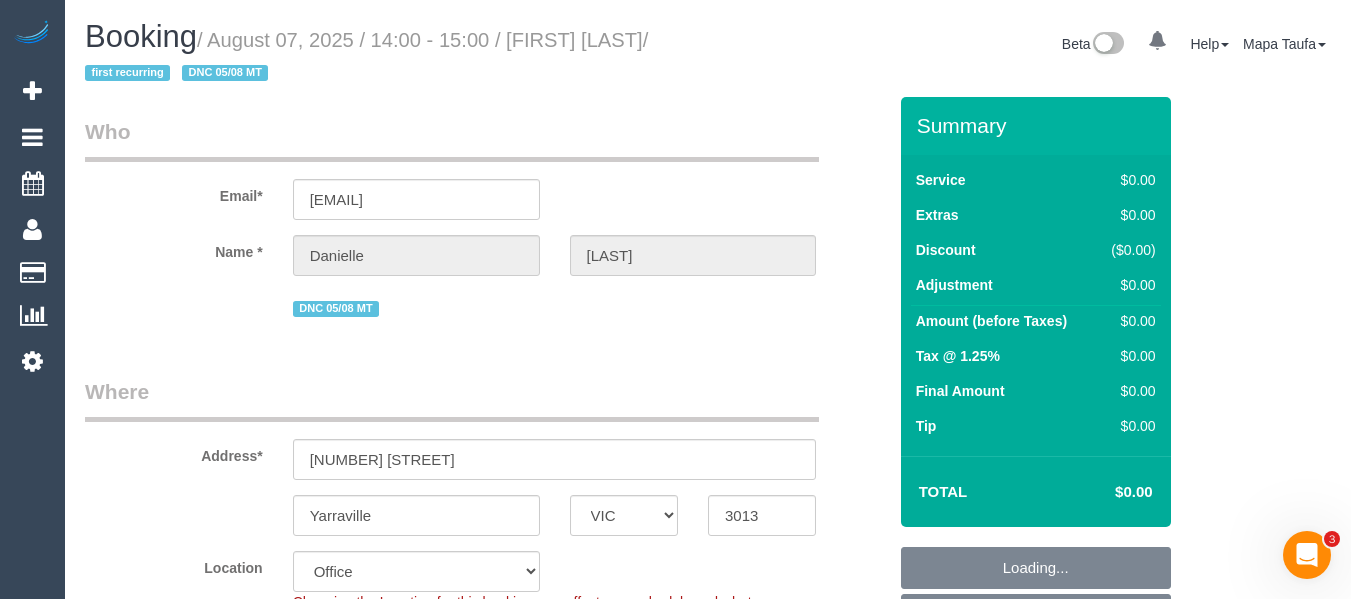 select on "number:19" 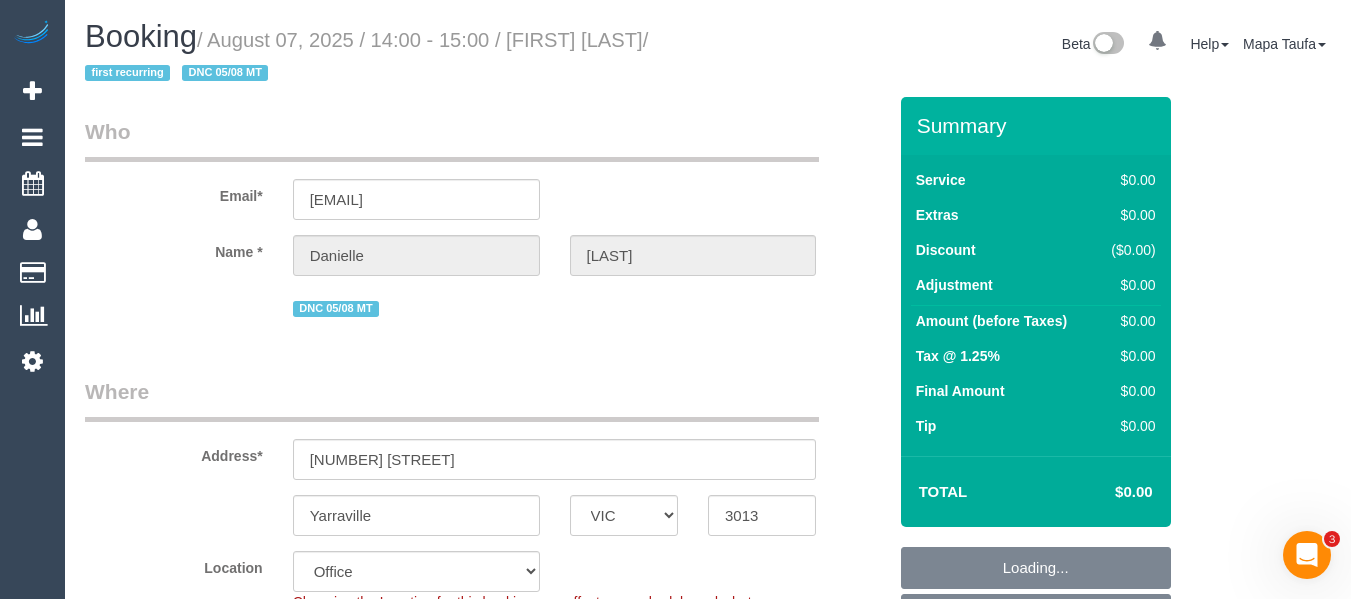 select on "number:22" 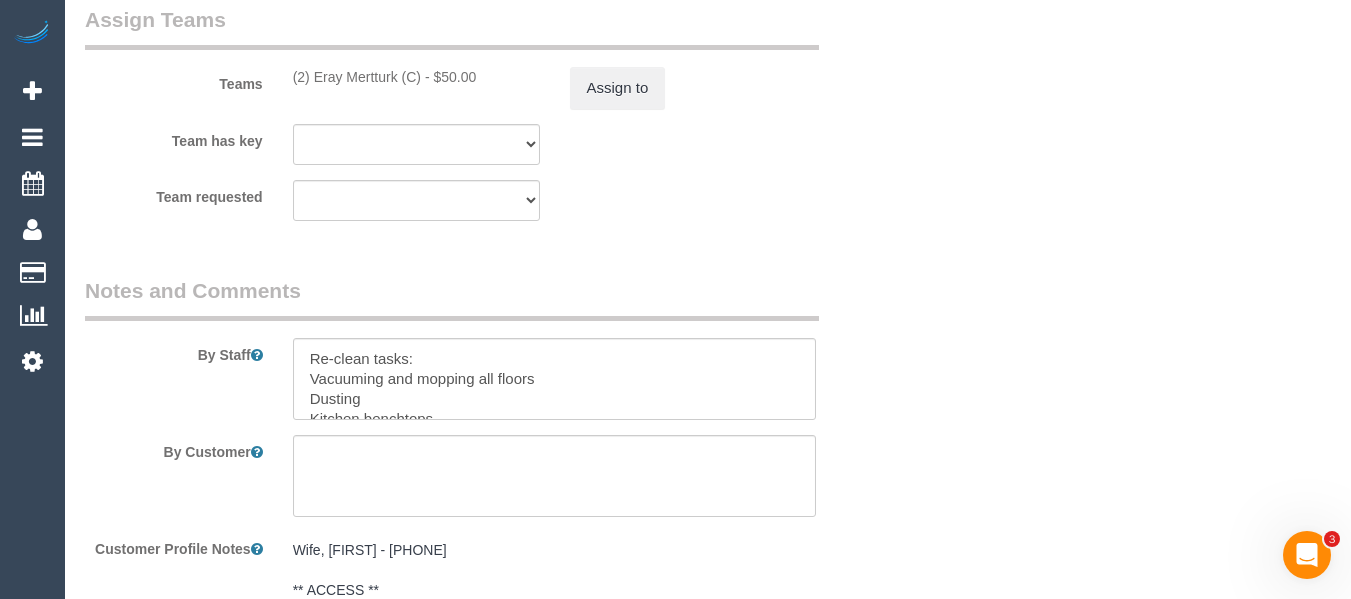 scroll, scrollTop: 3168, scrollLeft: 0, axis: vertical 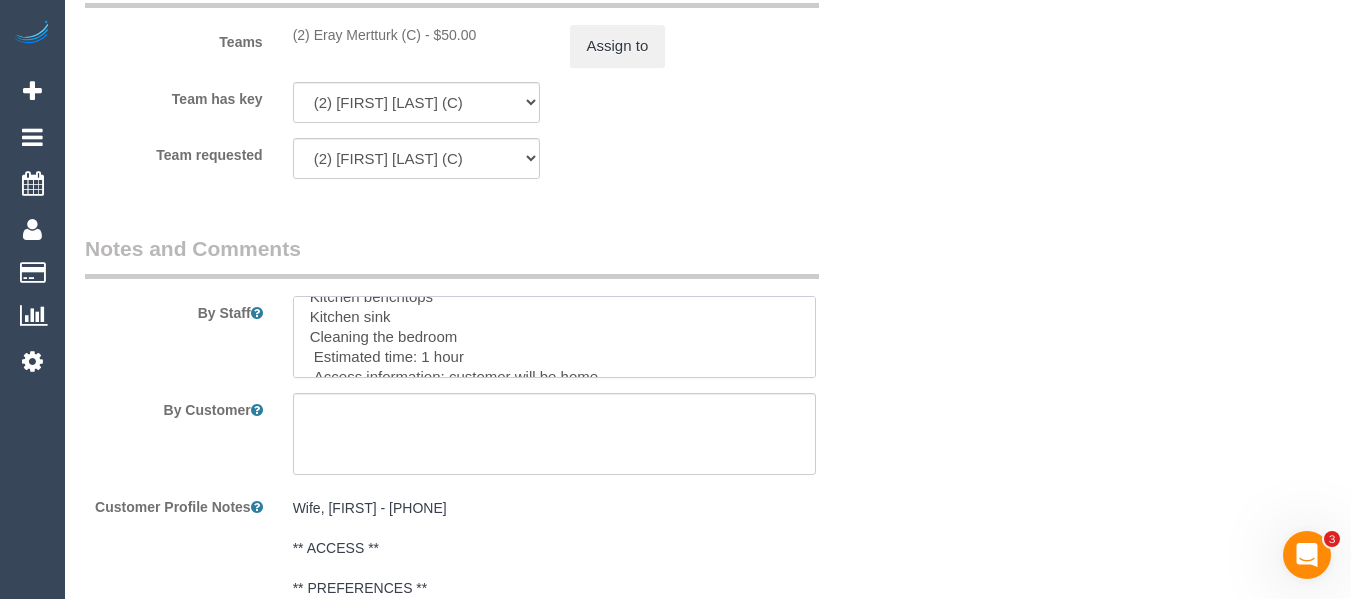 click on "Notes and Comments
By Staff
By Customer
Customer Profile Notes
Wife, Danielle - 0402674312
** ACCESS **
** PREFERENCES **
** DO NOT SEND **
Samiksha Sapra (C) due to quality issues via phone -MT
** GENERAL **
Old contact details - James Winterbottom - 0474 037 902. jwinterbottompainting@gmail.com
** BILLING/INVOICING **
Wife, Danielle - 0402674312
** ACCESS **
** PREFERENCES **
** DO NOT SEND **
Samiksha Sapra (C) due to quality issues via phone -MT
** GENERAL **
Old contact details - James Winterbottom - 0474 037 902. jwinterbottompainting@gmail.com
** BILLING/INVOICING **
Comments
2
Mapa Taufa
Yesterday" at bounding box center (485, 823) 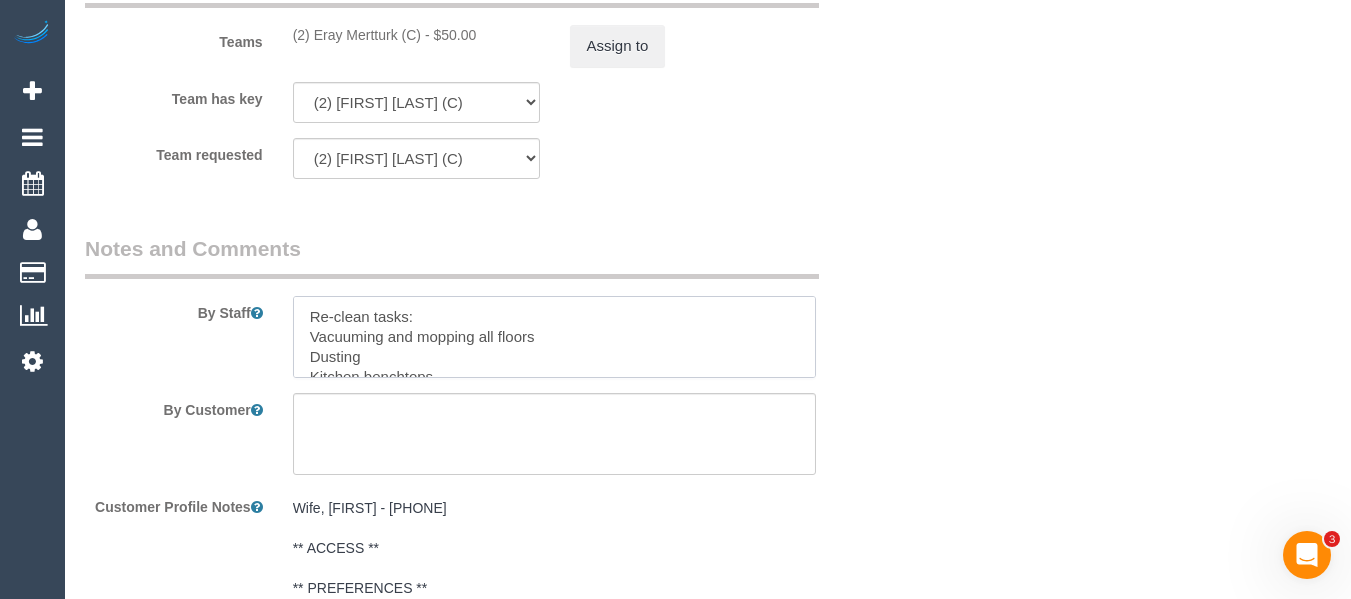 drag, startPoint x: 423, startPoint y: 317, endPoint x: 297, endPoint y: 340, distance: 128.082 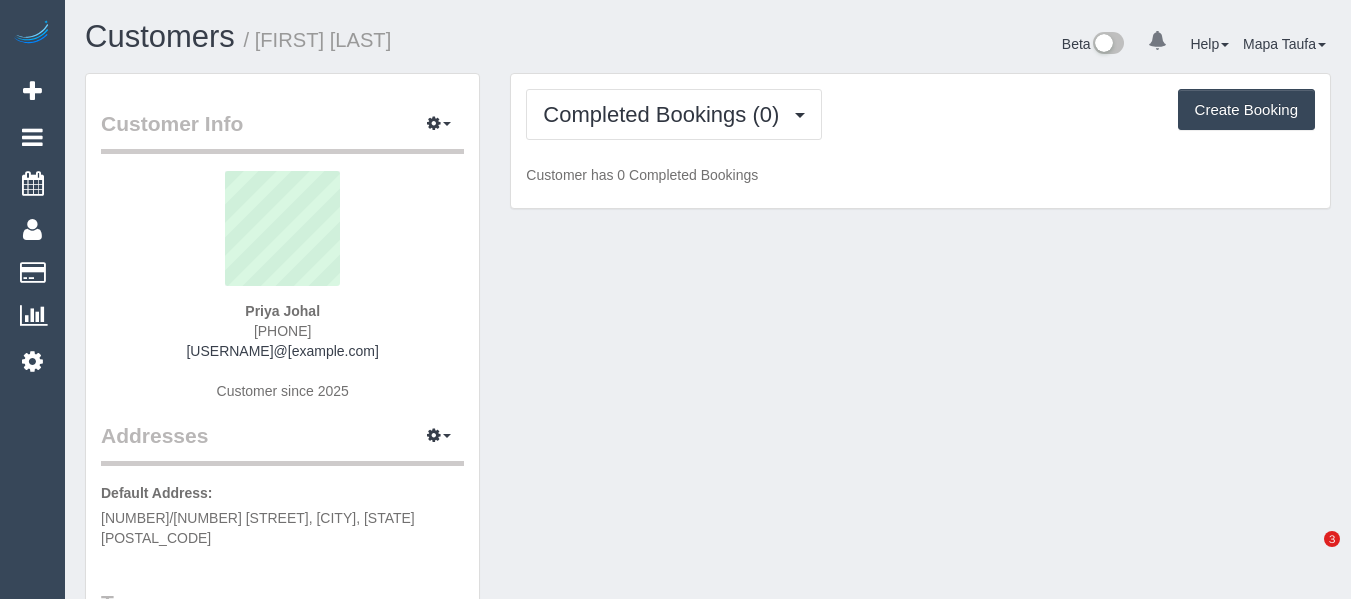 scroll, scrollTop: 0, scrollLeft: 0, axis: both 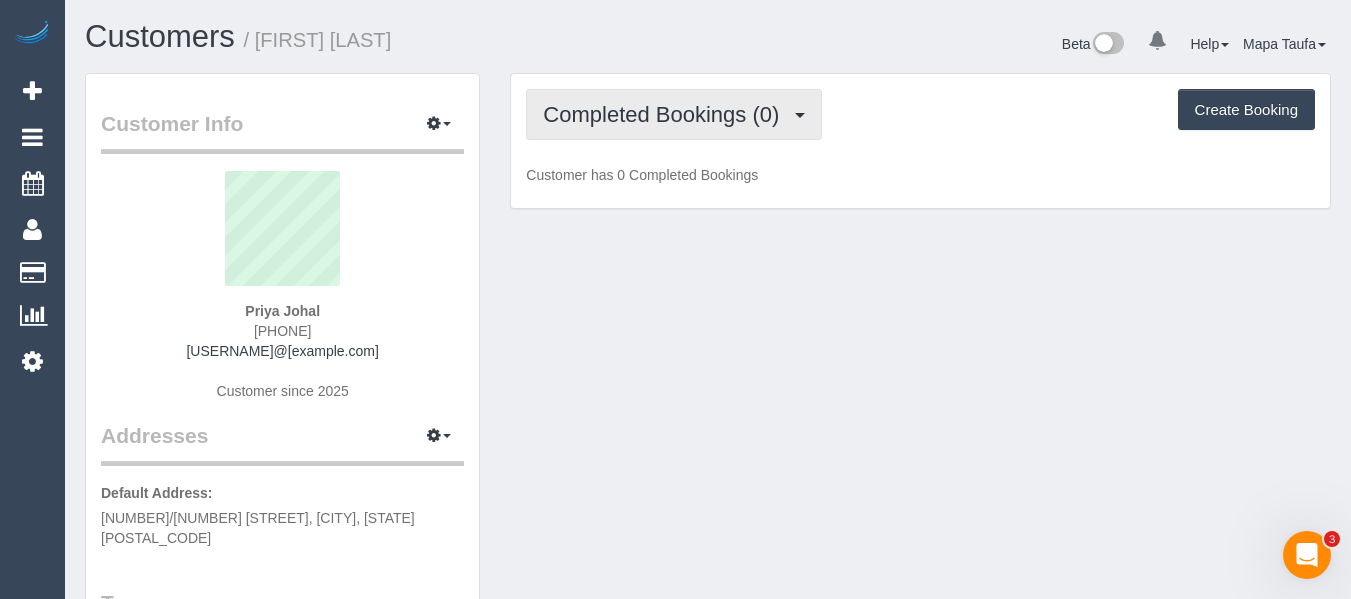 click on "Completed Bookings (0)" at bounding box center (666, 114) 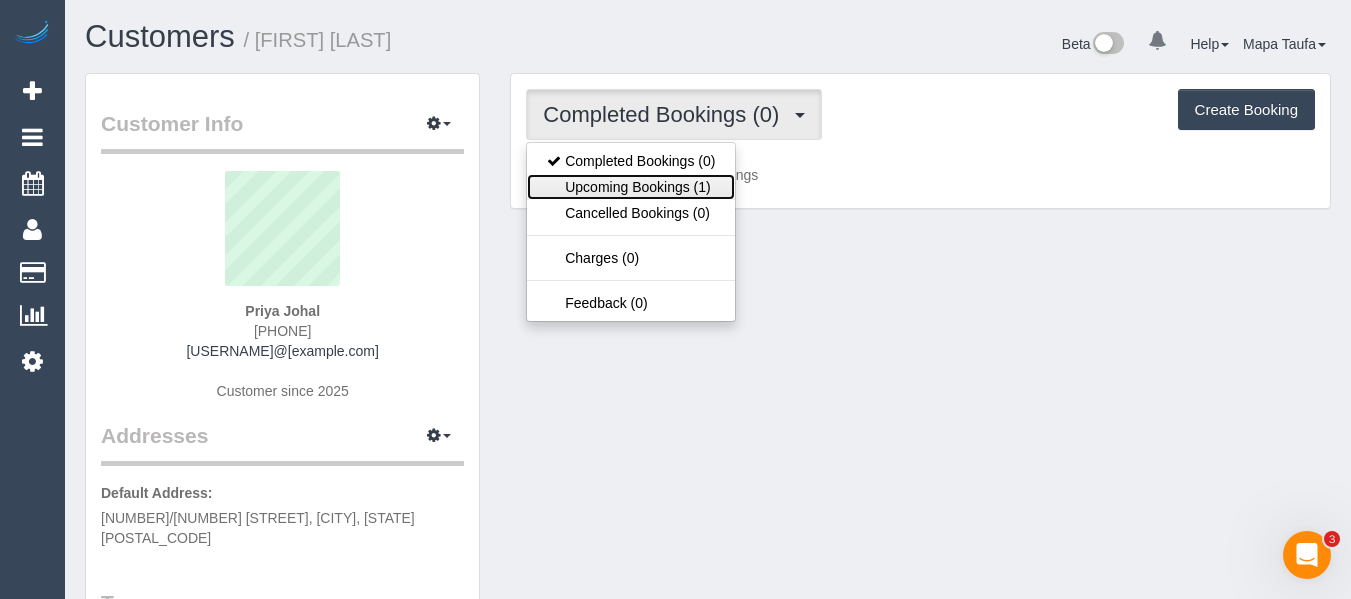 click on "Upcoming Bookings (1)" at bounding box center [631, 187] 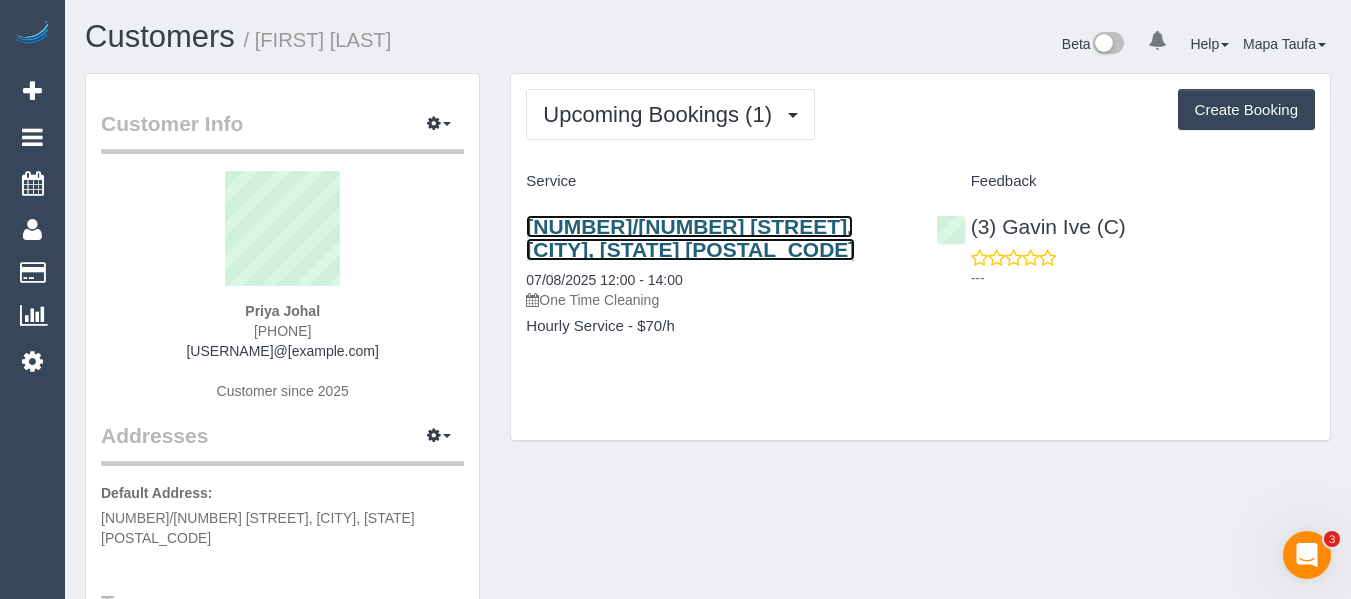 click on "[NUMBER]/[NUMBER] [STREET], [CITY], [STATE] [POSTAL_CODE]" at bounding box center (690, 238) 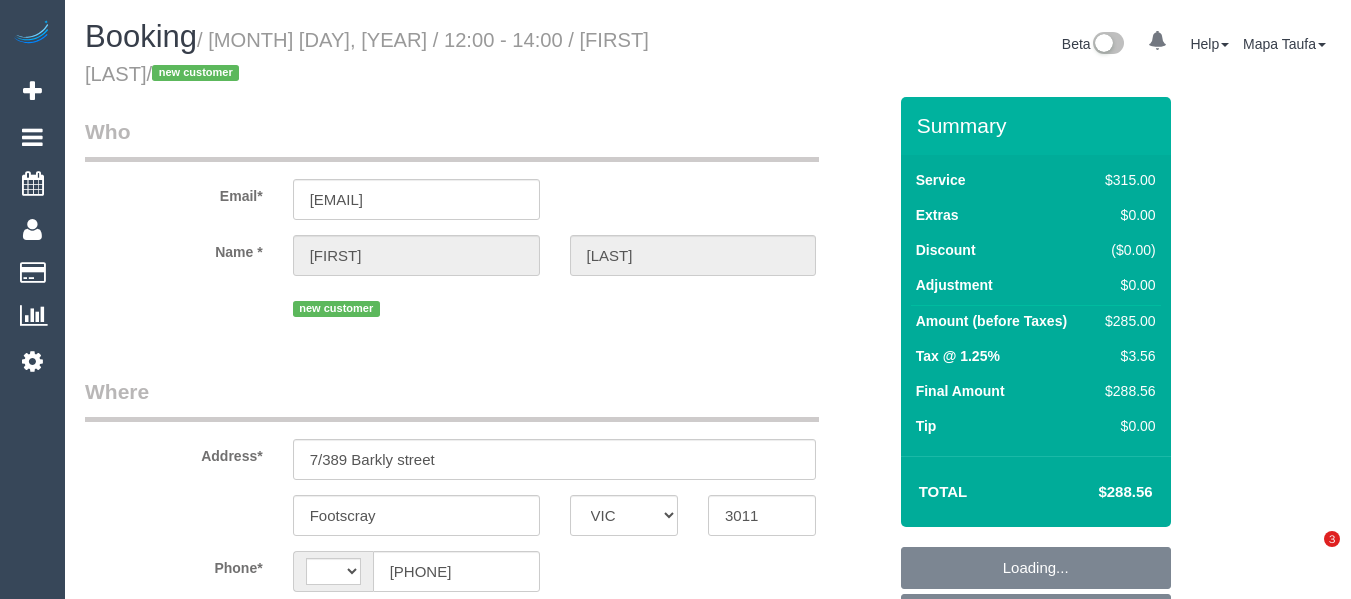 select on "VIC" 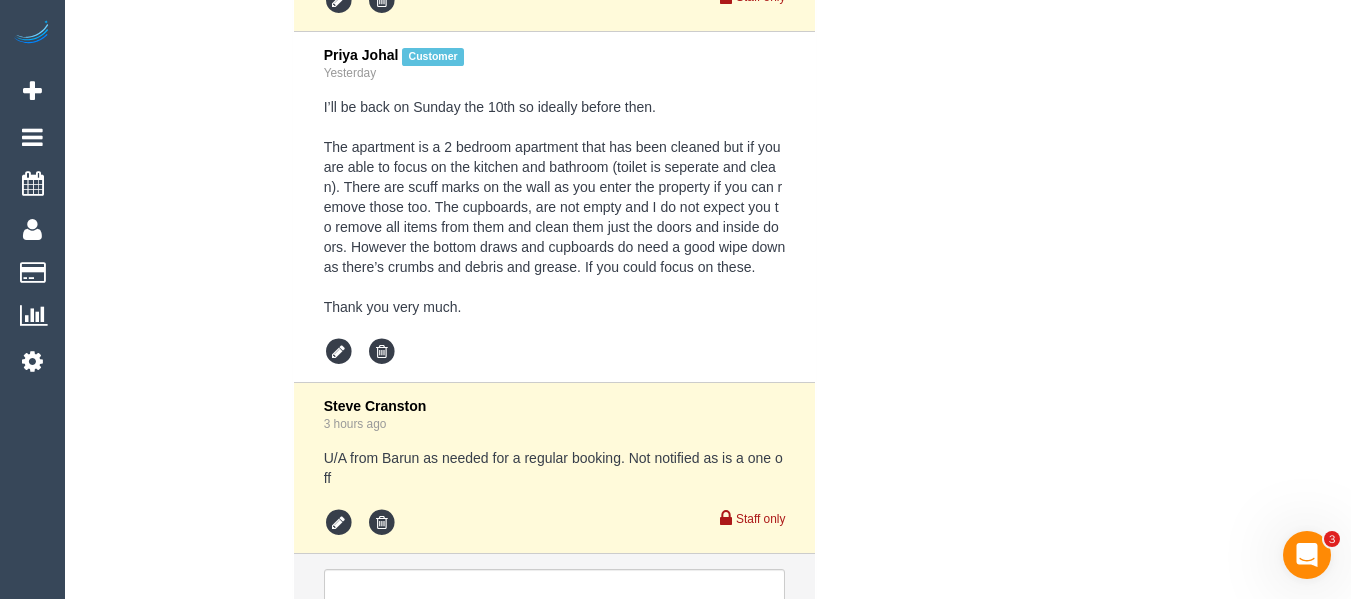 scroll, scrollTop: 0, scrollLeft: 0, axis: both 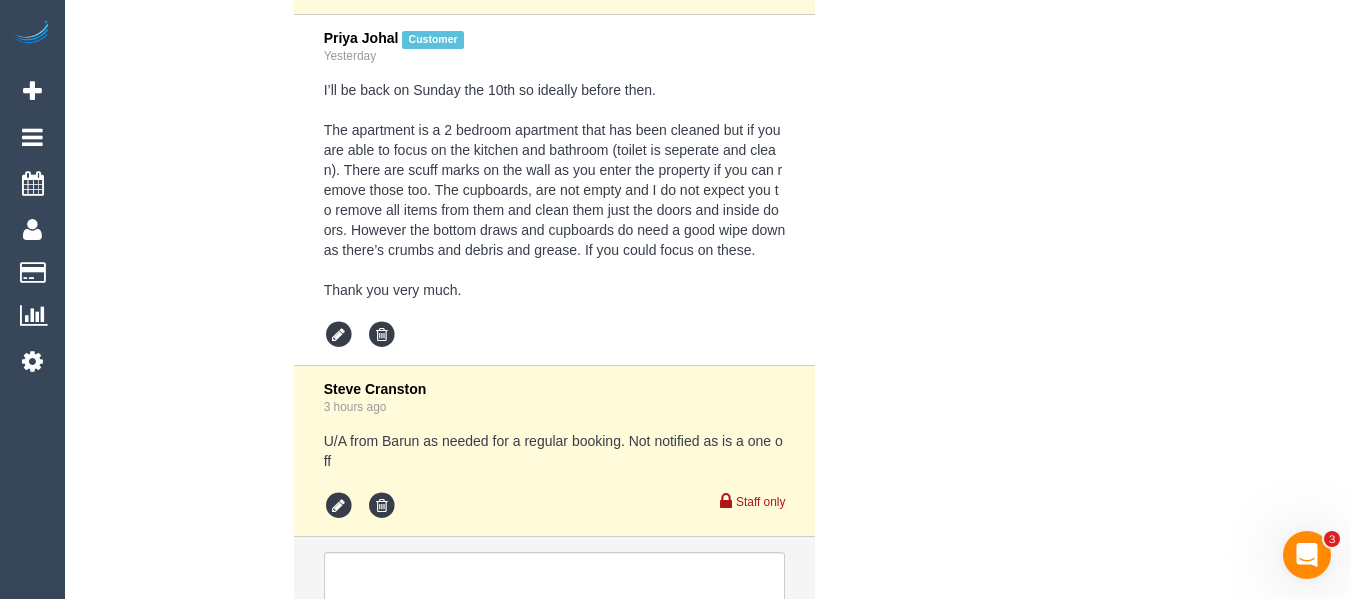 select on "string:stripe-pm_1Rse2P2GScqysDRV0Vf8YtA3" 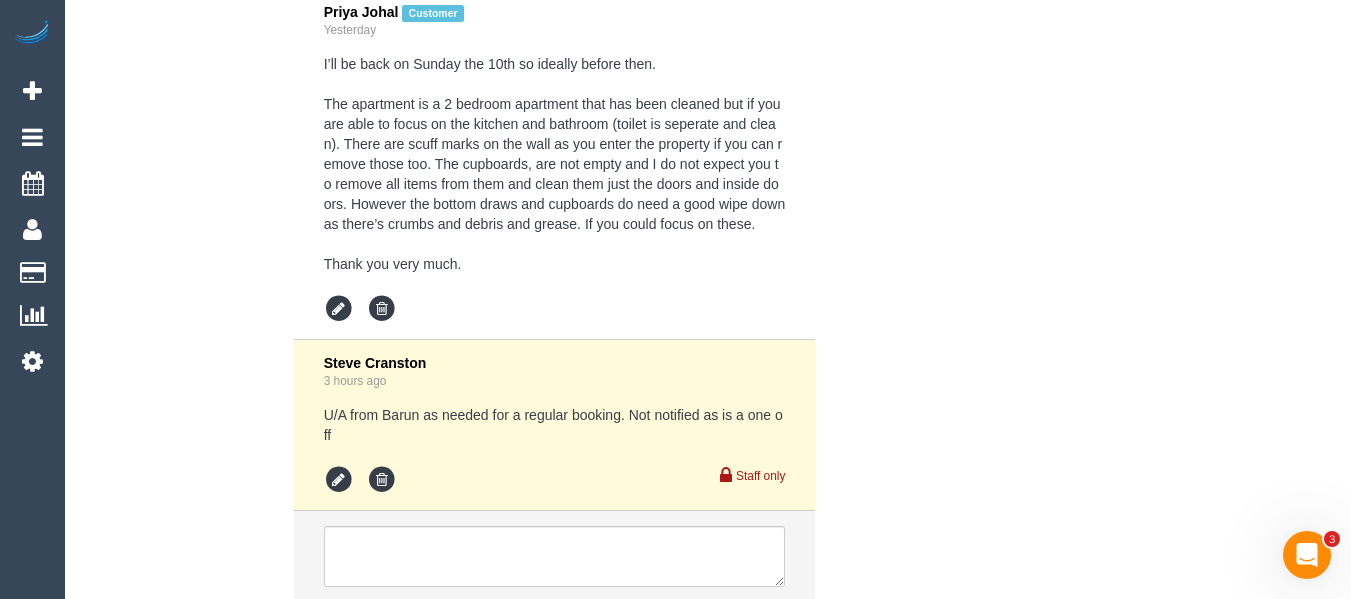 select on "string:AU" 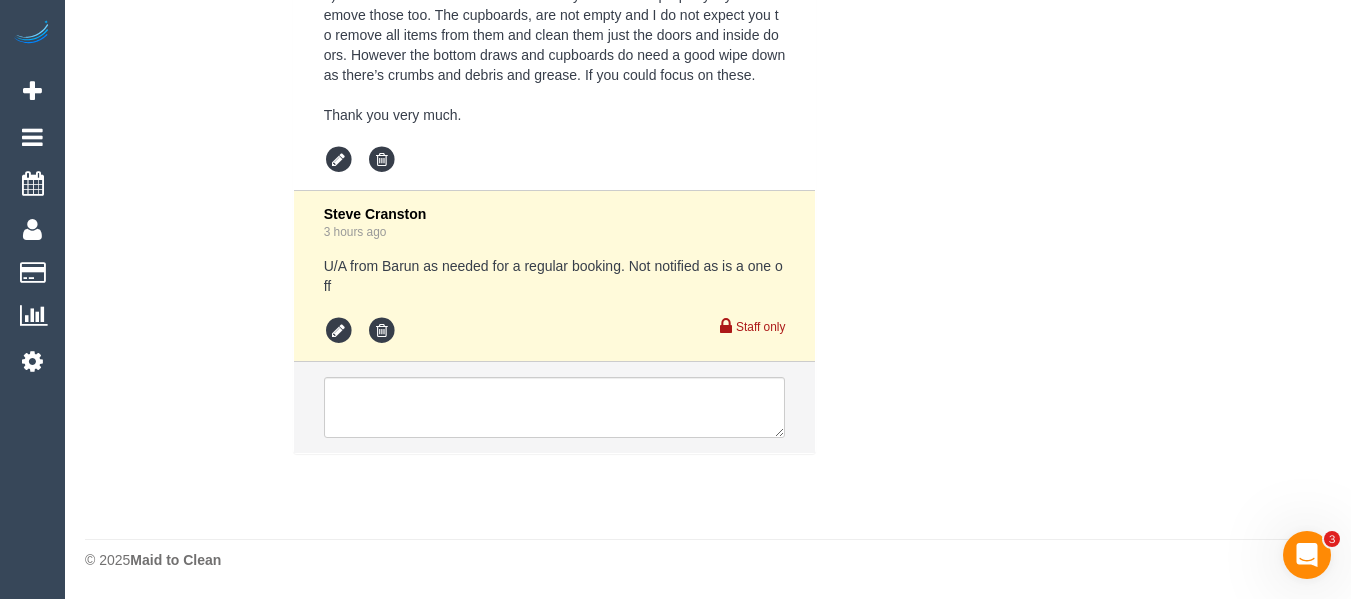 select on "number:28" 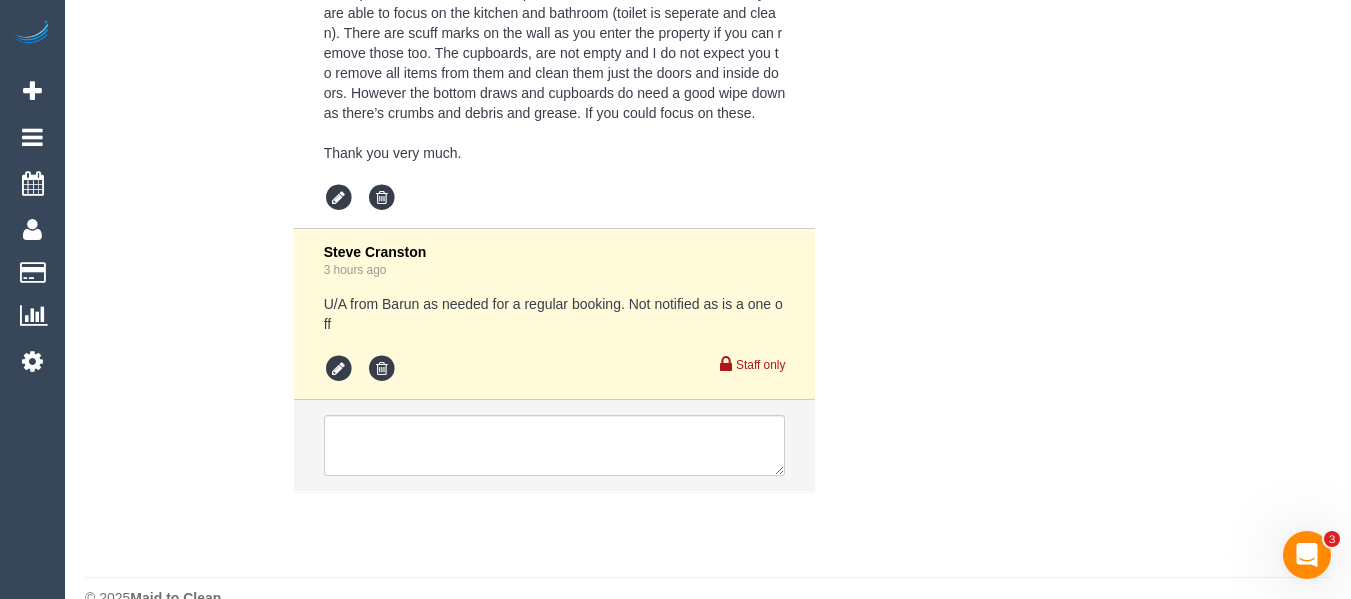 scroll, scrollTop: 4399, scrollLeft: 0, axis: vertical 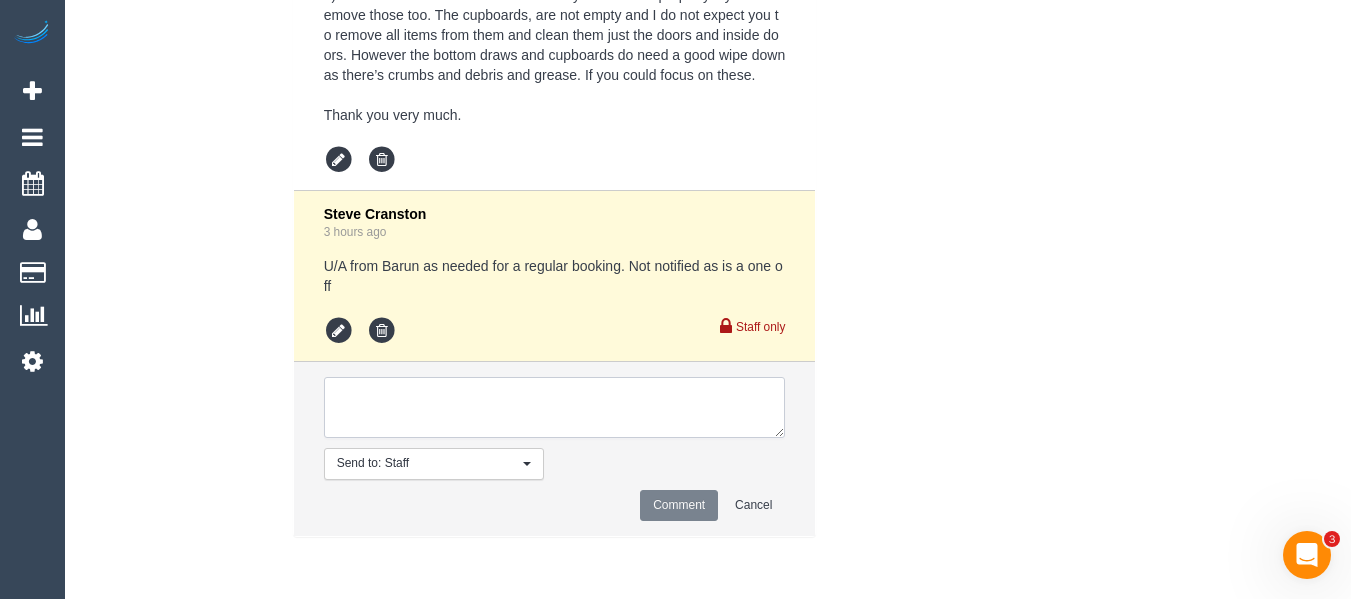 click at bounding box center [555, 408] 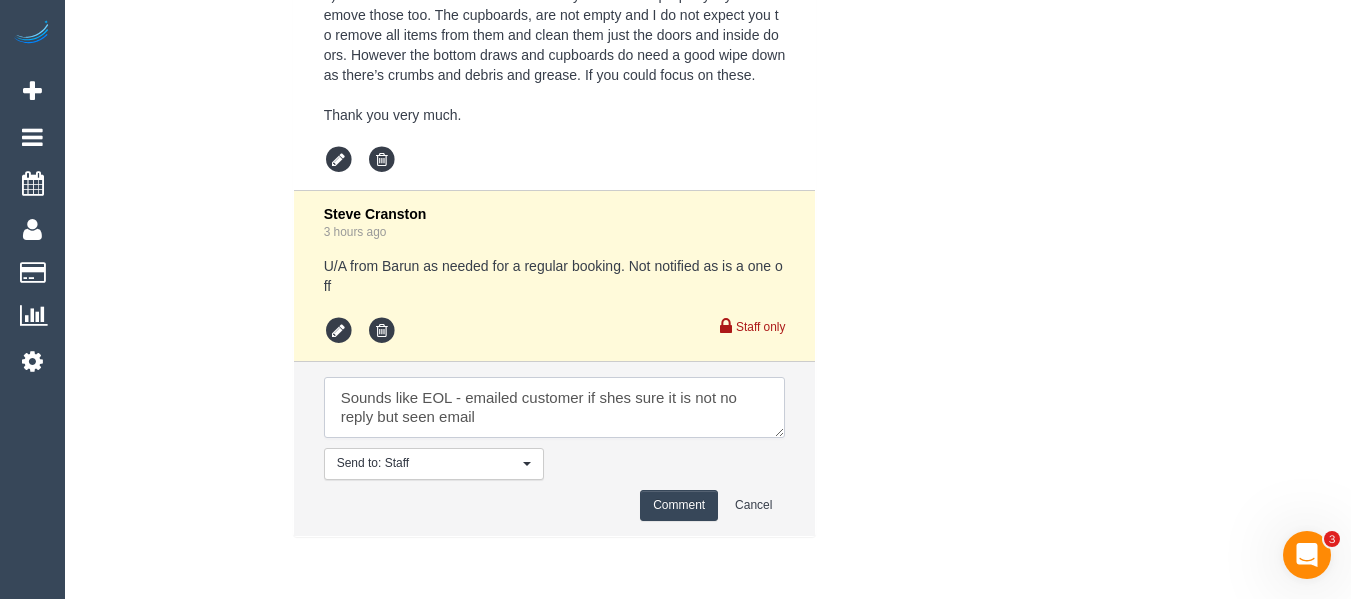 click at bounding box center (555, 408) 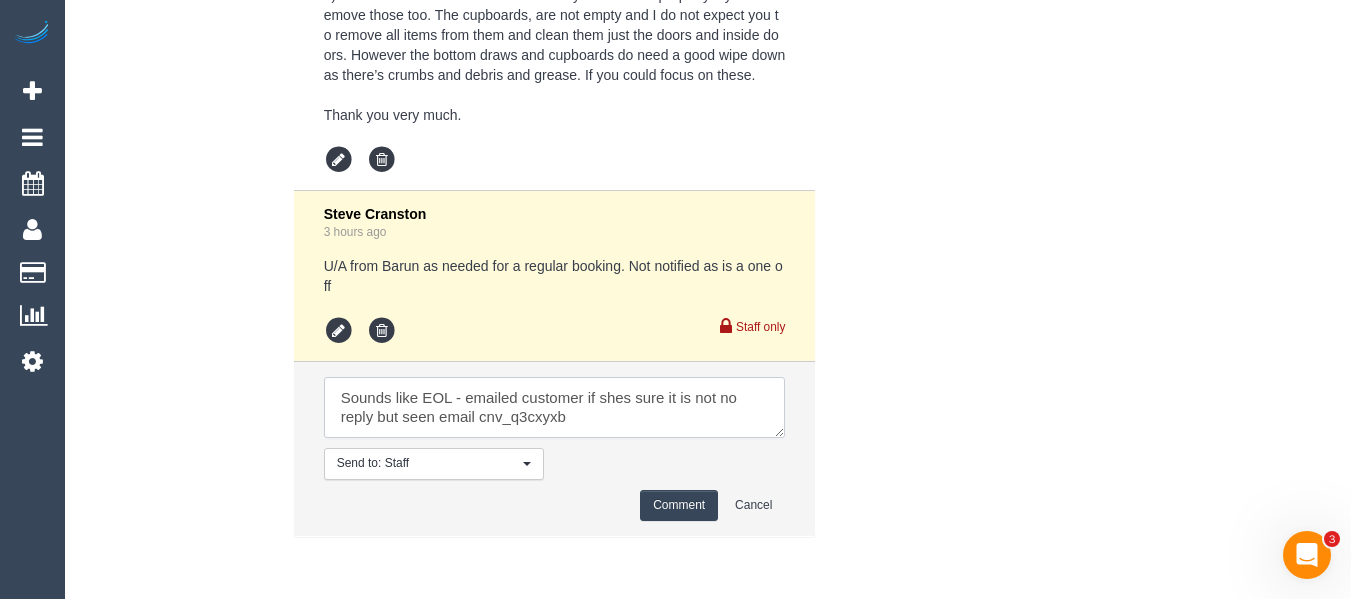 type on "Sounds like EOL - emailed customer if shes sure it is not no reply but seen email cnv_q3cxyxb" 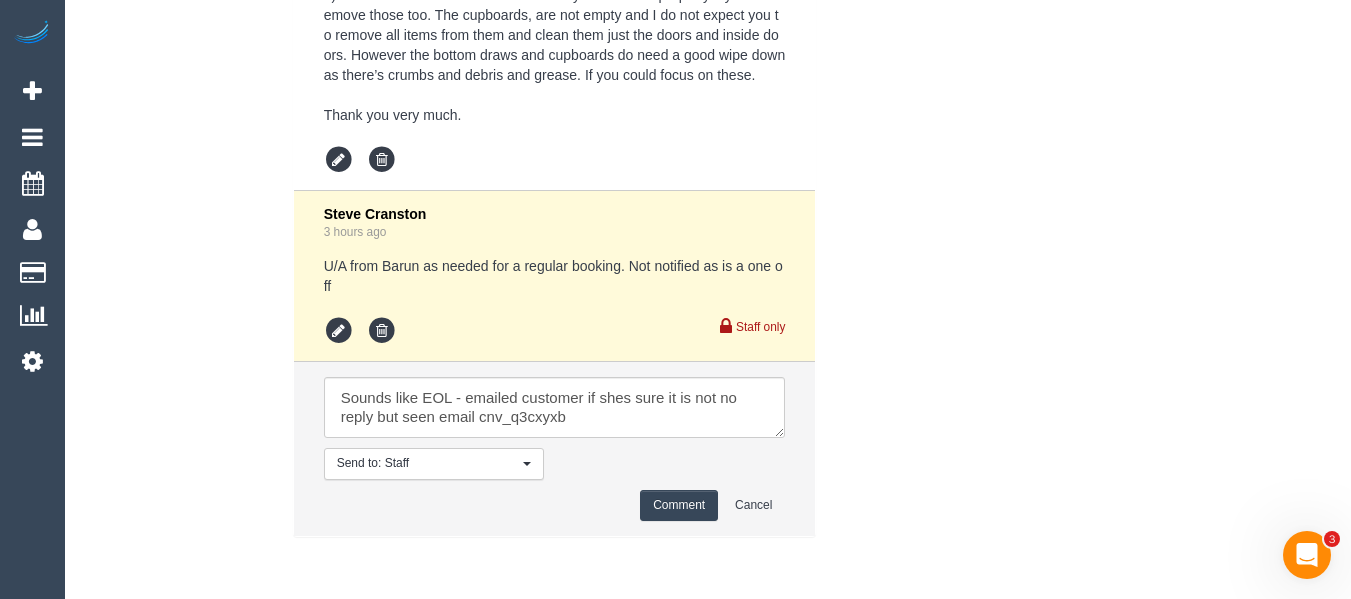 click on "Comment" at bounding box center (679, 505) 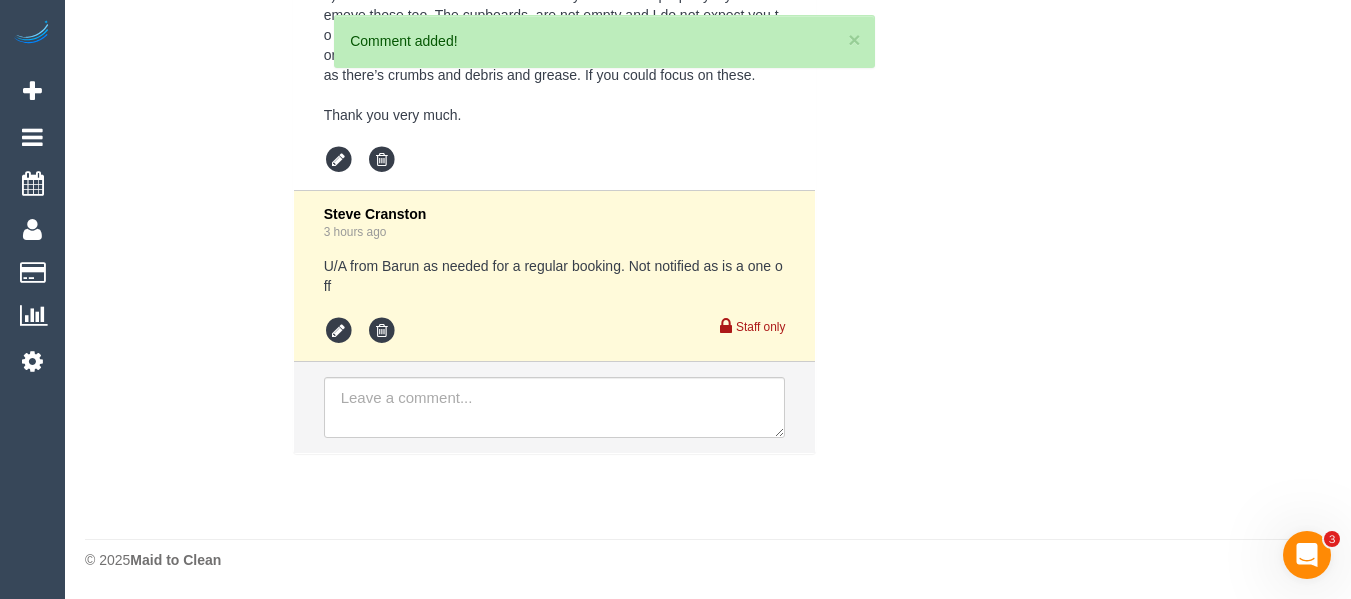 scroll, scrollTop: 4569, scrollLeft: 0, axis: vertical 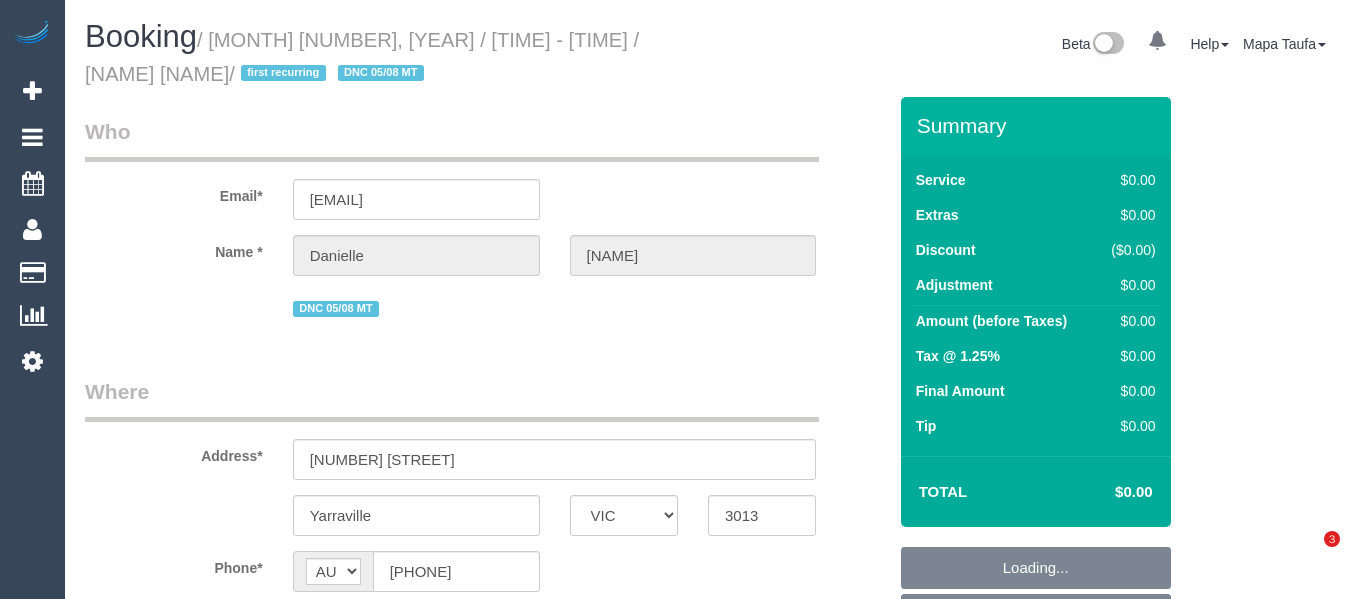select on "VIC" 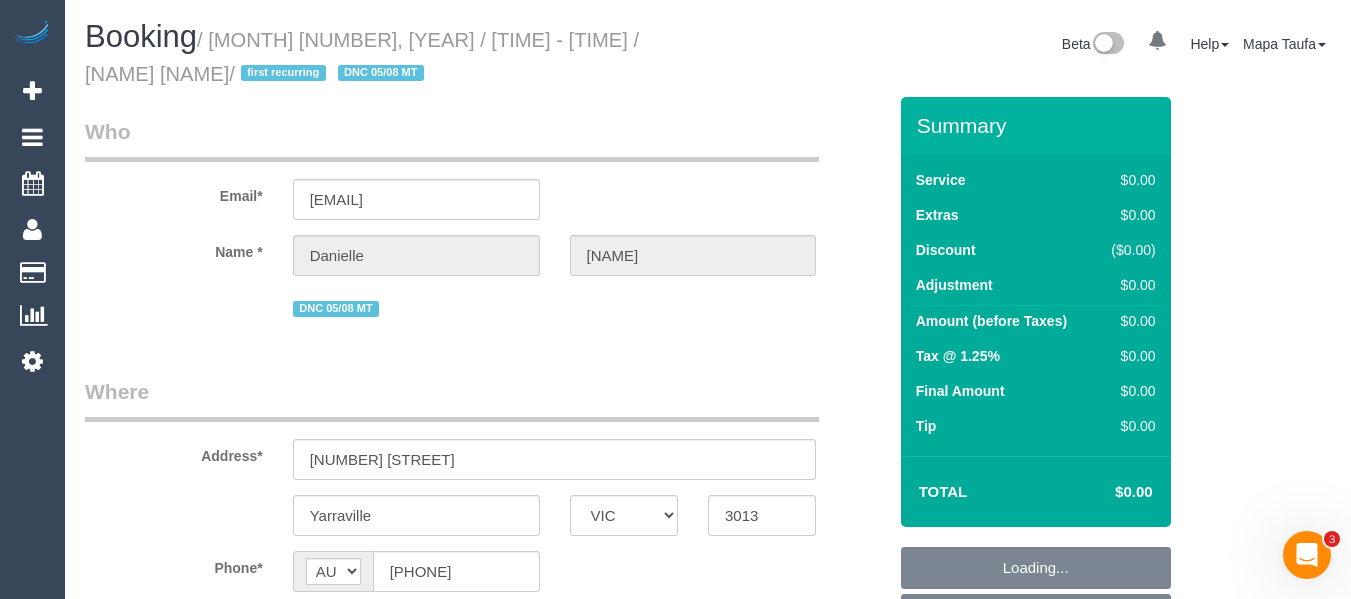 scroll, scrollTop: 0, scrollLeft: 0, axis: both 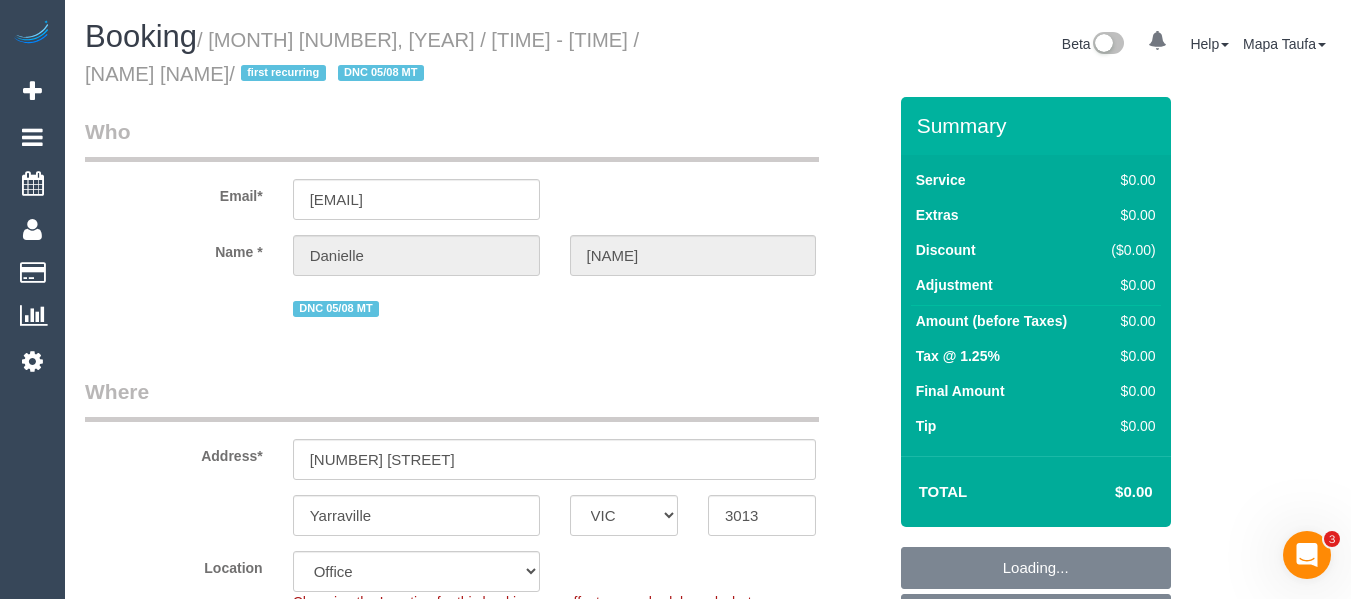 select on "number:27" 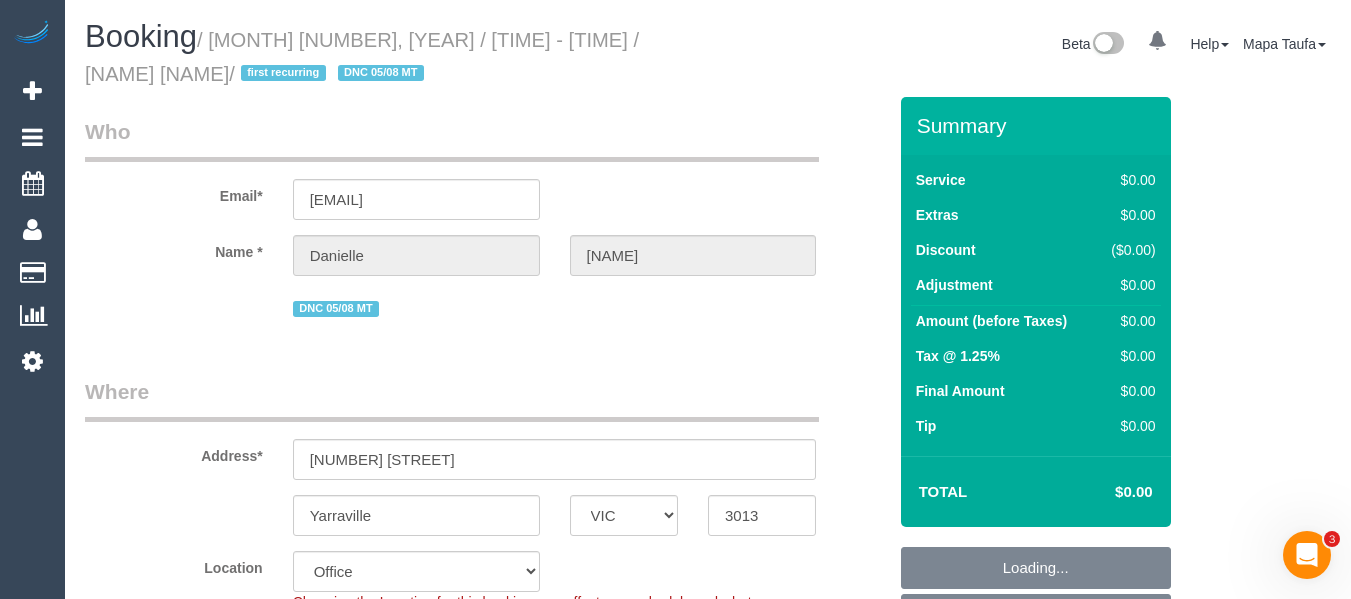 select on "number:14" 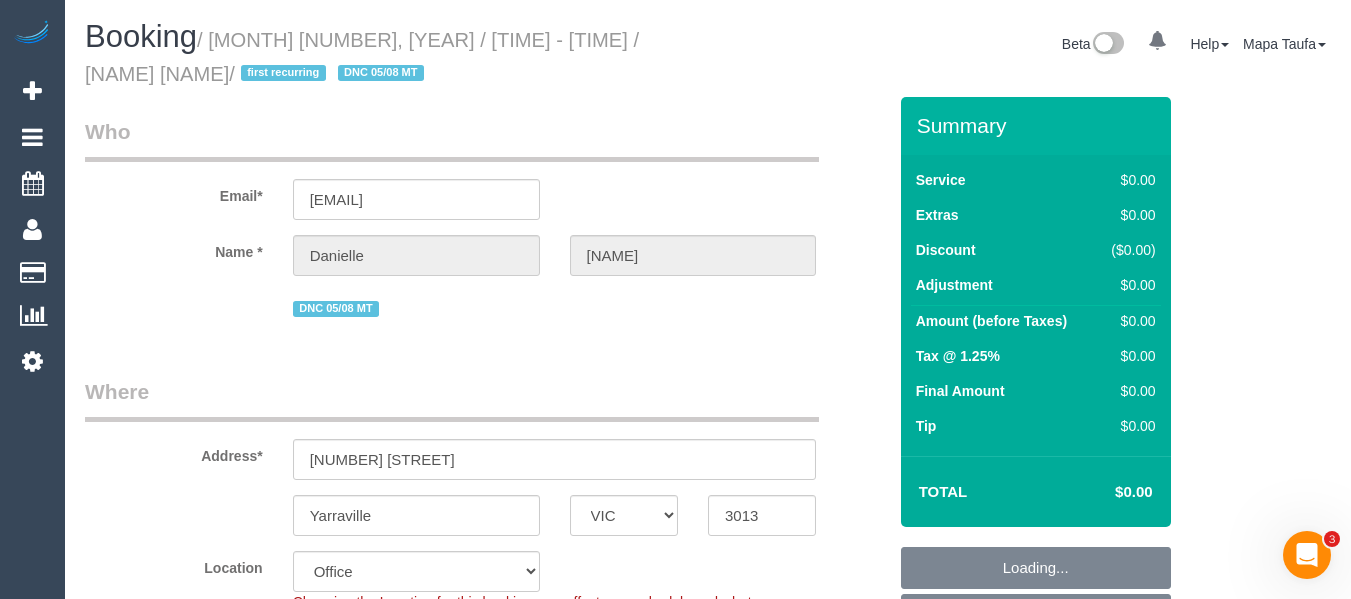 select on "object:2043" 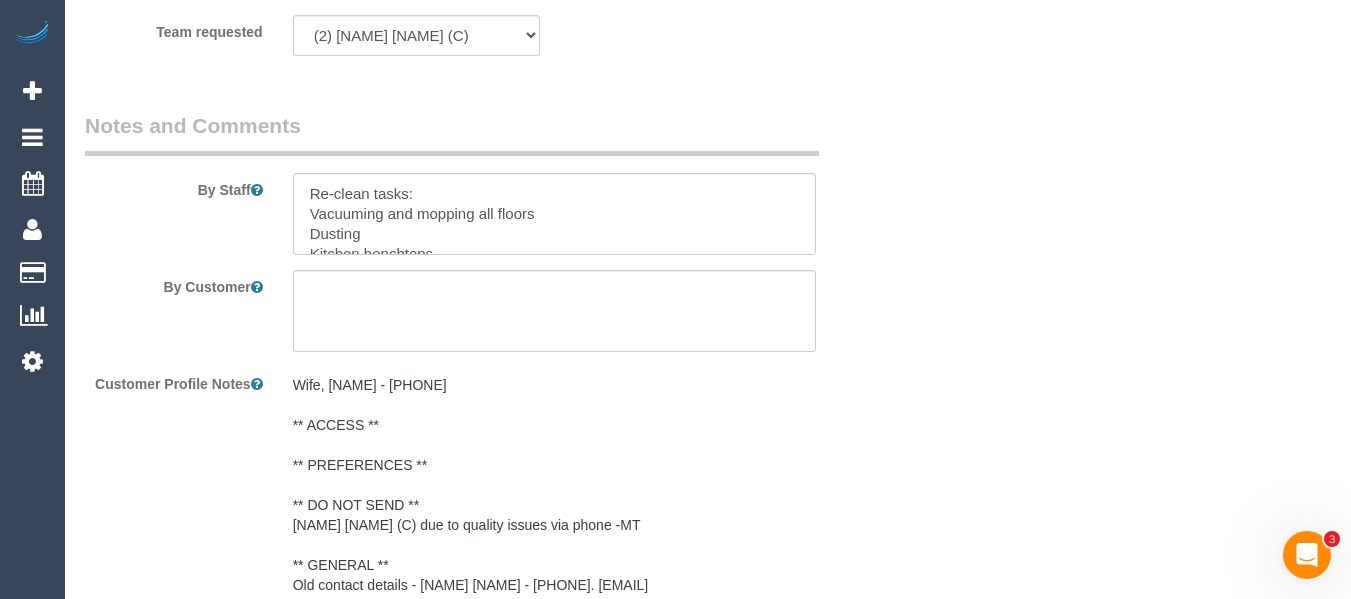 scroll, scrollTop: 3249, scrollLeft: 0, axis: vertical 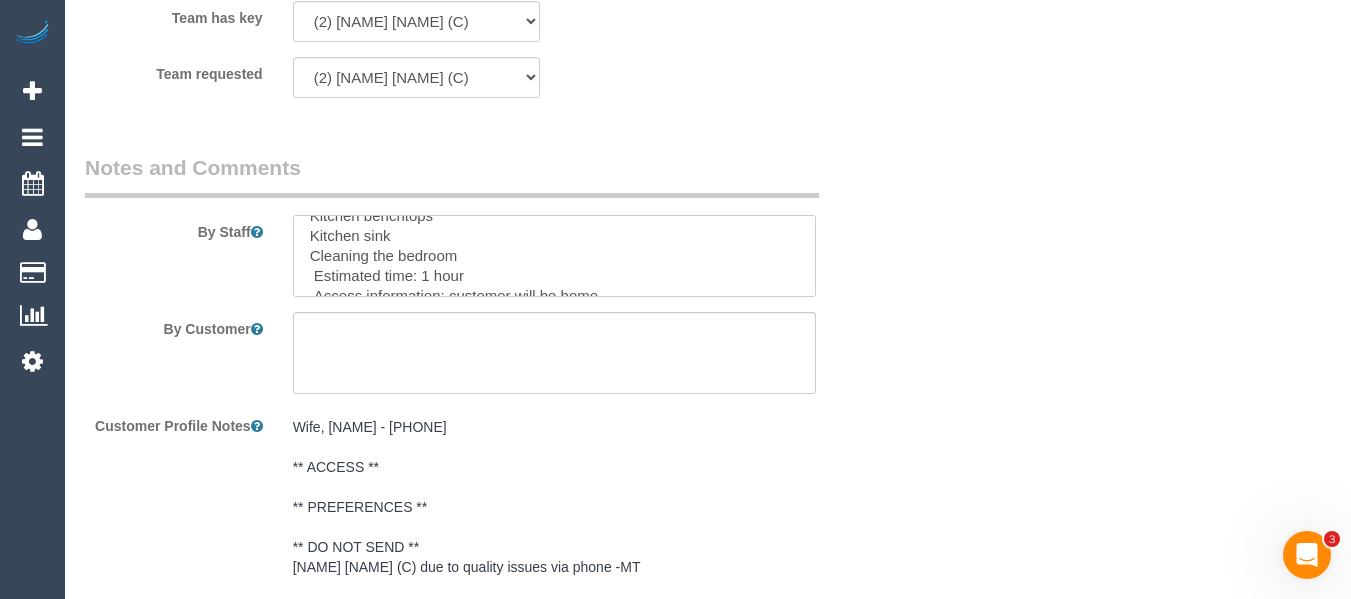 click at bounding box center (555, 256) 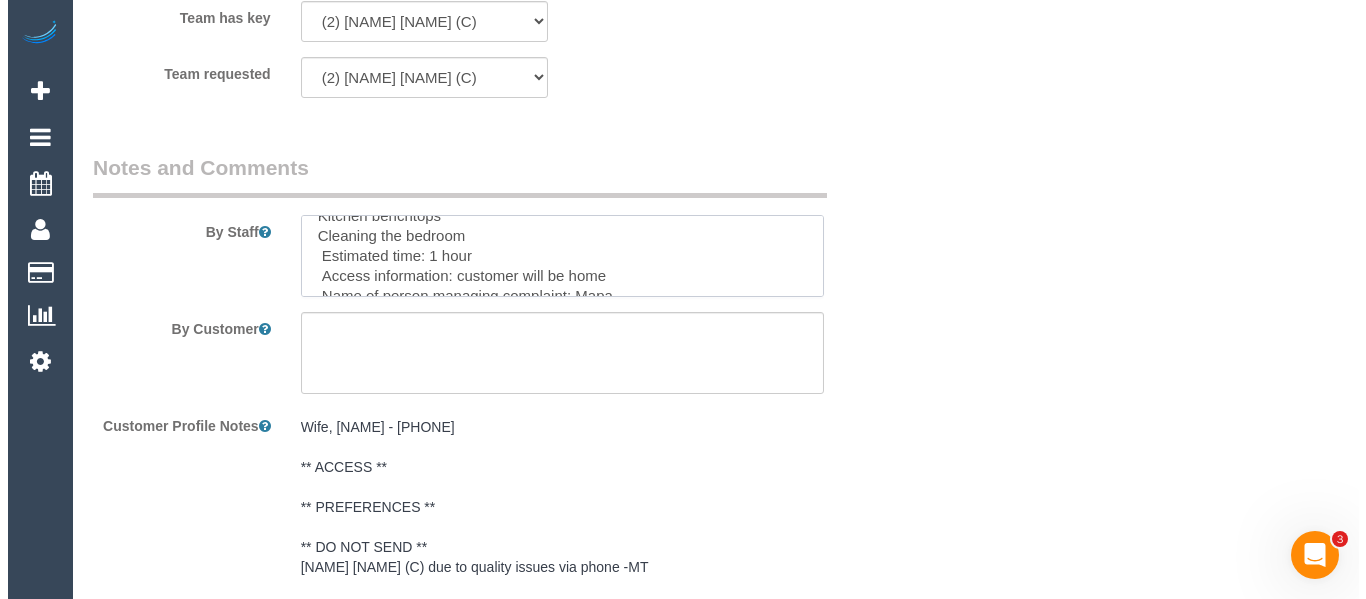 scroll, scrollTop: 0, scrollLeft: 0, axis: both 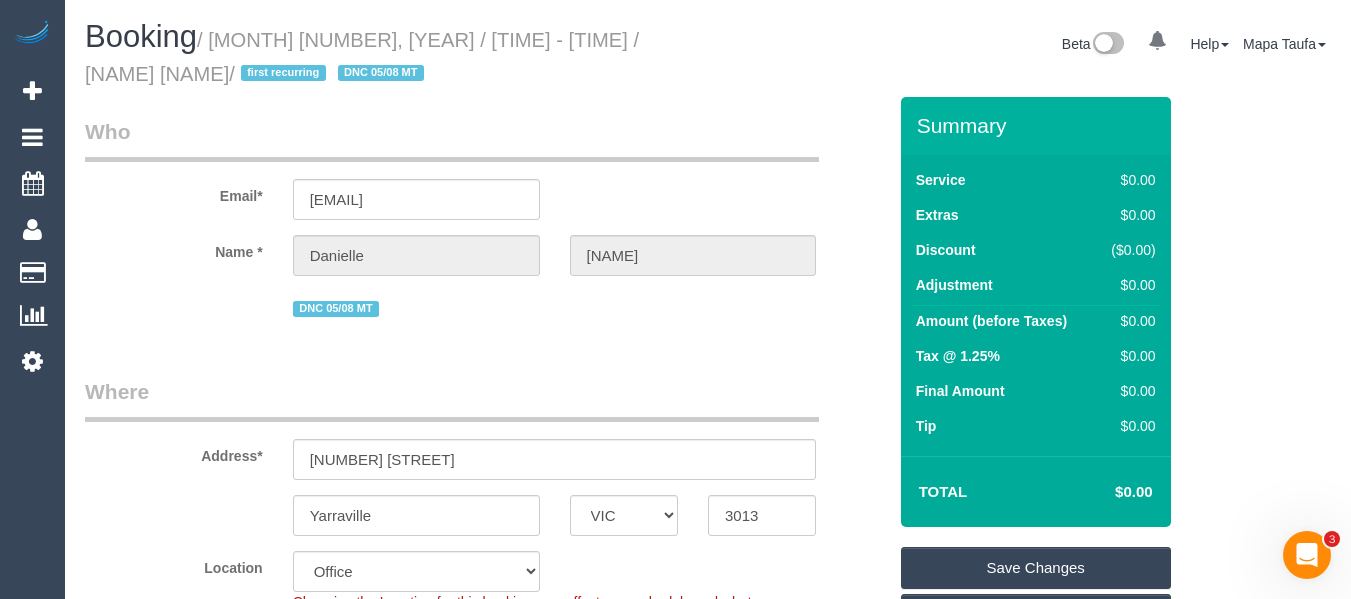 type on "Re-clean tasks:
Vacuuming and mopping all floors
Dusting
Kitchen benchtops
Cleaning the bedroom
Estimated time: 1 hour
Access information: customer will be home
Name of person managing complaint: Mapa
Please take before and after photos and email to support@maidtoclean.com.au If additional time is needed please contact the office" 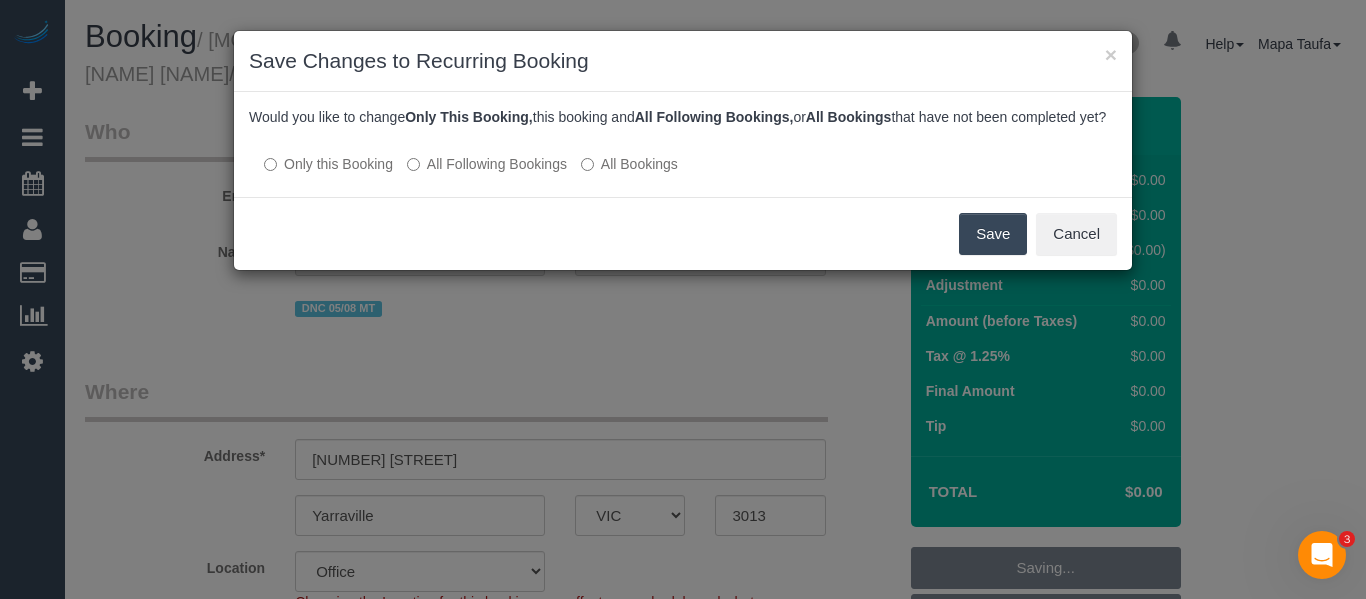 click on "Save" at bounding box center [993, 234] 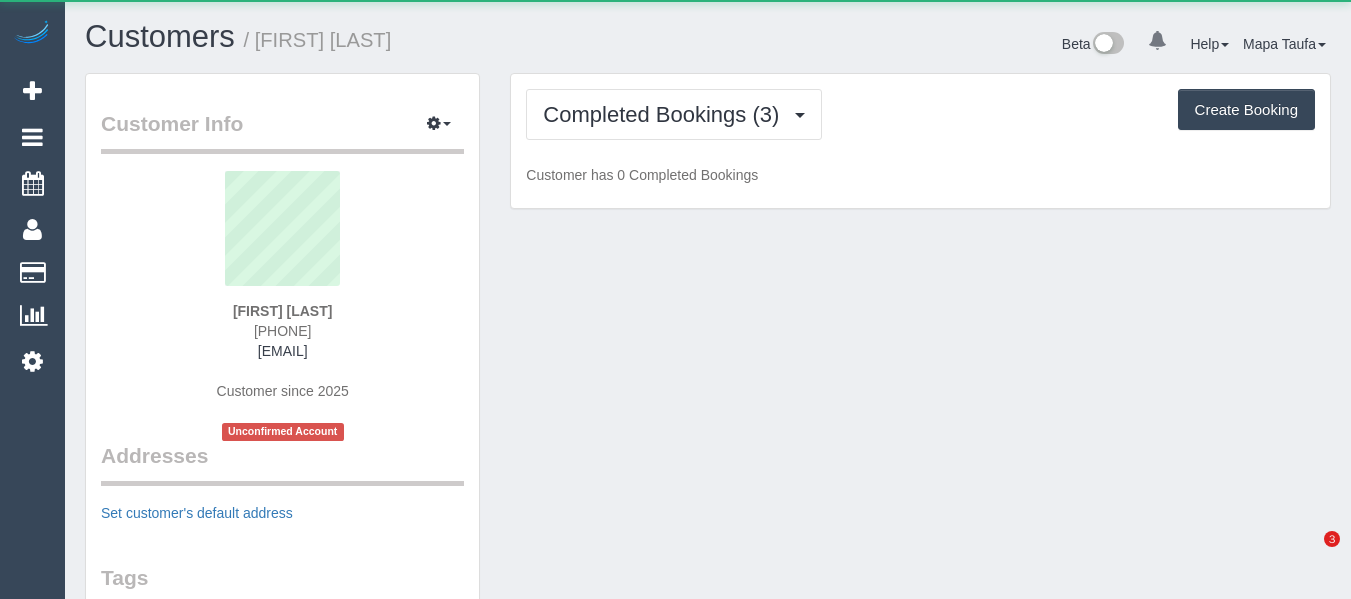 scroll, scrollTop: 0, scrollLeft: 0, axis: both 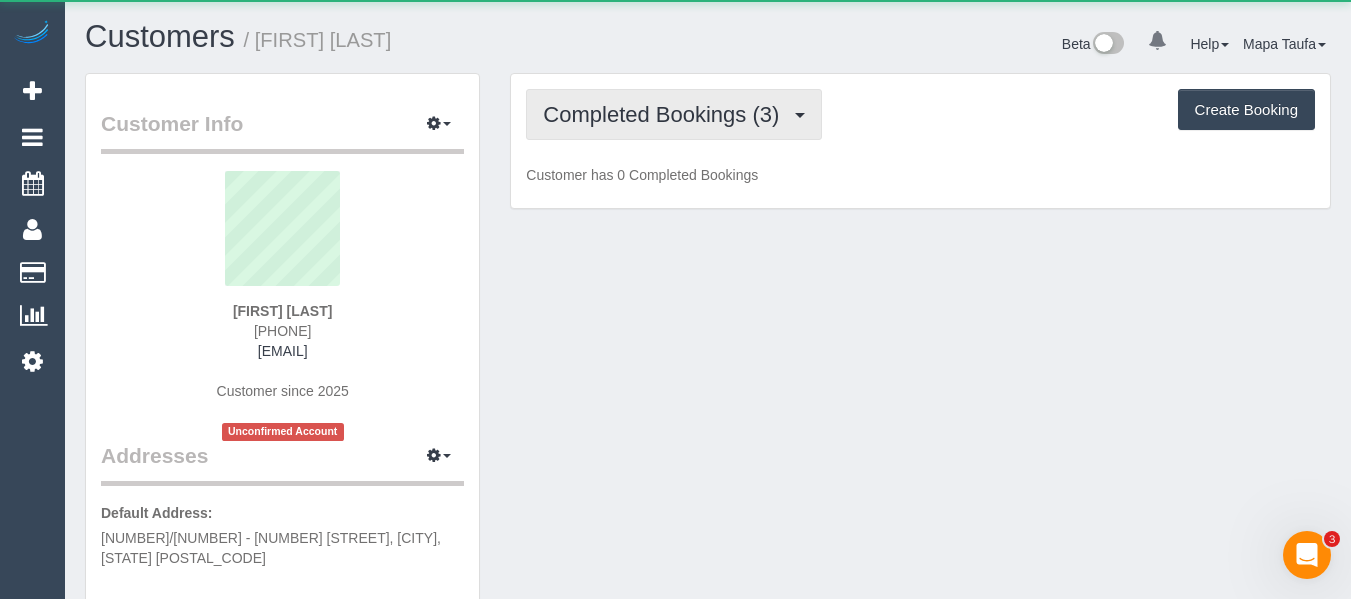 click on "Completed Bookings (3)" at bounding box center [666, 114] 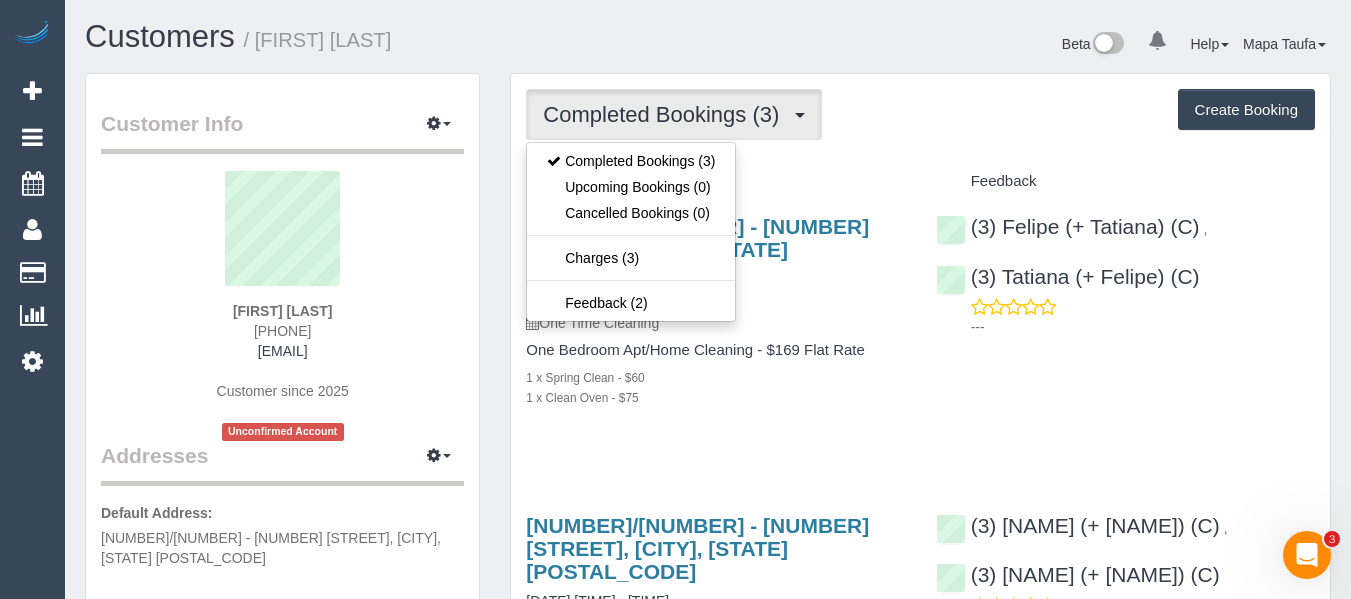 click on "Completed Bookings (3)
Completed Bookings (3)
Upcoming Bookings (0)
Cancelled Bookings (0)
Charges (3)
Feedback (2)
Create Booking
Service
Feedback" at bounding box center [920, 571] 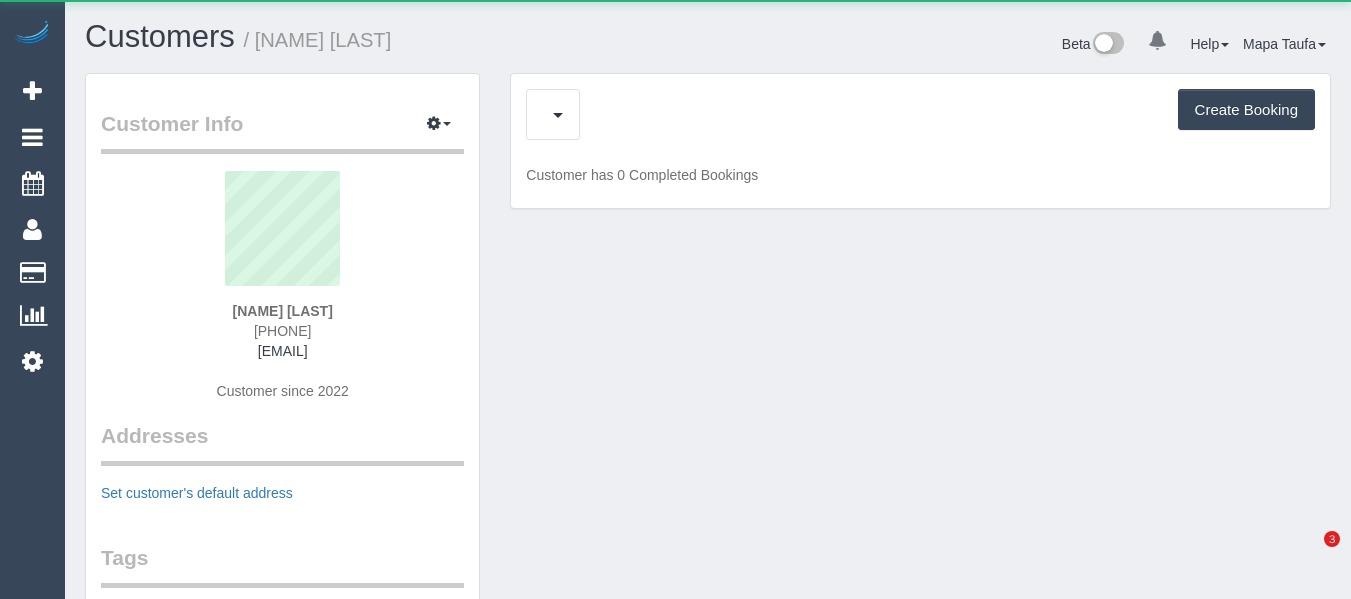 scroll, scrollTop: 0, scrollLeft: 0, axis: both 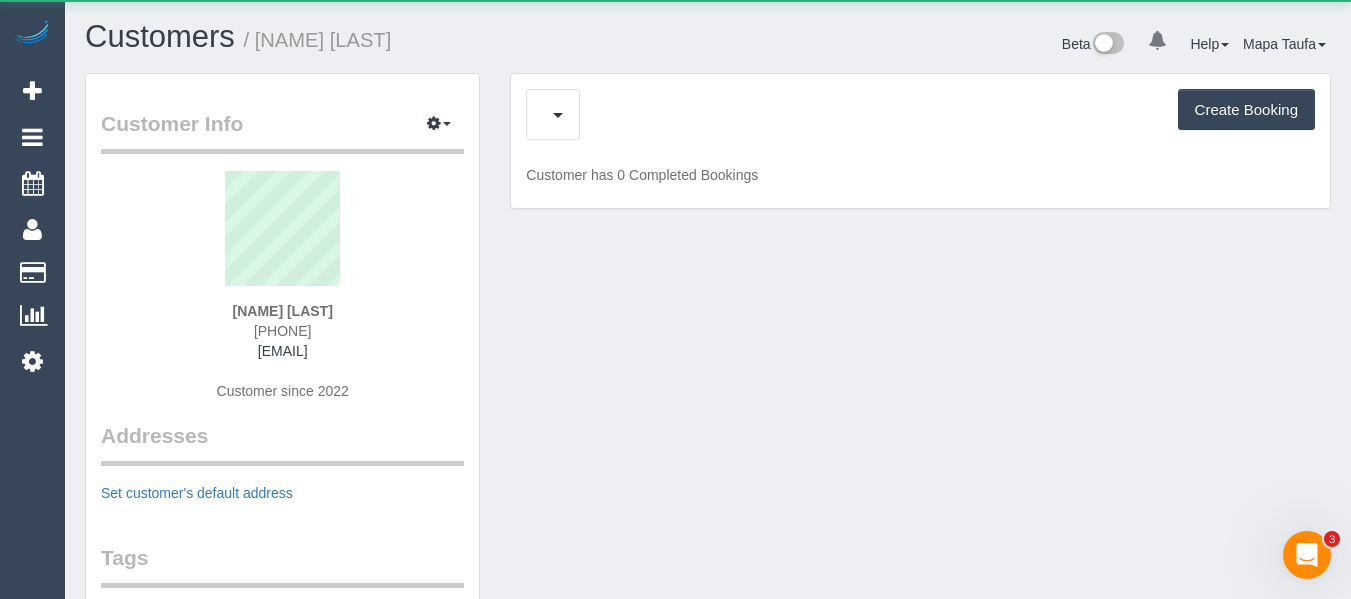 click on "Upcoming Bookings (11)
Cancelled Bookings (3)
Charges (71)
Create Booking" at bounding box center [920, 114] 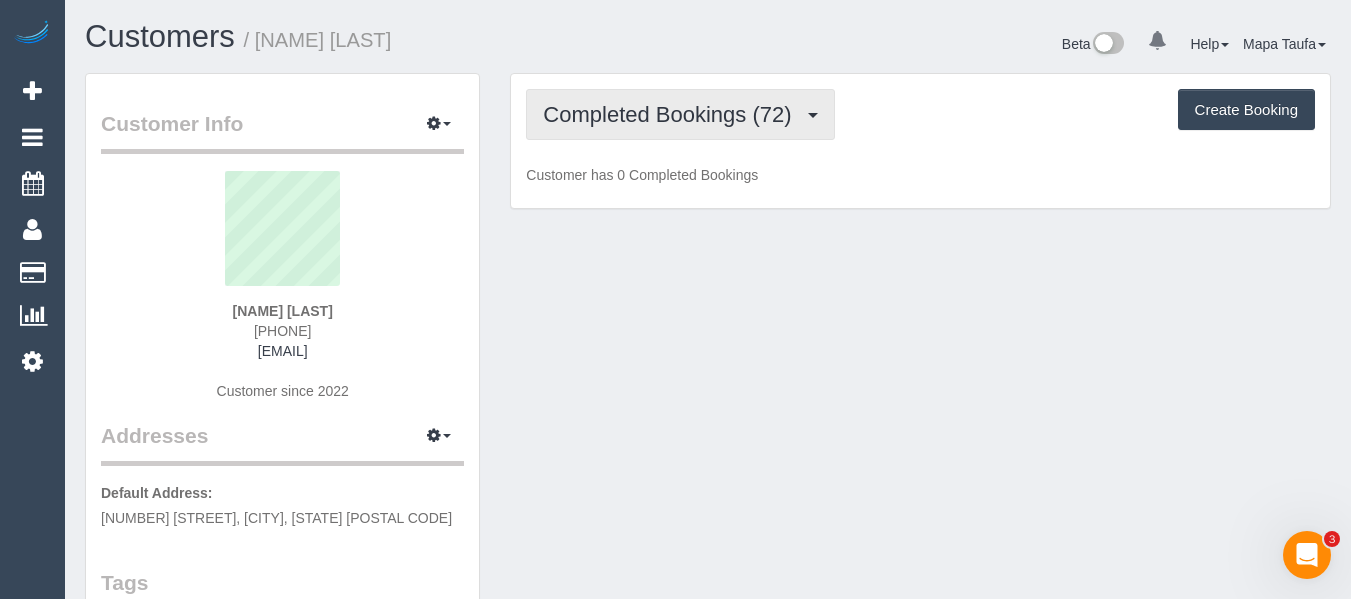 click on "Completed Bookings (72)" at bounding box center [672, 114] 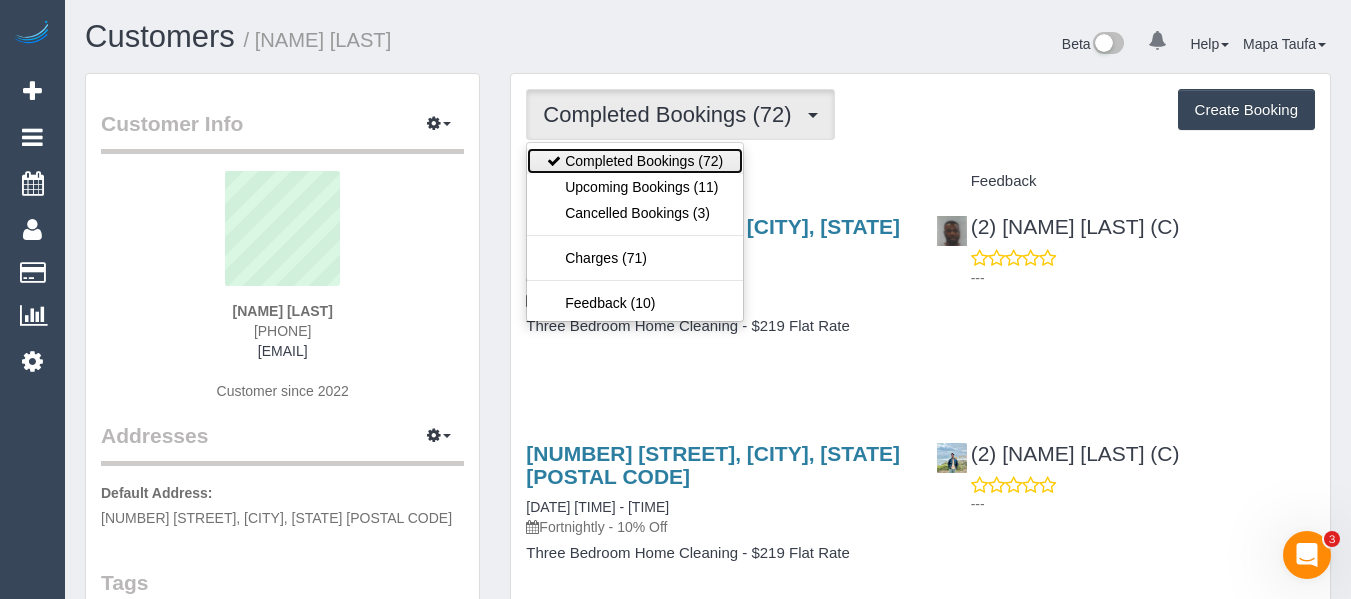 click on "Completed Bookings (72)" at bounding box center [635, 161] 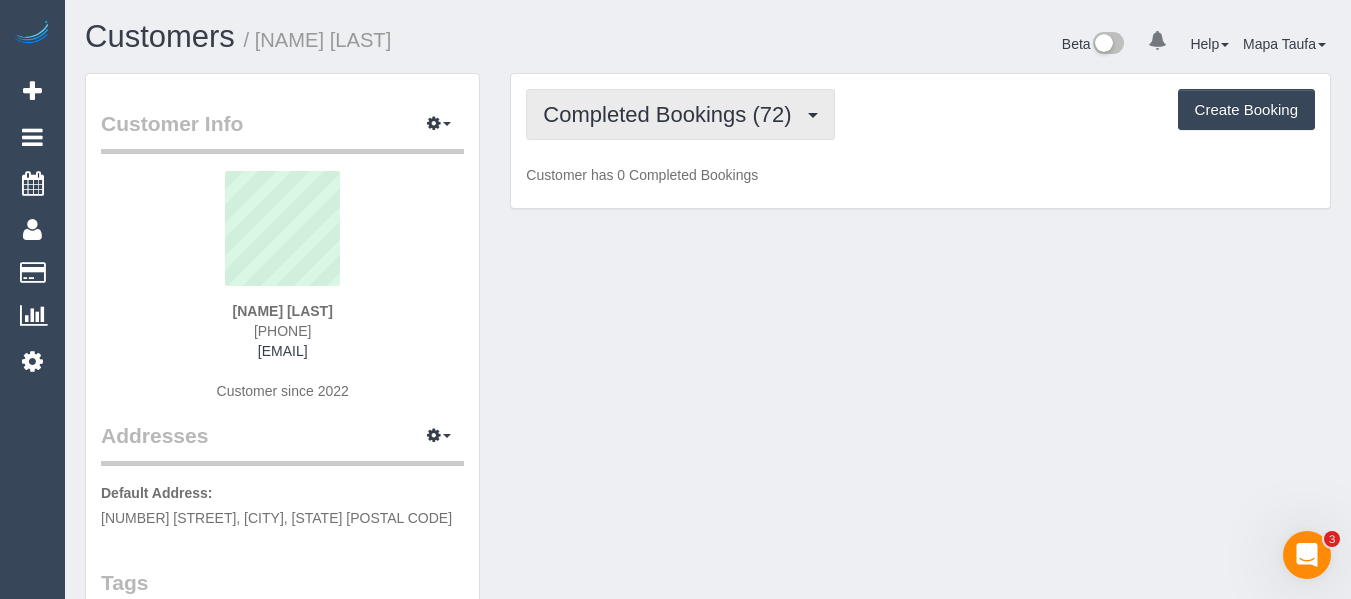 drag, startPoint x: 649, startPoint y: 116, endPoint x: 643, endPoint y: 180, distance: 64.28063 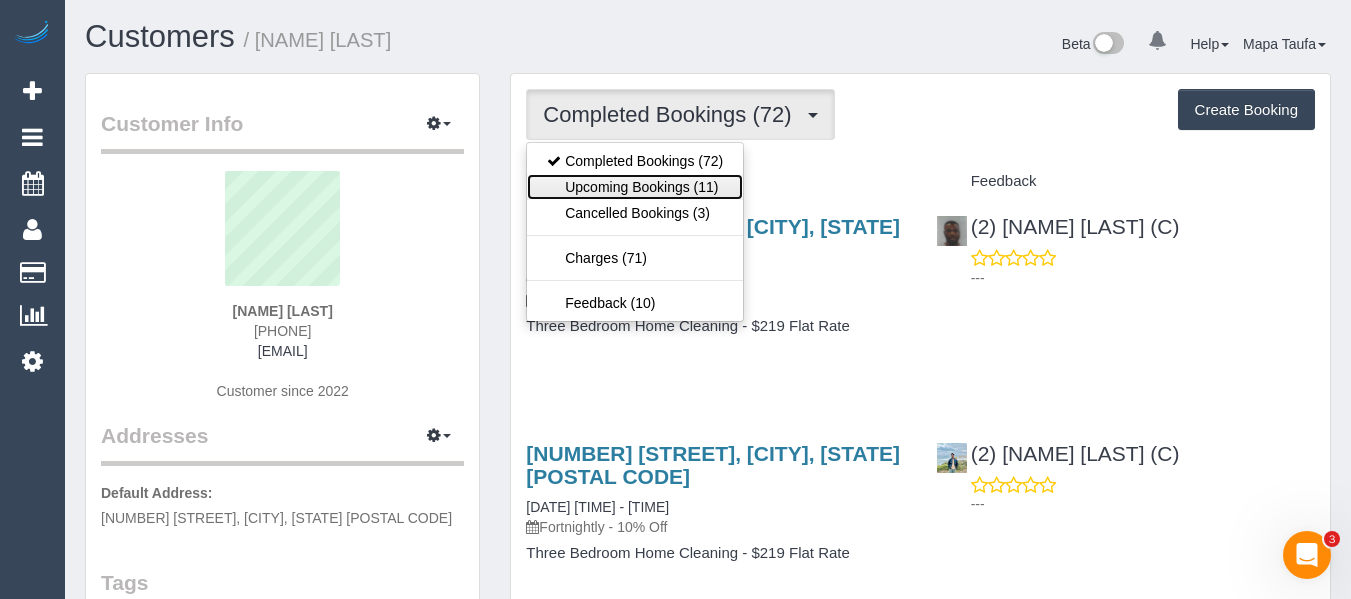 click on "Upcoming Bookings (11)" at bounding box center (635, 187) 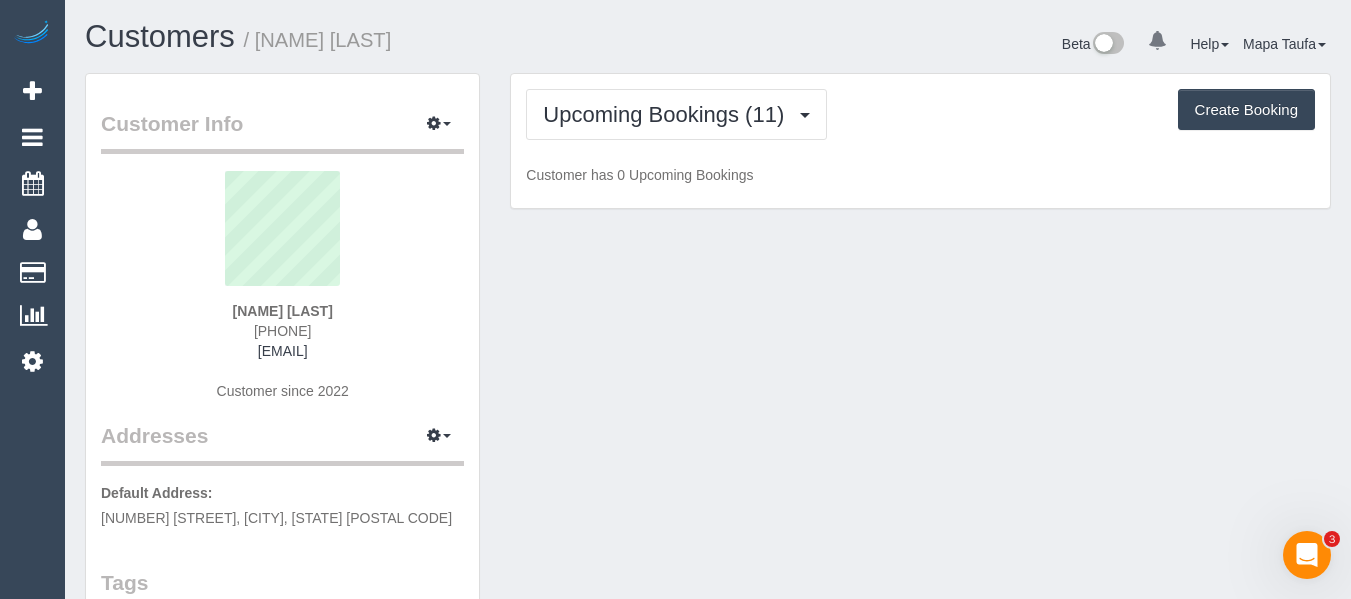 click on "Customers
/ Caroline Healy" at bounding box center [389, 37] 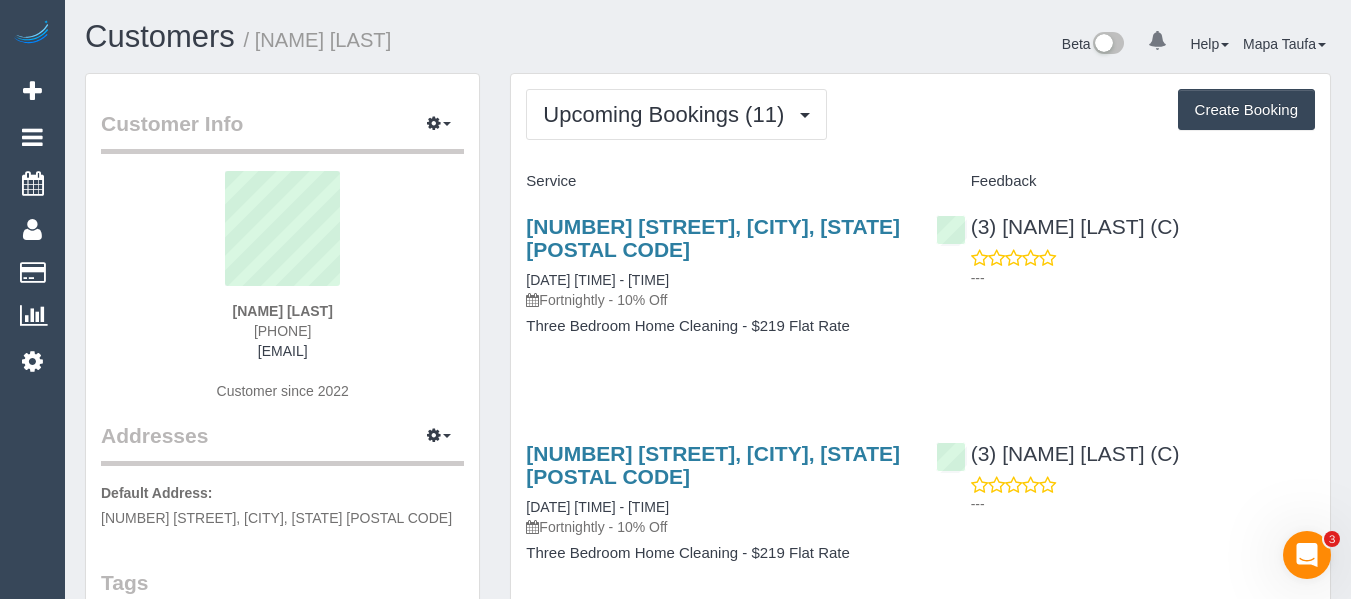 drag, startPoint x: 341, startPoint y: 327, endPoint x: 207, endPoint y: 336, distance: 134.3019 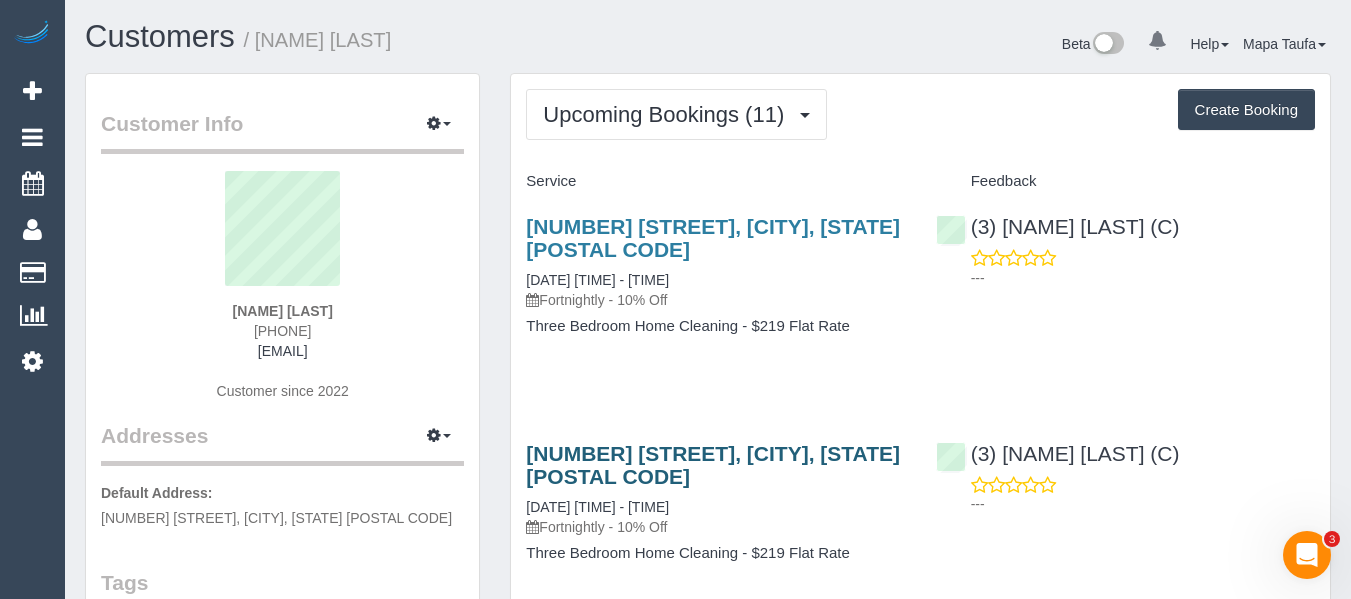 copy on "0439445280" 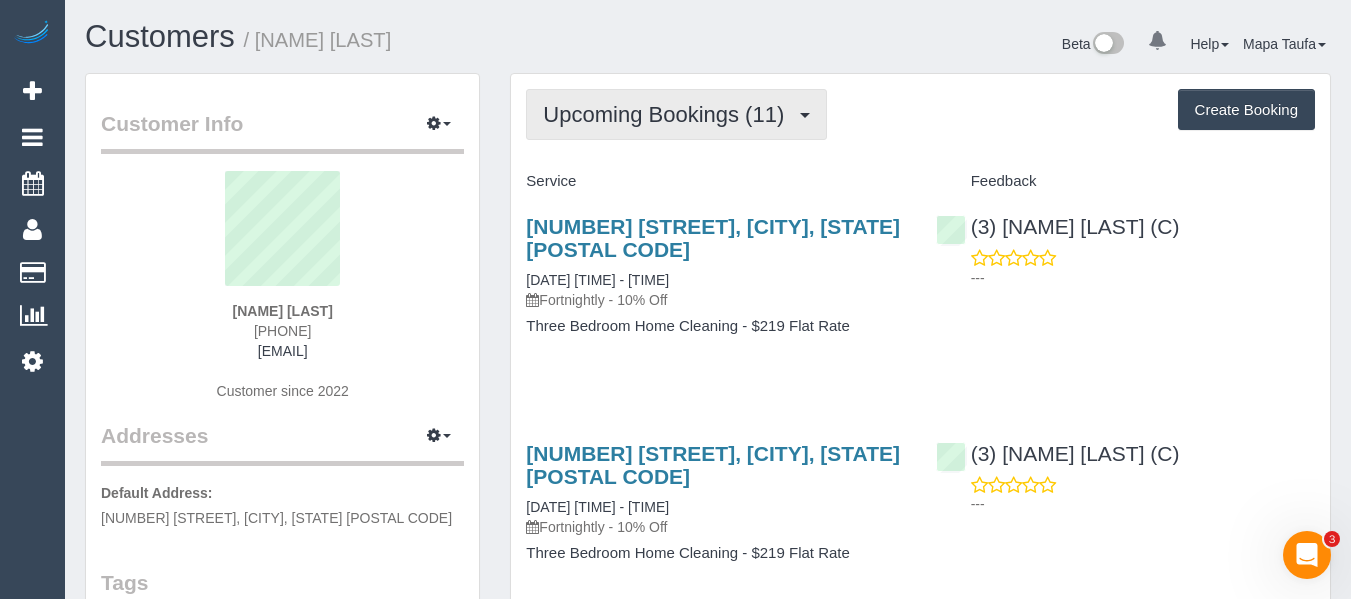click on "Upcoming Bookings (11)" at bounding box center (676, 114) 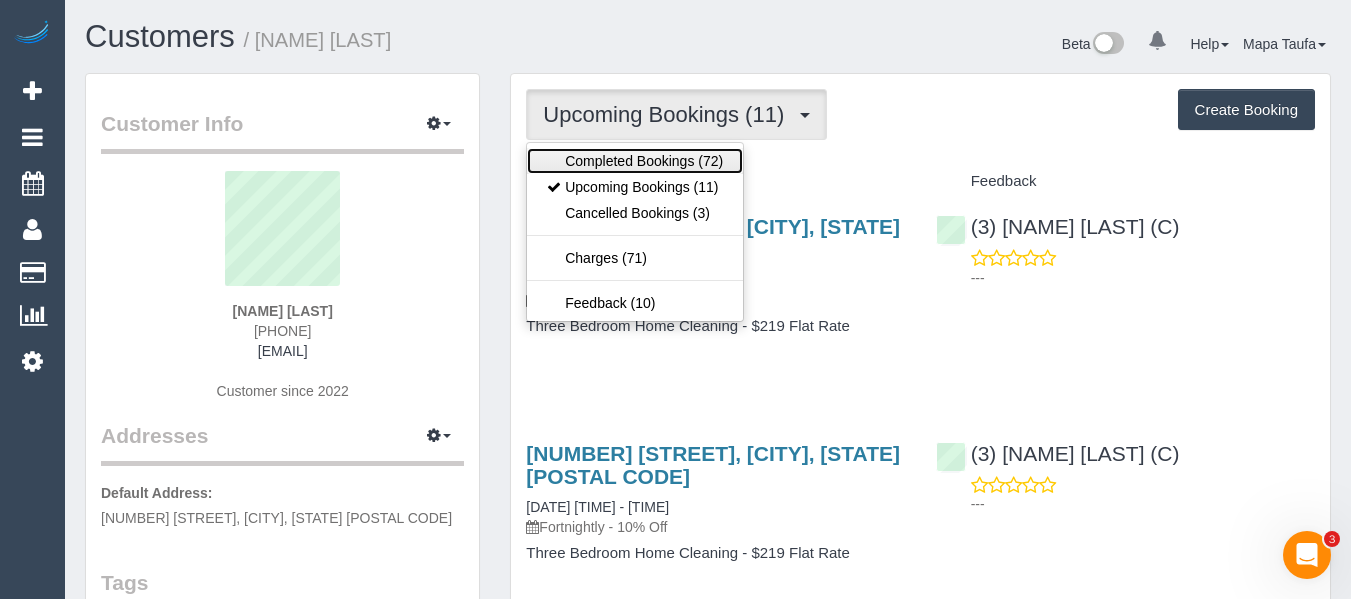 click on "Completed Bookings (72)" at bounding box center [635, 161] 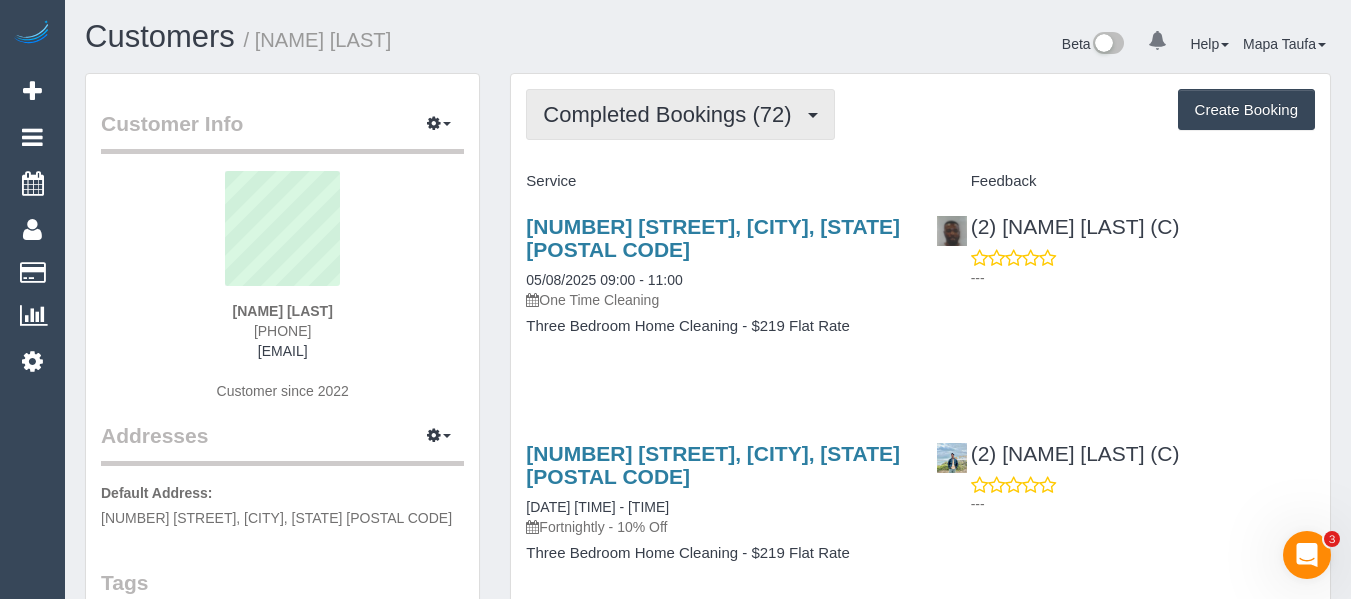 click on "Completed Bookings (72)" at bounding box center (672, 114) 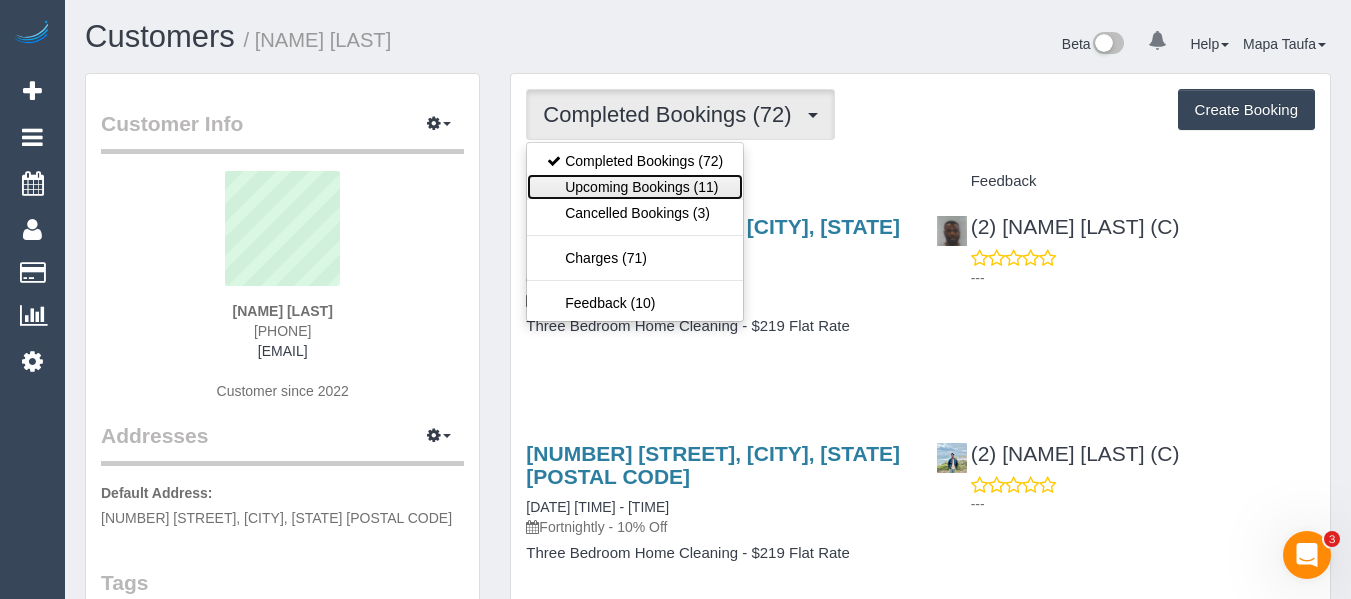 click on "Upcoming Bookings (11)" at bounding box center [635, 187] 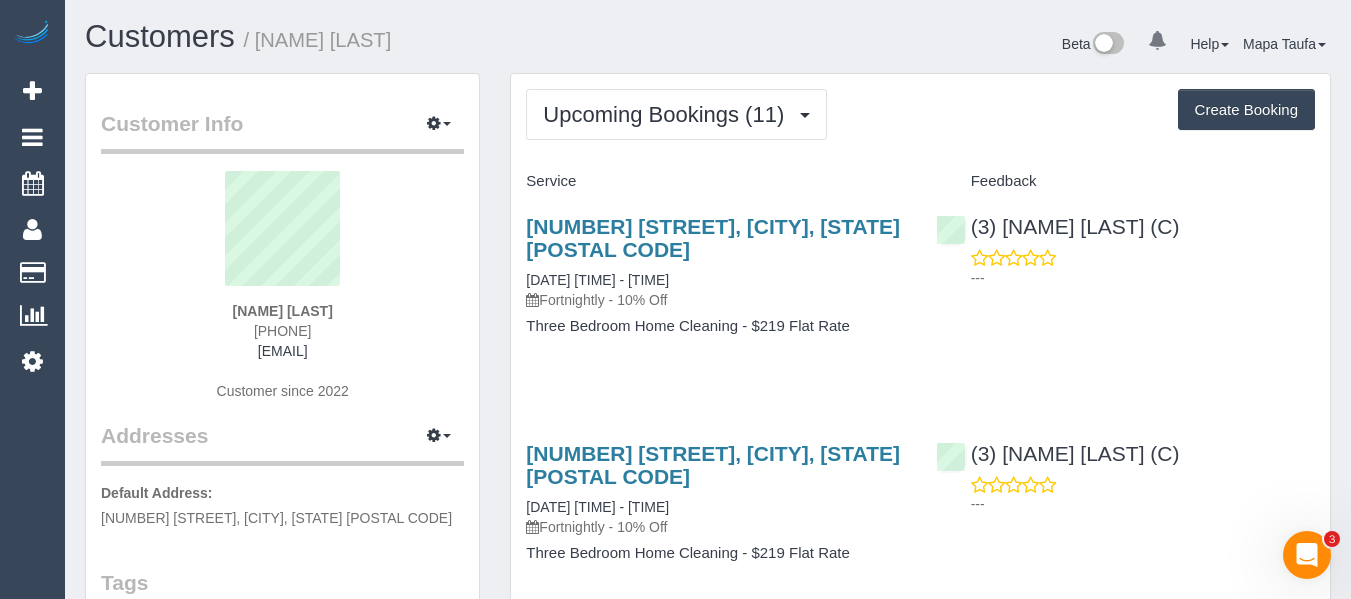 click on "Upcoming Bookings (11)
Completed Bookings (72)
Upcoming Bookings (11)
Cancelled Bookings (3)
Charges (71)
Feedback (10)
Create Booking
Service
Feedback" at bounding box center (920, 1490) 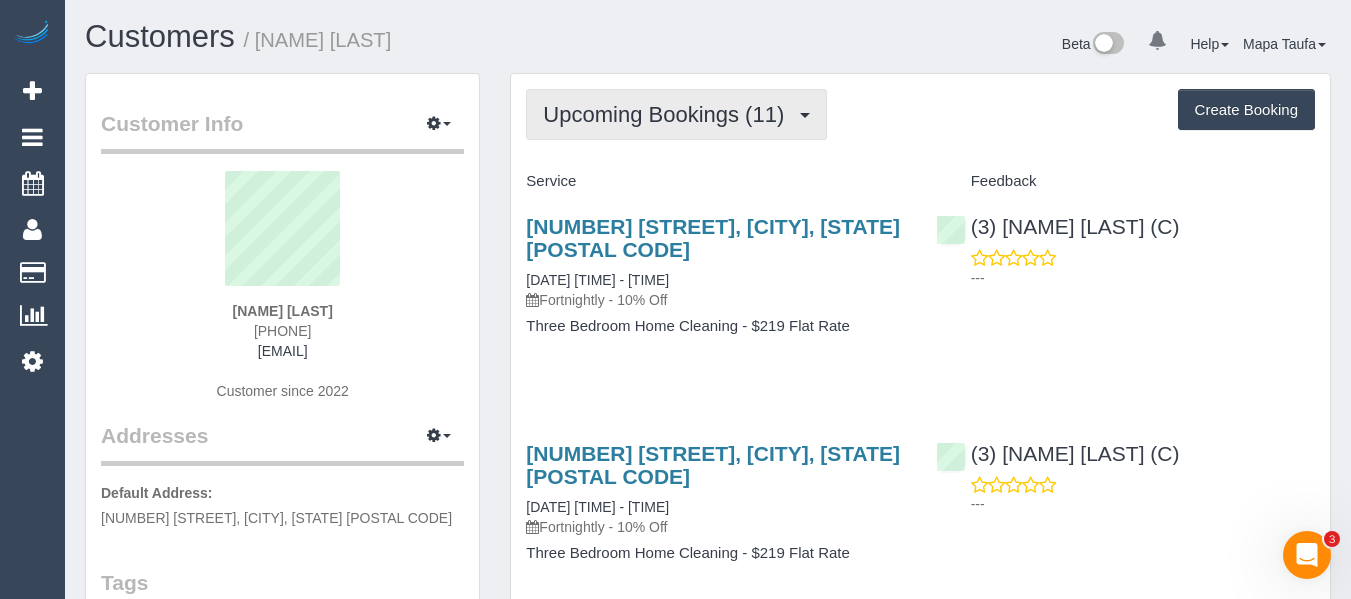 click on "Upcoming Bookings (11)" at bounding box center (676, 114) 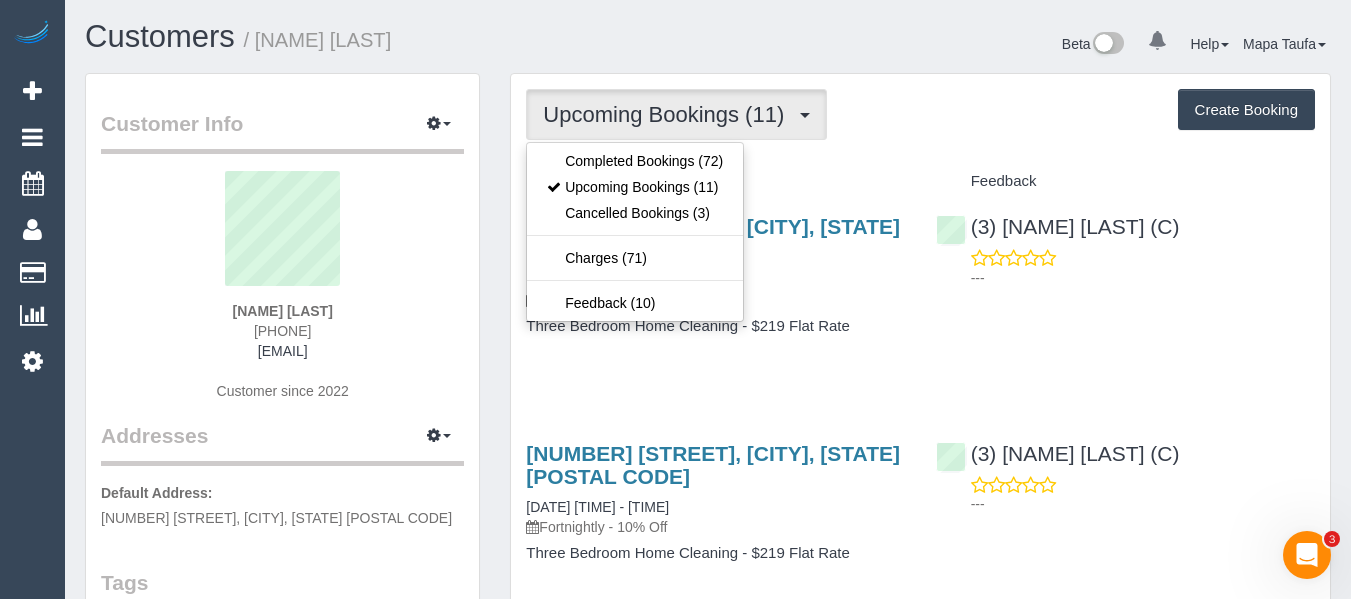 click on "Feedback" at bounding box center [1125, 182] 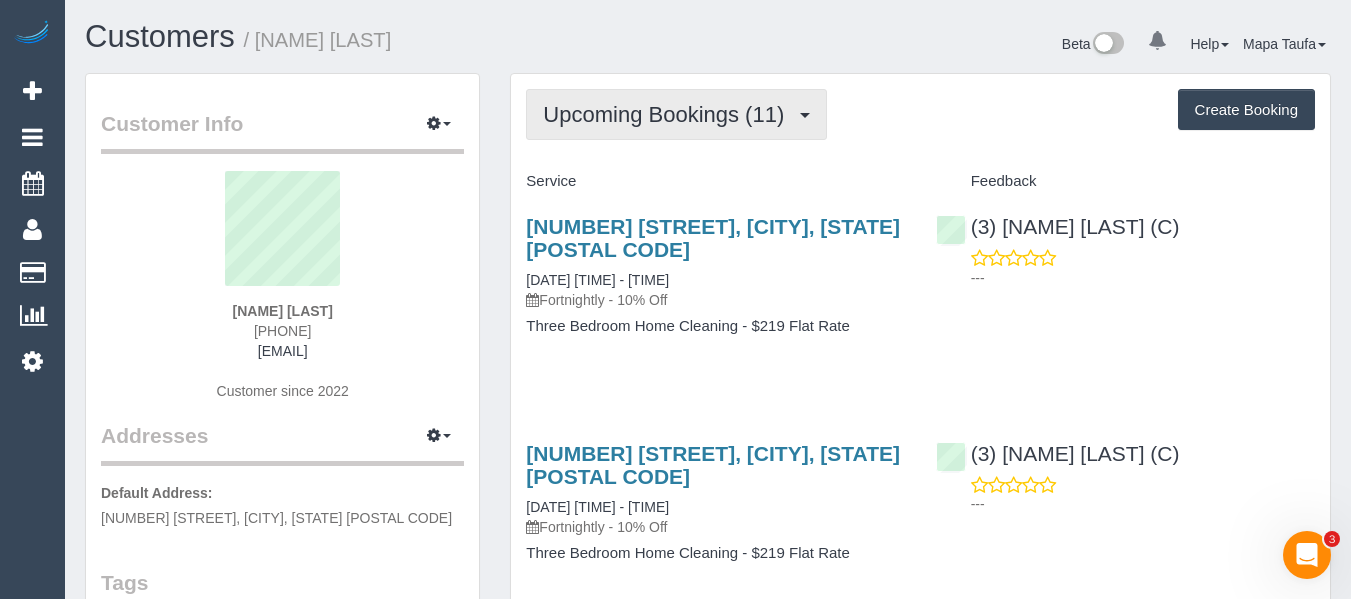click on "Upcoming Bookings (11)" at bounding box center [668, 114] 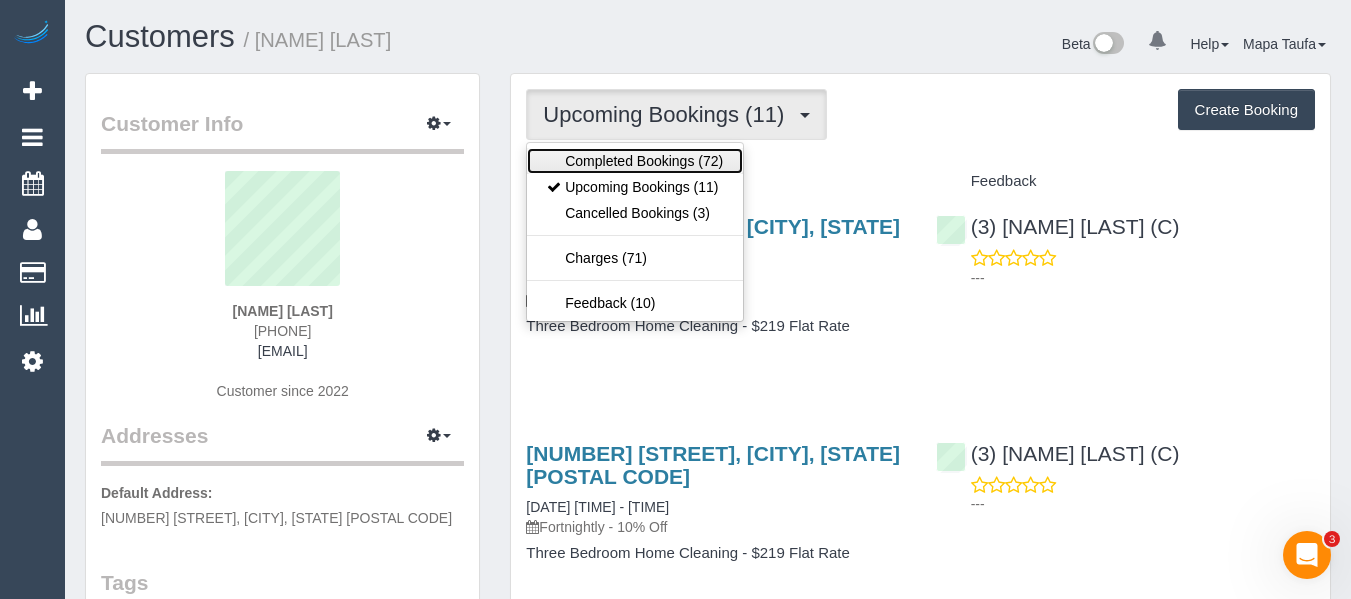 click on "Completed Bookings (72)" at bounding box center (635, 161) 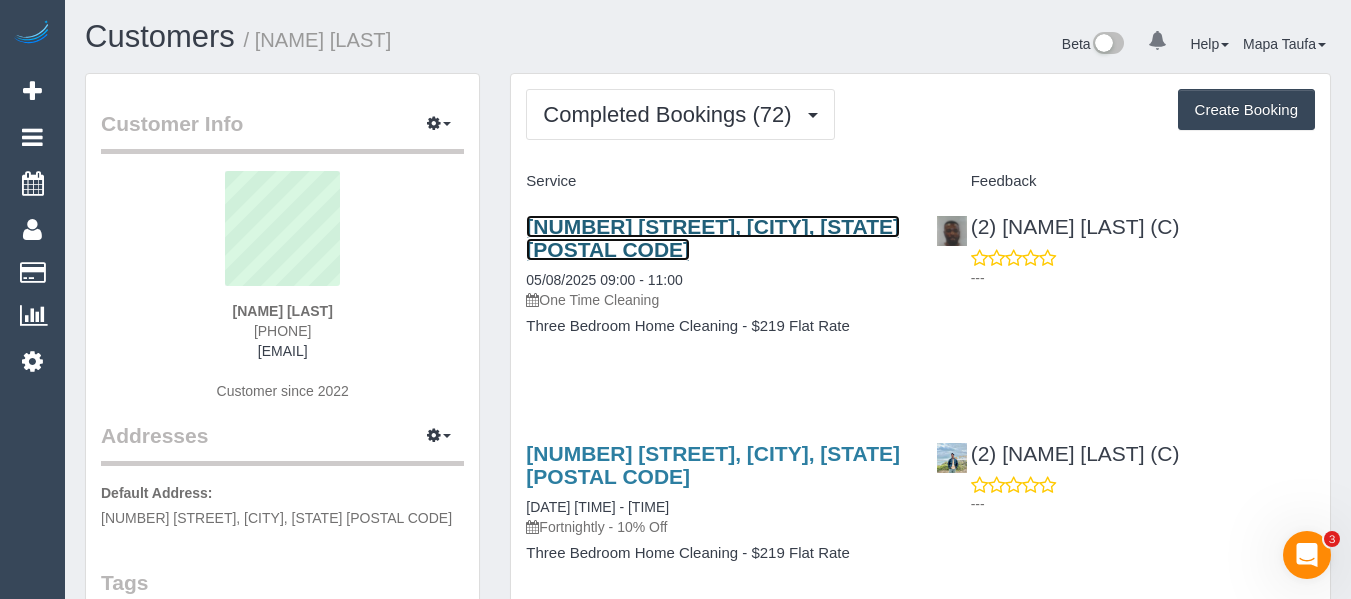 click on "3/129 Flinders St, Thornbury, VIC 3071" at bounding box center [713, 238] 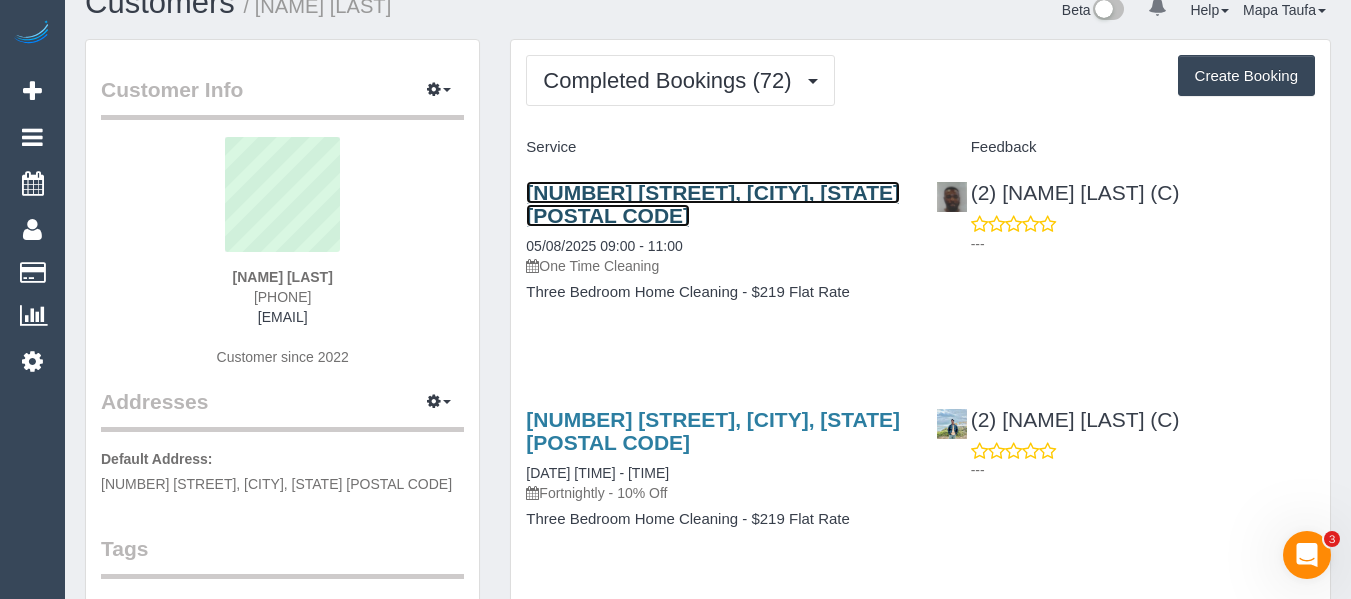 scroll, scrollTop: 0, scrollLeft: 0, axis: both 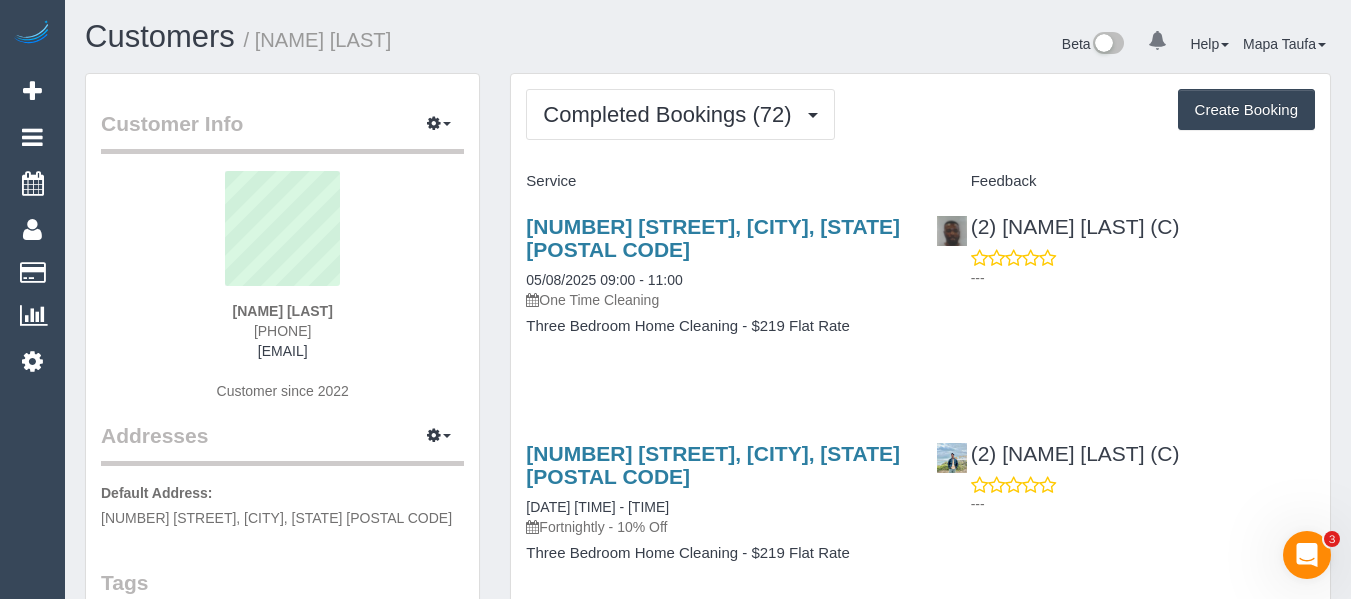 drag, startPoint x: 346, startPoint y: 335, endPoint x: 232, endPoint y: 331, distance: 114.07015 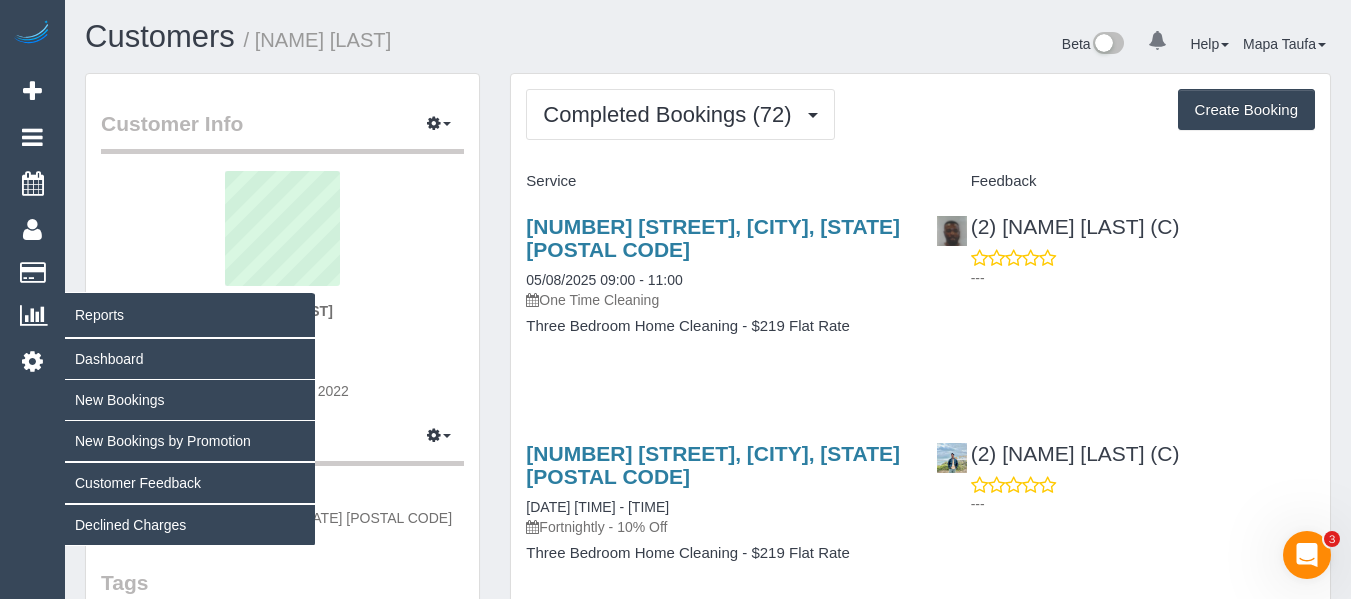 copy on "0439445280" 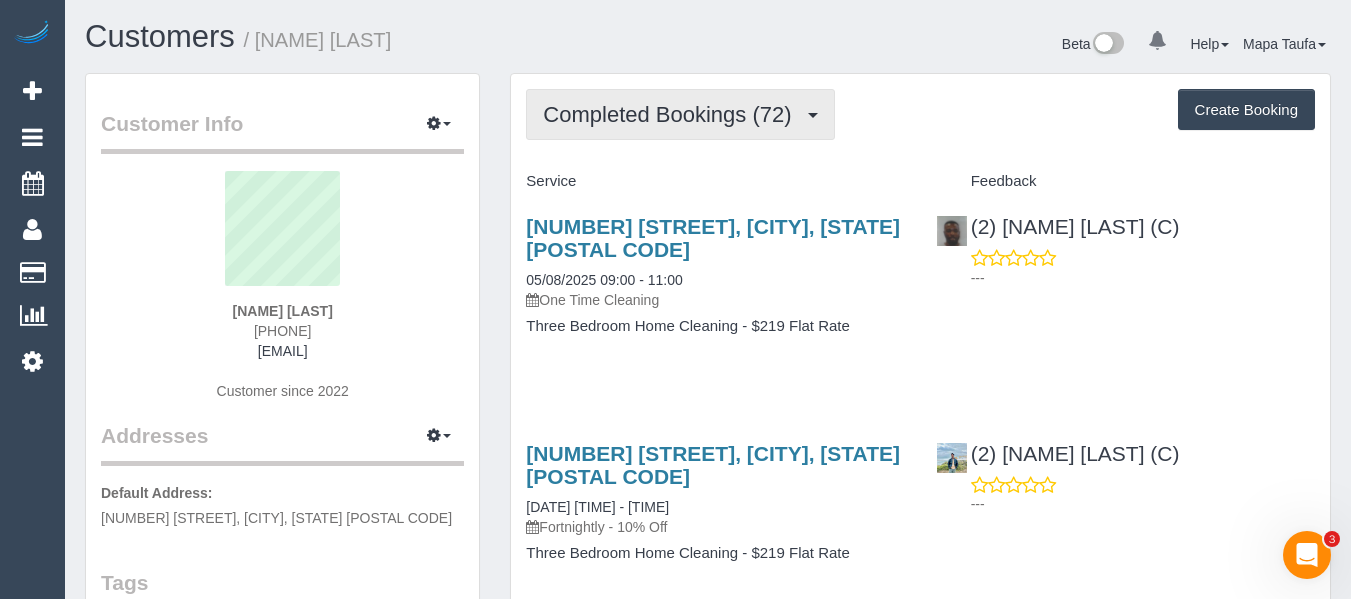 click on "Completed Bookings (72)" at bounding box center (680, 114) 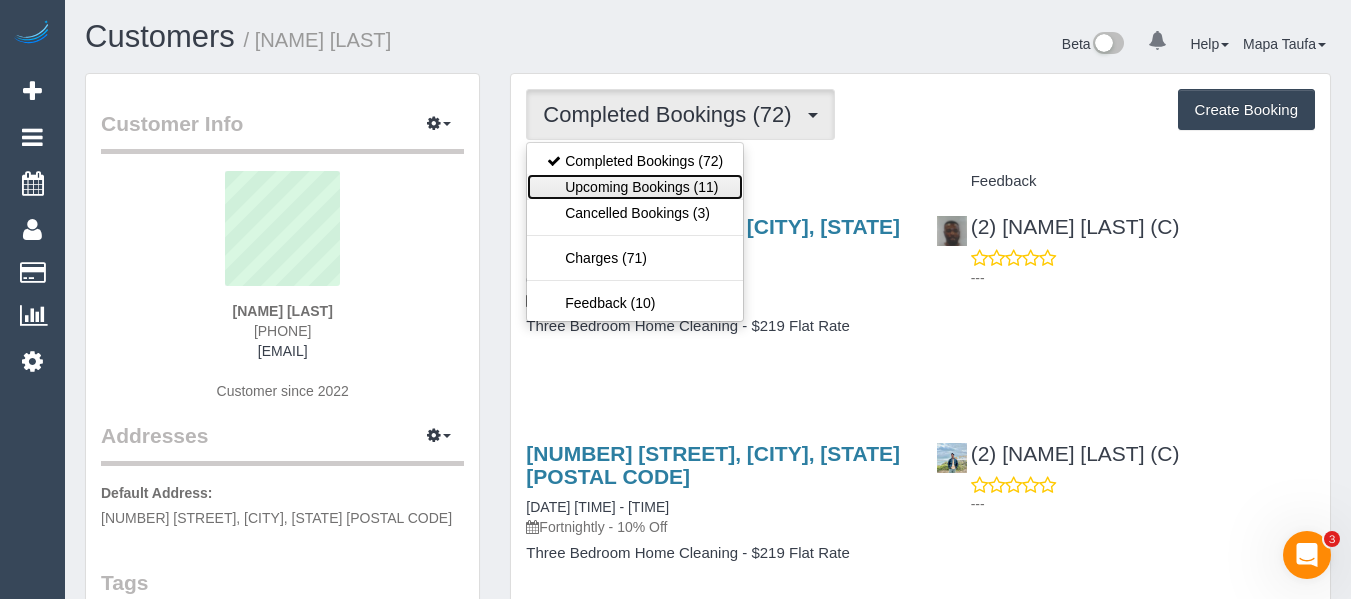 click on "Upcoming Bookings (11)" at bounding box center [635, 187] 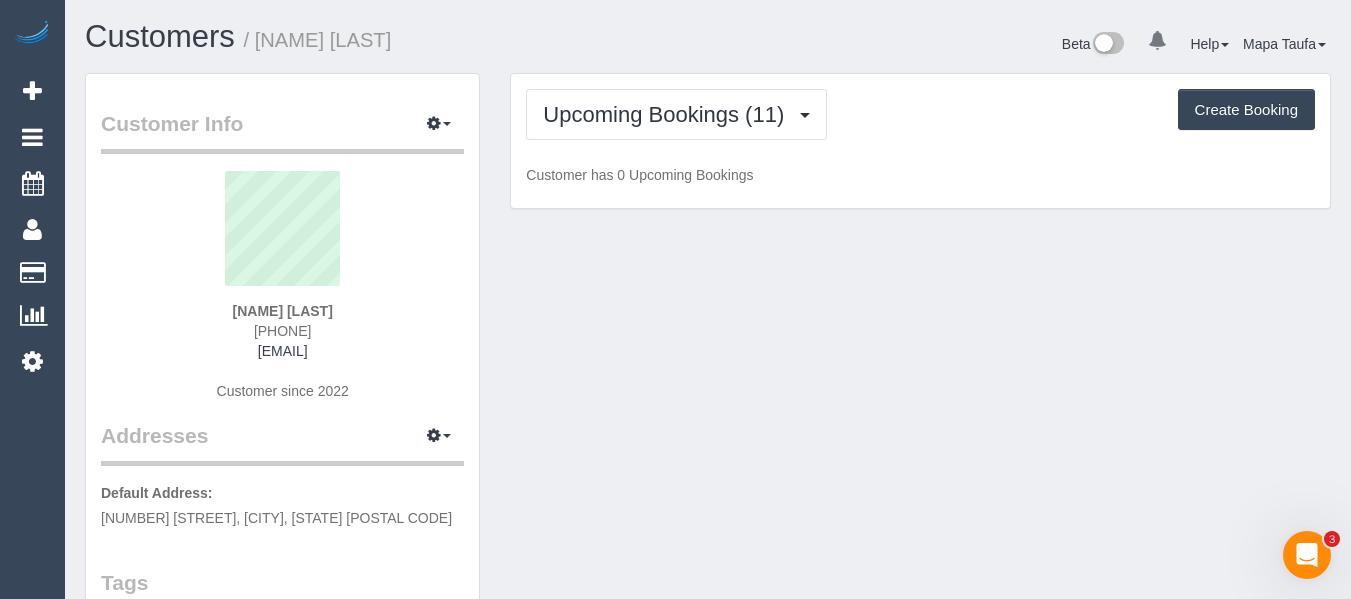click on "Customers
/ Caroline Healy" at bounding box center (389, 37) 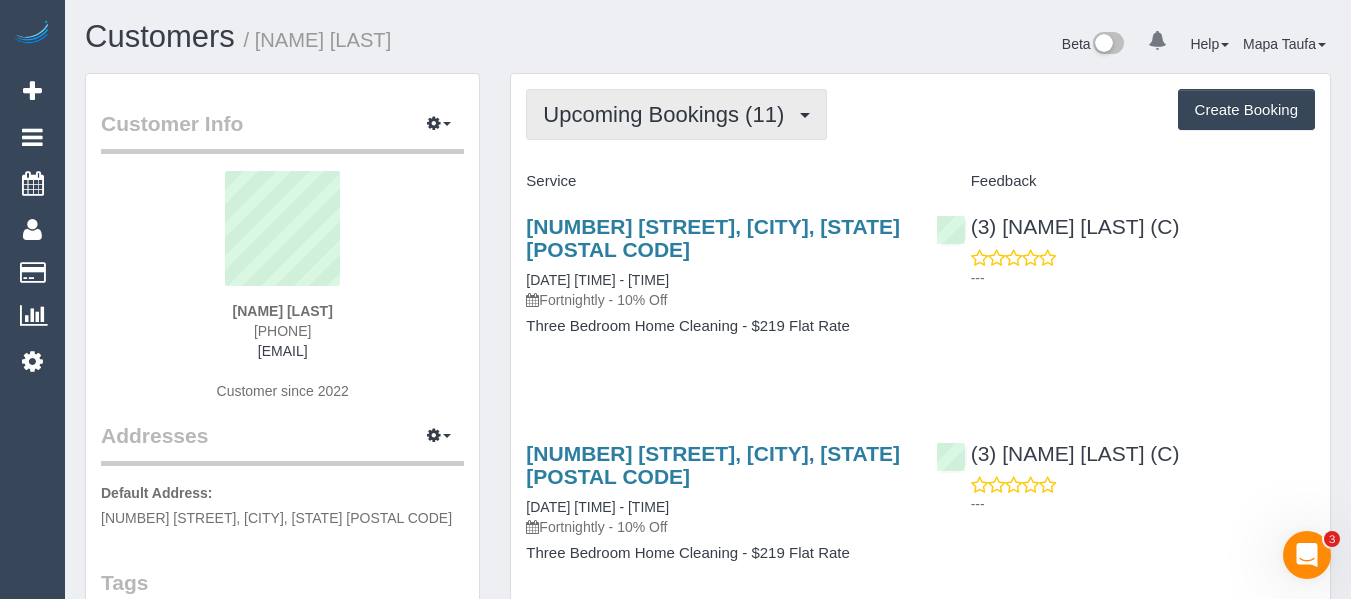 click on "Upcoming Bookings (11)" at bounding box center (668, 114) 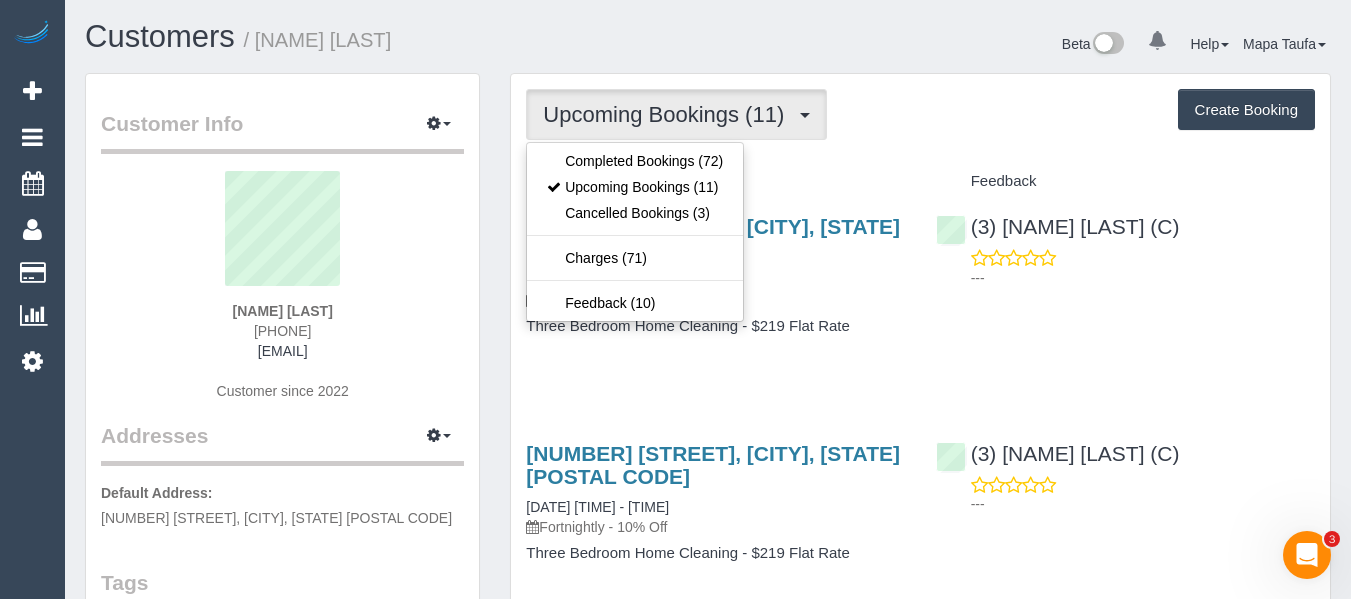 click on "Completed Bookings (72)
Upcoming Bookings (11)
Cancelled Bookings (3)
Charges (71)
Feedback (10)" at bounding box center (635, 232) 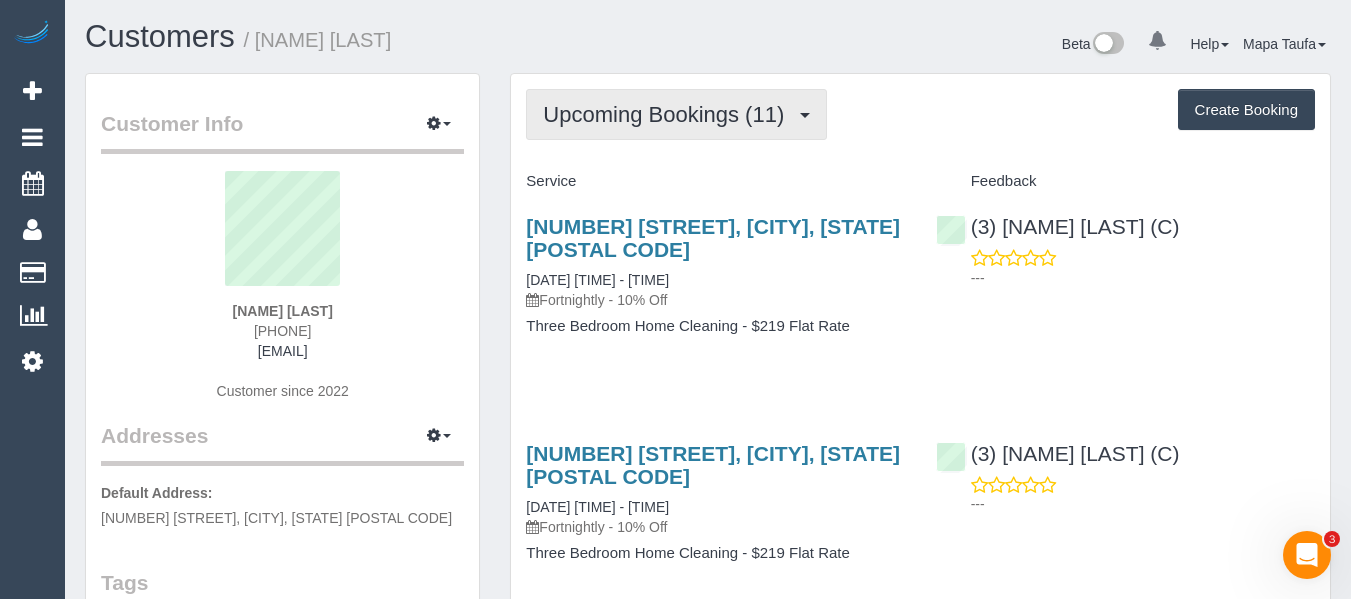 click on "Upcoming Bookings (11)" at bounding box center (676, 114) 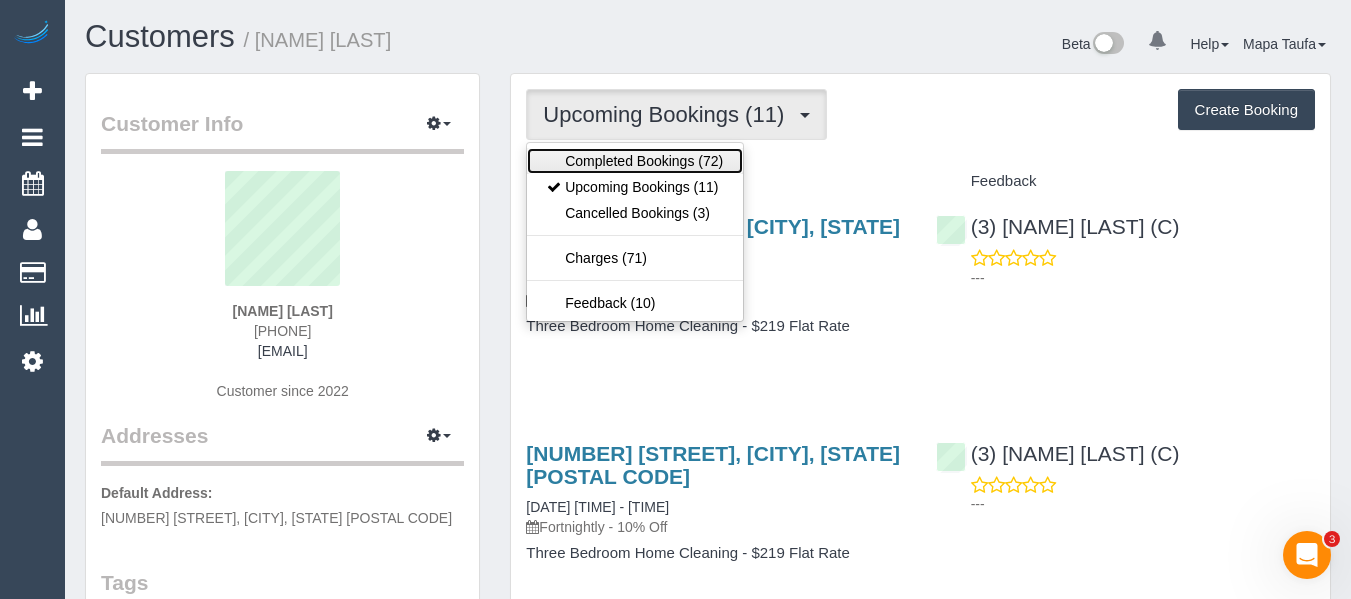 click on "Completed Bookings (72)" at bounding box center [635, 161] 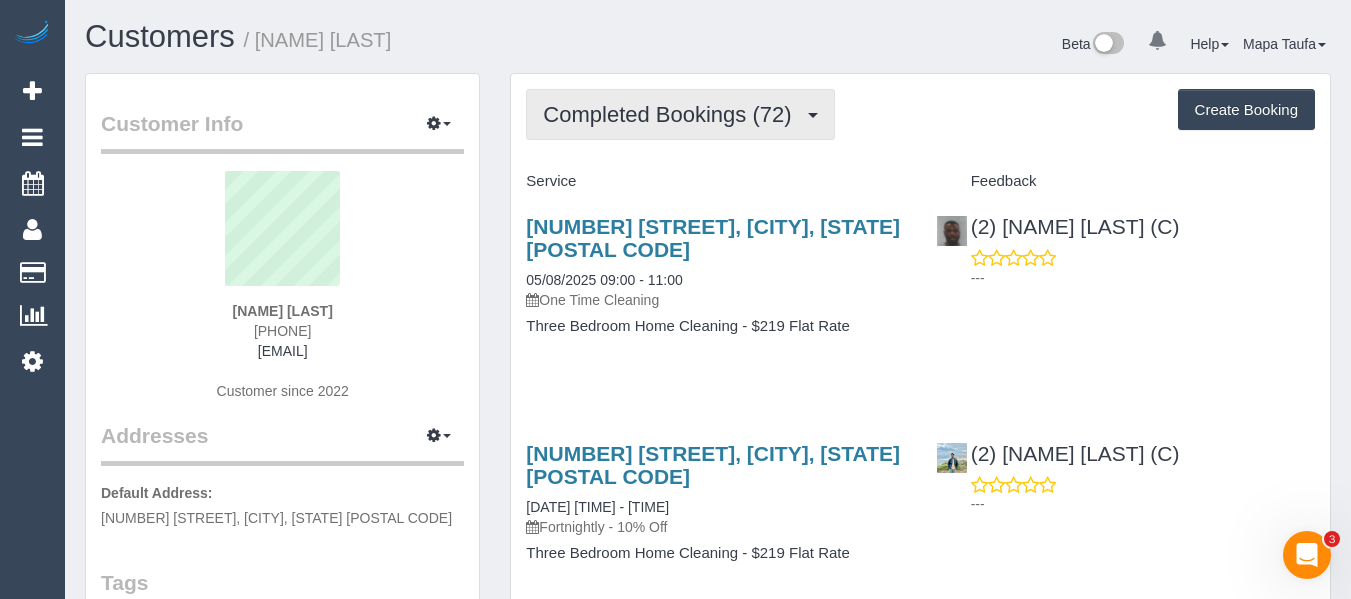 click on "Completed Bookings (72)" at bounding box center [672, 114] 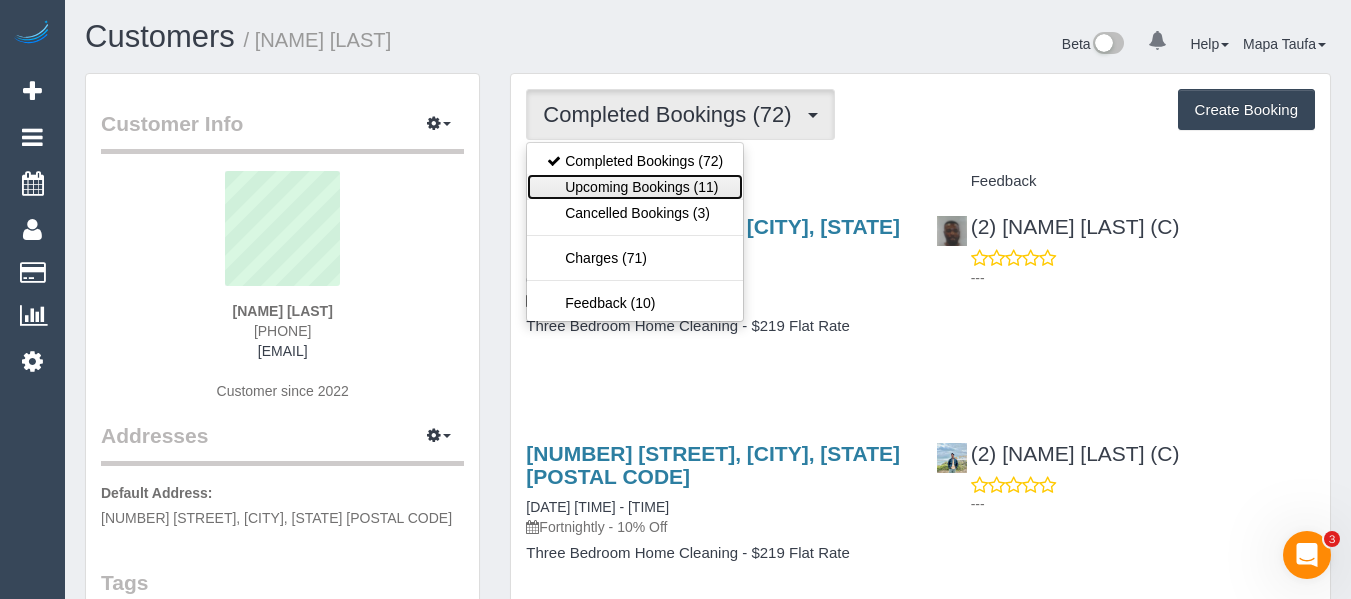 click on "Upcoming Bookings (11)" at bounding box center [635, 187] 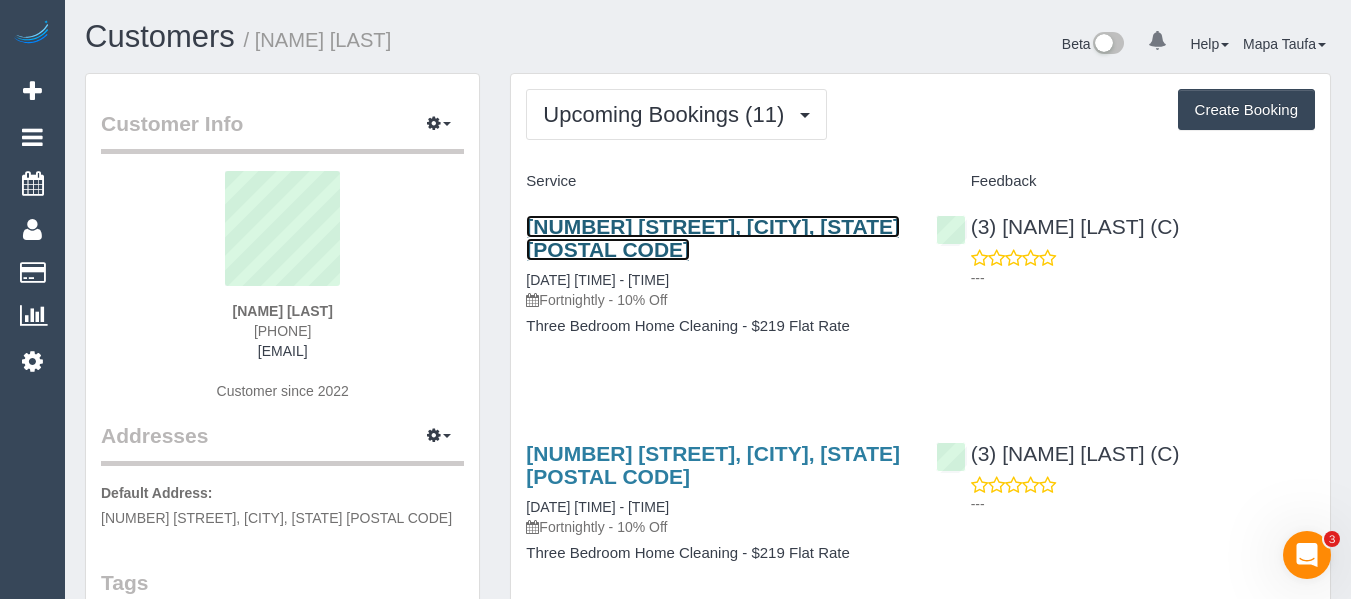 click on "3/129 Flinders St, Thornbury, VIC 3071" at bounding box center (713, 238) 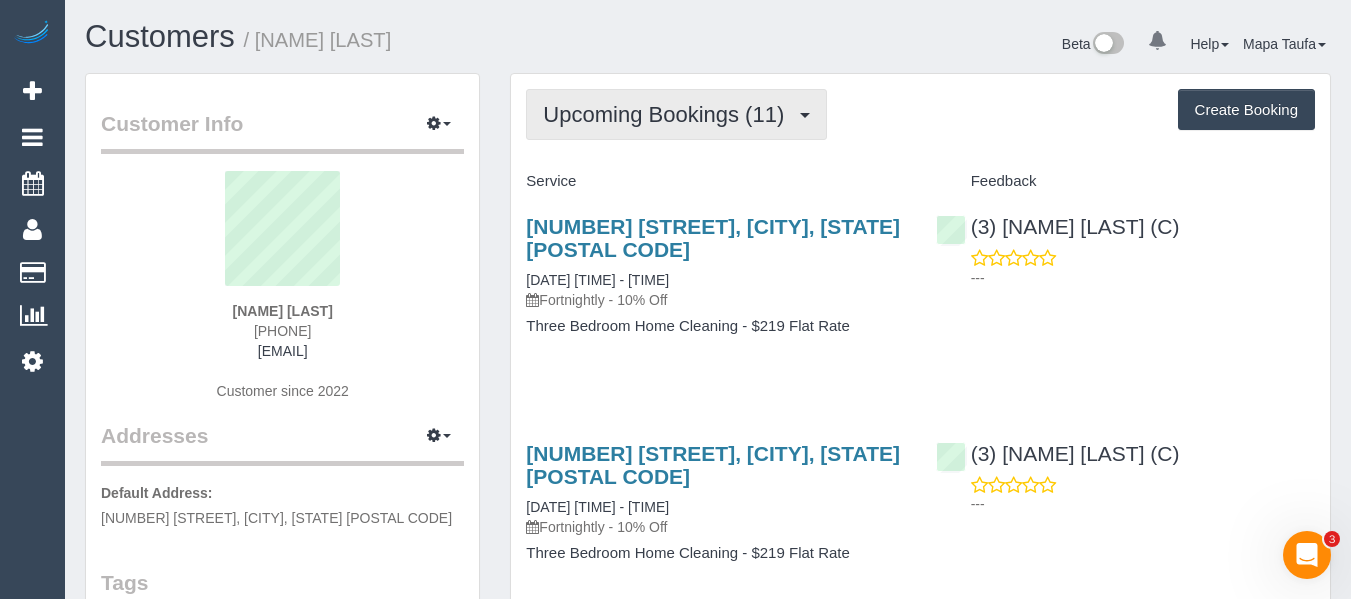 drag, startPoint x: 659, startPoint y: 102, endPoint x: 646, endPoint y: 144, distance: 43.965897 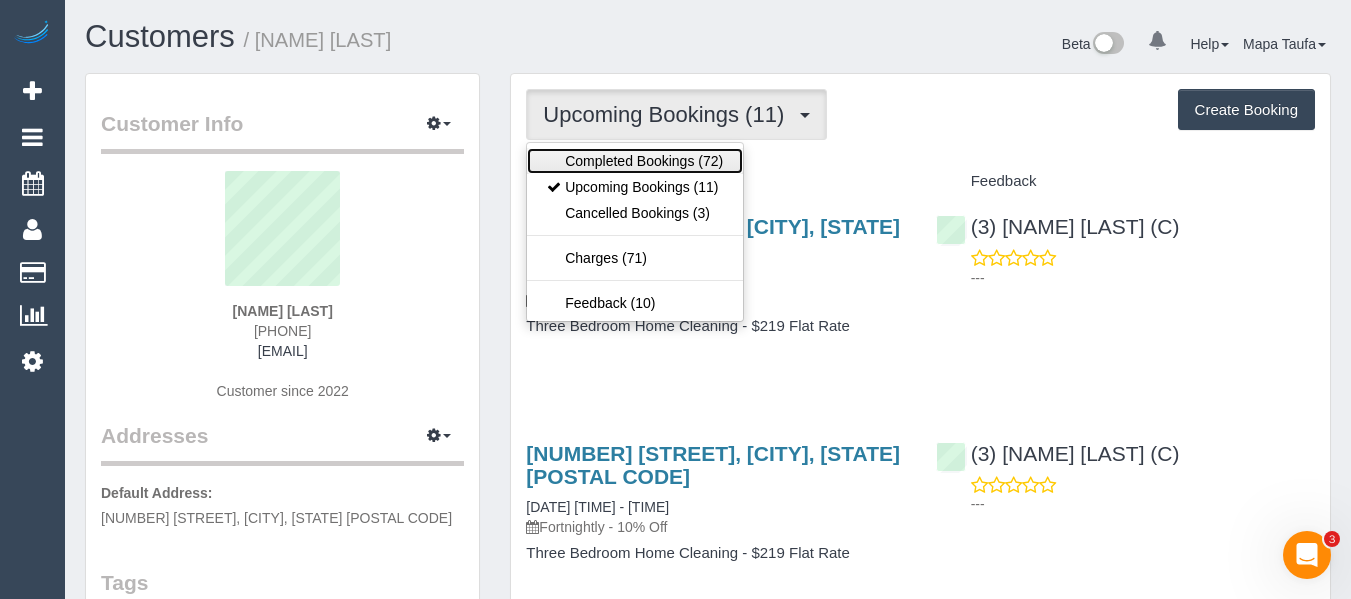 click on "Completed Bookings (72)" at bounding box center [635, 161] 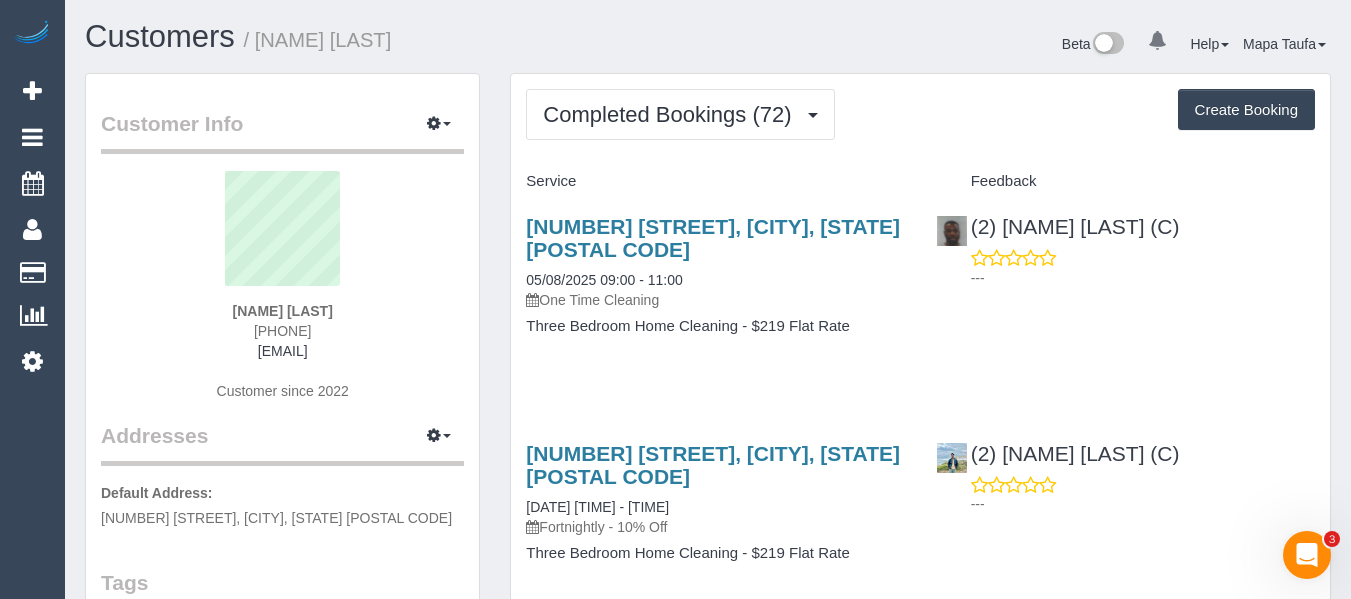 scroll, scrollTop: 524, scrollLeft: 0, axis: vertical 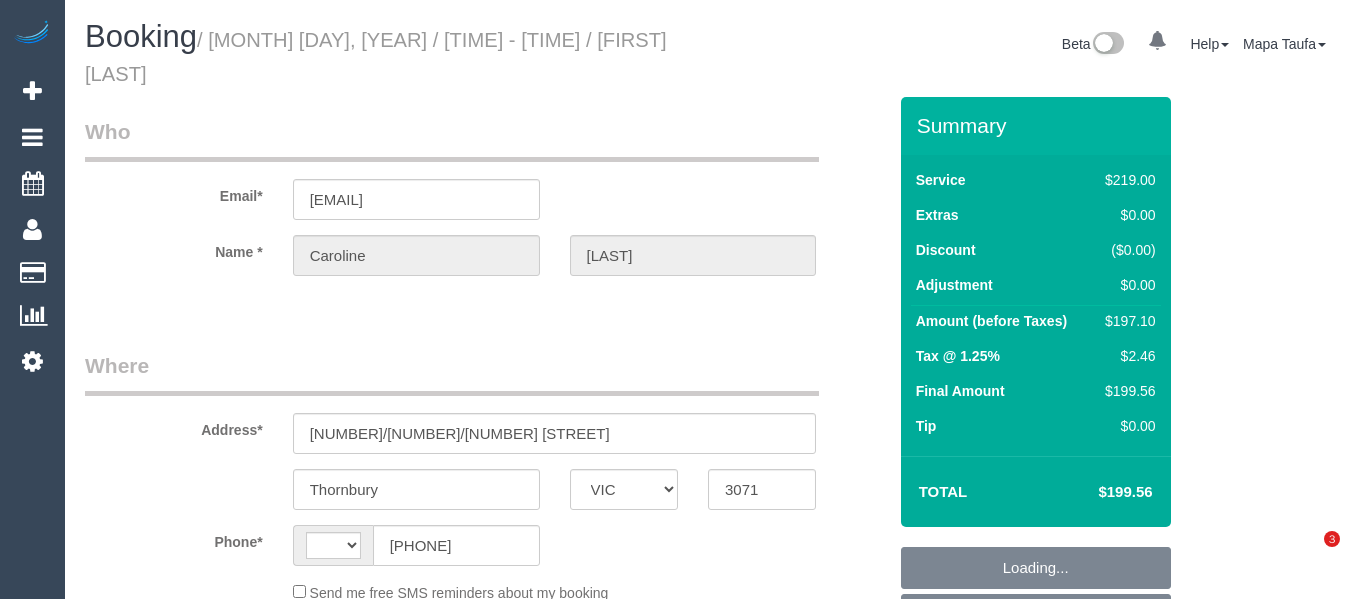 select on "VIC" 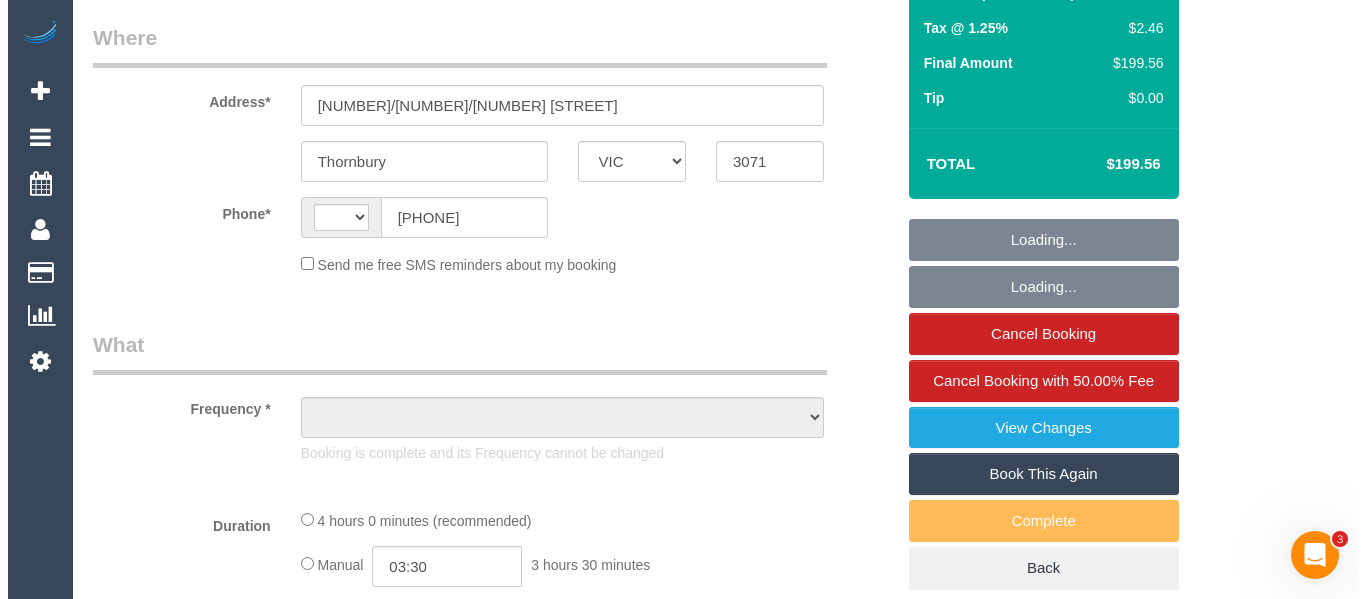 scroll, scrollTop: 0, scrollLeft: 0, axis: both 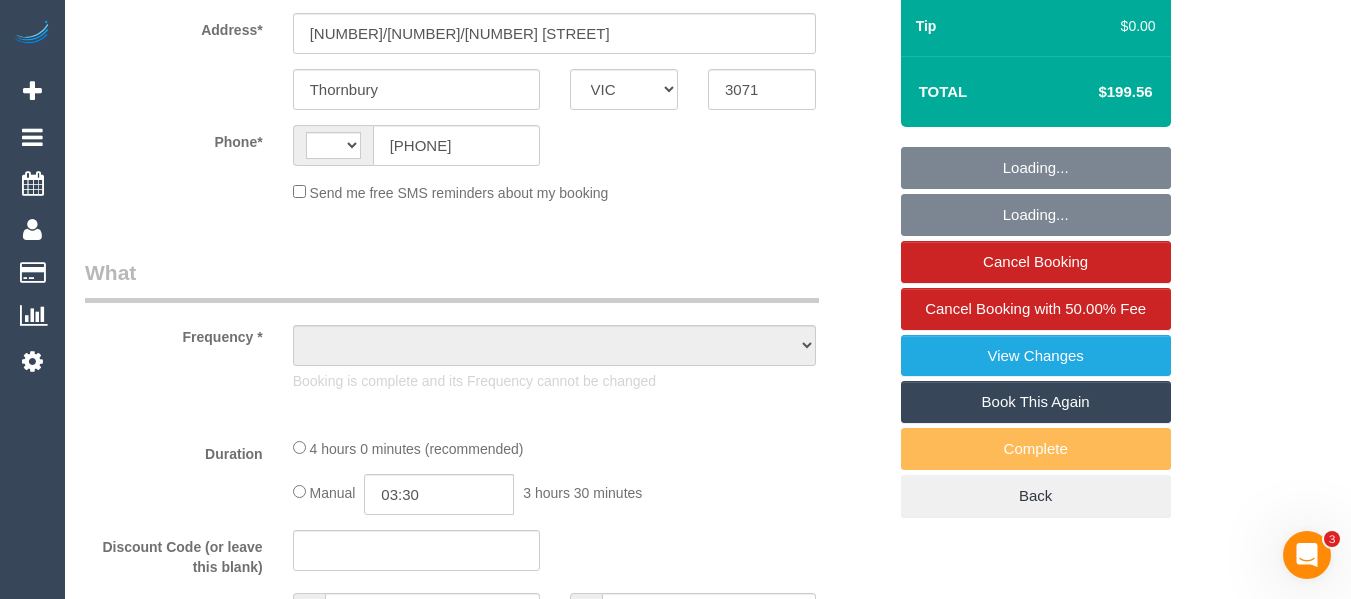 select on "string:AU" 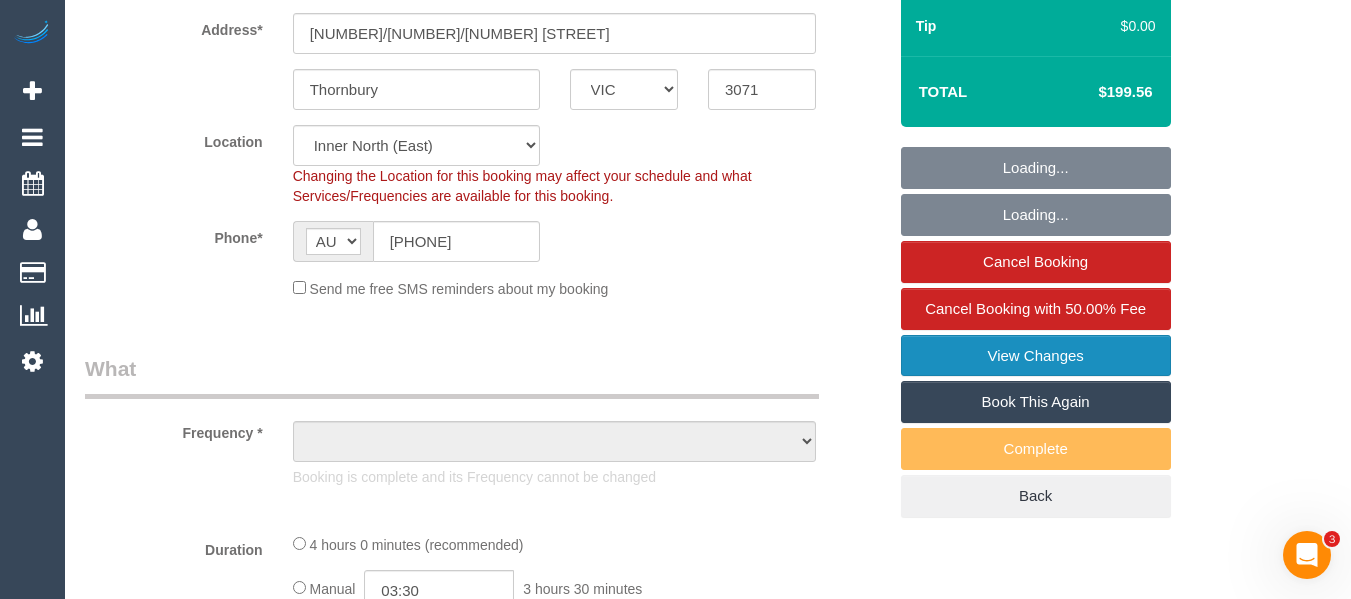 click on "View Changes" at bounding box center (1036, 356) 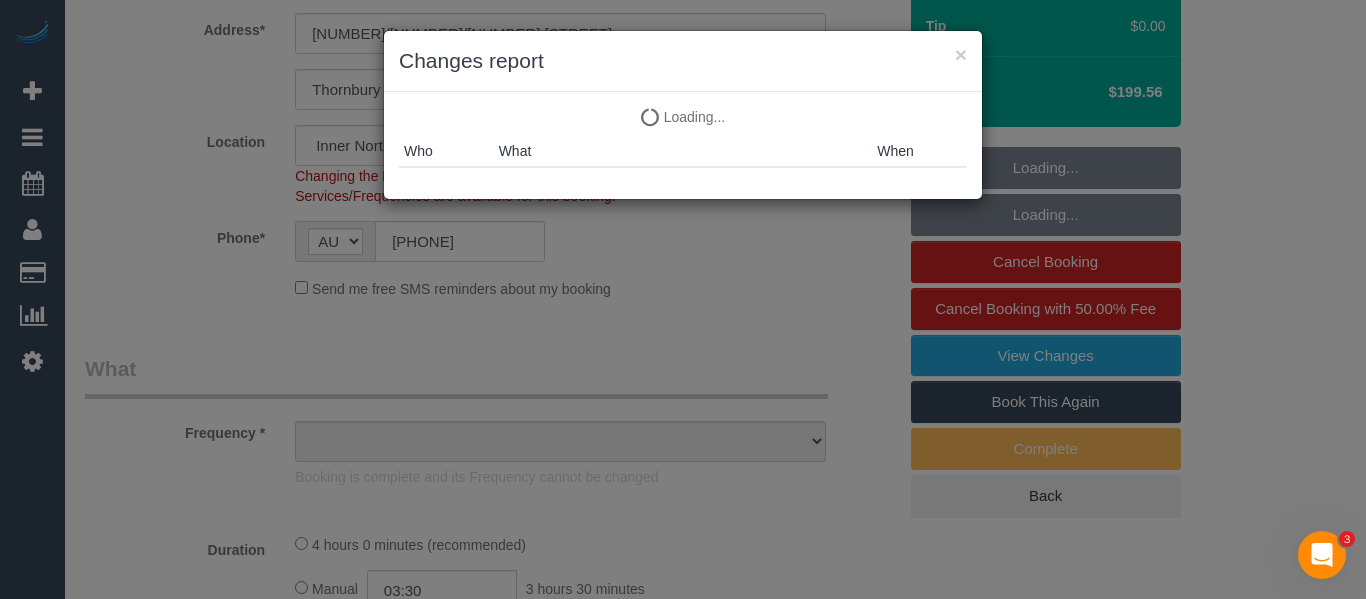 select on "object:1591" 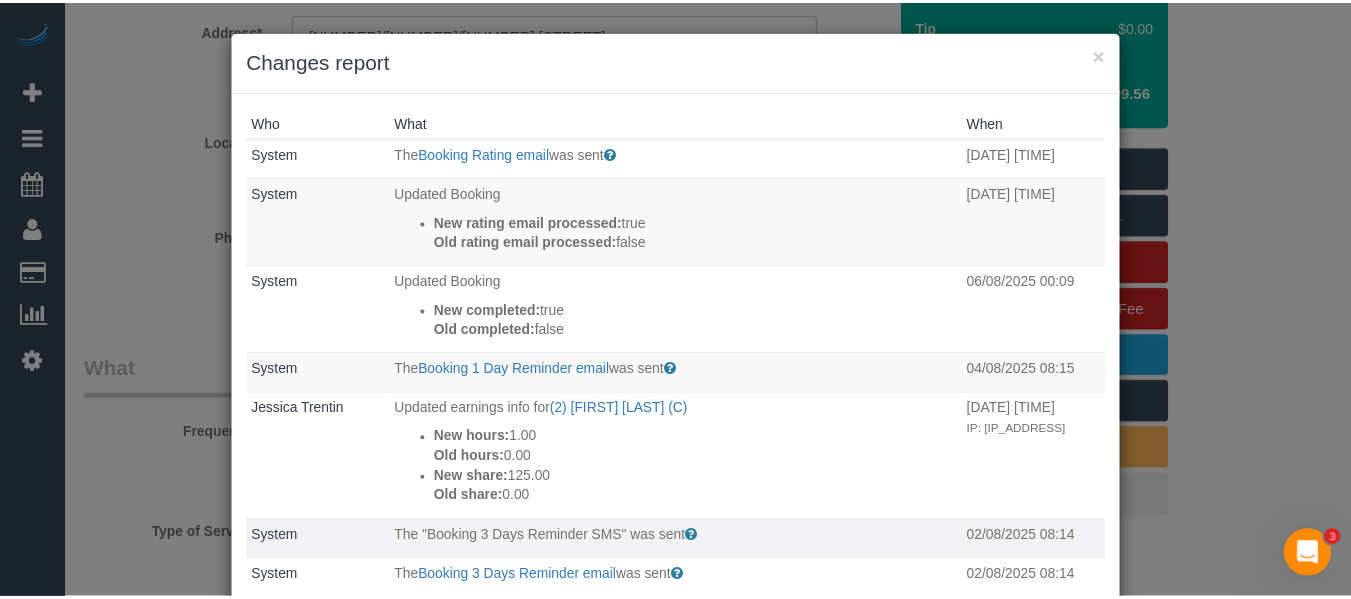 scroll, scrollTop: 300, scrollLeft: 0, axis: vertical 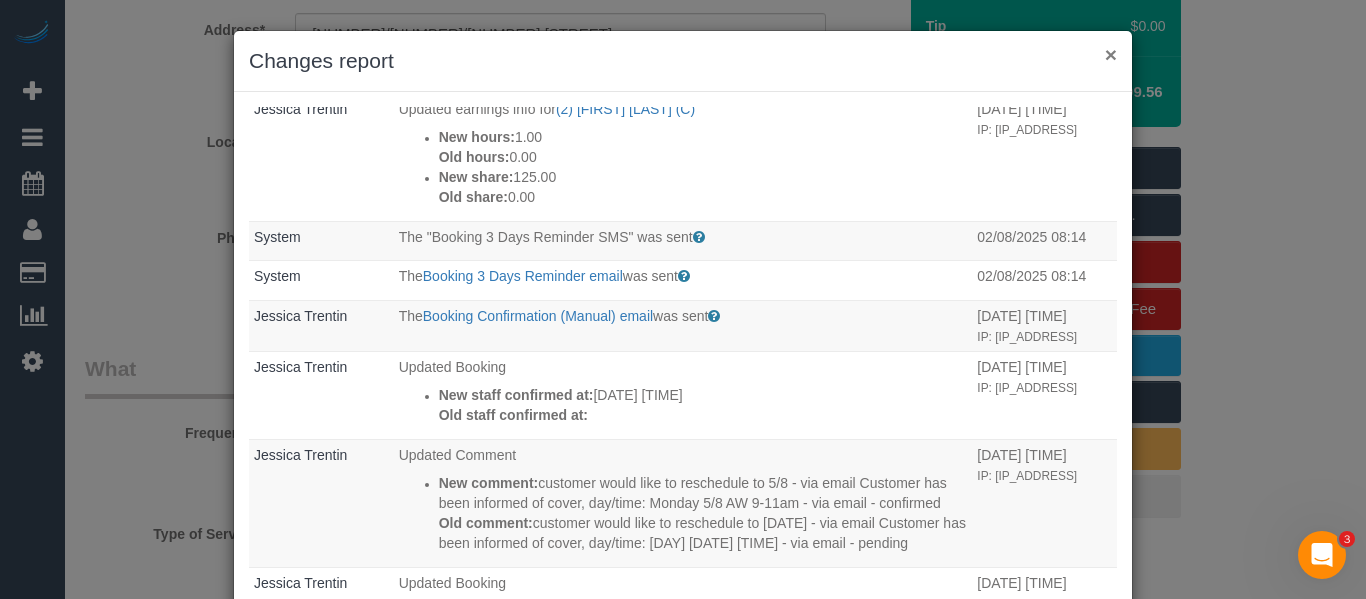click on "×" at bounding box center [1111, 54] 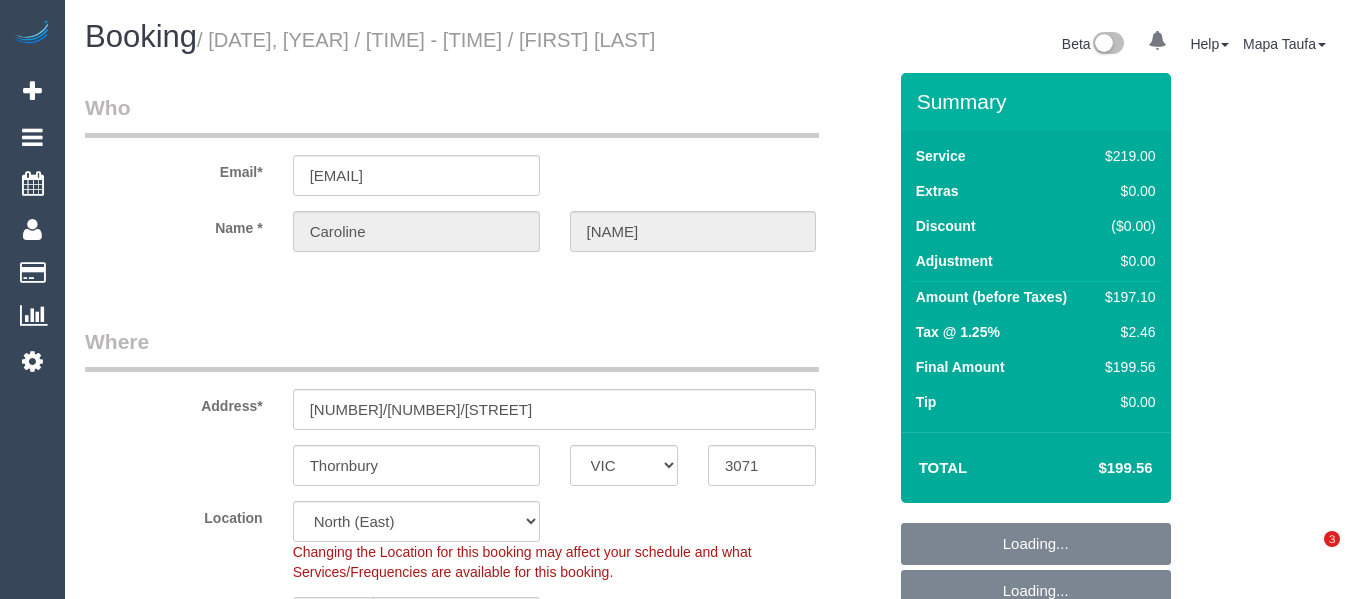 select on "VIC" 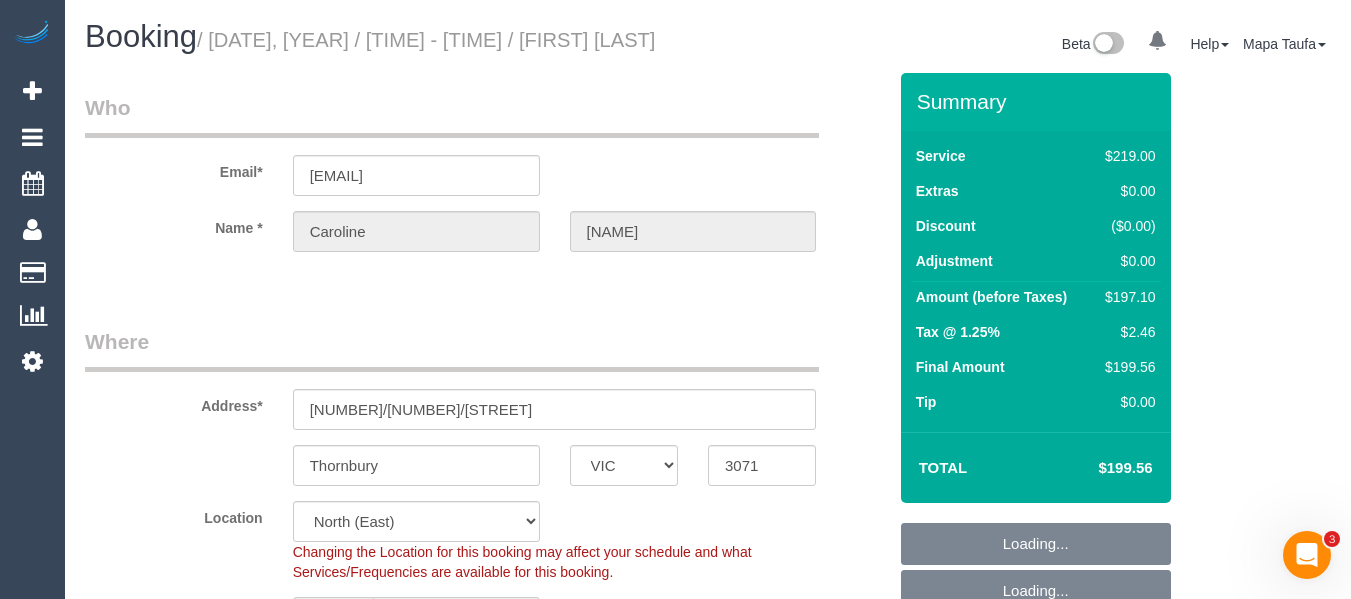 scroll, scrollTop: 0, scrollLeft: 0, axis: both 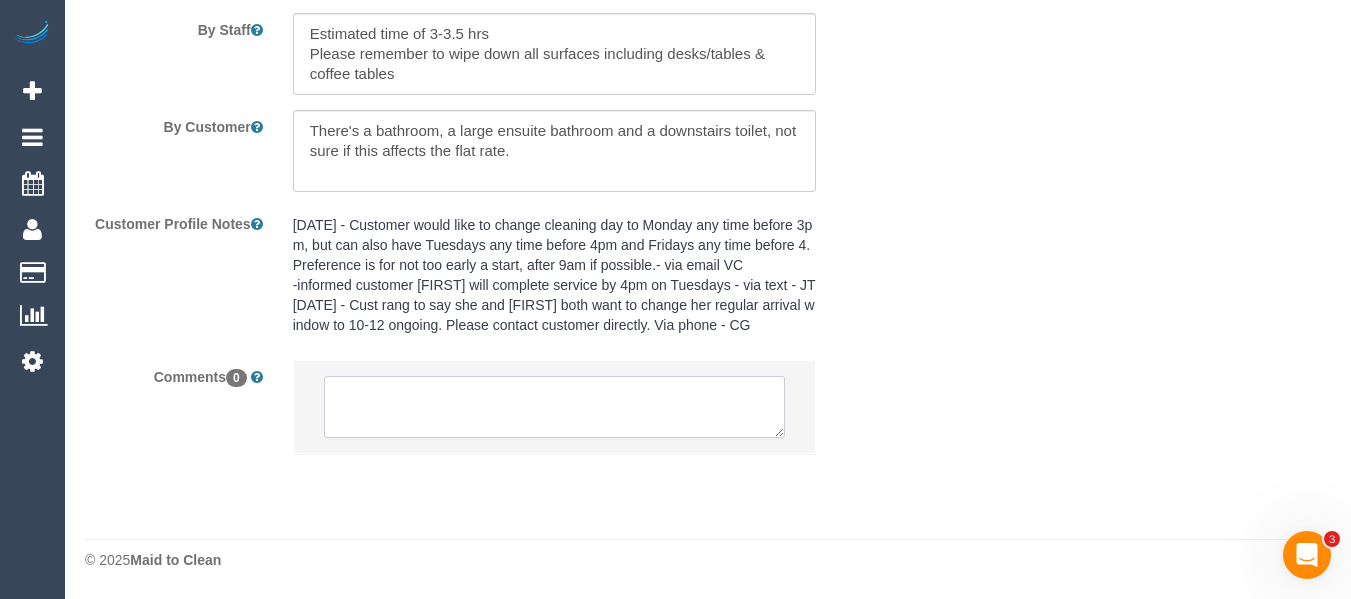 click at bounding box center [555, 407] 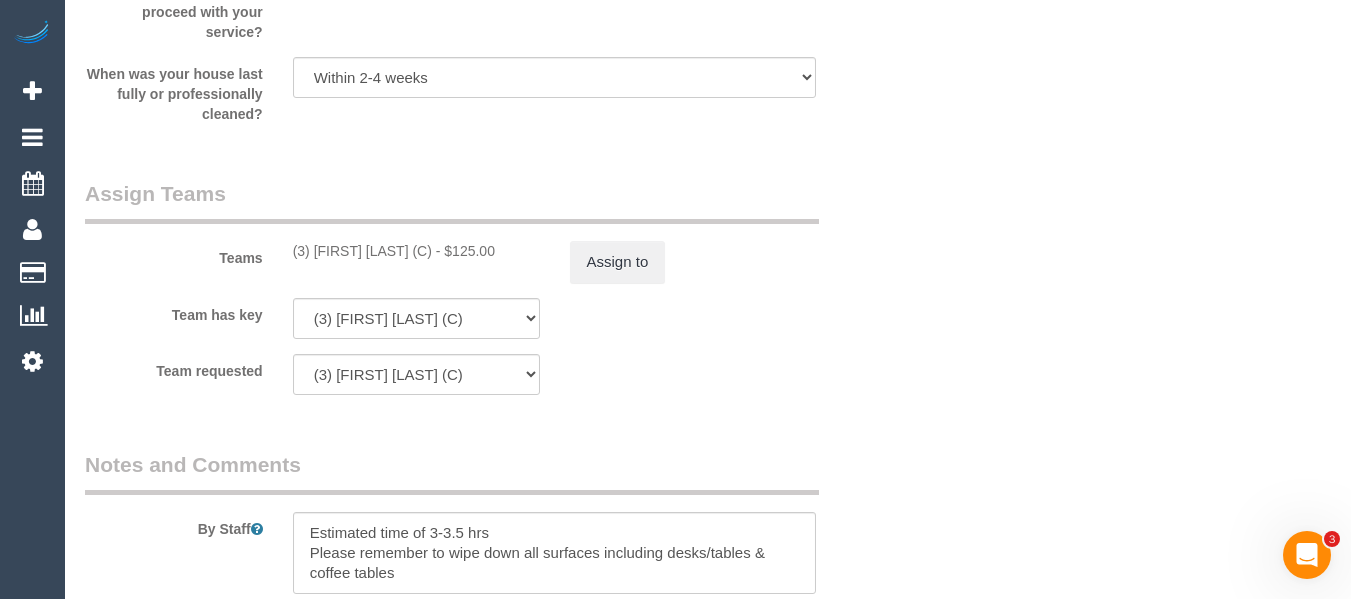 scroll, scrollTop: 2960, scrollLeft: 0, axis: vertical 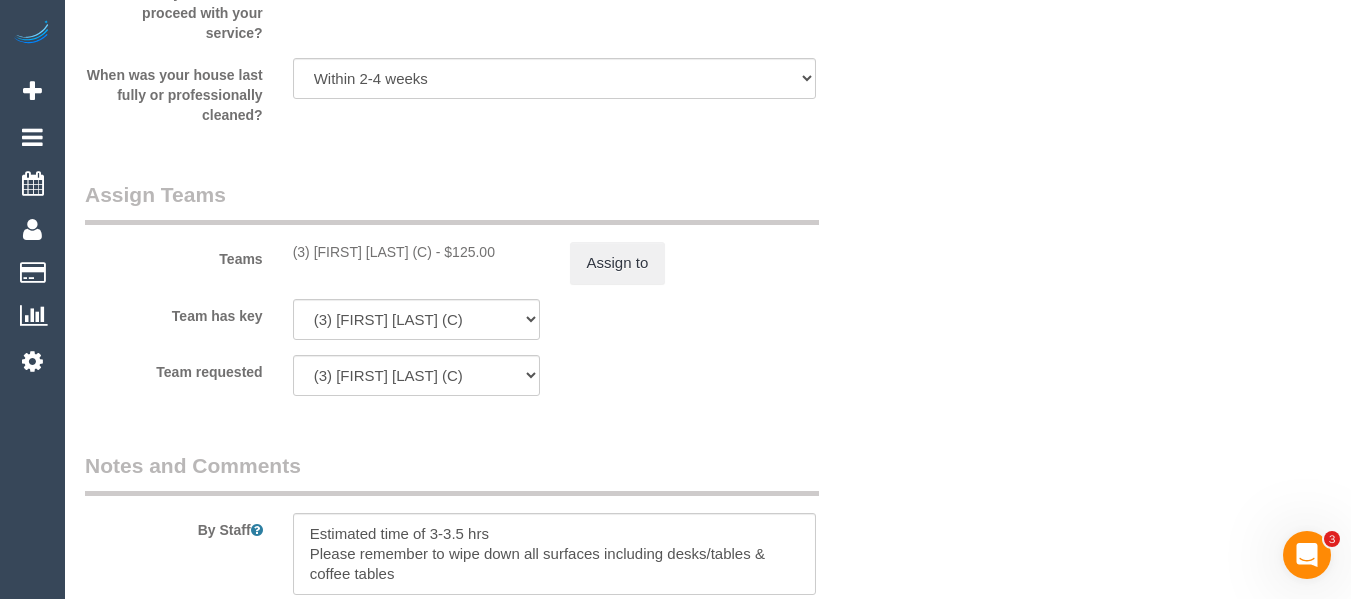 type on "Cleaner(s) Unassigned:
Reason Unassigned:
One Off/Ongoing:
Flexibility:
Cleaner: same/cover/any
Notes:
Contact via:" 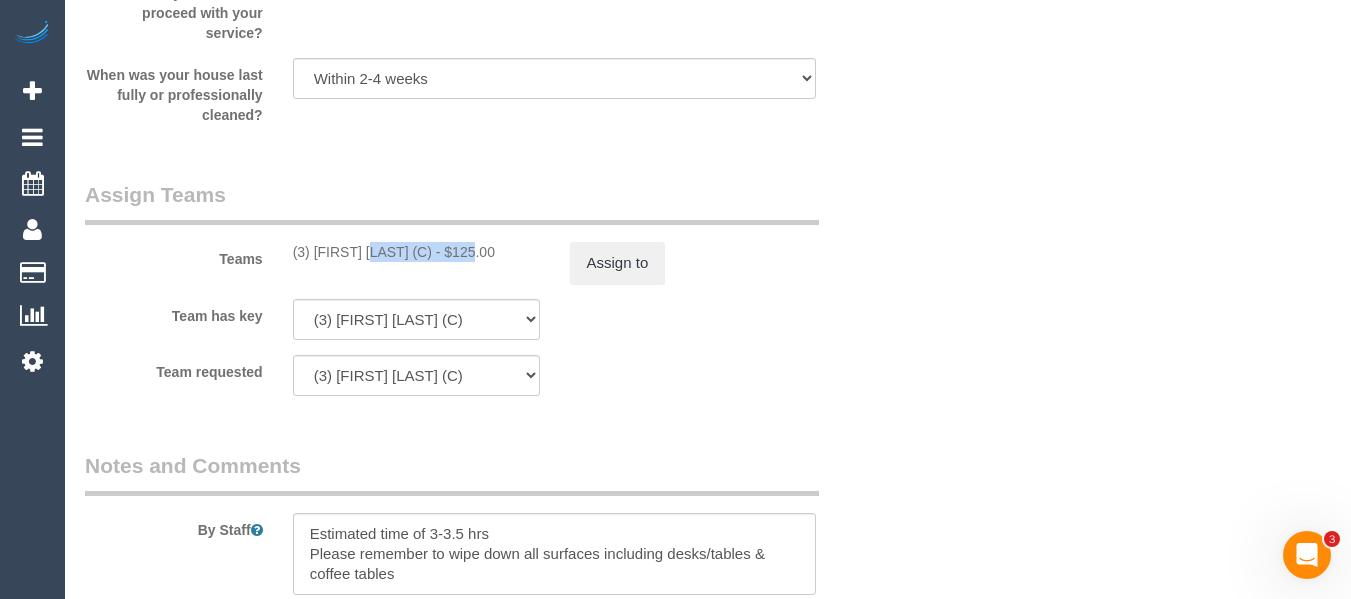 drag, startPoint x: 431, startPoint y: 258, endPoint x: 314, endPoint y: 251, distance: 117.20921 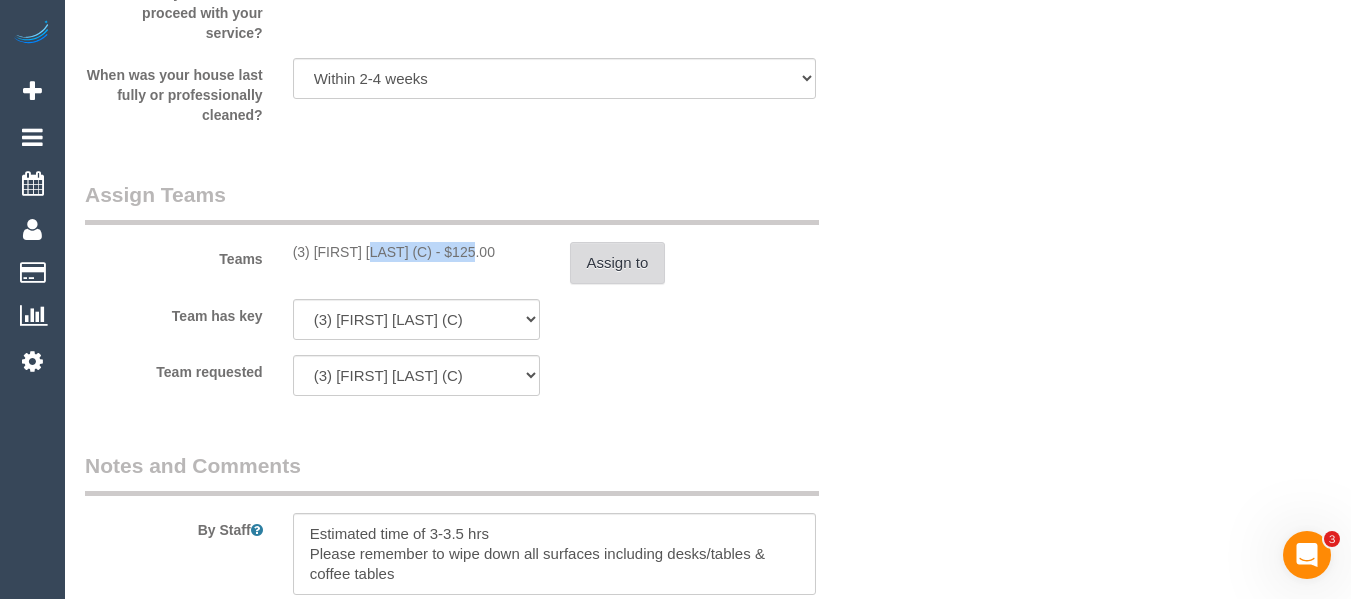 copy on "Murat Karaman (C" 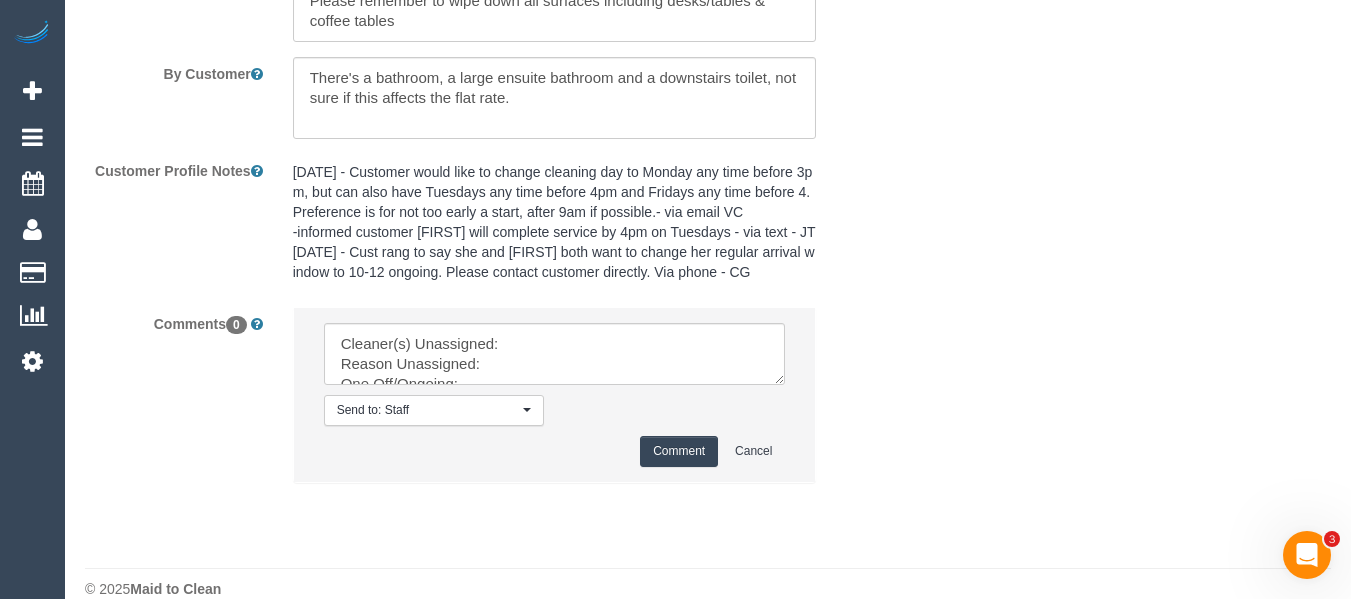 scroll, scrollTop: 3542, scrollLeft: 0, axis: vertical 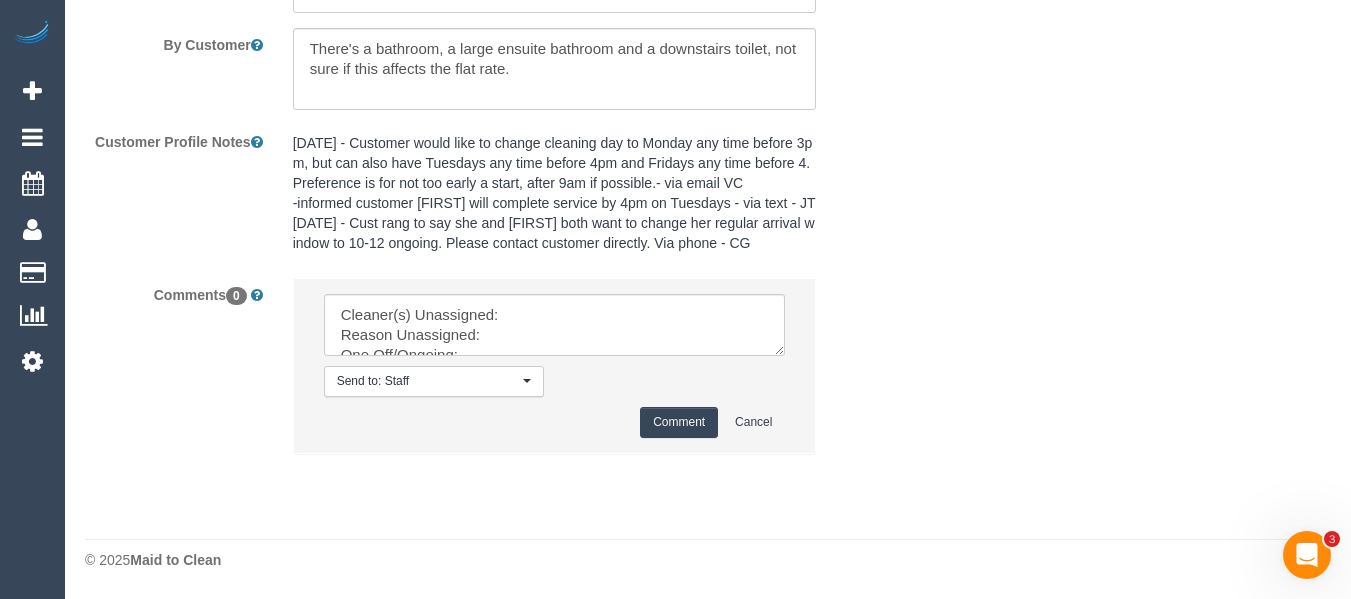 drag, startPoint x: 782, startPoint y: 400, endPoint x: 793, endPoint y: 451, distance: 52.17279 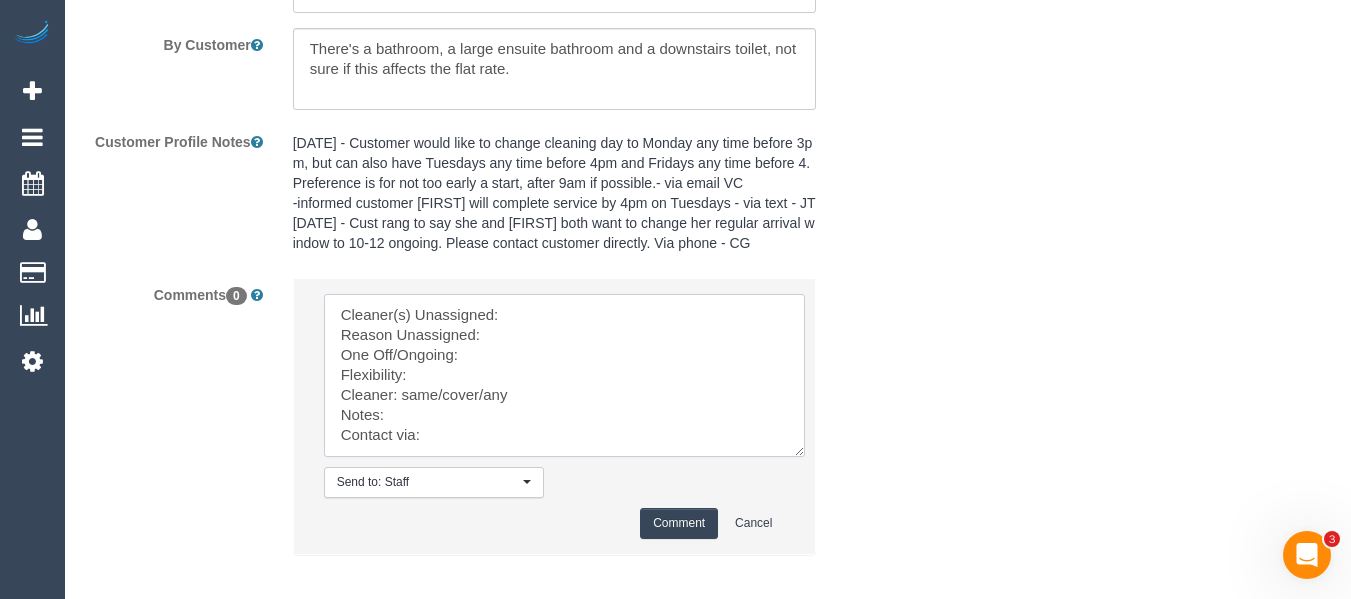 drag, startPoint x: 503, startPoint y: 453, endPoint x: 266, endPoint y: 279, distance: 294.01532 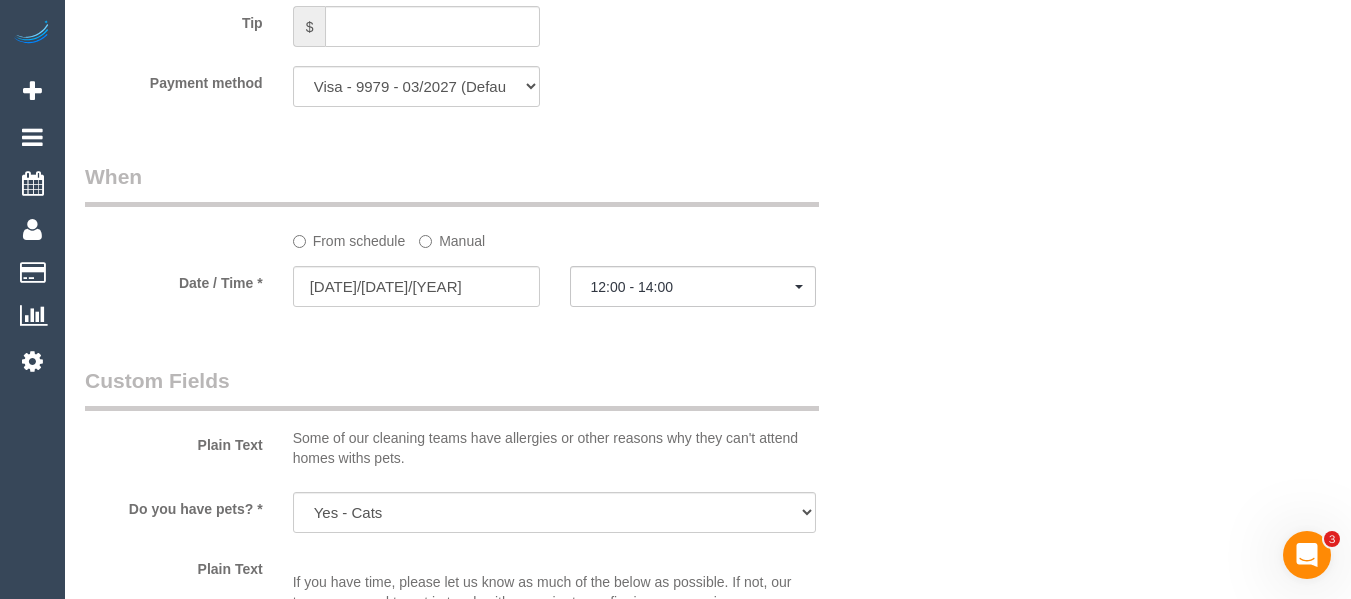 scroll, scrollTop: 0, scrollLeft: 0, axis: both 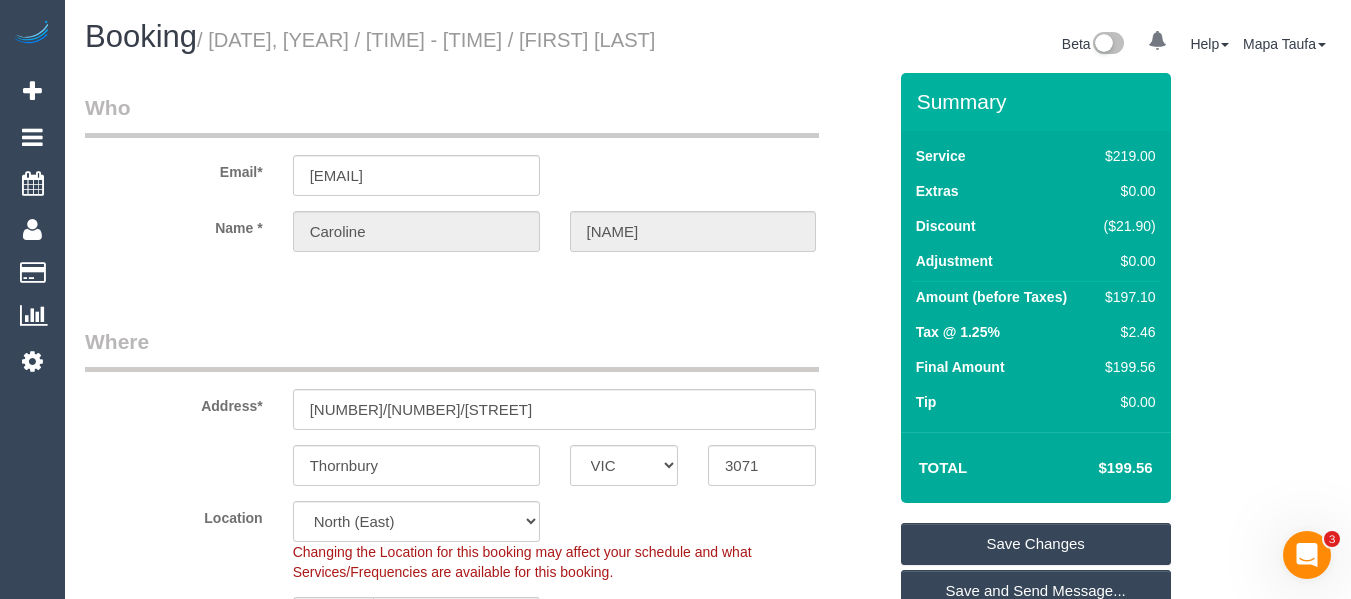 click on "Where" at bounding box center (452, 349) 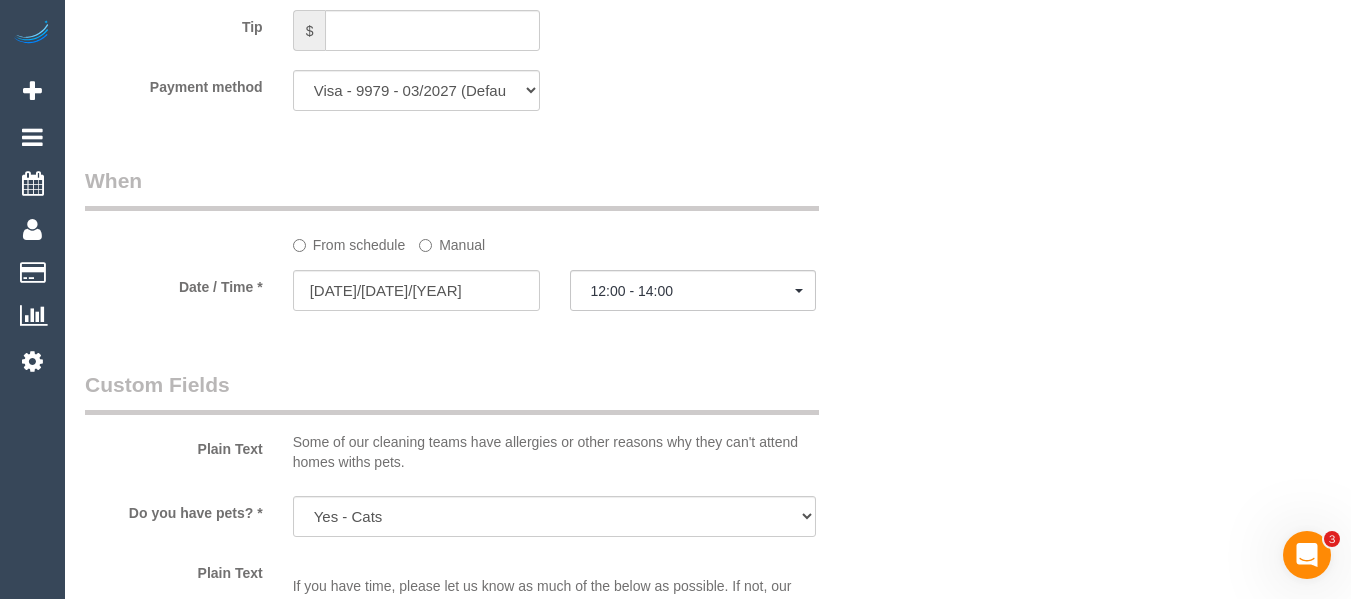 scroll, scrollTop: 3643, scrollLeft: 0, axis: vertical 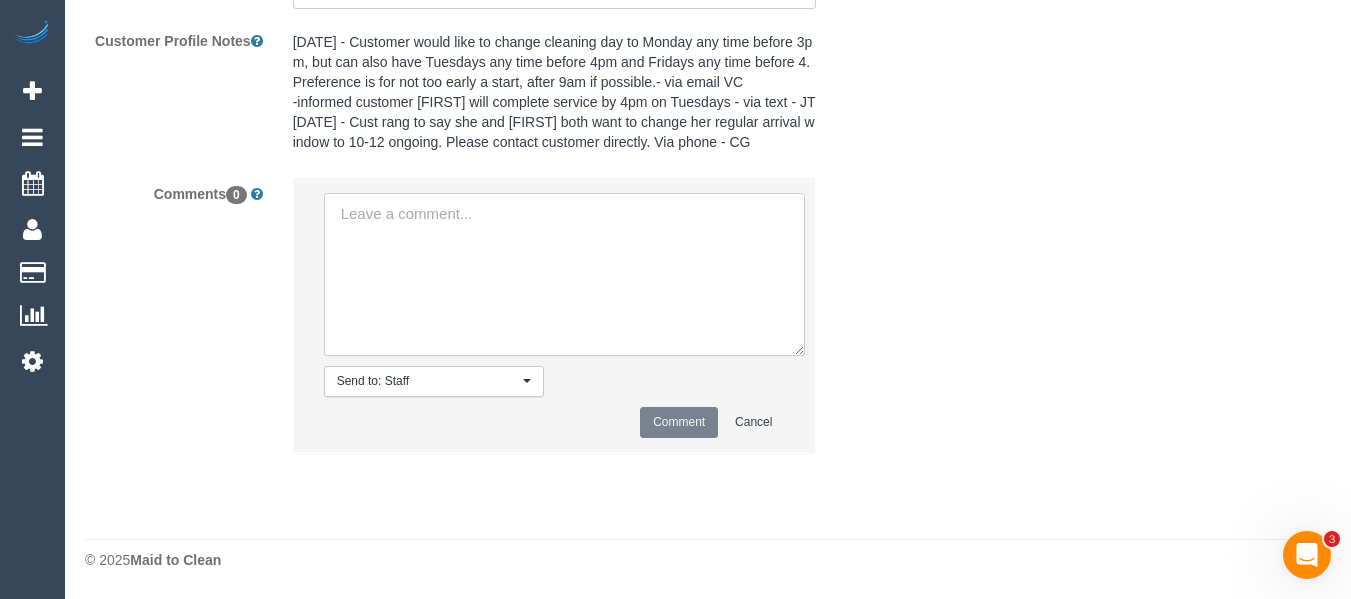 click at bounding box center [564, 274] 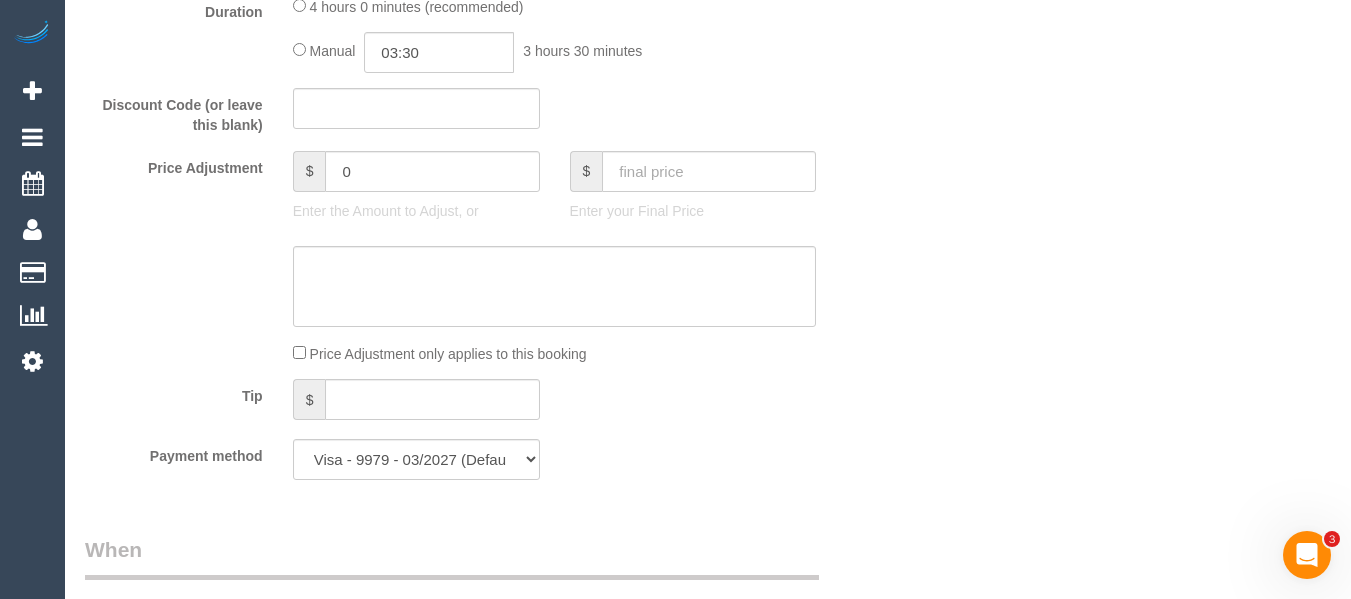 scroll, scrollTop: 1656, scrollLeft: 0, axis: vertical 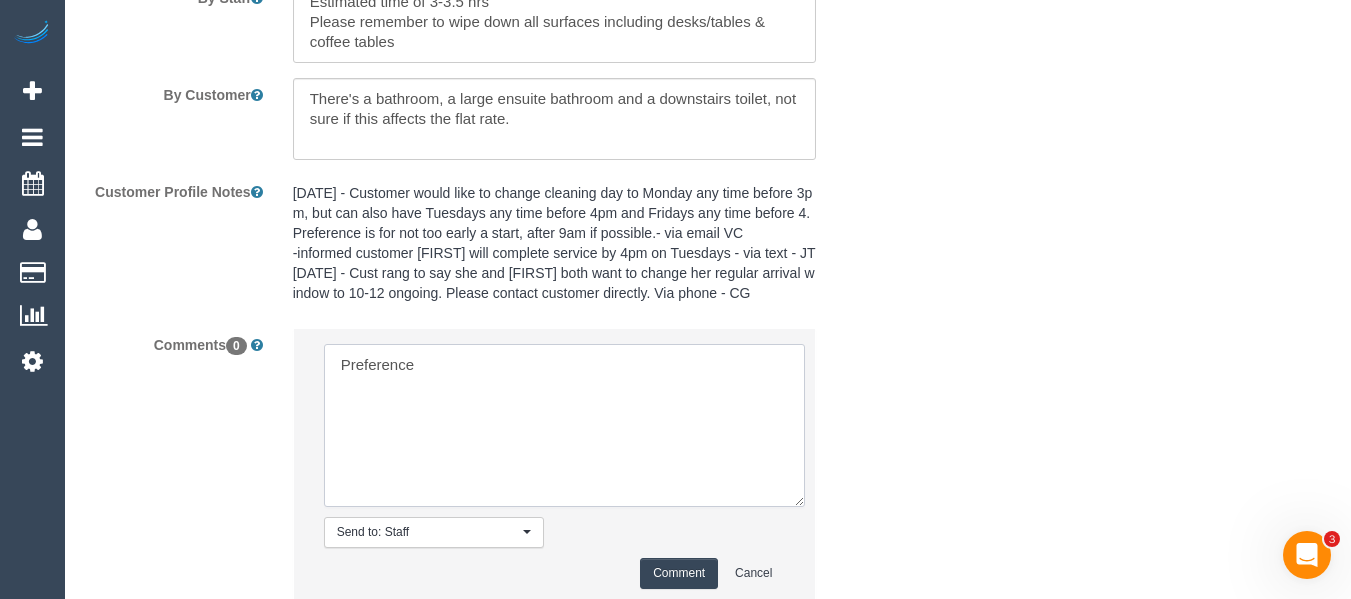 click at bounding box center [564, 425] 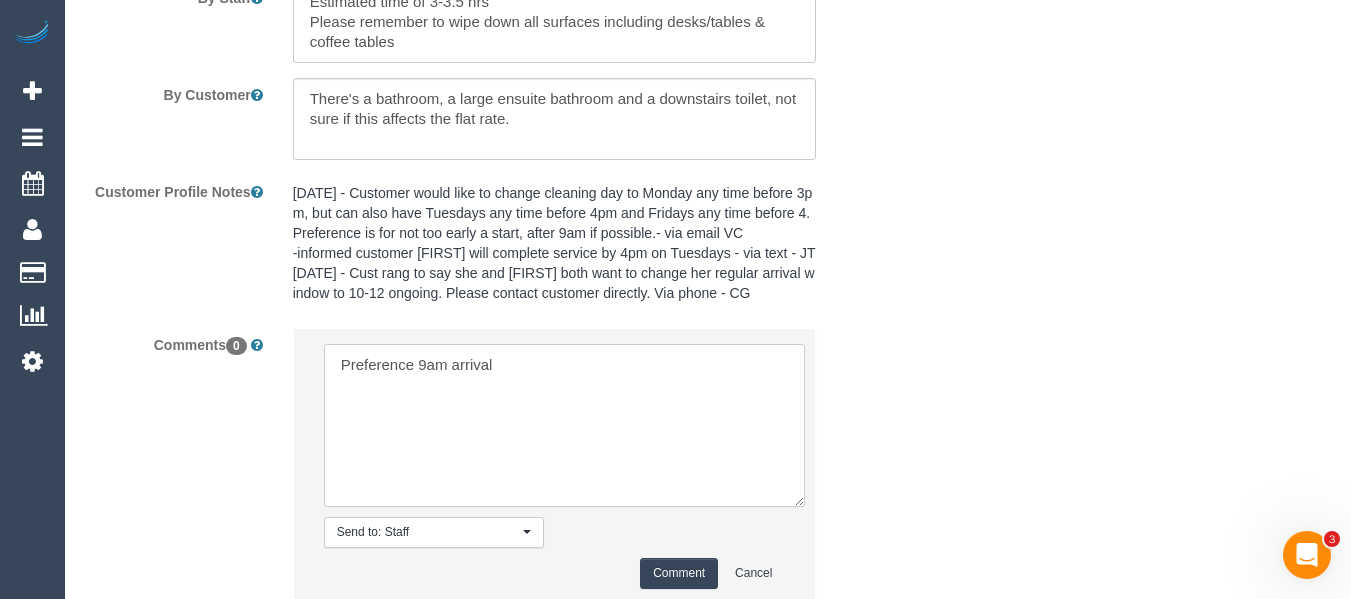 drag, startPoint x: 506, startPoint y: 366, endPoint x: 421, endPoint y: 363, distance: 85.052925 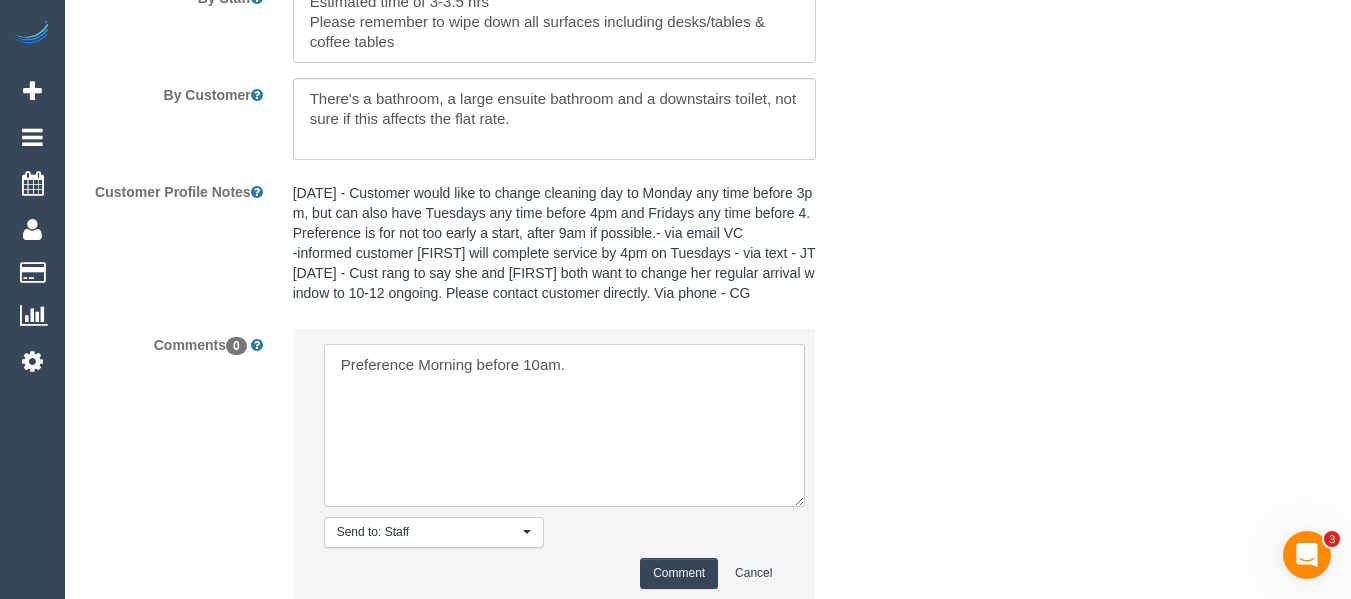 click at bounding box center [564, 425] 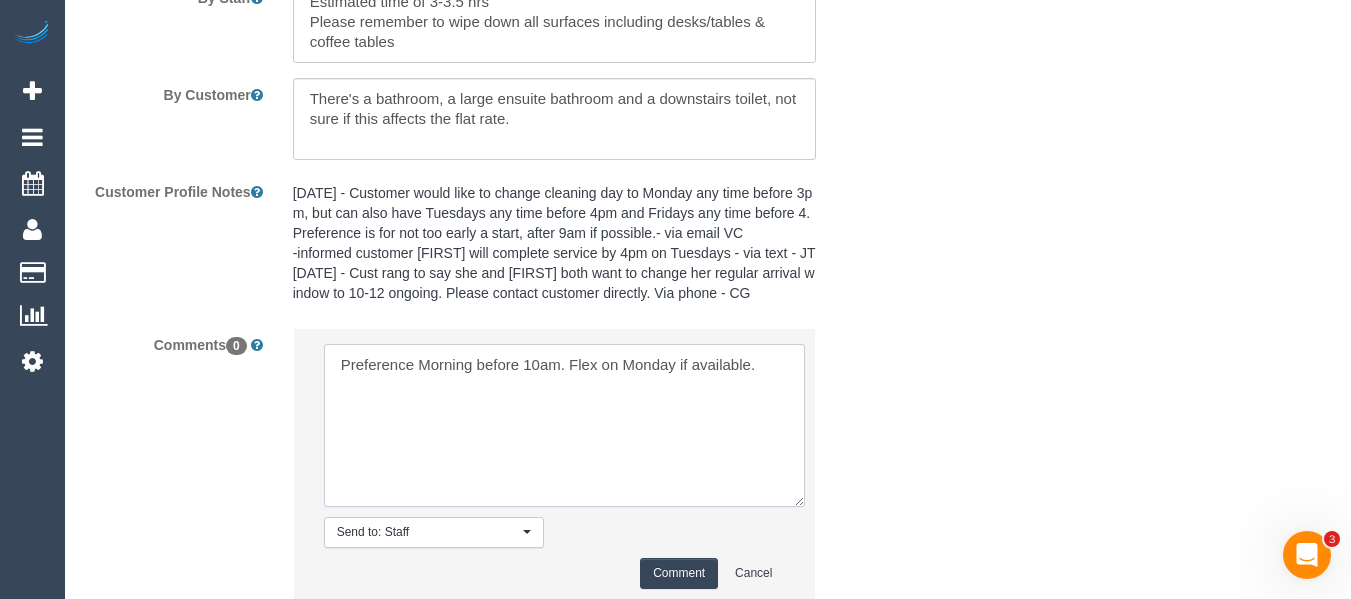 click at bounding box center [564, 425] 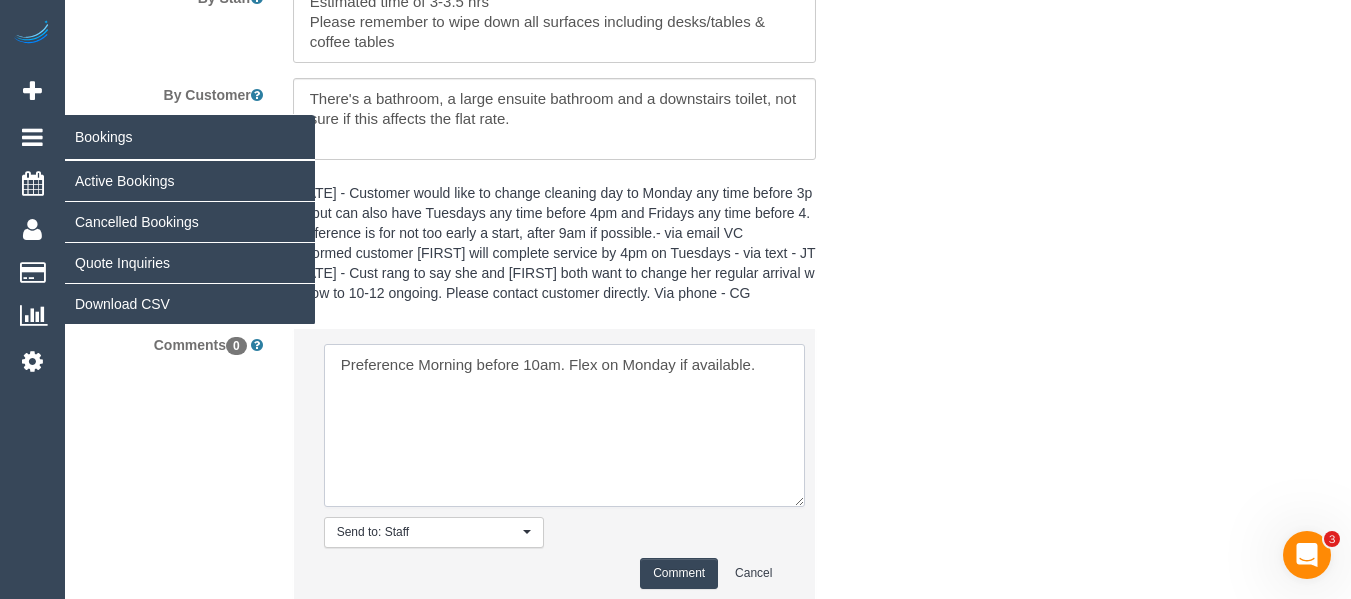 type on "Preference Morning before 10am. Flex on Monday if available." 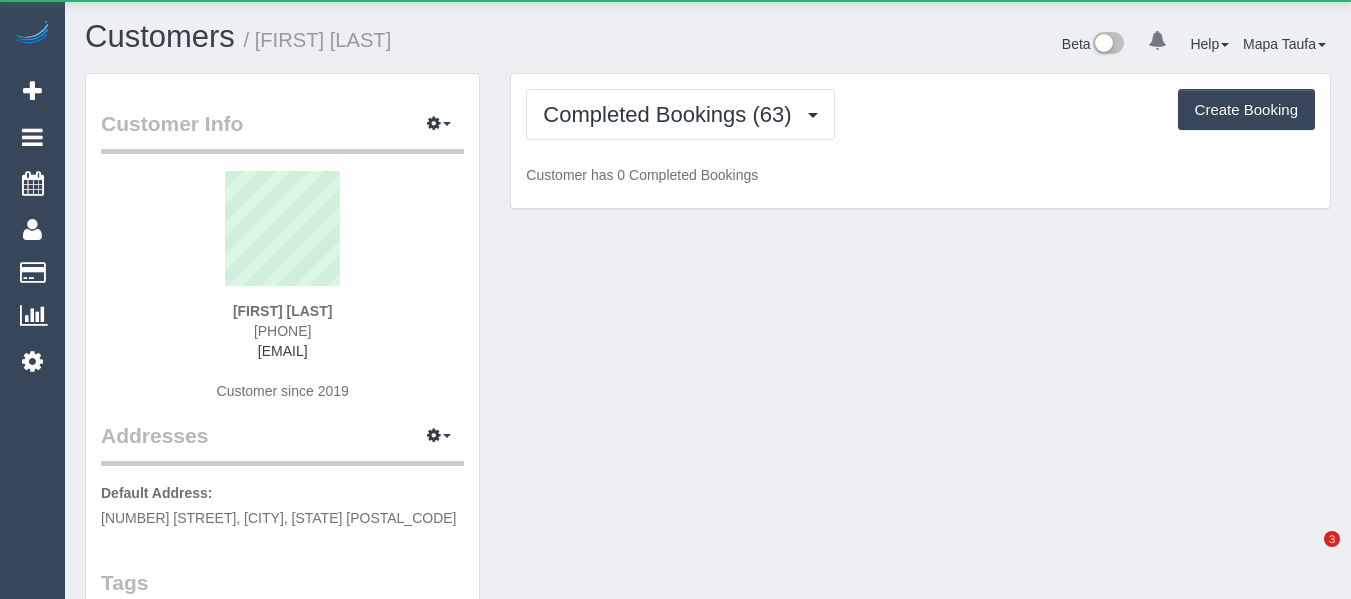 scroll, scrollTop: 0, scrollLeft: 0, axis: both 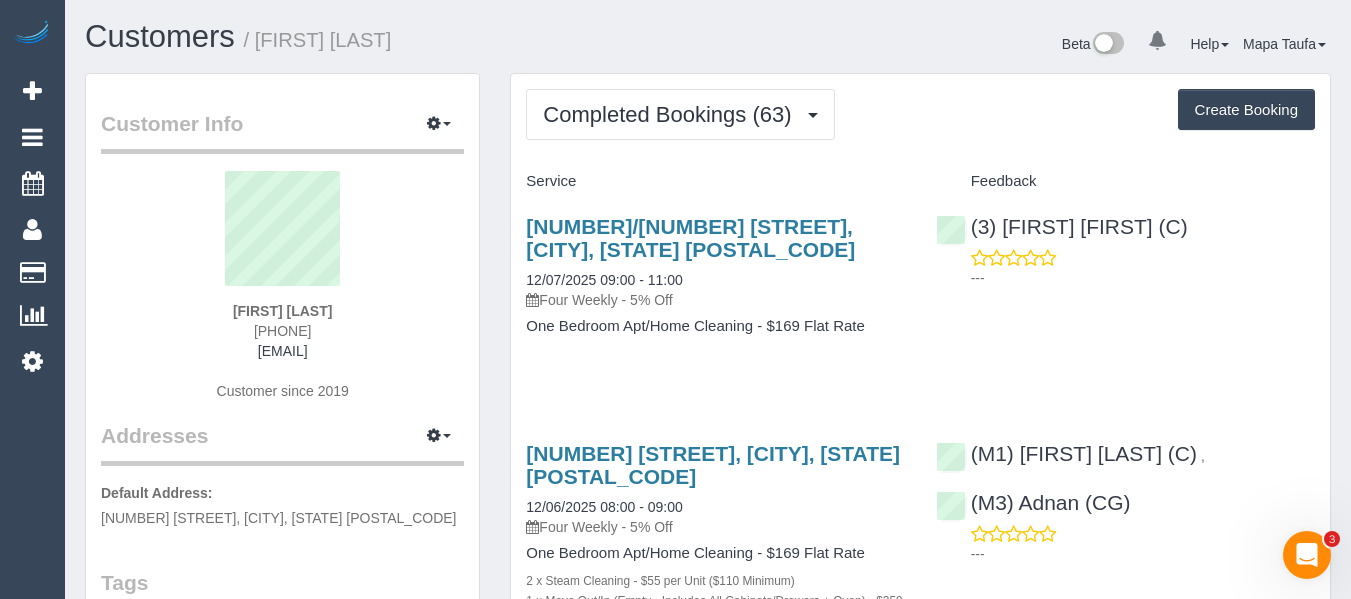 click on "Completed Bookings (63)
Completed Bookings (63)
Upcoming Bookings (12)
Cancelled Bookings (12)
Charges (63)
Feedback (15)
Create Booking
Service
Feedback" at bounding box center (920, 3021) 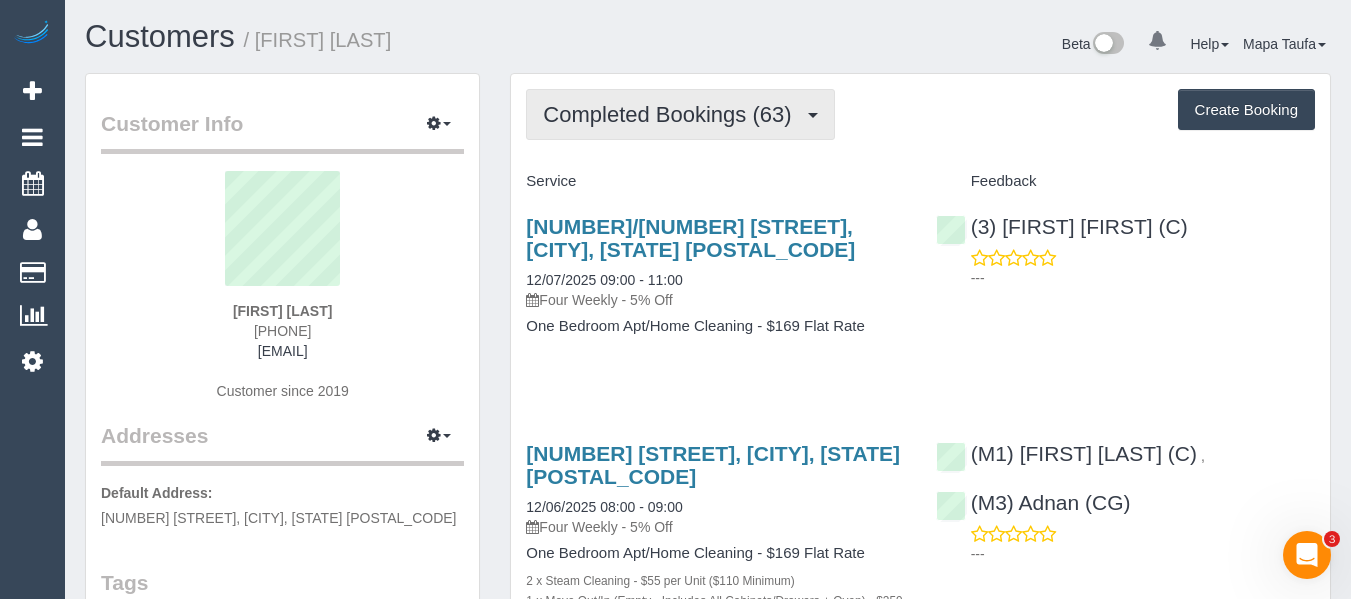 drag, startPoint x: 675, startPoint y: 118, endPoint x: 665, endPoint y: 193, distance: 75.66373 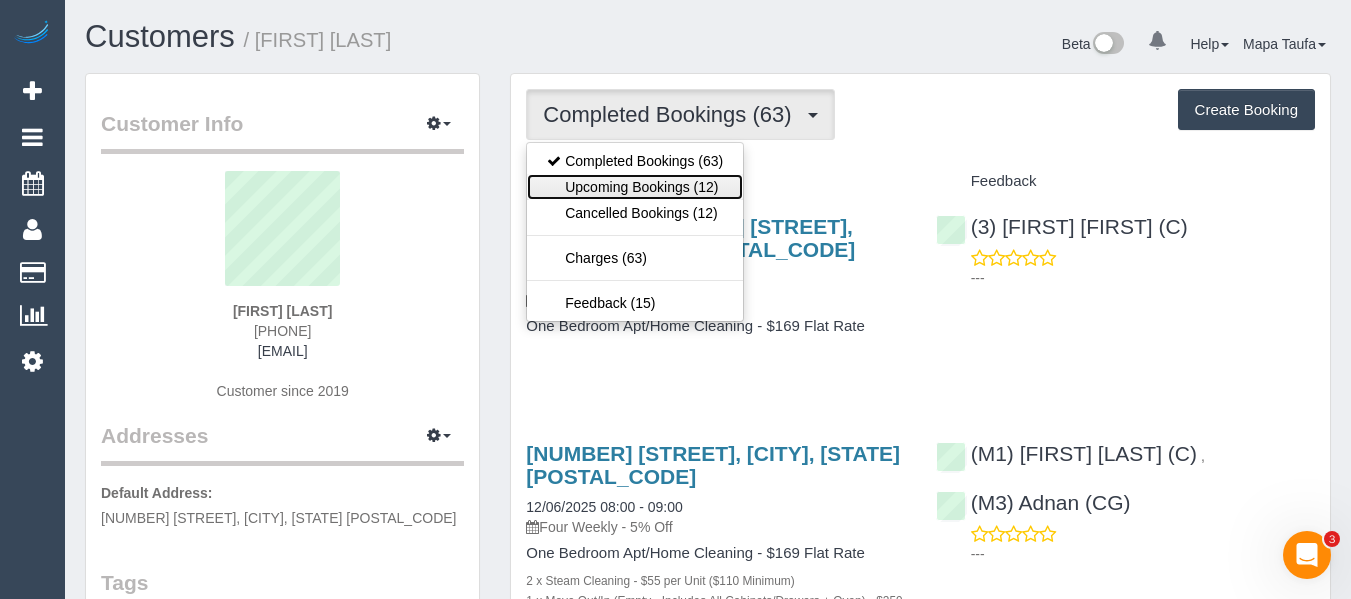 click on "Upcoming Bookings (12)" at bounding box center (635, 187) 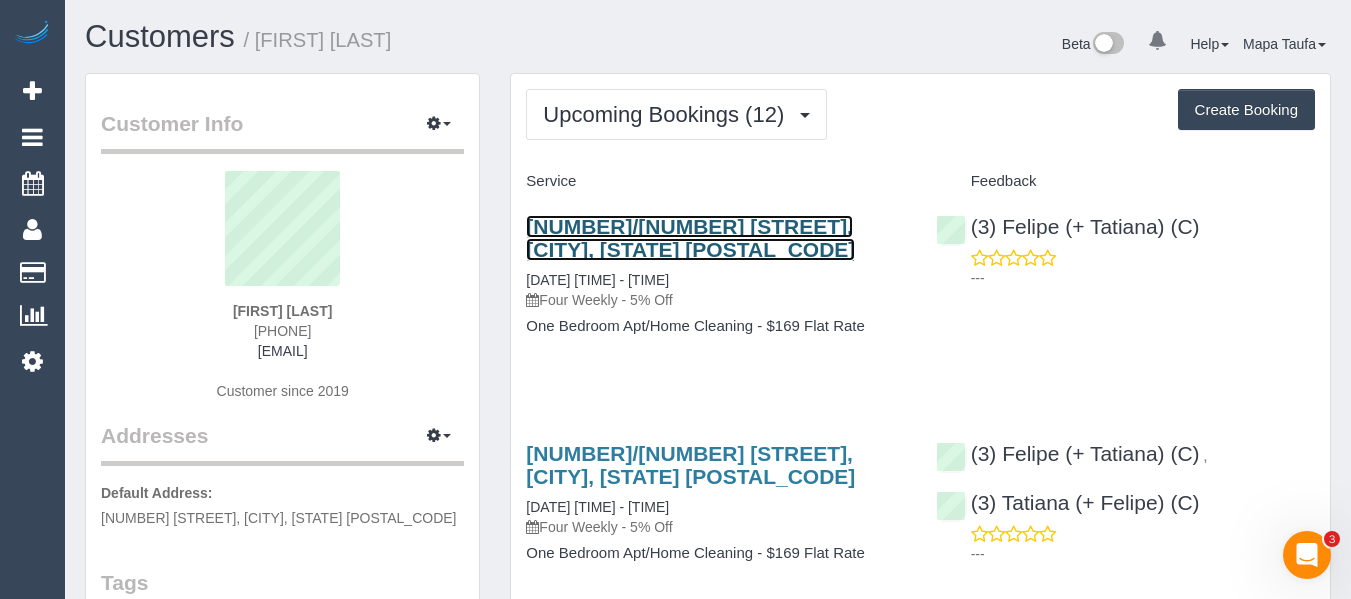 click on "[NUMBER]/[NUMBER] [STREET], [CITY], [STATE] [POSTAL_CODE]" at bounding box center [690, 238] 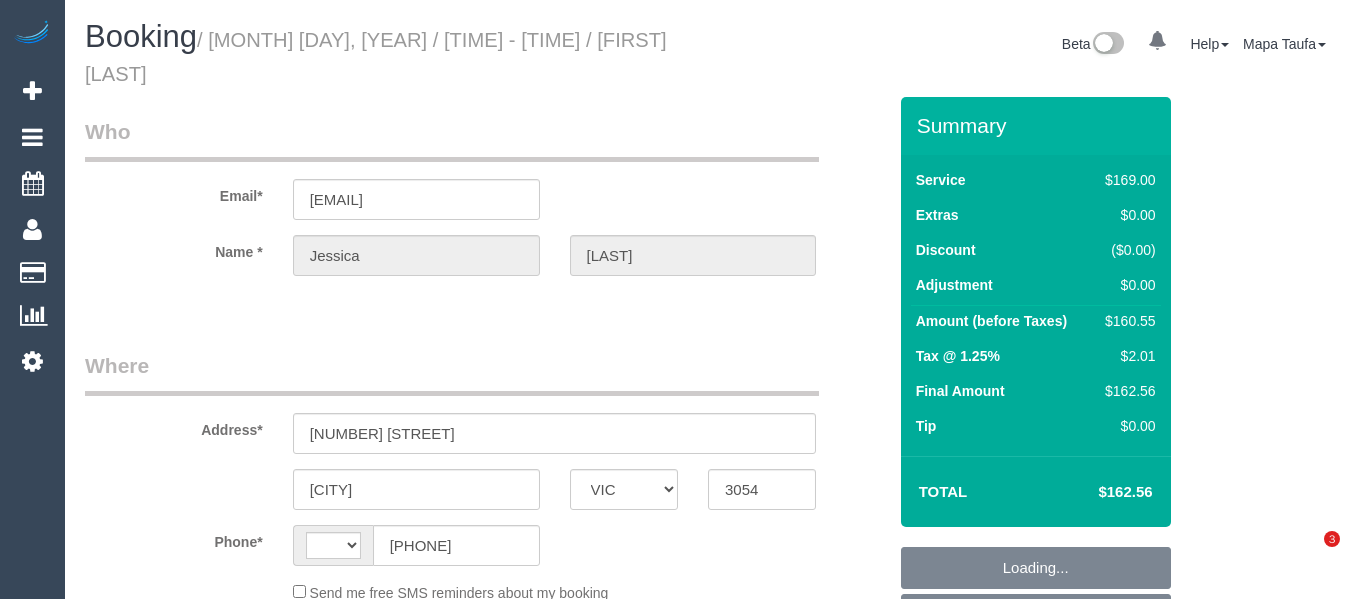 select on "VIC" 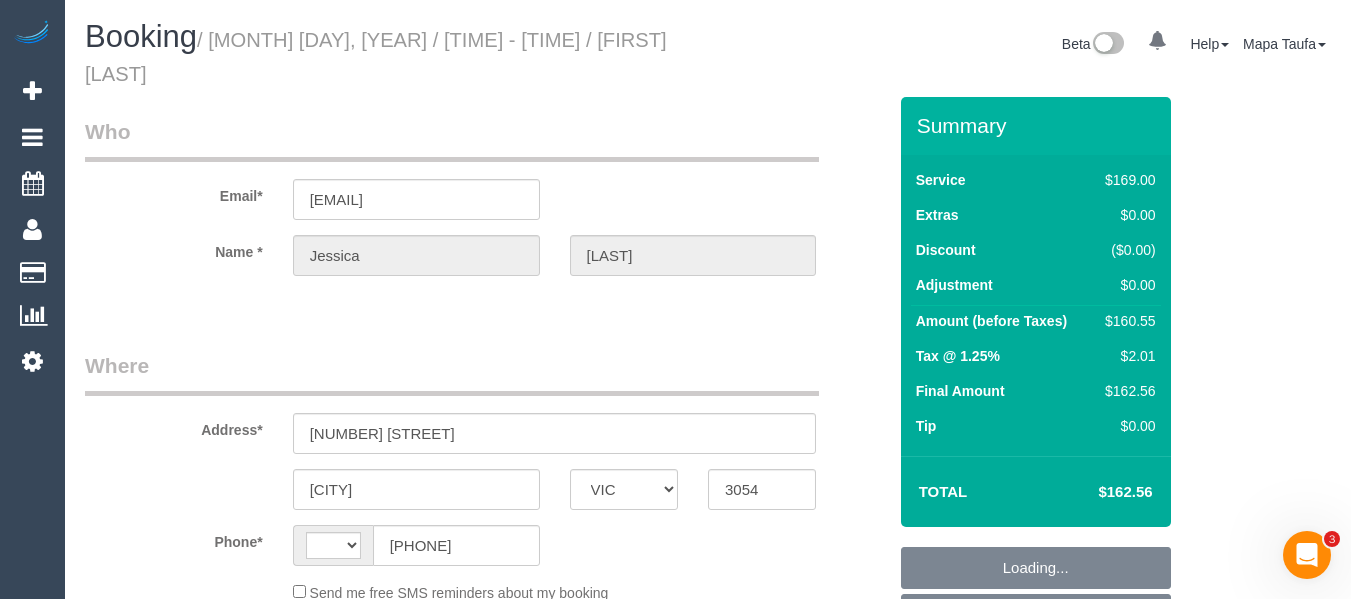 scroll, scrollTop: 0, scrollLeft: 0, axis: both 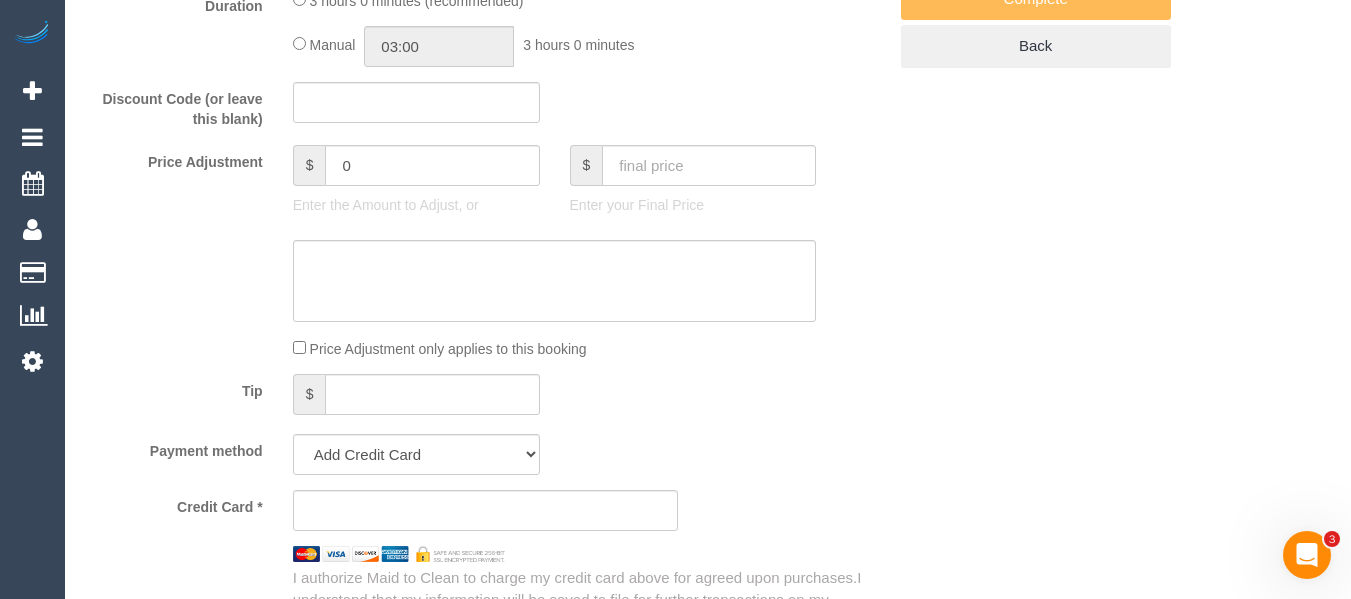 select on "object:281" 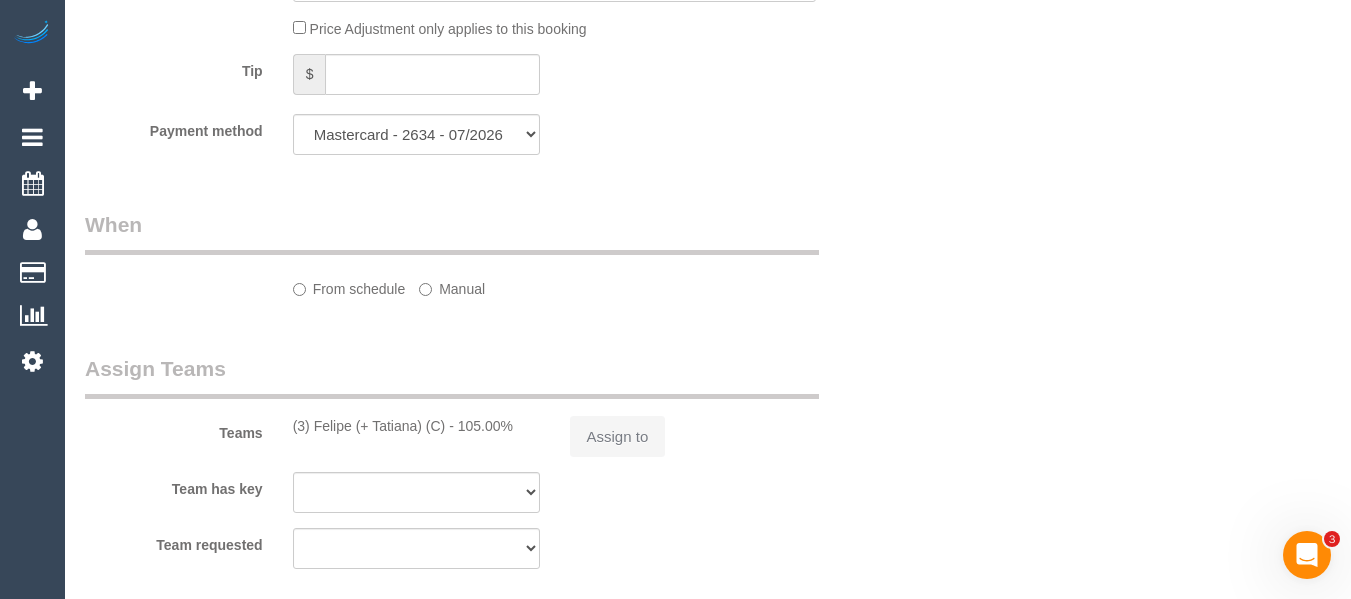 select on "object:701" 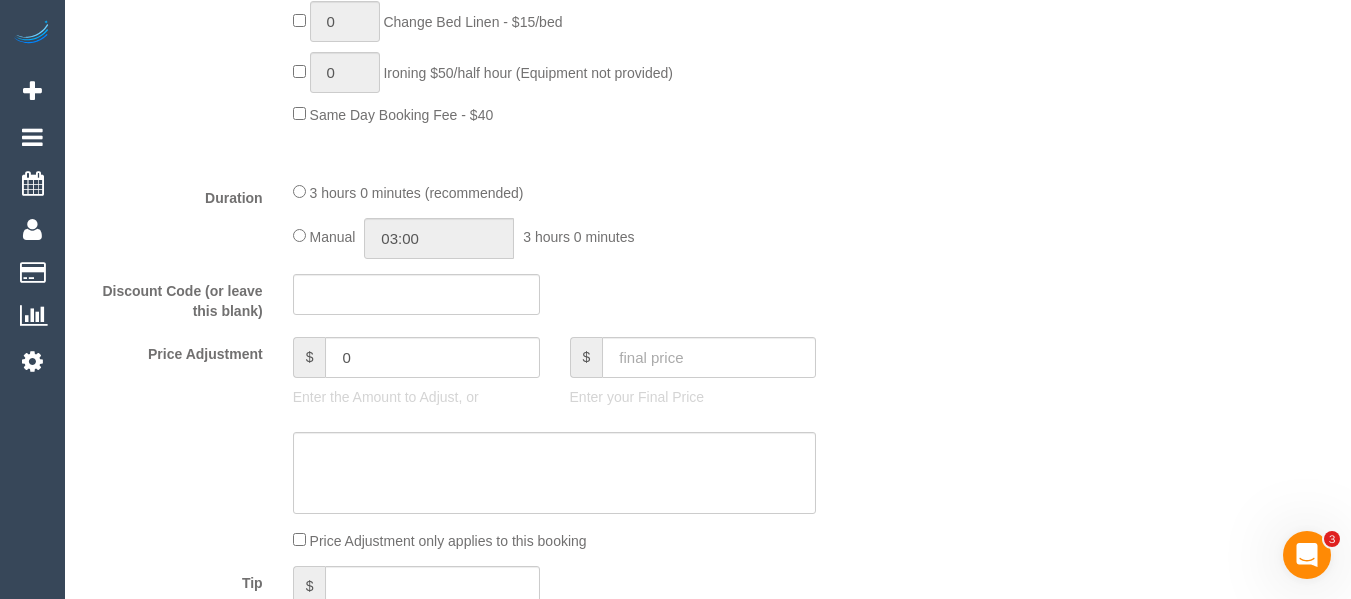 select on "spot1" 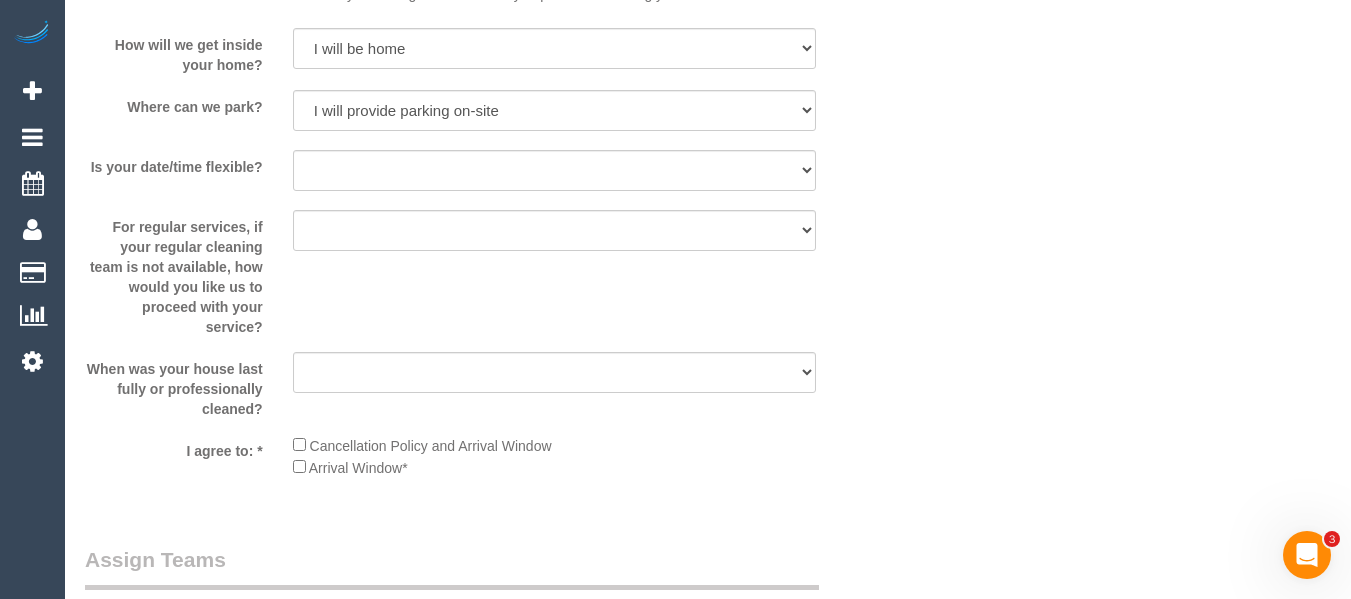 scroll, scrollTop: 3121, scrollLeft: 0, axis: vertical 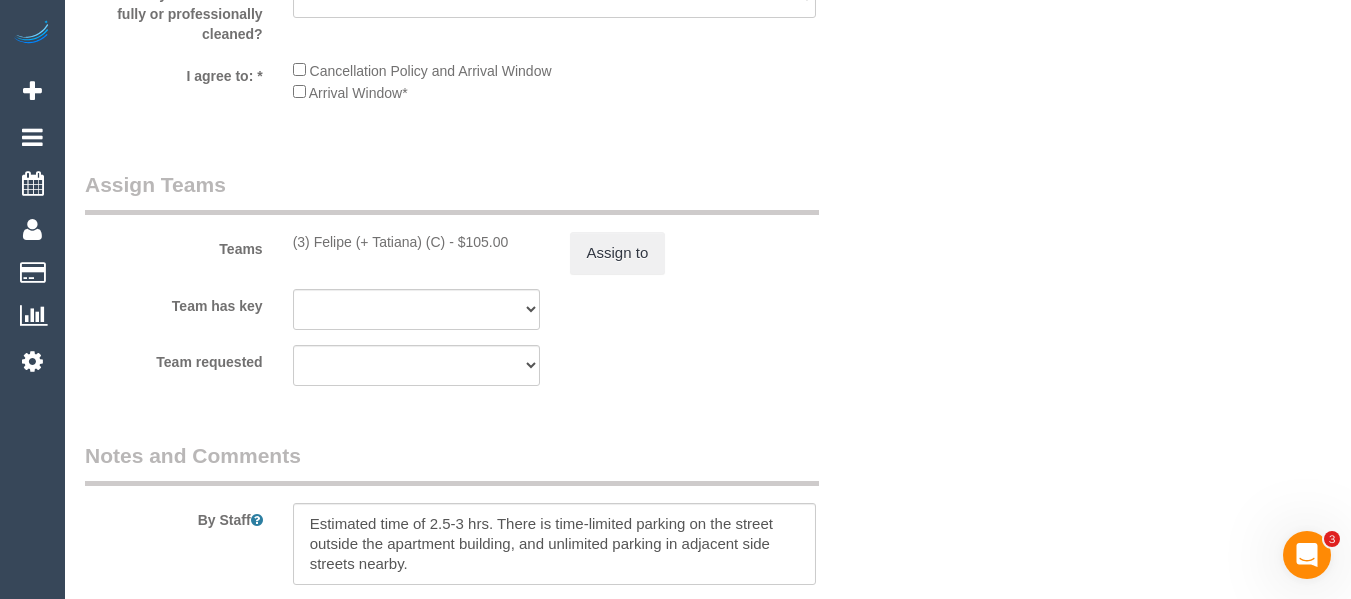 drag, startPoint x: 1353, startPoint y: 81, endPoint x: 11, endPoint y: 4, distance: 1344.2072 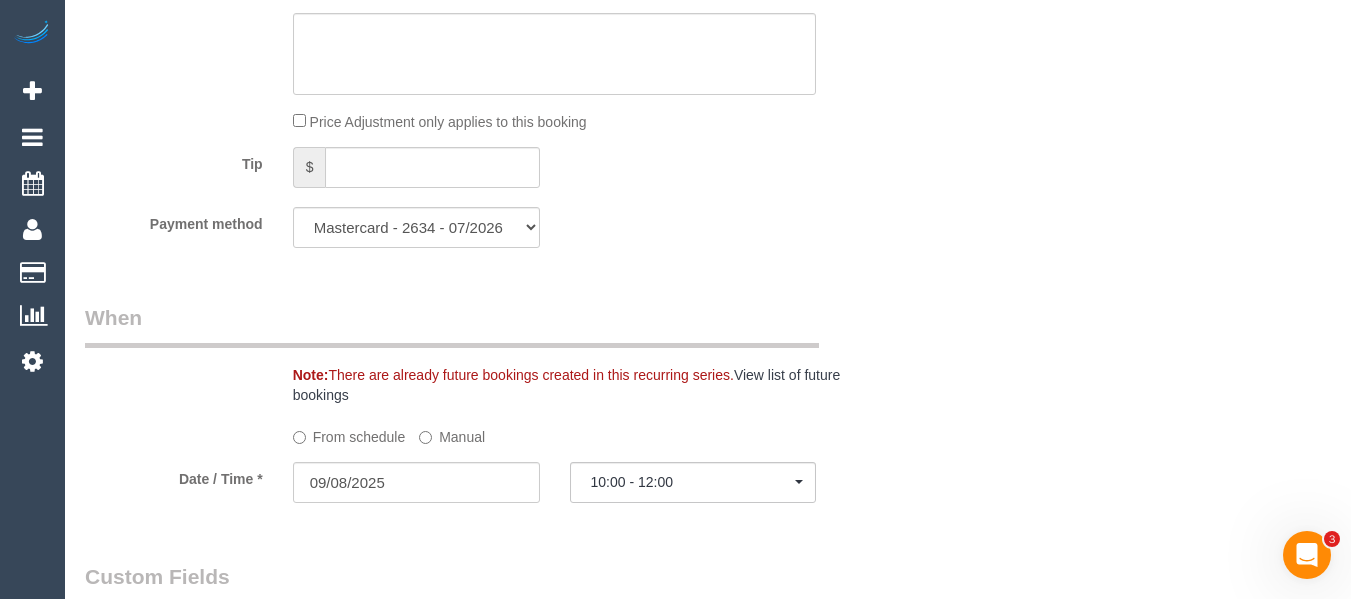 scroll, scrollTop: 2221, scrollLeft: 0, axis: vertical 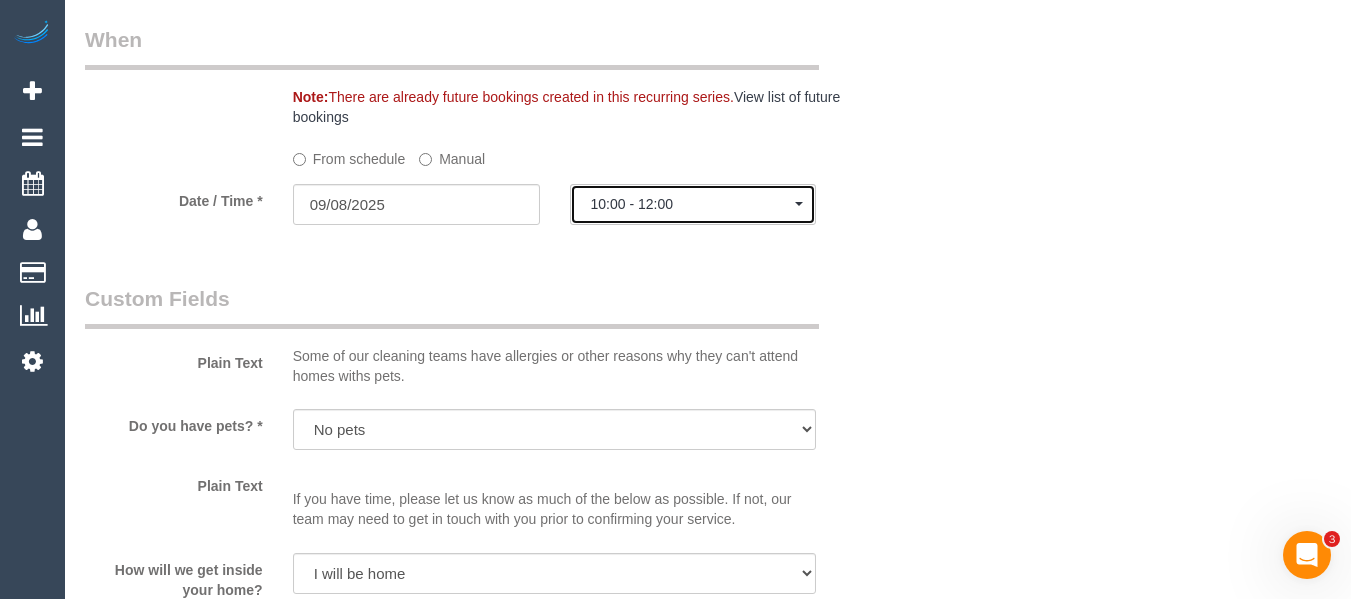click on "10:00 - 12:00" 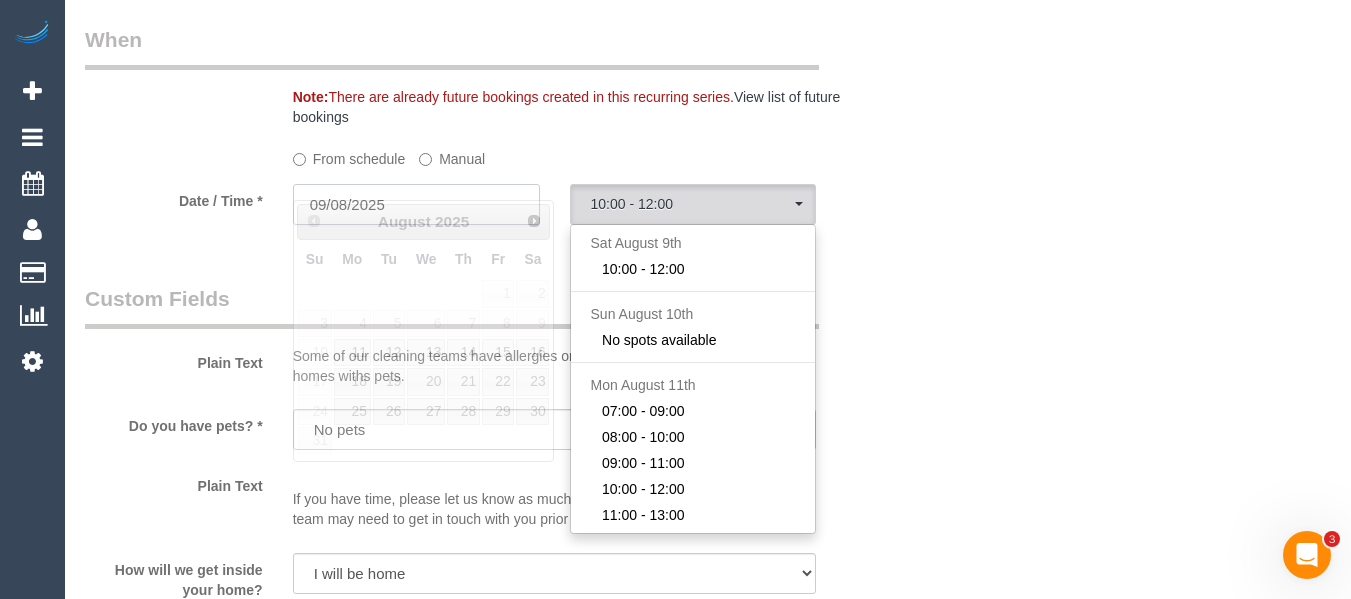 click on "09/08/2025" at bounding box center [416, 204] 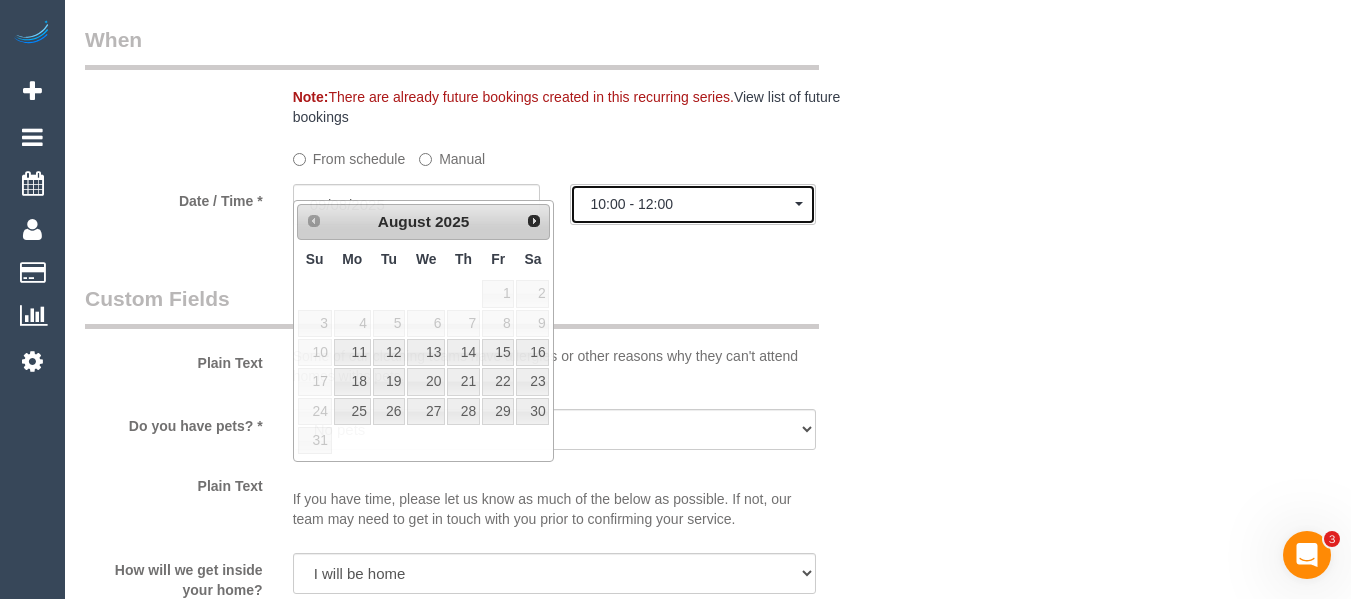 click on "10:00 - 12:00" 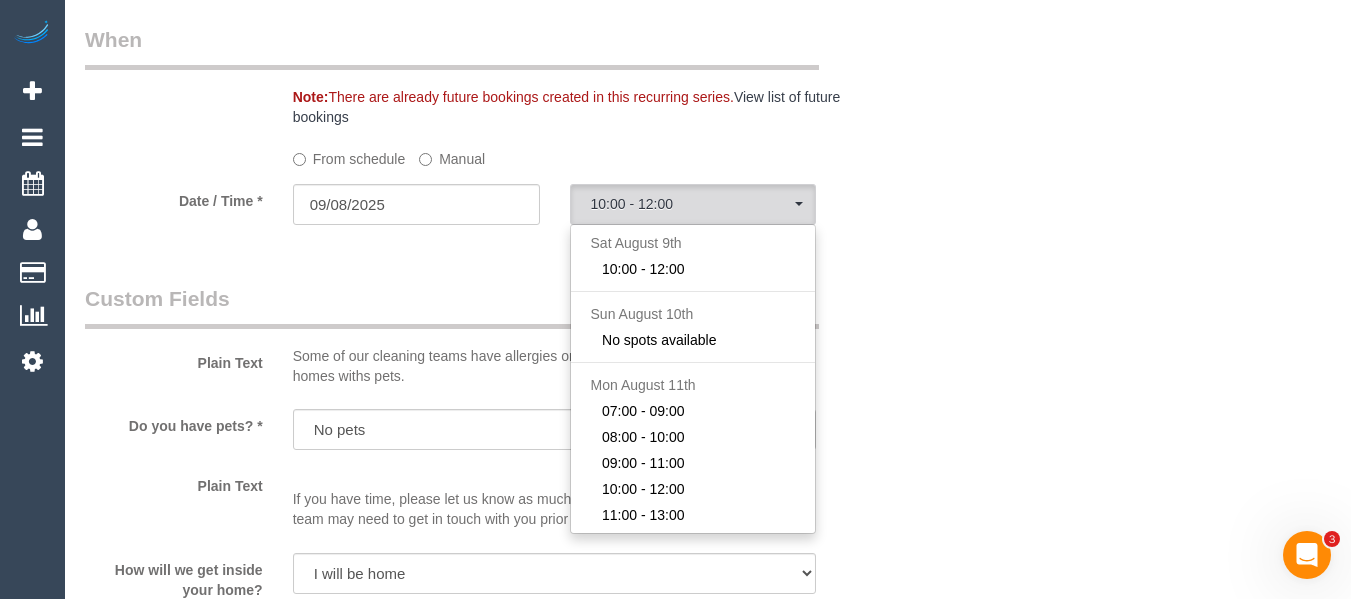 click on "From schedule
Manual" 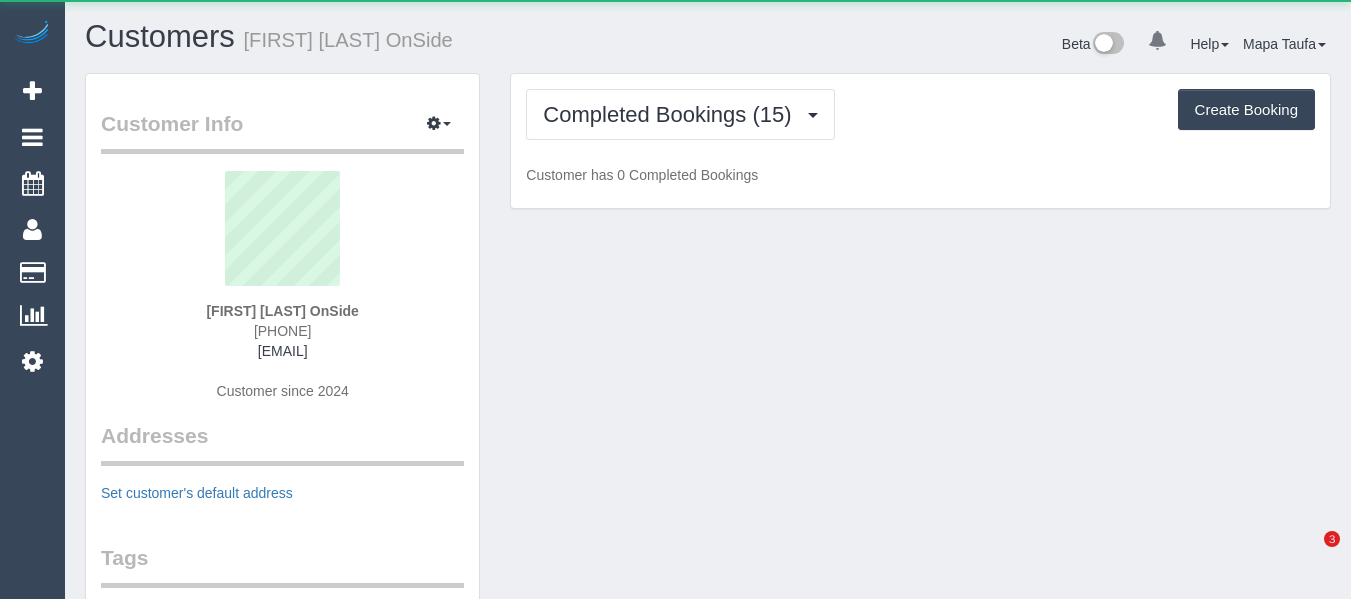 scroll, scrollTop: 0, scrollLeft: 0, axis: both 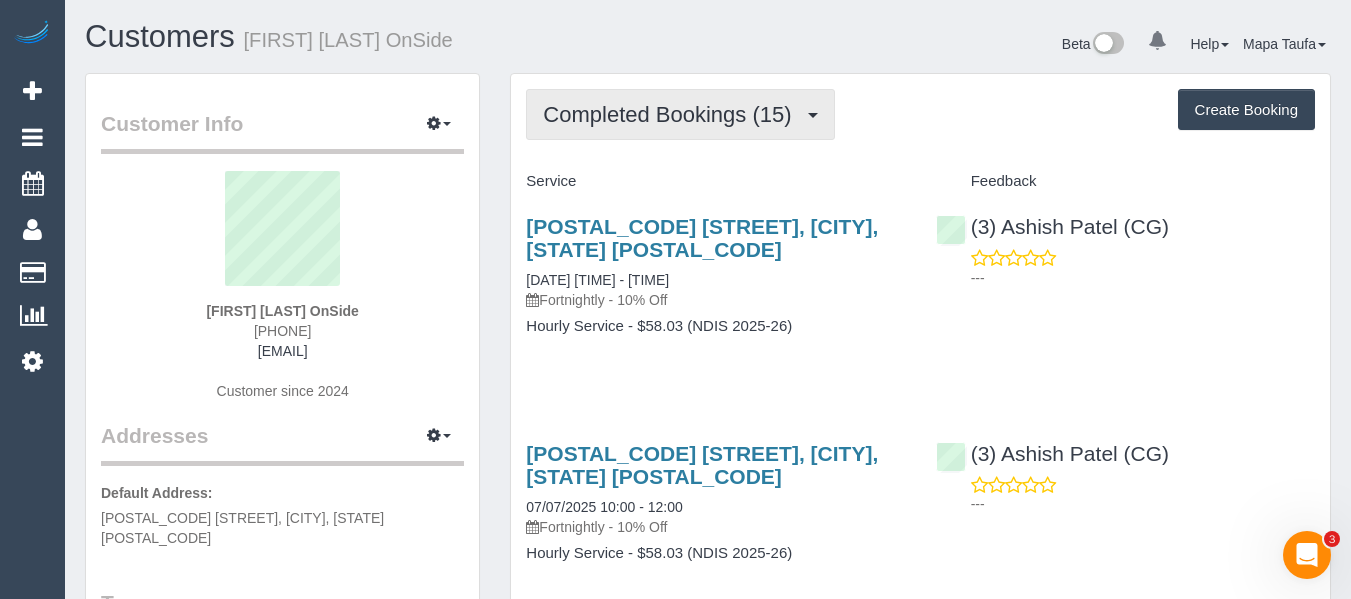 click on "Completed Bookings (15)" at bounding box center [672, 114] 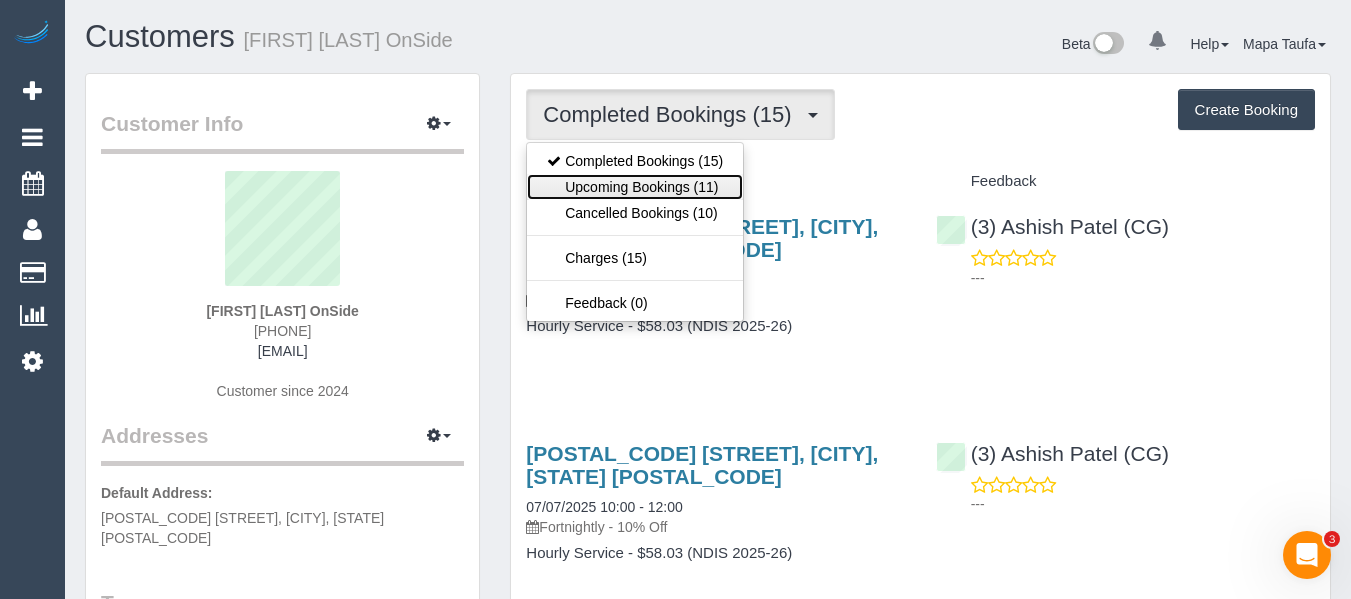 click on "Upcoming Bookings (11)" at bounding box center (635, 187) 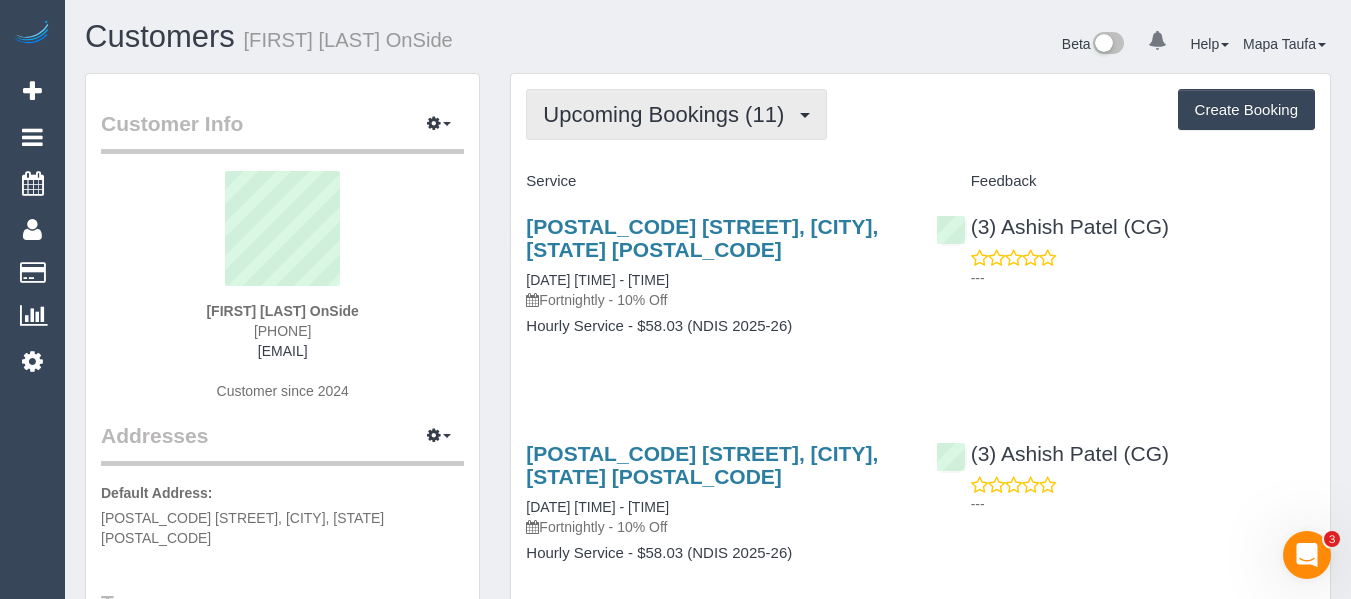 click on "Upcoming Bookings (11)" at bounding box center (668, 114) 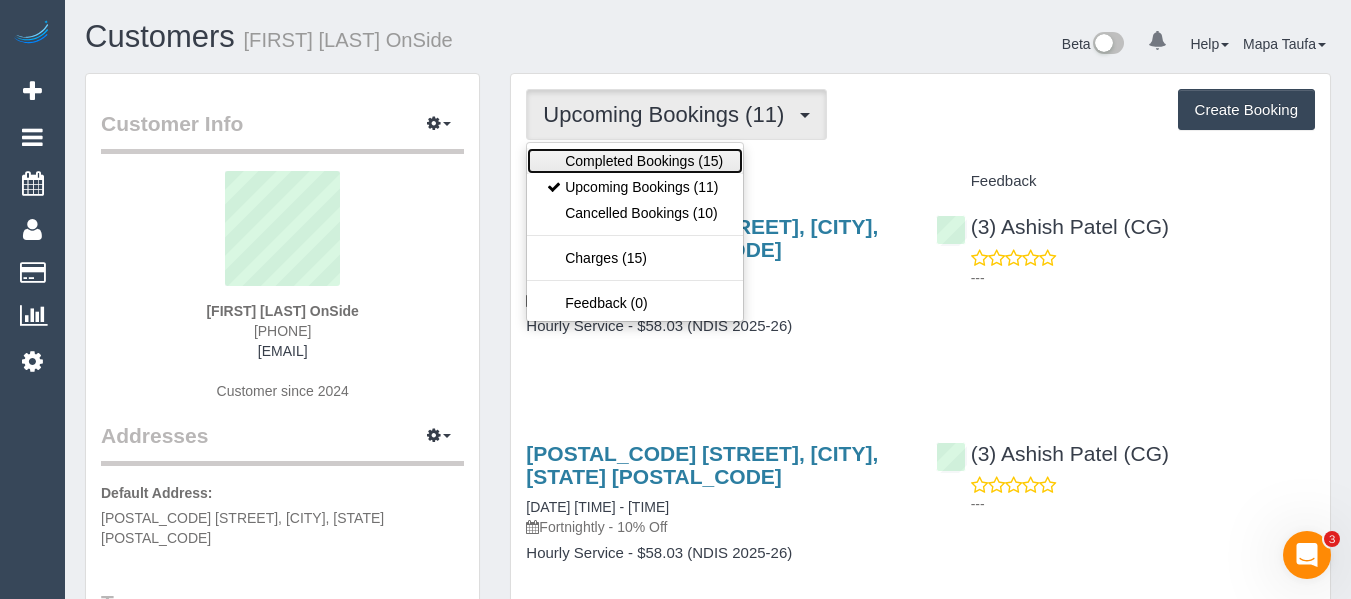 click on "Completed Bookings (15)" at bounding box center [635, 161] 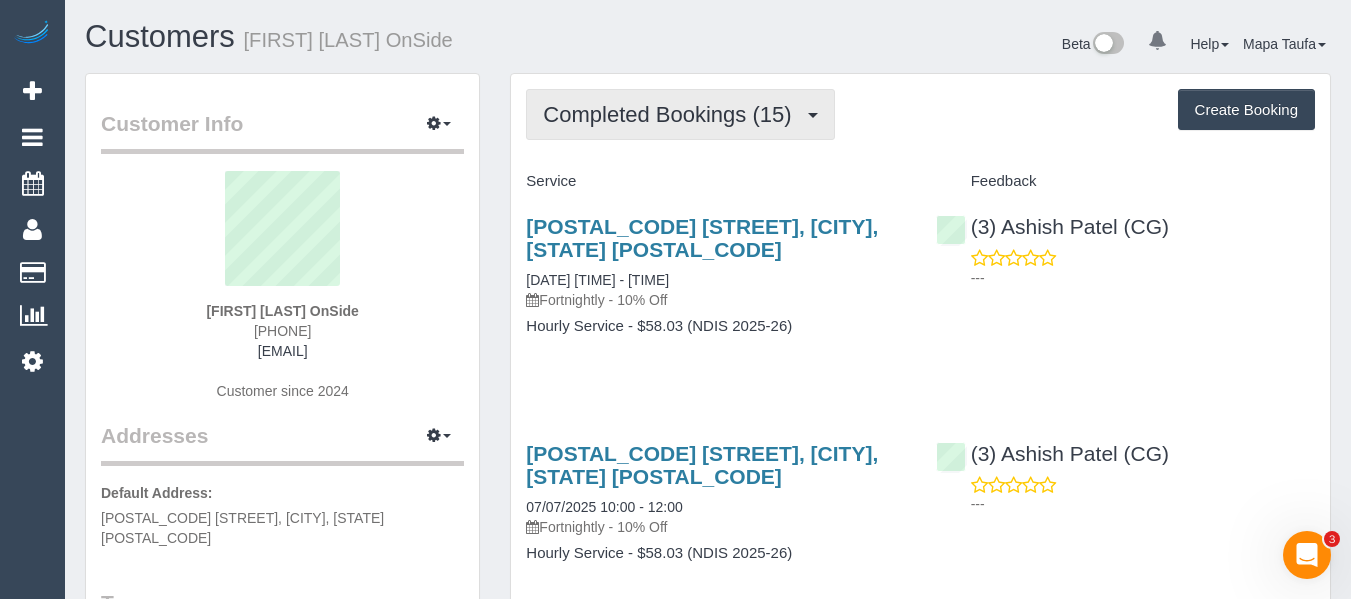 click on "Completed Bookings (15)" at bounding box center (672, 114) 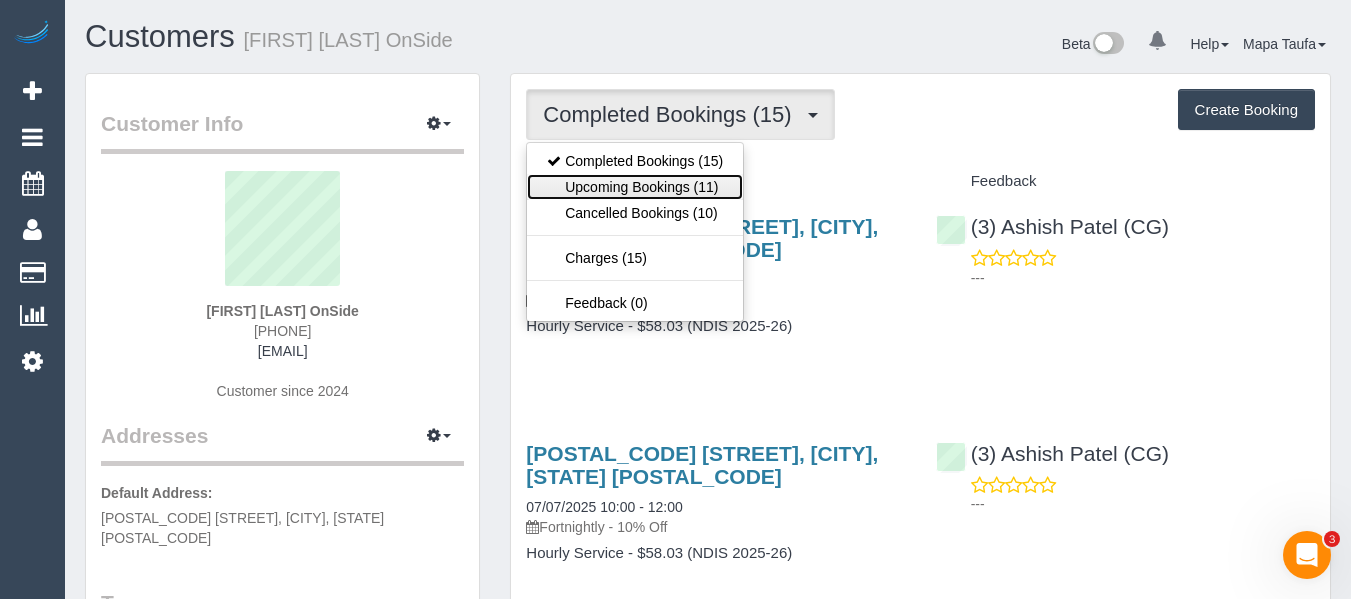 click on "Upcoming Bookings (11)" at bounding box center (635, 187) 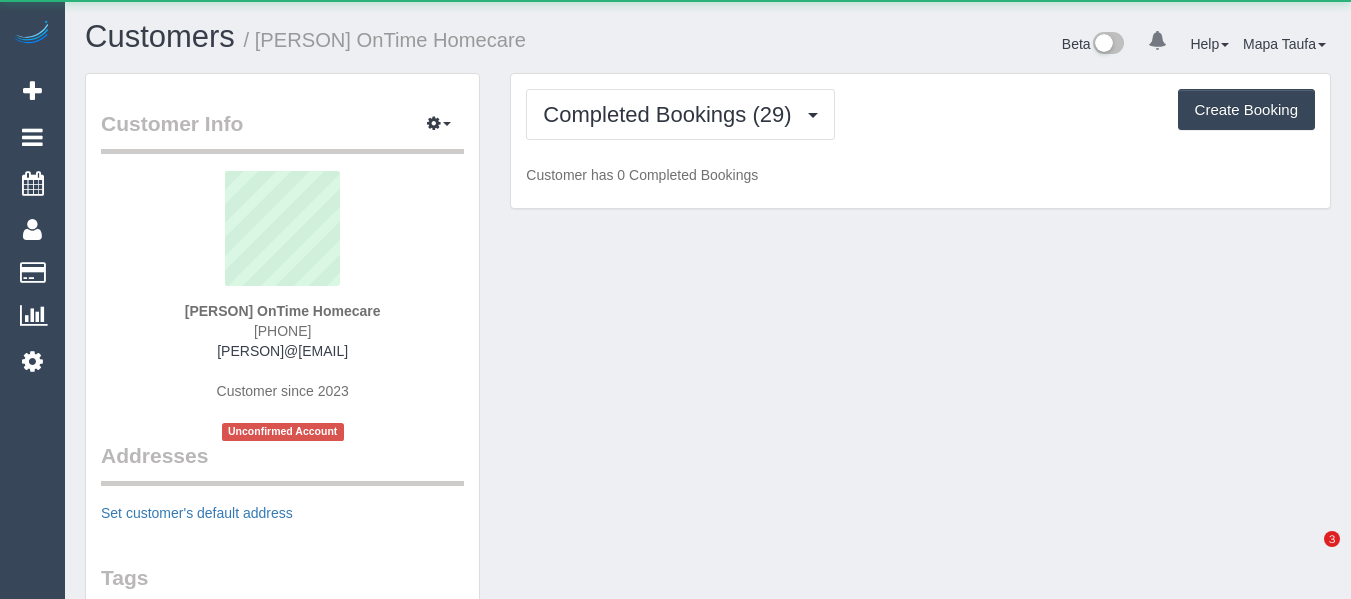 scroll, scrollTop: 0, scrollLeft: 0, axis: both 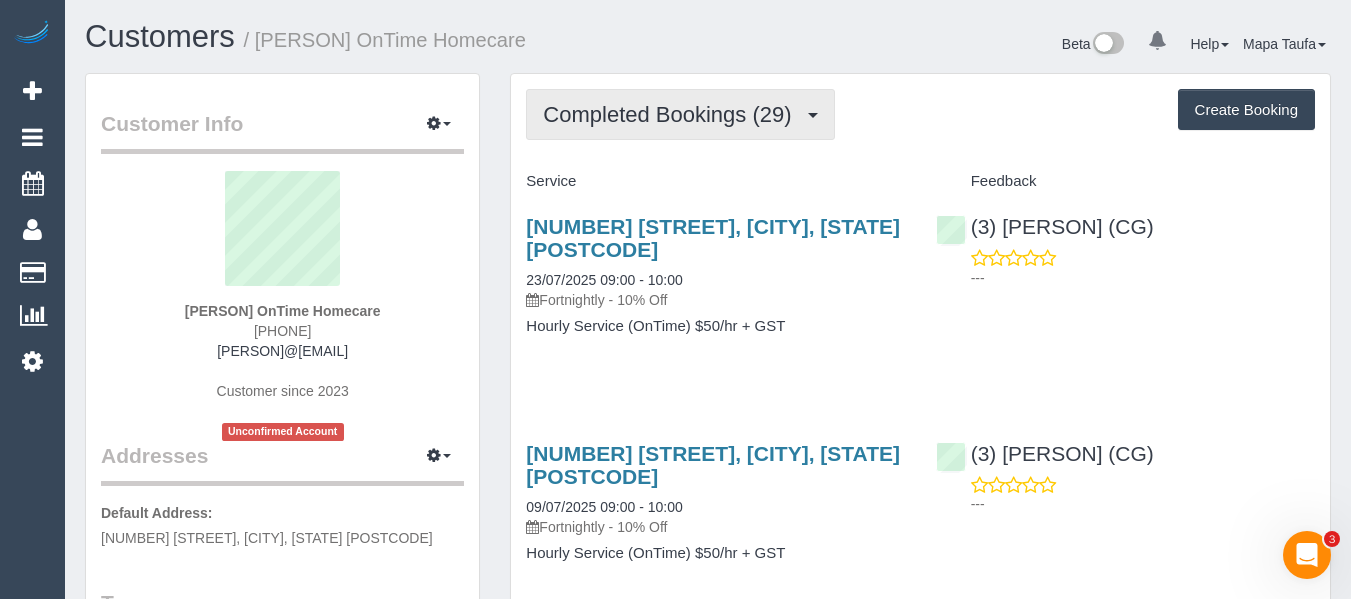 click on "Completed Bookings (29)" at bounding box center (672, 114) 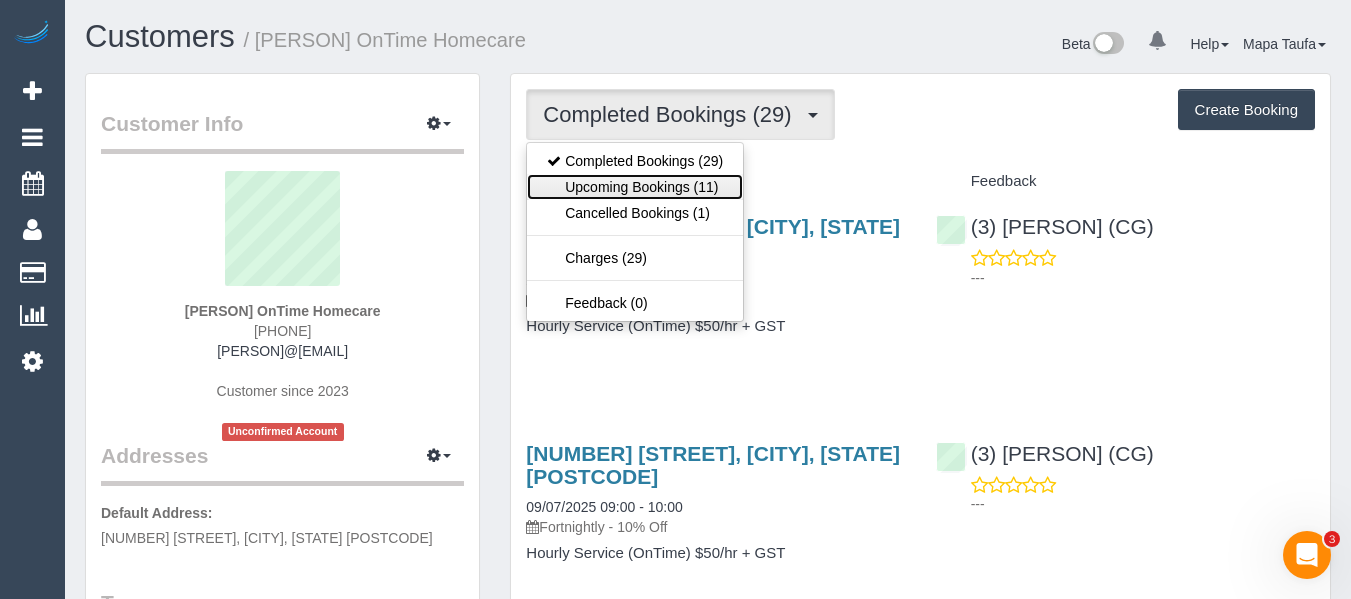 click on "Upcoming Bookings (11)" at bounding box center [635, 187] 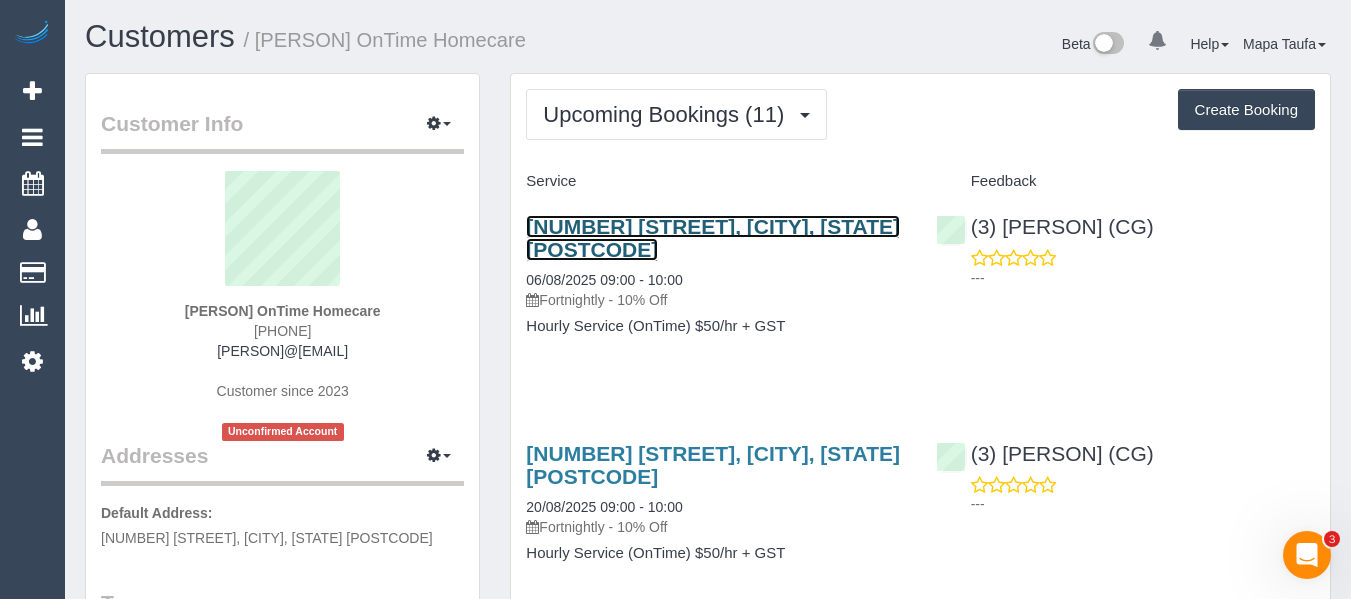click on "[NUMBER] [STREET], [CITY], [STATE] [POSTCODE]" at bounding box center (713, 238) 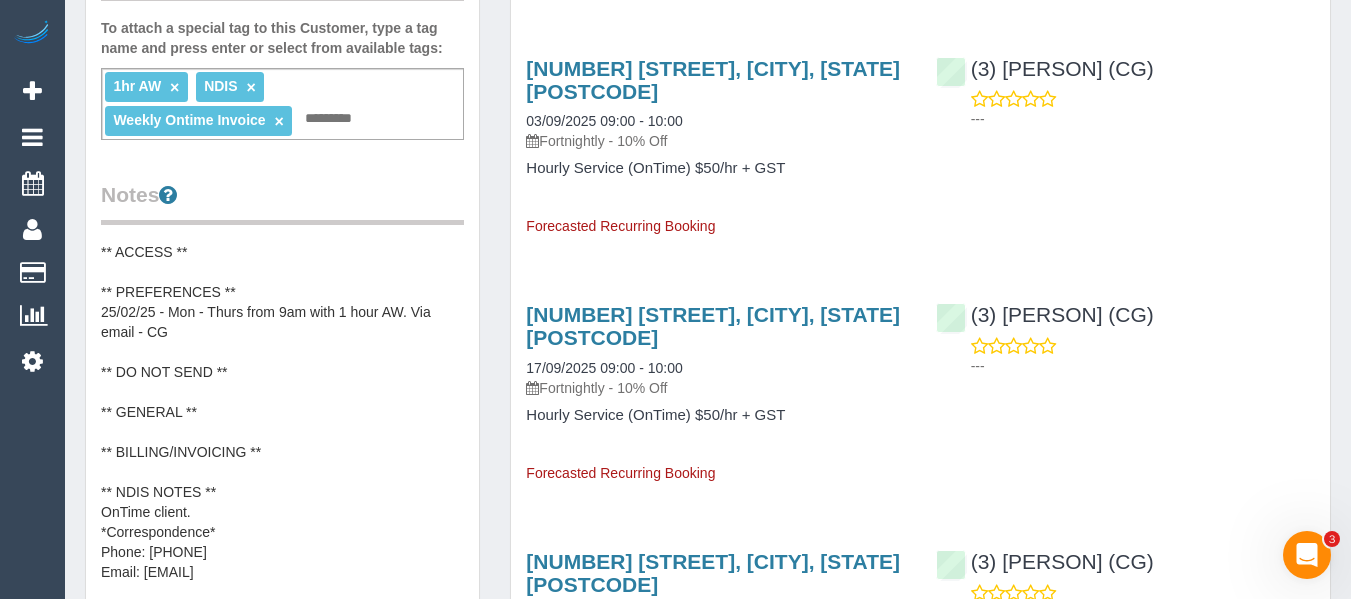 scroll, scrollTop: 800, scrollLeft: 0, axis: vertical 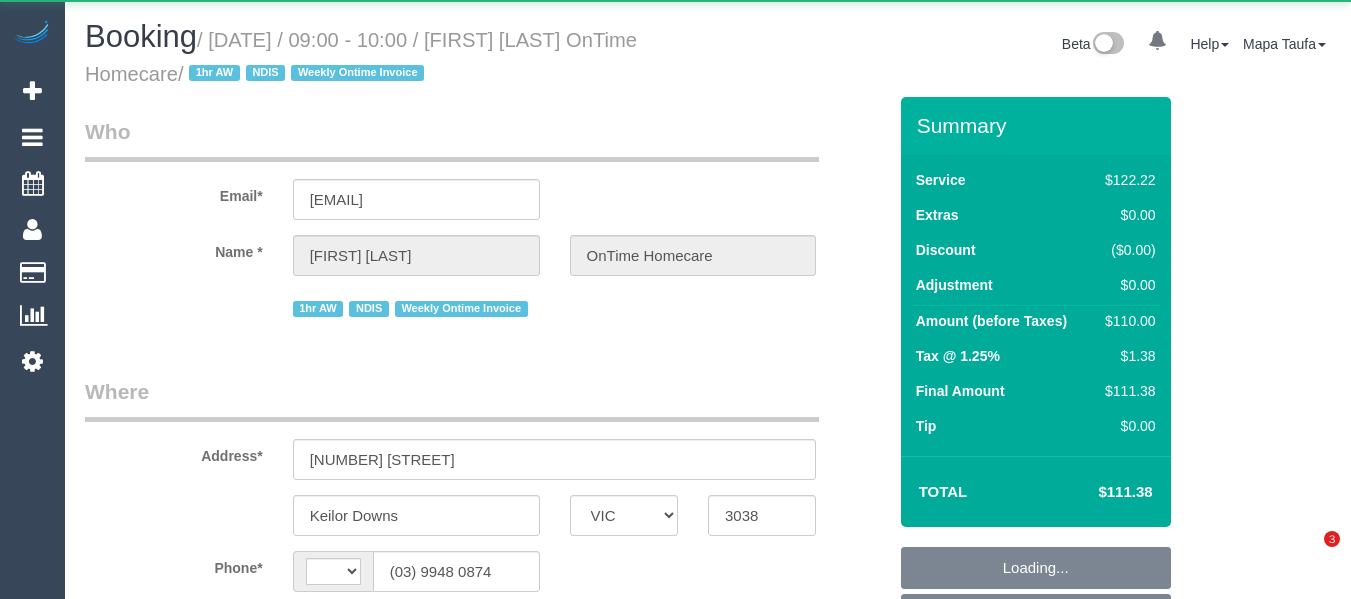 select on "VIC" 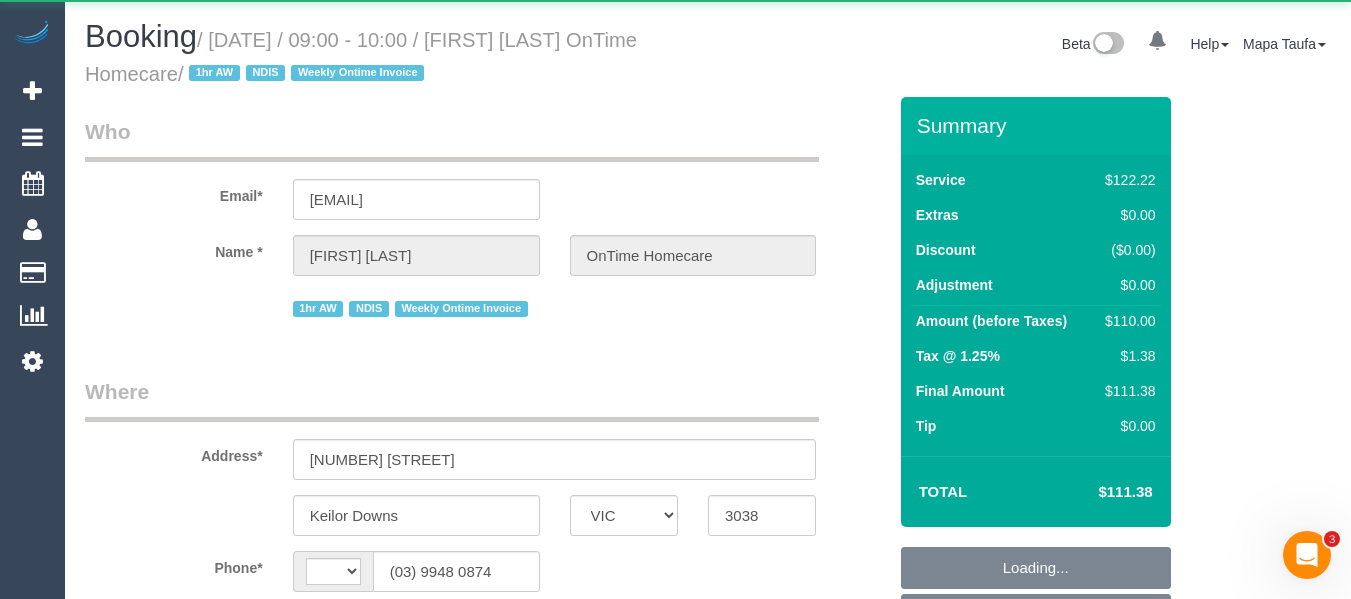scroll, scrollTop: 0, scrollLeft: 0, axis: both 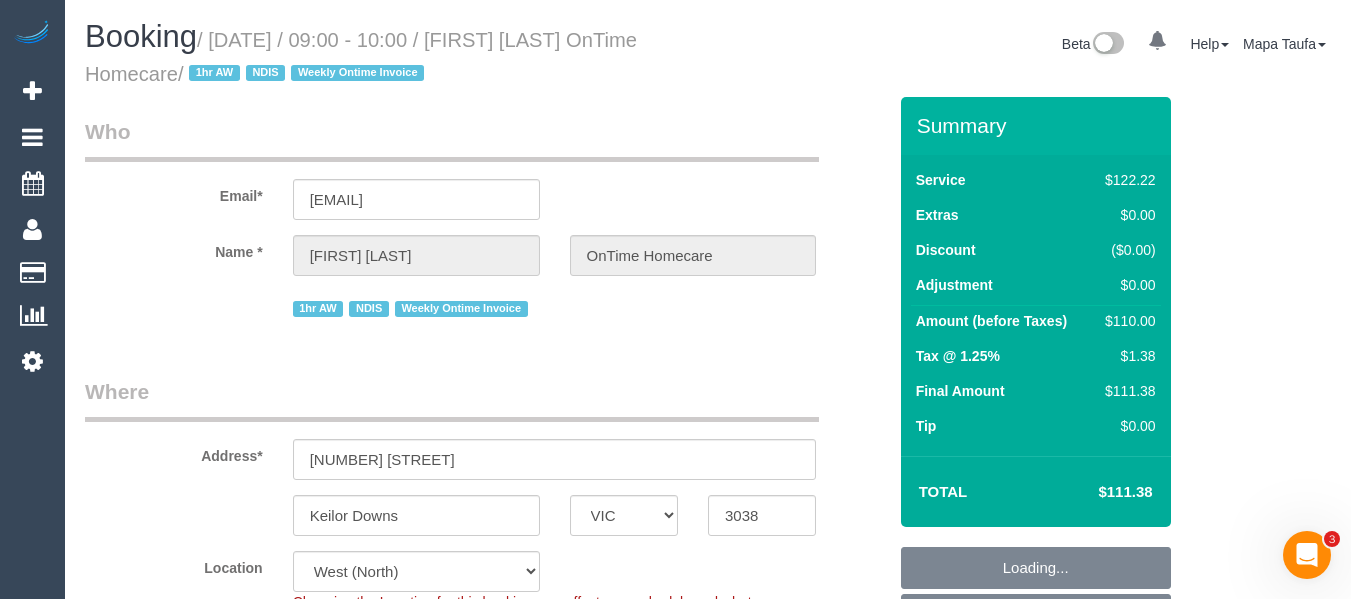select on "object:512" 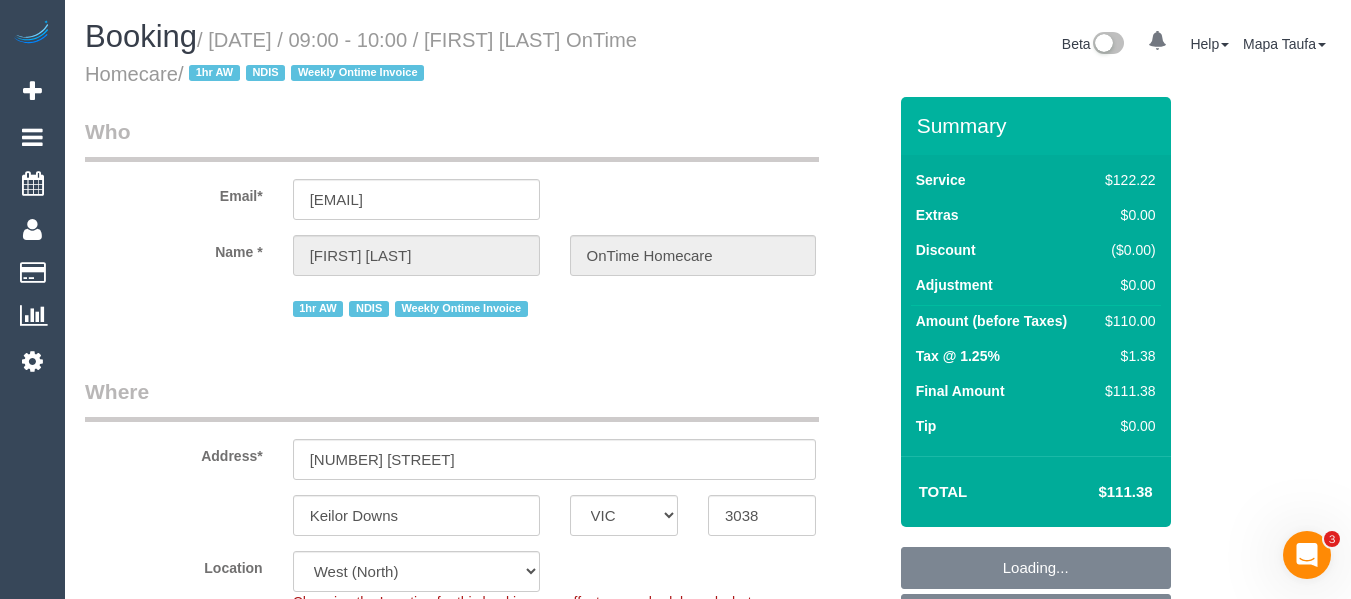 select on "string:AU" 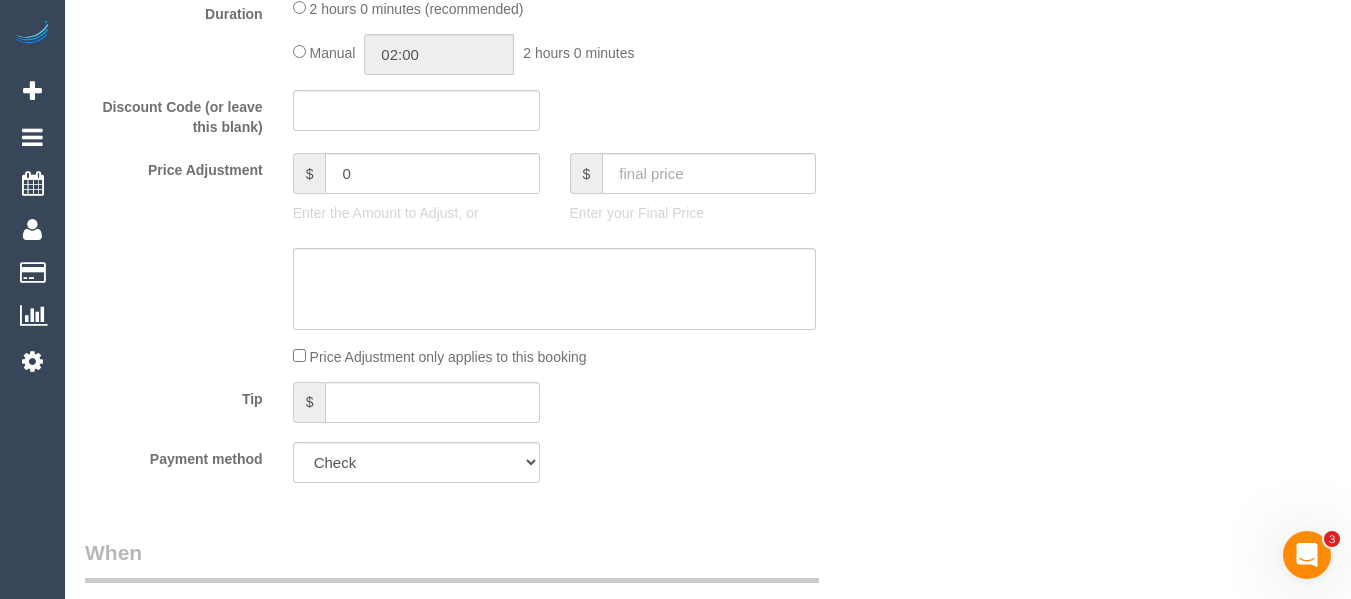 scroll, scrollTop: 900, scrollLeft: 0, axis: vertical 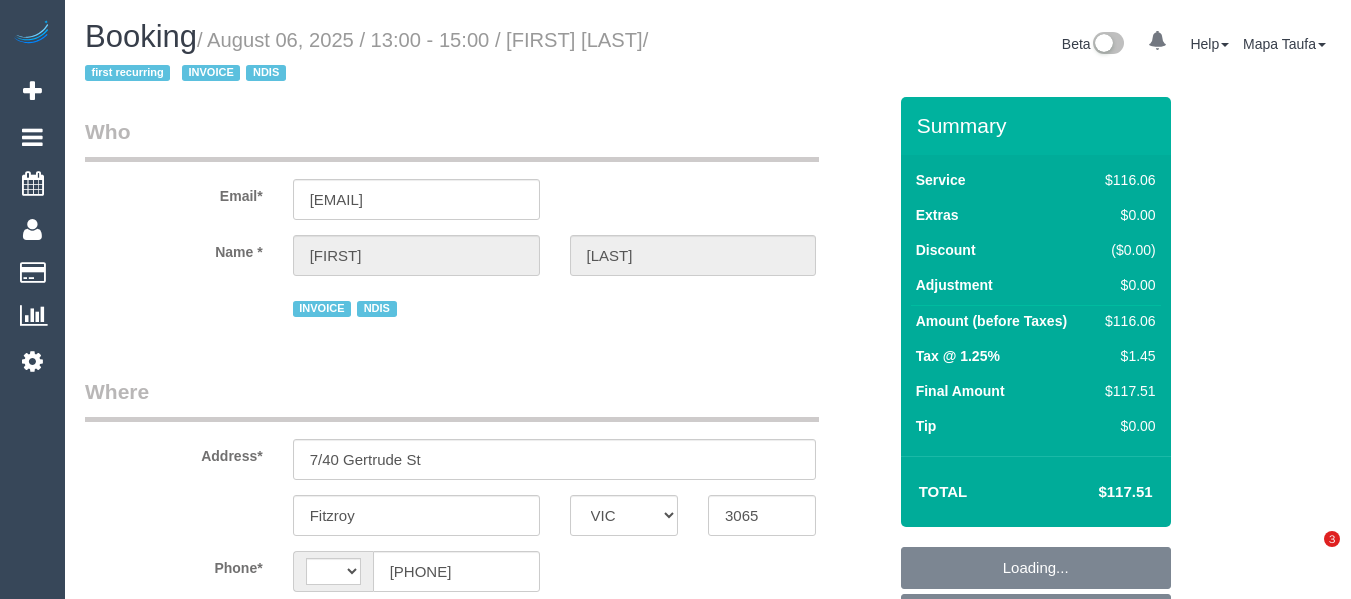 select on "VIC" 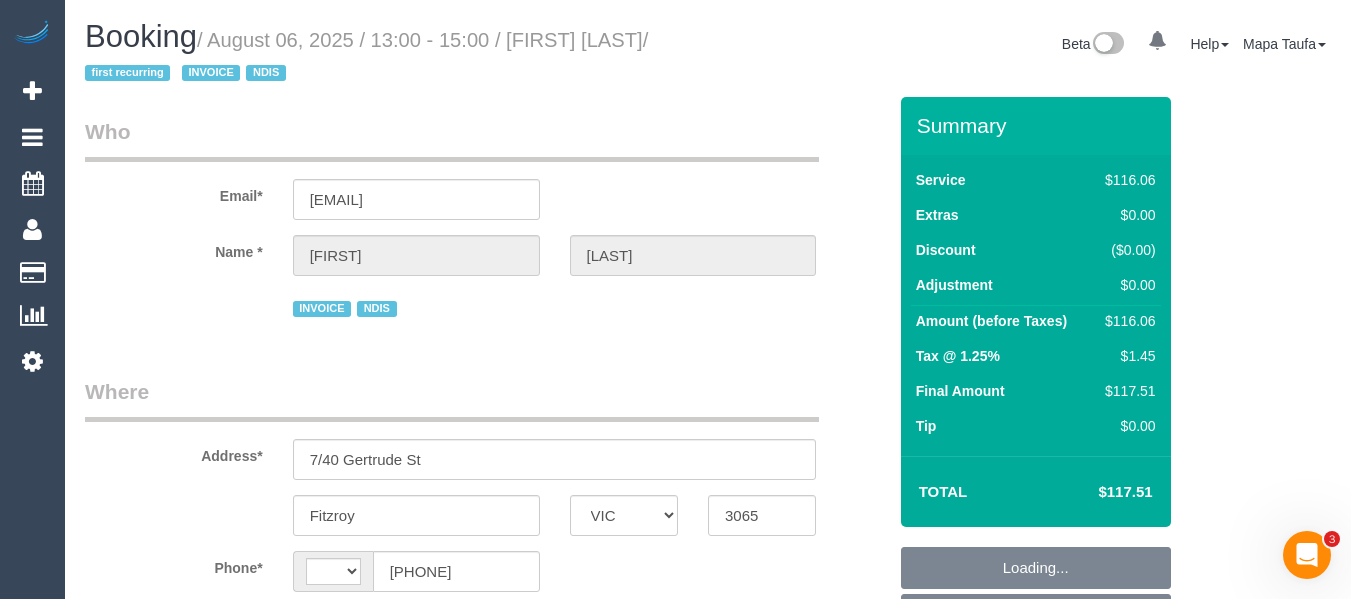 scroll, scrollTop: 0, scrollLeft: 0, axis: both 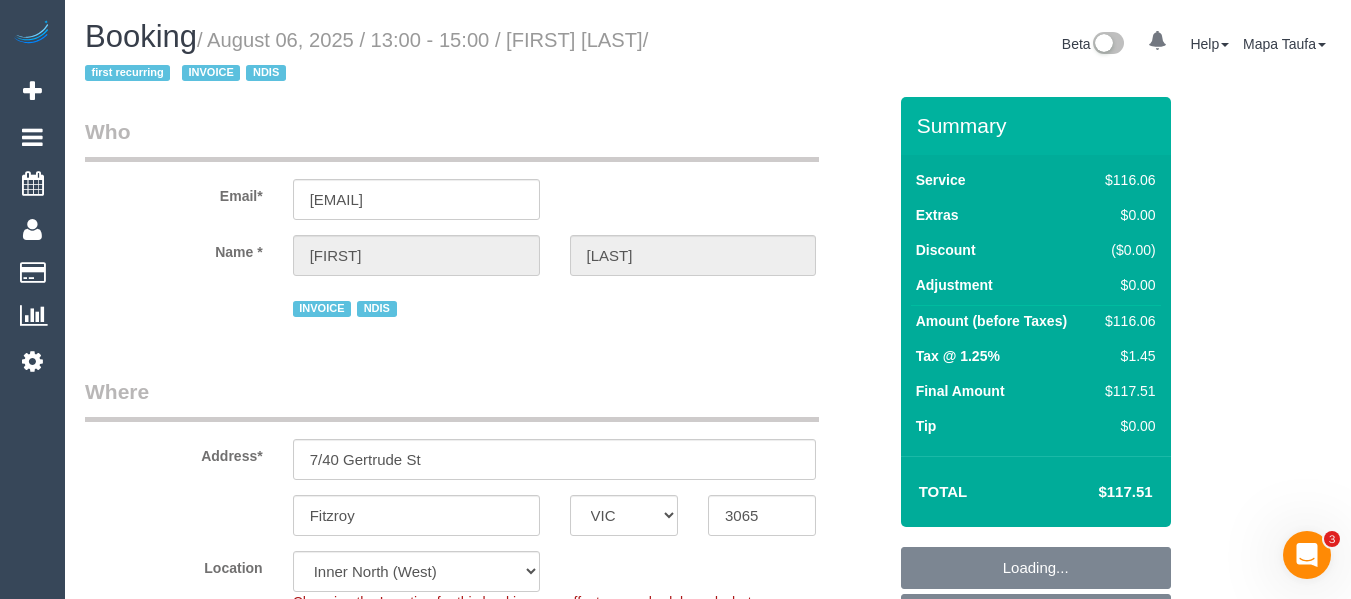 select on "object:1706" 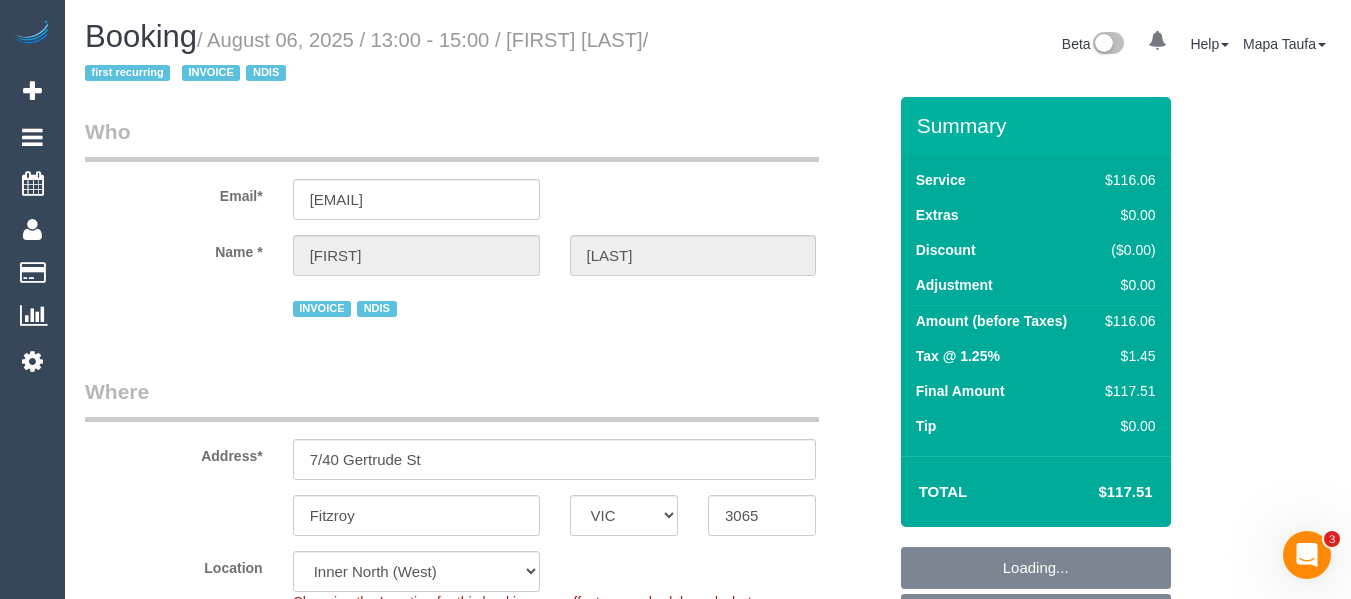 select on "spot1" 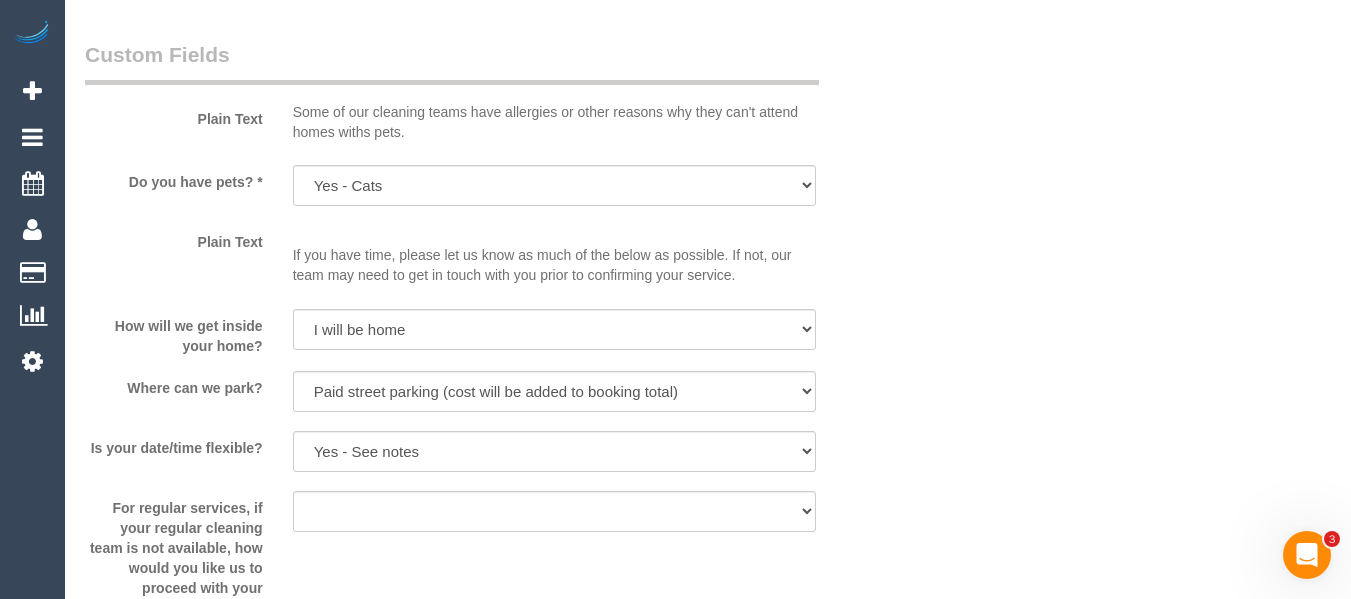 scroll, scrollTop: 1859, scrollLeft: 0, axis: vertical 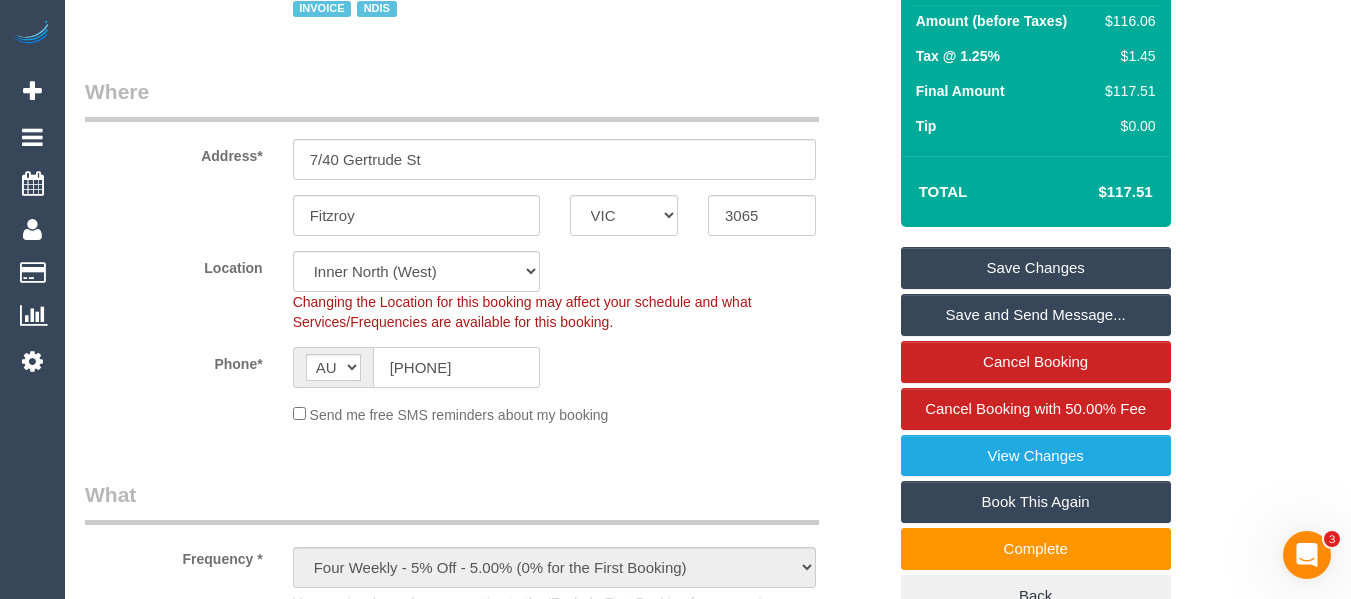 click on "0449 523 204" 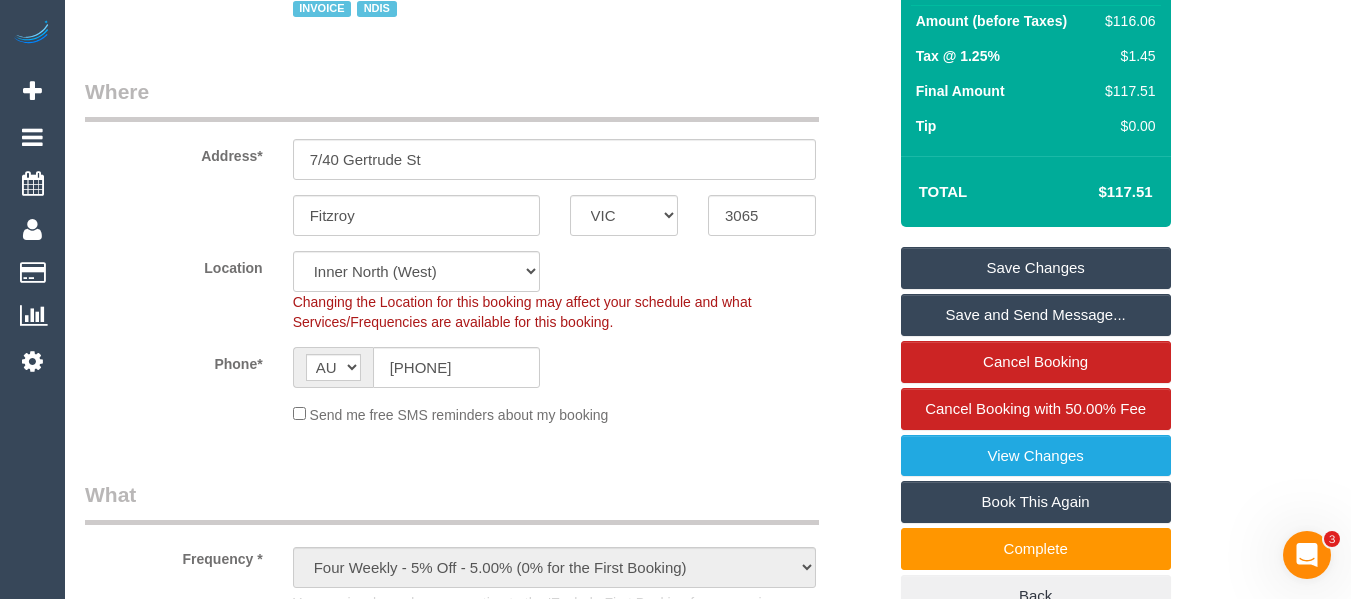 scroll, scrollTop: 0, scrollLeft: 0, axis: both 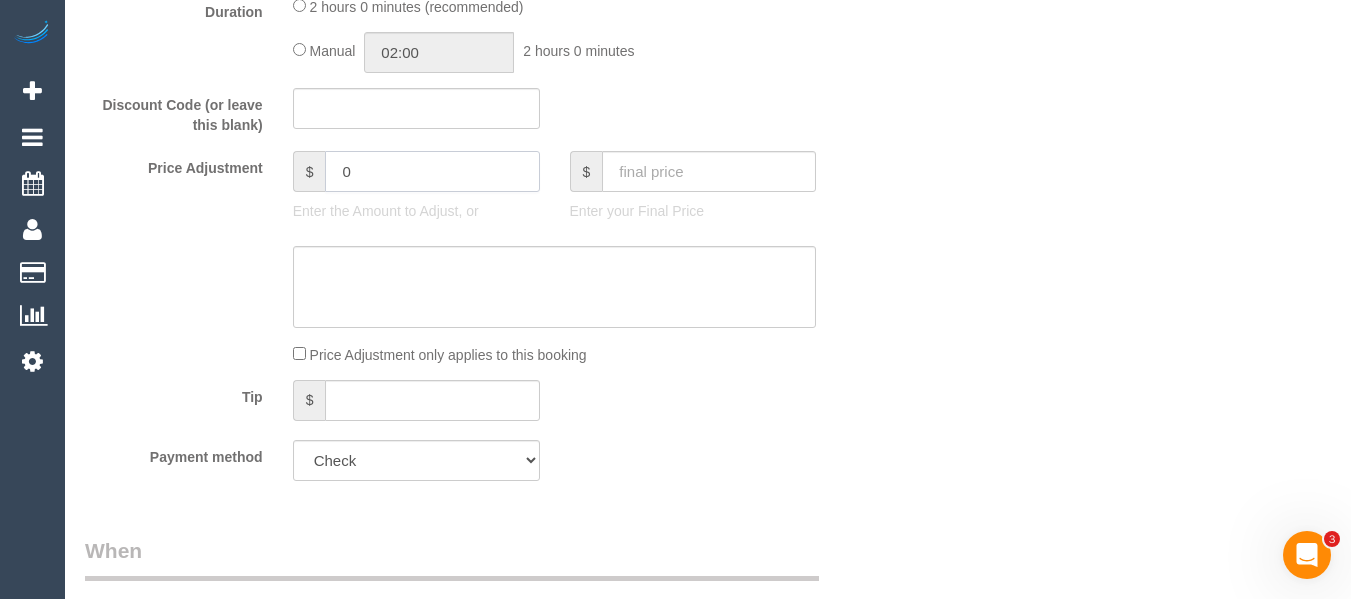 click on "Price Adjustment
$
0
Enter the Amount to Adjust, or
$
Enter your Final Price" 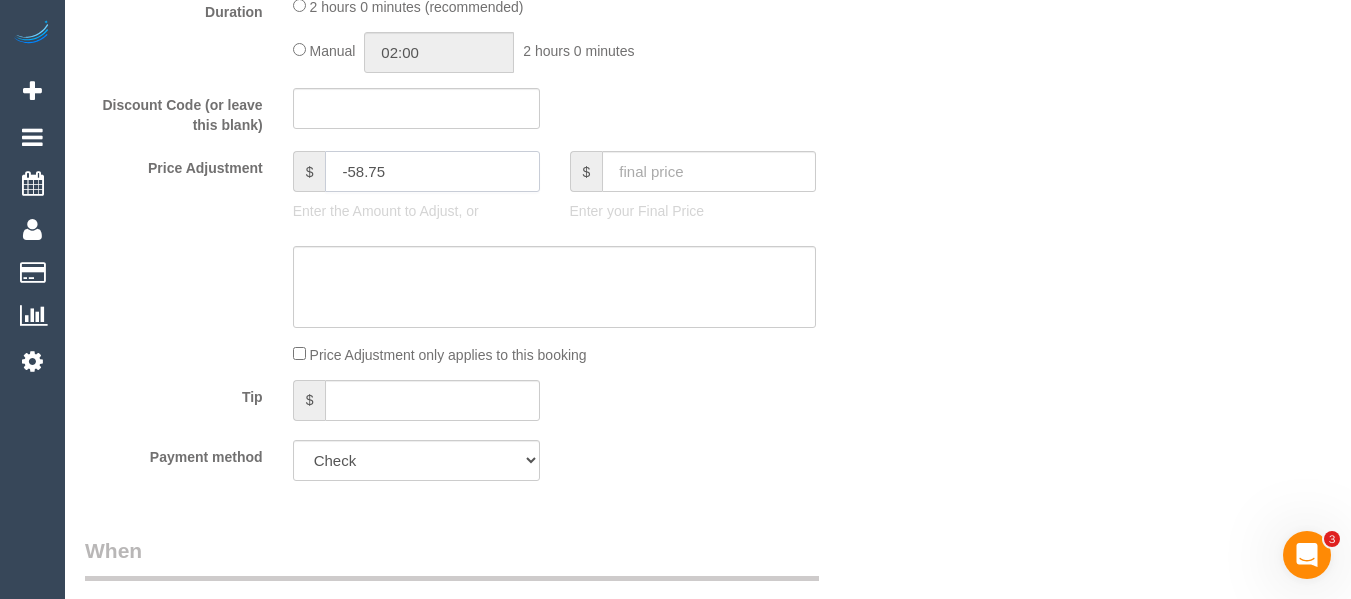 type on "-58.75" 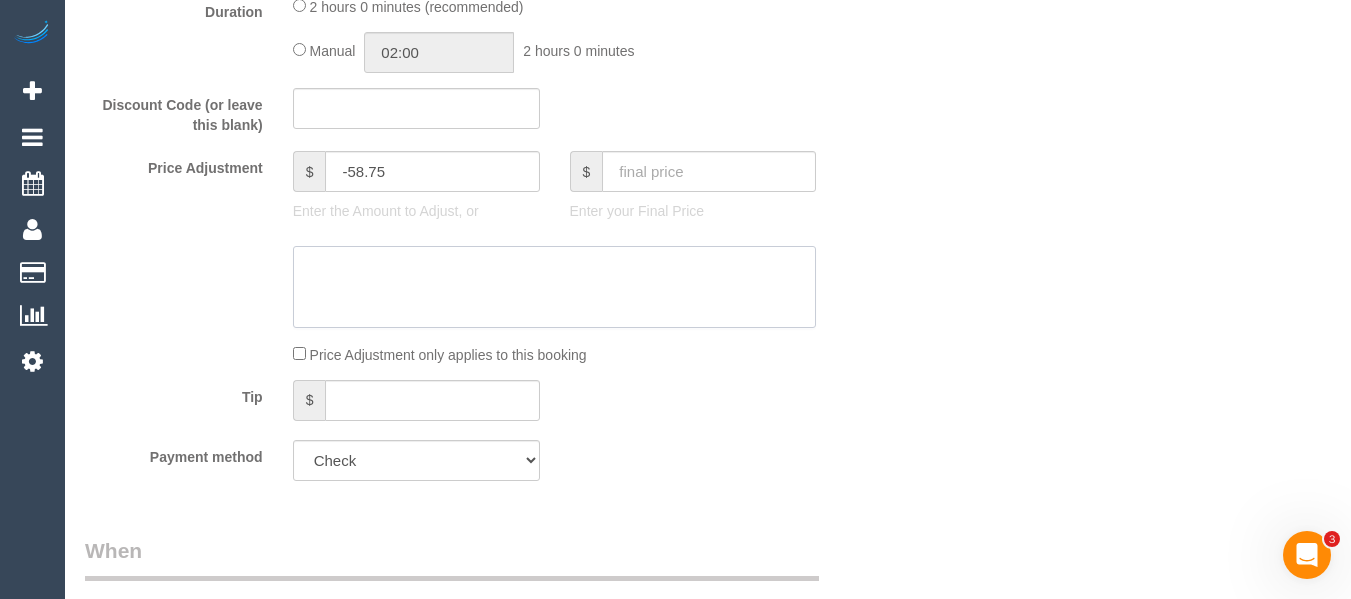 click 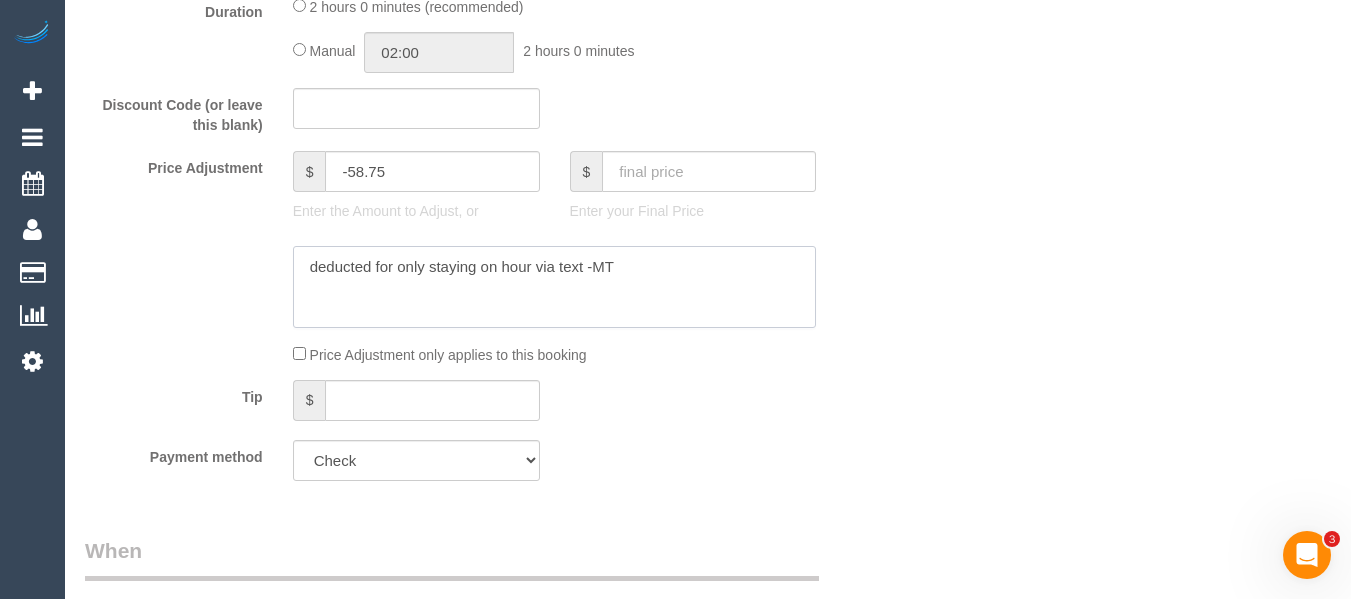 type on "deducted for only staying on hour via text -MT" 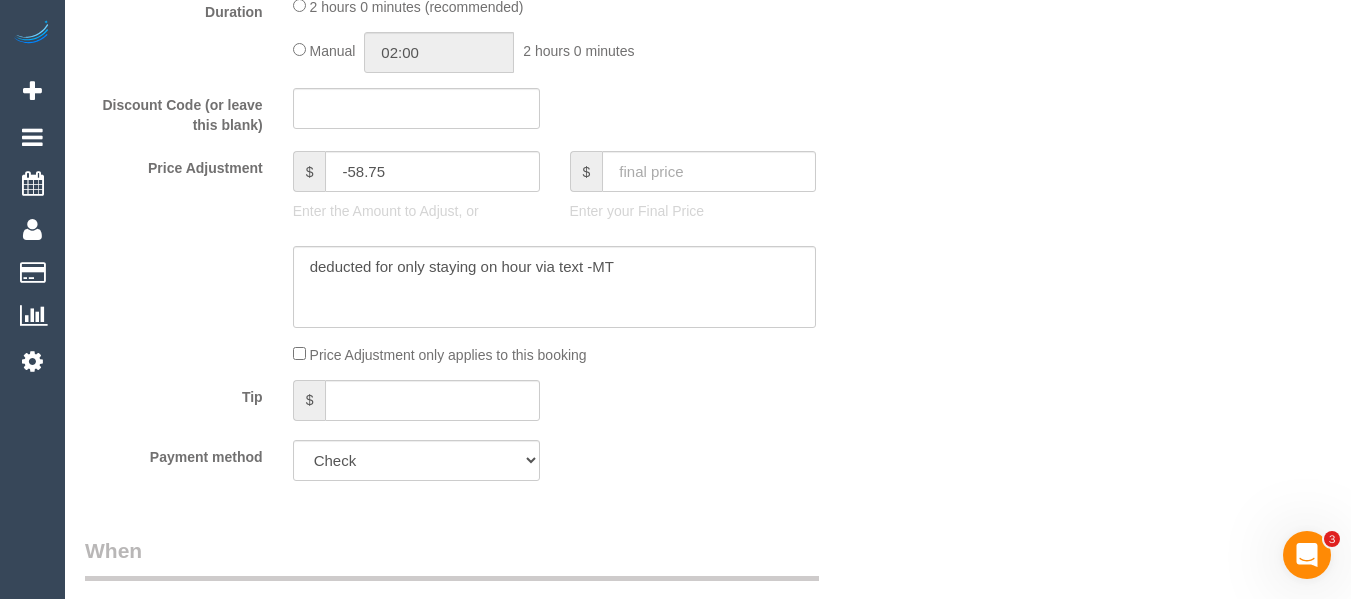 click on "Who
Email*
metherellj75@gmail.com
Name *
Justin
Metherell
INVOICE
NDIS
Where
Address*
7/40 Gertrude St
Fitzroy
ACT
NSW
NT
QLD
SA
TAS
VIC
WA
3065
Location
Office City East (North) East (South) Inner East Inner North (East) Inner North (West) Inner South East Inner West North (East) North (West) Outer East Outer North (East) Outer North (West) Outer South East Outer West South East (East) South East (West) West (North) West (South) ZG - Central ZG - East" at bounding box center [708, 1401] 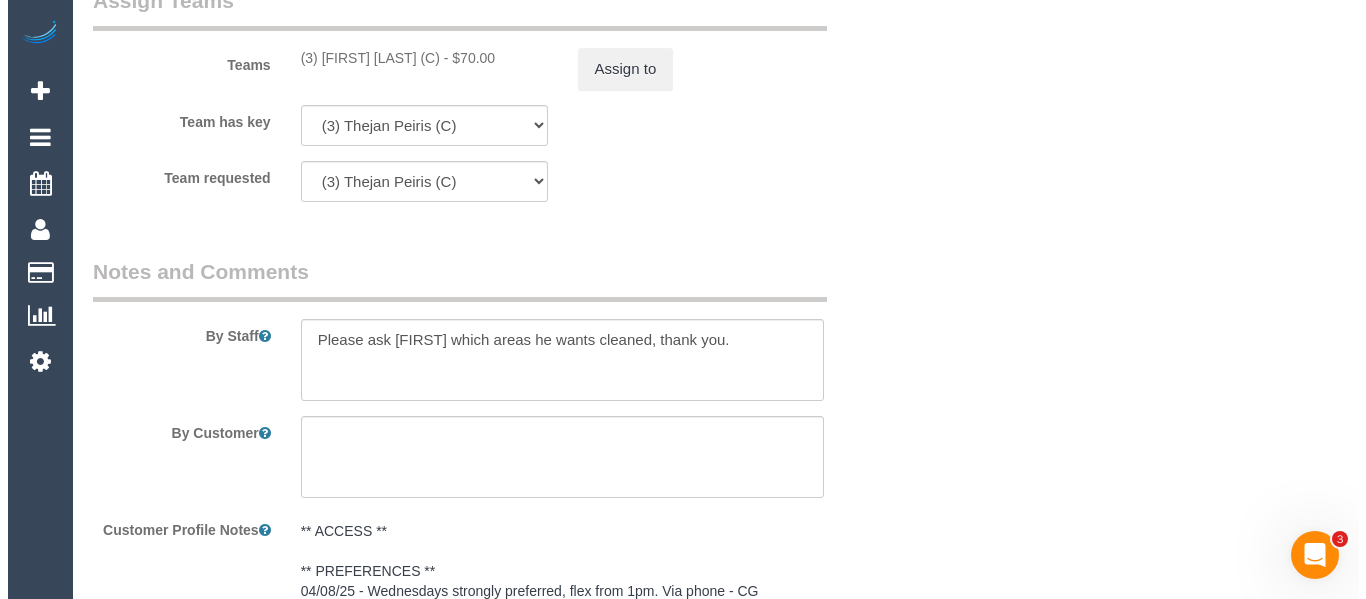scroll, scrollTop: 2683, scrollLeft: 0, axis: vertical 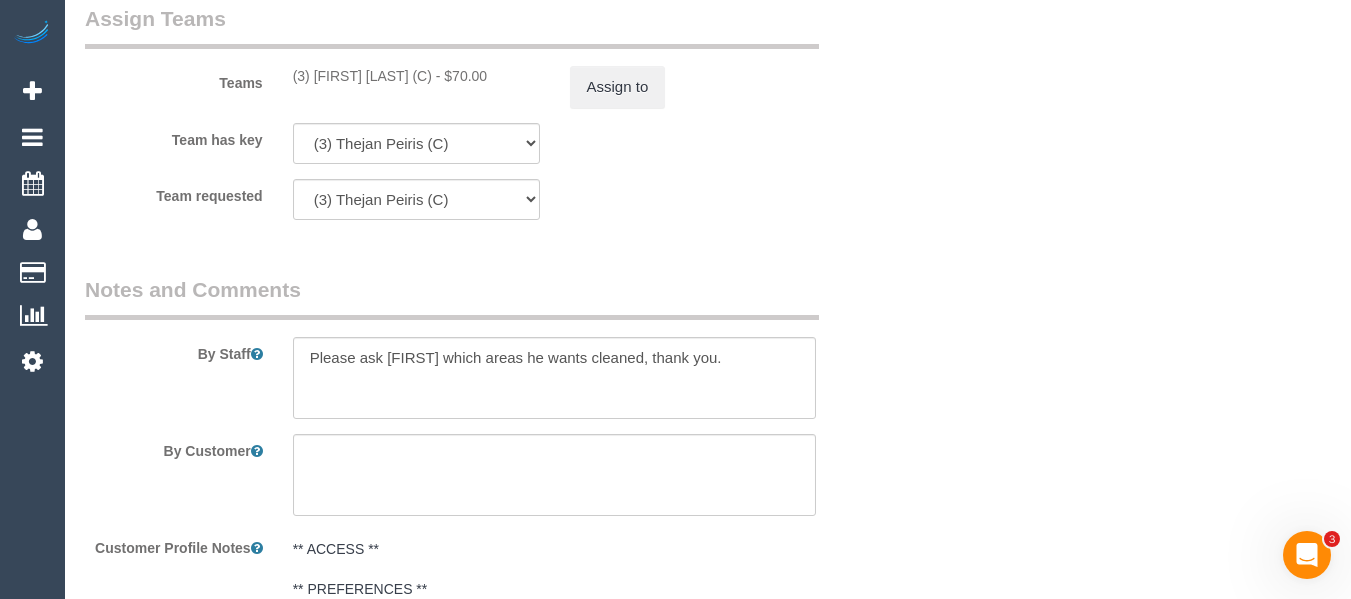 click on "Team has key
(3) Thejan Peiris (C)
(0) Office
(0) Raunak Test Account
(1) Debbie Brodjanac (FT)
(1) Helen Trickett (FT)
(1) Karen Cruz (FT)
(1) Kumpee R (FT)
(1) Sarah Slattery (FT)
(1) Tina (FT) (+Tony (FT))
(1) Tony (FT) (+Tina (FT))
(2) Abdul Janif (C)
(2) Aisha Houssenali (Ca)
(2) Alejandro (+ Alexa) (C)
(2) Alexa (+ Alejandro) (C)
(2) Andrew Wrobel (CG)
(2) Angelica Ramos (C)
(2) Angy Zuluaga (C)
(2) Ashik Miah (C)
(2) Axel Richerand (C)
(2) Azwad Raza (PT)
(2) Binoy Adheesha (C)
(2) Chandapiwa Ruhode (C)
(2) Cheree Jordan (Ca)
(2) Chirag (+ Shachi) (C)
(2) Eray Mertturk (C)" at bounding box center (485, 143) 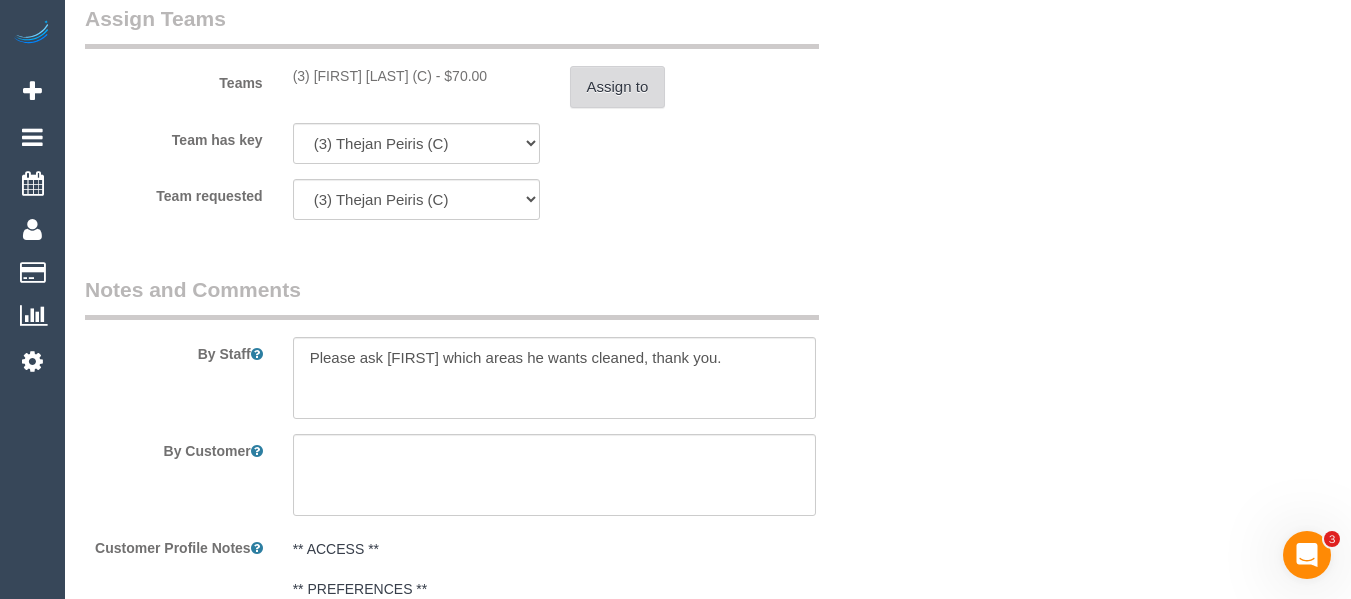 click on "Assign to" at bounding box center (618, 87) 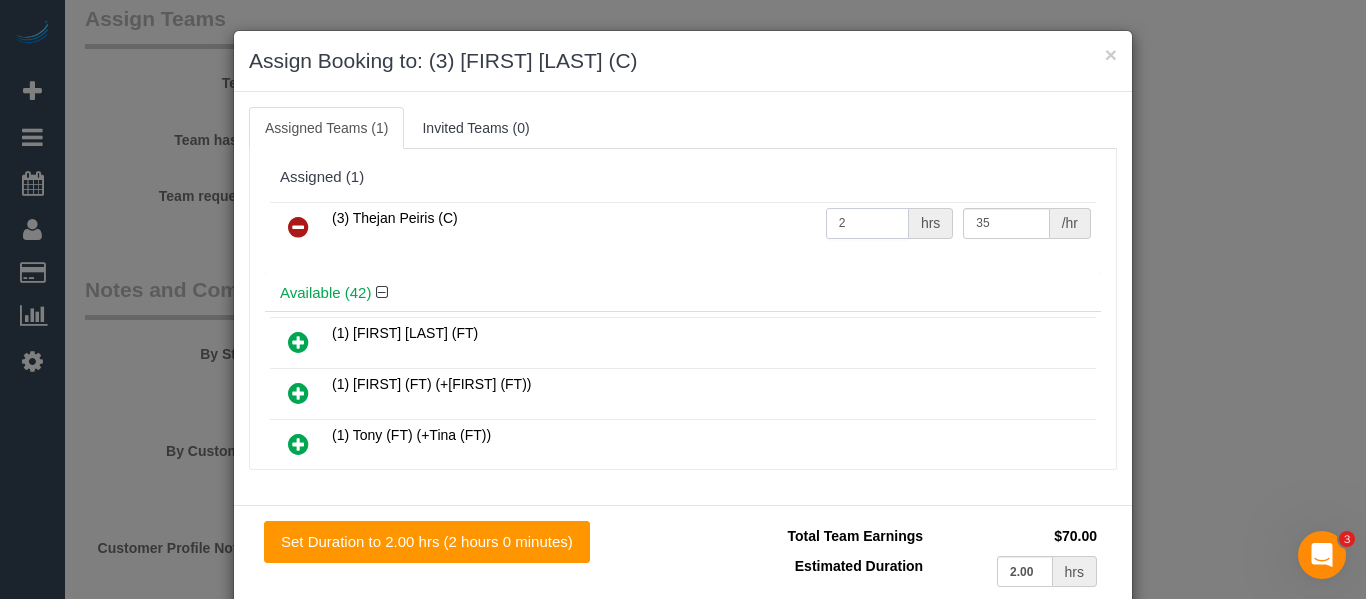 drag, startPoint x: 849, startPoint y: 226, endPoint x: 739, endPoint y: 226, distance: 110 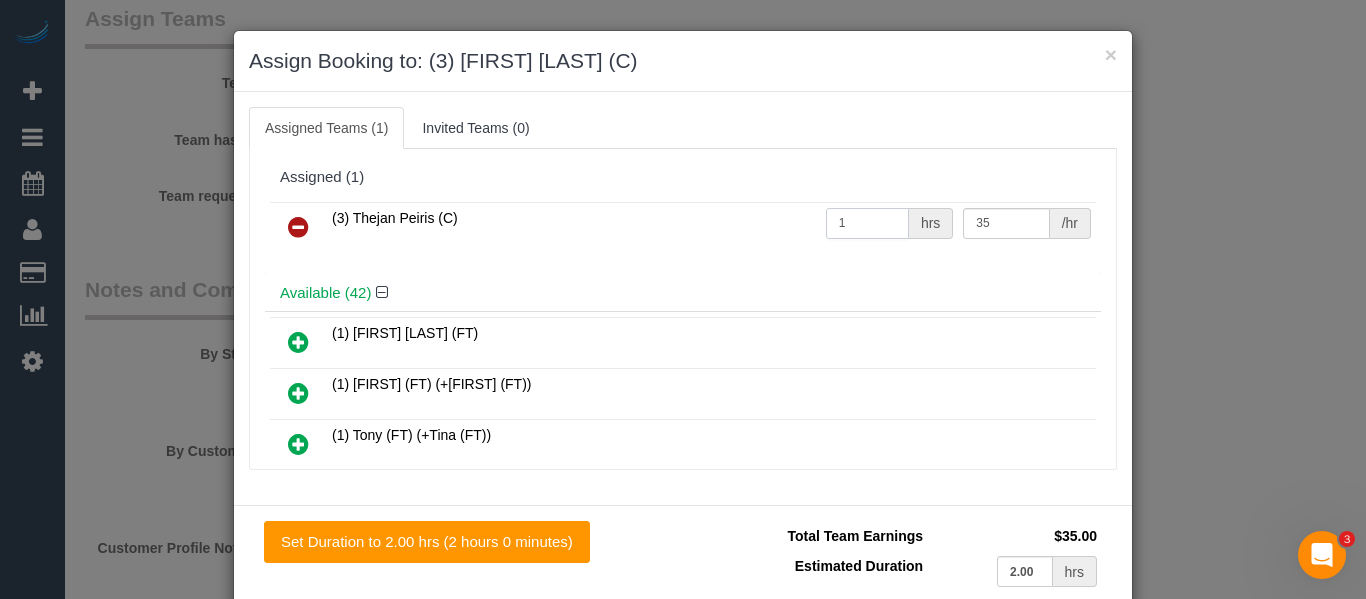 type on "1" 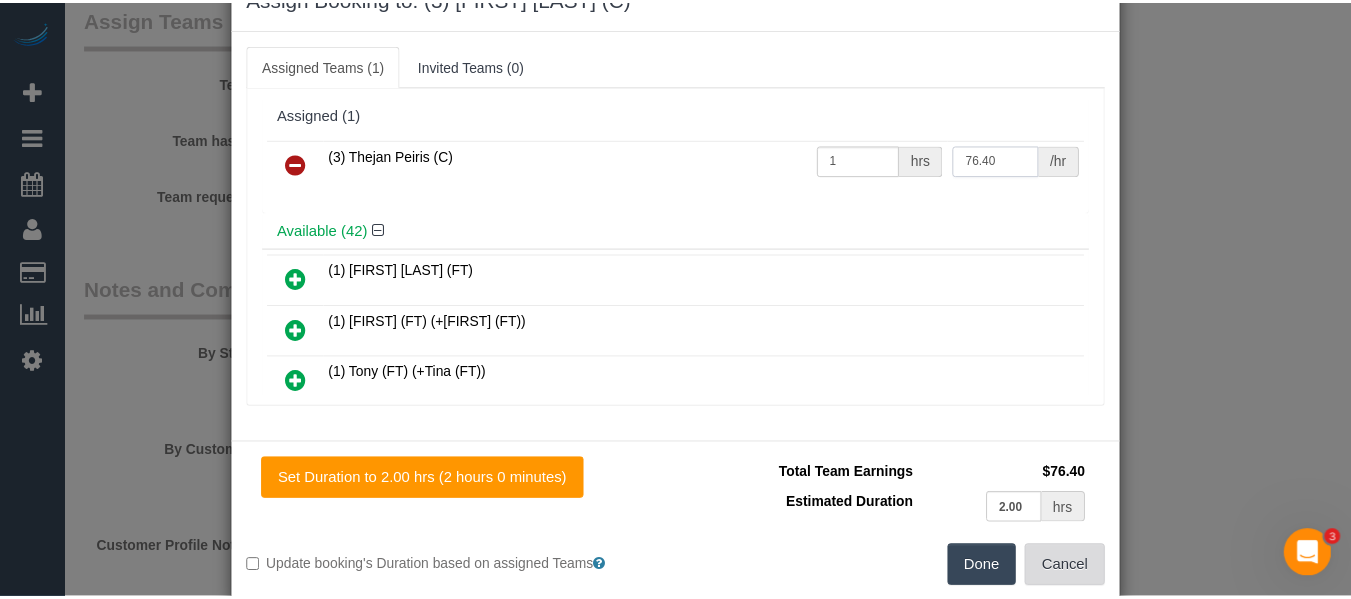 scroll, scrollTop: 98, scrollLeft: 0, axis: vertical 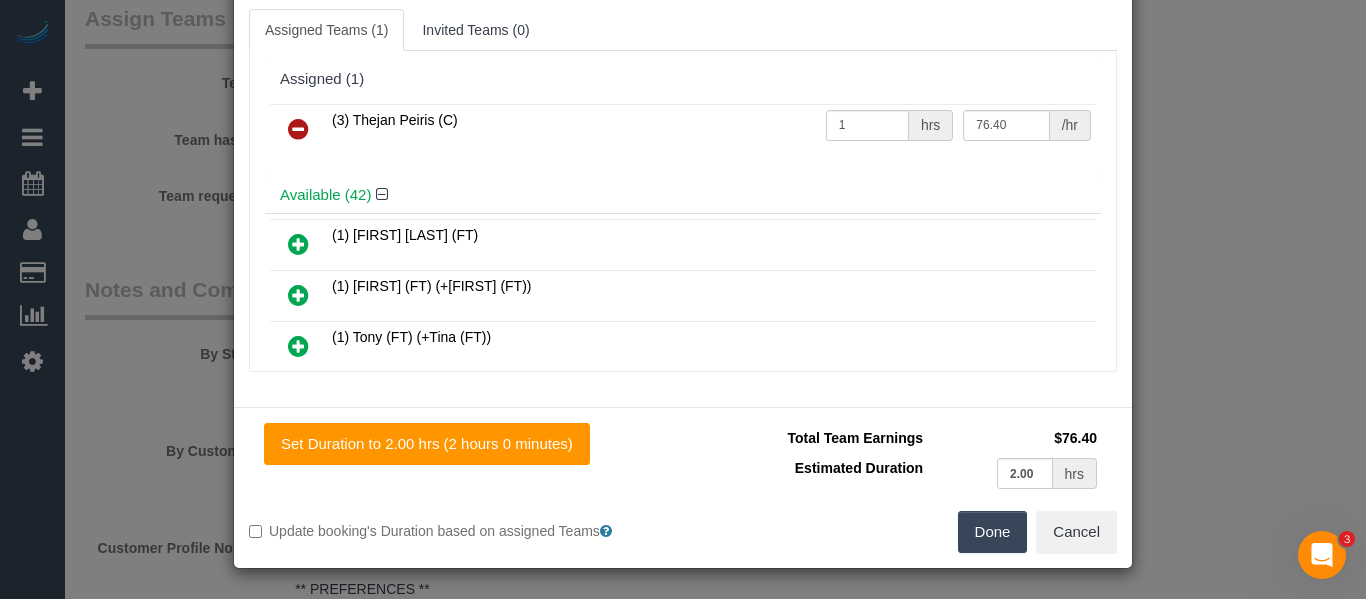 type on "76.4" 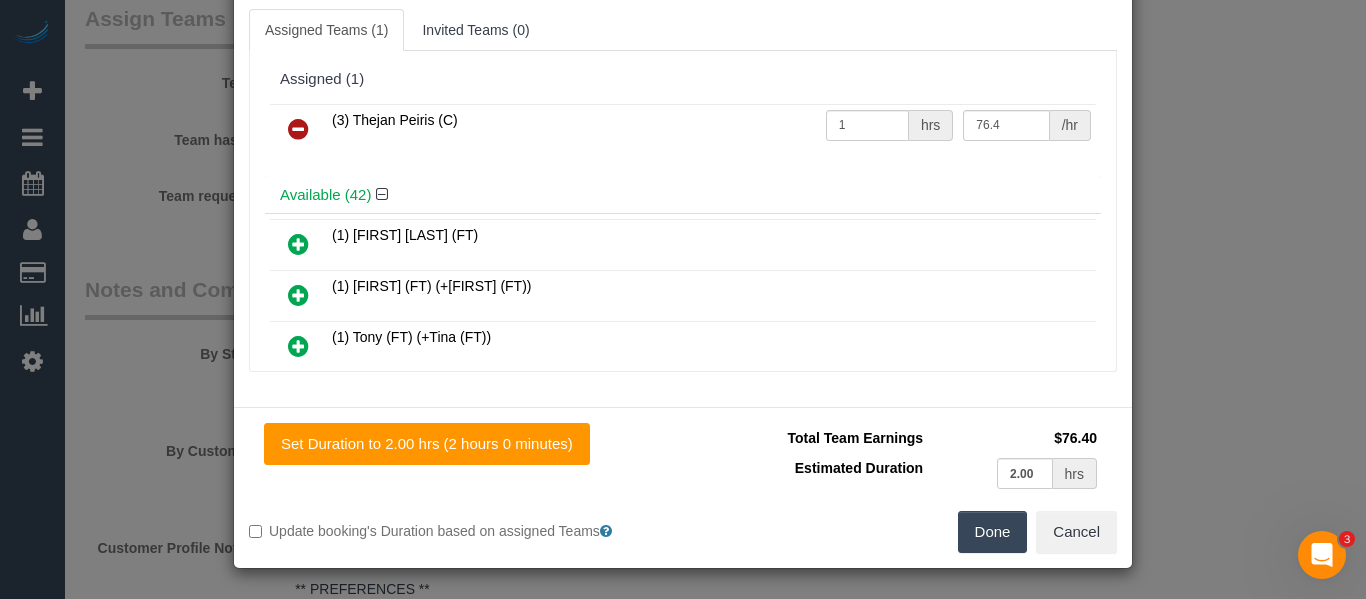 click on "Done" at bounding box center [993, 532] 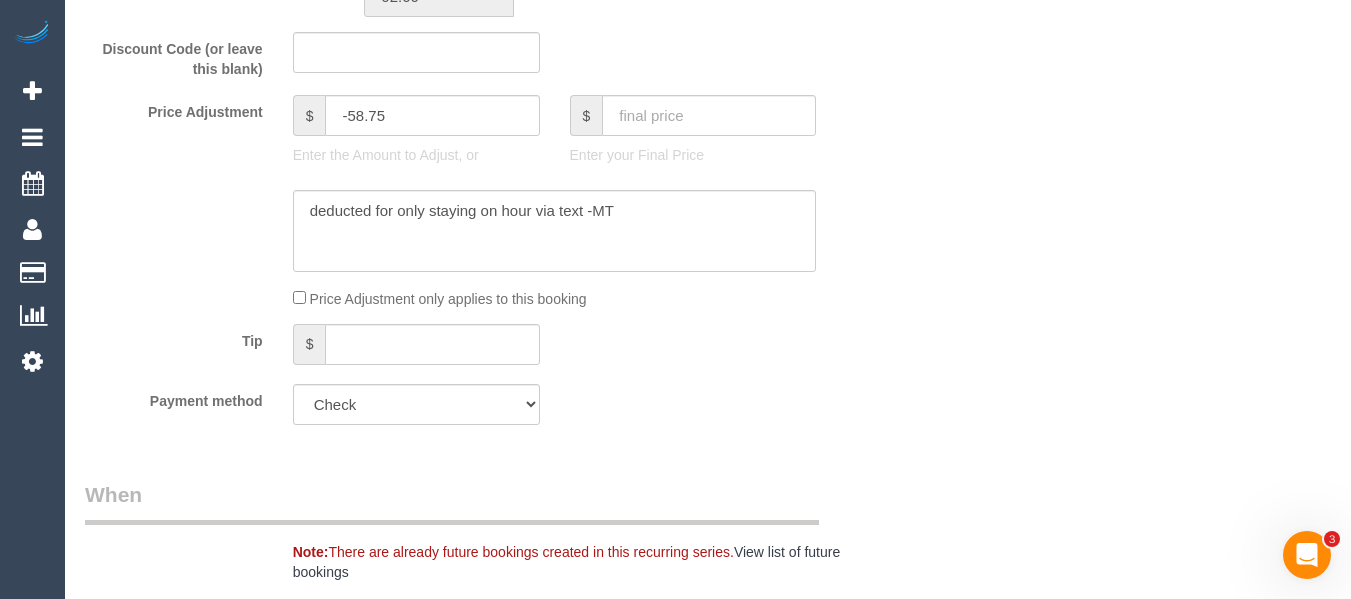scroll, scrollTop: 1224, scrollLeft: 0, axis: vertical 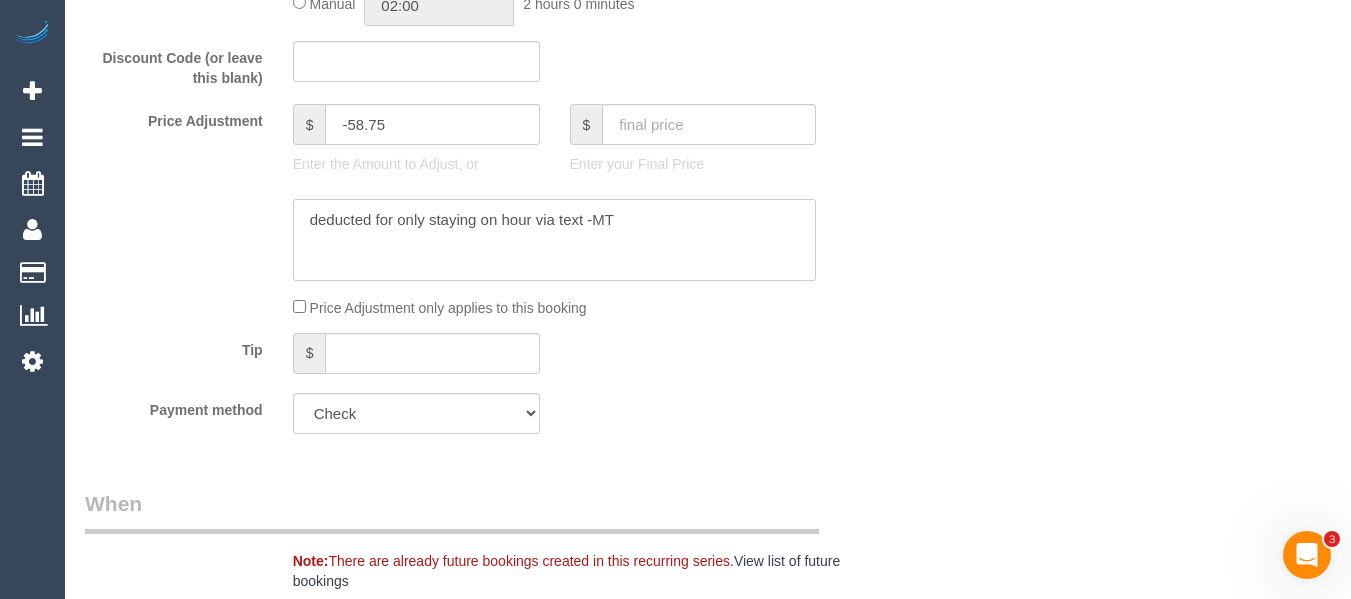 click 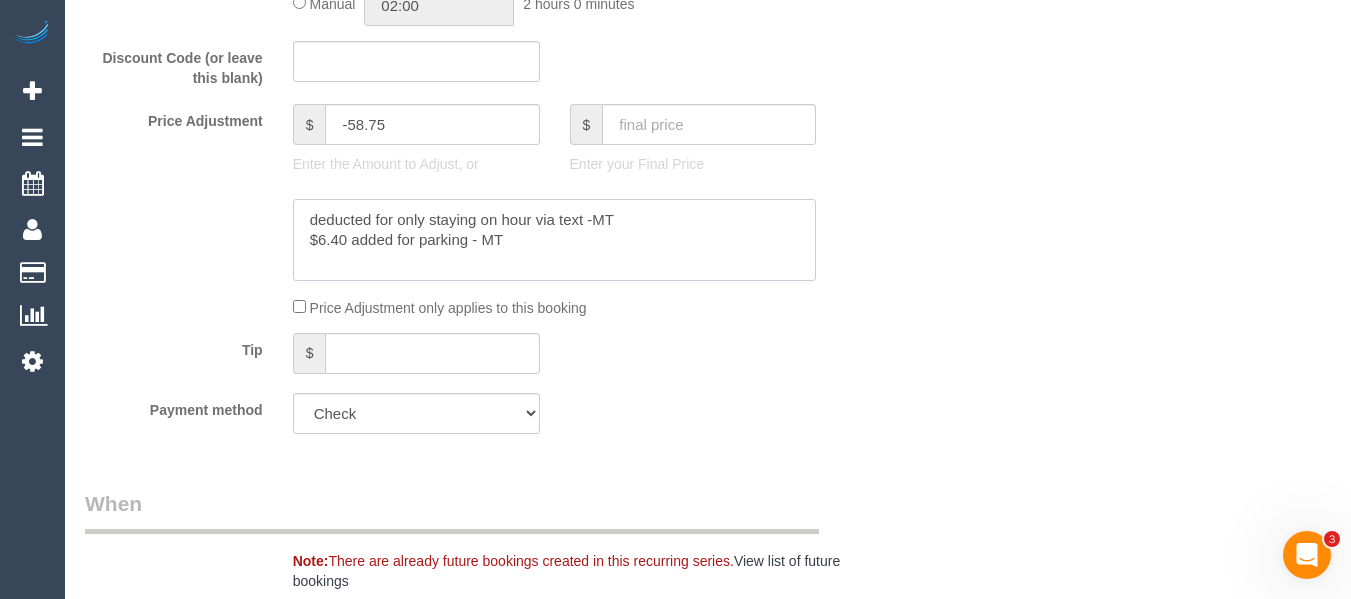 type on "deducted for only staying on hour via text -MT
$6.40 added for parking - MT" 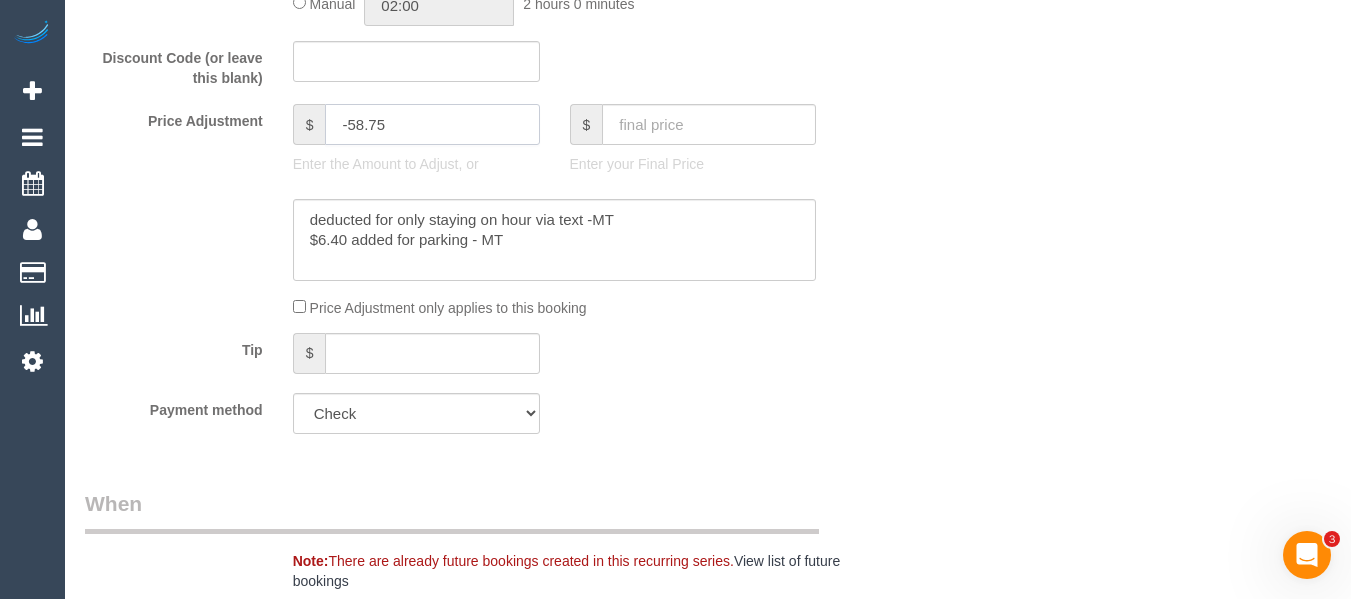 drag, startPoint x: 387, startPoint y: 120, endPoint x: 352, endPoint y: 119, distance: 35.014282 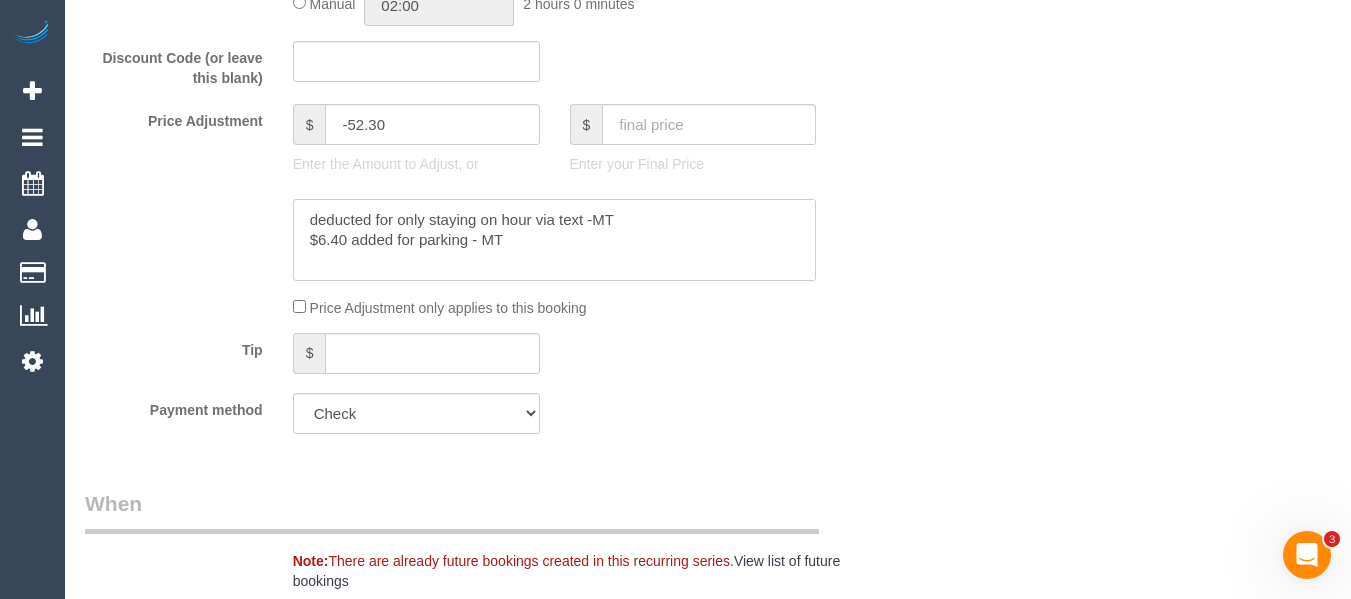 click 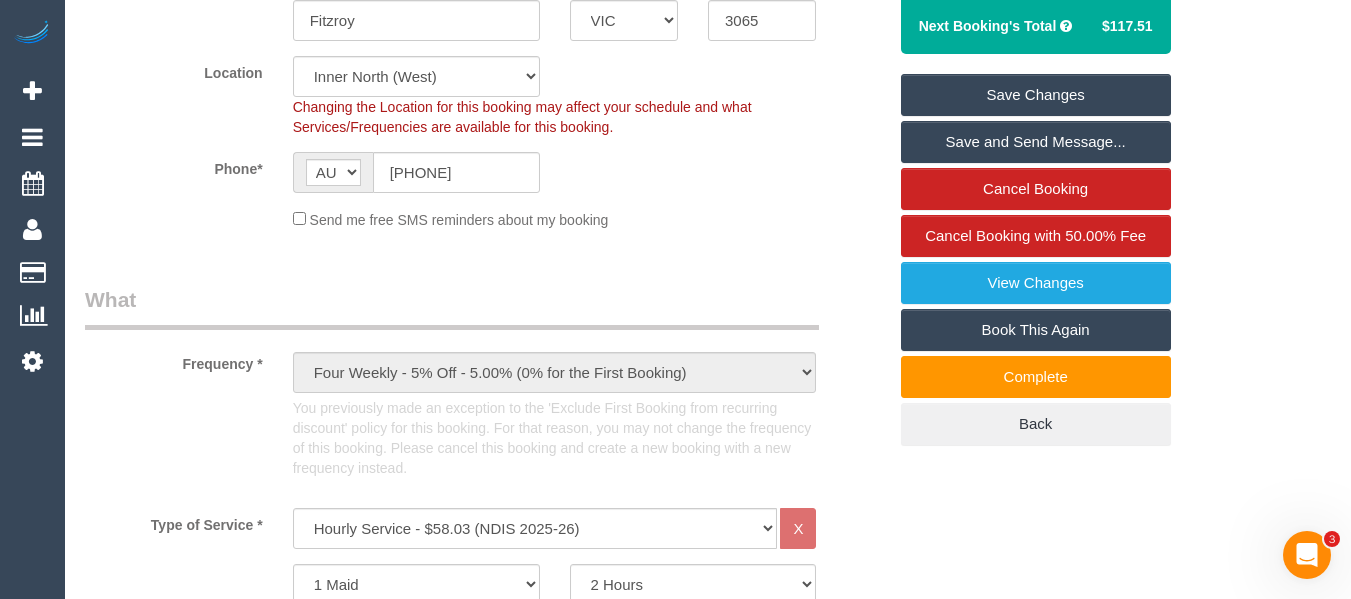 scroll, scrollTop: 459, scrollLeft: 0, axis: vertical 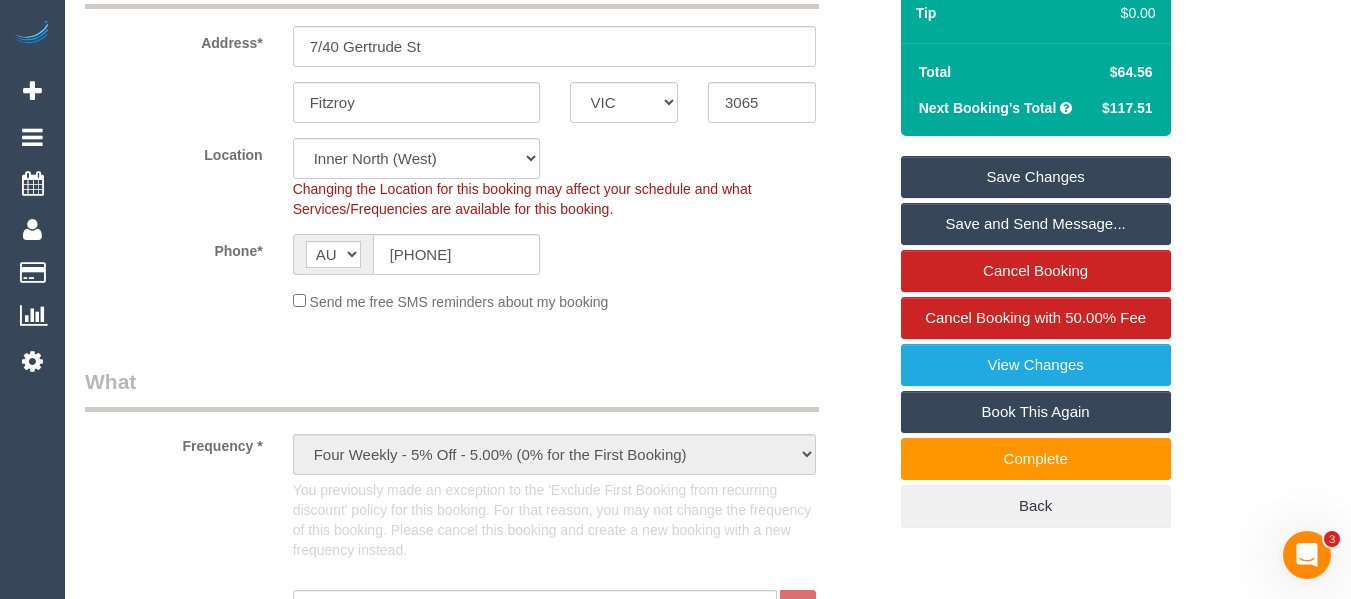 click on "Save Changes" at bounding box center (1036, 177) 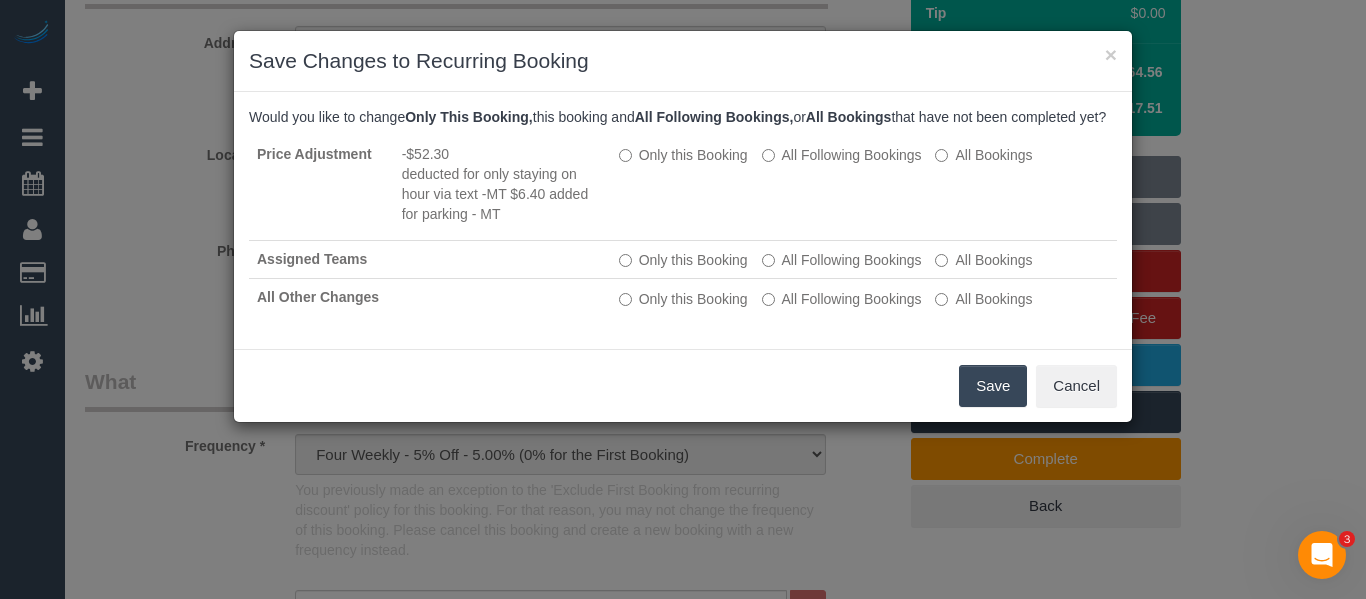 click on "Save" at bounding box center [993, 386] 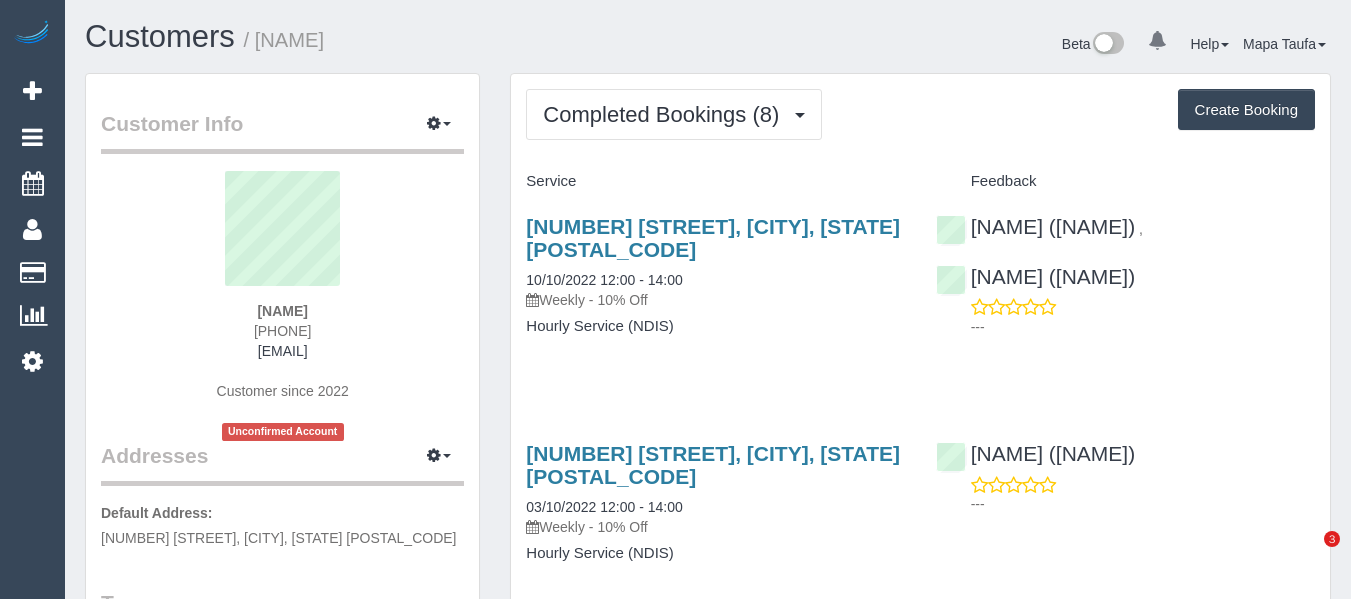 scroll, scrollTop: 0, scrollLeft: 0, axis: both 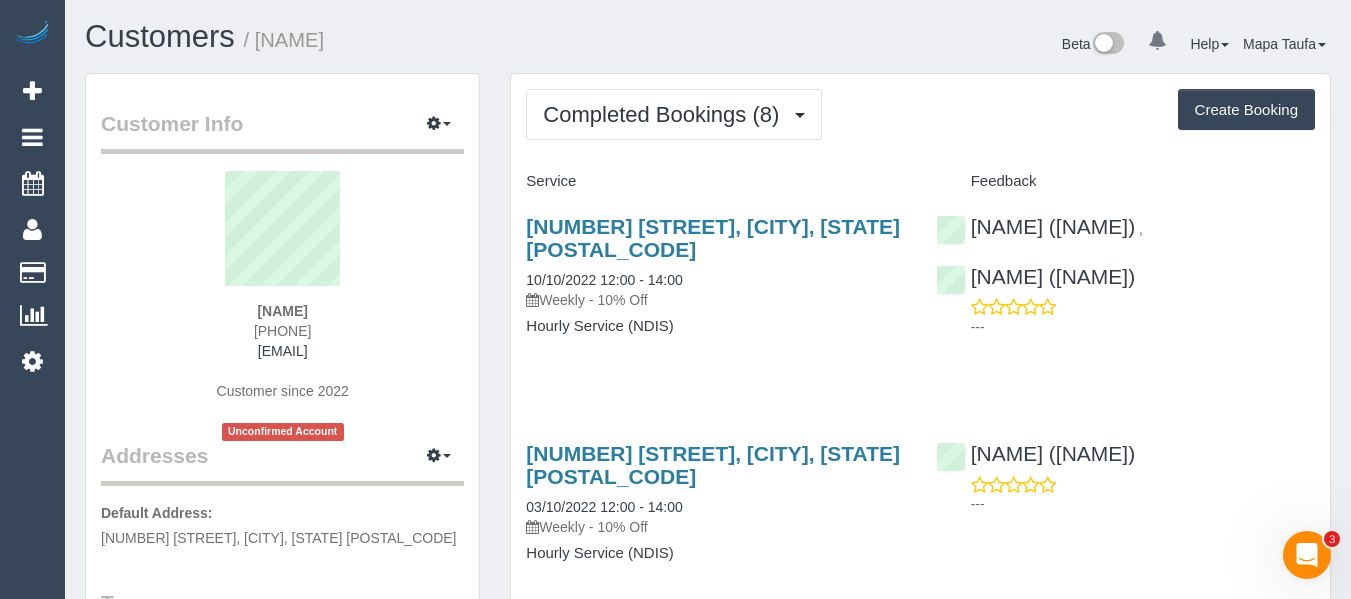 drag, startPoint x: 352, startPoint y: 327, endPoint x: 199, endPoint y: 326, distance: 153.00327 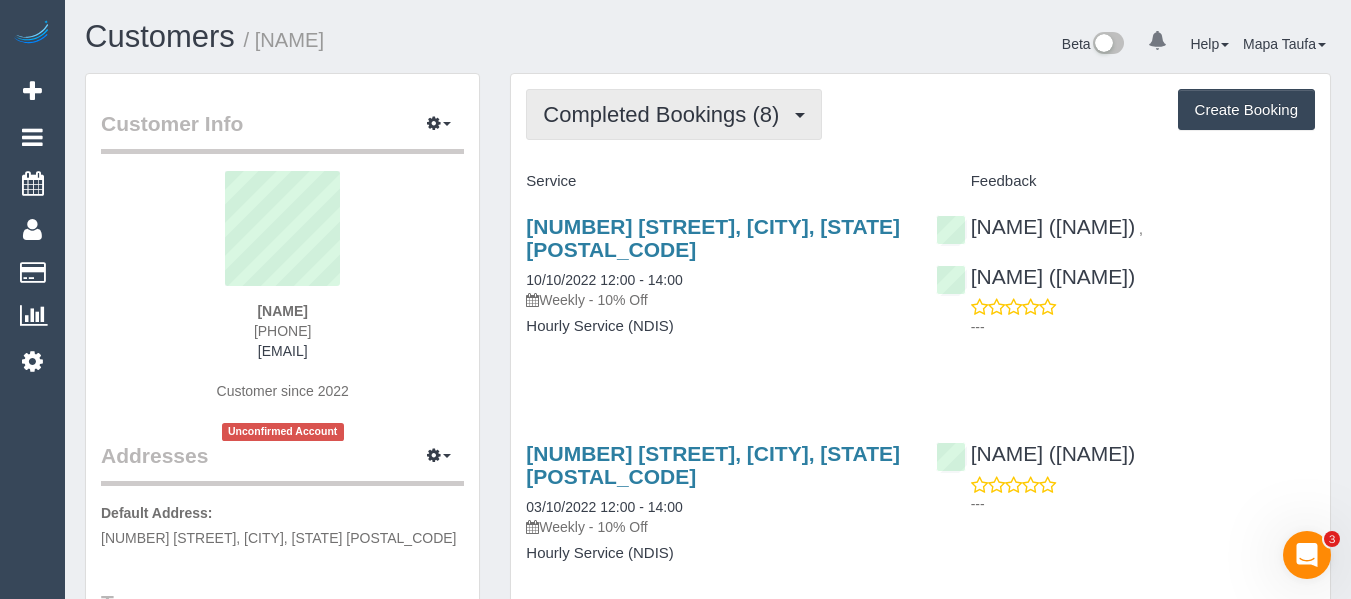 click on "Completed Bookings (8)" at bounding box center [666, 114] 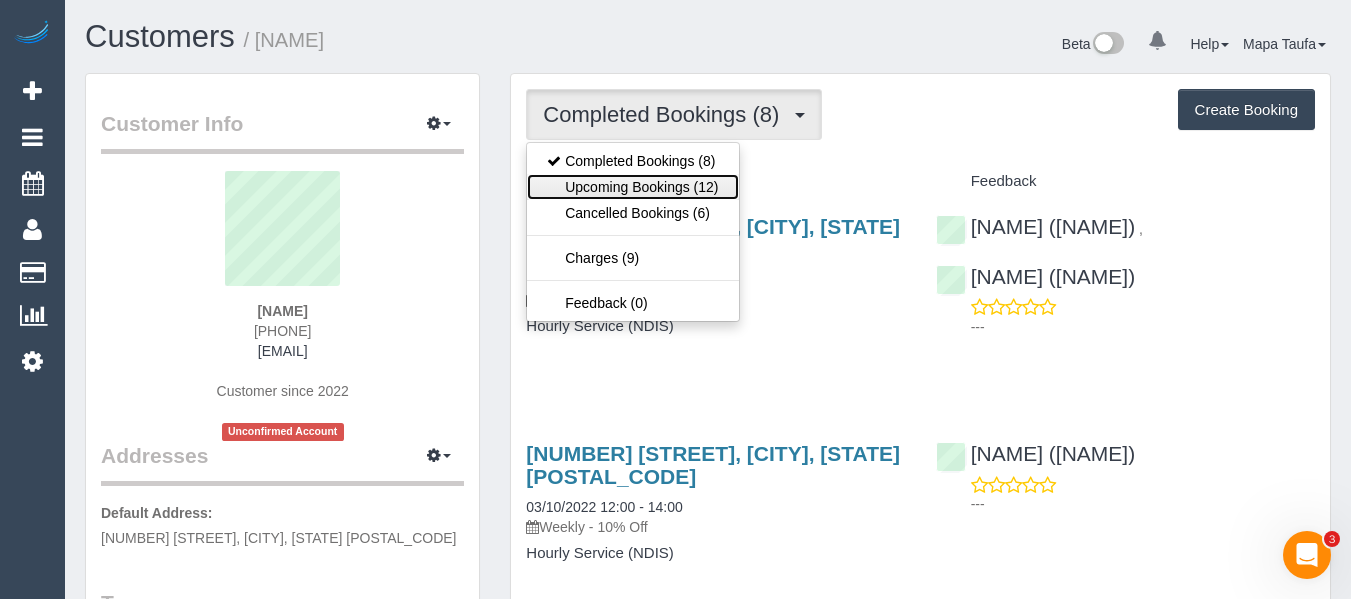 click on "Upcoming Bookings (12)" at bounding box center [632, 187] 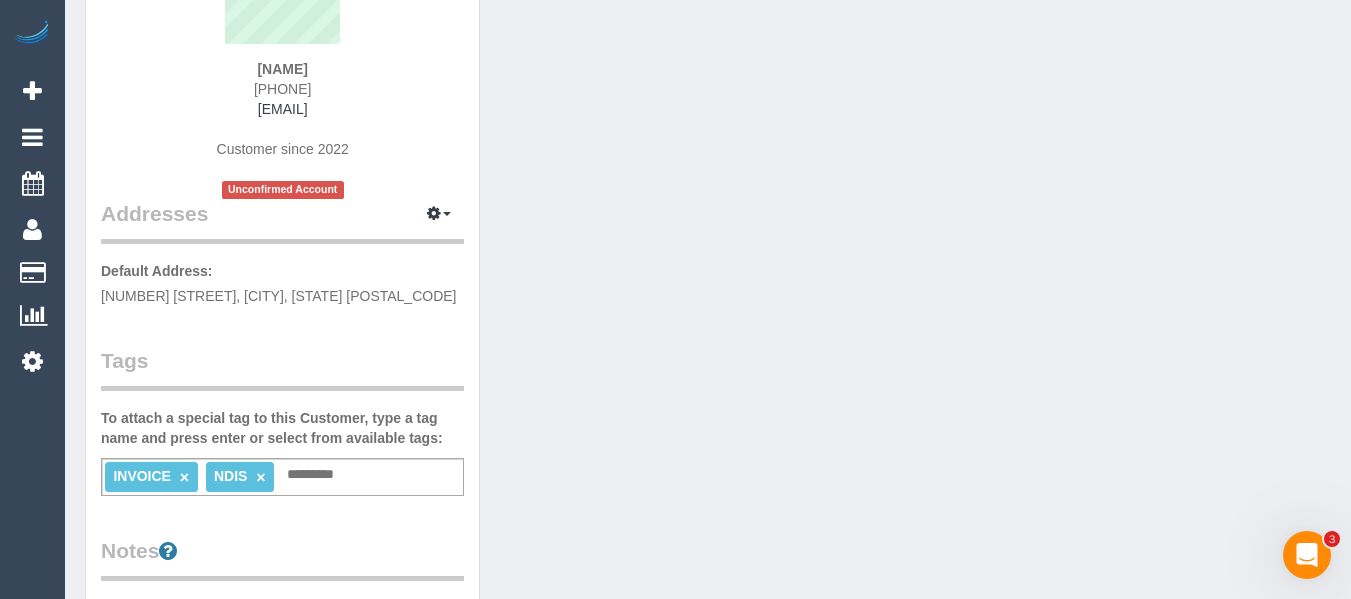 scroll, scrollTop: 500, scrollLeft: 0, axis: vertical 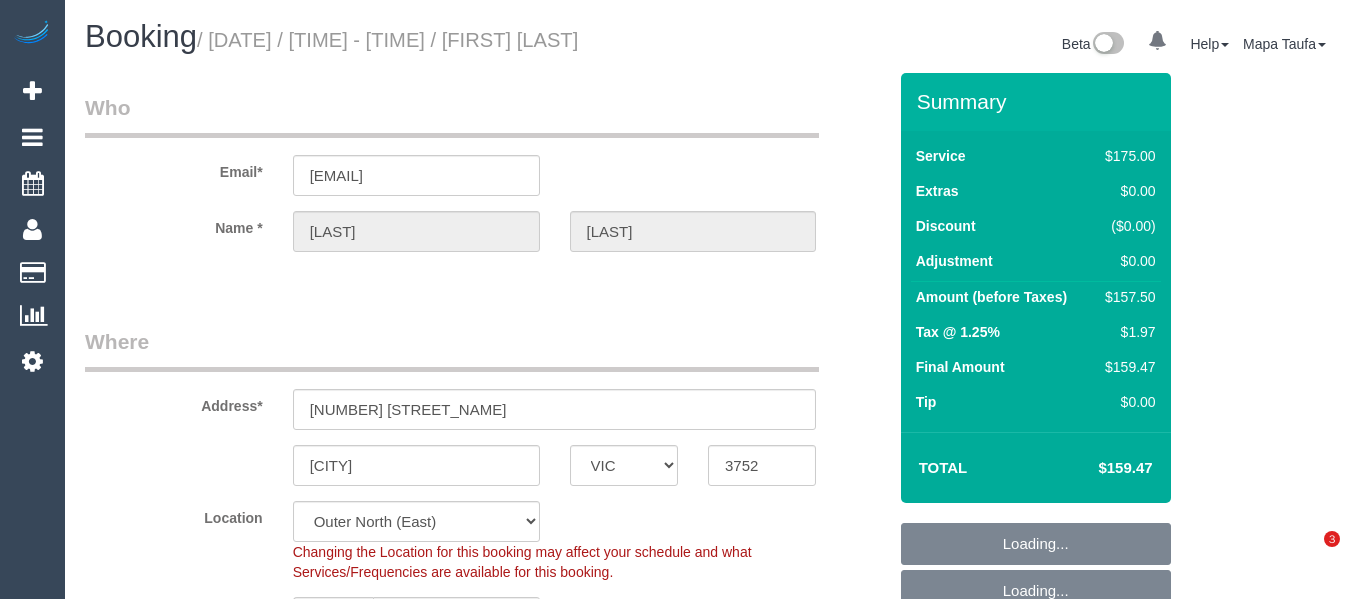 select on "VIC" 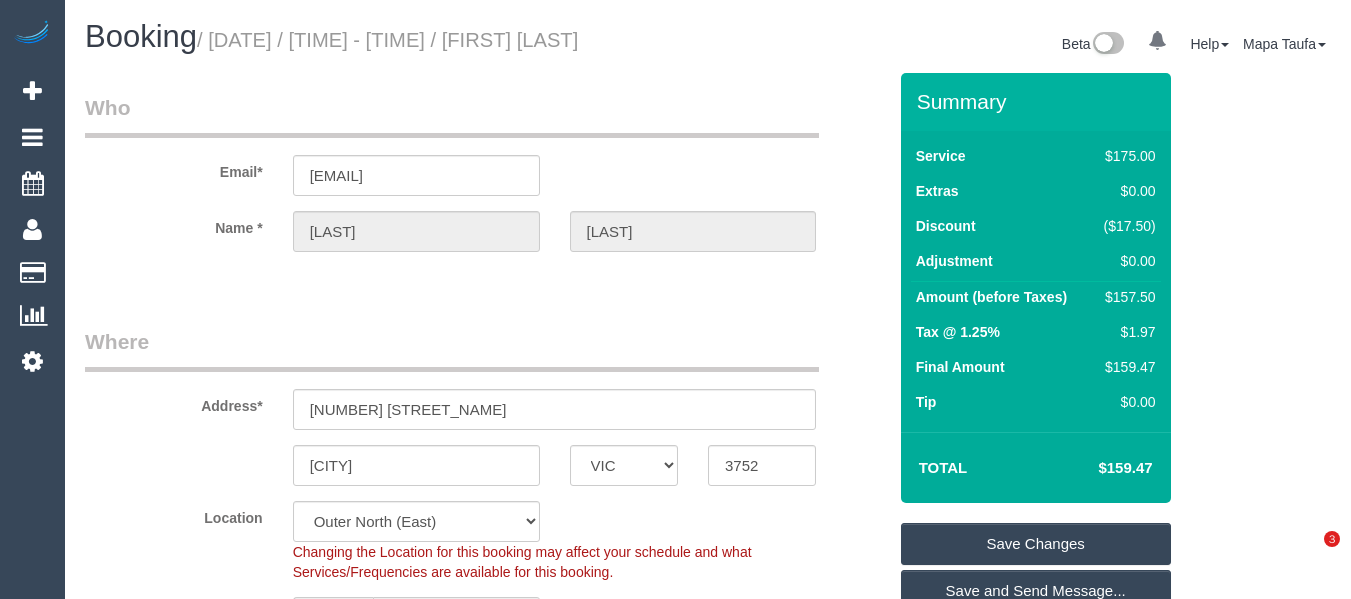scroll, scrollTop: 0, scrollLeft: 0, axis: both 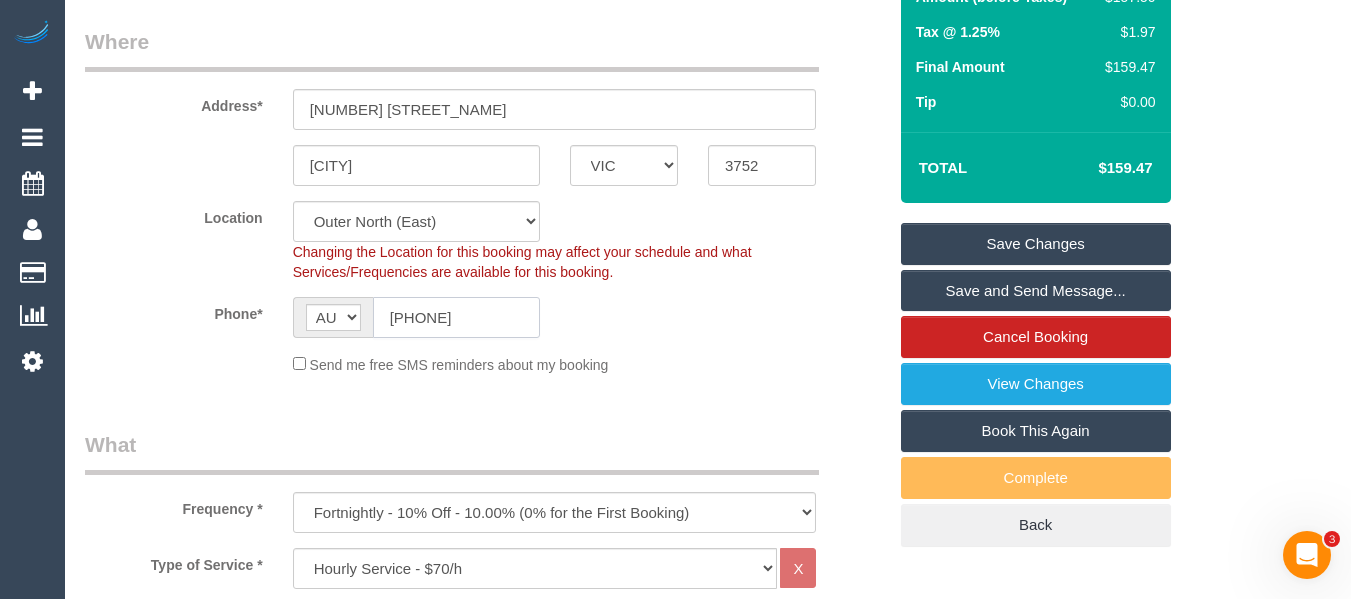 click on "0419 160 766" 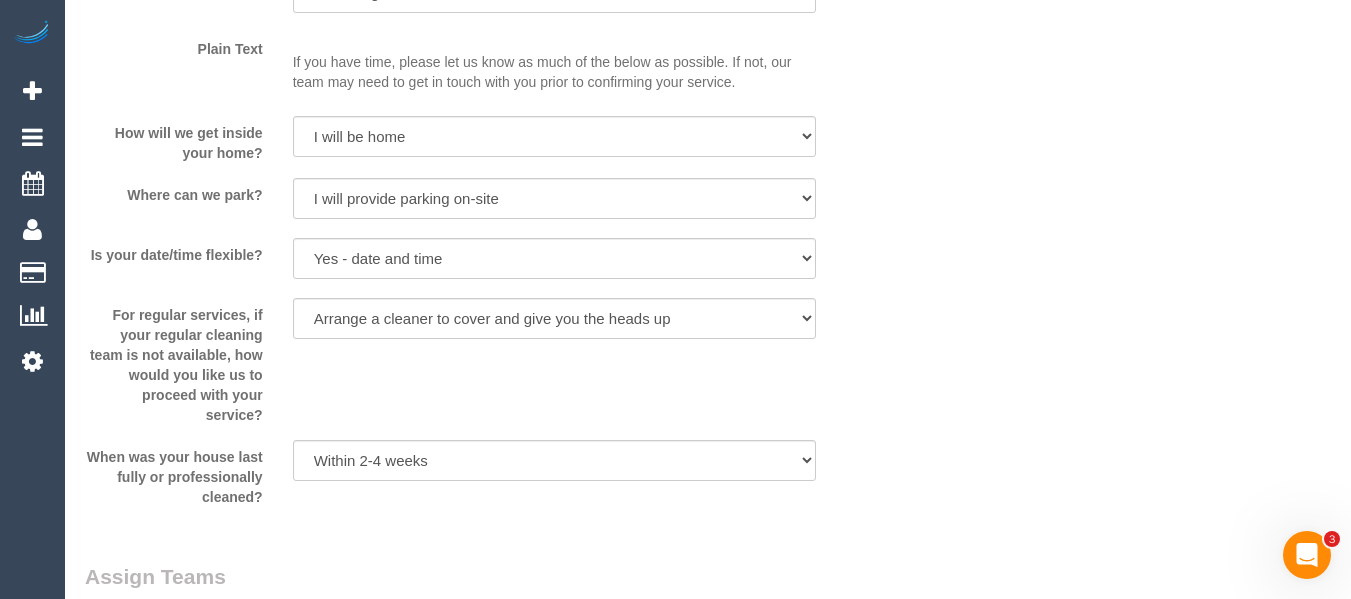 scroll, scrollTop: 4146, scrollLeft: 0, axis: vertical 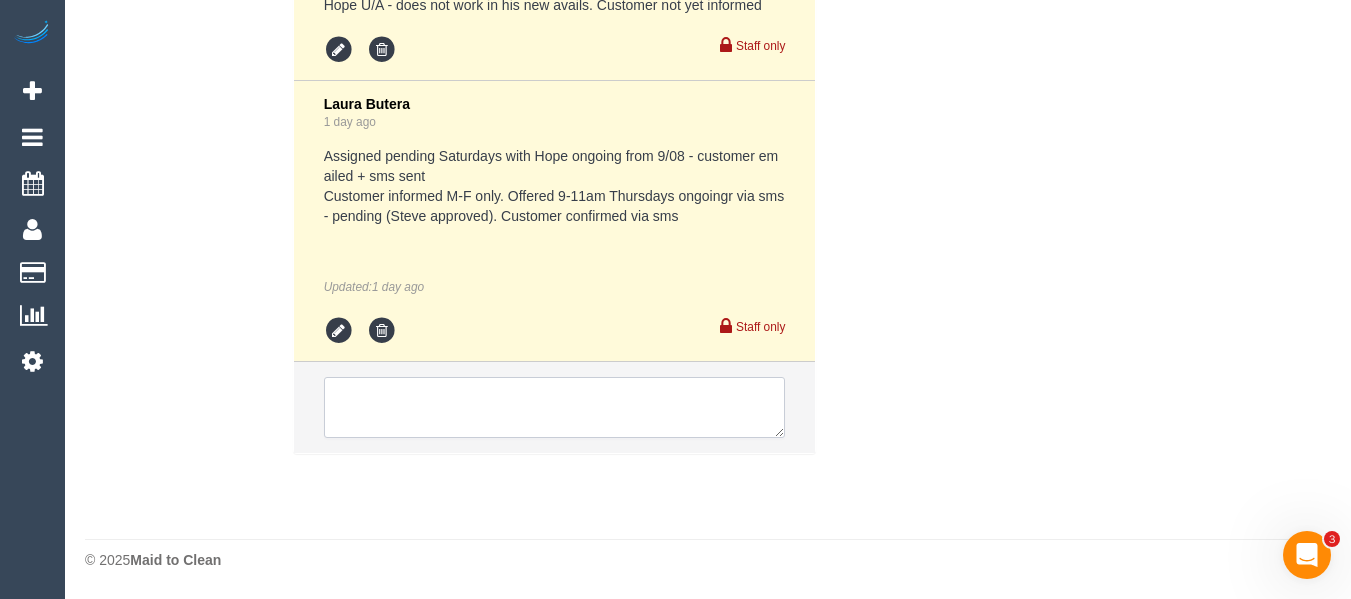 click at bounding box center (555, 408) 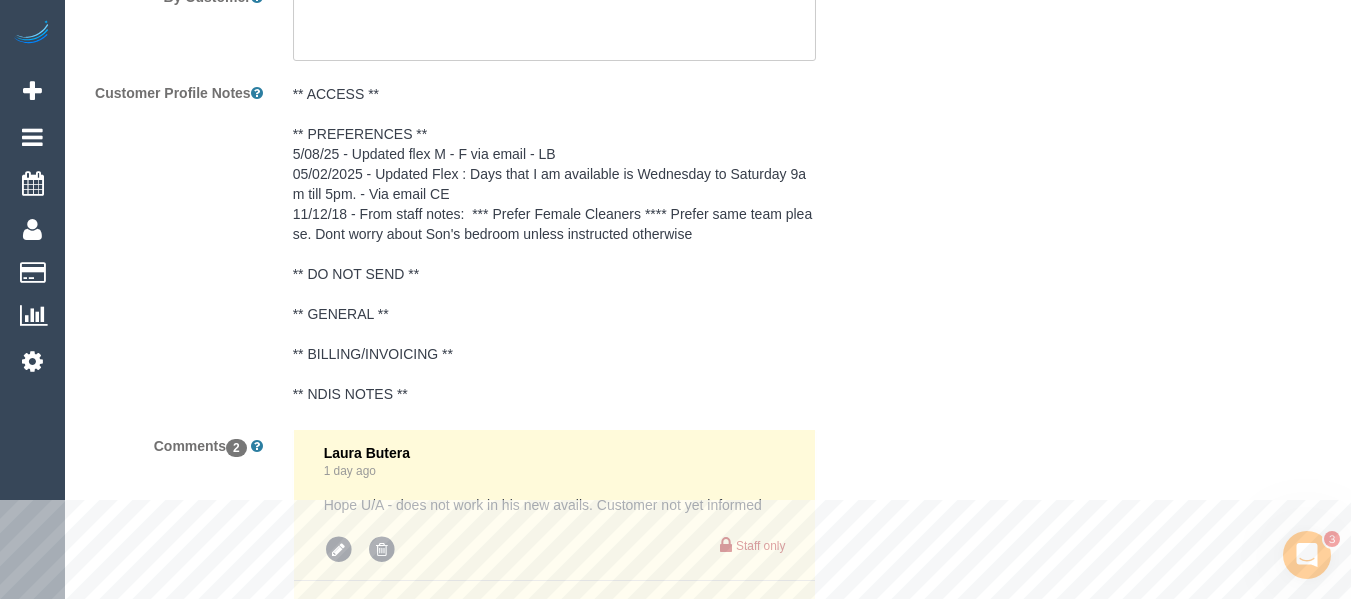 scroll, scrollTop: 3246, scrollLeft: 0, axis: vertical 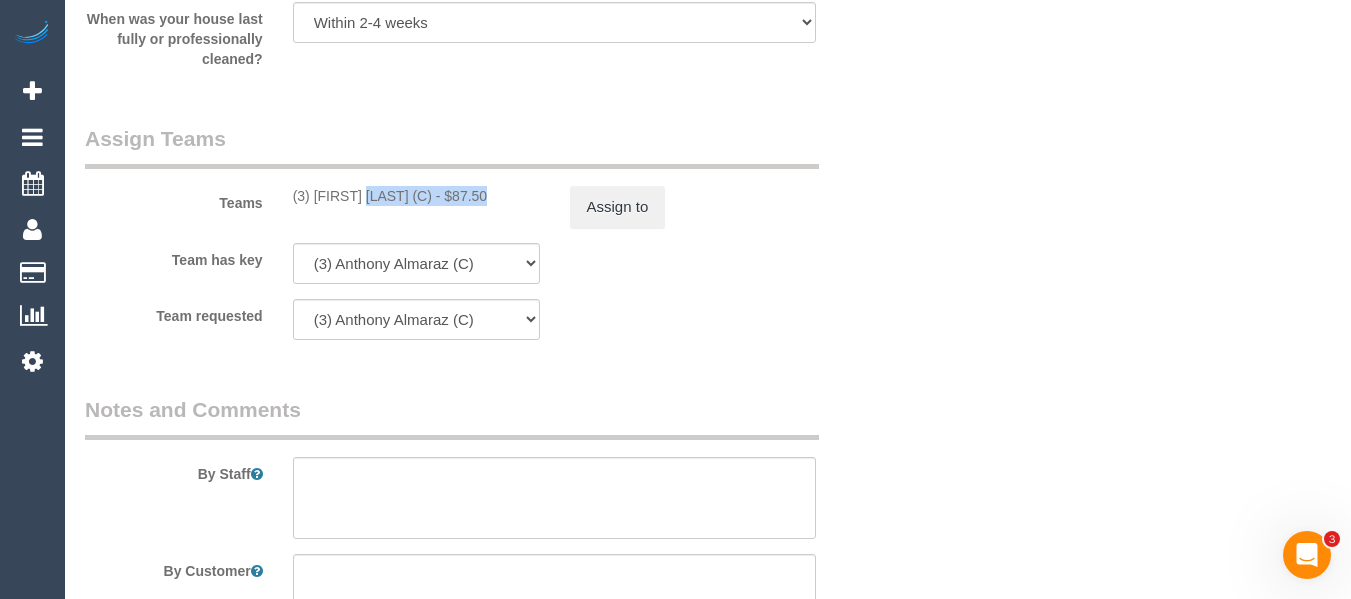 drag, startPoint x: 424, startPoint y: 21, endPoint x: 311, endPoint y: 190, distance: 203.2978 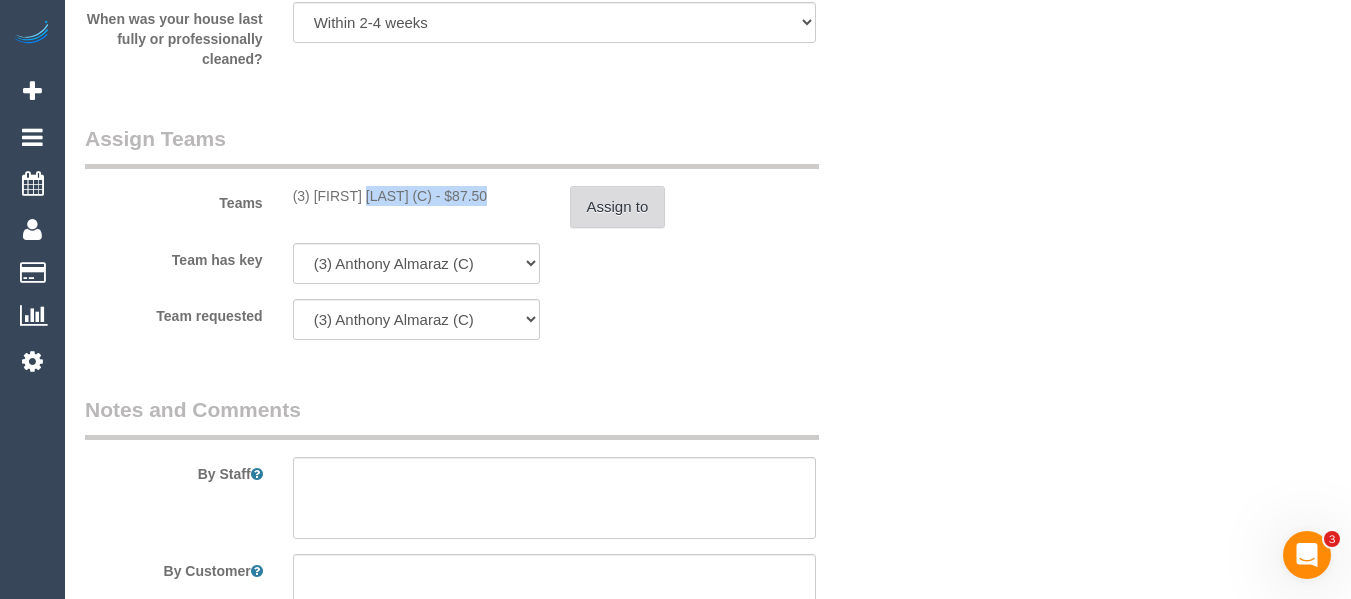 click on "Assign to" at bounding box center (618, 207) 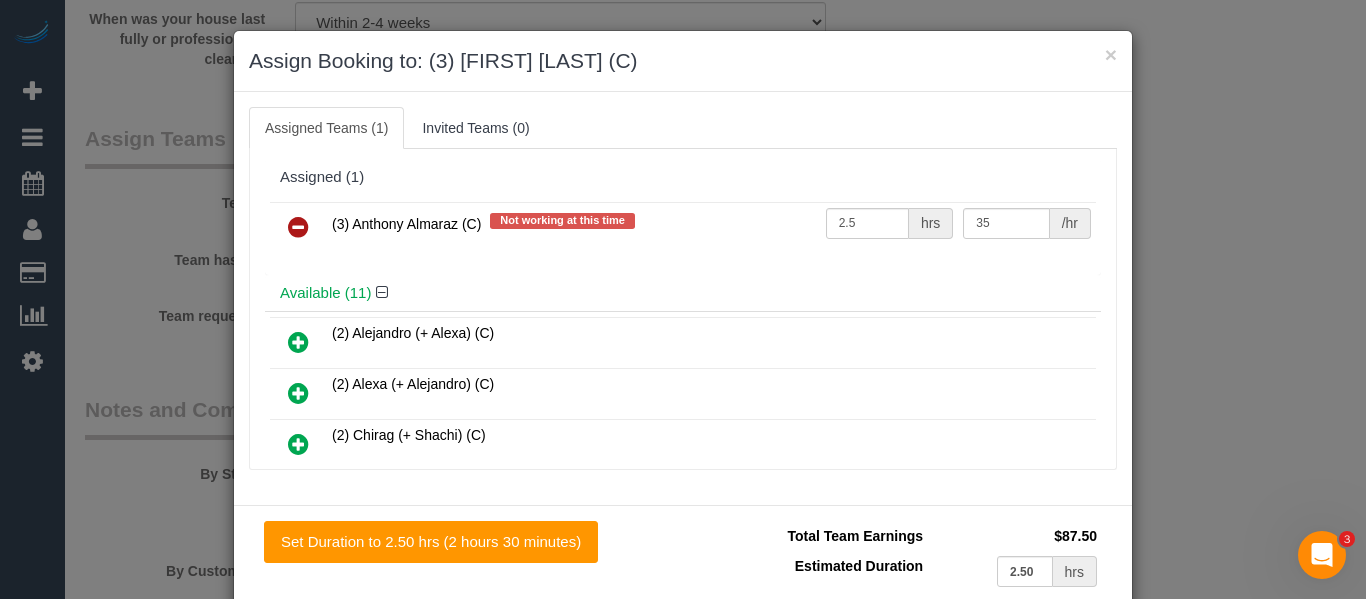 click at bounding box center [298, 228] 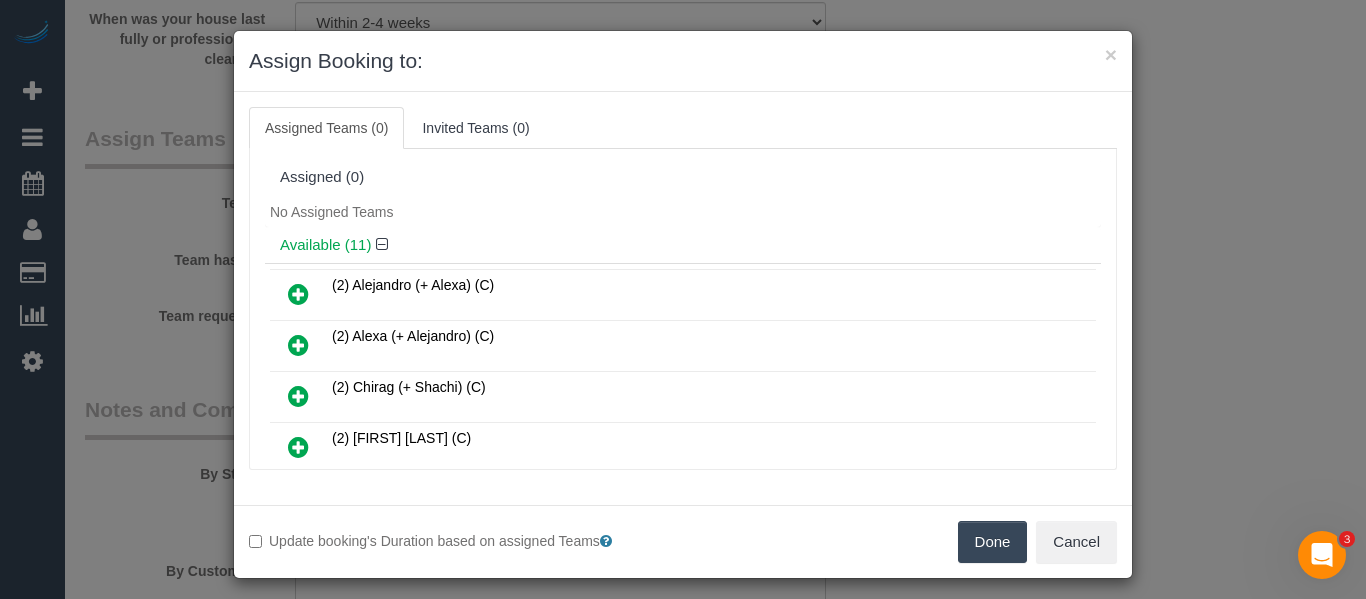 click on "Done" at bounding box center (993, 542) 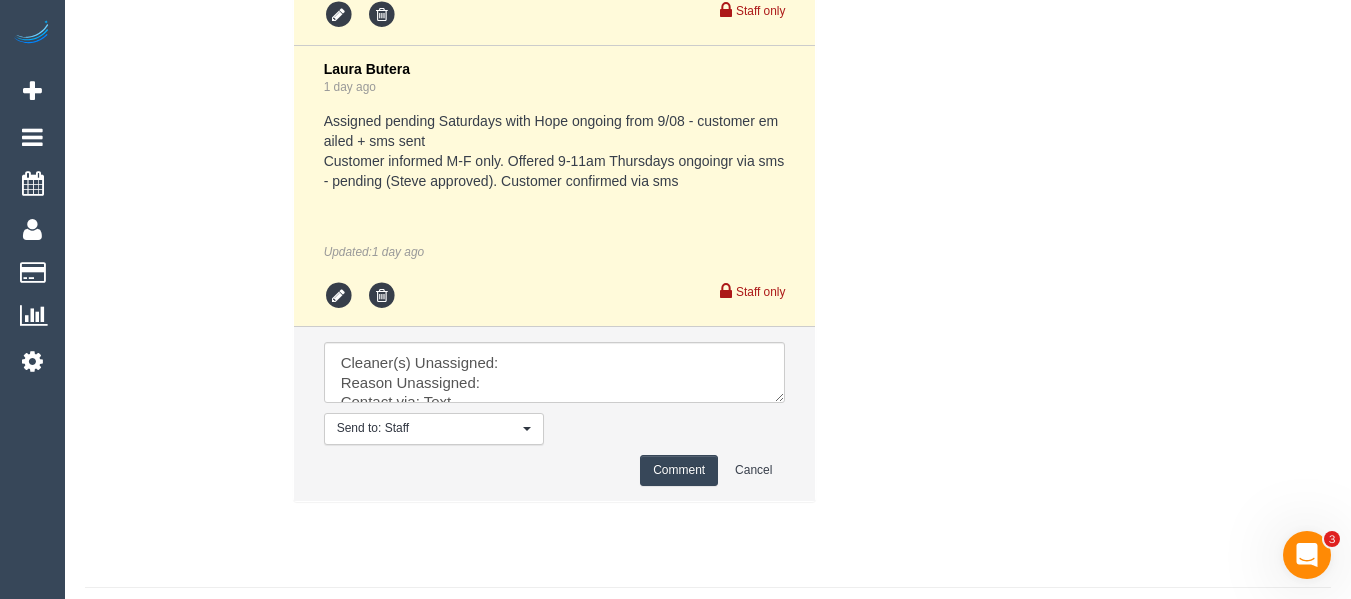 scroll, scrollTop: 4229, scrollLeft: 0, axis: vertical 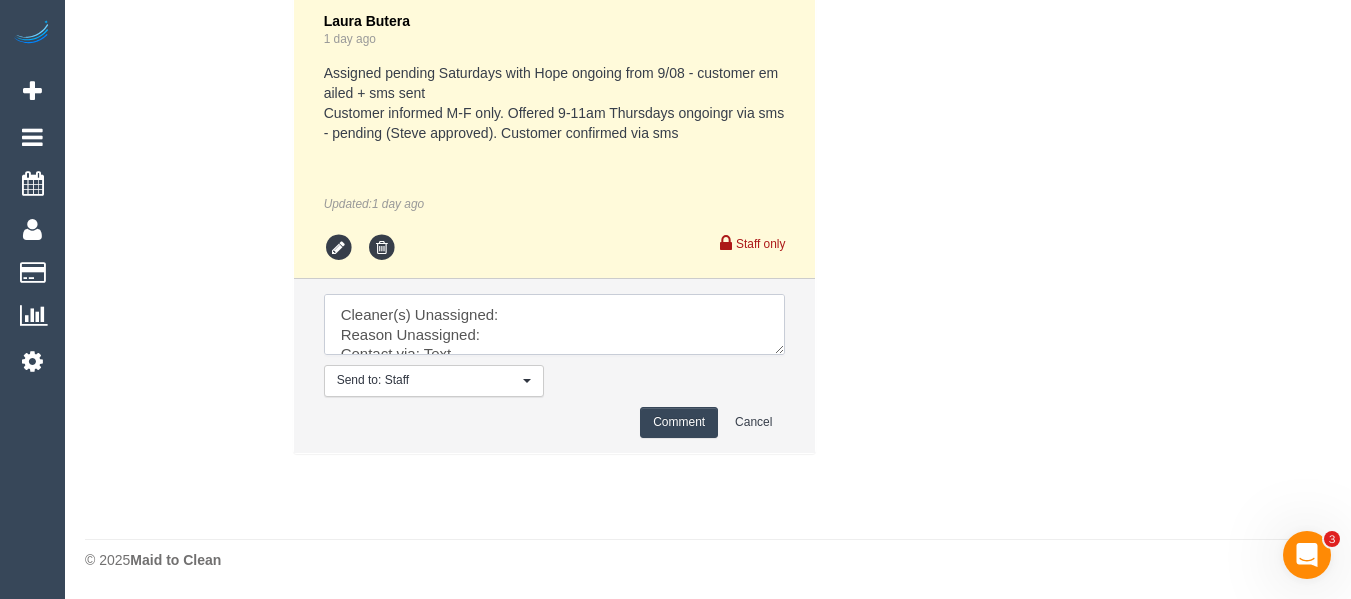 drag, startPoint x: 624, startPoint y: 306, endPoint x: 635, endPoint y: 310, distance: 11.7046995 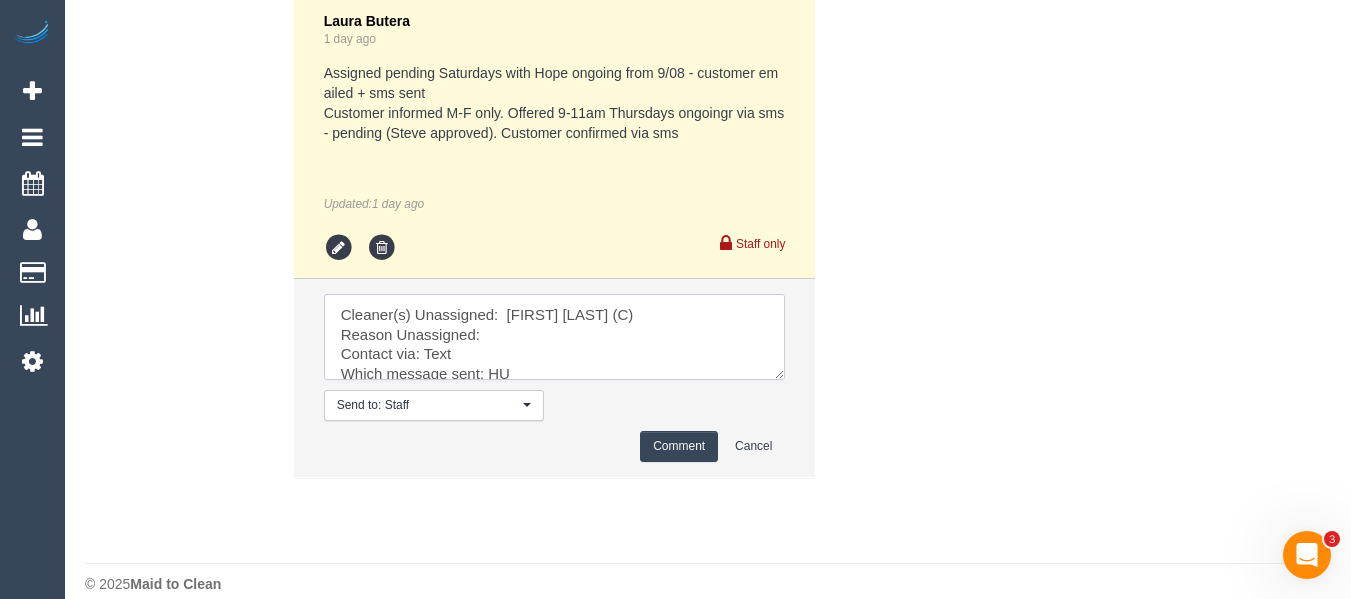 drag, startPoint x: 776, startPoint y: 368, endPoint x: 798, endPoint y: 494, distance: 127.90621 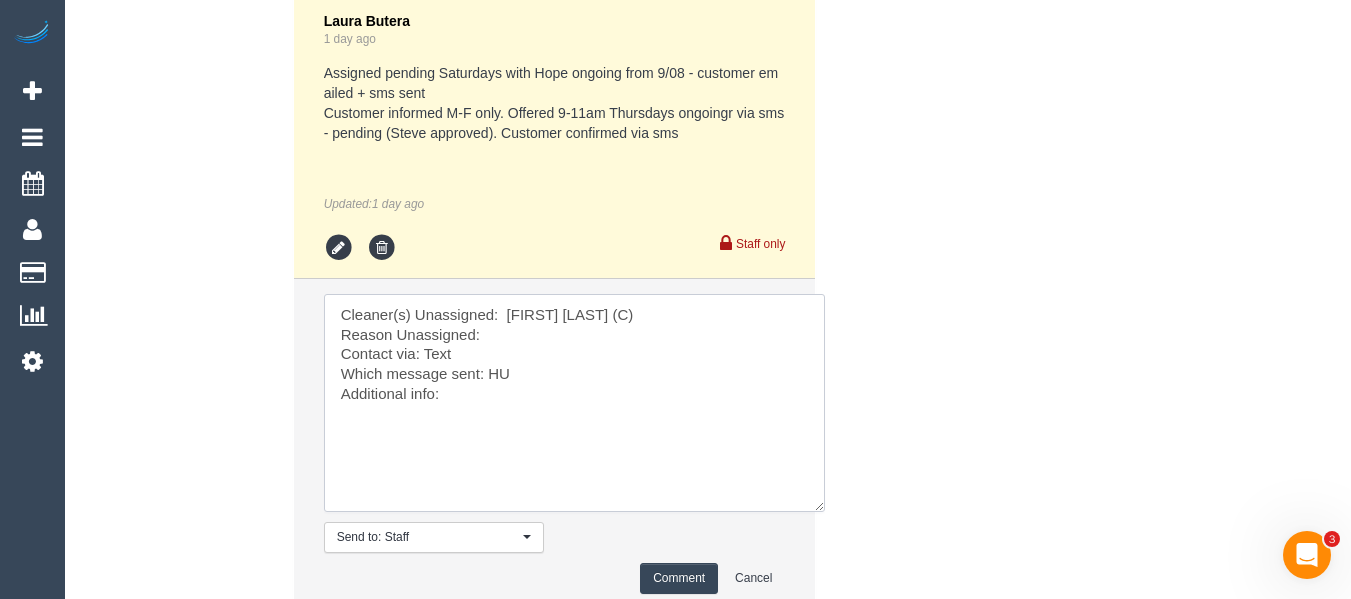 click at bounding box center (574, 403) 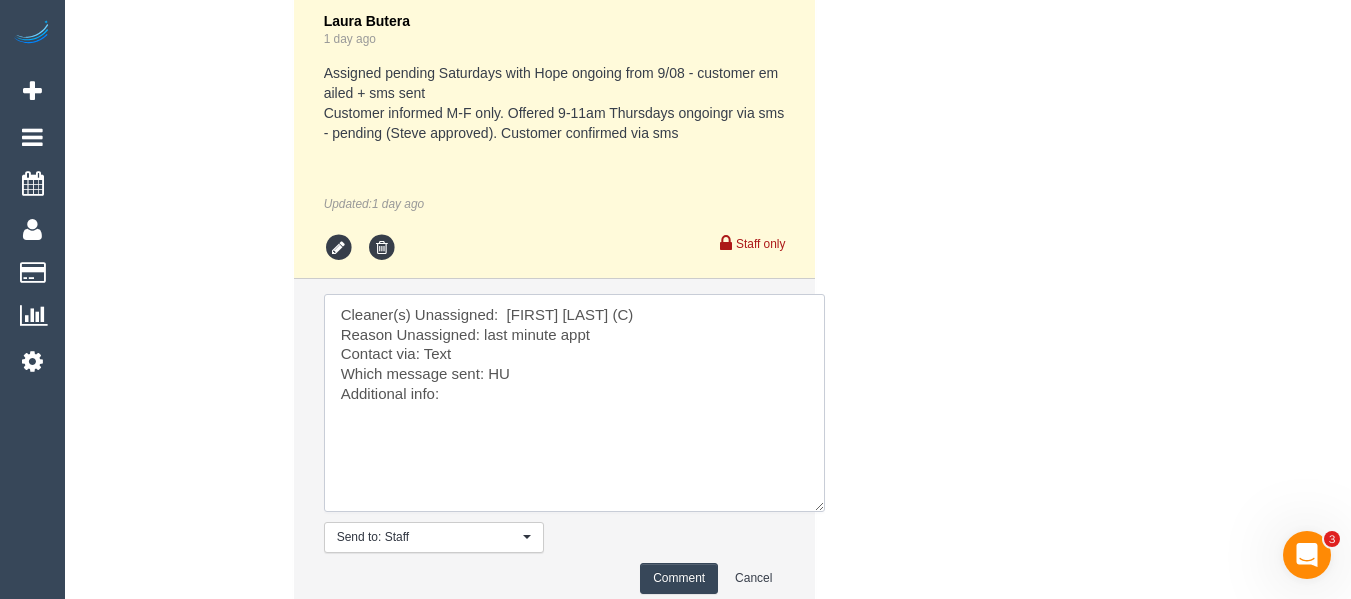 click at bounding box center (574, 403) 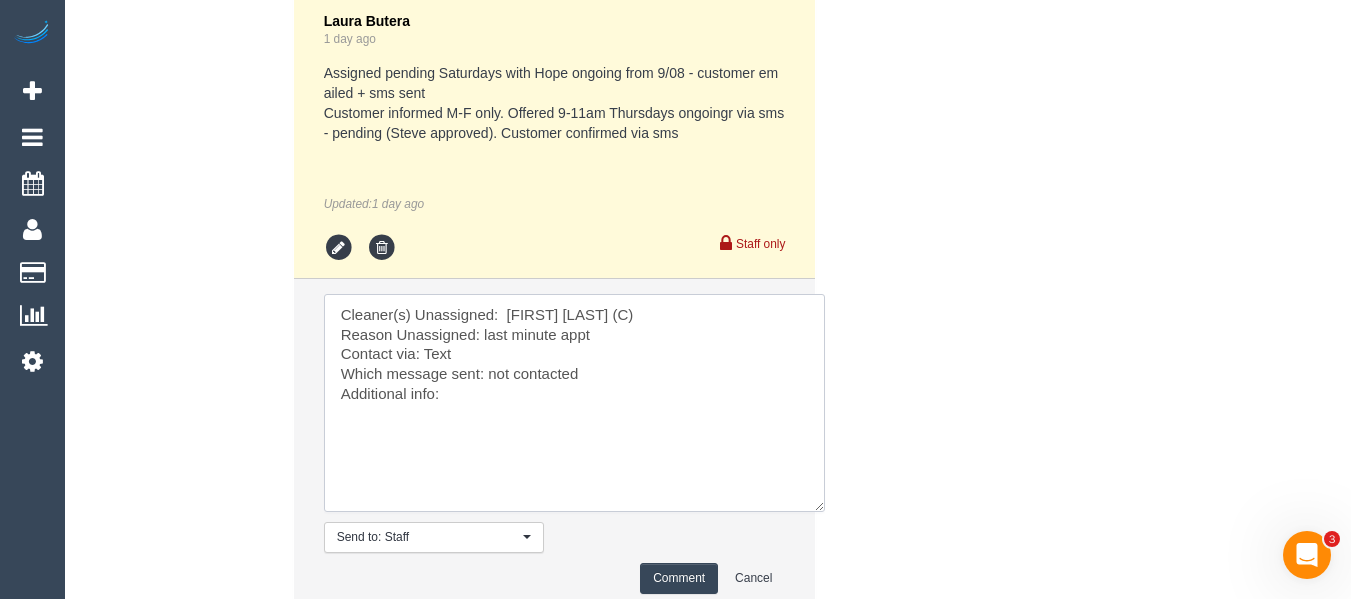 click at bounding box center (574, 403) 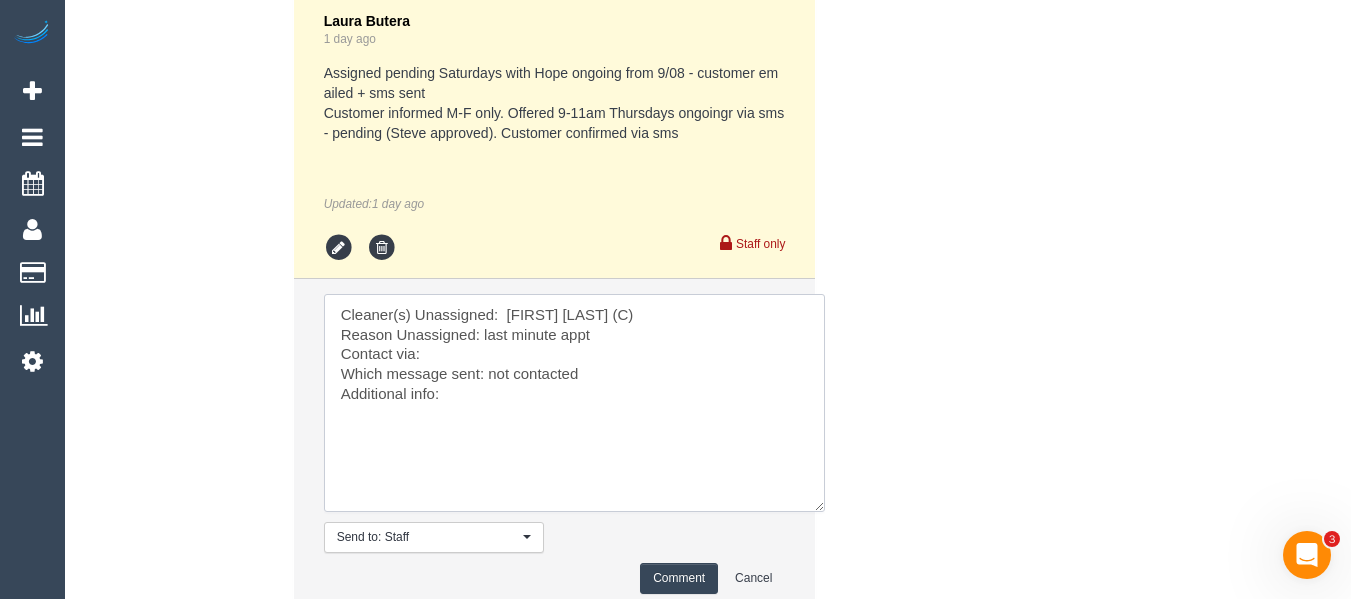 type on "Cleaner(s) Unassigned:  Anthony Almaraz (C
Reason Unassigned: last minute appt
Contact via:
Which message sent: not contacted
Additional info:" 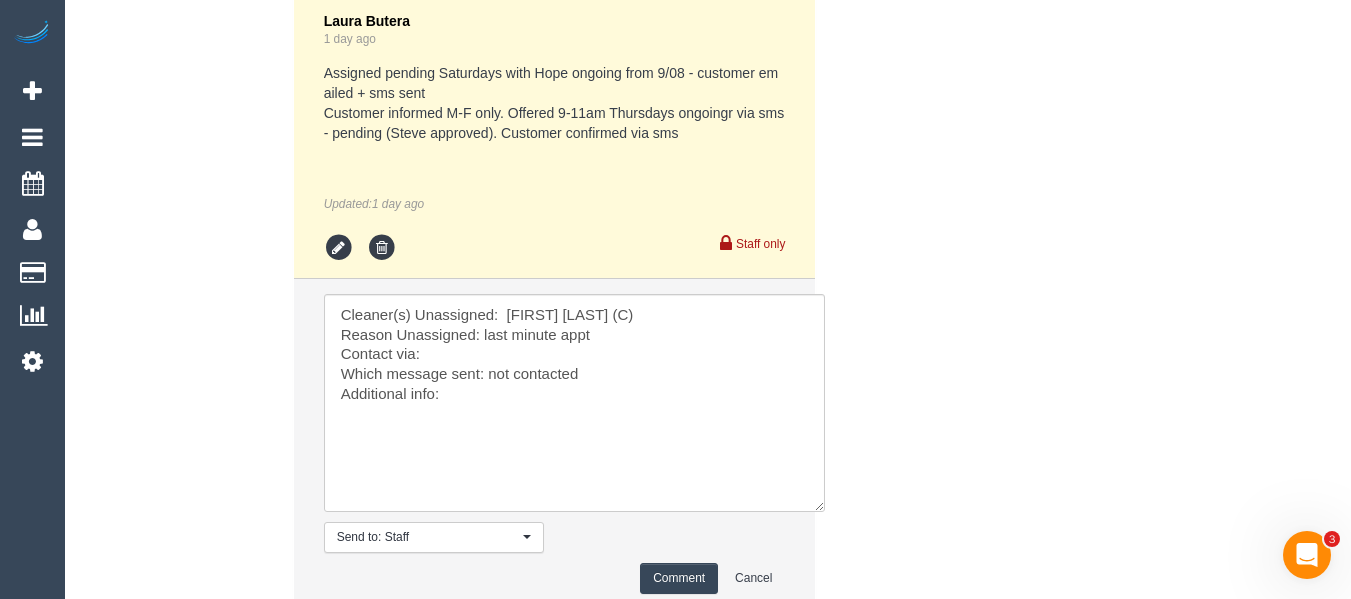 click on "Comment" at bounding box center [679, 578] 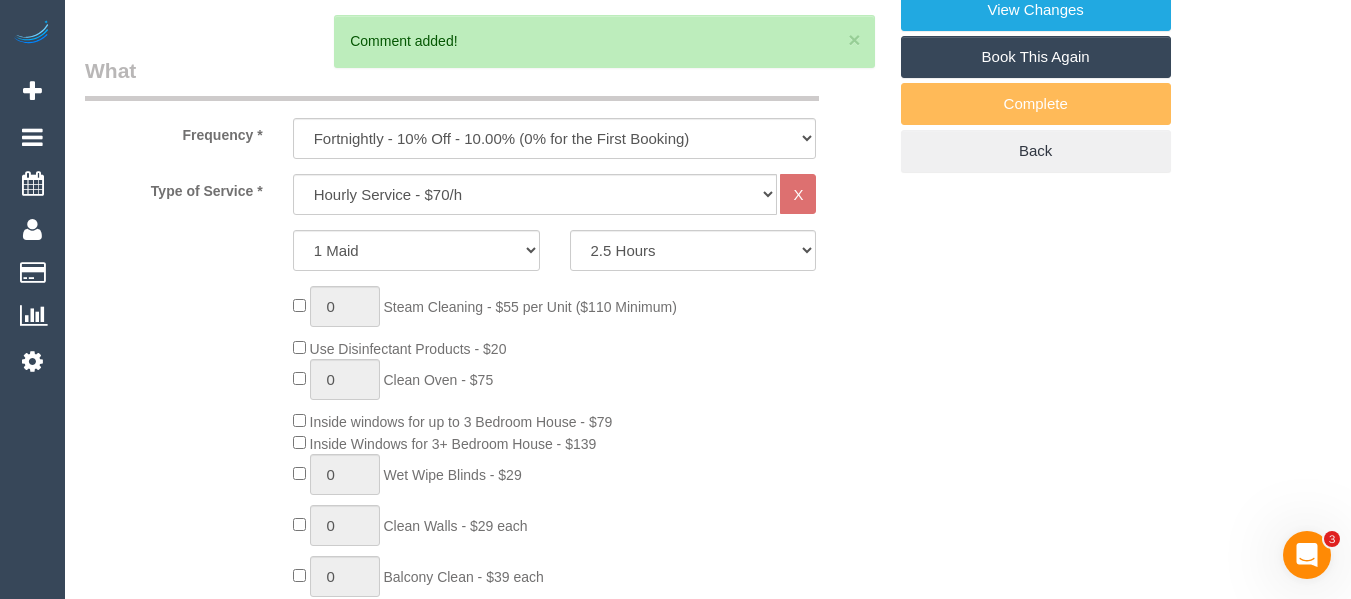 scroll, scrollTop: 273, scrollLeft: 0, axis: vertical 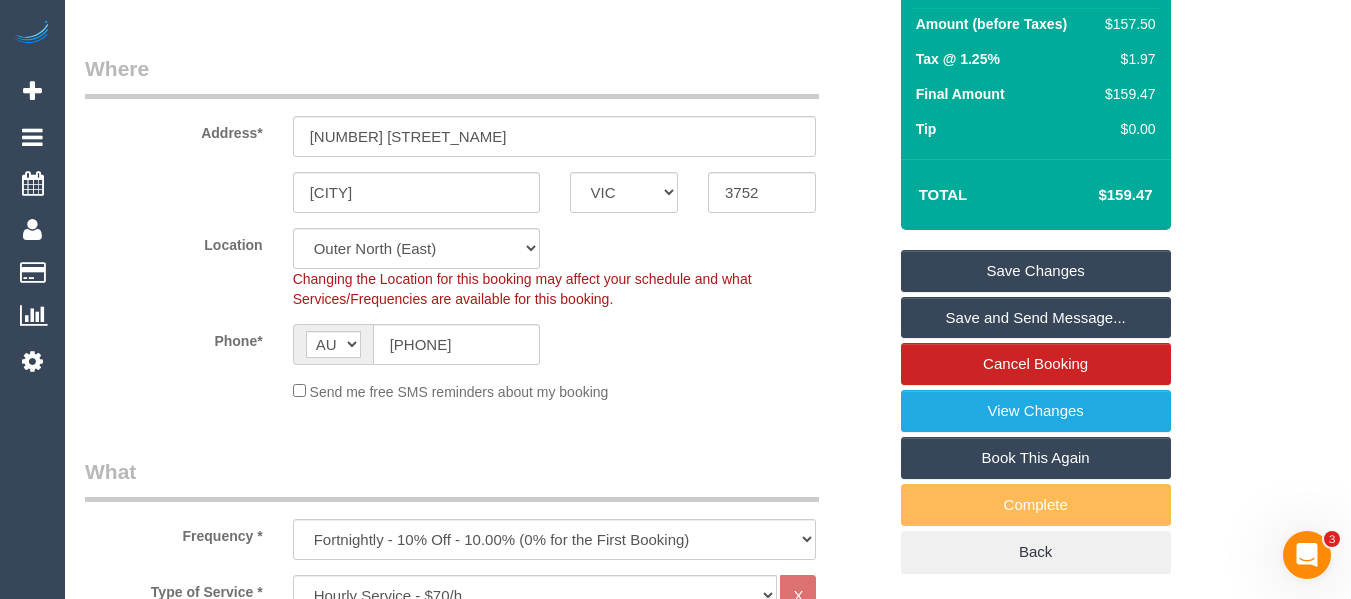click on "Save Changes" at bounding box center [1036, 271] 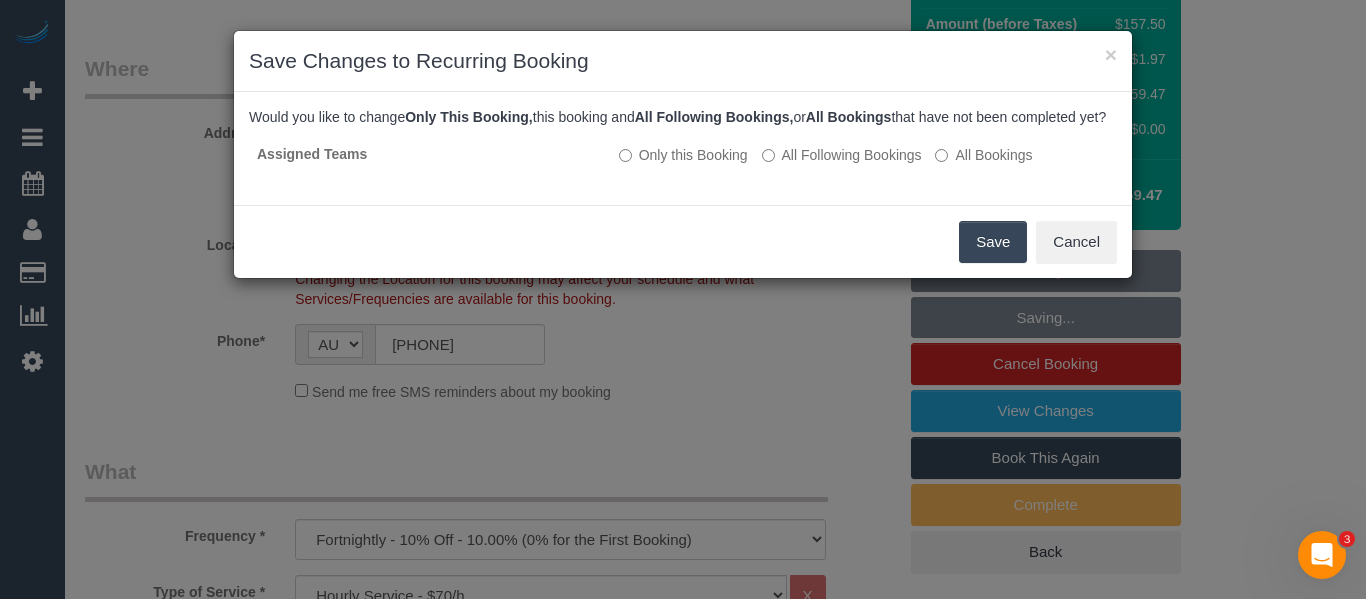 click on "Save" at bounding box center (993, 242) 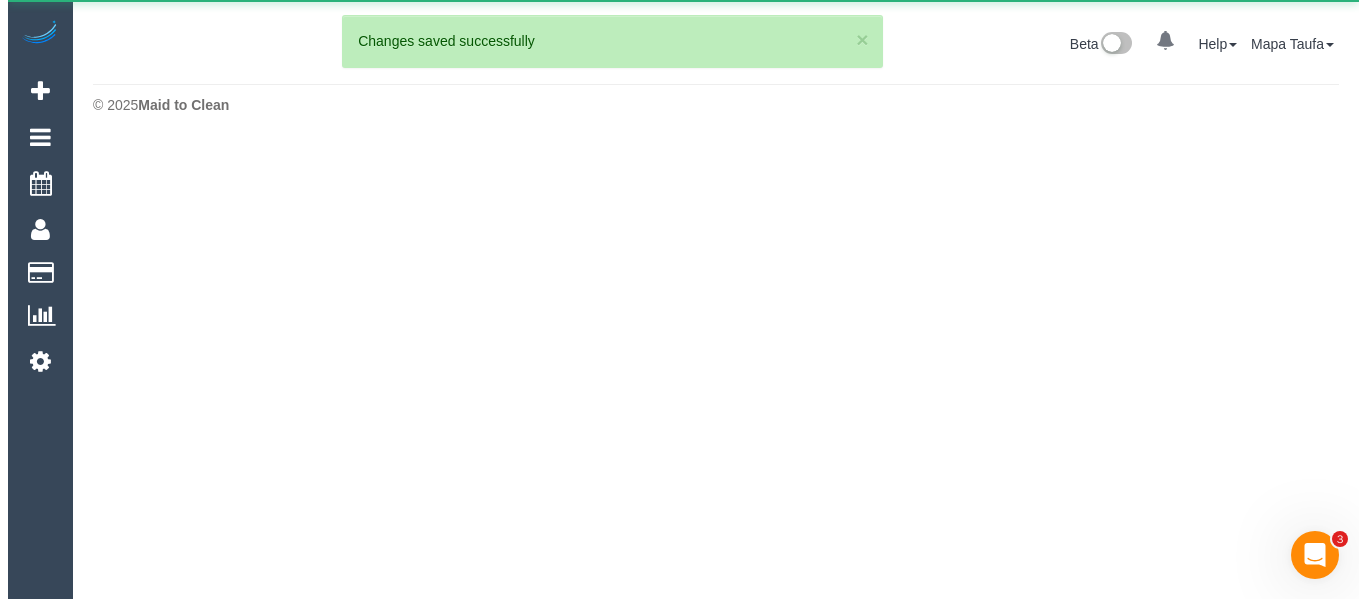 scroll, scrollTop: 0, scrollLeft: 0, axis: both 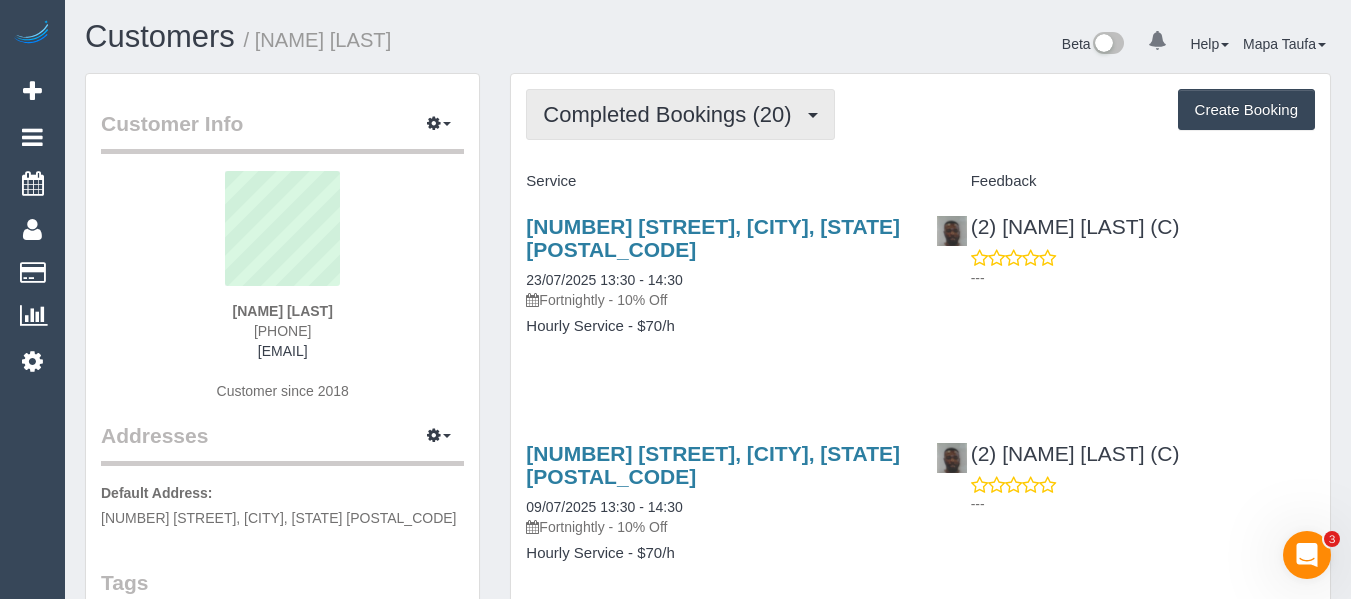 click on "Completed Bookings (20)" at bounding box center (672, 114) 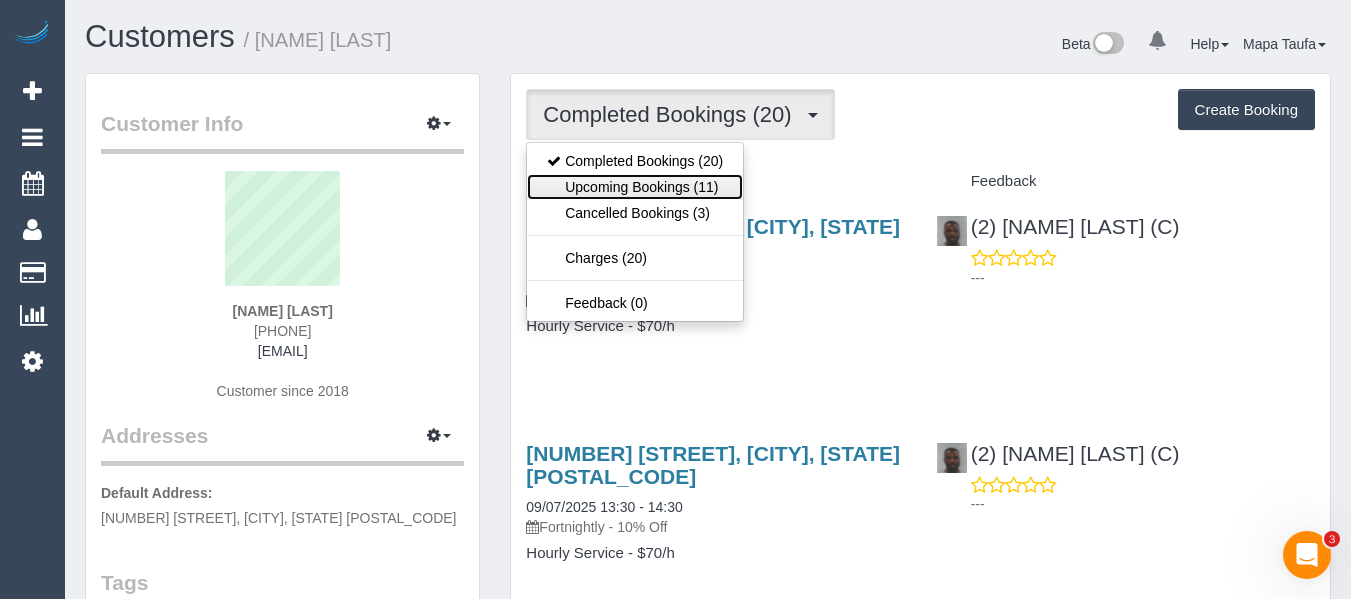 click on "Upcoming Bookings (11)" at bounding box center (635, 187) 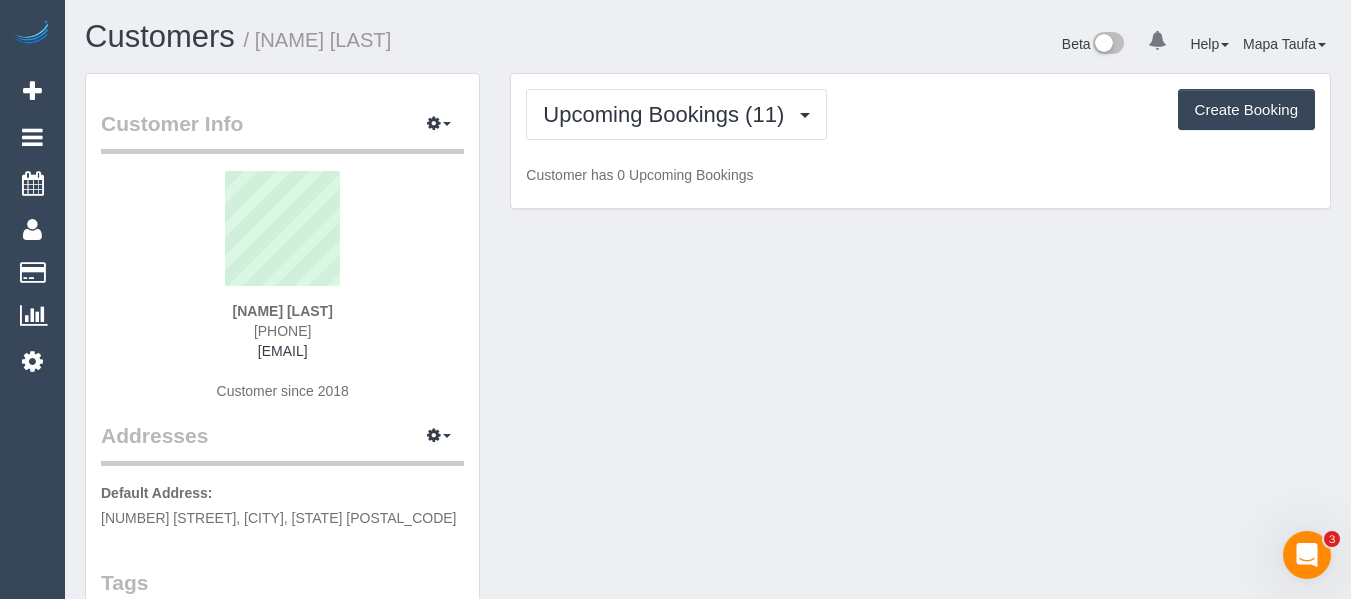click on "Upcoming Bookings (11)
Completed Bookings (20)
Upcoming Bookings (11)
Cancelled Bookings (3)
Charges (20)
Feedback (0)
Create Booking" at bounding box center [920, 114] 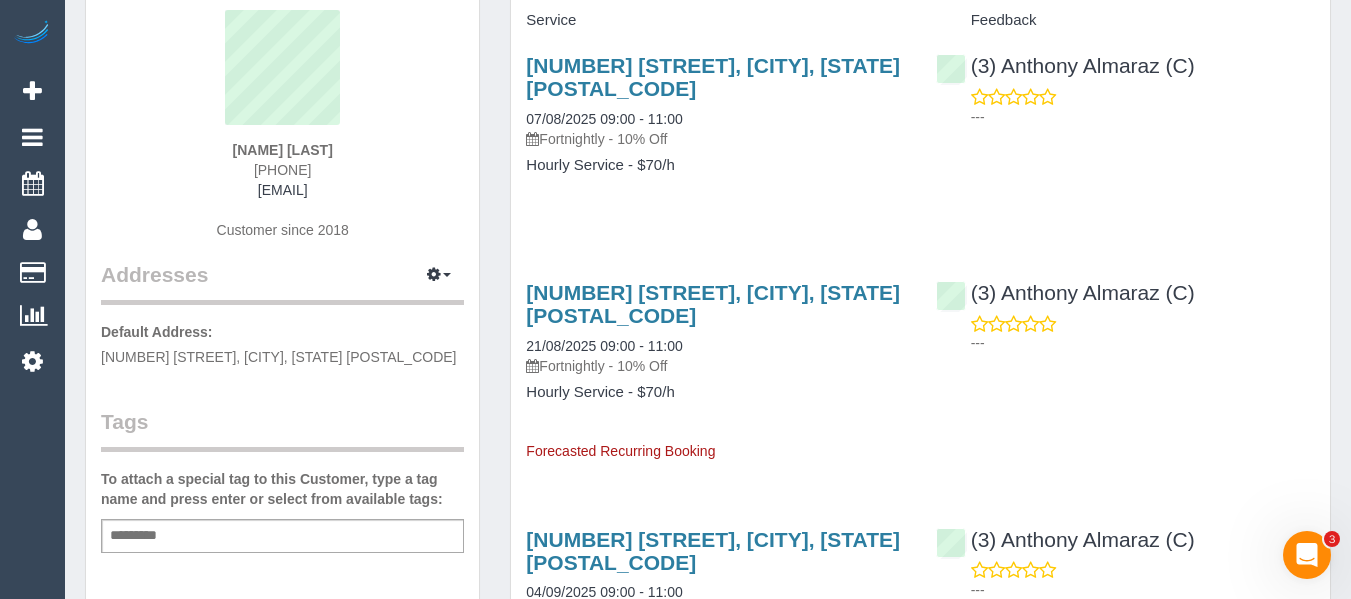 scroll, scrollTop: 0, scrollLeft: 0, axis: both 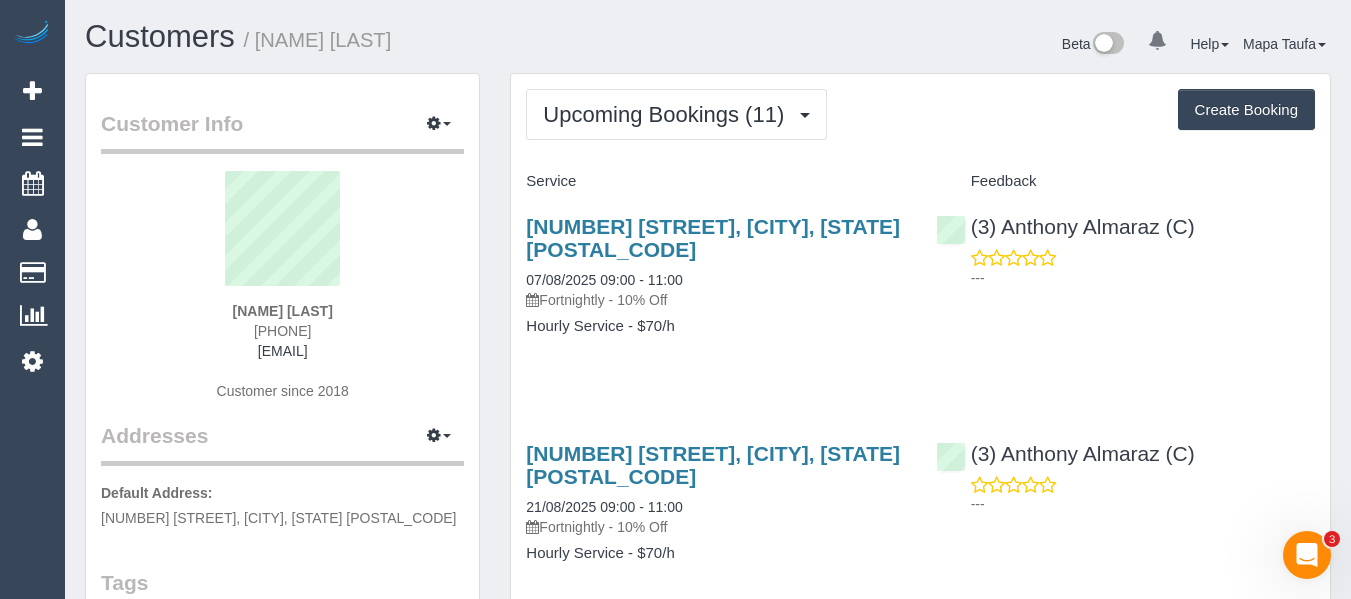 drag, startPoint x: 370, startPoint y: 328, endPoint x: 270, endPoint y: 333, distance: 100.12492 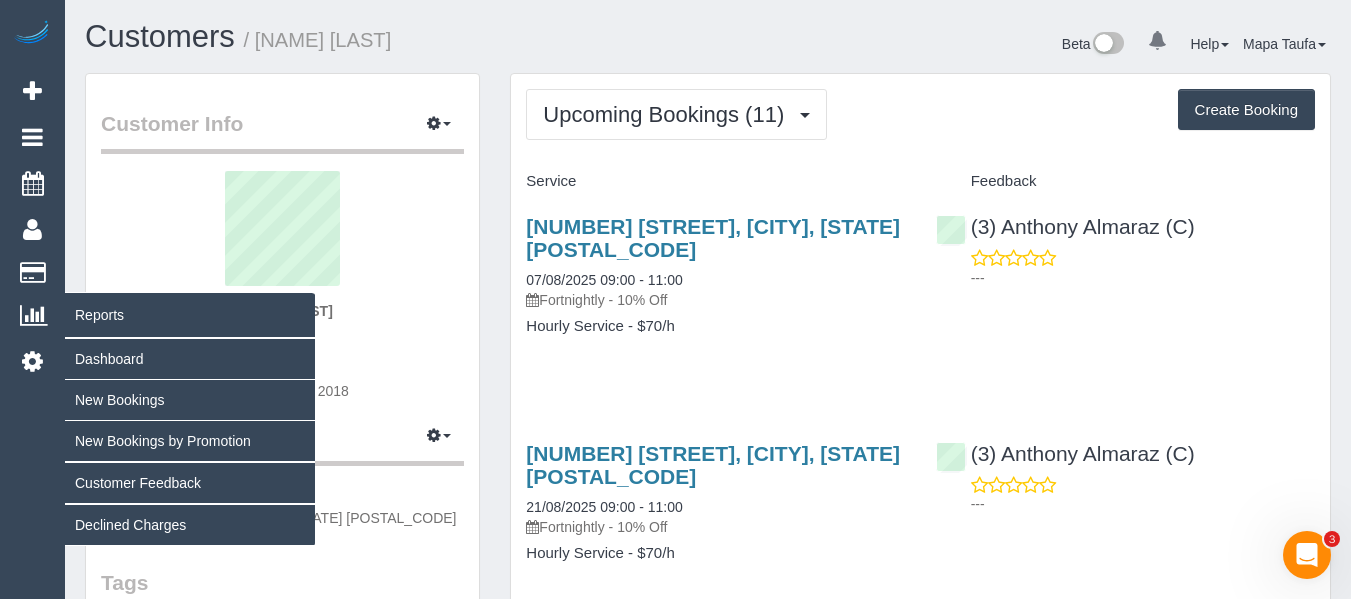 copy on "[PHONE]" 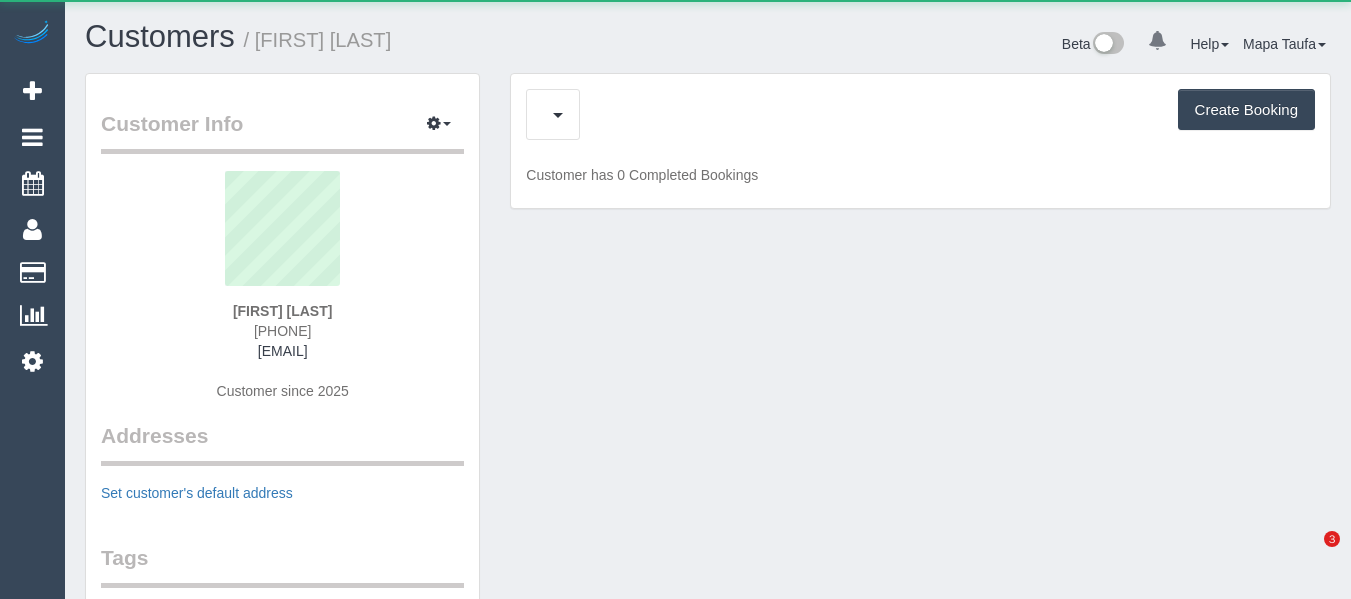 scroll, scrollTop: 0, scrollLeft: 0, axis: both 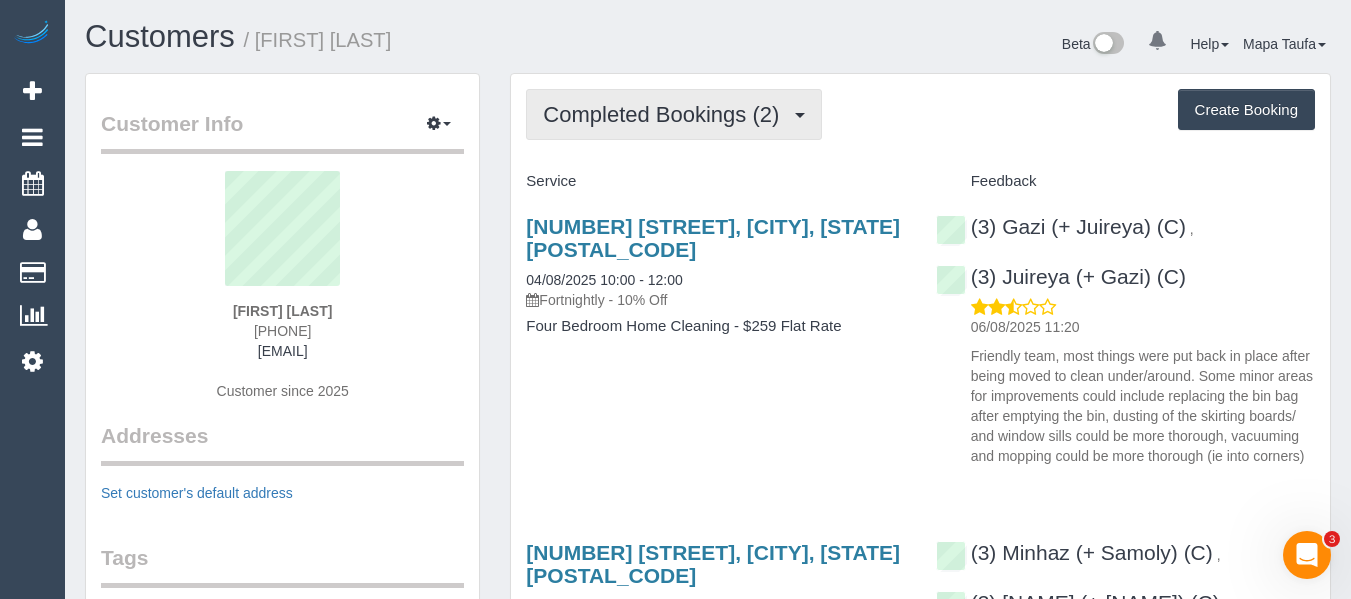 click on "Completed Bookings (2)" at bounding box center [666, 114] 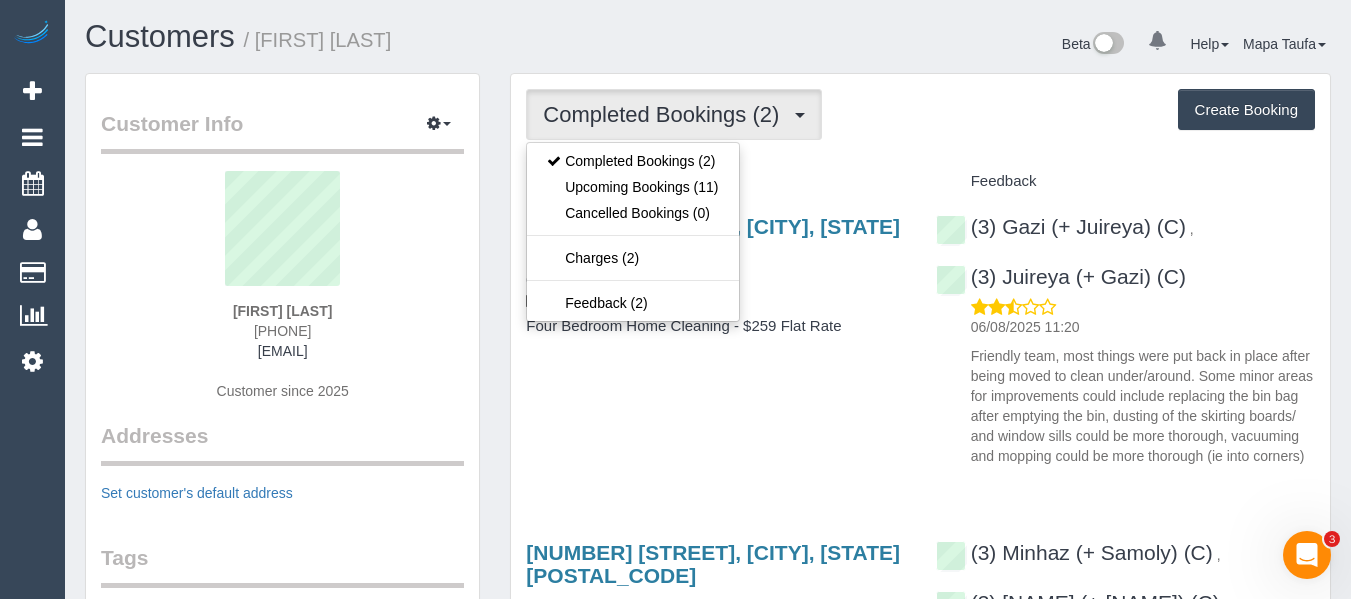 drag, startPoint x: 915, startPoint y: 137, endPoint x: 893, endPoint y: 141, distance: 22.36068 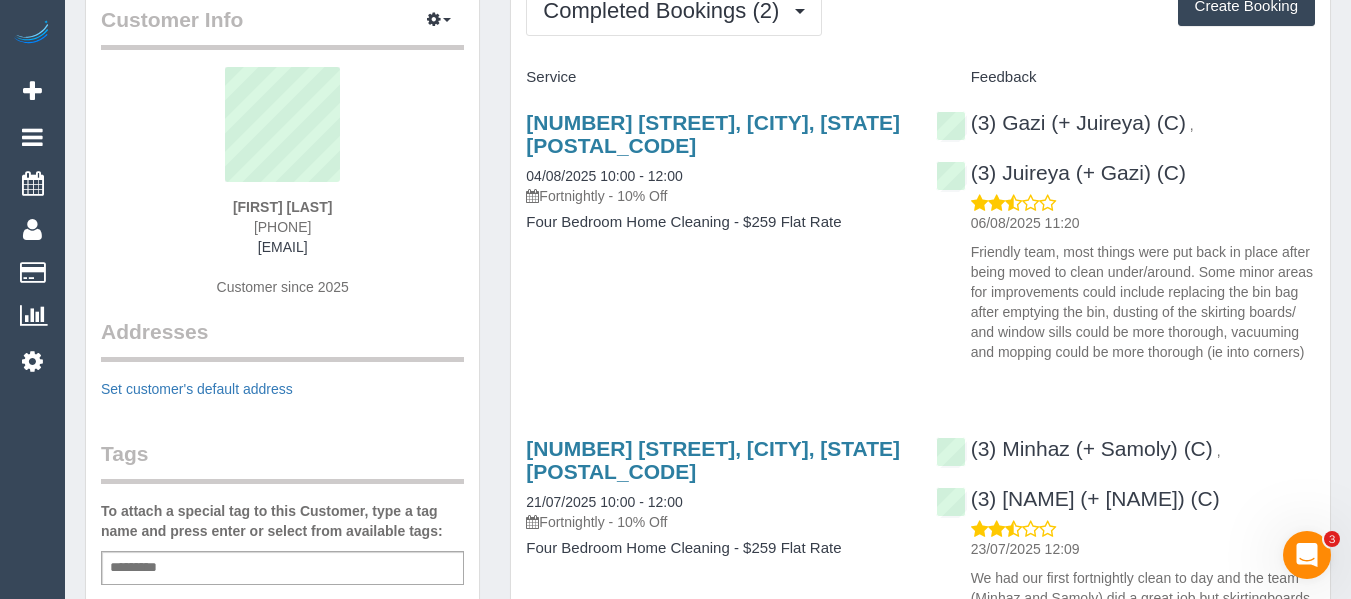 scroll, scrollTop: 200, scrollLeft: 0, axis: vertical 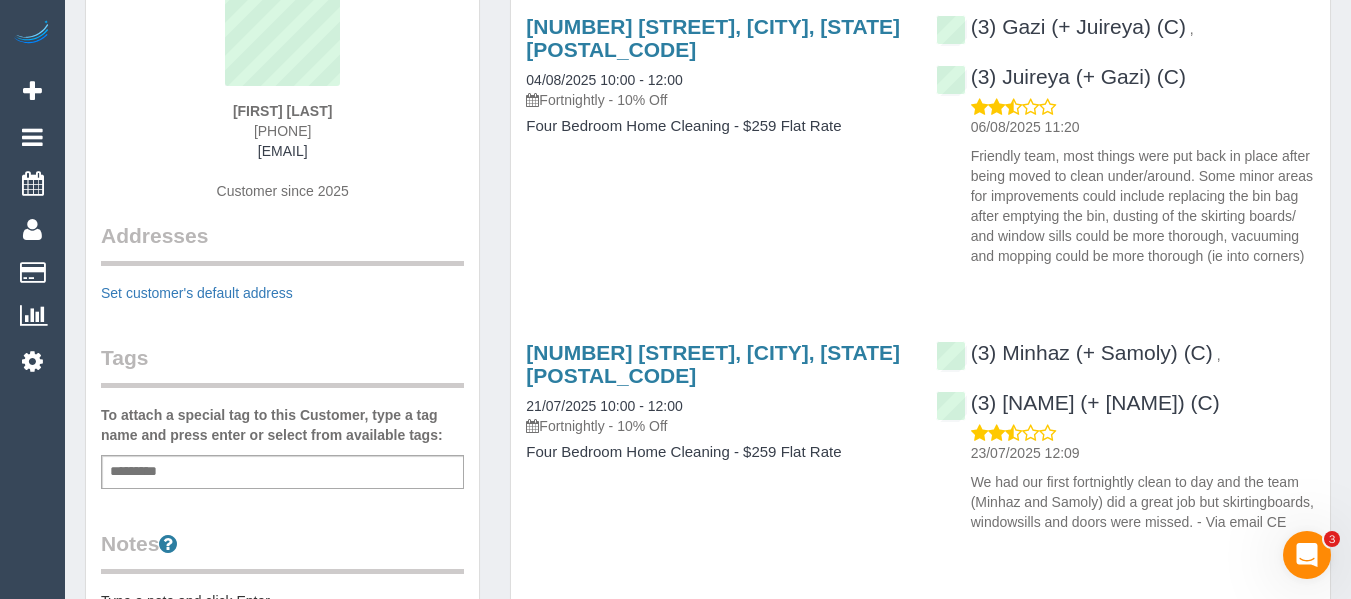 click on "Add a tag" at bounding box center (282, 472) 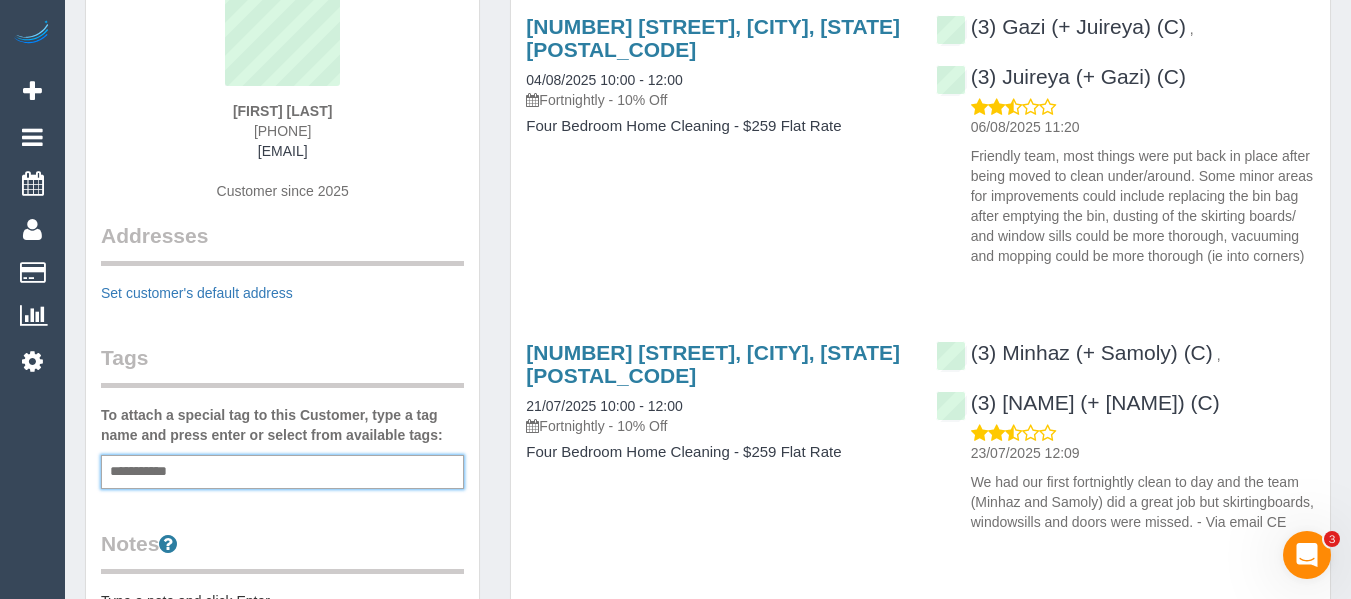 type on "**********" 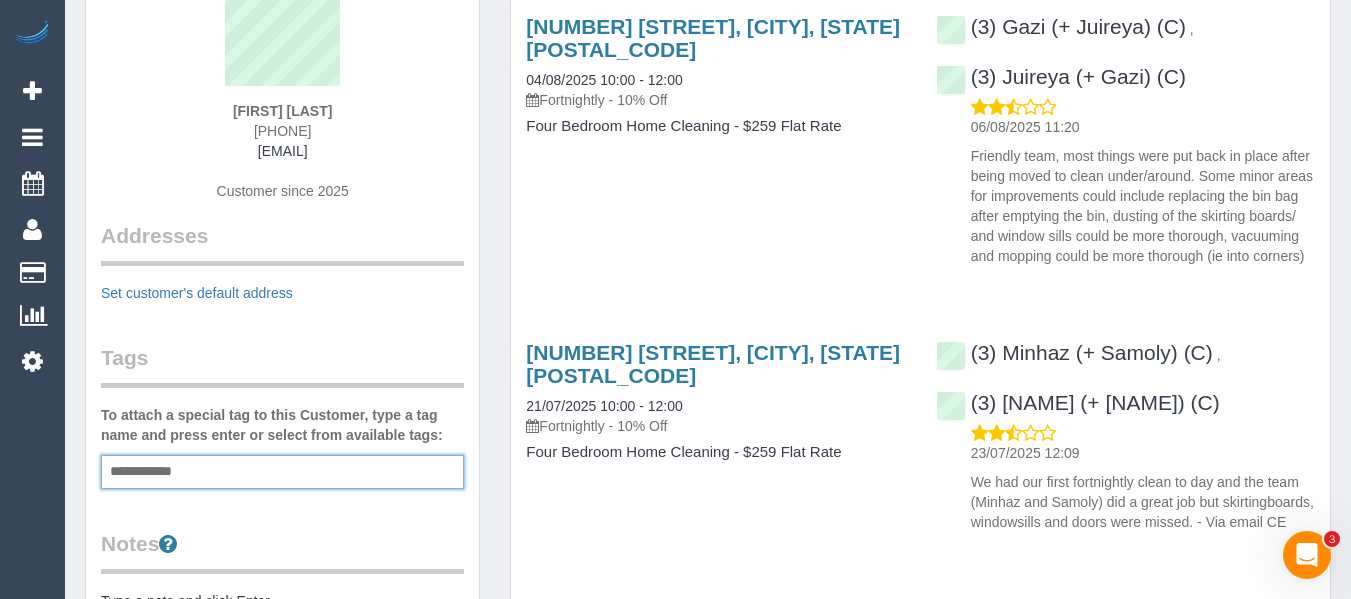 type 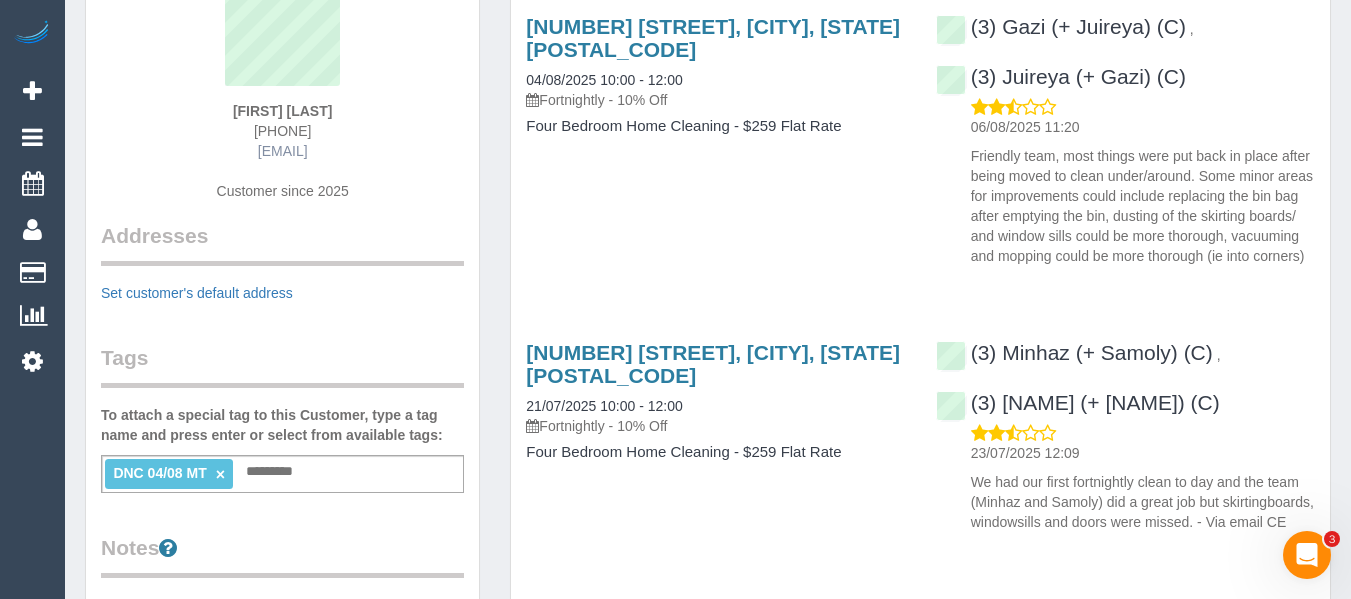 drag, startPoint x: 281, startPoint y: 112, endPoint x: 233, endPoint y: 145, distance: 58.249462 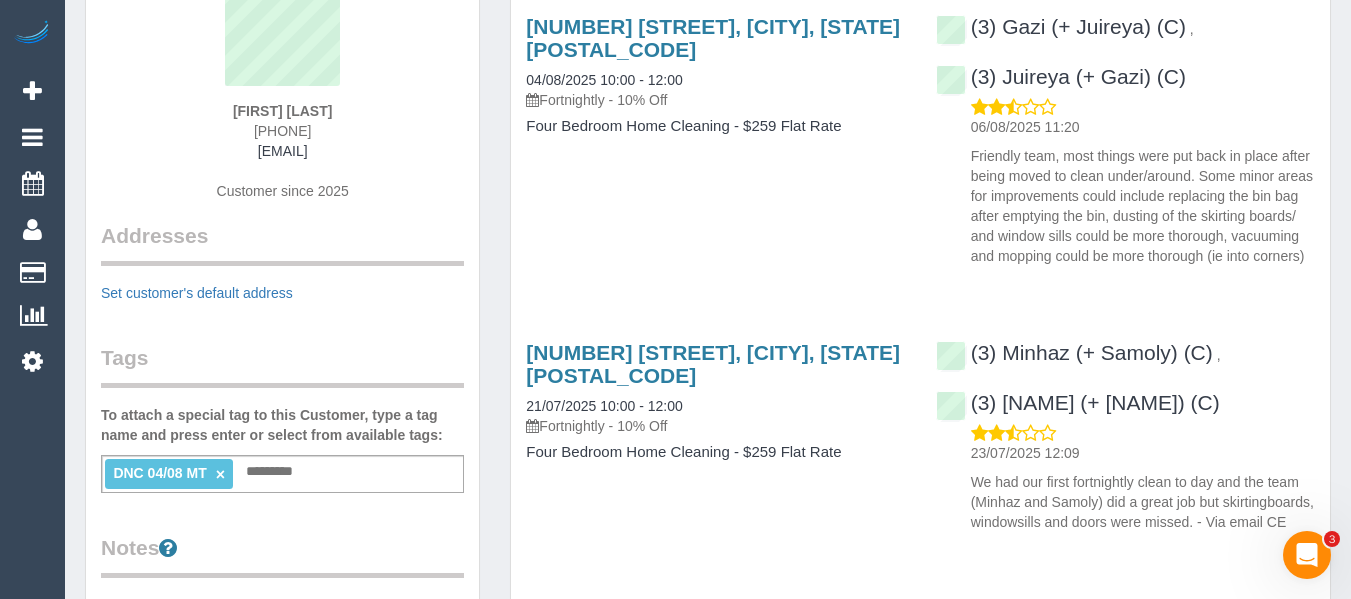 copy on "Bianca Ross" 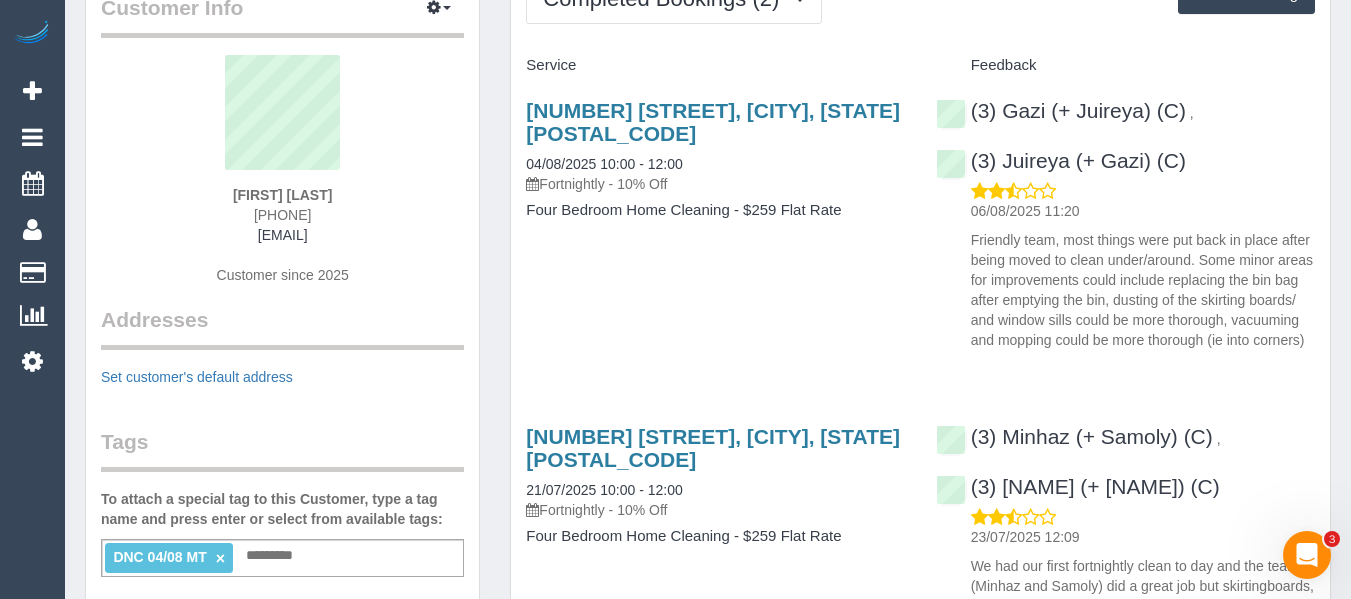 scroll, scrollTop: 0, scrollLeft: 0, axis: both 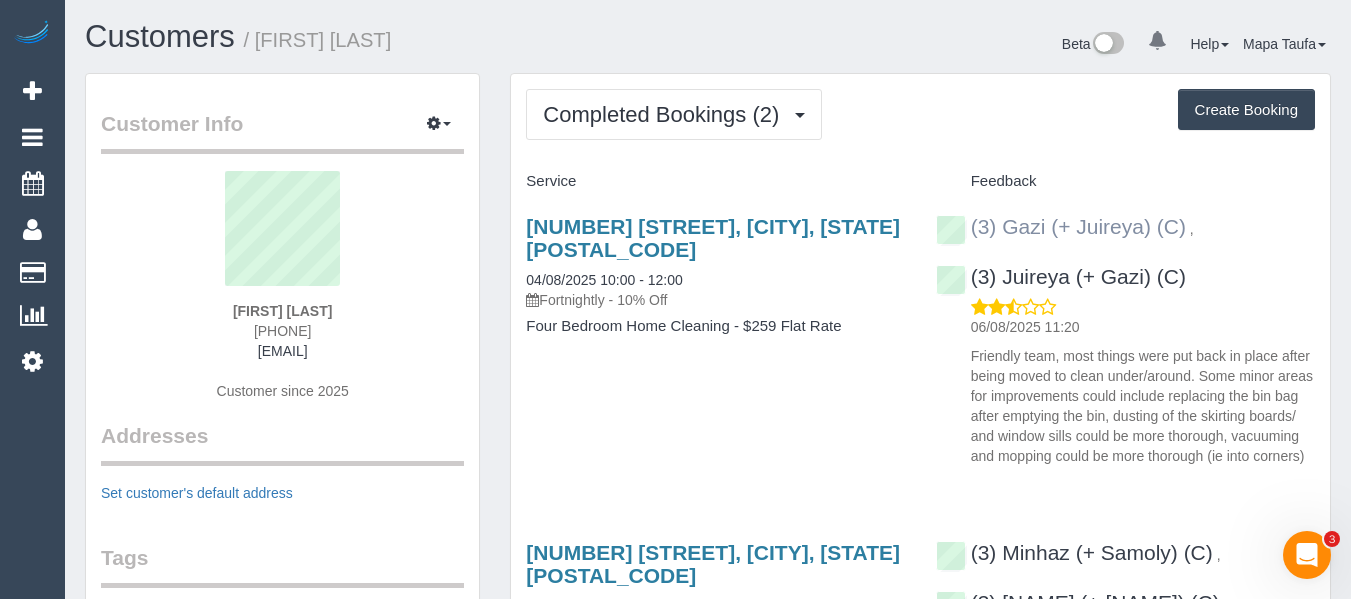 drag, startPoint x: 1212, startPoint y: 228, endPoint x: 1005, endPoint y: 223, distance: 207.06038 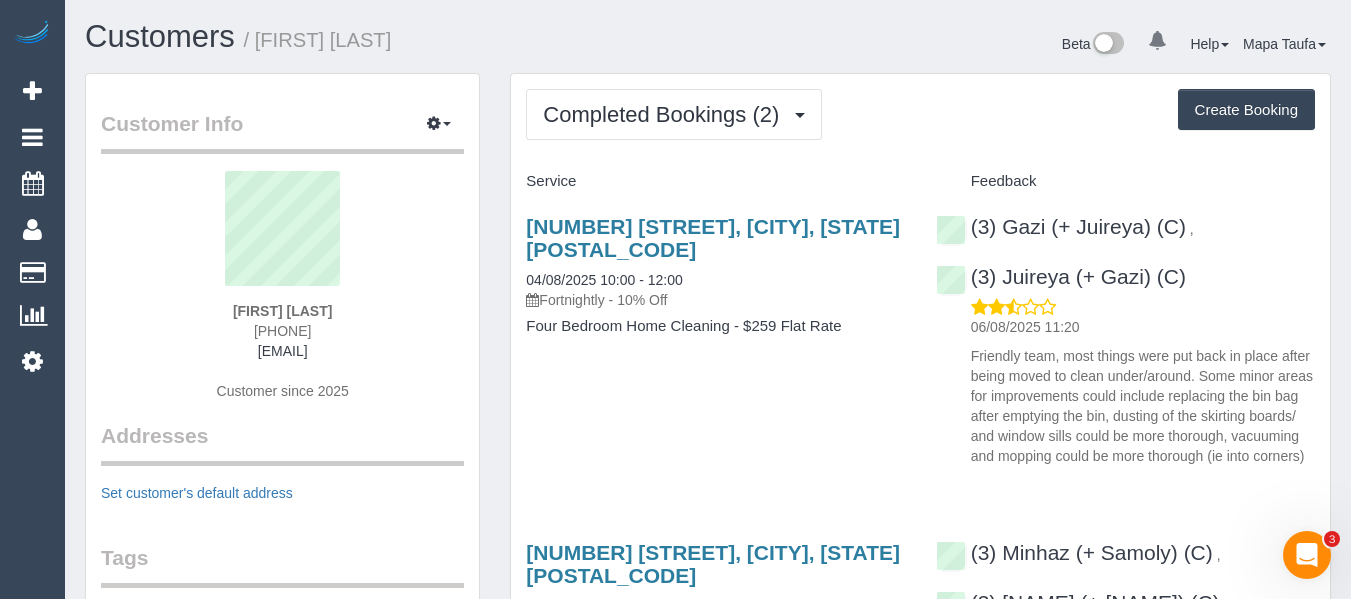 copy on "Gazi (+ Juireya) (C)
," 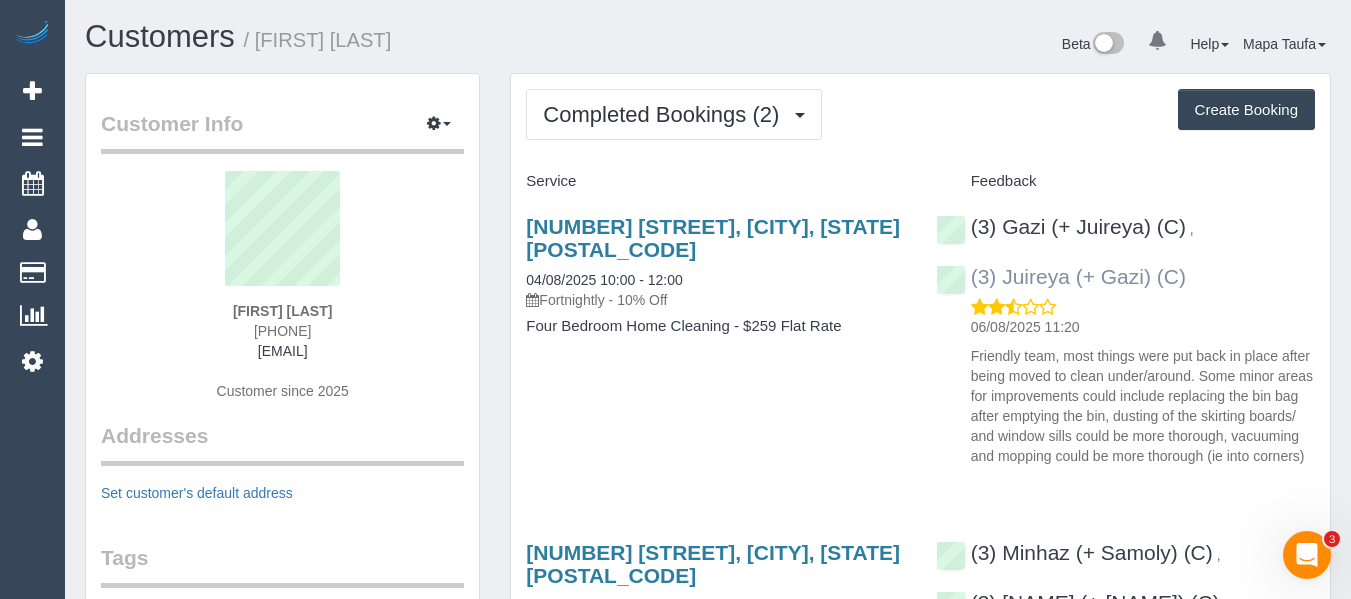 drag, startPoint x: 1227, startPoint y: 281, endPoint x: 1003, endPoint y: 276, distance: 224.0558 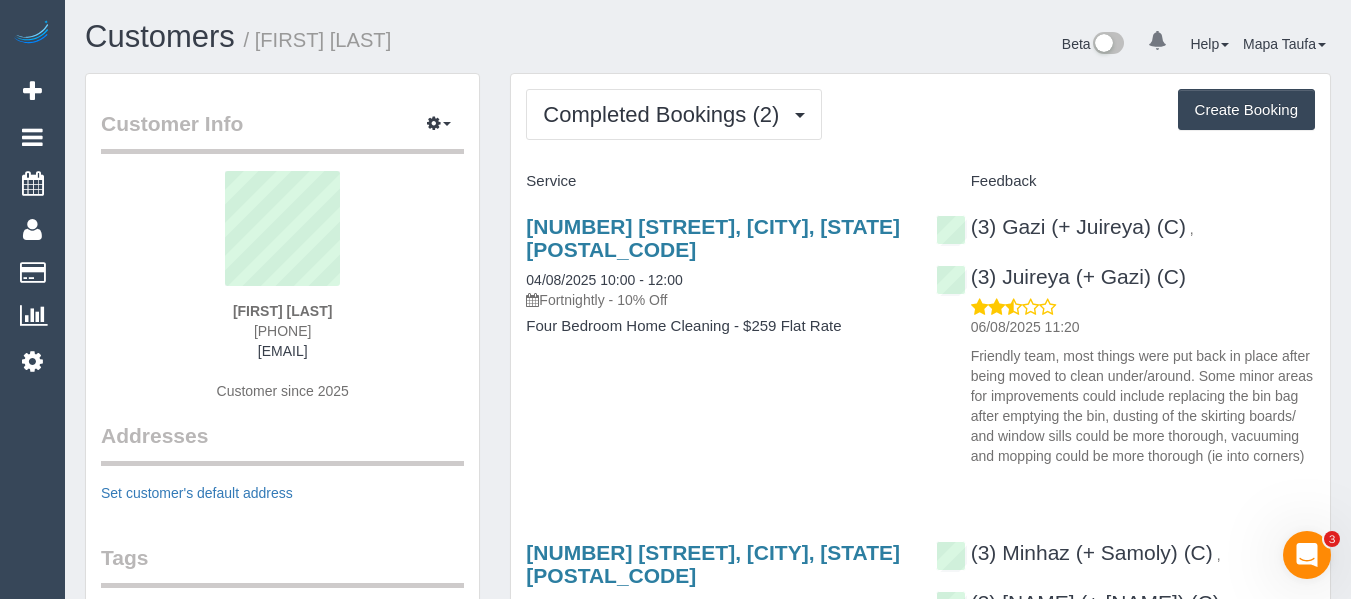 copy on "Juireya (+ Gazi) (C)" 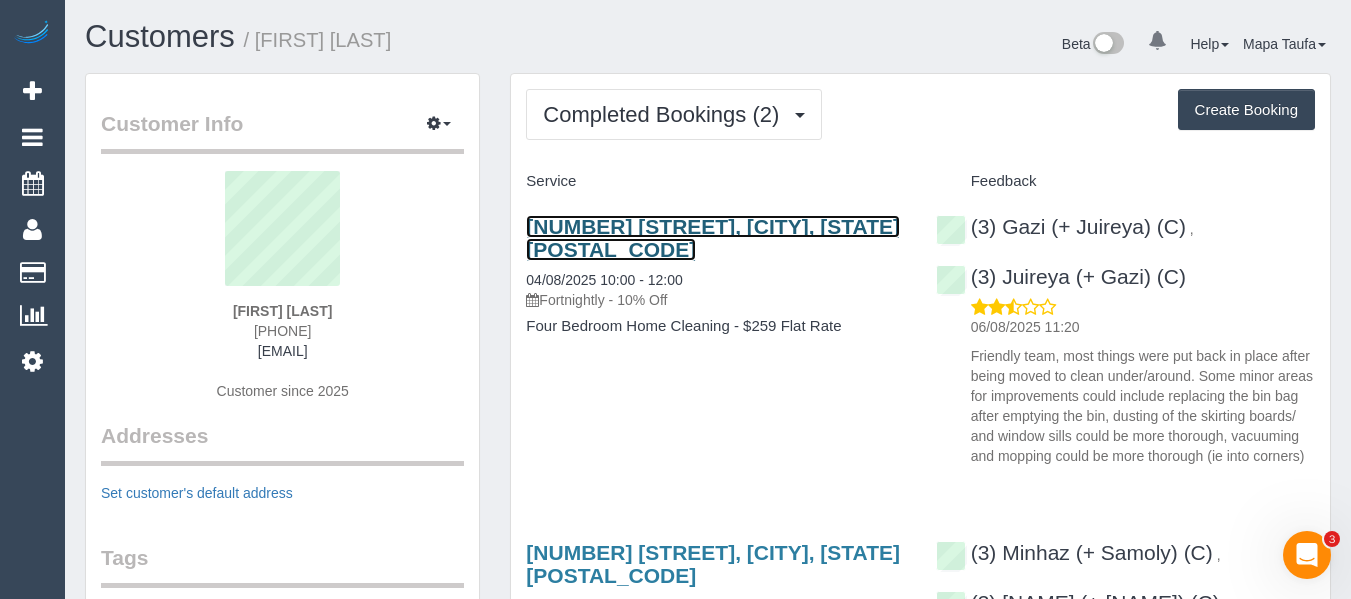click on "9 Lever Street, Coburg, VIC 3058" at bounding box center (713, 238) 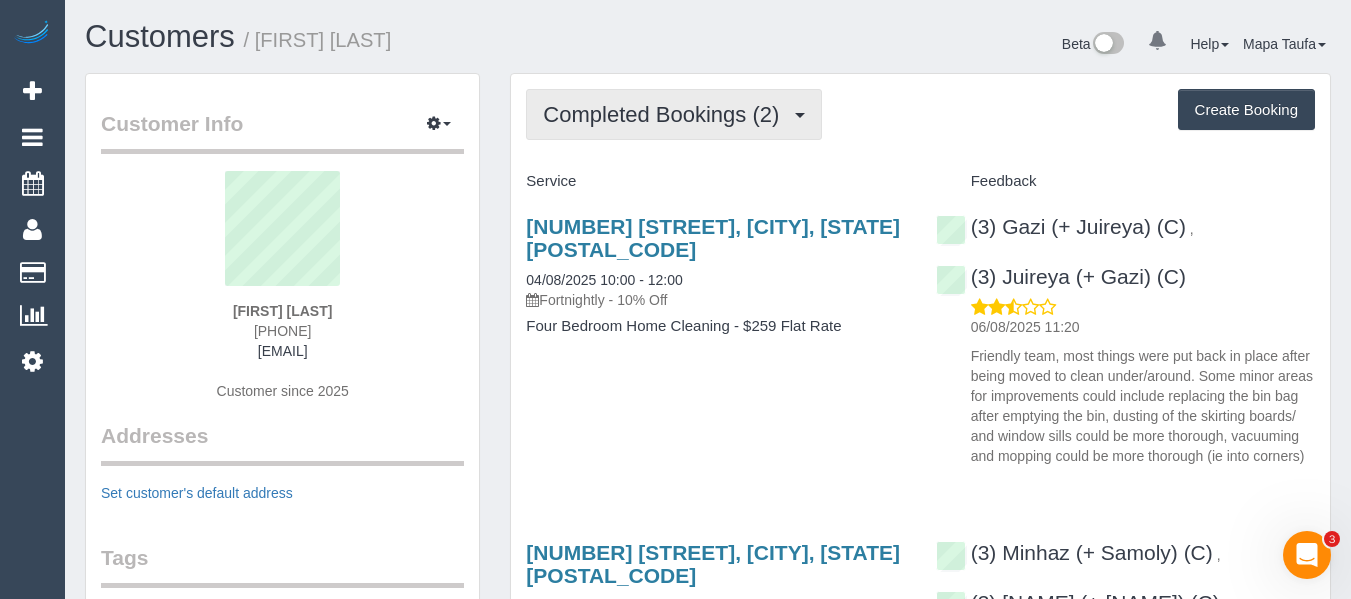 click on "Completed Bookings (2)" at bounding box center [666, 114] 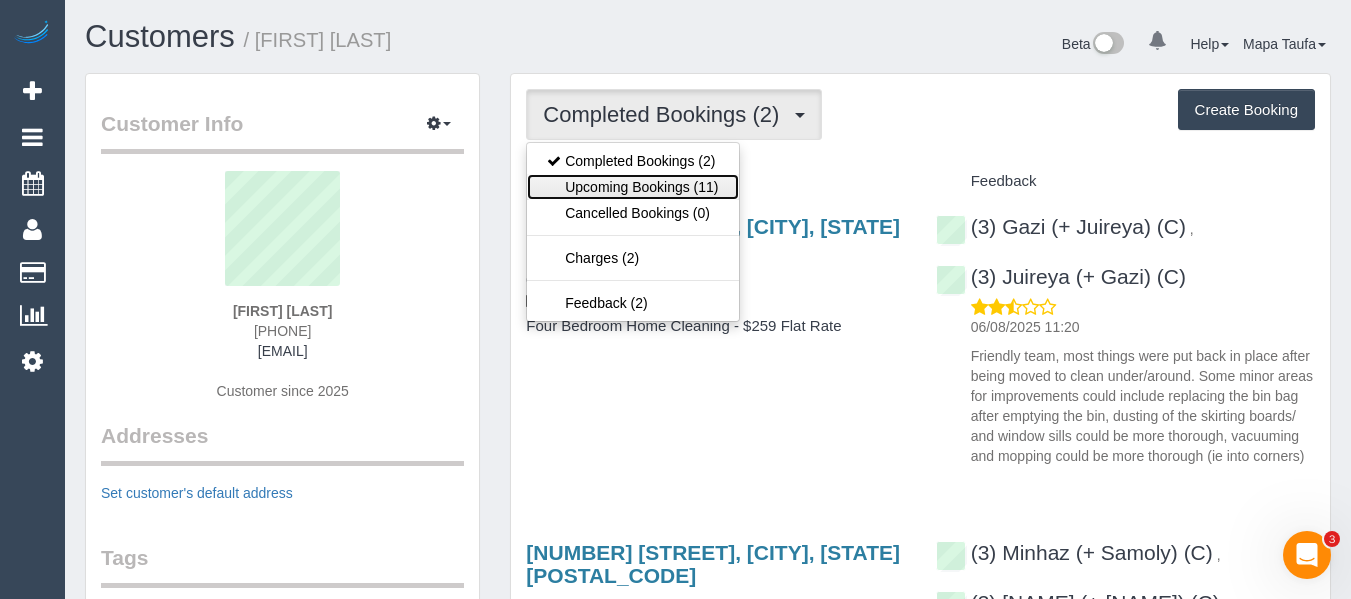 click on "Upcoming Bookings (11)" at bounding box center (632, 187) 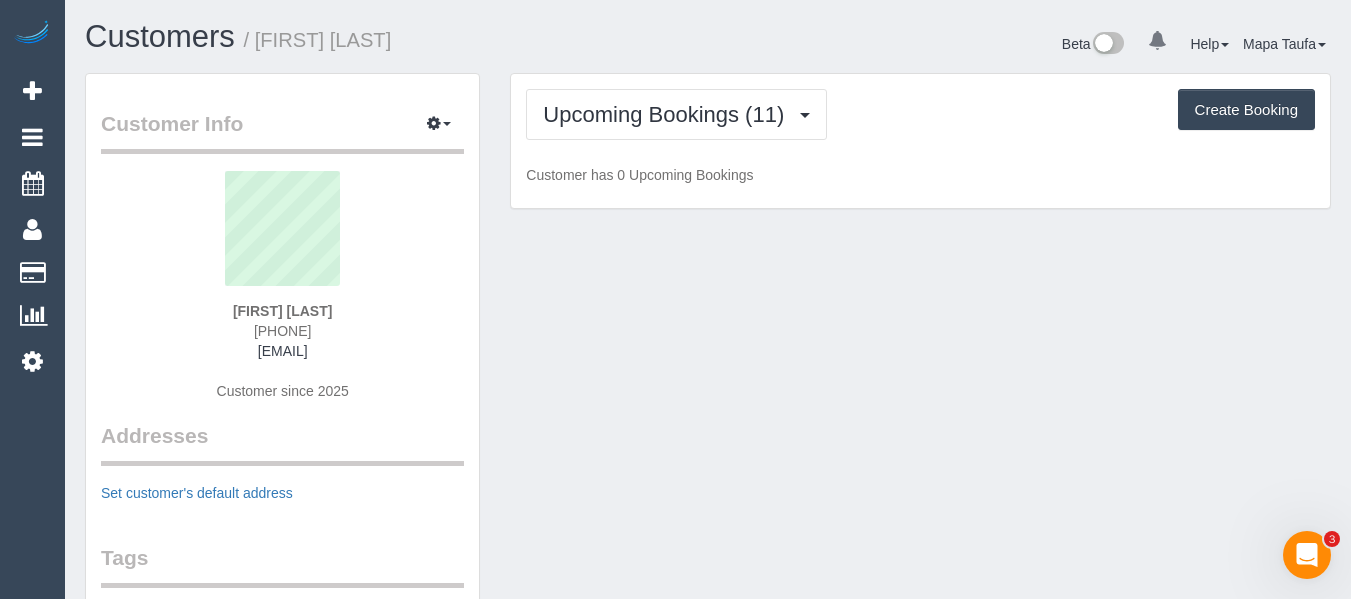 click on "Customers
/ Bianca Ross" at bounding box center [389, 37] 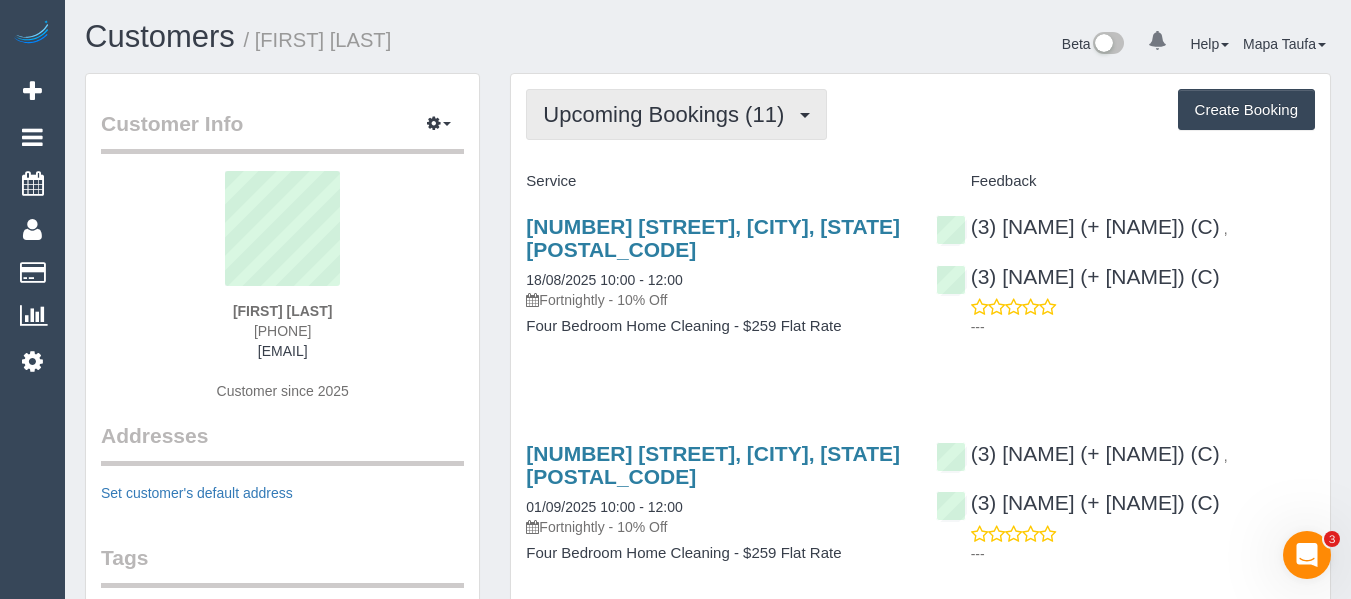 click on "Upcoming Bookings (11)" at bounding box center [676, 114] 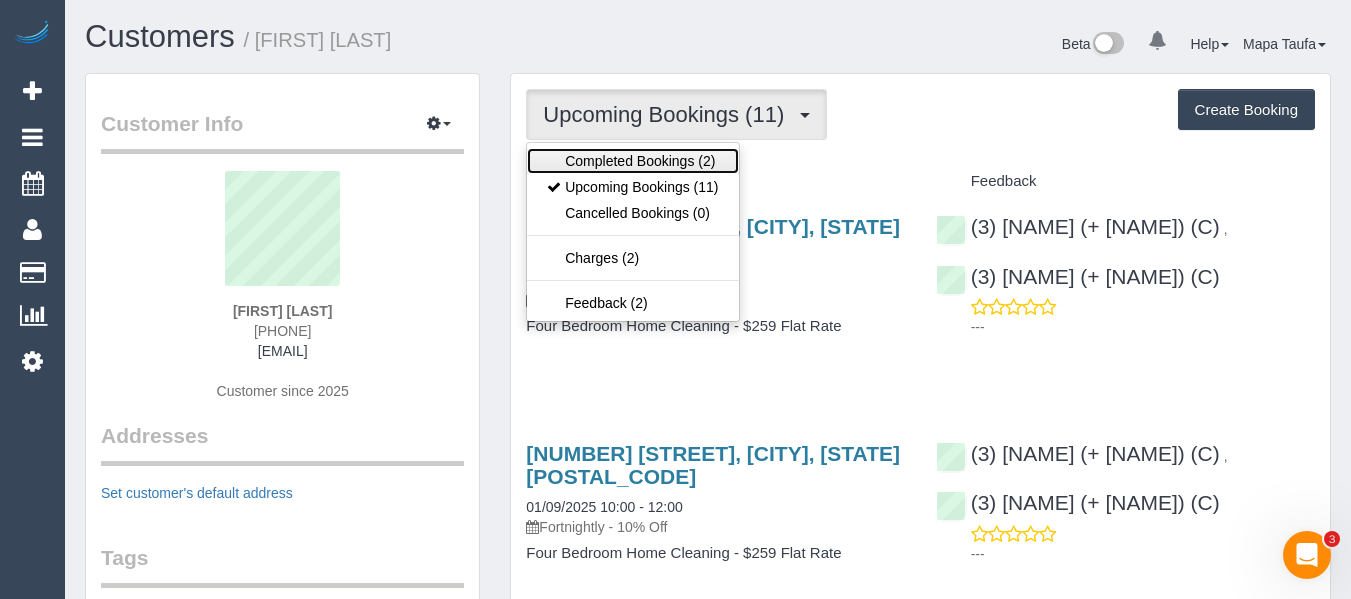 click on "Completed Bookings (2)" at bounding box center (632, 161) 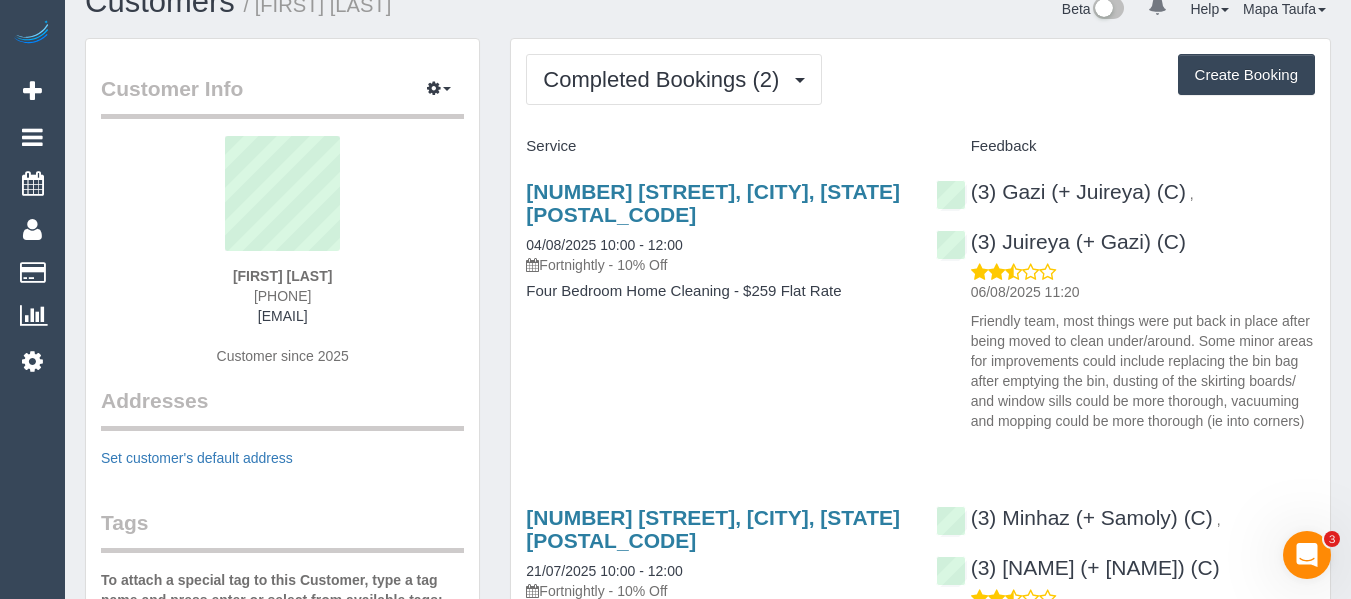 scroll, scrollTop: 0, scrollLeft: 0, axis: both 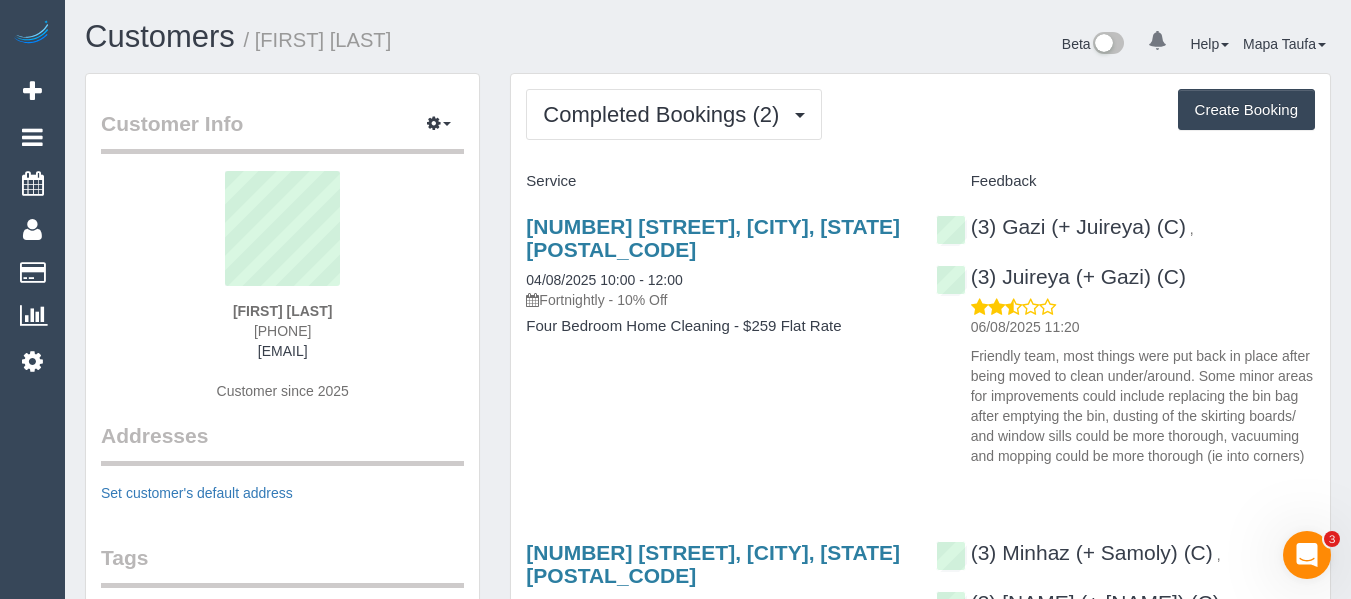 drag, startPoint x: 267, startPoint y: 327, endPoint x: 352, endPoint y: 328, distance: 85.00588 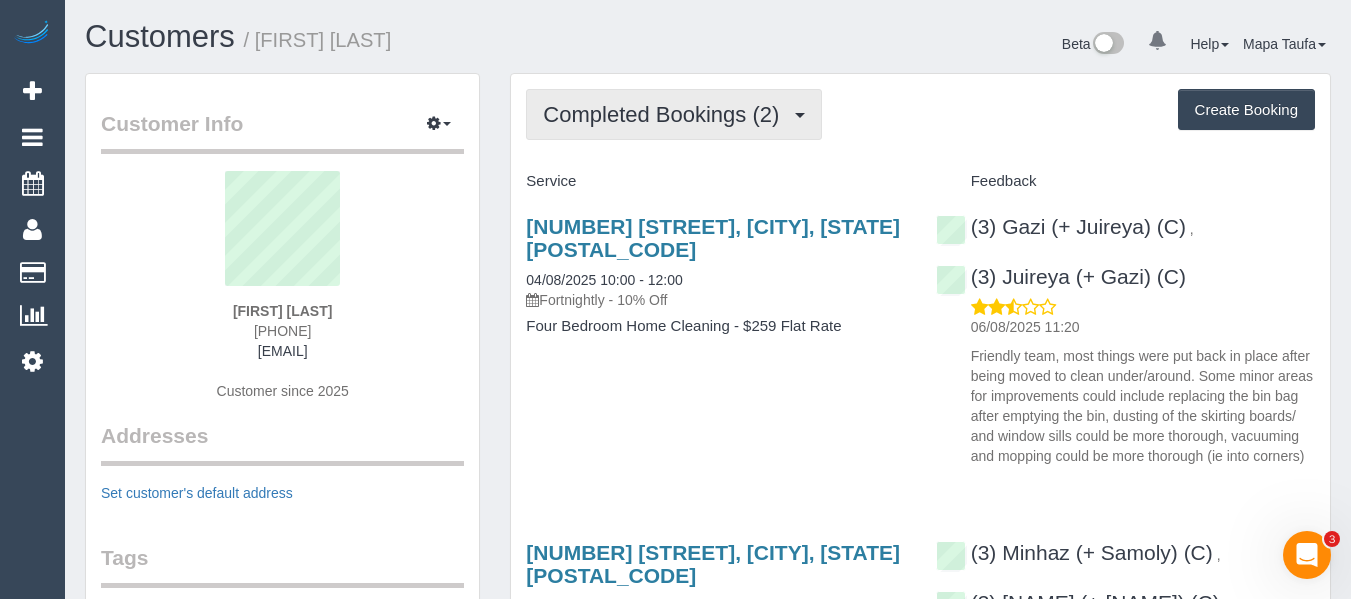 click on "Completed Bookings (2)" at bounding box center (666, 114) 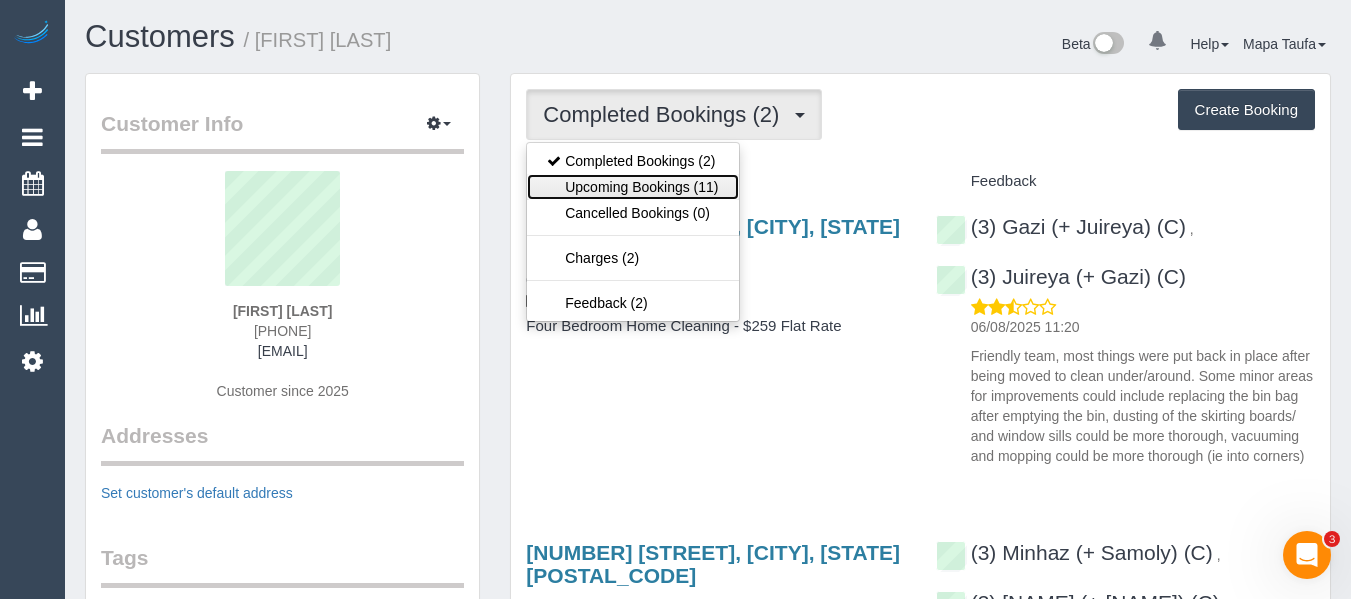 click on "Upcoming Bookings (11)" at bounding box center [632, 187] 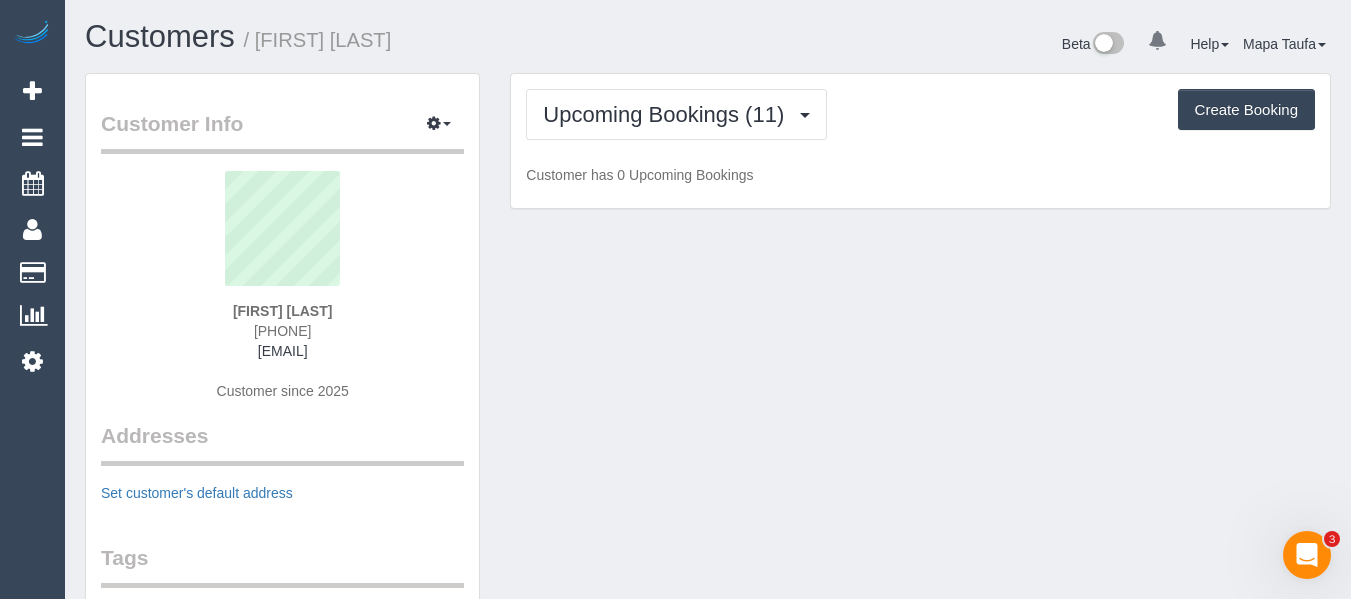 click on "Customers
/ Bianca Ross" at bounding box center [389, 41] 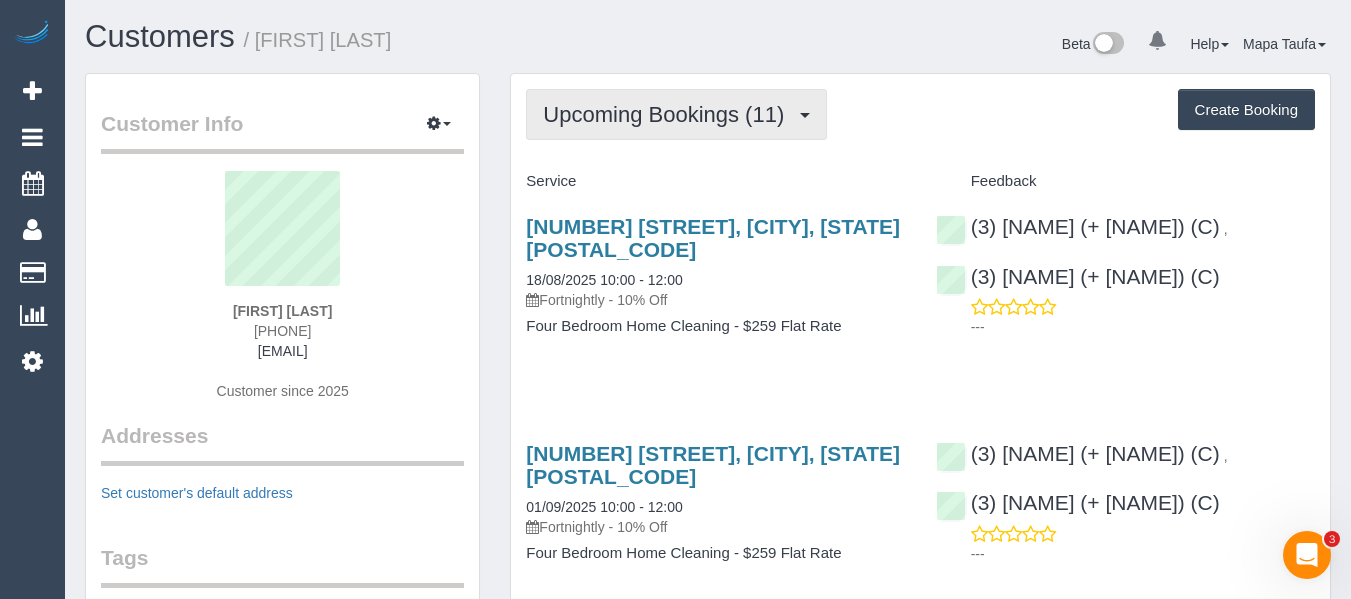 click on "Upcoming Bookings (11)" at bounding box center [676, 114] 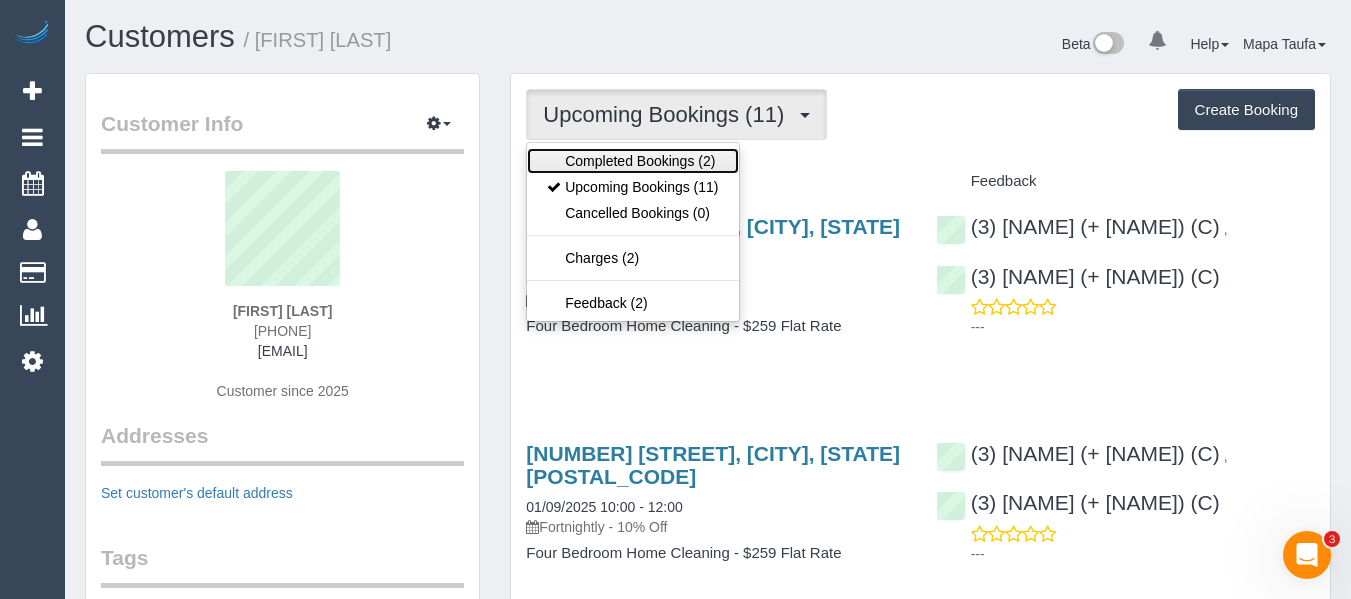 click on "Completed Bookings (2)" at bounding box center [632, 161] 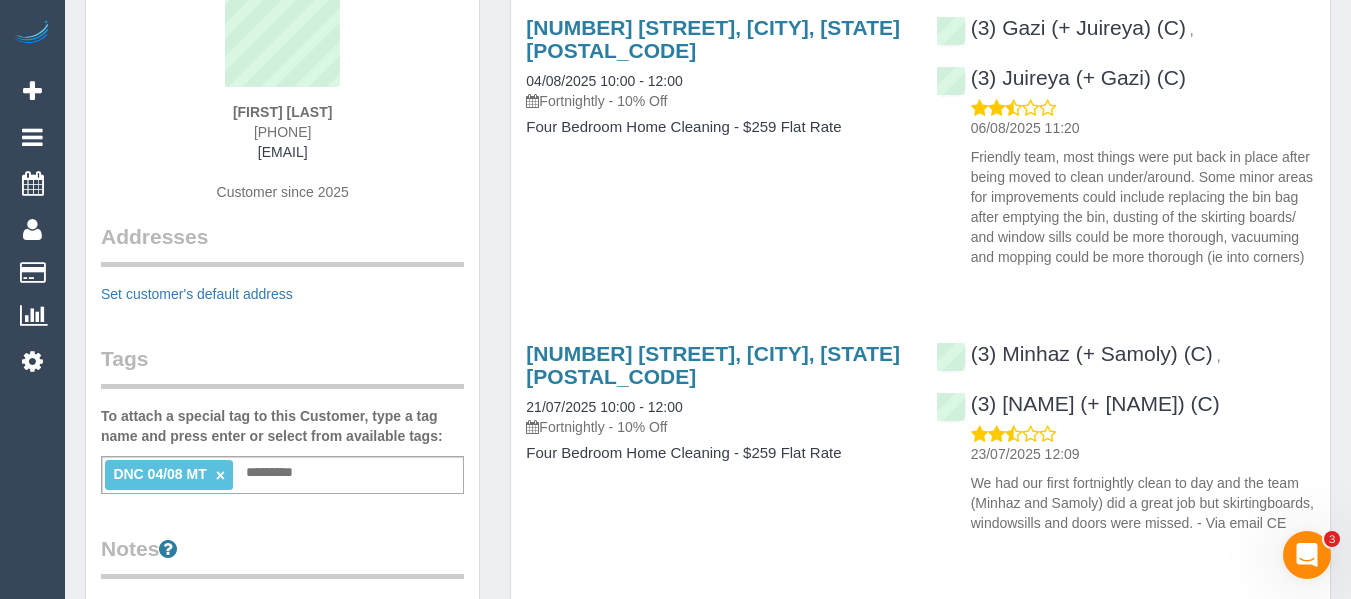 scroll, scrollTop: 0, scrollLeft: 0, axis: both 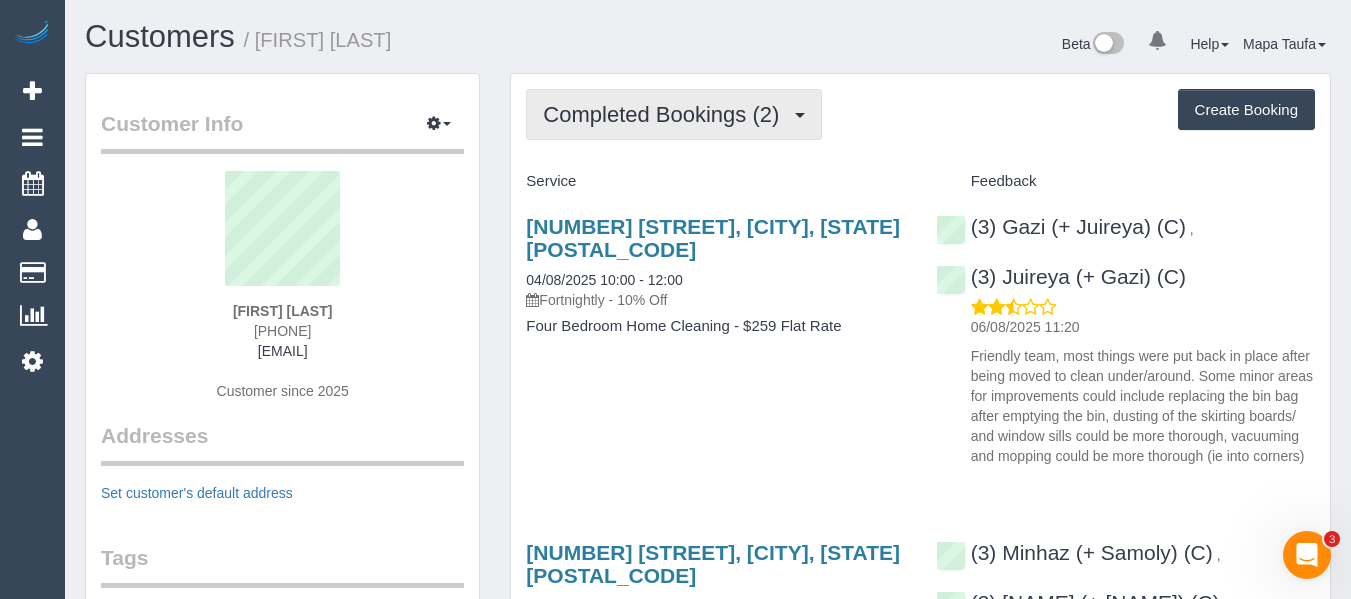 click on "Completed Bookings (2)" at bounding box center (674, 114) 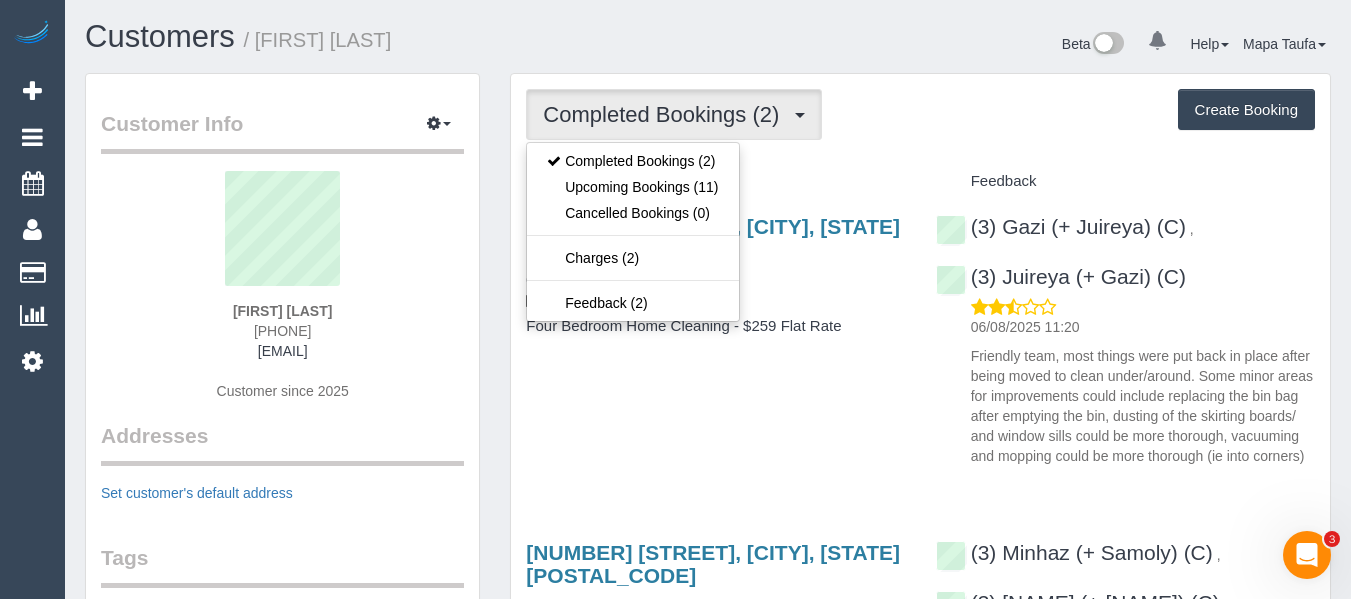 click on "Completed Bookings (2)
Completed Bookings (2)
Upcoming Bookings (11)
Cancelled Bookings (0)
Charges (2)
Feedback (2)
Create Booking
Service
Feedback" at bounding box center [920, 440] 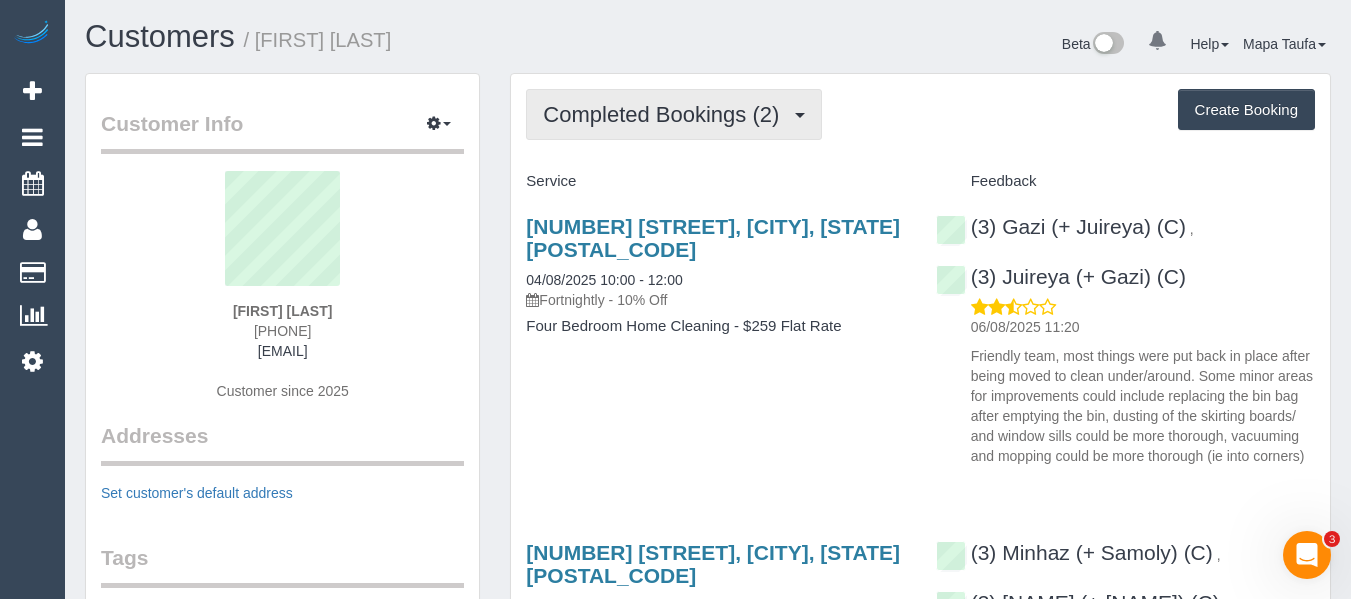 click on "Completed Bookings (2)" at bounding box center [674, 114] 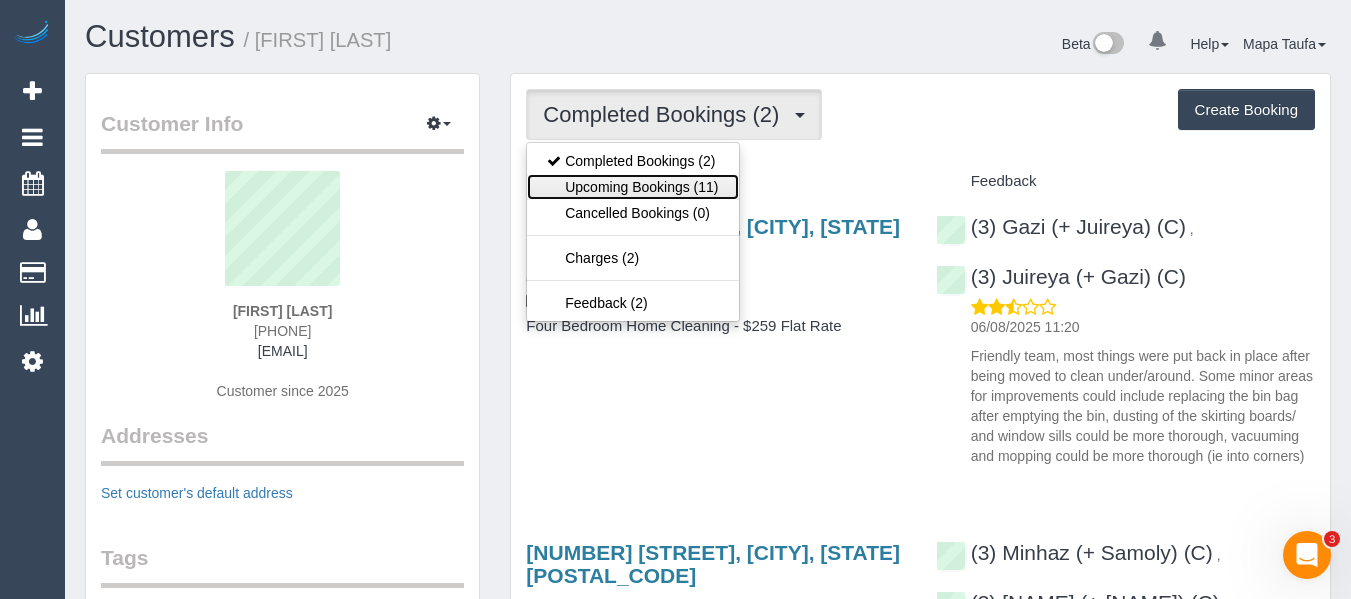 click on "Upcoming Bookings (11)" at bounding box center [632, 187] 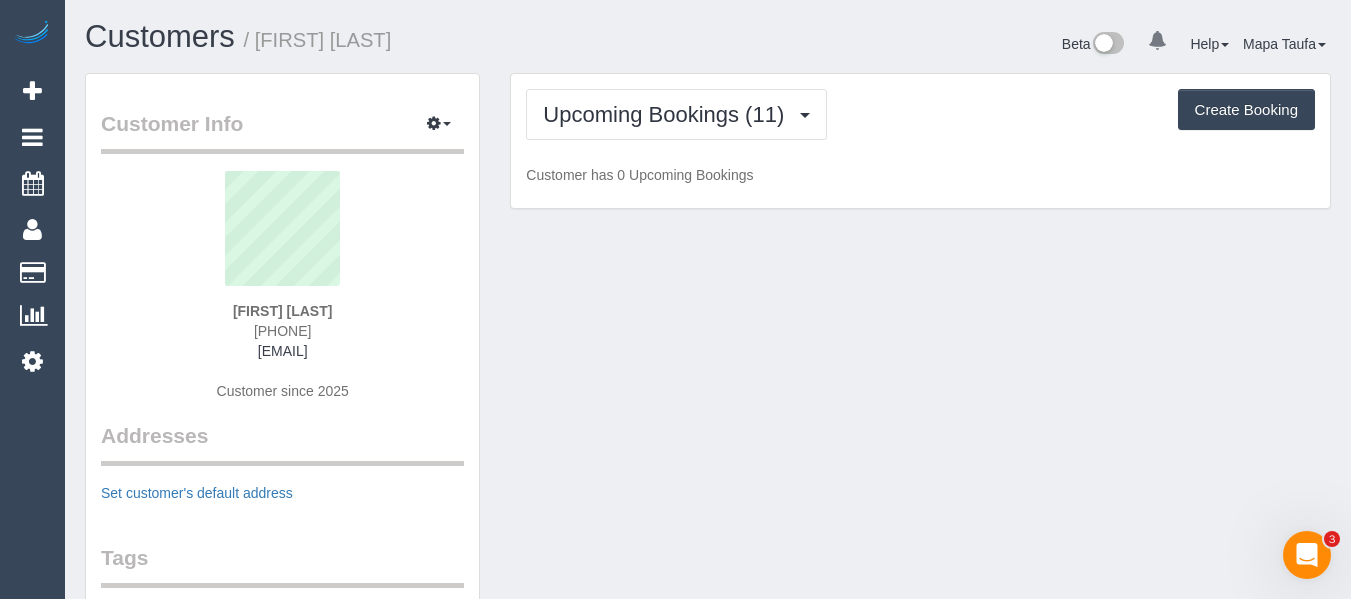 click on "Customers
/ Bianca Ross" at bounding box center [389, 41] 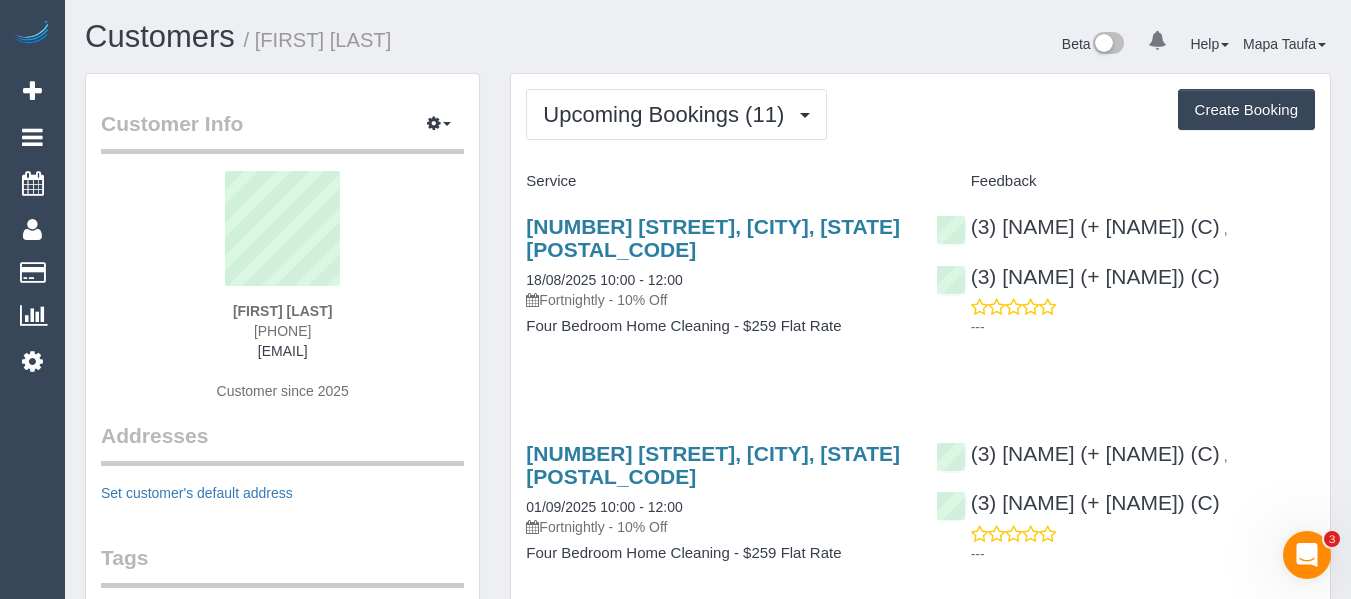 click on "Service
Feedback
9 Lever Street, Coburg, VIC 3058
18/08/2025 10:00 - 12:00
Fortnightly - 10% Off
Four Bedroom Home Cleaning  - $259 Flat Rate
(3) Kaveen (+ Sangeeth) (C)
,
(3) Sangeeth (+ Kaveen) (C)
---" at bounding box center (920, 1503) 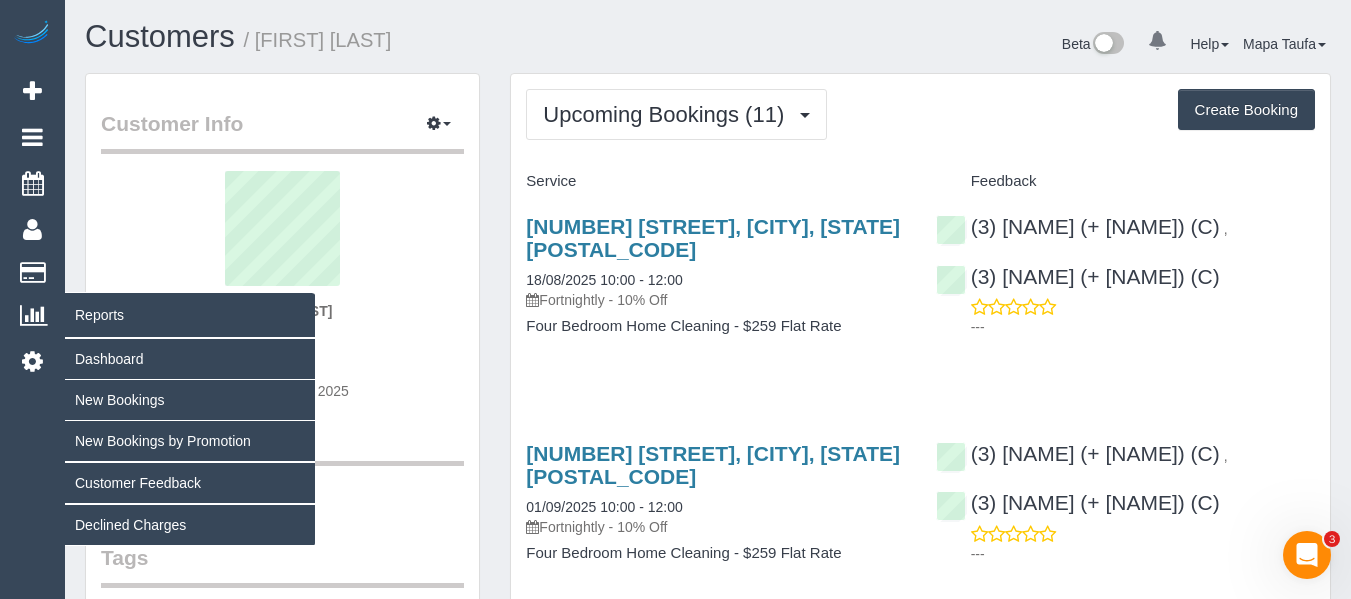copy on "Bianca Ross" 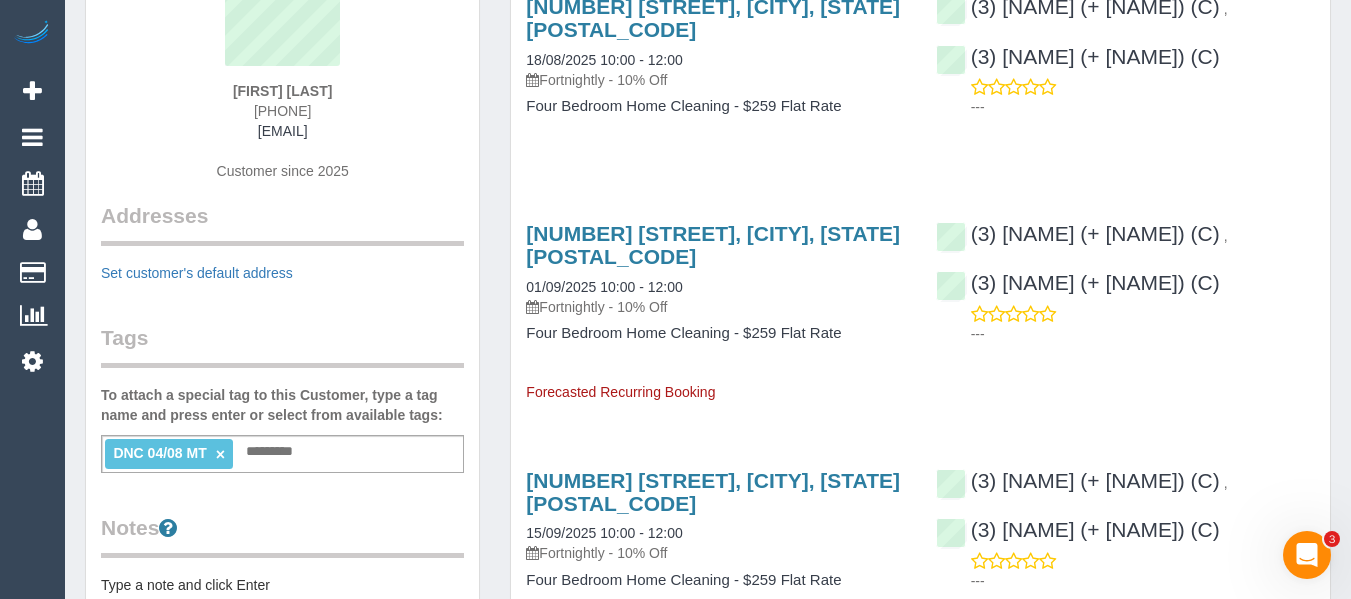 scroll, scrollTop: 400, scrollLeft: 0, axis: vertical 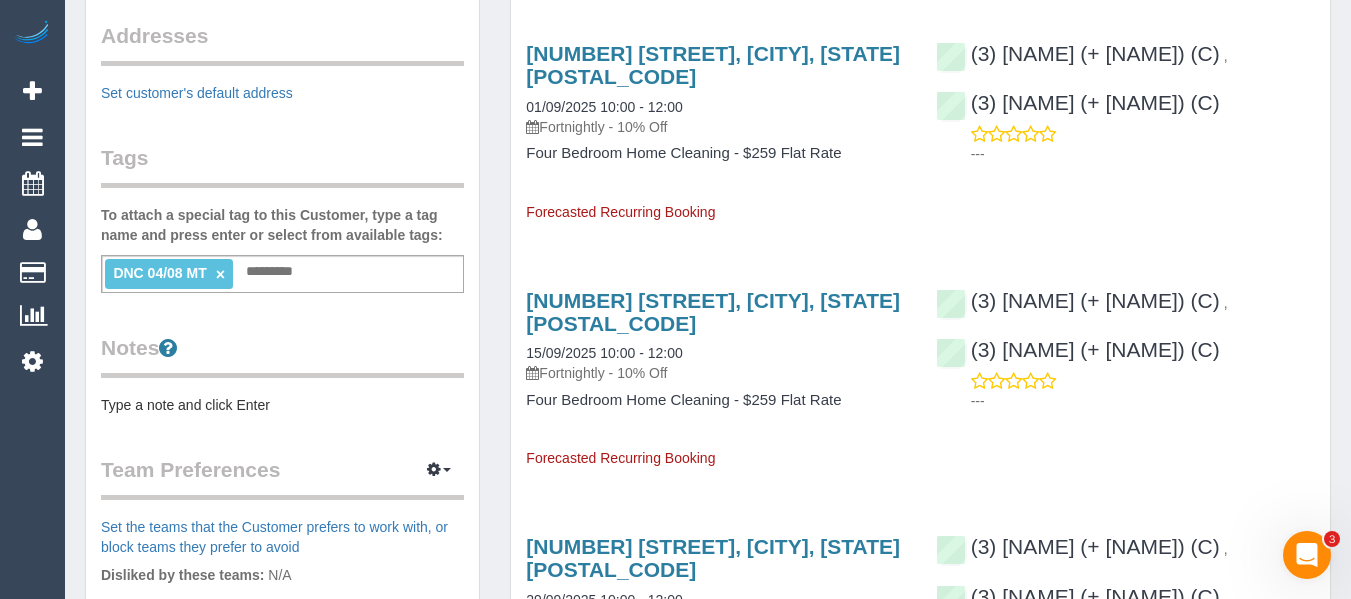 click on "DNC 04/08 MT   ×" at bounding box center (169, 273) 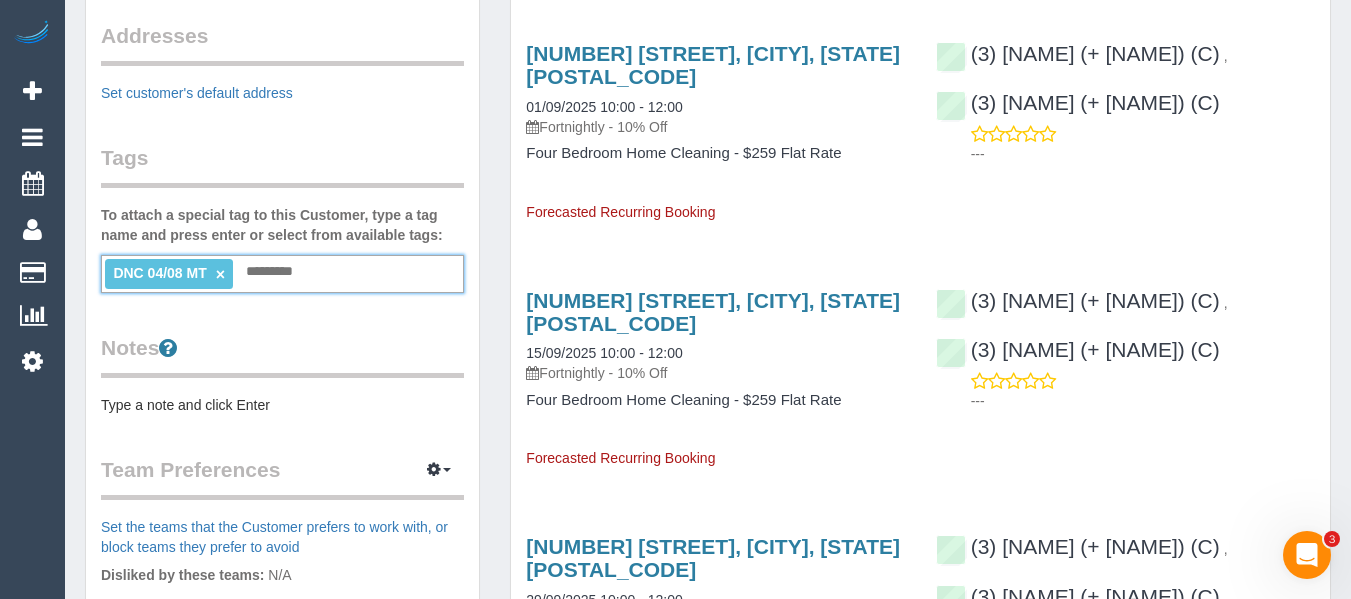 click on "×" at bounding box center (220, 274) 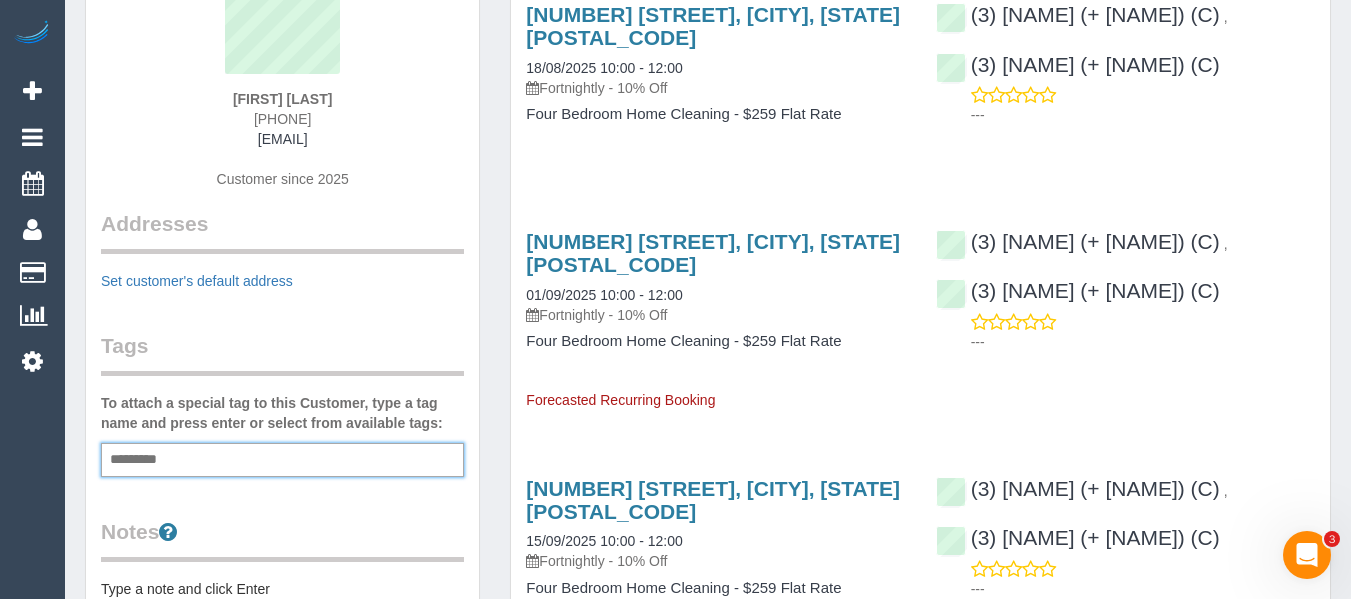 scroll, scrollTop: 0, scrollLeft: 0, axis: both 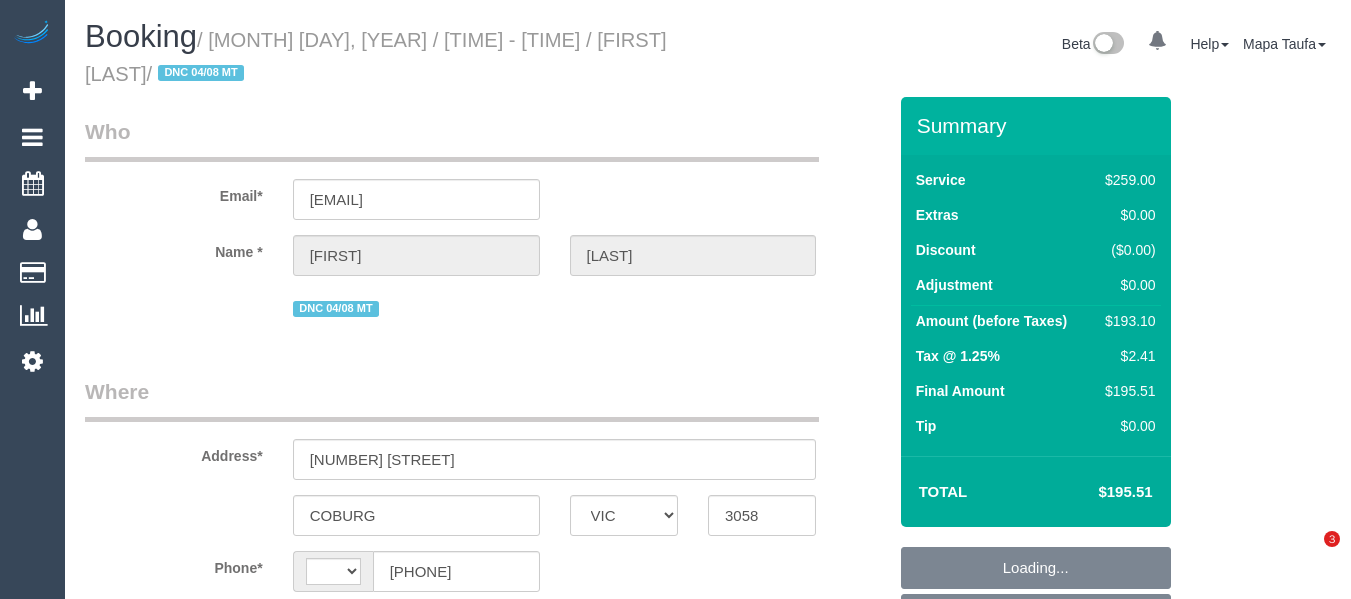 select on "VIC" 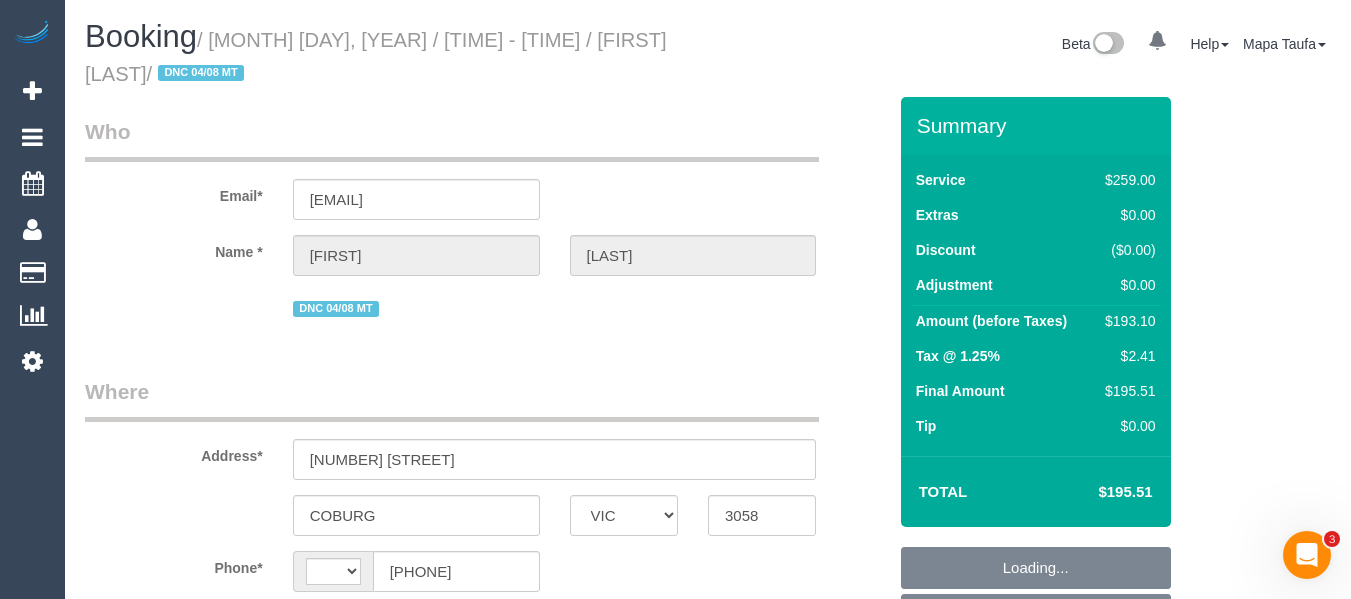 scroll, scrollTop: 0, scrollLeft: 0, axis: both 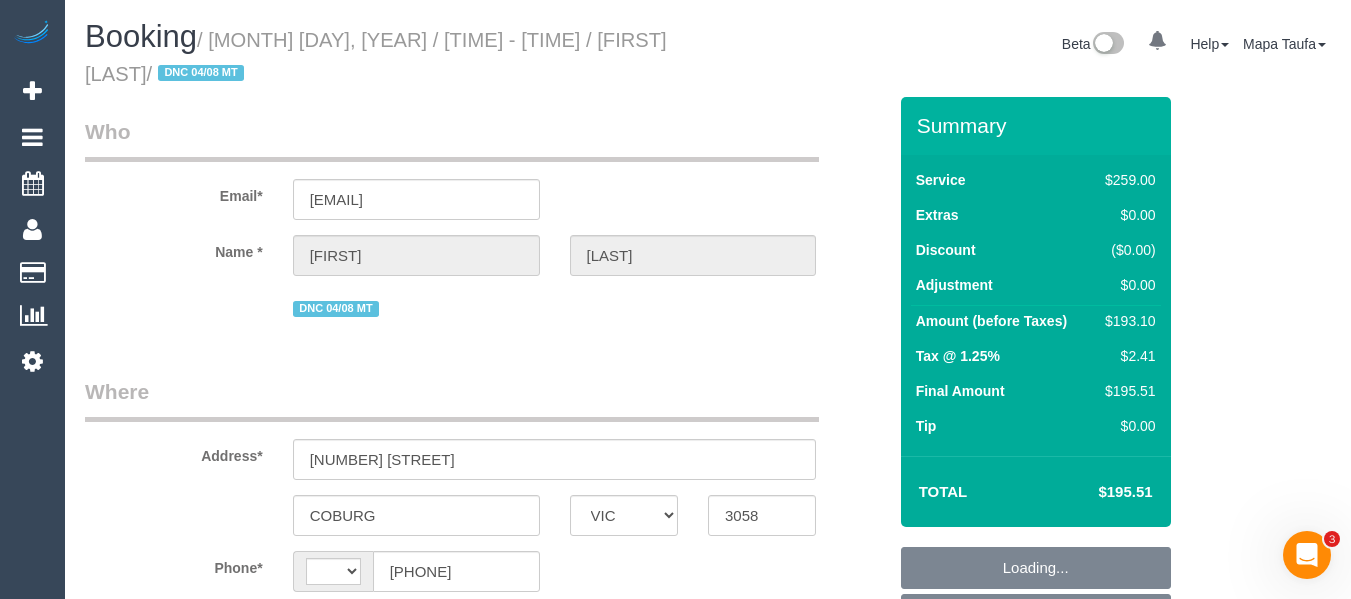 select on "number:11" 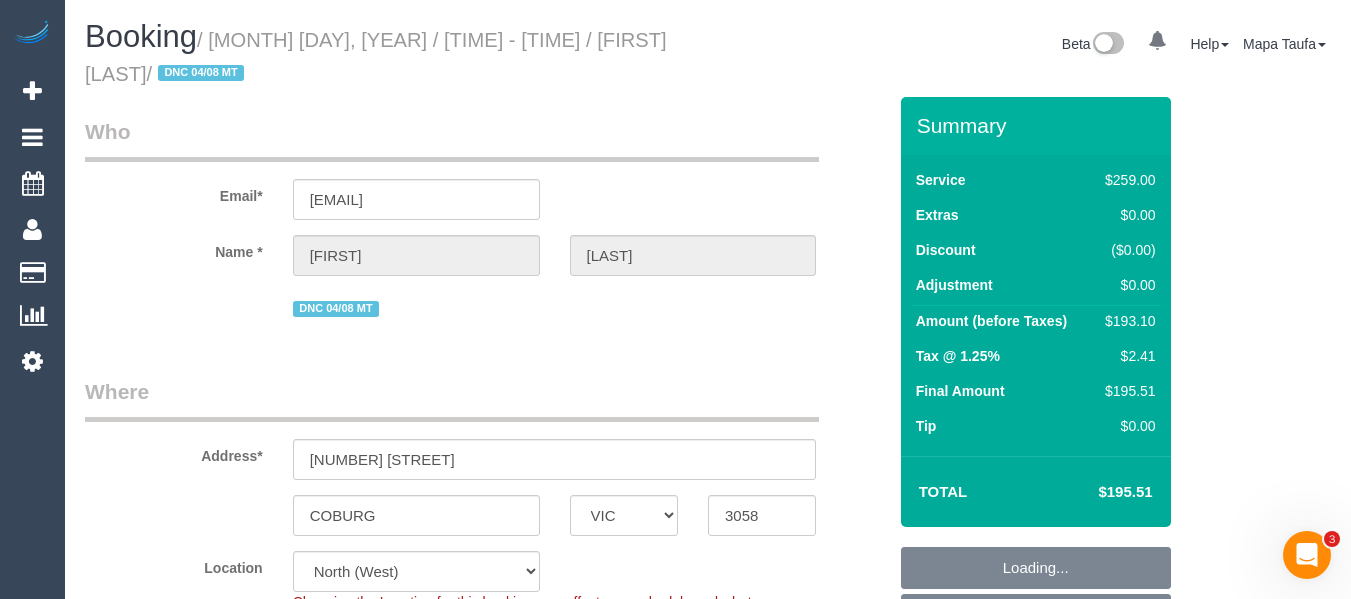 select on "string:AU" 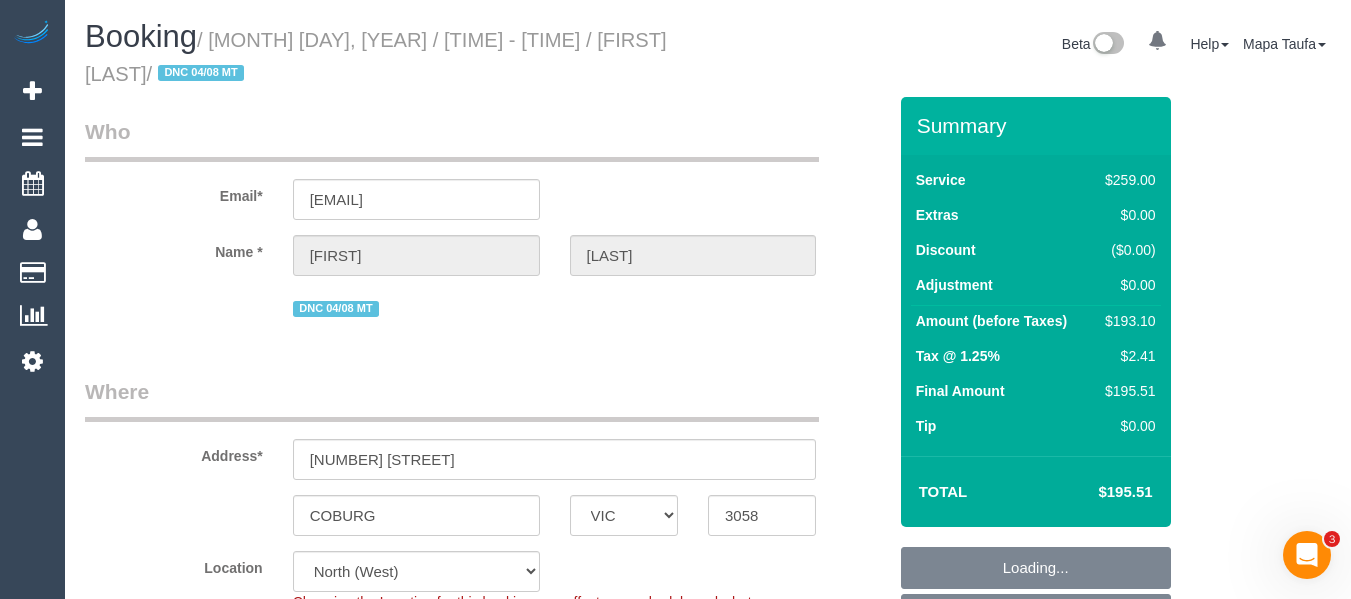 select on "object:842" 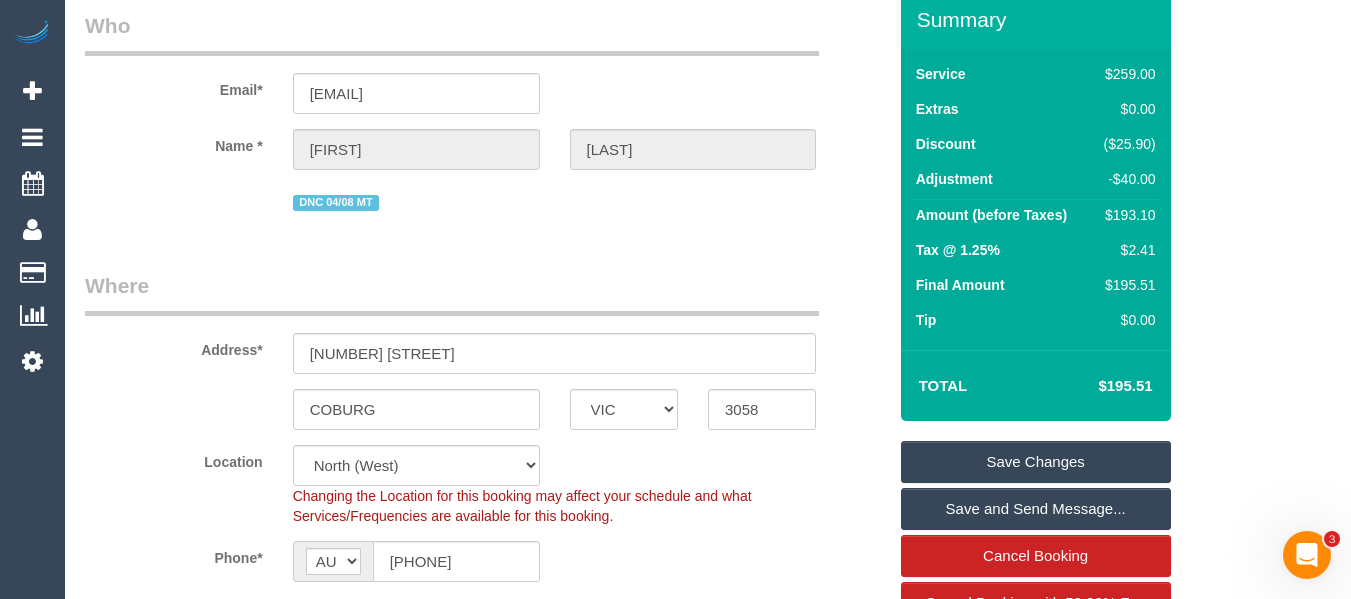 scroll, scrollTop: 0, scrollLeft: 0, axis: both 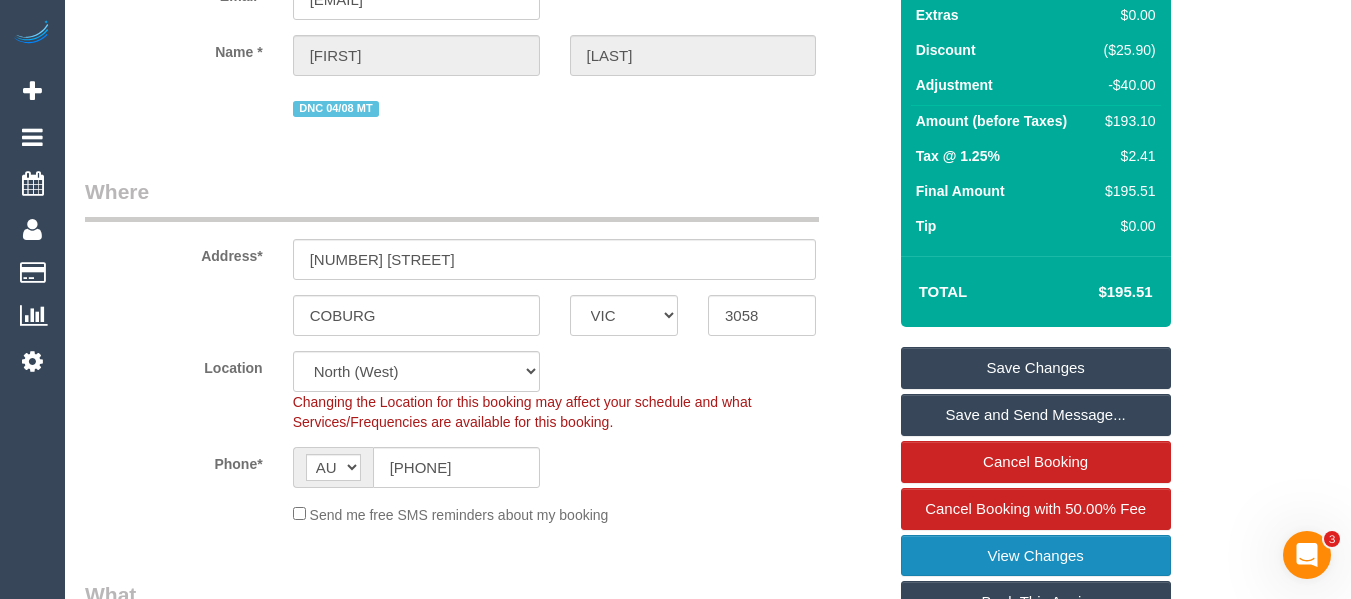 click on "View Changes" at bounding box center (1036, 556) 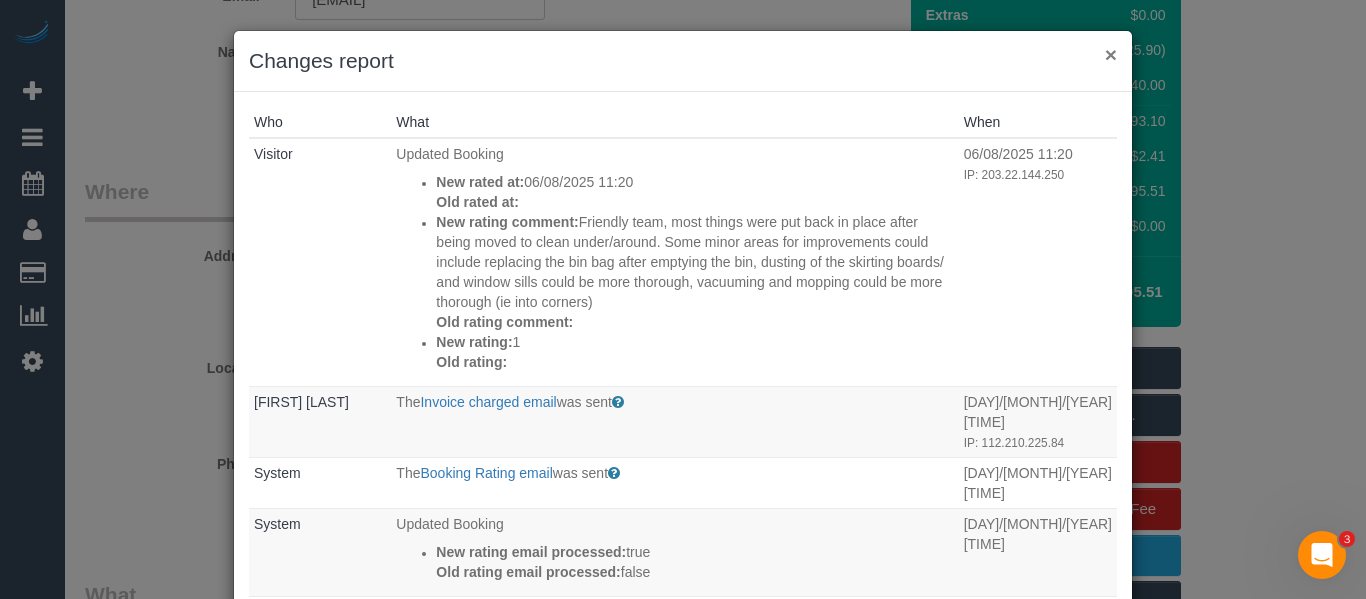 click on "×" at bounding box center [1111, 54] 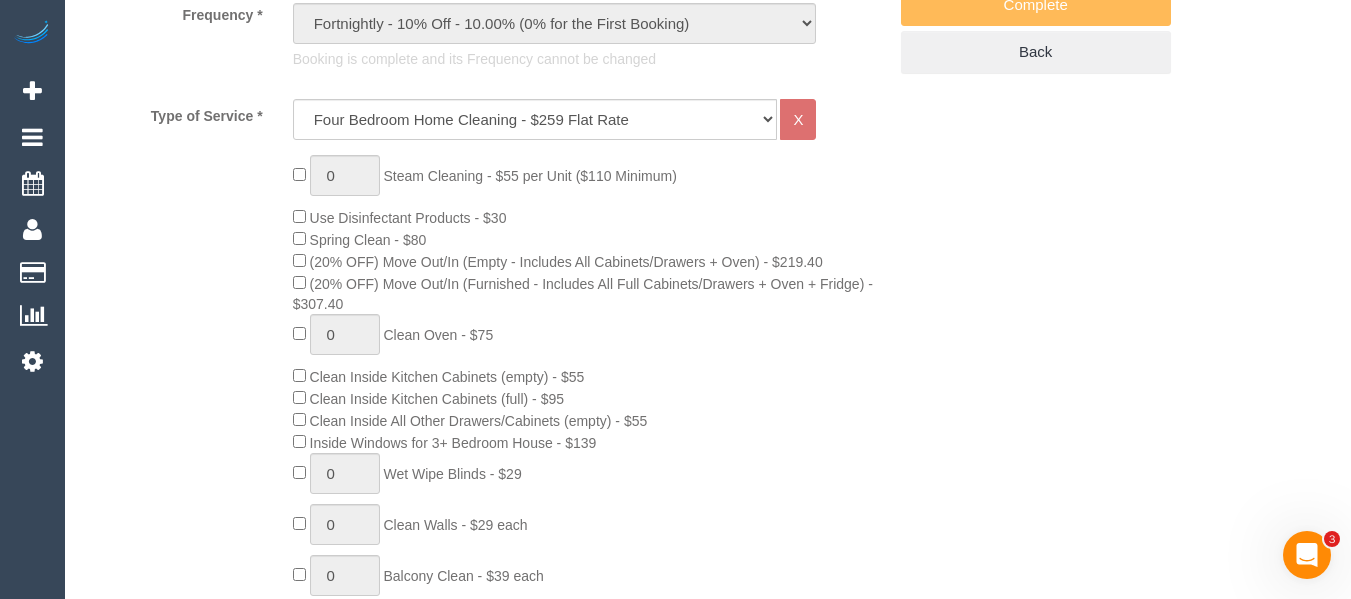 scroll, scrollTop: 1732, scrollLeft: 0, axis: vertical 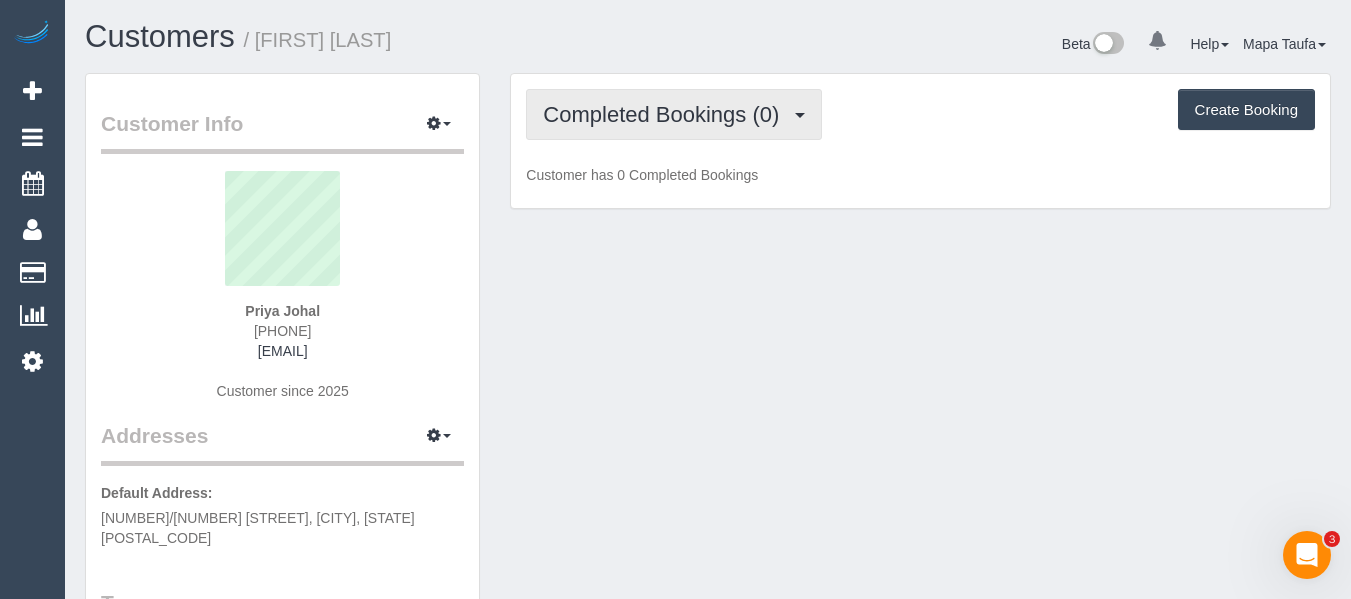 drag, startPoint x: 696, startPoint y: 137, endPoint x: 691, endPoint y: 153, distance: 16.763054 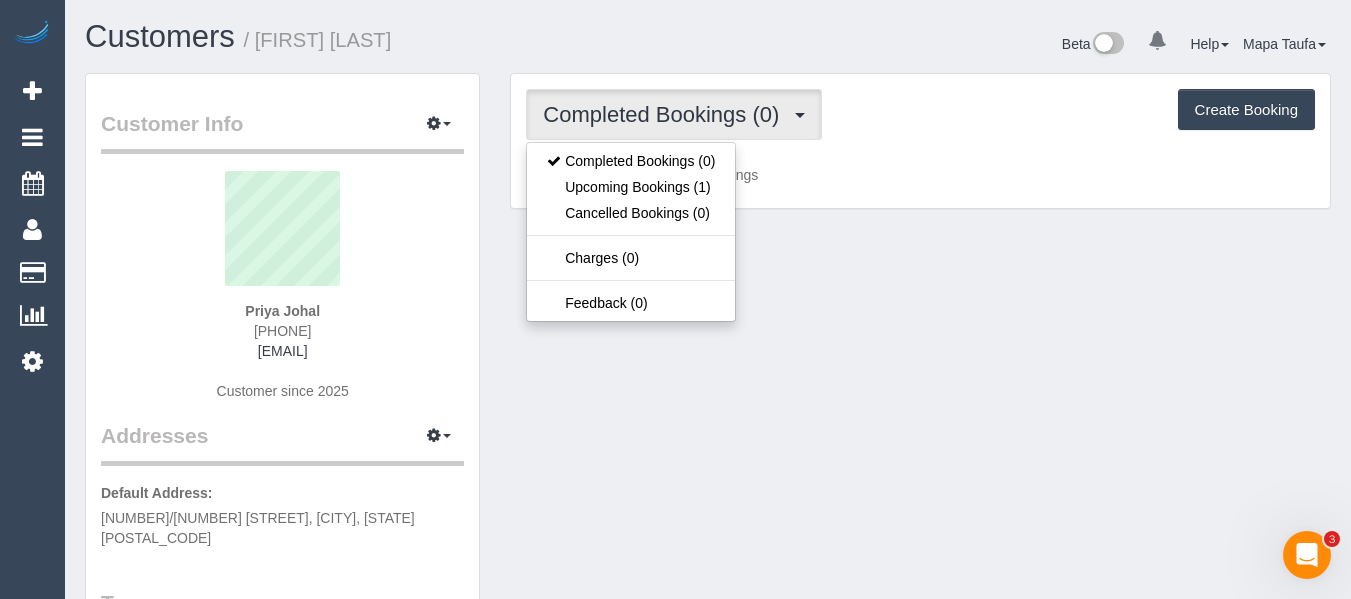 click on "Completed Bookings (0)
Completed Bookings (0)
Upcoming Bookings (1)
Cancelled Bookings (0)
Charges (0)
Feedback (0)
Create Booking
Customer has 0 Completed Bookings" at bounding box center [920, 141] 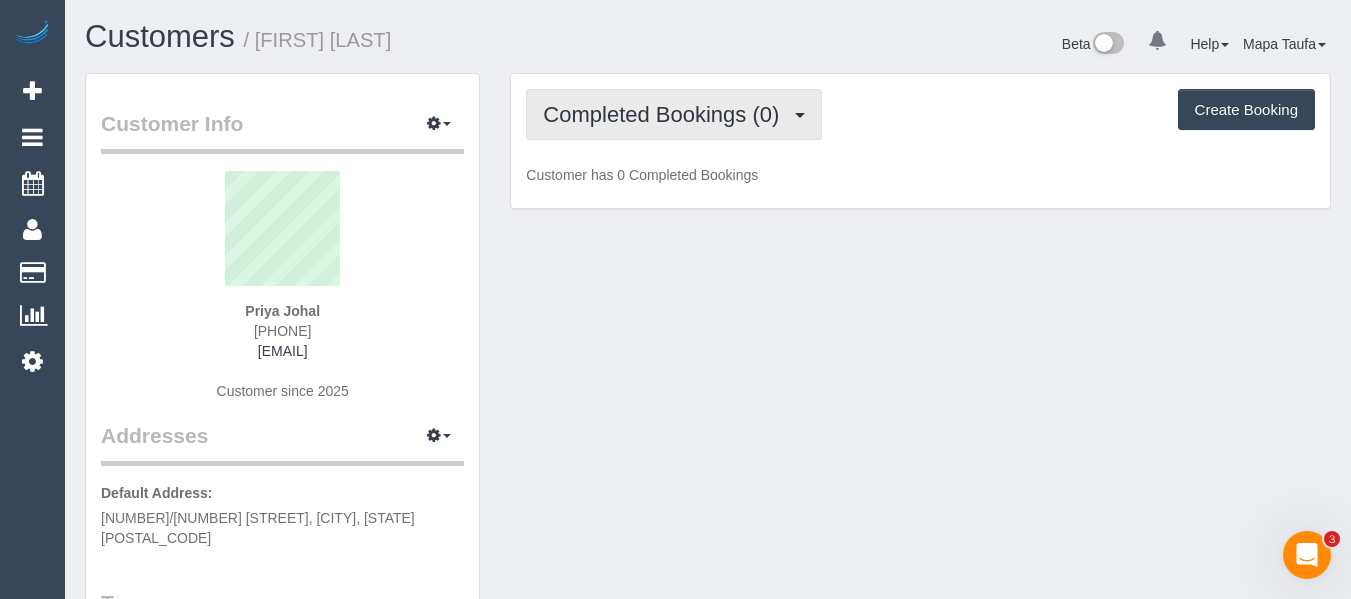 click on "Completed Bookings (0)" at bounding box center (674, 114) 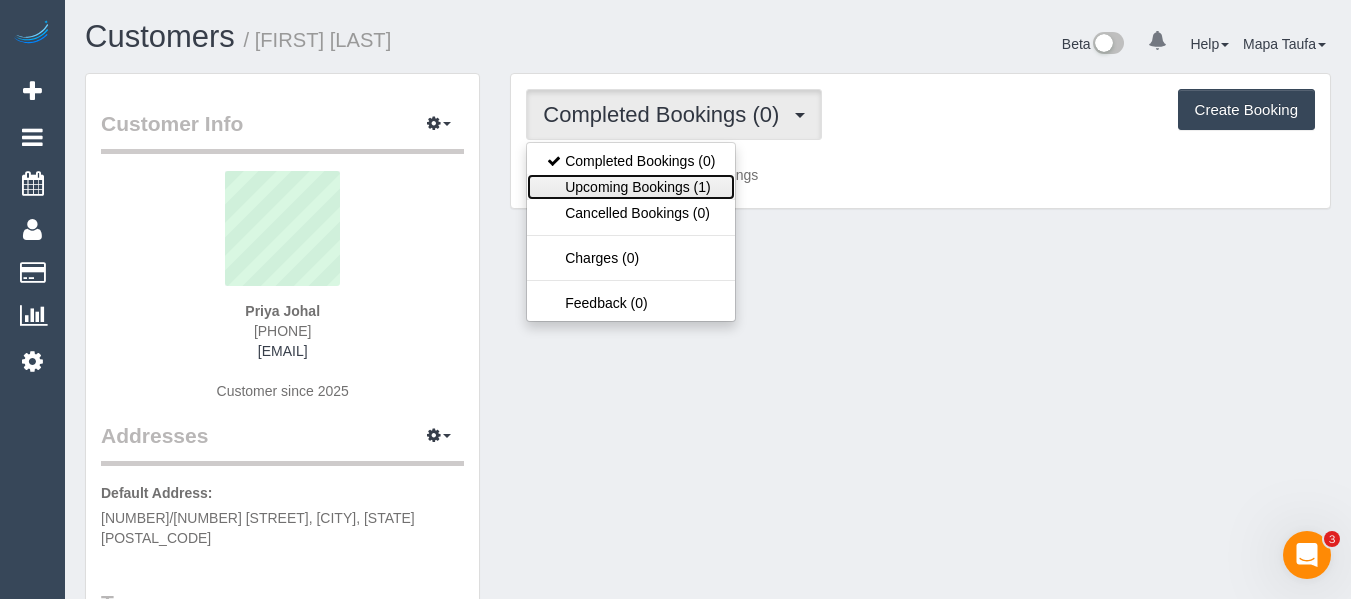 click on "Upcoming Bookings (1)" at bounding box center [631, 187] 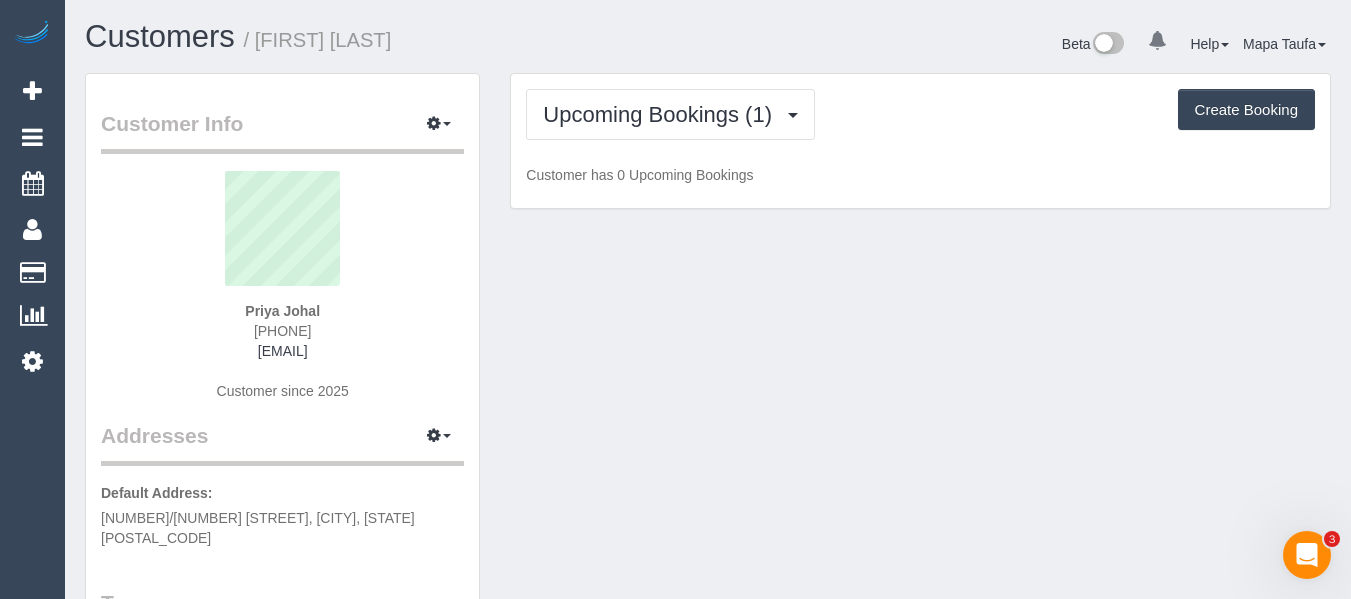 click on "Upcoming Bookings (1)
Completed Bookings (0)
Upcoming Bookings (1)
Cancelled Bookings (0)
Charges (0)
Feedback (0)
Create Booking" at bounding box center [920, 114] 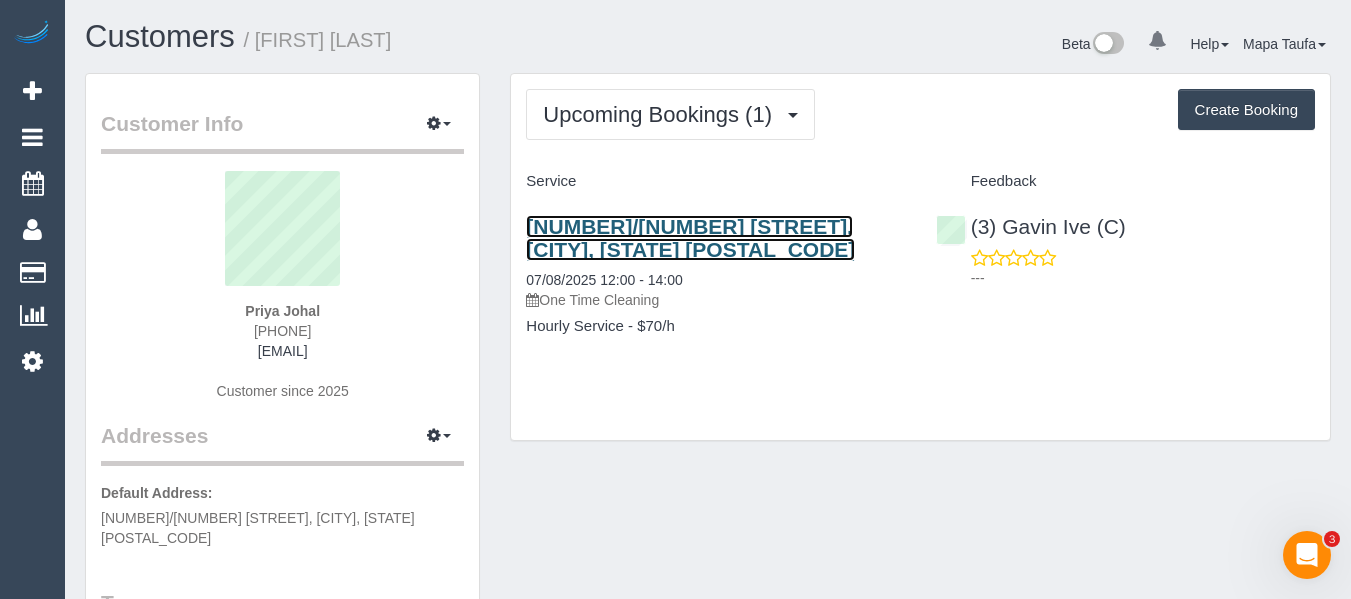 click on "7/389 Barkly Street, Footscray, VIC 3011" at bounding box center [690, 238] 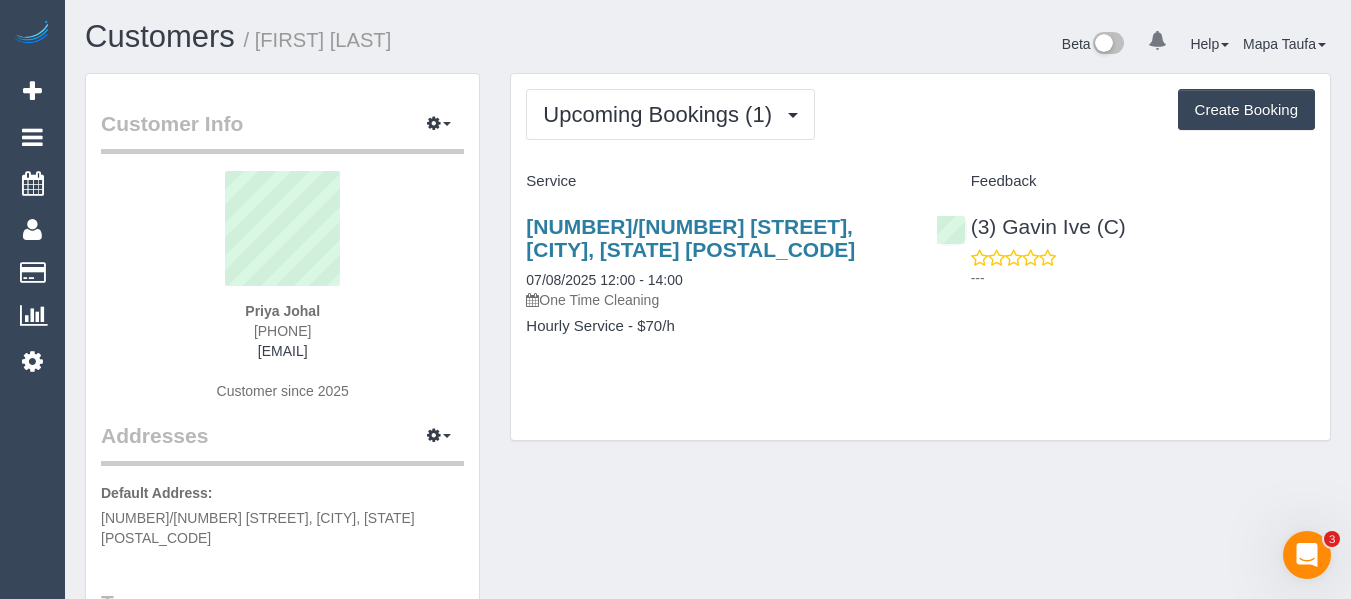 click on "(3) Gavin Ive (C)
---" at bounding box center (1125, 247) 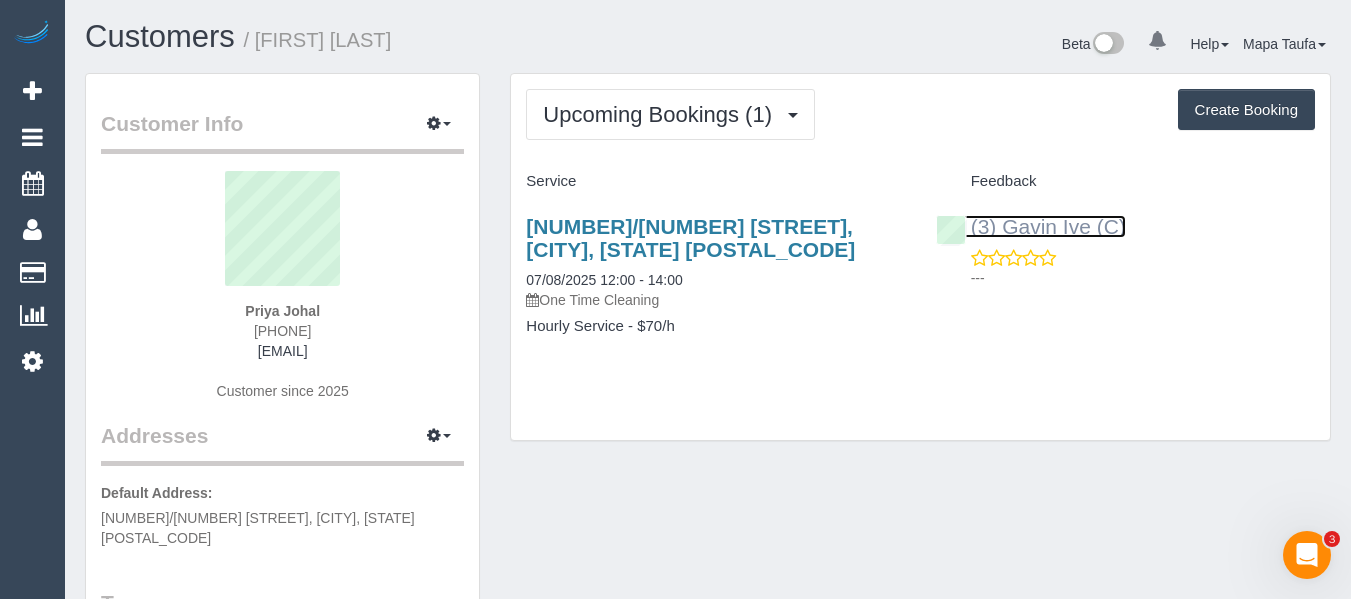 click on "(3) Gavin Ive (C)" at bounding box center [1031, 226] 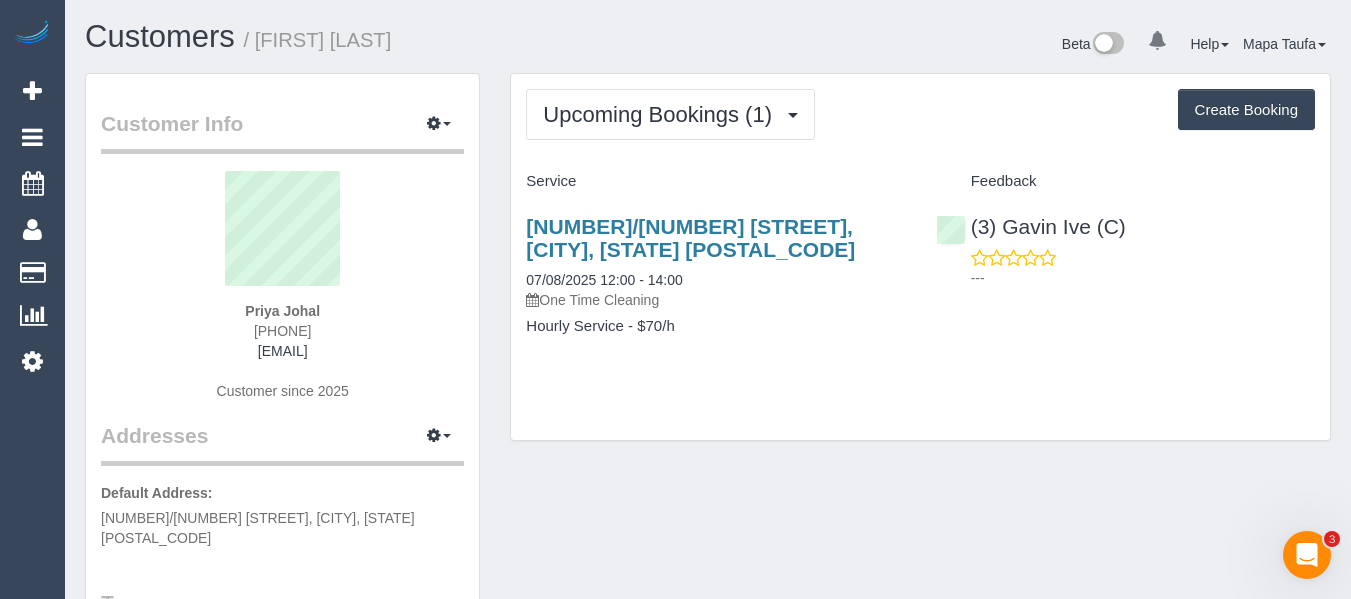 click on "Customer Info
Edit Contact Info
Send Message
Email Preferences
Special Sales Tax
View Changes
Mark as Unconfirmed
Block this Customer
Archive Account
Delete Account
Priya Johal
044881505" at bounding box center (708, 743) 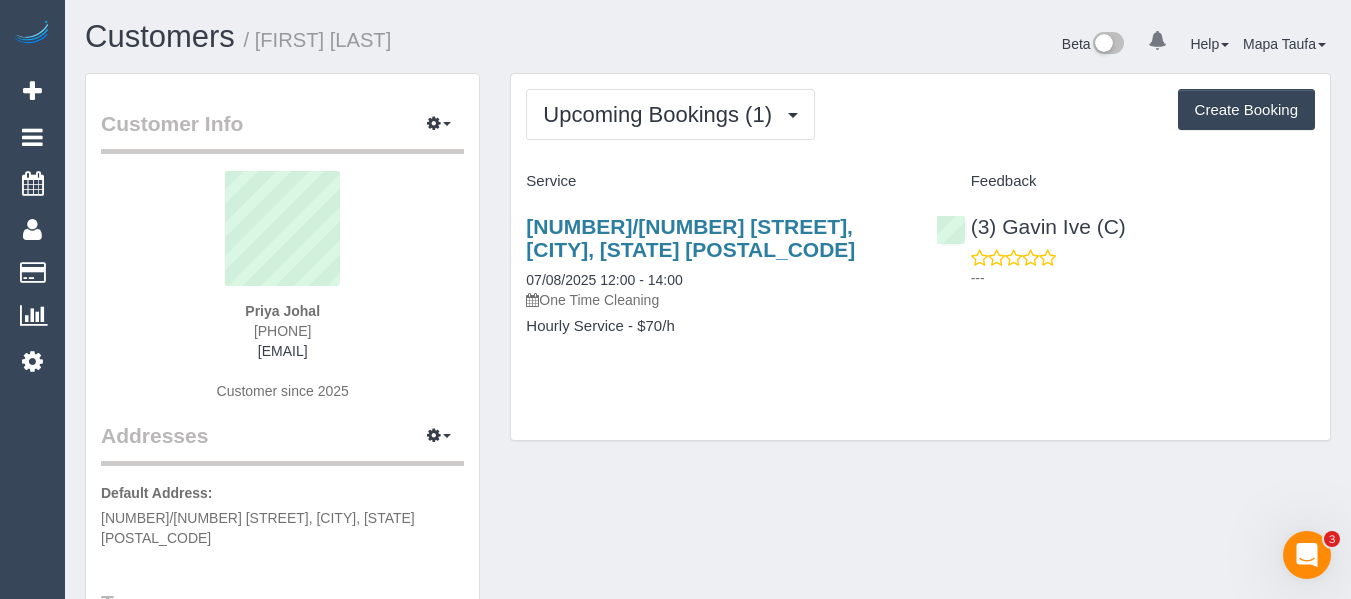 drag, startPoint x: 384, startPoint y: 300, endPoint x: 179, endPoint y: 330, distance: 207.18349 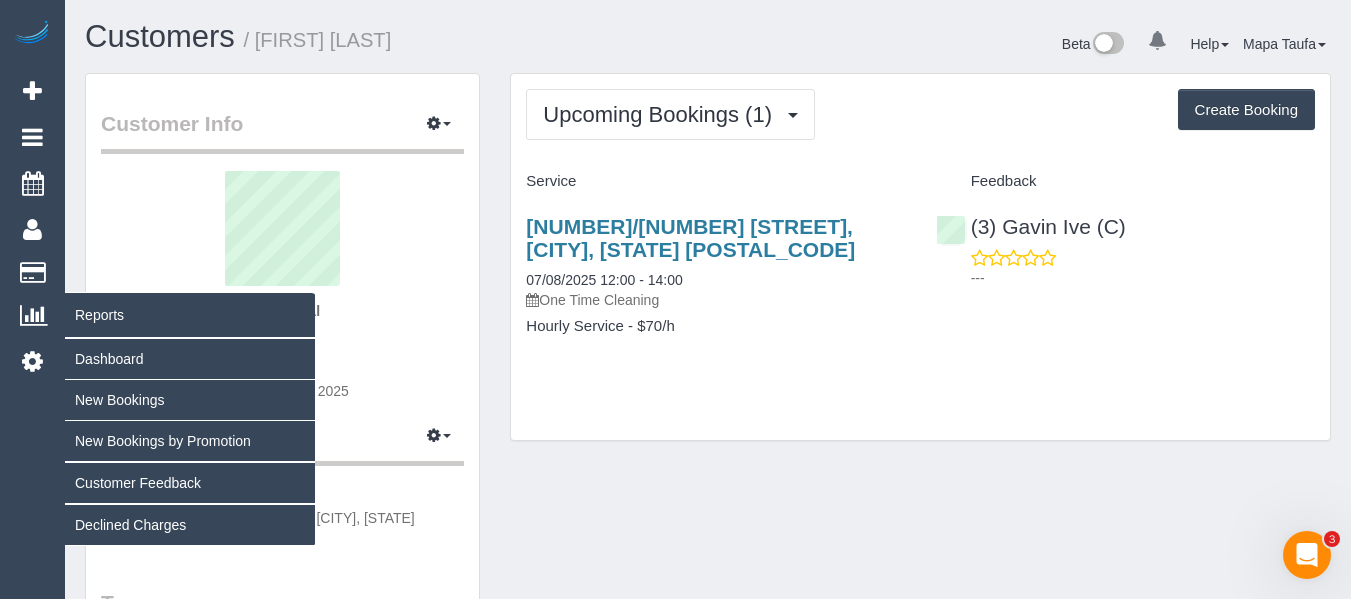copy on "Priya Johal" 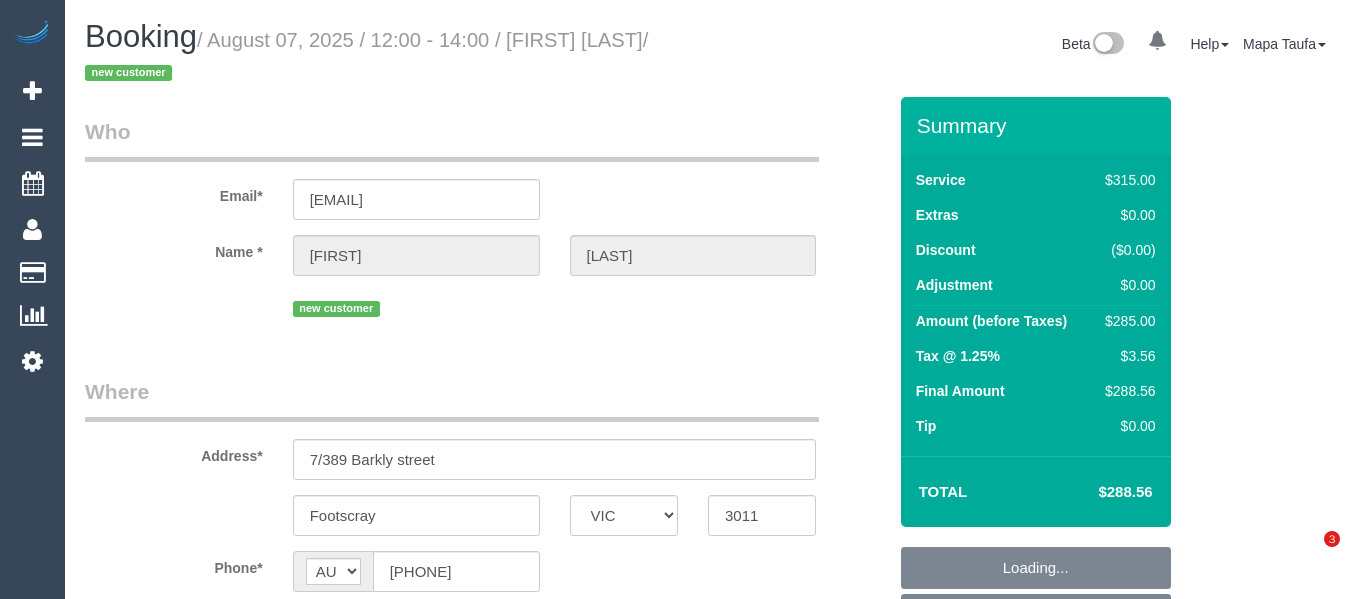 select on "VIC" 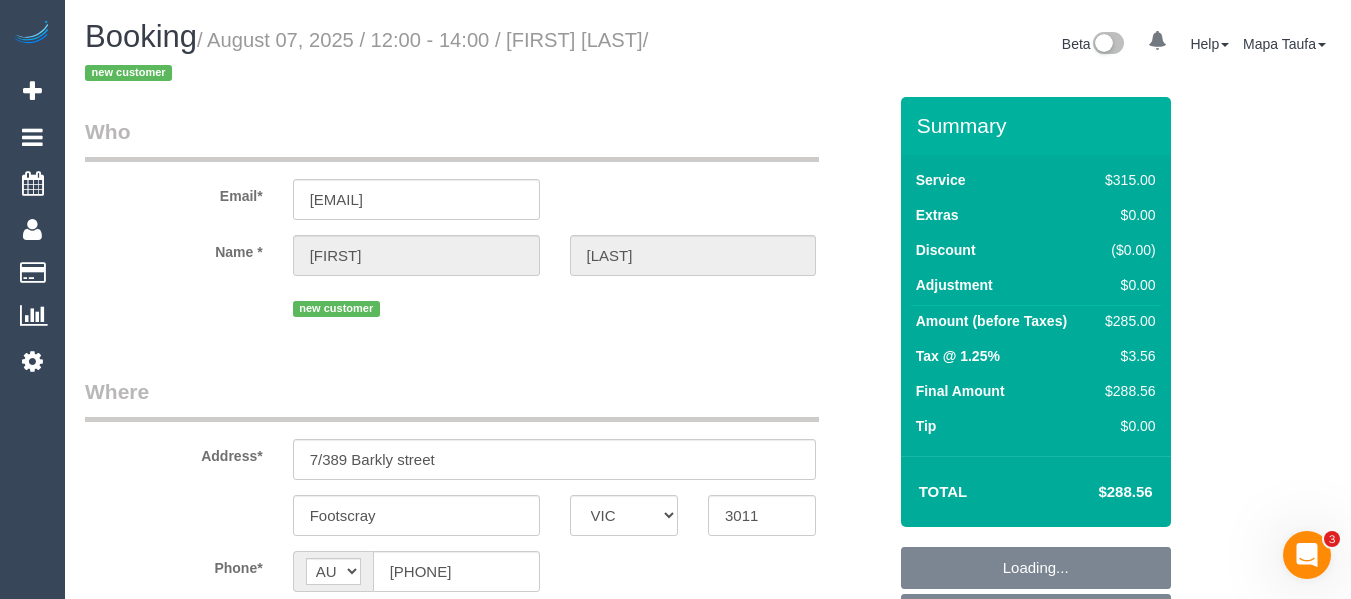 scroll, scrollTop: 0, scrollLeft: 0, axis: both 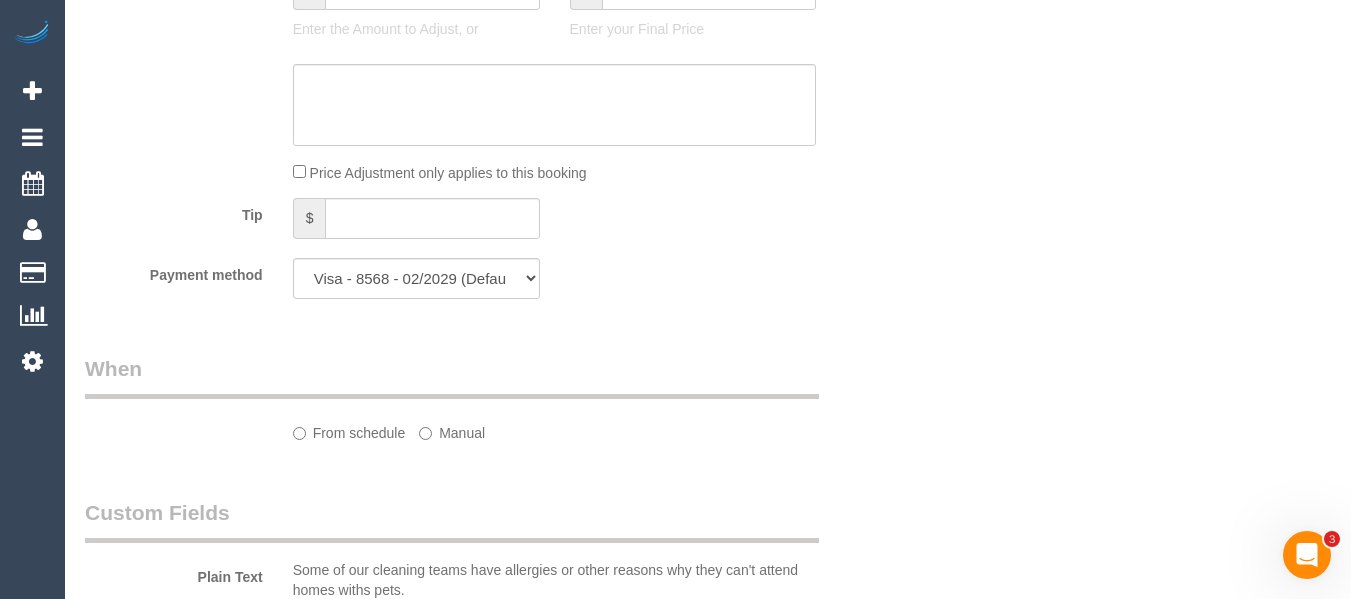 select on "object:802" 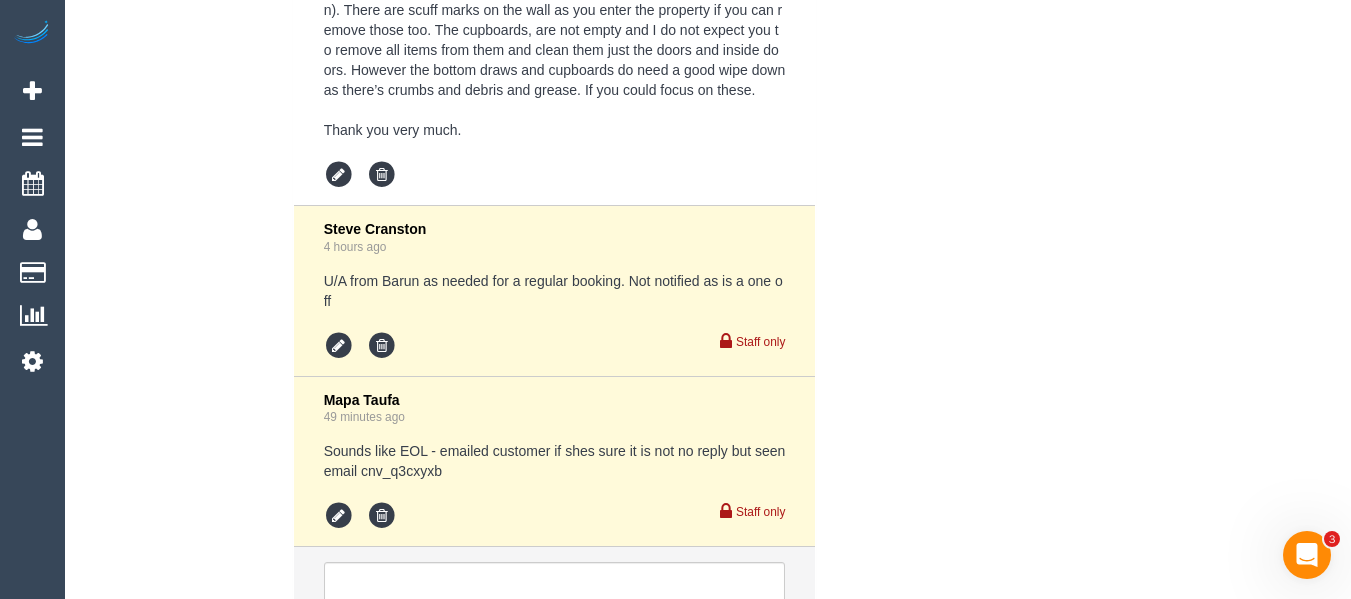 select on "270" 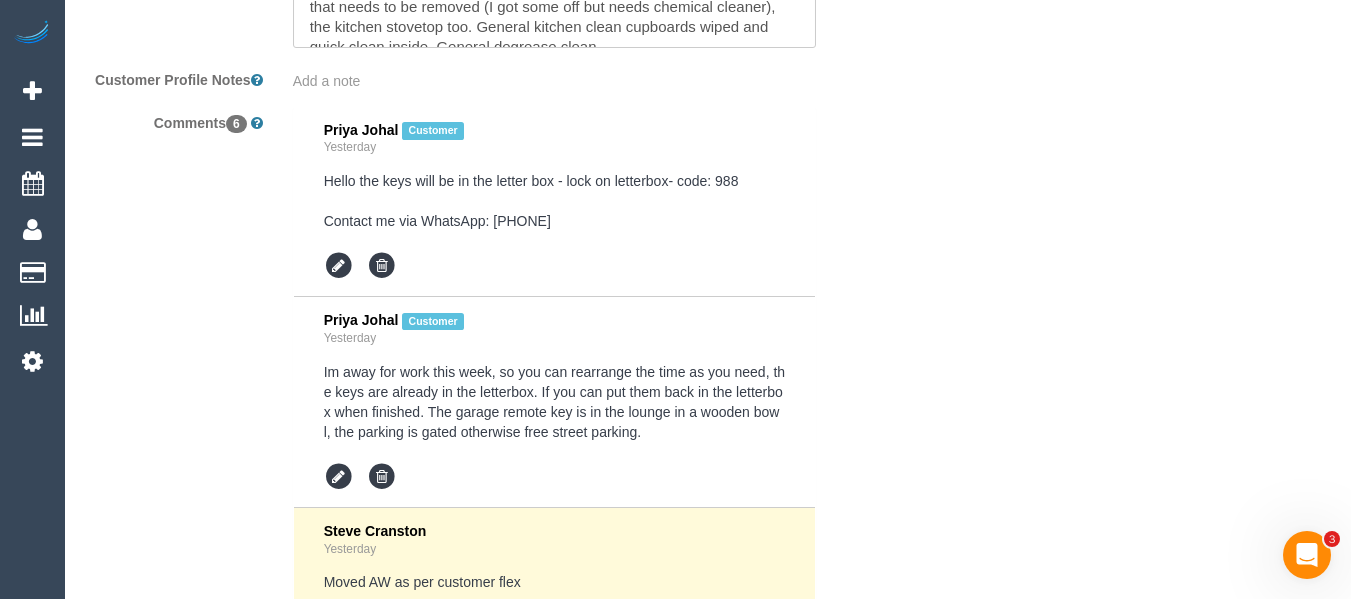 select on "object:1649" 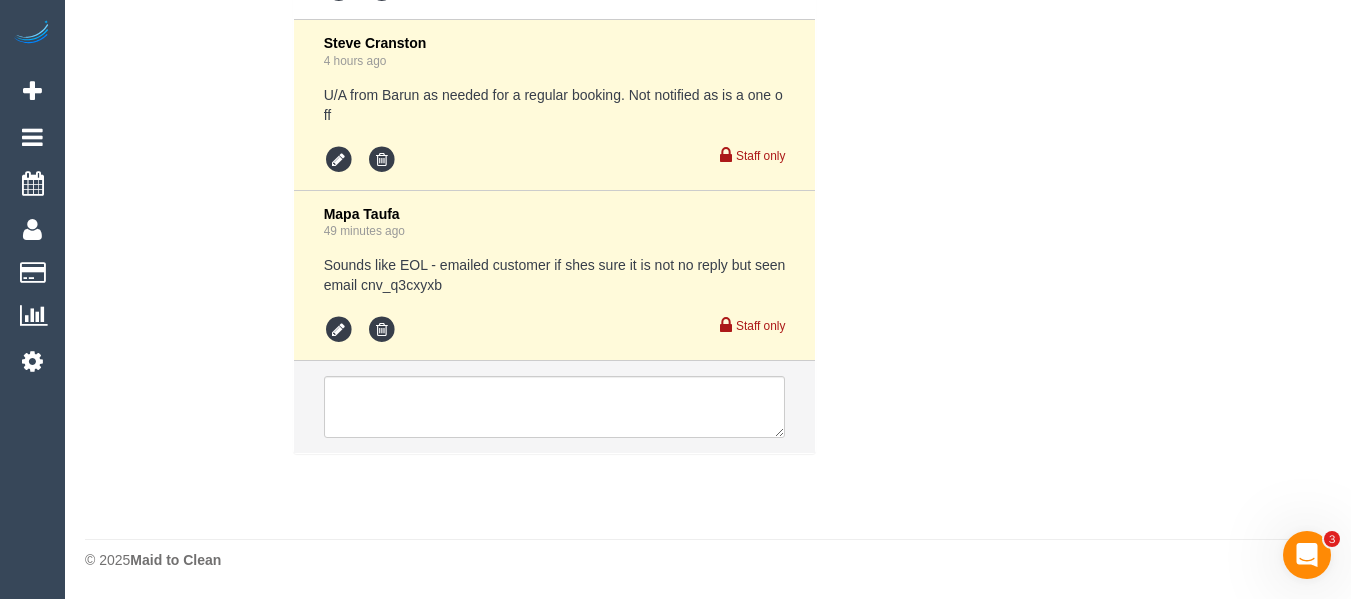 select on "spot1" 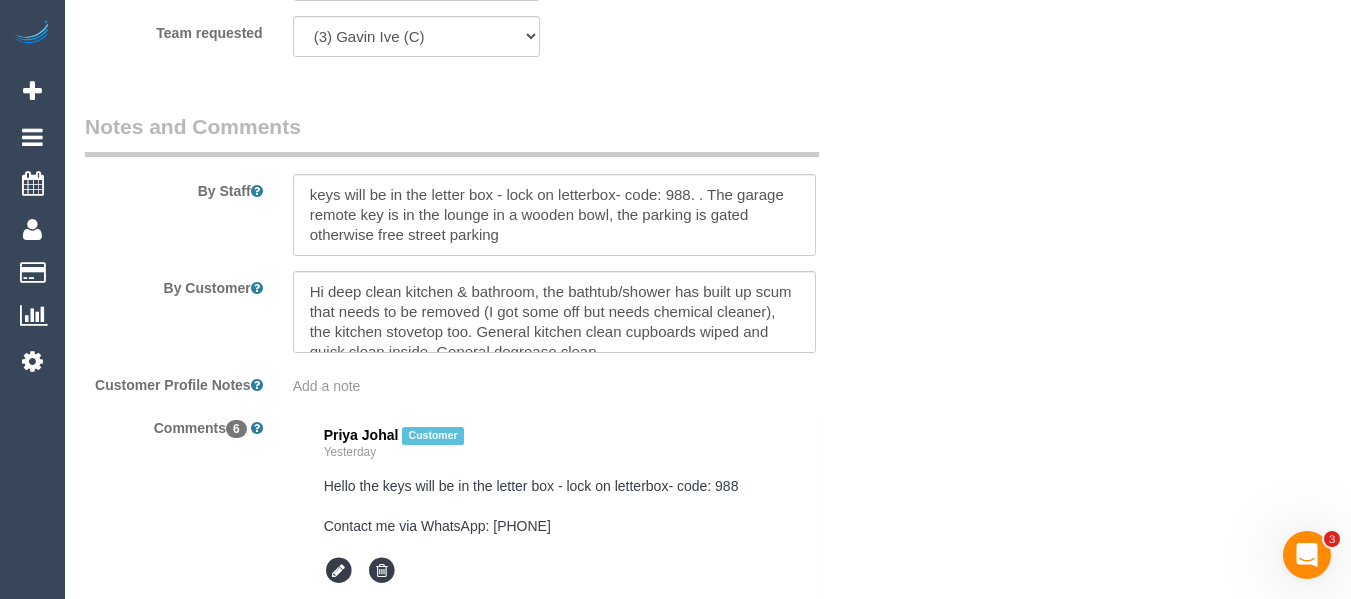 scroll, scrollTop: 3258, scrollLeft: 0, axis: vertical 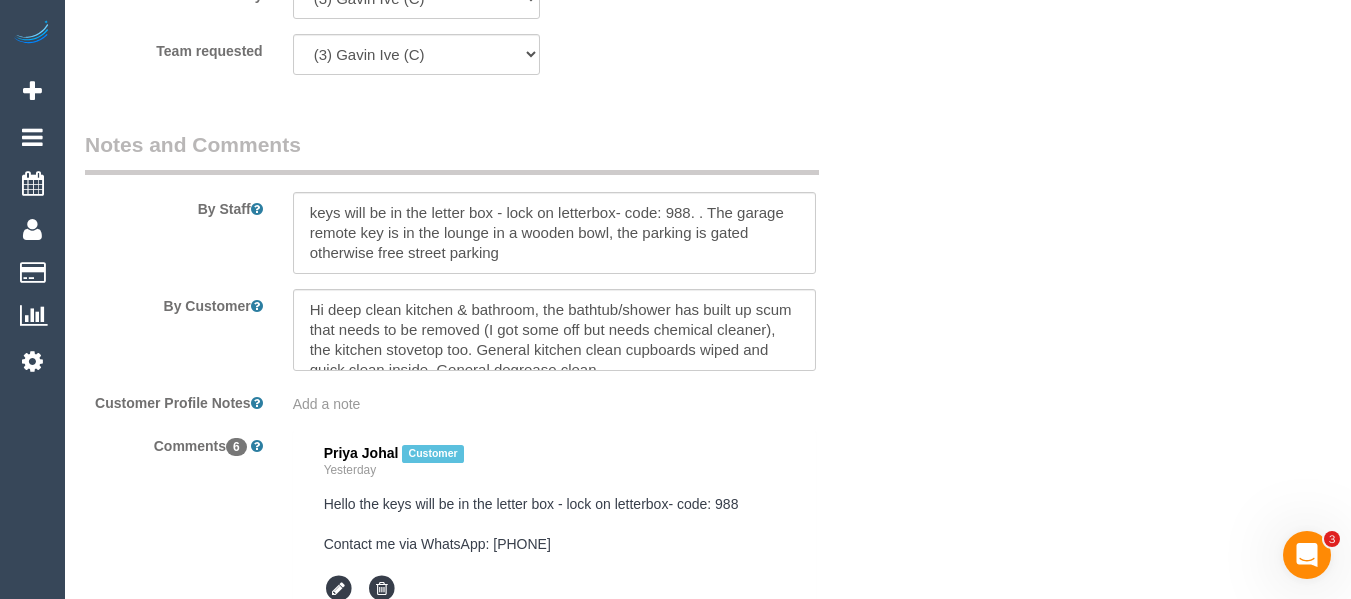 click at bounding box center (555, 330) 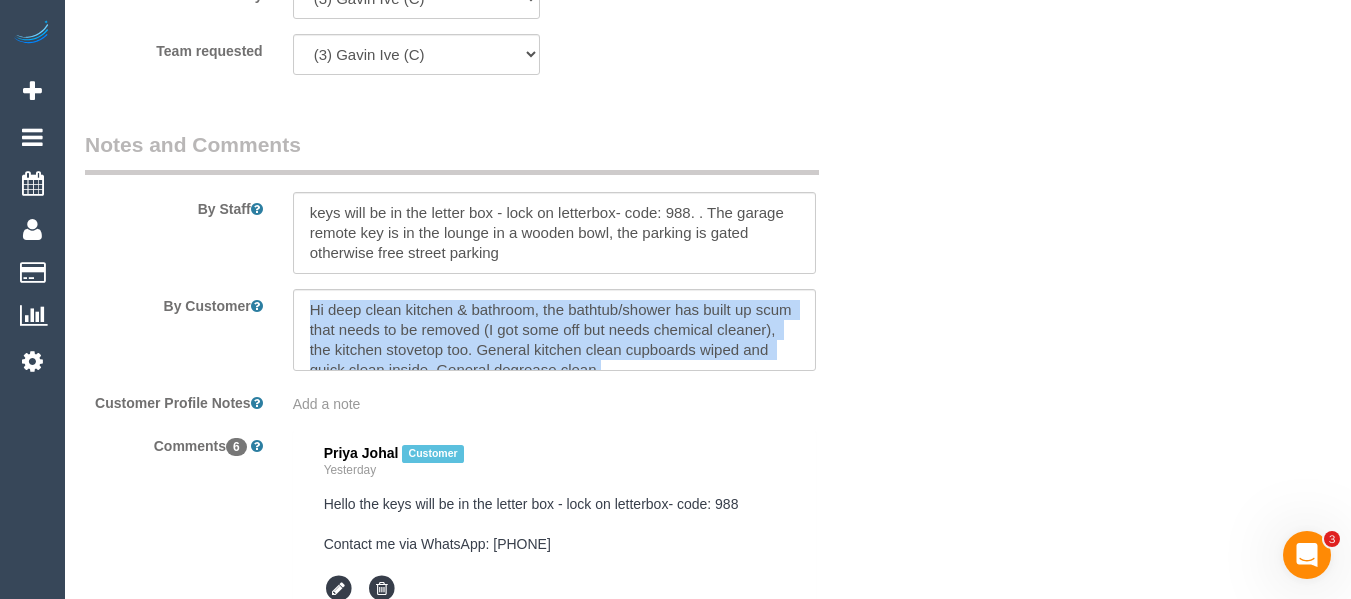 drag, startPoint x: 818, startPoint y: 363, endPoint x: 852, endPoint y: 323, distance: 52.49762 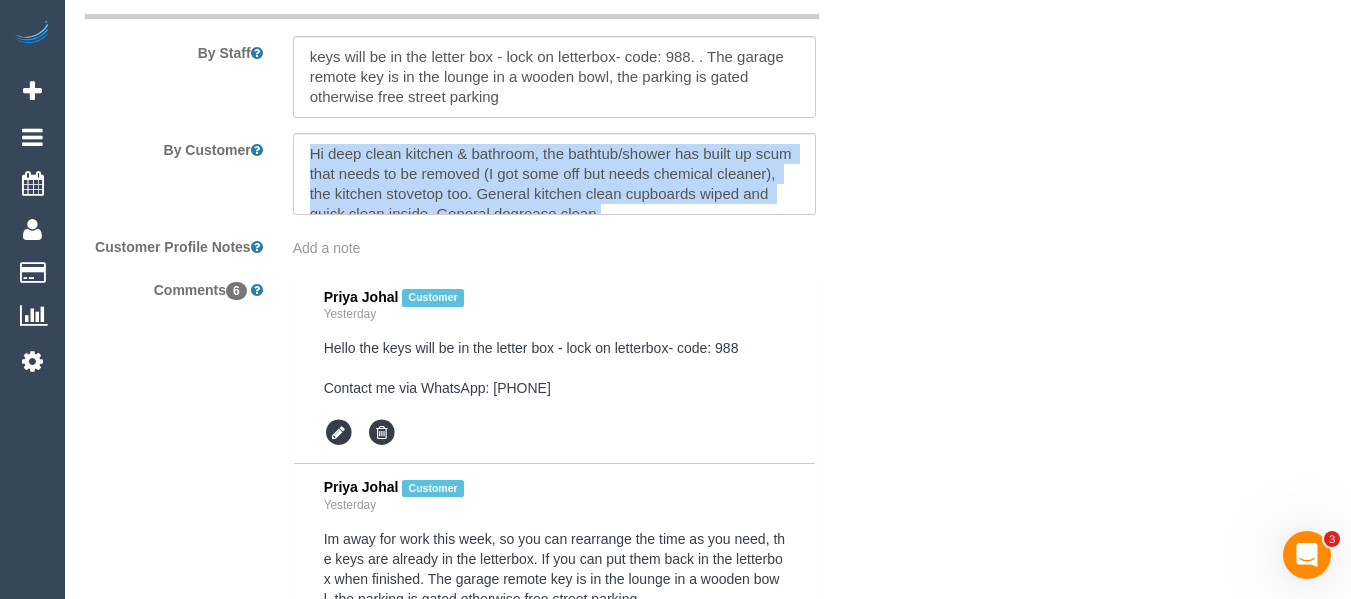 scroll, scrollTop: 3281, scrollLeft: 0, axis: vertical 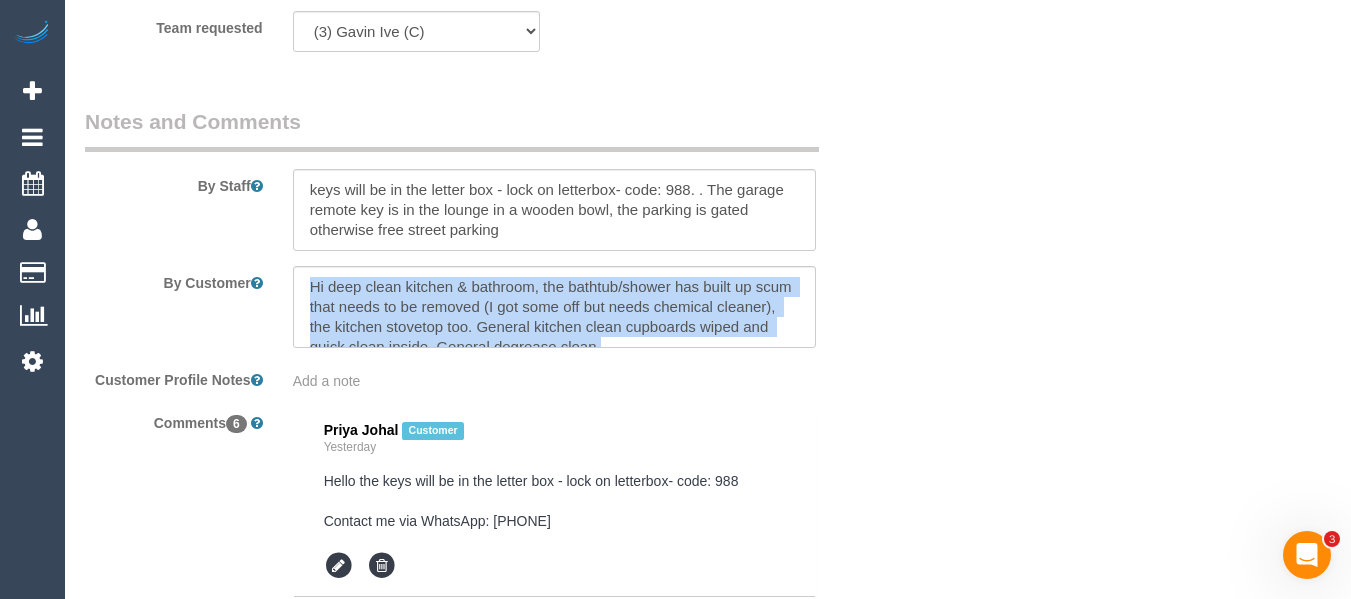 click on "By Staff
By Customer
Customer Profile Notes
Add a note
Comments
6
[FIRST] [LAST]
Customer
Yesterday
Hello the keys will be in the letter box - lock on letterbox- code: 988
Contact me via WhatsApp: [PHONE]
[FIRST] [LAST]
Customer
Yesterday" at bounding box center [485, 935] 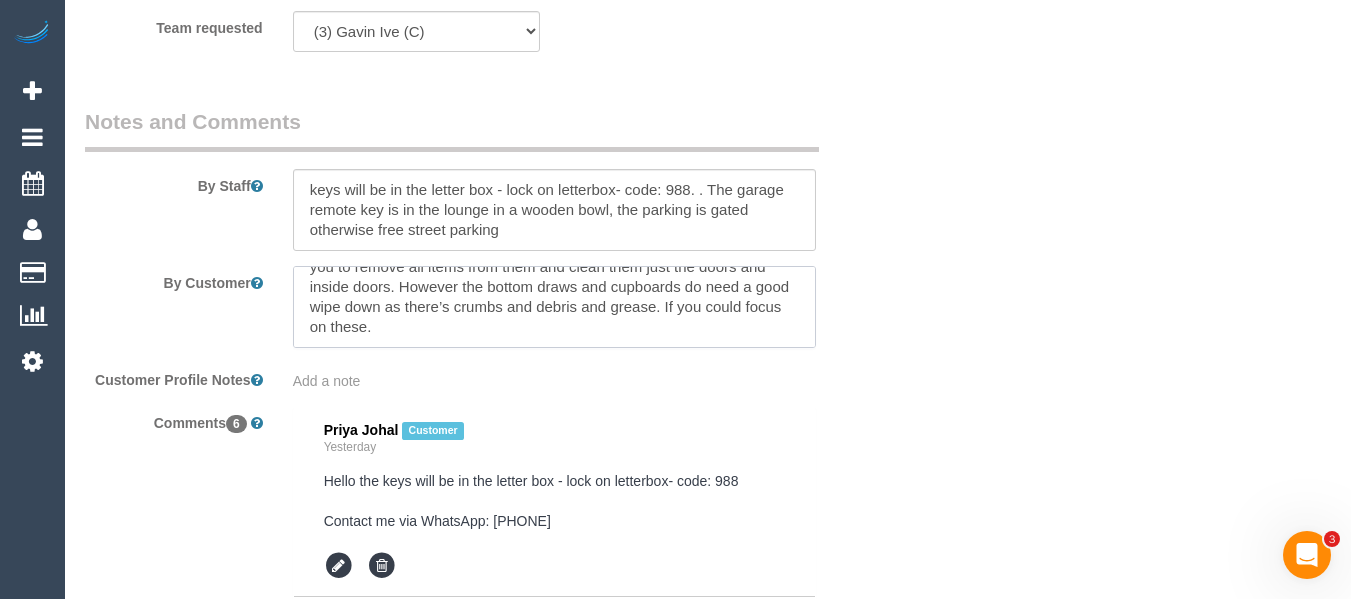 scroll, scrollTop: 0, scrollLeft: 0, axis: both 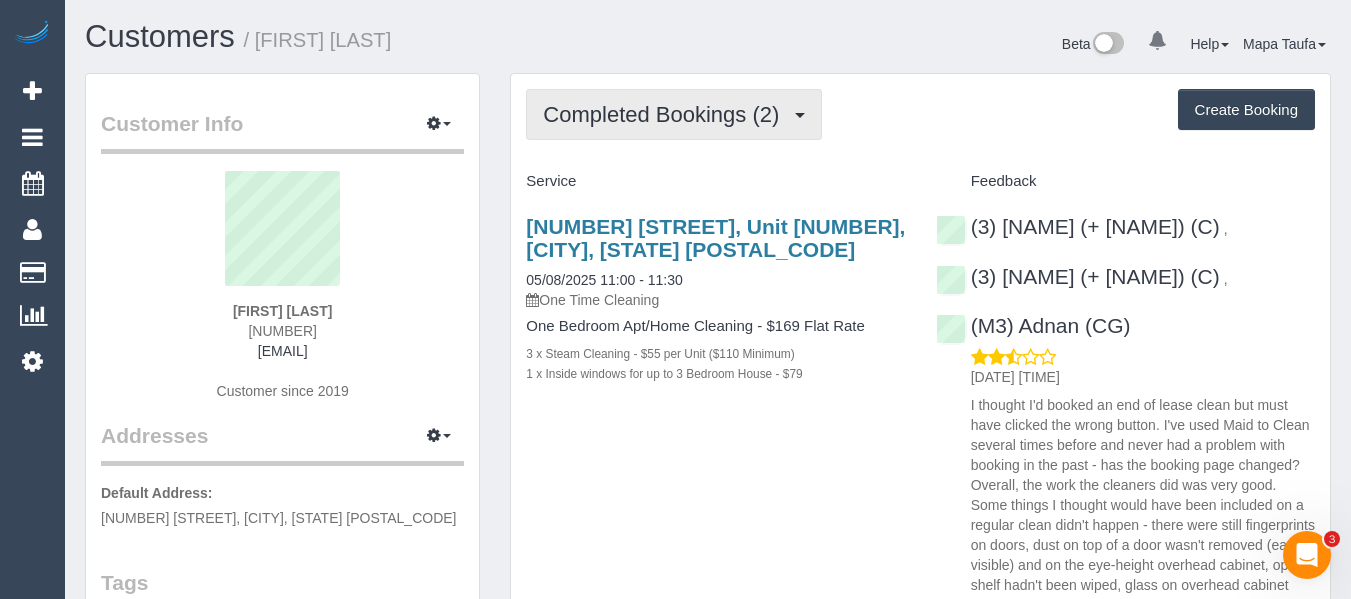 click on "Completed Bookings (2)" at bounding box center [666, 114] 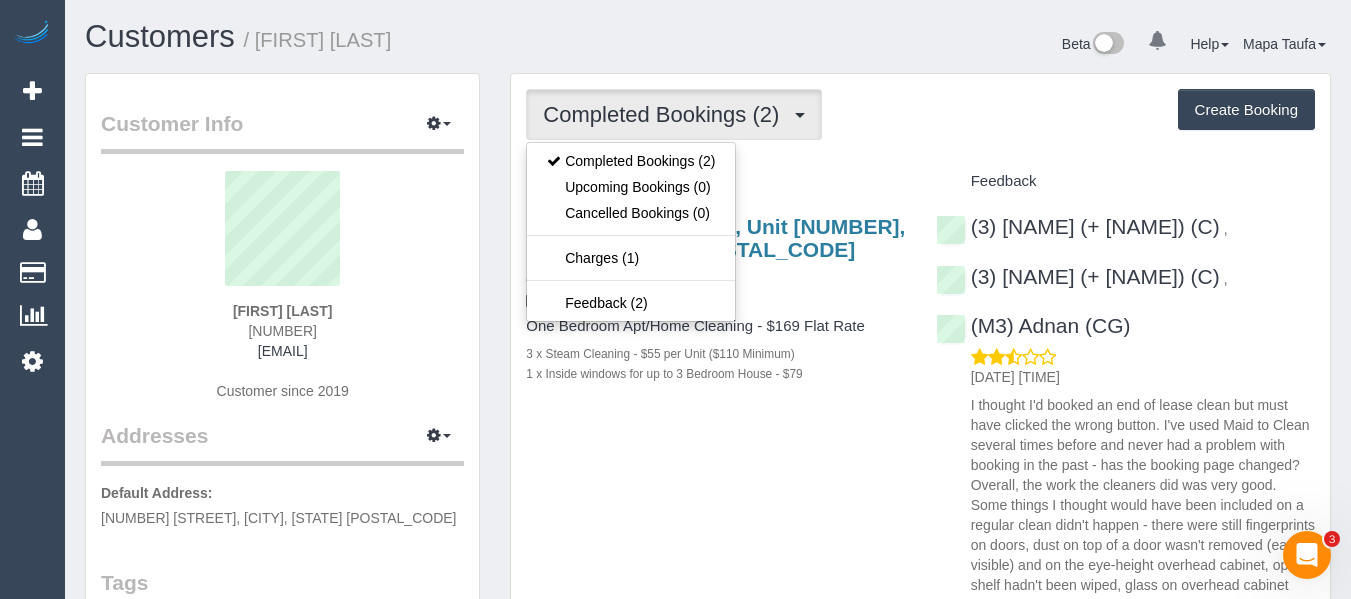 click on "Completed Bookings (2)
Completed Bookings (2)
Upcoming Bookings (0)
Cancelled Bookings (0)
Charges (1)
Feedback (2)
Create Booking
Service
Feedback" at bounding box center [920, 529] 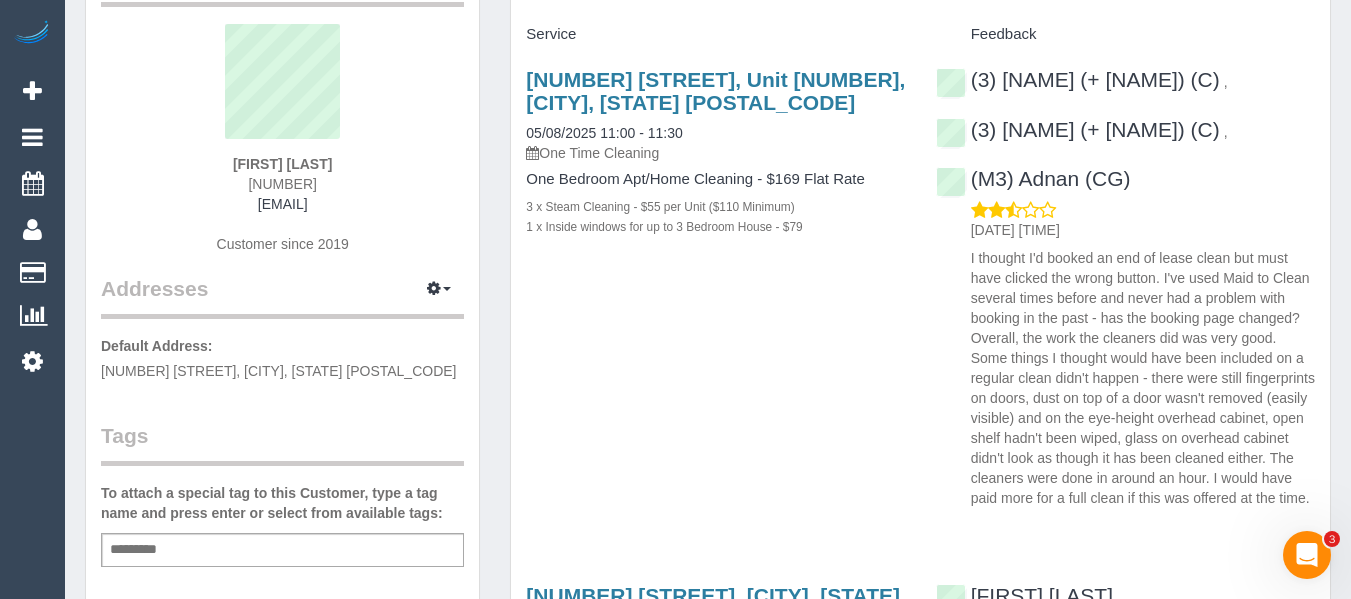 scroll, scrollTop: 300, scrollLeft: 0, axis: vertical 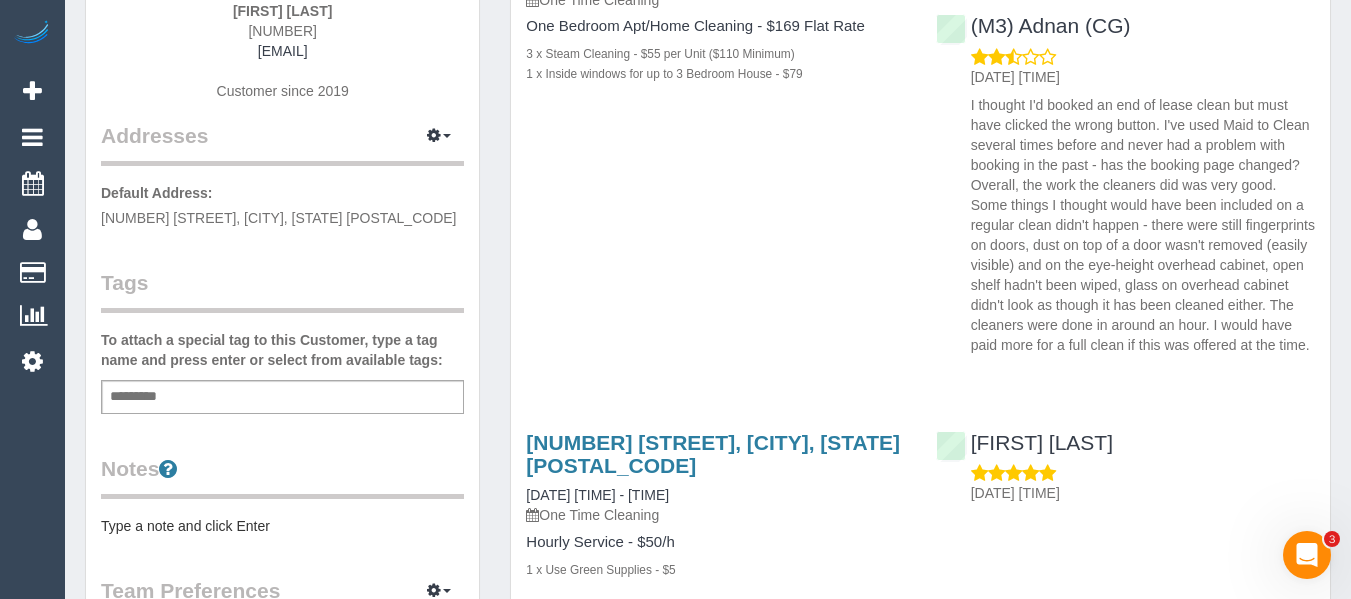 click on "Add a tag" at bounding box center (282, 397) 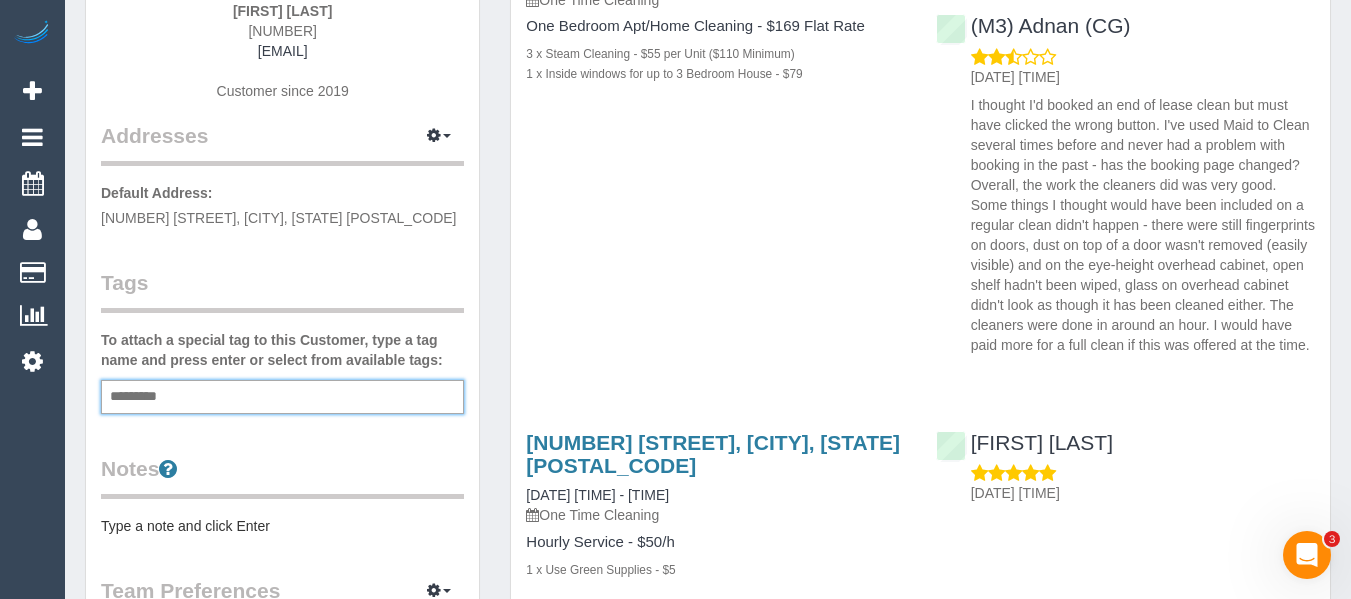 type on "*" 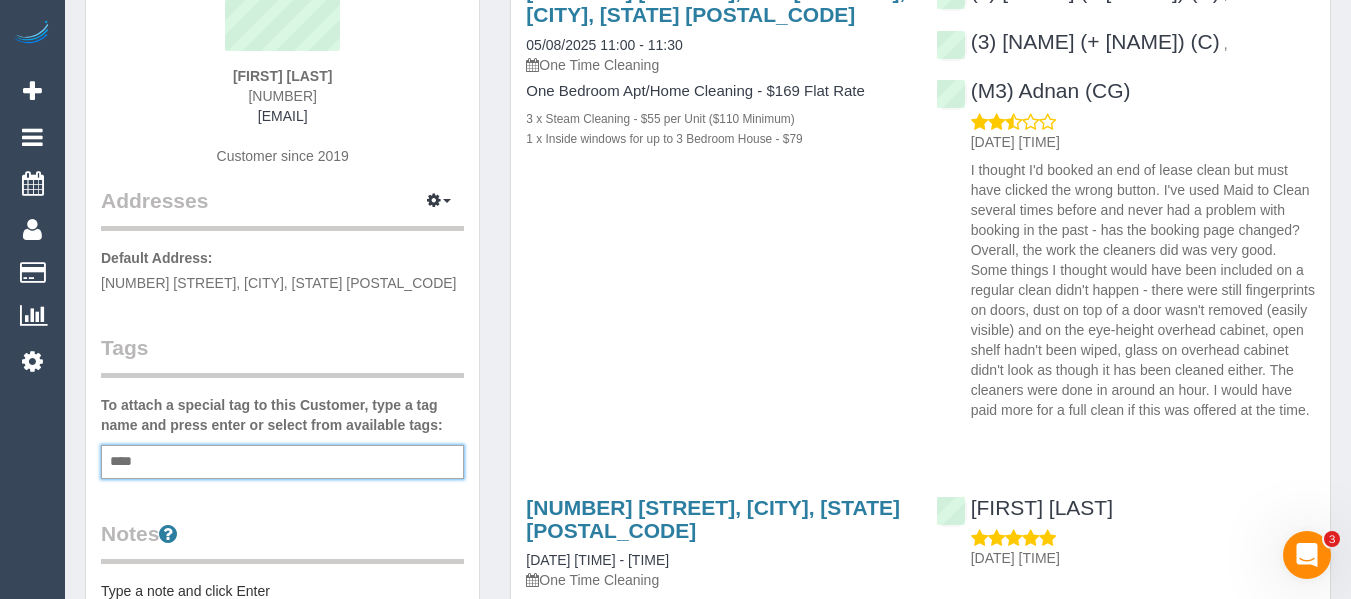 scroll, scrollTop: 200, scrollLeft: 0, axis: vertical 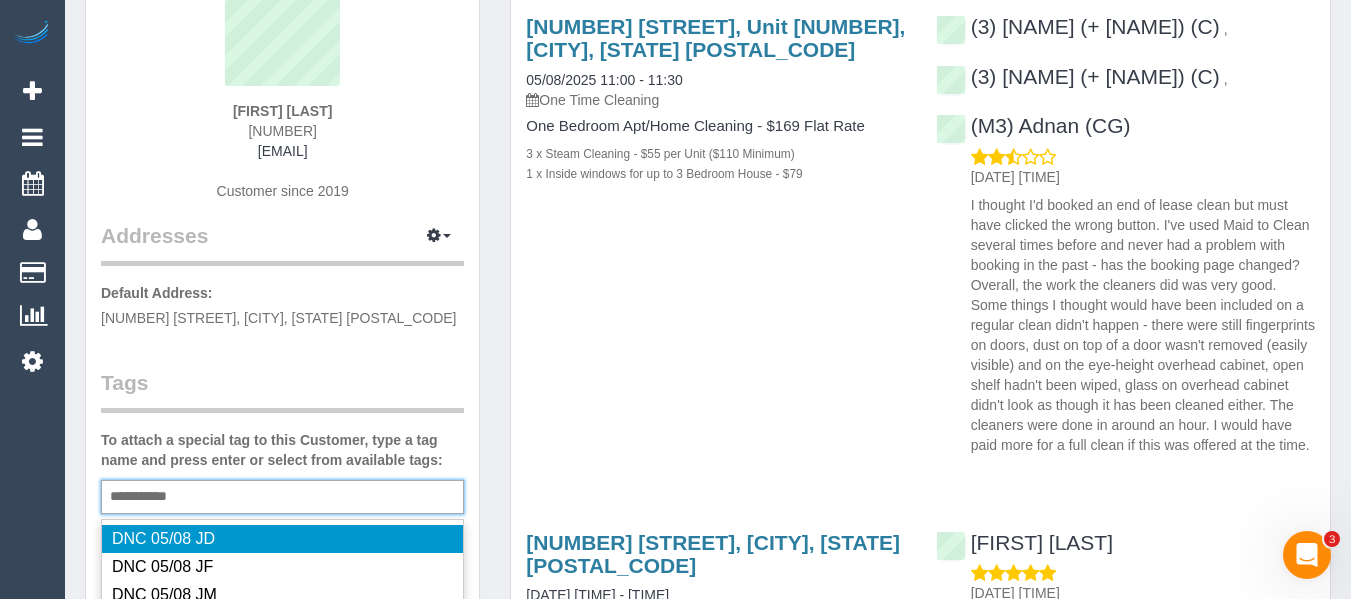 type on "**********" 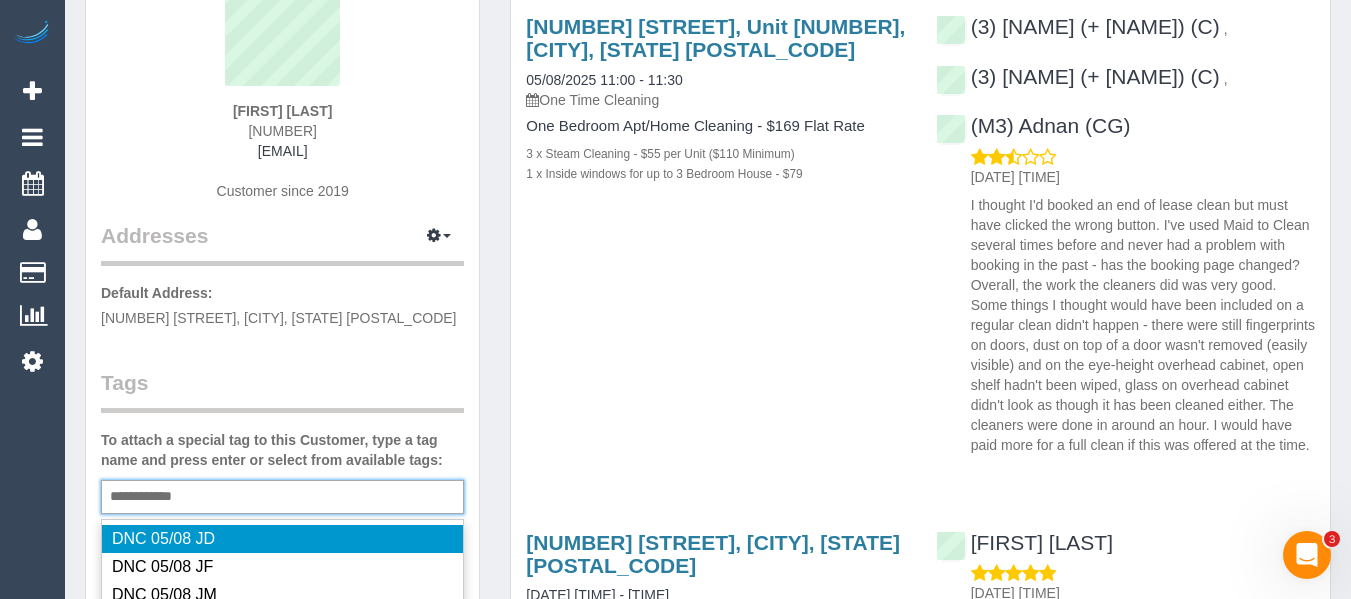 type 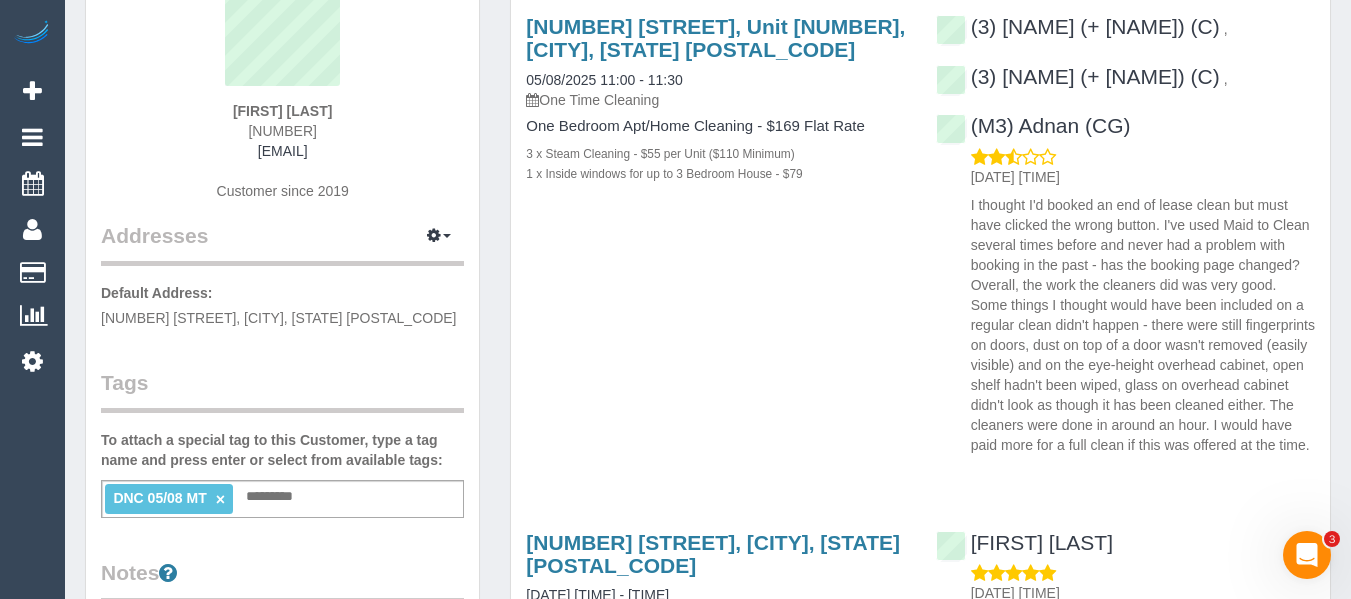 drag, startPoint x: 298, startPoint y: 102, endPoint x: 251, endPoint y: 97, distance: 47.26521 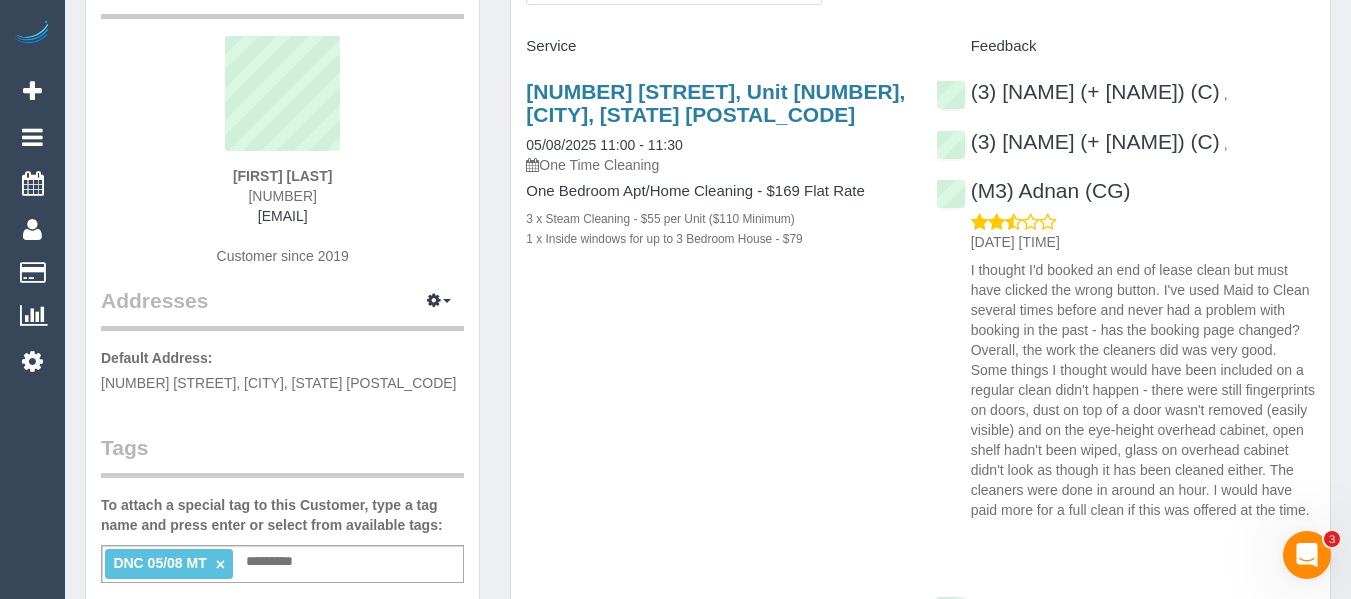 scroll, scrollTop: 100, scrollLeft: 0, axis: vertical 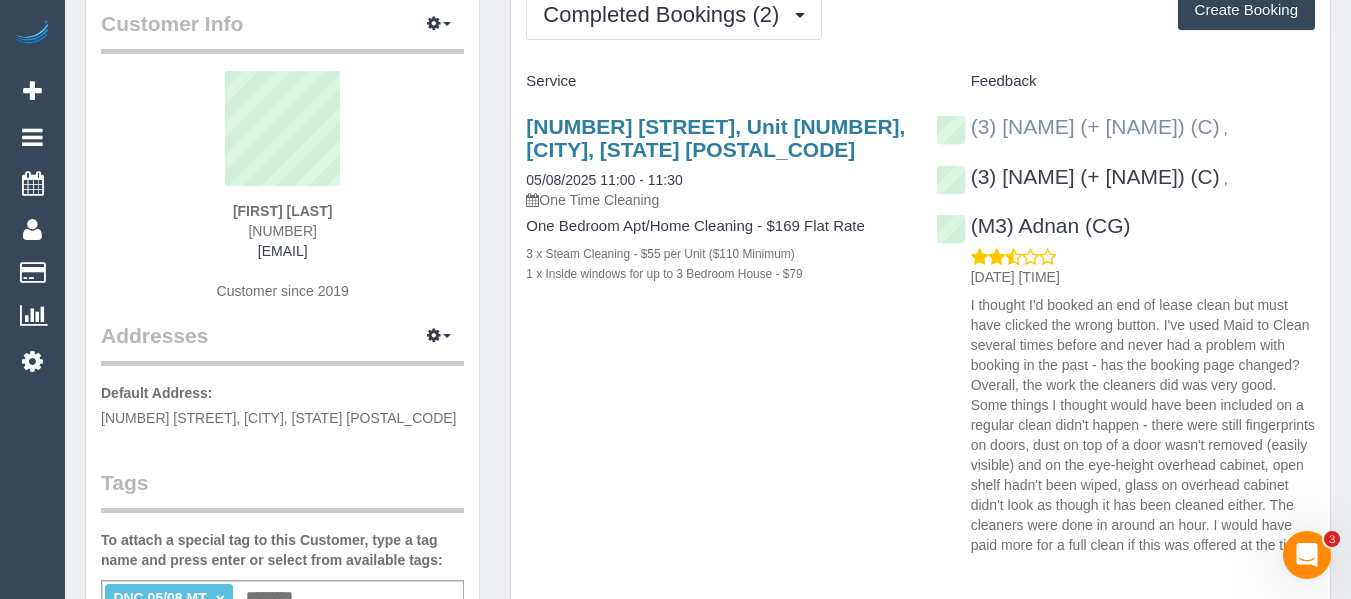 drag, startPoint x: 1175, startPoint y: 117, endPoint x: 1003, endPoint y: 131, distance: 172.56883 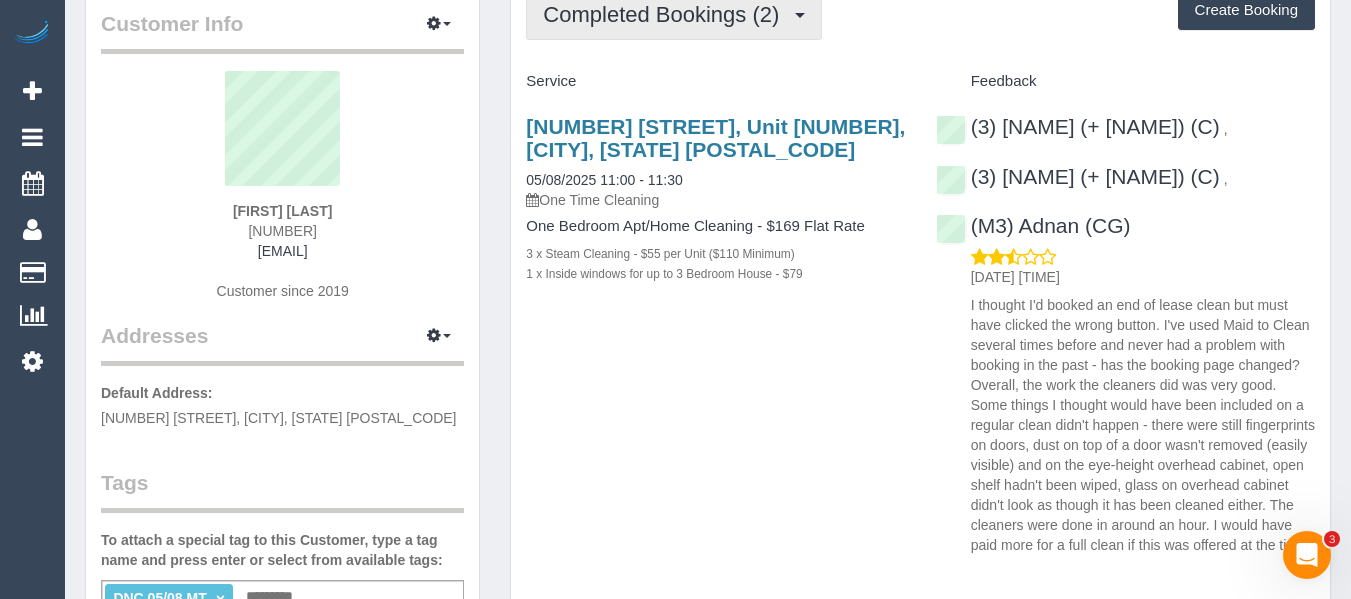 copy on "Liz (+ Tony) (C)
," 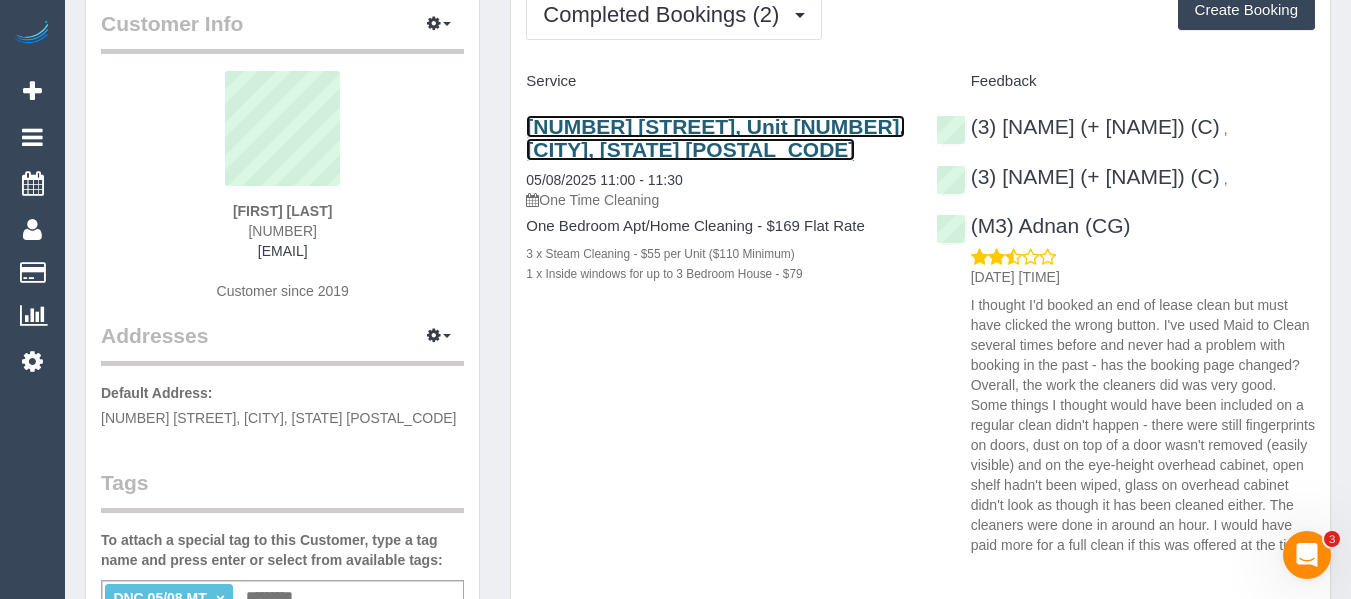 click on "551 Murray Road, Unit 9, Preston, VIC 3072" at bounding box center (715, 138) 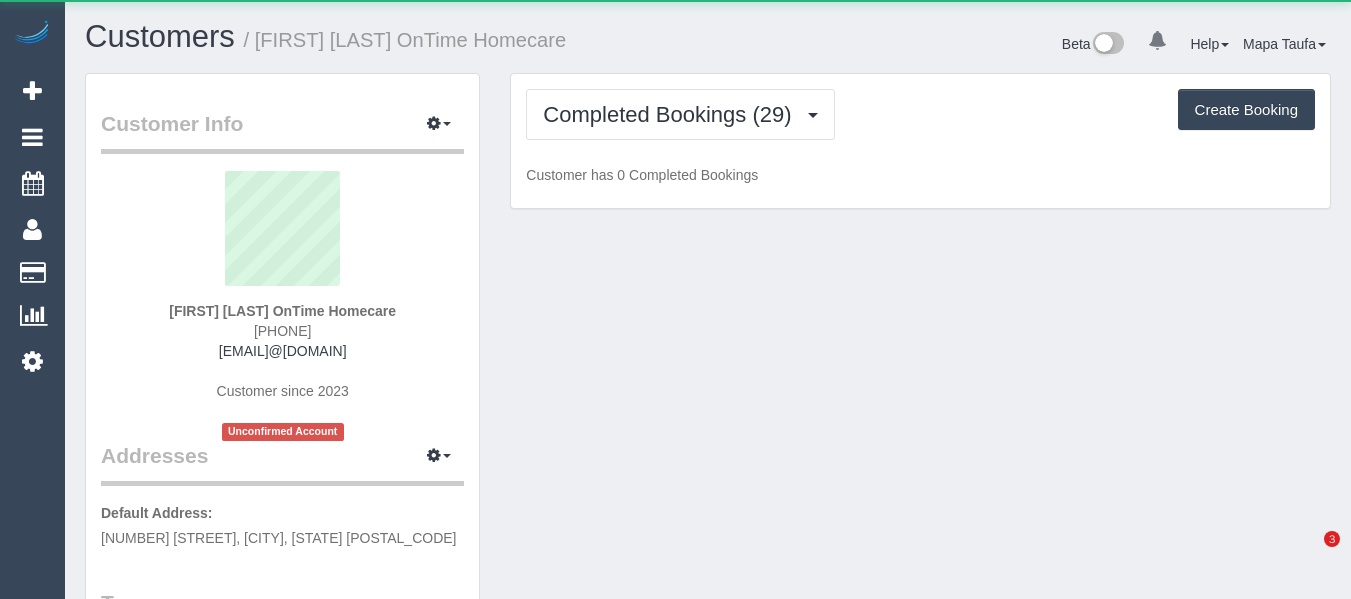 scroll, scrollTop: 0, scrollLeft: 0, axis: both 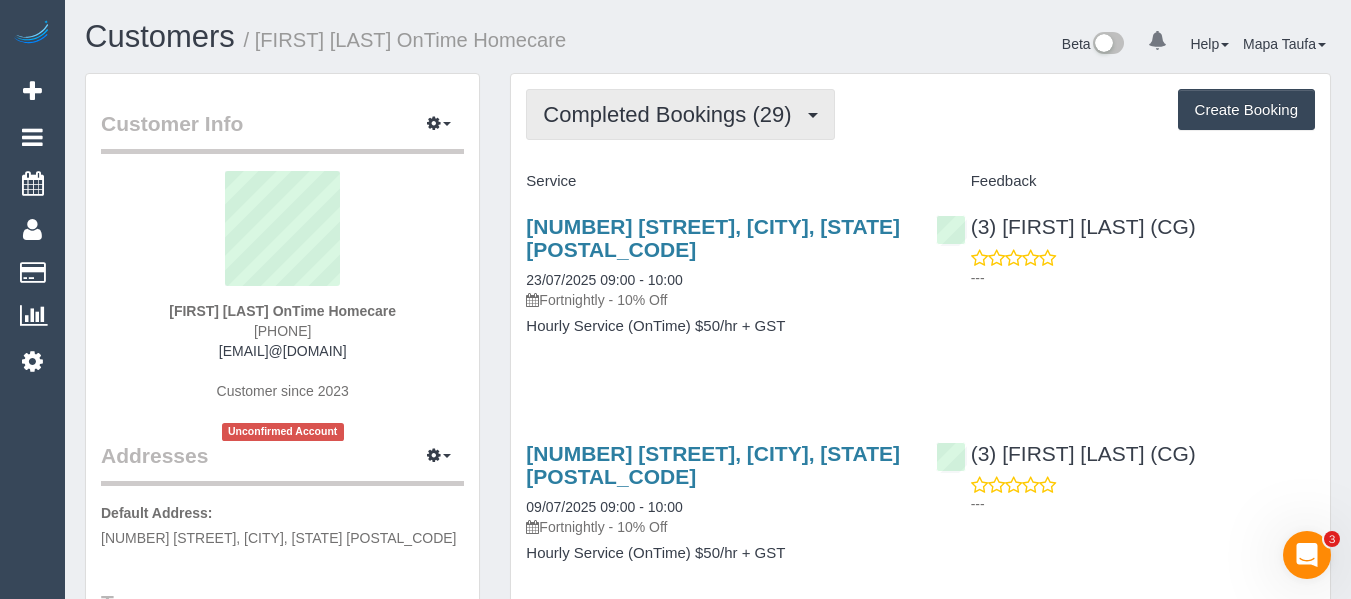 drag, startPoint x: 769, startPoint y: 69, endPoint x: 752, endPoint y: 103, distance: 38.013157 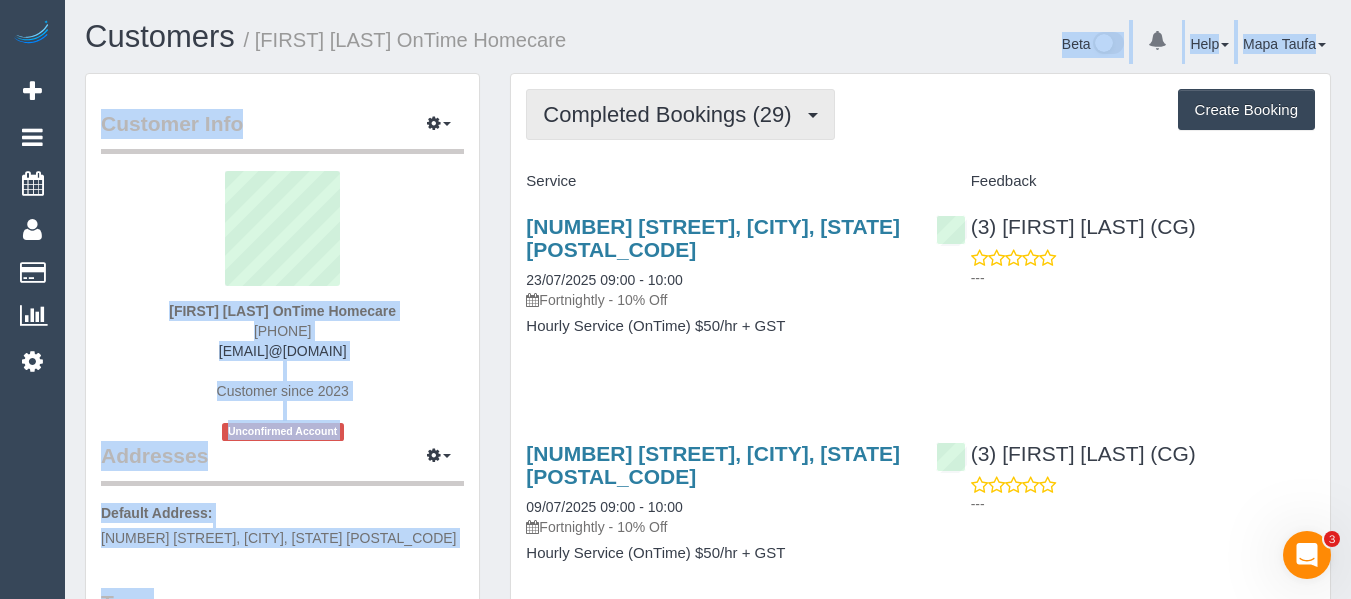 drag, startPoint x: 752, startPoint y: 103, endPoint x: 699, endPoint y: 146, distance: 68.24954 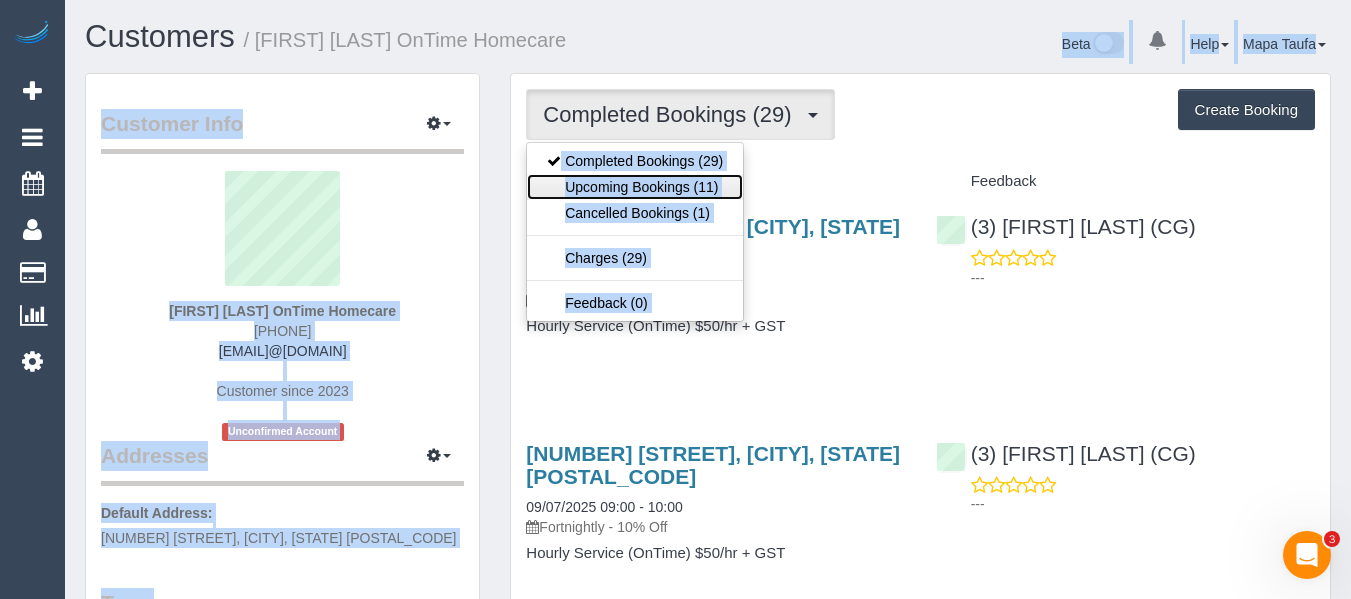 click on "Upcoming Bookings (11)" at bounding box center (635, 187) 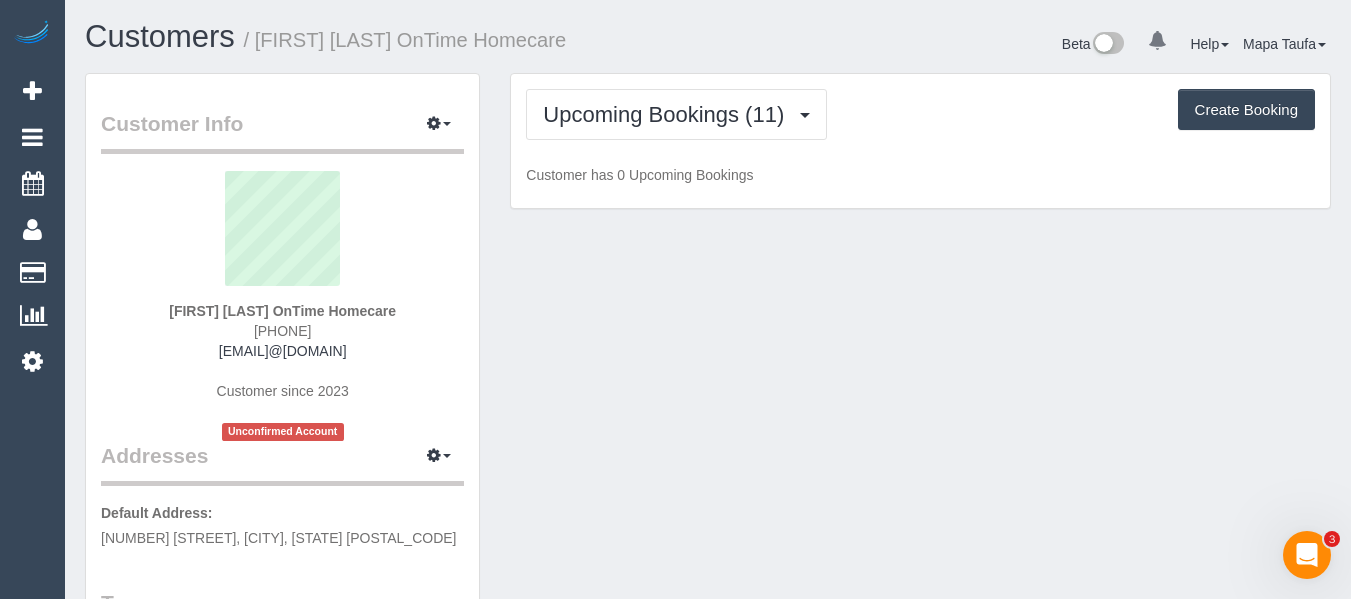 click on "Beta
0
Your Notifications
You have 0 alerts
Help
Help Docs
Take a Tour
Contact Support
Mapa Taufa
My Account
Change Password
Email Preferences
Community
Log Out" at bounding box center [1027, 46] 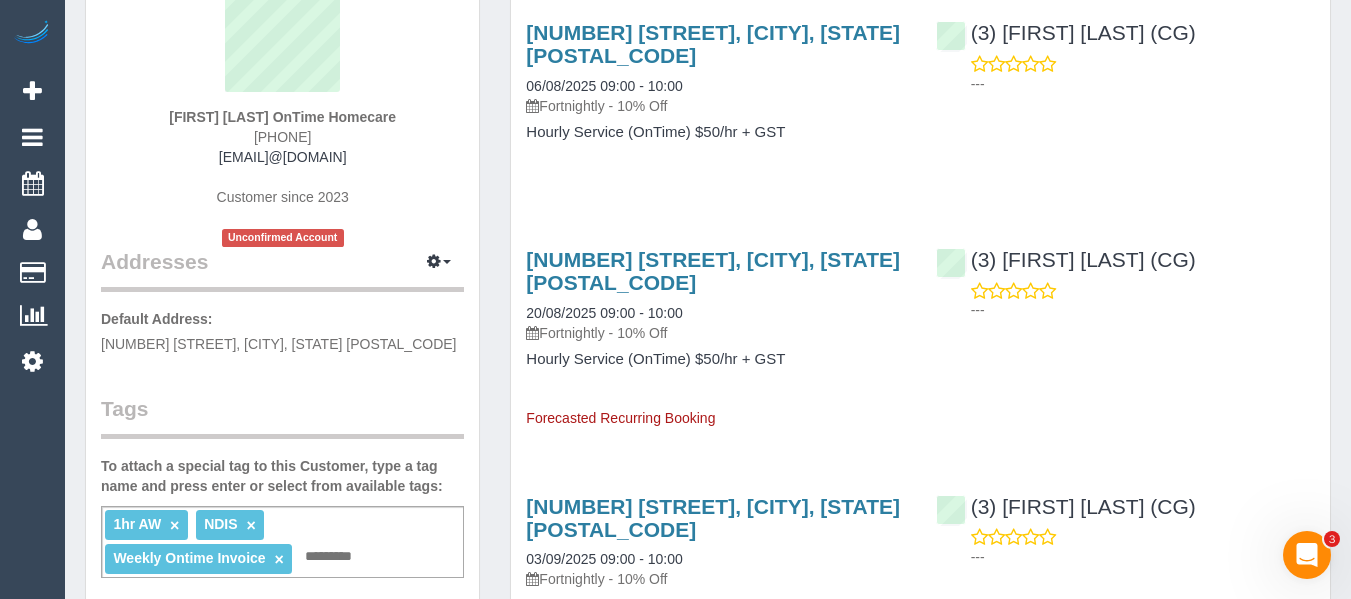scroll, scrollTop: 200, scrollLeft: 0, axis: vertical 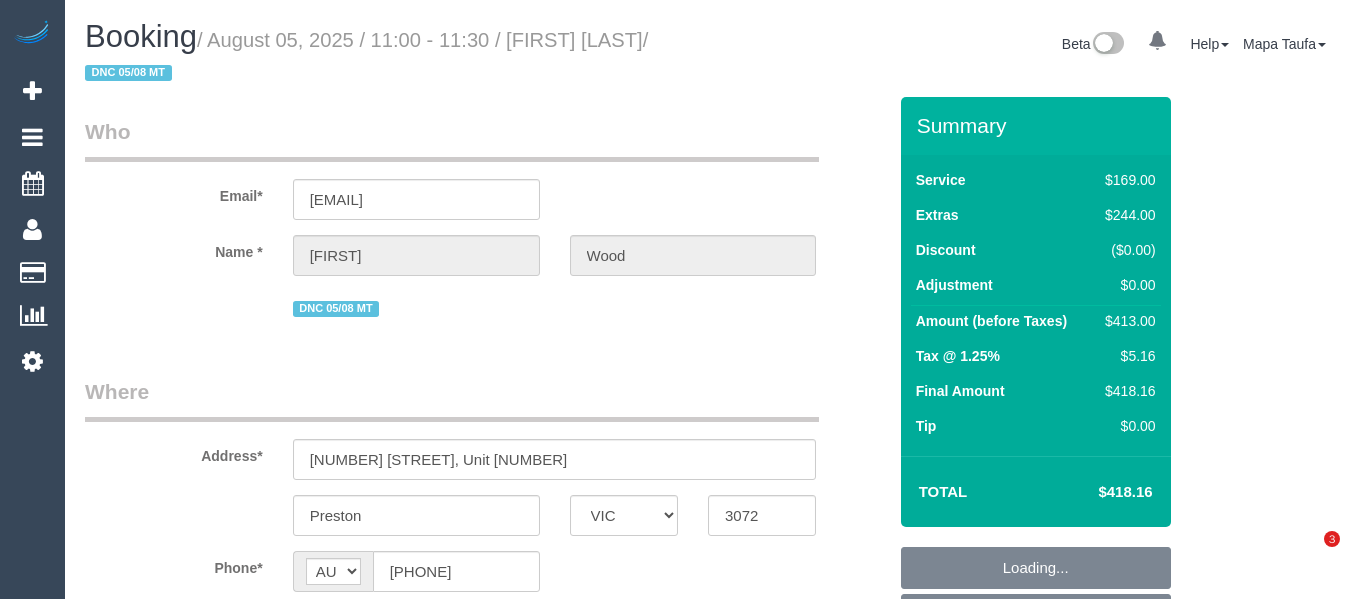 select on "VIC" 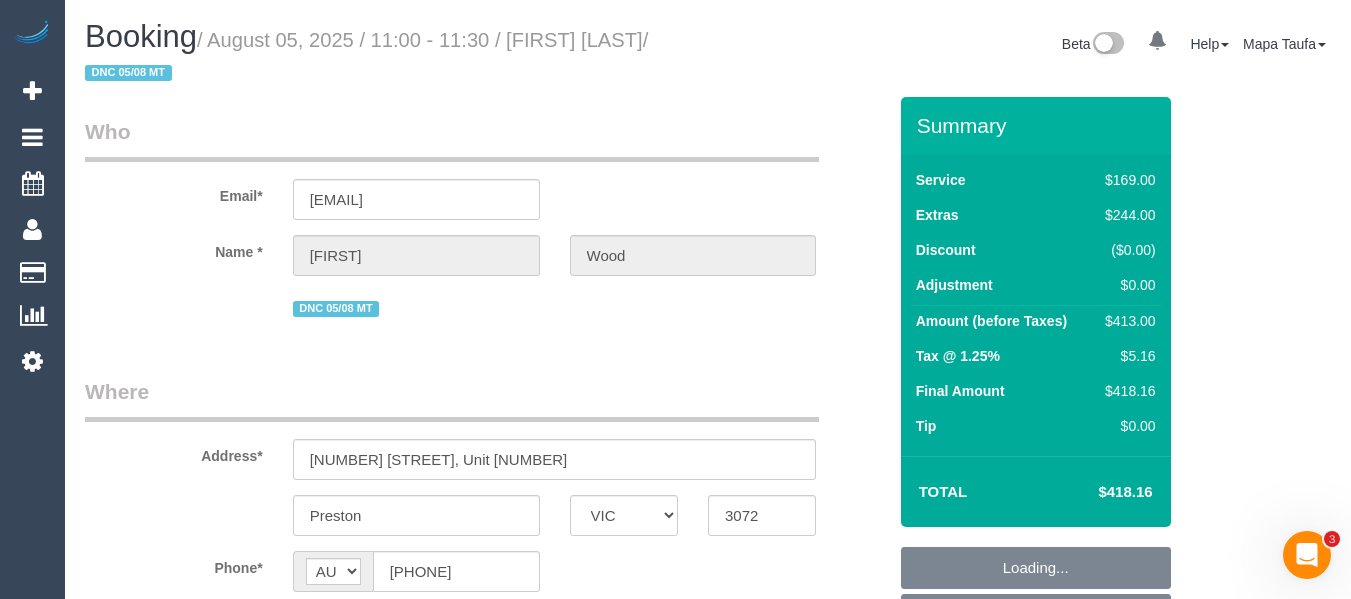 scroll, scrollTop: 0, scrollLeft: 0, axis: both 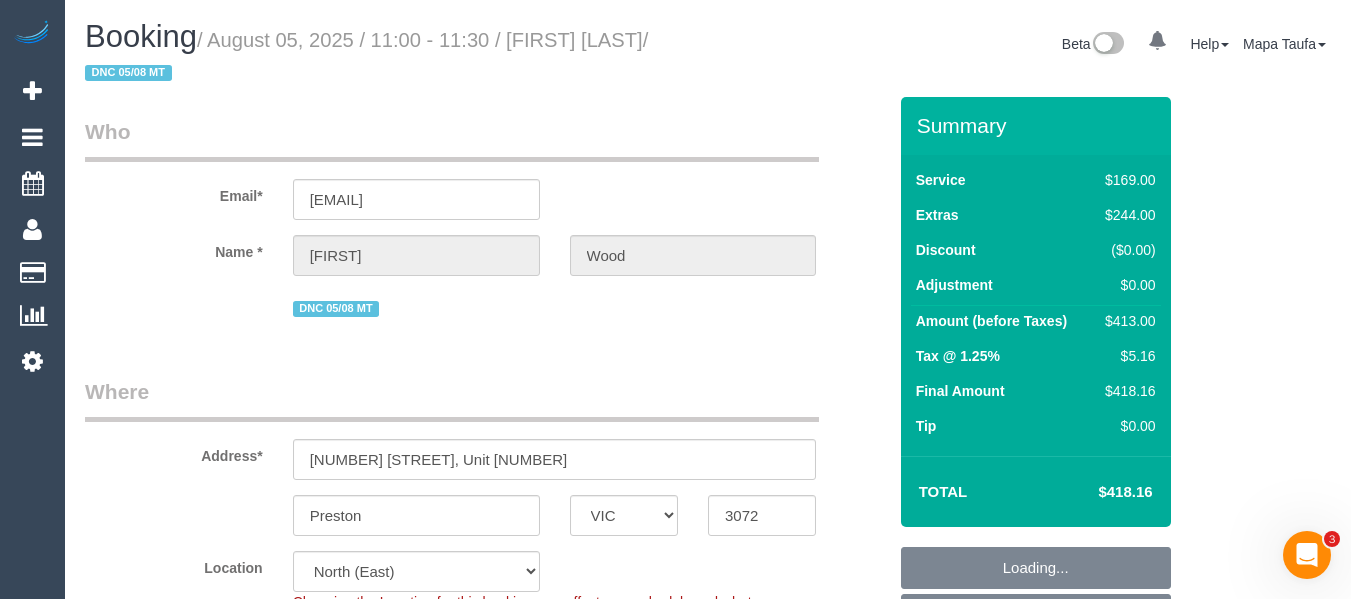 select on "object:605" 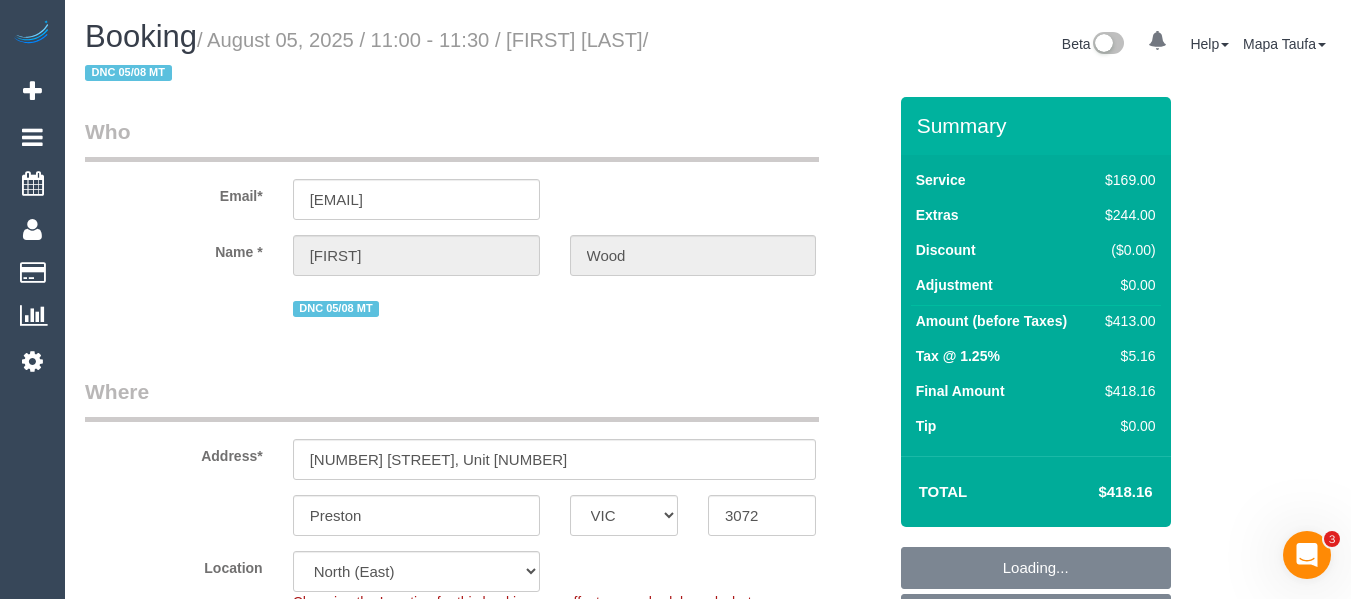 select on "number:28" 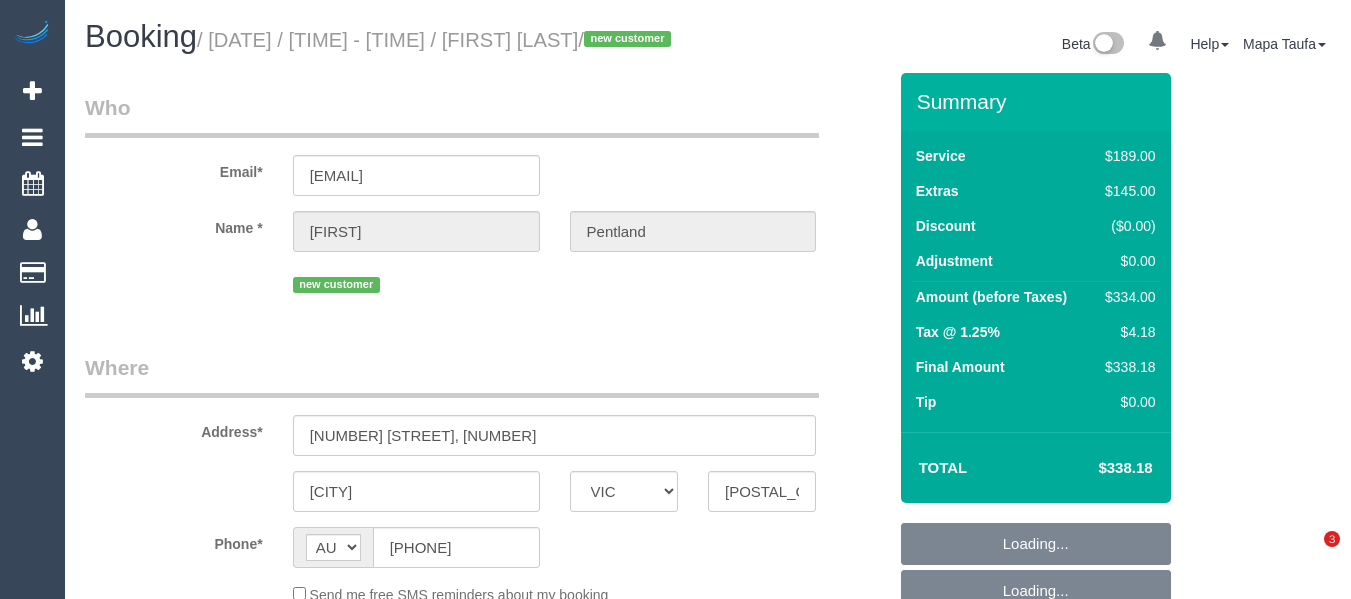 select on "VIC" 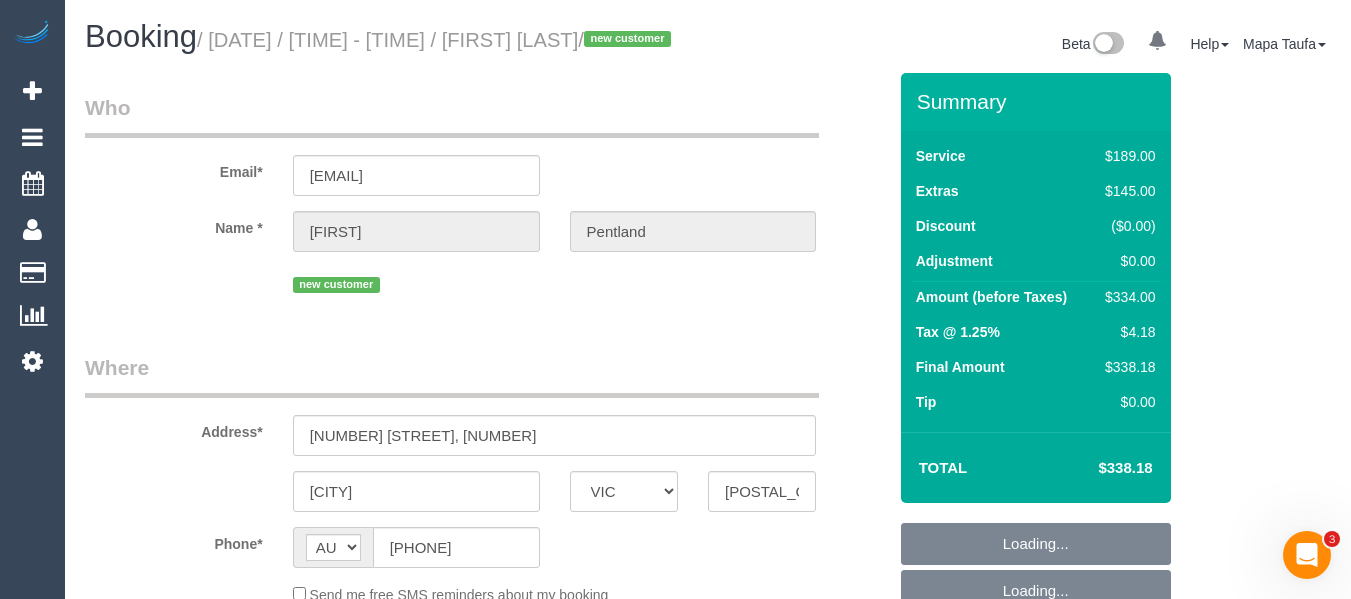scroll, scrollTop: 0, scrollLeft: 0, axis: both 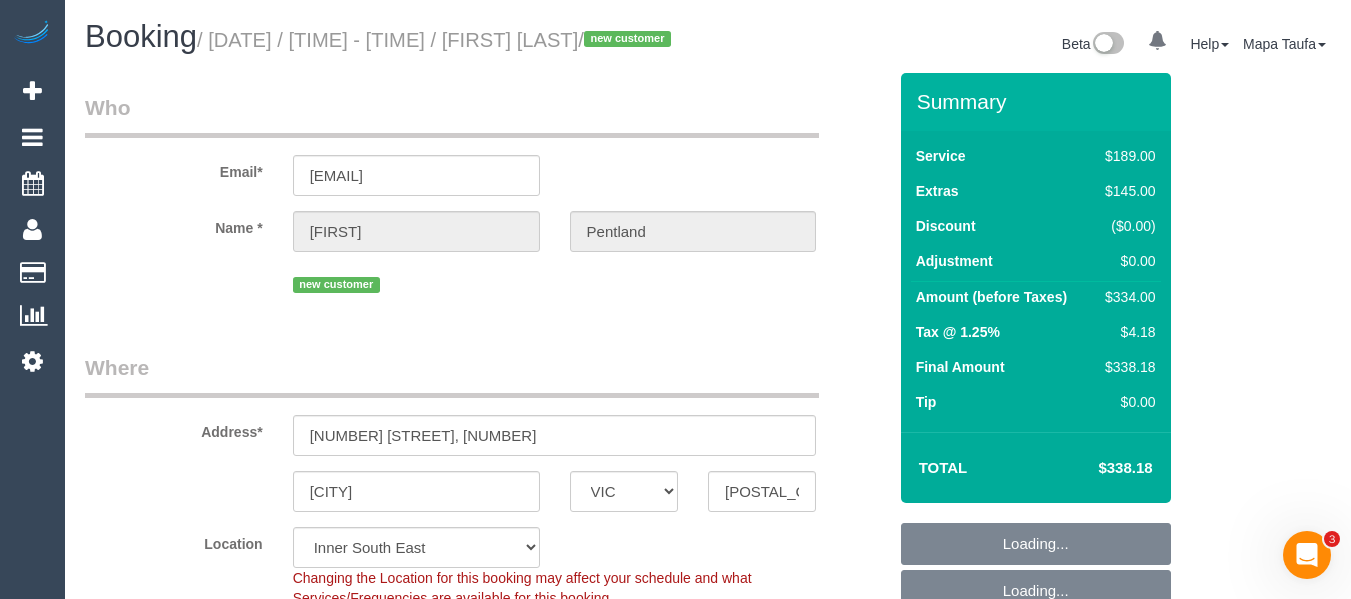 select on "object:737" 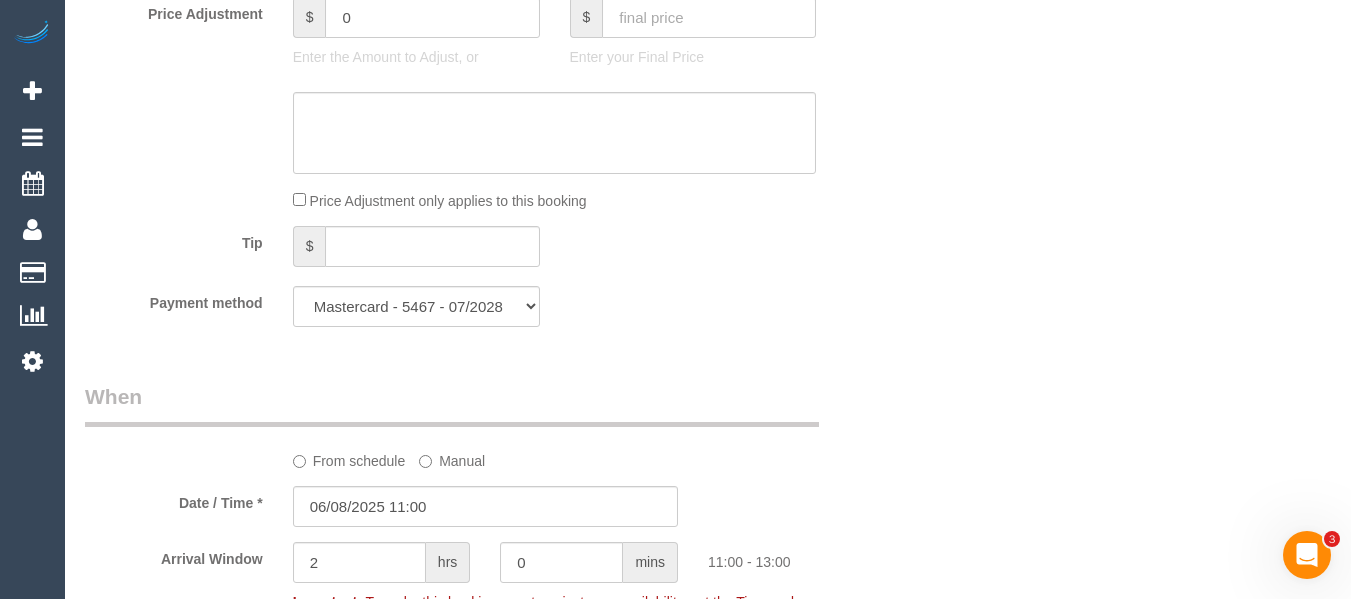 scroll, scrollTop: 1794, scrollLeft: 0, axis: vertical 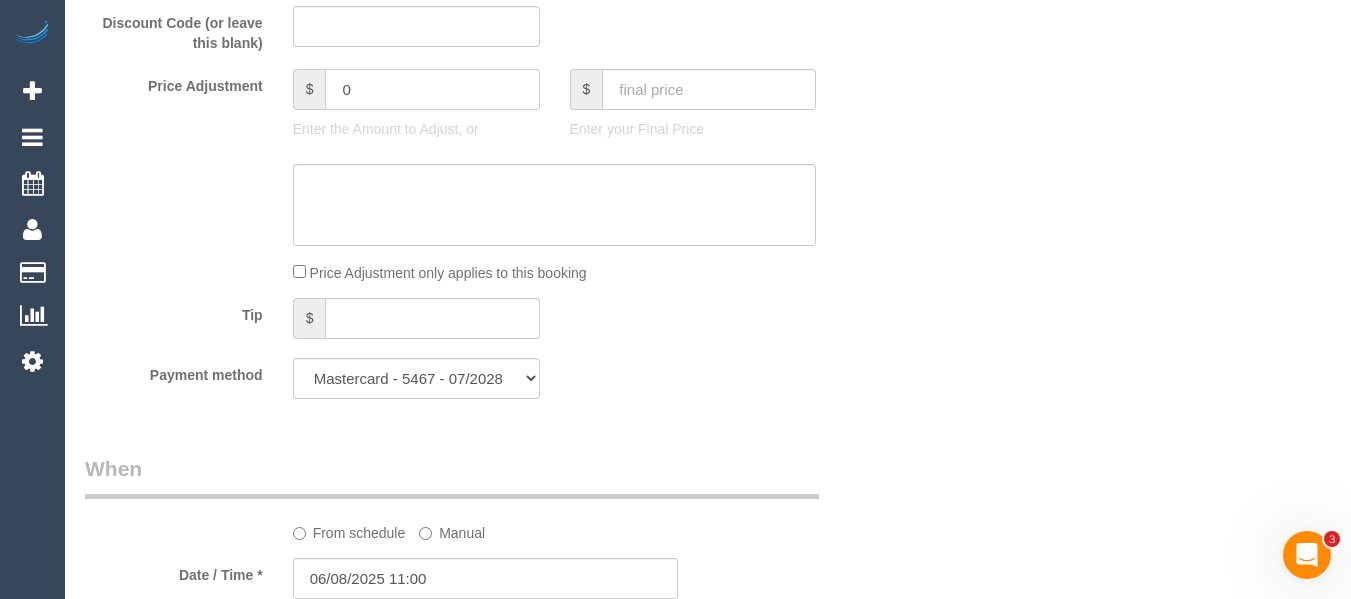 drag, startPoint x: 409, startPoint y: 113, endPoint x: 227, endPoint y: 109, distance: 182.04395 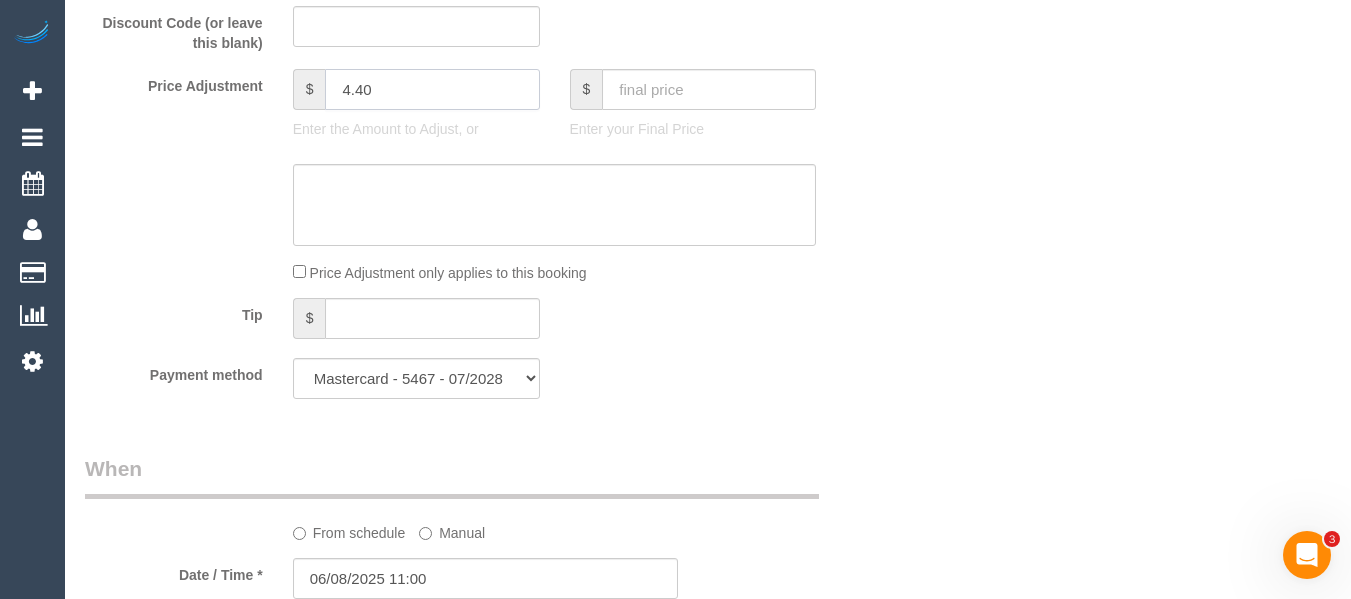 type on "4.40" 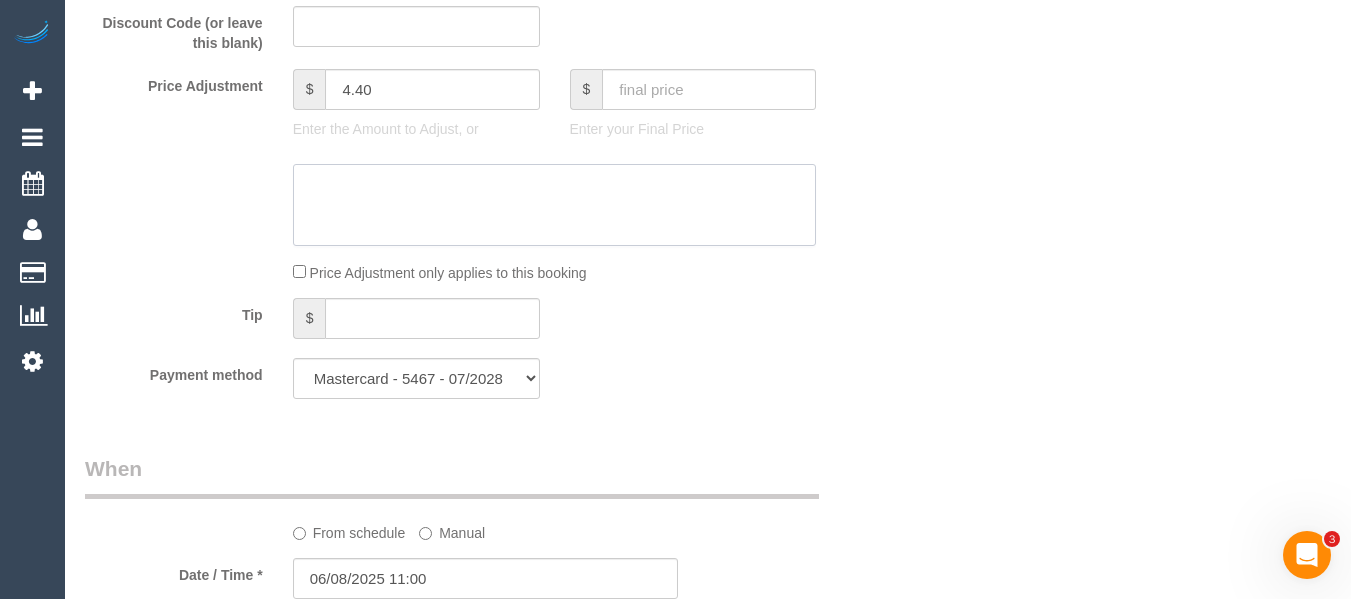 click 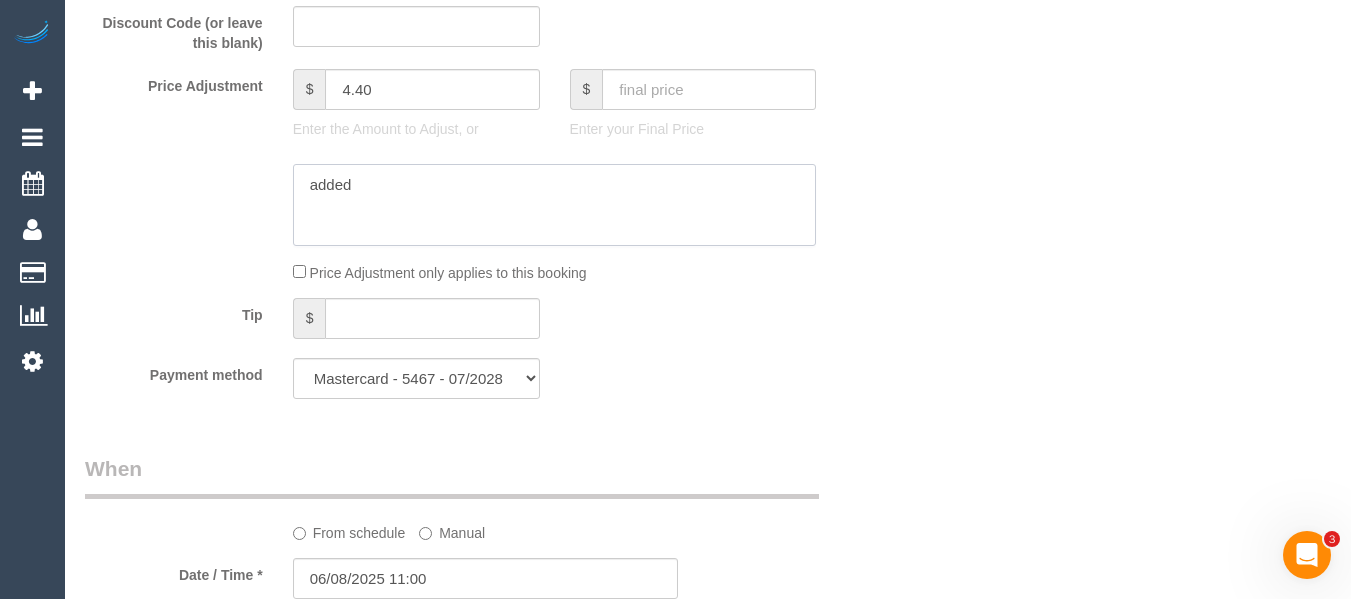type on "added" 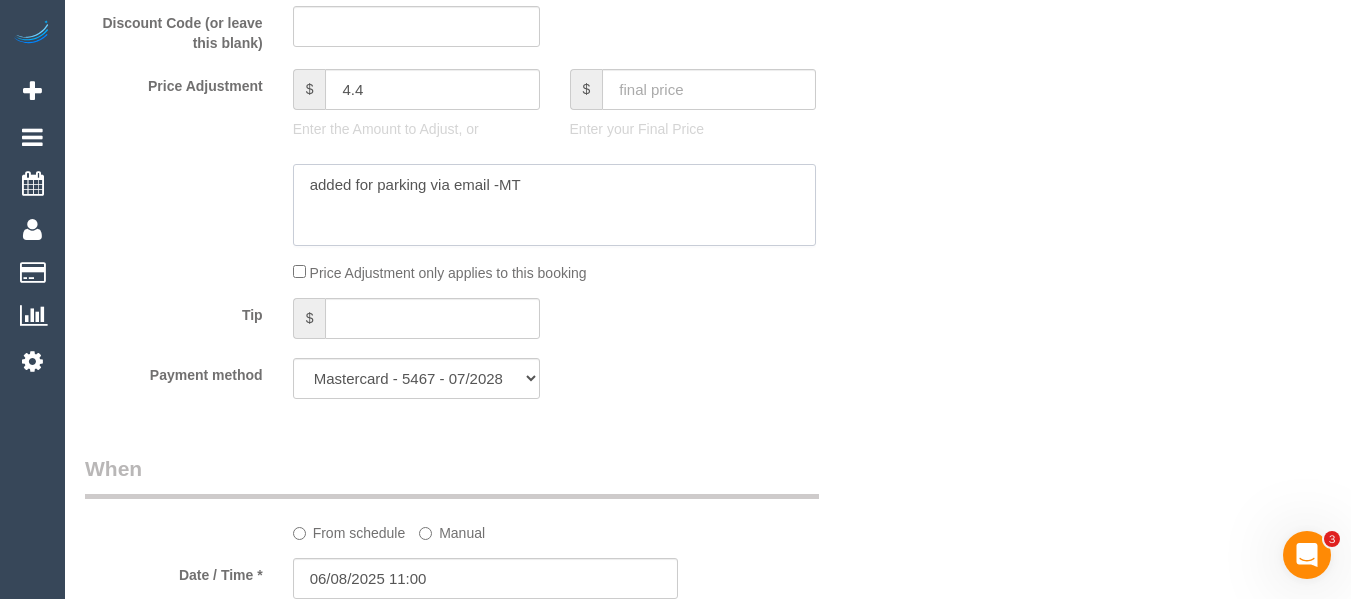 type on "added for parking via email -MT" 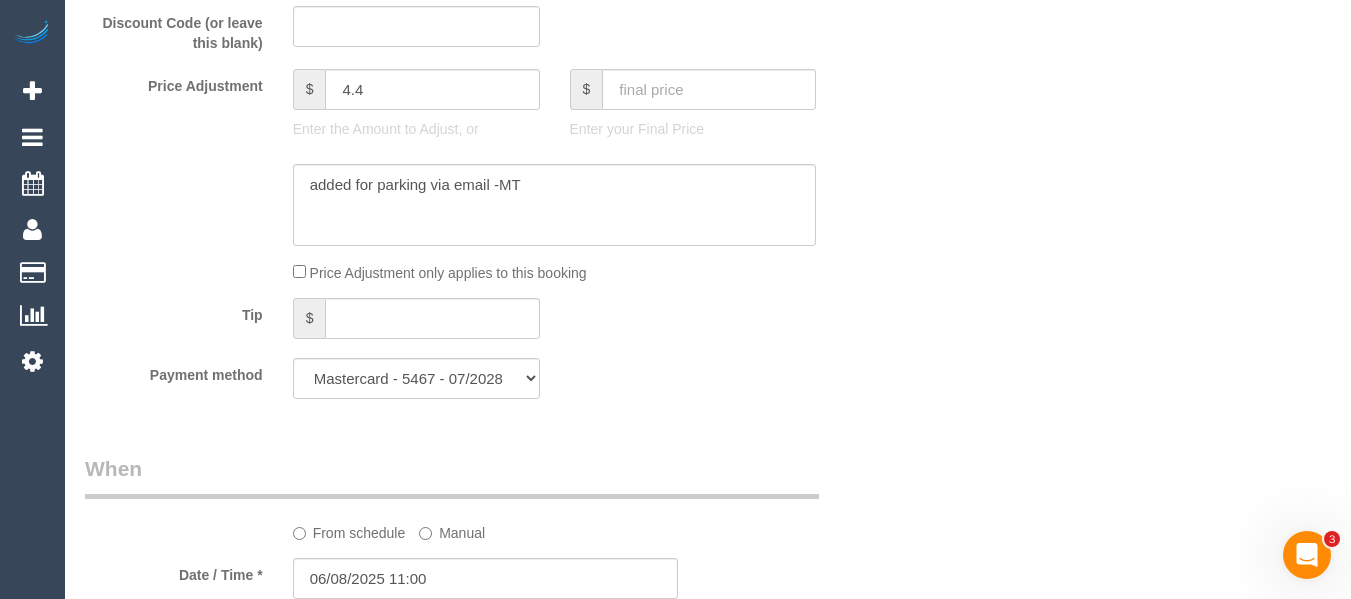 drag, startPoint x: 1251, startPoint y: 429, endPoint x: 1323, endPoint y: 360, distance: 99.724625 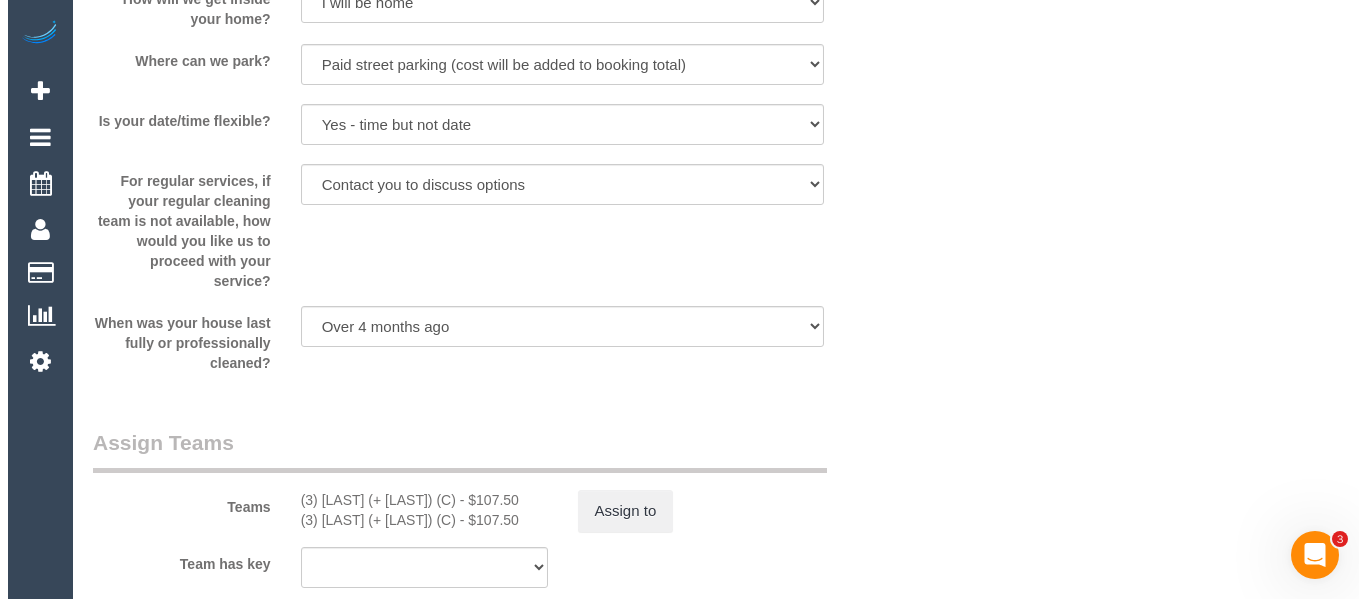 scroll, scrollTop: 3288, scrollLeft: 0, axis: vertical 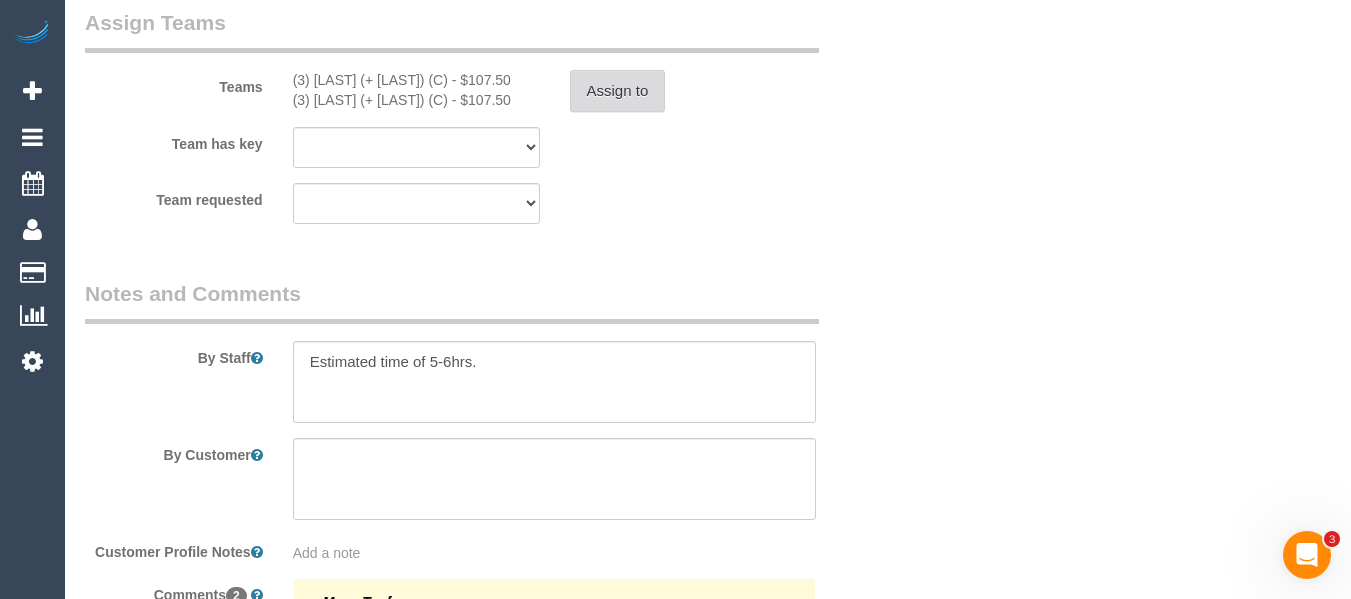 click on "Assign to" at bounding box center (618, 91) 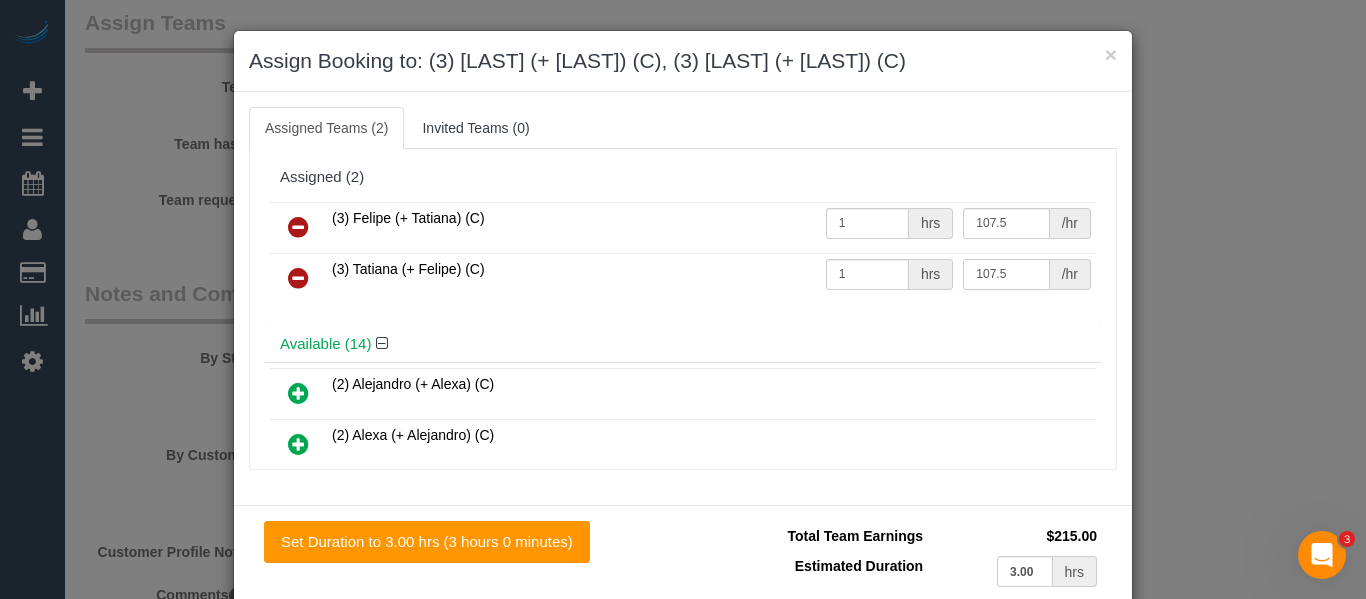 drag, startPoint x: 1004, startPoint y: 279, endPoint x: 883, endPoint y: 269, distance: 121.41252 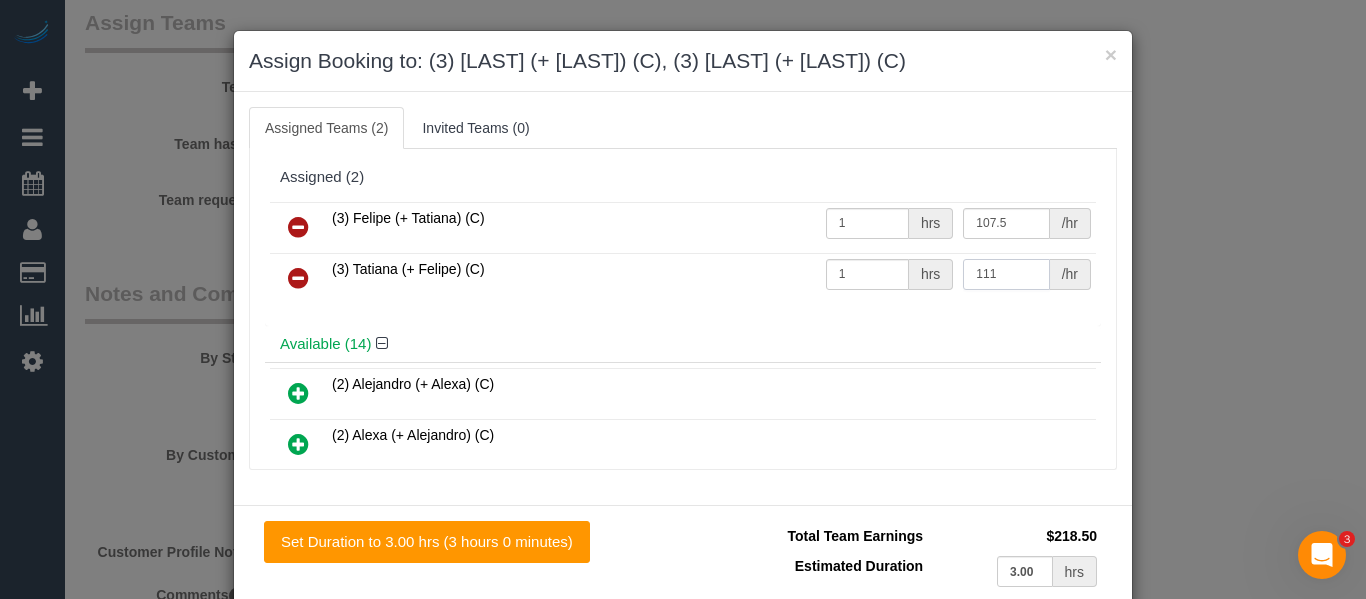 click on "111" at bounding box center (1006, 274) 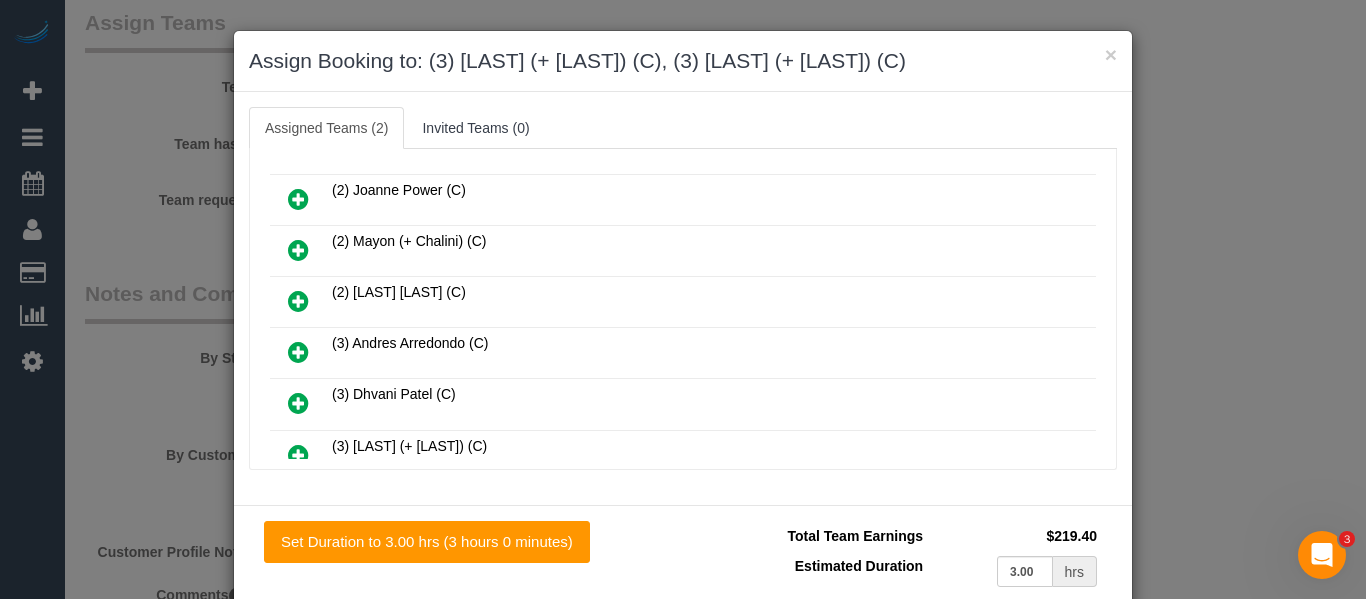 scroll, scrollTop: 400, scrollLeft: 0, axis: vertical 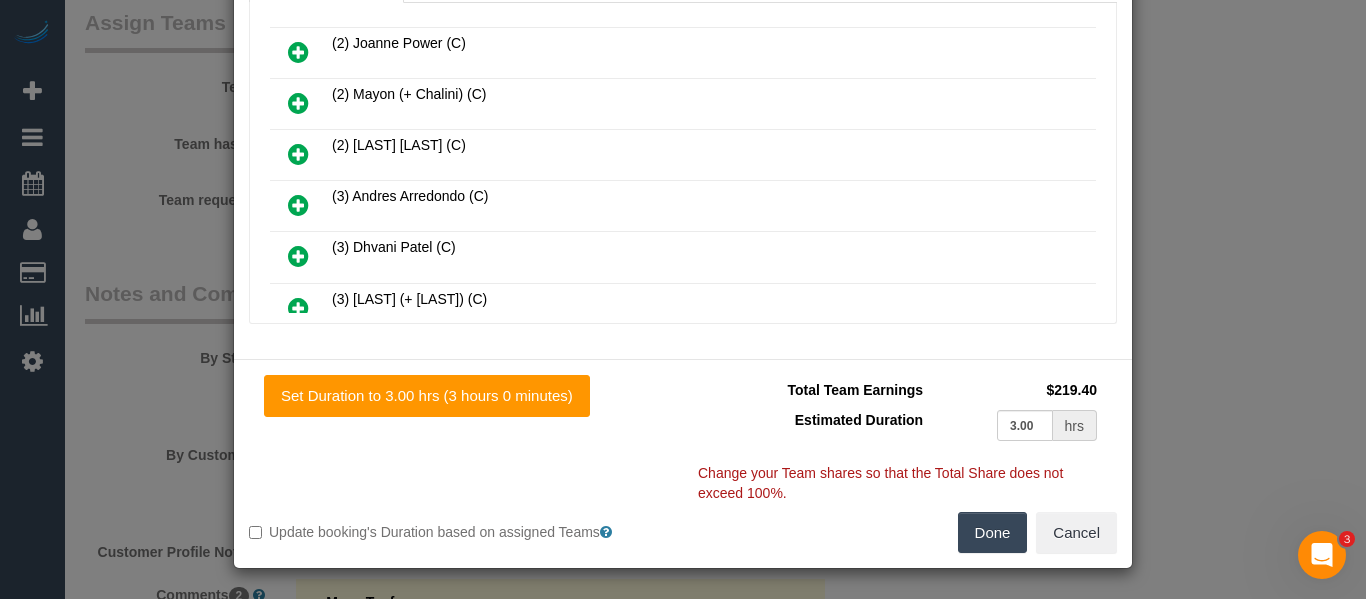 type on "111.9" 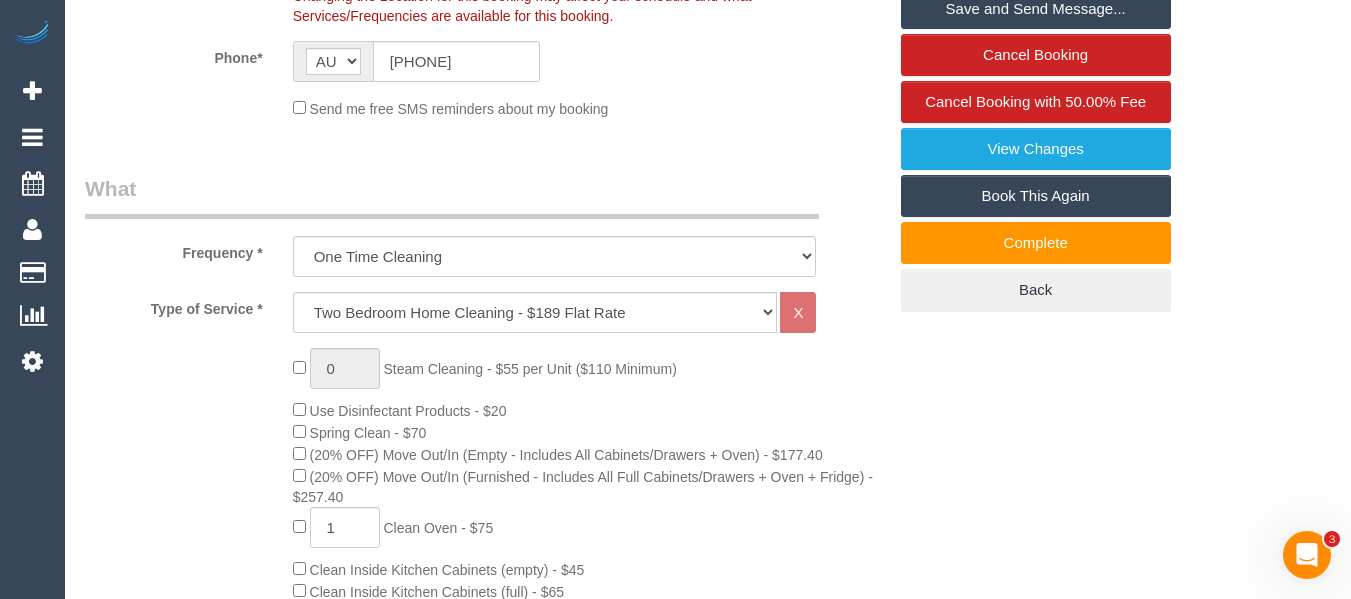 scroll, scrollTop: 501, scrollLeft: 0, axis: vertical 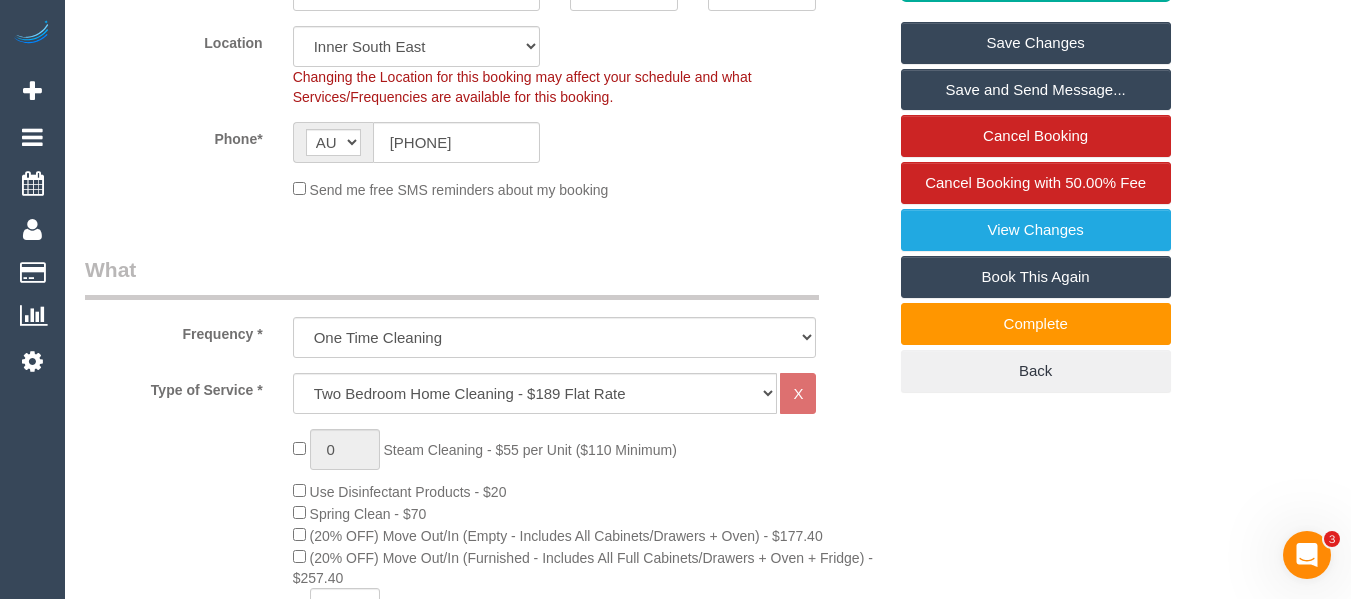 click on "Save Changes" at bounding box center (1036, 43) 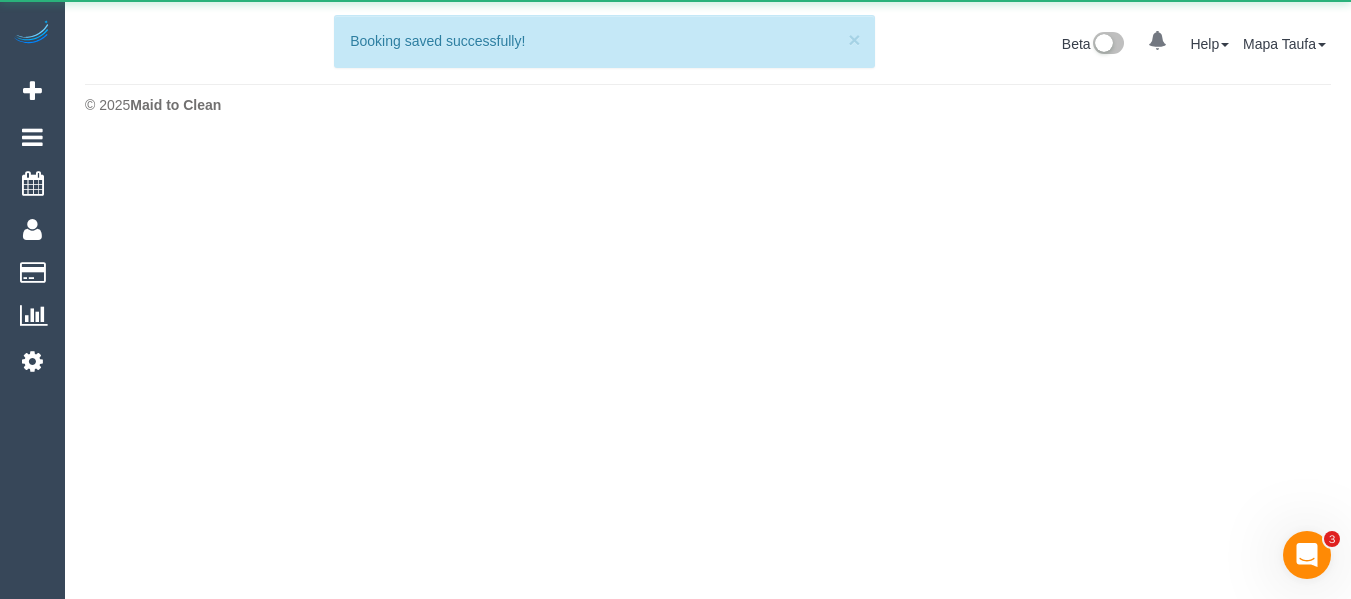 scroll, scrollTop: 0, scrollLeft: 0, axis: both 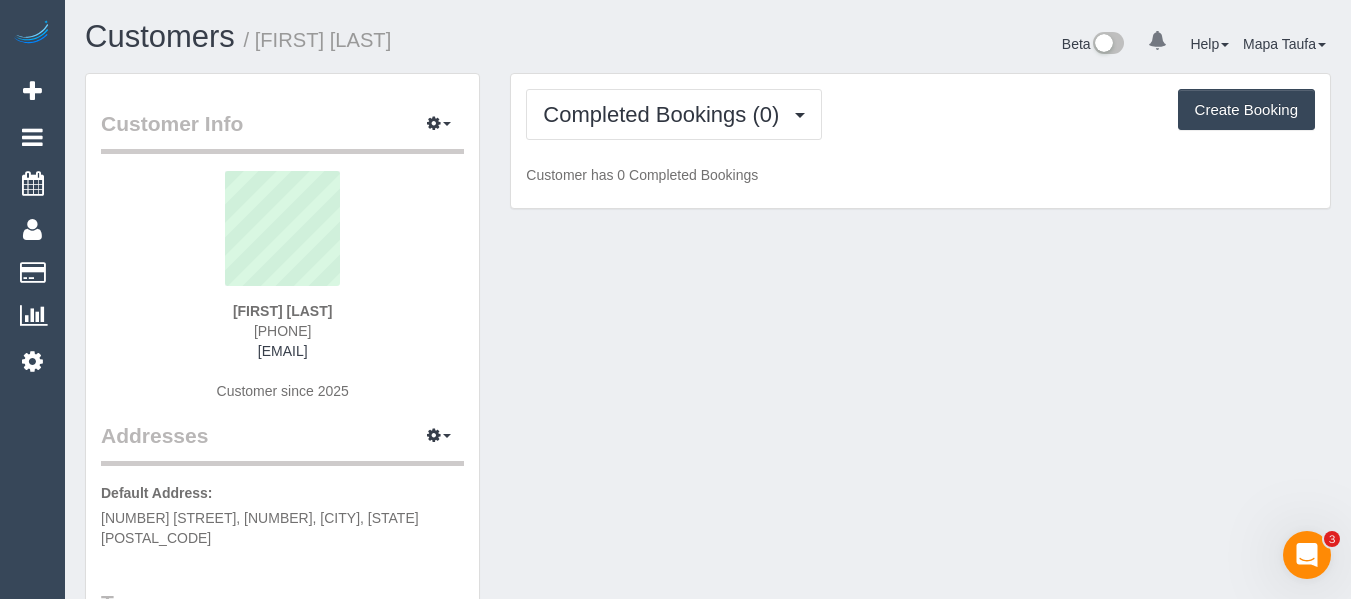 drag, startPoint x: 333, startPoint y: 330, endPoint x: 216, endPoint y: 335, distance: 117.10679 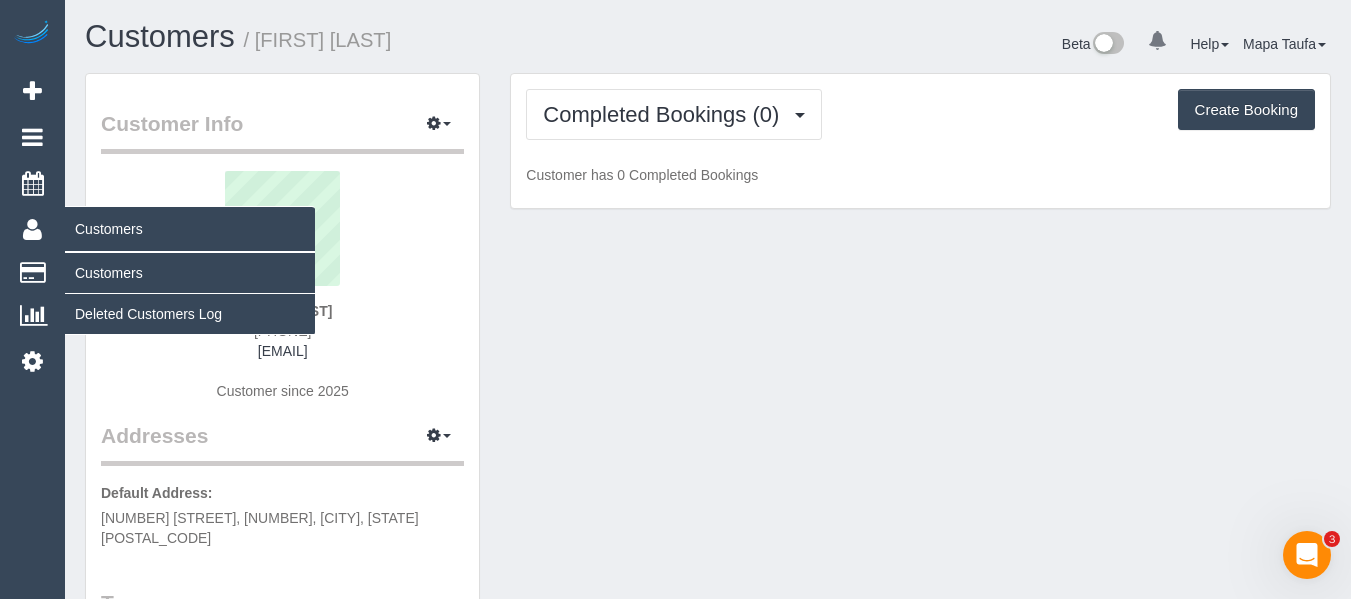 copy on "[PHONE]" 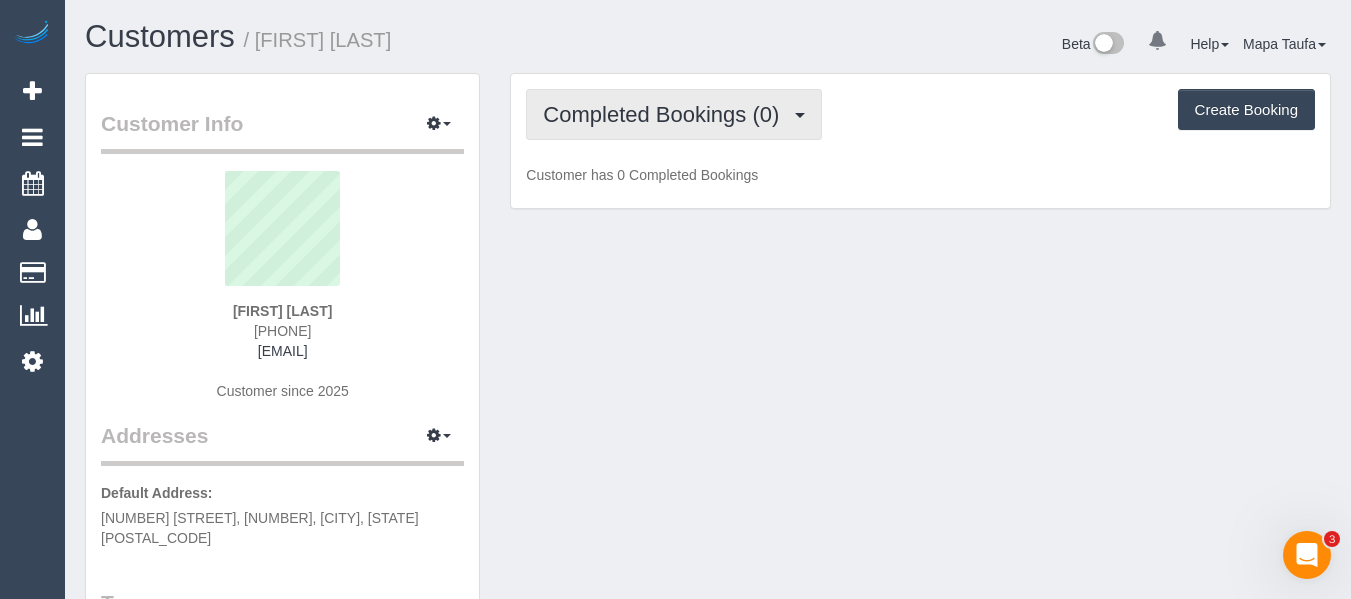 click on "Completed Bookings (0)" at bounding box center (666, 114) 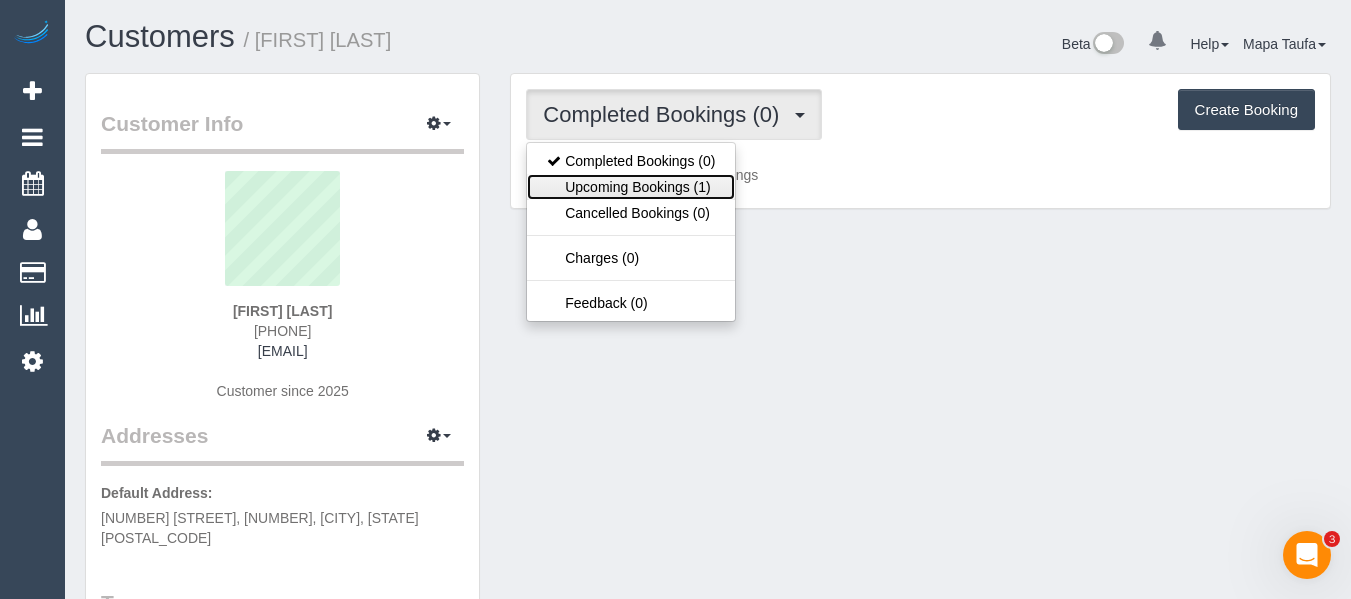click on "Upcoming Bookings (1)" at bounding box center [631, 187] 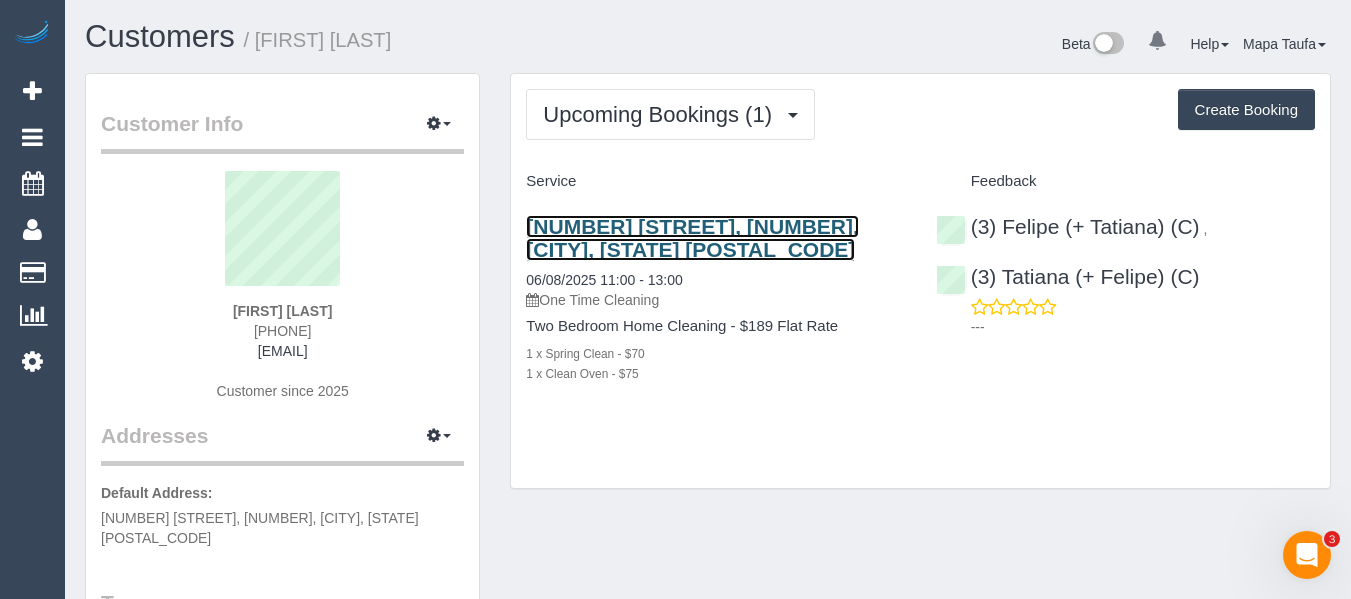 click on "[NUMBER] [STREET], [NUMBER], [CITY], [STATE] [POSTAL_CODE]" at bounding box center (692, 238) 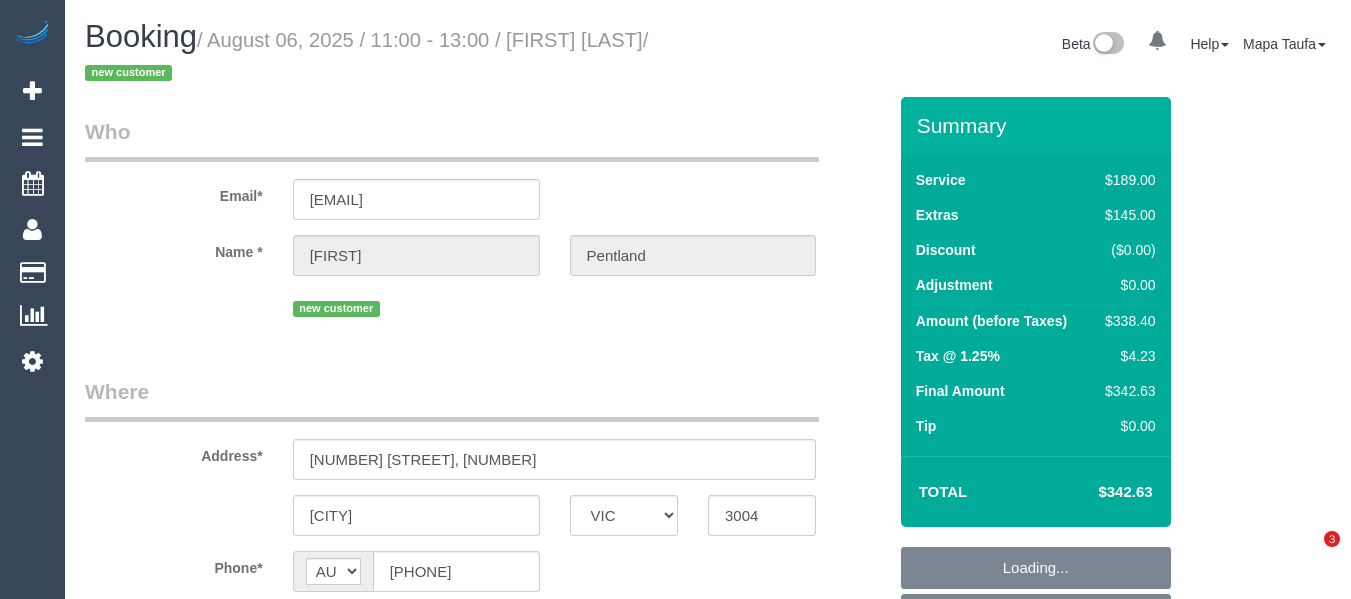 select on "VIC" 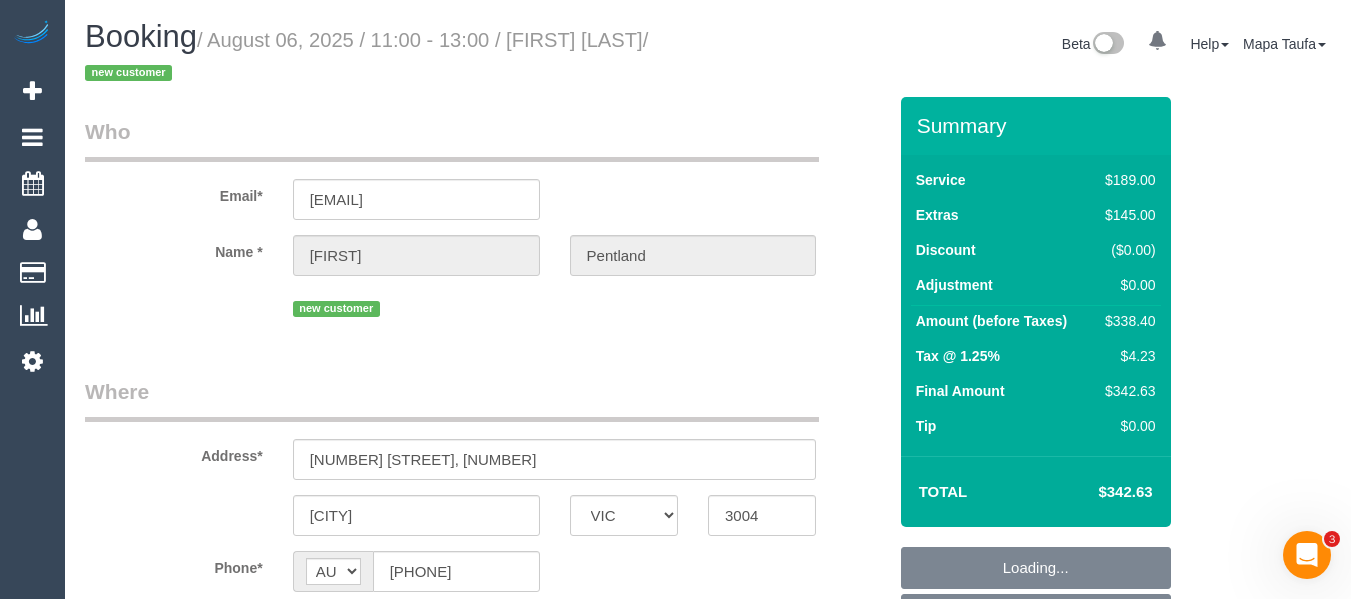 scroll, scrollTop: 0, scrollLeft: 0, axis: both 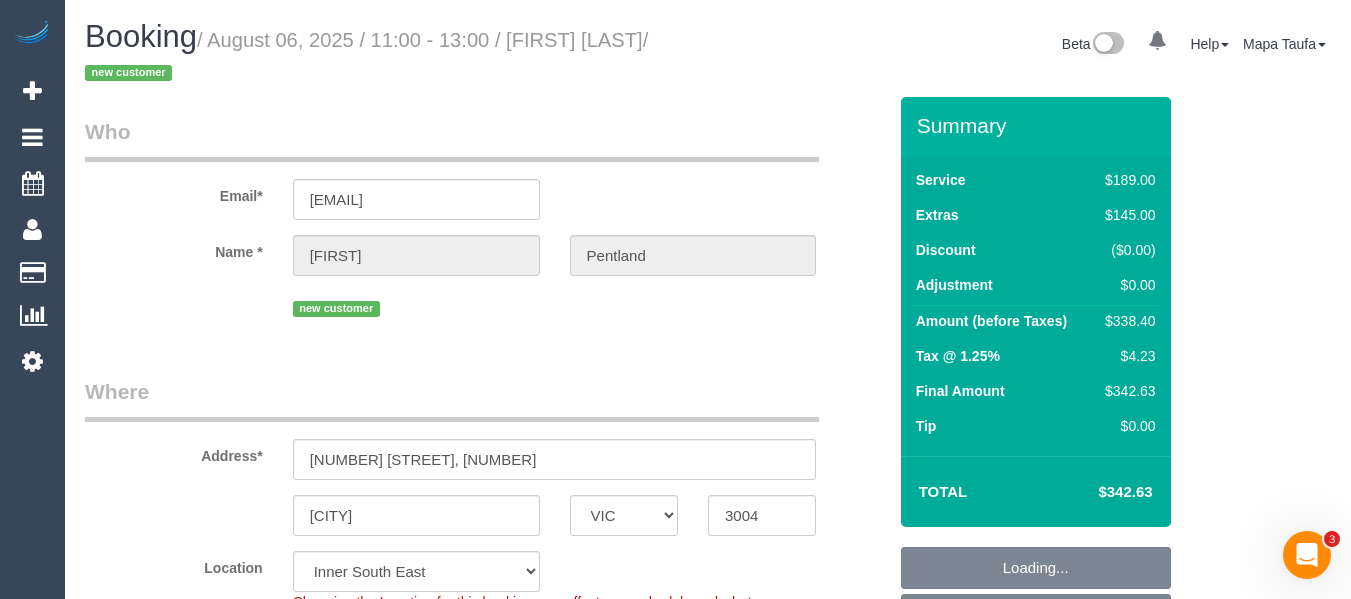 select on "object:833" 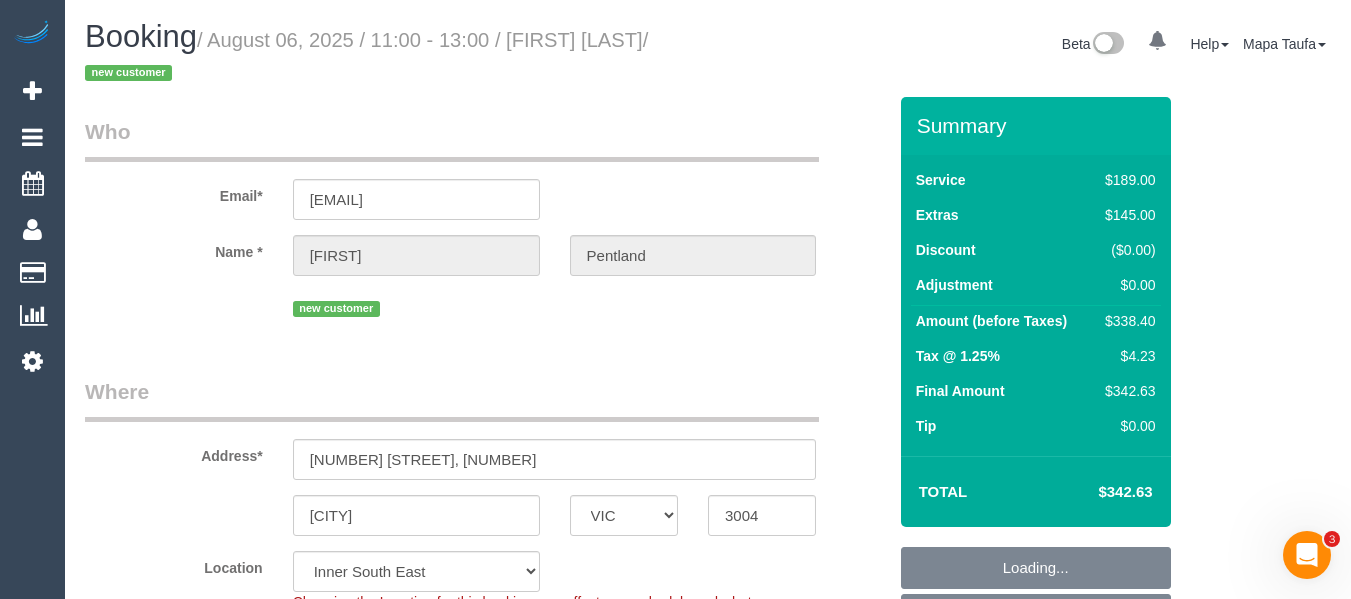 select on "number:28" 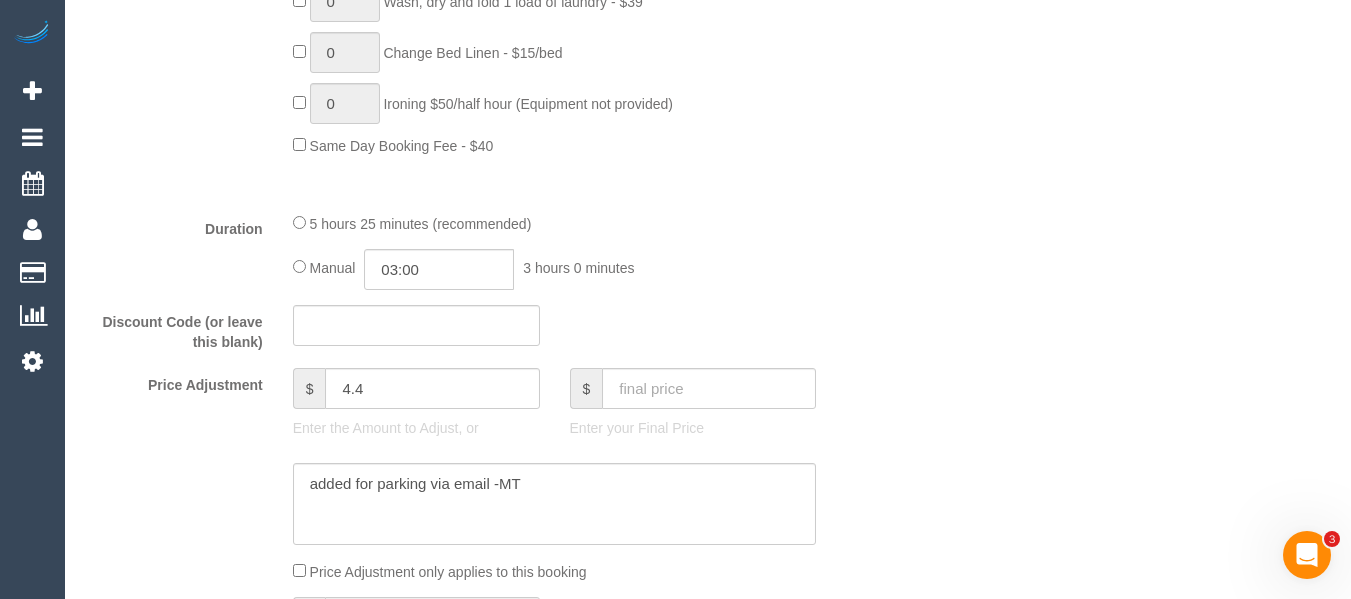 scroll, scrollTop: 1656, scrollLeft: 0, axis: vertical 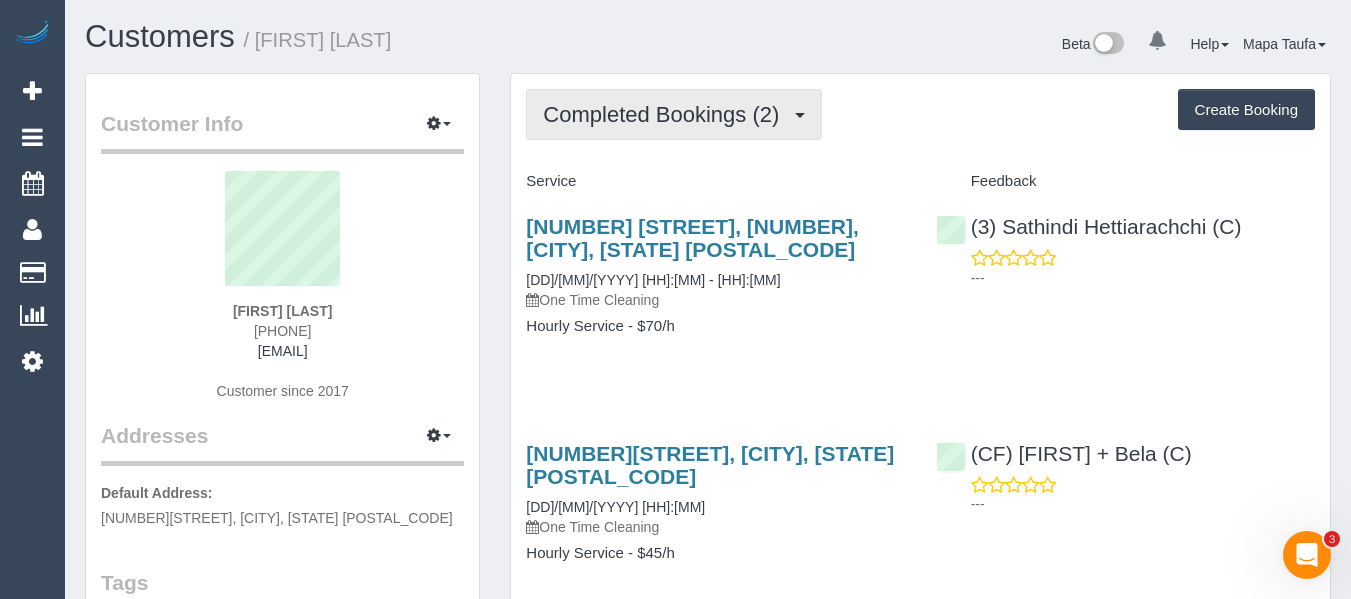 click on "Completed Bookings (2)" at bounding box center [666, 114] 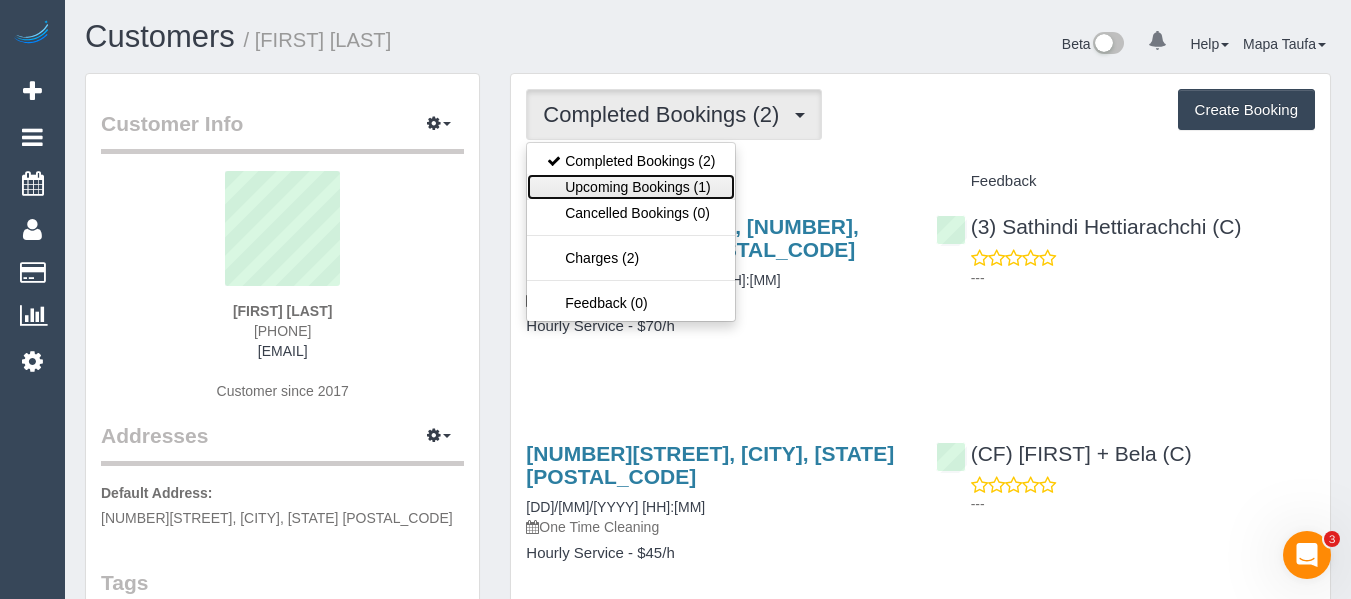 click on "Upcoming Bookings (1)" at bounding box center (631, 187) 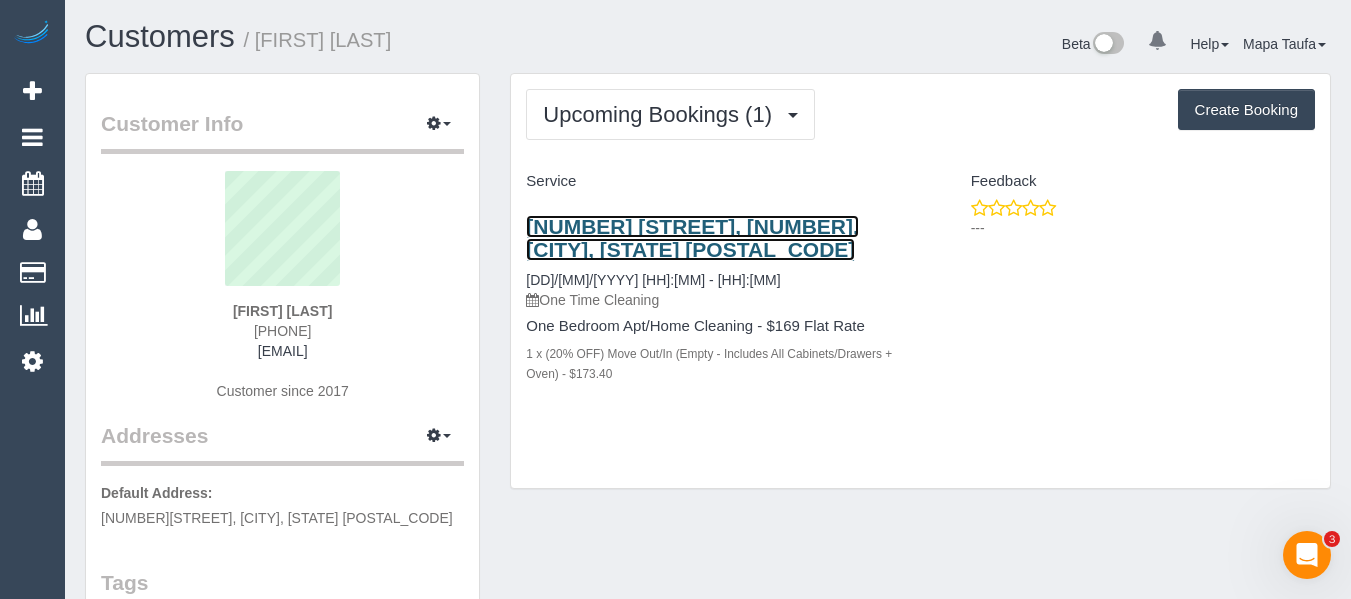 click on "82 Pakington St, 1, St Kilda, VIC 3182" at bounding box center (692, 238) 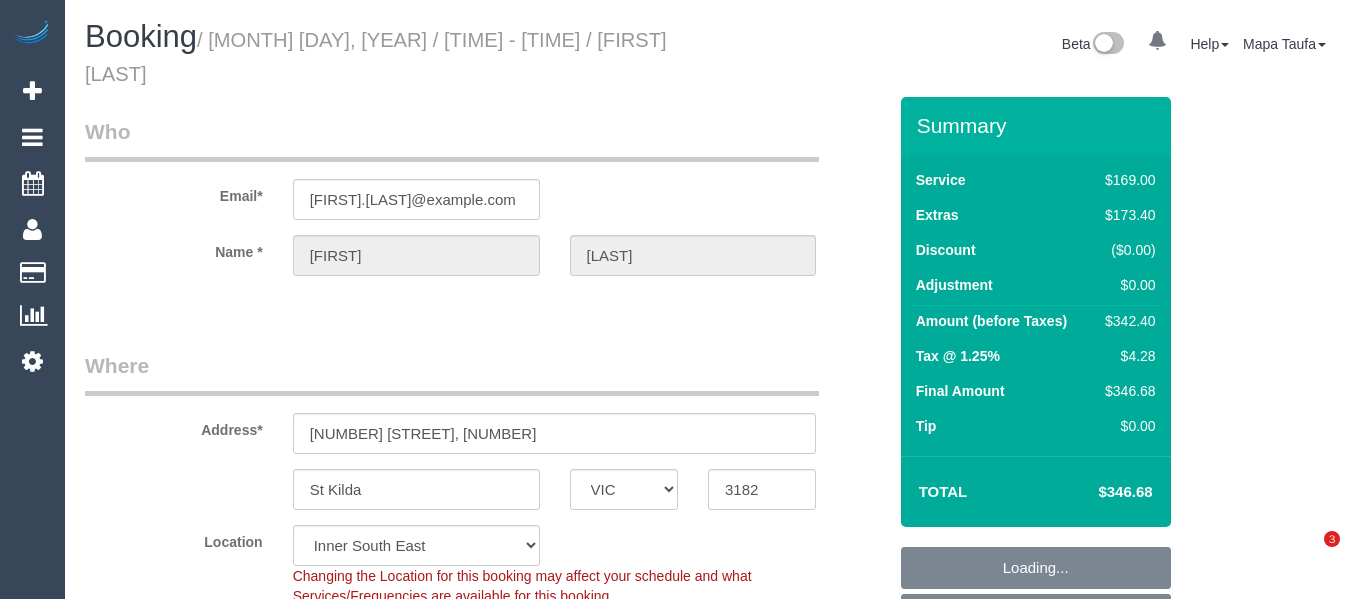 select on "VIC" 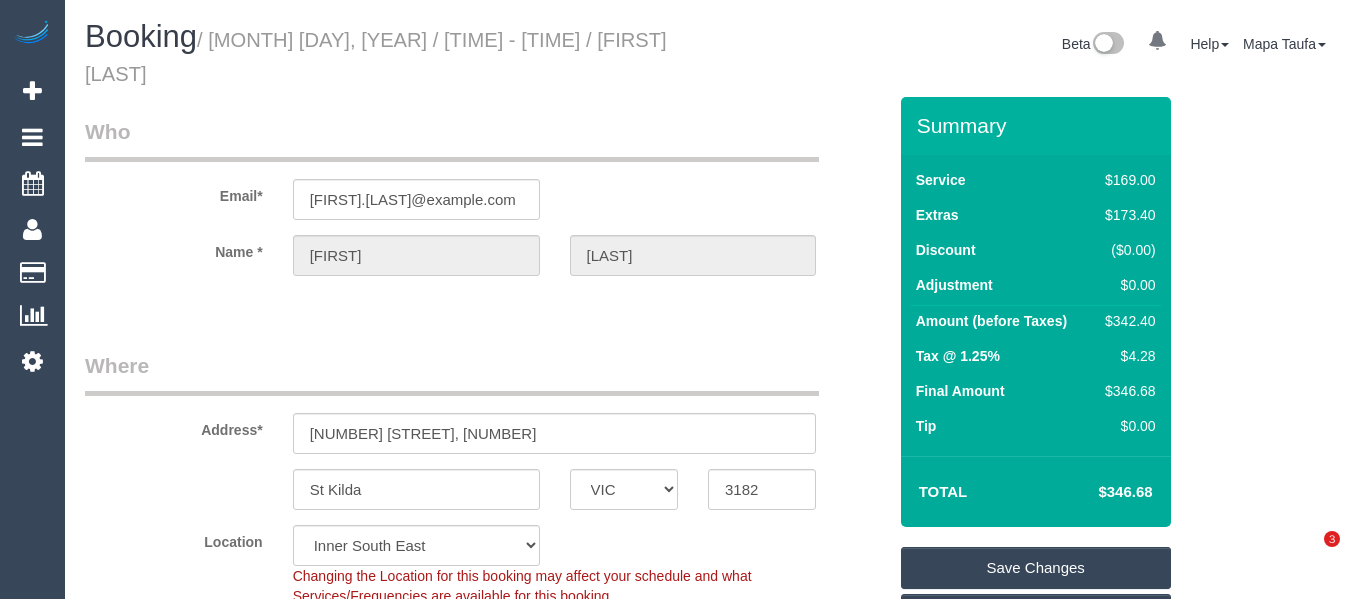 scroll, scrollTop: 0, scrollLeft: 0, axis: both 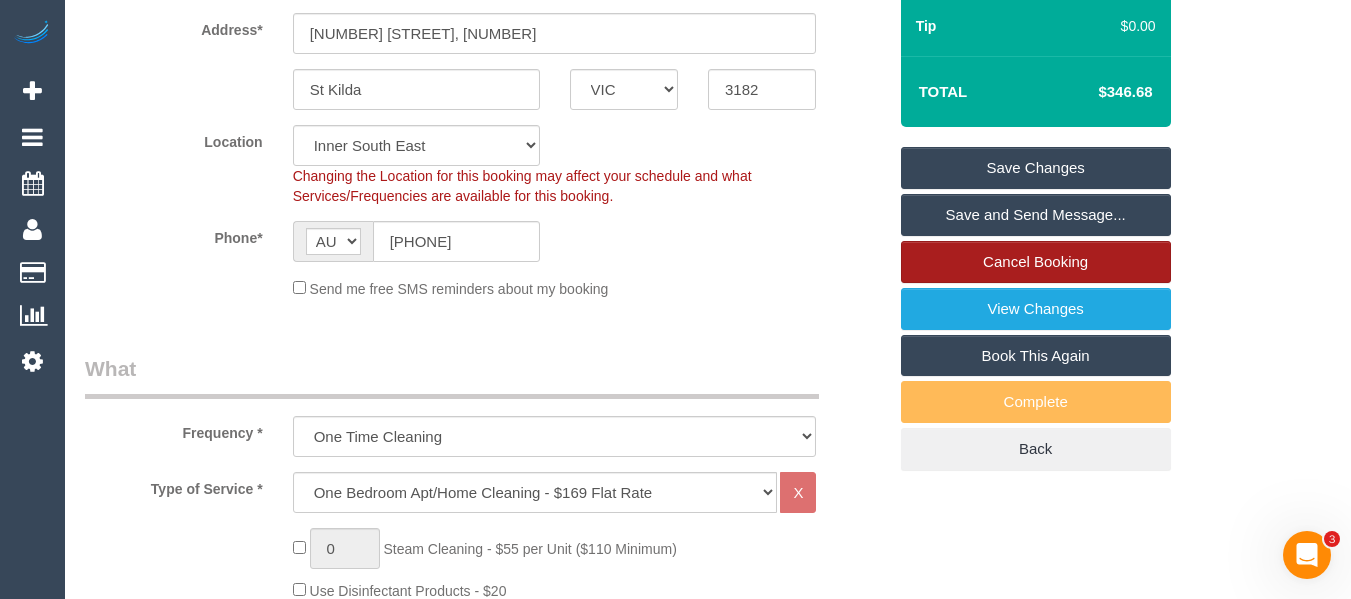 click on "Cancel Booking" at bounding box center [1036, 262] 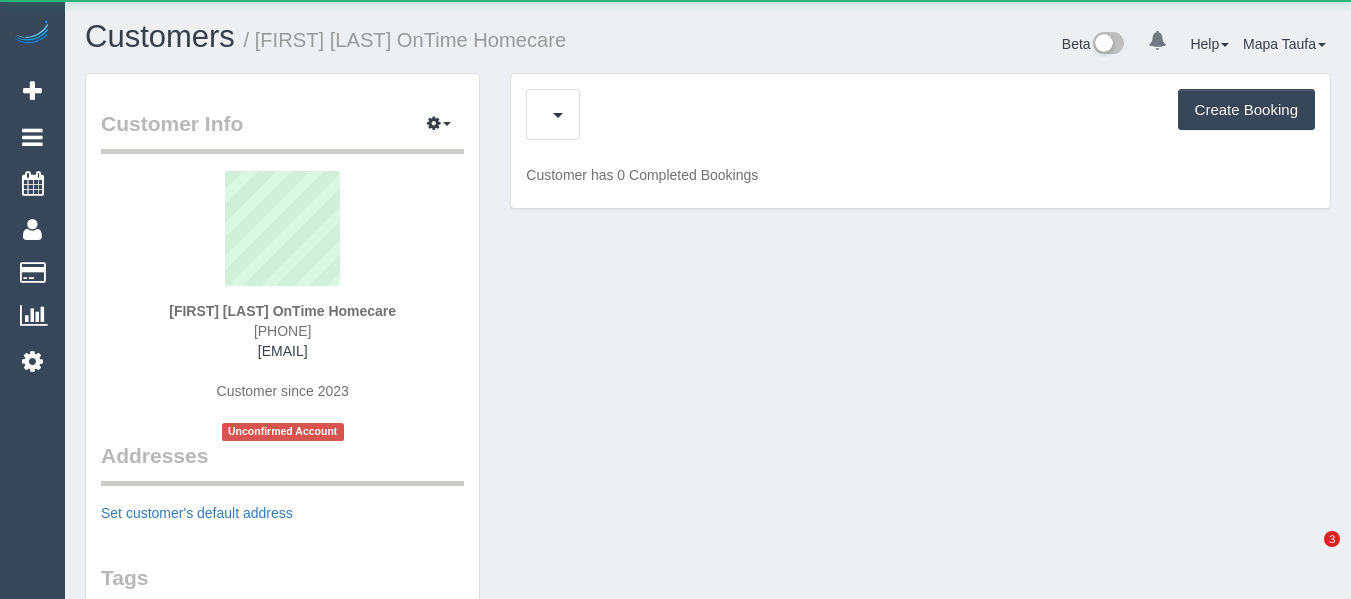 scroll, scrollTop: 0, scrollLeft: 0, axis: both 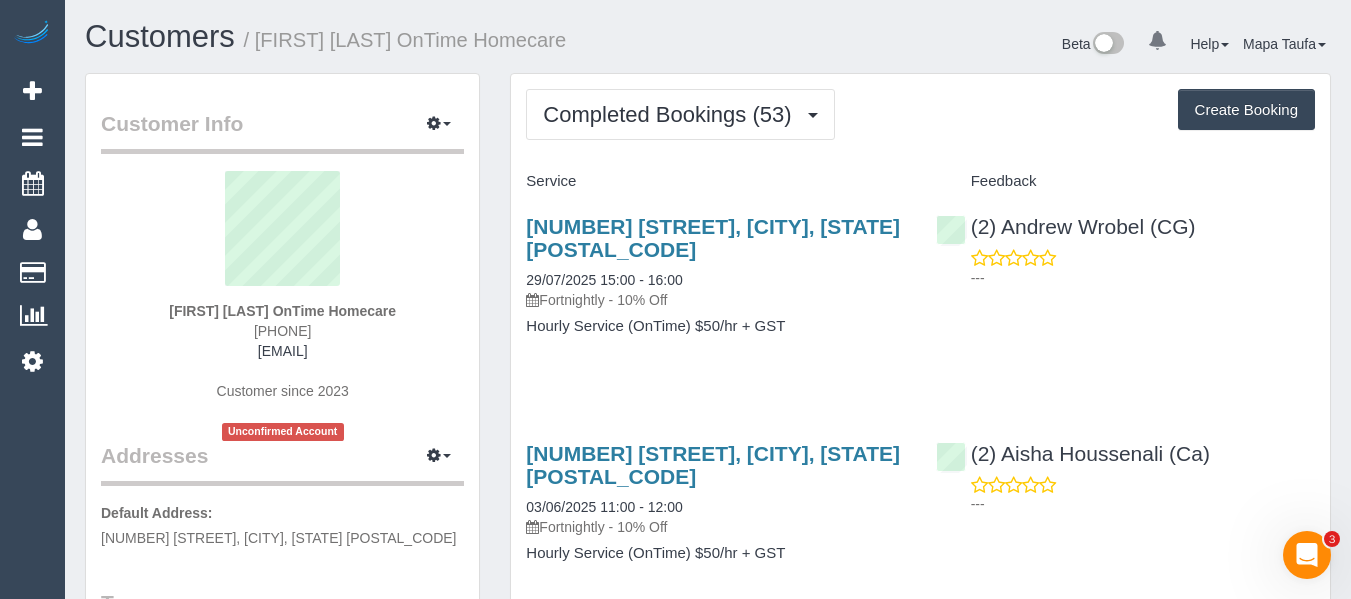 click on "Service" at bounding box center (715, 181) 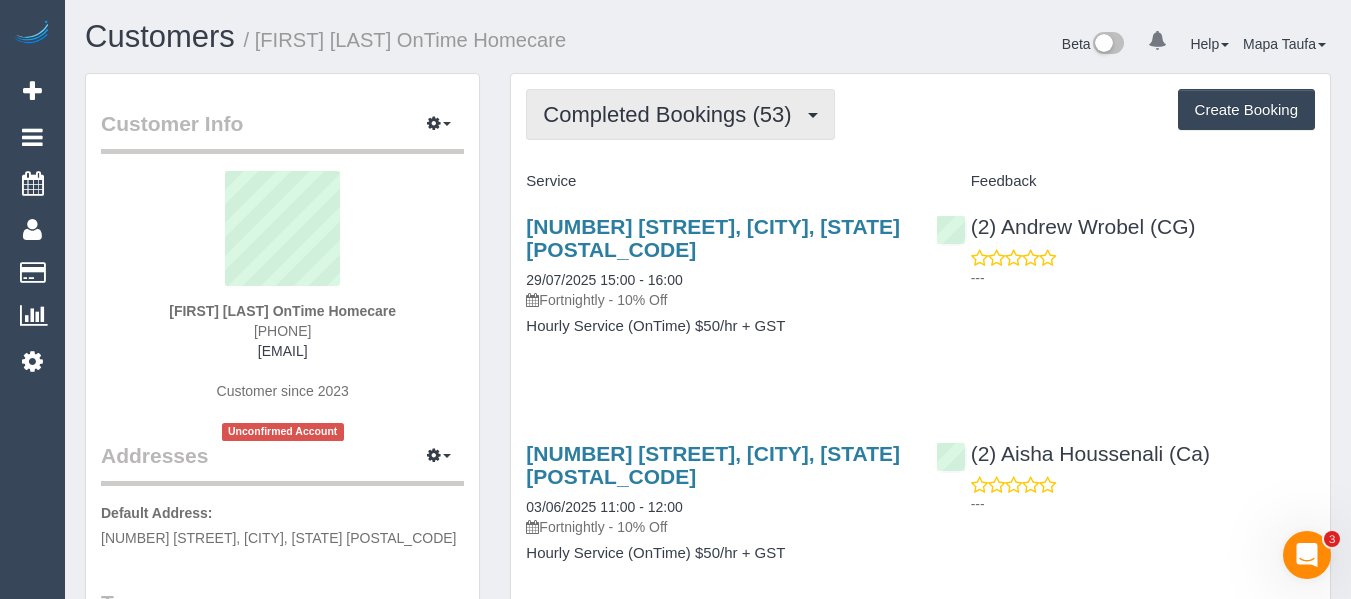 click on "Completed Bookings (53)" at bounding box center (672, 114) 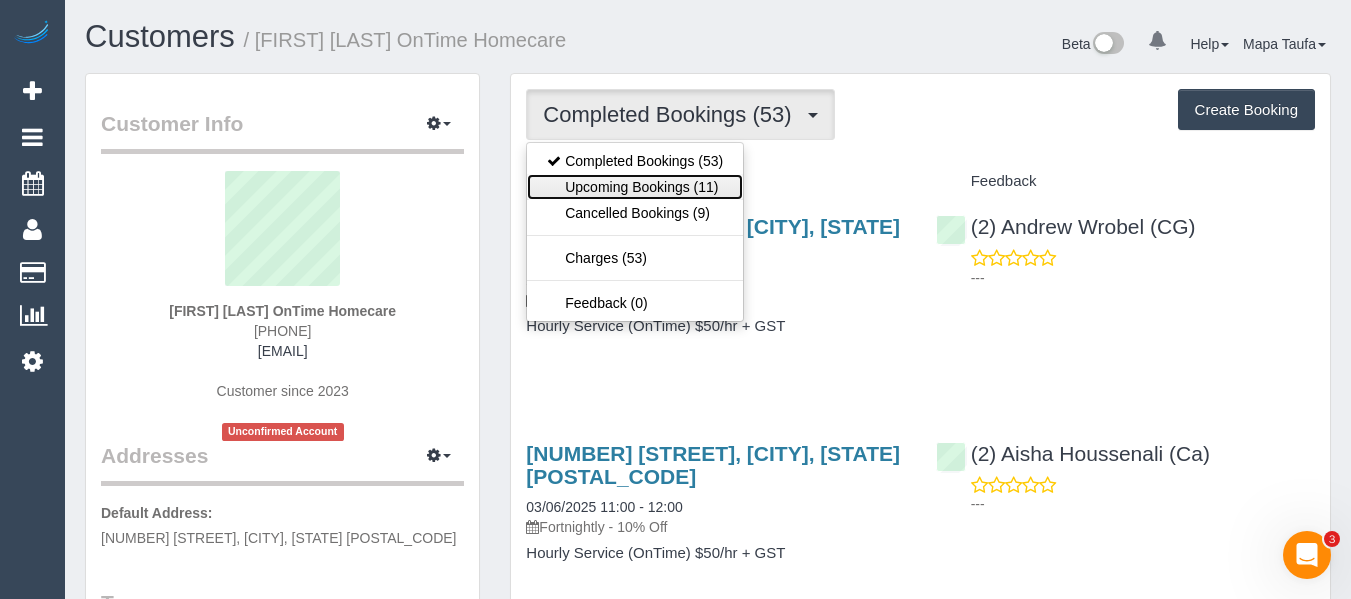 click on "Upcoming Bookings (11)" at bounding box center (635, 187) 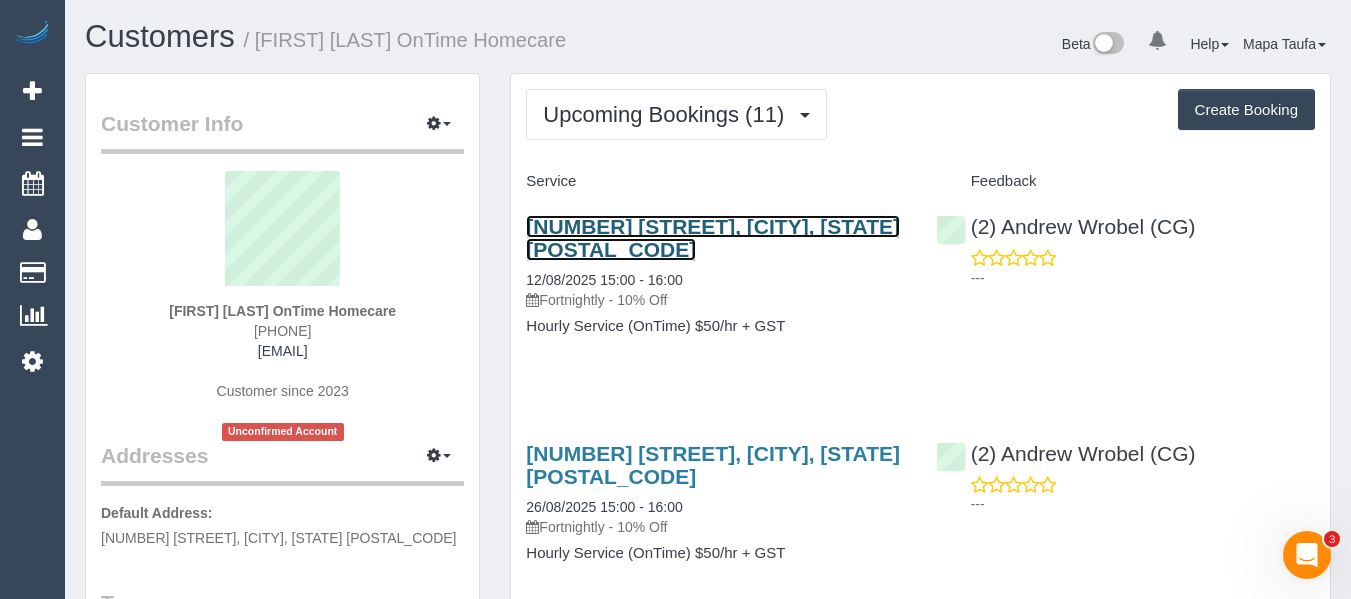 click on "[NUMBER] [STREET], [CITY], [STATE] [POSTAL_CODE]" at bounding box center (713, 238) 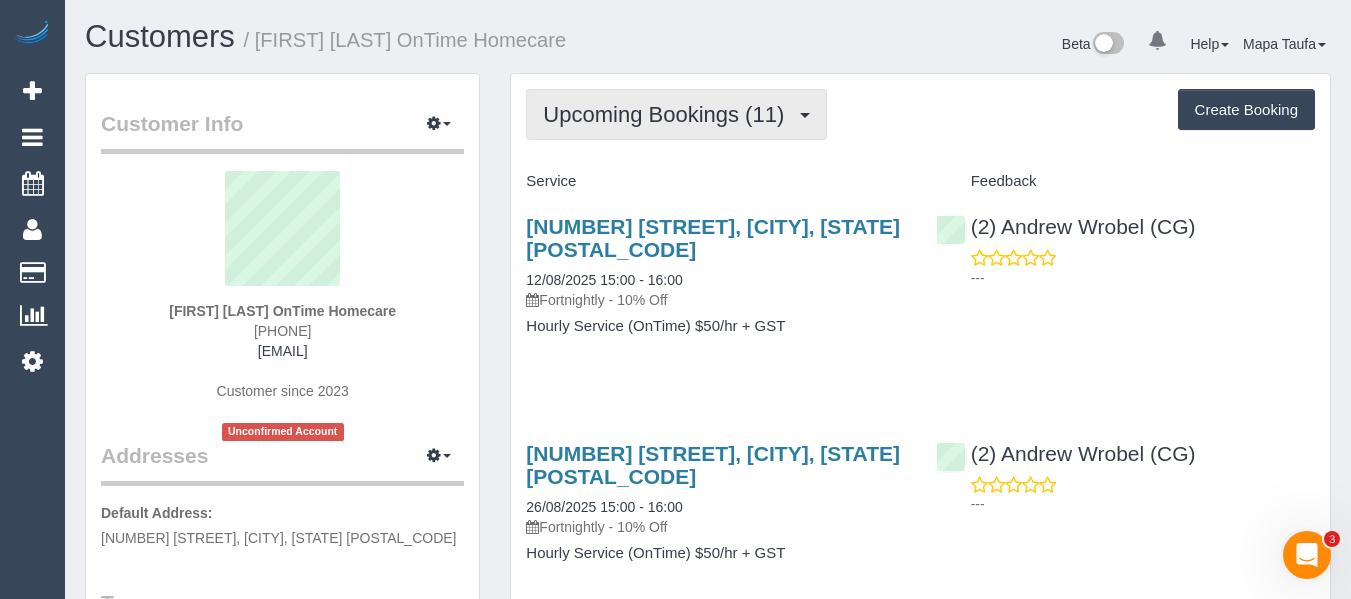 click on "Upcoming Bookings (11)" at bounding box center [668, 114] 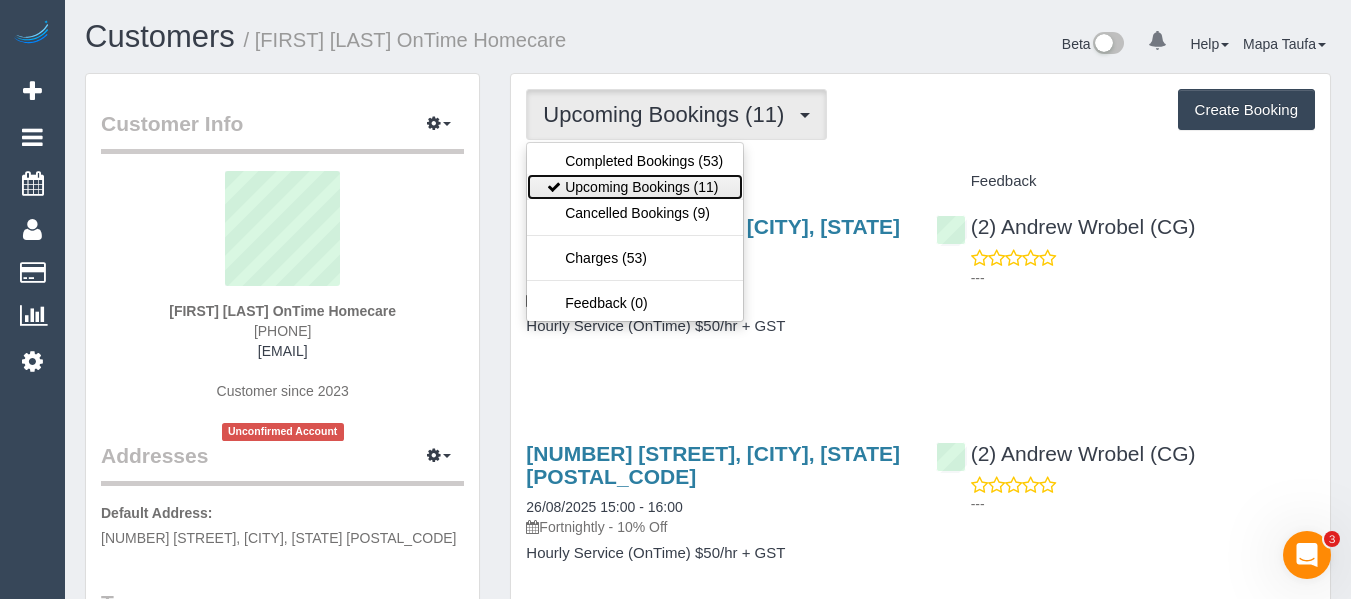 click on "Upcoming Bookings (11)" at bounding box center (635, 187) 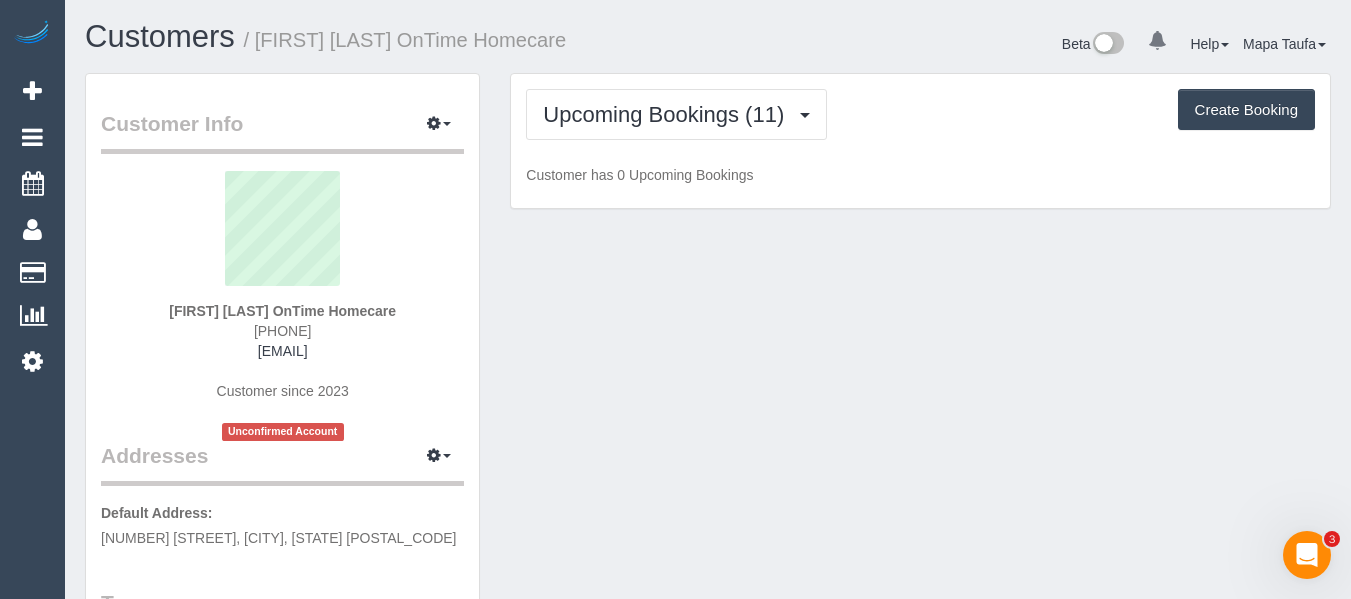 click on "Upcoming Bookings (11)
Completed Bookings (53)
Upcoming Bookings (11)
Cancelled Bookings (9)
Charges (53)
Feedback (0)
Create Booking
Customer has 0 Upcoming Bookings" at bounding box center [920, 141] 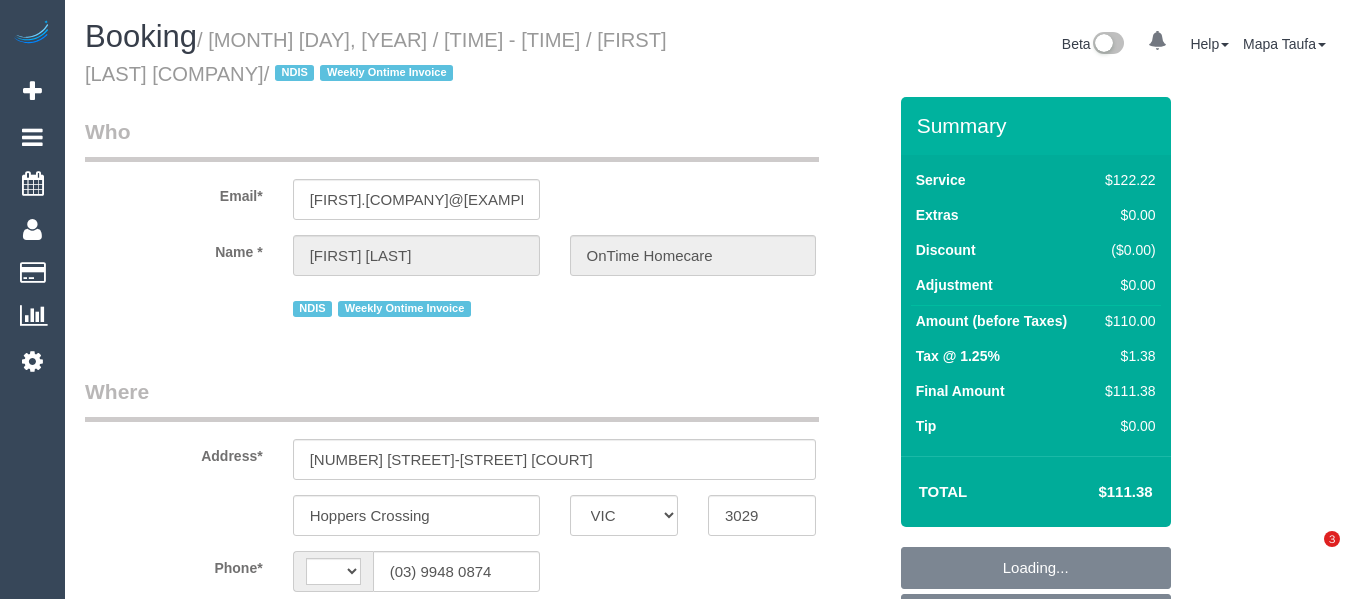 select on "VIC" 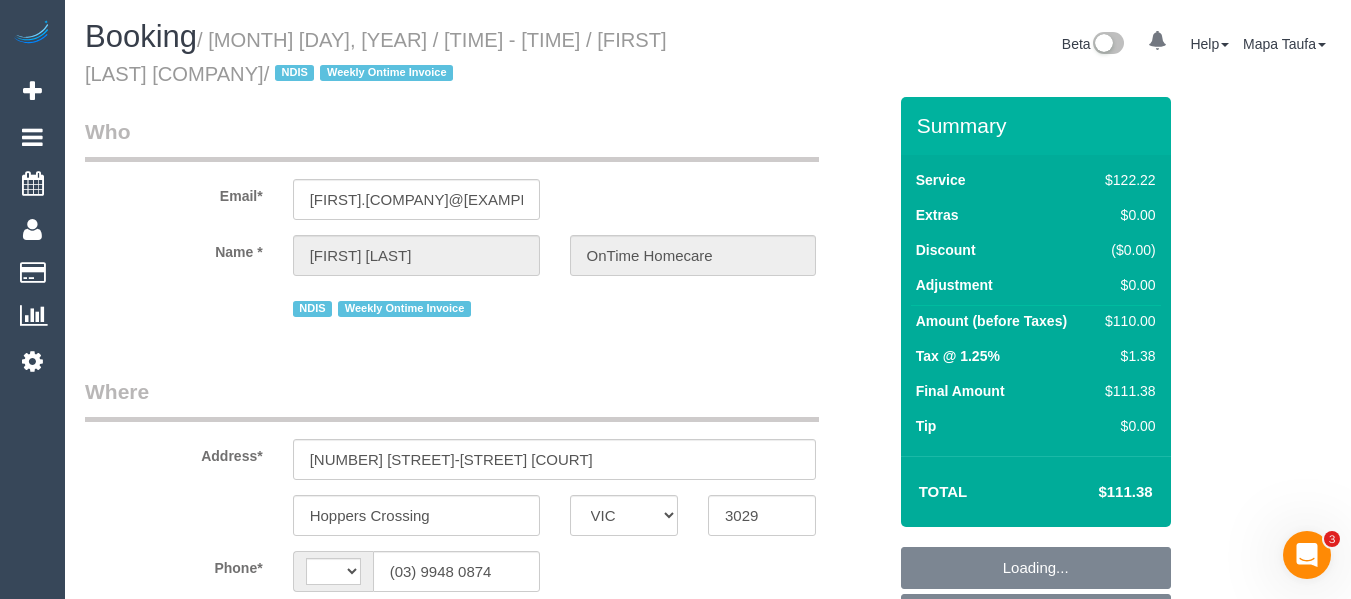 scroll, scrollTop: 0, scrollLeft: 0, axis: both 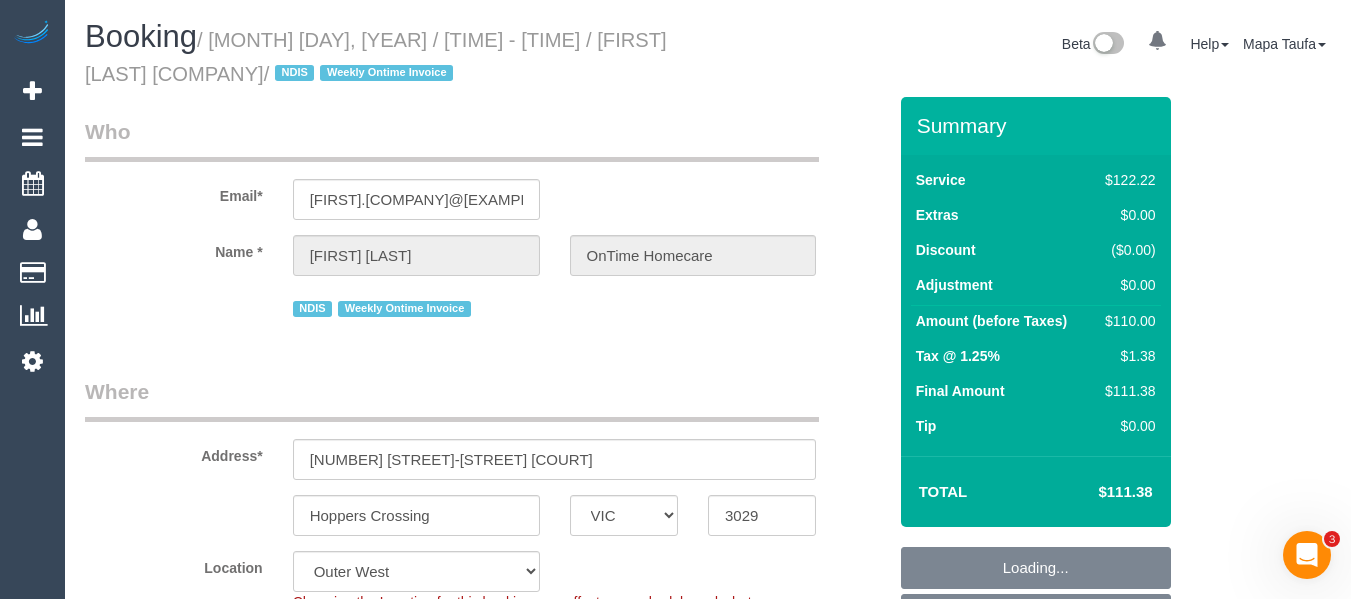 select on "object:737" 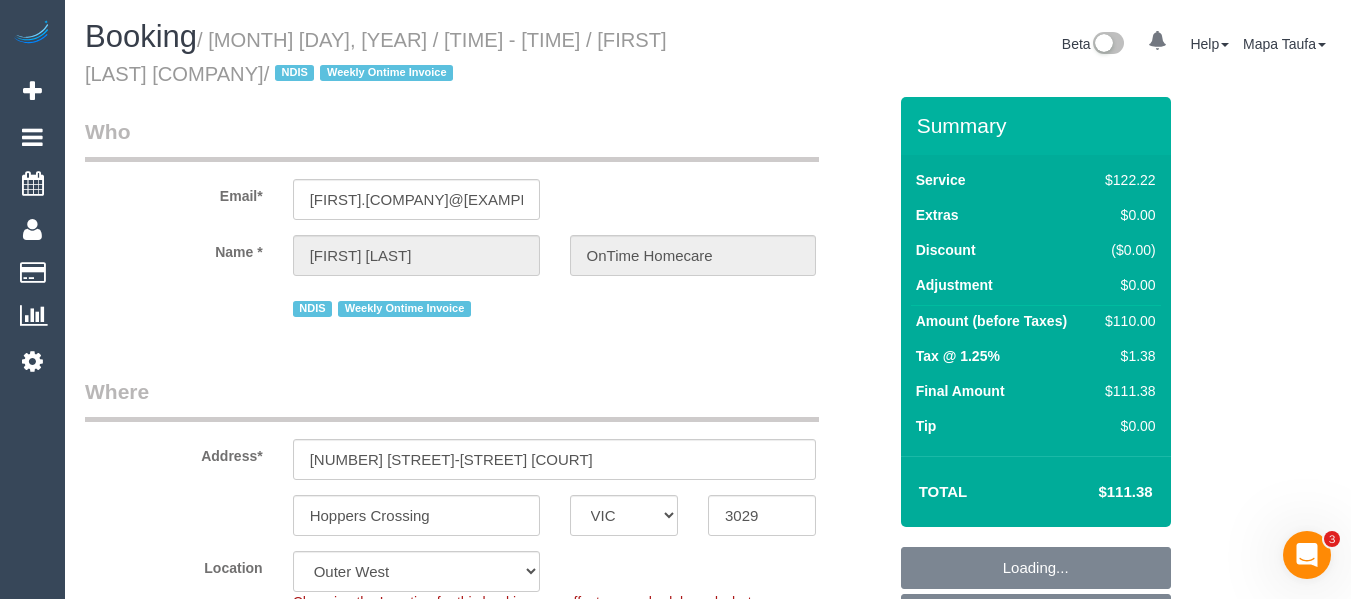 select on "number:28" 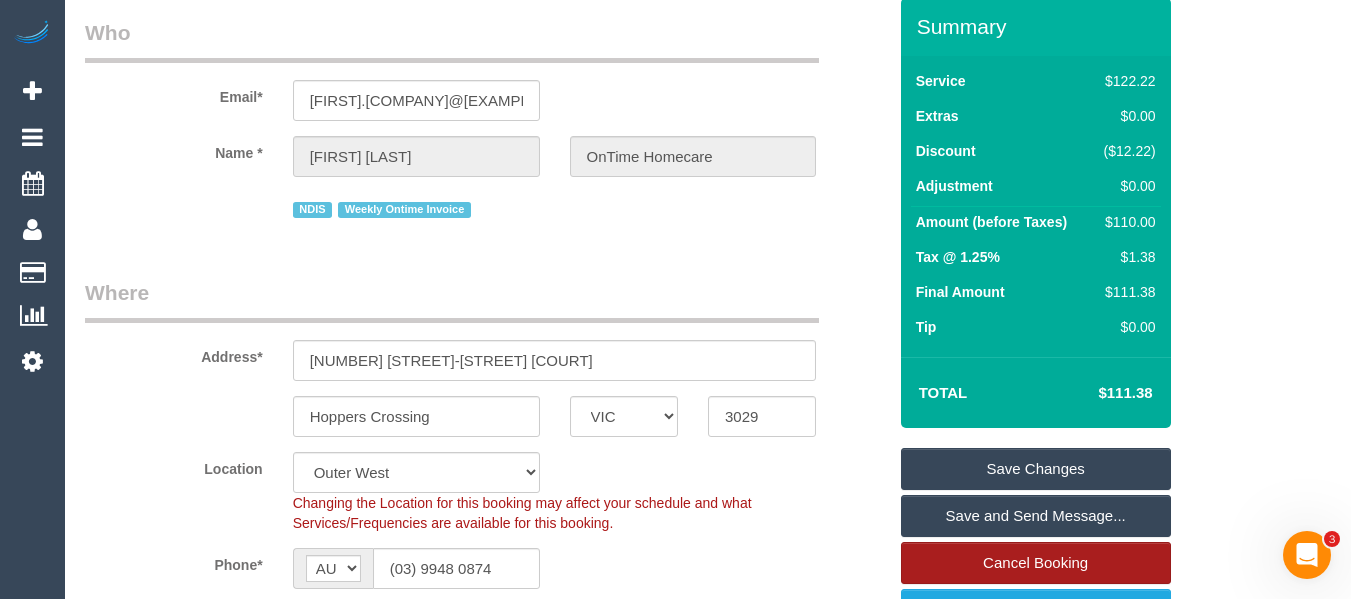 scroll, scrollTop: 300, scrollLeft: 0, axis: vertical 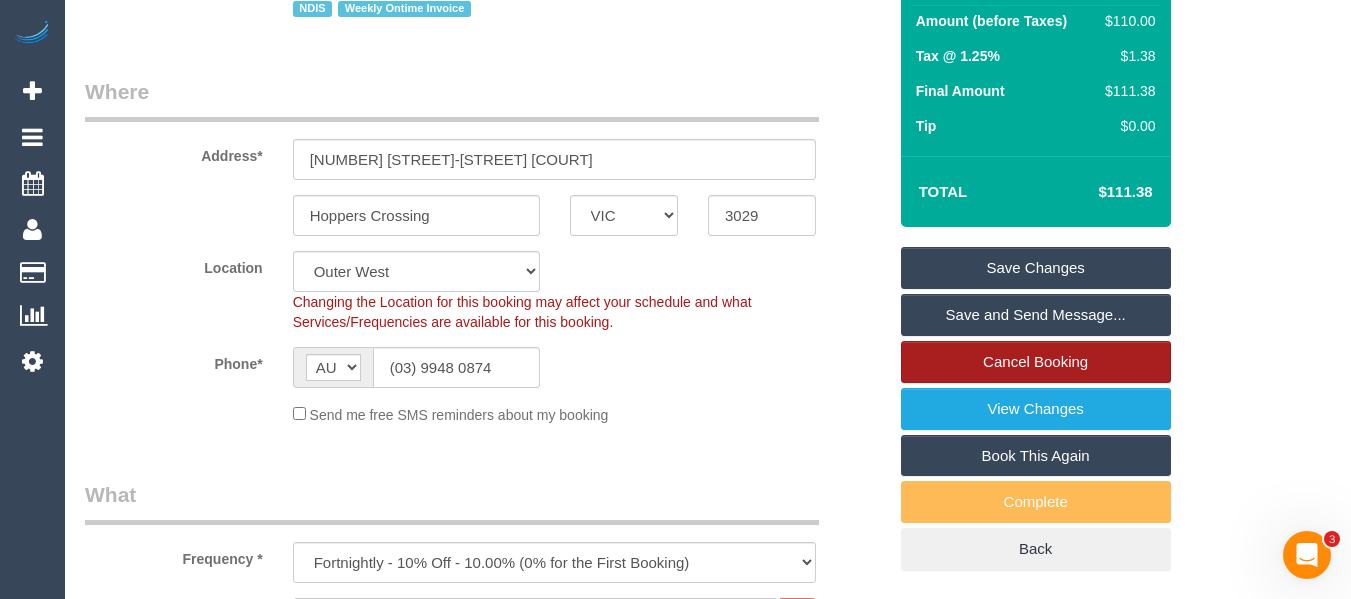click on "Cancel Booking" at bounding box center [1036, 362] 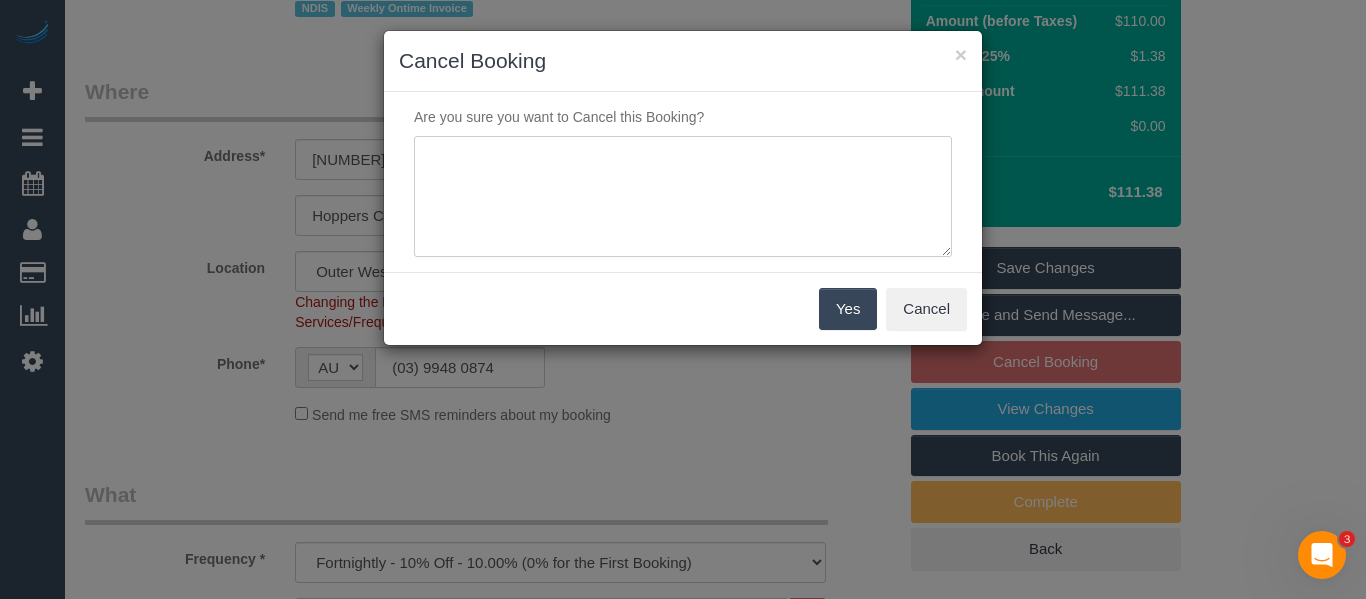 click at bounding box center [683, 197] 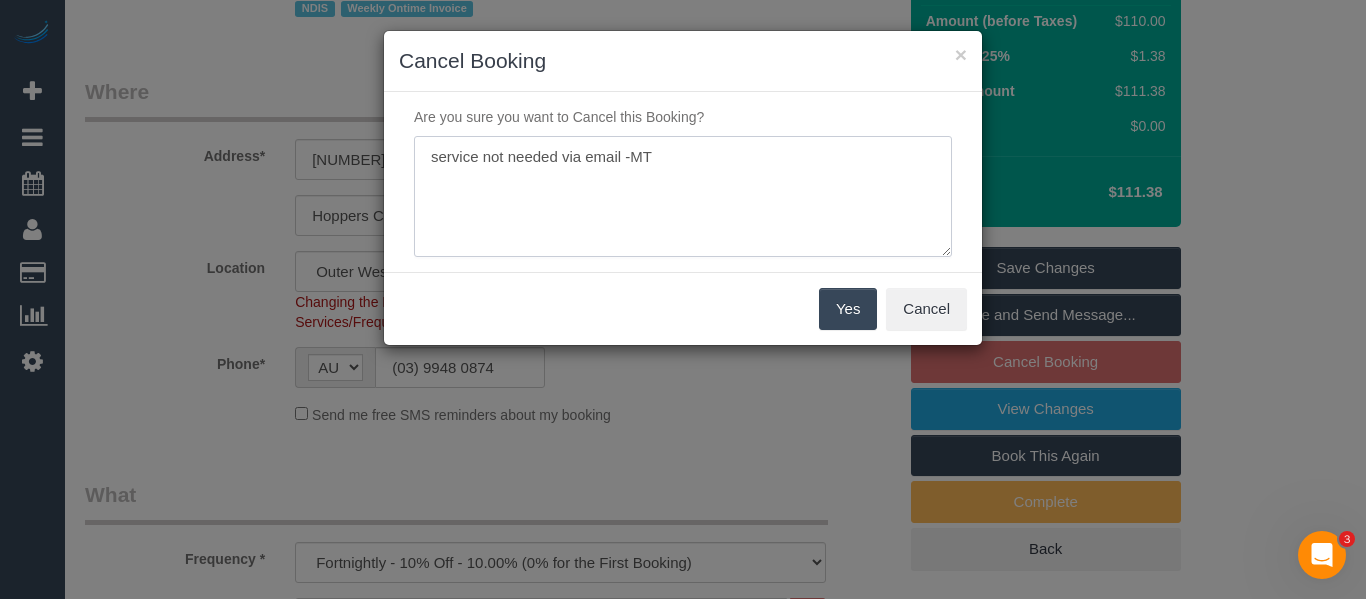 type on "service not needed via email -MT" 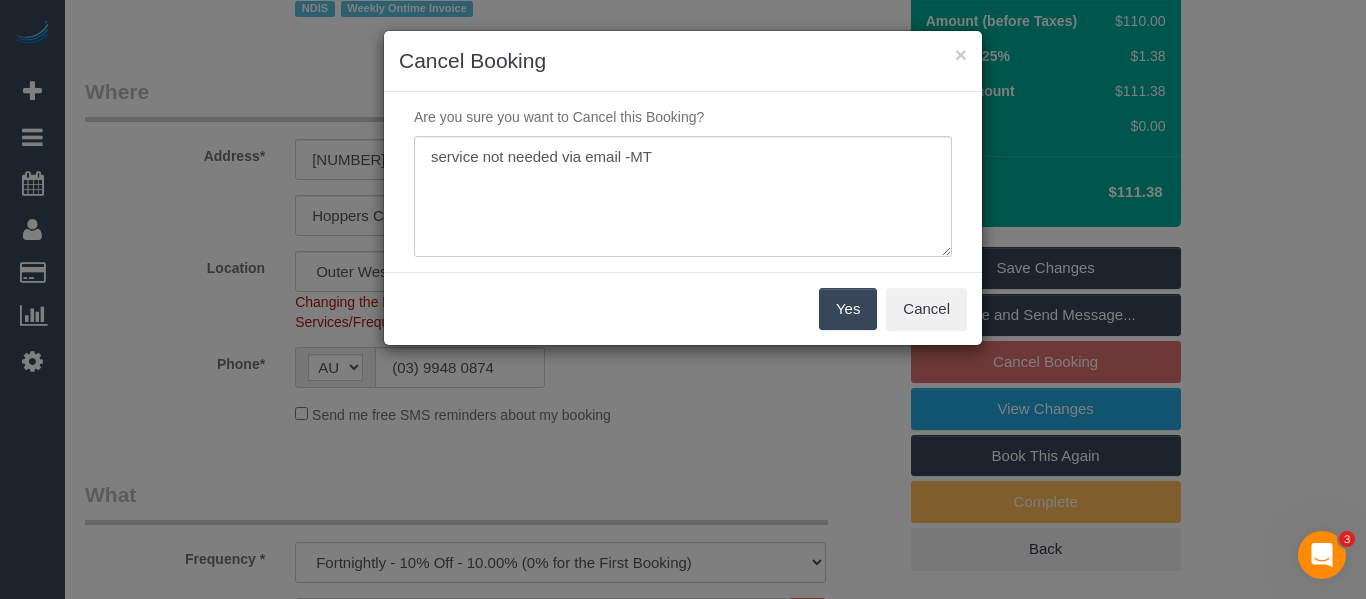 click on "Yes" at bounding box center [848, 309] 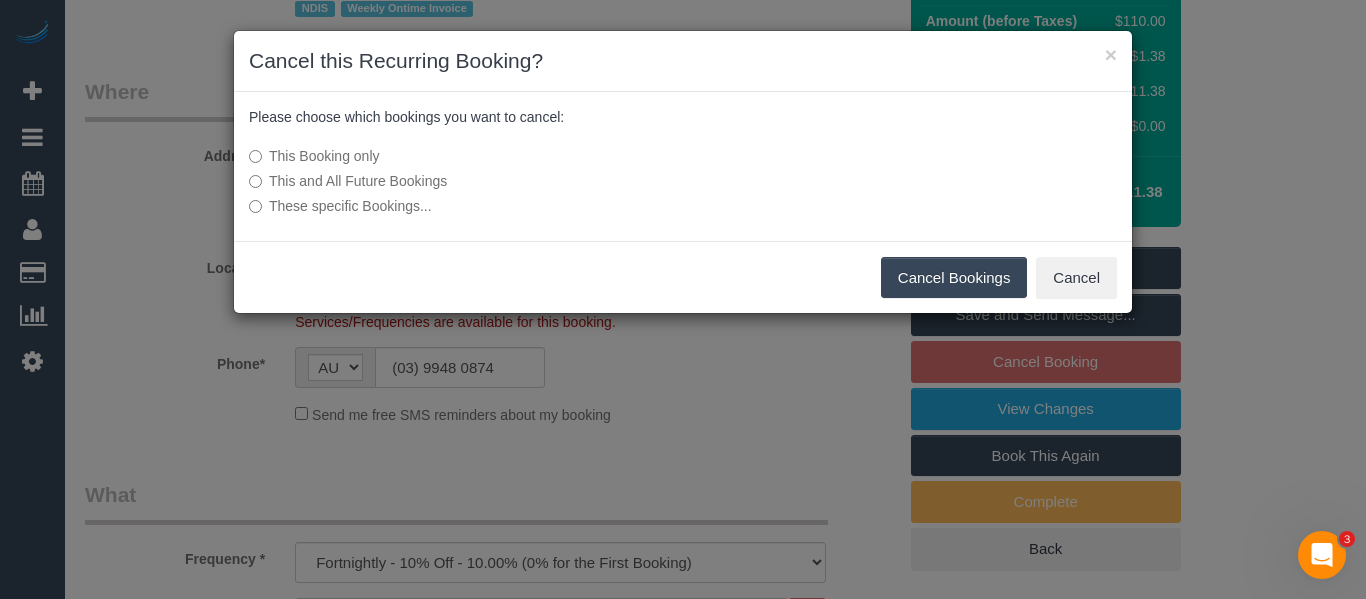 click on "Cancel Bookings" at bounding box center (954, 278) 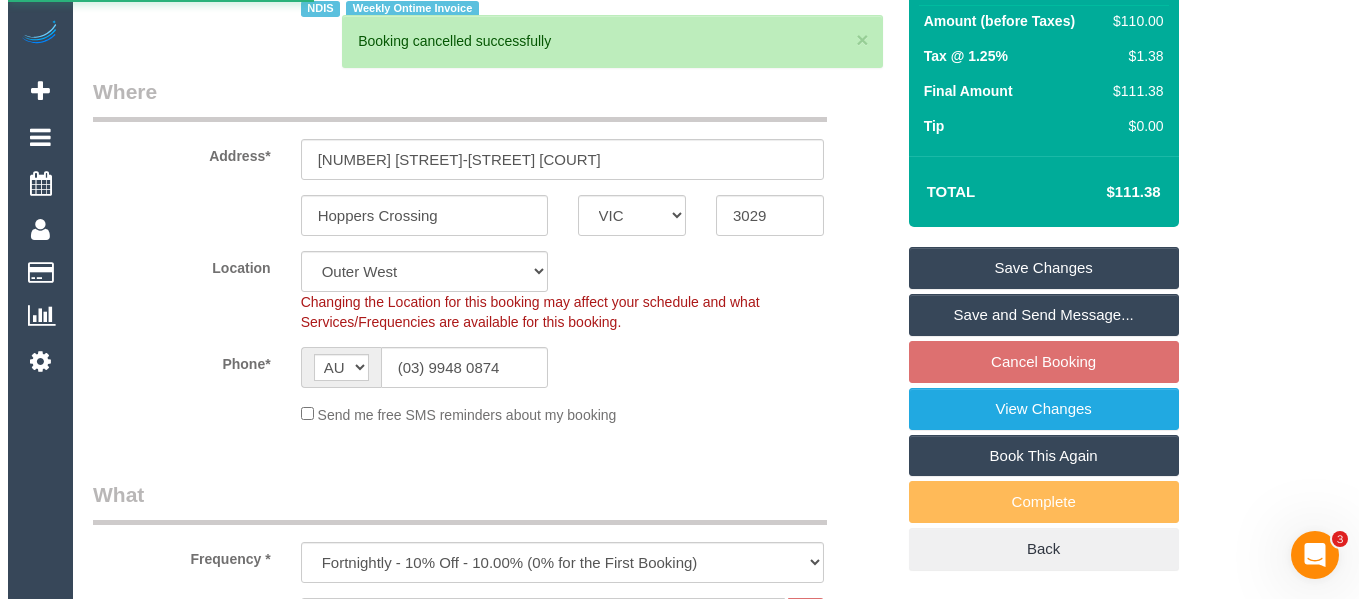 scroll, scrollTop: 0, scrollLeft: 0, axis: both 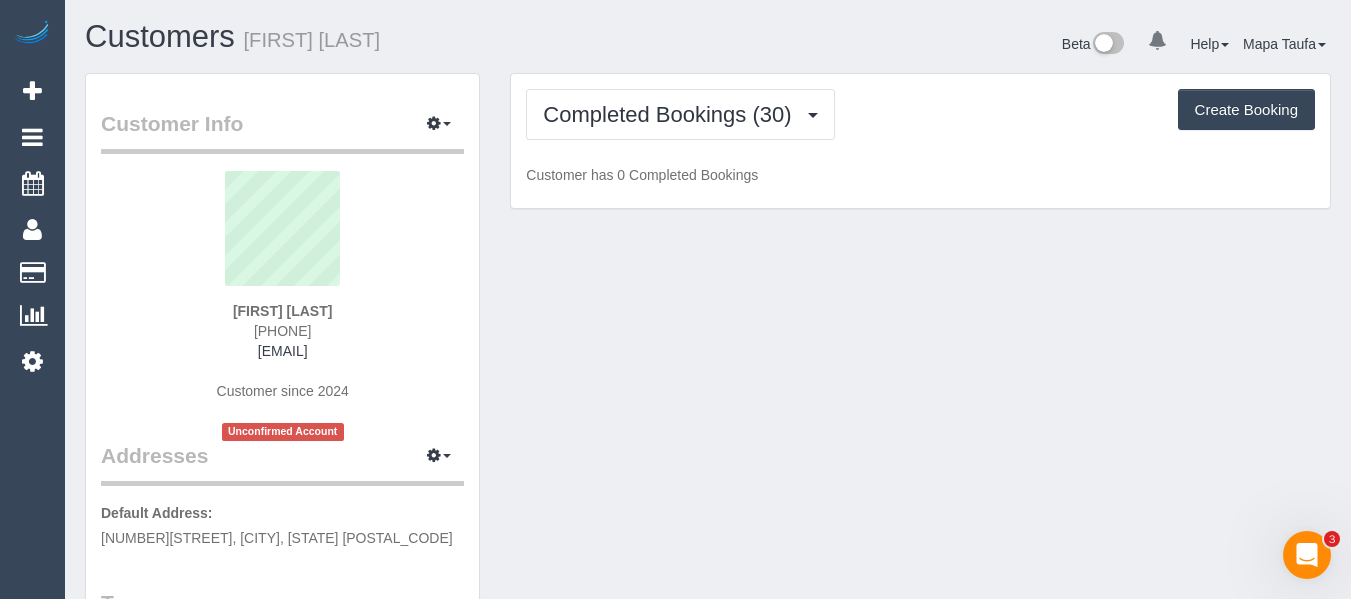 click on "Completed Bookings (30)
Completed Bookings (30)
Upcoming Bookings (11)
Cancelled Bookings (5)
Charges (30)
Feedback (1)
Create Booking
Customer has 0 Completed Bookings" at bounding box center [920, 141] 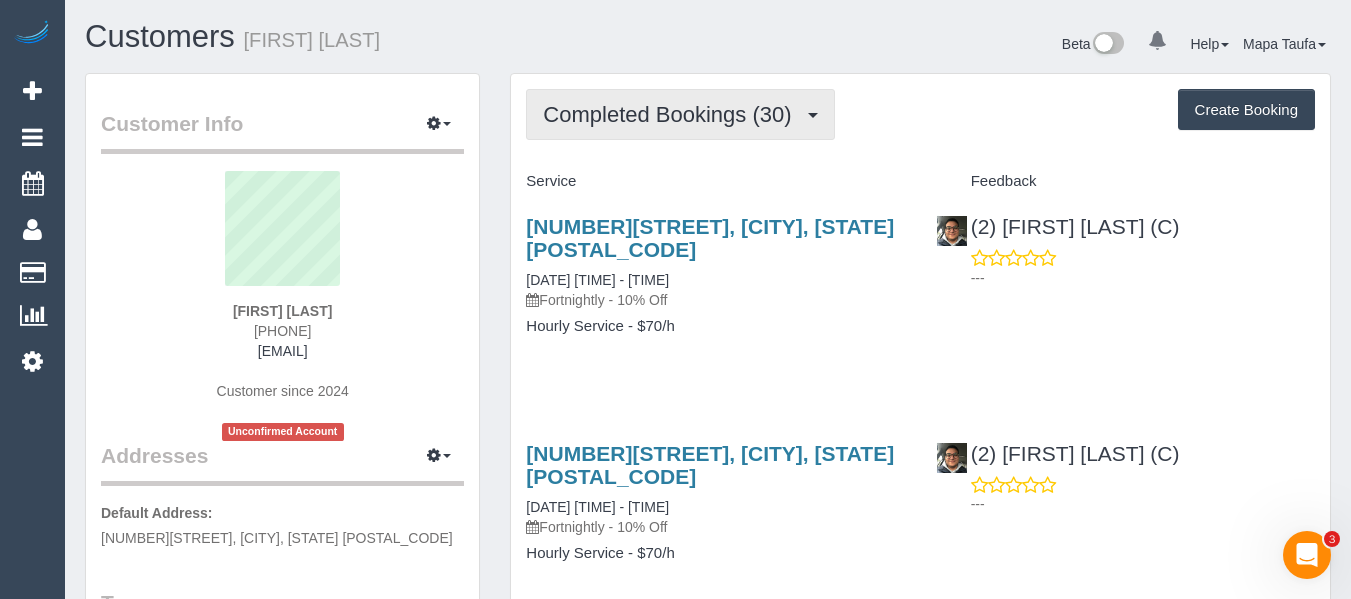 click on "Completed Bookings (30)" at bounding box center (672, 114) 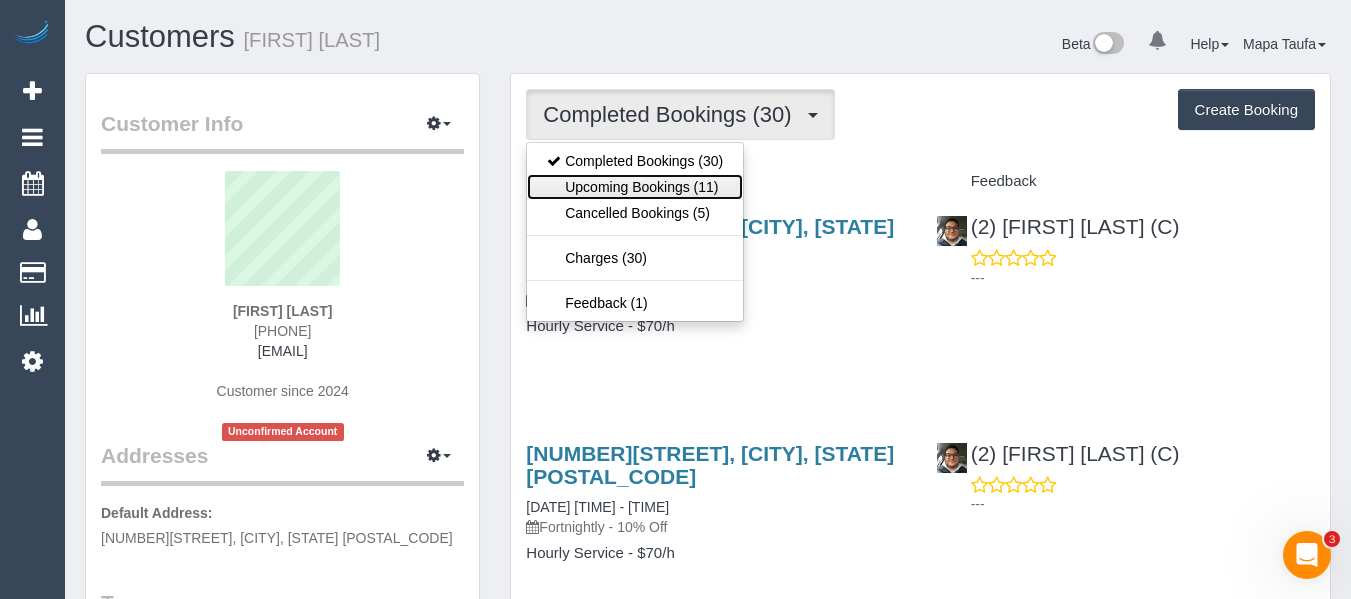 click on "Upcoming Bookings (11)" at bounding box center (635, 187) 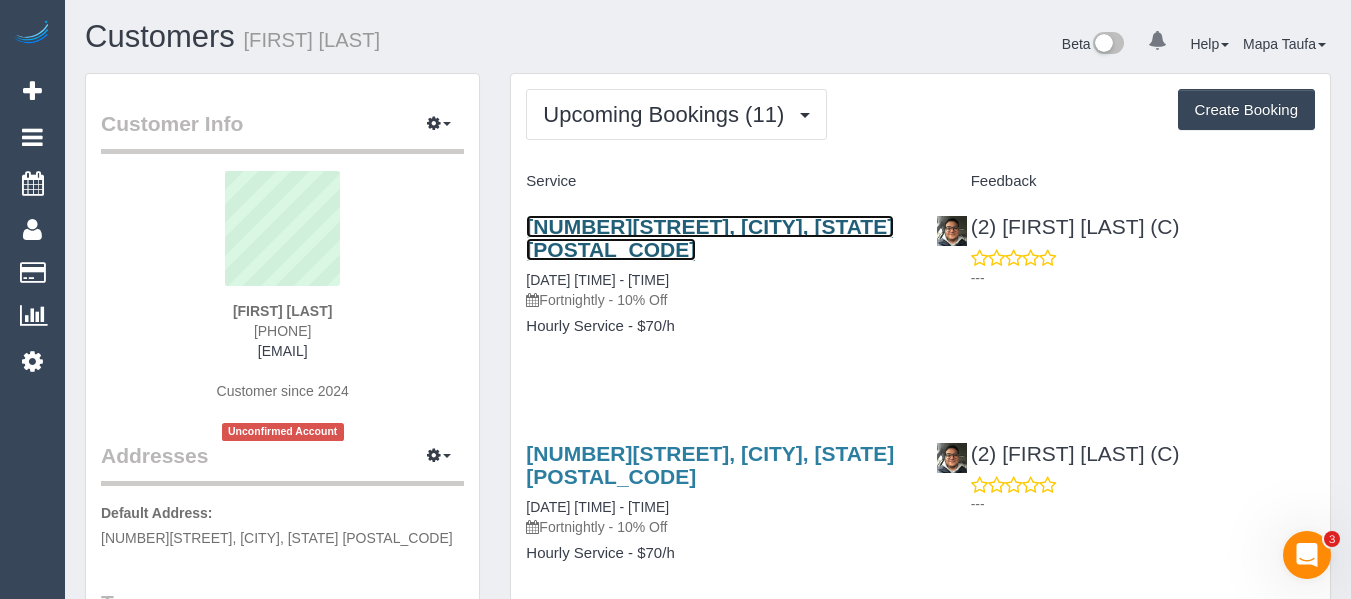 click on "101a Cromer Road, Beaumaris, VIC 3193" at bounding box center [710, 238] 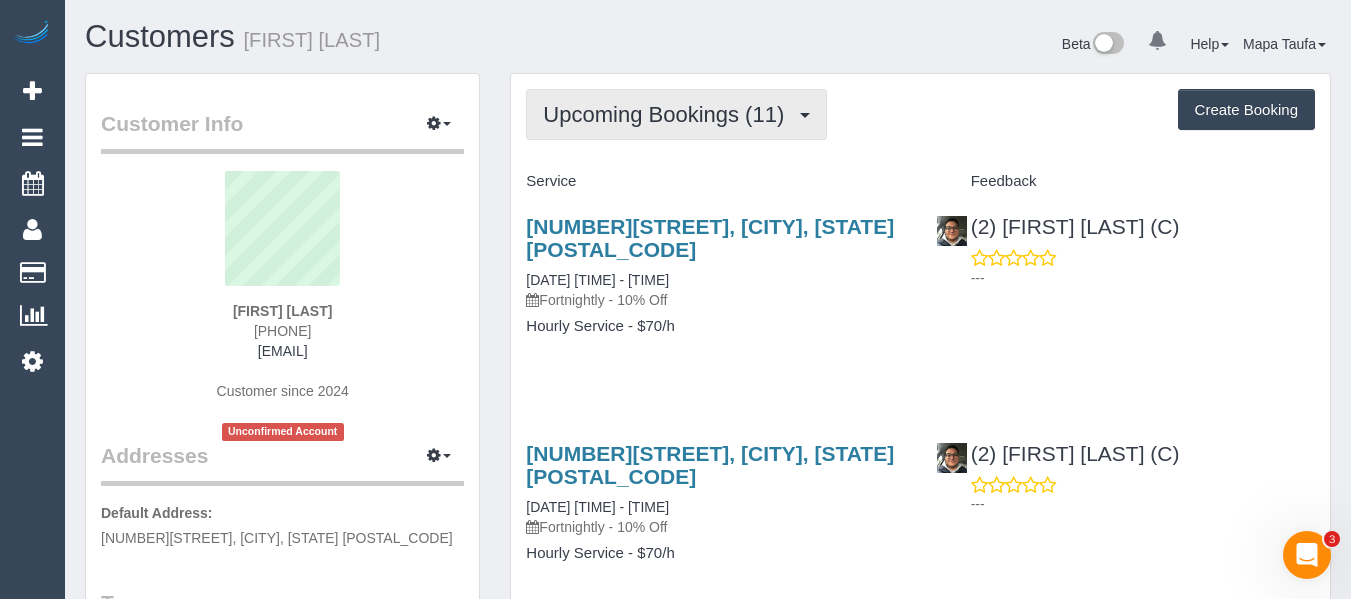click on "Upcoming Bookings (11)" at bounding box center (668, 114) 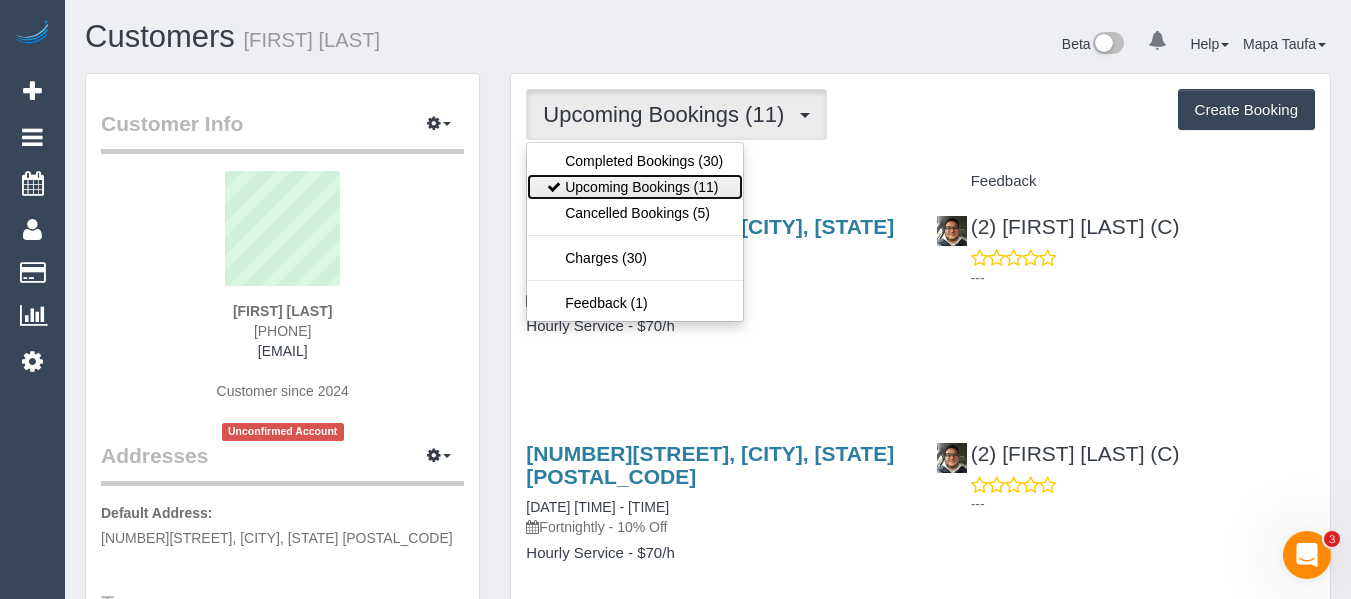 drag, startPoint x: 648, startPoint y: 188, endPoint x: 909, endPoint y: 134, distance: 266.52768 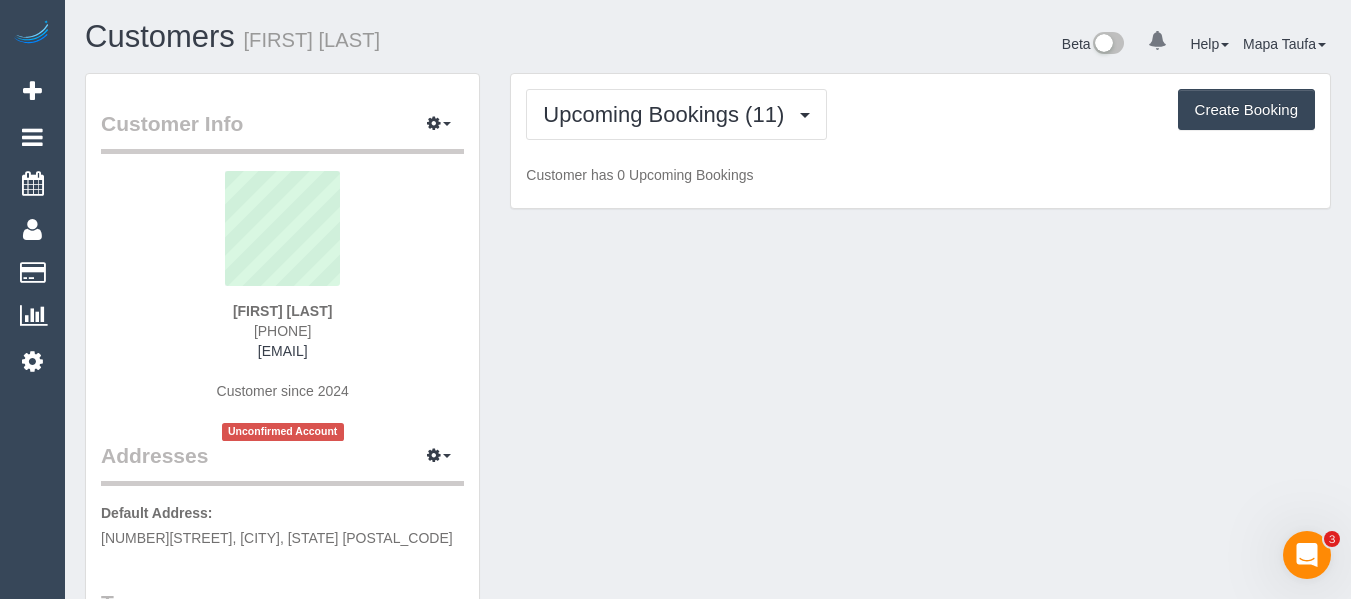 click on "Upcoming Bookings (11)
Completed Bookings (30)
Upcoming Bookings (11)
Cancelled Bookings (5)
Charges (30)
Feedback (1)
Create Booking" at bounding box center (920, 114) 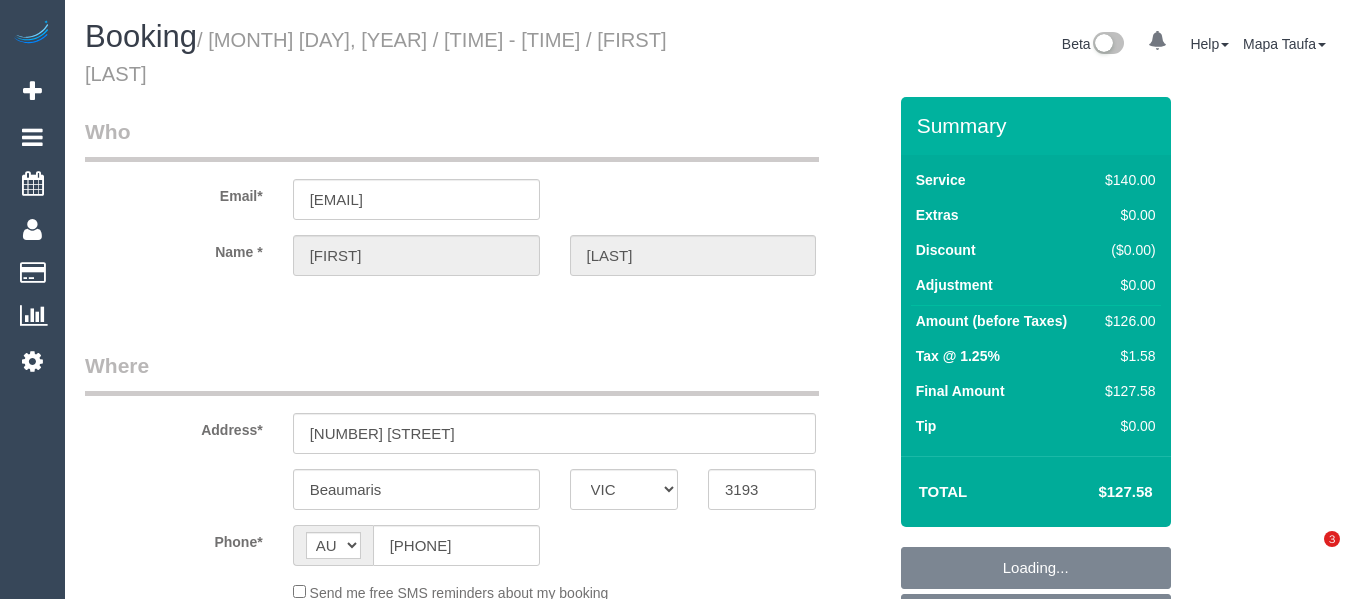 select on "VIC" 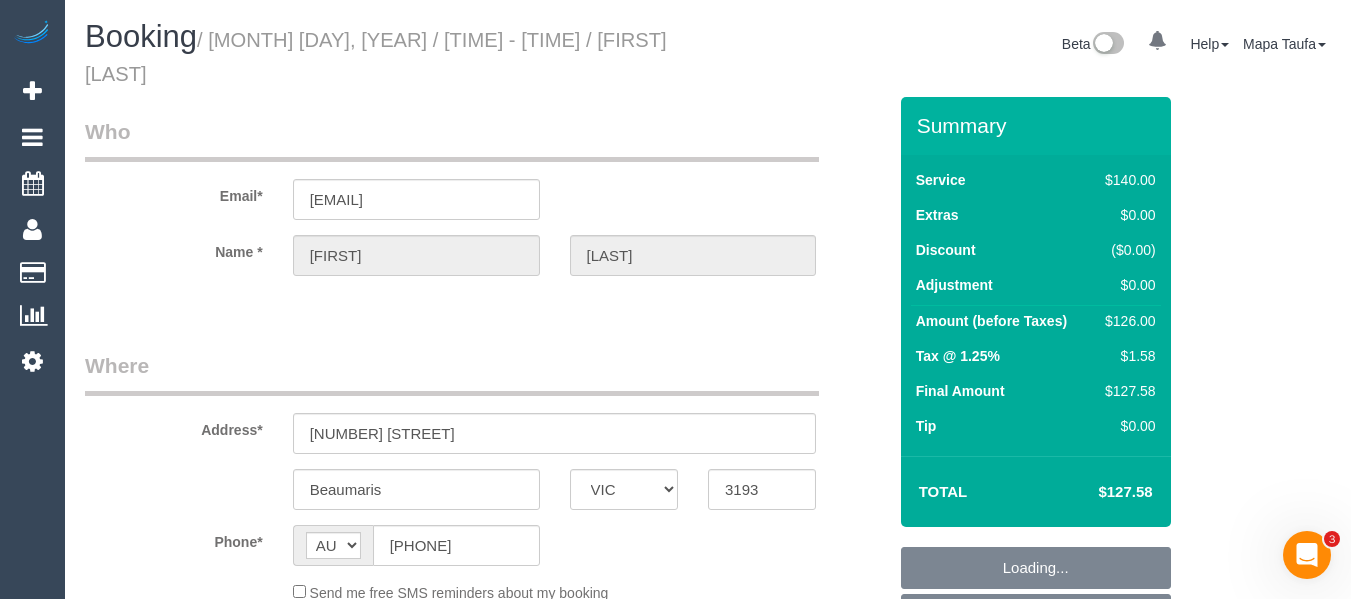 scroll, scrollTop: 0, scrollLeft: 0, axis: both 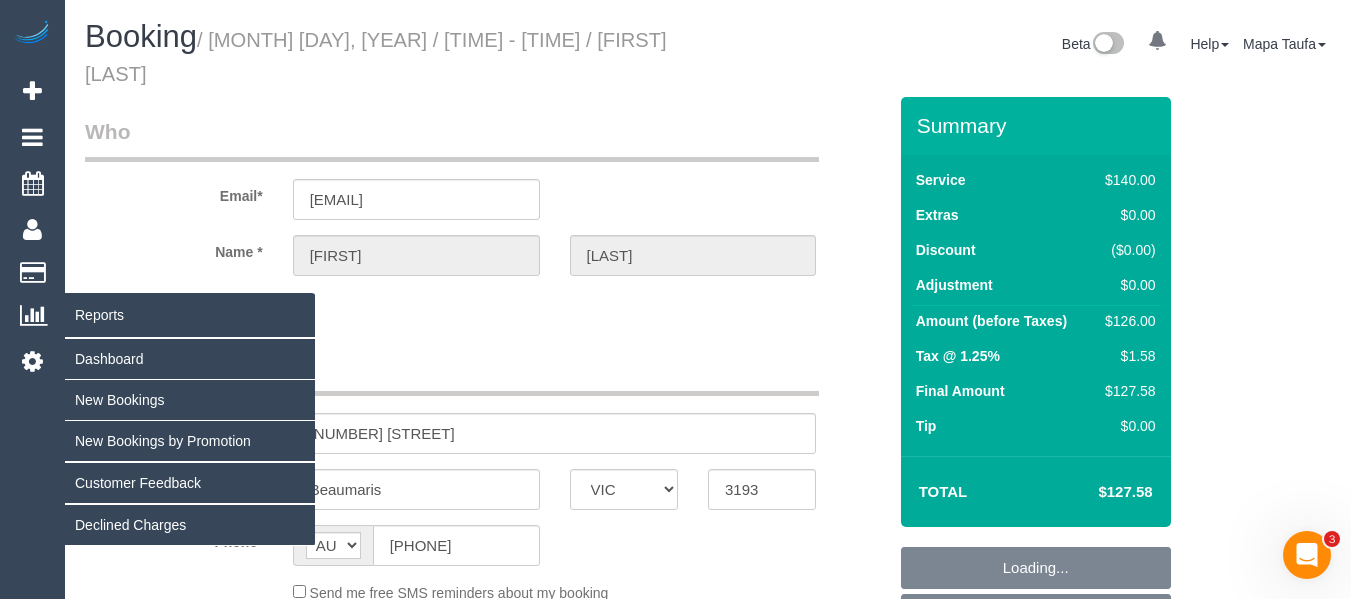 select on "number:28" 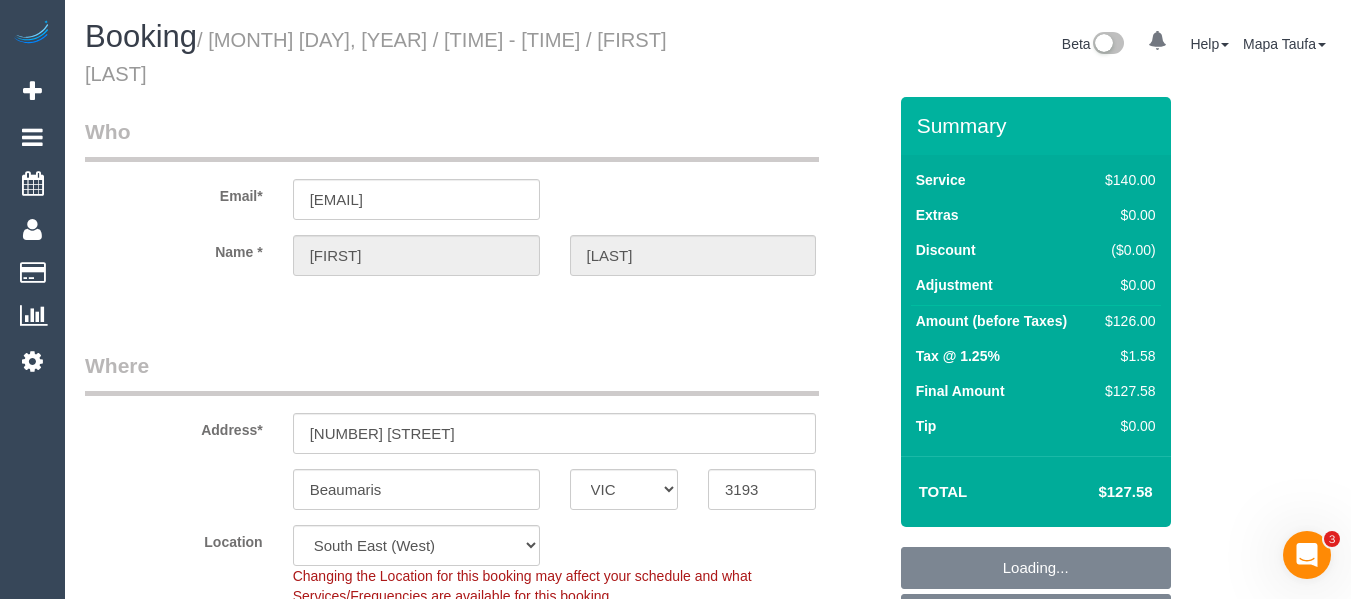 select on "object:845" 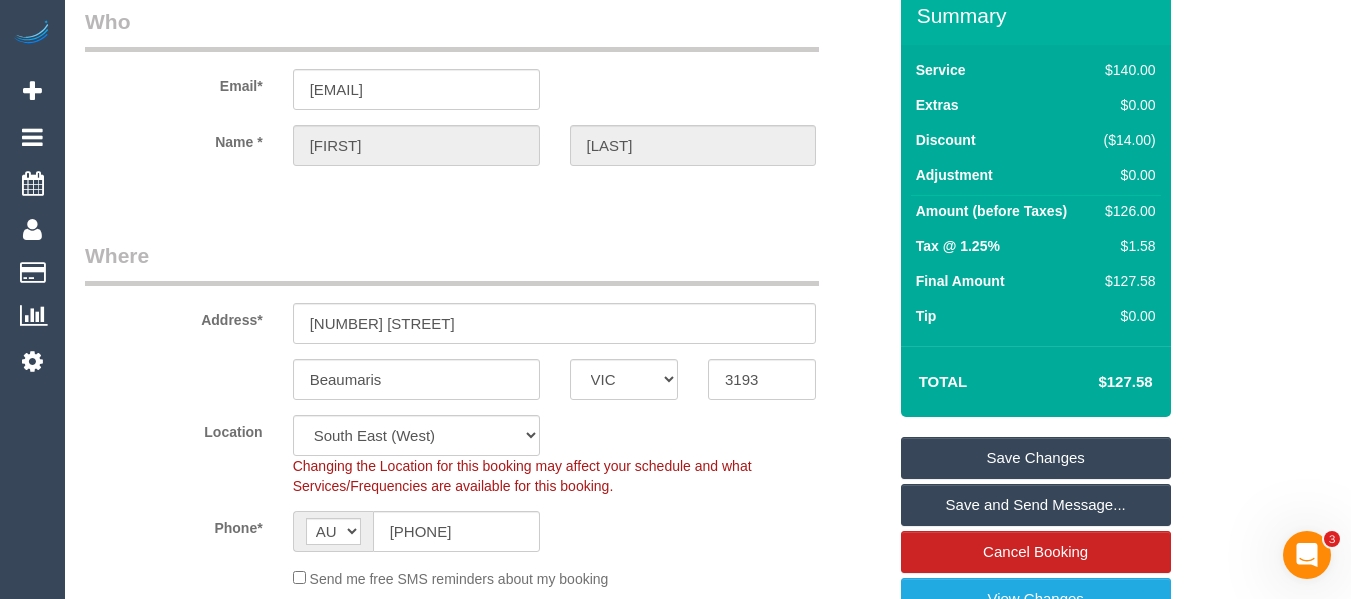 scroll, scrollTop: 300, scrollLeft: 0, axis: vertical 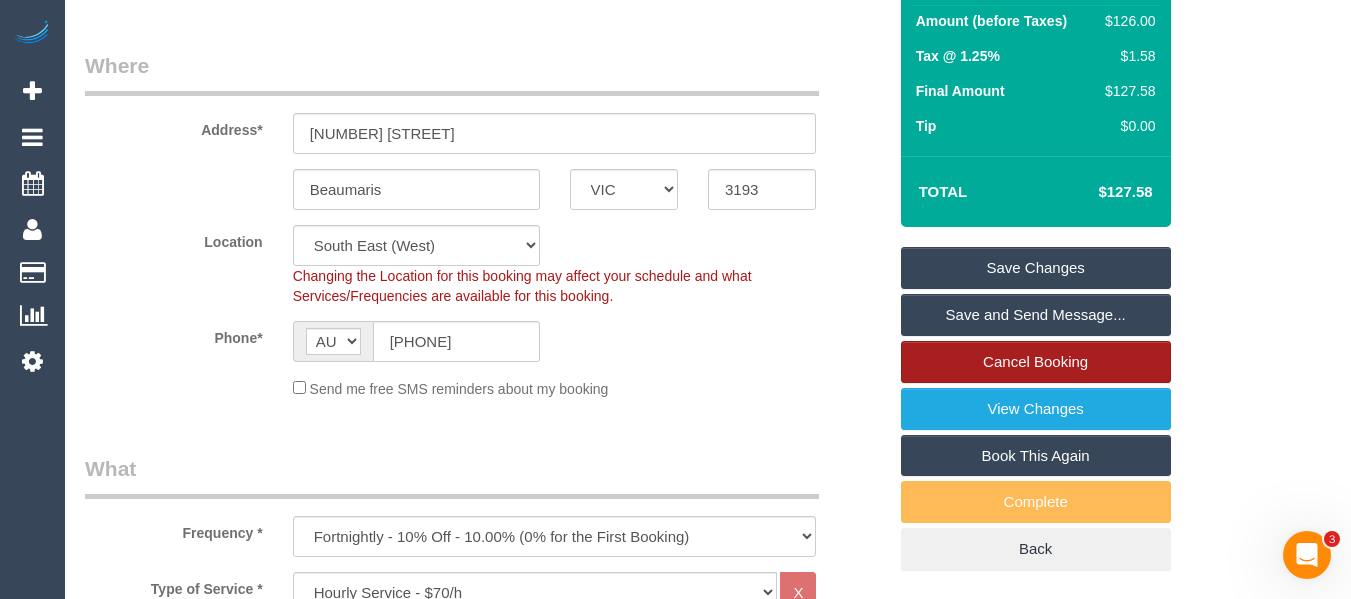 click on "Cancel Booking" at bounding box center (1036, 362) 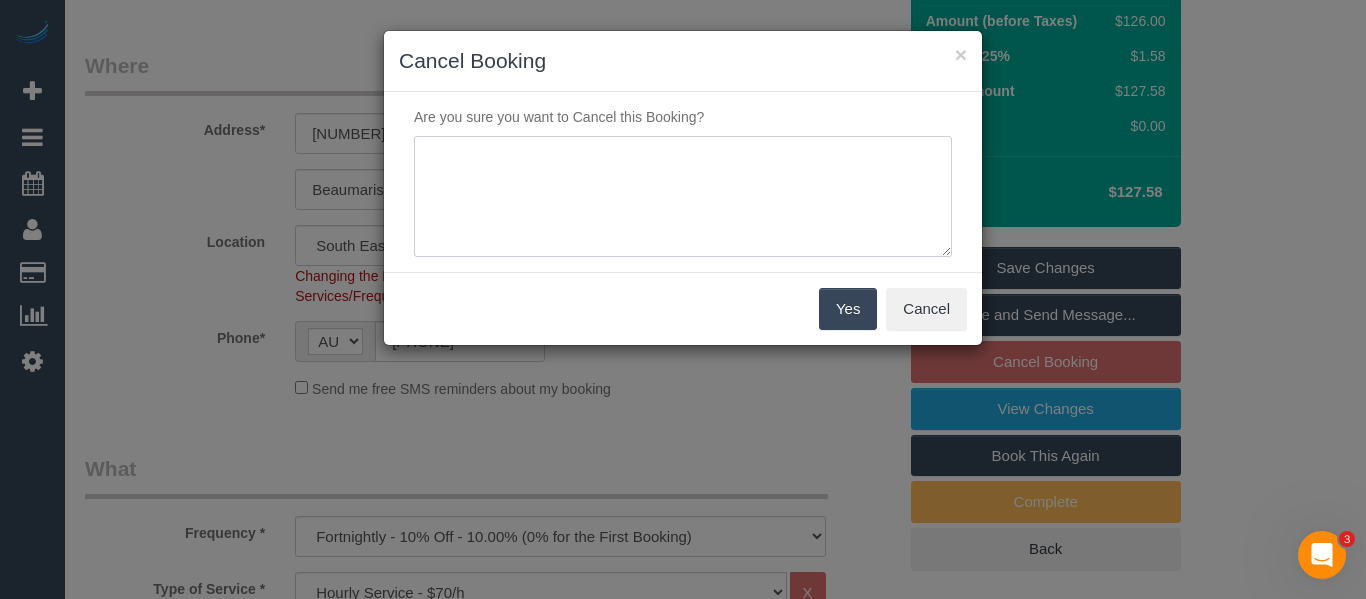 click at bounding box center (683, 197) 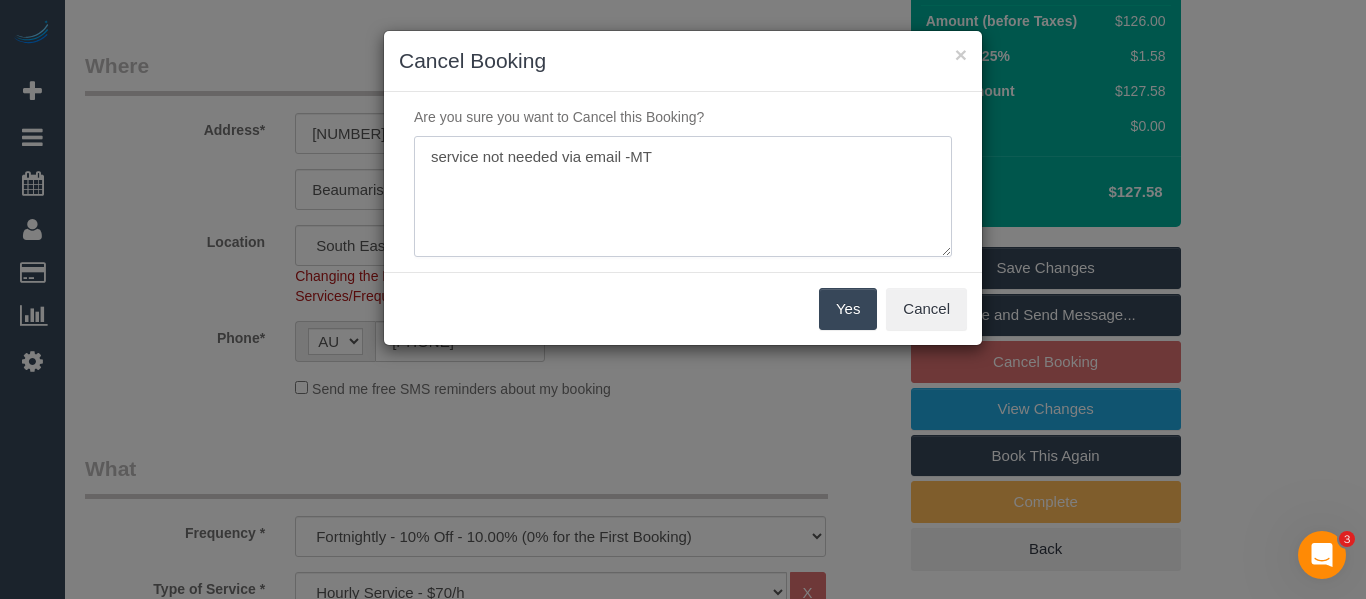 type on "service not needed via email -MT" 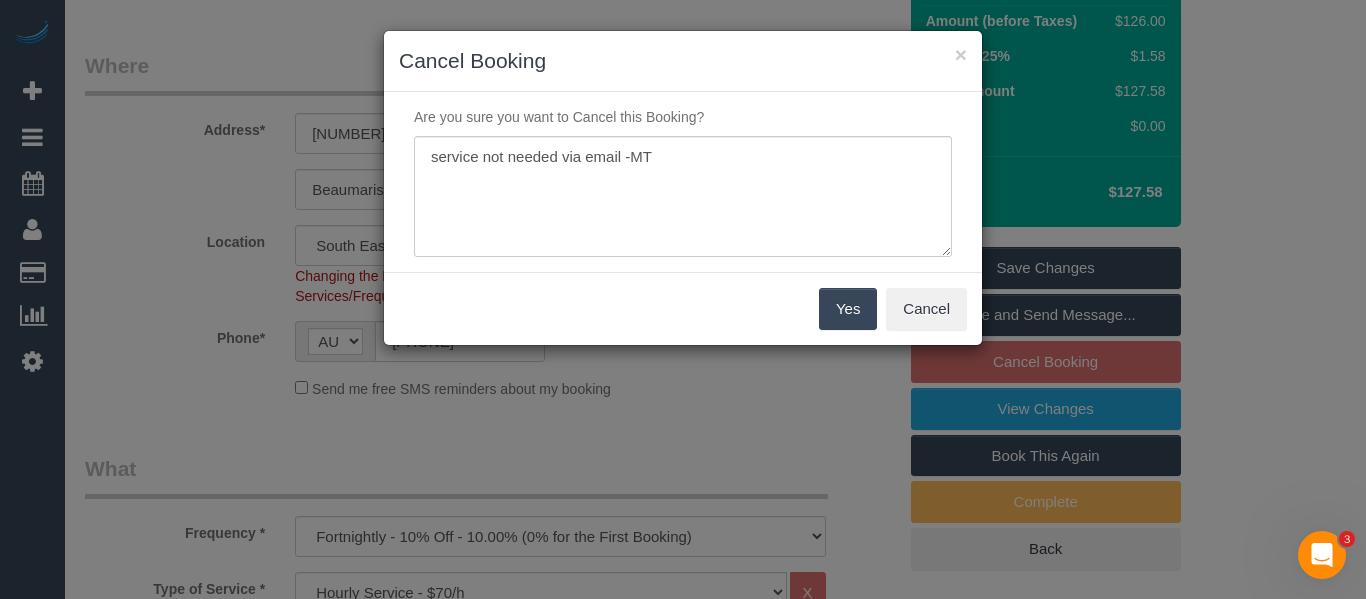 click on "Yes" at bounding box center (848, 309) 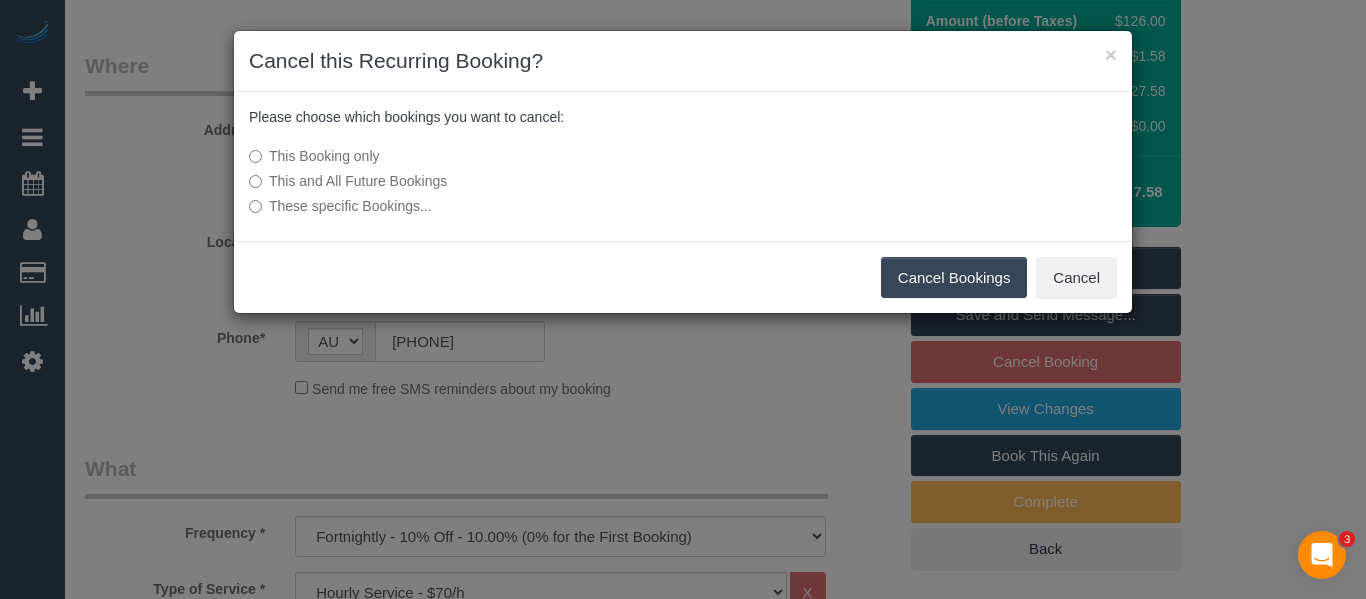 click on "Cancel Bookings" at bounding box center (954, 278) 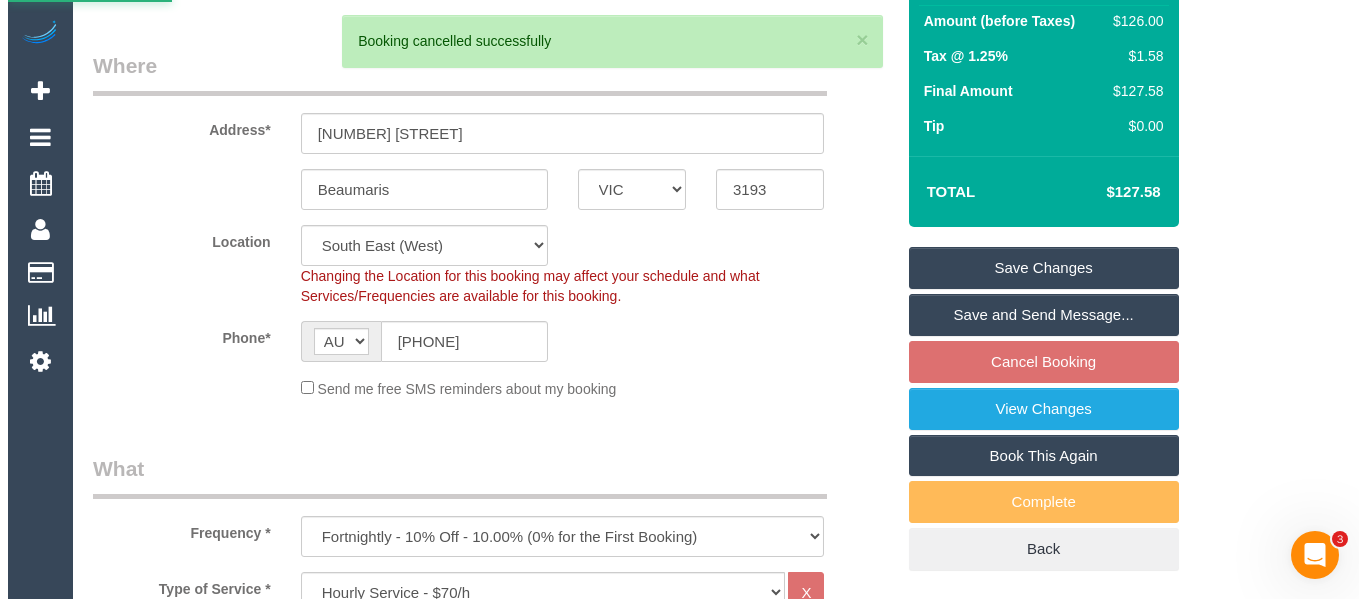scroll, scrollTop: 0, scrollLeft: 0, axis: both 